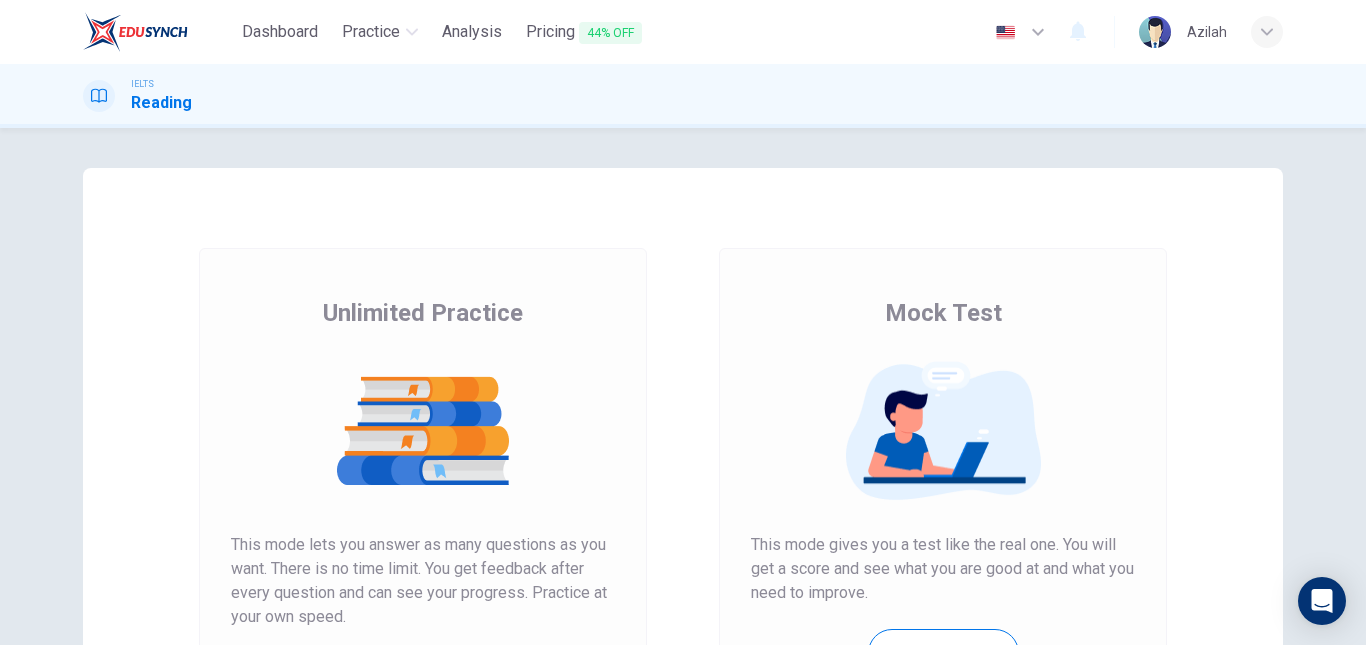 scroll, scrollTop: 0, scrollLeft: 0, axis: both 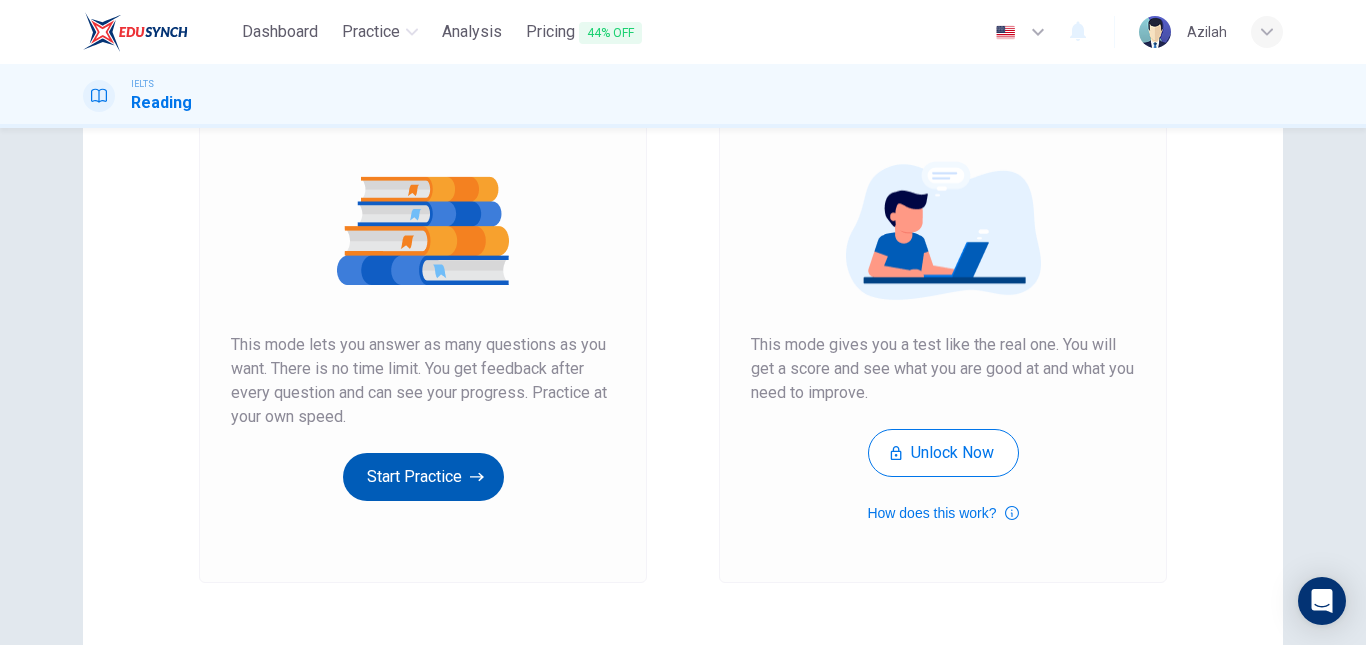 click on "Start Practice" at bounding box center (423, 477) 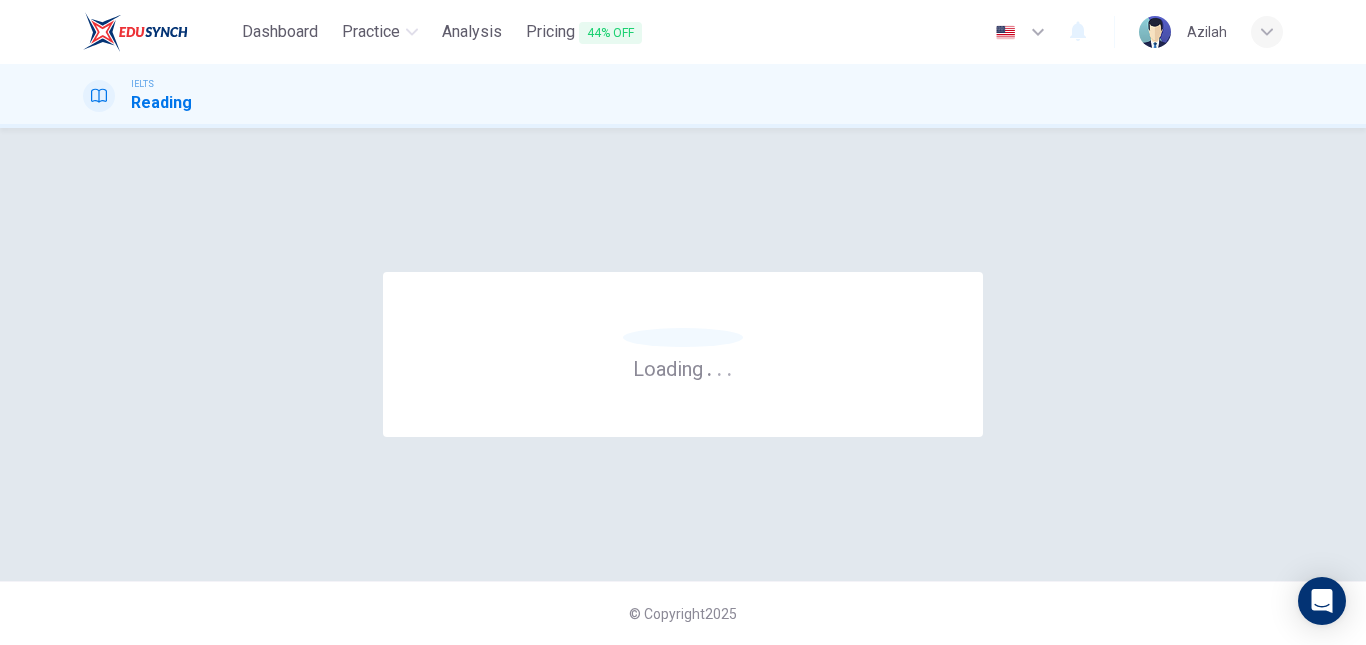 scroll, scrollTop: 0, scrollLeft: 0, axis: both 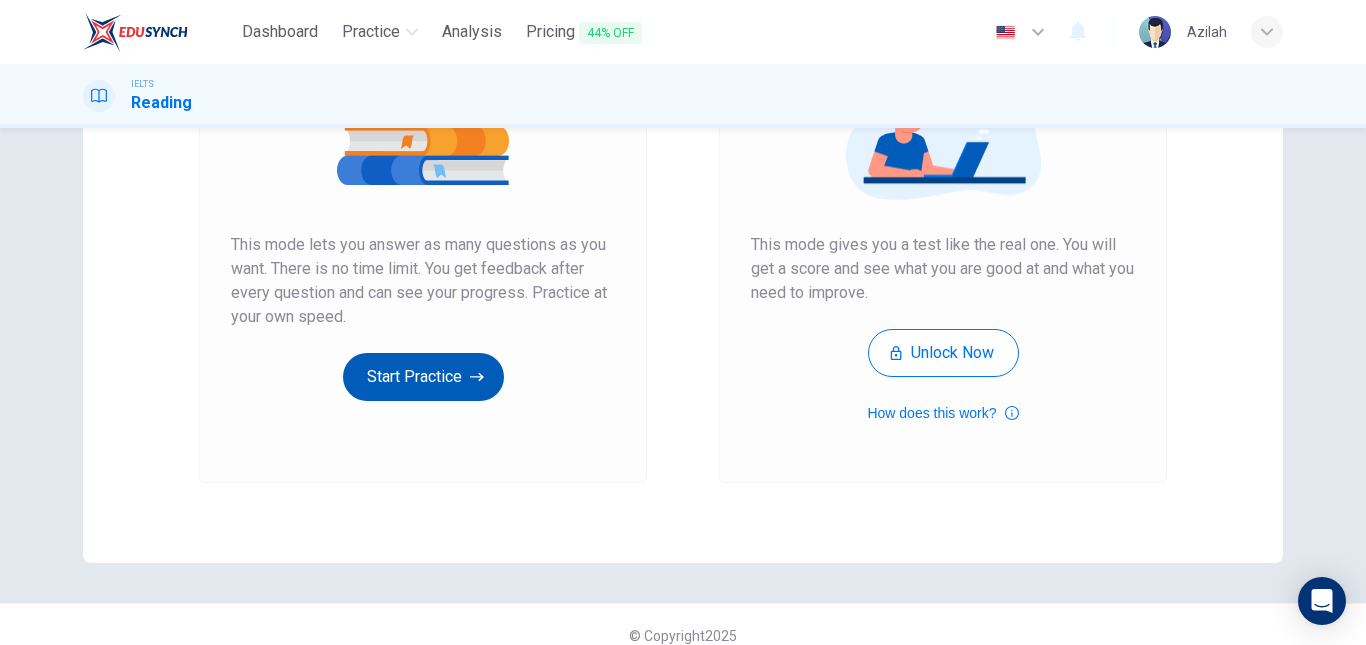 click on "Start Practice" at bounding box center [423, 377] 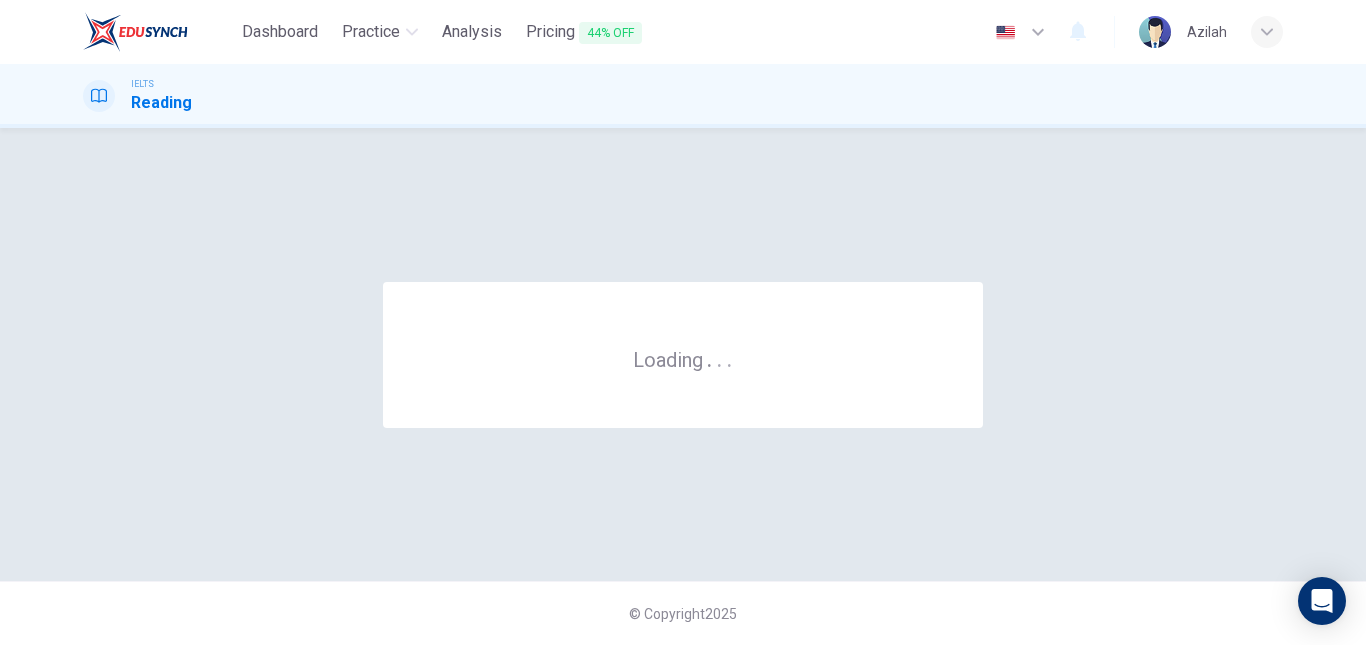 scroll, scrollTop: 0, scrollLeft: 0, axis: both 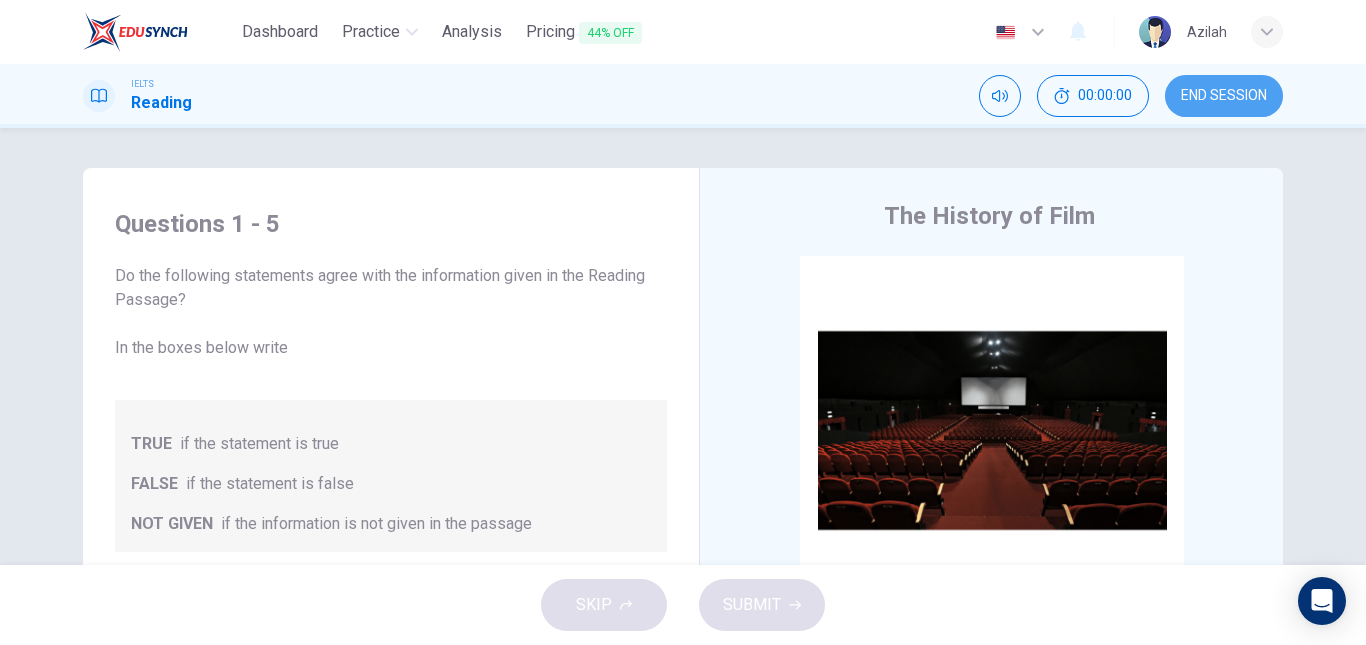 click on "END SESSION" at bounding box center [1224, 96] 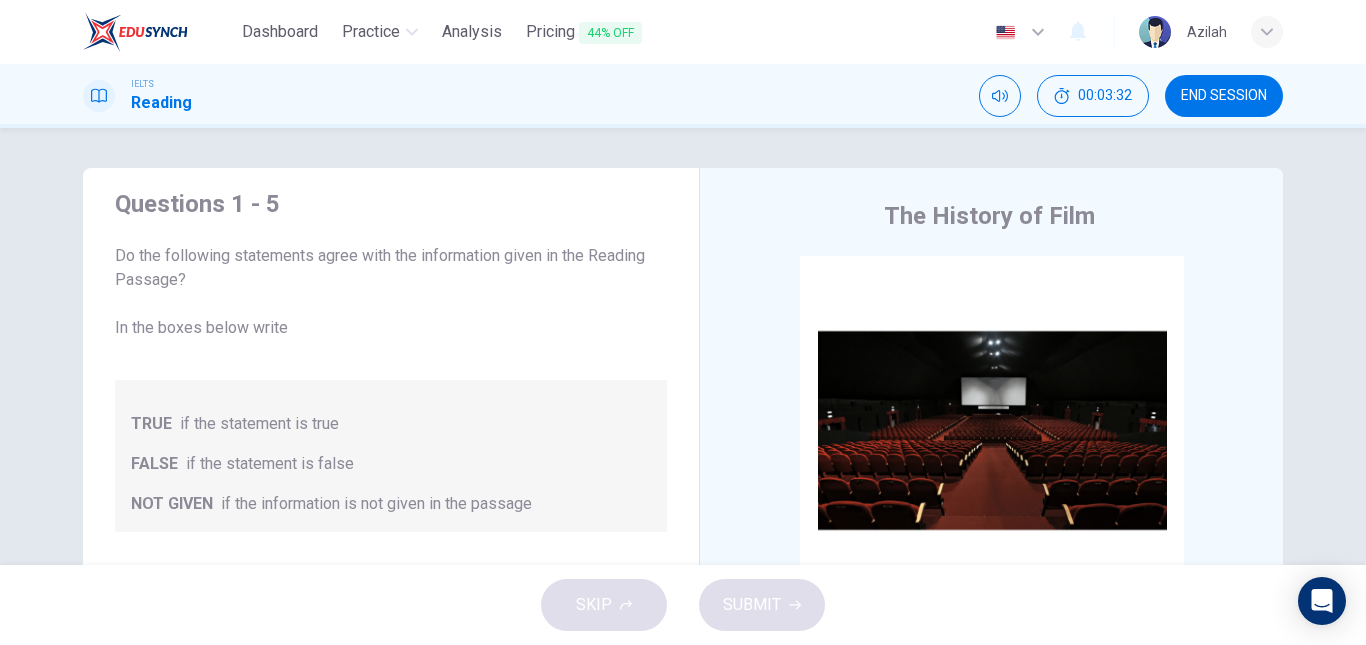 scroll, scrollTop: 25, scrollLeft: 0, axis: vertical 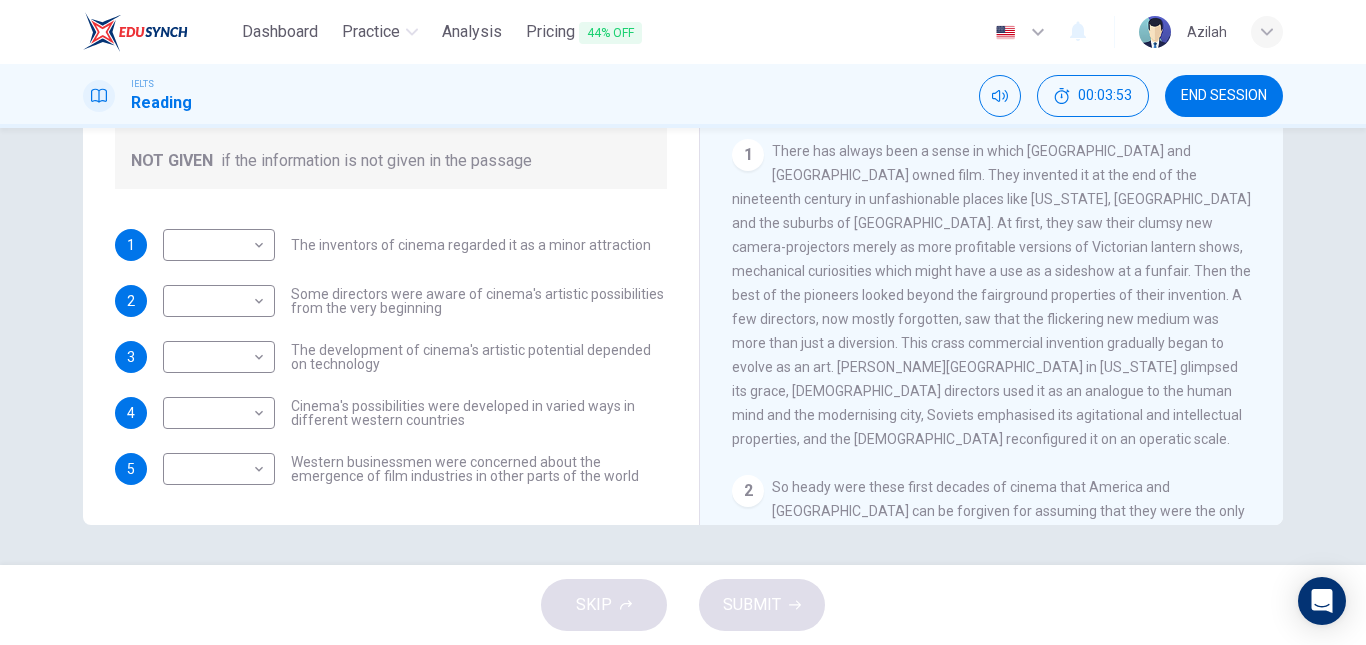 click on "END SESSION" at bounding box center (1224, 96) 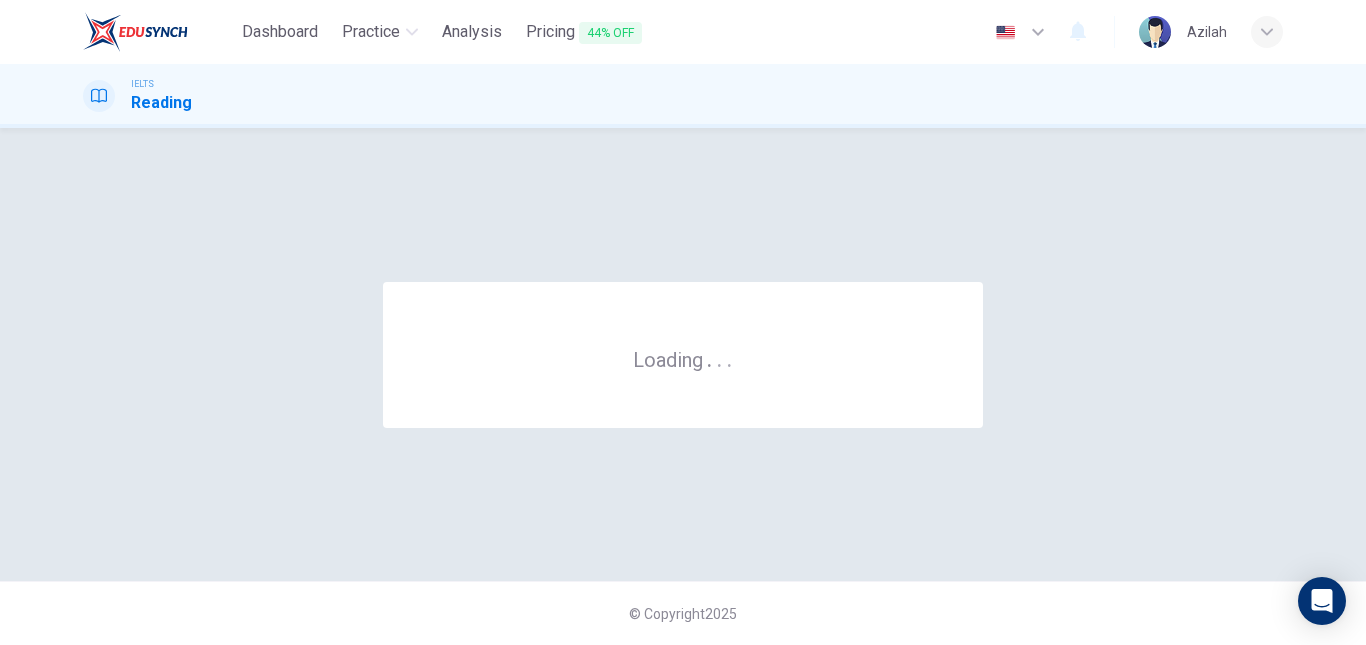 scroll, scrollTop: 0, scrollLeft: 0, axis: both 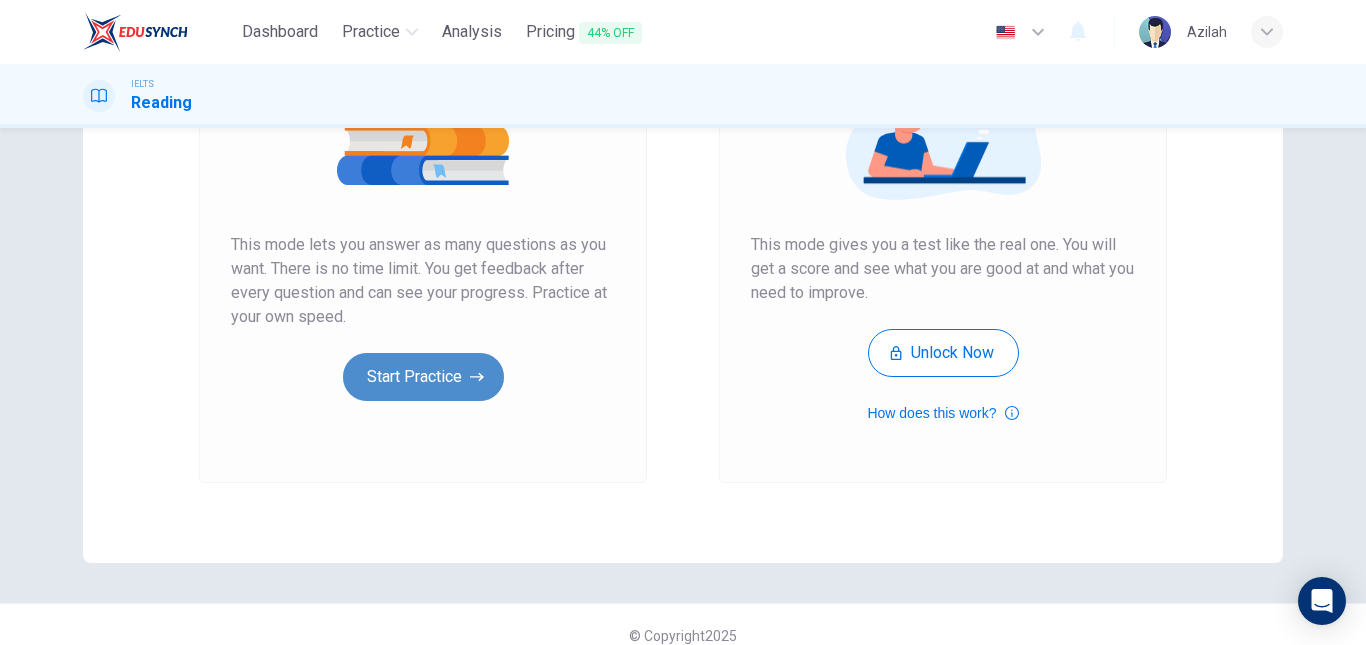 click on "Start Practice" at bounding box center [423, 377] 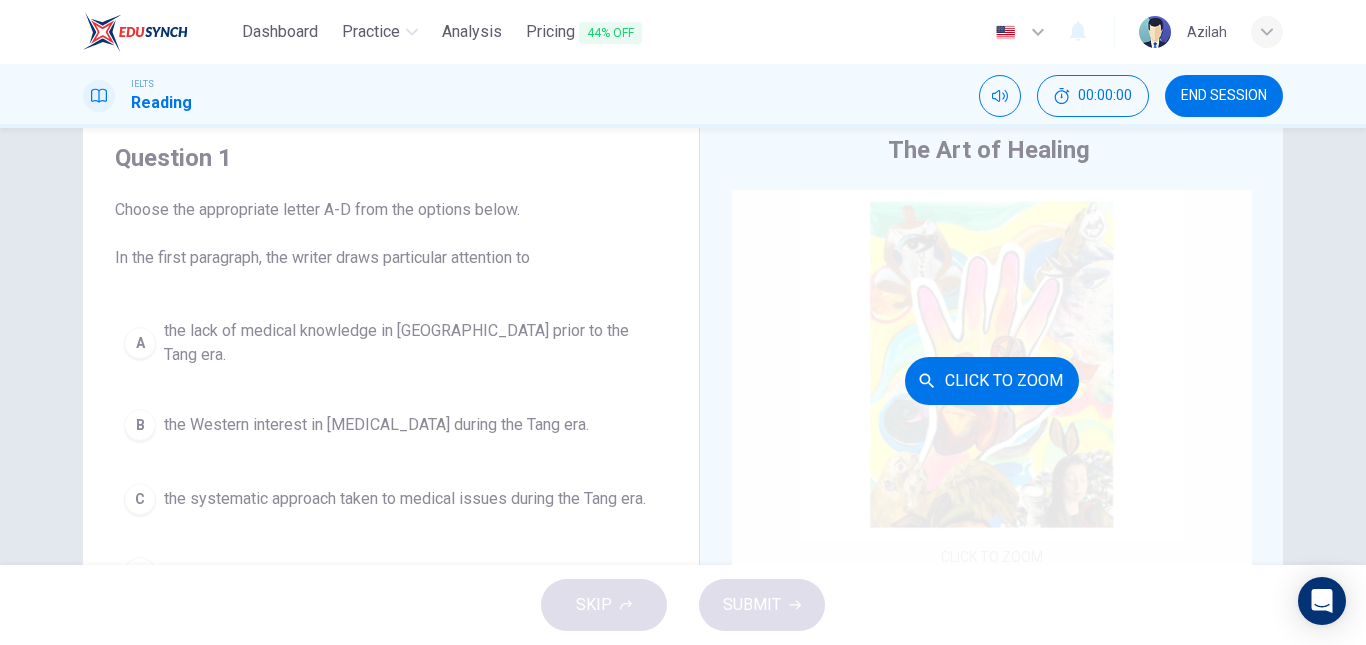 scroll, scrollTop: 100, scrollLeft: 0, axis: vertical 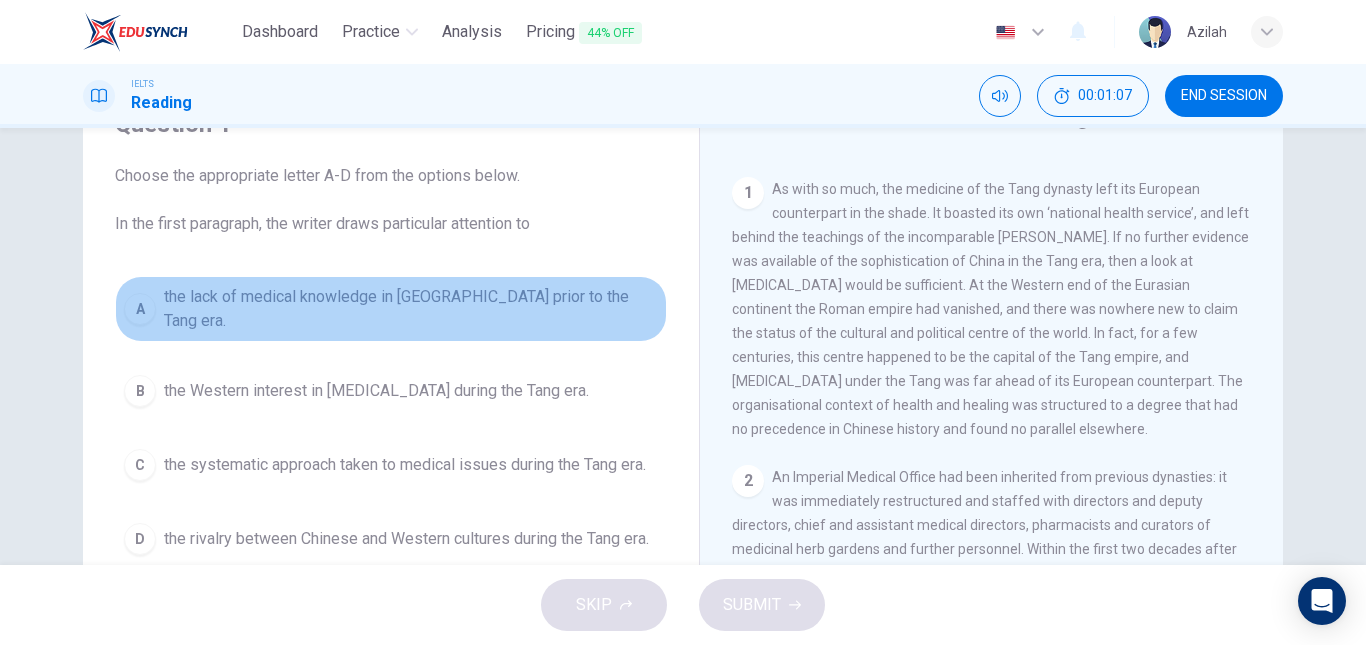 click on "the lack of medical knowledge in [GEOGRAPHIC_DATA] prior to the Tang era." at bounding box center (411, 309) 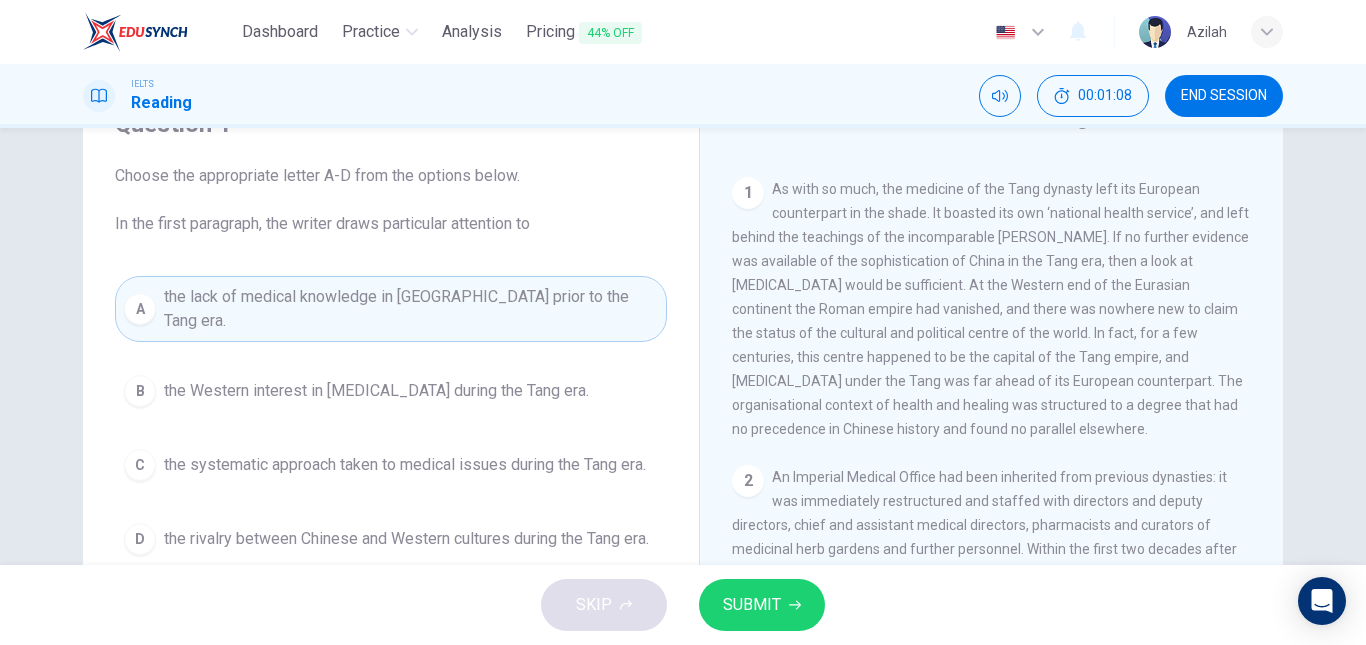 scroll, scrollTop: 200, scrollLeft: 0, axis: vertical 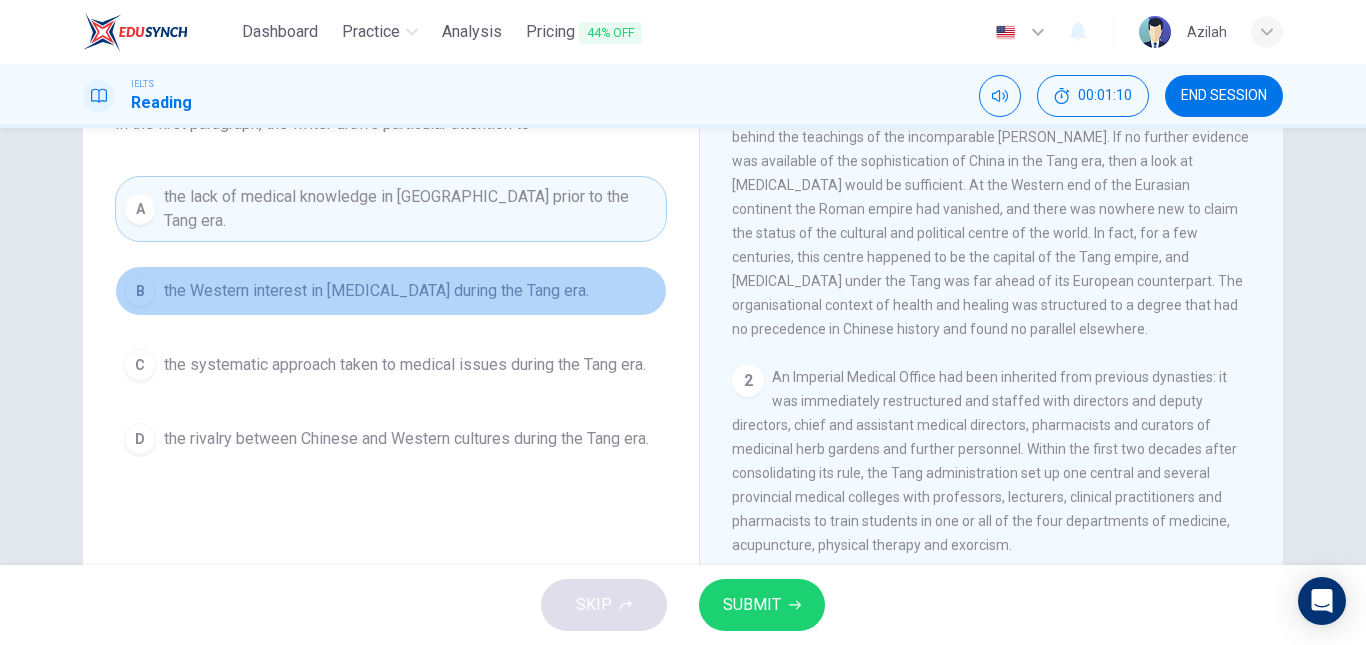 click on "B the Western interest in Chinese medicine during the Tang era." at bounding box center [391, 291] 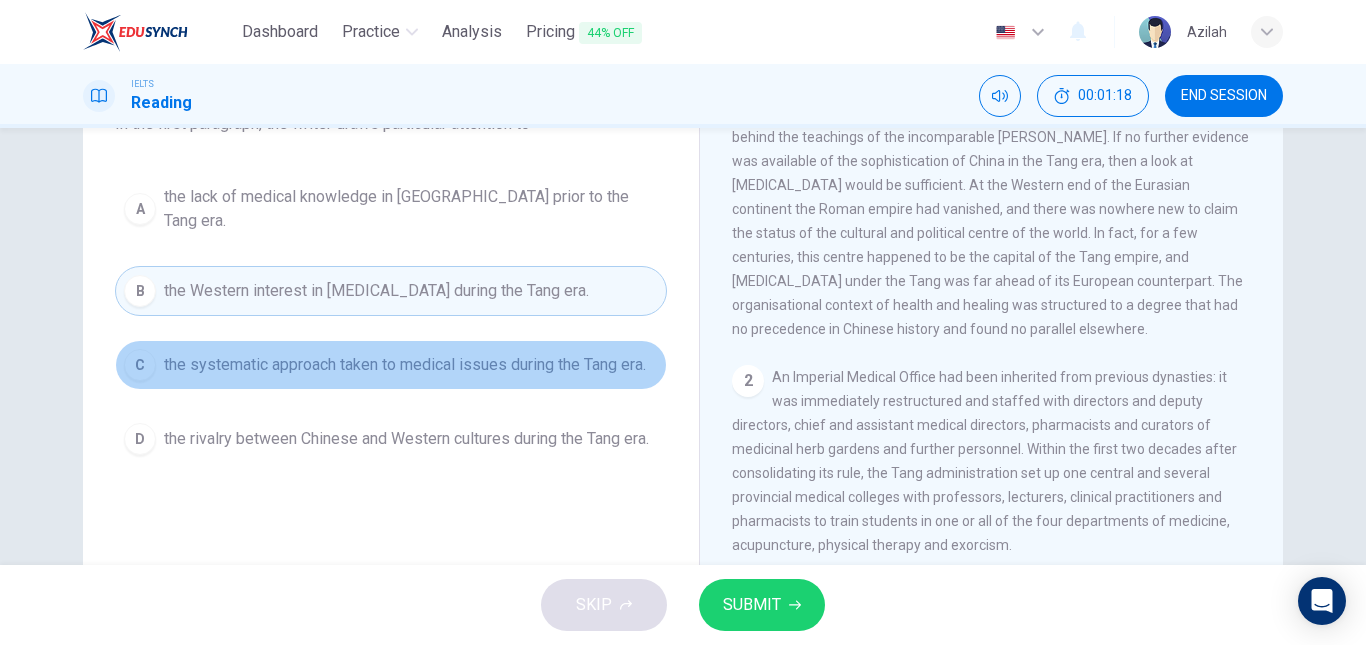 click on "the systematic approach taken to medical issues during the Tang era." at bounding box center (405, 365) 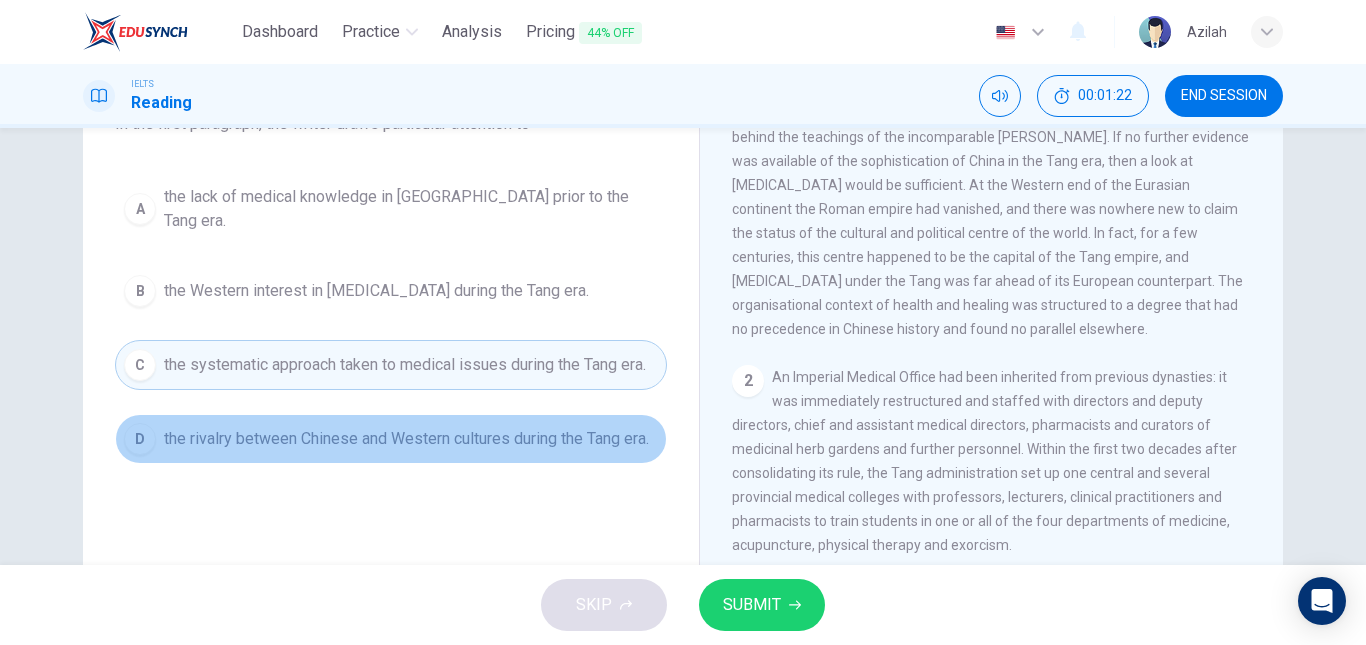 click on "the rivalry between Chinese and Western cultures during the Tang era." at bounding box center (406, 439) 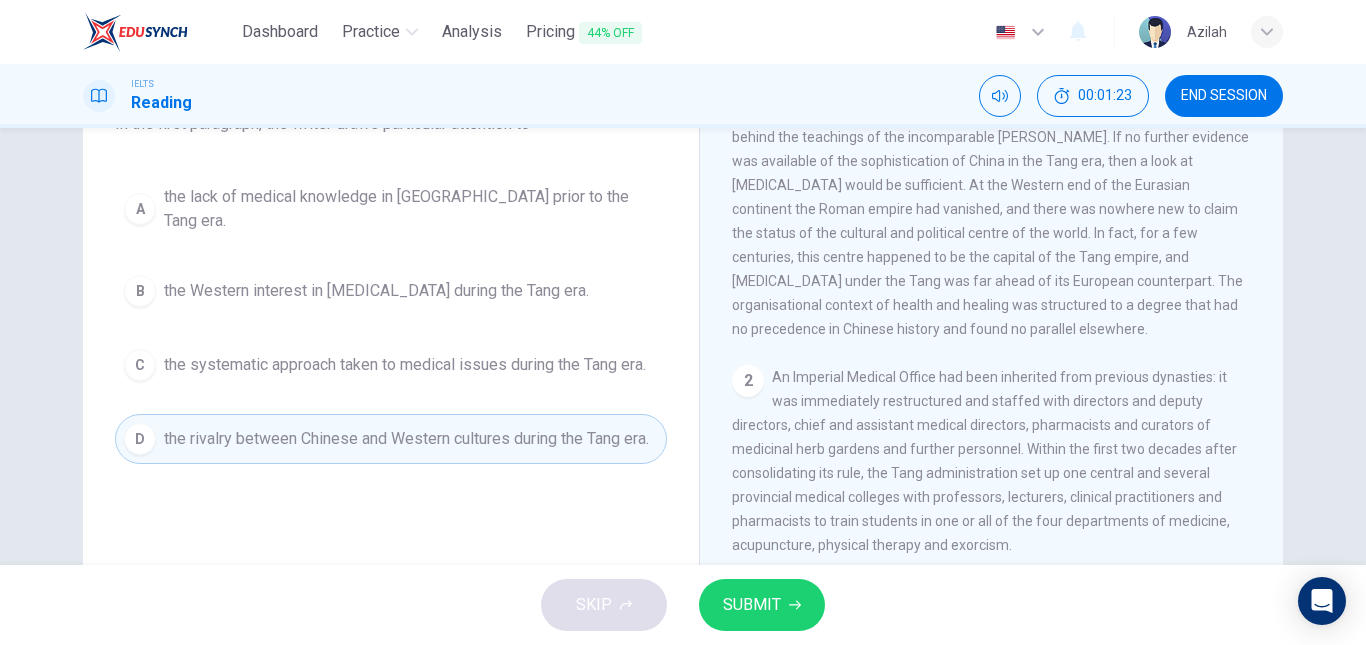scroll, scrollTop: 100, scrollLeft: 0, axis: vertical 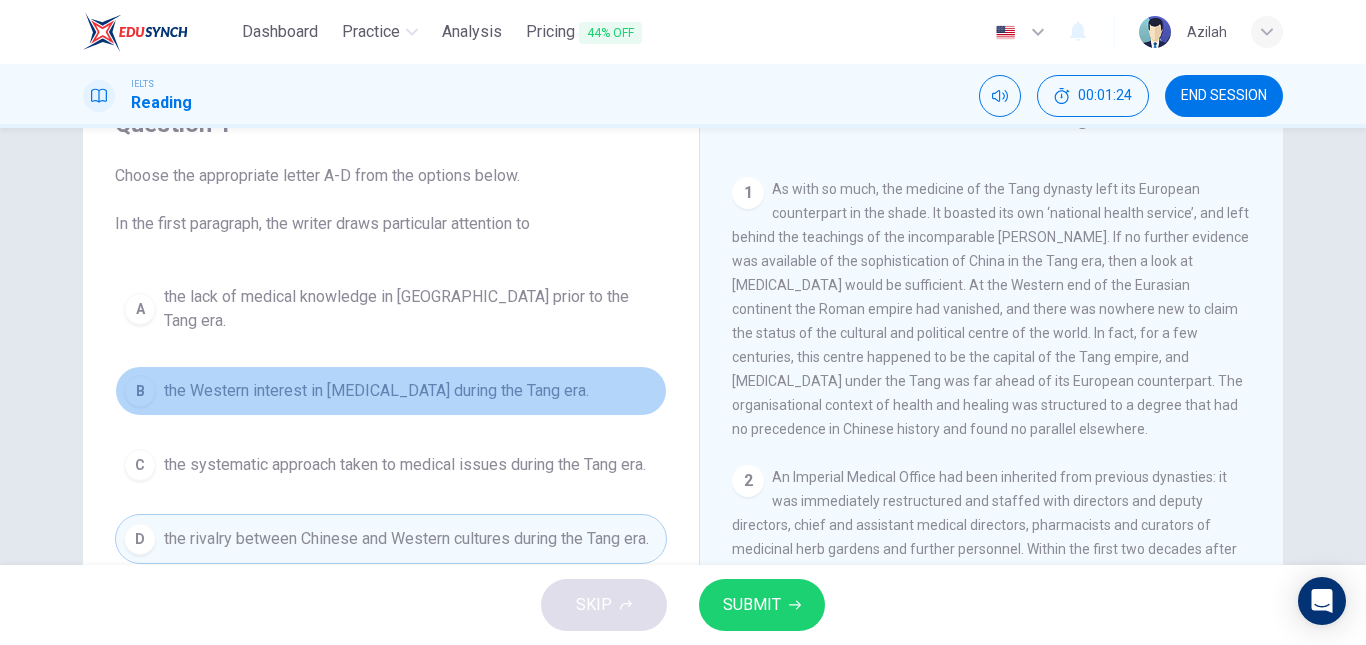 click on "B the Western interest in Chinese medicine during the Tang era." at bounding box center (391, 391) 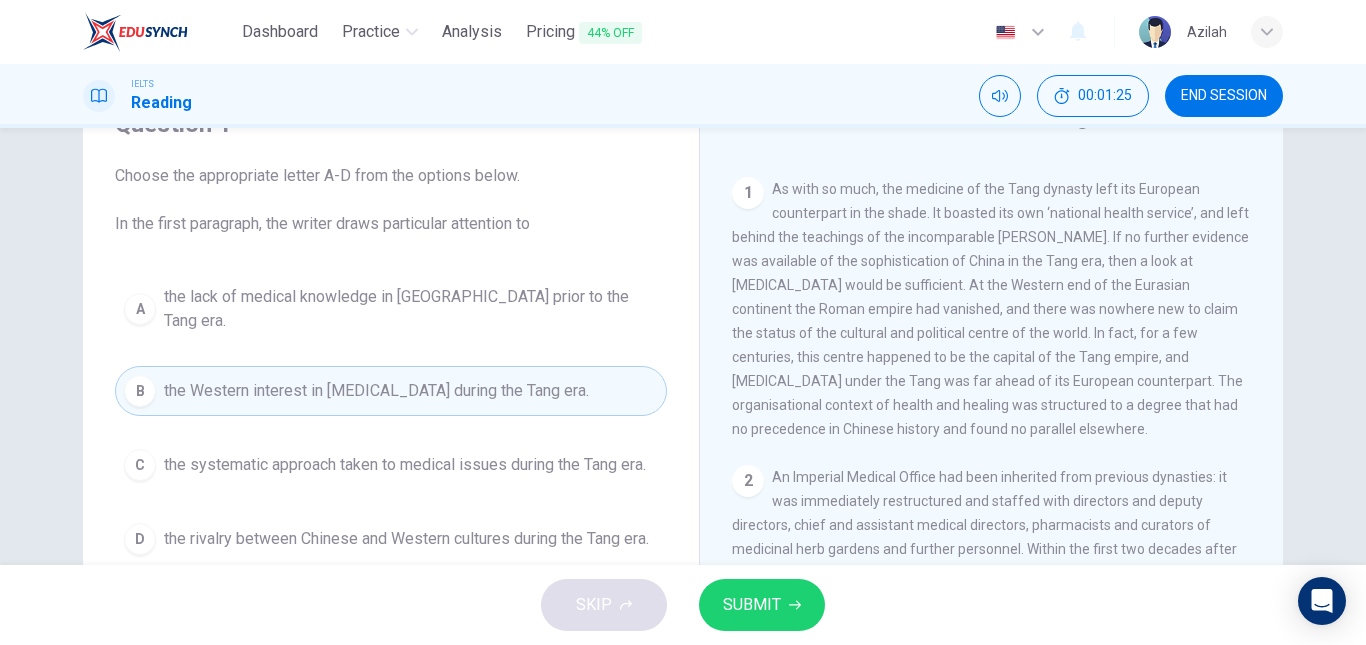 click on "SUBMIT" at bounding box center [762, 605] 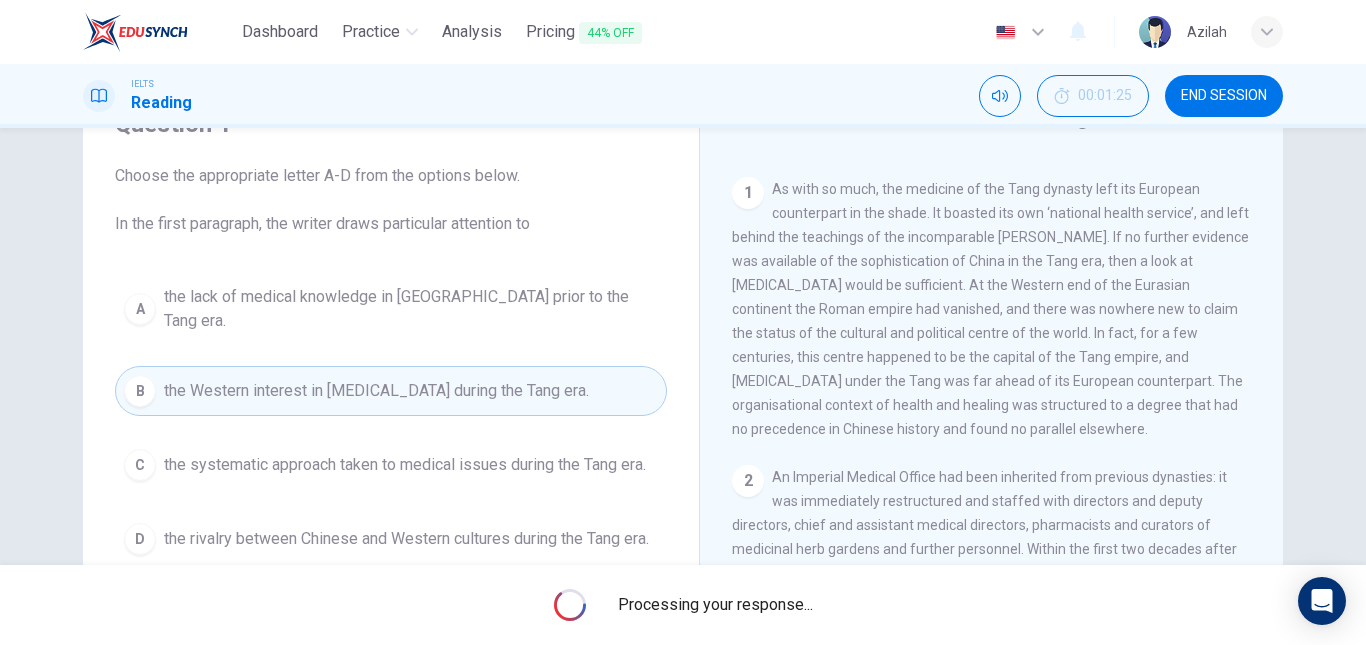 scroll, scrollTop: 200, scrollLeft: 0, axis: vertical 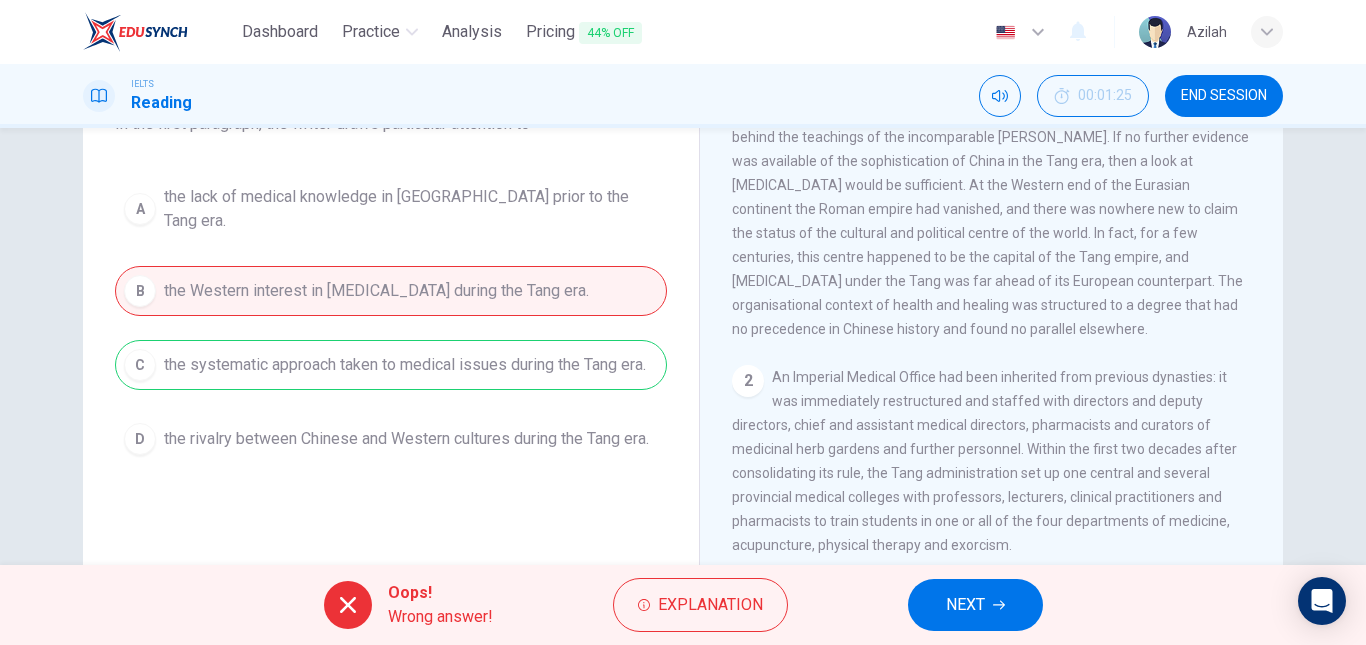 click on "A the lack of medical knowledge in China prior to the Tang era. B the Western interest in Chinese medicine during the Tang era. C the systematic approach taken to medical issues during the Tang era. D the rivalry between Chinese and Western cultures during the Tang era." at bounding box center [391, 320] 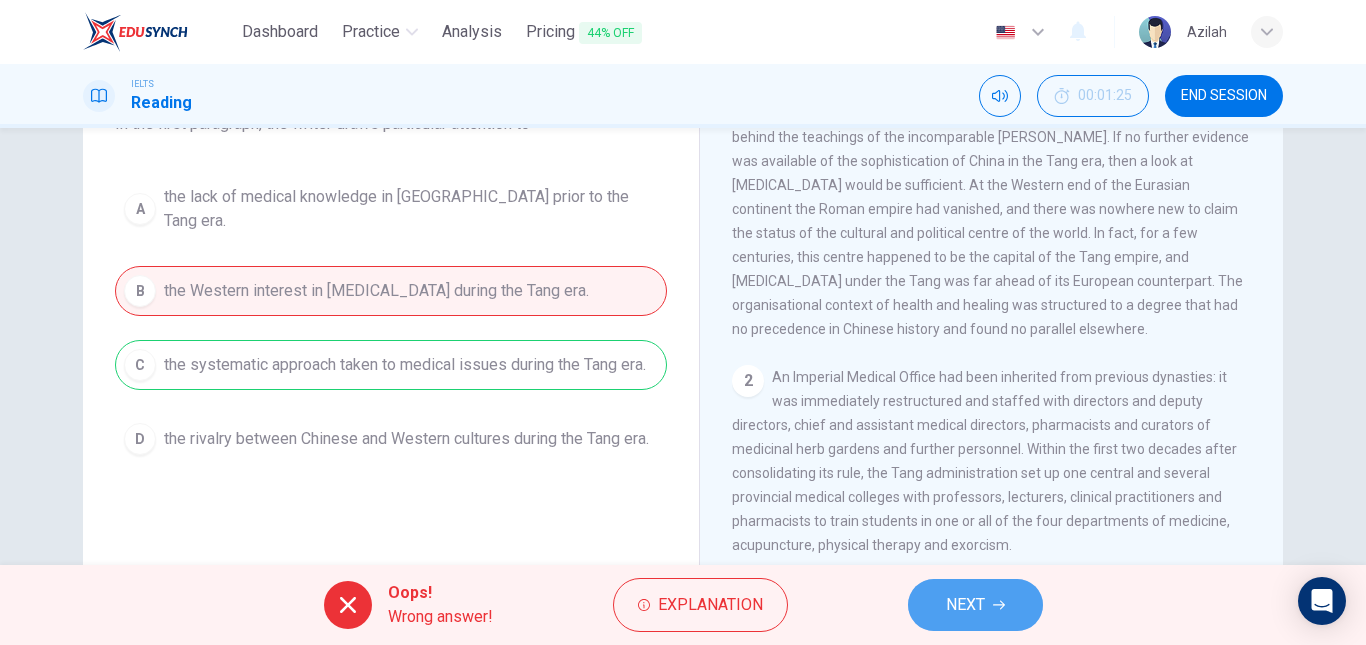 click on "NEXT" at bounding box center (975, 605) 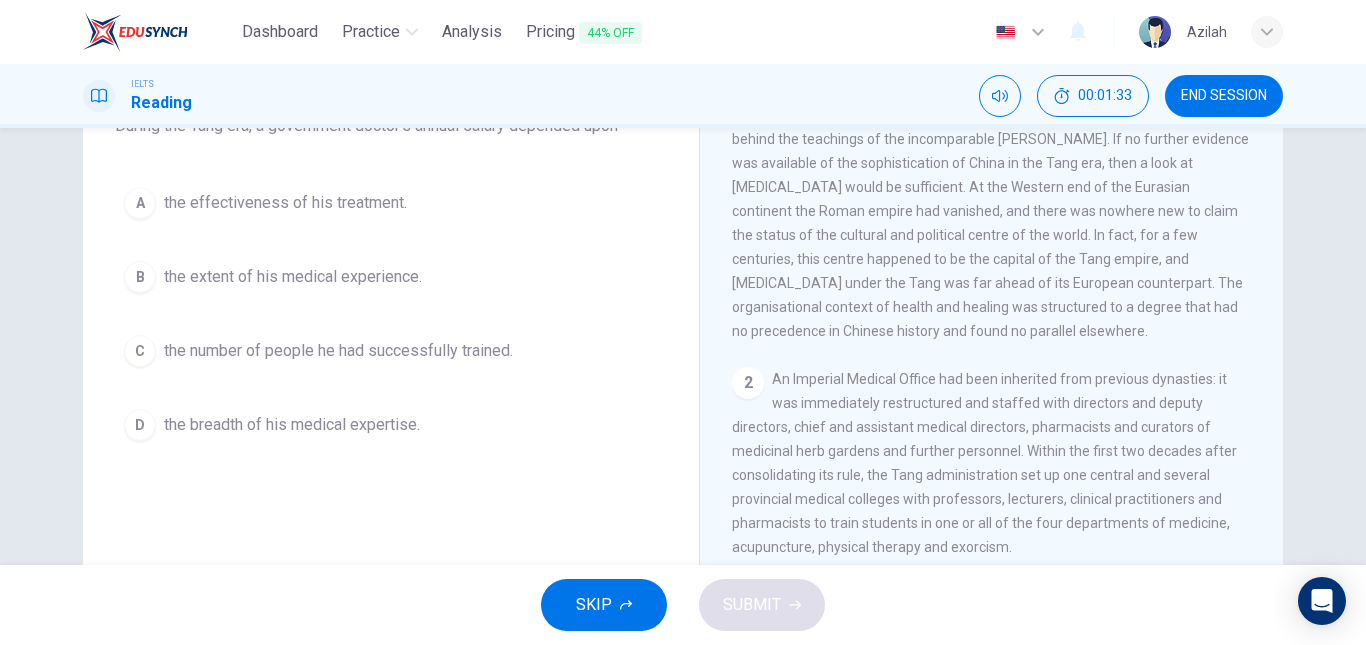 scroll, scrollTop: 200, scrollLeft: 0, axis: vertical 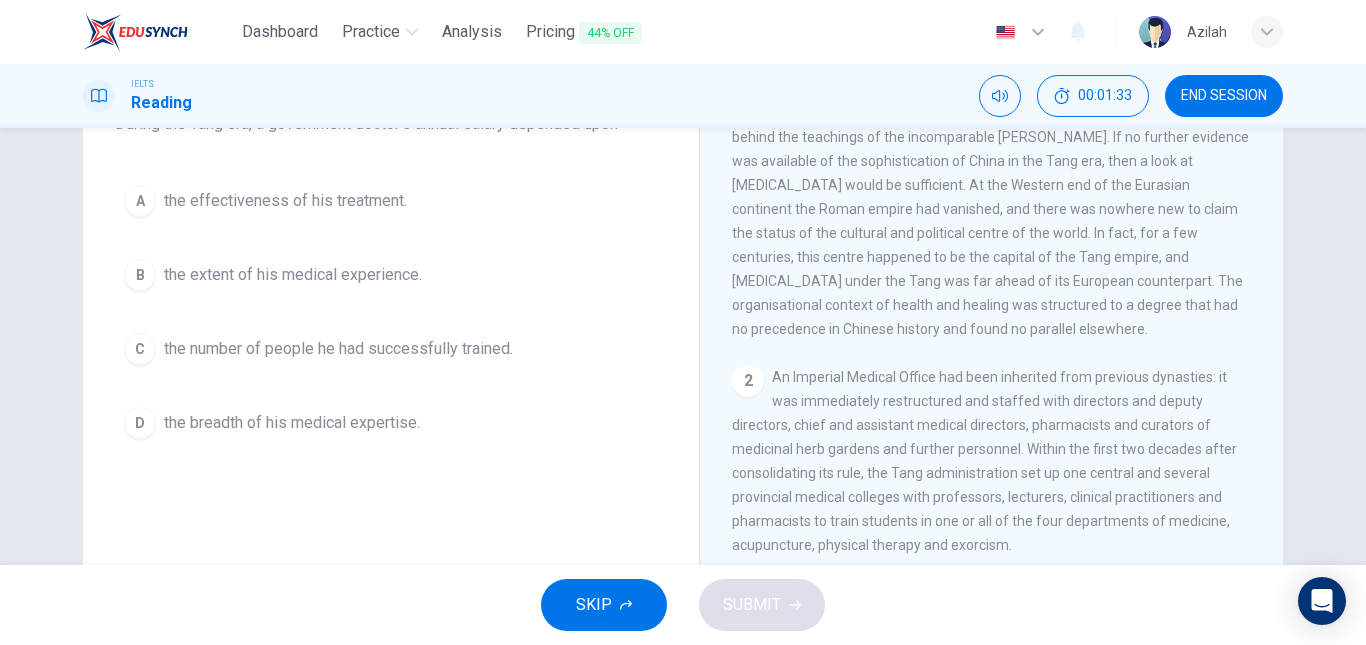 click on "the number of people he had successfully trained." at bounding box center [338, 349] 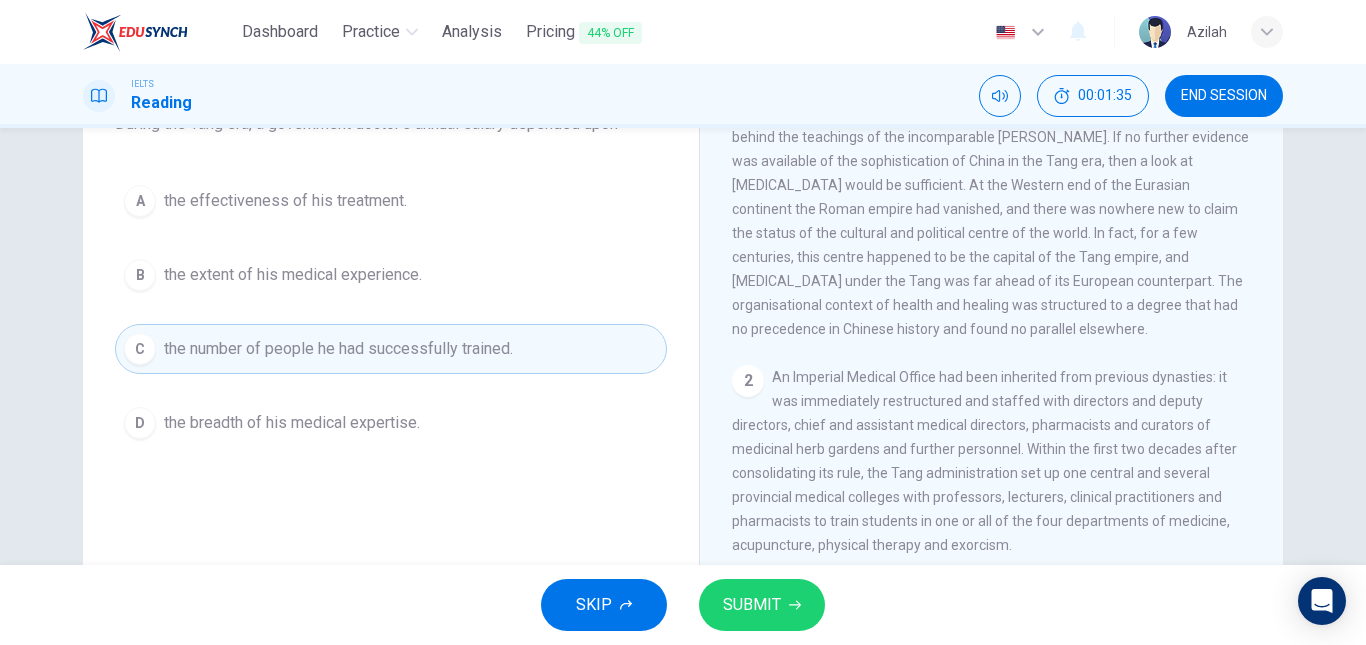 click on "SUBMIT" at bounding box center (752, 605) 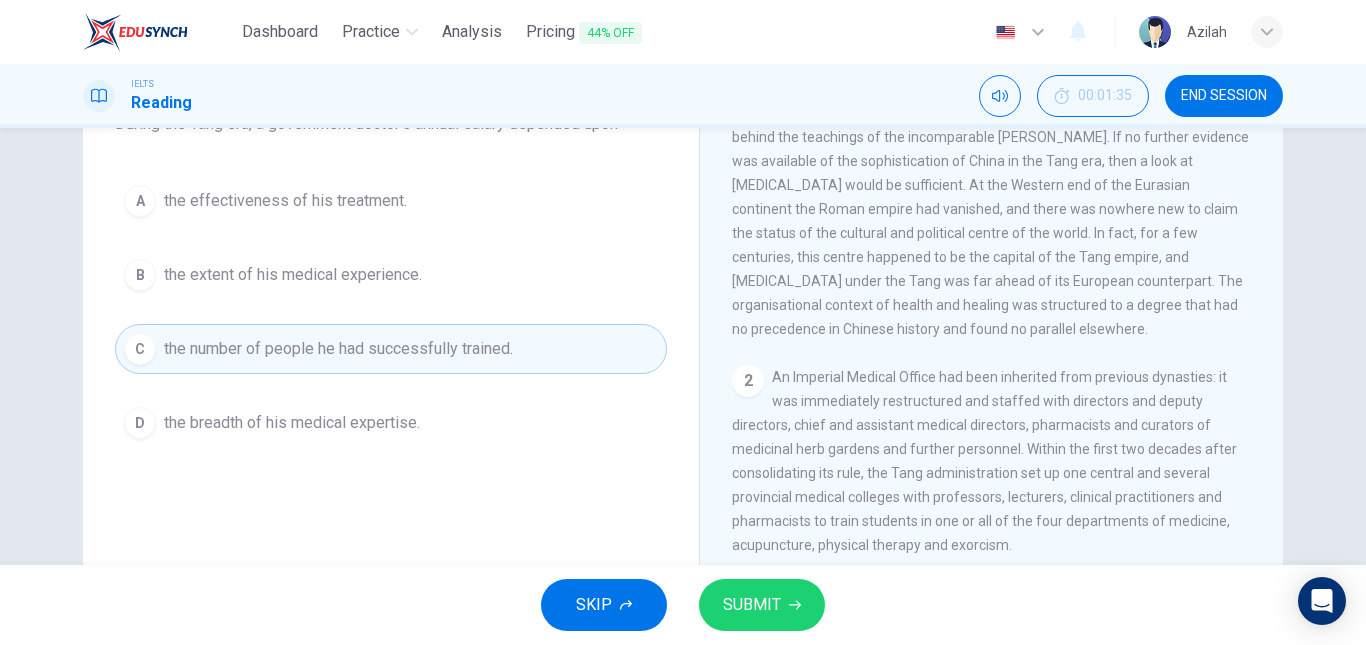 click on "As with so much, the medicine of the Tang dynasty left its European counterpart in the shade. It boasted its own ‘national health service’, and left behind the teachings of the incomparable Sun Simiao. If no further evidence was available of the sophistication of China in the Tang era, then a look at Chinese medicine would be sufficient. At the Western end of the Eurasian continent the Roman empire had vanished, and there was nowhere new to claim the status of the cultural and political centre of the world. In fact, for a few centuries, this centre happened to be the capital of the Tang empire, and Chinese medicine under the Tang was far ahead of its European counterpart. The organisational context of health and healing was structured to a degree that had no precedence in Chinese history and found no parallel elsewhere." at bounding box center [990, 209] 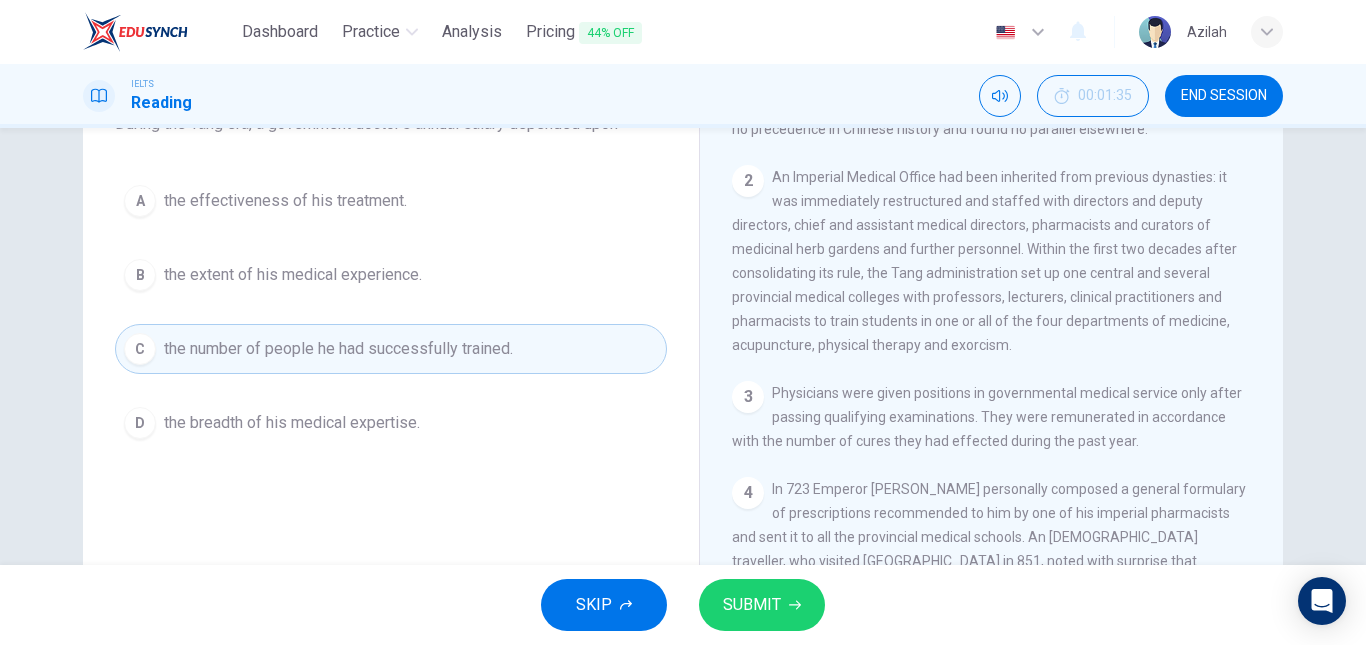 scroll, scrollTop: 700, scrollLeft: 0, axis: vertical 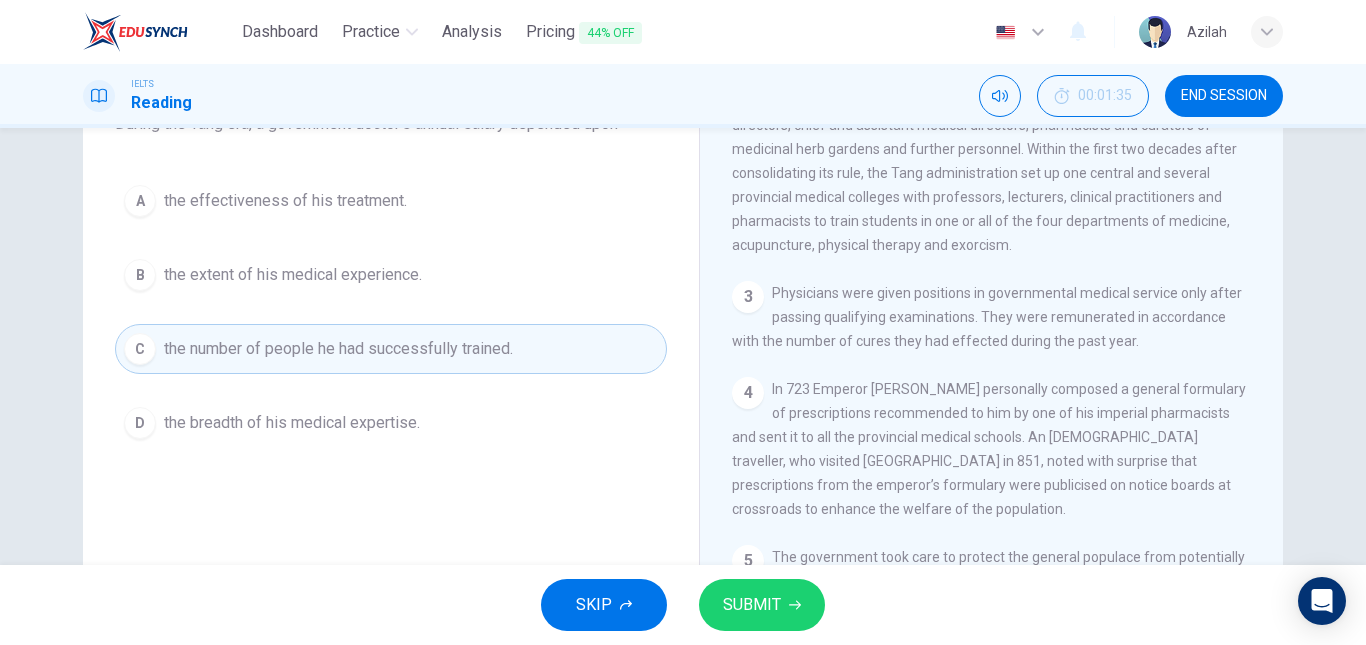 click on "B the extent of his medical experience." at bounding box center [391, 275] 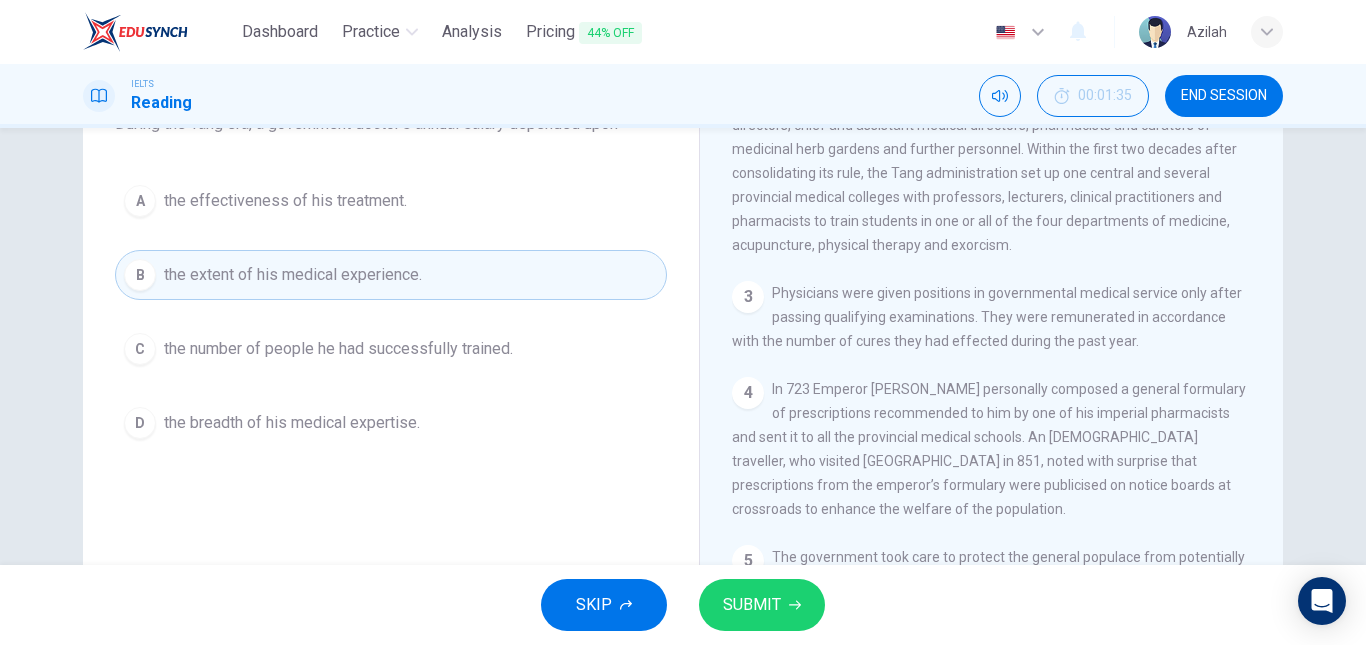 click on "A the effectiveness of his treatment." at bounding box center [391, 201] 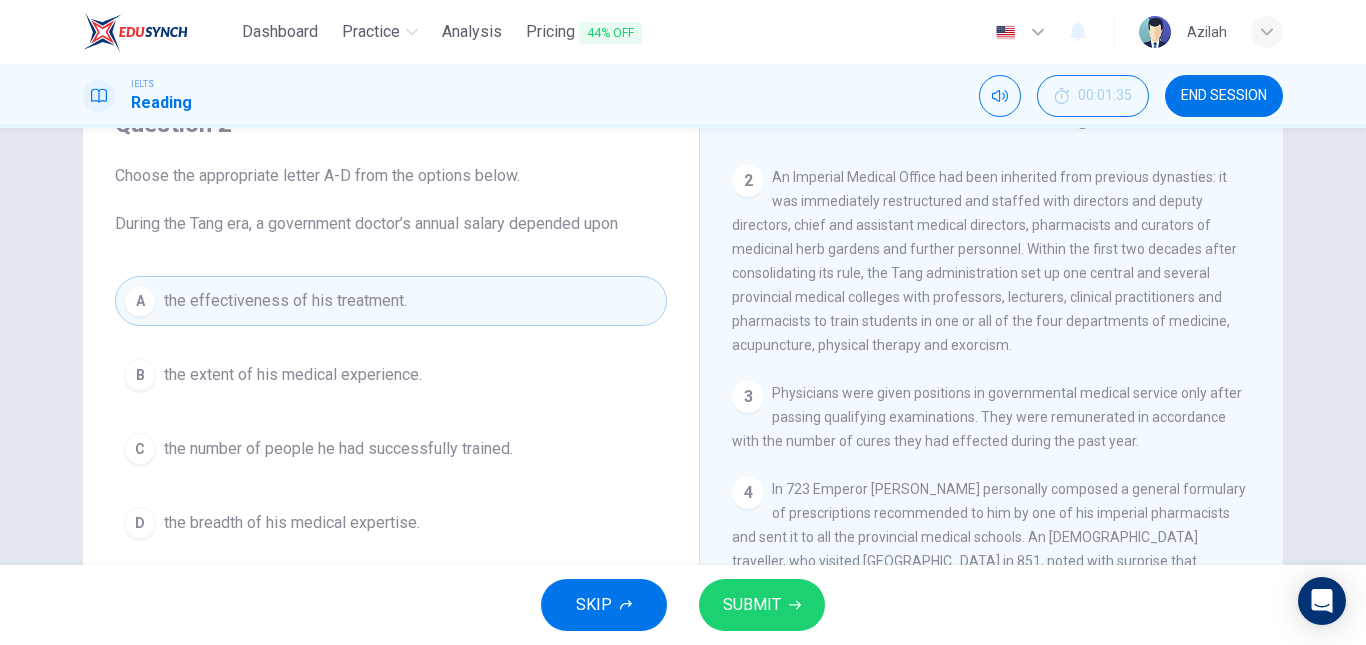 scroll, scrollTop: 200, scrollLeft: 0, axis: vertical 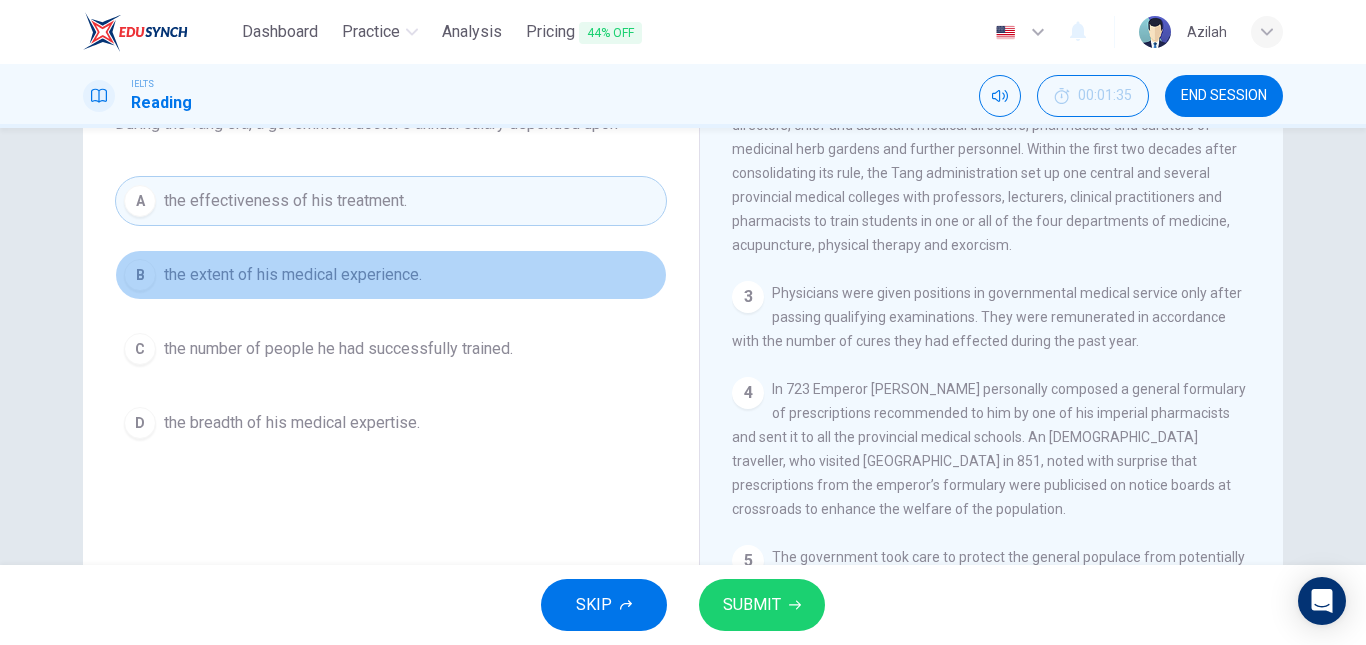 click on "B the extent of his medical experience." at bounding box center [391, 275] 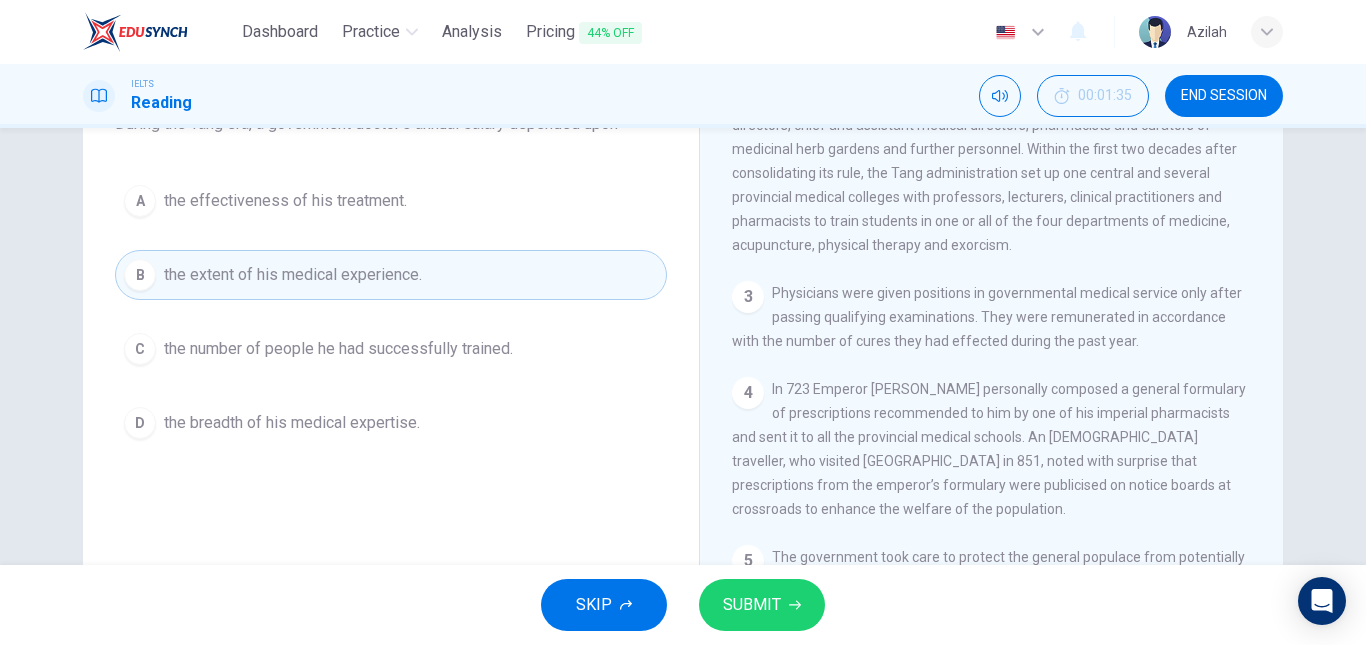 click on "the effectiveness of his treatment." at bounding box center [285, 201] 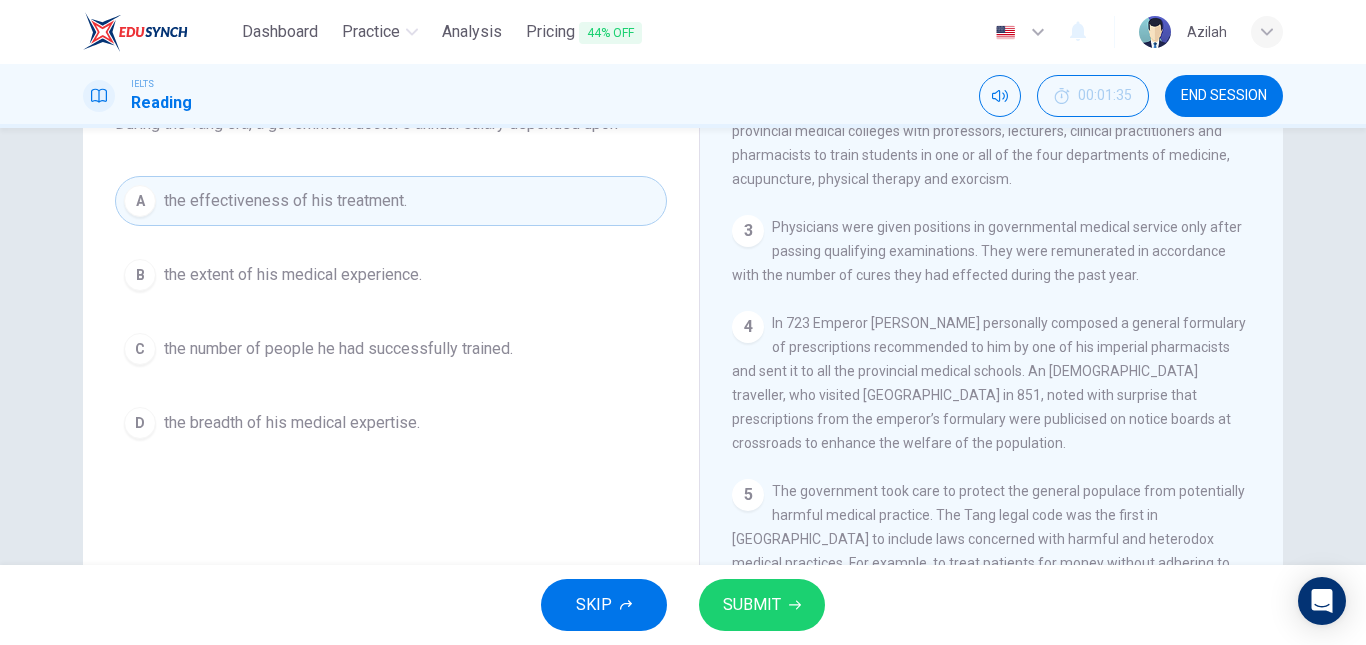 scroll, scrollTop: 800, scrollLeft: 0, axis: vertical 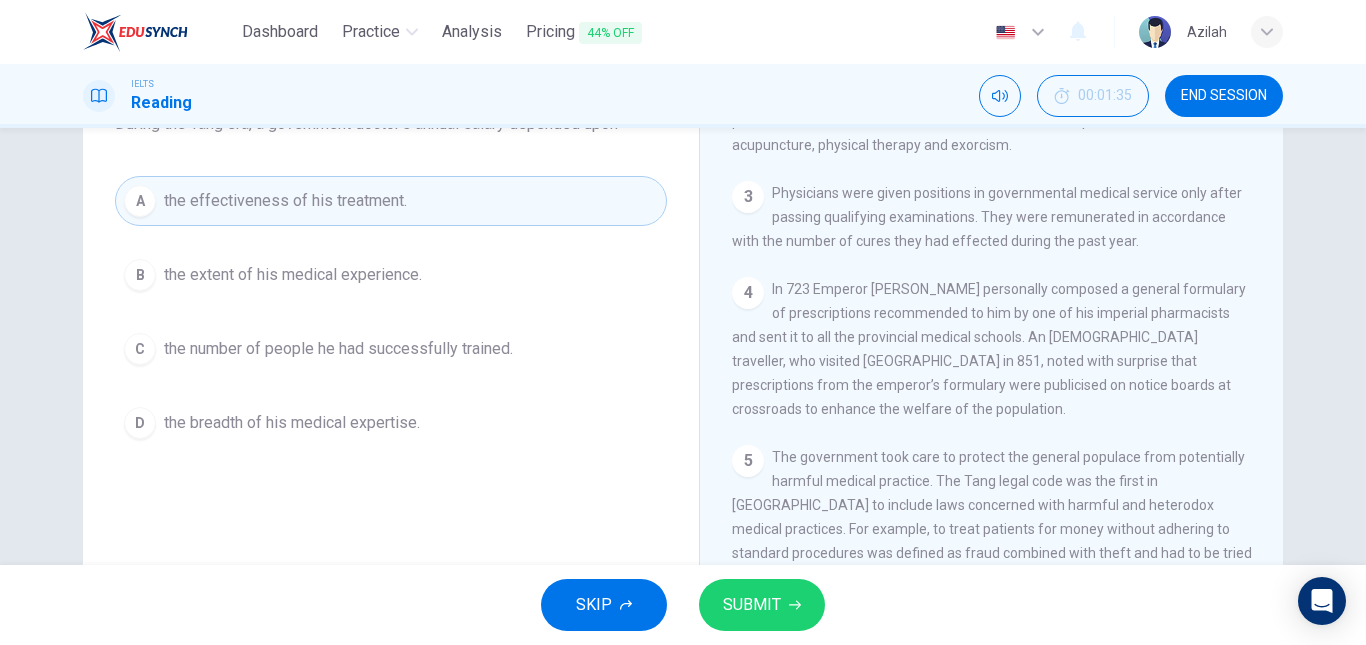 click on "Dashboard Practice Analysis Pricing 44% OFF English en ​ Azilah" at bounding box center (683, 32) 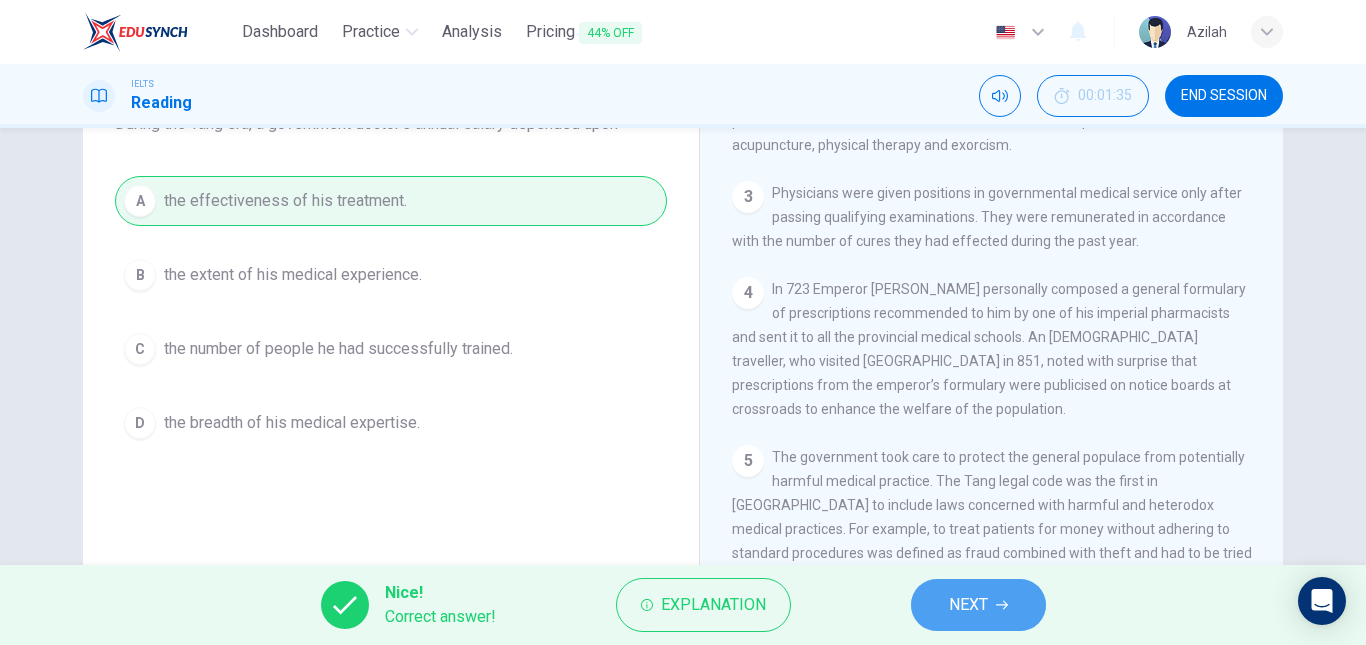 click on "NEXT" at bounding box center [968, 605] 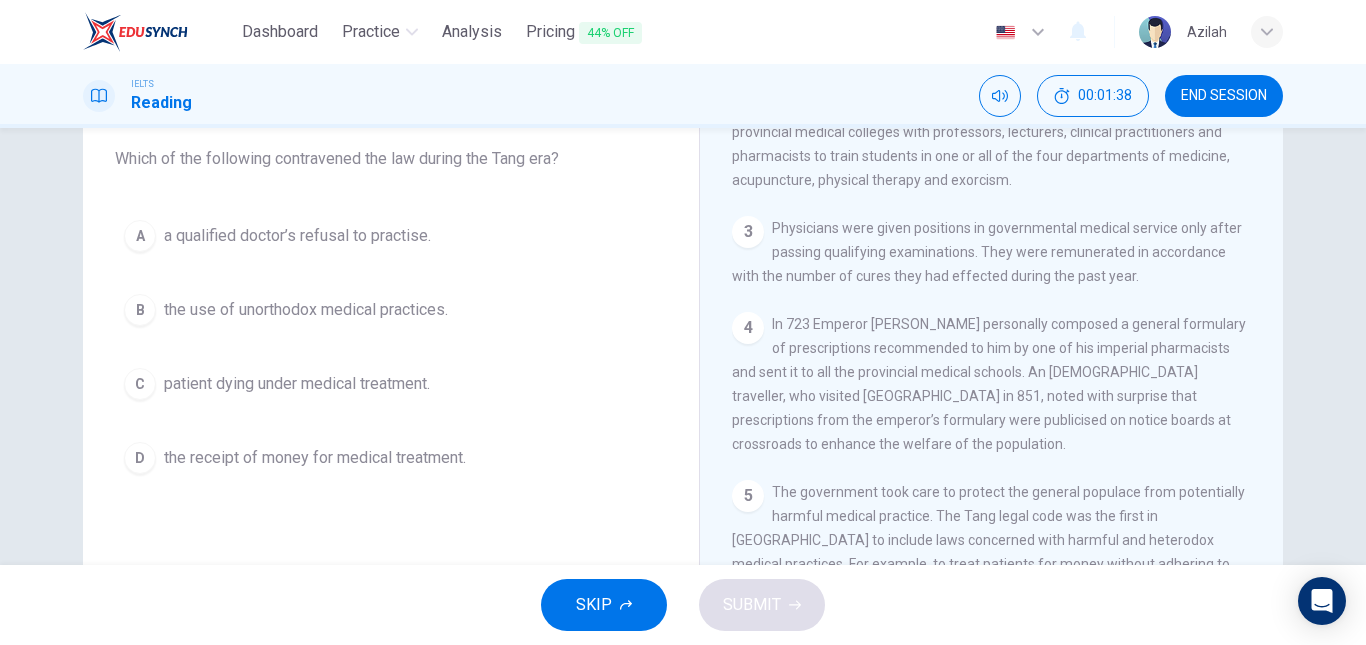scroll, scrollTop: 200, scrollLeft: 0, axis: vertical 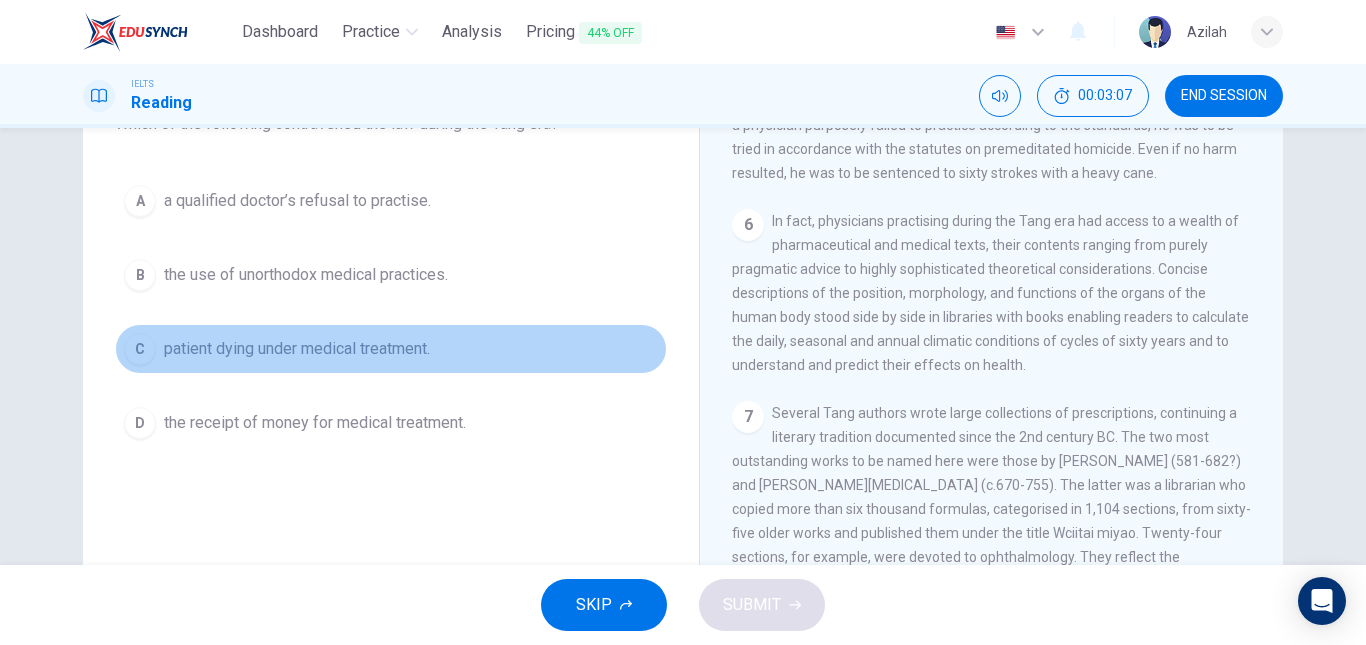 click on "patient dying under medical treatment." at bounding box center [297, 349] 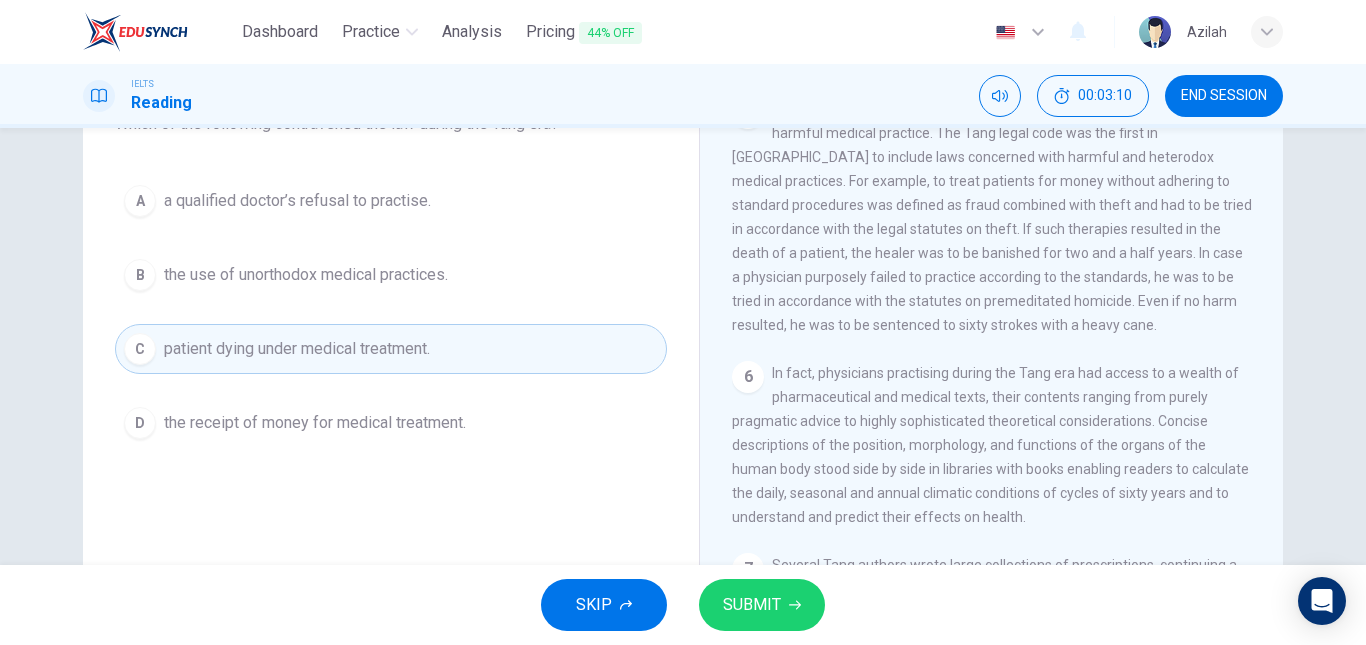 scroll, scrollTop: 1100, scrollLeft: 0, axis: vertical 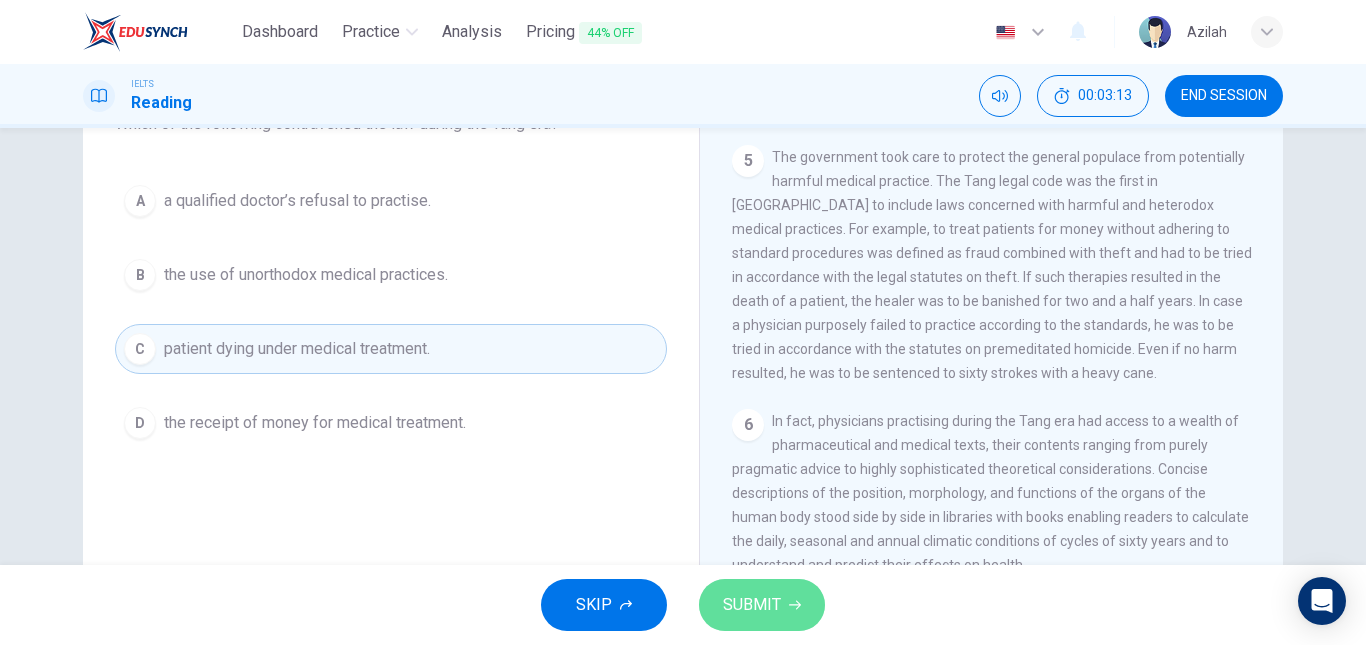 click on "SUBMIT" at bounding box center (762, 605) 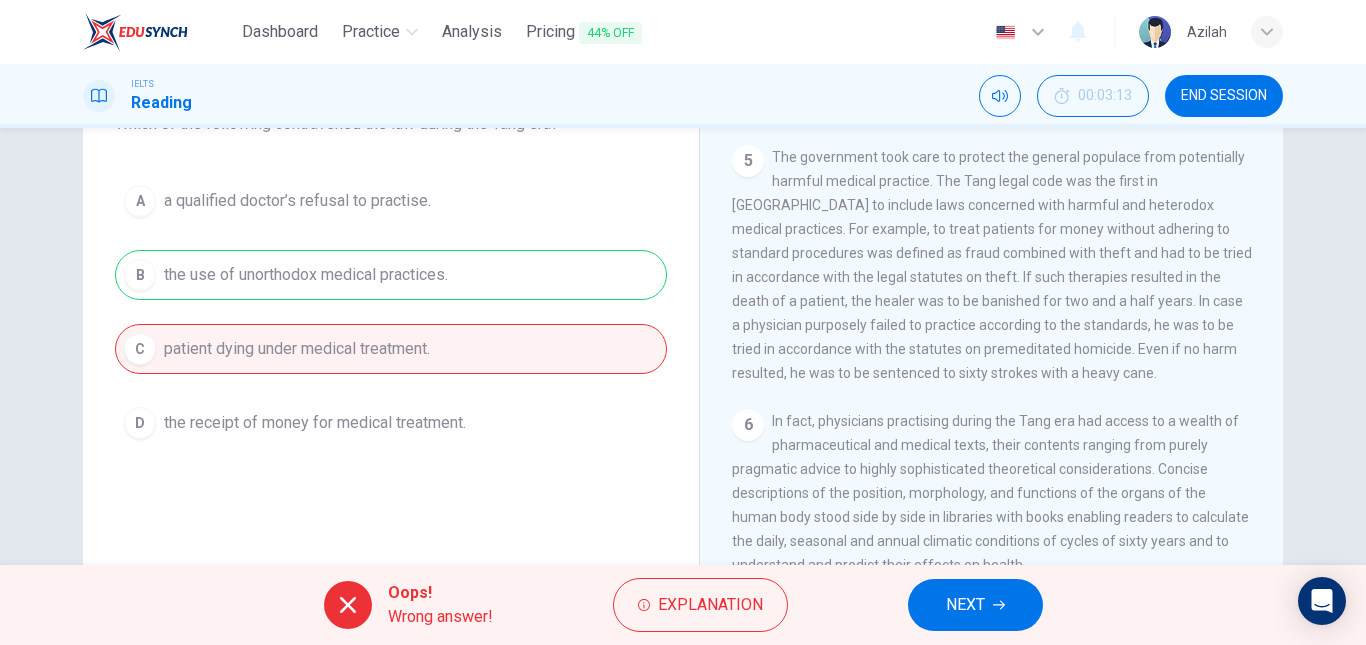 click on "NEXT" at bounding box center [975, 605] 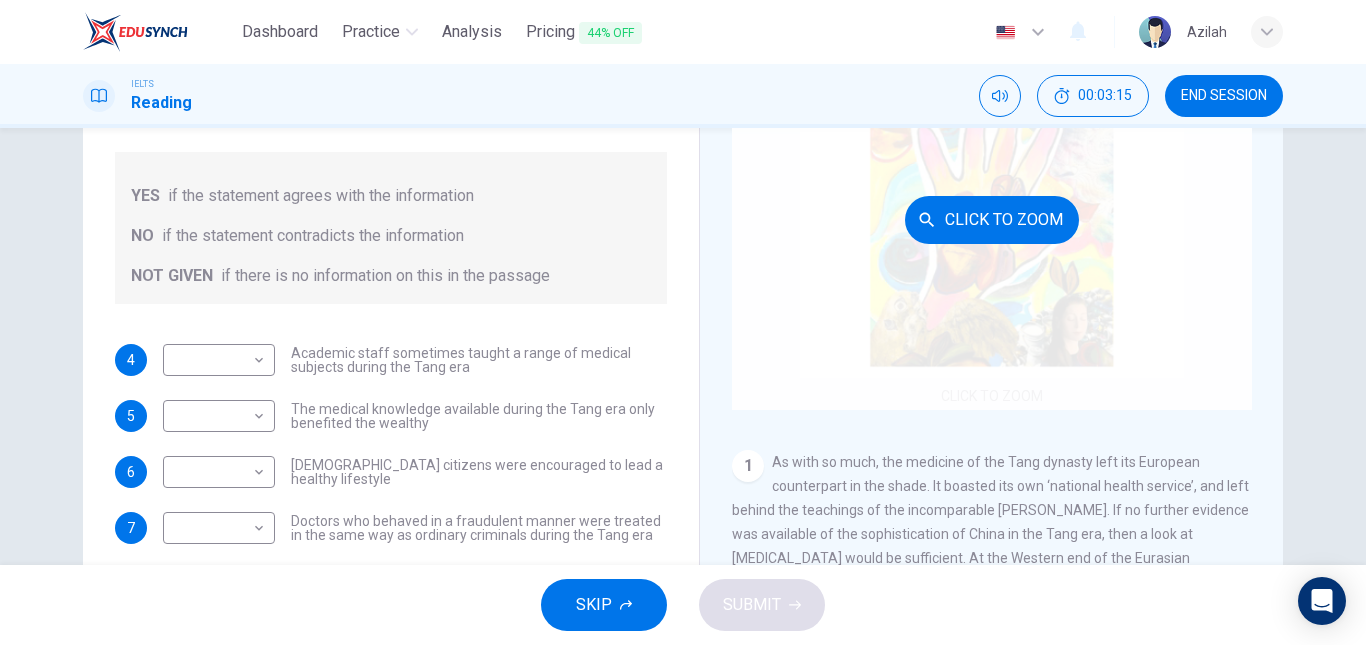 scroll, scrollTop: 0, scrollLeft: 0, axis: both 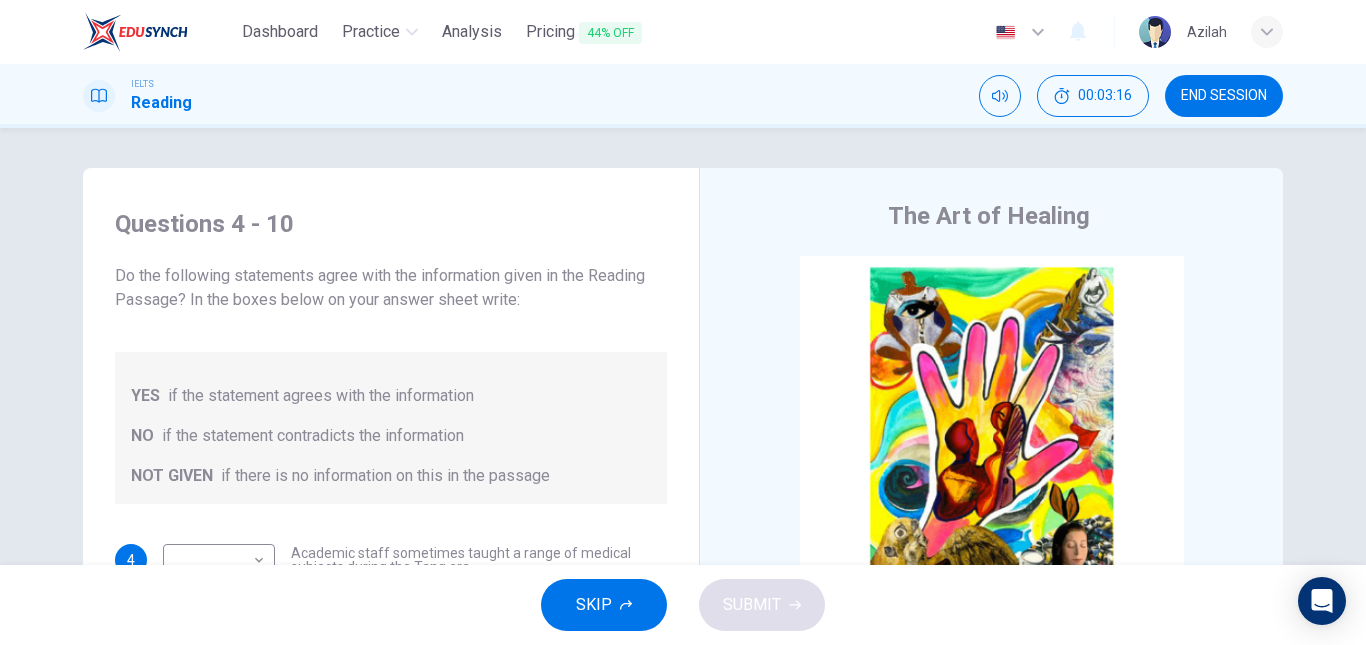 click on "END SESSION" at bounding box center (1224, 96) 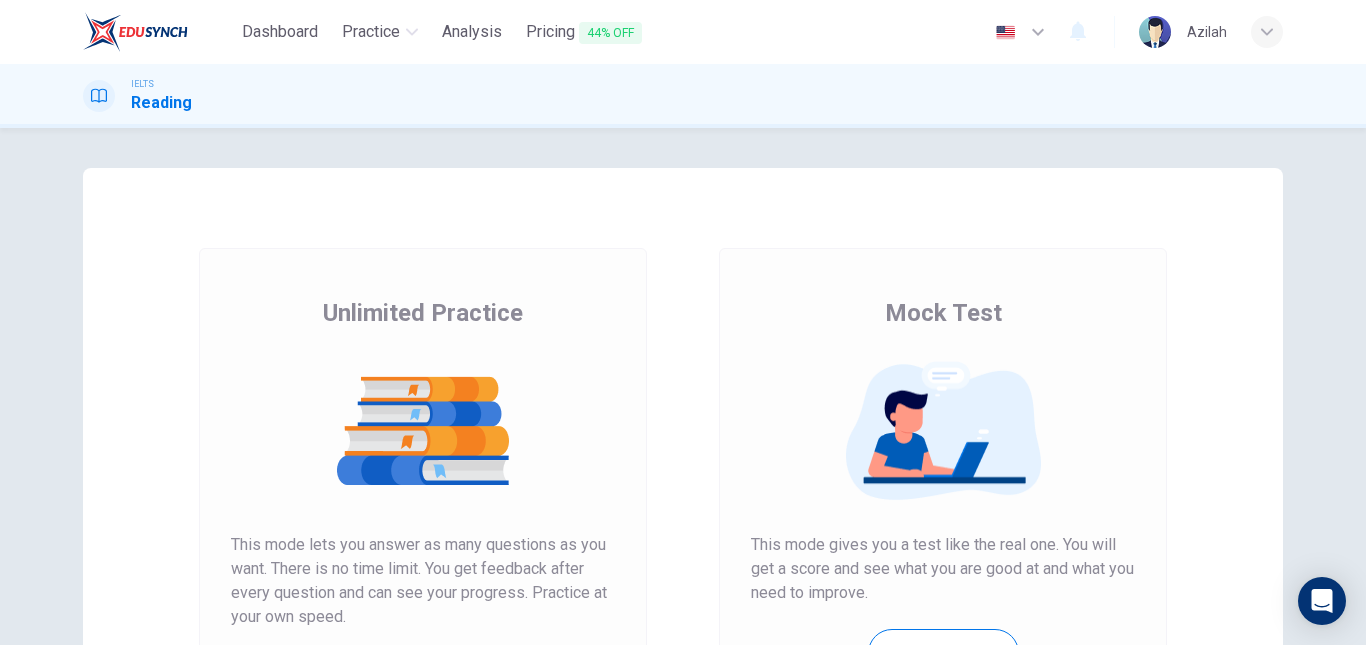 scroll, scrollTop: 0, scrollLeft: 0, axis: both 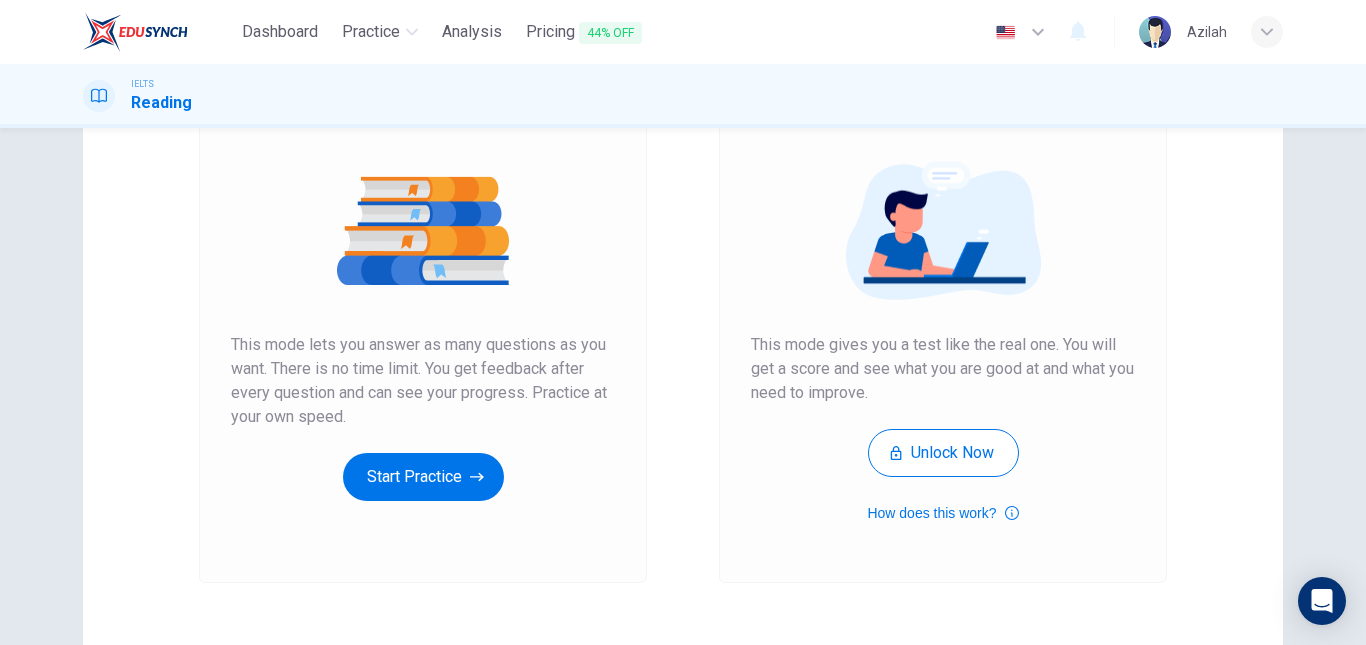 click on "Unlimited Practice This mode lets you answer as many questions as you want. There is no time limit. You get feedback after every question and can see your progress. Practice at your own speed. Start Practice" at bounding box center (423, 315) 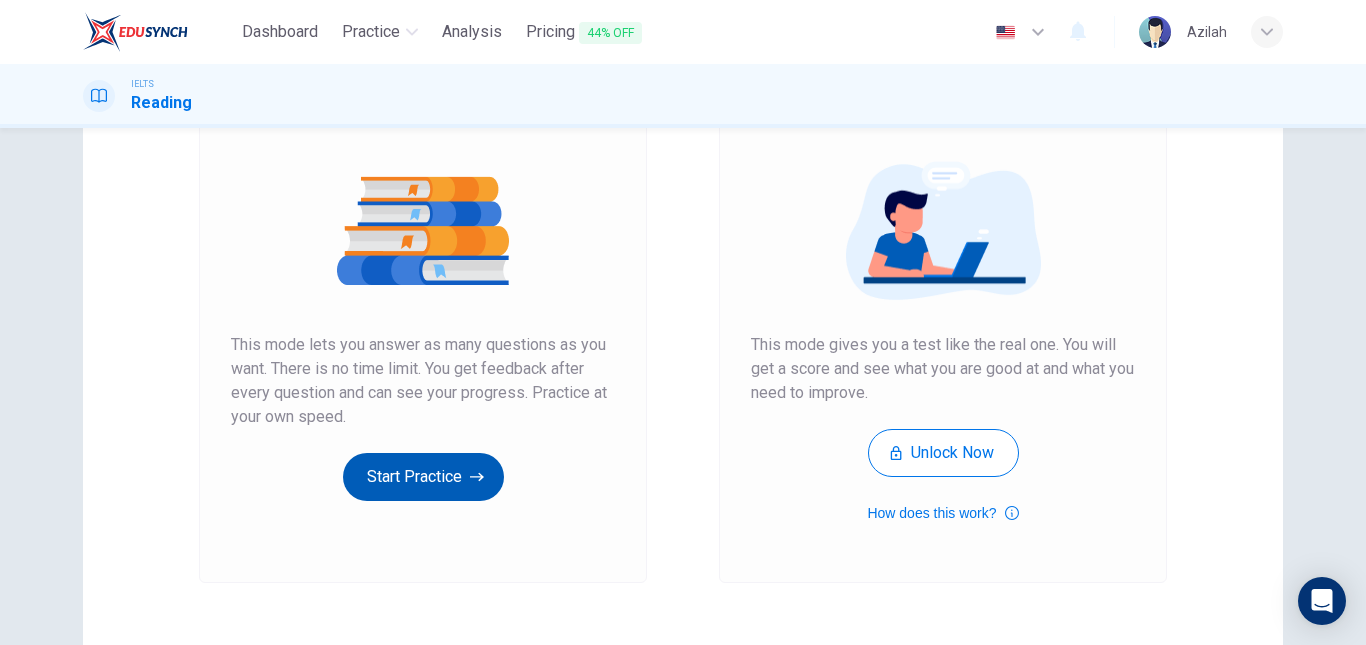 click on "Start Practice" at bounding box center [423, 477] 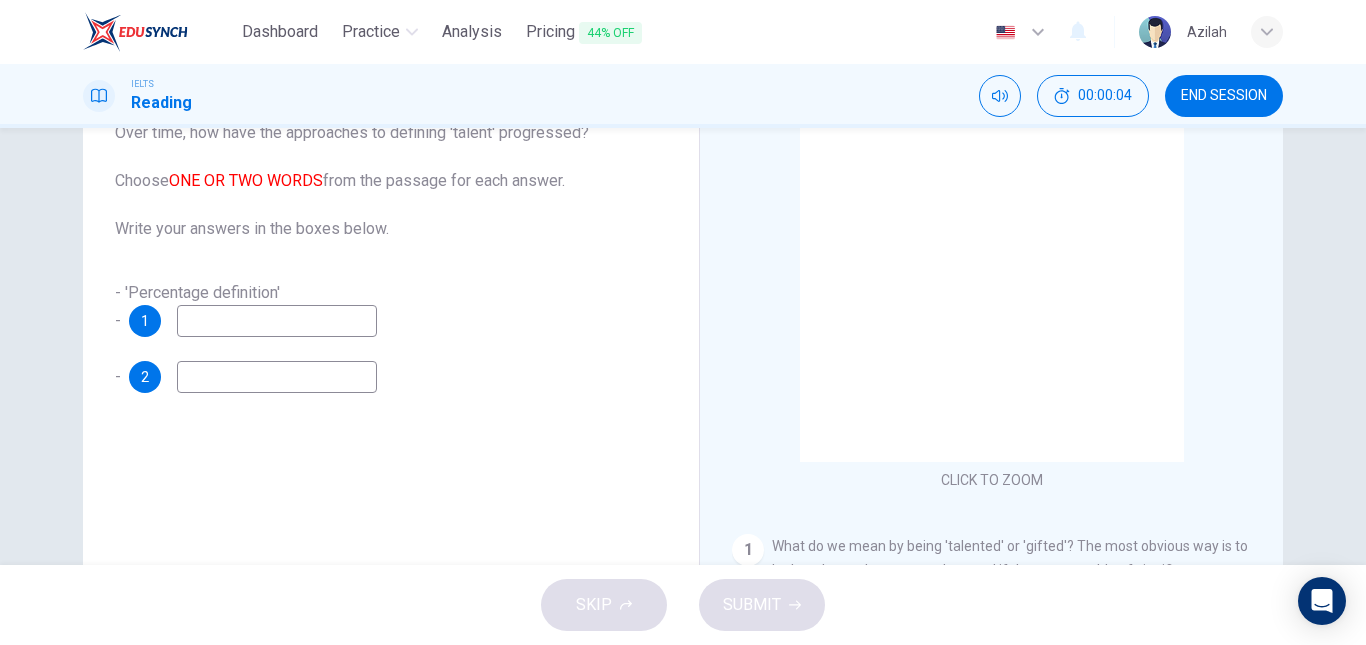 scroll, scrollTop: 138, scrollLeft: 0, axis: vertical 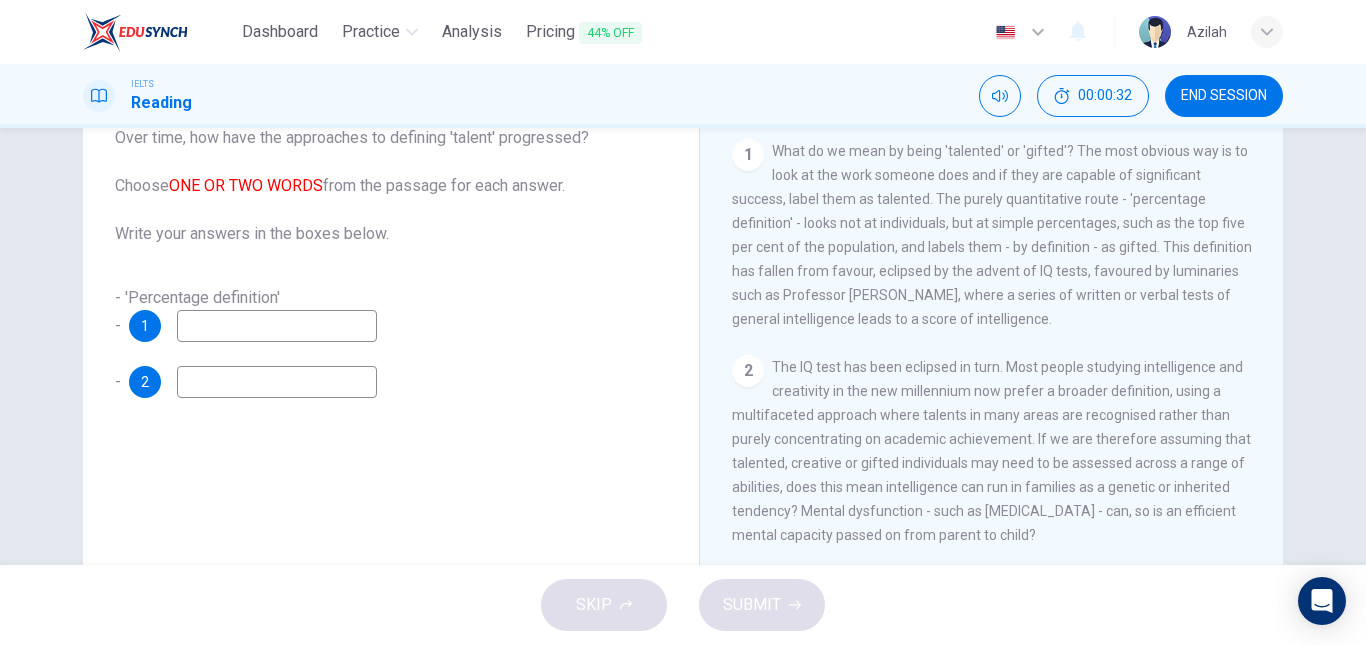 click at bounding box center (277, 326) 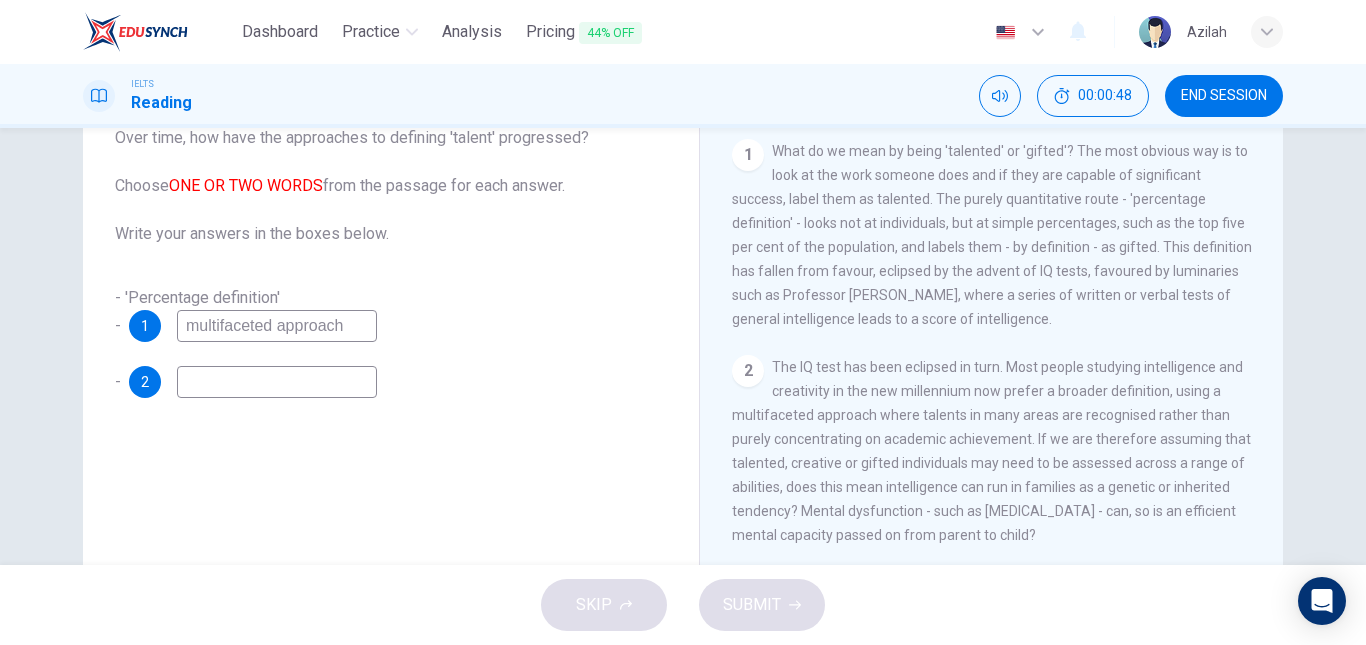 type on "multifaceted approach" 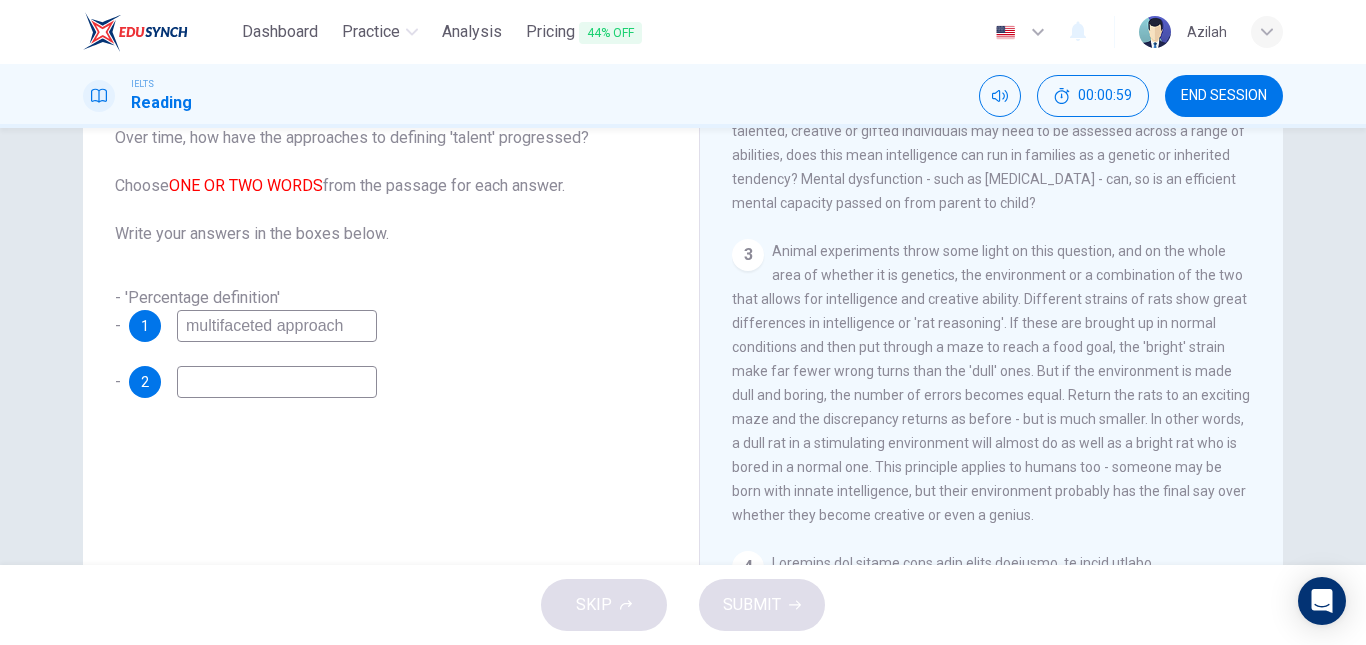 scroll, scrollTop: 700, scrollLeft: 0, axis: vertical 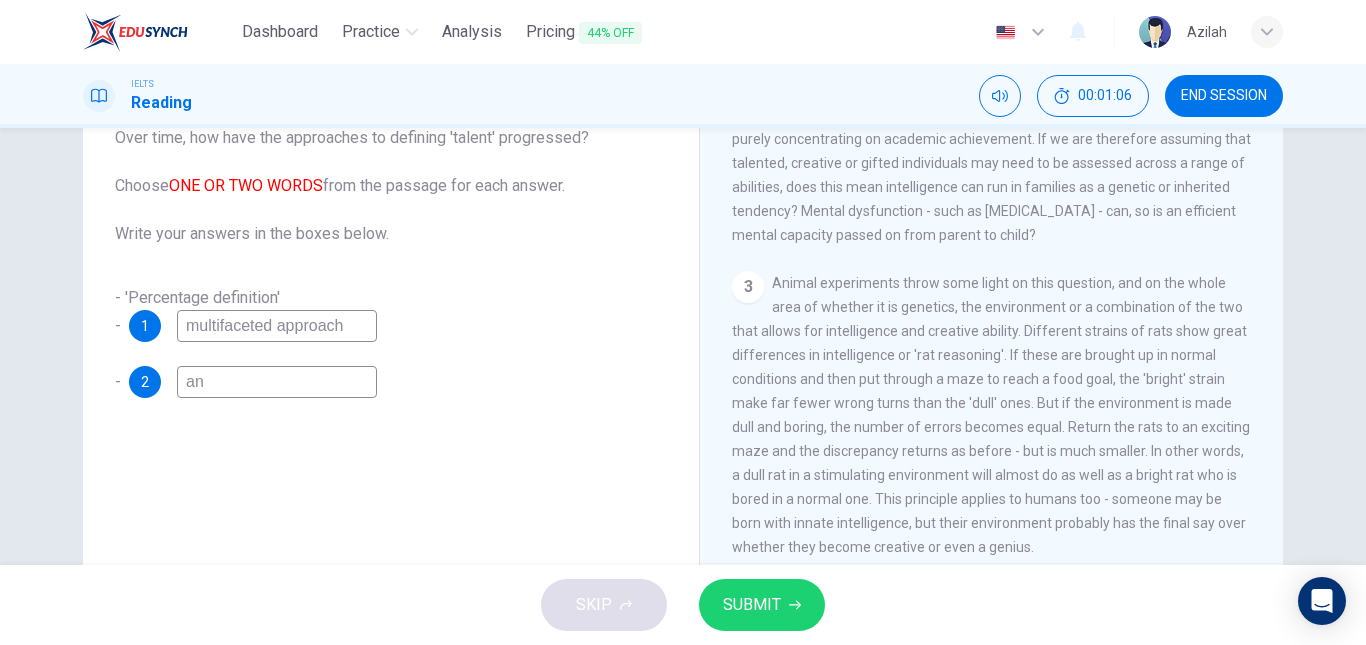 type on "a" 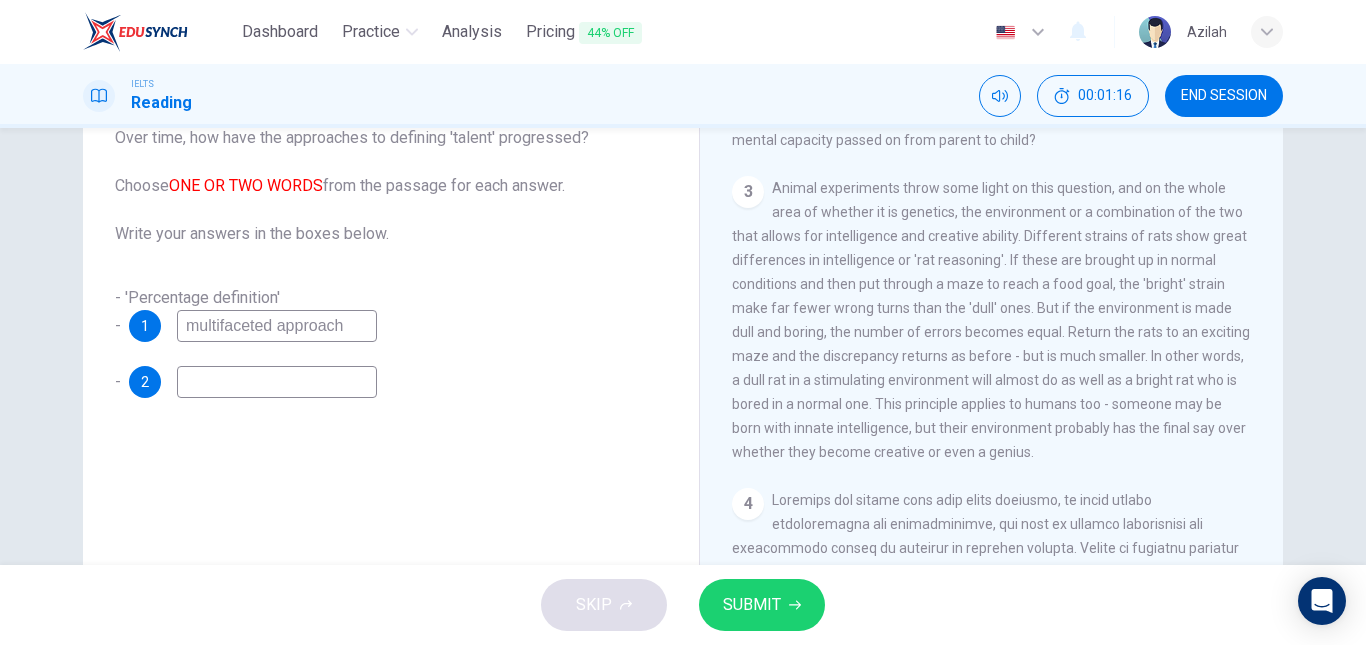 scroll, scrollTop: 800, scrollLeft: 0, axis: vertical 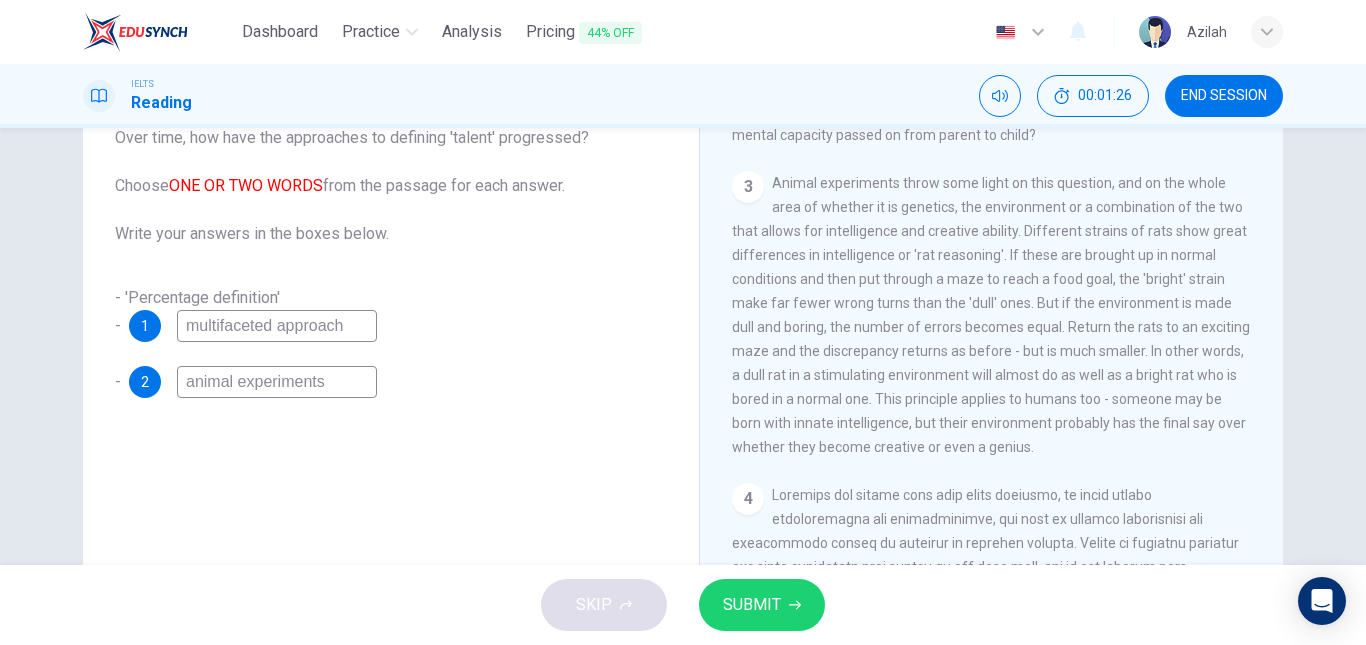type on "animal experiments" 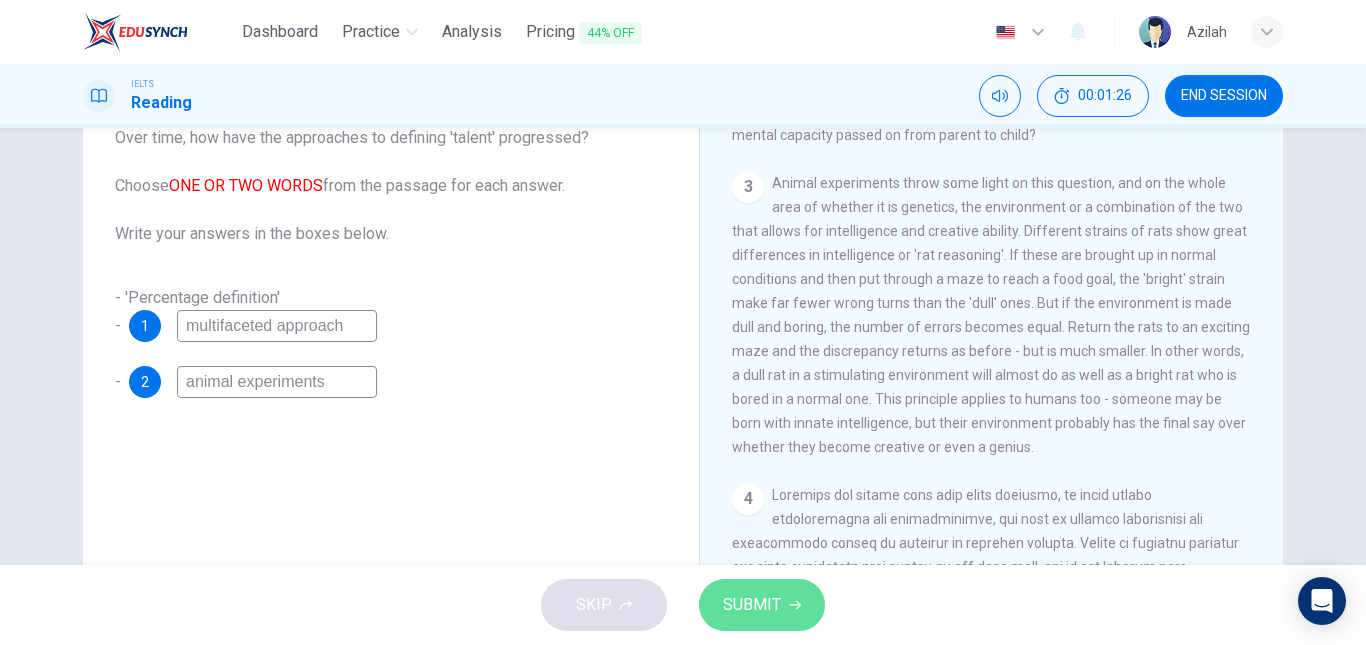 click on "SUBMIT" at bounding box center [762, 605] 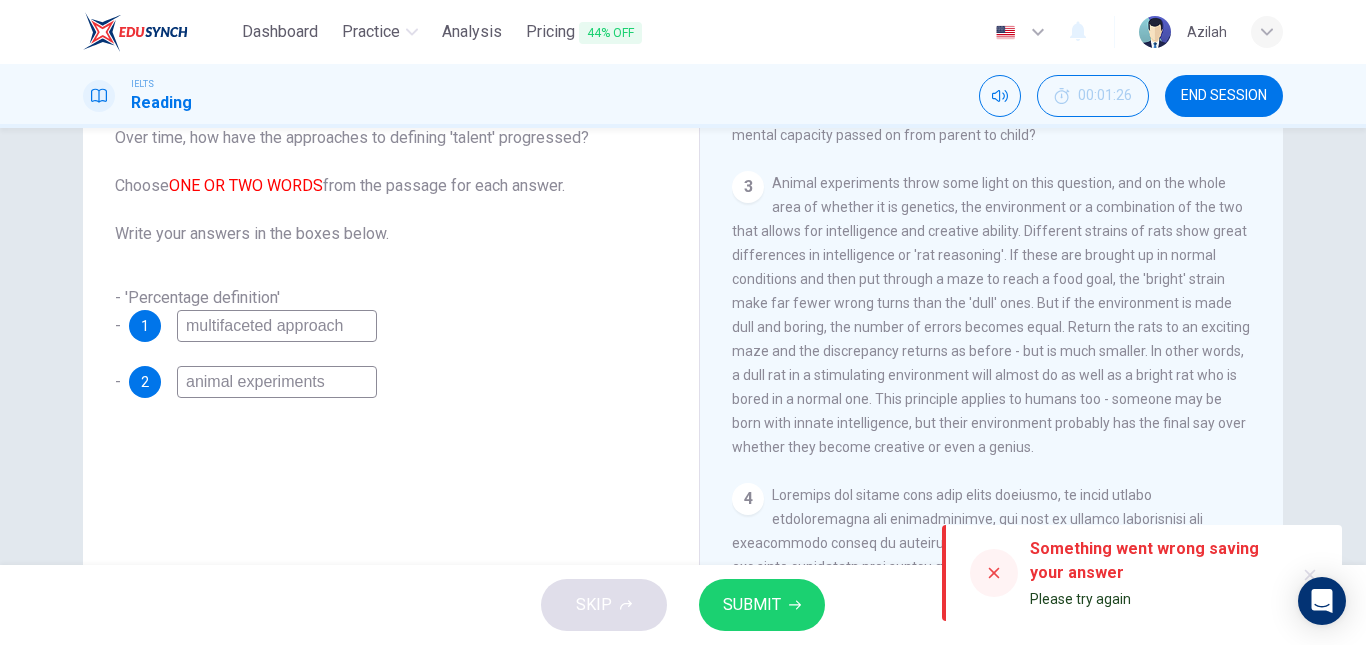 click on "Animal experiments throw some light on this question, and on the whole area of whether it is genetics, the environment or a combination of the two that allows for intelligence and creative ability. Different strains of rats show great differences in intelligence or 'rat reasoning'. If these are brought up in normal conditions and then put through a maze to reach a food goal, the 'bright' strain make far fewer wrong turns than the 'dull' ones. But if the environment is made dull and boring, the number of errors becomes equal. Return the rats to an exciting maze and the discrepancy returns as before - but is much smaller. In other words, a dull rat in a stimulating environment will almost do as well as a bright rat who is bored in a normal one. This principle applies to humans too - someone may be born with innate intelligence, but their environment probably has the final say over whether they become creative or even a genius." at bounding box center (991, 315) 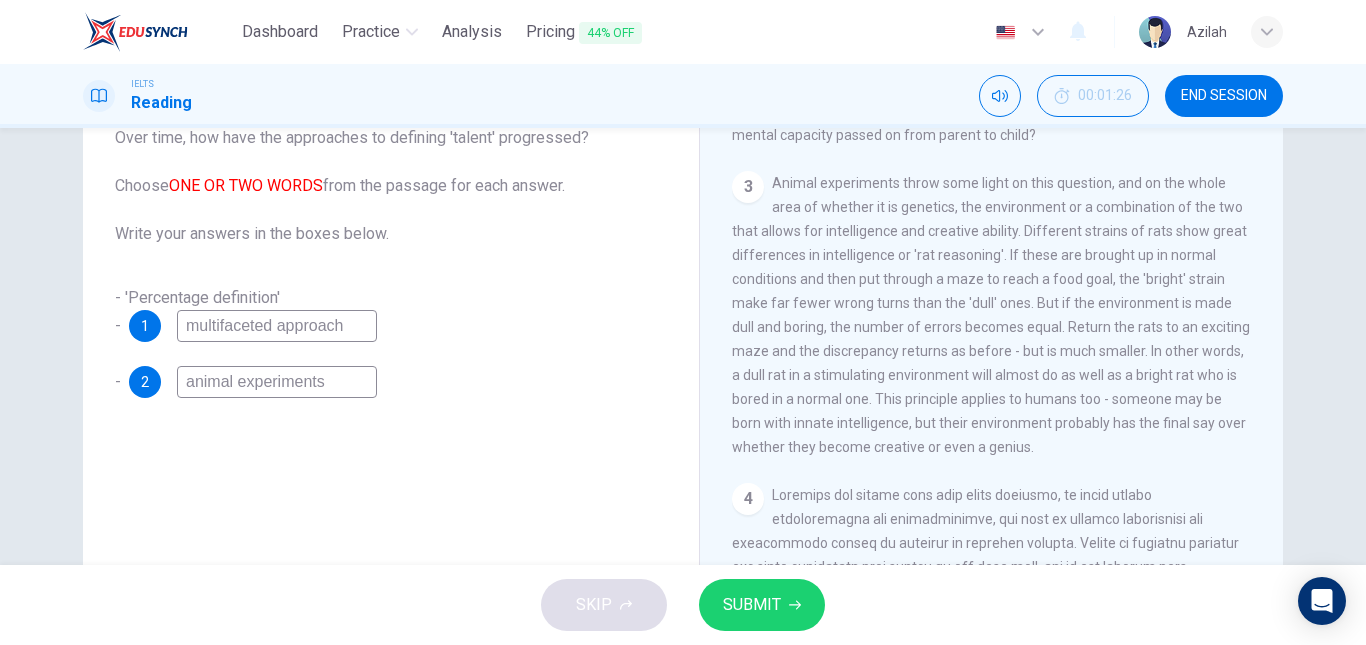 click on "SUBMIT" at bounding box center [762, 605] 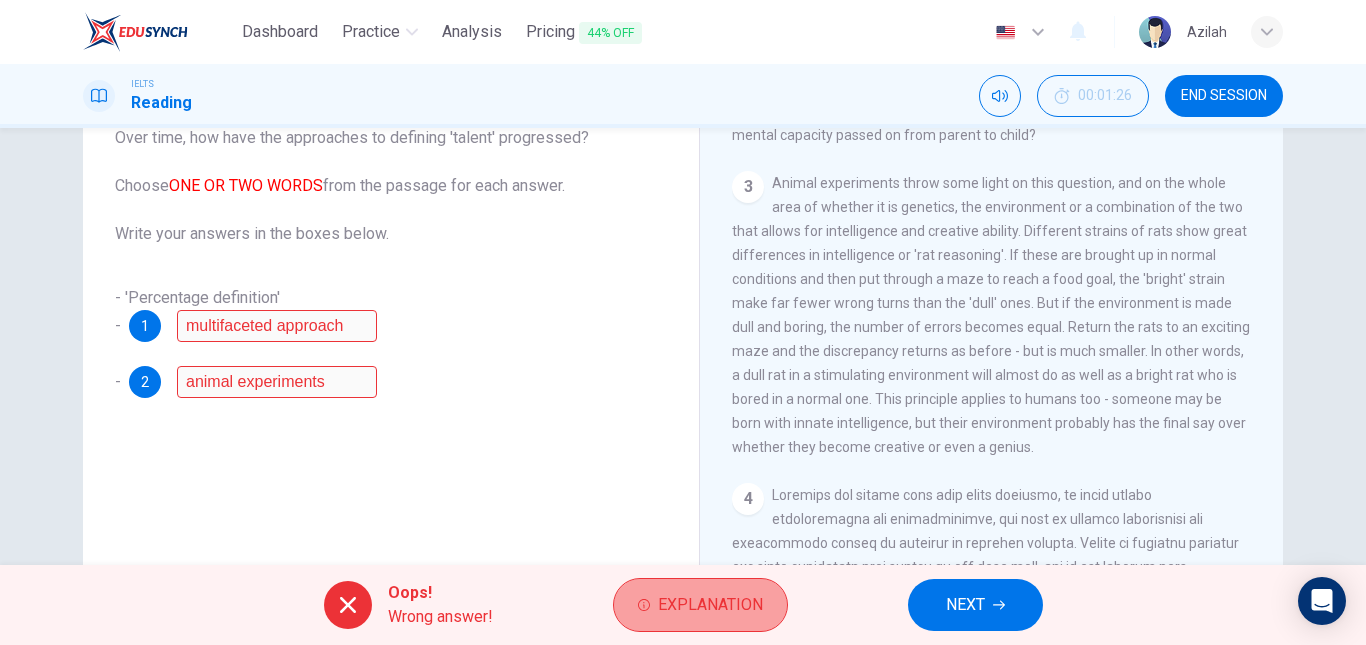 click on "Explanation" at bounding box center (710, 605) 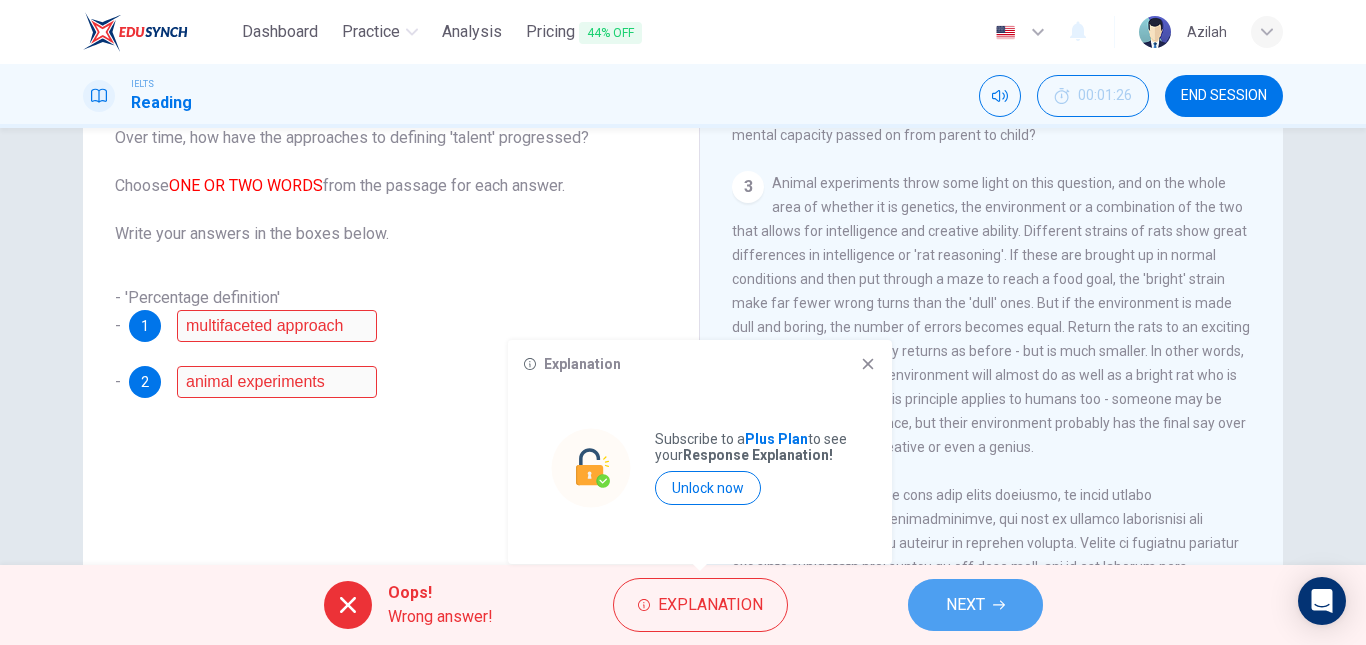 click on "NEXT" at bounding box center (965, 605) 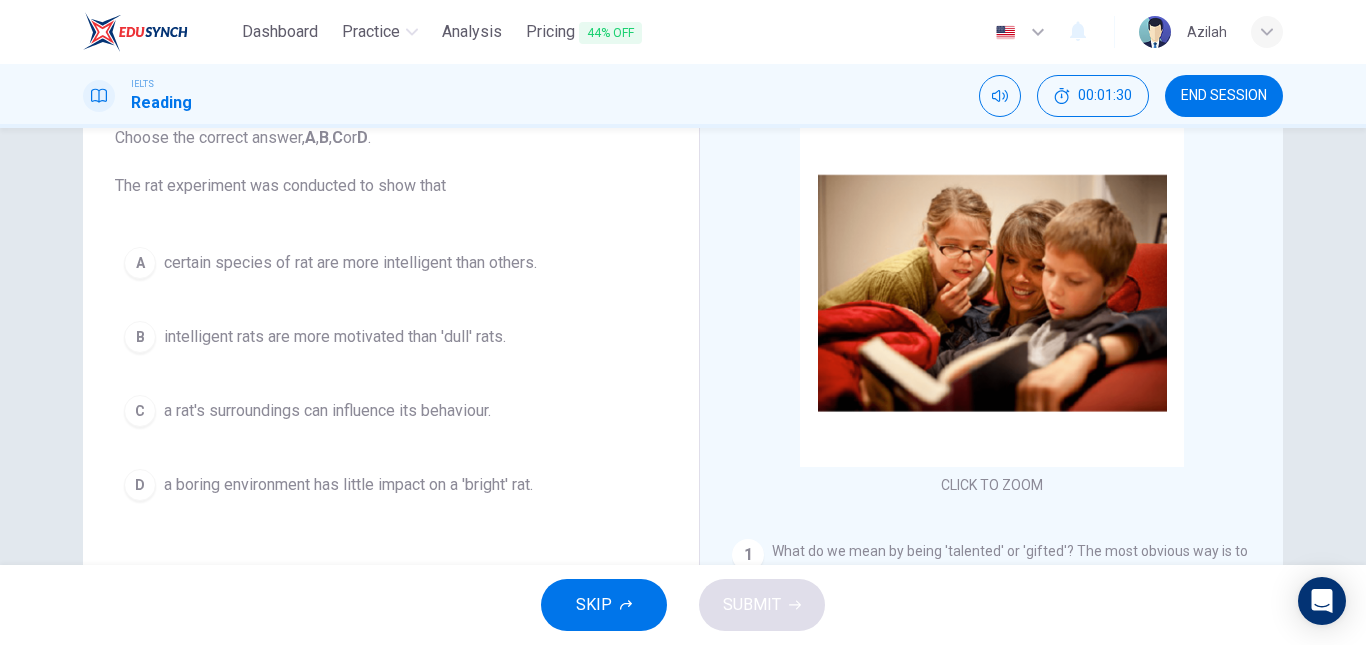 click on "a rat's surroundings can influence its behaviour." at bounding box center (327, 411) 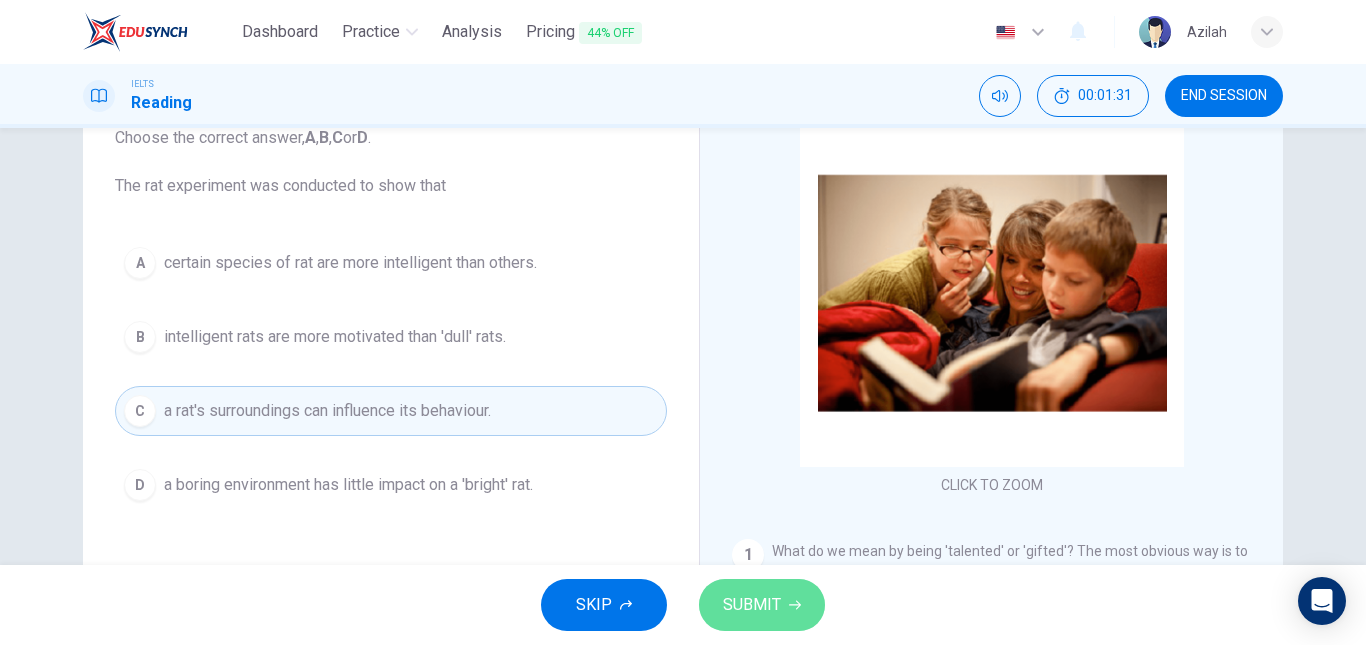 click on "SUBMIT" at bounding box center (762, 605) 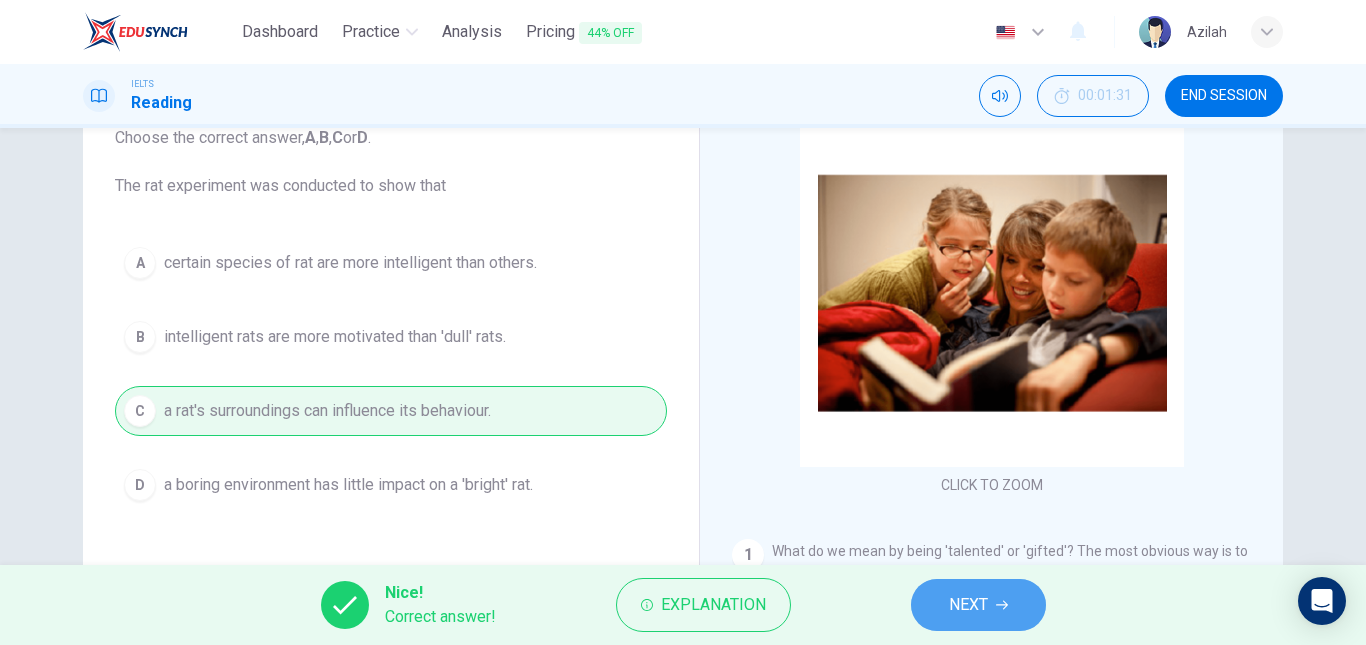 click on "NEXT" at bounding box center [968, 605] 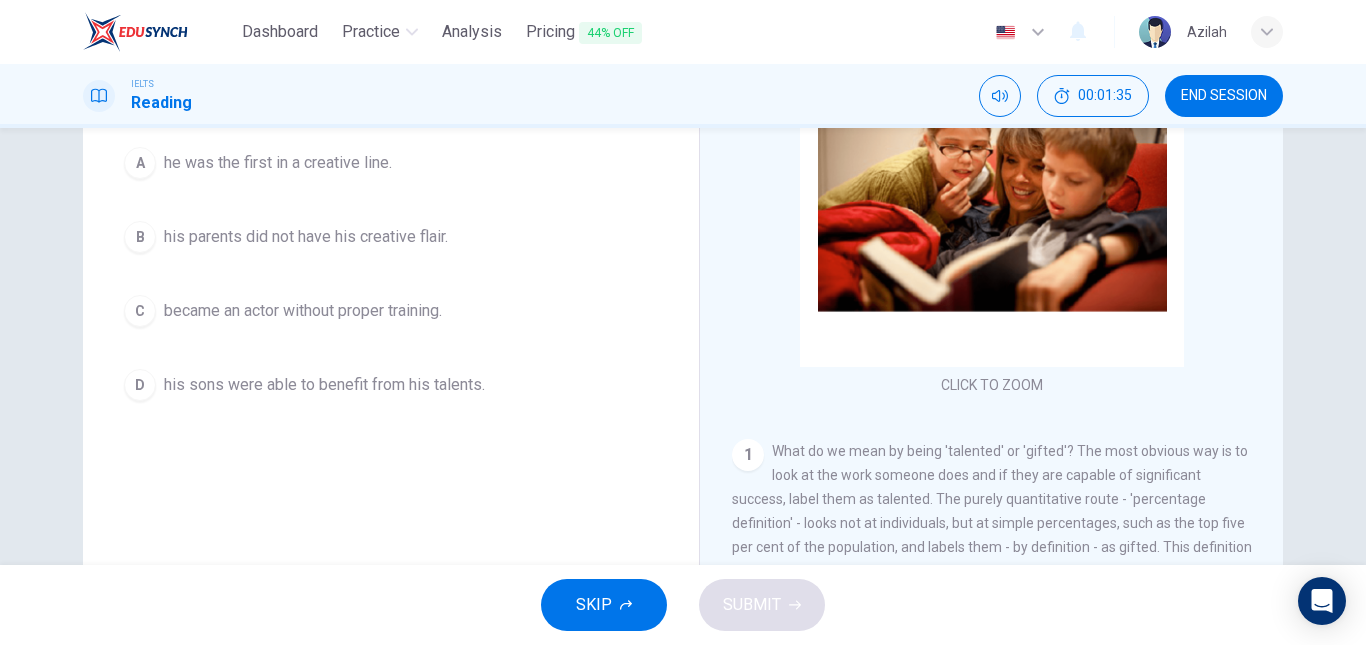 scroll, scrollTop: 138, scrollLeft: 0, axis: vertical 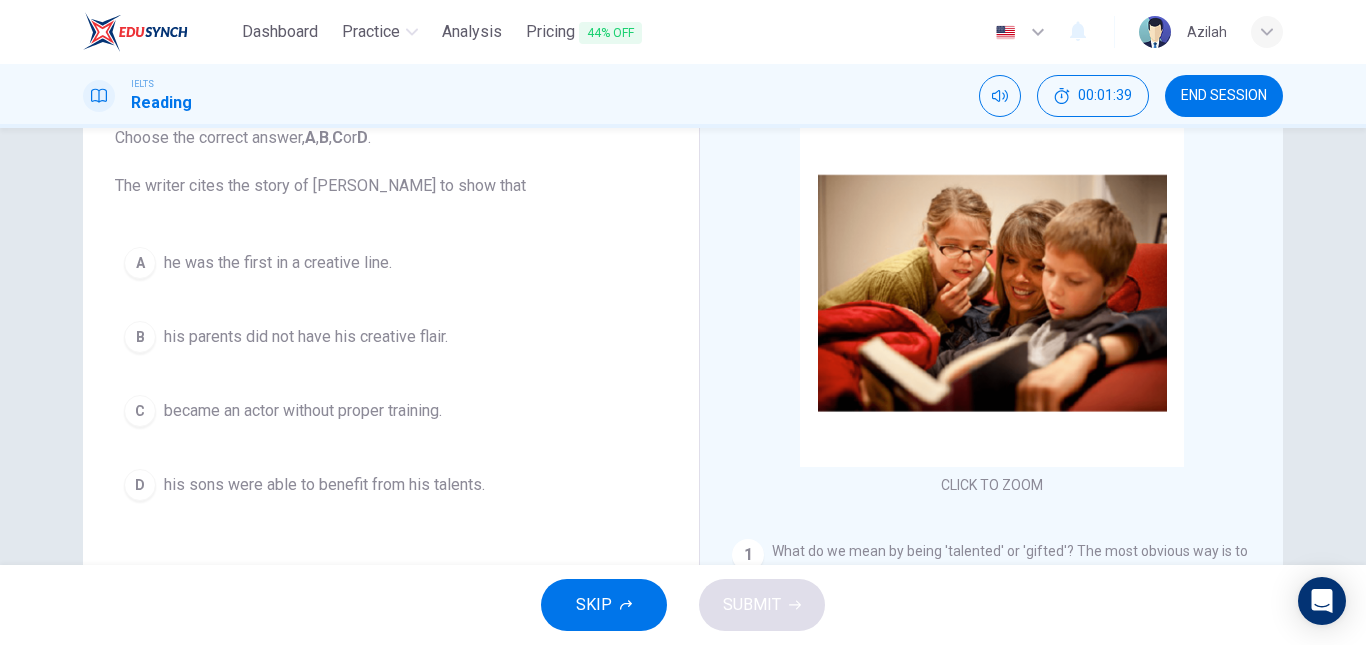 click on "he was the first in a creative line." at bounding box center [278, 263] 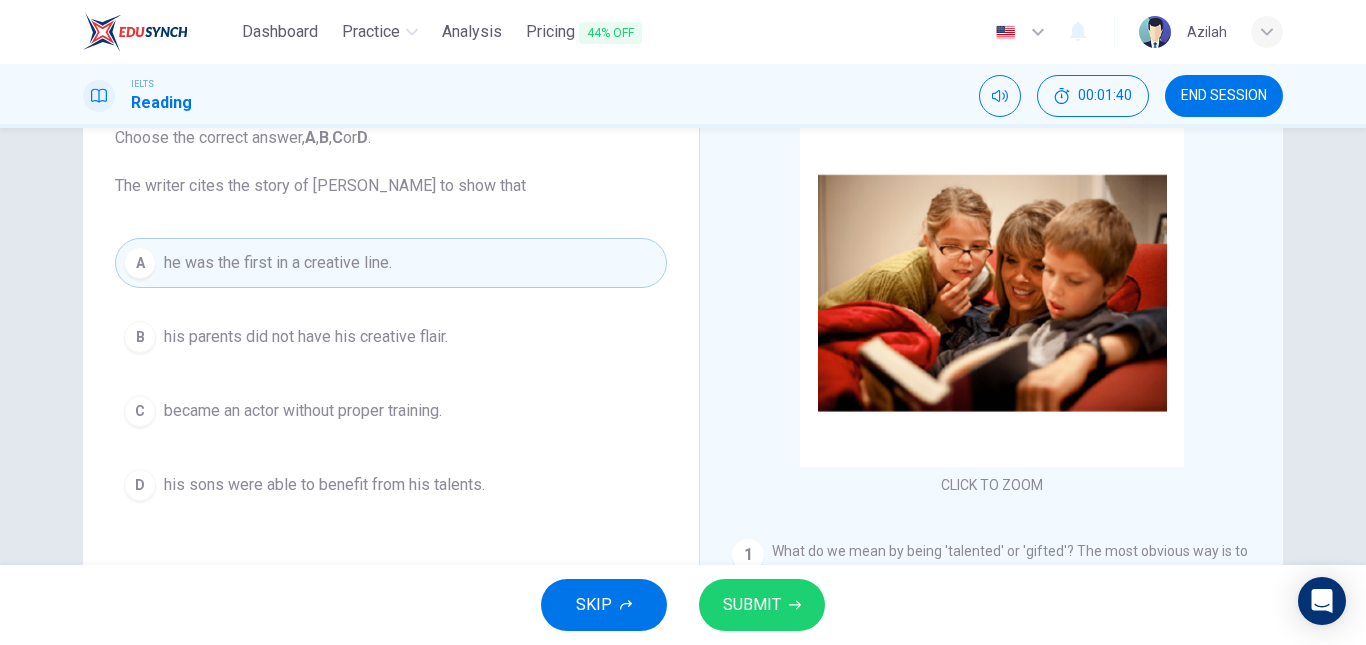 drag, startPoint x: 765, startPoint y: 615, endPoint x: 752, endPoint y: 591, distance: 27.294687 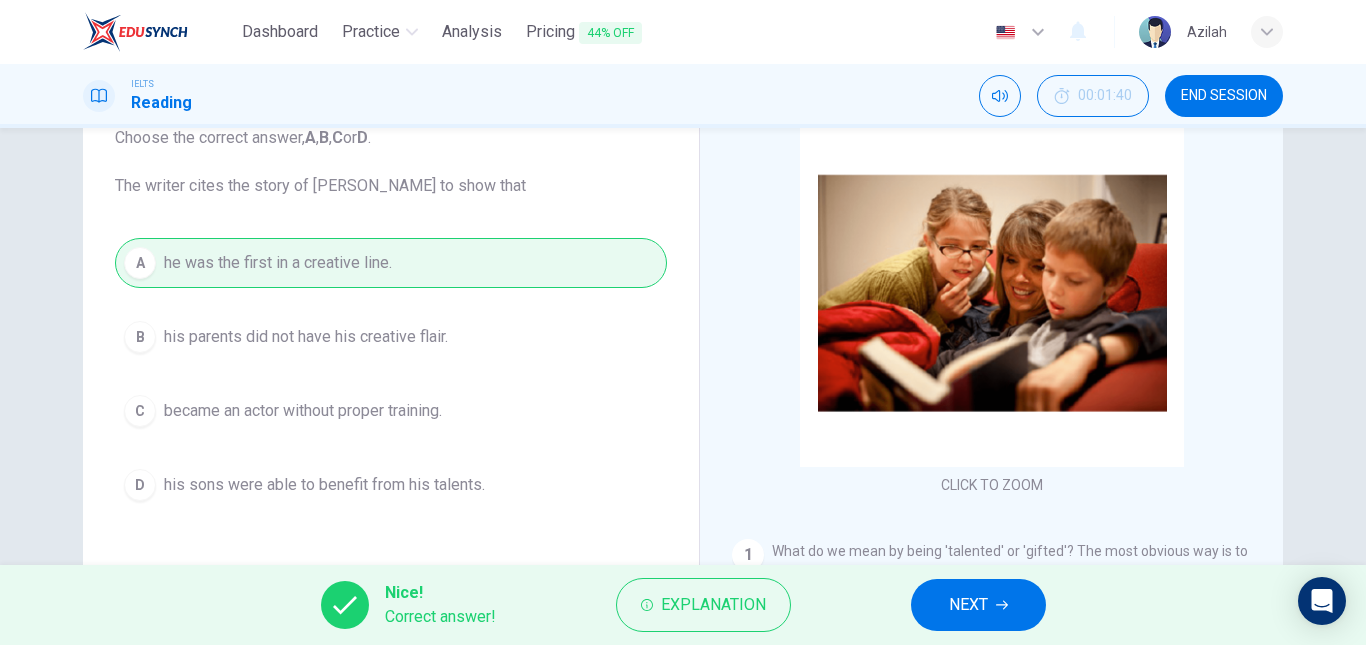 click on "NEXT" at bounding box center [978, 605] 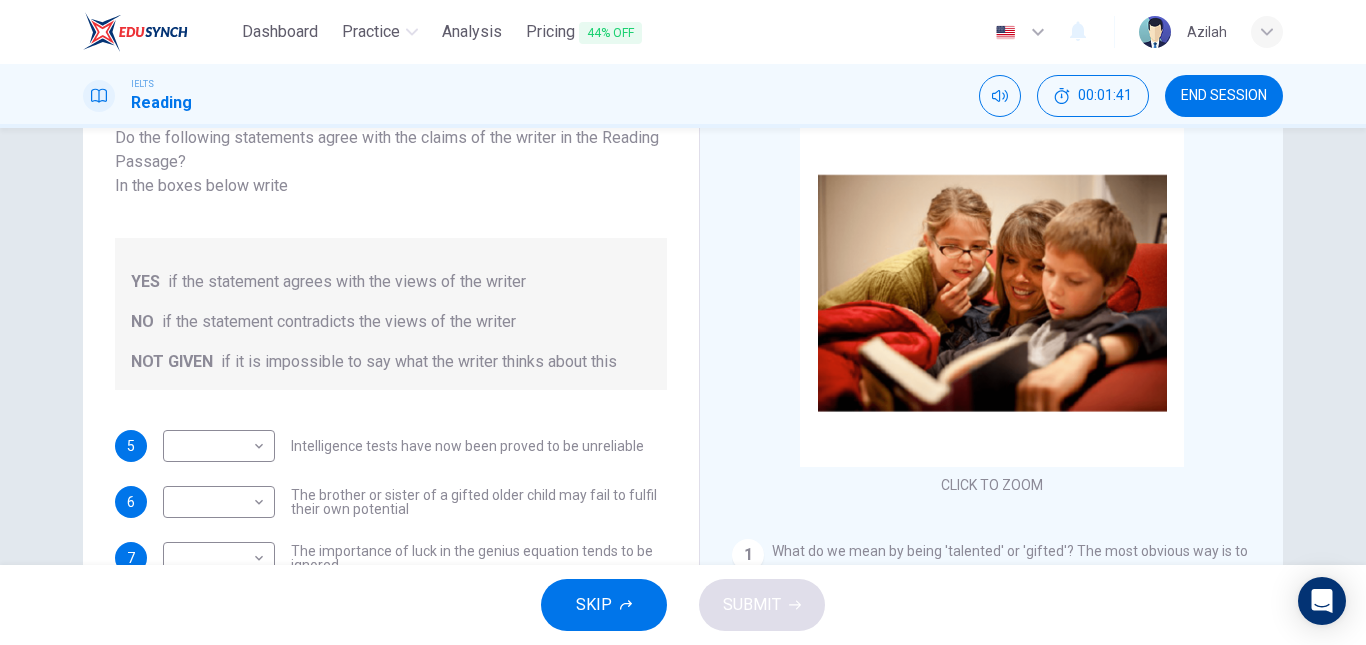 scroll, scrollTop: 338, scrollLeft: 0, axis: vertical 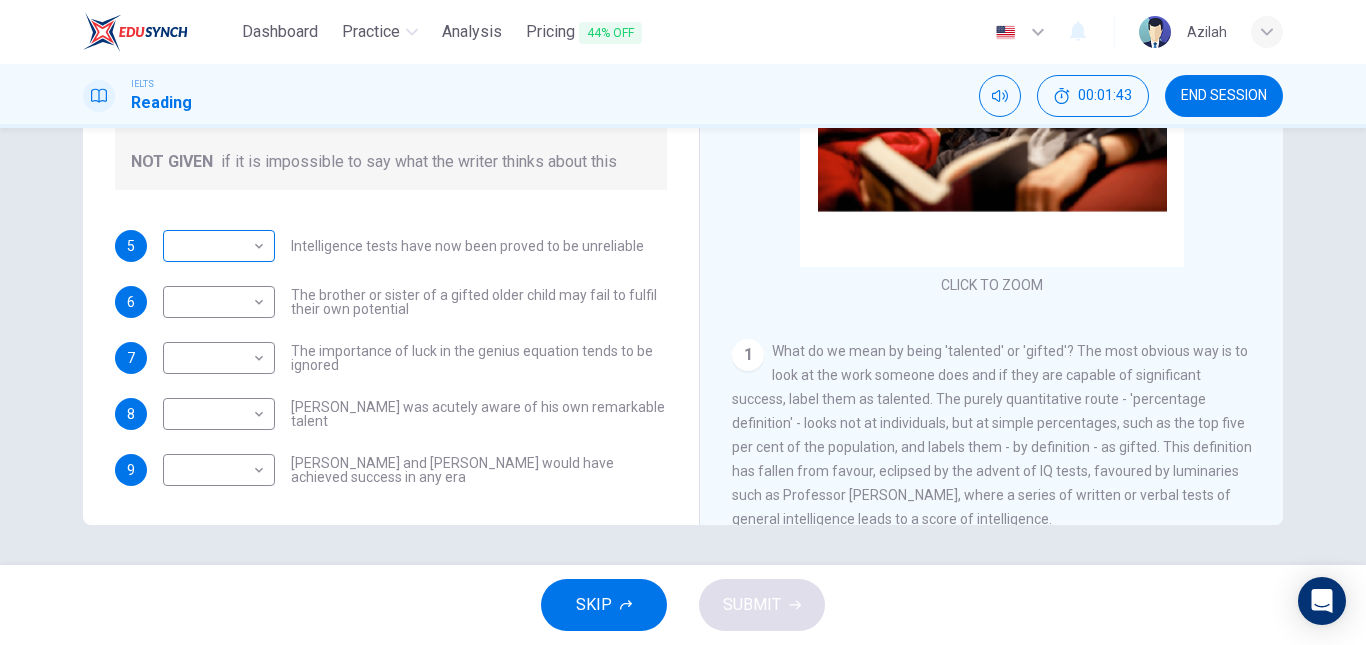 click on "Dashboard Practice Analysis Pricing 44% OFF English en ​ Azilah IELTS Reading 00:01:43 END SESSION Questions 5 - 9 Do the following statements agree with the claims of the writer in the Reading Passage?
In the boxes below write YES if the statement agrees with the views of the writer NO if the statement contradicts the views of the writer NOT GIVEN if it is impossible to say what the writer thinks about this 5 ​ ​ Intelligence tests have now been proved to be unreliable 6 ​ ​ The brother or sister of a gifted older child may fail to fulfil their own potential 7 ​ ​ The importance of luck in the genius equation tends to be ignored 8 ​ ​ Mozart was acutely aware of his own remarkable talent 9 ​ ​ Einstein and Gates would have achieved success in any era Nurturing Talent within the Family CLICK TO ZOOM Click to Zoom 1 2 3 4 5 6 7 8 SKIP SUBMIT EduSynch - Online Language Proficiency Testing
Dashboard Practice Analysis Pricing   44% OFF Notifications © Copyright  2025" at bounding box center [683, 322] 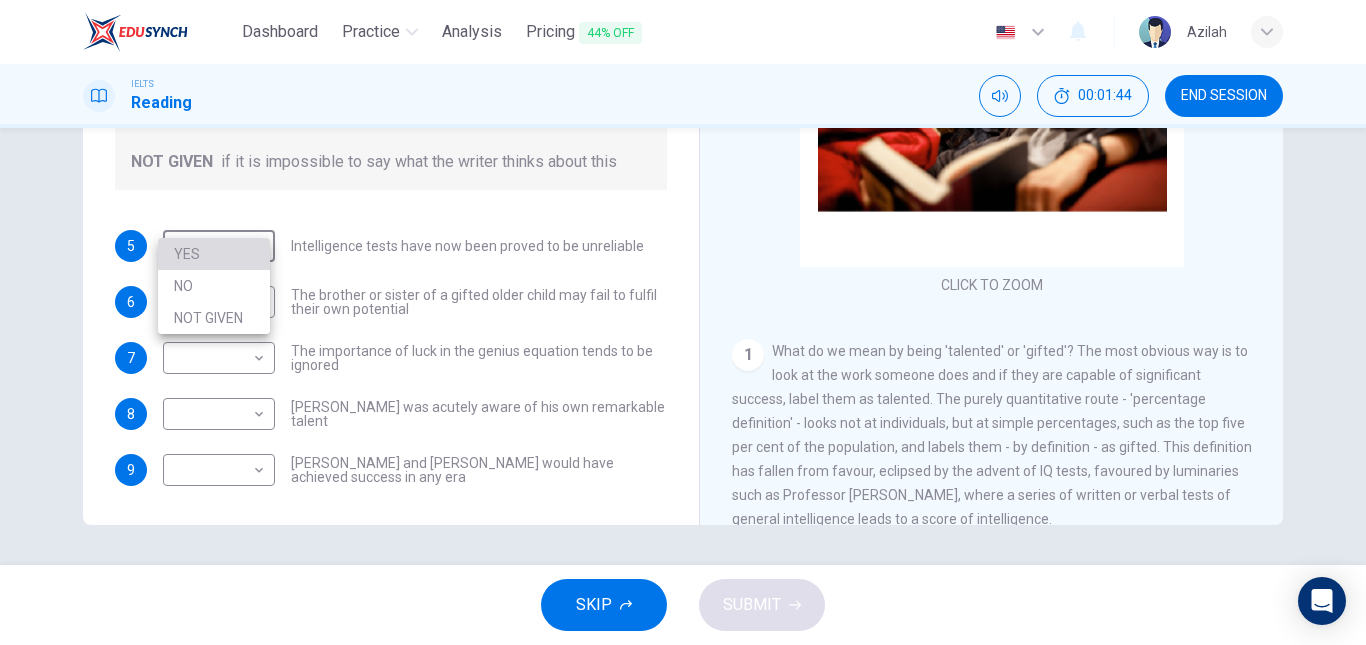click on "YES" at bounding box center [214, 254] 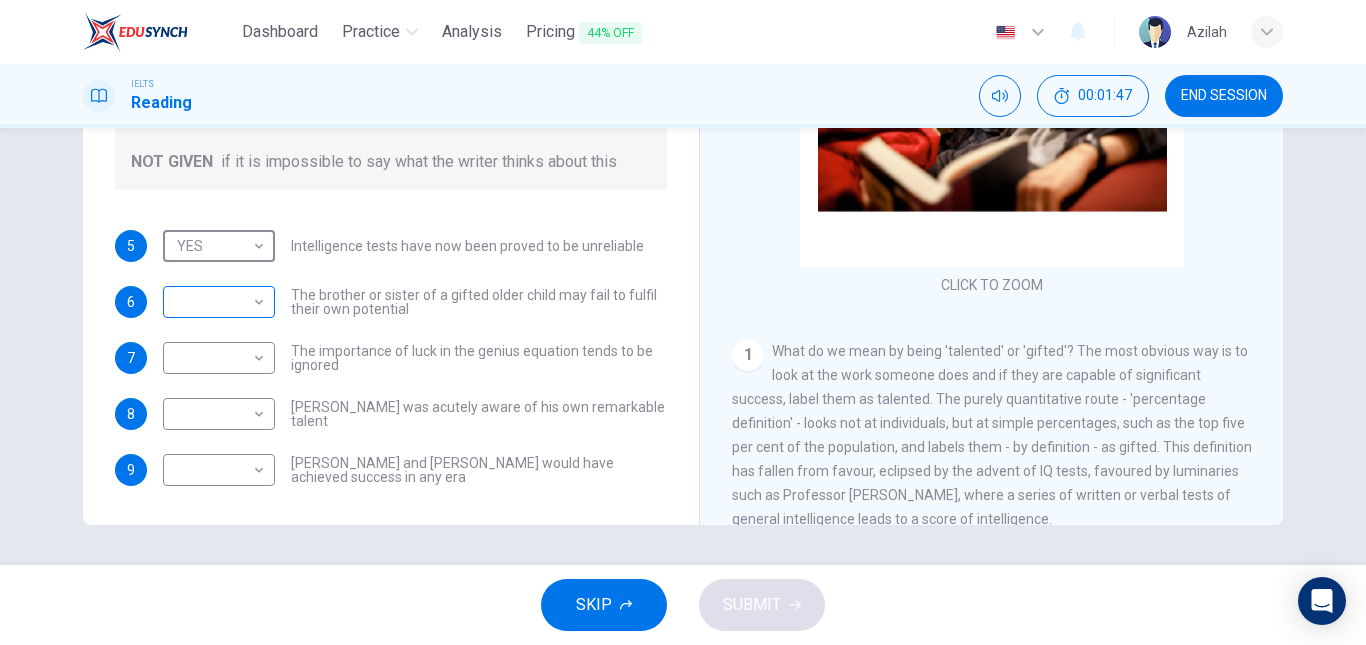 click on "Dashboard Practice Analysis Pricing 44% OFF English en ​ Azilah IELTS Reading 00:01:47 END SESSION Questions 5 - 9 Do the following statements agree with the claims of the writer in the Reading Passage?
In the boxes below write YES if the statement agrees with the views of the writer NO if the statement contradicts the views of the writer NOT GIVEN if it is impossible to say what the writer thinks about this 5 YES YES ​ Intelligence tests have now been proved to be unreliable 6 ​ ​ The brother or sister of a gifted older child may fail to fulfil their own potential 7 ​ ​ The importance of luck in the genius equation tends to be ignored 8 ​ ​ Mozart was acutely aware of his own remarkable talent 9 ​ ​ Einstein and Gates would have achieved success in any era Nurturing Talent within the Family CLICK TO ZOOM Click to Zoom 1 2 3 4 5 6 7 8 SKIP SUBMIT EduSynch - Online Language Proficiency Testing
Dashboard Practice Analysis Pricing   44% OFF Notifications © Copyright  2025" at bounding box center [683, 322] 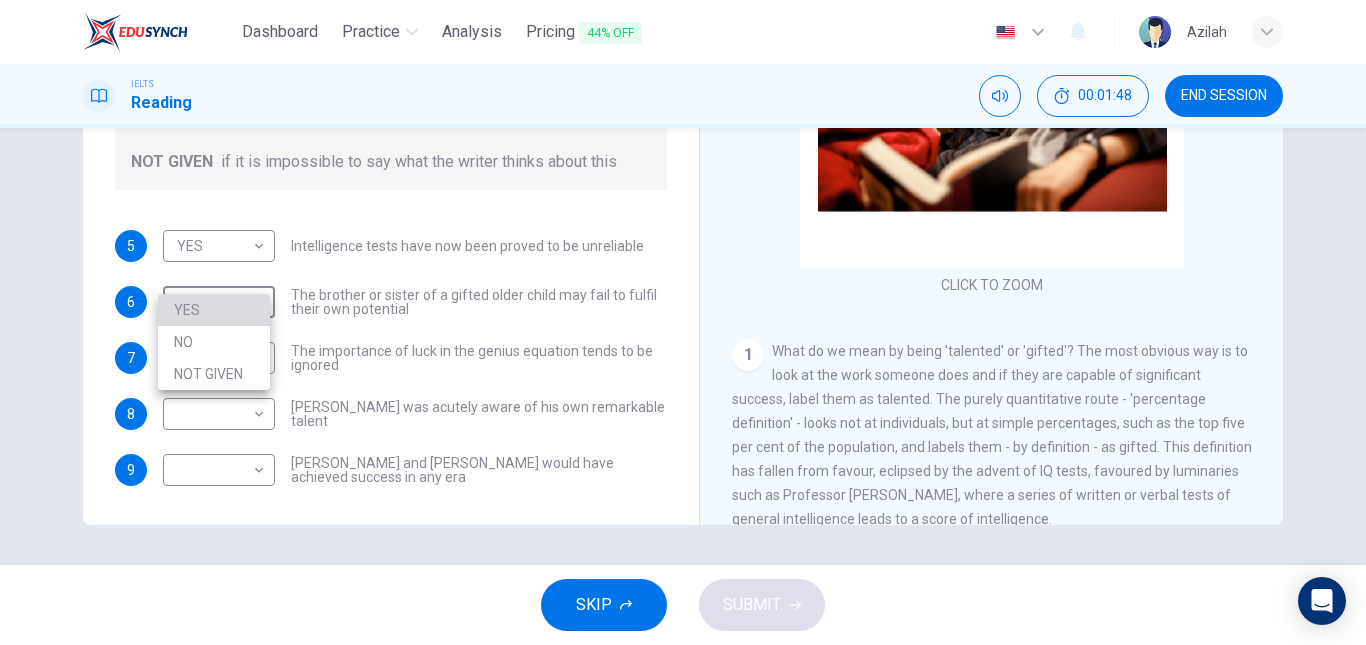 click on "YES" at bounding box center (214, 310) 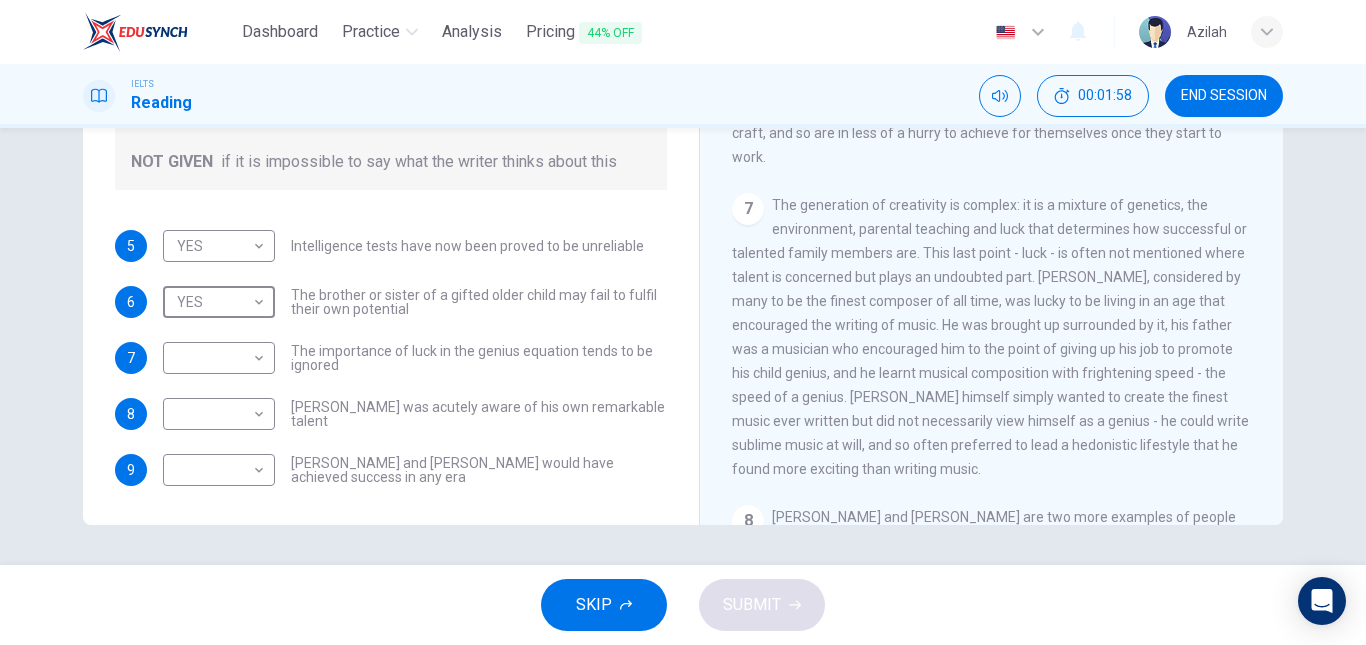 scroll, scrollTop: 1800, scrollLeft: 0, axis: vertical 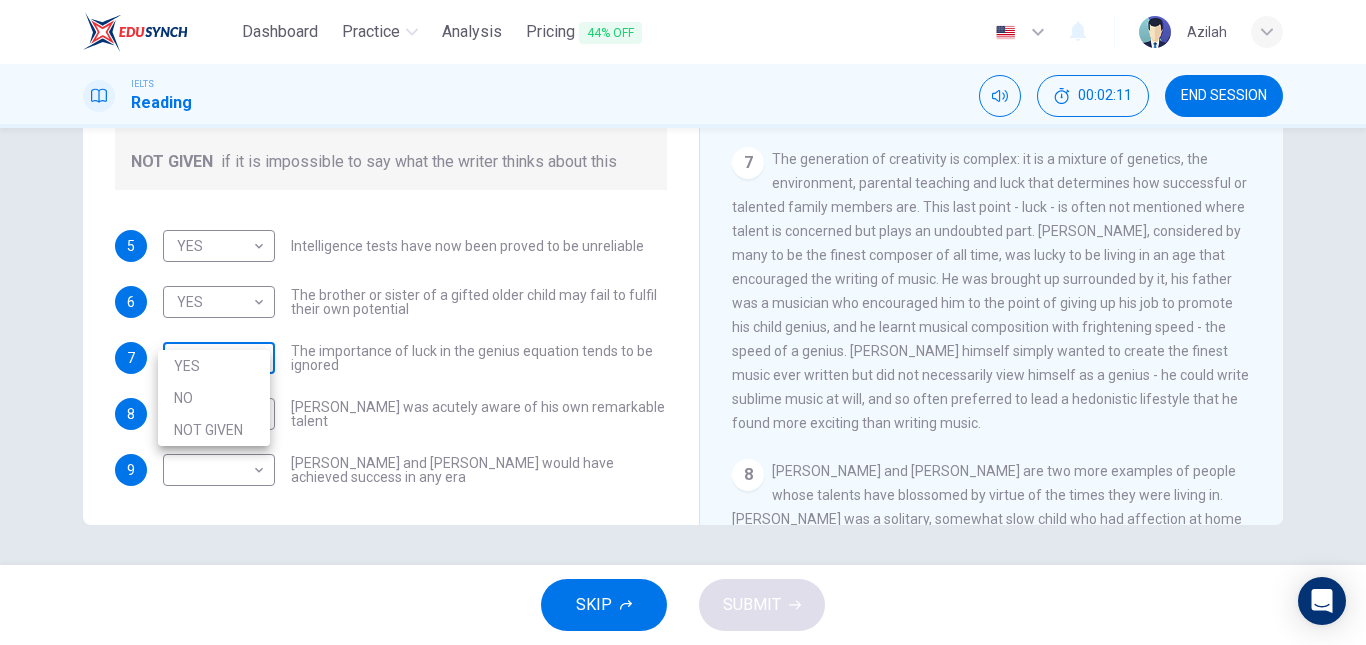 click on "Dashboard Practice Analysis Pricing 44% OFF English en ​ Azilah IELTS Reading 00:02:11 END SESSION Questions 5 - 9 Do the following statements agree with the claims of the writer in the Reading Passage?
In the boxes below write YES if the statement agrees with the views of the writer NO if the statement contradicts the views of the writer NOT GIVEN if it is impossible to say what the writer thinks about this 5 YES YES ​ Intelligence tests have now been proved to be unreliable 6 YES YES ​ The brother or sister of a gifted older child may fail to fulfil their own potential 7 ​ ​ The importance of luck in the genius equation tends to be ignored 8 ​ ​ Mozart was acutely aware of his own remarkable talent 9 ​ ​ Einstein and Gates would have achieved success in any era Nurturing Talent within the Family CLICK TO ZOOM Click to Zoom 1 2 3 4 5 6 7 8 SKIP SUBMIT EduSynch - Online Language Proficiency Testing
Dashboard Practice Analysis Pricing   44% OFF Notifications © Copyright  2025 YES NO" at bounding box center (683, 322) 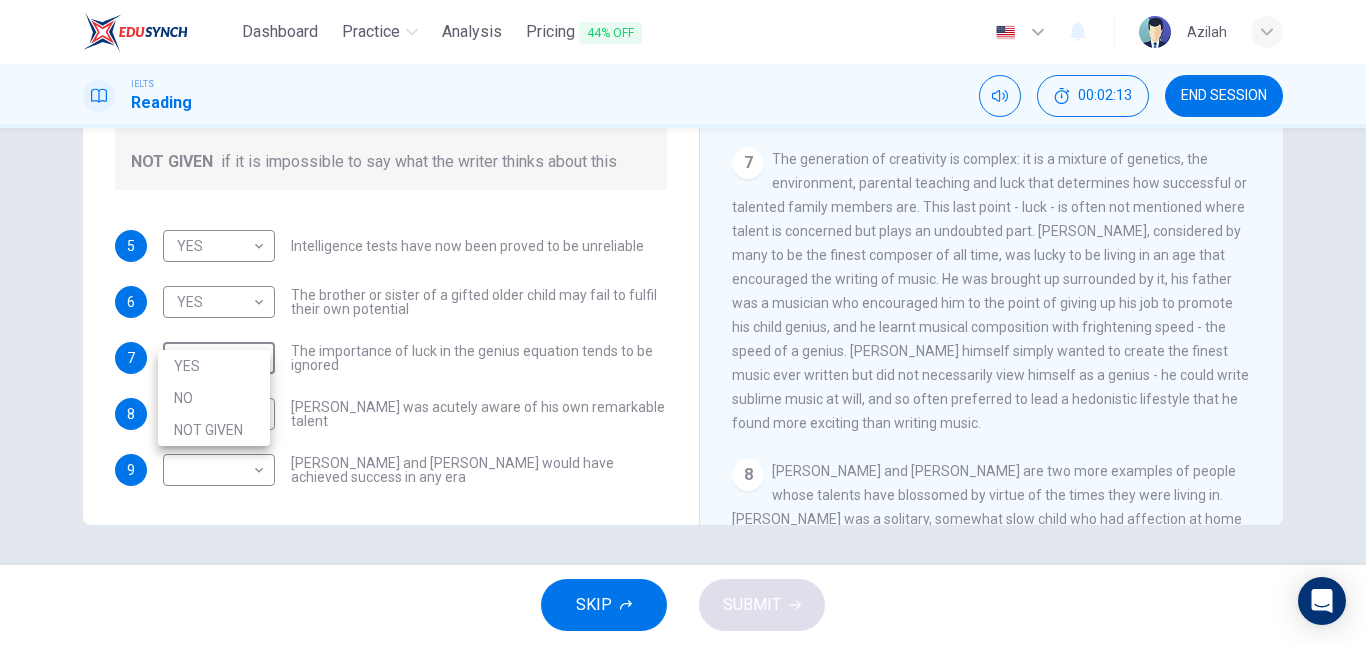 click on "NOT GIVEN" at bounding box center (214, 430) 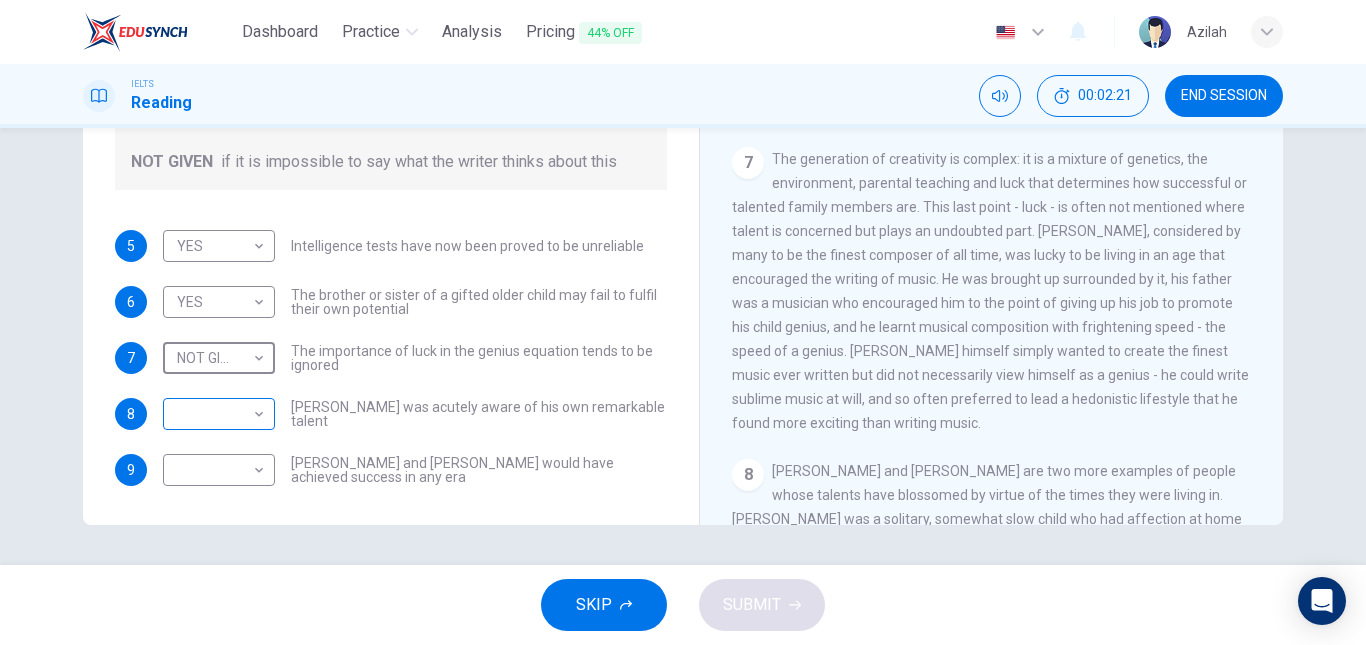click on "Dashboard Practice Analysis Pricing 44% OFF English en ​ Azilah IELTS Reading 00:02:21 END SESSION Questions 5 - 9 Do the following statements agree with the claims of the writer in the Reading Passage?
In the boxes below write YES if the statement agrees with the views of the writer NO if the statement contradicts the views of the writer NOT GIVEN if it is impossible to say what the writer thinks about this 5 YES YES ​ Intelligence tests have now been proved to be unreliable 6 YES YES ​ The brother or sister of a gifted older child may fail to fulfil their own potential 7 NOT GIVEN NOT GIVEN ​ The importance of luck in the genius equation tends to be ignored 8 ​ ​ Mozart was acutely aware of his own remarkable talent 9 ​ ​ Einstein and Gates would have achieved success in any era Nurturing Talent within the Family CLICK TO ZOOM Click to Zoom 1 2 3 4 5 6 7 8 SKIP SUBMIT EduSynch - Online Language Proficiency Testing
Dashboard Practice Analysis Pricing   44% OFF Notifications 2025" at bounding box center (683, 322) 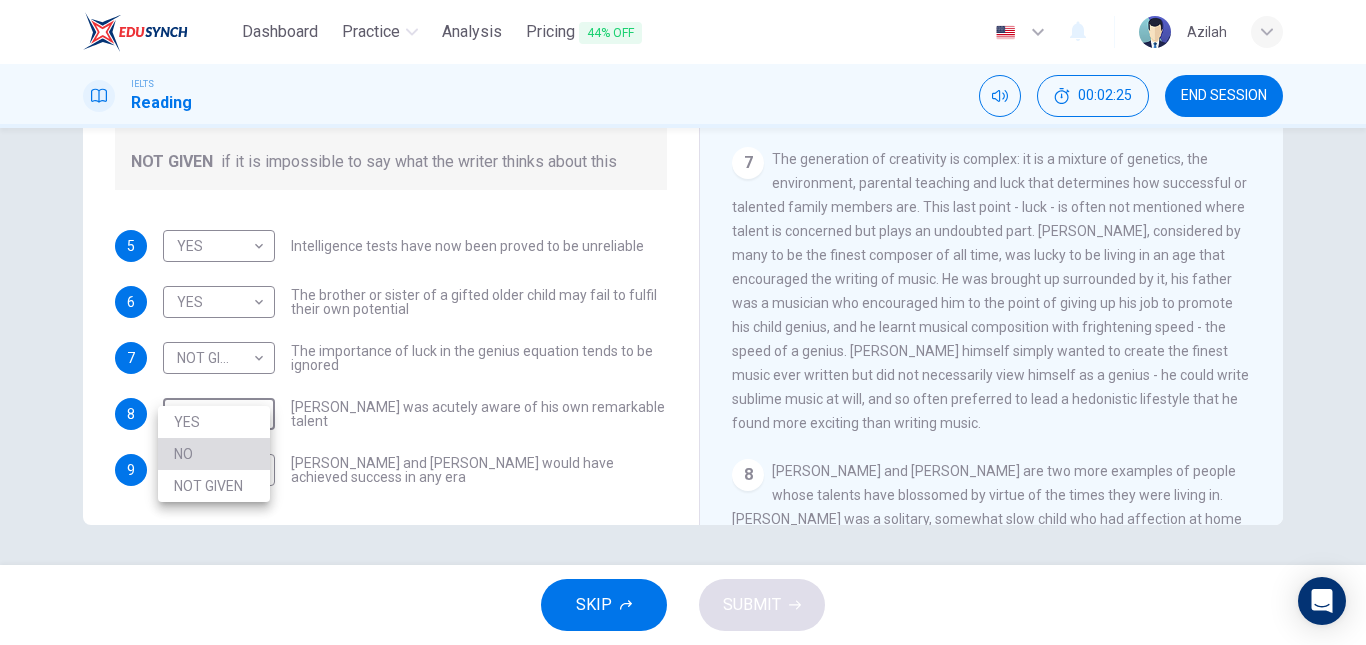 click on "NO" at bounding box center [214, 454] 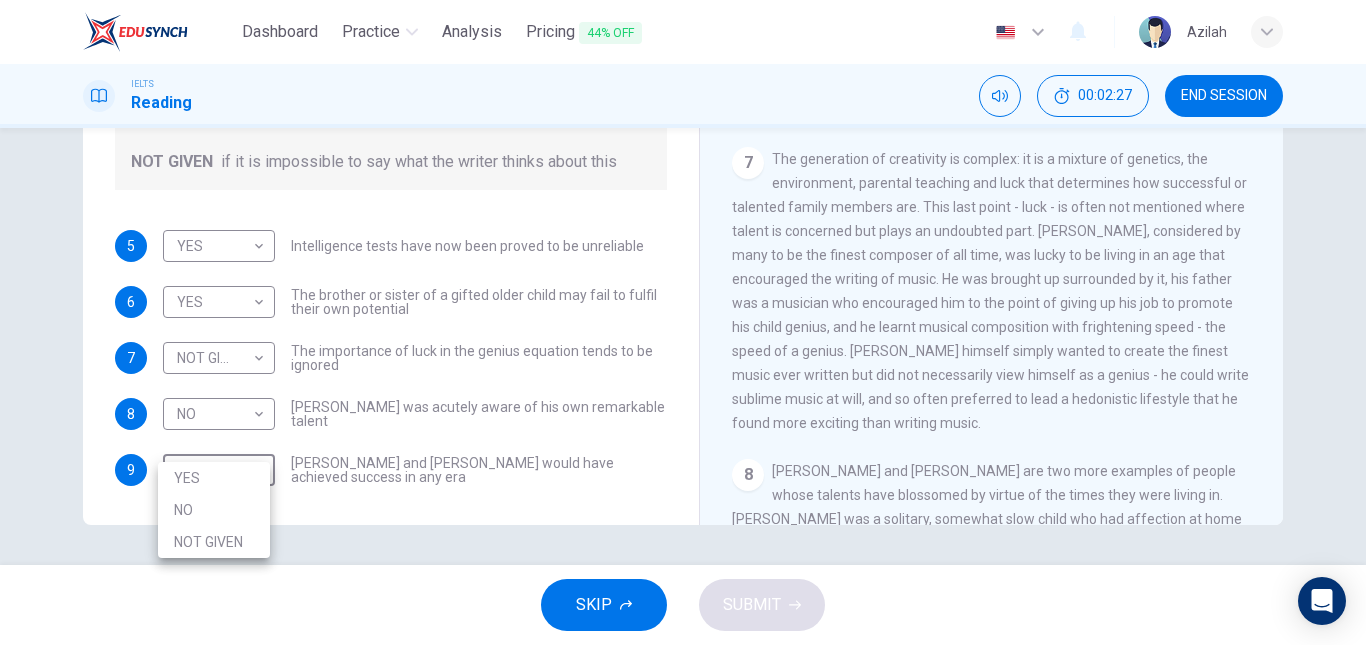 click on "Dashboard Practice Analysis Pricing 44% OFF English en ​ Azilah IELTS Reading 00:02:27 END SESSION Questions 5 - 9 Do the following statements agree with the claims of the writer in the Reading Passage?
In the boxes below write YES if the statement agrees with the views of the writer NO if the statement contradicts the views of the writer NOT GIVEN if it is impossible to say what the writer thinks about this 5 YES YES ​ Intelligence tests have now been proved to be unreliable 6 YES YES ​ The brother or sister of a gifted older child may fail to fulfil their own potential 7 NOT GIVEN NOT GIVEN ​ The importance of luck in the genius equation tends to be ignored 8 NO NO ​ Mozart was acutely aware of his own remarkable talent 9 ​ ​ Einstein and Gates would have achieved success in any era Nurturing Talent within the Family CLICK TO ZOOM Click to Zoom 1 2 3 4 5 6 7 8 SKIP SUBMIT EduSynch - Online Language Proficiency Testing
Dashboard Practice Analysis Pricing   44% OFF Notifications 2025 NO" at bounding box center (683, 322) 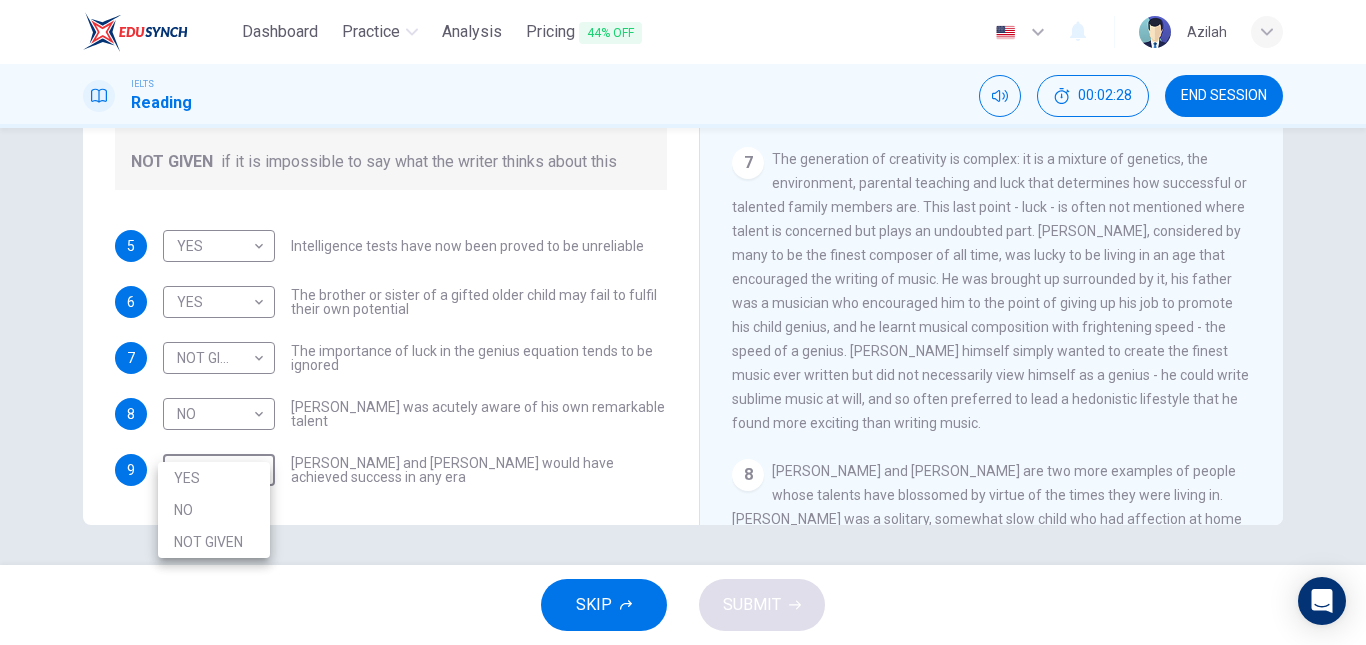 click on "NO" at bounding box center (214, 510) 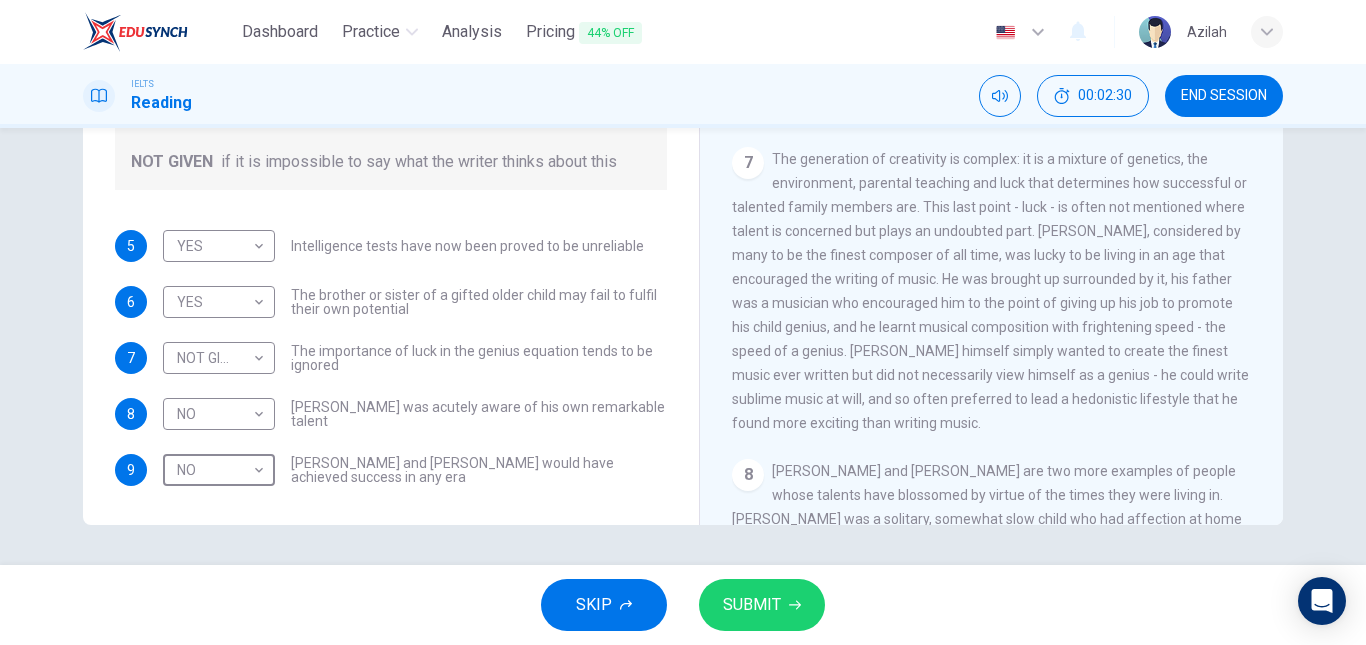 click on "SUBMIT" at bounding box center [762, 605] 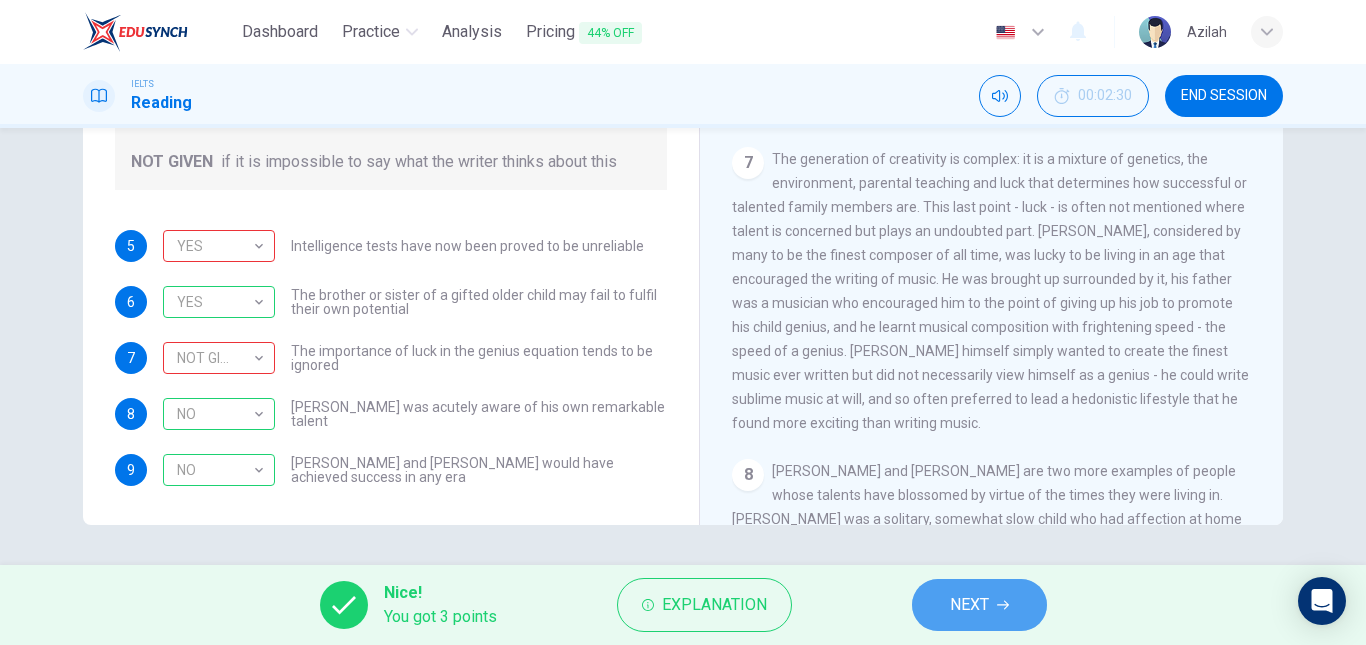 click on "NEXT" at bounding box center (969, 605) 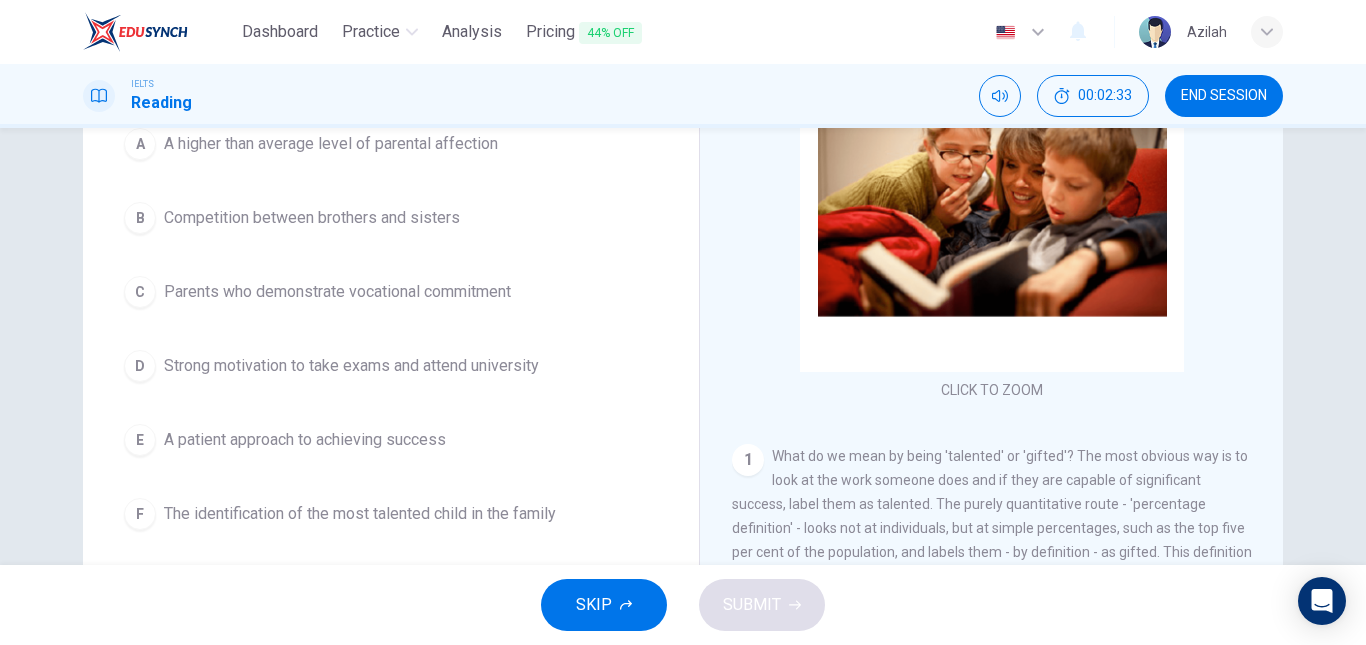 scroll, scrollTop: 238, scrollLeft: 0, axis: vertical 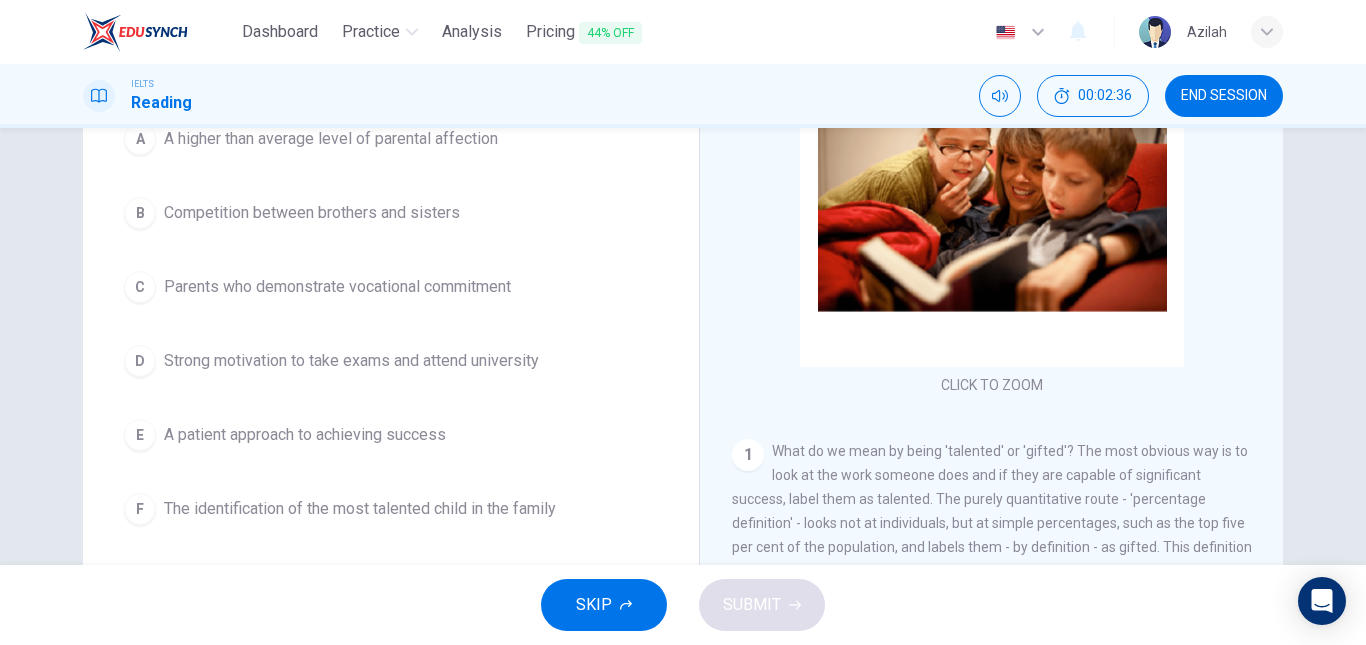 click on "A higher than average level of parental affection" at bounding box center [331, 139] 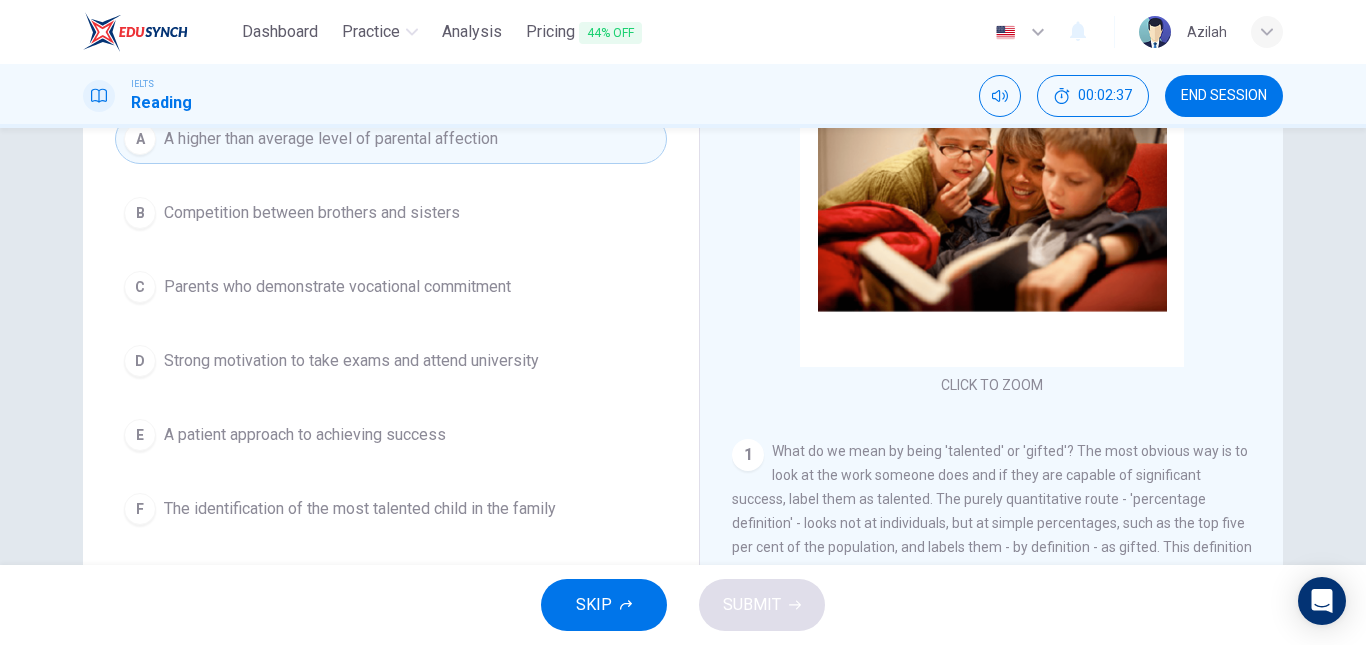 click on "Competition between brothers and sisters" at bounding box center (312, 213) 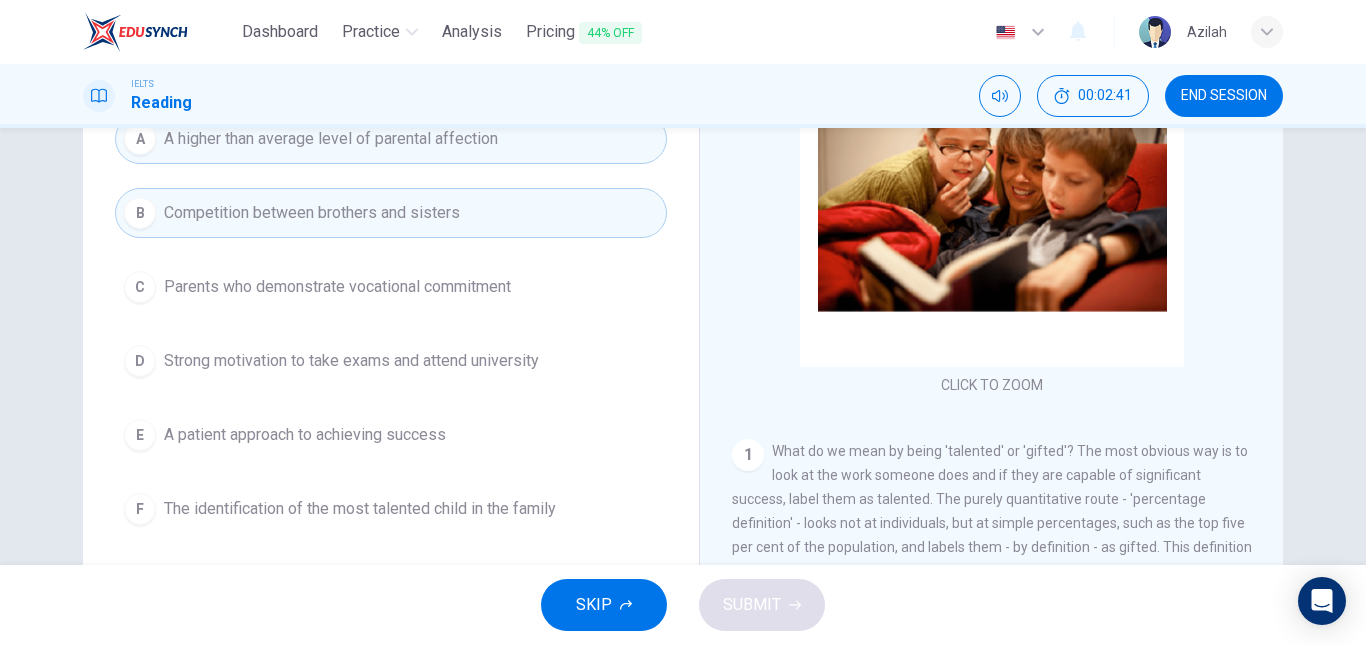 click on "A patient approach to achieving success" at bounding box center (305, 435) 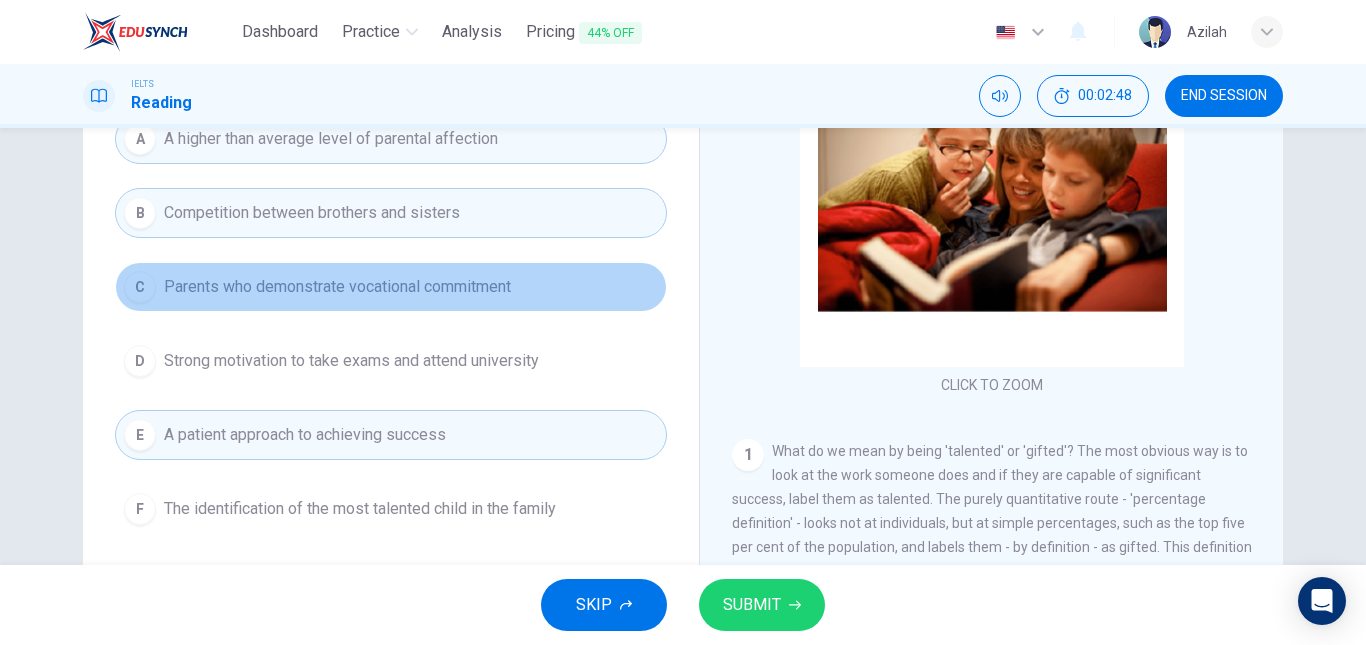 click on "C Parents who demonstrate vocational commitment" at bounding box center (391, 287) 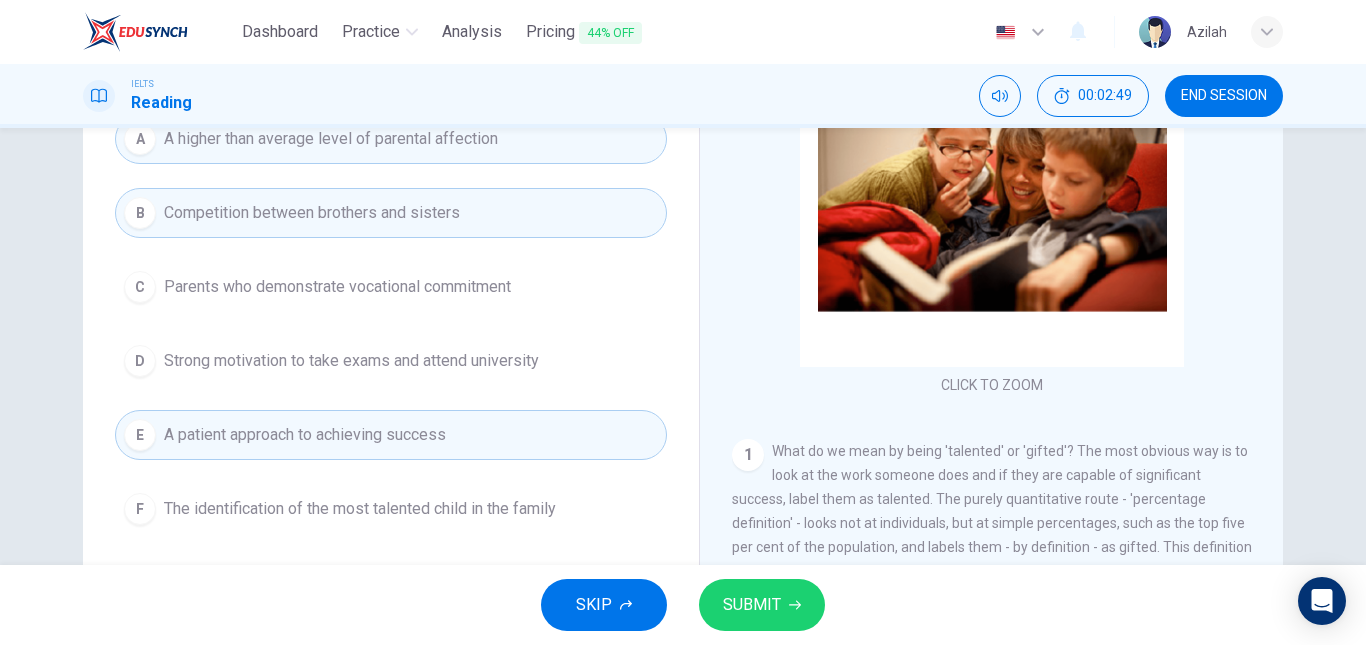 click on "B Competition between brothers and sisters" at bounding box center (391, 213) 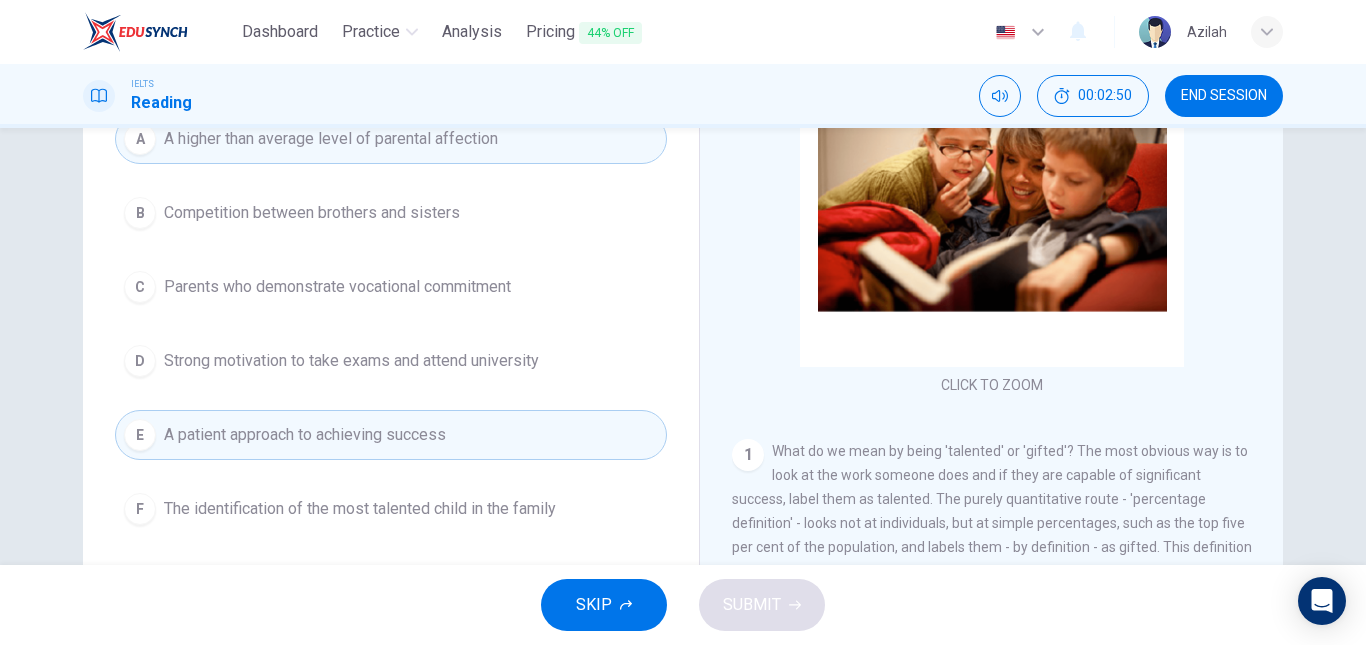 click on "Parents who demonstrate vocational commitment" at bounding box center (337, 287) 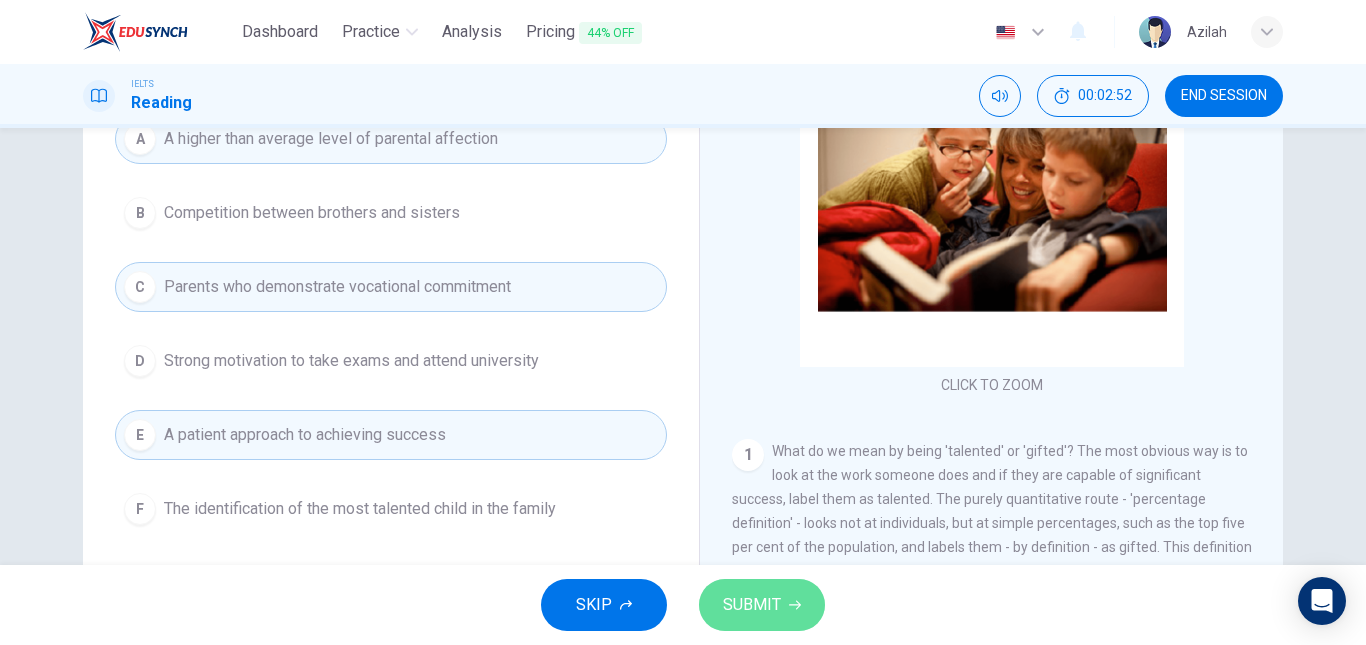 click on "SUBMIT" at bounding box center [762, 605] 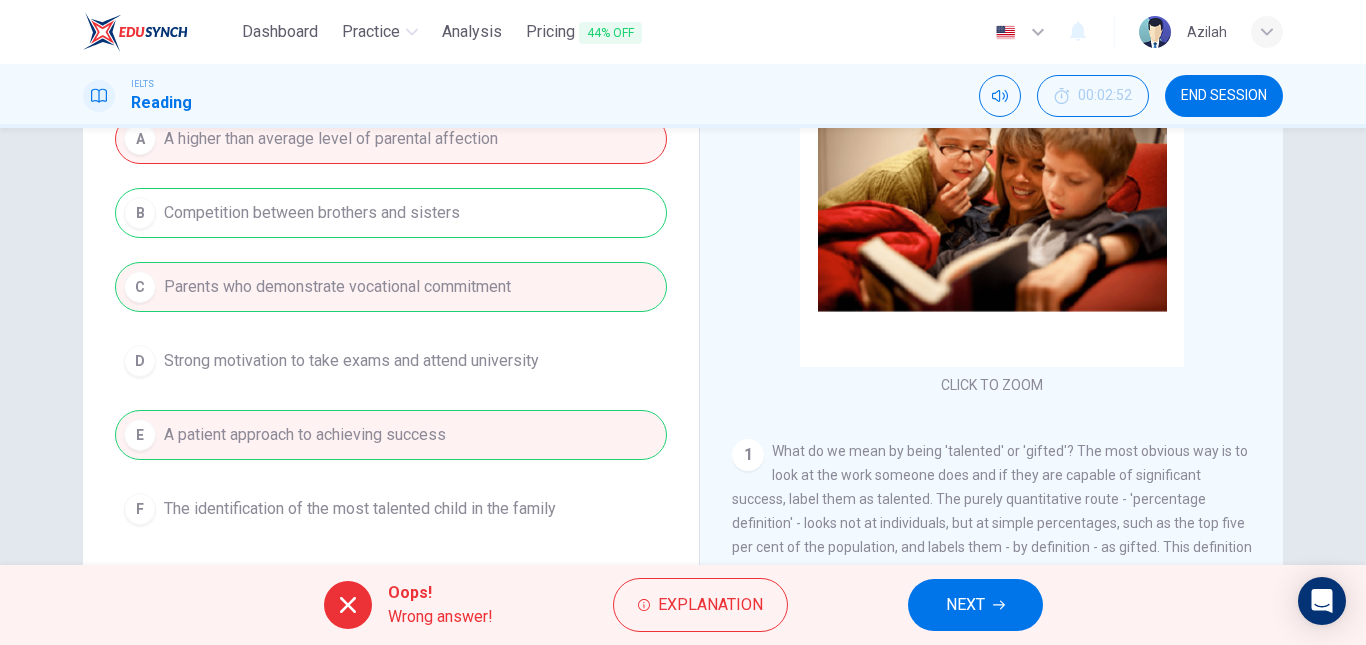 scroll, scrollTop: 138, scrollLeft: 0, axis: vertical 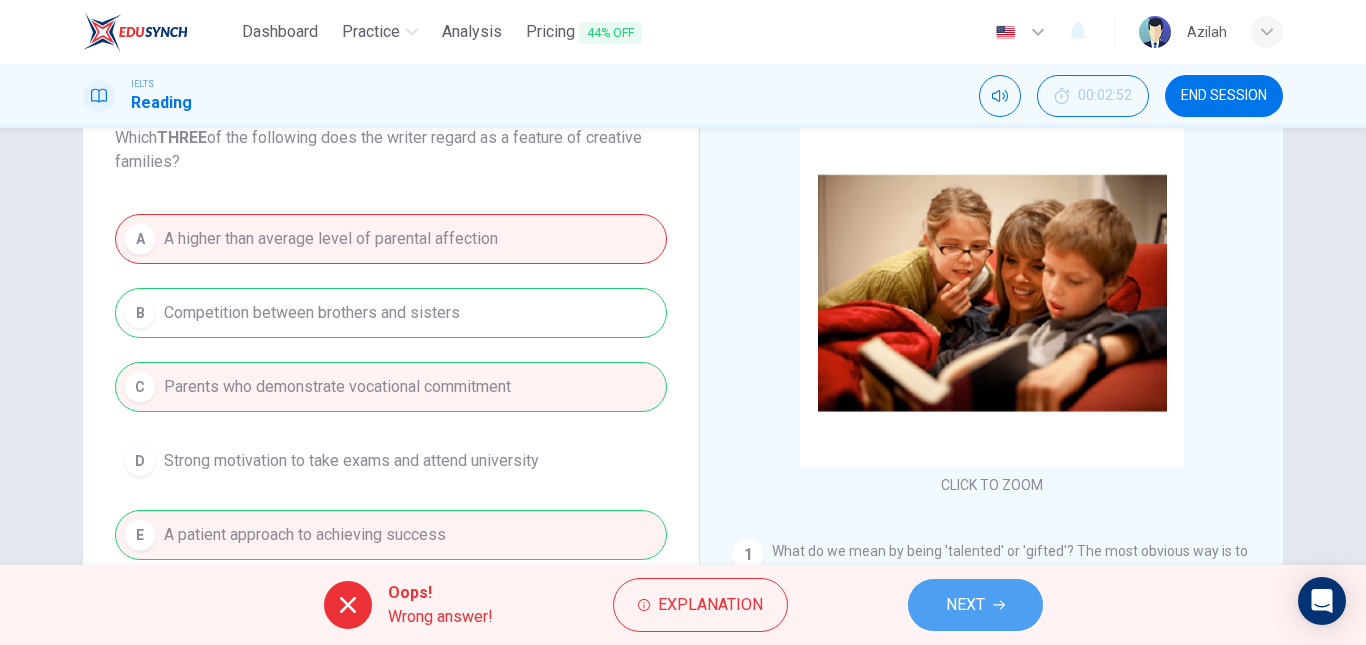 click on "NEXT" at bounding box center [965, 605] 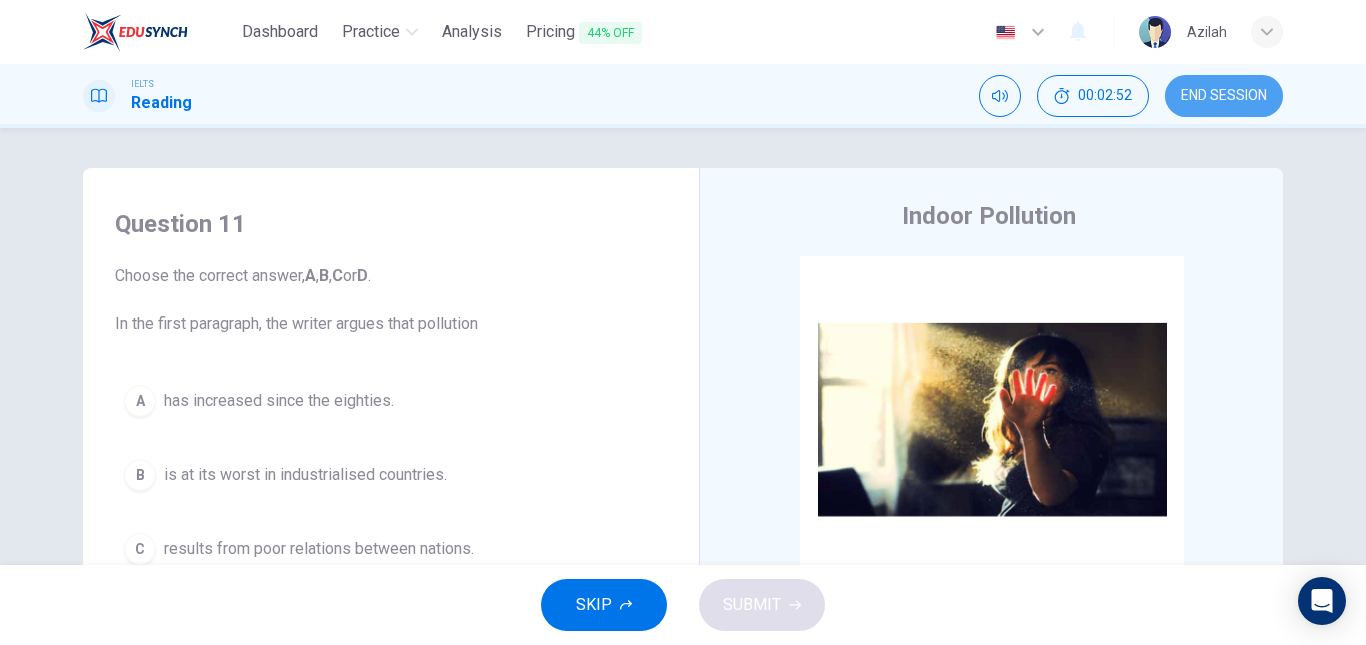click on "END SESSION" at bounding box center (1224, 96) 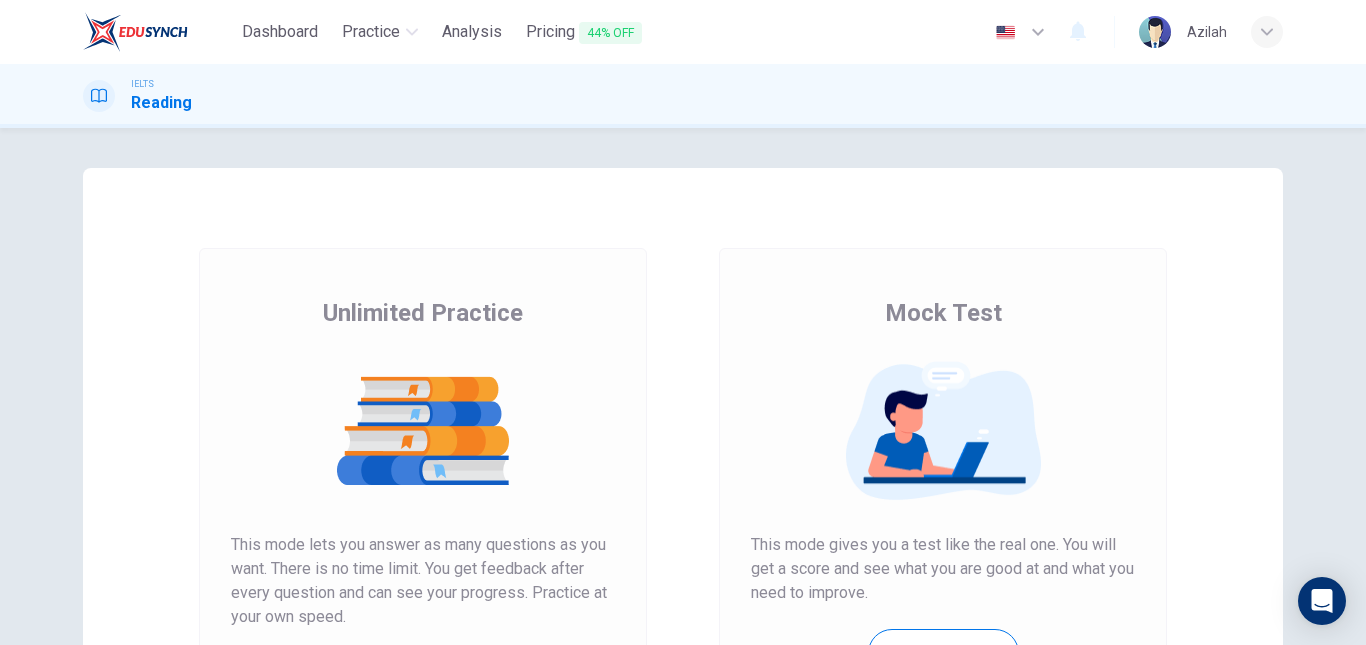 scroll, scrollTop: 0, scrollLeft: 0, axis: both 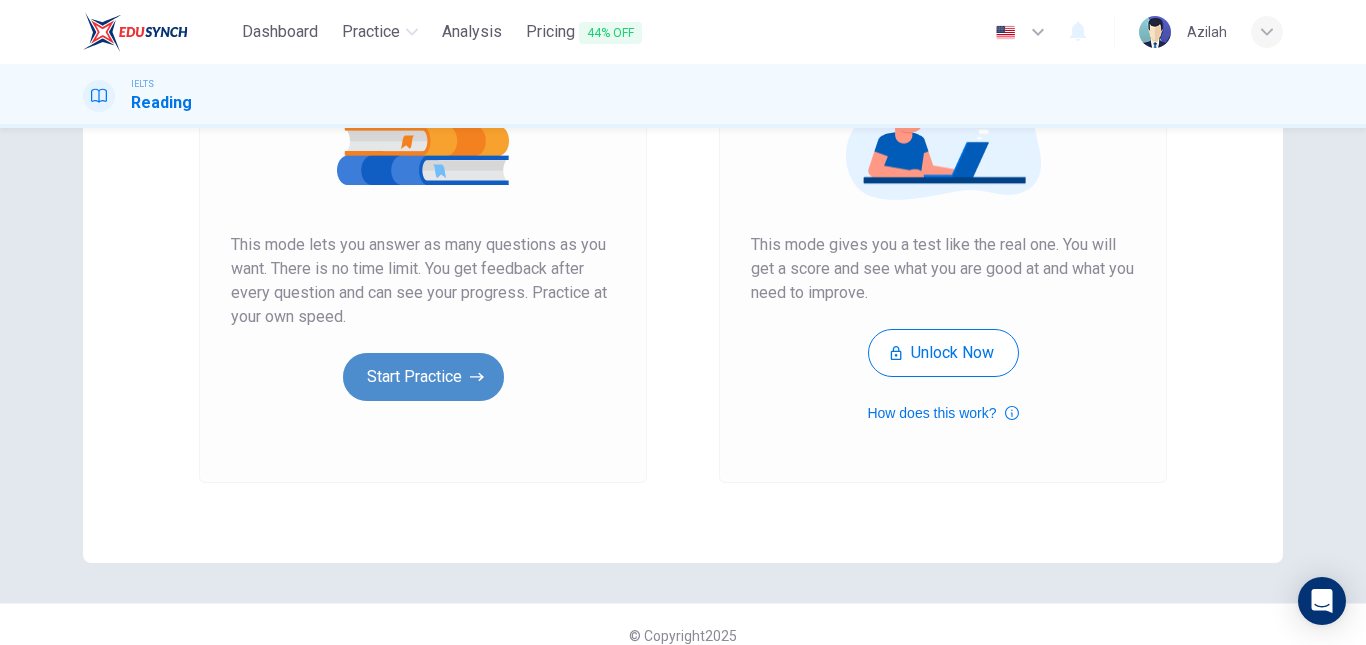 click on "Start Practice" at bounding box center (423, 377) 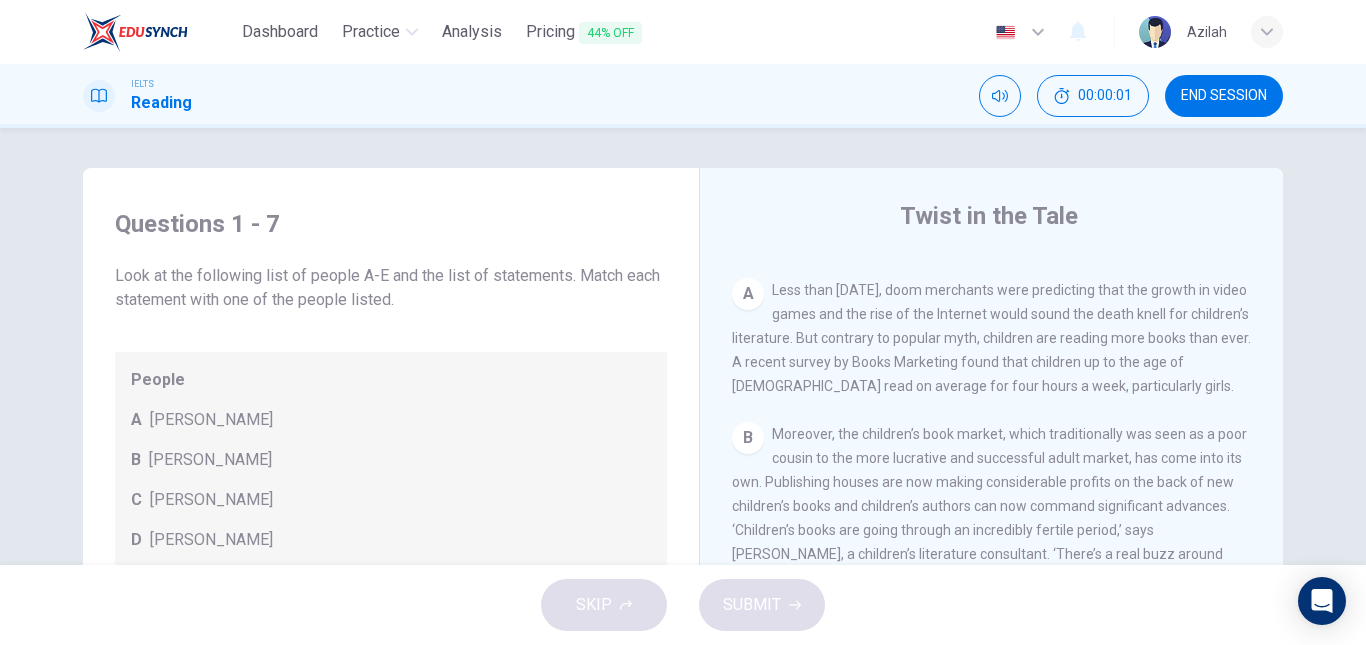 scroll, scrollTop: 400, scrollLeft: 0, axis: vertical 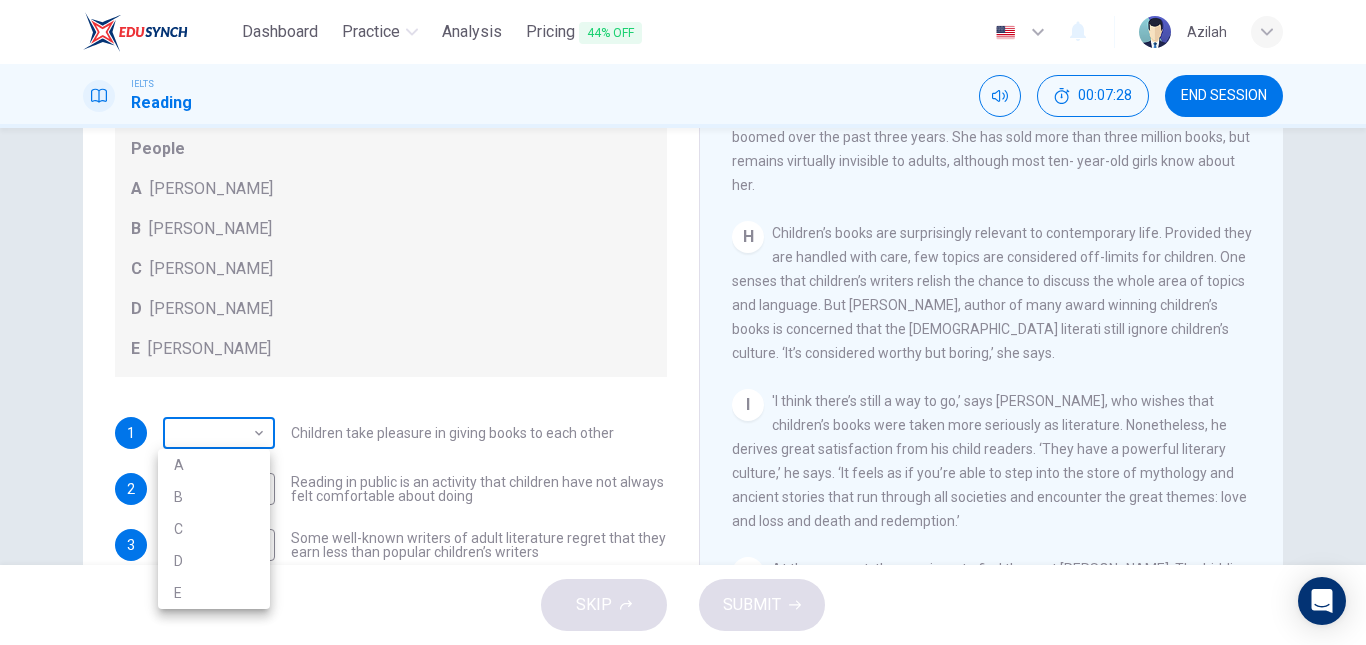 click on "Dashboard Practice Analysis Pricing 44% OFF English en ​ Azilah IELTS Reading 00:07:28 END SESSION Questions 1 - 7 Look at the following list of people A-E and the list of statements. Match each statement with one of the people listed. People A Wendy Cooling B David Almond C Julia Eccleshare D Jacqueline Wilson E Anne Fine 1 ​ ​ Children take pleasure in giving books to each other 2 ​ ​ Reading in public is an activity that children have not always felt comfortable about doing 3 ​ ​ Some well-known writers of adult literature regret that they earn less than popular children’s writers 4 ​ ​ Children are quick to decide whether they like or dislike a book 5 ​ ​ Children will read many books by an author that they like 6 ​ ​ The public do not realise how much children read today 7 ​ ​ We are experiencing a rise in the popularity of children’s literature Twist in the Tale CLICK TO ZOOM Click to Zoom A B C D E F G H I J SKIP SUBMIT EduSynch - Online Language Proficiency Testing" at bounding box center (683, 322) 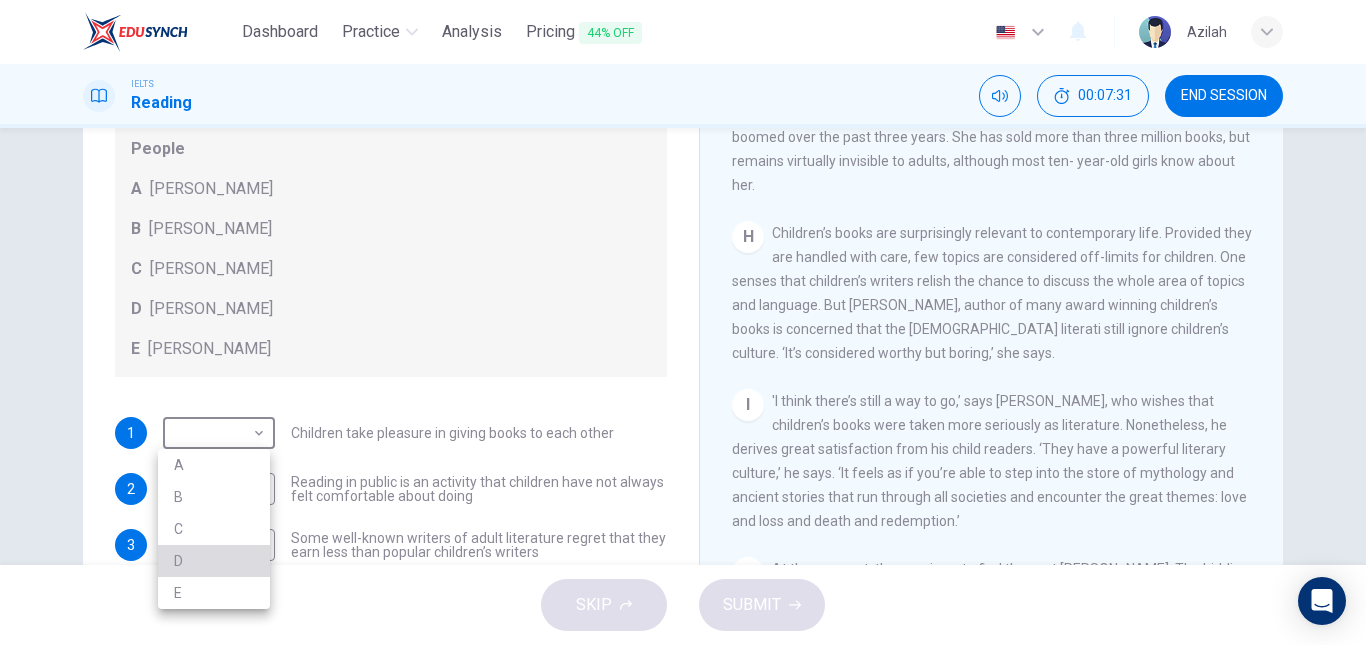 click on "D" at bounding box center (214, 561) 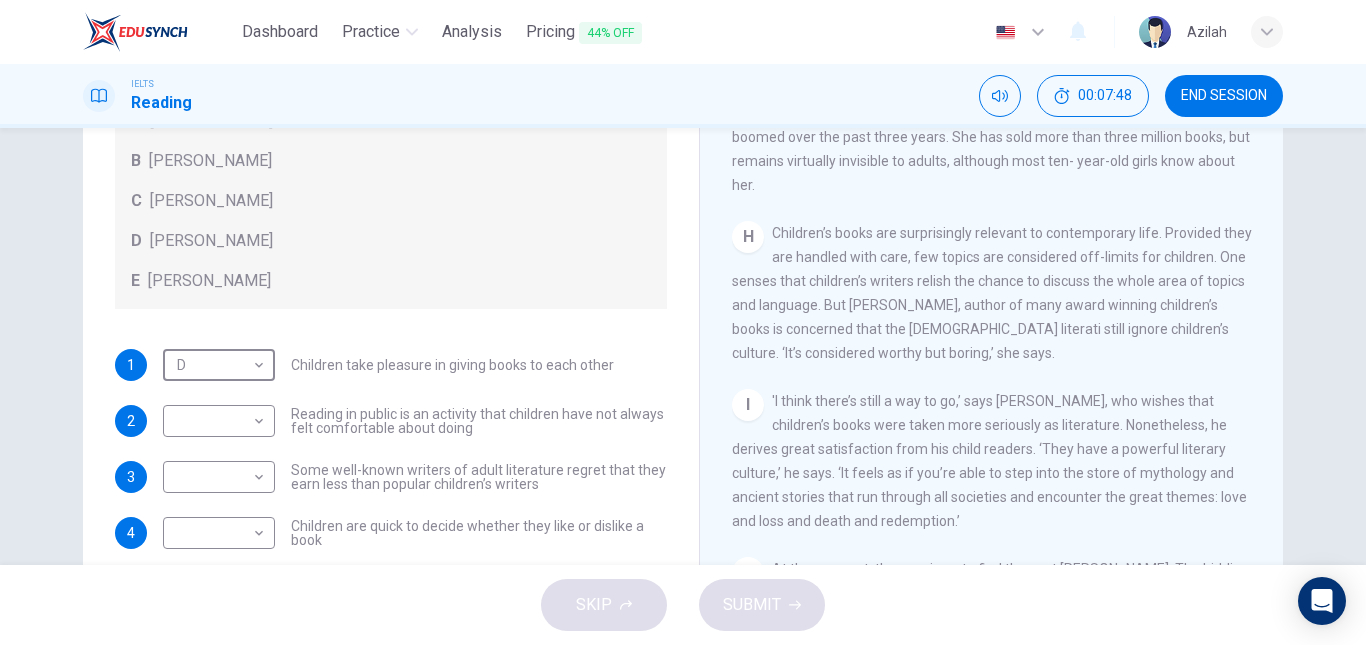 scroll, scrollTop: 193, scrollLeft: 0, axis: vertical 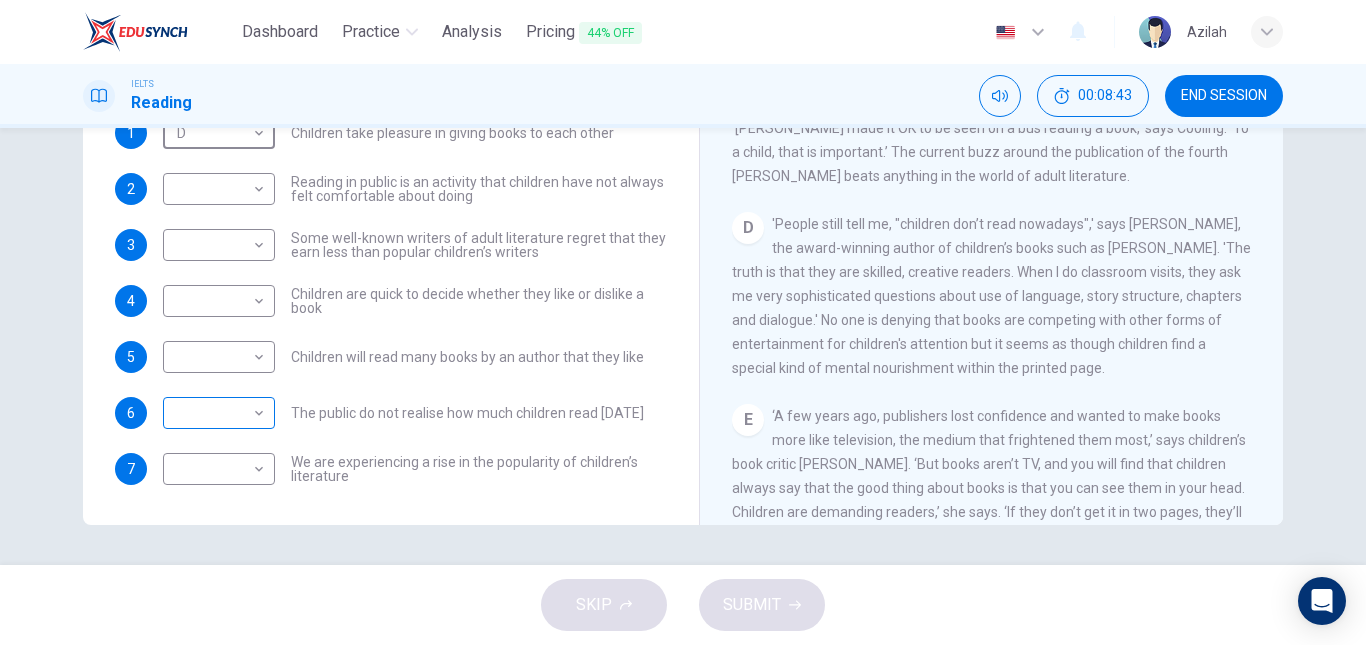 click on "Dashboard Practice Analysis Pricing 44% OFF English en ​ Azilah IELTS Reading 00:08:43 END SESSION Questions 1 - 7 Look at the following list of people A-E and the list of statements. Match each statement with one of the people listed. People A Wendy Cooling B David Almond C Julia Eccleshare D Jacqueline Wilson E Anne Fine 1 D D ​ Children take pleasure in giving books to each other 2 ​ ​ Reading in public is an activity that children have not always felt comfortable about doing 3 ​ ​ Some well-known writers of adult literature regret that they earn less than popular children’s writers 4 ​ ​ Children are quick to decide whether they like or dislike a book 5 ​ ​ Children will read many books by an author that they like 6 ​ ​ The public do not realise how much children read today 7 ​ ​ We are experiencing a rise in the popularity of children’s literature Twist in the Tale CLICK TO ZOOM Click to Zoom A B C D E F G H I J SKIP SUBMIT EduSynch - Online Language Proficiency Testing" at bounding box center [683, 322] 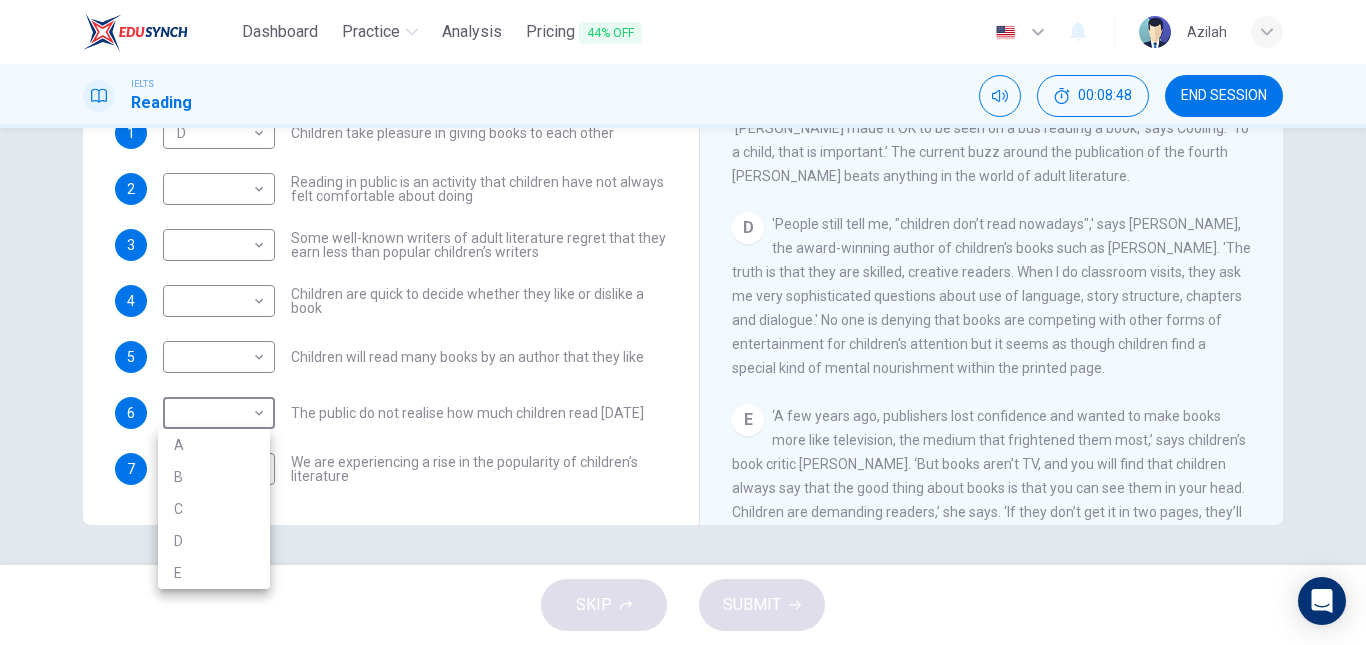 click on "B" at bounding box center [214, 477] 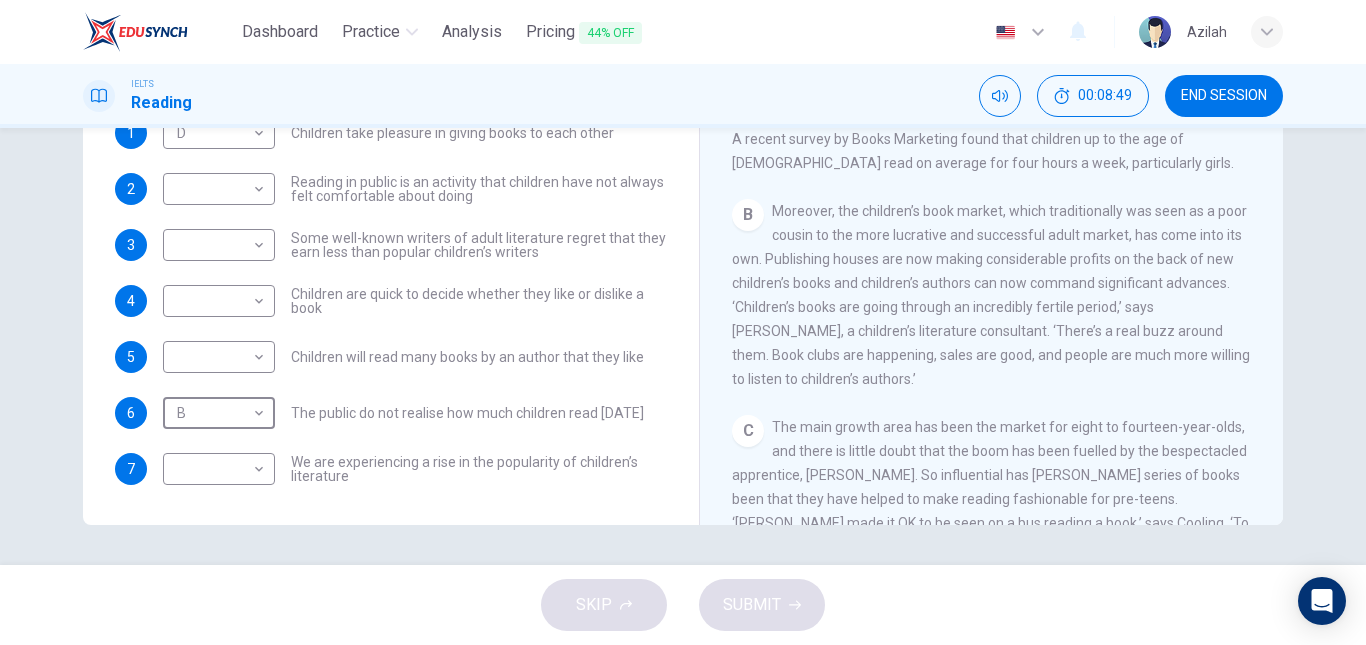 scroll, scrollTop: 279, scrollLeft: 0, axis: vertical 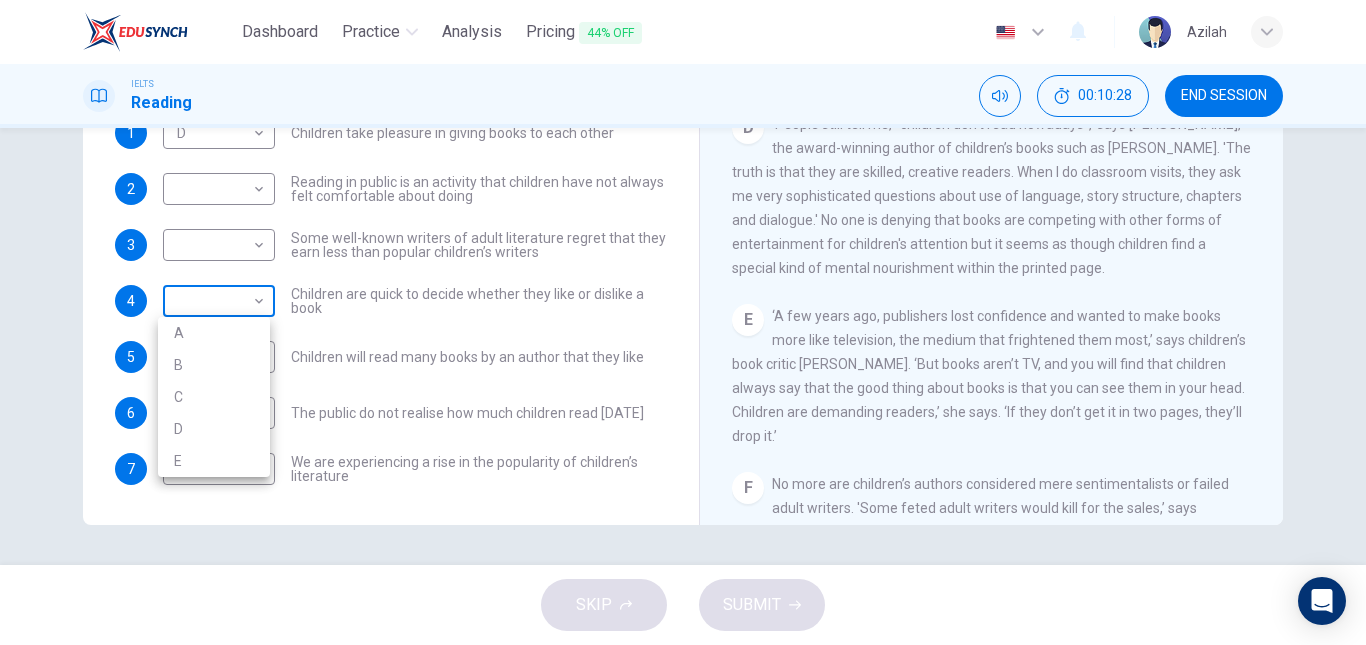 click on "Dashboard Practice Analysis Pricing 44% OFF English en ​ Azilah IELTS Reading 00:10:28 END SESSION Questions 1 - 7 Look at the following list of people A-E and the list of statements. Match each statement with one of the people listed. People A Wendy Cooling B David Almond C Julia Eccleshare D Jacqueline Wilson E Anne Fine 1 D D ​ Children take pleasure in giving books to each other 2 ​ ​ Reading in public is an activity that children have not always felt comfortable about doing 3 ​ ​ Some well-known writers of adult literature regret that they earn less than popular children’s writers 4 ​ ​ Children are quick to decide whether they like or dislike a book 5 ​ ​ Children will read many books by an author that they like 6 B B ​ The public do not realise how much children read today 7 ​ ​ We are experiencing a rise in the popularity of children’s literature Twist in the Tale CLICK TO ZOOM Click to Zoom A B C D E F G H I J SKIP SUBMIT EduSynch - Online Language Proficiency Testing" at bounding box center (683, 322) 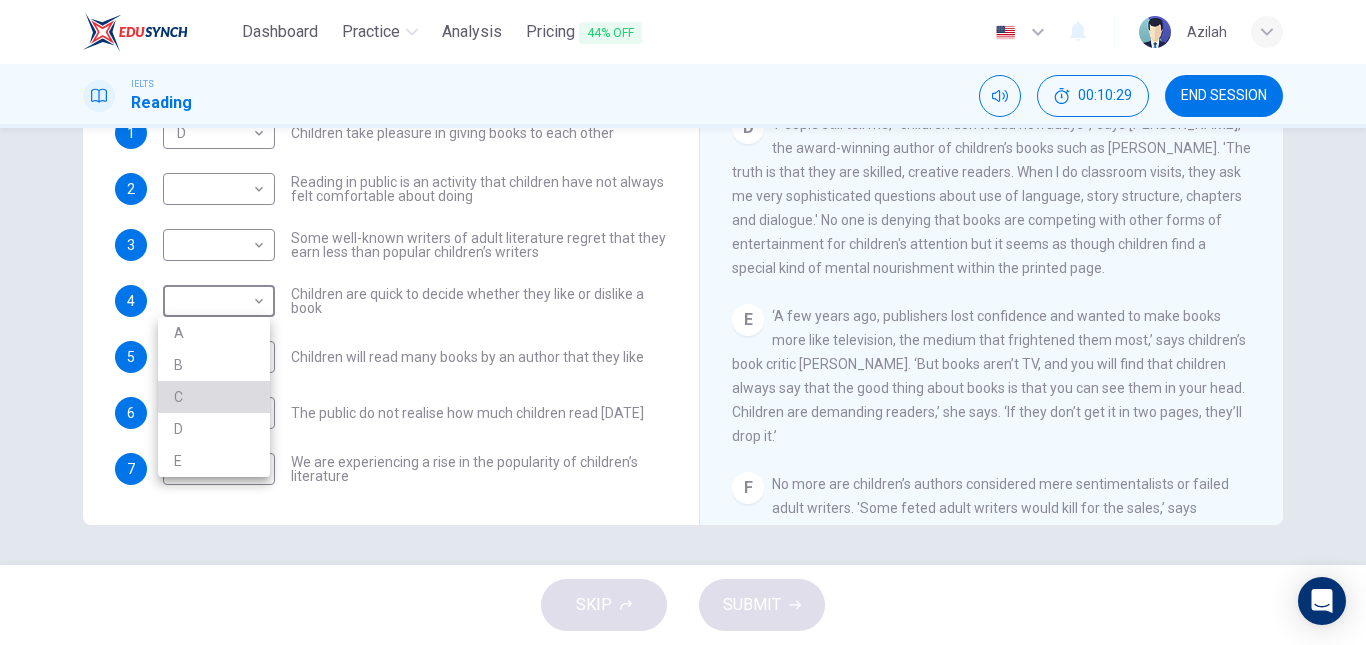 click on "C" at bounding box center [214, 397] 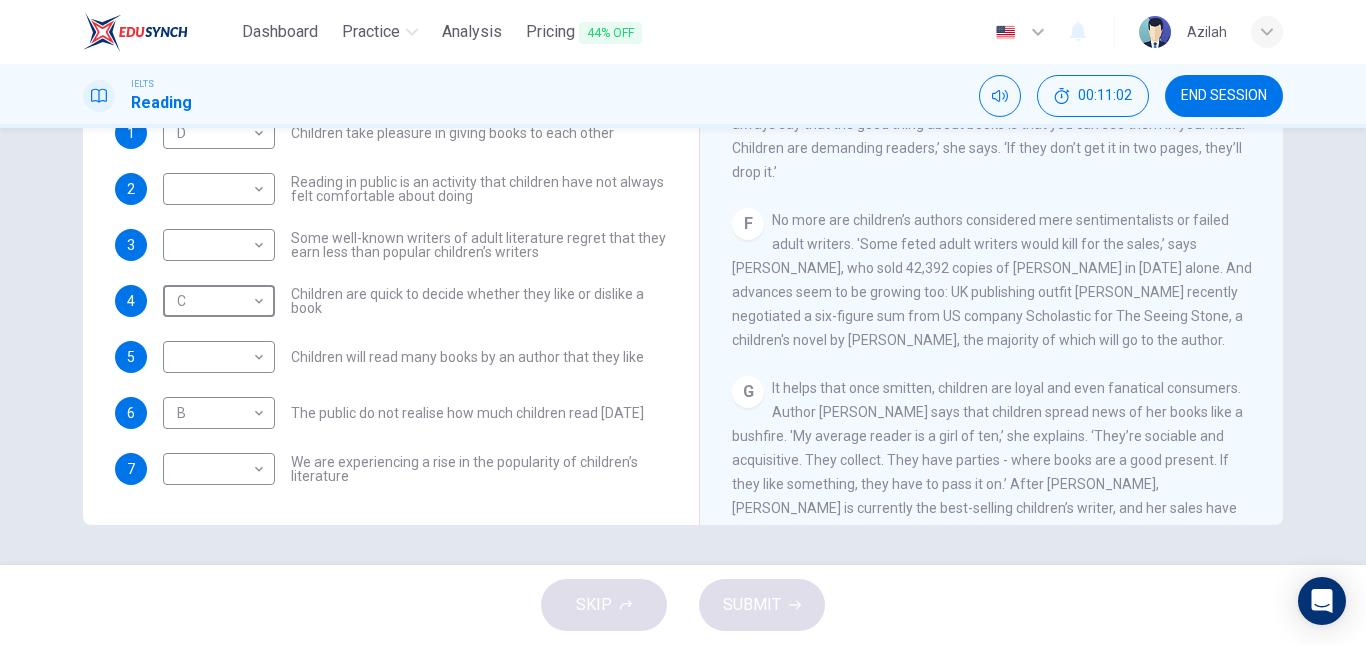 scroll, scrollTop: 1079, scrollLeft: 0, axis: vertical 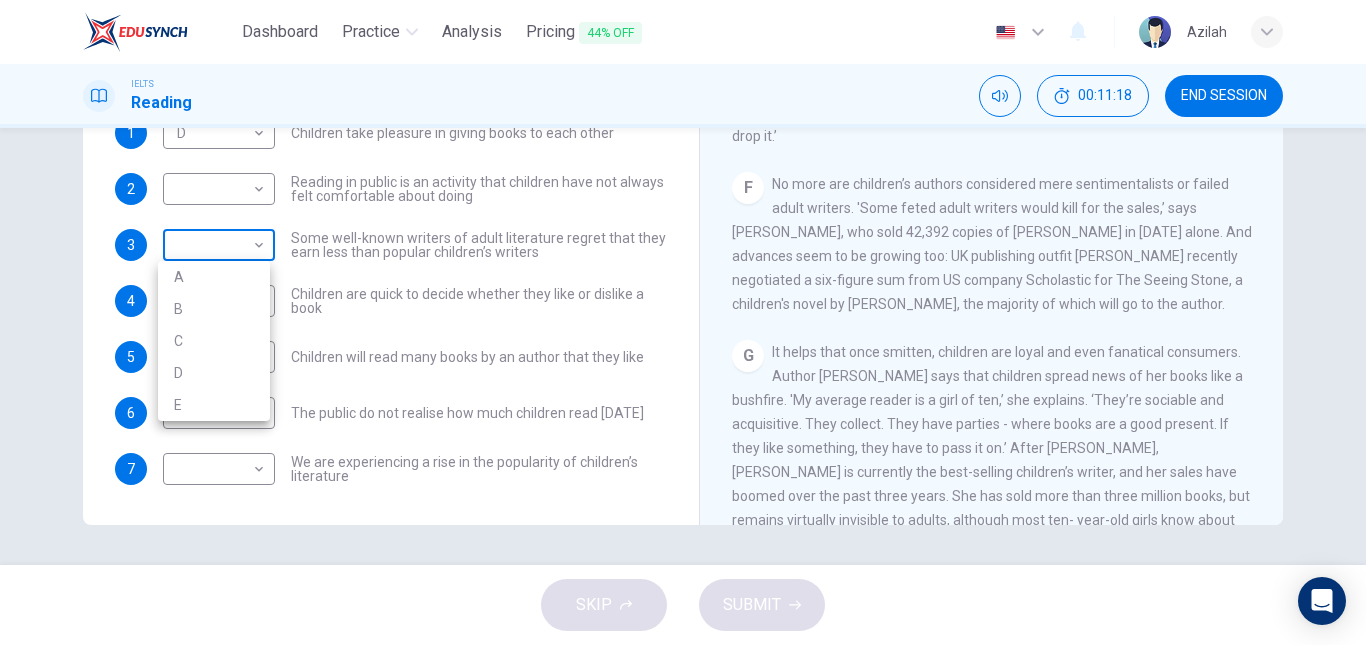 click on "Dashboard Practice Analysis Pricing 44% OFF English en ​ Azilah IELTS Reading 00:11:18 END SESSION Questions 1 - 7 Look at the following list of people A-E and the list of statements. Match each statement with one of the people listed. People A Wendy Cooling B David Almond C Julia Eccleshare D Jacqueline Wilson E Anne Fine 1 D D ​ Children take pleasure in giving books to each other 2 ​ ​ Reading in public is an activity that children have not always felt comfortable about doing 3 ​ ​ Some well-known writers of adult literature regret that they earn less than popular children’s writers 4 C C ​ Children are quick to decide whether they like or dislike a book 5 ​ ​ Children will read many books by an author that they like 6 B B ​ The public do not realise how much children read today 7 ​ ​ We are experiencing a rise in the popularity of children’s literature Twist in the Tale CLICK TO ZOOM Click to Zoom A B C D E F G H I J SKIP SUBMIT EduSynch - Online Language Proficiency Testing" at bounding box center [683, 322] 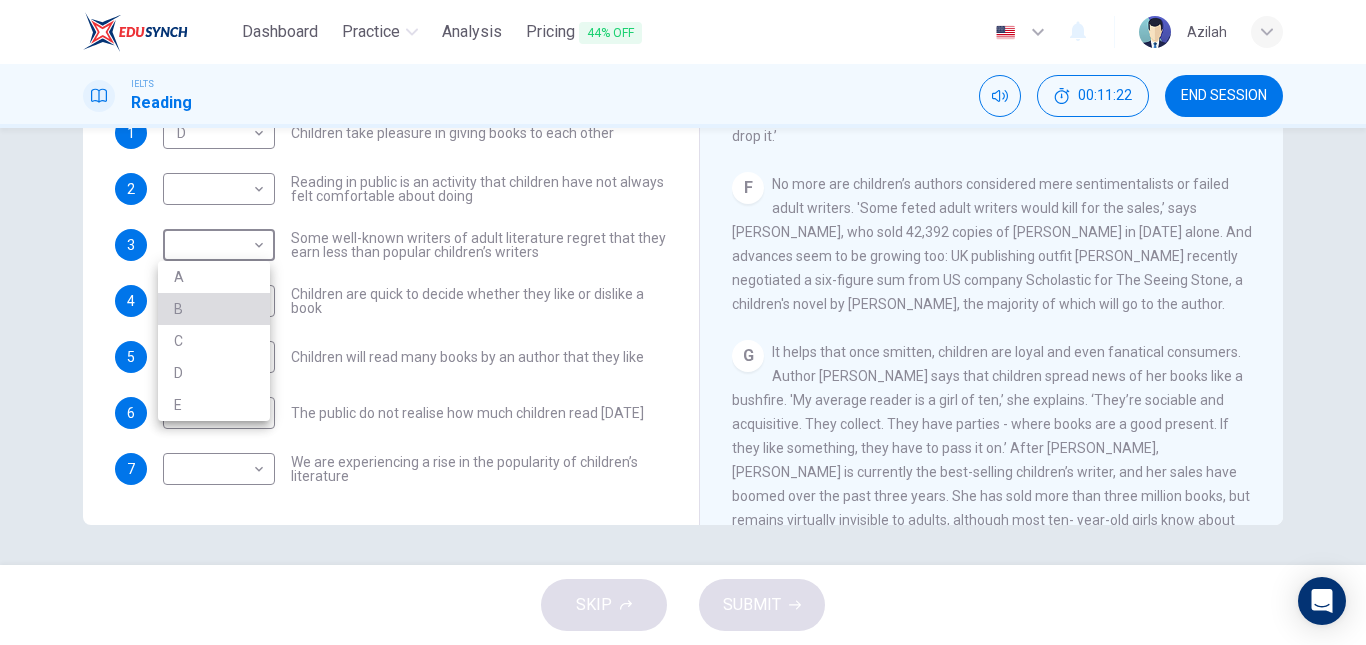 click on "B" at bounding box center [214, 309] 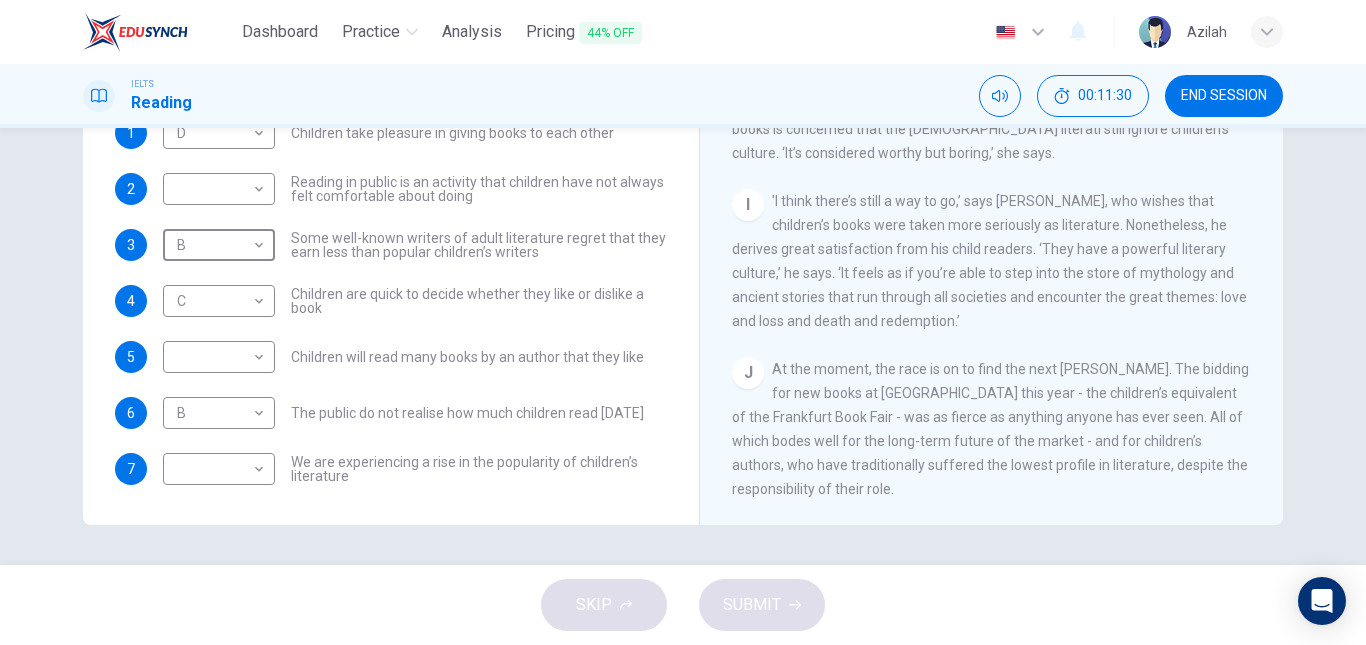 scroll, scrollTop: 1679, scrollLeft: 0, axis: vertical 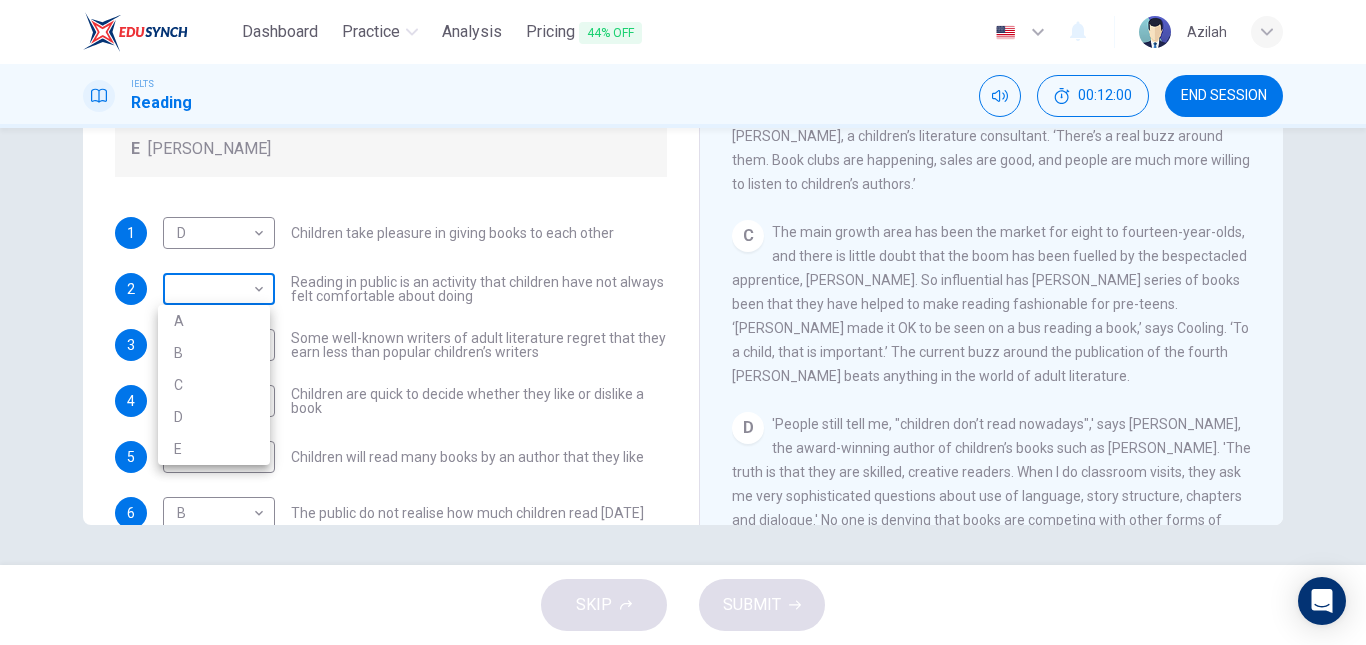 click on "Dashboard Practice Analysis Pricing 44% OFF English en ​ Azilah IELTS Reading 00:12:00 END SESSION Questions 1 - 7 Look at the following list of people A-E and the list of statements. Match each statement with one of the people listed. People A Wendy Cooling B David Almond C Julia Eccleshare D Jacqueline Wilson E Anne Fine 1 D D ​ Children take pleasure in giving books to each other 2 ​ ​ Reading in public is an activity that children have not always felt comfortable about doing 3 B B ​ Some well-known writers of adult literature regret that they earn less than popular children’s writers 4 C C ​ Children are quick to decide whether they like or dislike a book 5 ​ ​ Children will read many books by an author that they like 6 B B ​ The public do not realise how much children read today 7 ​ ​ We are experiencing a rise in the popularity of children’s literature Twist in the Tale CLICK TO ZOOM Click to Zoom A B C D E F G H I J SKIP SUBMIT EduSynch - Online Language Proficiency Testing" at bounding box center [683, 322] 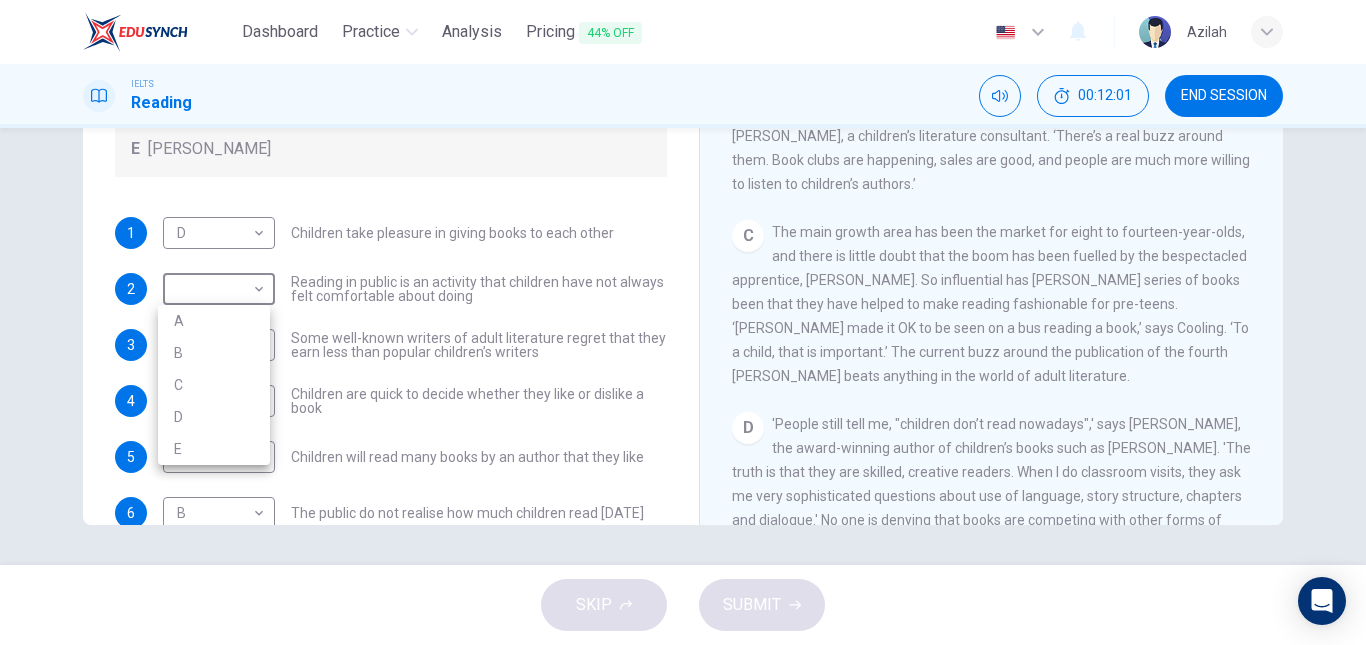 click on "A" at bounding box center [214, 321] 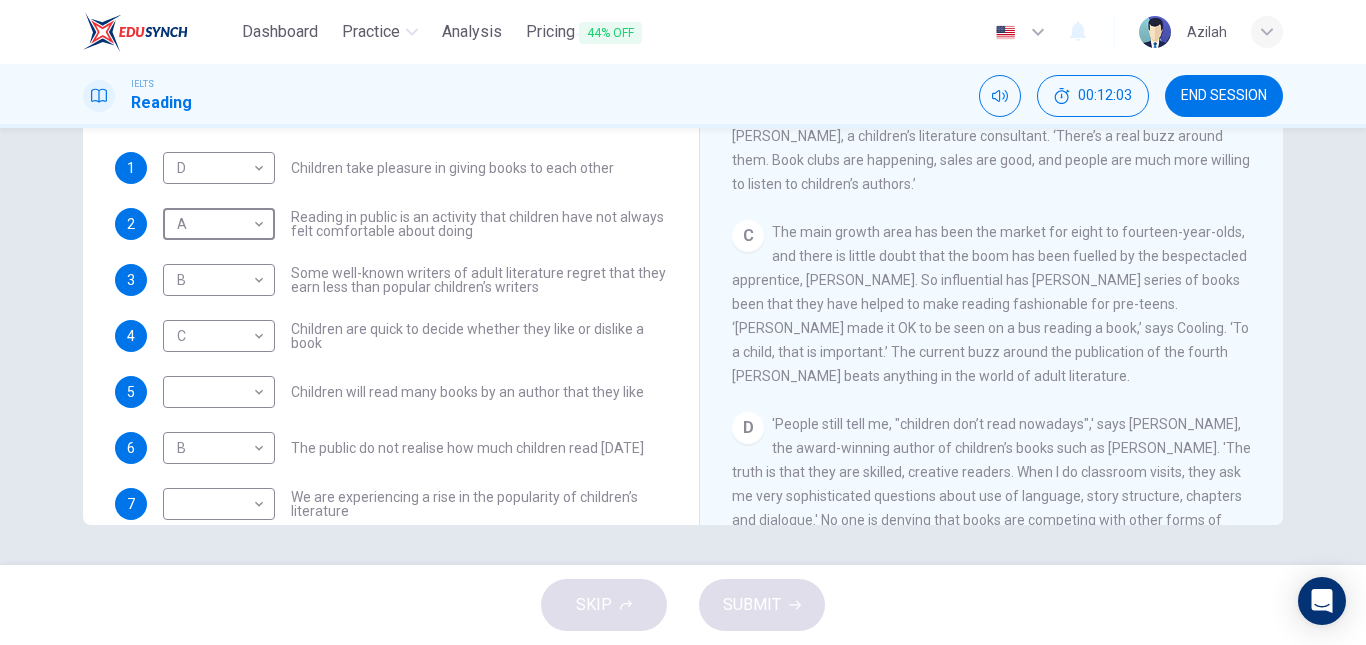 scroll, scrollTop: 193, scrollLeft: 0, axis: vertical 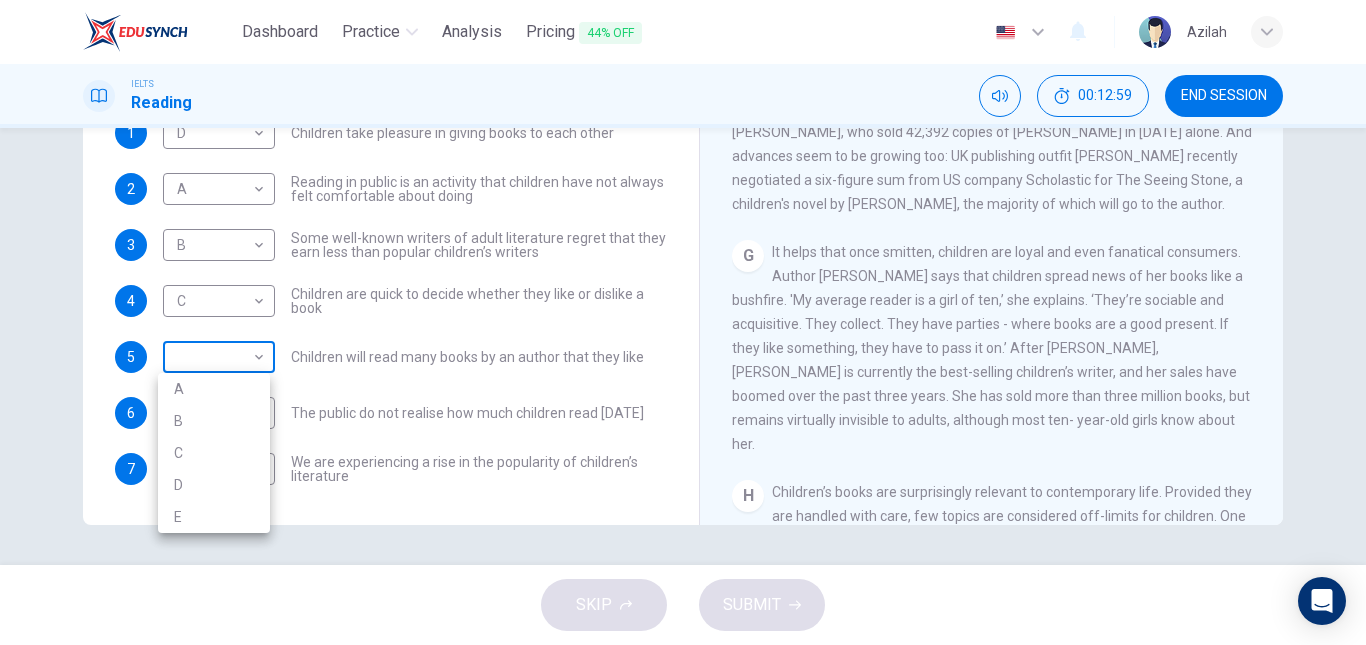 click on "Dashboard Practice Analysis Pricing 44% OFF English en ​ Azilah IELTS Reading 00:12:59 END SESSION Questions 1 - 7 Look at the following list of people A-E and the list of statements. Match each statement with one of the people listed. People A Wendy Cooling B David Almond C Julia Eccleshare D Jacqueline Wilson E Anne Fine 1 D D ​ Children take pleasure in giving books to each other 2 A A ​ Reading in public is an activity that children have not always felt comfortable about doing 3 B B ​ Some well-known writers of adult literature regret that they earn less than popular children’s writers 4 C C ​ Children are quick to decide whether they like or dislike a book 5 ​ ​ Children will read many books by an author that they like 6 B B ​ The public do not realise how much children read today 7 ​ ​ We are experiencing a rise in the popularity of children’s literature Twist in the Tale CLICK TO ZOOM Click to Zoom A B C D E F G H I J SKIP SUBMIT EduSynch - Online Language Proficiency Testing" at bounding box center (683, 322) 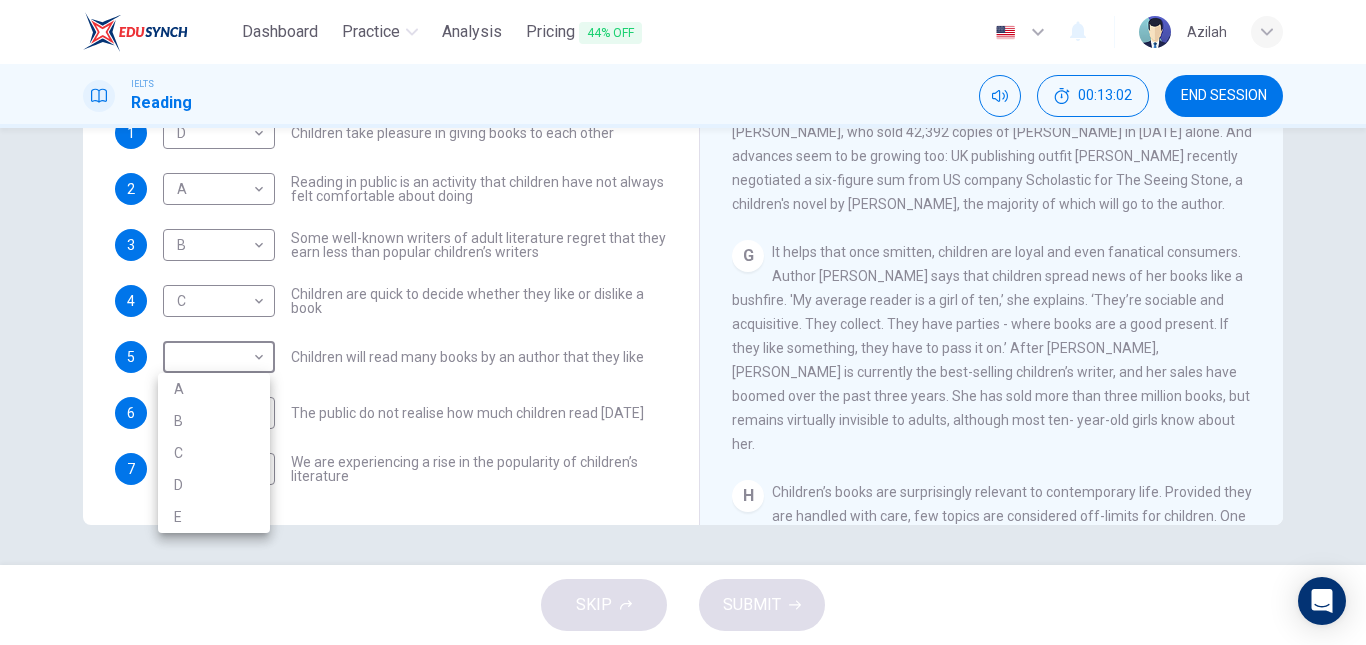 click on "D" at bounding box center (214, 485) 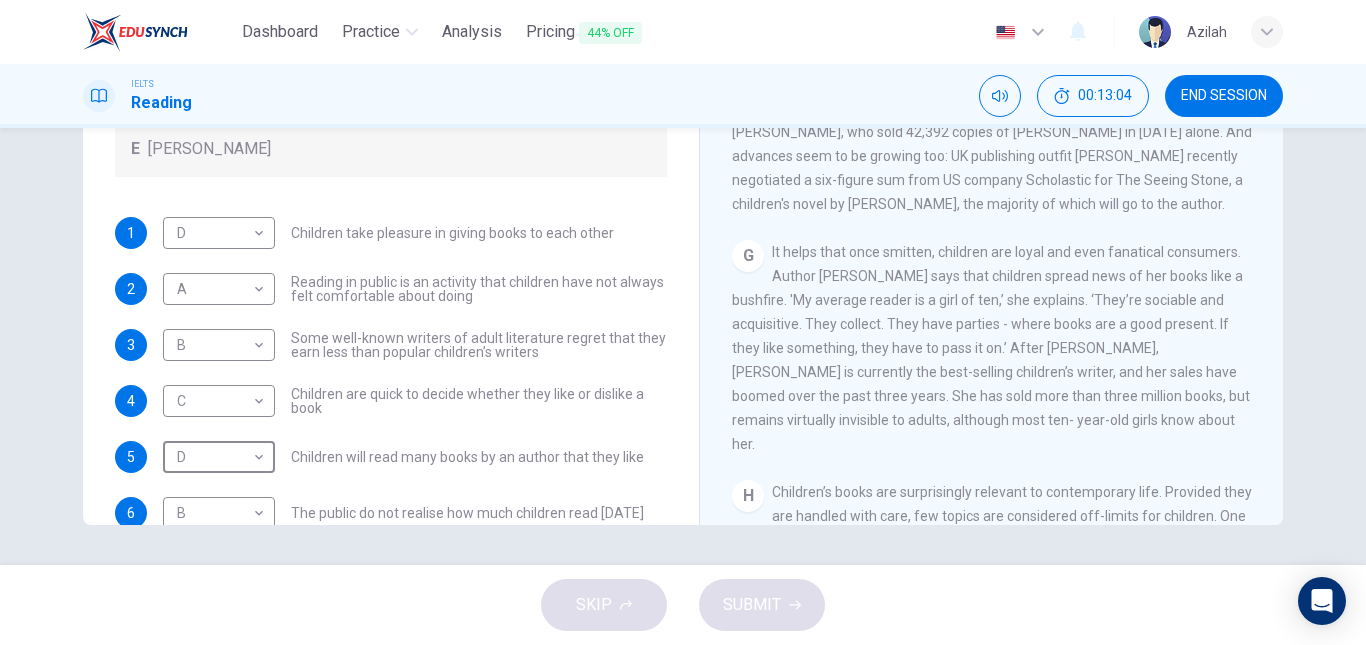 scroll, scrollTop: 193, scrollLeft: 0, axis: vertical 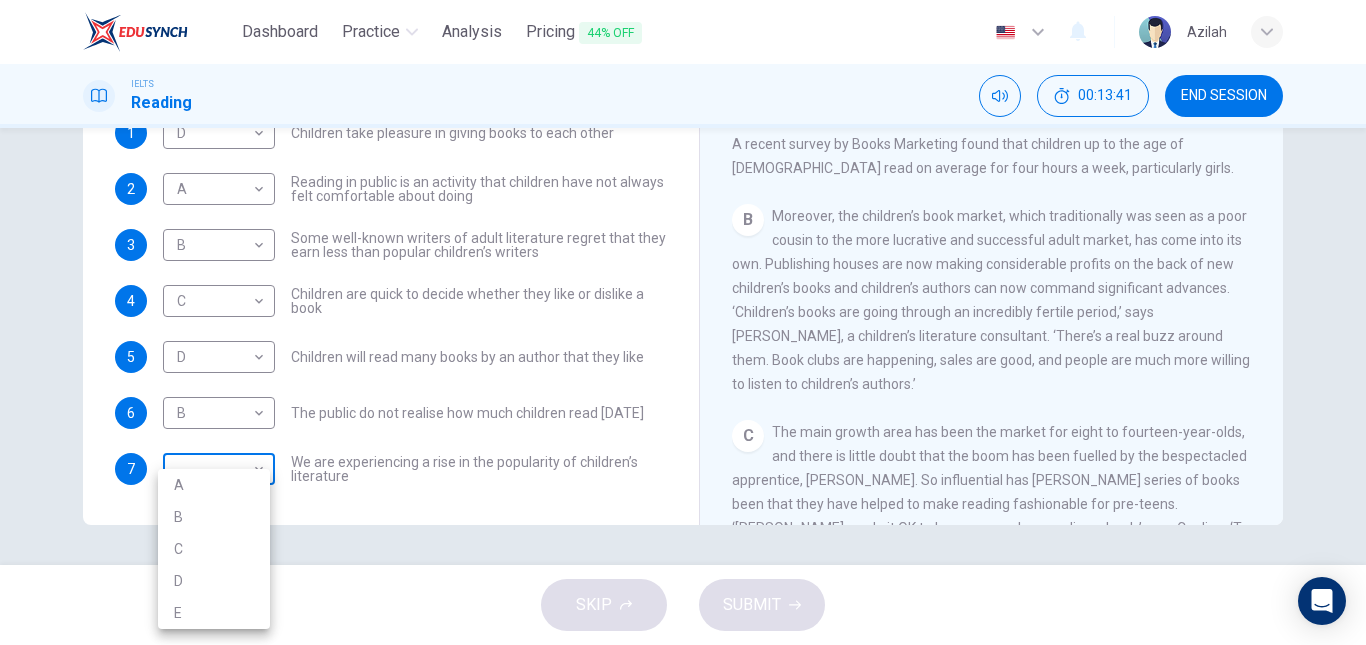 click on "Dashboard Practice Analysis Pricing 44% OFF English en ​ Azilah IELTS Reading 00:13:41 END SESSION Questions 1 - 7 Look at the following list of people A-E and the list of statements. Match each statement with one of the people listed. People A Wendy Cooling B David Almond C Julia Eccleshare D Jacqueline Wilson E Anne Fine 1 D D ​ Children take pleasure in giving books to each other 2 A A ​ Reading in public is an activity that children have not always felt comfortable about doing 3 B B ​ Some well-known writers of adult literature regret that they earn less than popular children’s writers 4 C C ​ Children are quick to decide whether they like or dislike a book 5 D D ​ Children will read many books by an author that they like 6 B B ​ The public do not realise how much children read today 7 ​ ​ We are experiencing a rise in the popularity of children’s literature Twist in the Tale CLICK TO ZOOM Click to Zoom A B C D E F G H I J SKIP SUBMIT EduSynch - Online Language Proficiency Testing" at bounding box center [683, 322] 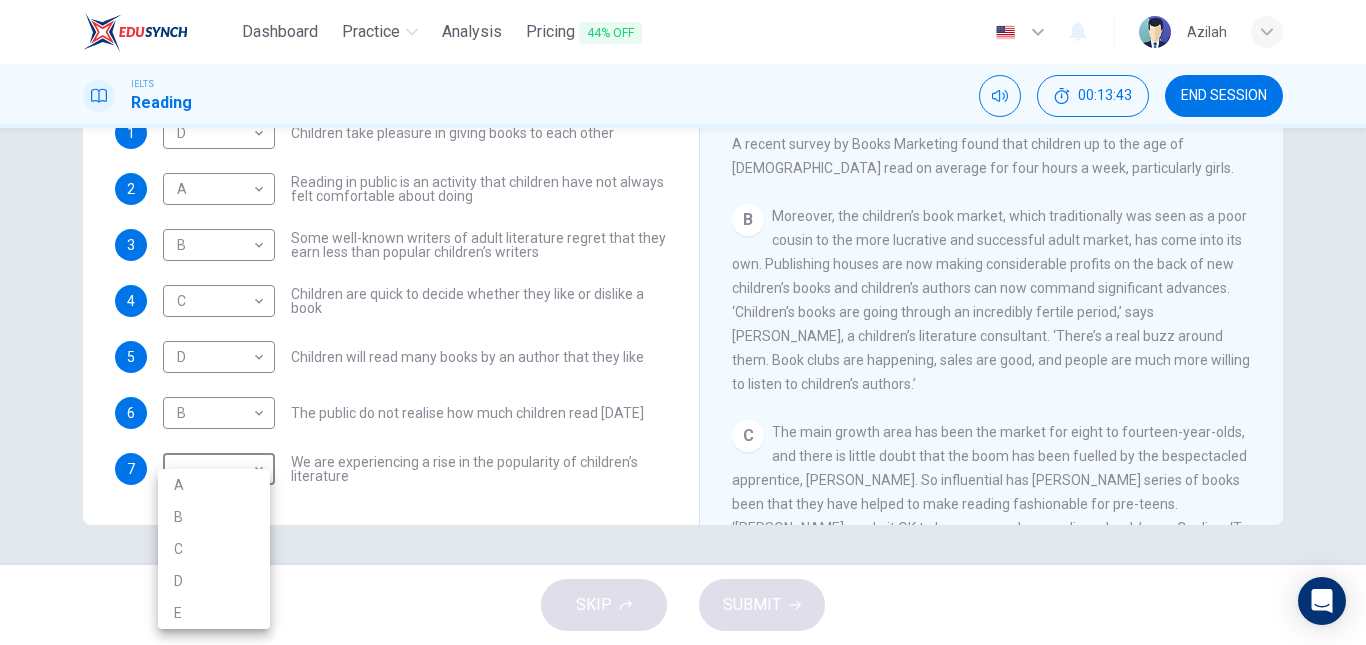 click on "A" at bounding box center (214, 485) 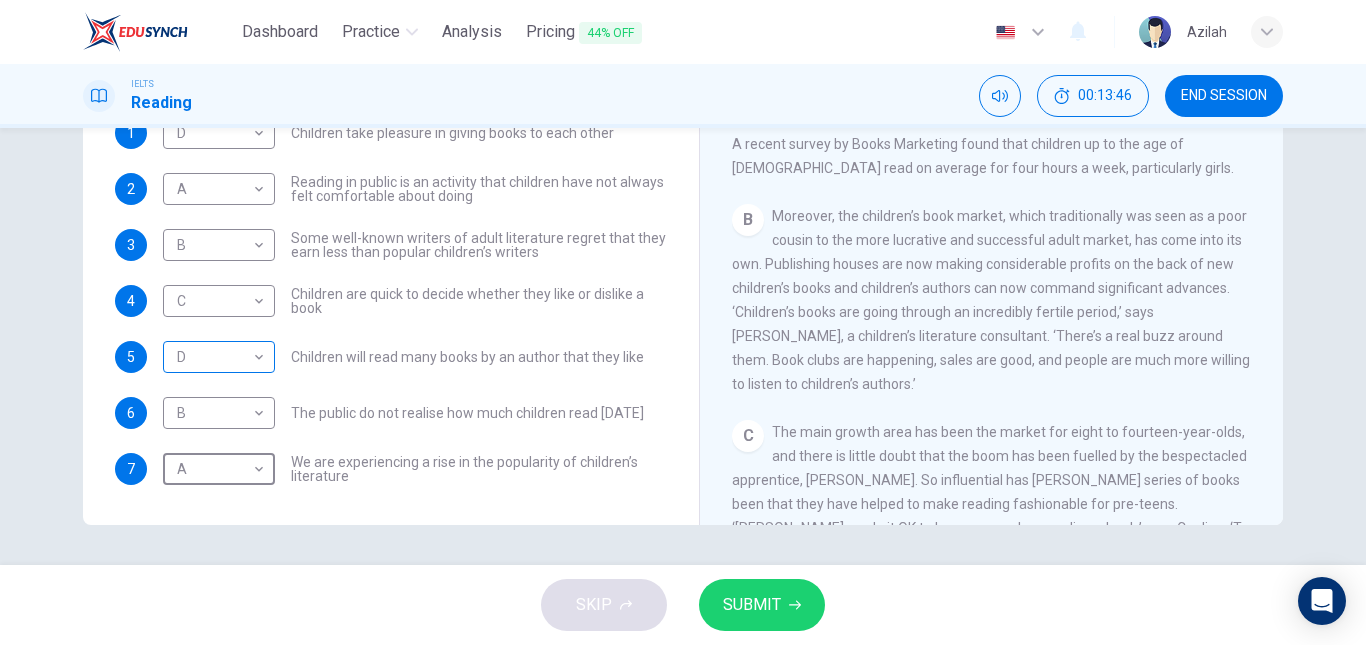 click on "Dashboard Practice Analysis Pricing 44% OFF English en ​ Azilah IELTS Reading 00:13:46 END SESSION Questions 1 - 7 Look at the following list of people A-E and the list of statements. Match each statement with one of the people listed. People A Wendy Cooling B David Almond C Julia Eccleshare D Jacqueline Wilson E Anne Fine 1 D D ​ Children take pleasure in giving books to each other 2 A A ​ Reading in public is an activity that children have not always felt comfortable about doing 3 B B ​ Some well-known writers of adult literature regret that they earn less than popular children’s writers 4 C C ​ Children are quick to decide whether they like or dislike a book 5 D D ​ Children will read many books by an author that they like 6 B B ​ The public do not realise how much children read today 7 A A ​ We are experiencing a rise in the popularity of children’s literature Twist in the Tale CLICK TO ZOOM Click to Zoom A B C D E F G H I J SKIP SUBMIT EduSynch - Online Language Proficiency Testing" at bounding box center [683, 322] 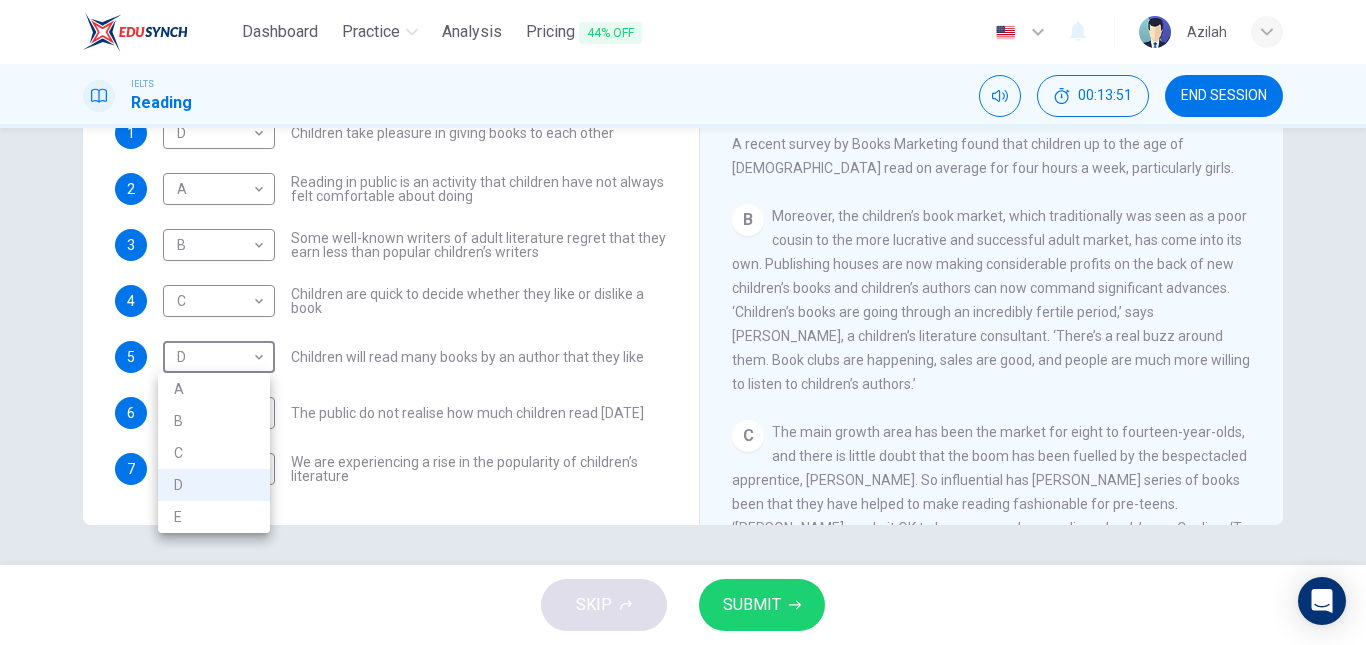 click at bounding box center [683, 322] 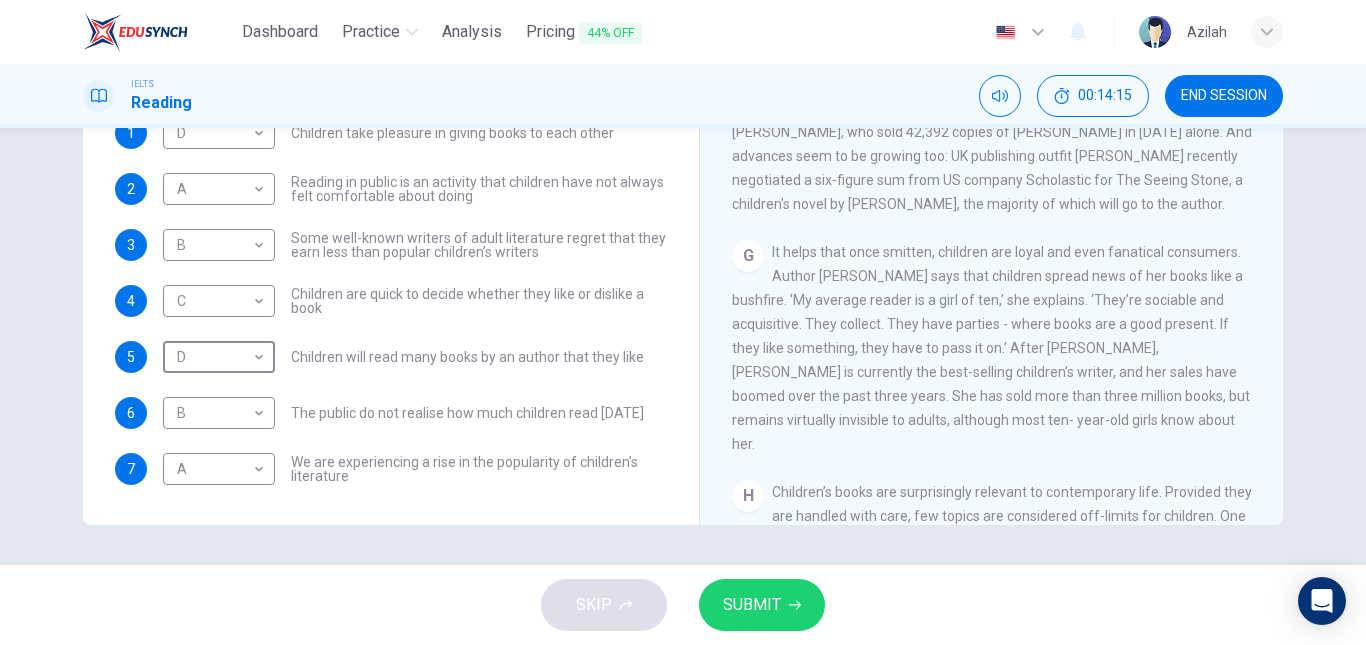 scroll, scrollTop: 1279, scrollLeft: 0, axis: vertical 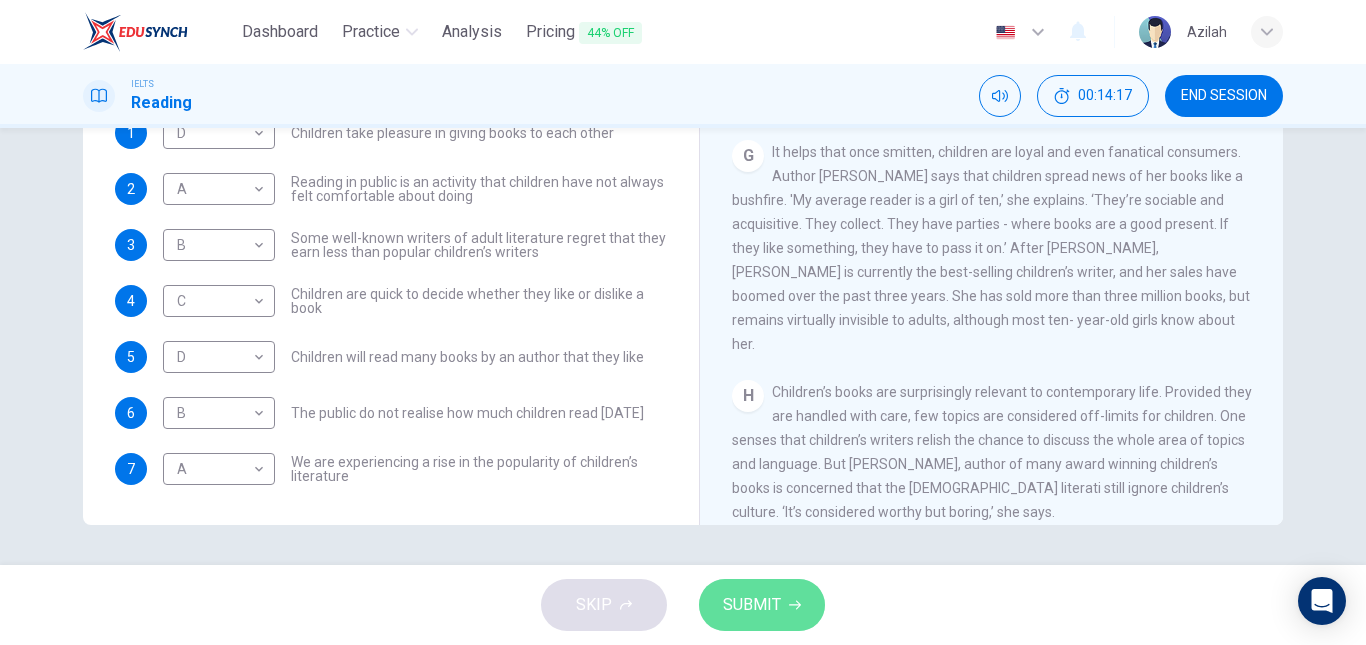 click on "SUBMIT" at bounding box center (762, 605) 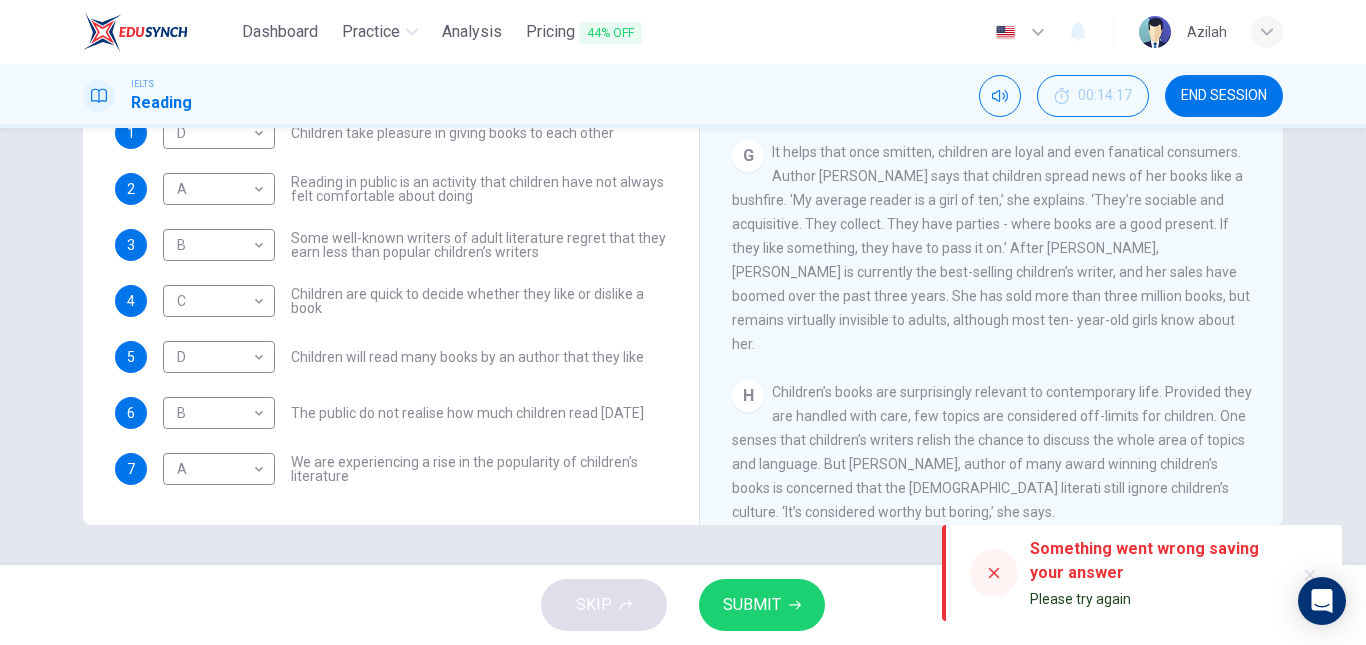 scroll, scrollTop: 93, scrollLeft: 0, axis: vertical 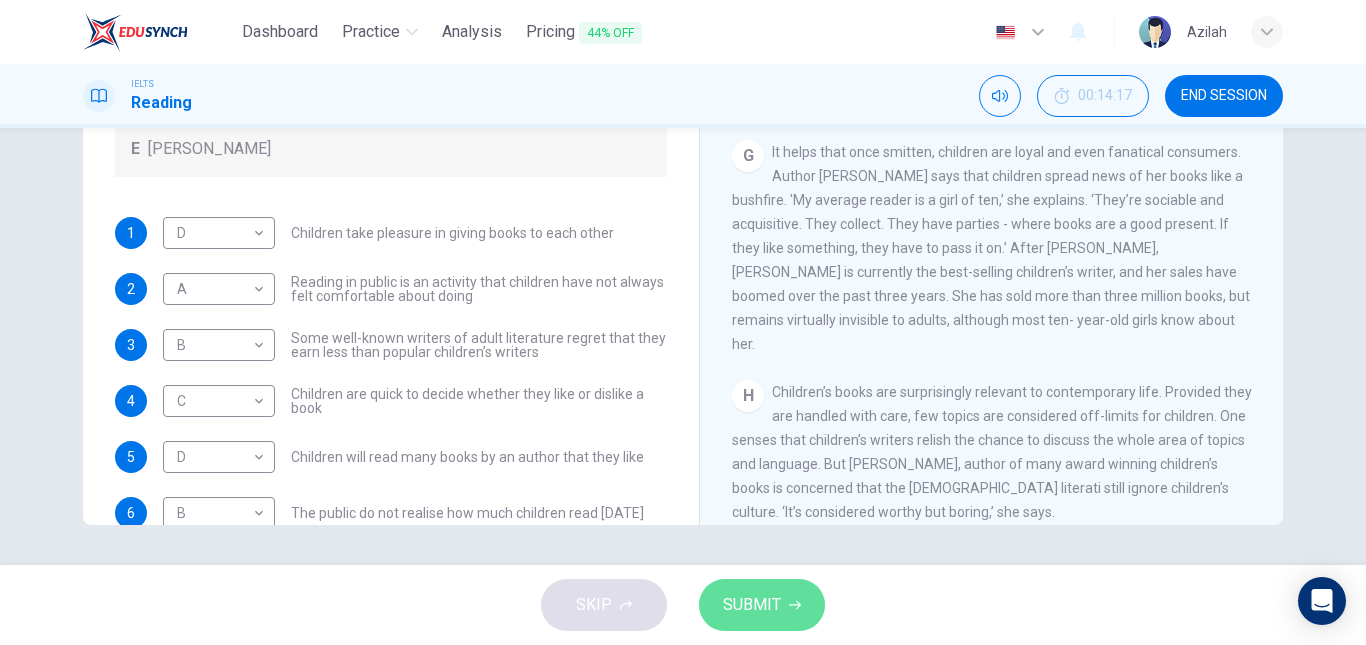click on "SUBMIT" at bounding box center (752, 605) 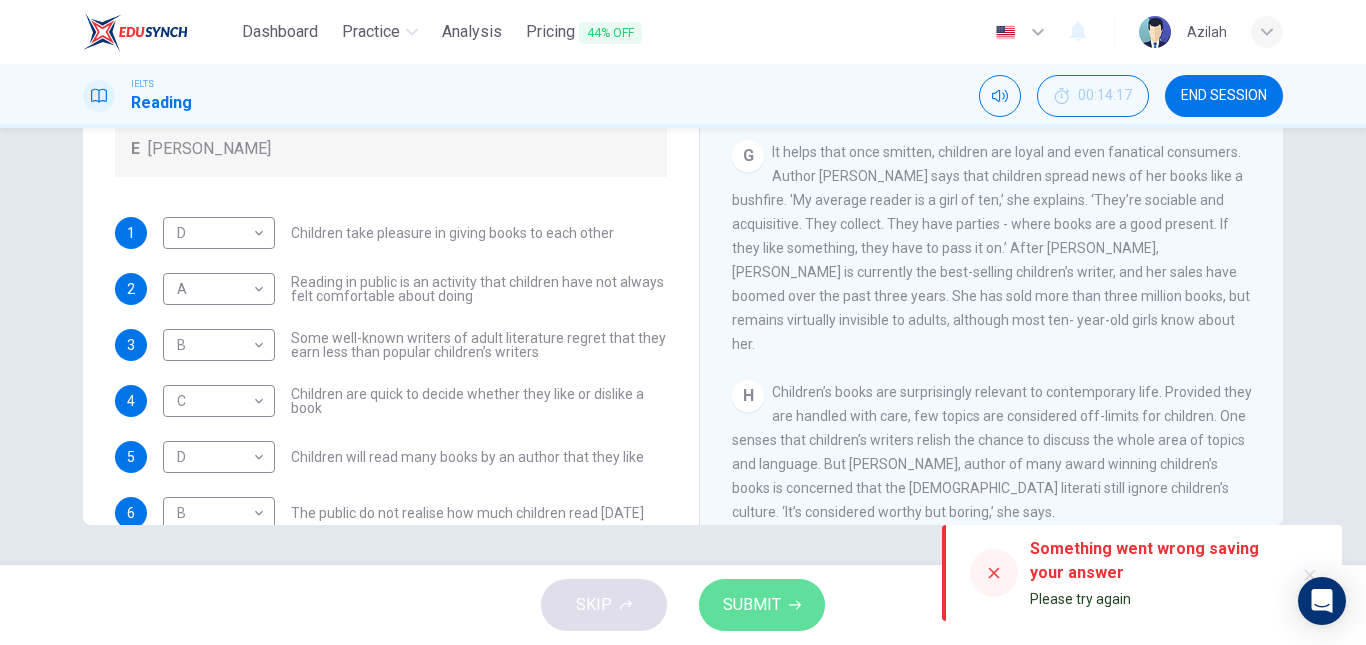 click on "SUBMIT" at bounding box center (752, 605) 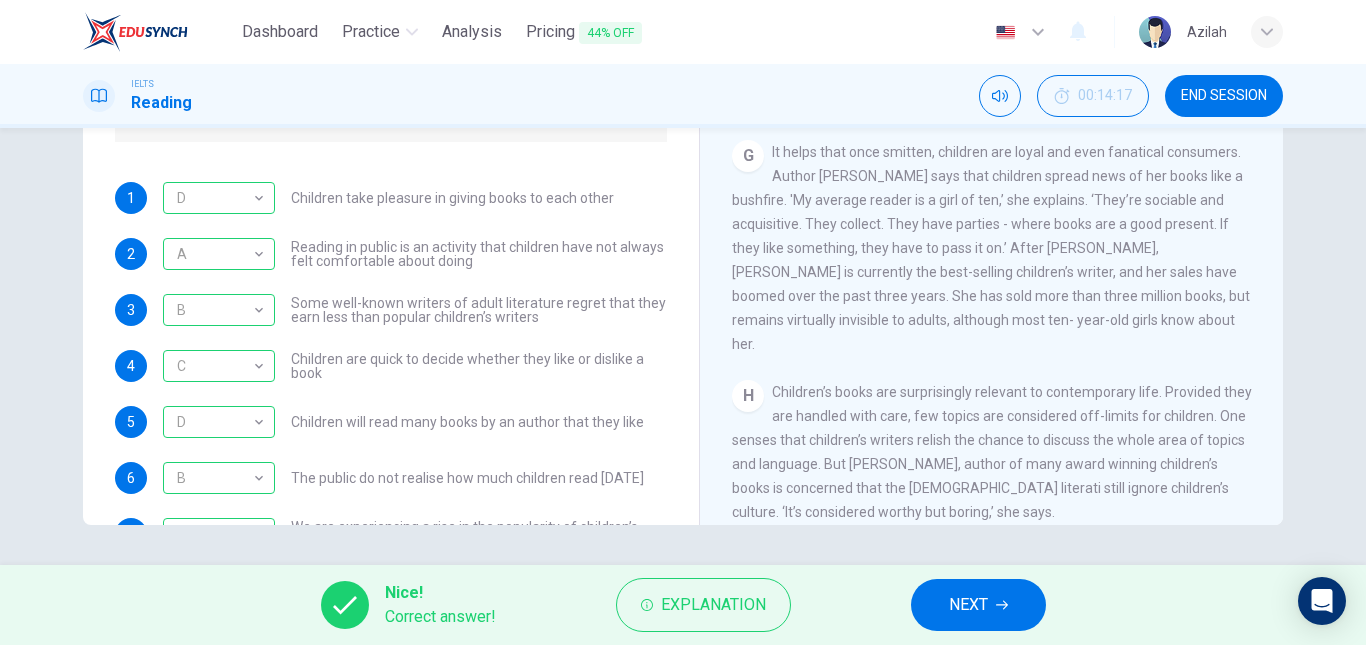 scroll, scrollTop: 93, scrollLeft: 0, axis: vertical 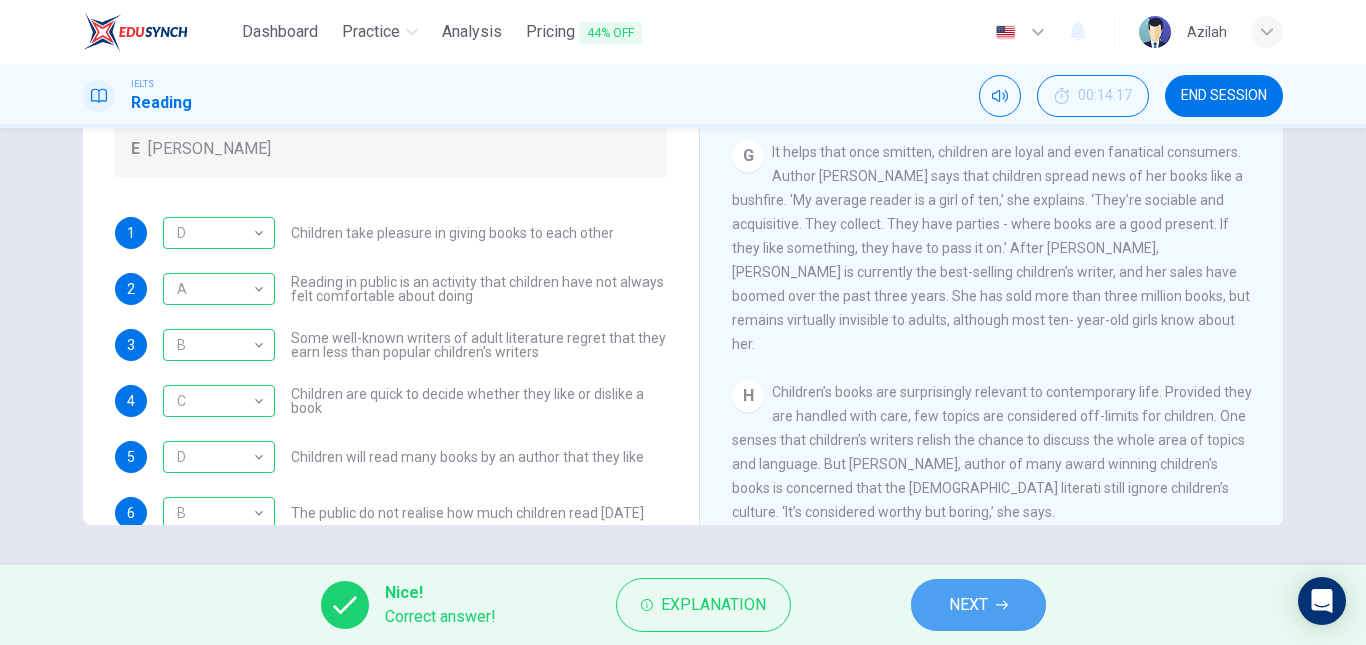 click on "NEXT" at bounding box center (968, 605) 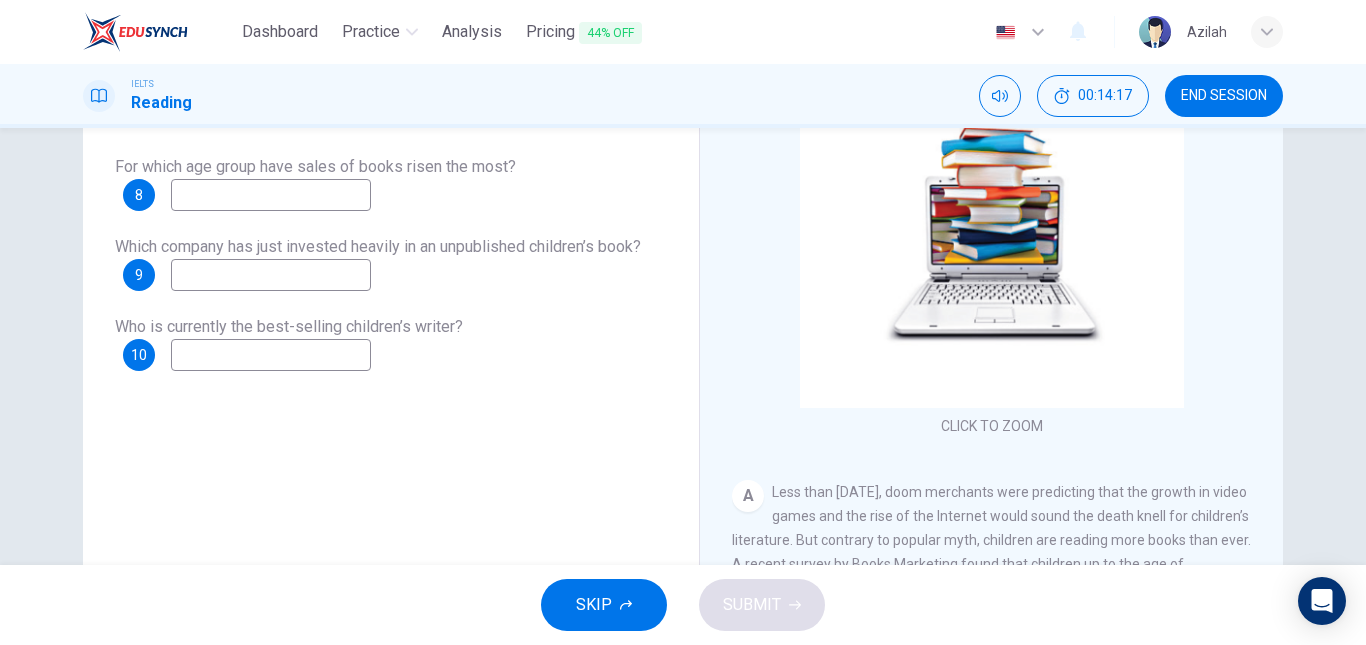 scroll, scrollTop: 138, scrollLeft: 0, axis: vertical 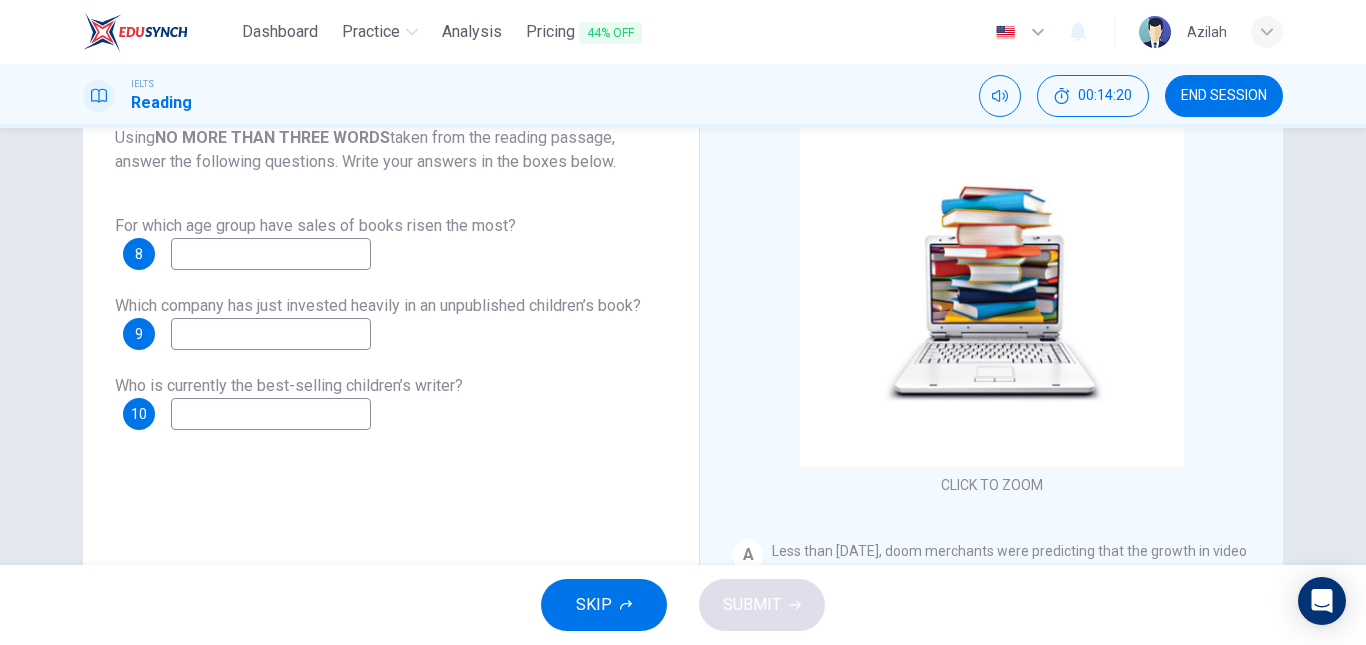 click at bounding box center [271, 254] 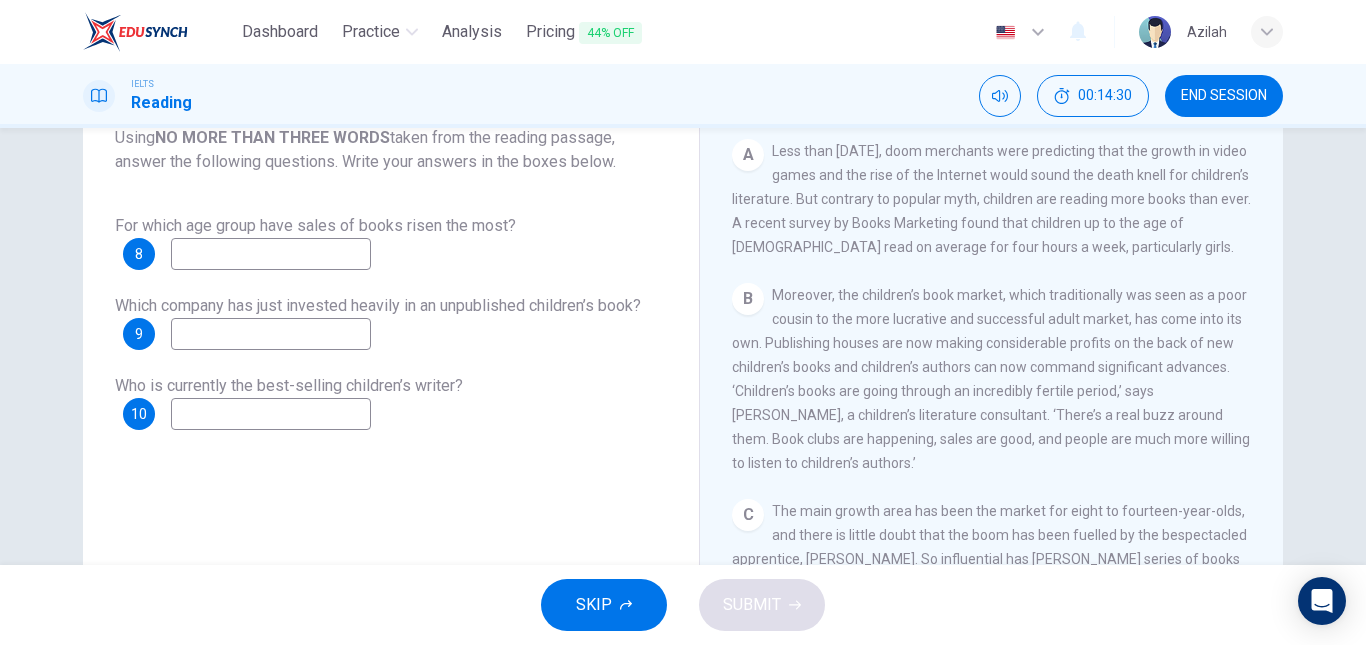 scroll, scrollTop: 500, scrollLeft: 0, axis: vertical 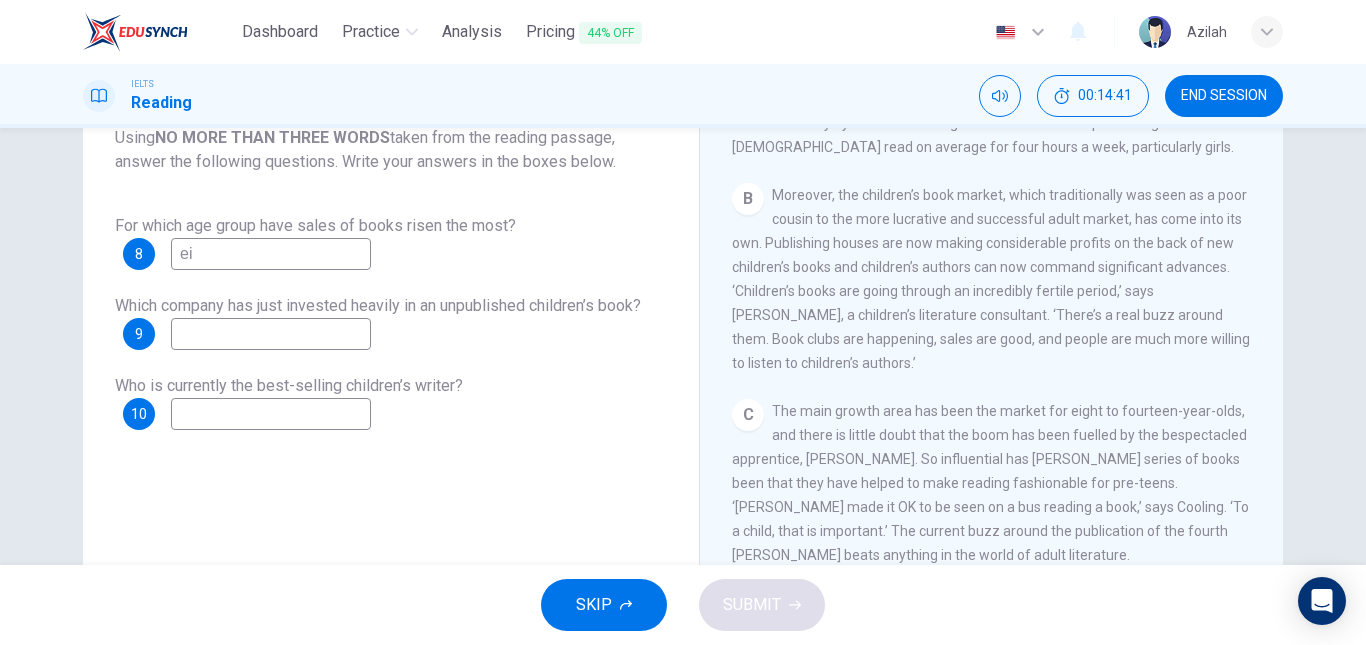 type on "e" 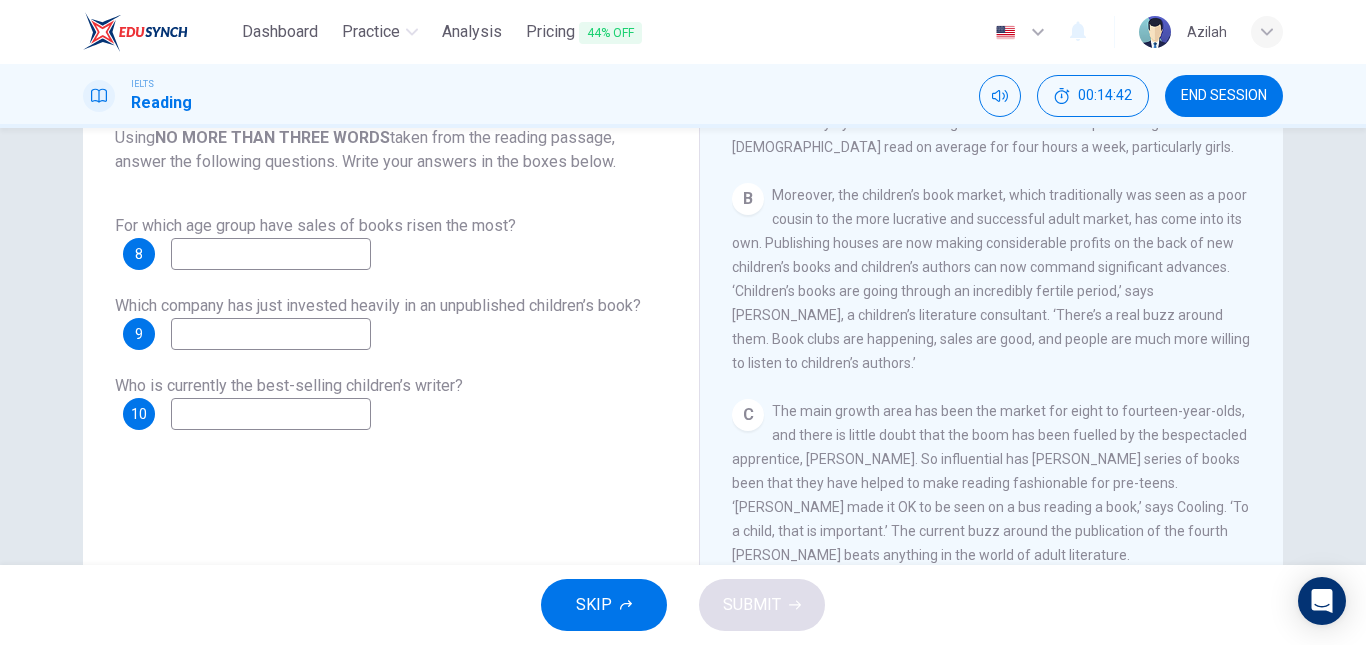 type on "8" 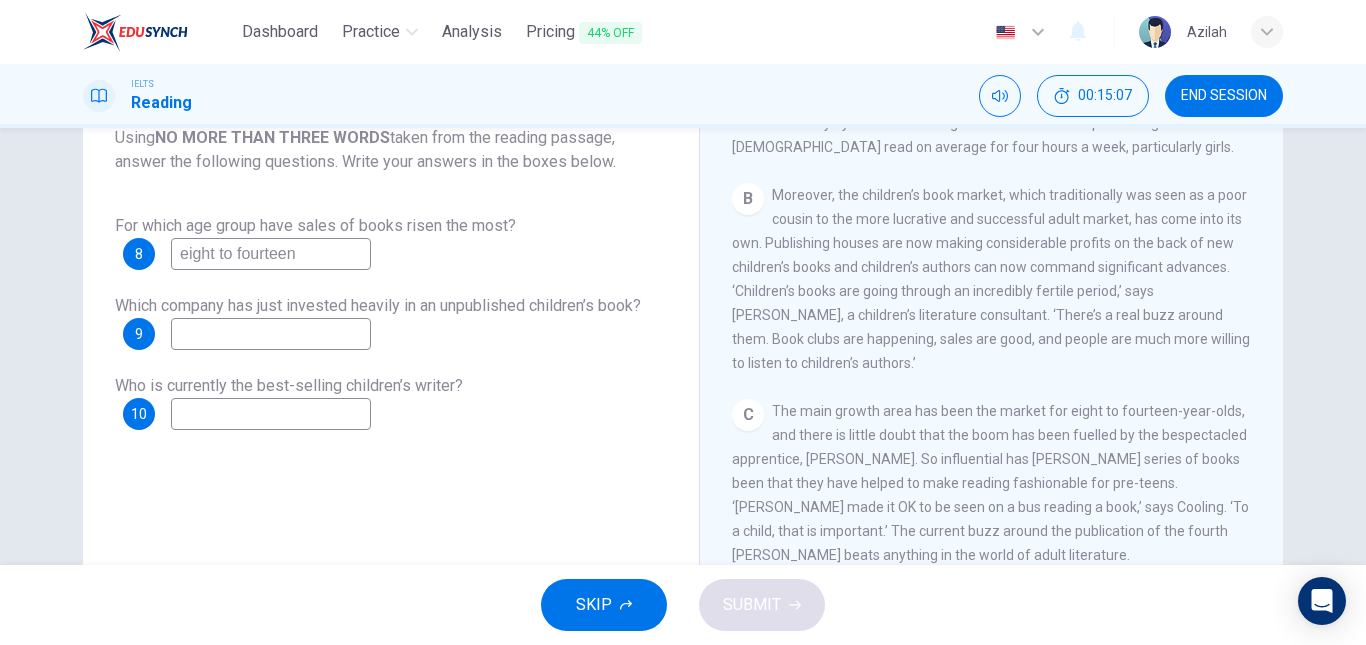 type on "eight to fourteen" 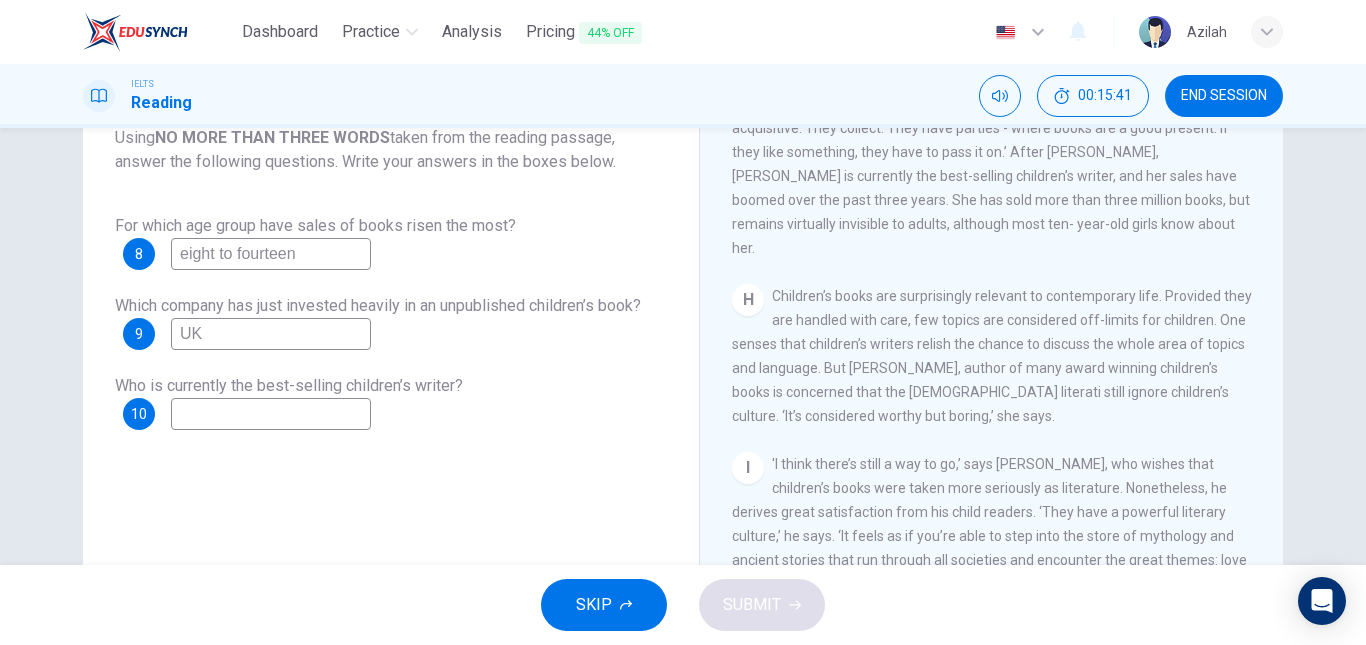 scroll, scrollTop: 1679, scrollLeft: 0, axis: vertical 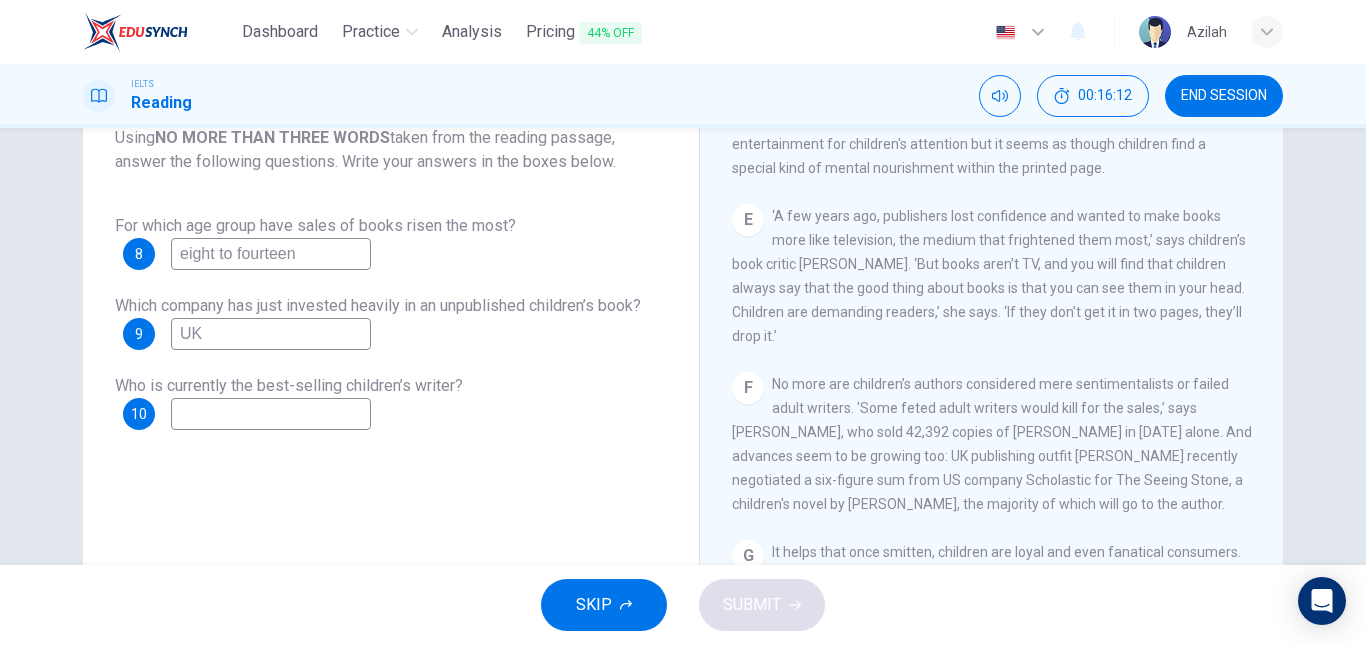 click on "UK" at bounding box center [271, 334] 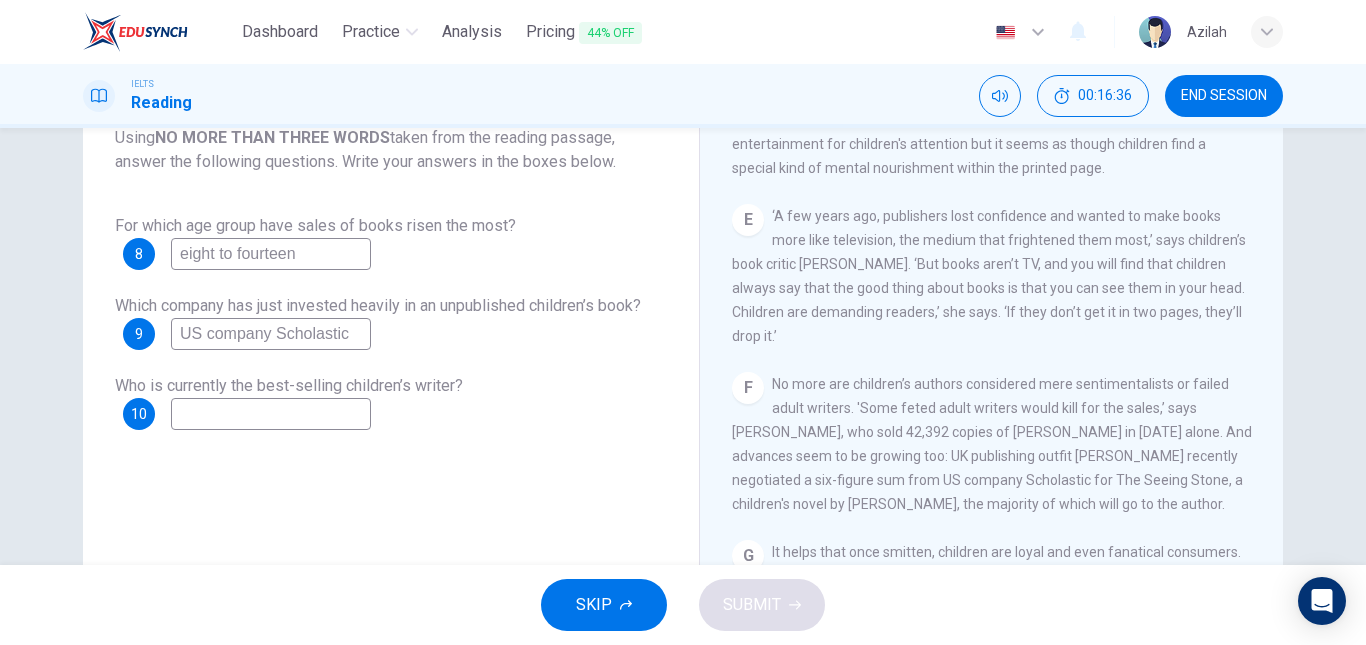 type on "US company Scholastic" 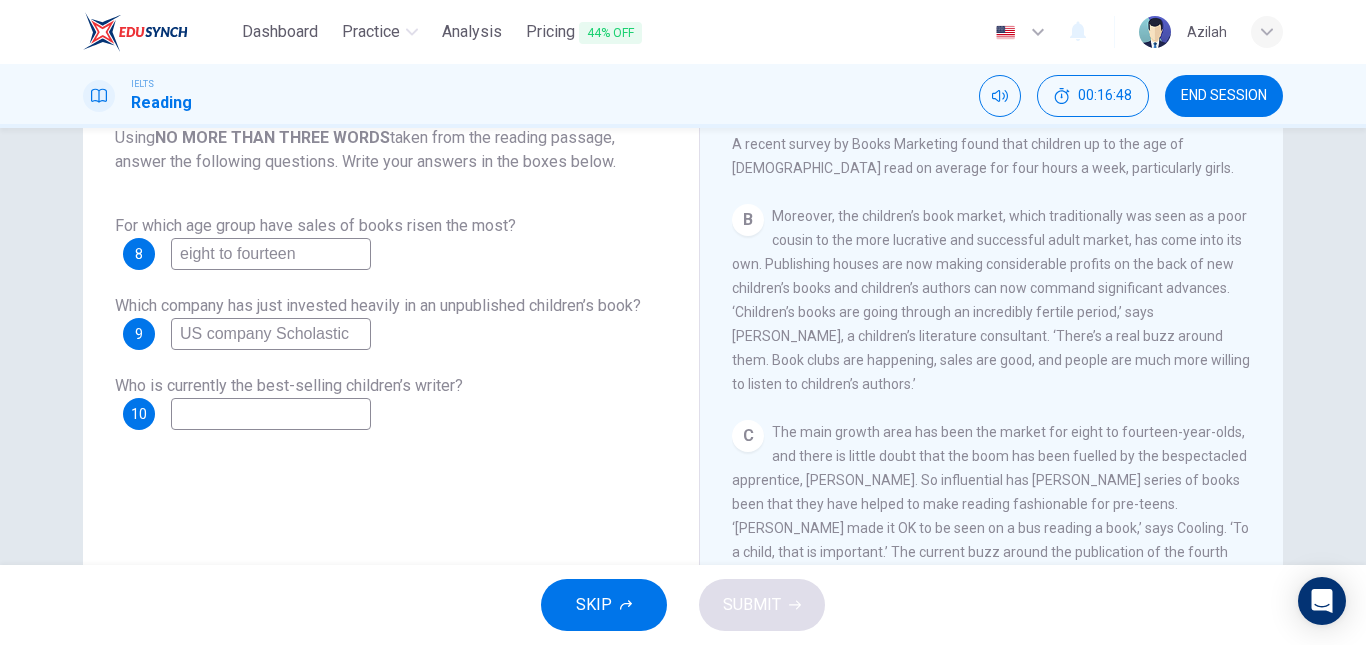 scroll, scrollTop: 579, scrollLeft: 0, axis: vertical 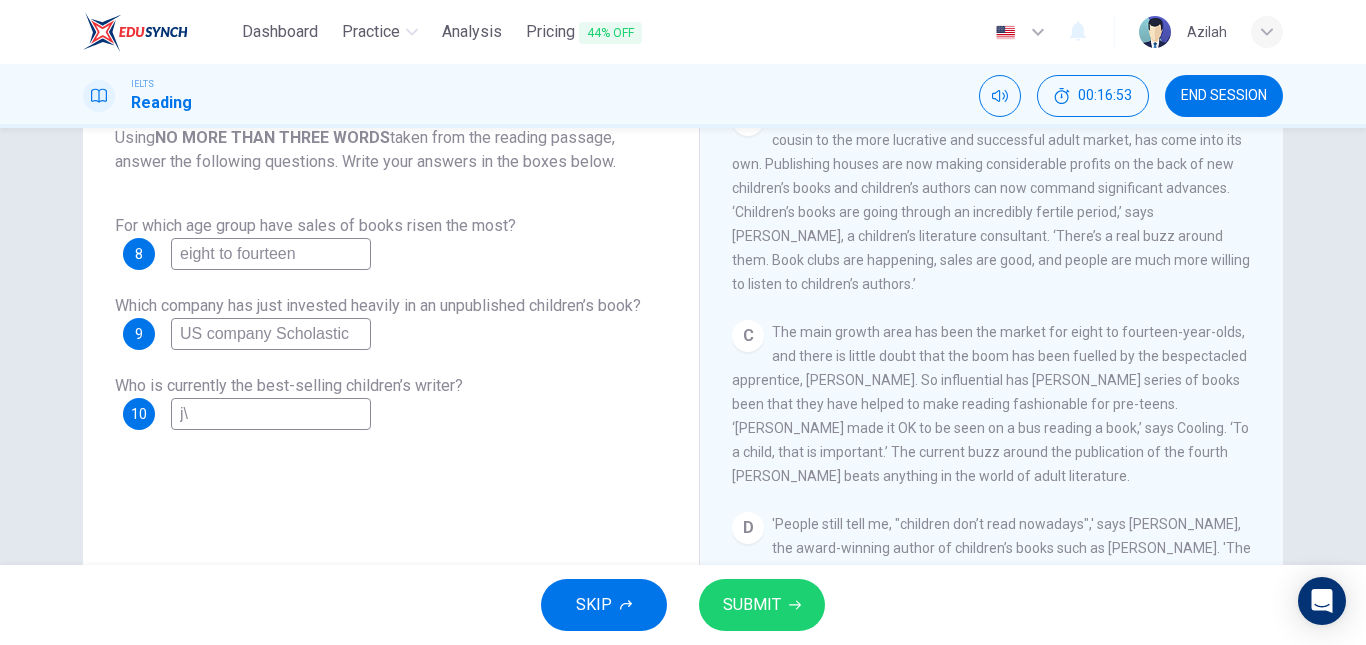 type on "j" 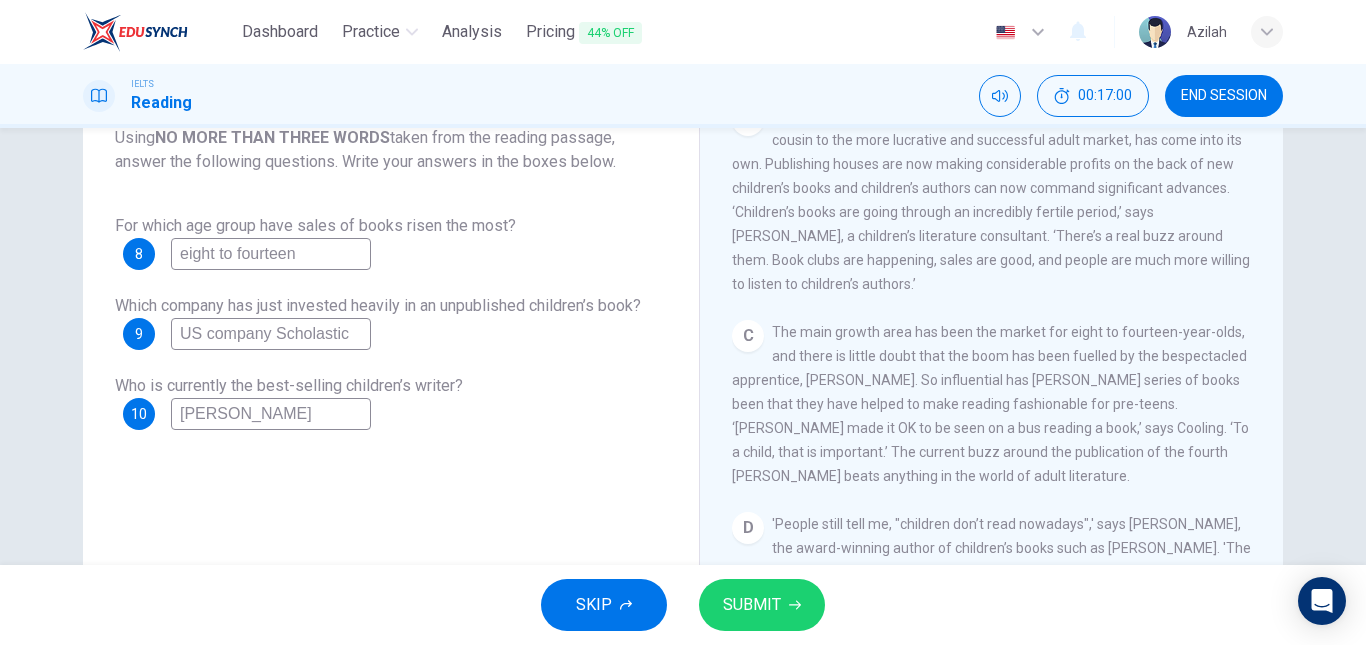 type on "J. K. Rowling" 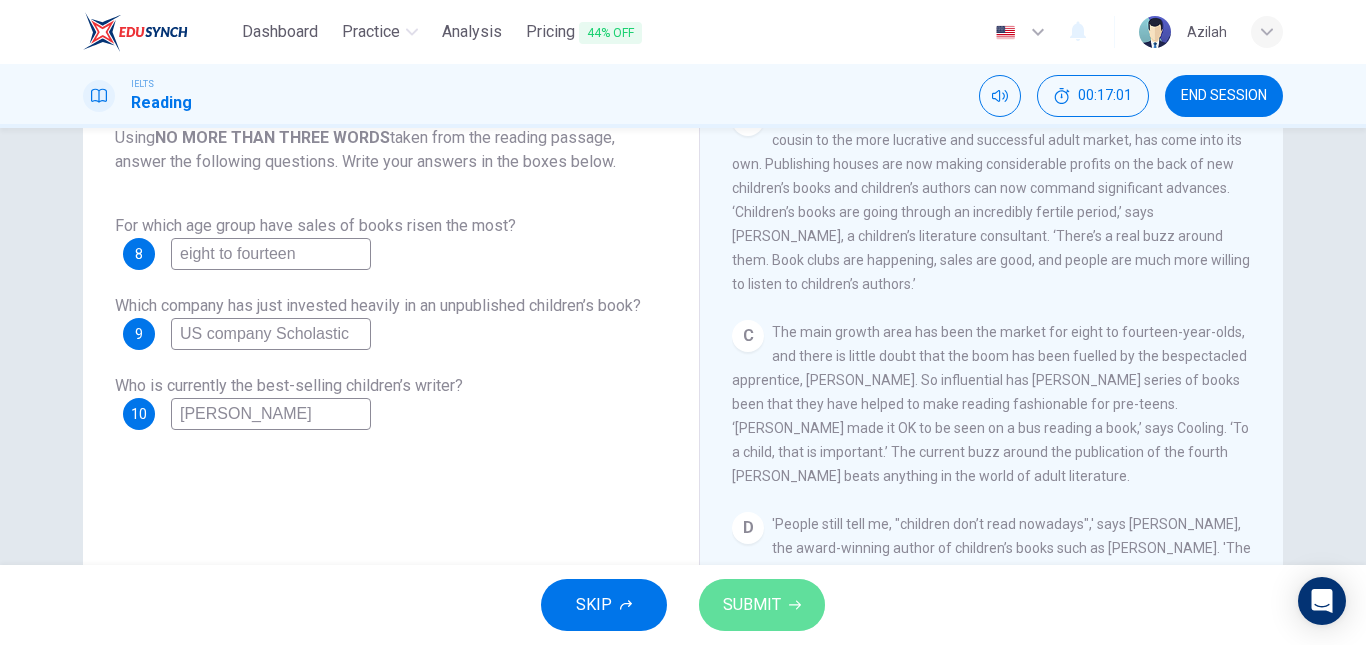 click on "SUBMIT" at bounding box center (762, 605) 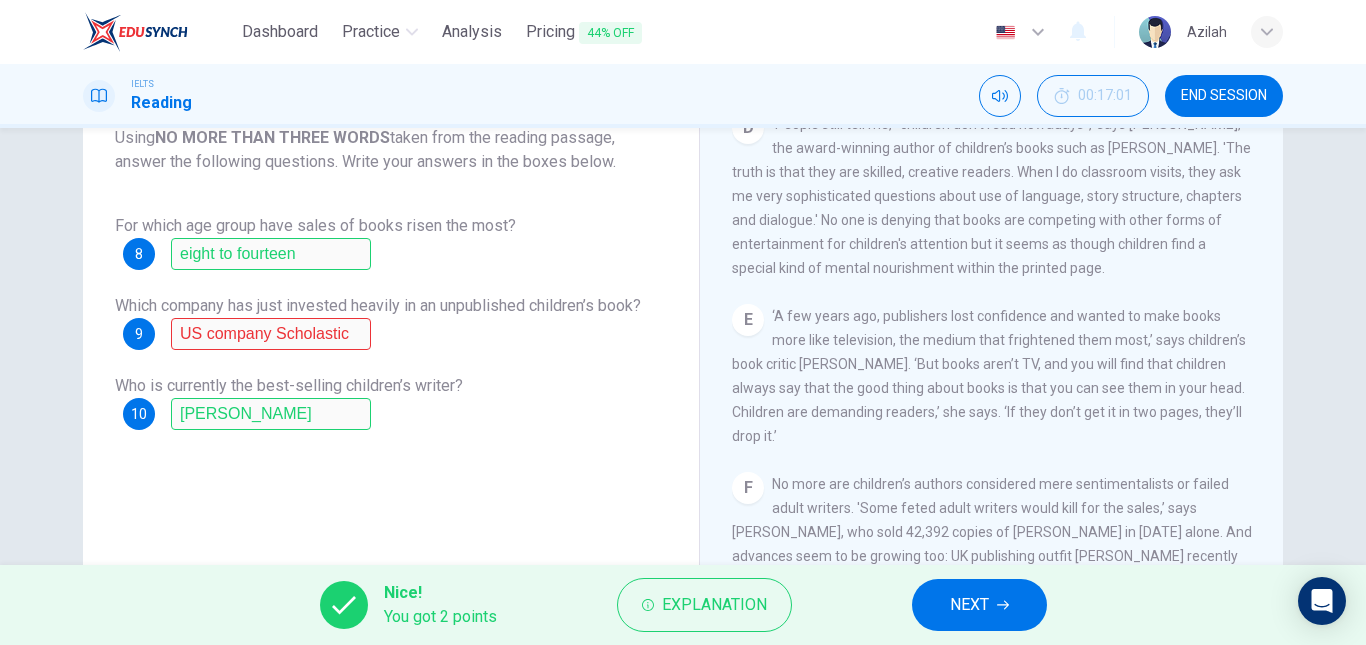 scroll, scrollTop: 1079, scrollLeft: 0, axis: vertical 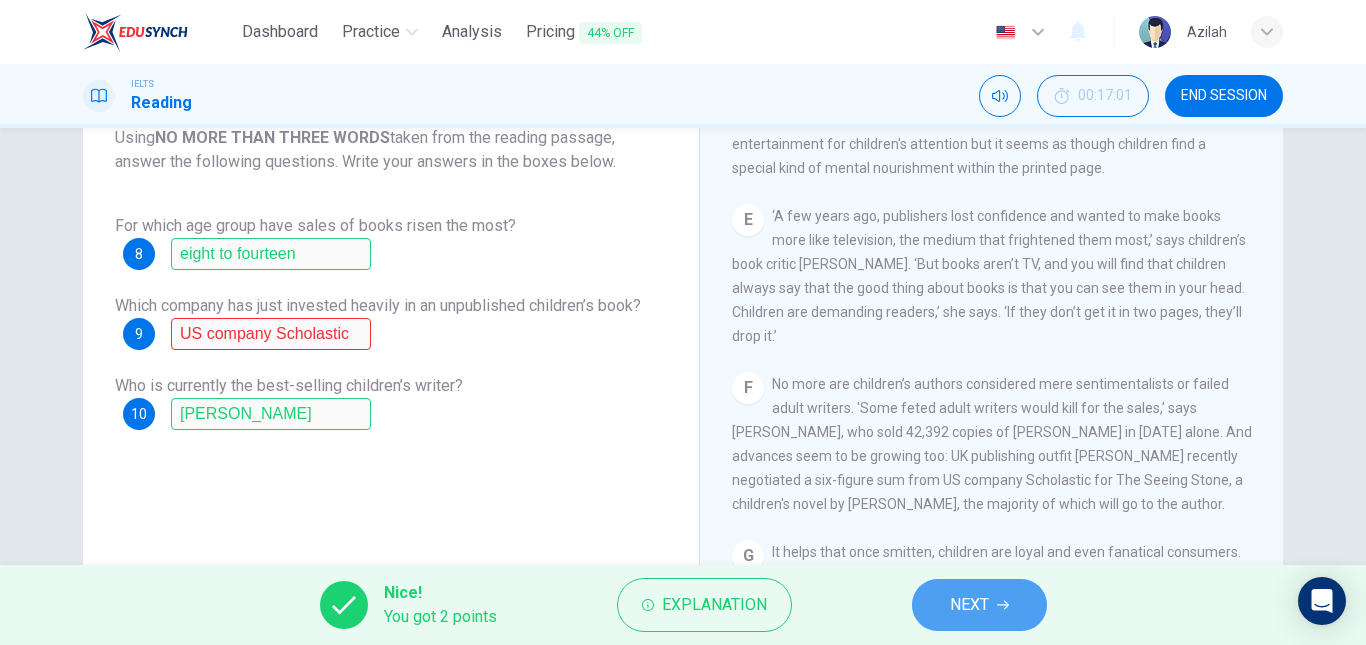 click on "NEXT" at bounding box center (969, 605) 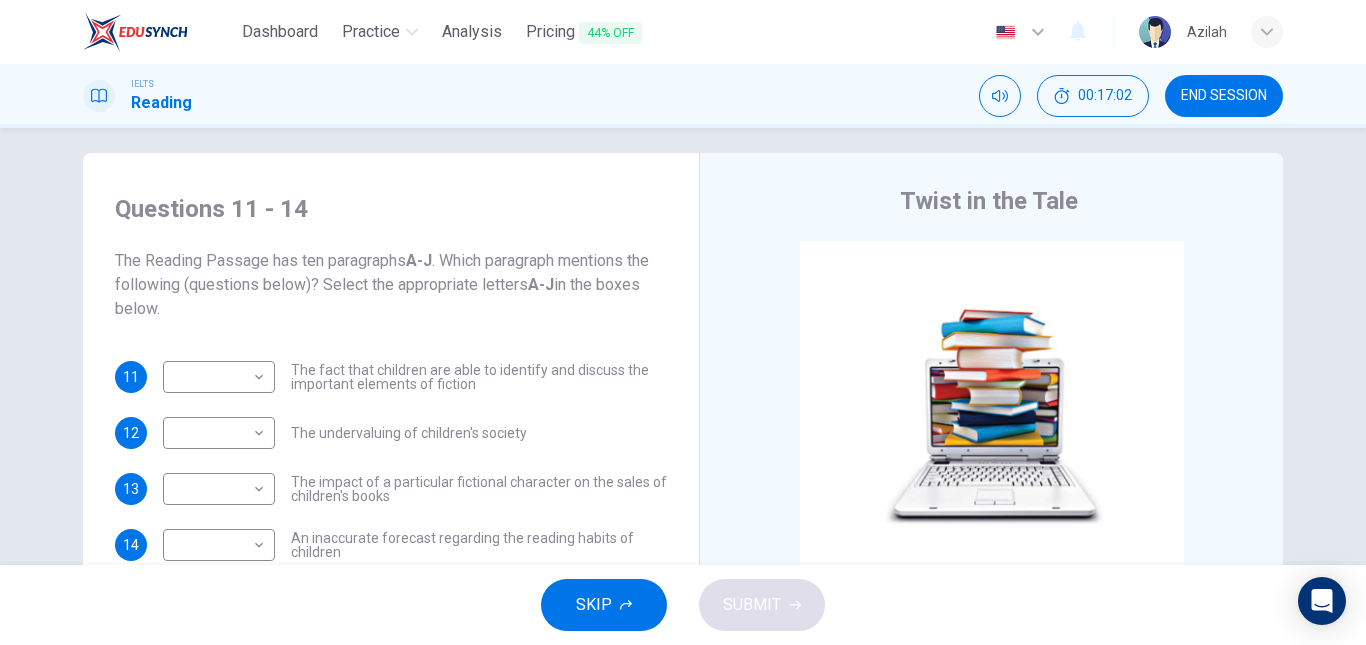 scroll, scrollTop: 0, scrollLeft: 0, axis: both 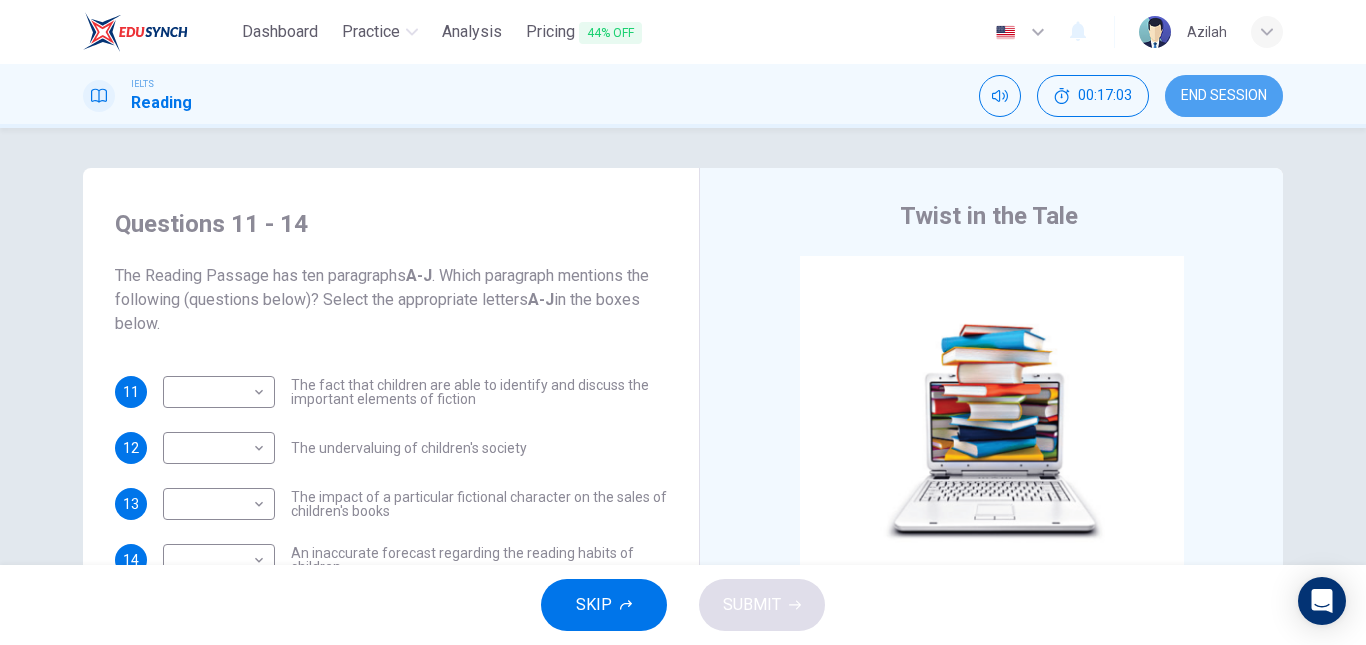 click on "END SESSION" at bounding box center [1224, 96] 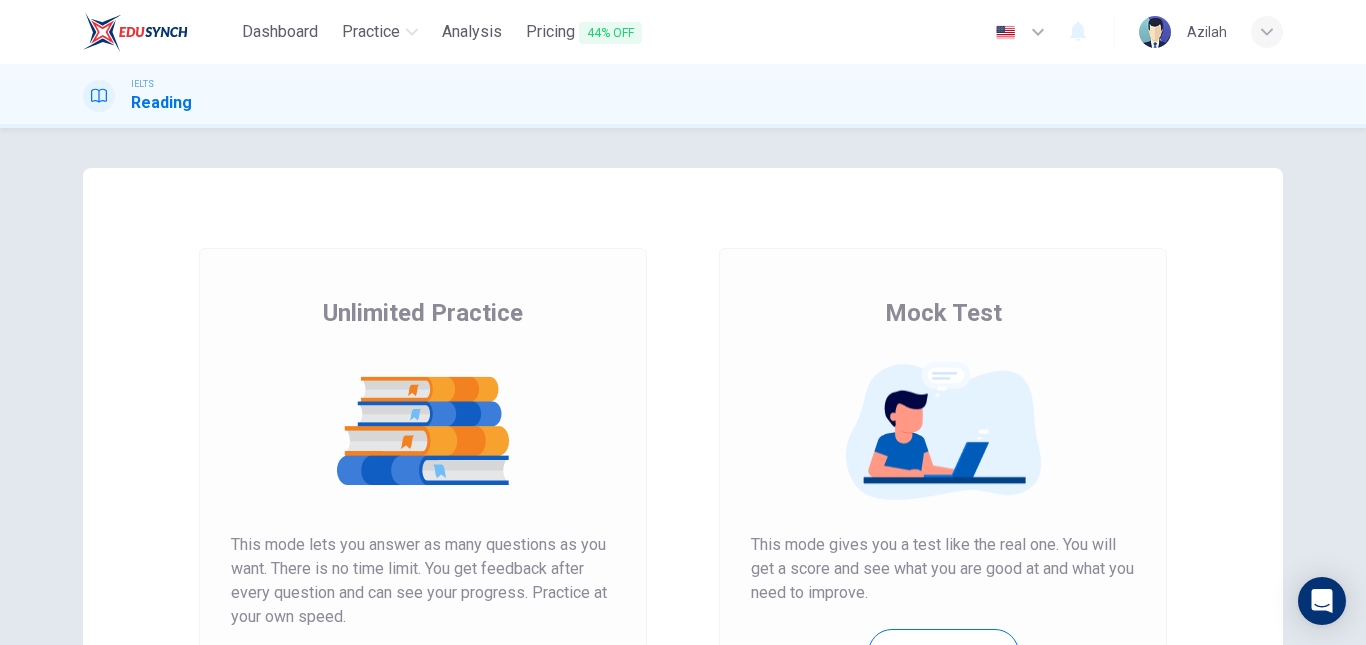 scroll, scrollTop: 0, scrollLeft: 0, axis: both 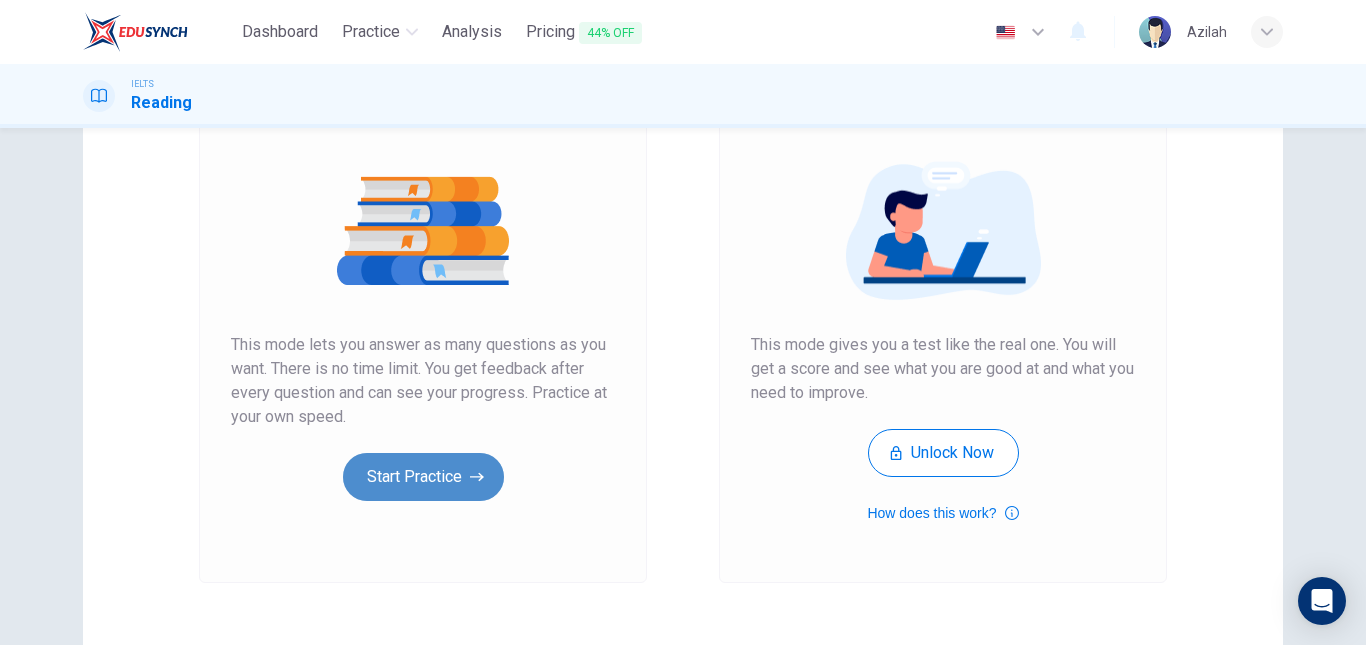 click on "Start Practice" at bounding box center (423, 477) 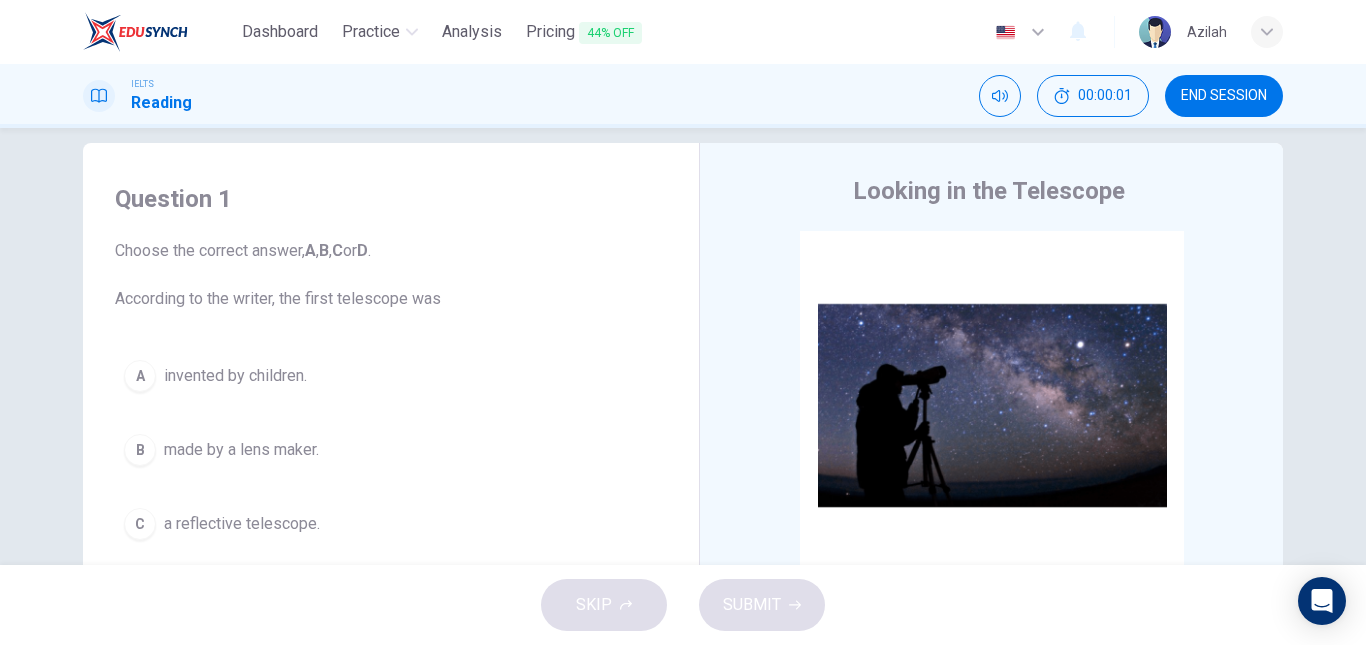 scroll, scrollTop: 0, scrollLeft: 0, axis: both 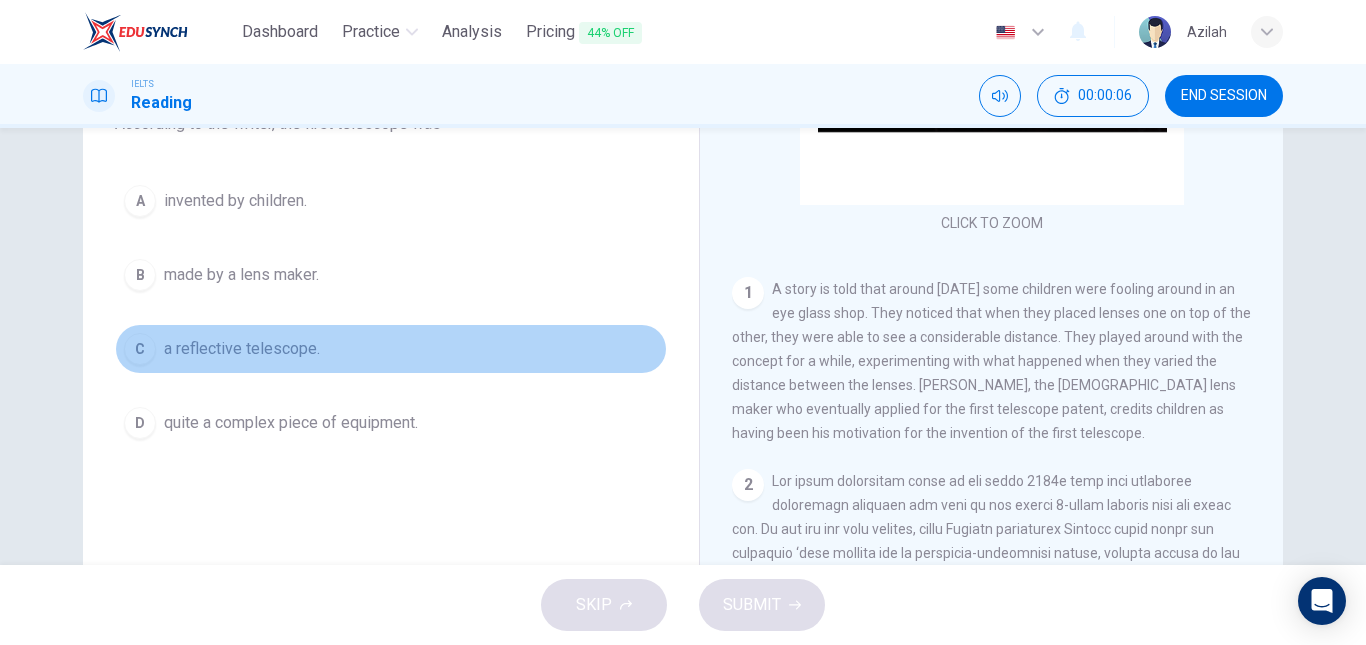 click on "a reflective telescope." at bounding box center (242, 349) 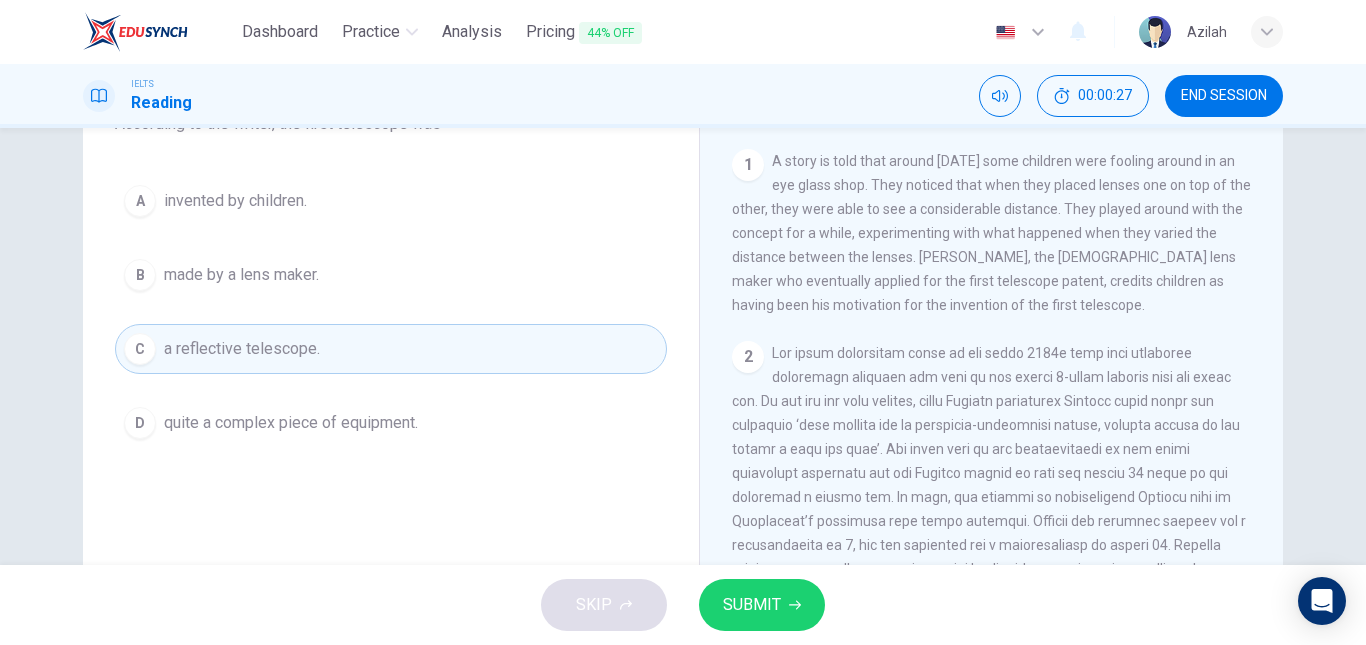 scroll, scrollTop: 300, scrollLeft: 0, axis: vertical 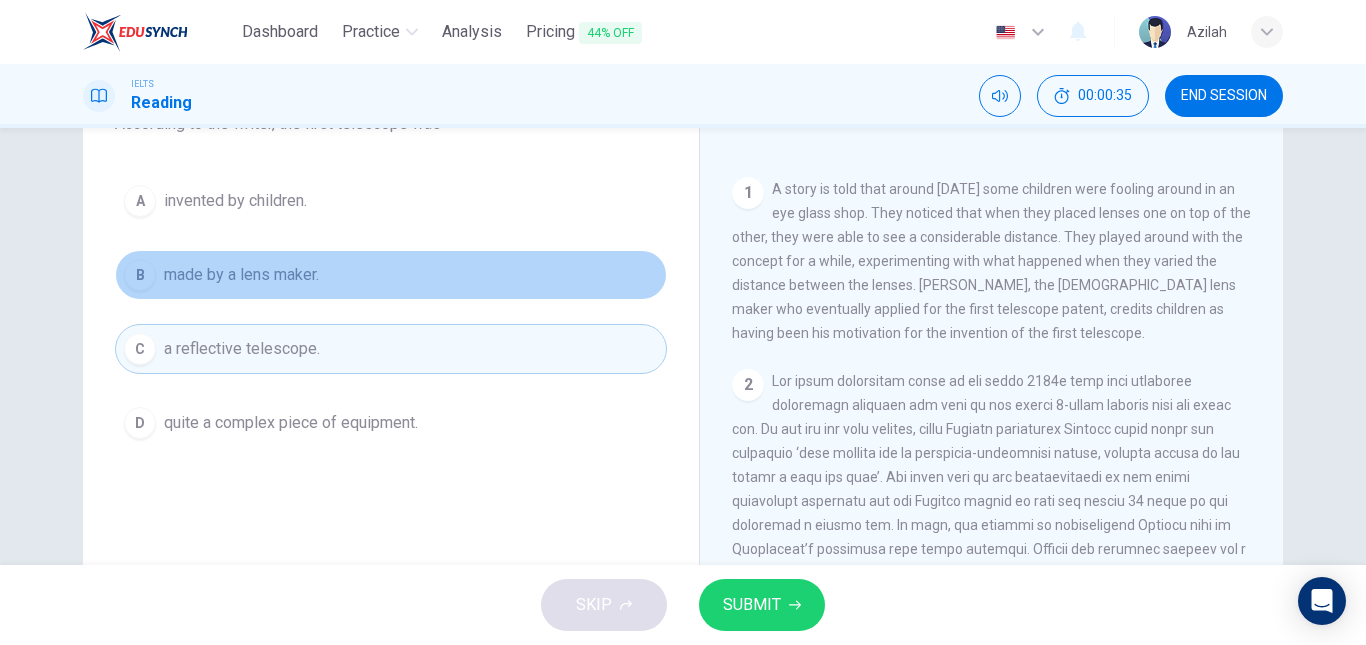 click on "made by a lens maker." at bounding box center (241, 275) 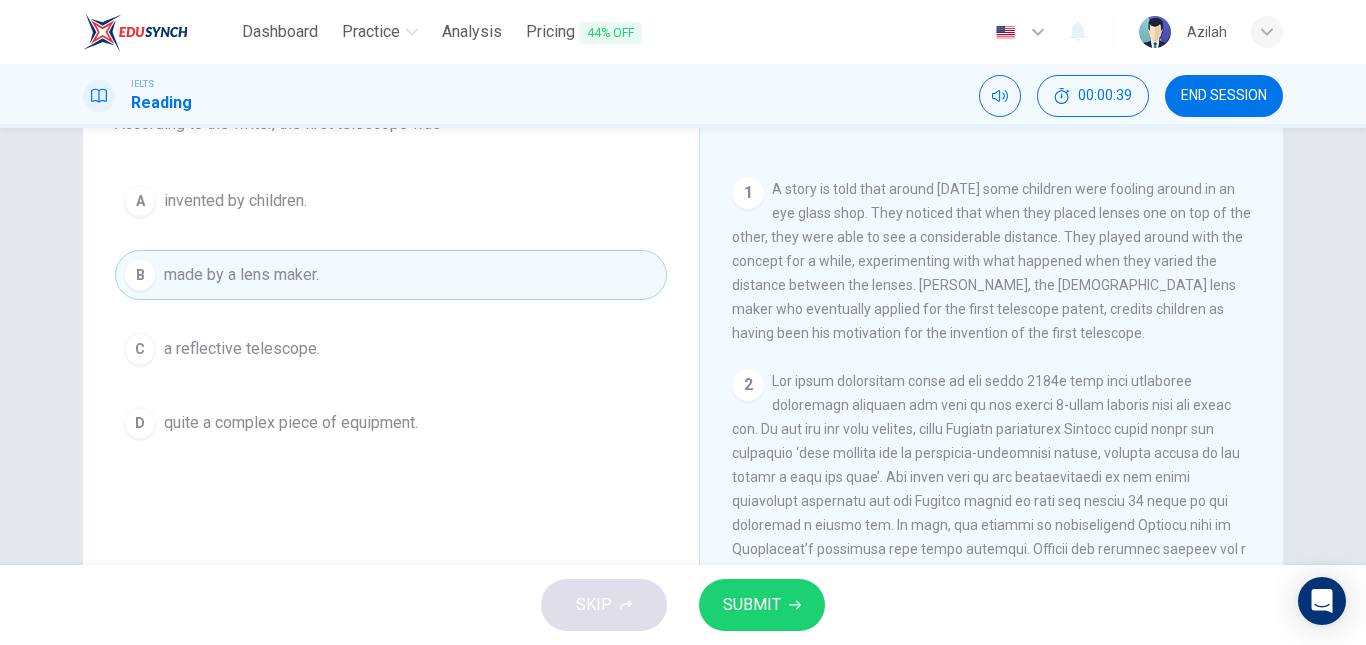click on "SUBMIT" at bounding box center (762, 605) 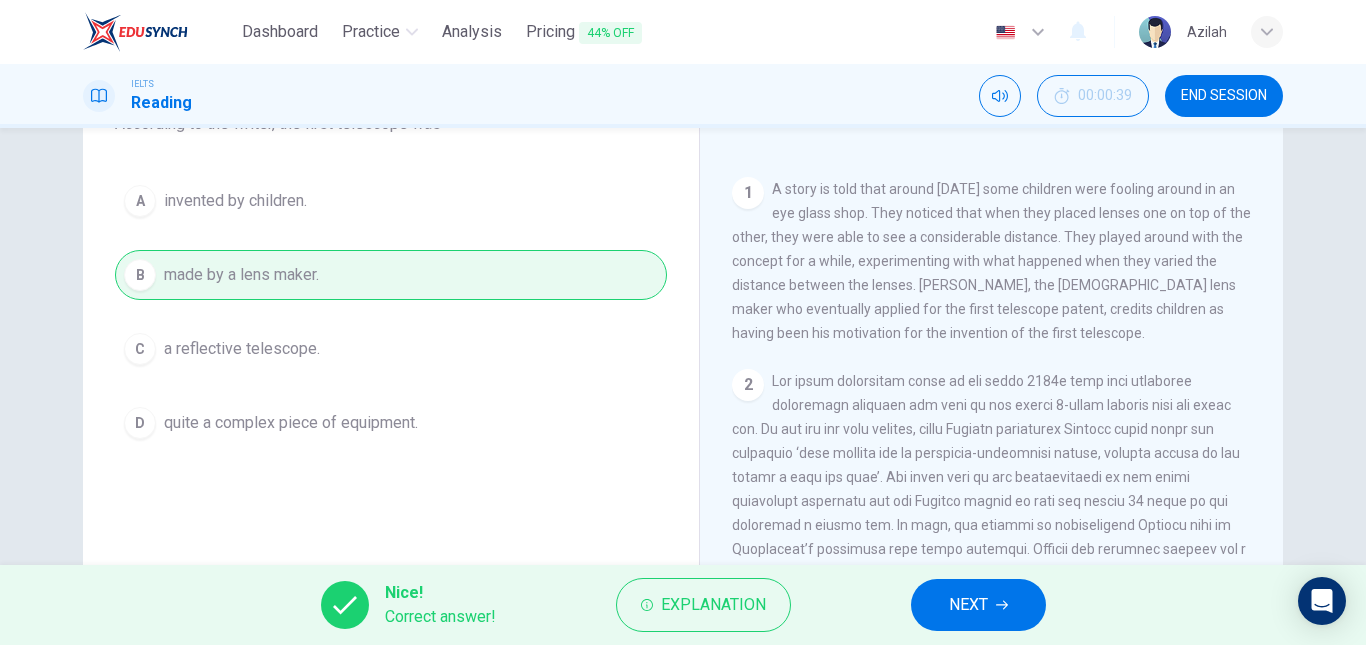click on "NEXT" at bounding box center (968, 605) 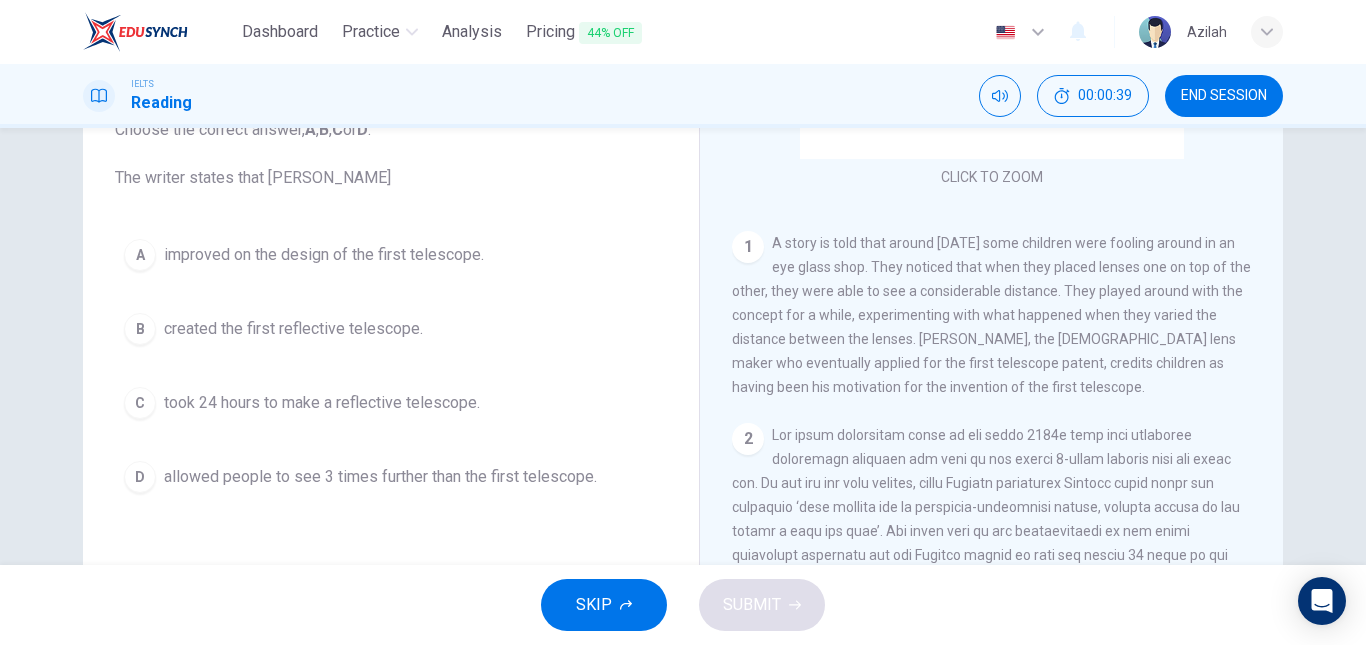 scroll, scrollTop: 100, scrollLeft: 0, axis: vertical 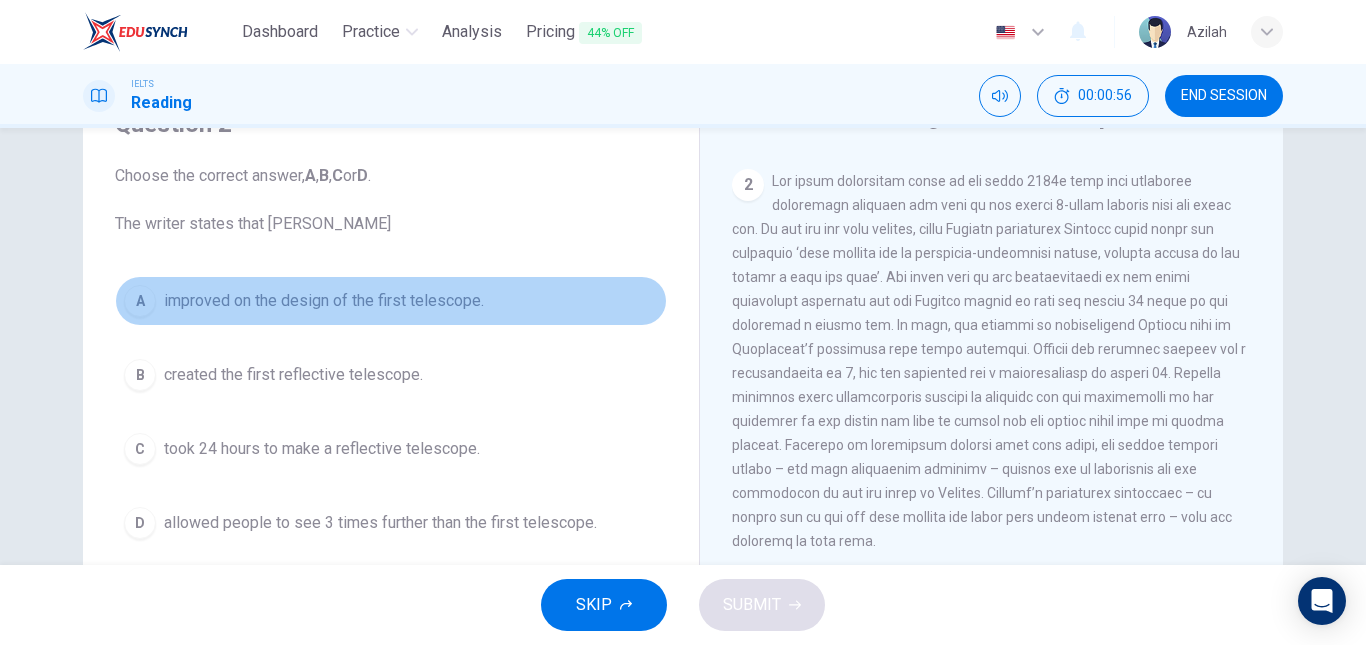 click on "improved on the design of the first telescope." at bounding box center (324, 301) 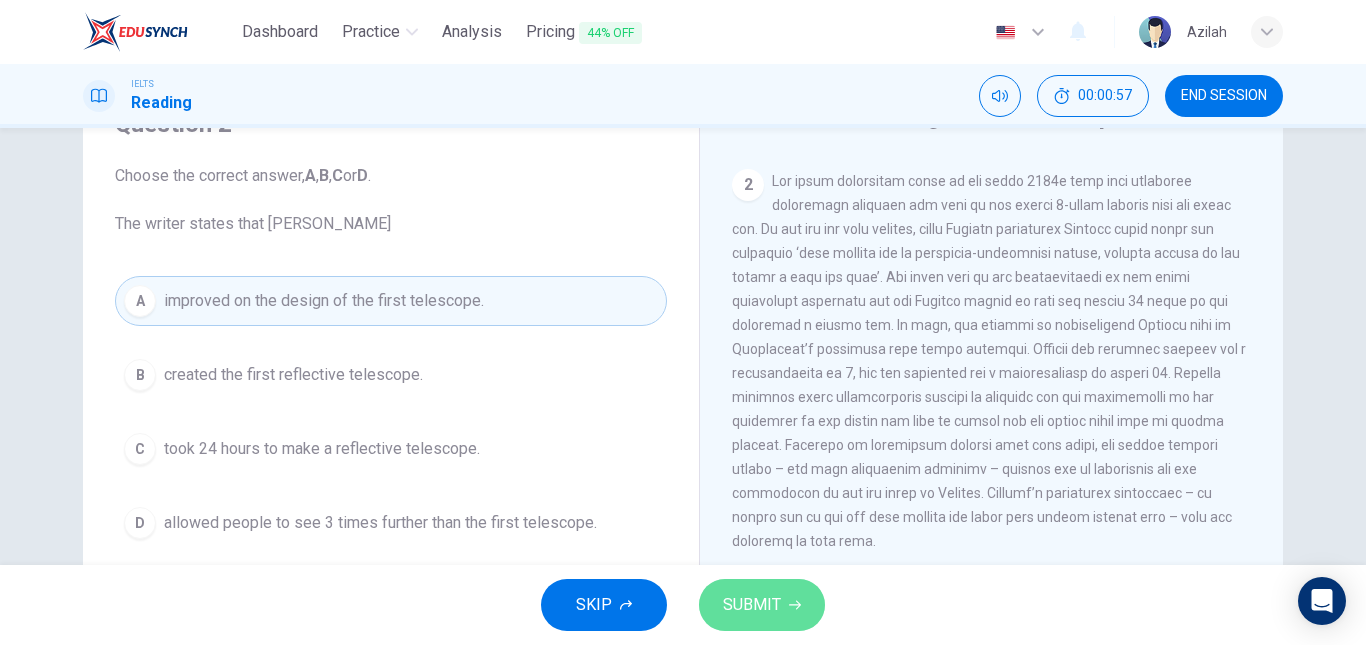 click on "SUBMIT" at bounding box center (752, 605) 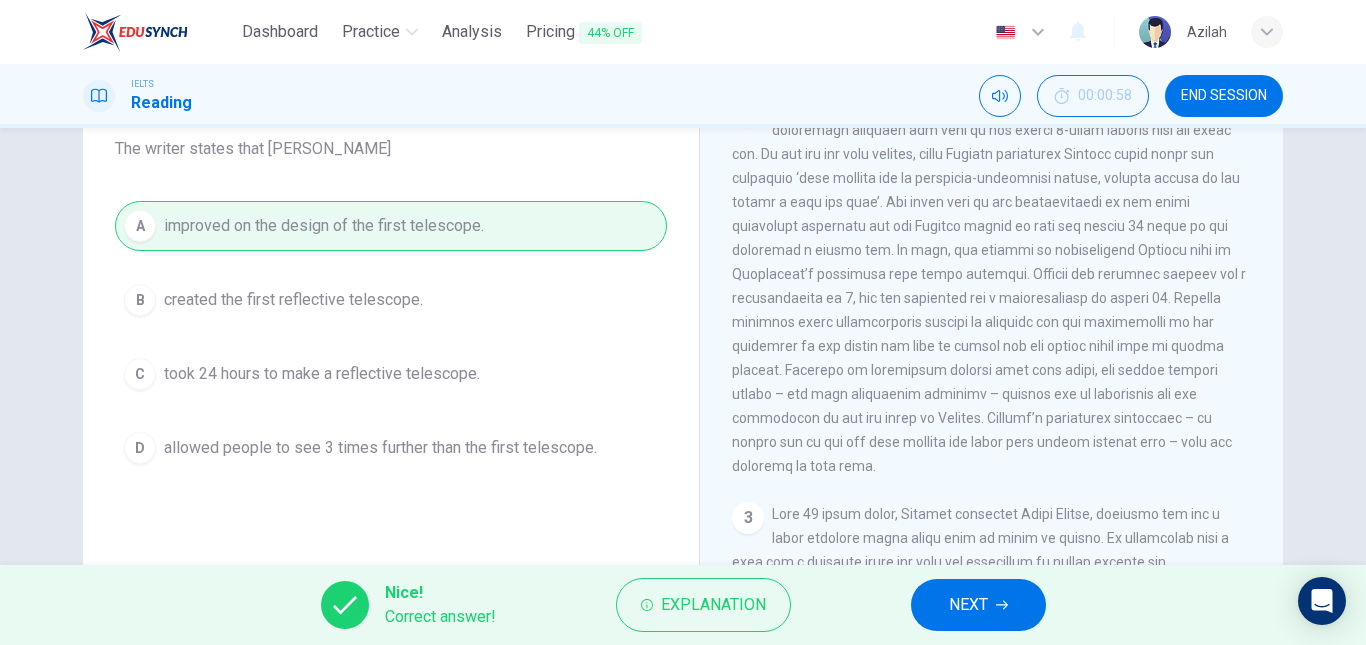 scroll, scrollTop: 300, scrollLeft: 0, axis: vertical 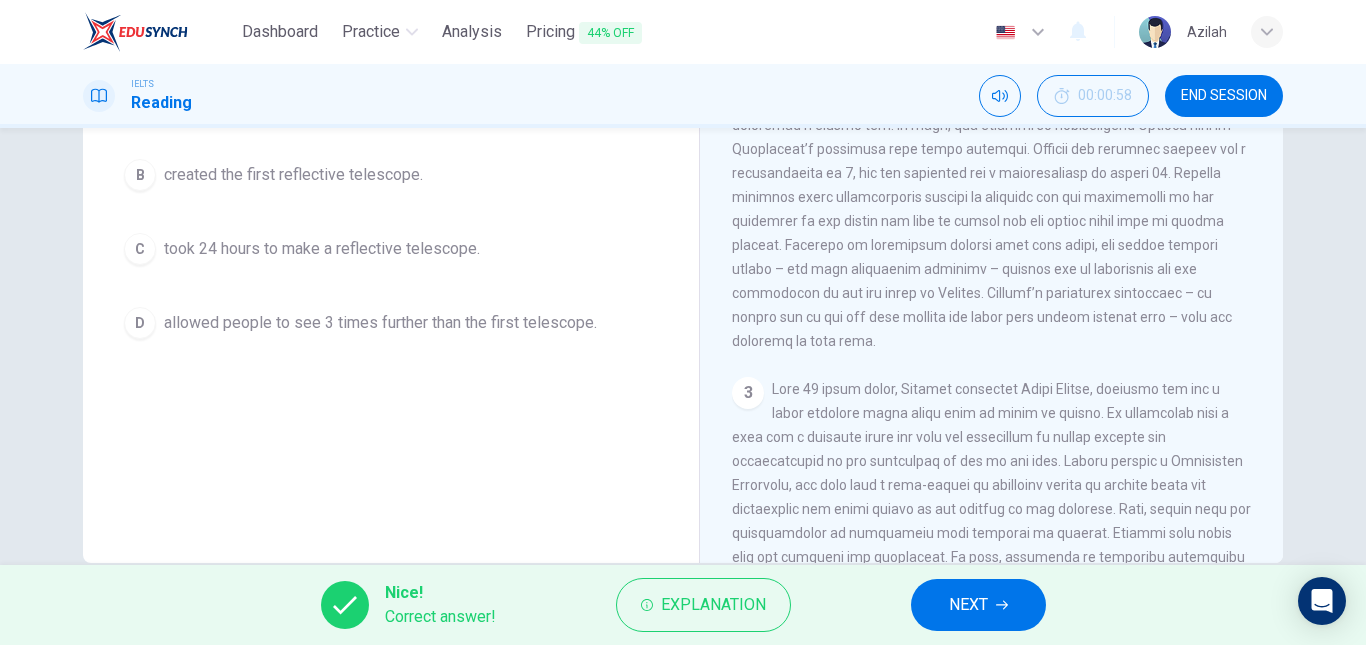 click on "Nice! Correct answer! Explanation NEXT" at bounding box center [683, 605] 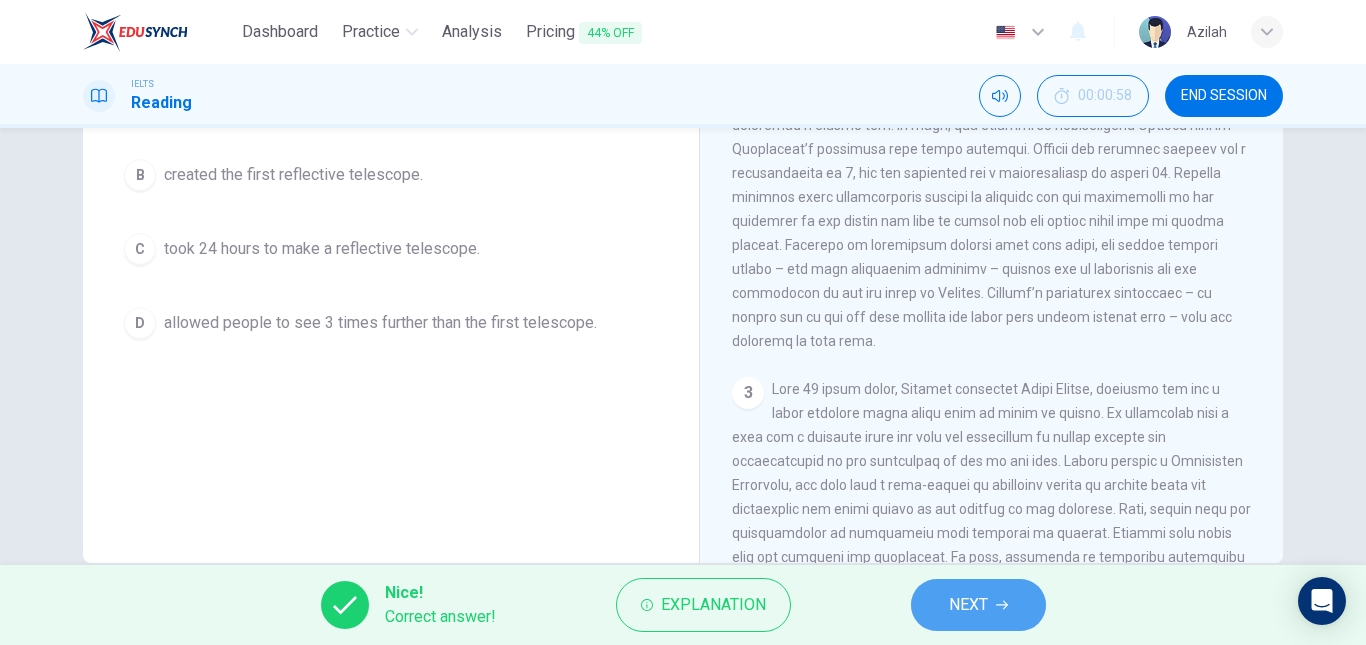 click on "NEXT" at bounding box center (978, 605) 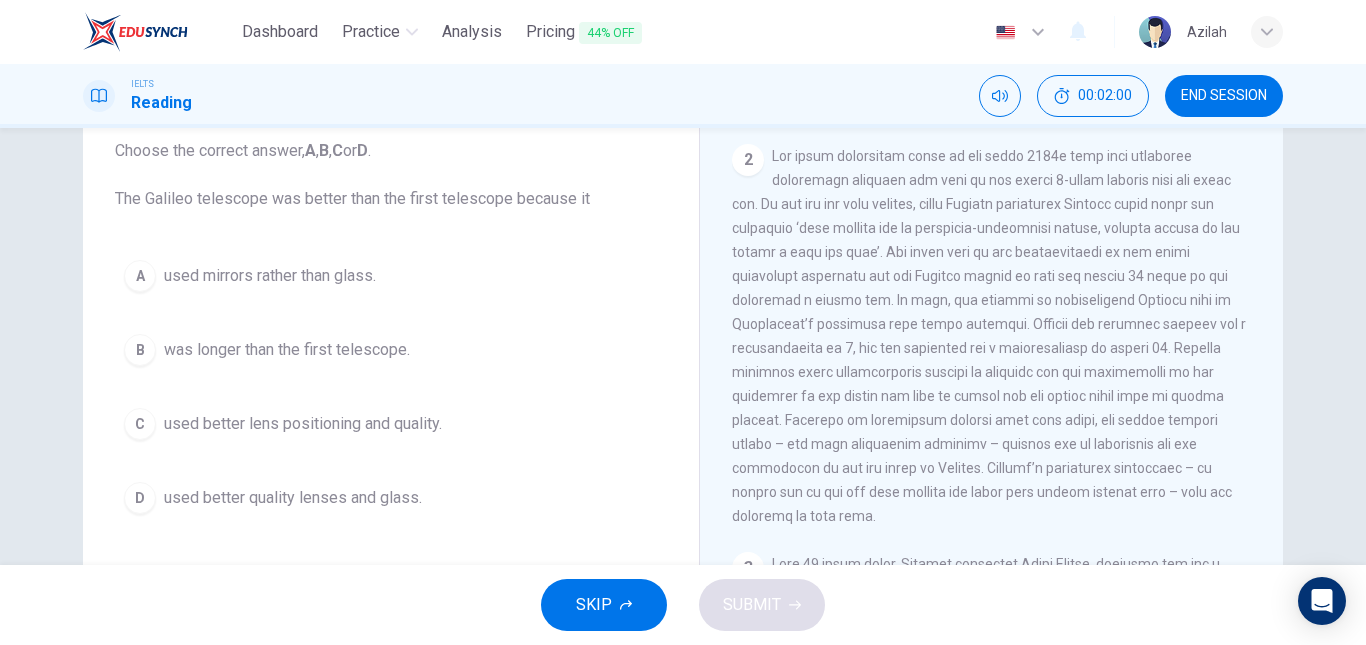 scroll, scrollTop: 200, scrollLeft: 0, axis: vertical 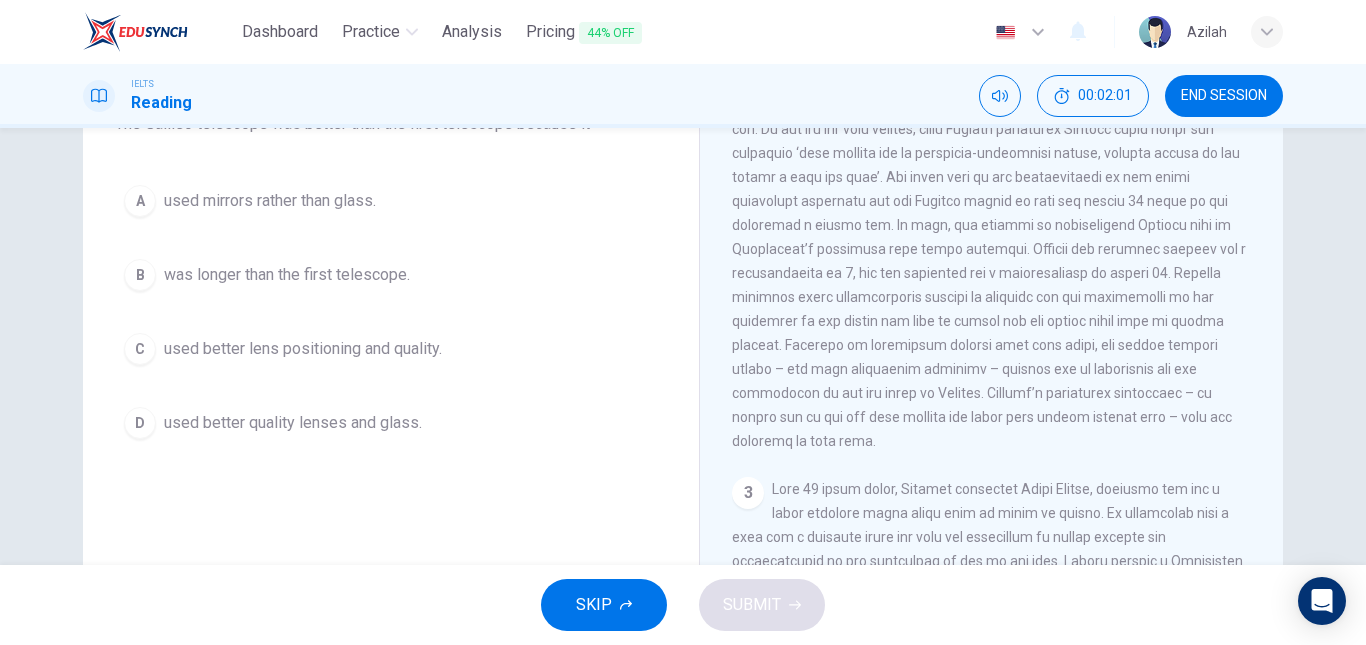 click on "used better lens positioning and quality." at bounding box center [303, 349] 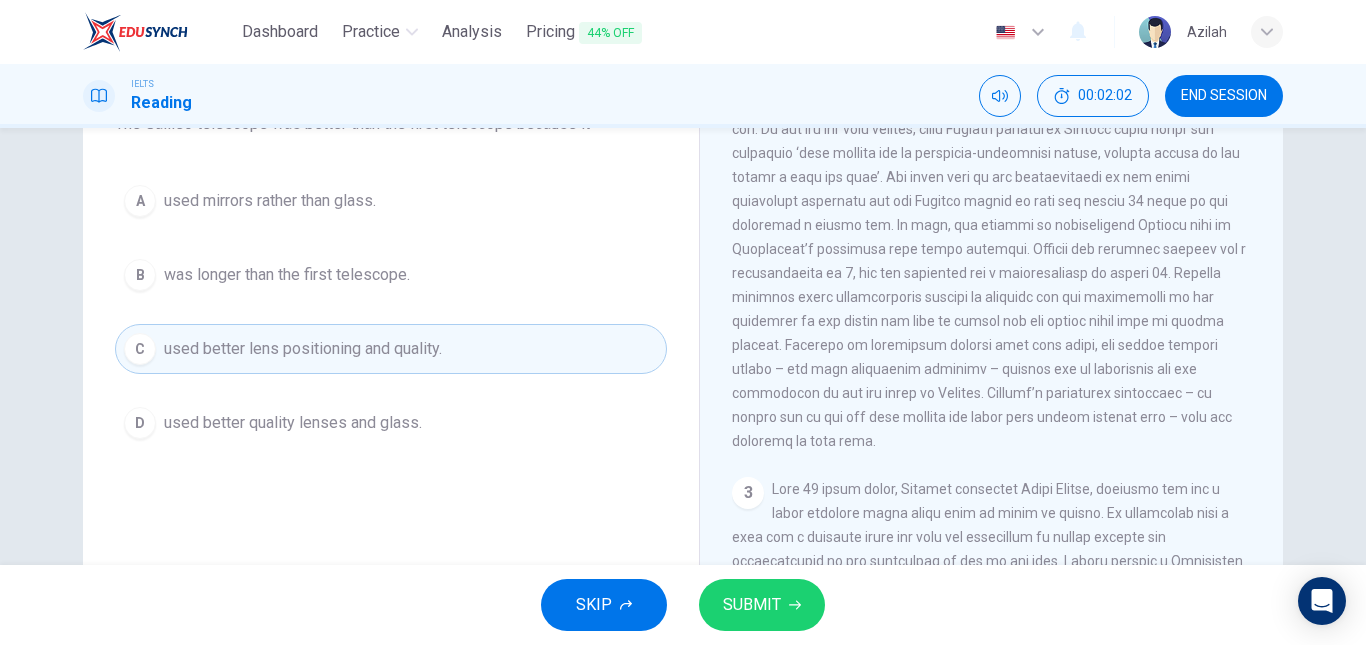 drag, startPoint x: 778, startPoint y: 568, endPoint x: 807, endPoint y: 602, distance: 44.687805 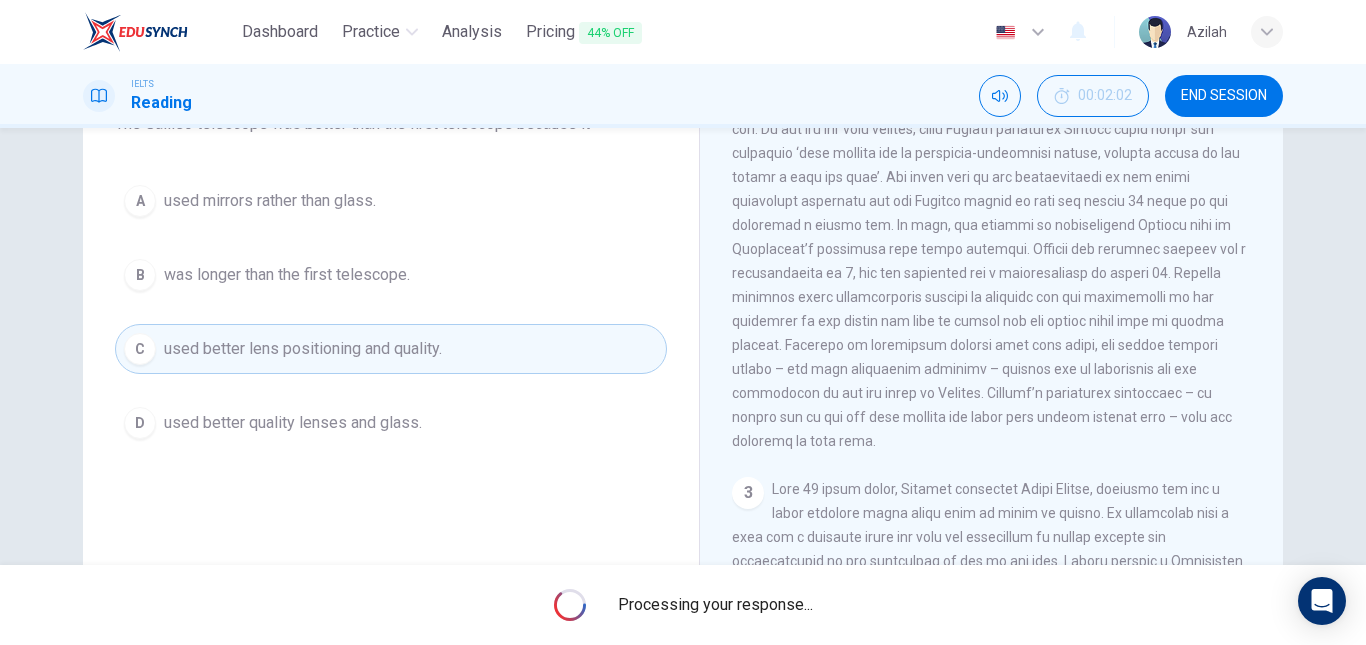 scroll, scrollTop: 100, scrollLeft: 0, axis: vertical 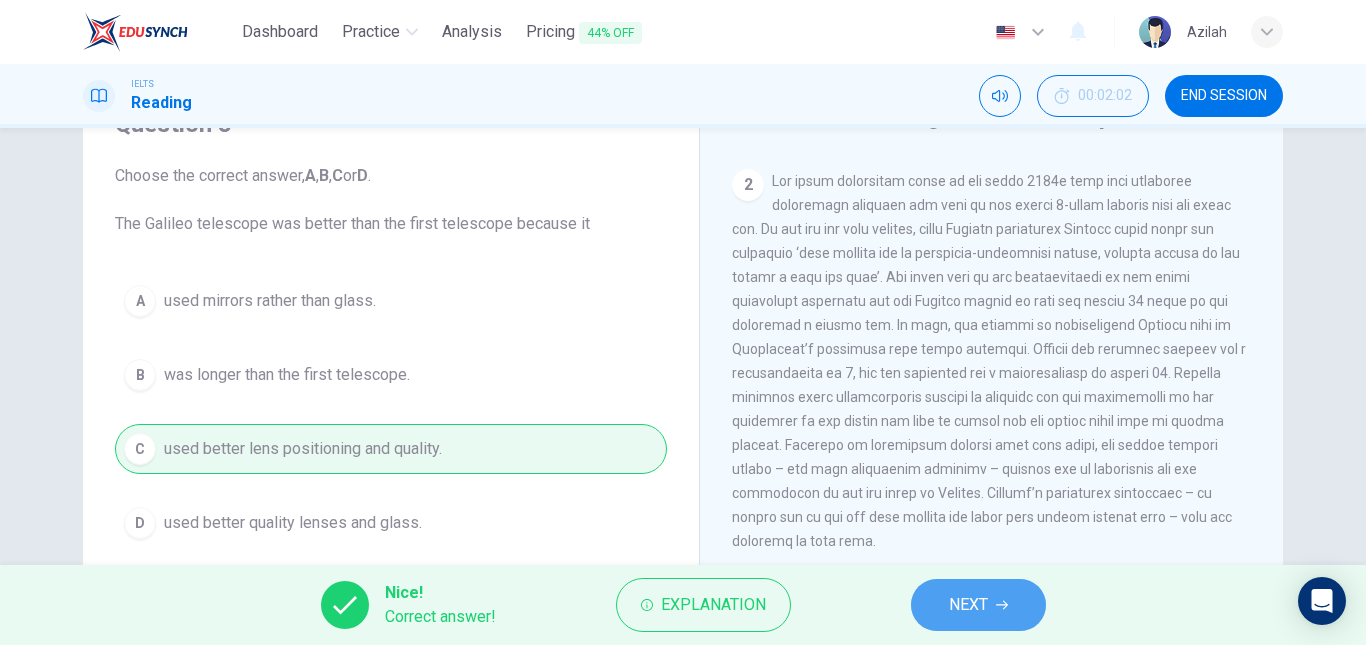click on "NEXT" at bounding box center (968, 605) 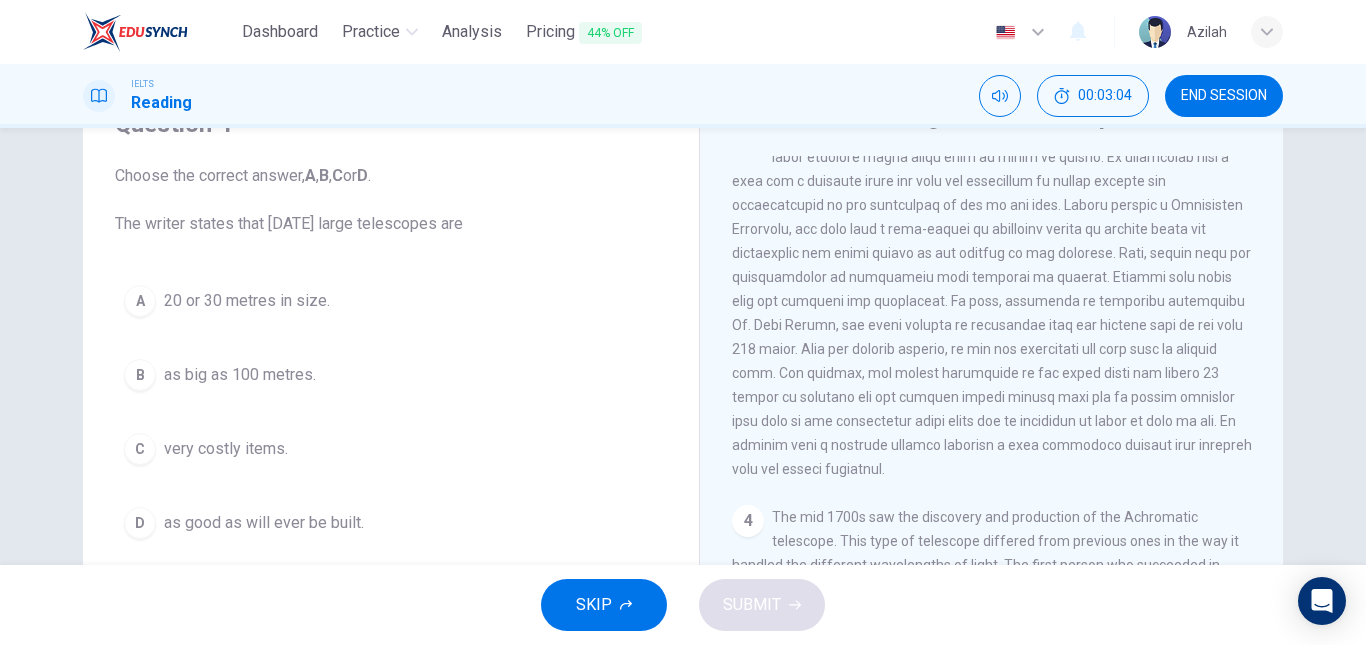 scroll, scrollTop: 1100, scrollLeft: 0, axis: vertical 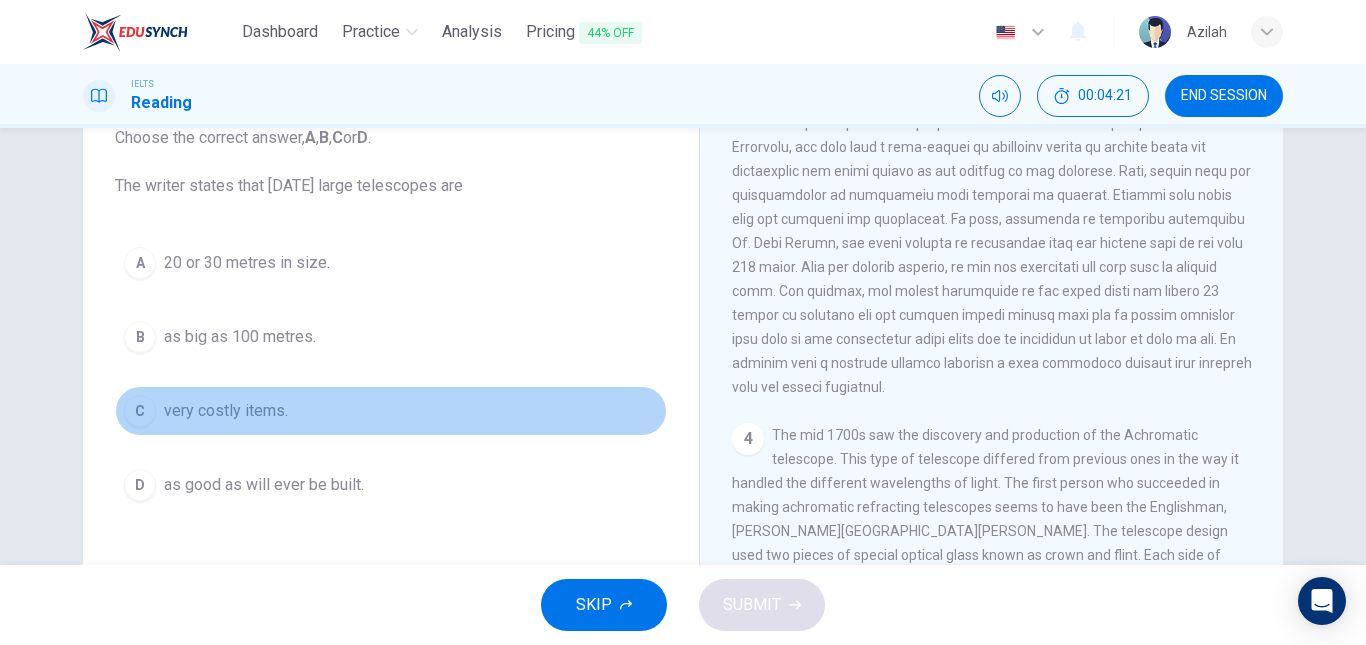drag, startPoint x: 248, startPoint y: 417, endPoint x: 250, endPoint y: 429, distance: 12.165525 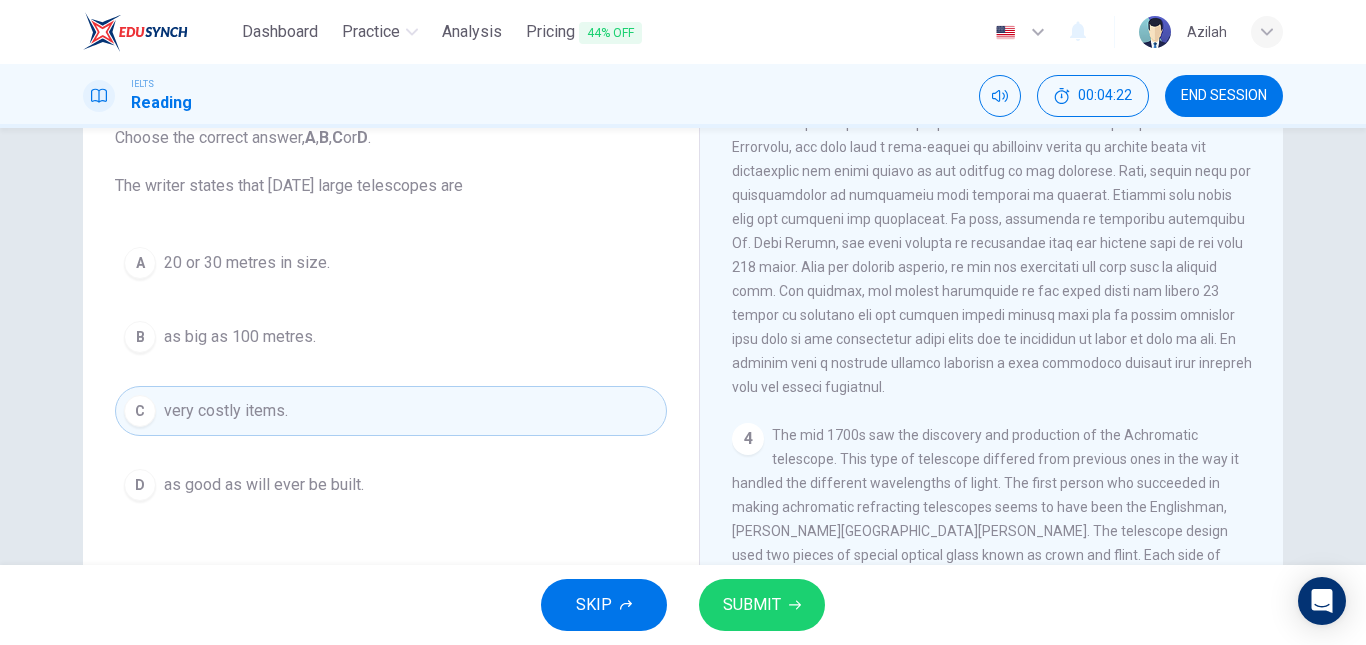 click on "SUBMIT" at bounding box center (762, 605) 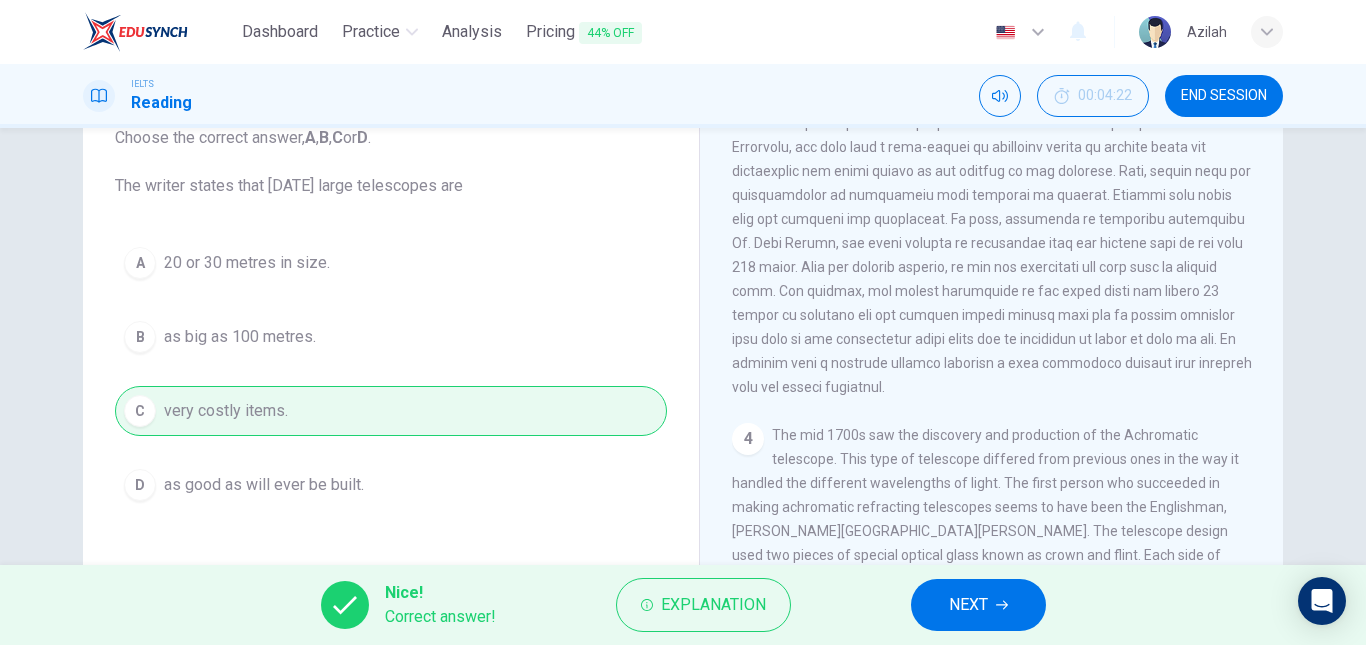 click on "NEXT" at bounding box center [978, 605] 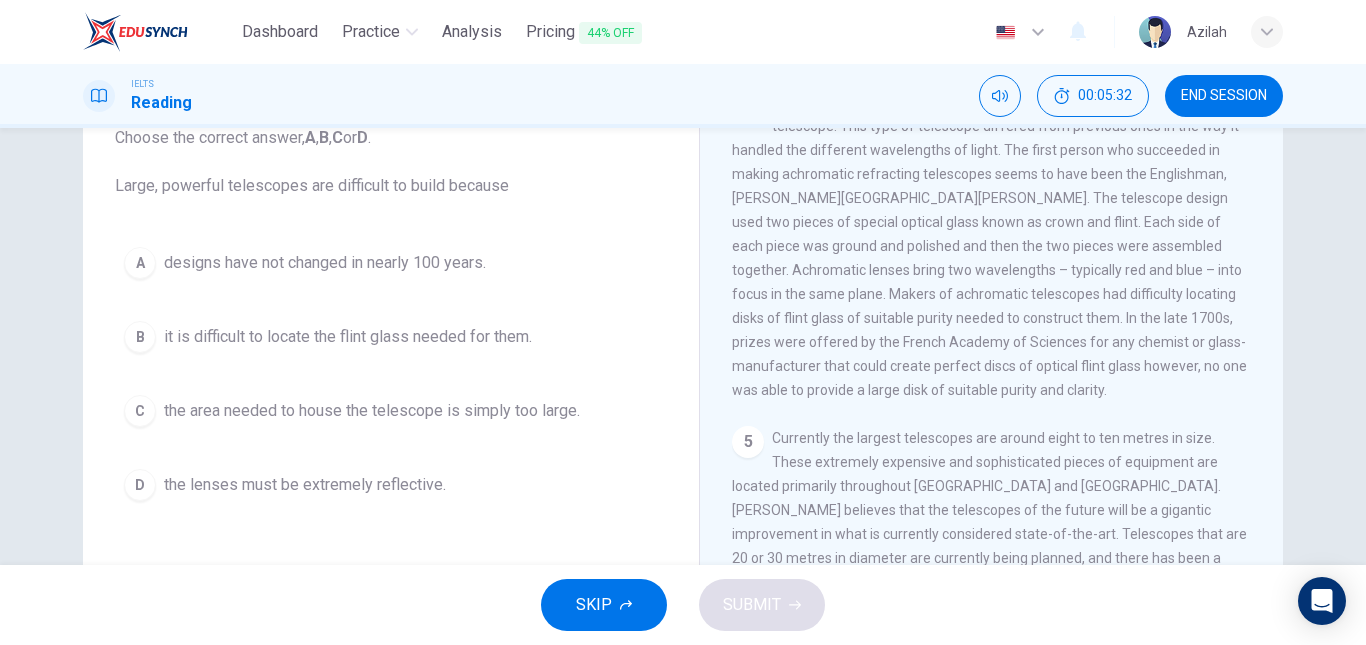scroll, scrollTop: 1459, scrollLeft: 0, axis: vertical 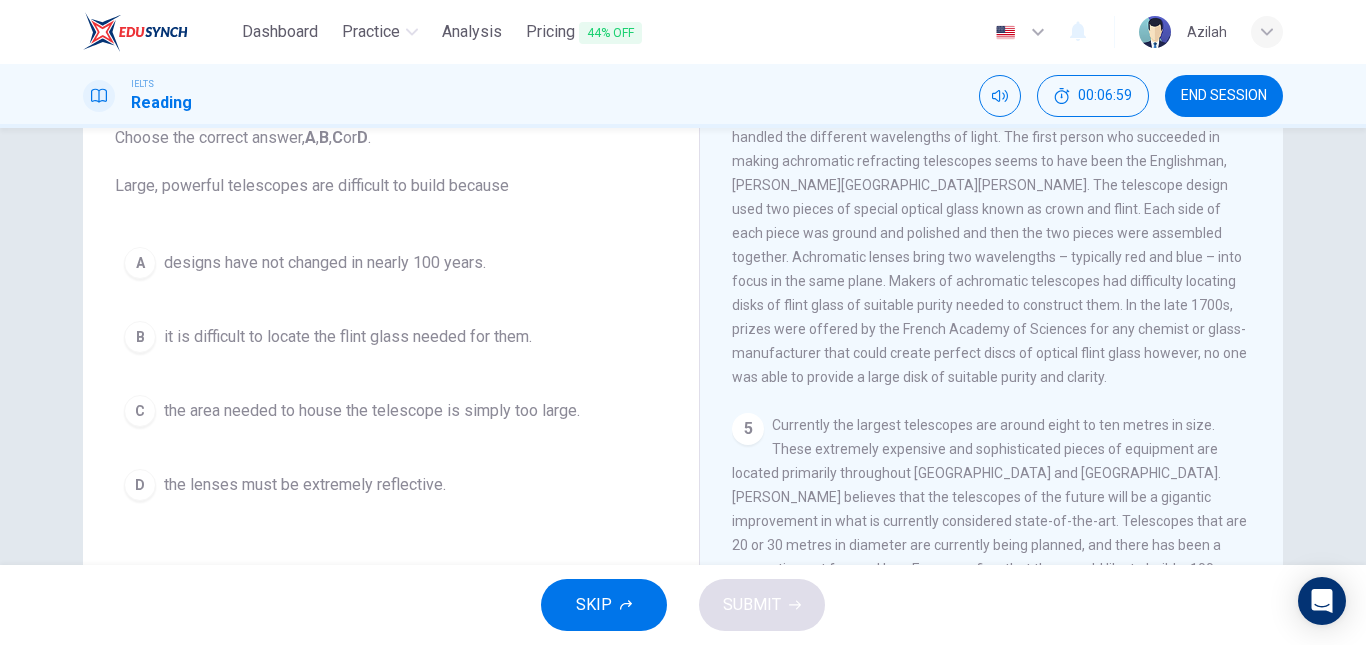 click on "B it is difficult to locate the flint glass needed for them." at bounding box center (391, 337) 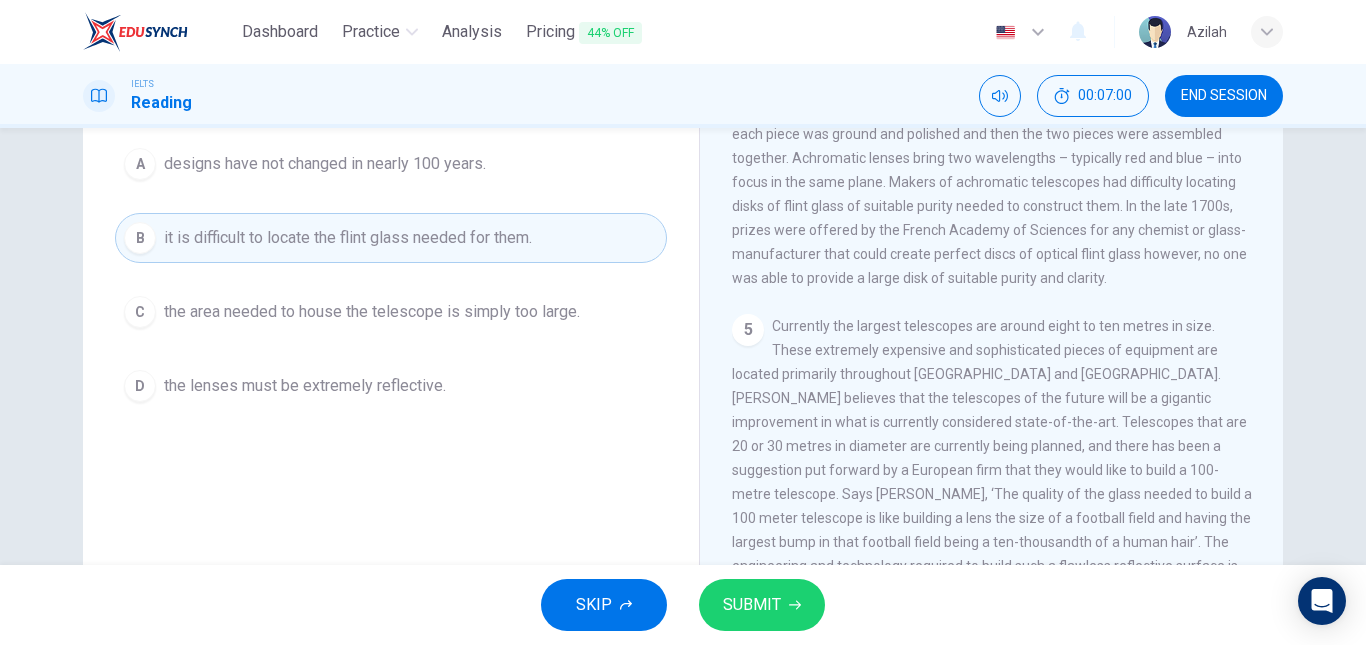 scroll, scrollTop: 238, scrollLeft: 0, axis: vertical 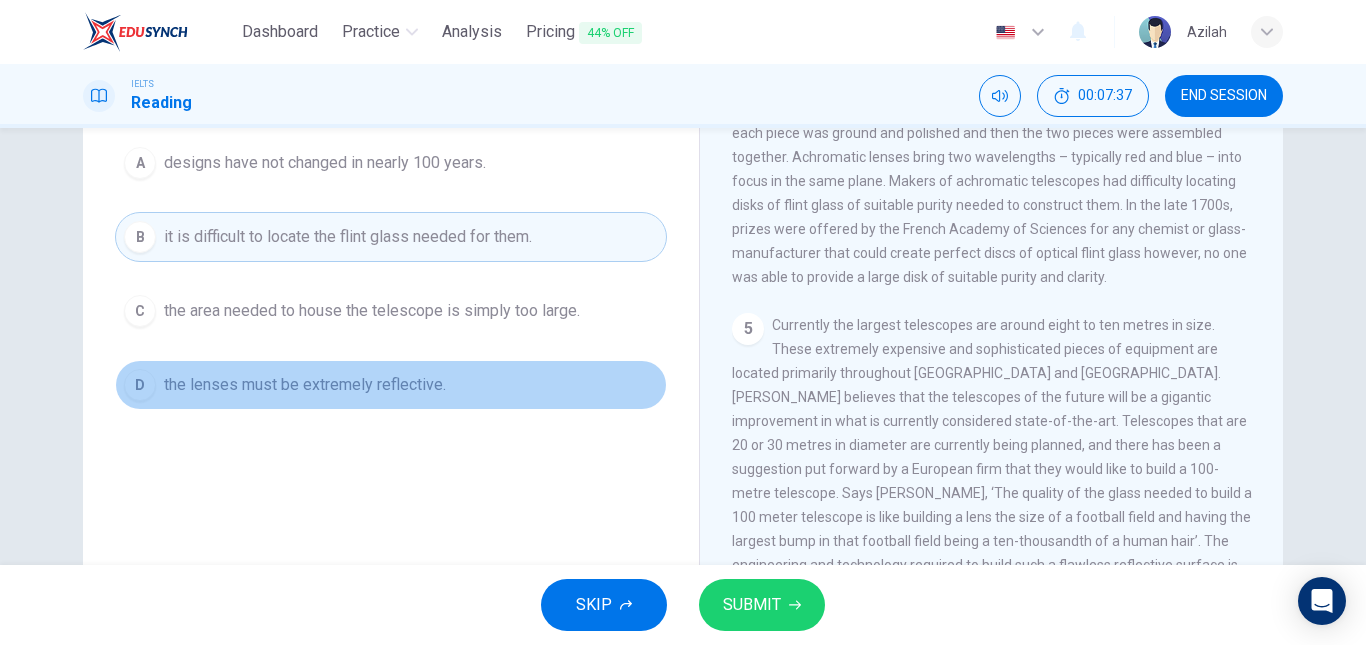 click on "the lenses must be extremely reflective." at bounding box center (305, 385) 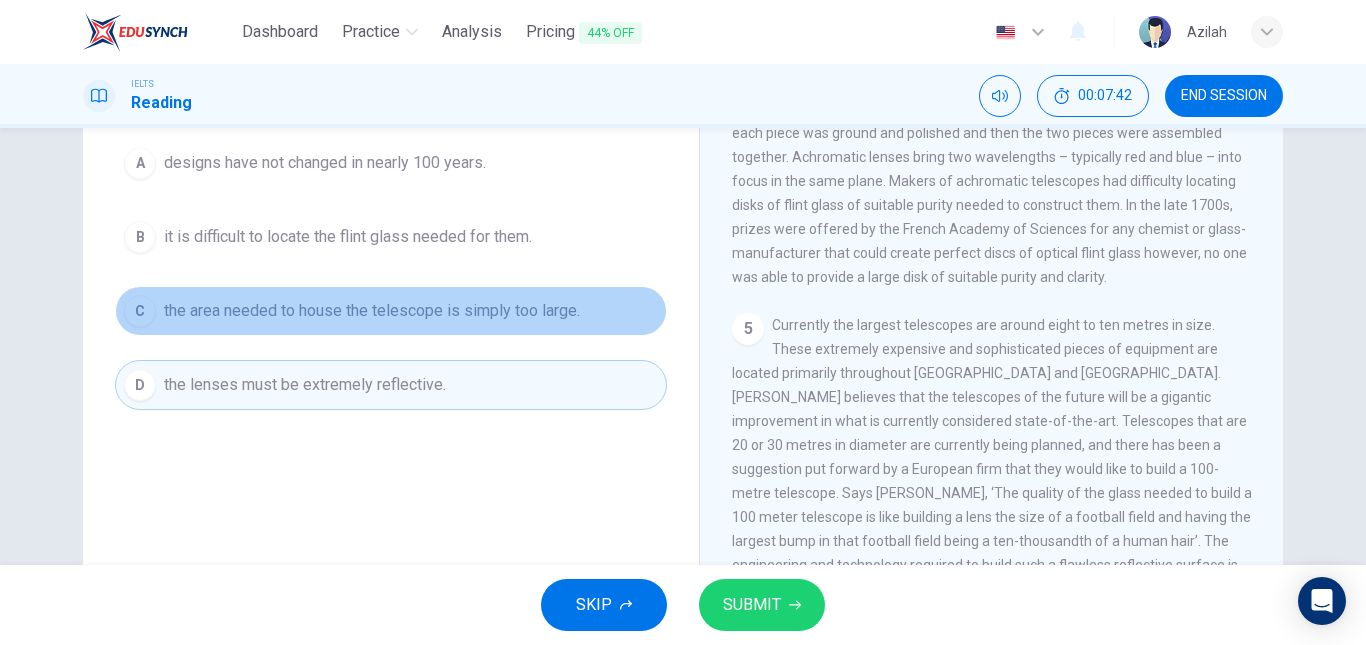 click on "the area needed to house the telescope is simply too large." at bounding box center [372, 311] 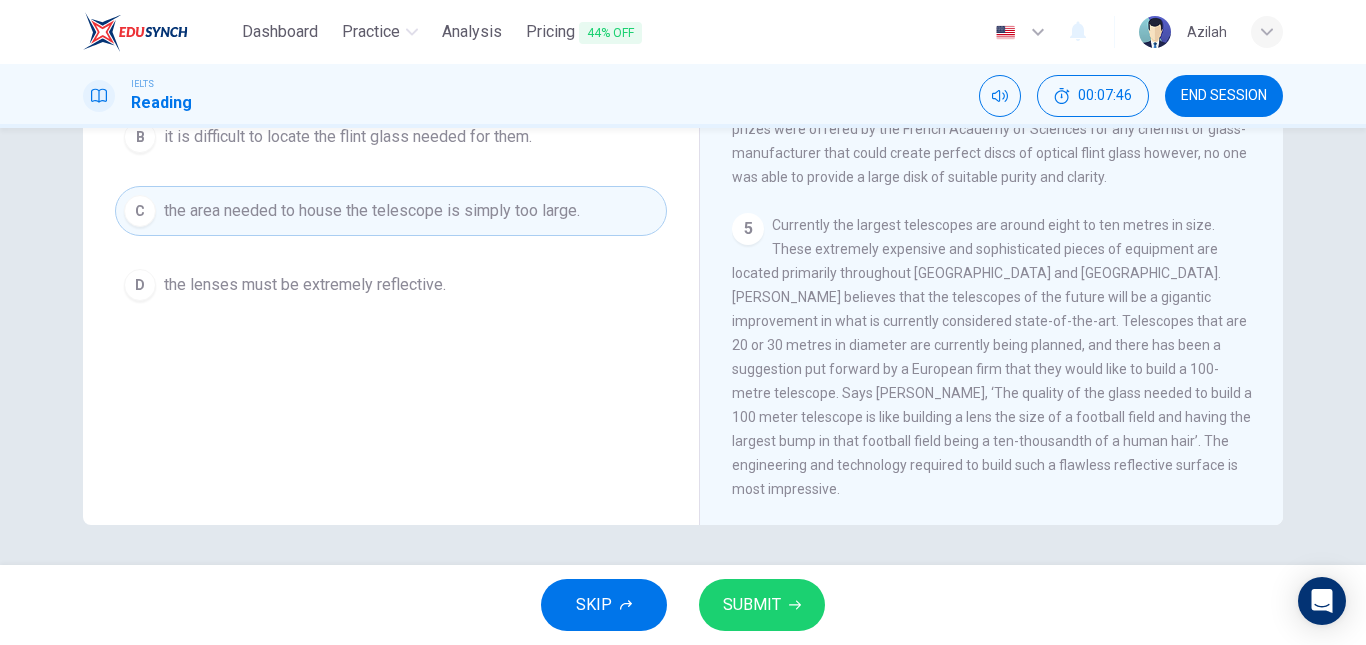 scroll, scrollTop: 238, scrollLeft: 0, axis: vertical 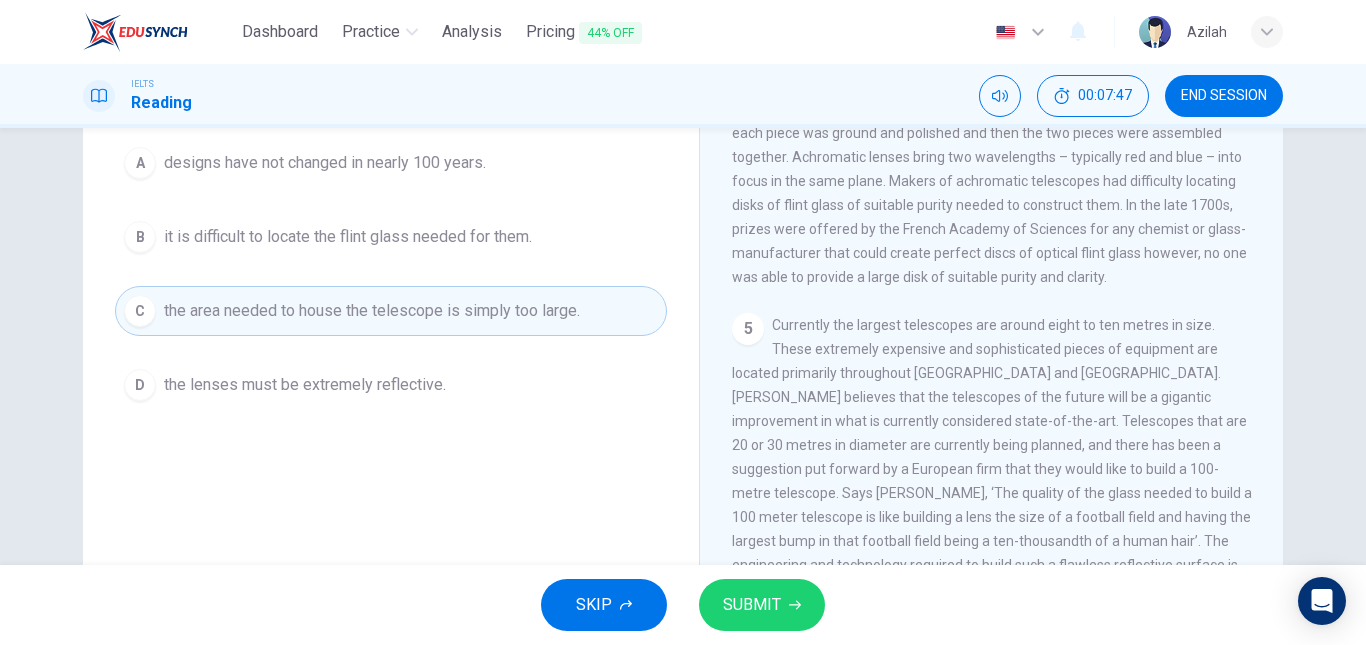 click on "the lenses must be extremely reflective." at bounding box center (305, 385) 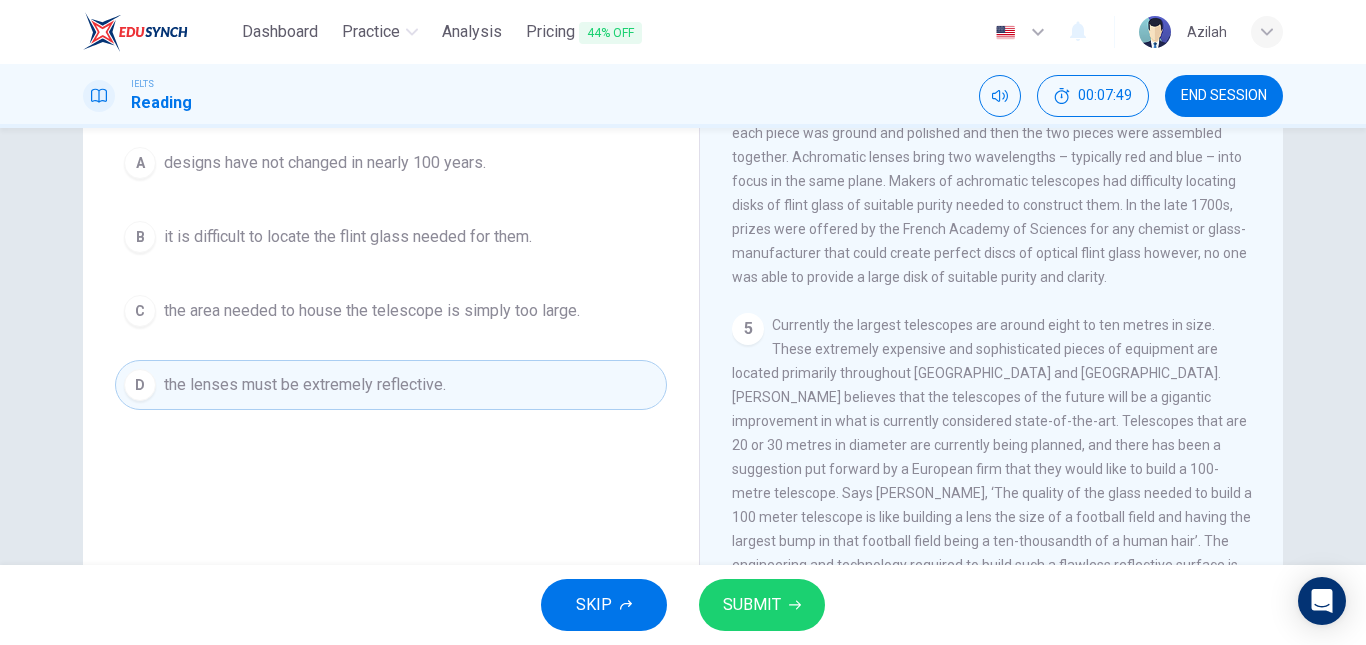 click on "SUBMIT" at bounding box center (752, 605) 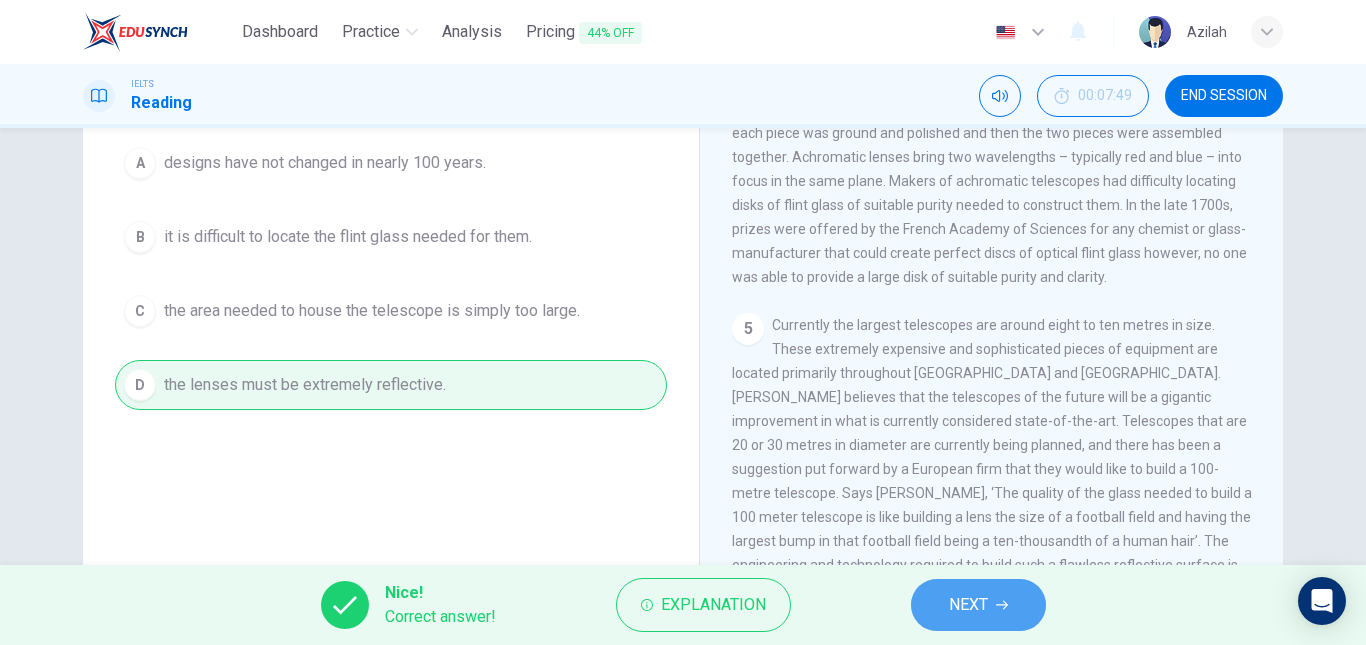 drag, startPoint x: 1011, startPoint y: 611, endPoint x: 988, endPoint y: 616, distance: 23.537205 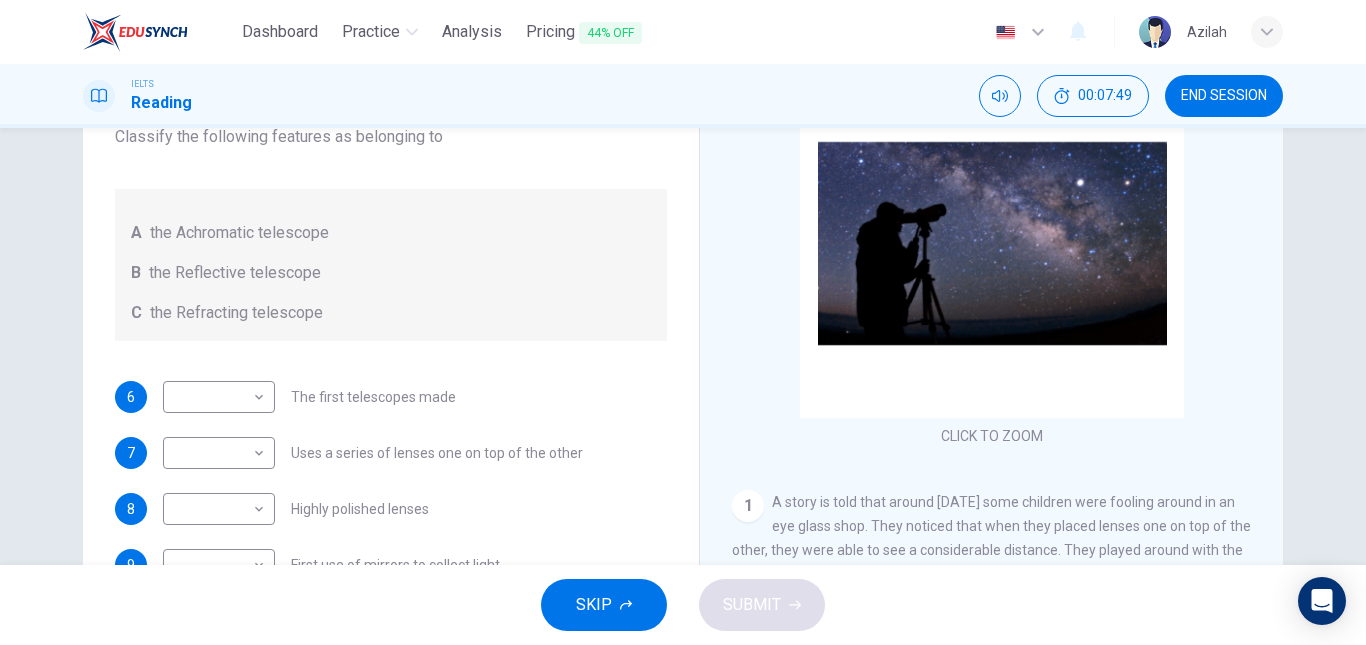 scroll, scrollTop: 138, scrollLeft: 0, axis: vertical 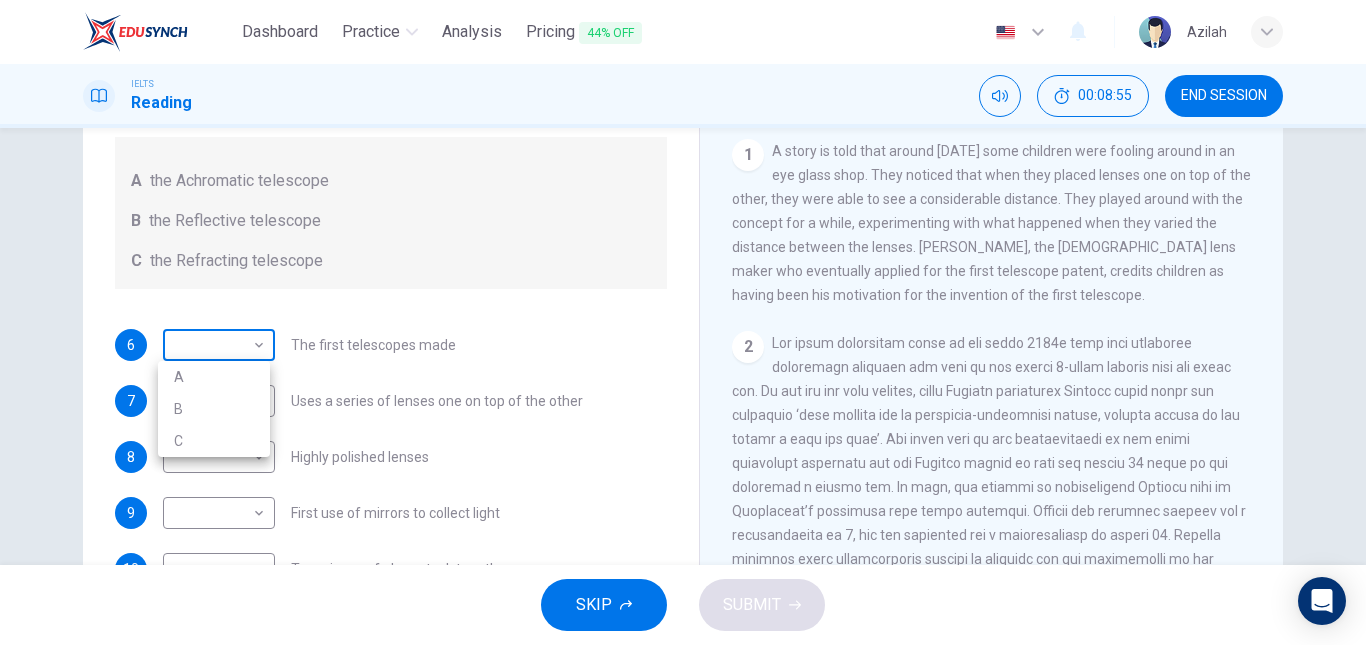 click on "Dashboard Practice Analysis Pricing 44% OFF English en ​ Azilah IELTS Reading 00:08:55 END SESSION Questions 6 - 10 Write the correct letter A, B or C, in the boxes below.
Classify the following features as belonging to A the Achromatic telescope B the Reflective telescope C the Refracting telescope 6 ​ ​ The first telescopes made 7 ​ ​ Uses a series of lenses one on top of the other 8 ​ ​ Highly polished lenses 9 ​ ​ First use of mirrors to collect light 10 ​ ​ Two pieces of glass stuck together Looking in the Telescope CLICK TO ZOOM Click to Zoom 1 2 3 4 5 SKIP SUBMIT EduSynch - Online Language Proficiency Testing
Dashboard Practice Analysis Pricing   44% OFF Notifications © Copyright  2025 A B C" at bounding box center (683, 322) 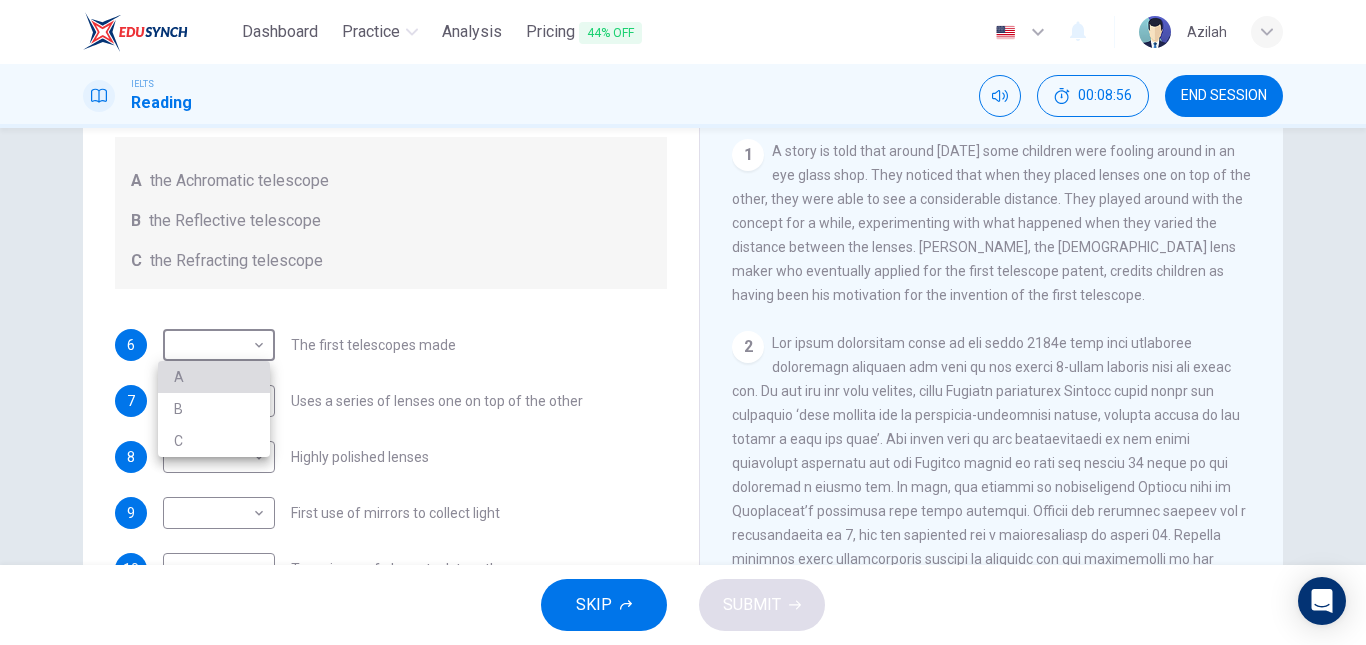 click on "A" at bounding box center (214, 377) 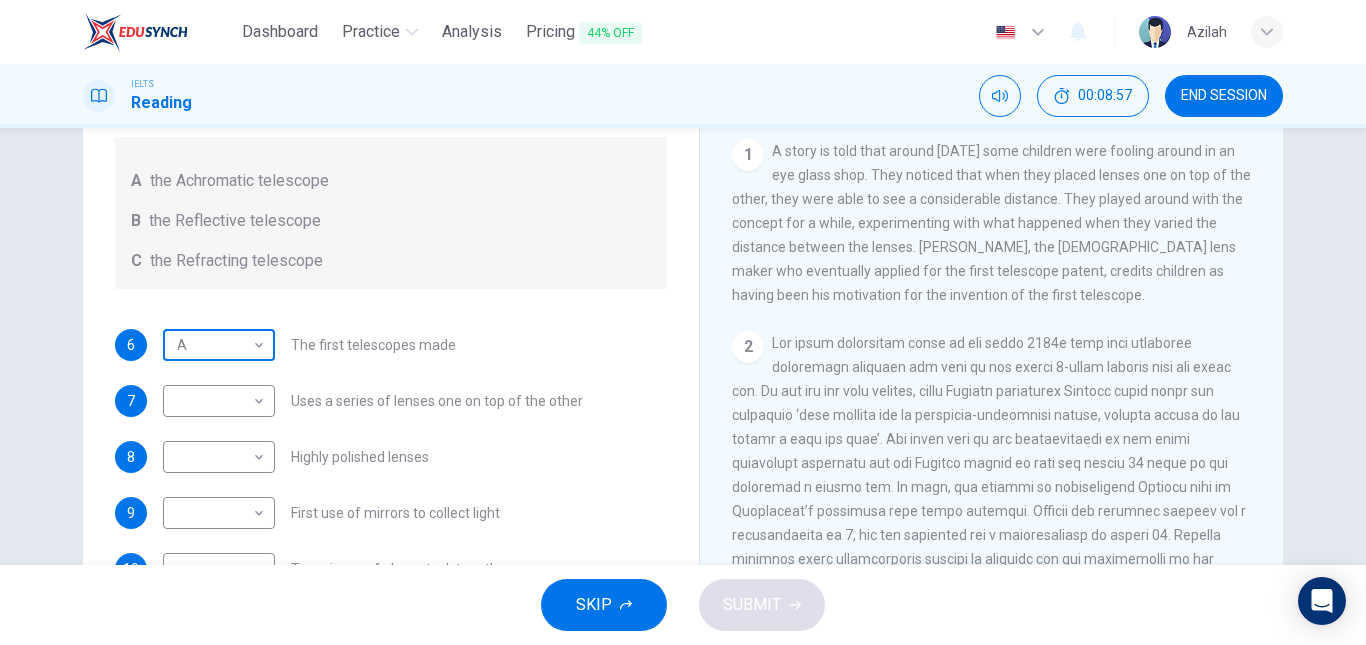 click on "Dashboard Practice Analysis Pricing 44% OFF English en ​ Azilah IELTS Reading 00:08:57 END SESSION Questions 6 - 10 Write the correct letter A, B or C, in the boxes below.
Classify the following features as belonging to A the Achromatic telescope B the Reflective telescope C the Refracting telescope 6 A A ​ The first telescopes made 7 ​ ​ Uses a series of lenses one on top of the other 8 ​ ​ Highly polished lenses 9 ​ ​ First use of mirrors to collect light 10 ​ ​ Two pieces of glass stuck together Looking in the Telescope CLICK TO ZOOM Click to Zoom 1 2 3 4 5 SKIP SUBMIT EduSynch - Online Language Proficiency Testing
Dashboard Practice Analysis Pricing   44% OFF Notifications © Copyright  2025" at bounding box center (683, 322) 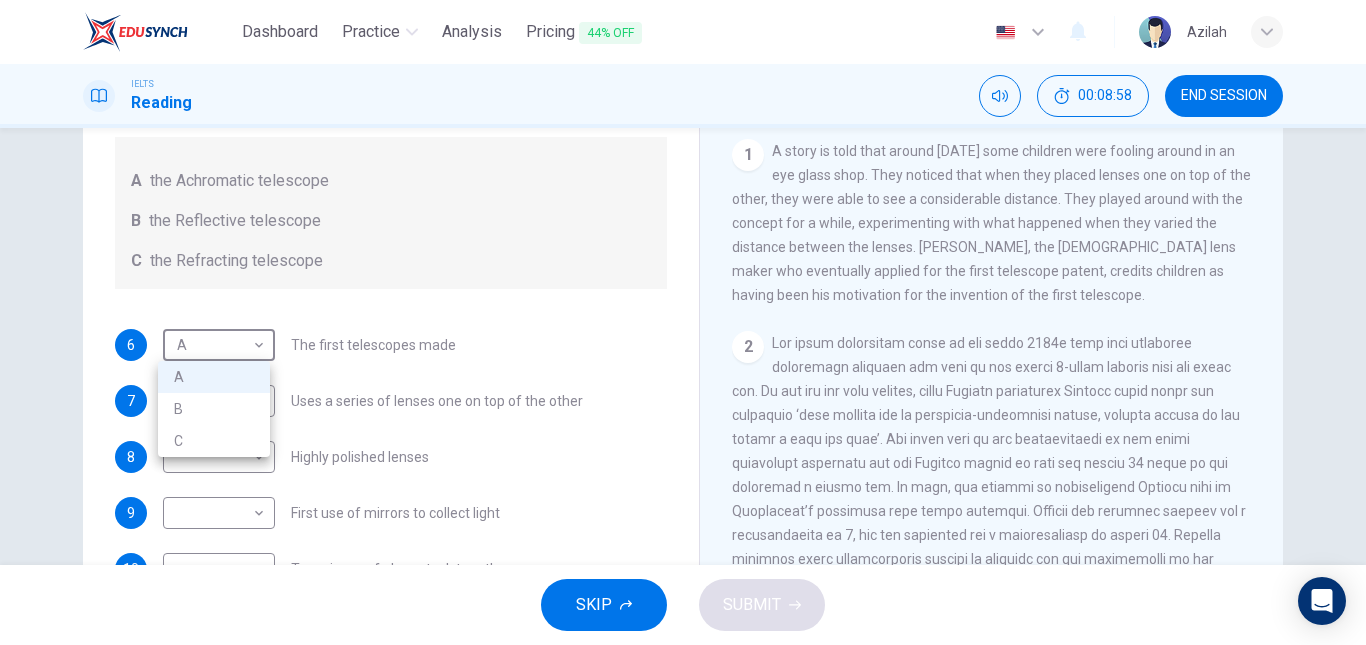click on "B" at bounding box center (214, 409) 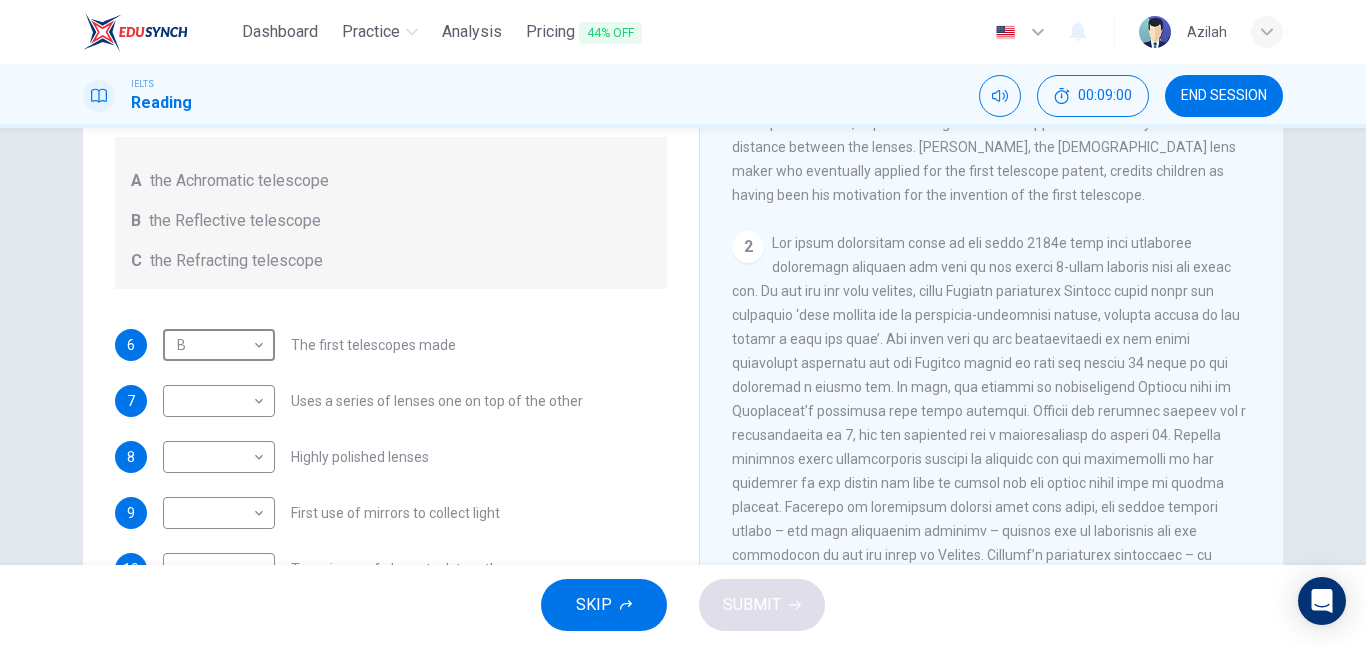 scroll, scrollTop: 500, scrollLeft: 0, axis: vertical 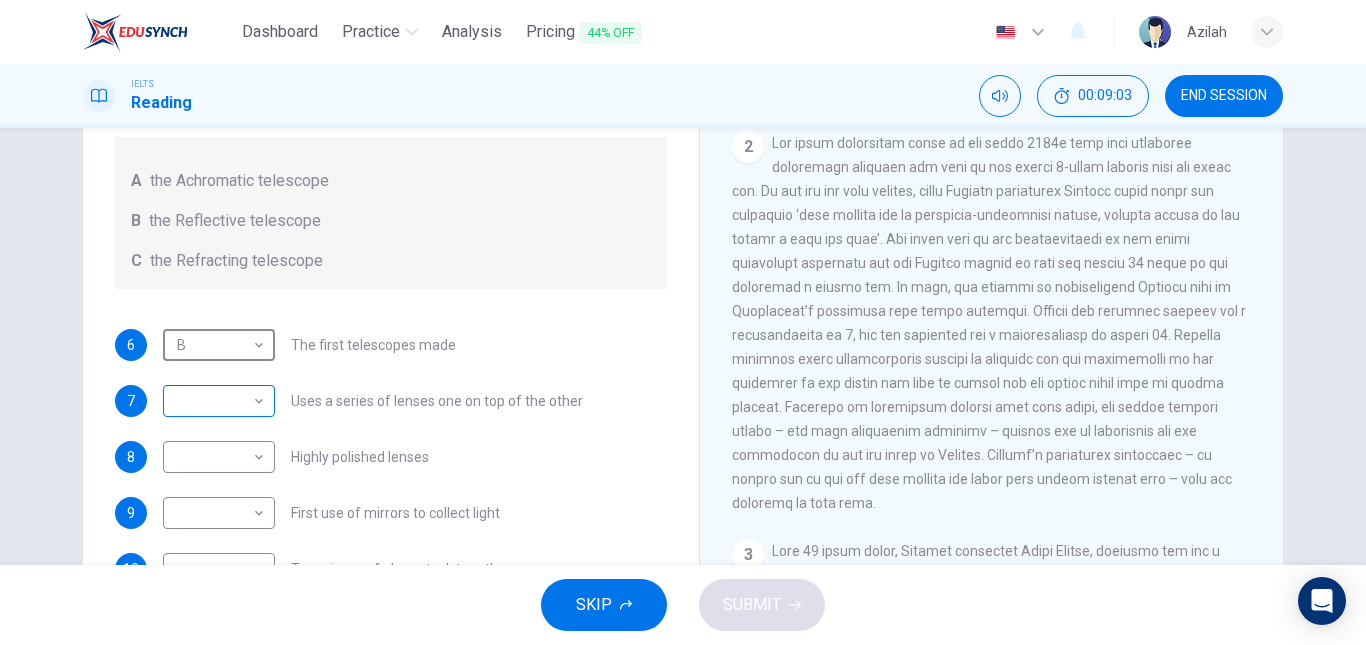 click on "Dashboard Practice Analysis Pricing 44% OFF English en ​ Azilah IELTS Reading 00:09:03 END SESSION Questions 6 - 10 Write the correct letter A, B or C, in the boxes below.
Classify the following features as belonging to A the Achromatic telescope B the Reflective telescope C the Refracting telescope 6 B B ​ The first telescopes made 7 ​ ​ Uses a series of lenses one on top of the other 8 ​ ​ Highly polished lenses 9 ​ ​ First use of mirrors to collect light 10 ​ ​ Two pieces of glass stuck together Looking in the Telescope CLICK TO ZOOM Click to Zoom 1 2 3 4 5 SKIP SUBMIT EduSynch - Online Language Proficiency Testing
Dashboard Practice Analysis Pricing   44% OFF Notifications © Copyright  2025" at bounding box center [683, 322] 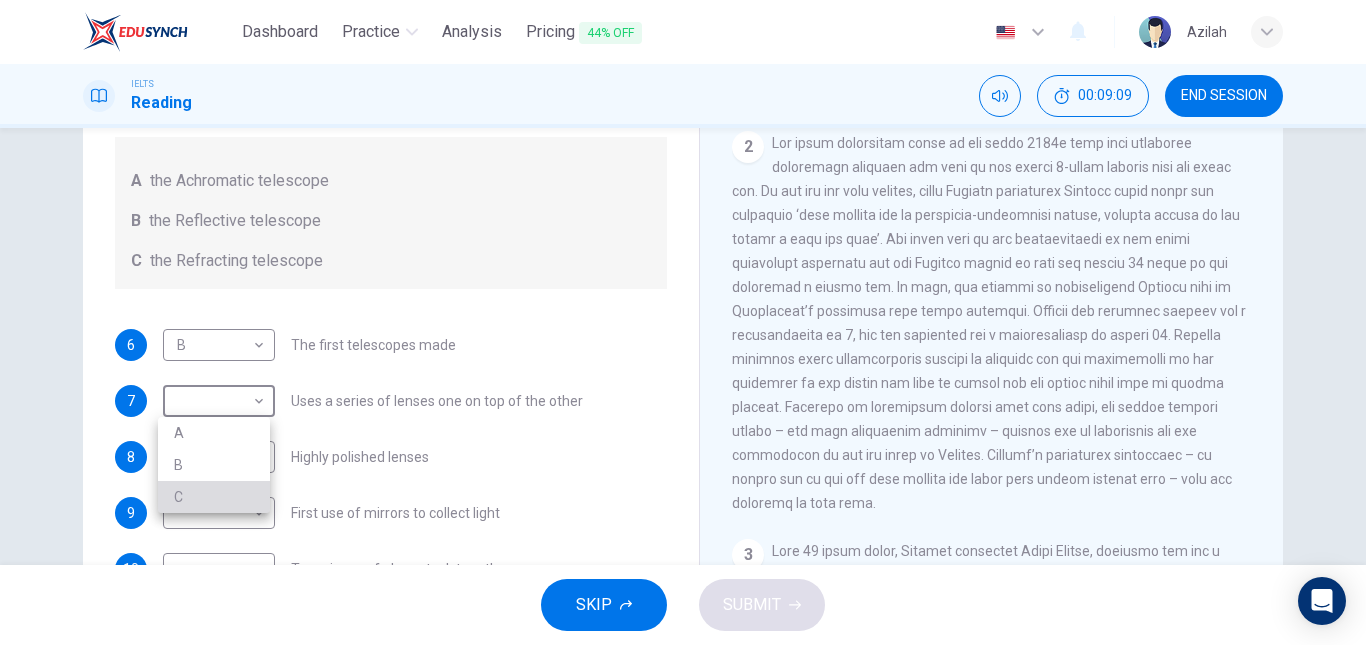 click on "C" at bounding box center (214, 497) 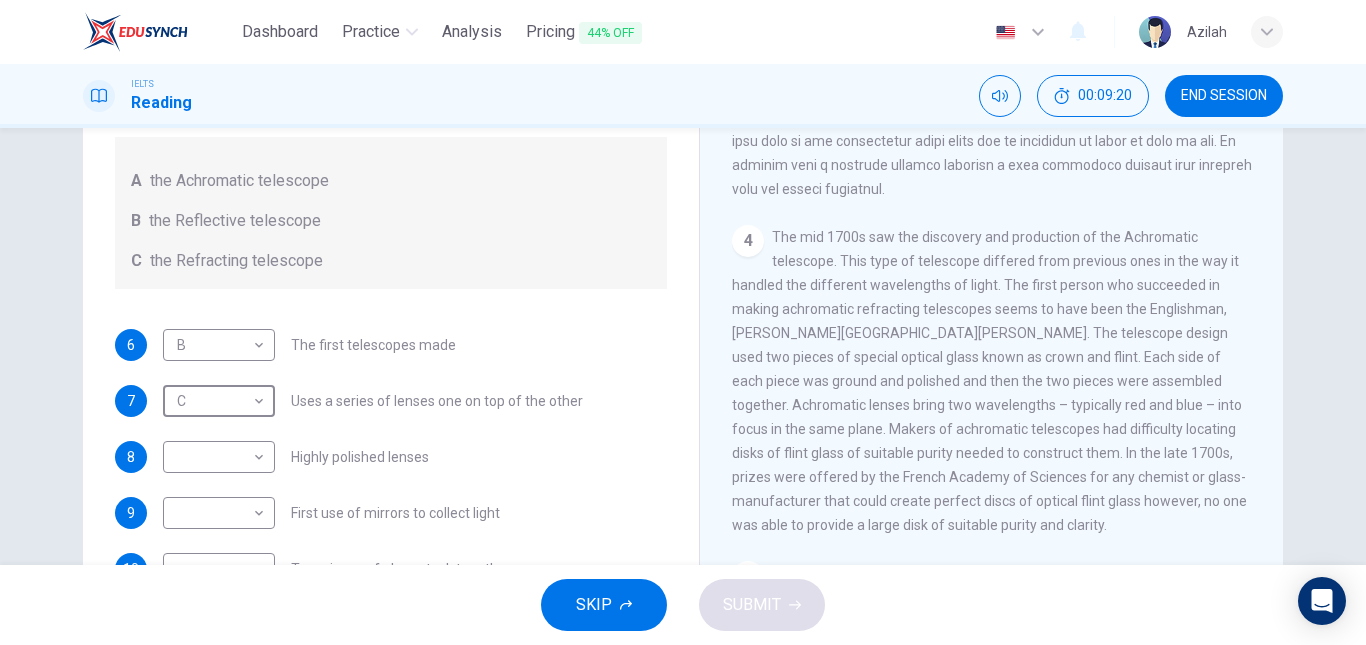 scroll, scrollTop: 1200, scrollLeft: 0, axis: vertical 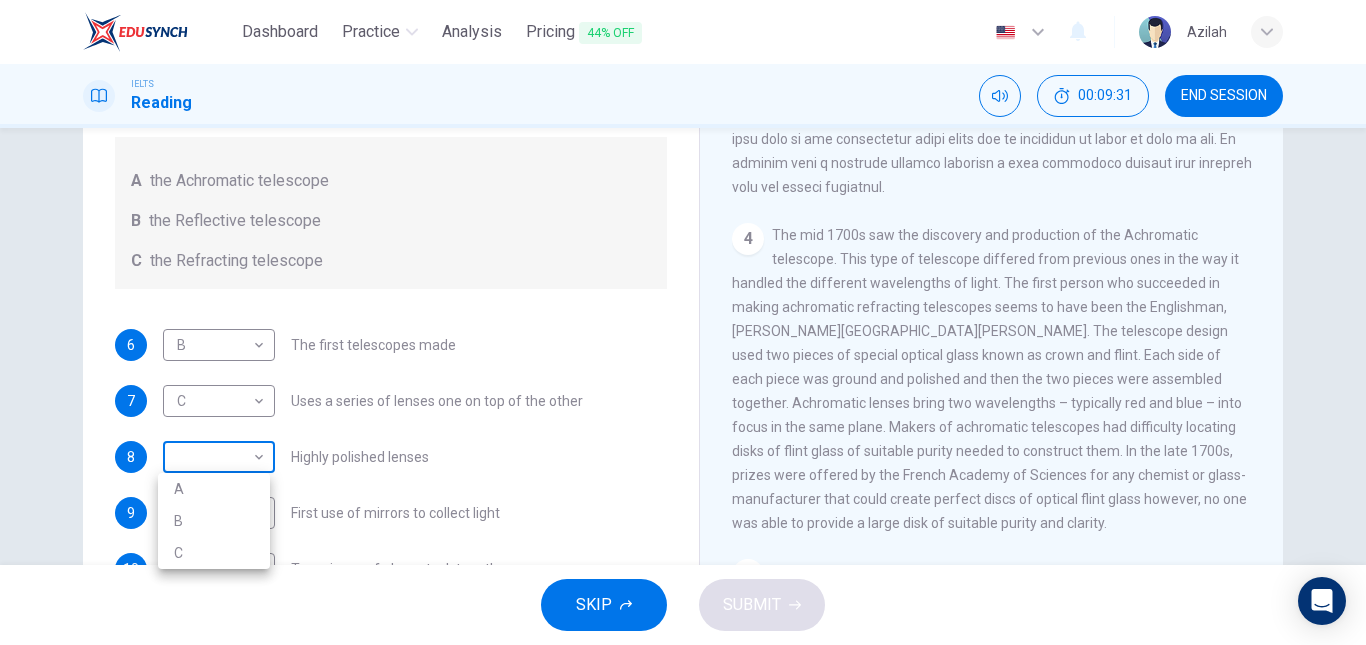 click on "Dashboard Practice Analysis Pricing 44% OFF English en ​ Azilah IELTS Reading 00:09:31 END SESSION Questions 6 - 10 Write the correct letter A, B or C, in the boxes below.
Classify the following features as belonging to A the Achromatic telescope B the Reflective telescope C the Refracting telescope 6 B B ​ The first telescopes made 7 C C ​ Uses a series of lenses one on top of the other 8 ​ ​ Highly polished lenses 9 ​ ​ First use of mirrors to collect light 10 ​ ​ Two pieces of glass stuck together Looking in the Telescope CLICK TO ZOOM Click to Zoom 1 2 3 4 5 SKIP SUBMIT EduSynch - Online Language Proficiency Testing
Dashboard Practice Analysis Pricing   44% OFF Notifications © Copyright  2025 A B C" at bounding box center [683, 322] 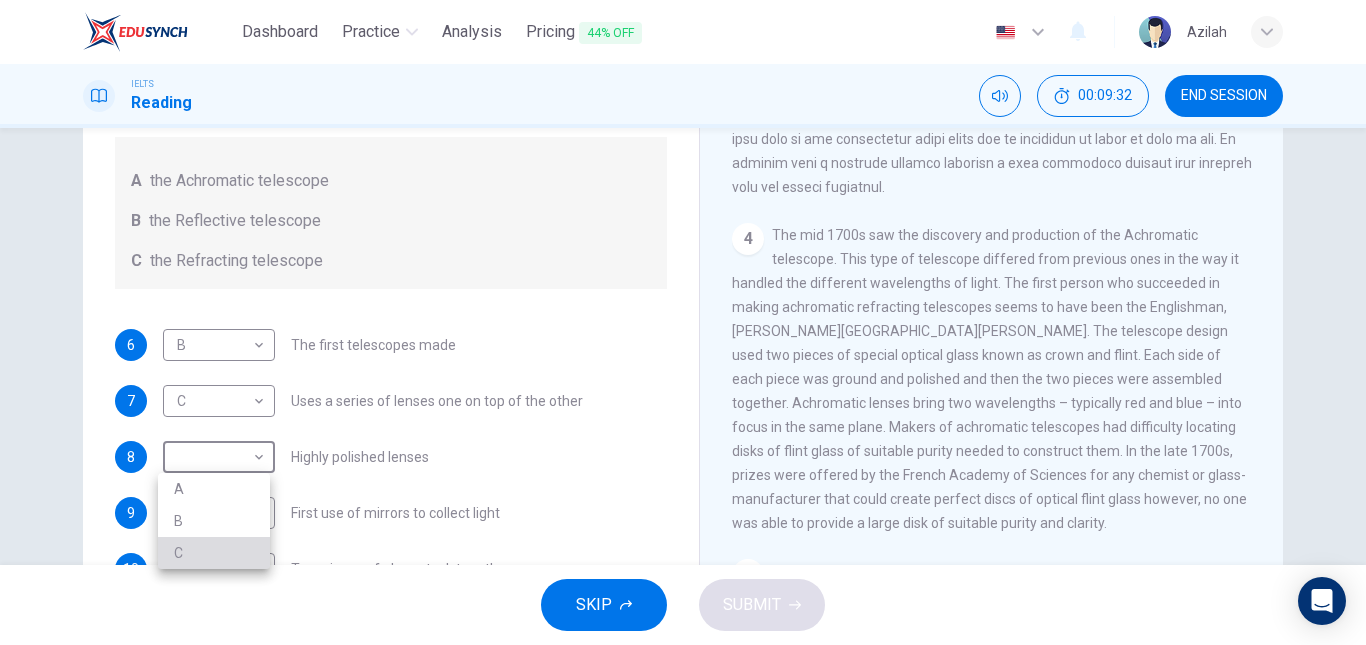 click on "C" at bounding box center [214, 553] 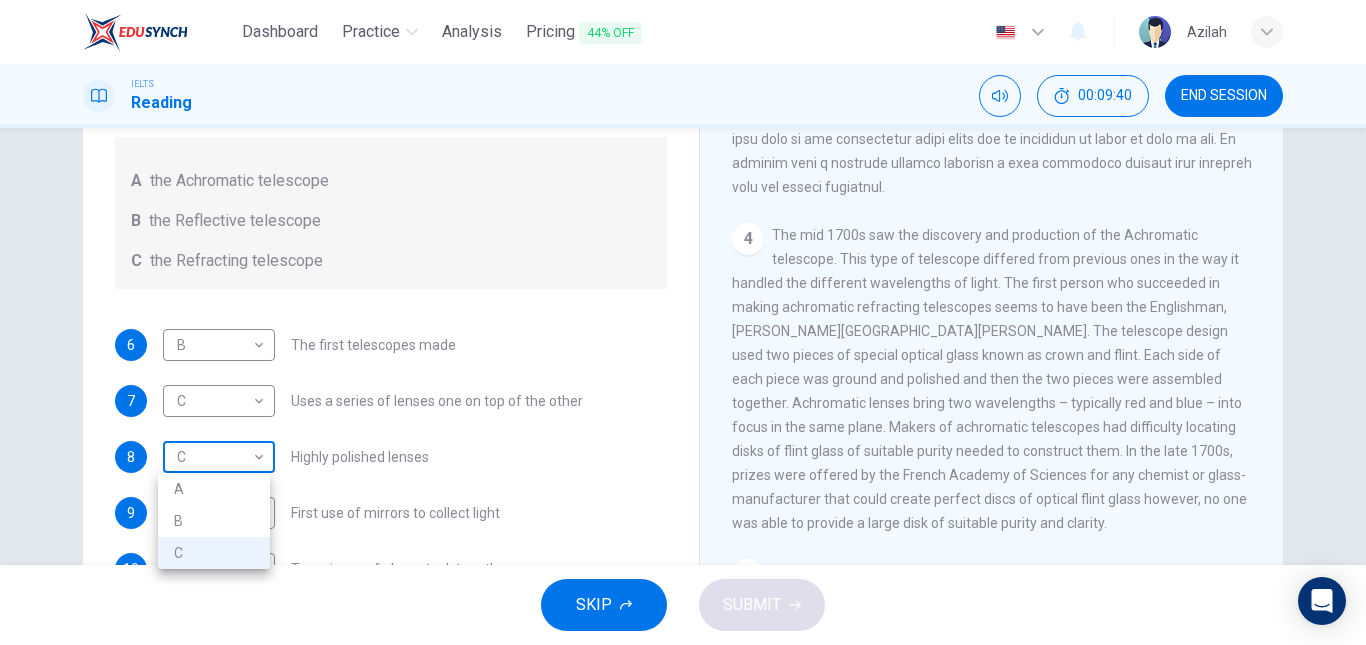 click on "Dashboard Practice Analysis Pricing 44% OFF English en ​ Azilah IELTS Reading 00:09:40 END SESSION Questions 6 - 10 Write the correct letter A, B or C, in the boxes below.
Classify the following features as belonging to A the Achromatic telescope B the Reflective telescope C the Refracting telescope 6 B B ​ The first telescopes made 7 C C ​ Uses a series of lenses one on top of the other 8 C C ​ Highly polished lenses 9 ​ ​ First use of mirrors to collect light 10 ​ ​ Two pieces of glass stuck together Looking in the Telescope CLICK TO ZOOM Click to Zoom 1 2 3 4 5 SKIP SUBMIT EduSynch - Online Language Proficiency Testing
Dashboard Practice Analysis Pricing   44% OFF Notifications © Copyright  2025 A B C" at bounding box center [683, 322] 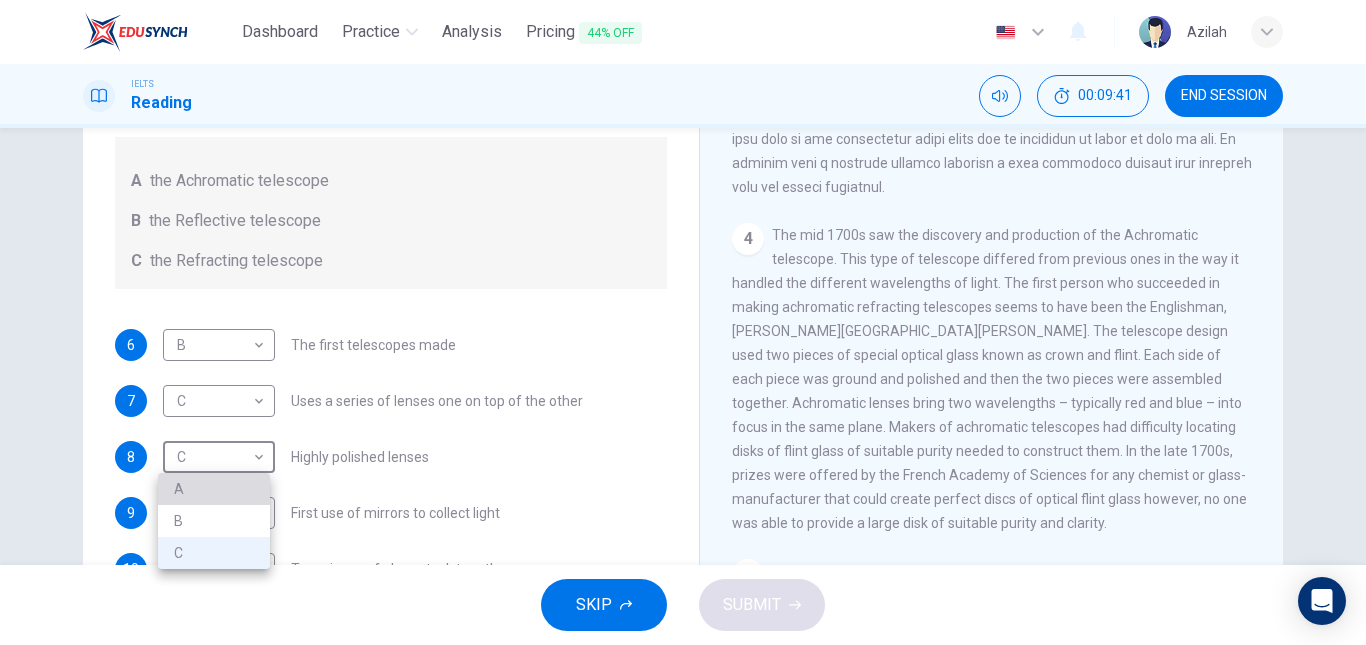 click on "A" at bounding box center (214, 489) 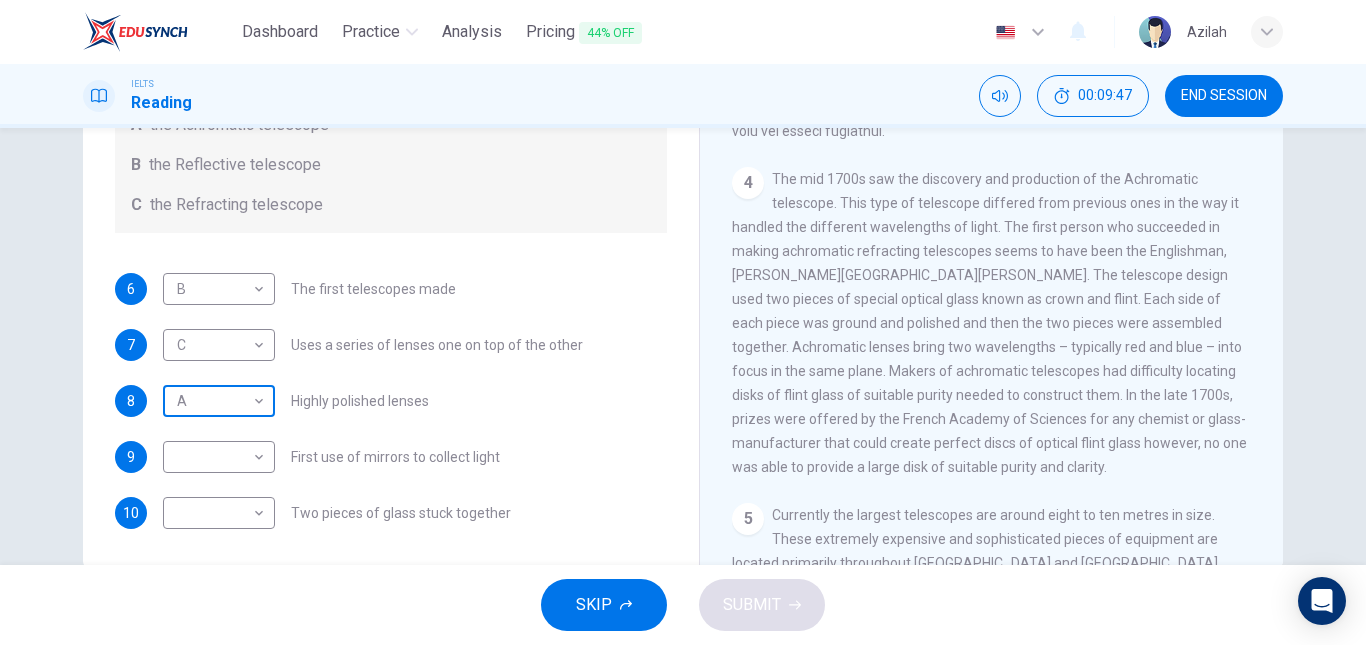 scroll, scrollTop: 338, scrollLeft: 0, axis: vertical 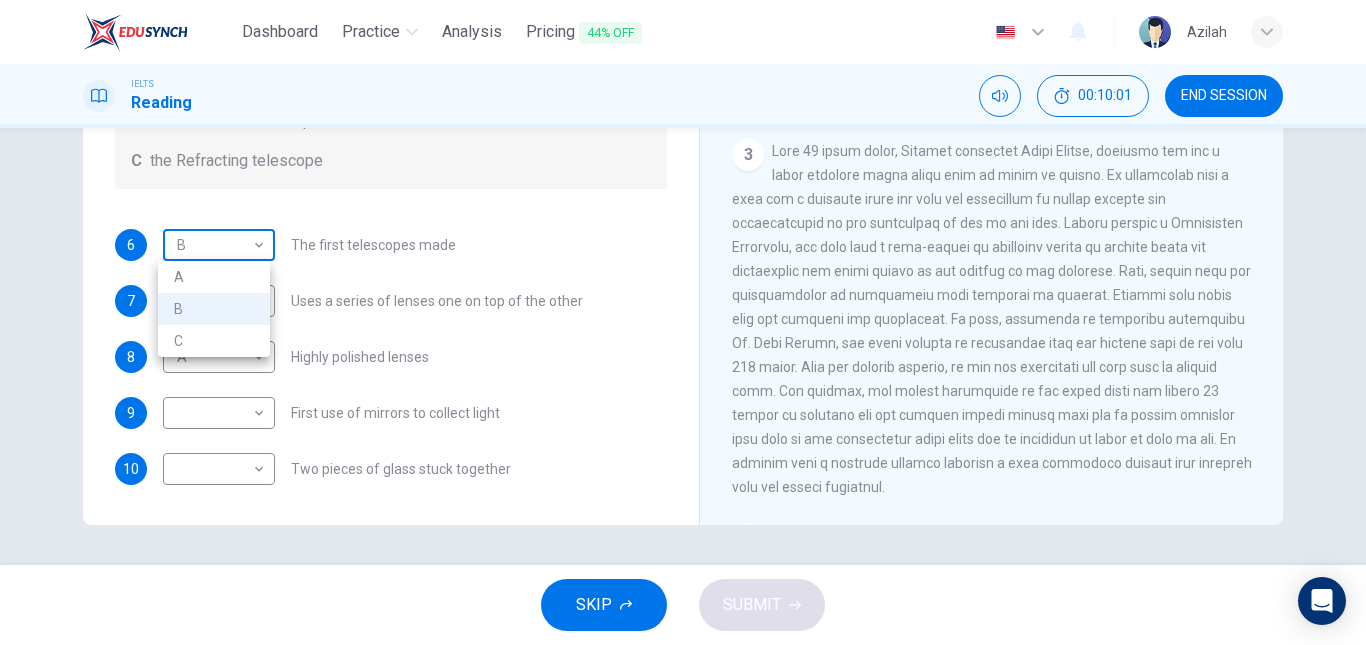 click on "Dashboard Practice Analysis Pricing 44% OFF English en ​ Azilah IELTS Reading 00:10:01 END SESSION Questions 6 - 10 Write the correct letter A, B or C, in the boxes below.
Classify the following features as belonging to A the Achromatic telescope B the Reflective telescope C the Refracting telescope 6 B B ​ The first telescopes made 7 C C ​ Uses a series of lenses one on top of the other 8 A A ​ Highly polished lenses 9 ​ ​ First use of mirrors to collect light 10 ​ ​ Two pieces of glass stuck together Looking in the Telescope CLICK TO ZOOM Click to Zoom 1 2 3 4 5 SKIP SUBMIT EduSynch - Online Language Proficiency Testing
Dashboard Practice Analysis Pricing   44% OFF Notifications © Copyright  2025 A B C" at bounding box center [683, 322] 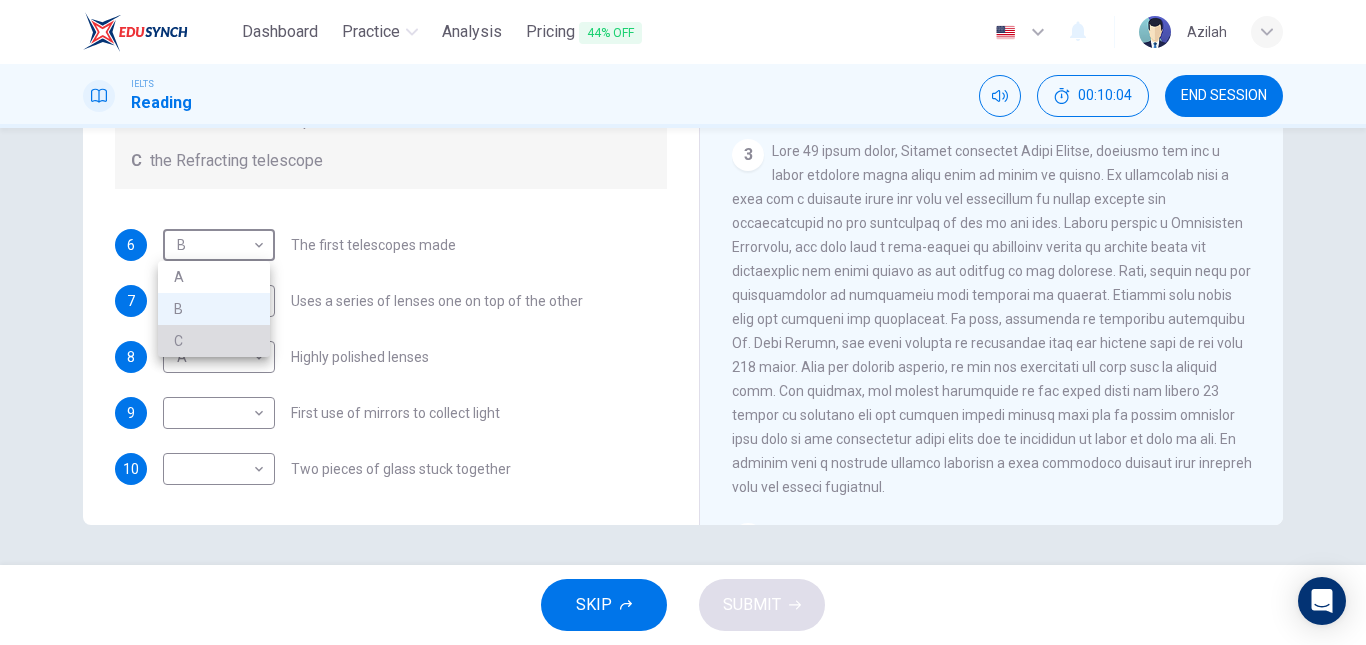 click on "C" at bounding box center [214, 341] 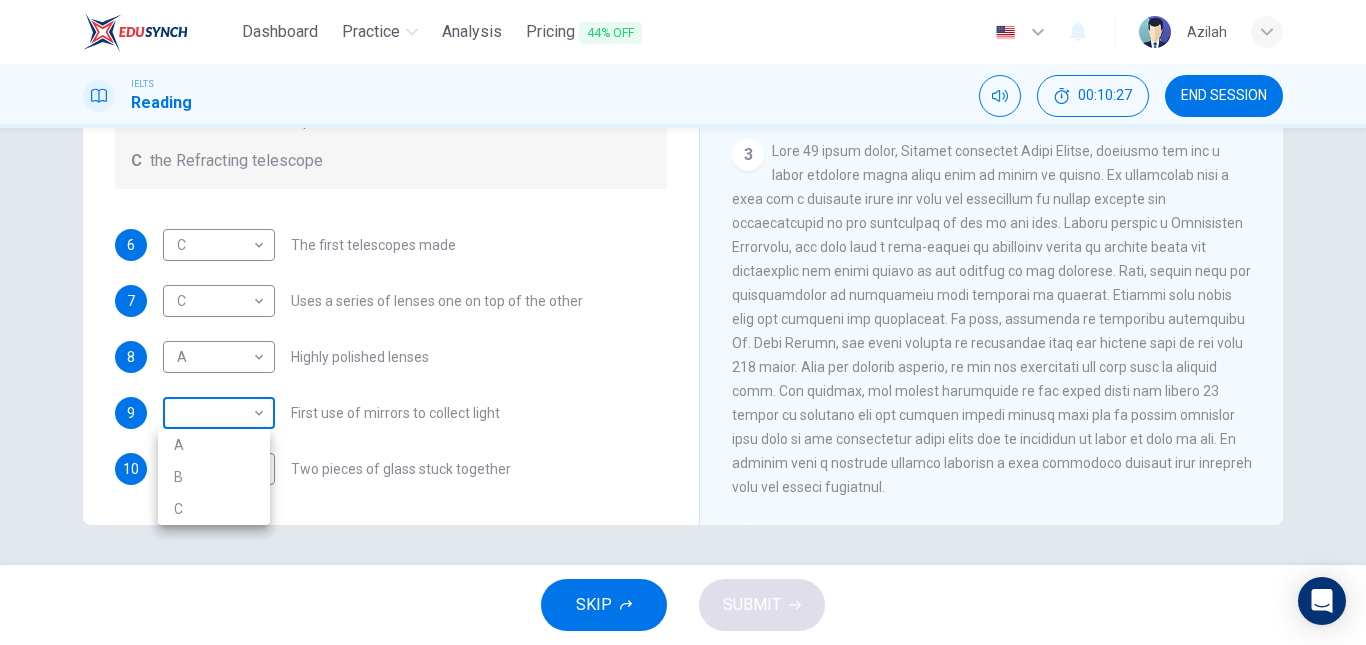 click on "Dashboard Practice Analysis Pricing 44% OFF English en ​ Azilah IELTS Reading 00:10:27 END SESSION Questions 6 - 10 Write the correct letter A, B or C, in the boxes below.
Classify the following features as belonging to A the Achromatic telescope B the Reflective telescope C the Refracting telescope 6 C C ​ The first telescopes made 7 C C ​ Uses a series of lenses one on top of the other 8 A A ​ Highly polished lenses 9 ​ ​ First use of mirrors to collect light 10 ​ ​ Two pieces of glass stuck together Looking in the Telescope CLICK TO ZOOM Click to Zoom 1 2 3 4 5 SKIP SUBMIT EduSynch - Online Language Proficiency Testing
Dashboard Practice Analysis Pricing   44% OFF Notifications © Copyright  2025 A B C" at bounding box center [683, 322] 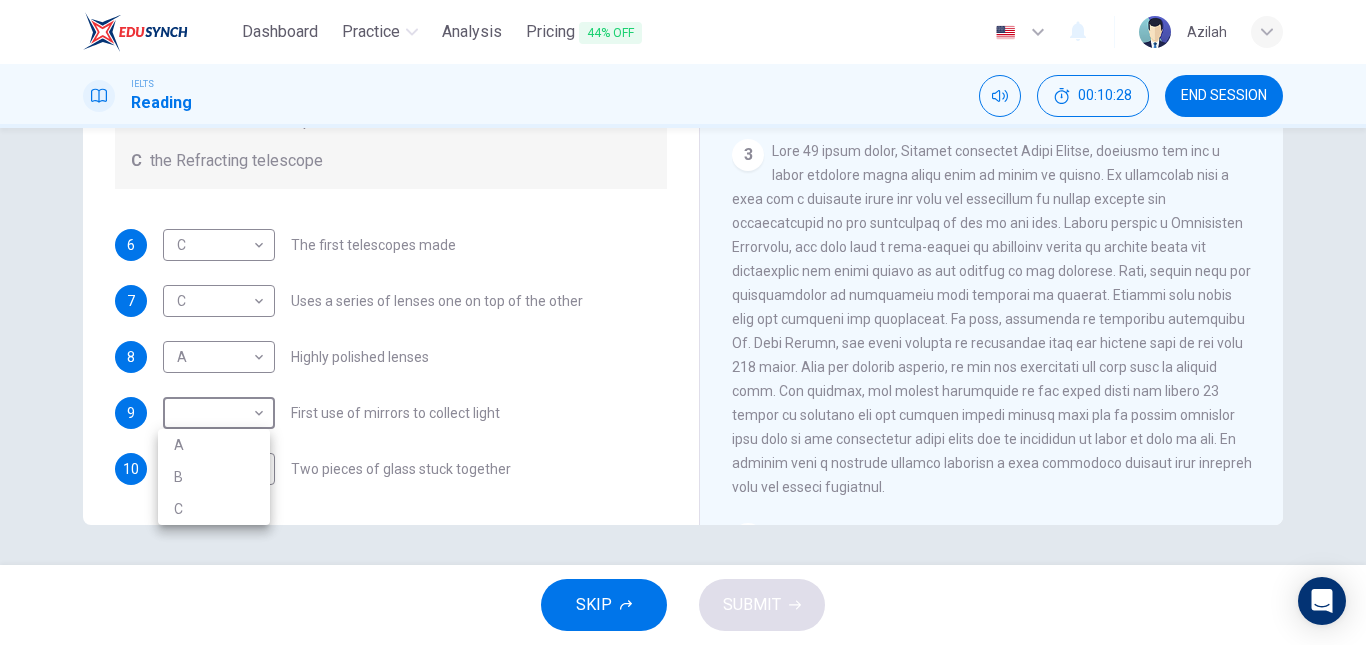 click on "B" at bounding box center [214, 477] 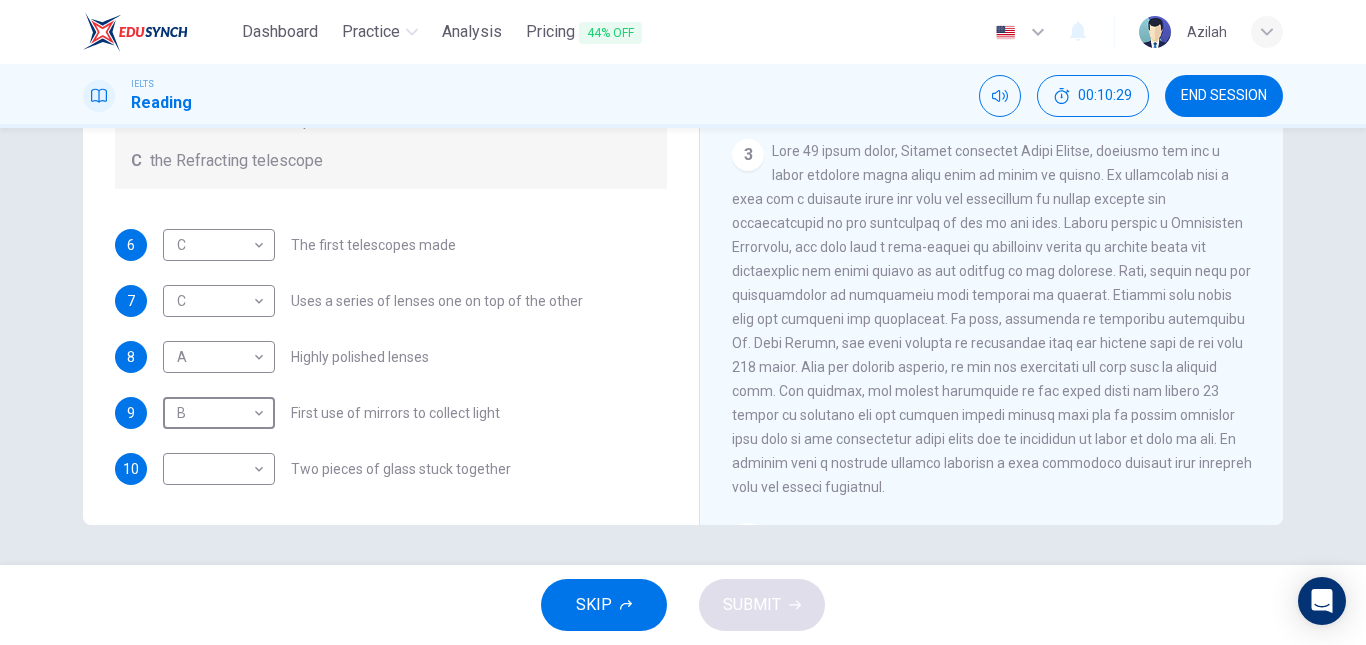 scroll, scrollTop: 0, scrollLeft: 0, axis: both 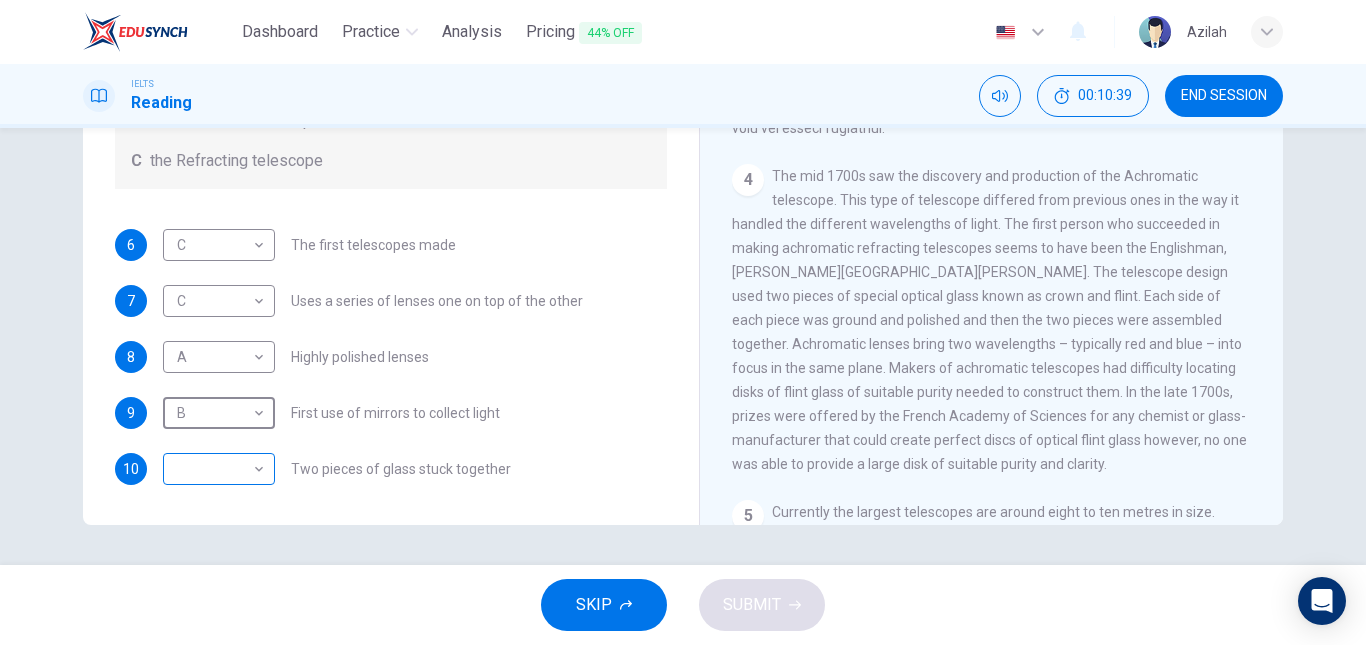 click on "Dashboard Practice Analysis Pricing 44% OFF English en ​ Azilah IELTS Reading 00:10:39 END SESSION Questions 6 - 10 Write the correct letter A, B or C, in the boxes below.
Classify the following features as belonging to A the Achromatic telescope B the Reflective telescope C the Refracting telescope 6 C C ​ The first telescopes made 7 C C ​ Uses a series of lenses one on top of the other 8 A A ​ Highly polished lenses 9 B B ​ First use of mirrors to collect light 10 ​ ​ Two pieces of glass stuck together Looking in the Telescope CLICK TO ZOOM Click to Zoom 1 2 3 4 5 SKIP SUBMIT EduSynch - Online Language Proficiency Testing
Dashboard Practice Analysis Pricing   44% OFF Notifications © Copyright  2025" at bounding box center (683, 322) 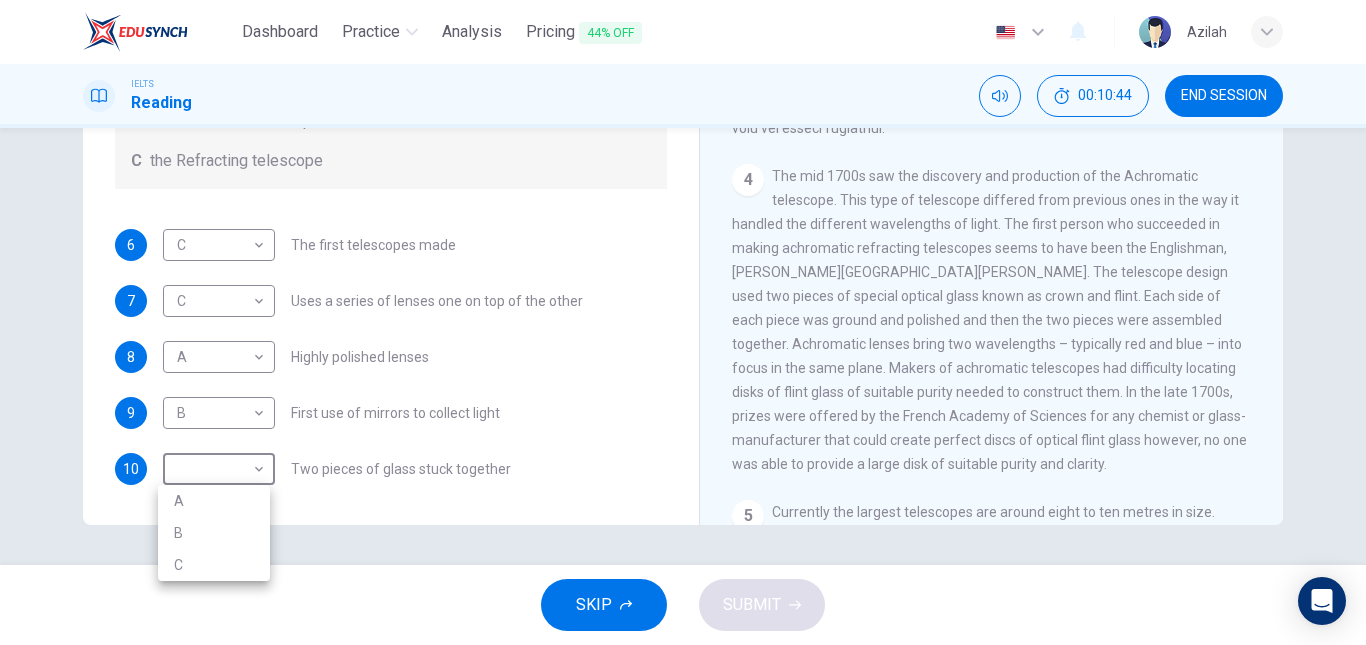 drag, startPoint x: 219, startPoint y: 524, endPoint x: 219, endPoint y: 505, distance: 19 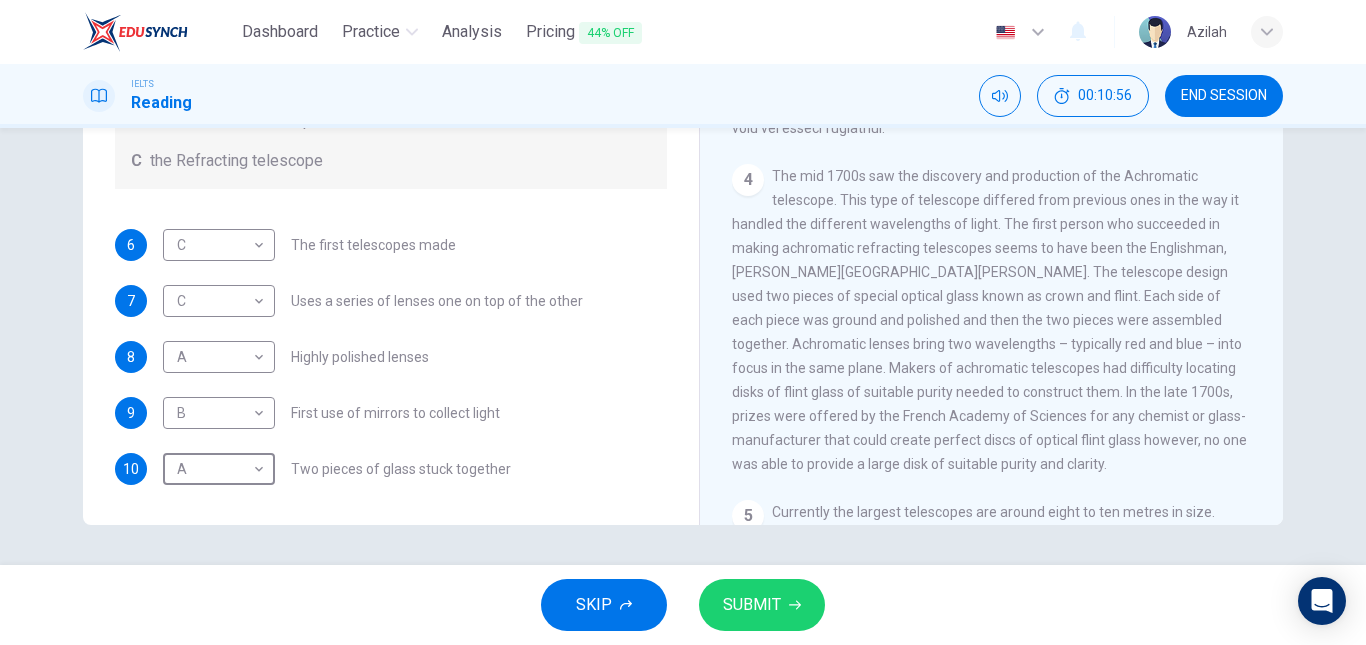 scroll, scrollTop: 0, scrollLeft: 0, axis: both 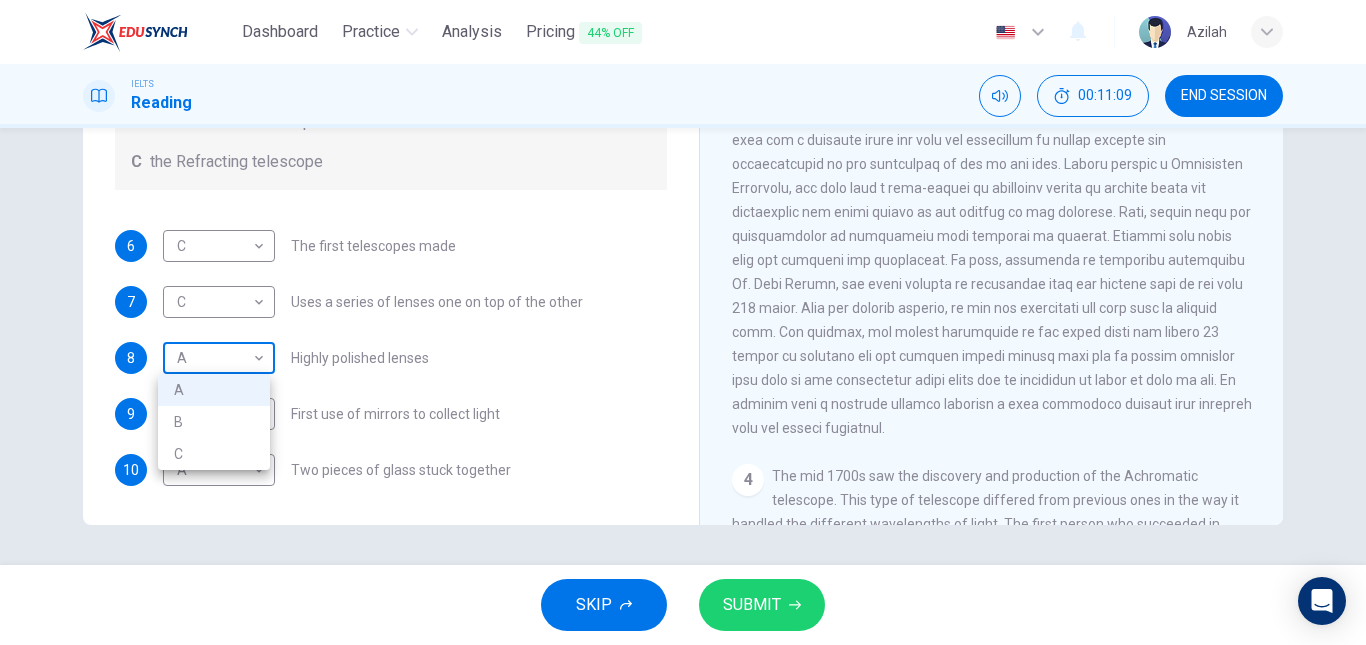 click on "Dashboard Practice Analysis Pricing 44% OFF English en ​ Azilah IELTS Reading 00:11:09 END SESSION Questions 6 - 10 Write the correct letter A, B or C, in the boxes below.
Classify the following features as belonging to A the Achromatic telescope B the Reflective telescope C the Refracting telescope 6 C C ​ The first telescopes made 7 C C ​ Uses a series of lenses one on top of the other 8 A A ​ Highly polished lenses 9 B B ​ First use of mirrors to collect light 10 A A ​ Two pieces of glass stuck together Looking in the Telescope CLICK TO ZOOM Click to Zoom 1 2 3 4 5 SKIP SUBMIT EduSynch - Online Language Proficiency Testing
Dashboard Practice Analysis Pricing   44% OFF Notifications © Copyright  2025 A B C" at bounding box center [683, 322] 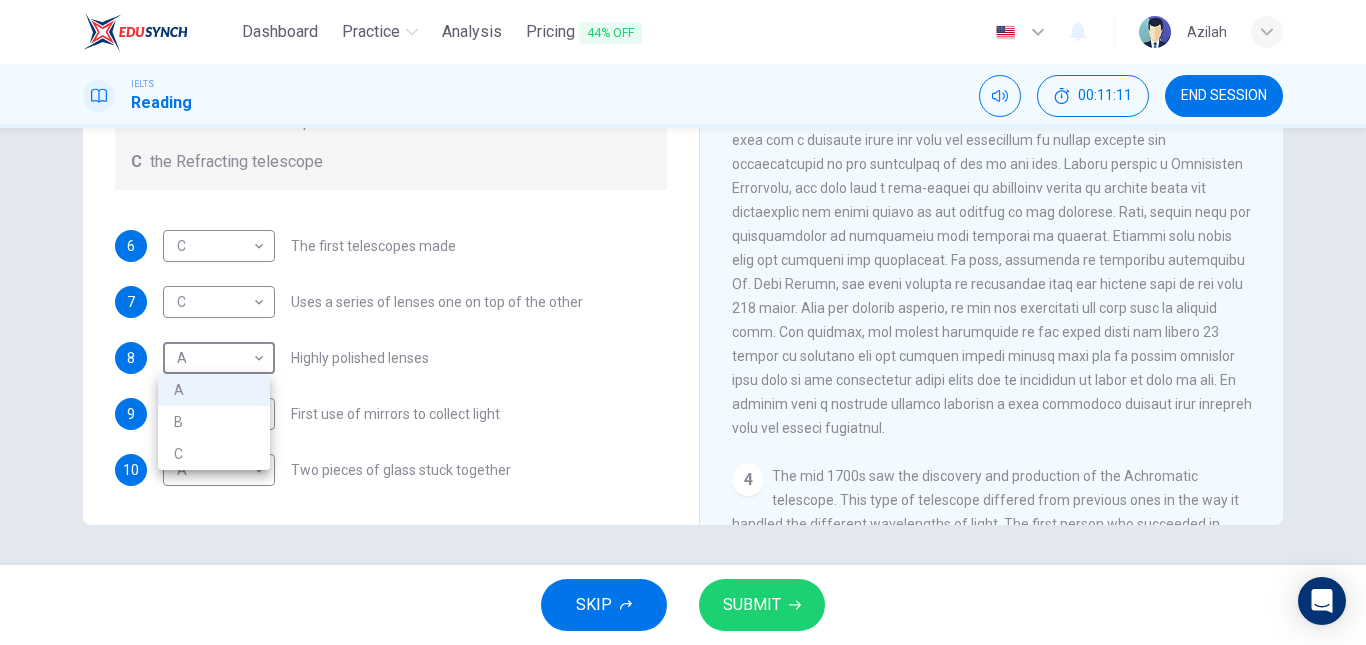 click on "B" at bounding box center (214, 422) 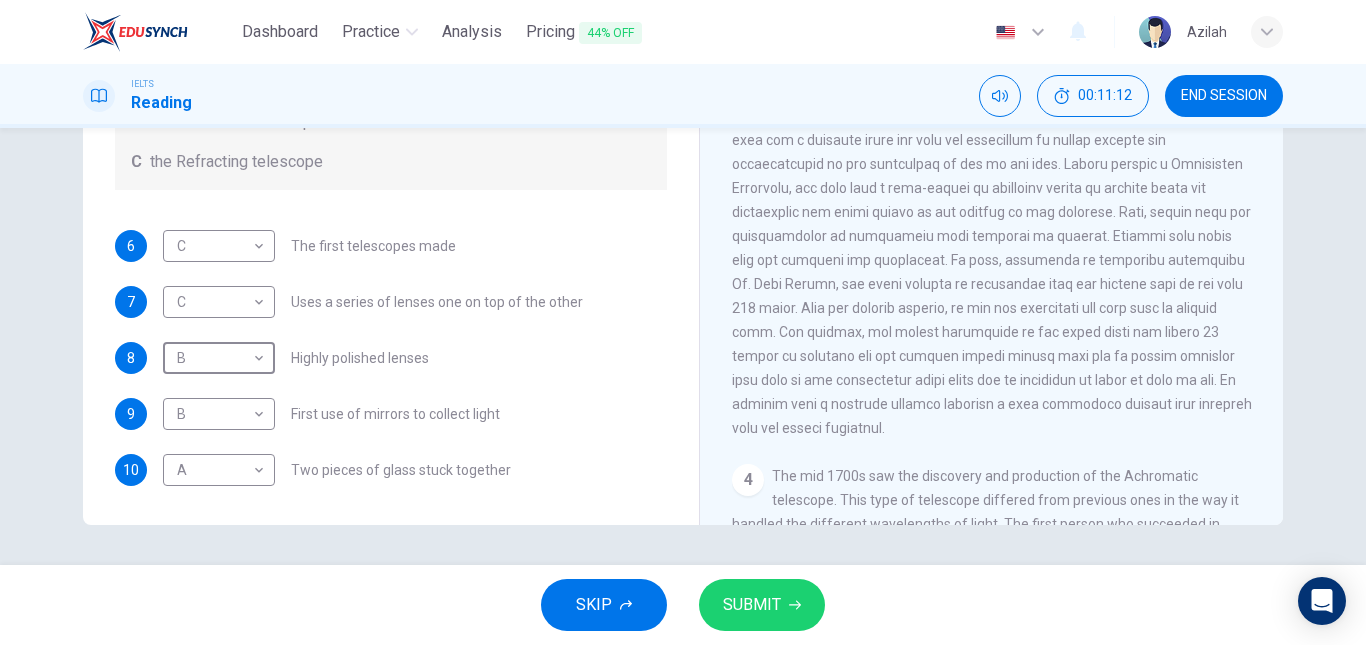 scroll, scrollTop: 1, scrollLeft: 0, axis: vertical 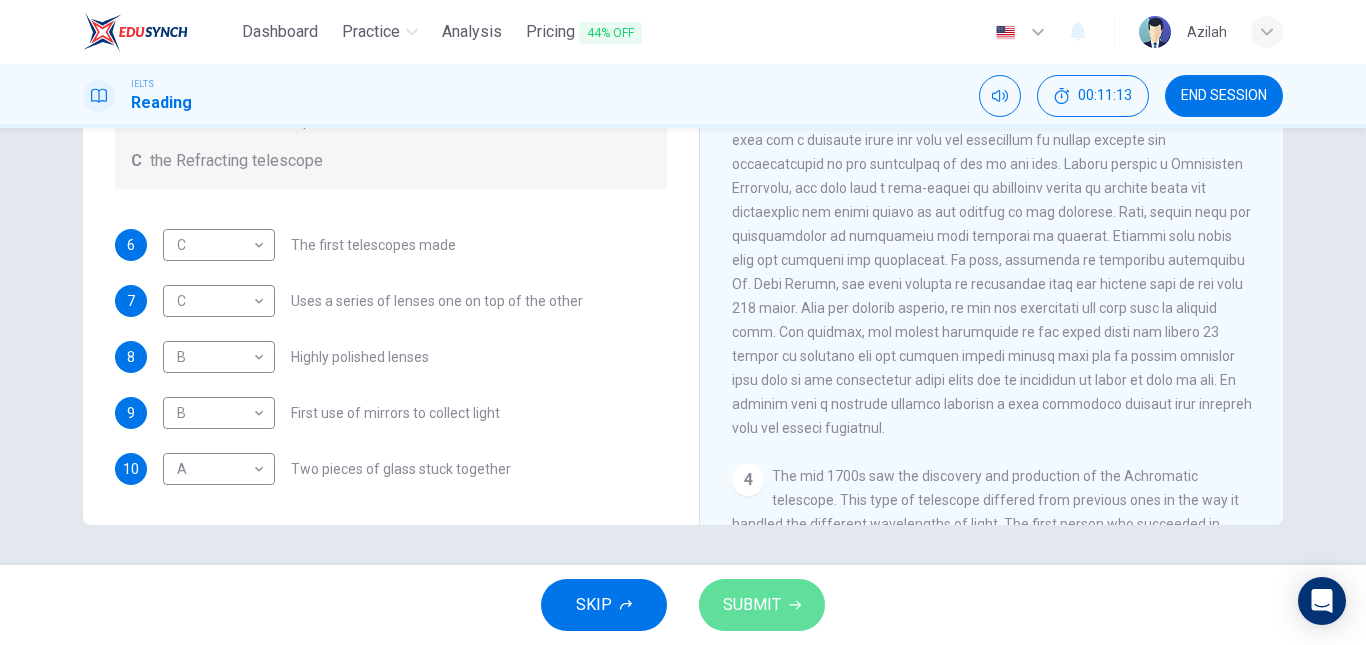 click on "SUBMIT" at bounding box center (752, 605) 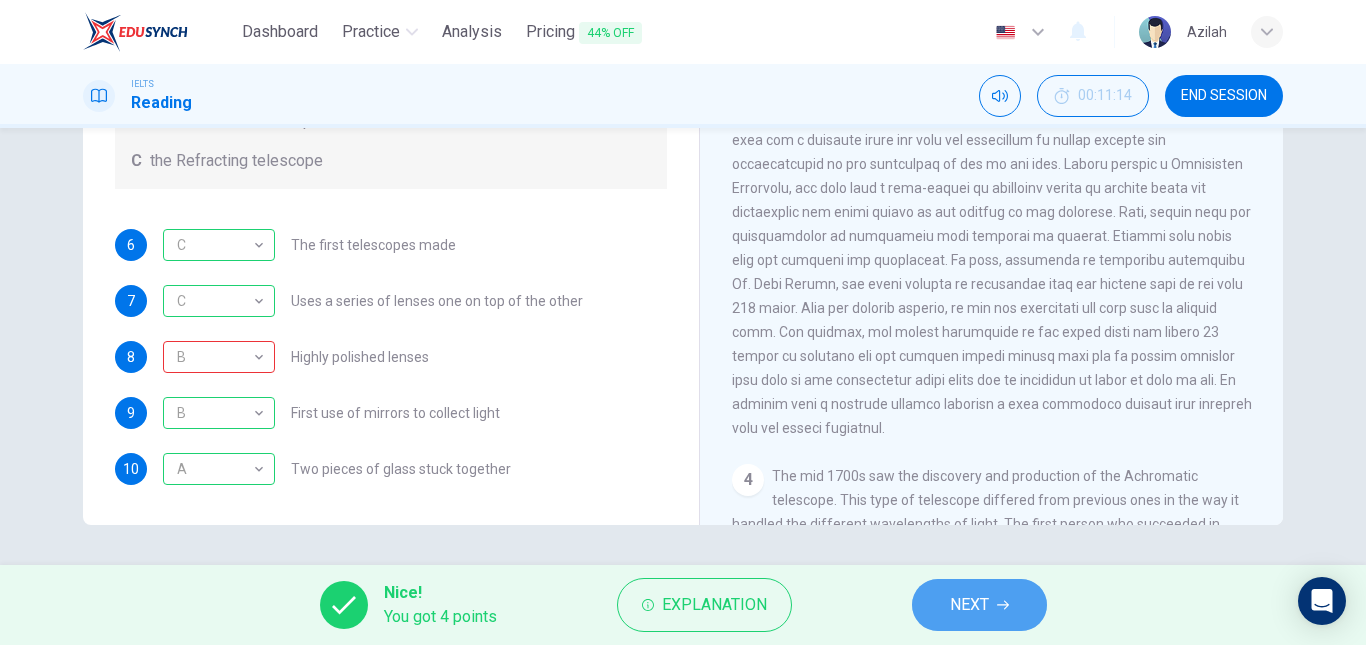click on "NEXT" at bounding box center [979, 605] 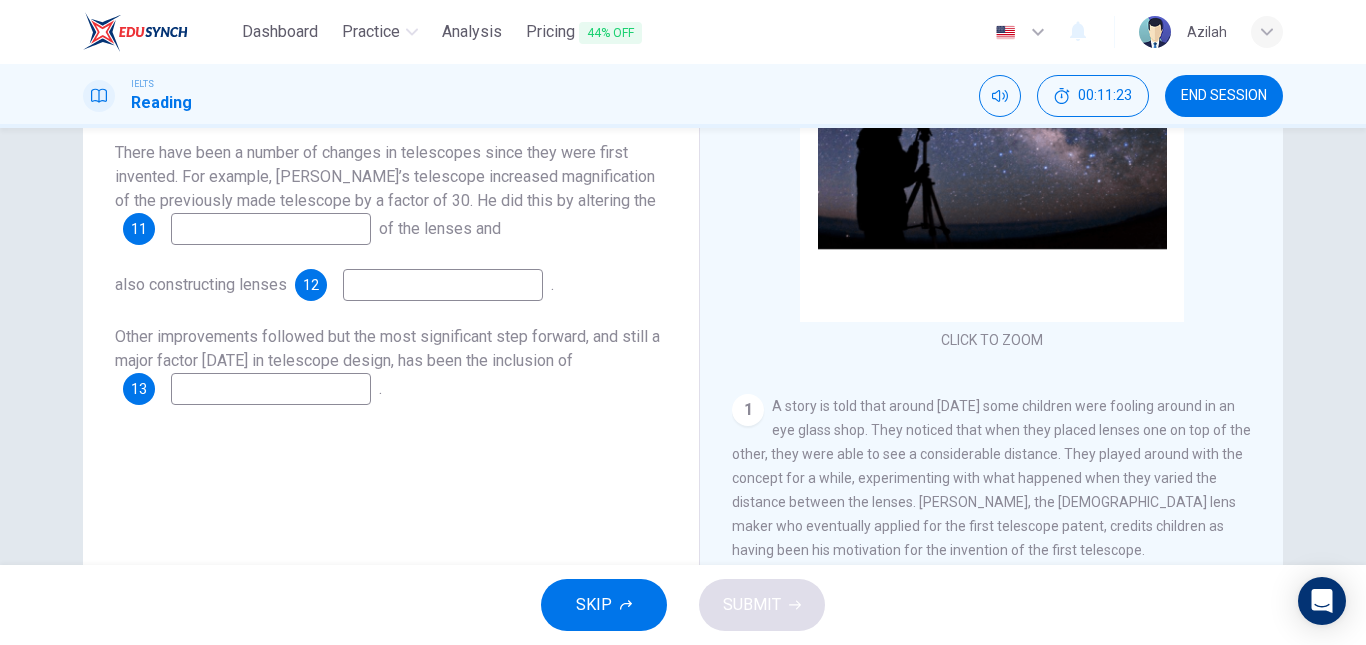scroll, scrollTop: 238, scrollLeft: 0, axis: vertical 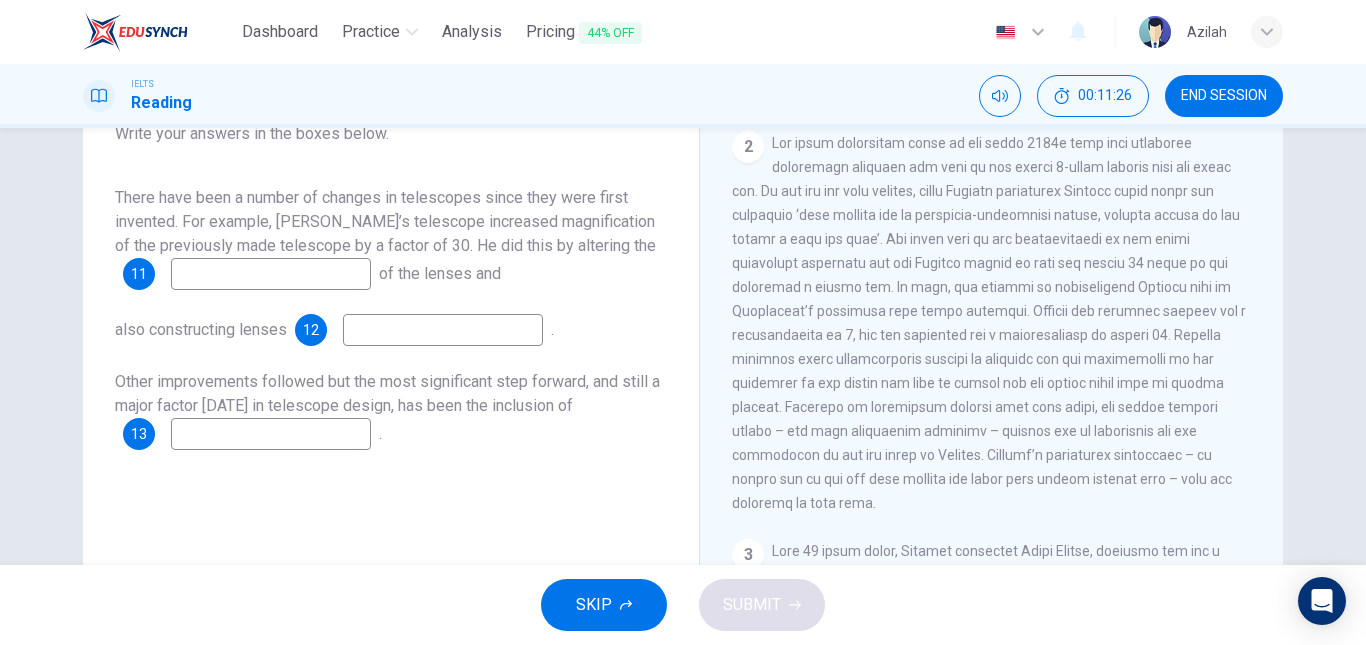 click at bounding box center (271, 274) 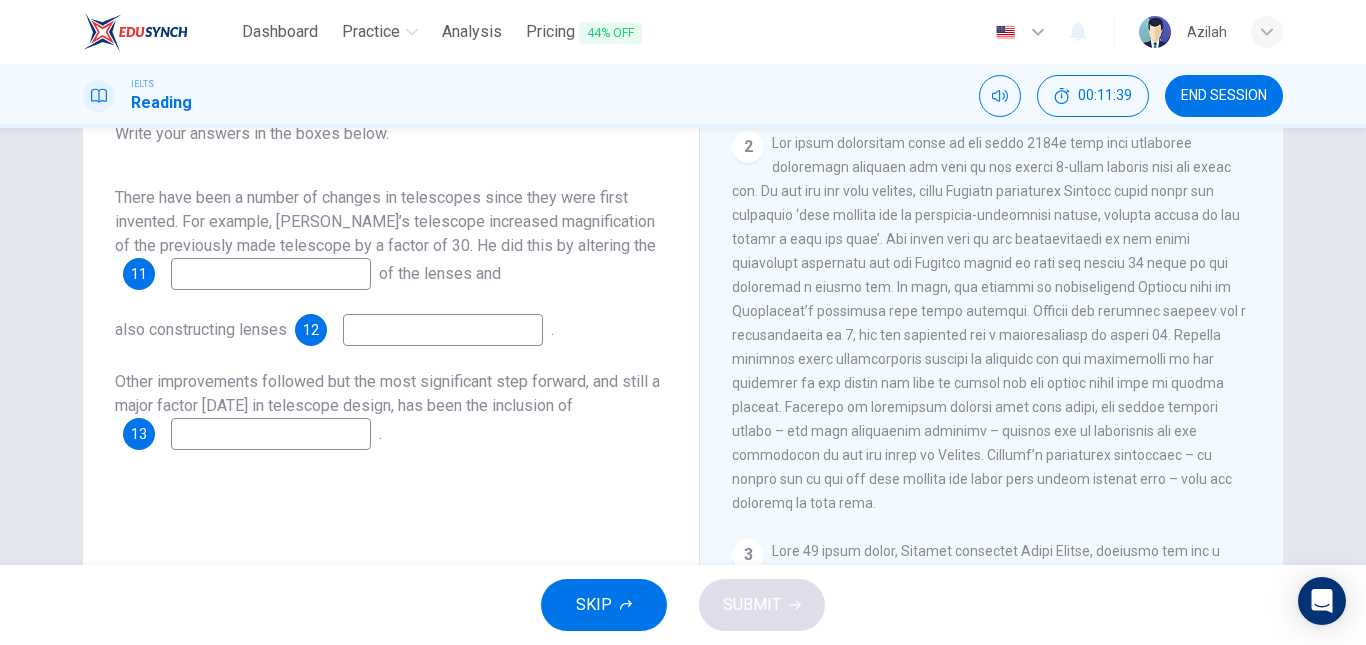 click at bounding box center (271, 274) 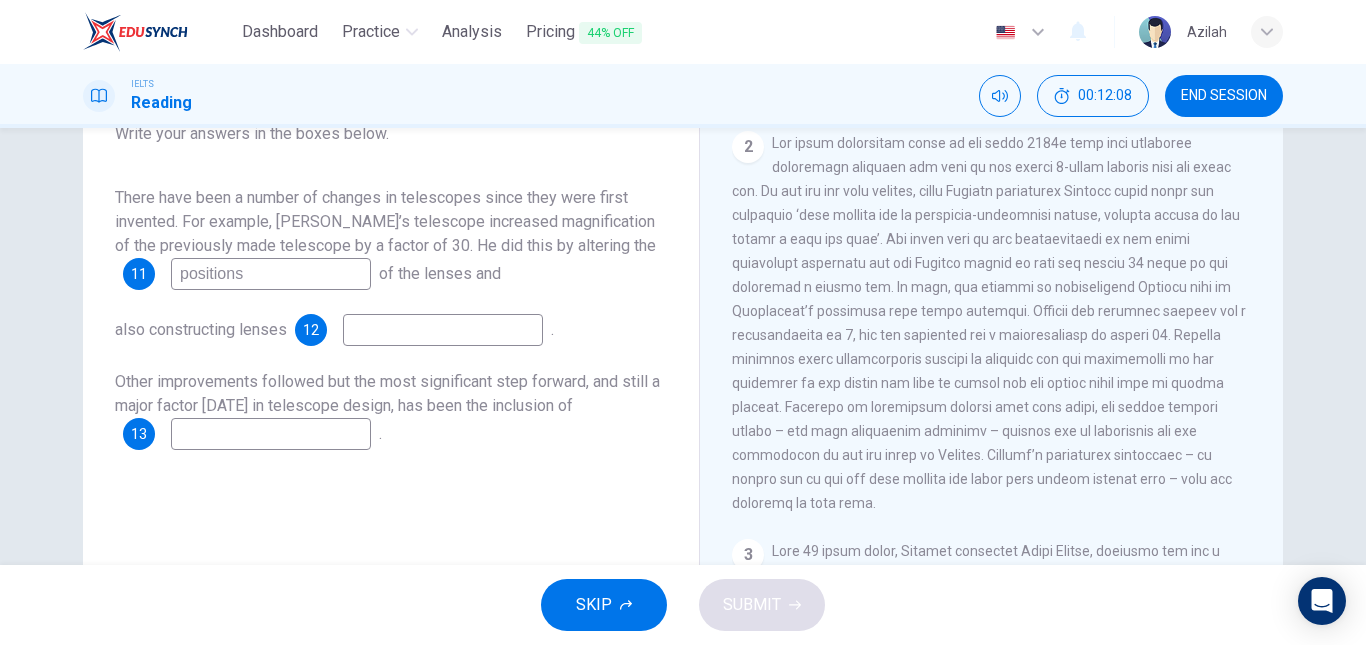 type on "positions" 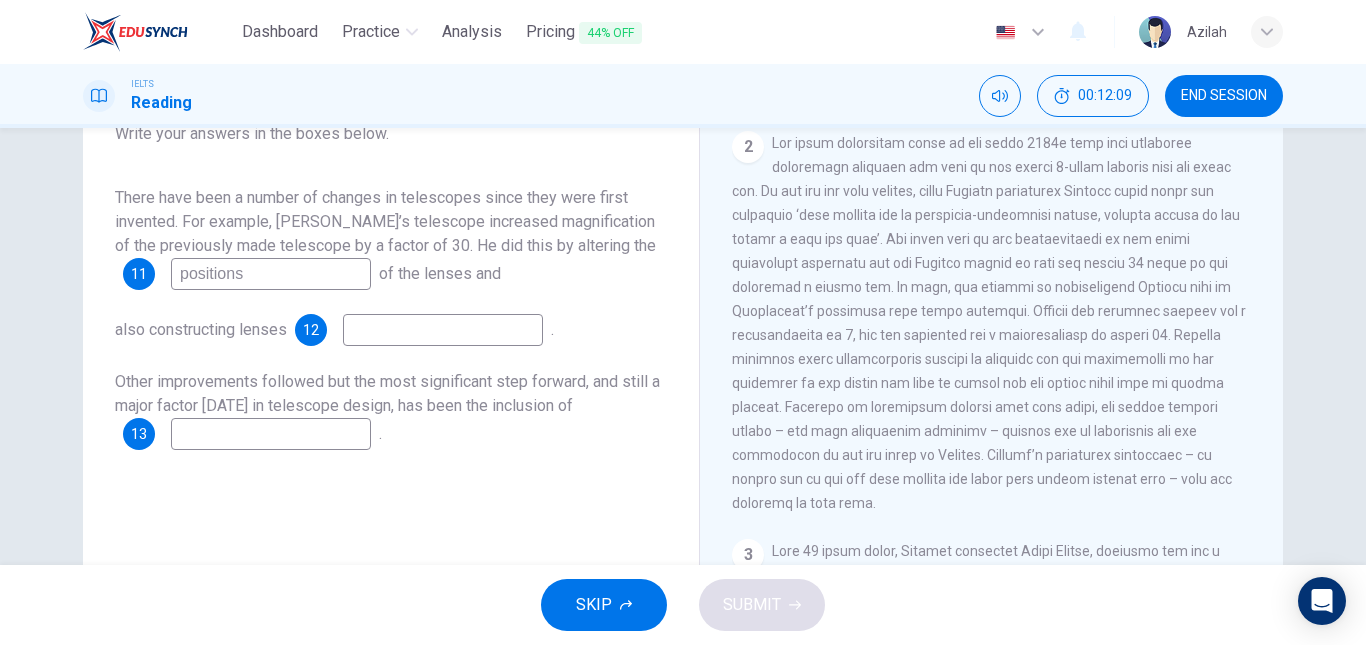 click at bounding box center [443, 330] 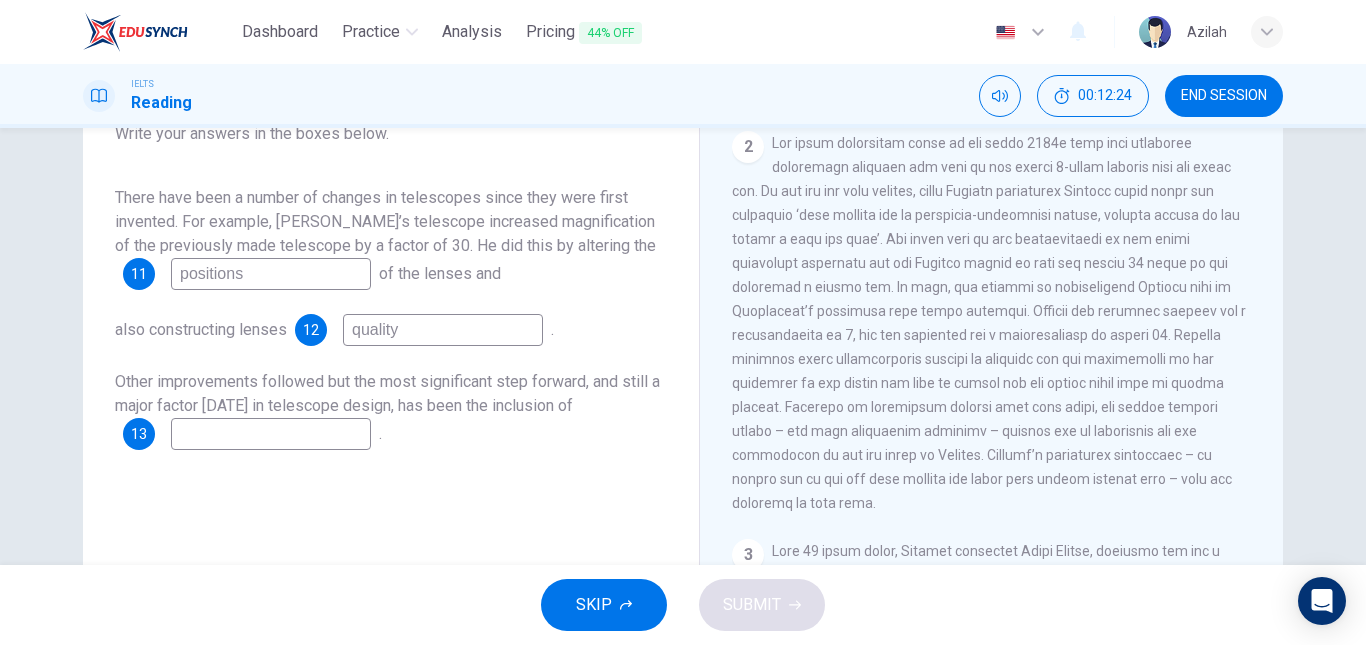 type on "quality" 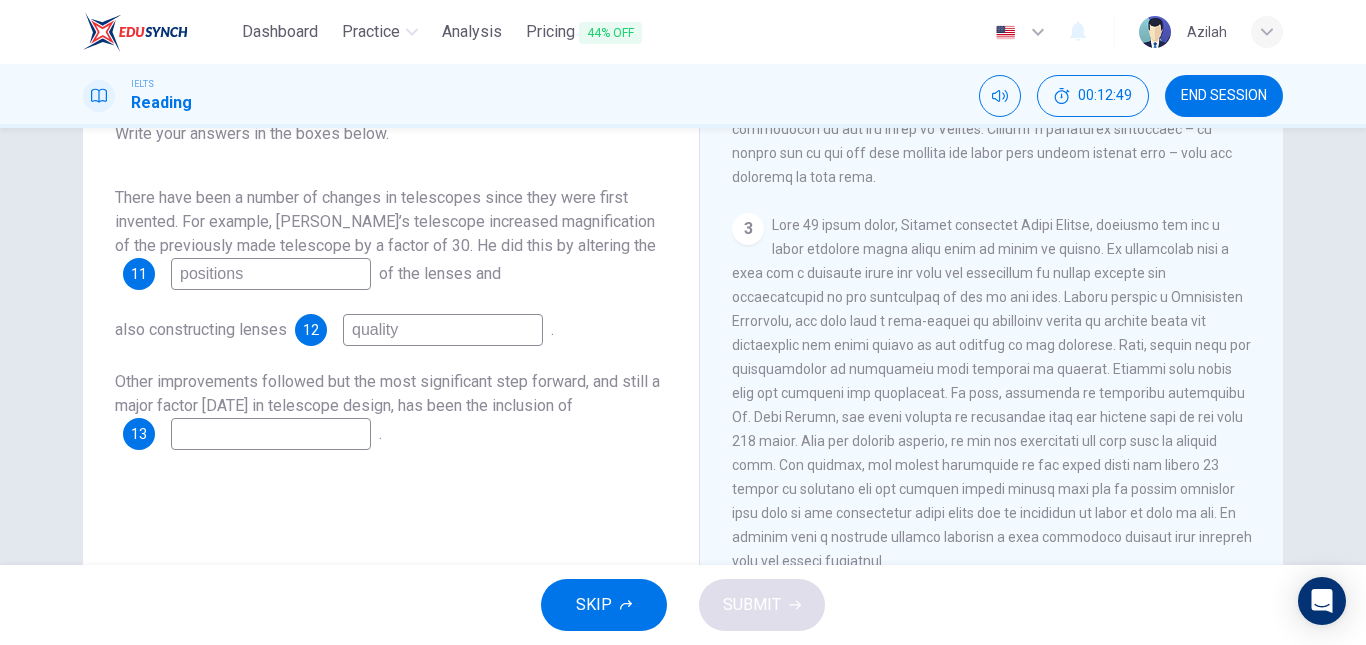 scroll, scrollTop: 859, scrollLeft: 0, axis: vertical 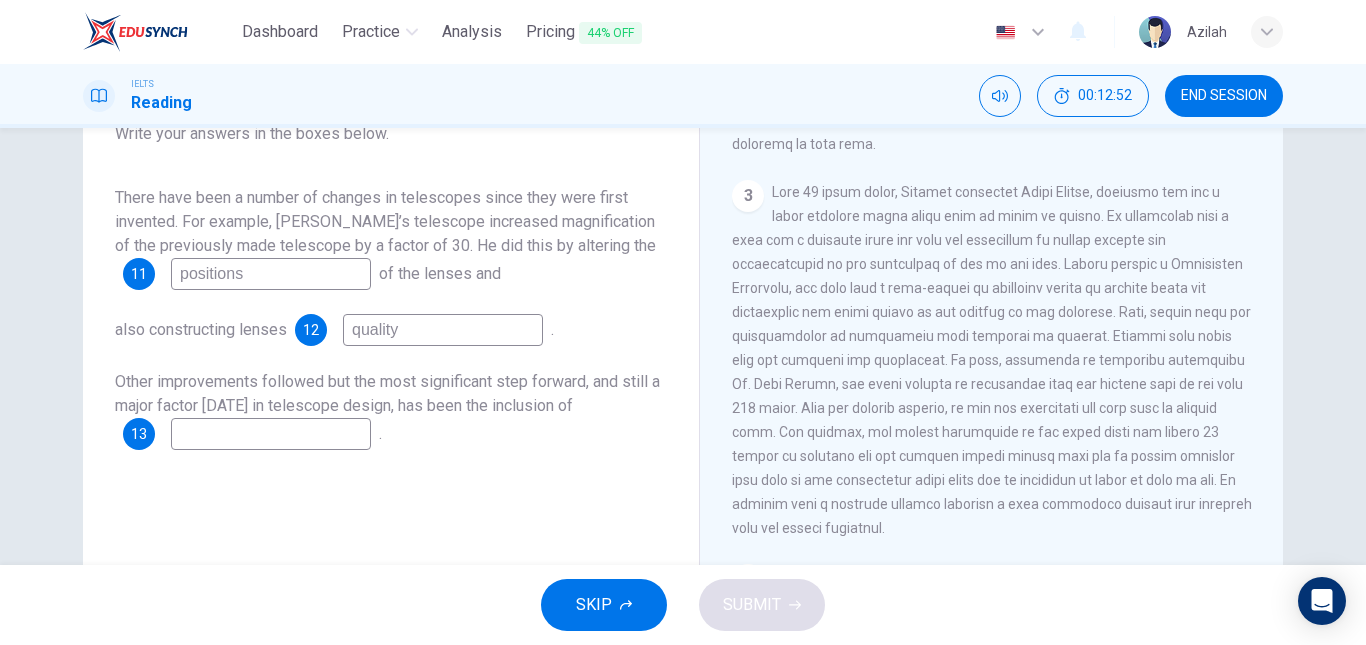 click at bounding box center (271, 434) 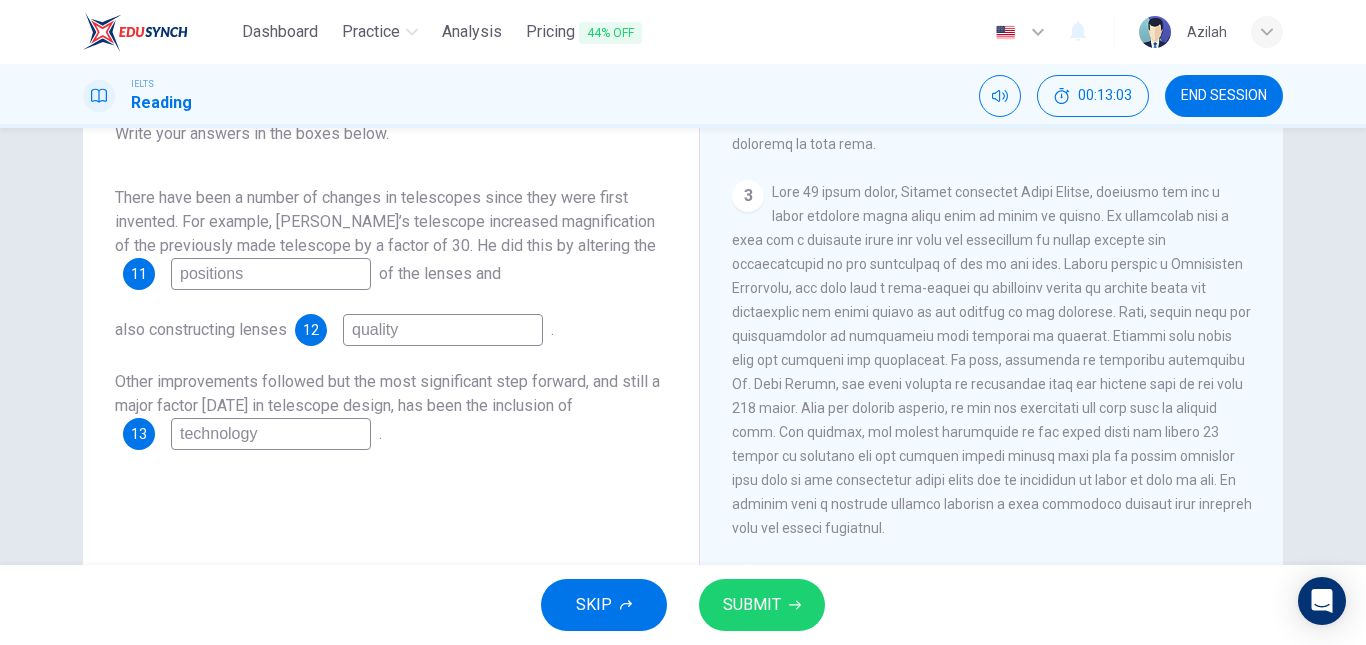 type on "technology" 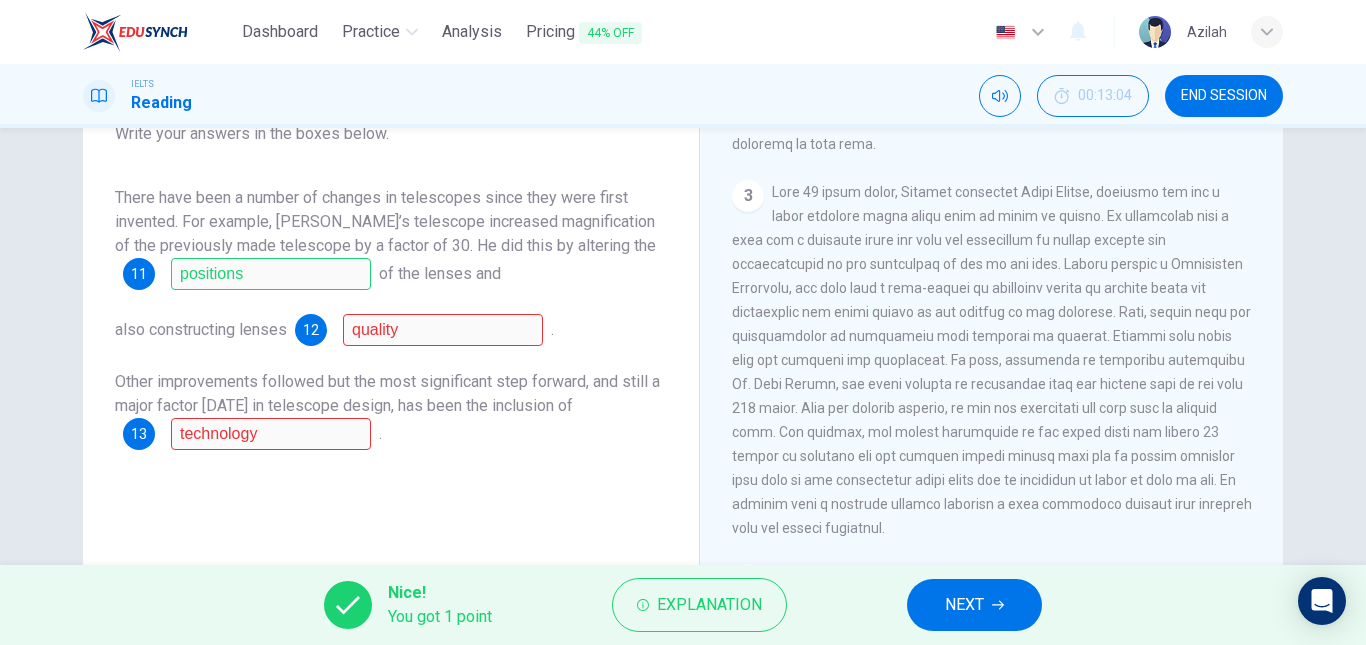 click on "NEXT" at bounding box center [964, 605] 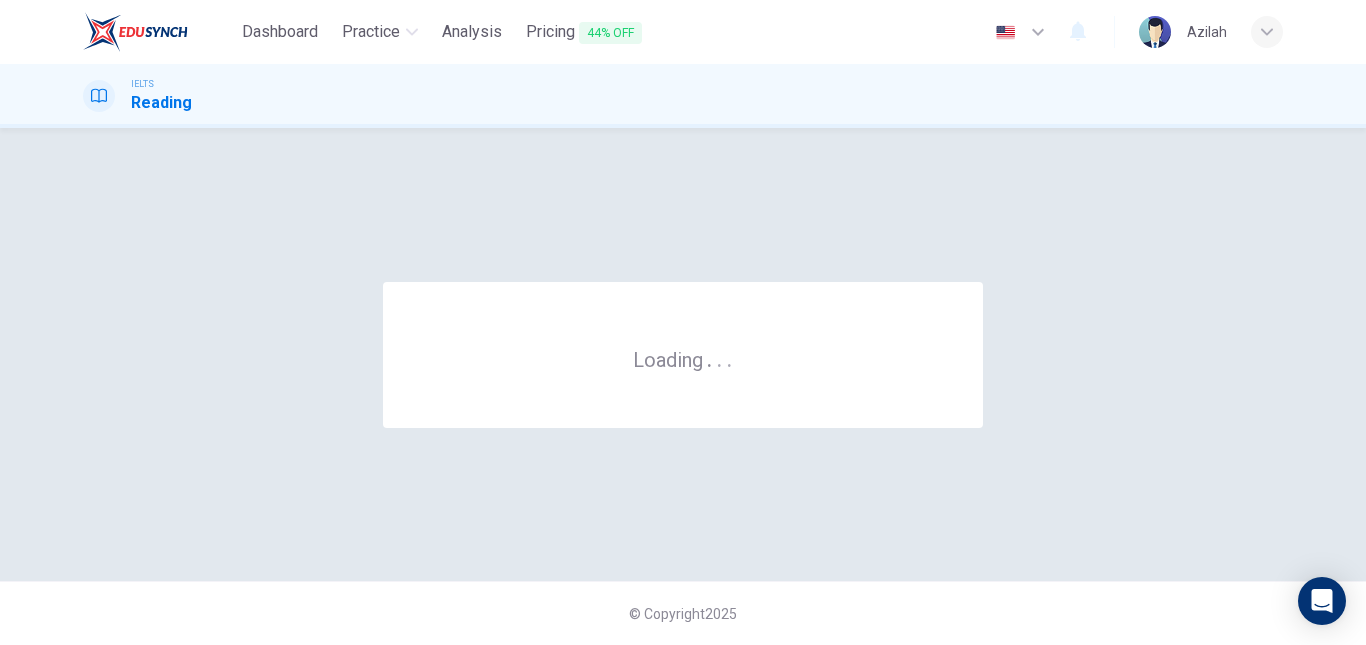 scroll, scrollTop: 0, scrollLeft: 0, axis: both 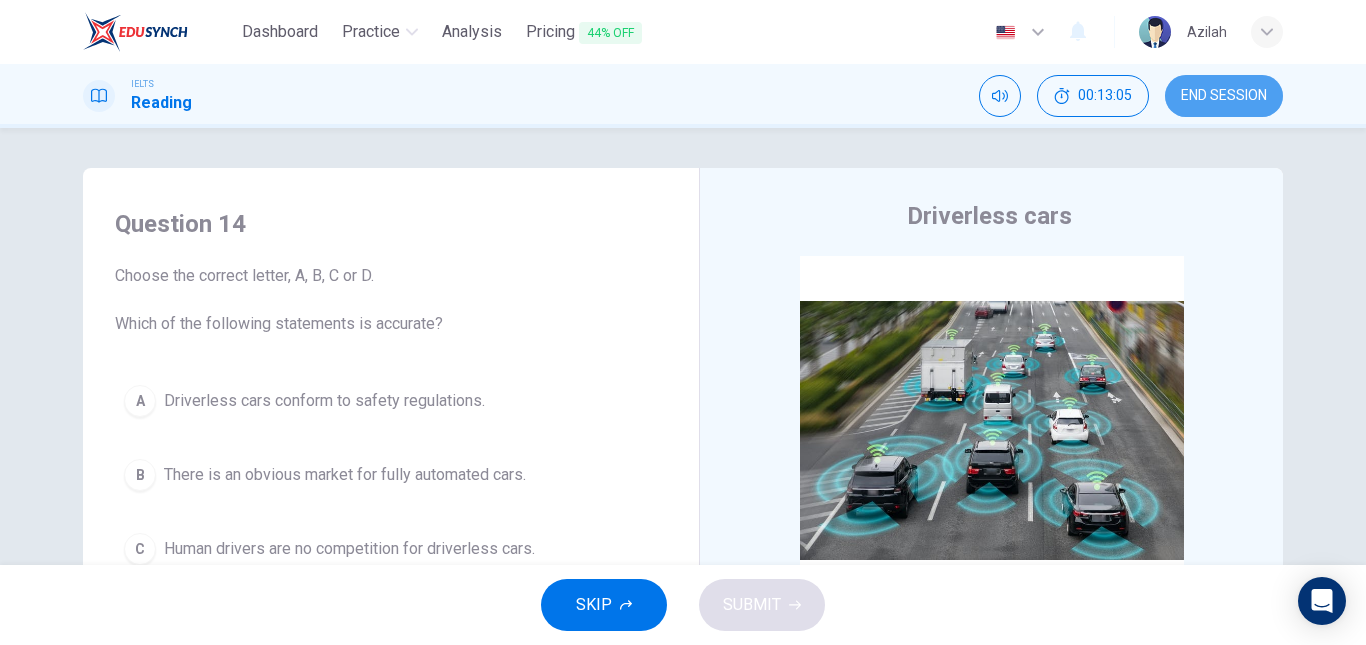 click on "END SESSION" at bounding box center (1224, 96) 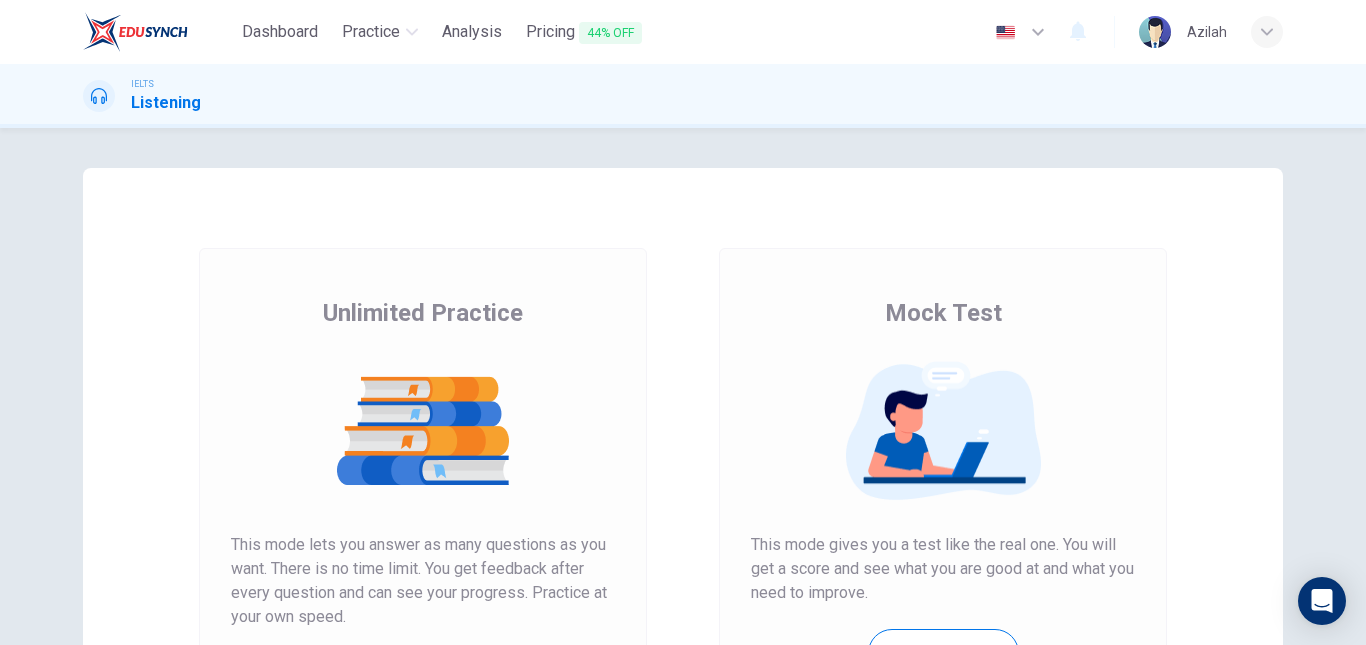 scroll, scrollTop: 0, scrollLeft: 0, axis: both 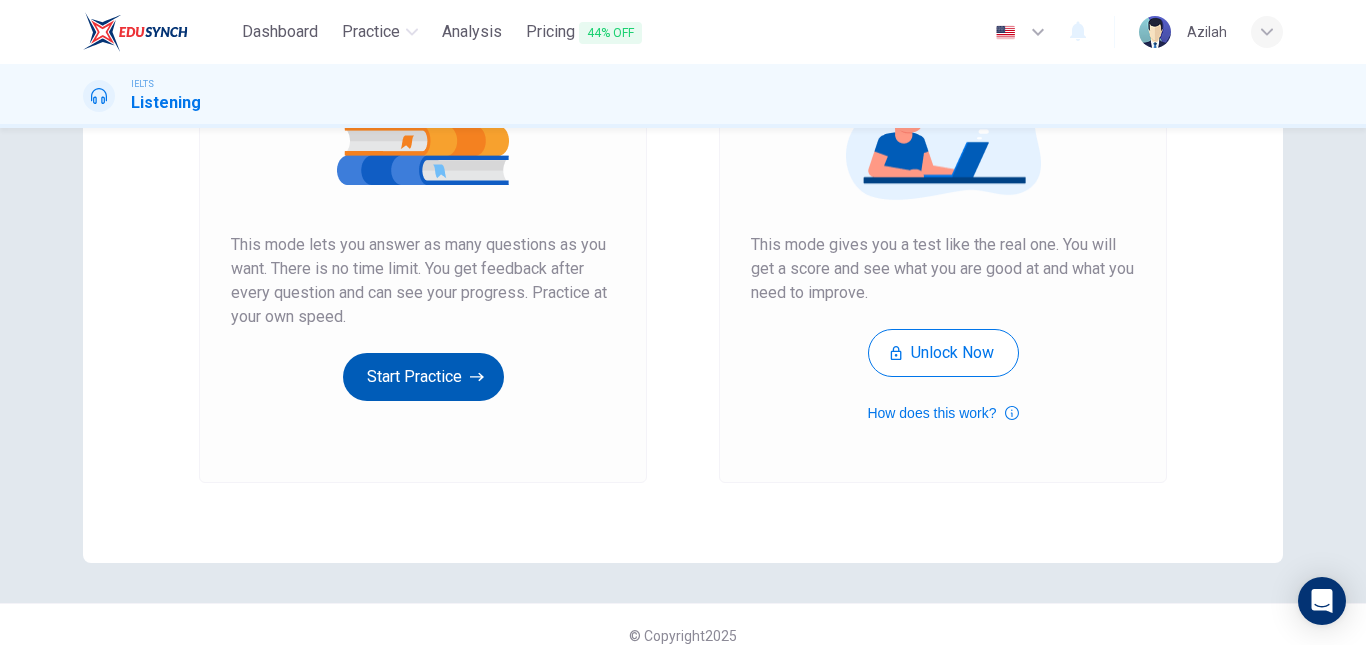 click on "Start Practice" at bounding box center (423, 377) 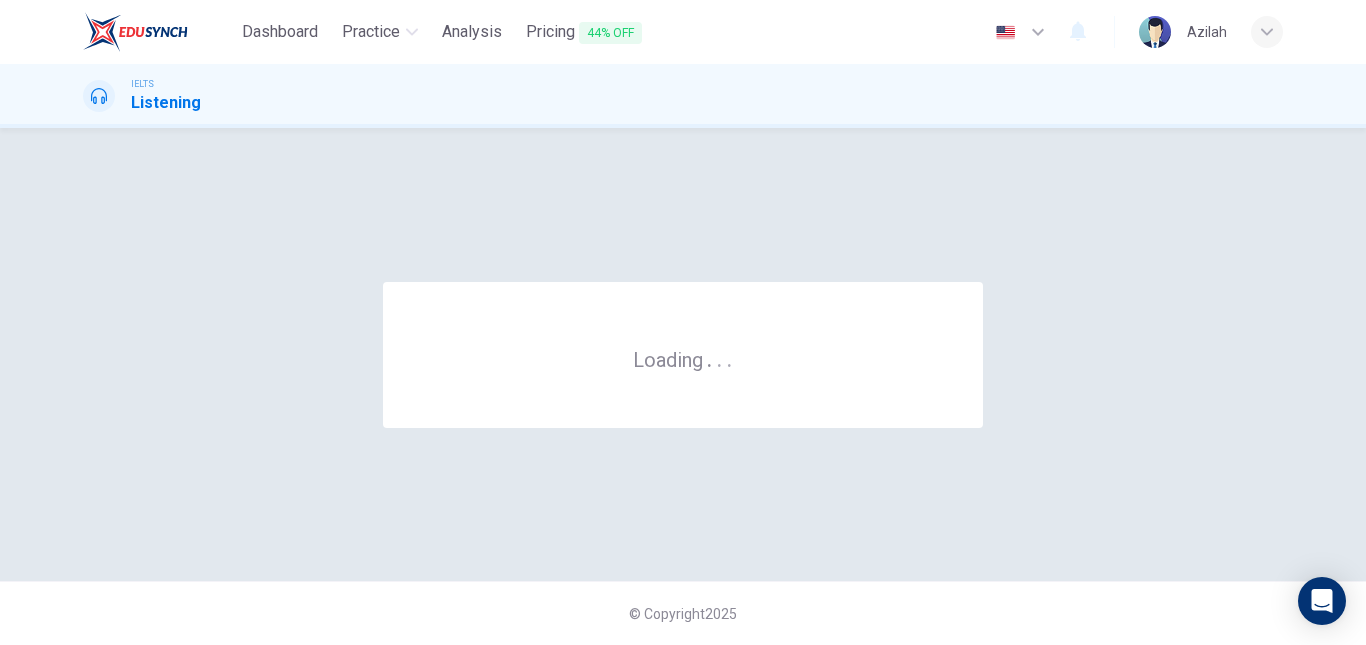 scroll, scrollTop: 0, scrollLeft: 0, axis: both 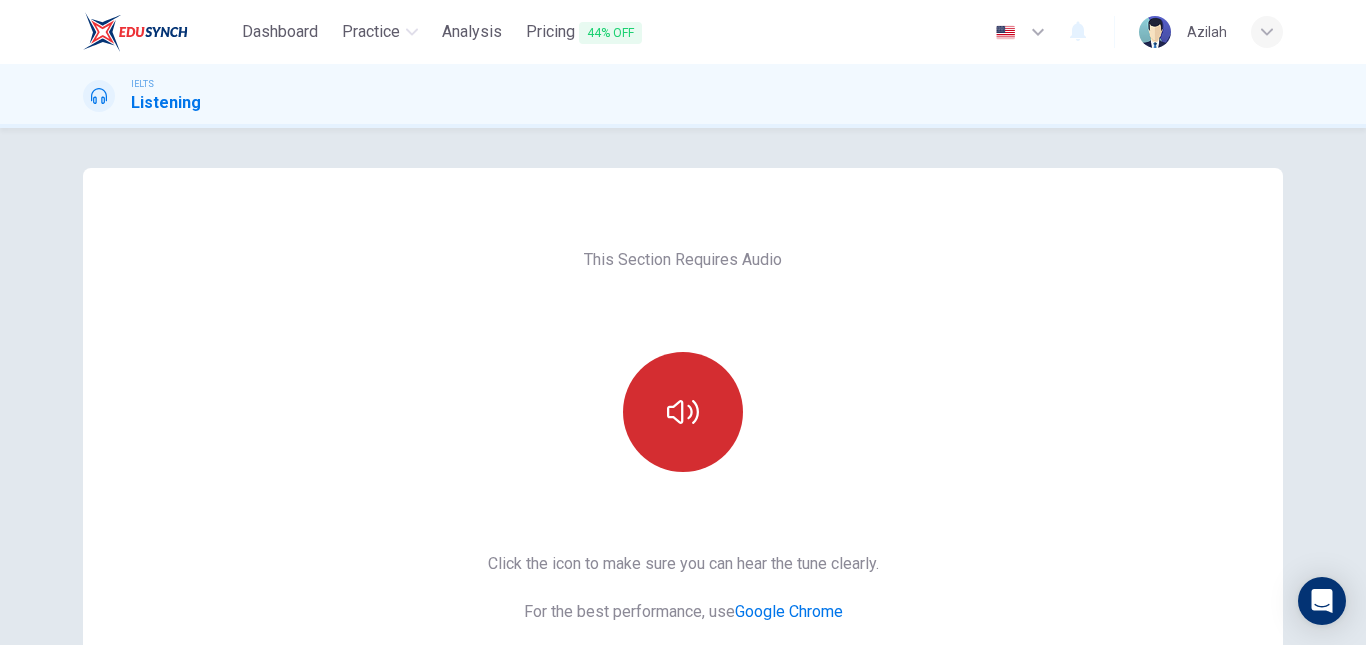 drag, startPoint x: 718, startPoint y: 446, endPoint x: 729, endPoint y: 428, distance: 21.095022 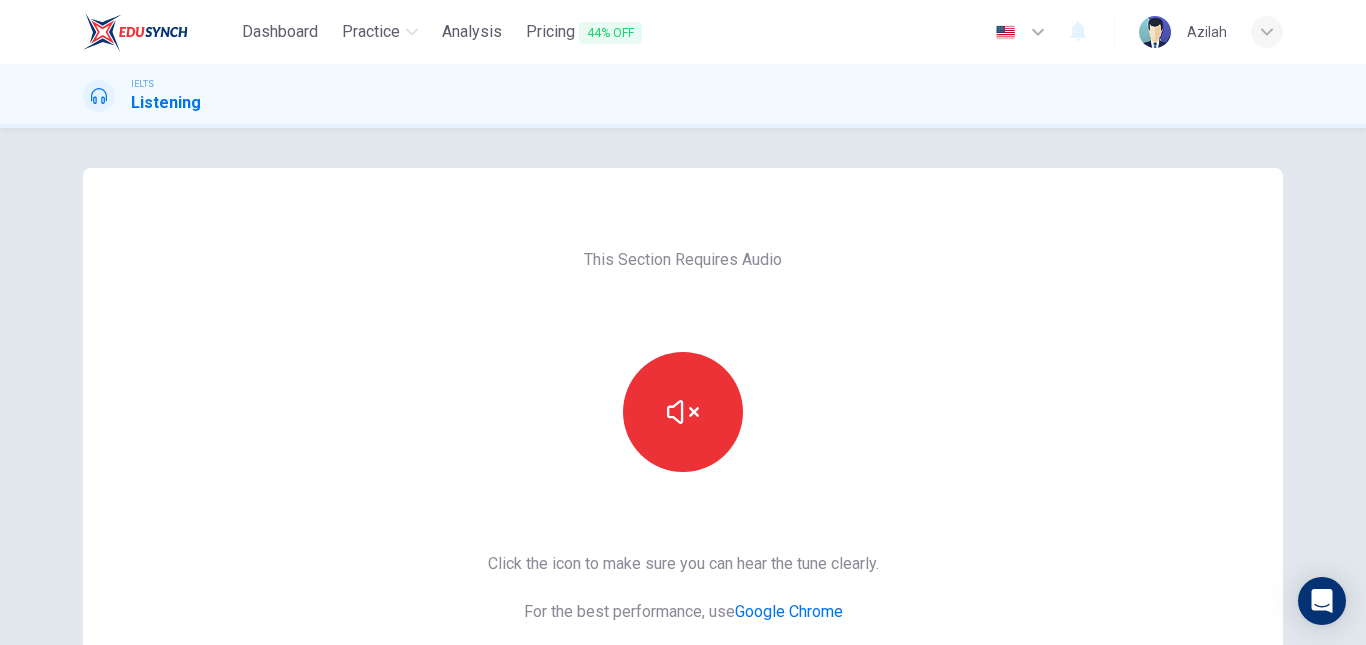 type 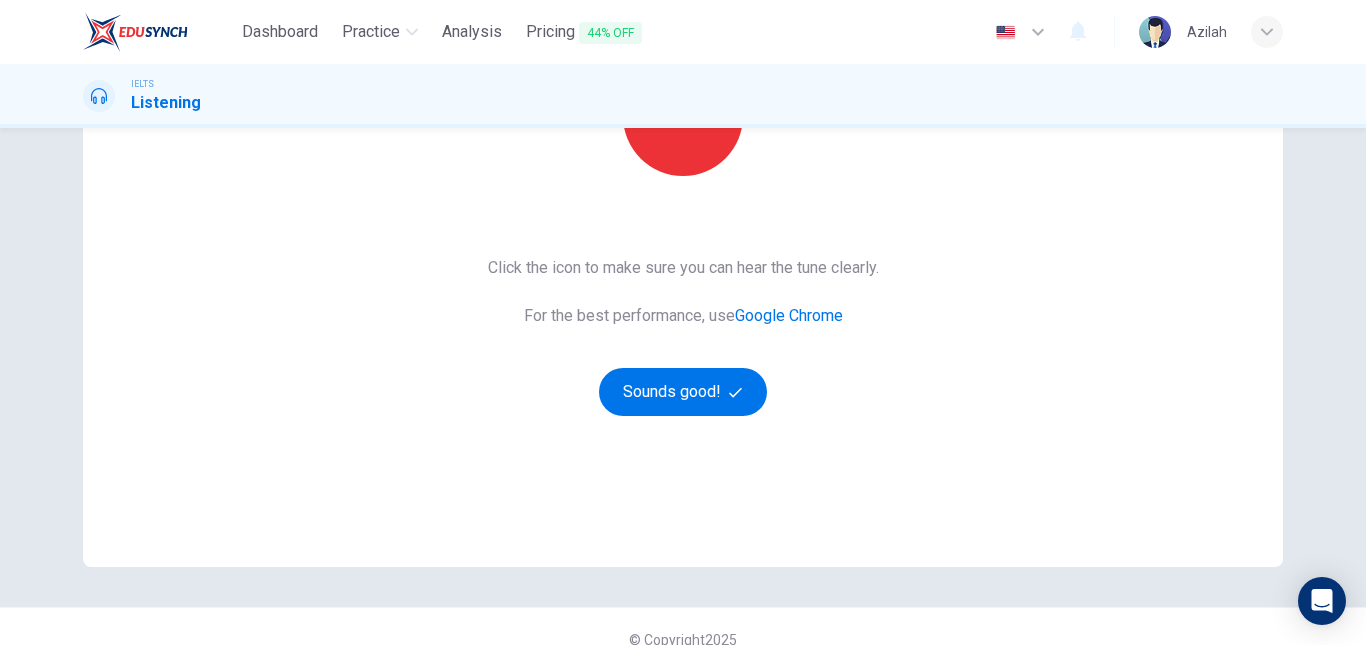 scroll, scrollTop: 322, scrollLeft: 0, axis: vertical 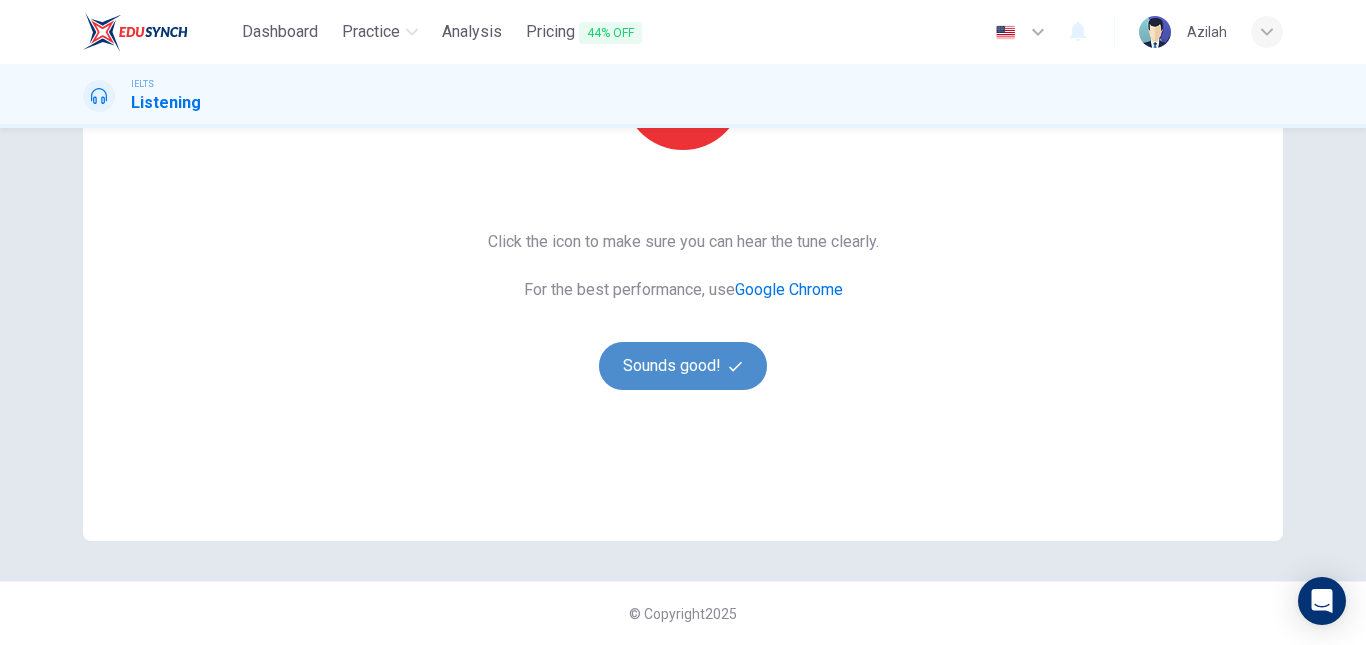 click at bounding box center (738, 366) 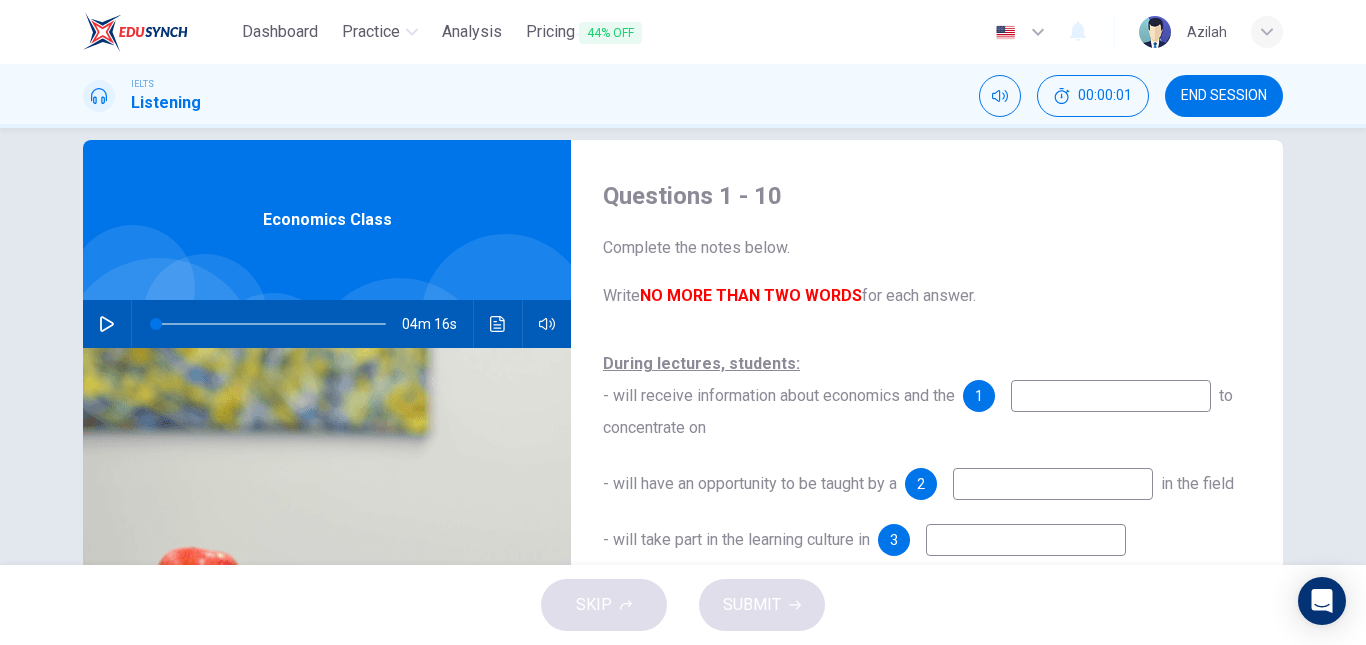scroll, scrollTop: 22, scrollLeft: 0, axis: vertical 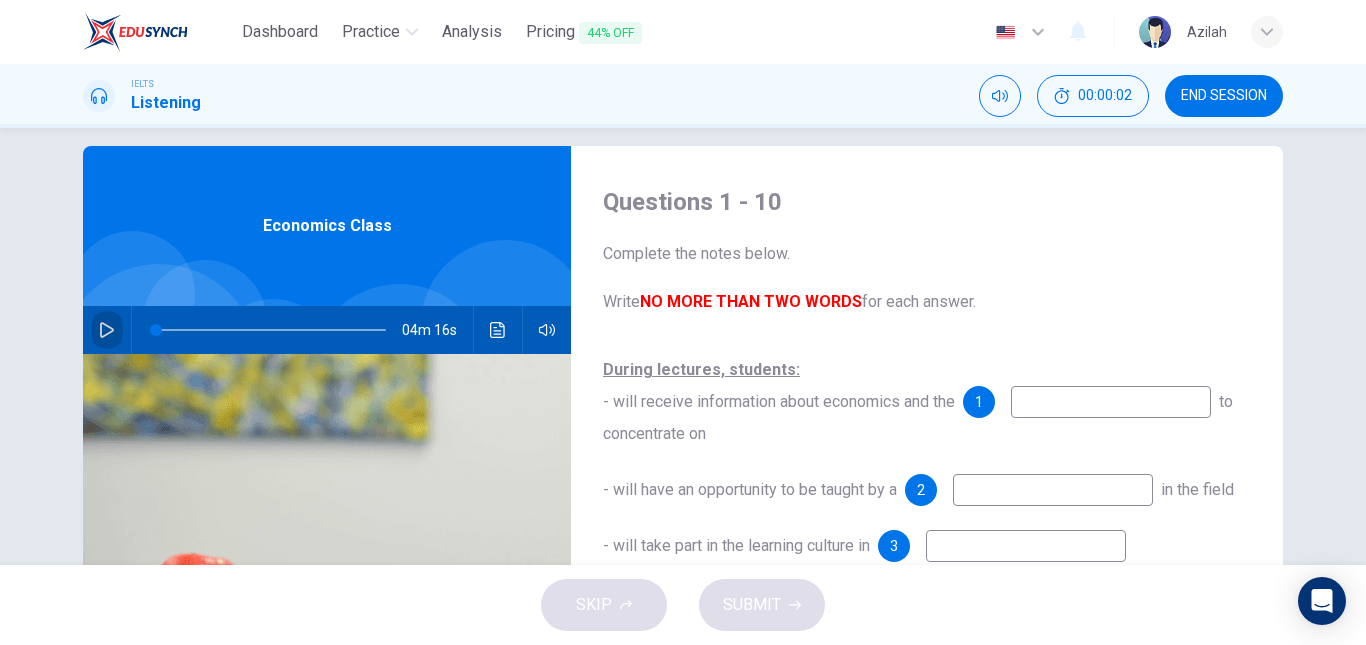 click 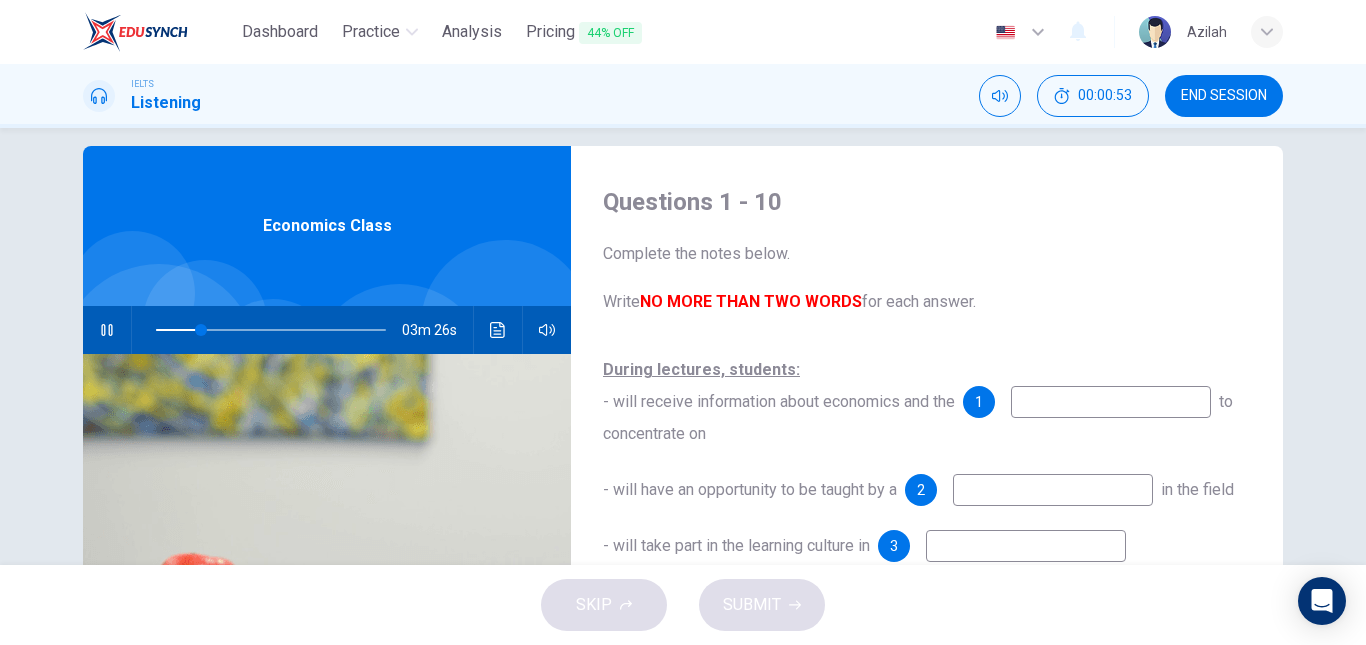 click at bounding box center [1111, 402] 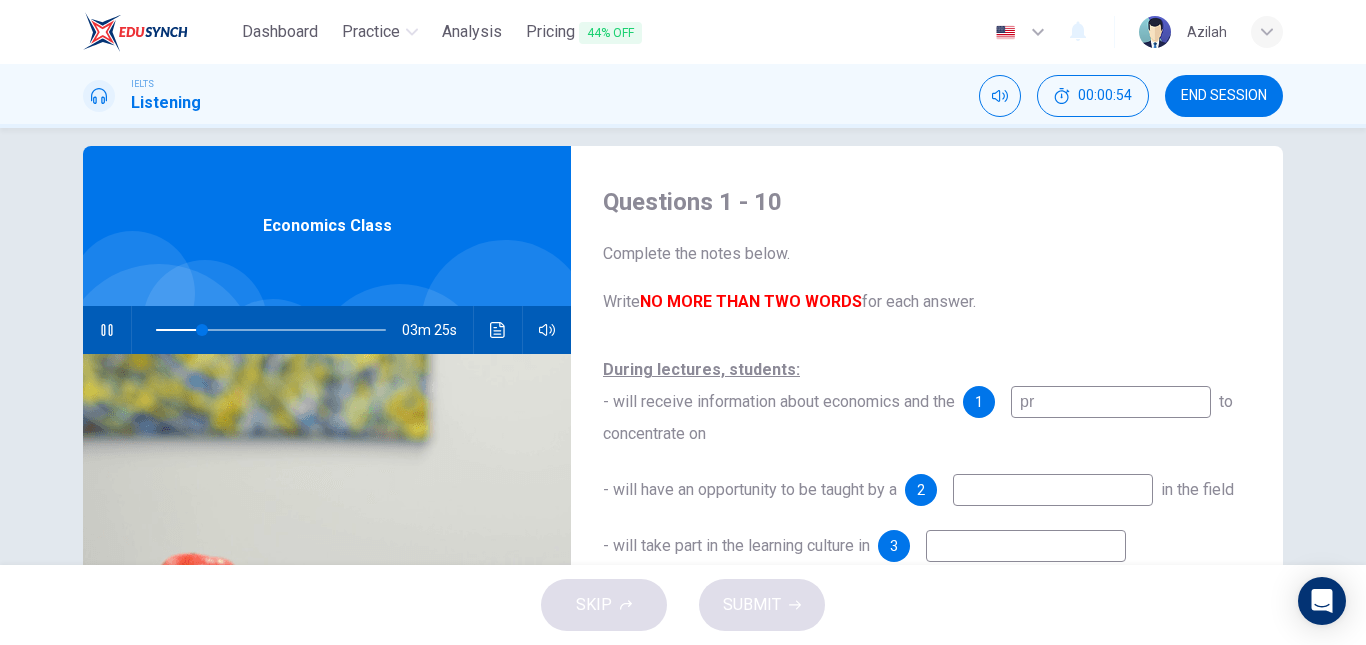 type on "pro" 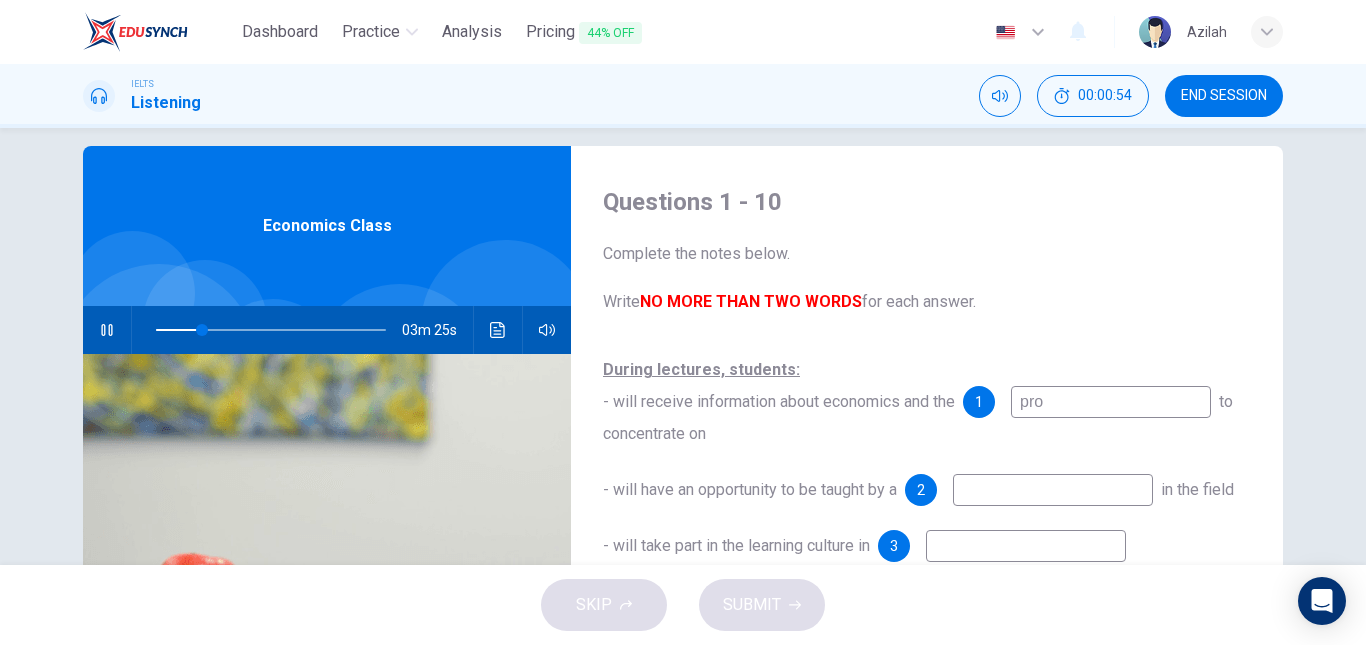 type on "20" 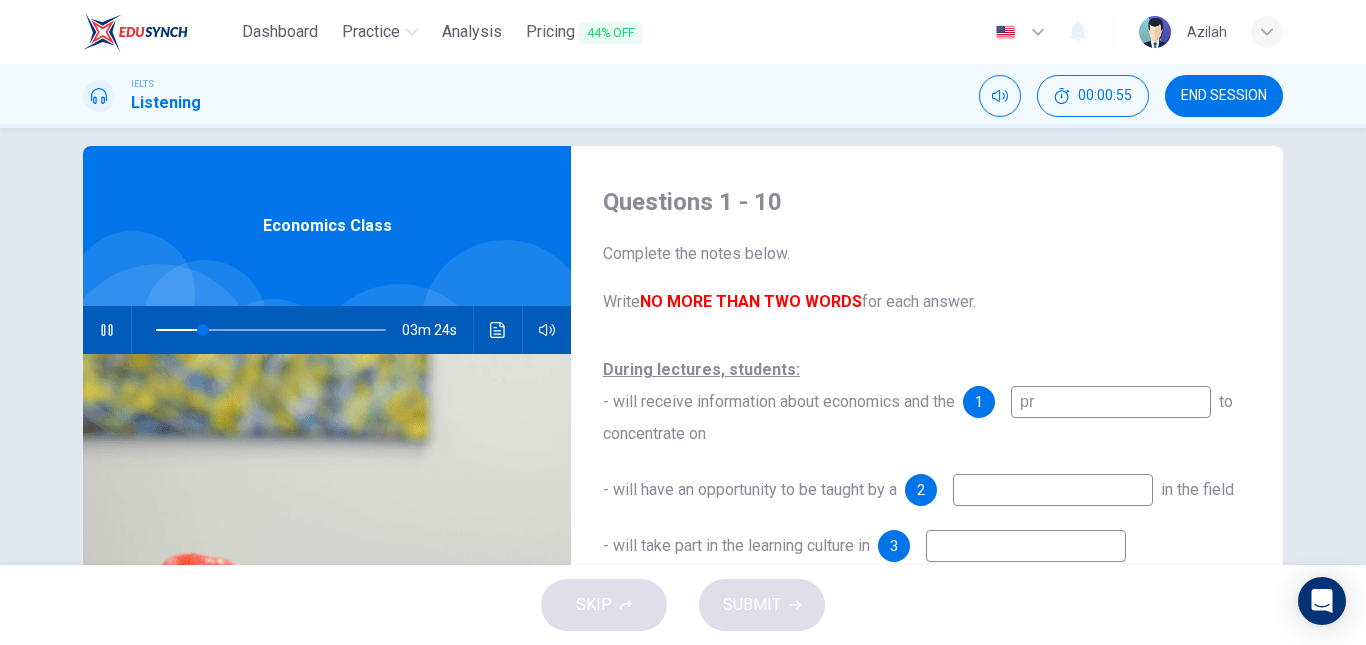 type on "pri" 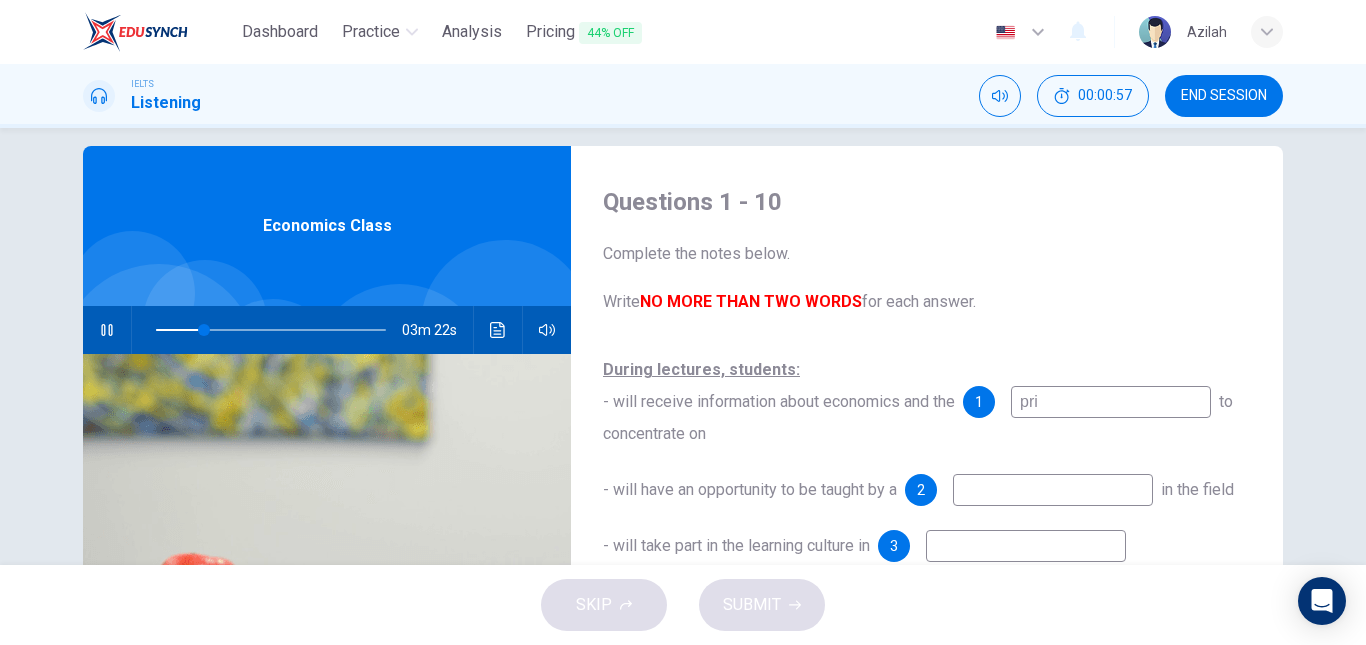type on "21" 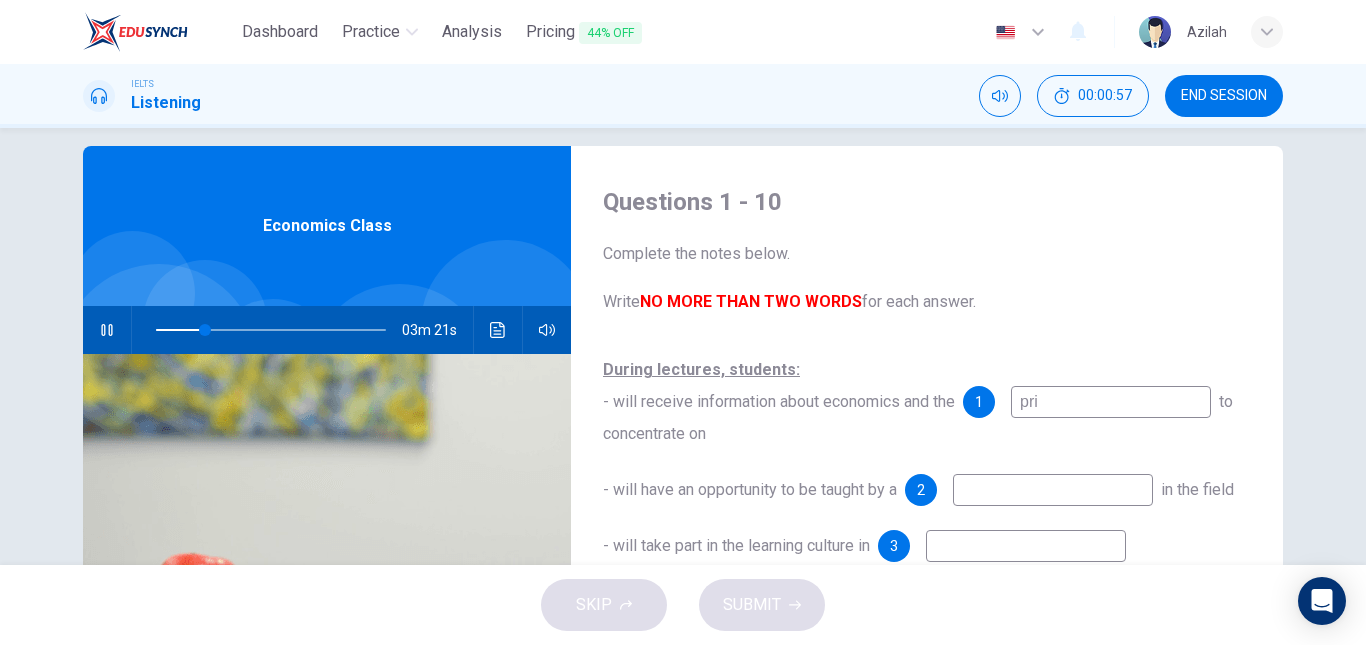 type on "prio" 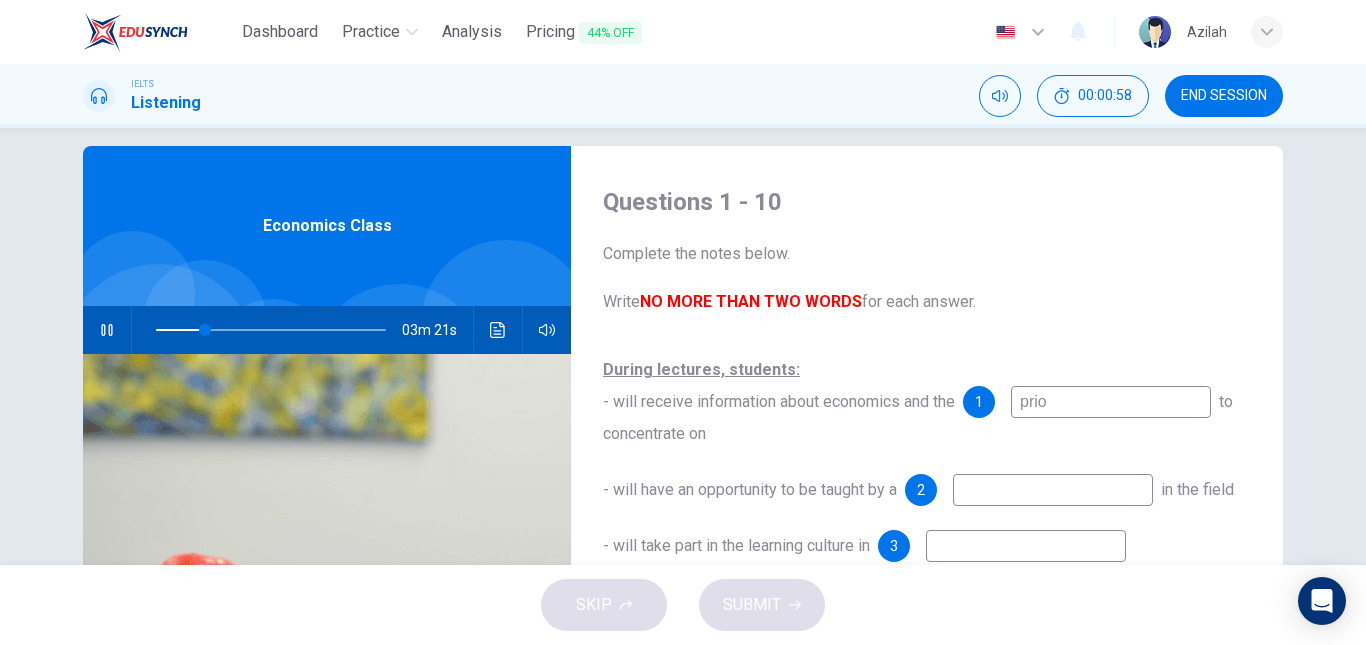 type on "22" 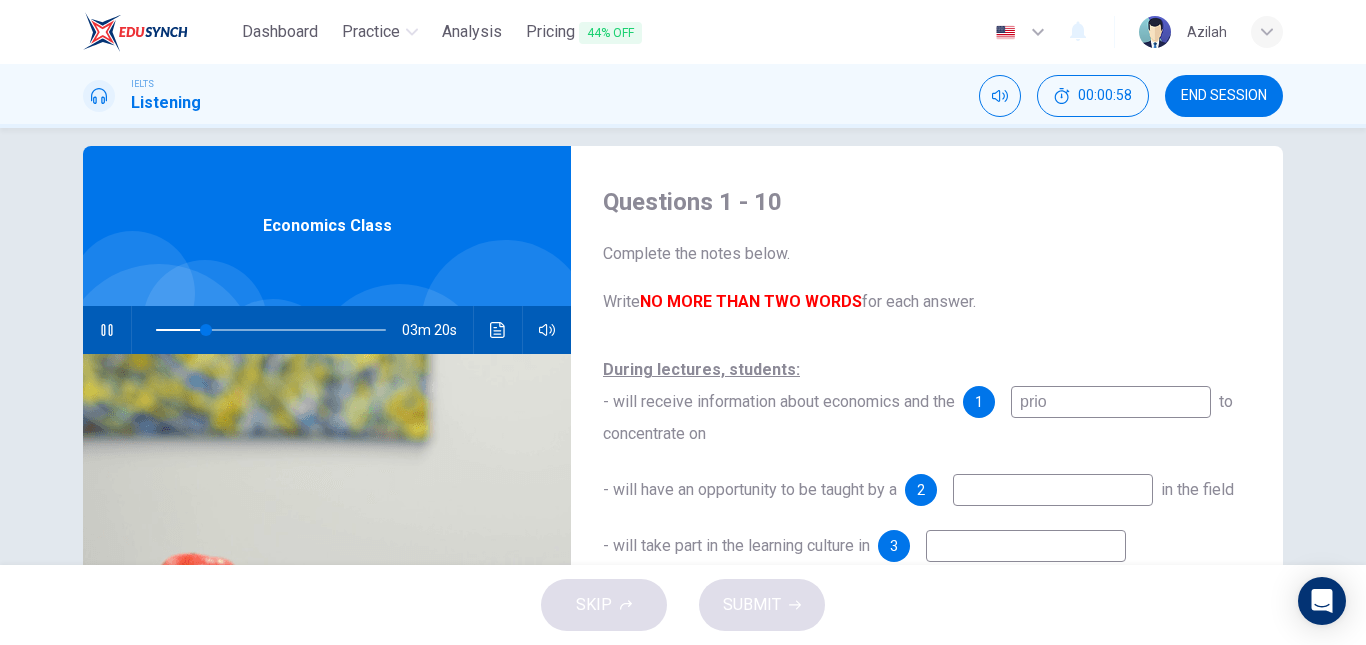 type on "prior" 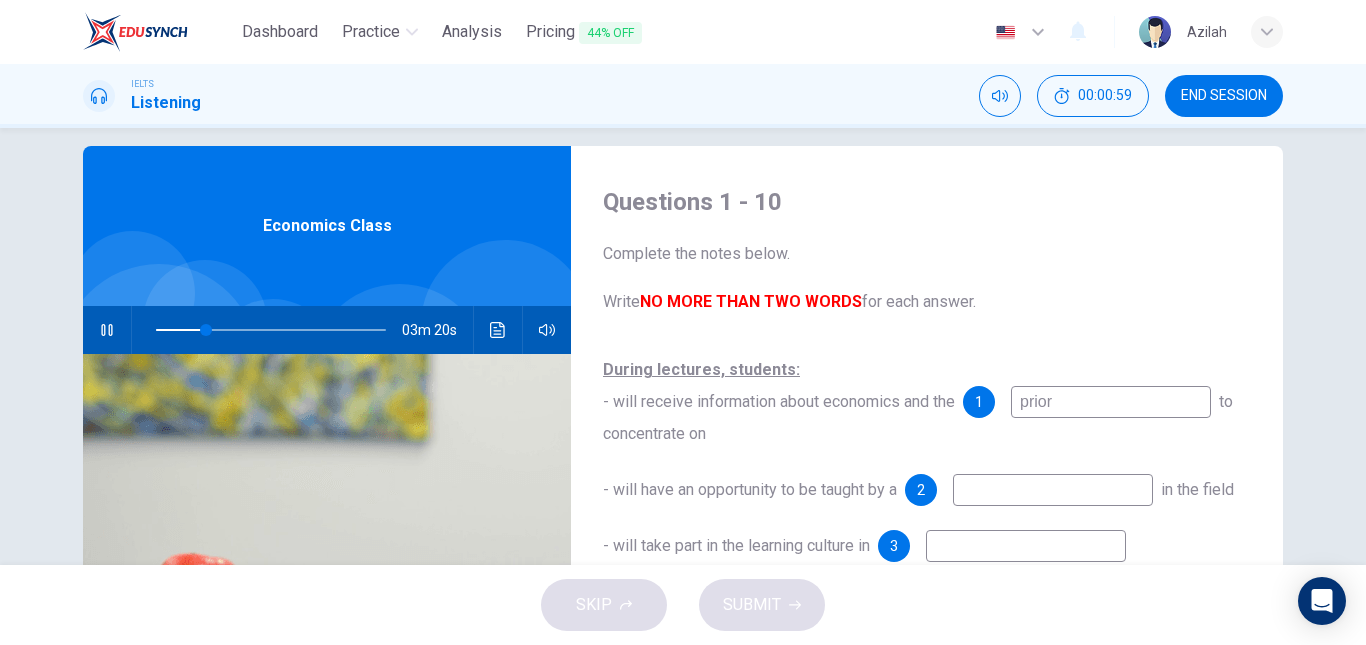 type on "22" 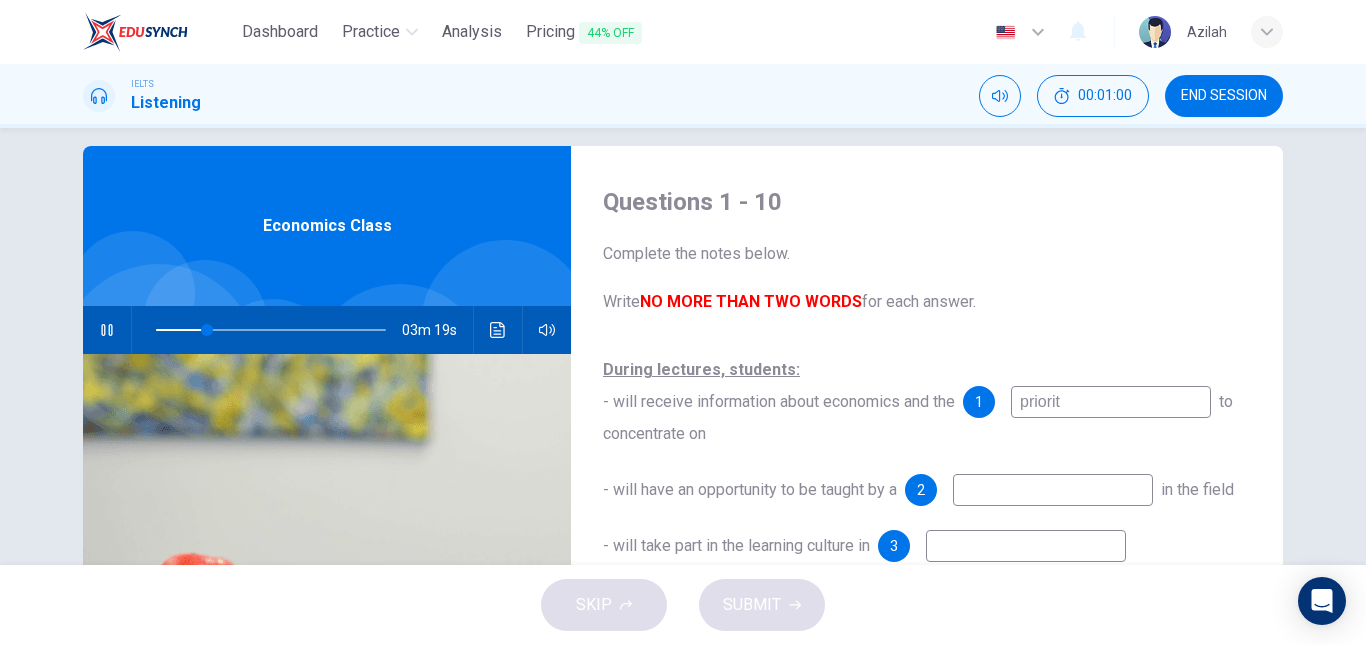 type on "priority" 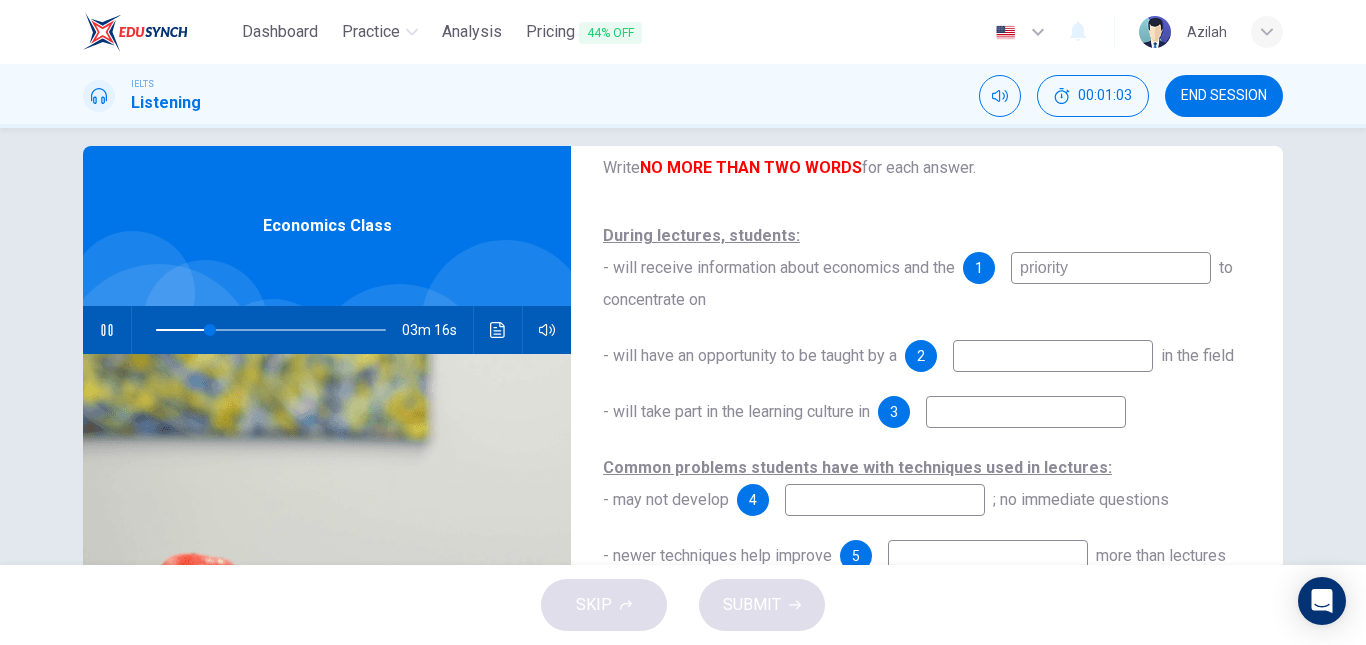 scroll, scrollTop: 100, scrollLeft: 0, axis: vertical 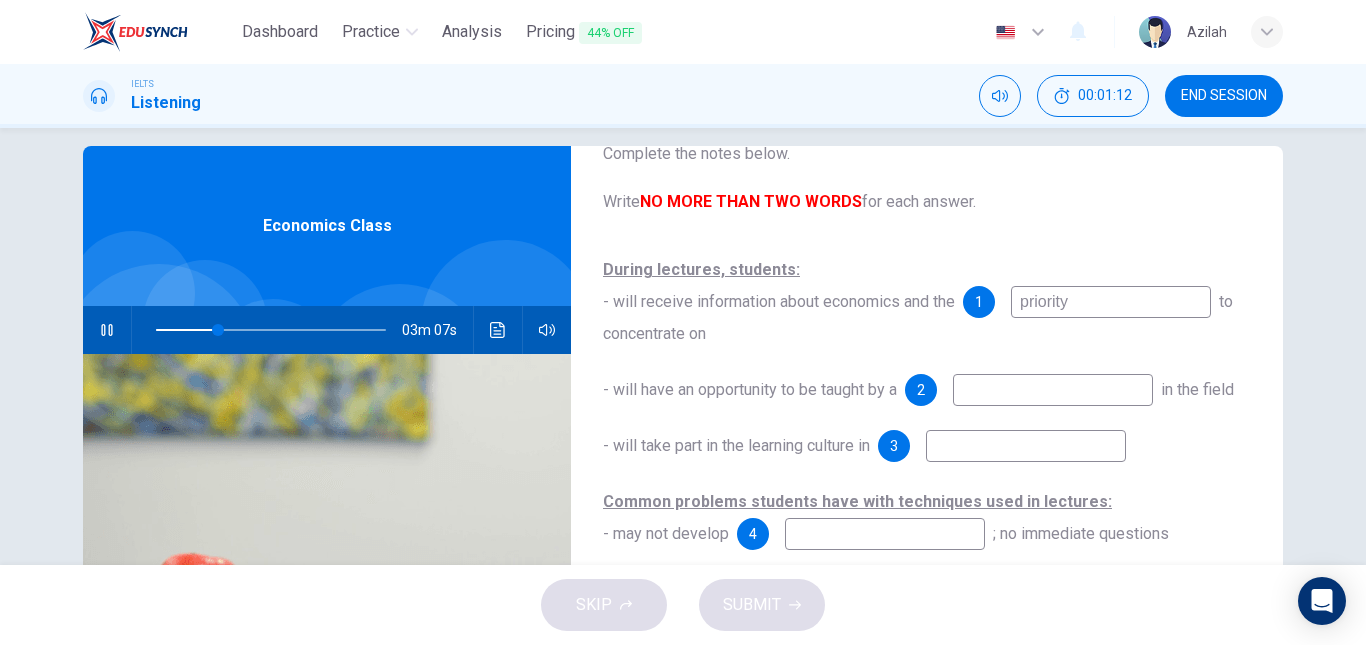type on "27" 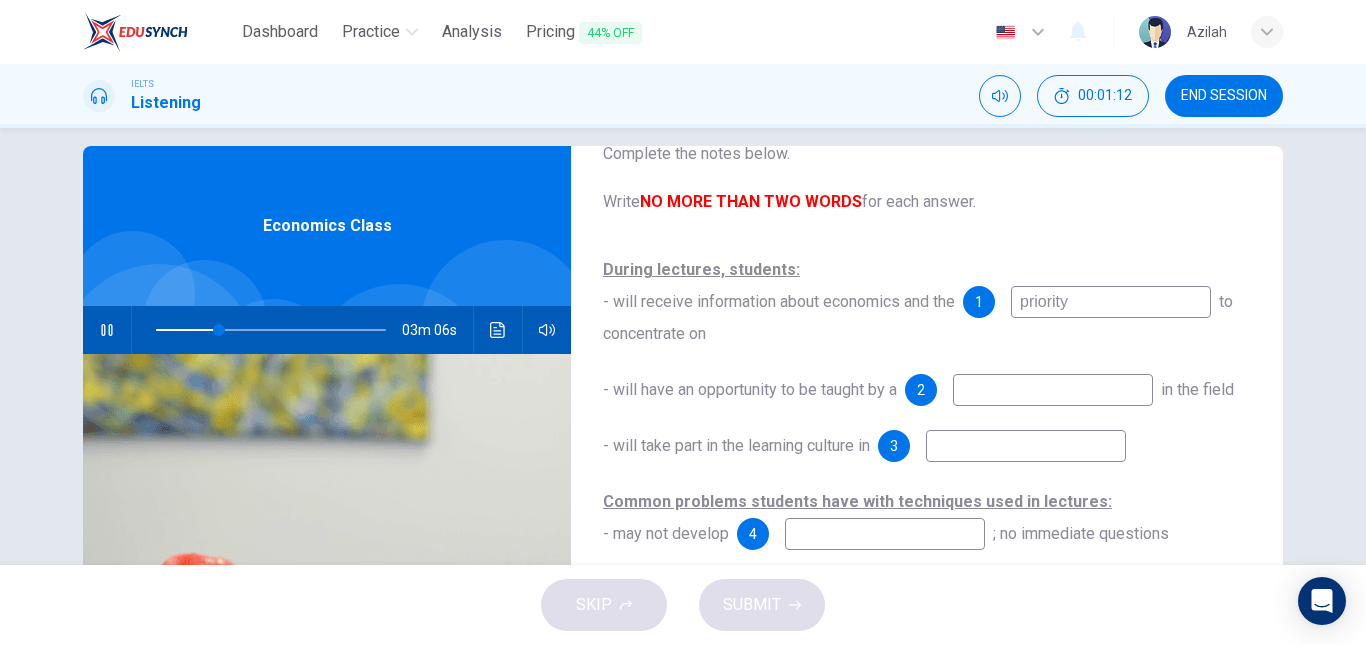 type on "priority" 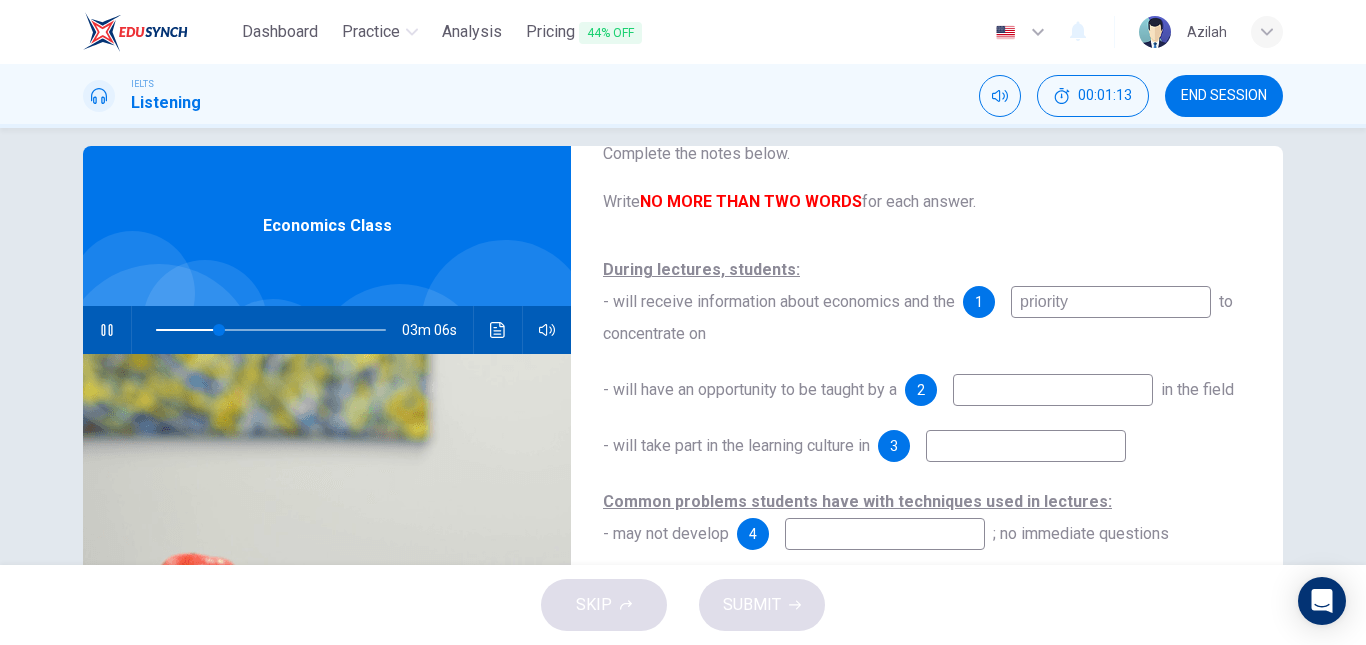 click at bounding box center [1053, 390] 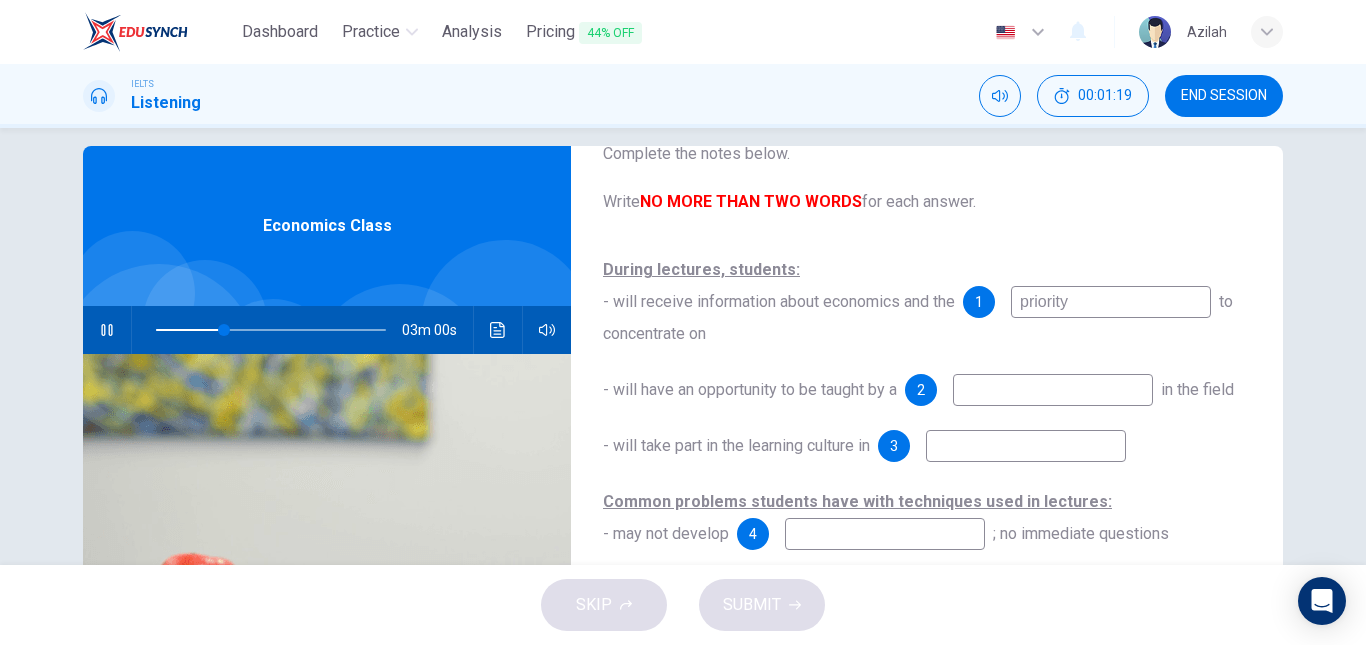 type on "30" 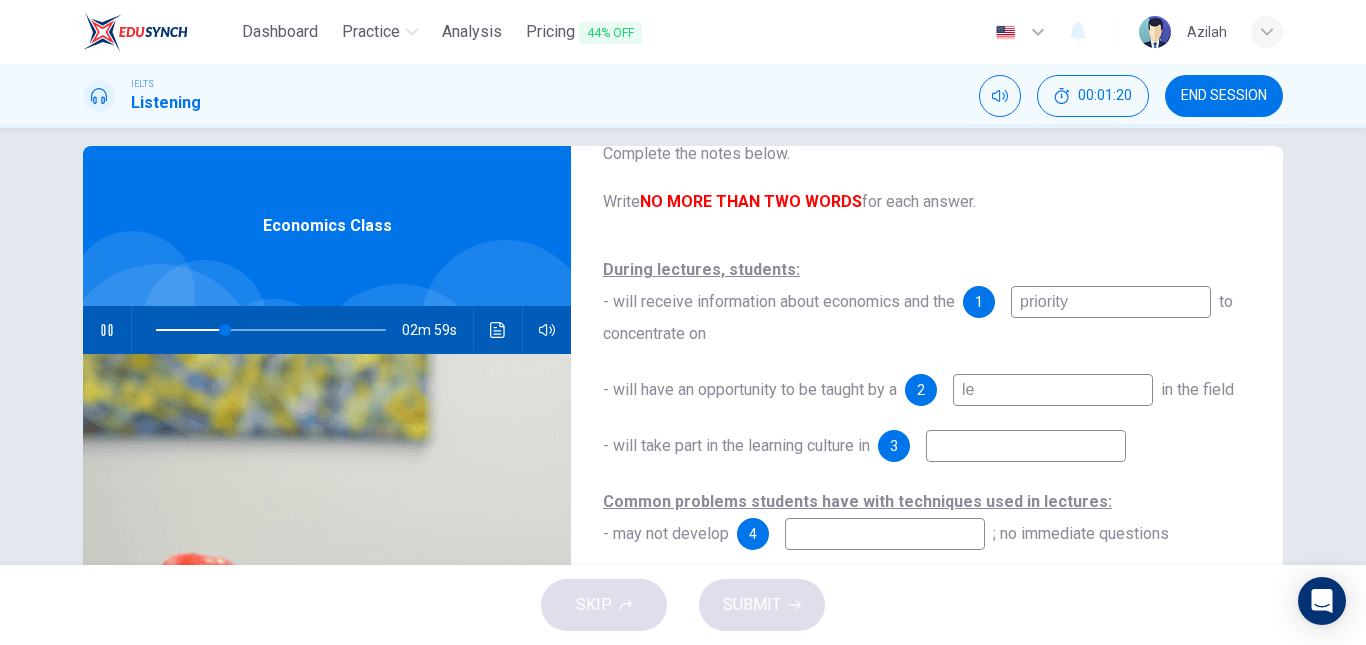 type on "lec" 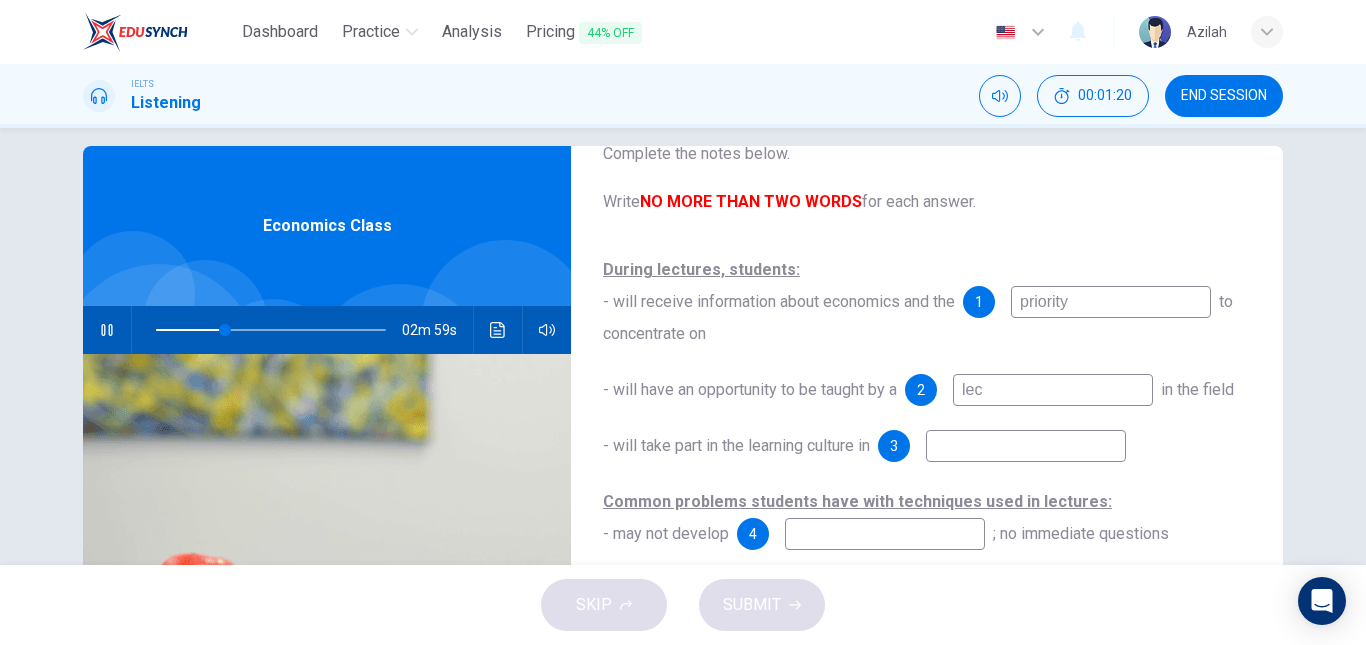 type on "30" 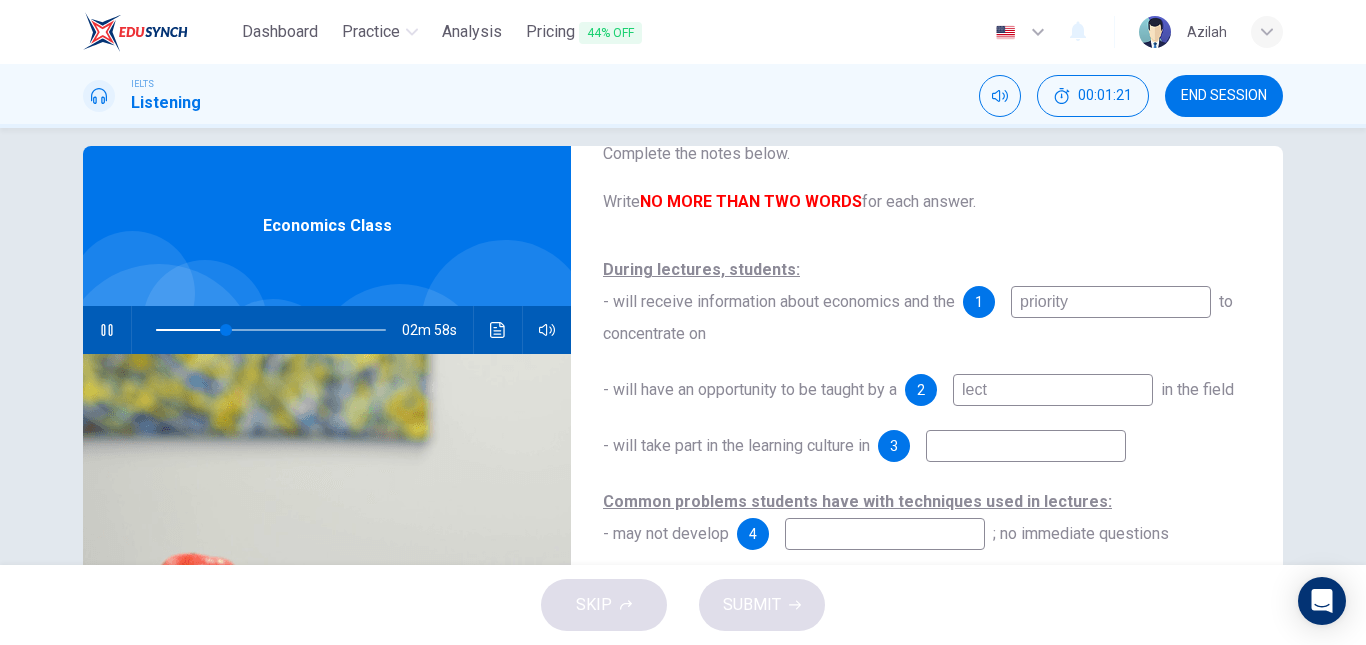 type on "lec" 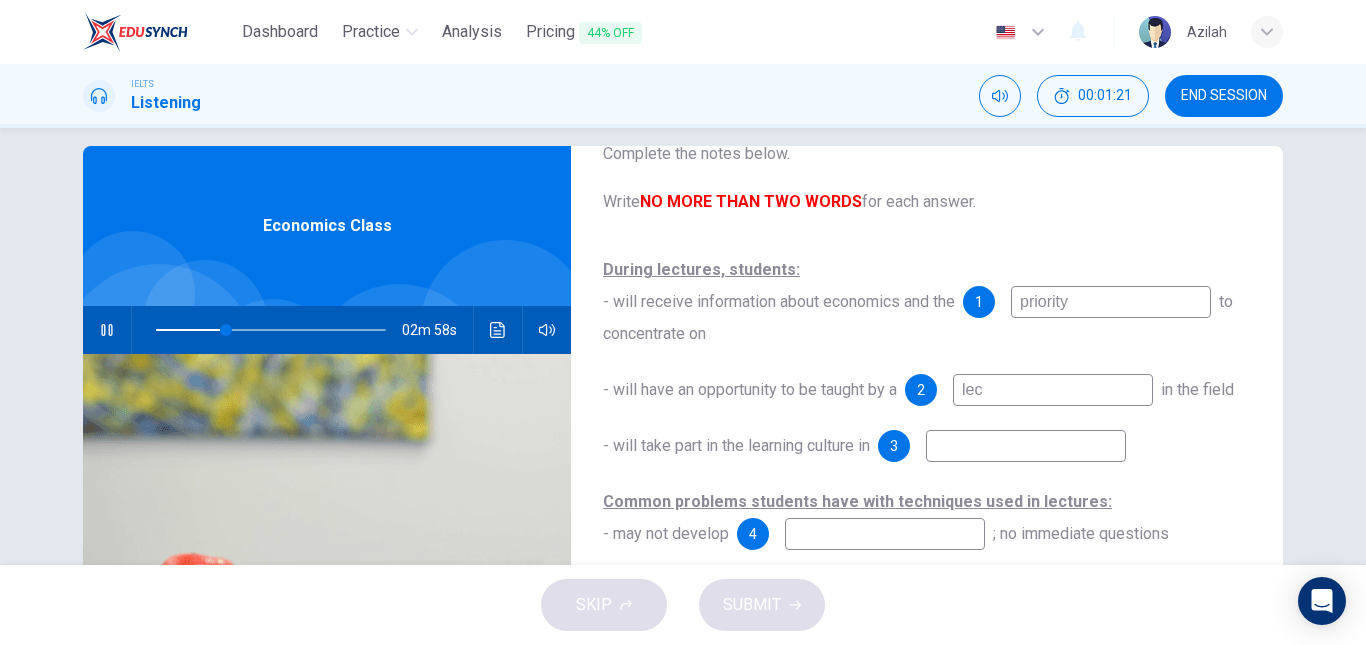type on "31" 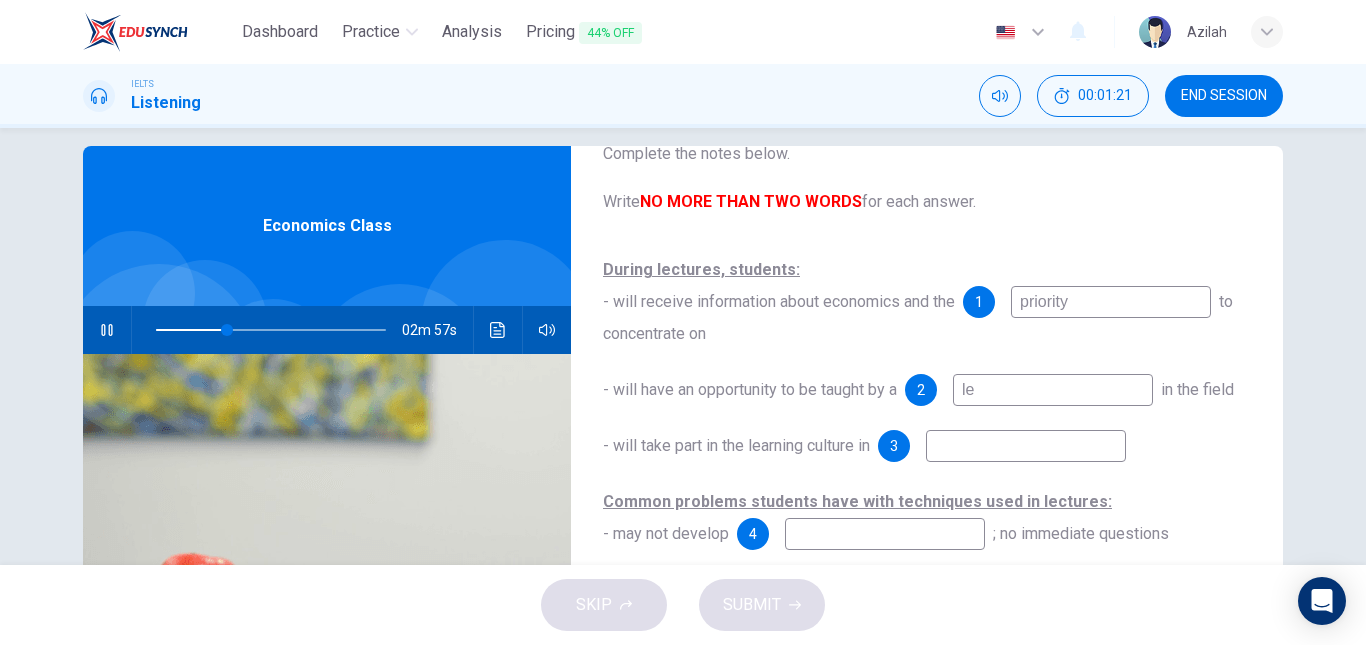 type on "l" 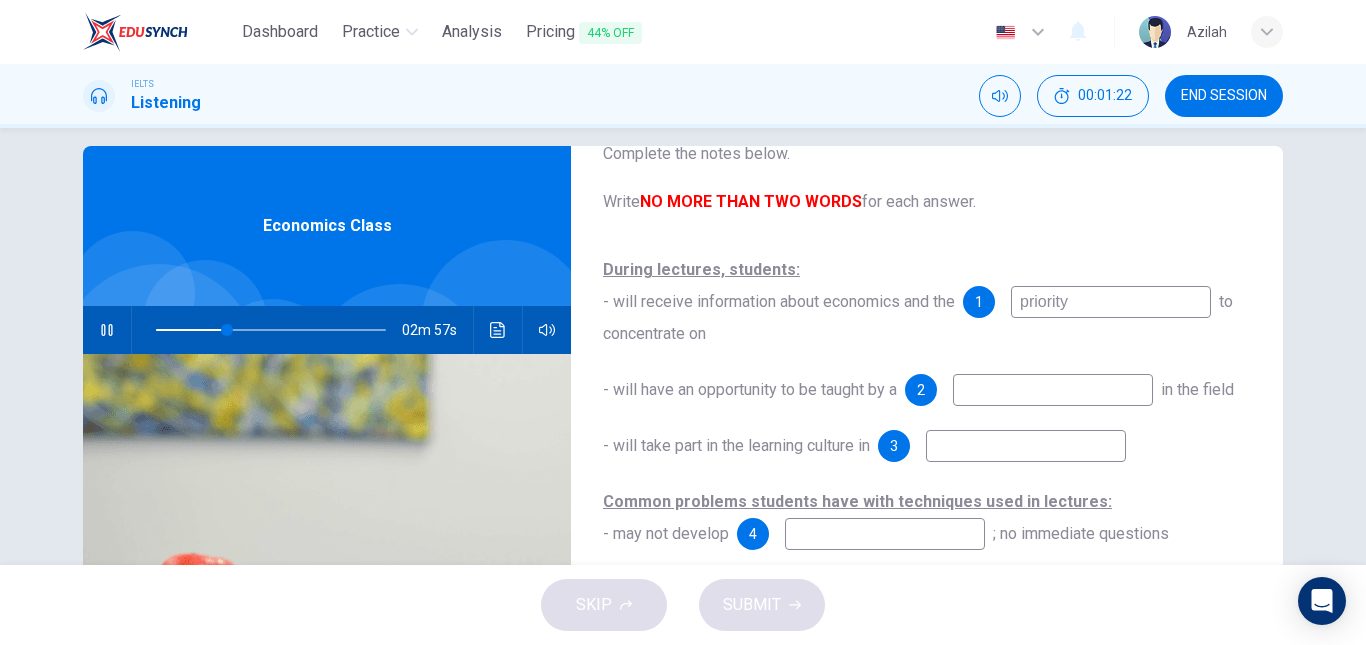 type on "r" 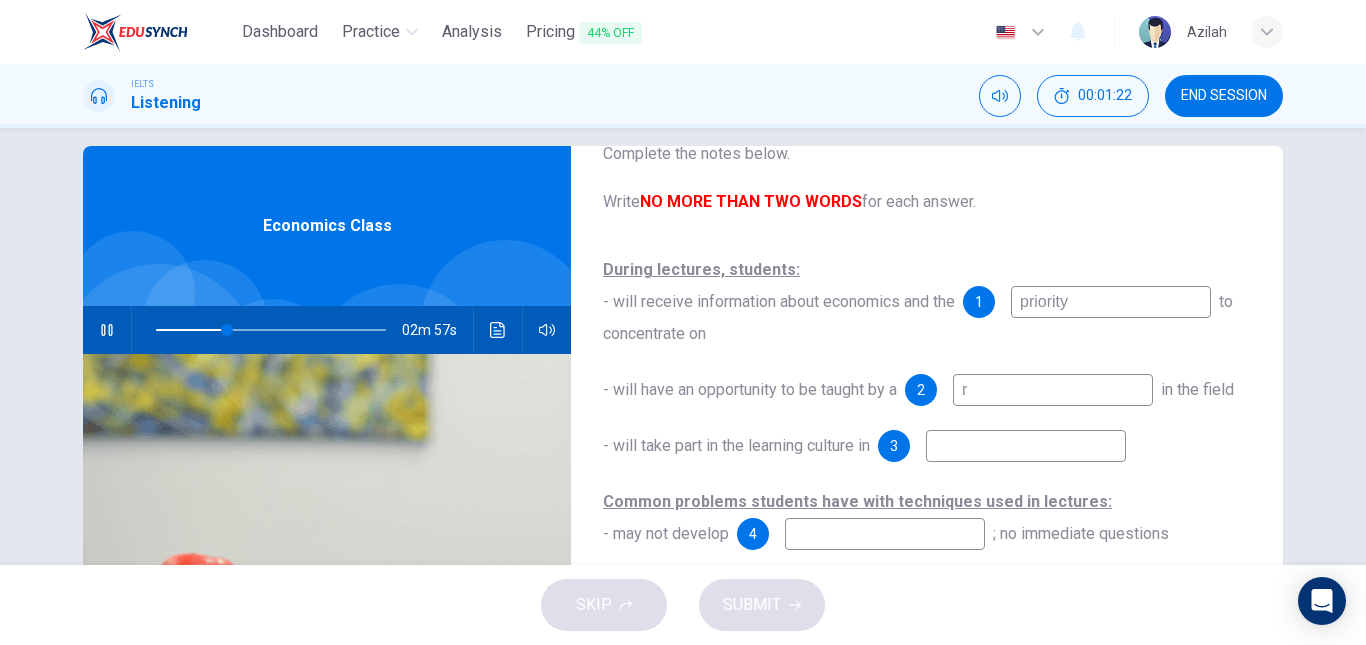 type on "31" 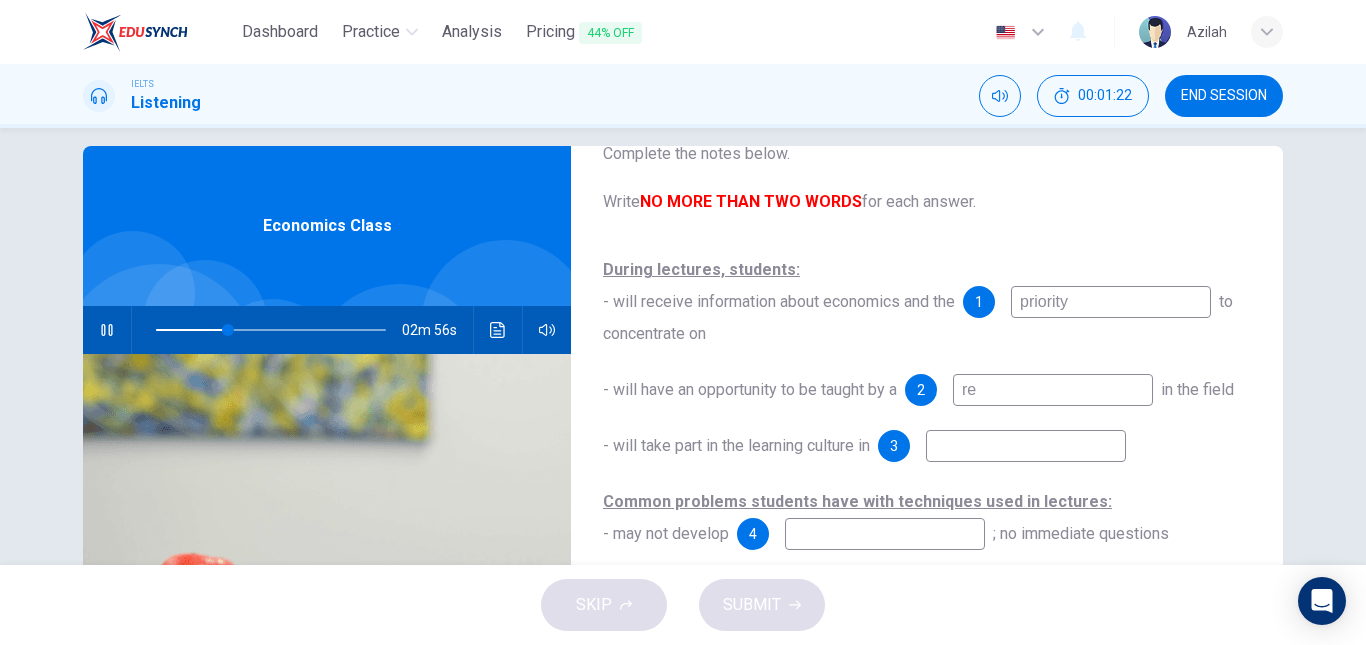 type on "rea" 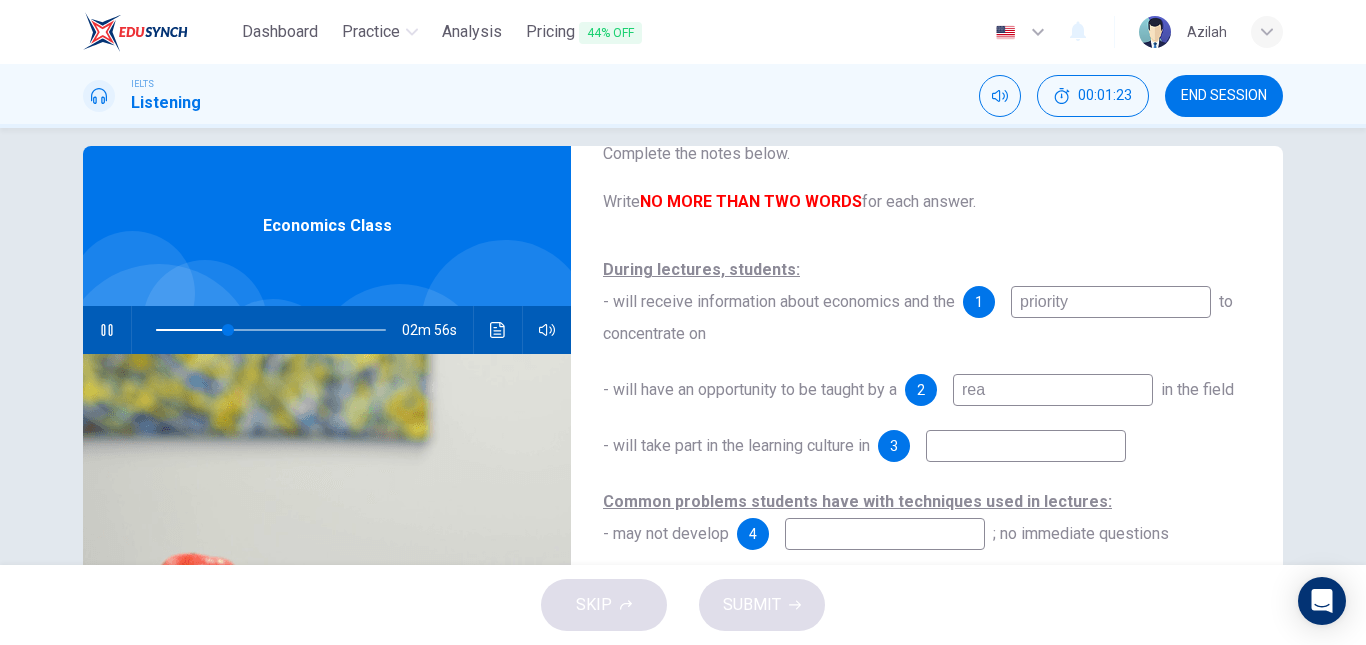 type on "32" 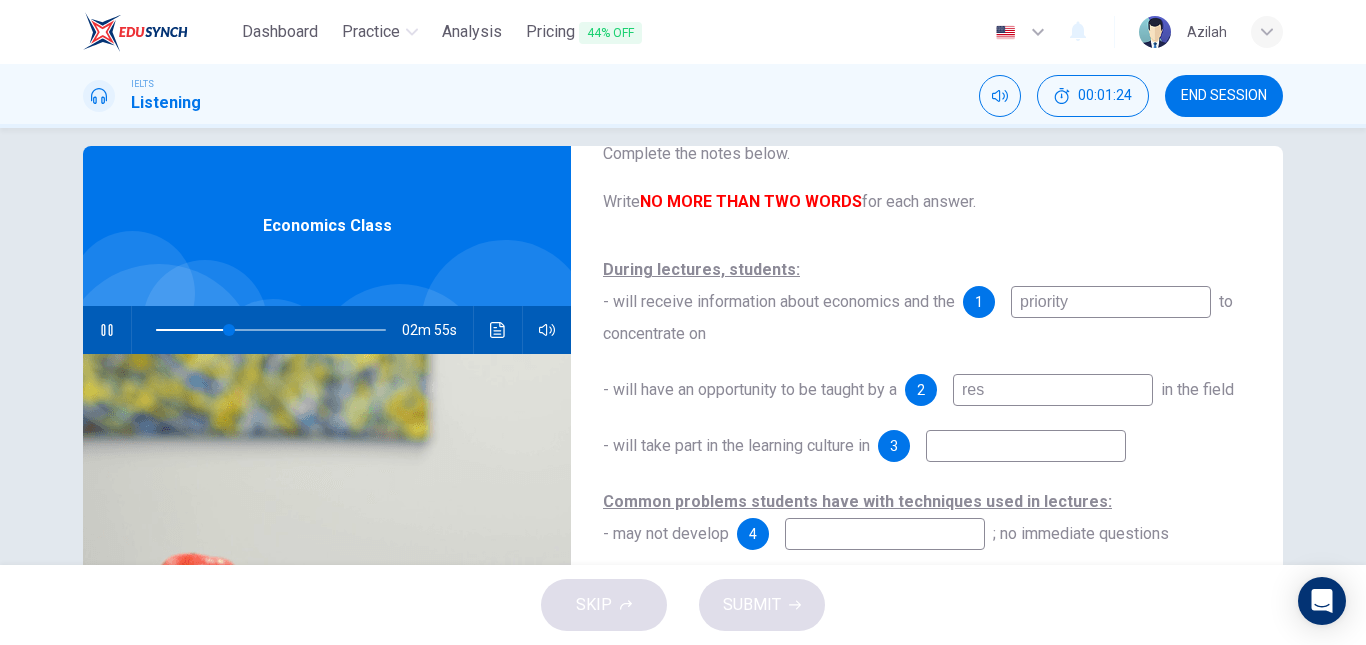 type on "rese" 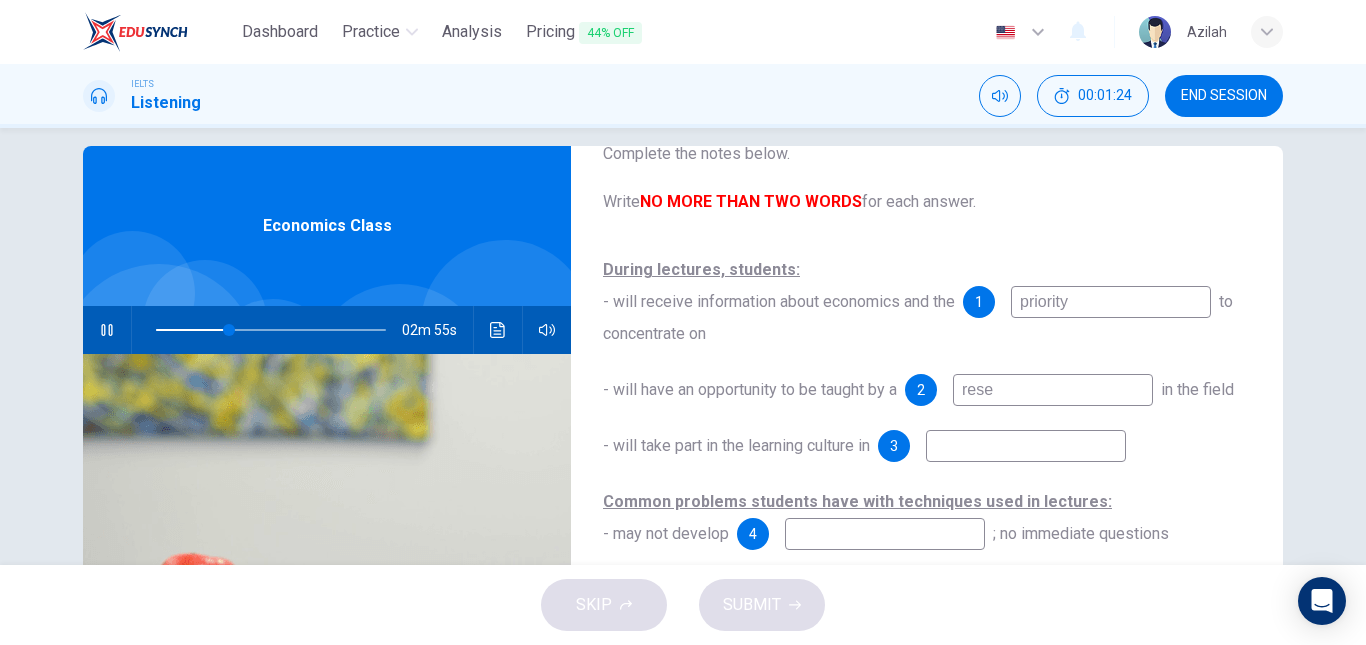 type on "32" 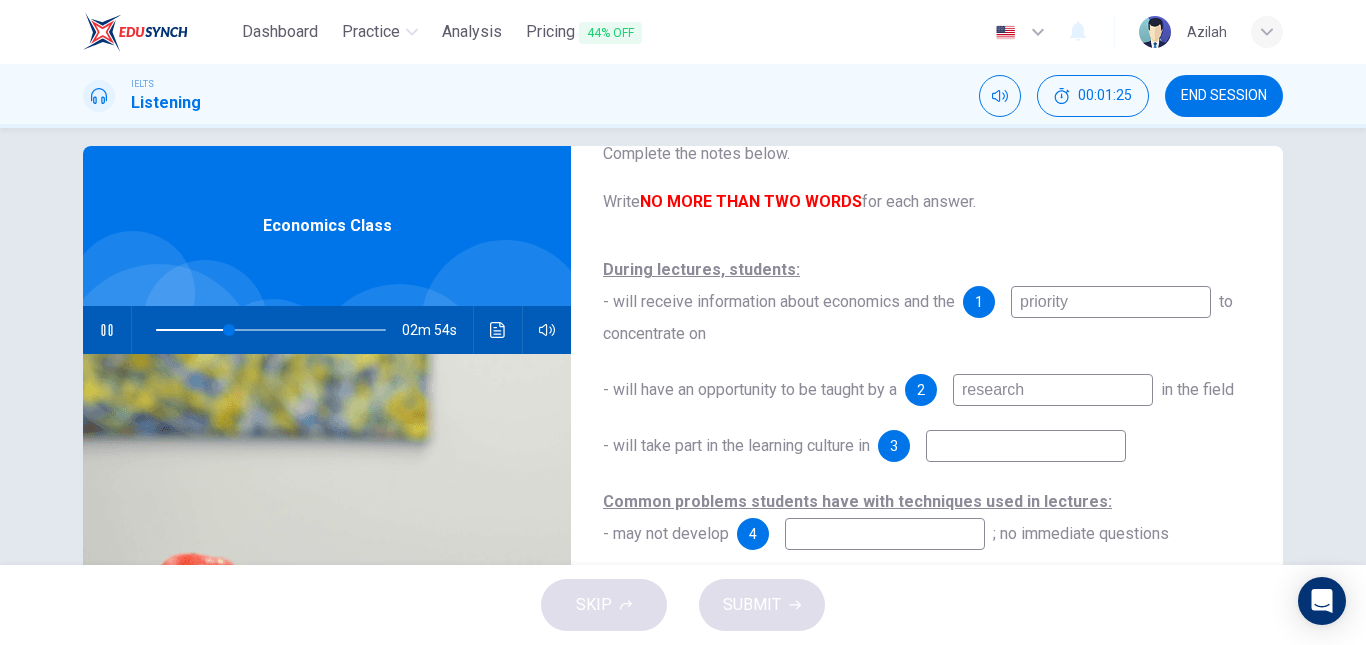 type on "researche" 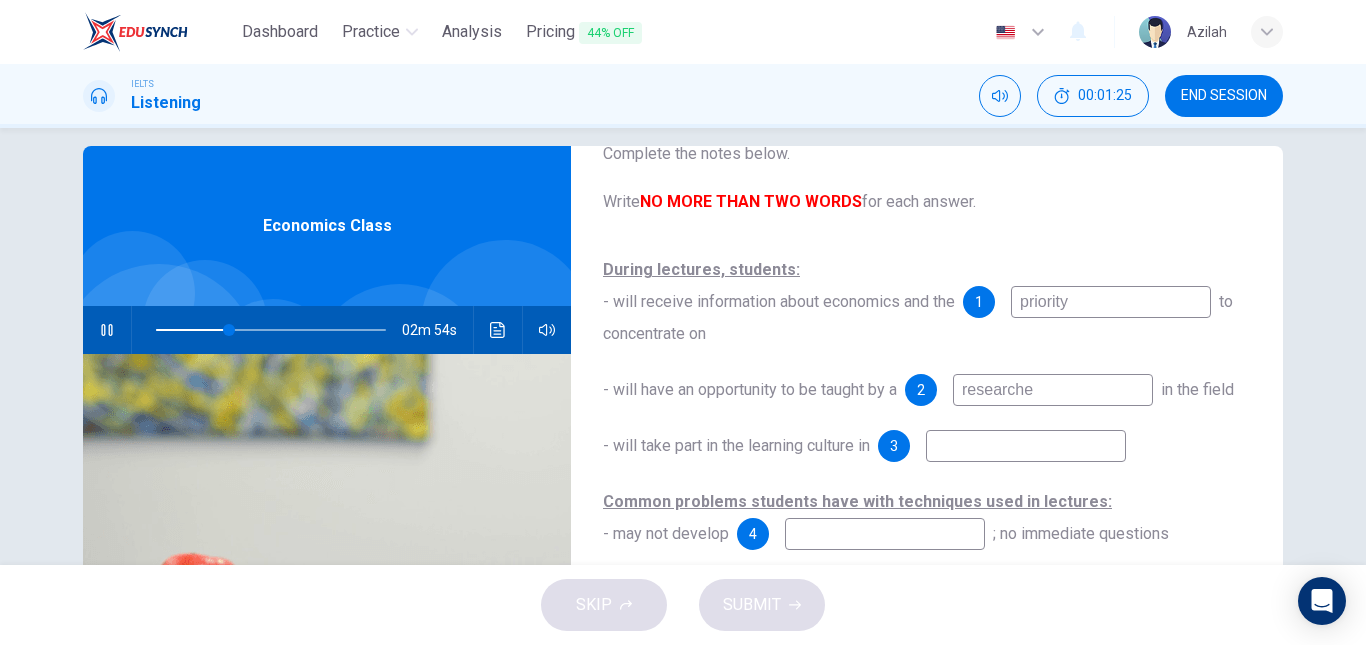 type on "32" 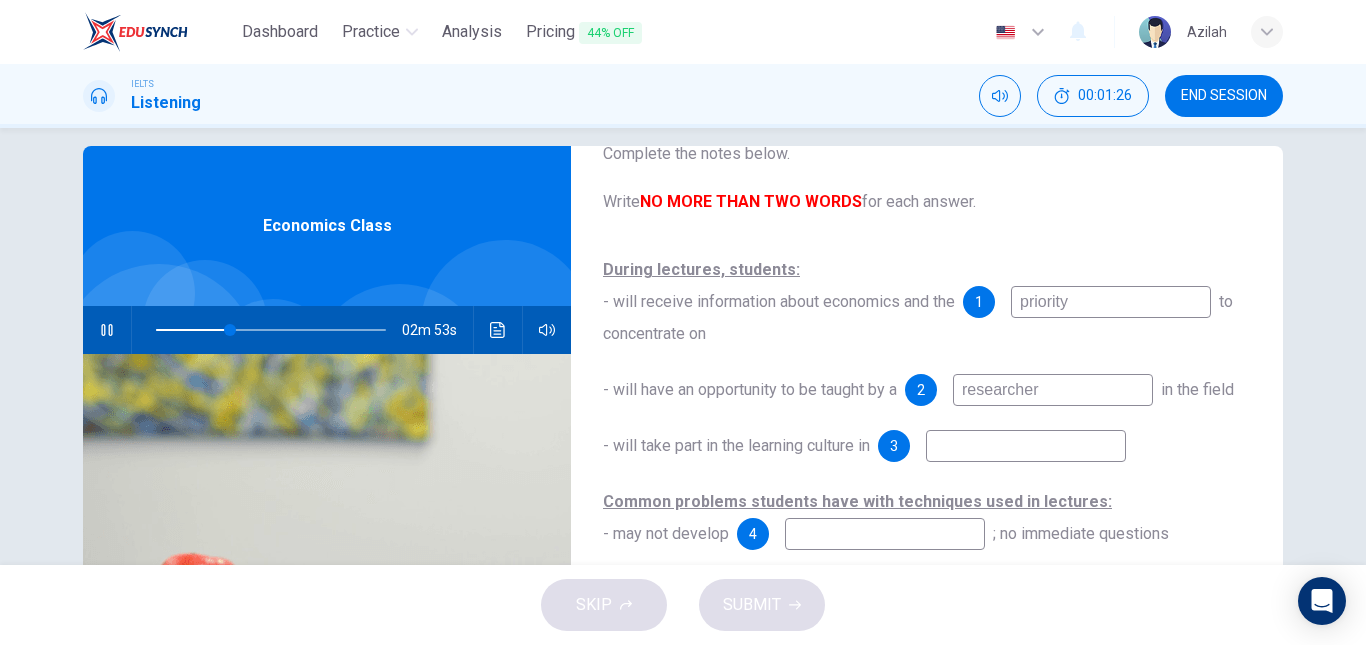 type on "researcher" 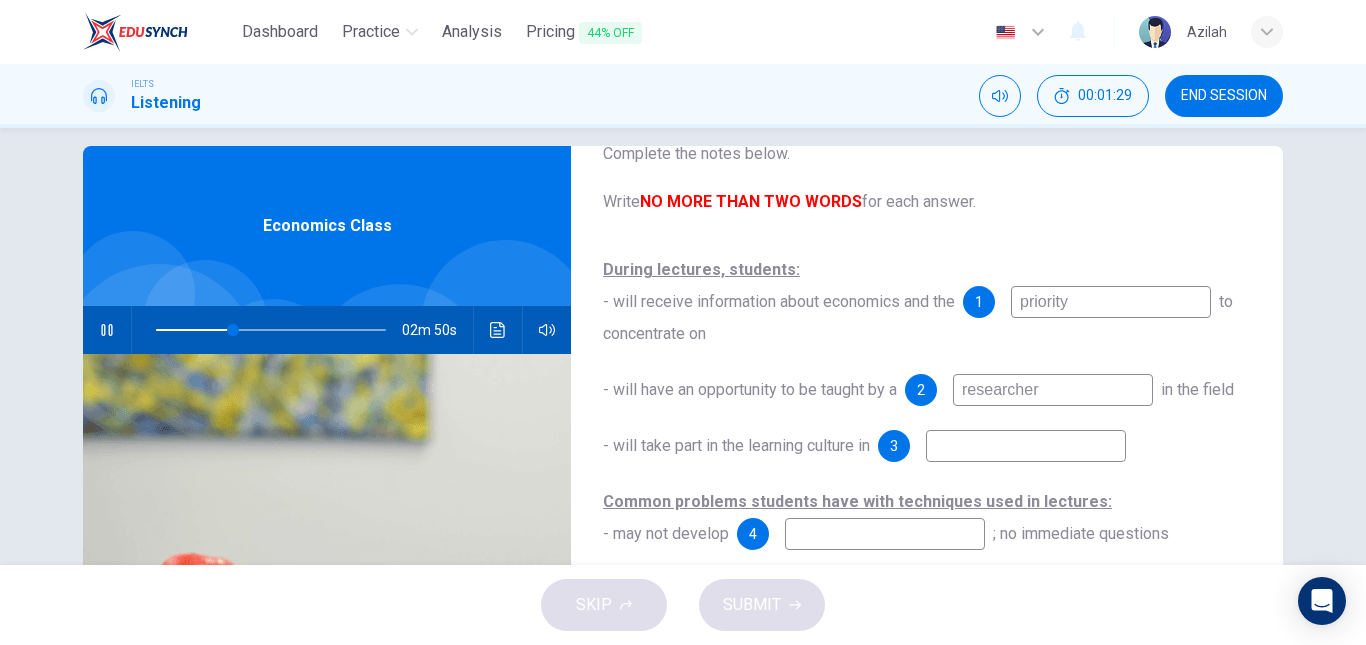 type on "34" 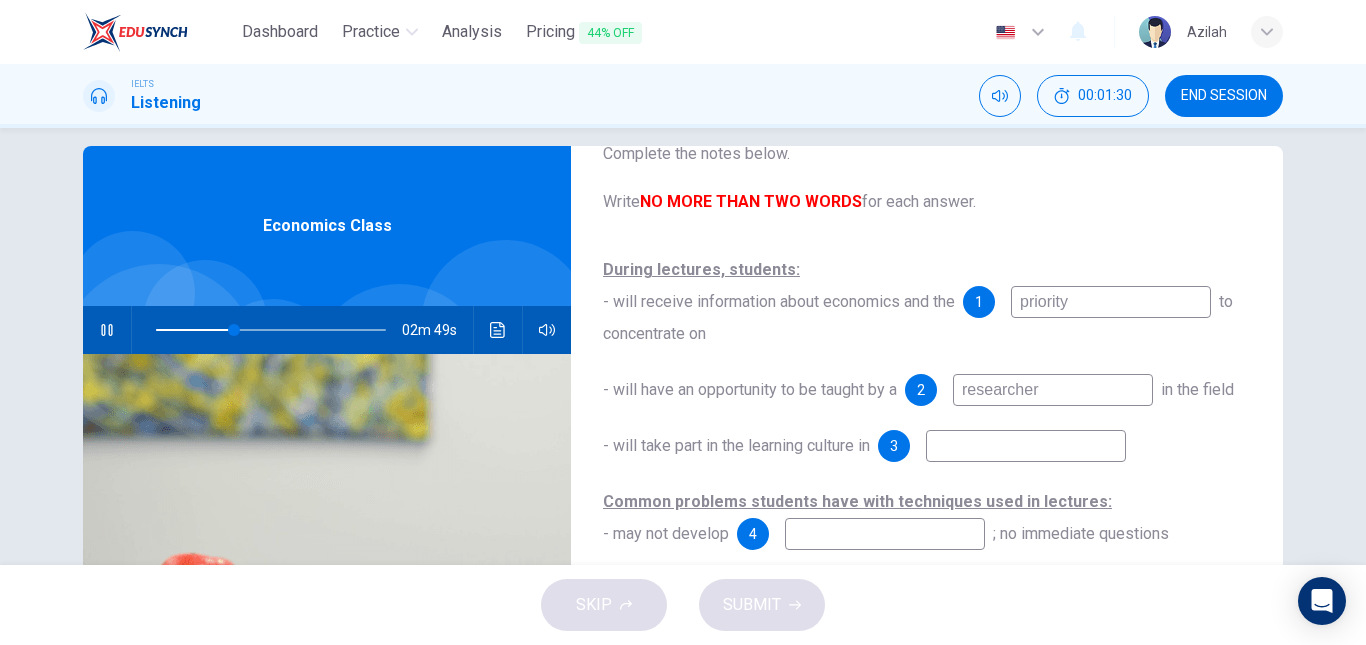 type on "researcher" 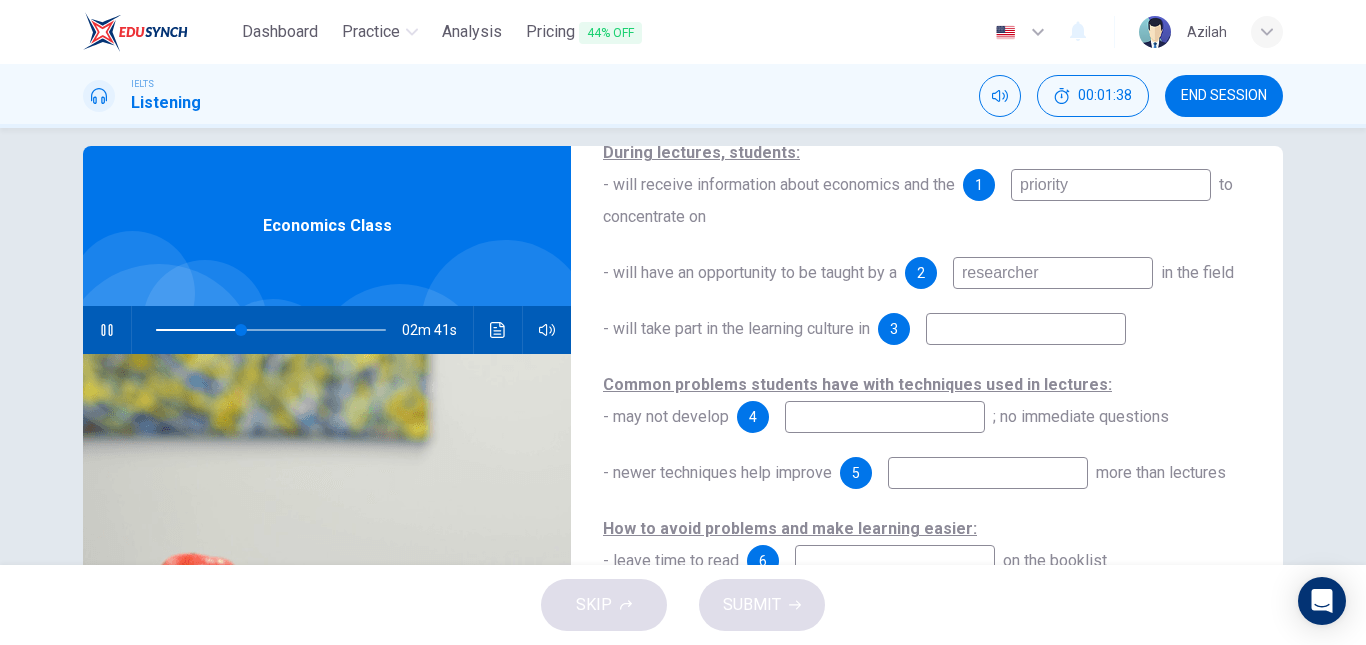scroll, scrollTop: 291, scrollLeft: 0, axis: vertical 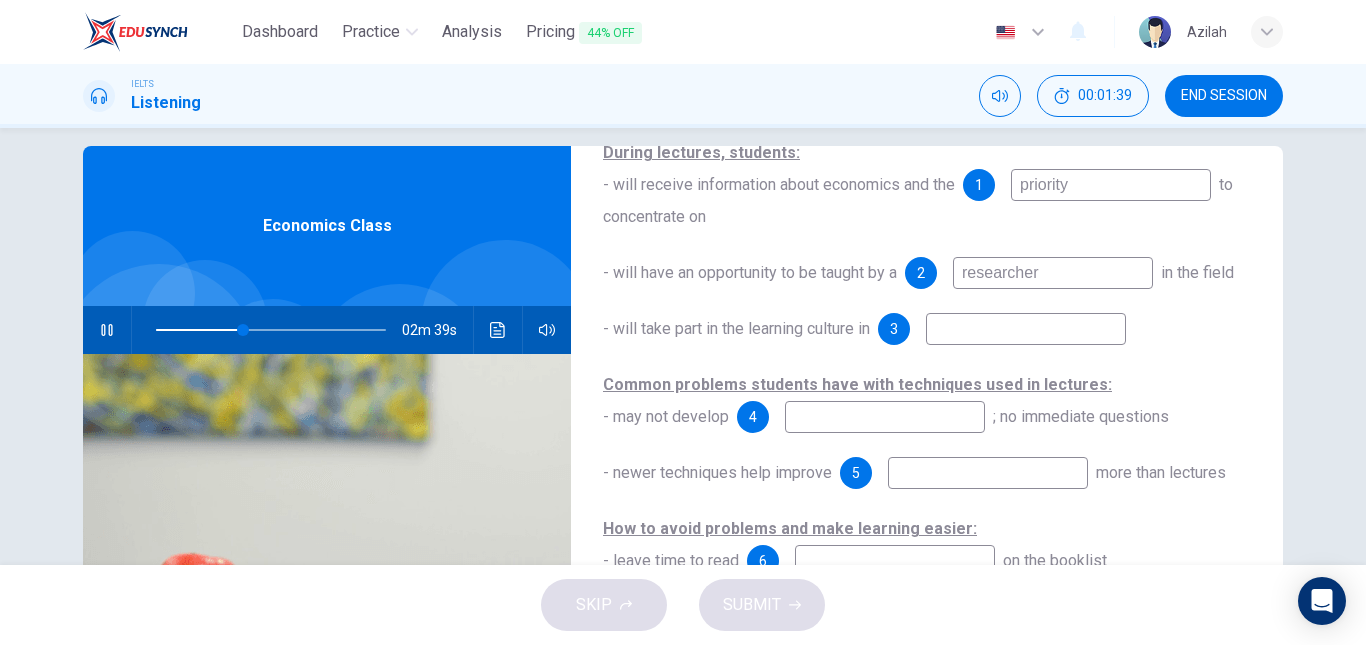 click at bounding box center (885, 417) 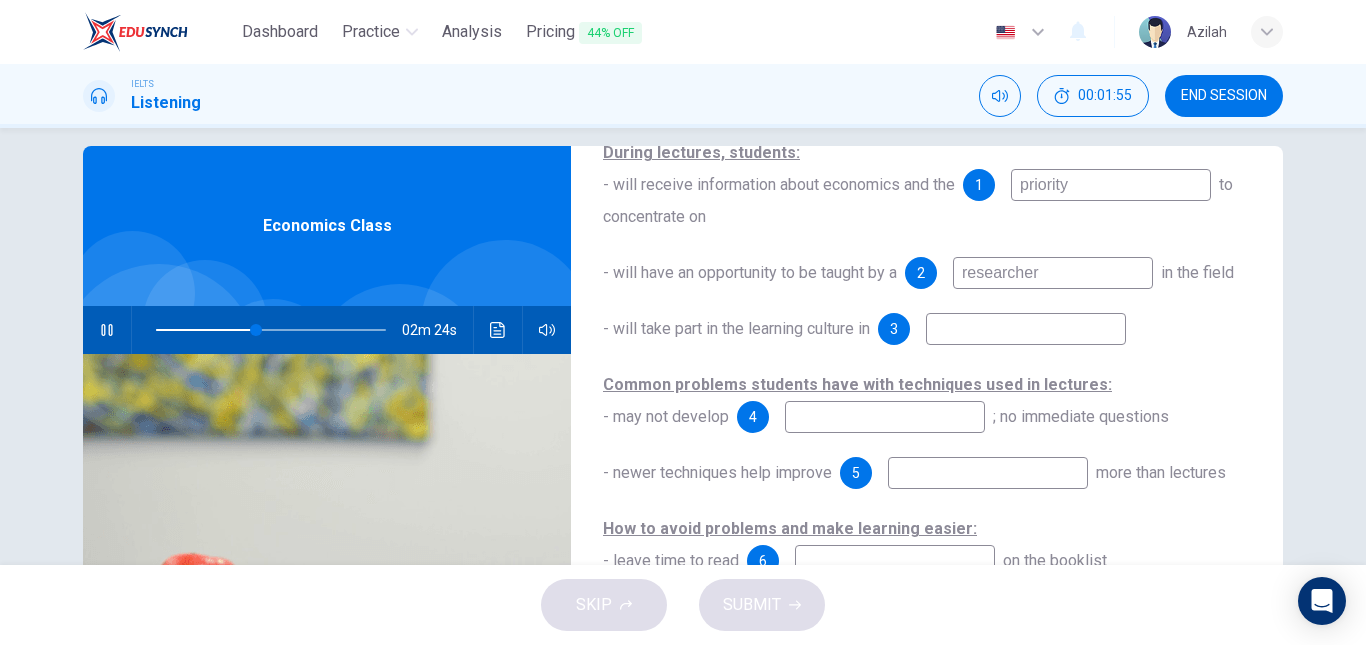 type on "44" 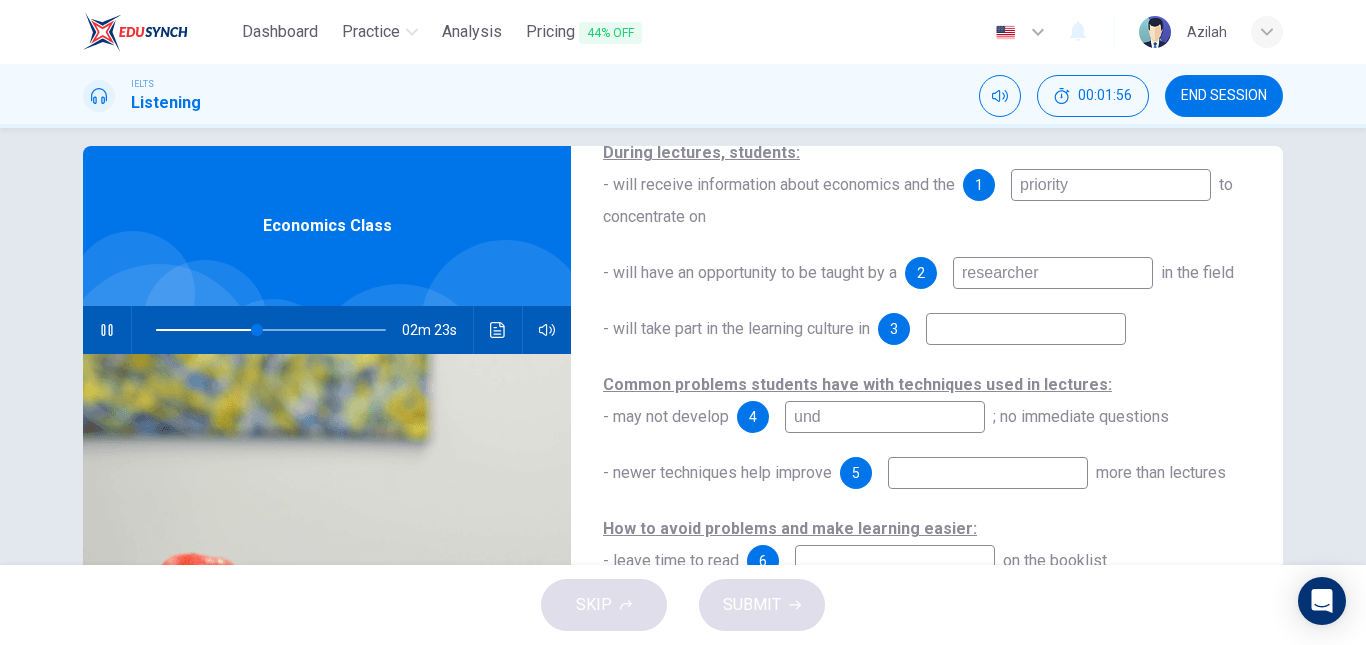 type on "unde" 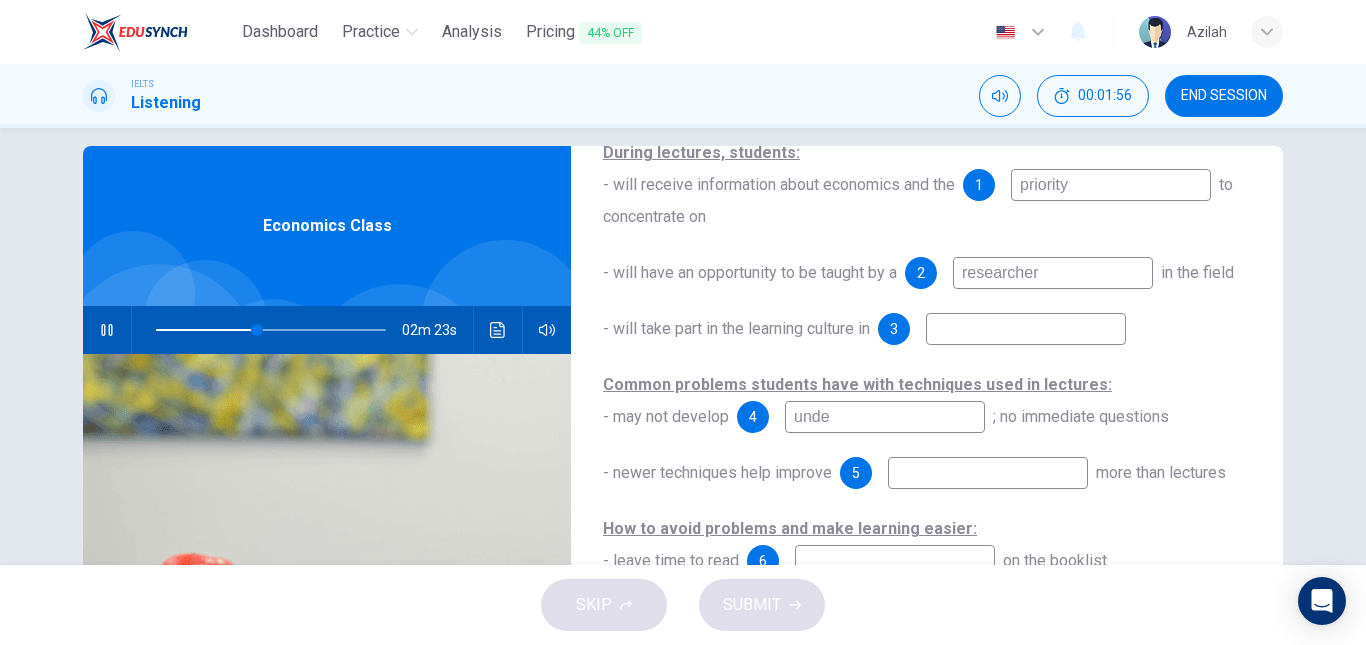 type on "44" 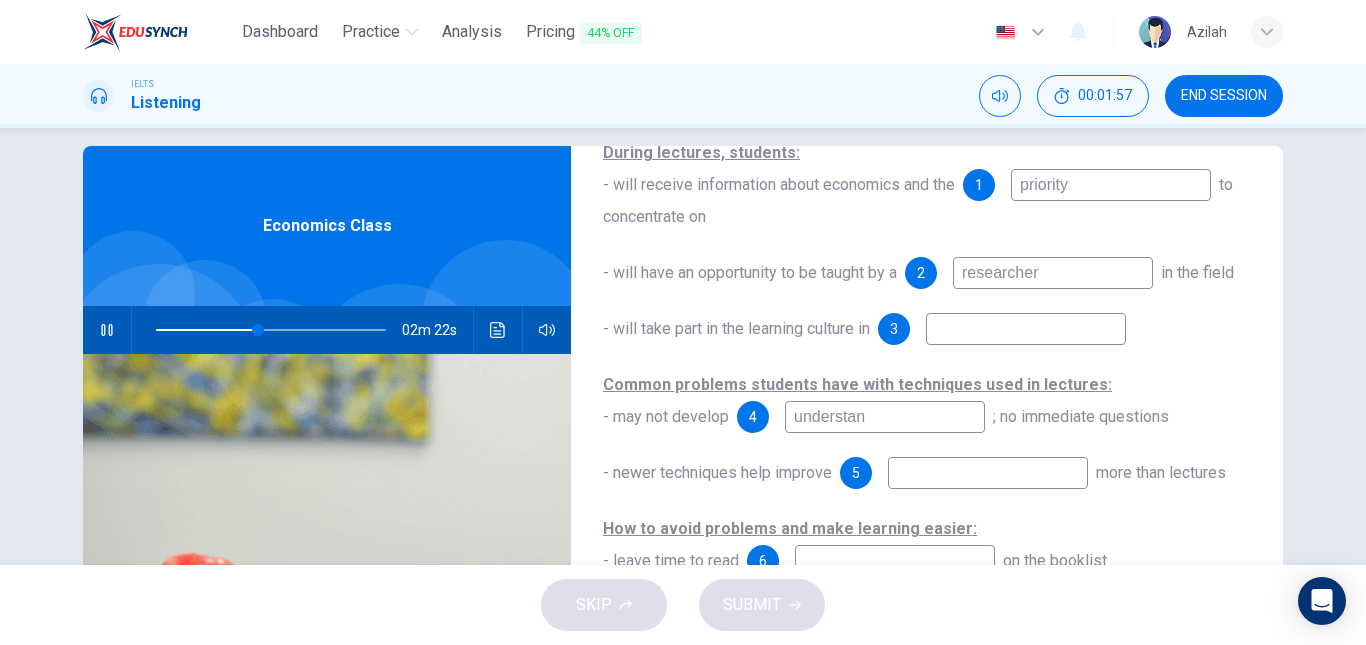 type on "understand" 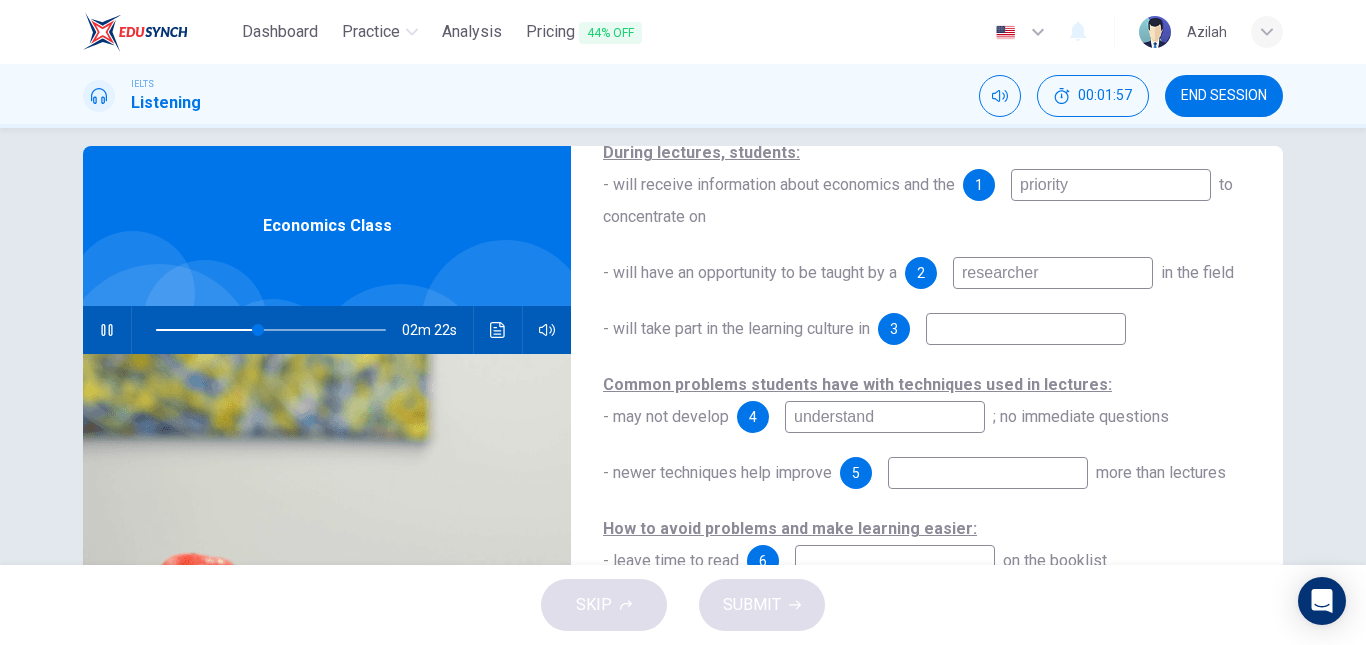 type on "45" 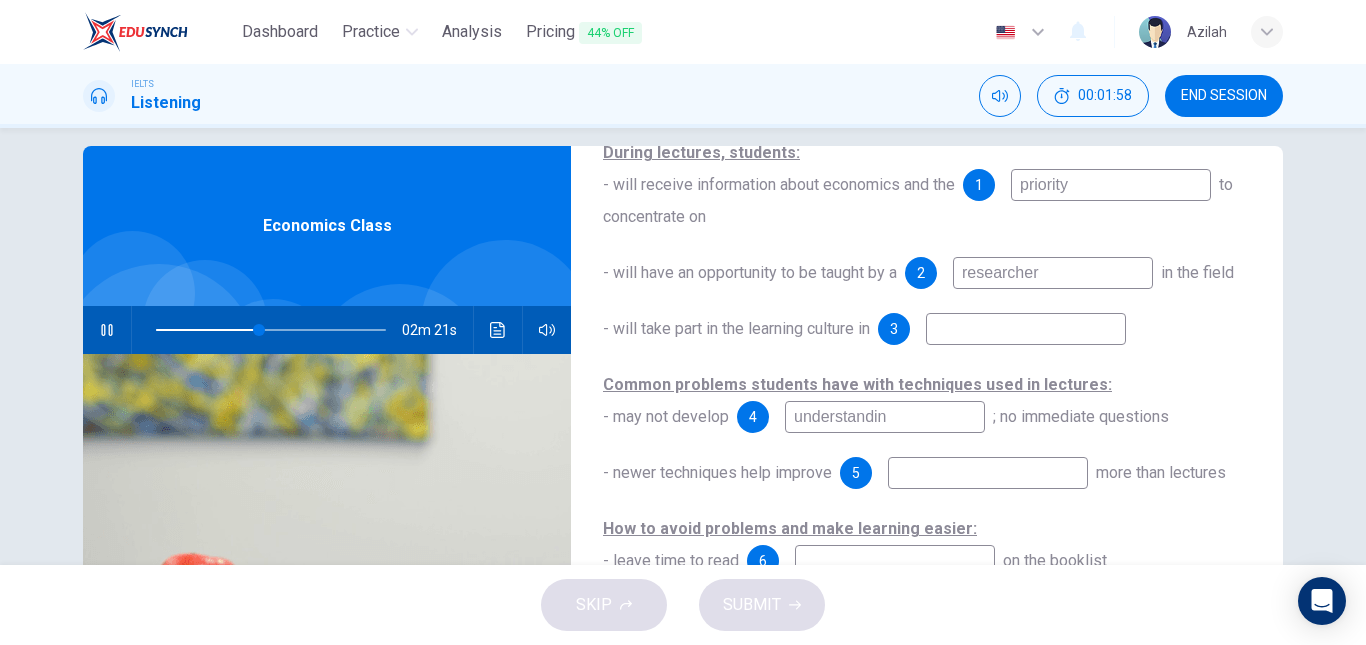 type on "understanding" 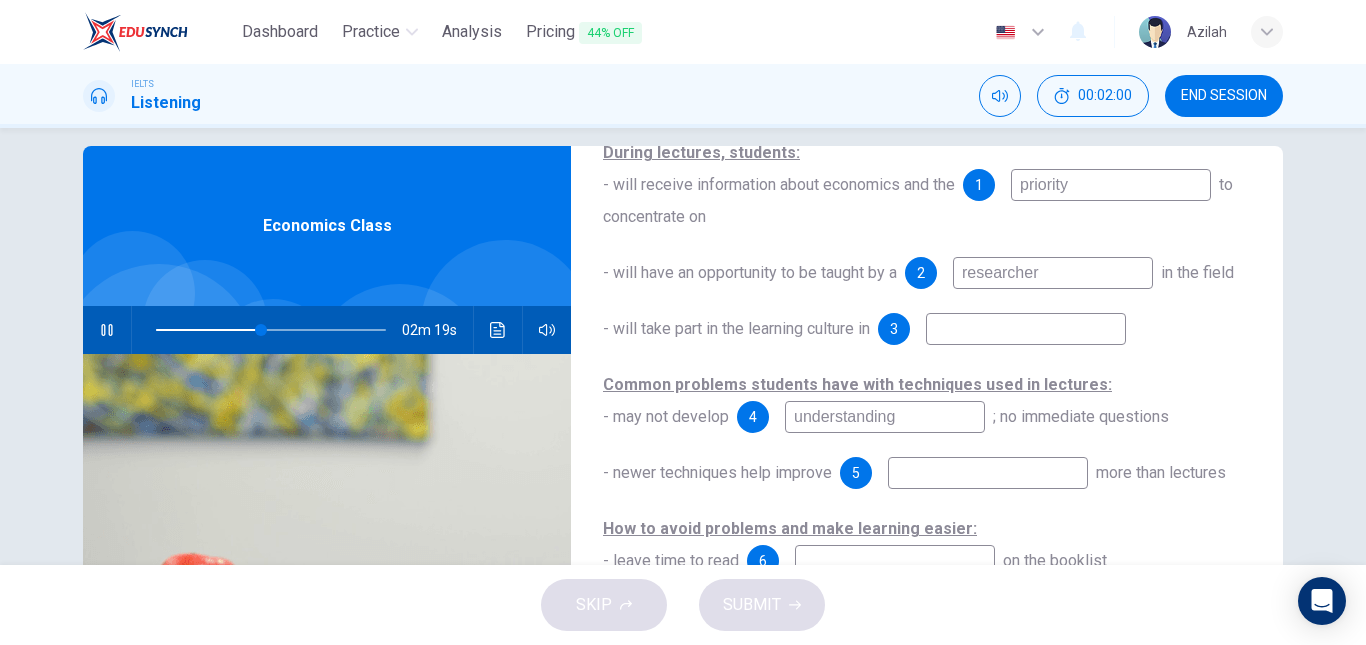 type on "46" 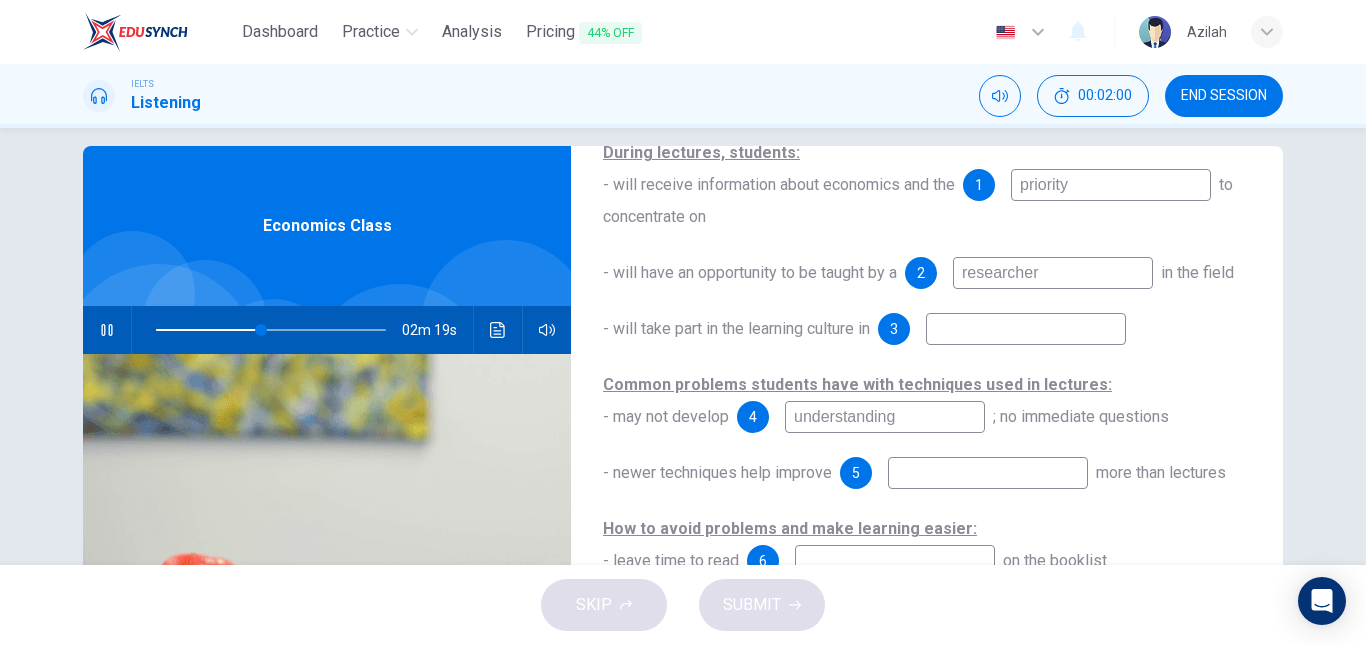 type on "understanding" 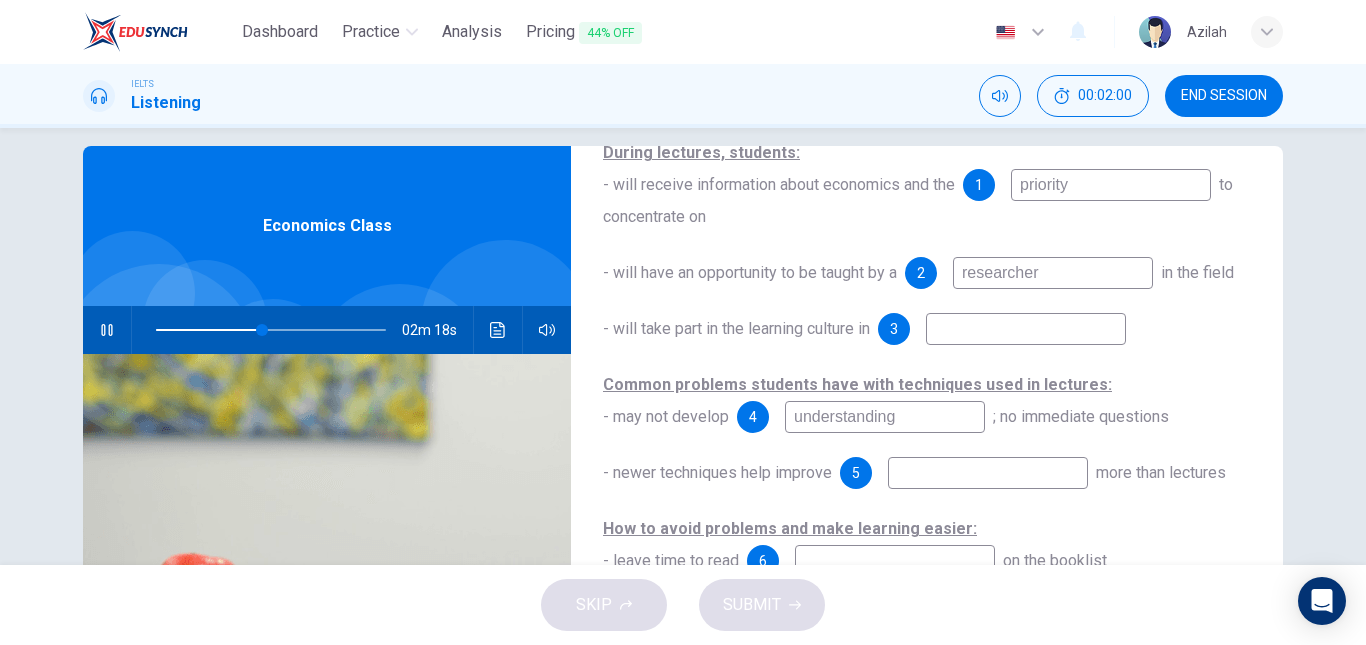 click on "During lectures, students: - will receive information about economics and the  1 priority  to concentrate on - will have an opportunity to be taught by a  2 researcher  in the field - will take part in the learning culture in  3 Common problems students have with techniques used in lectures:
- may not develop  4 understanding ; no immediate questions - newer techniques help improve  5  more than lectures How to avoid problems and make learning easier:
- leave time to read  6  on the booklist - if you have had a  7 , revise what you previously learned - use the web to do more  8 - check the sources of information on the web are  9 -  10  with your classmates" at bounding box center [927, 489] 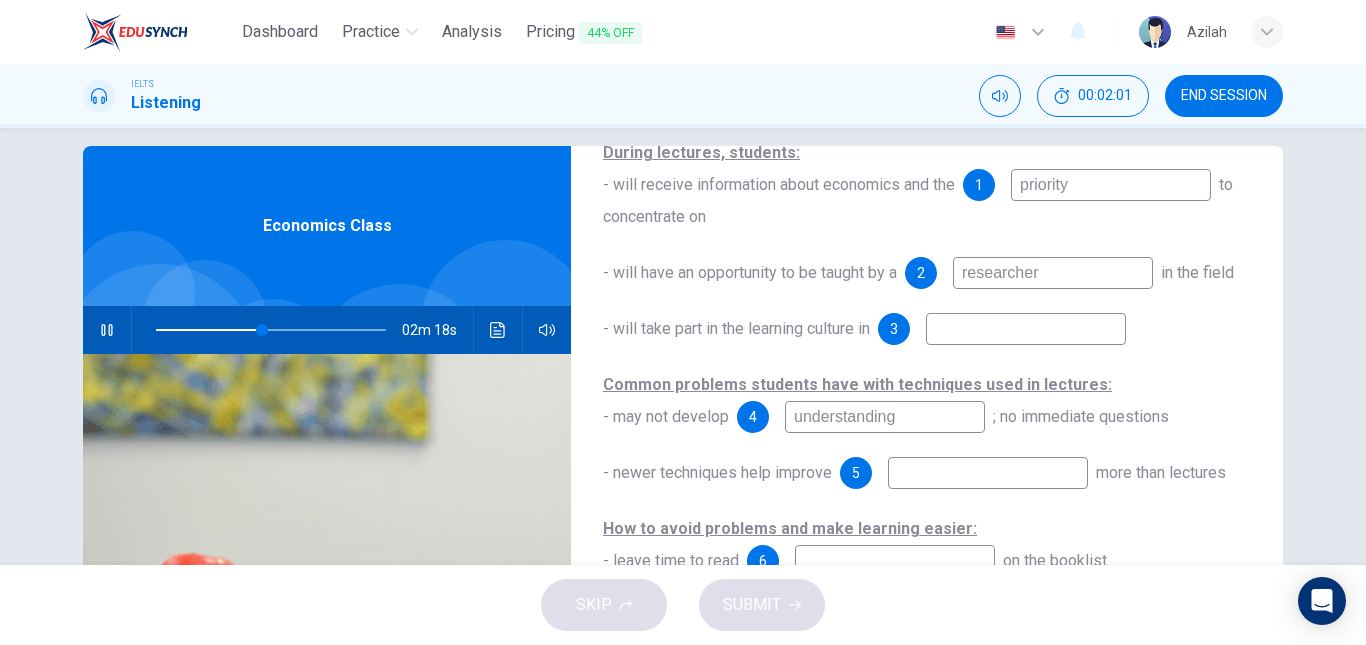 click at bounding box center (988, 473) 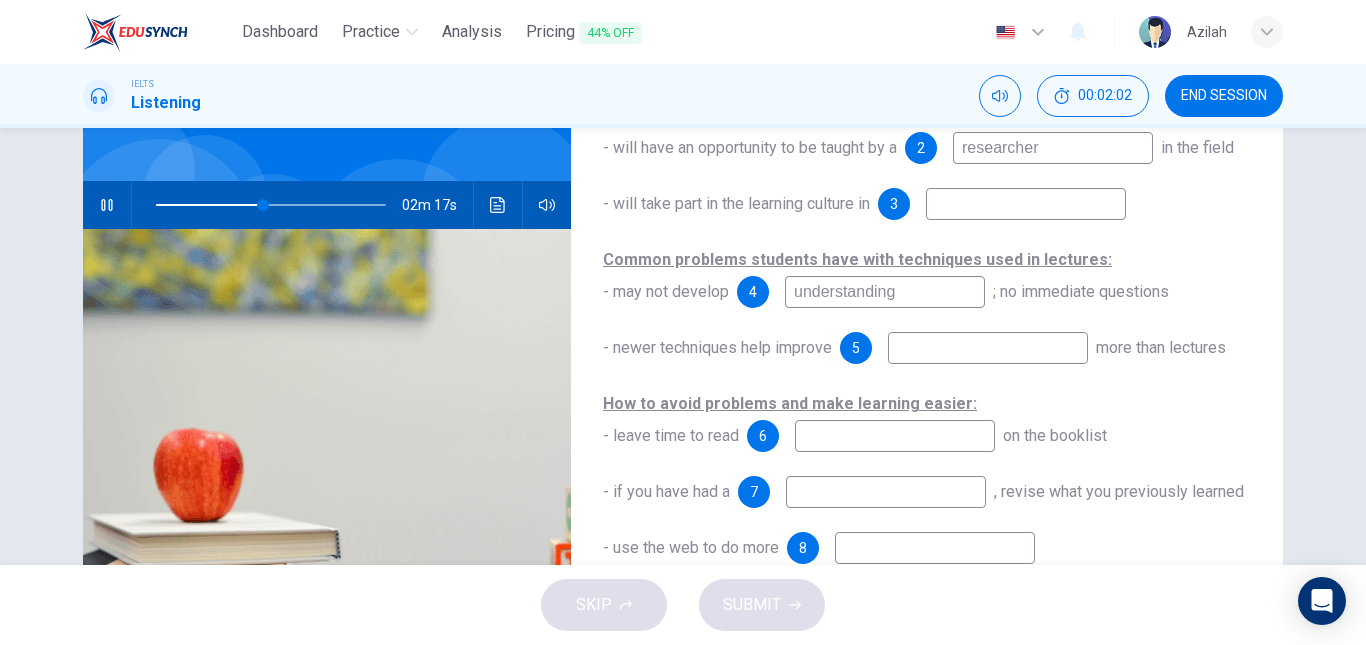 scroll, scrollTop: 222, scrollLeft: 0, axis: vertical 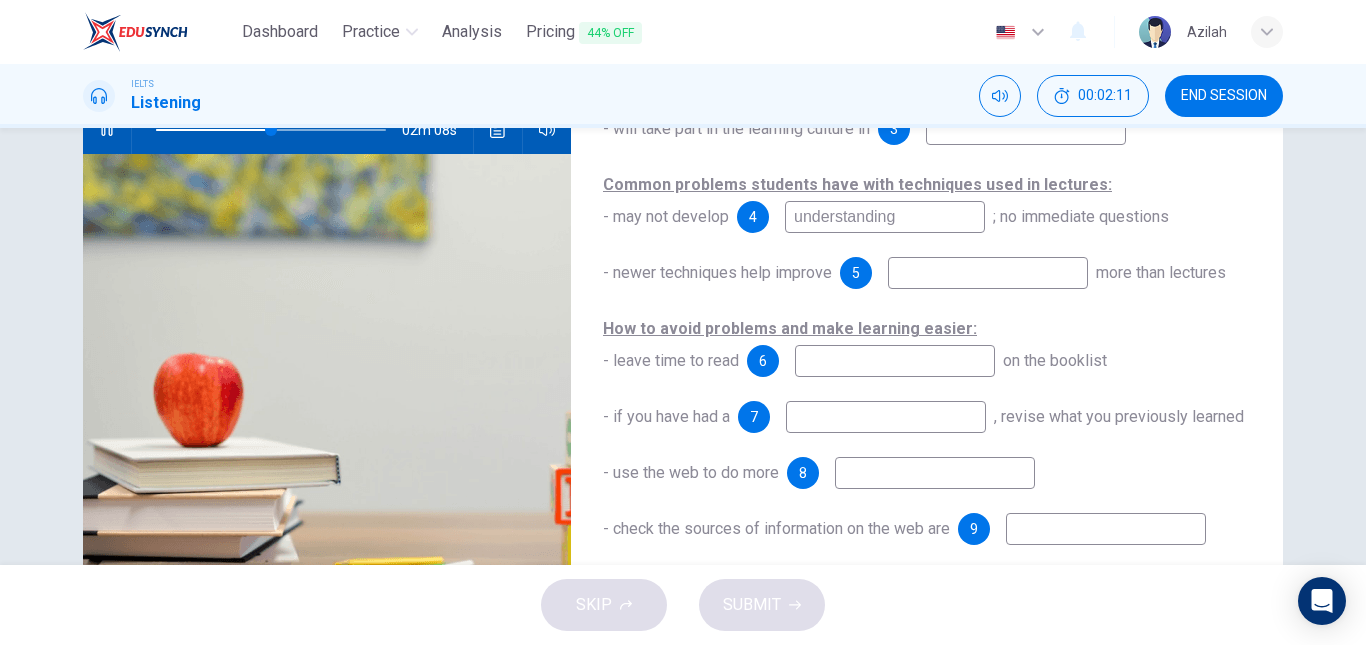 type on "50" 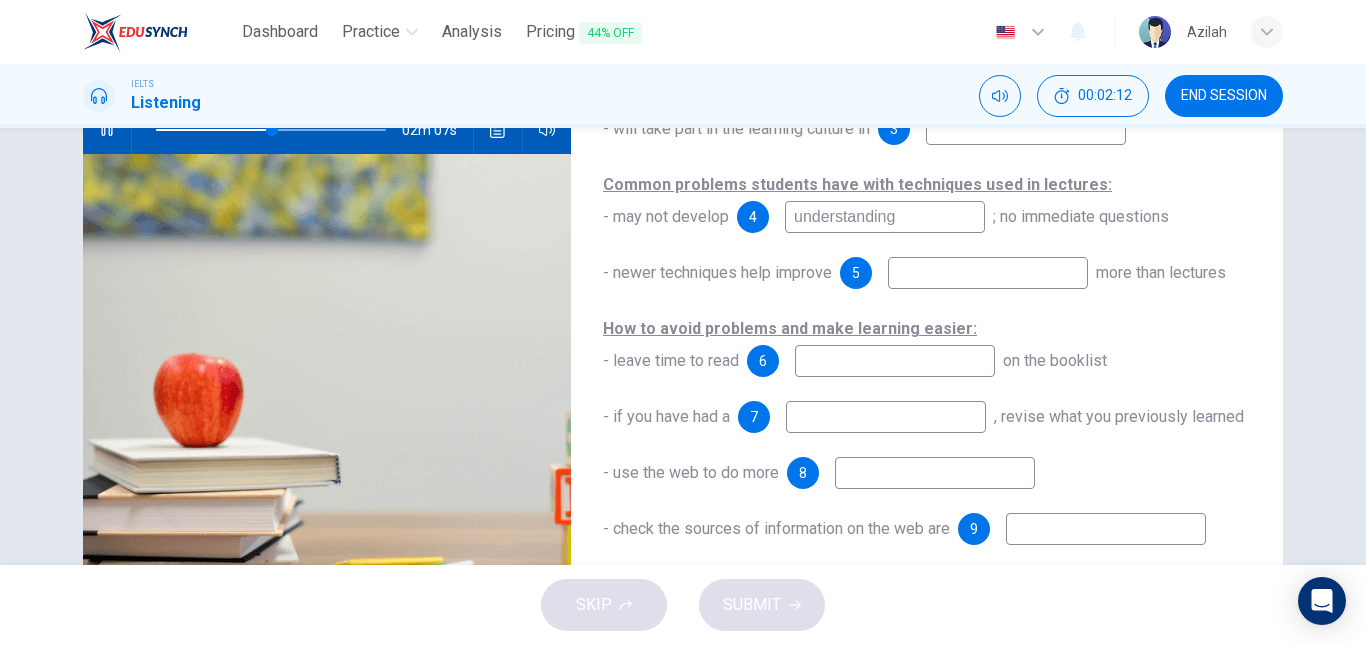 type on "l" 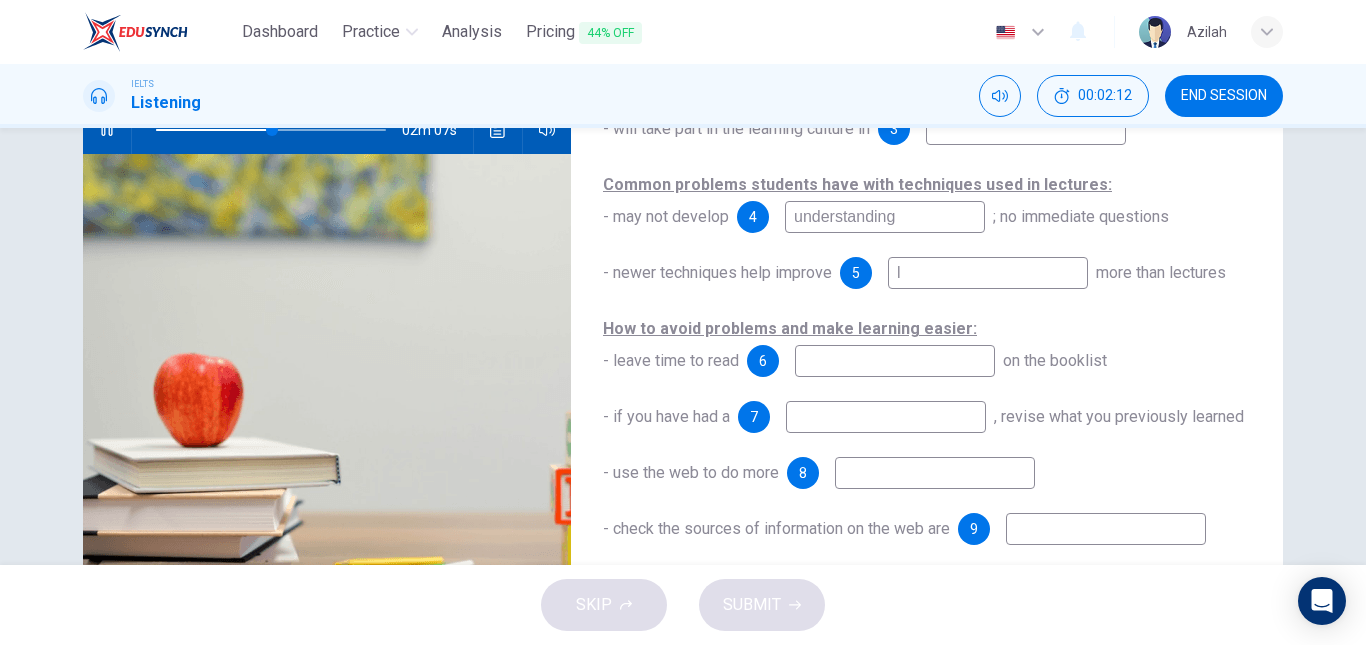 type on "51" 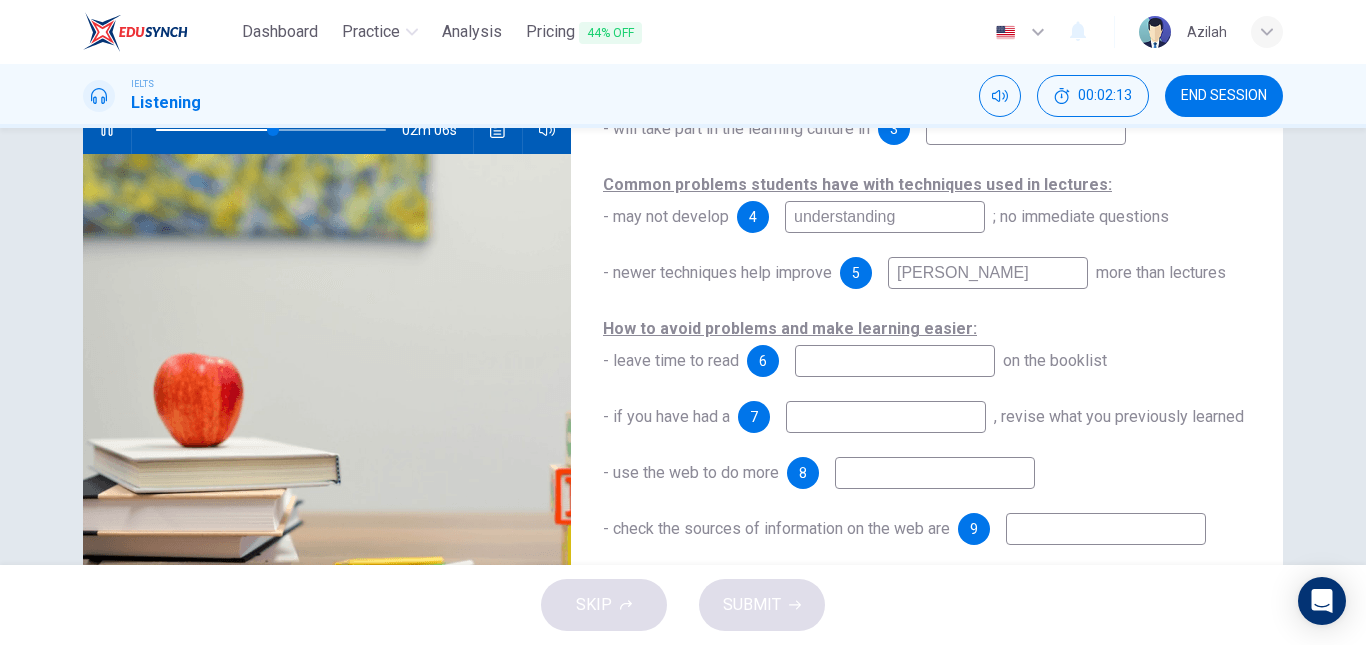 type on "learn" 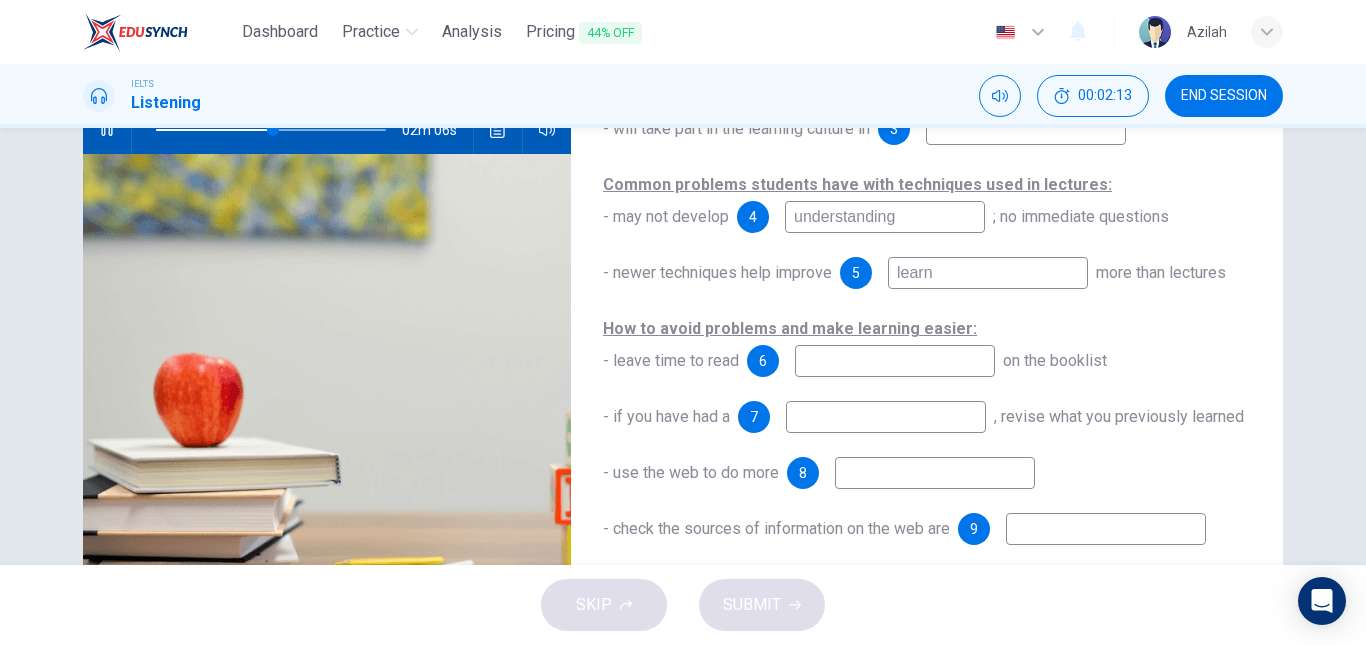type on "51" 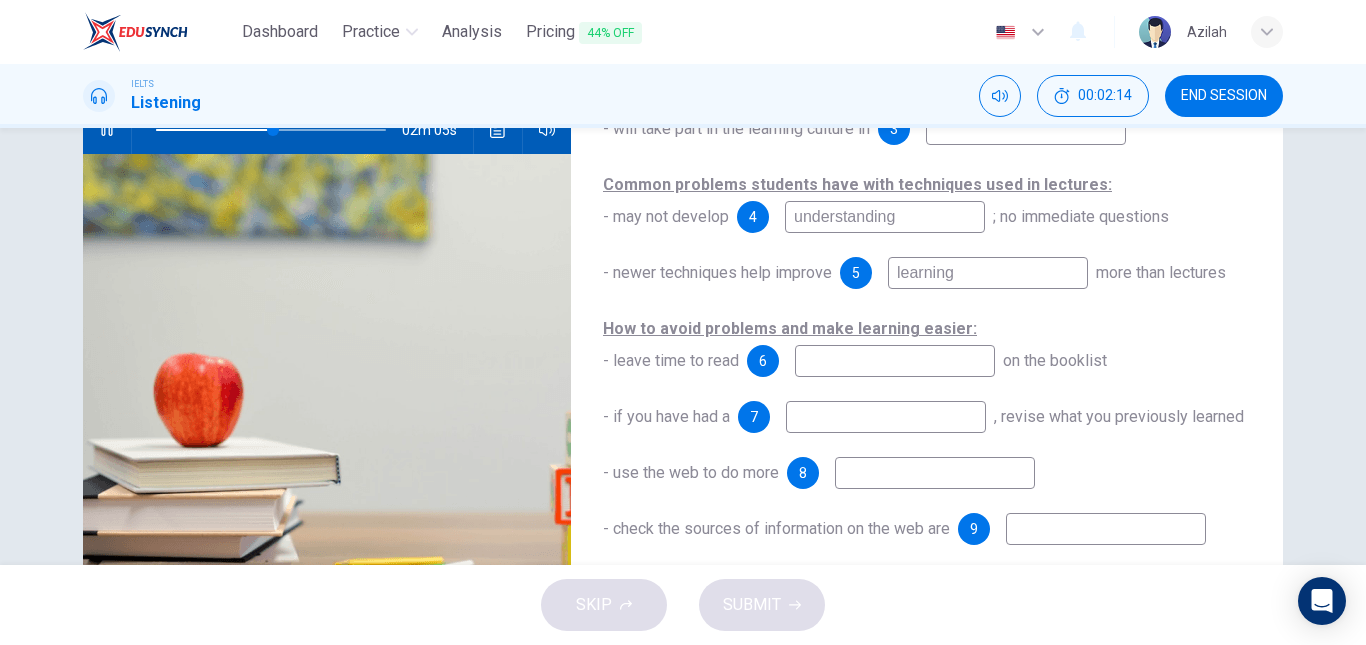 type on "learning o" 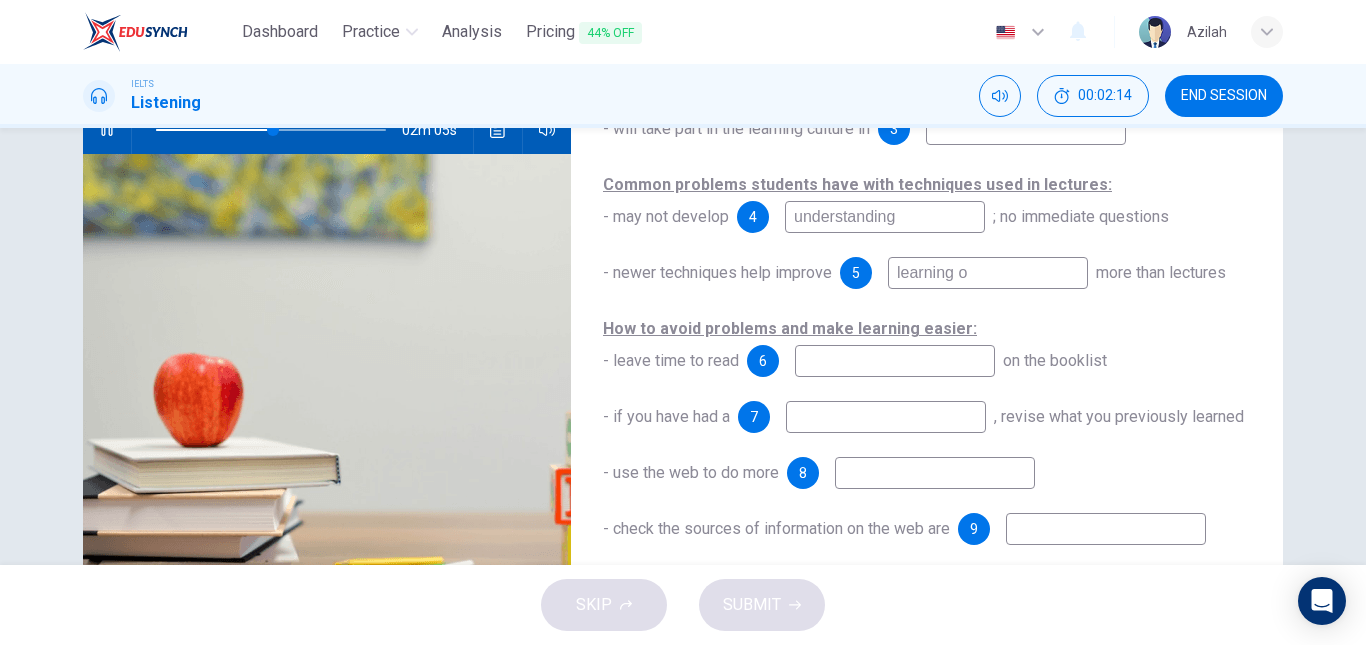 type on "51" 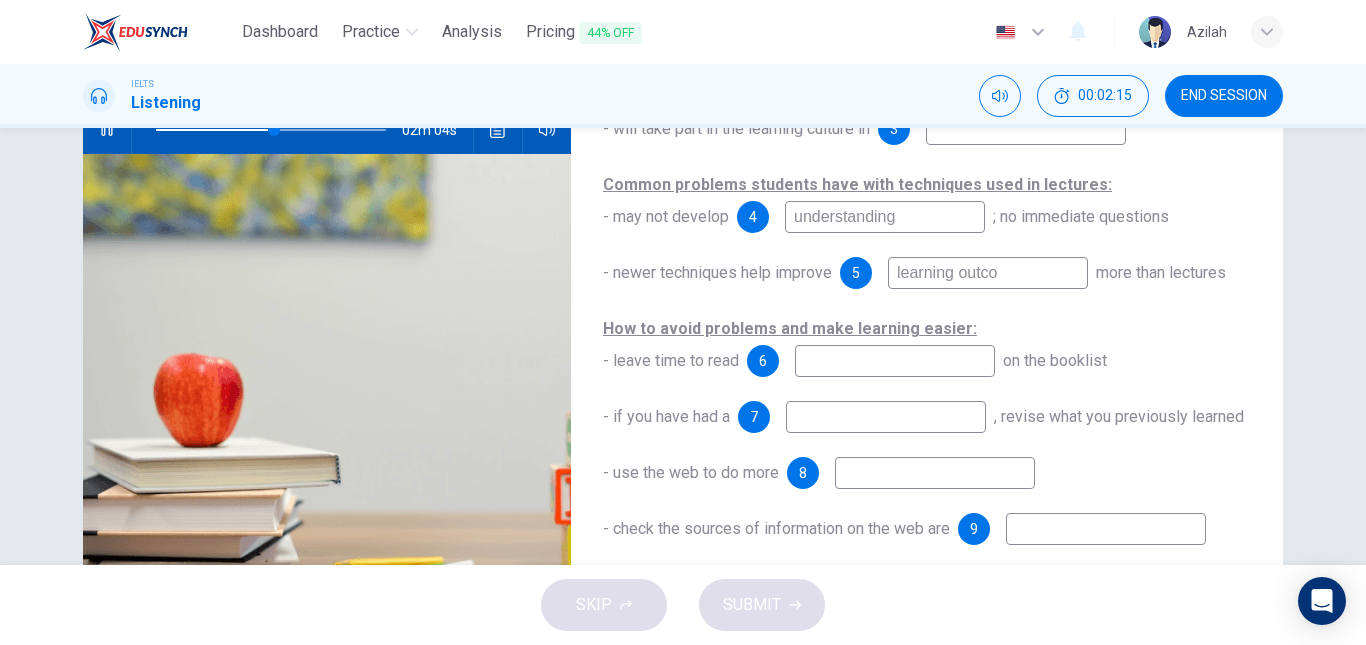 type on "learning outcom" 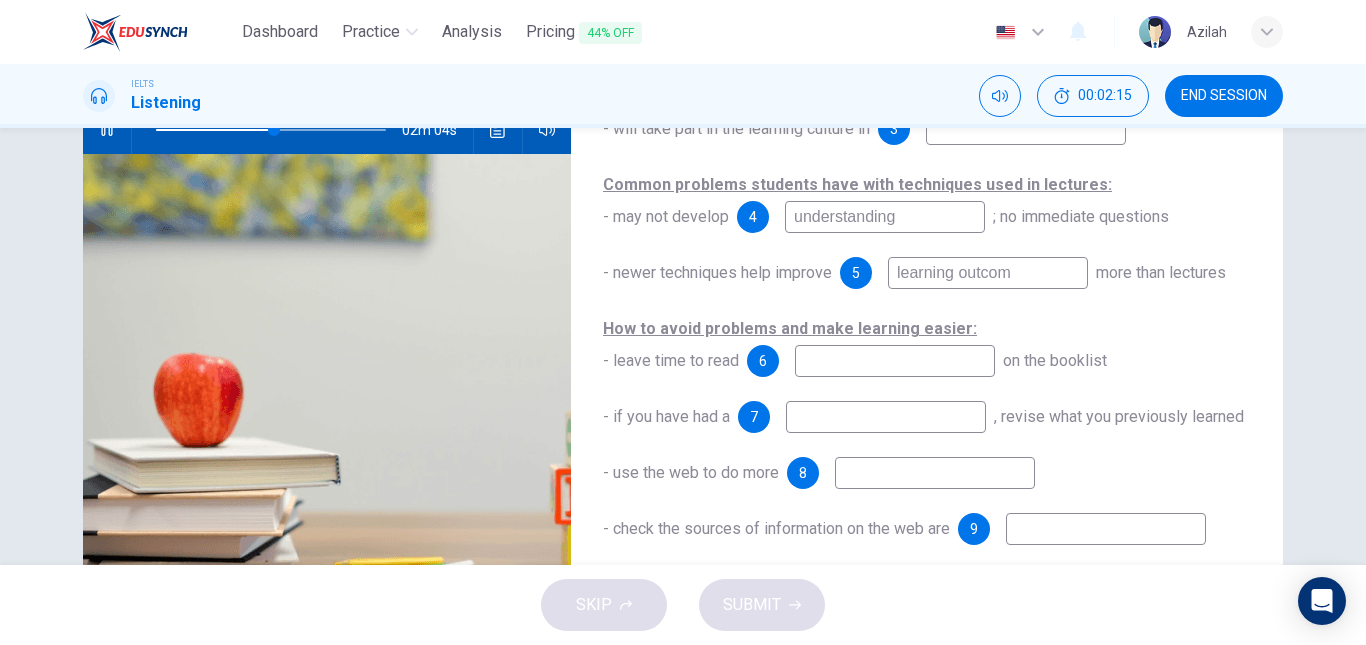 type on "52" 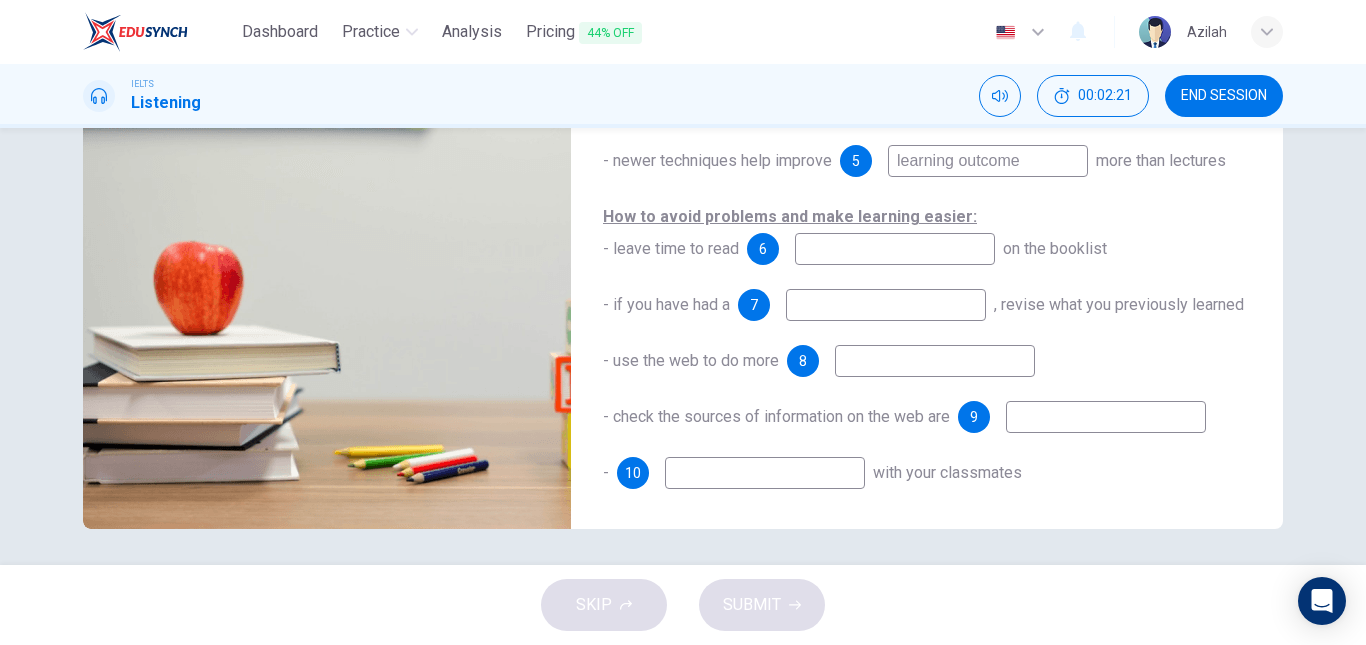scroll, scrollTop: 338, scrollLeft: 0, axis: vertical 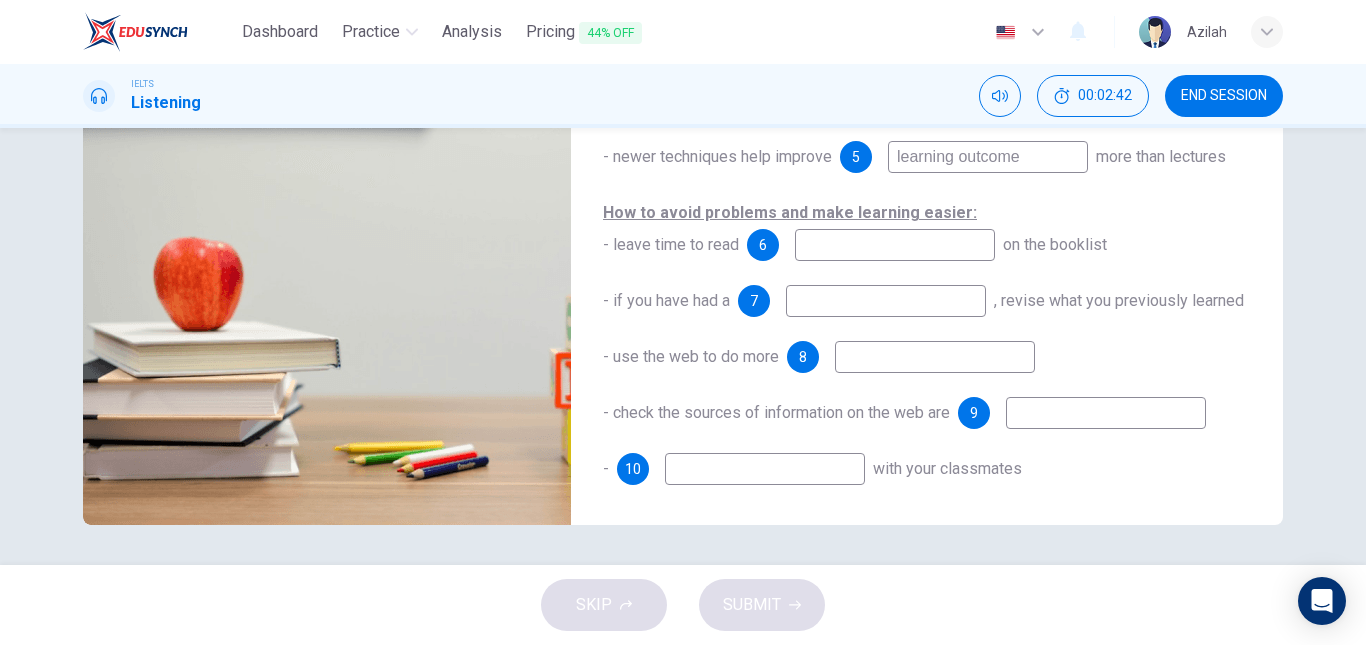 type on "62" 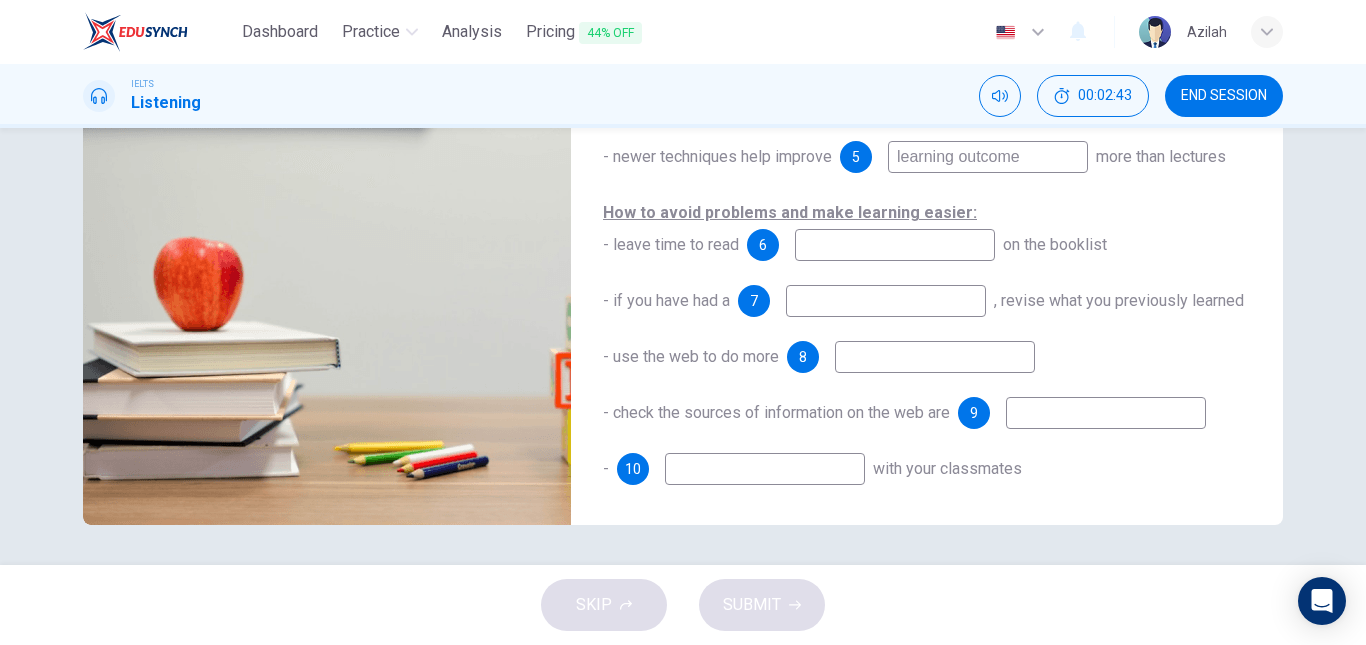 type on "learning outcome" 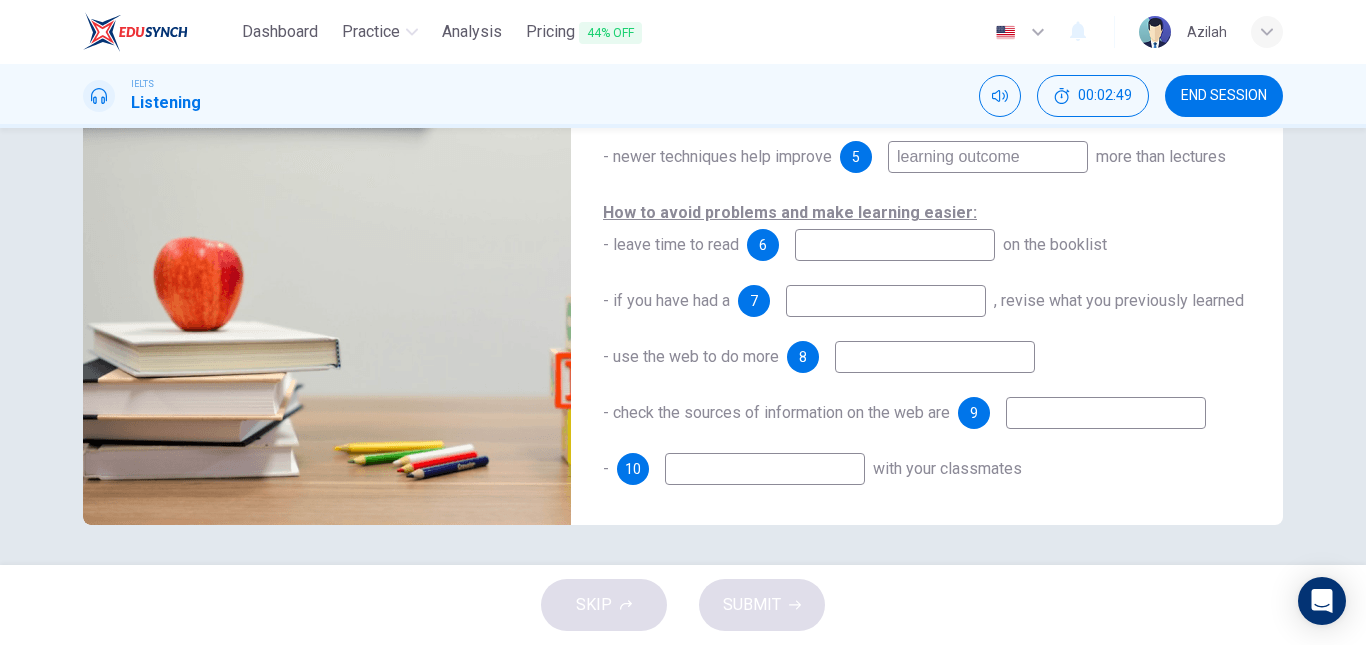 type on "65" 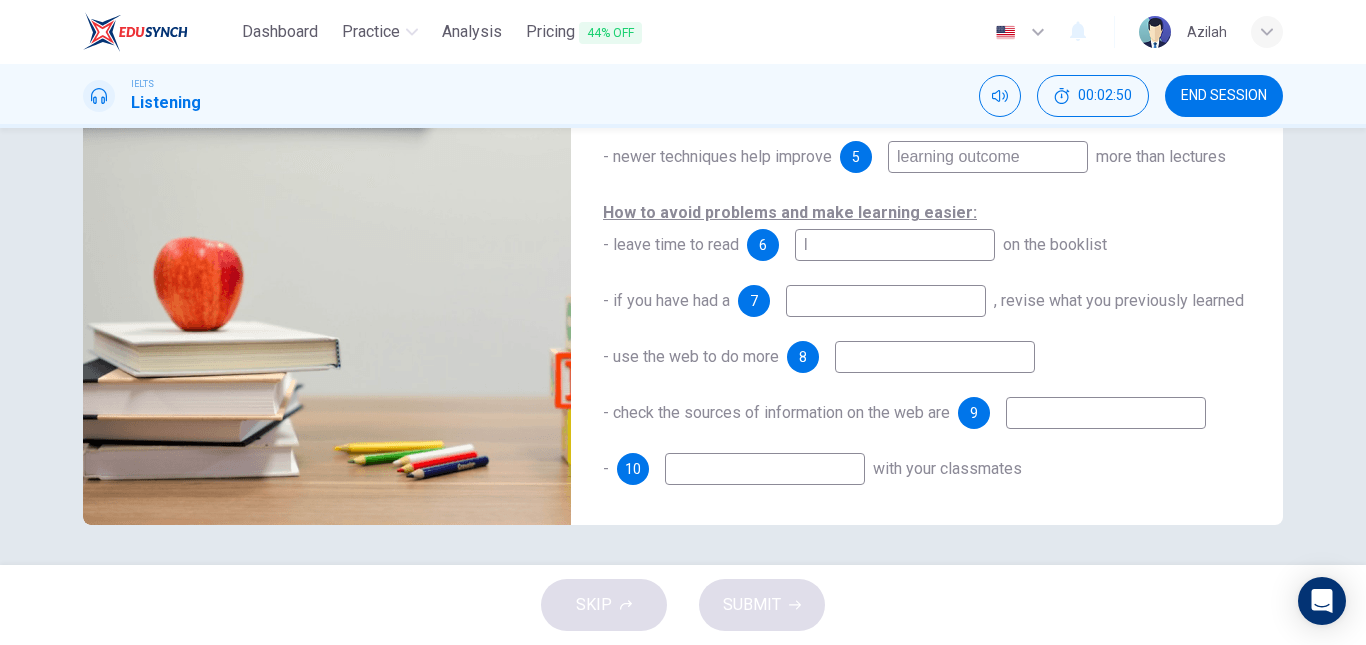 type on "li" 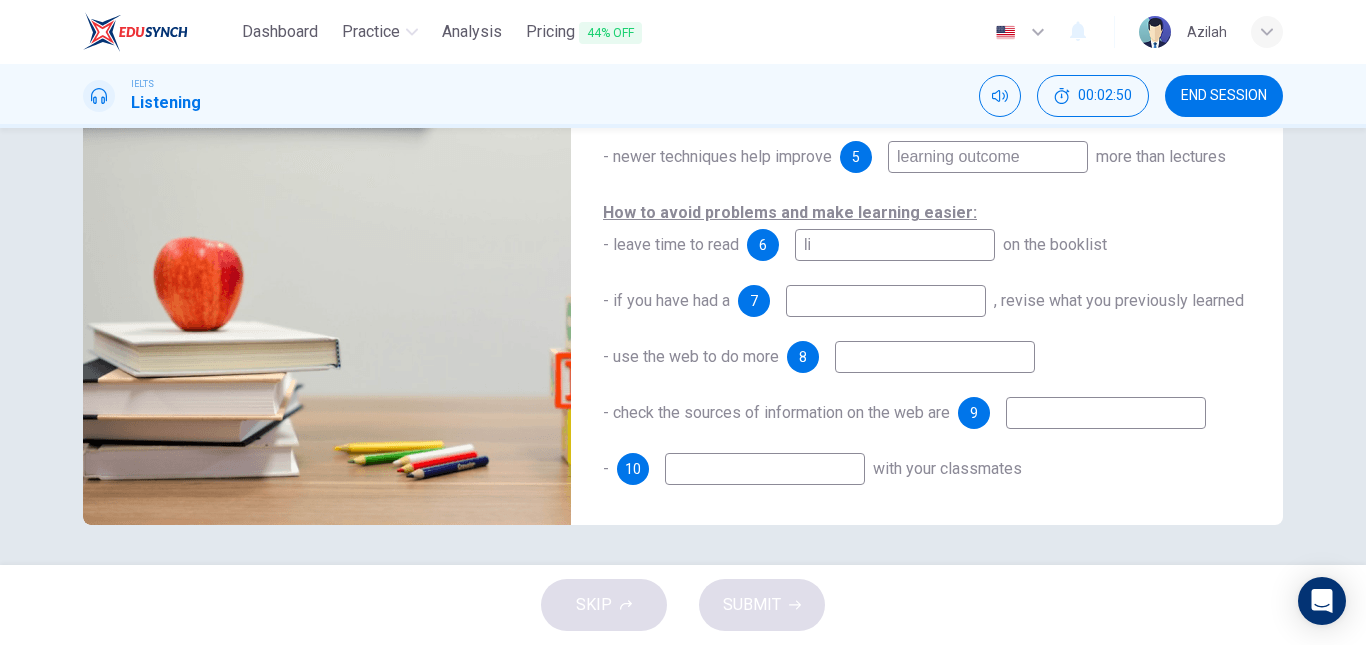 type on "65" 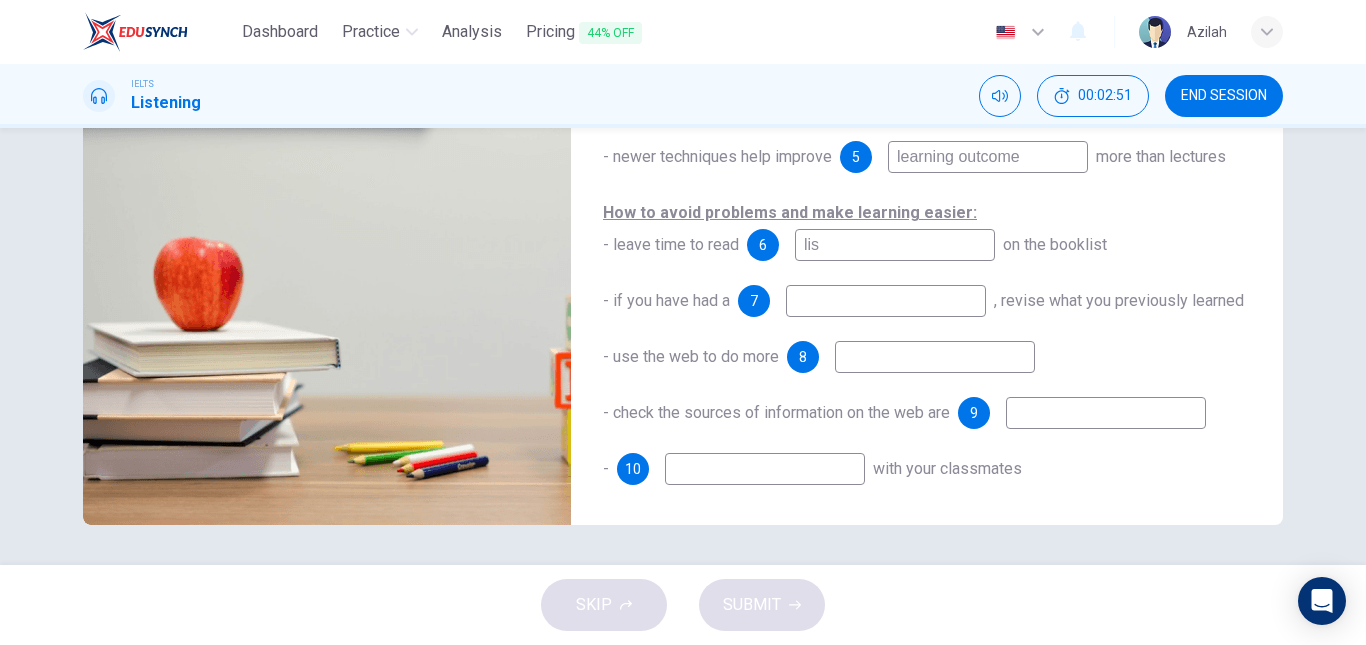 type on "list" 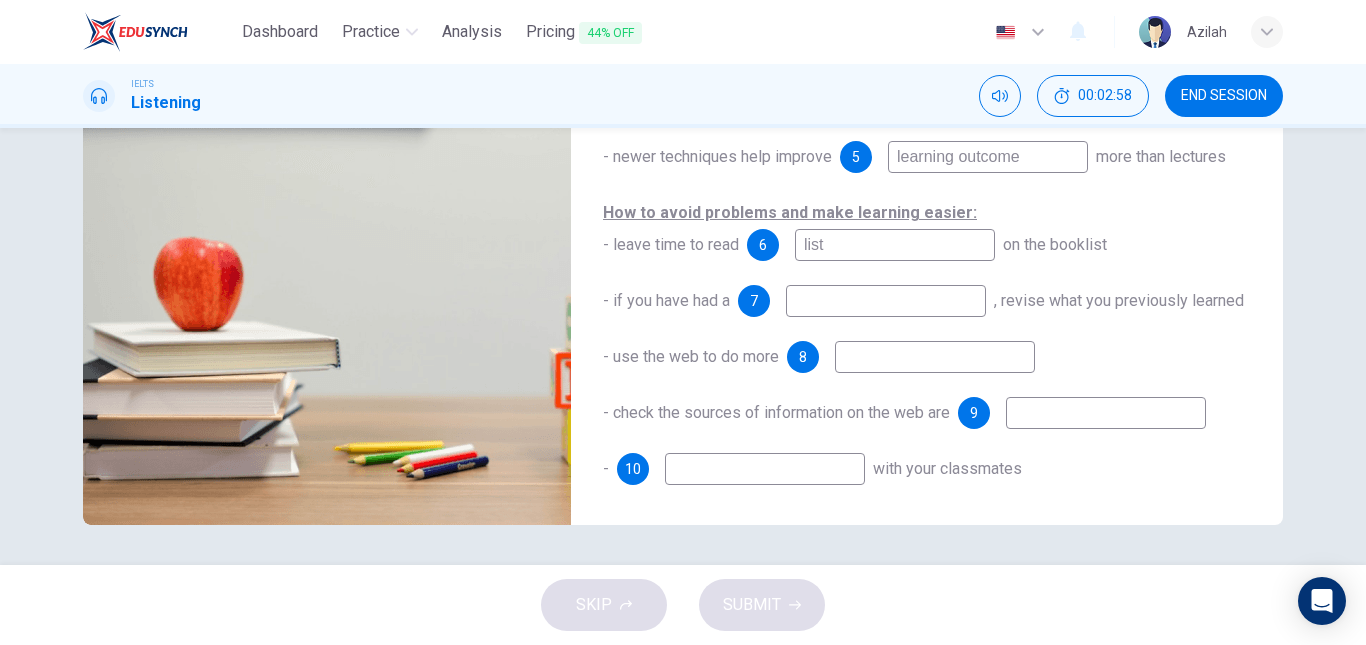click on "list" at bounding box center [895, 245] 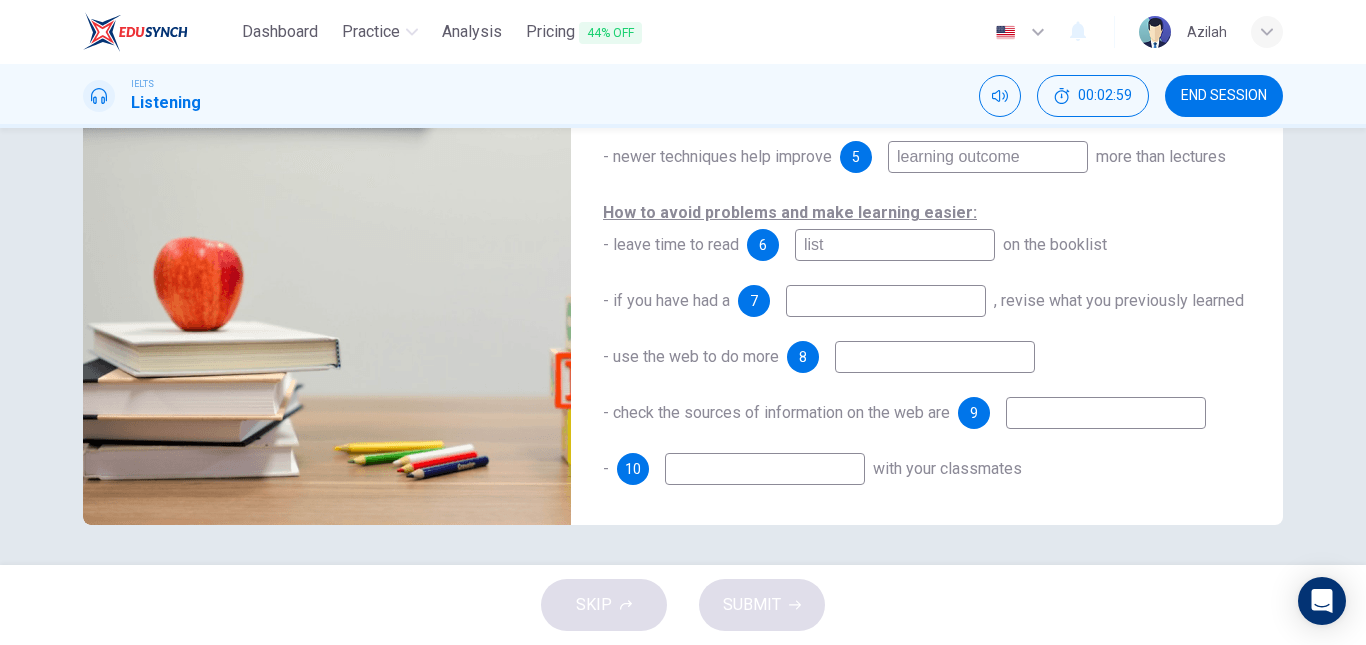type on "c" 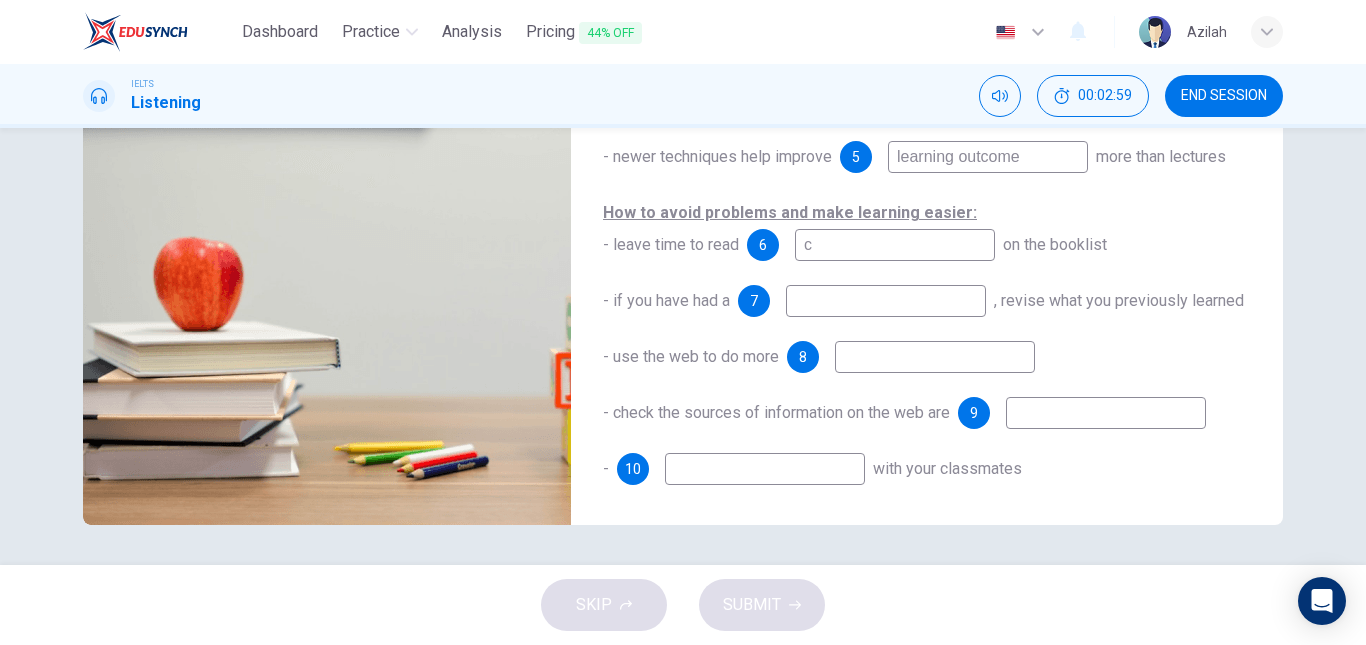 type on "69" 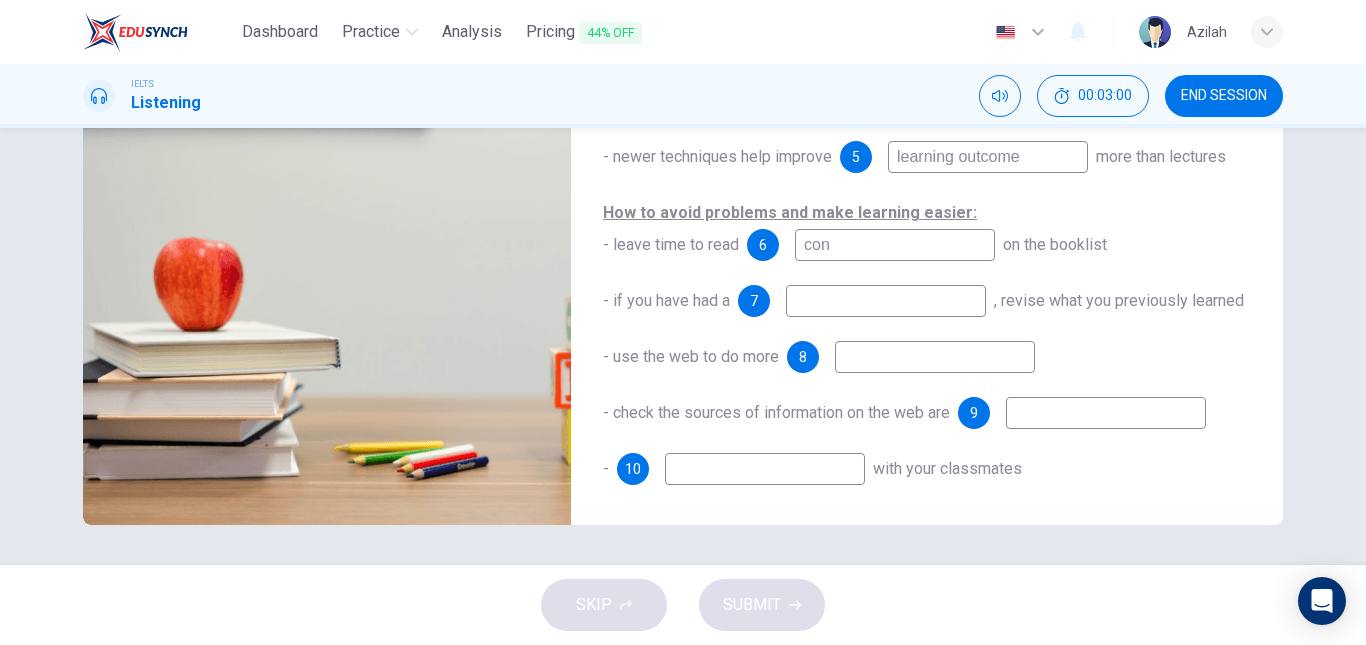 type on "cont" 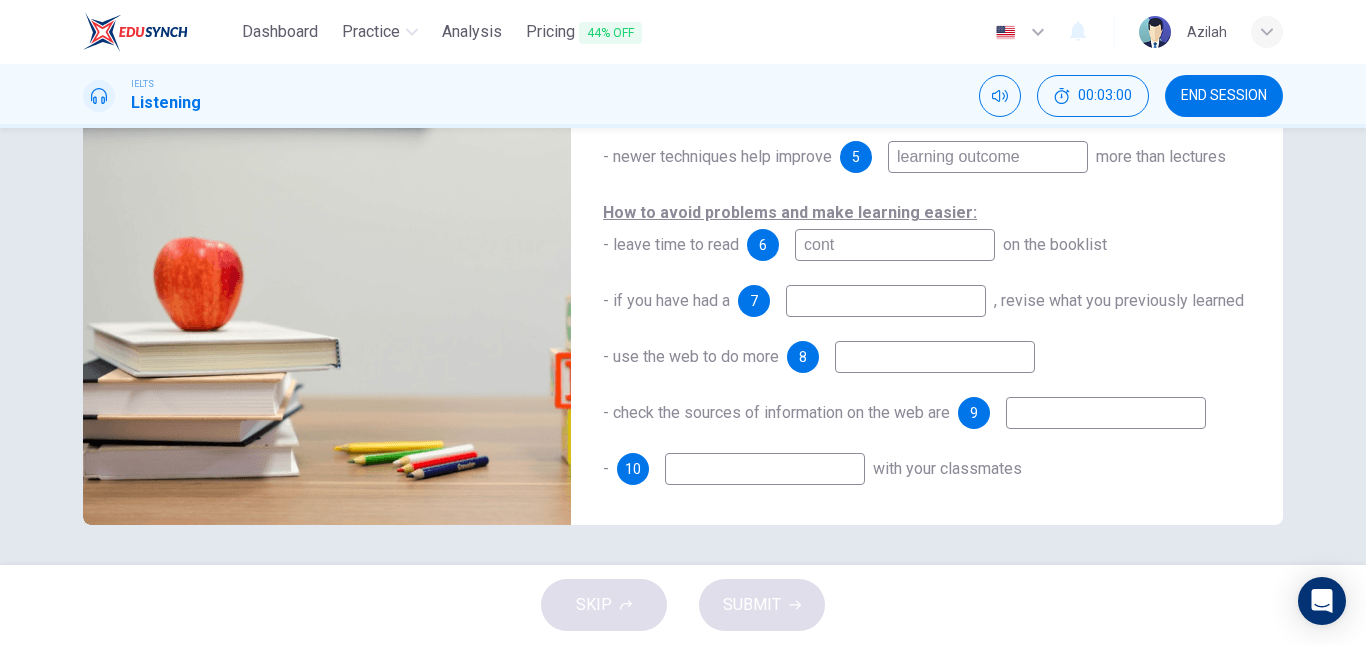 type on "69" 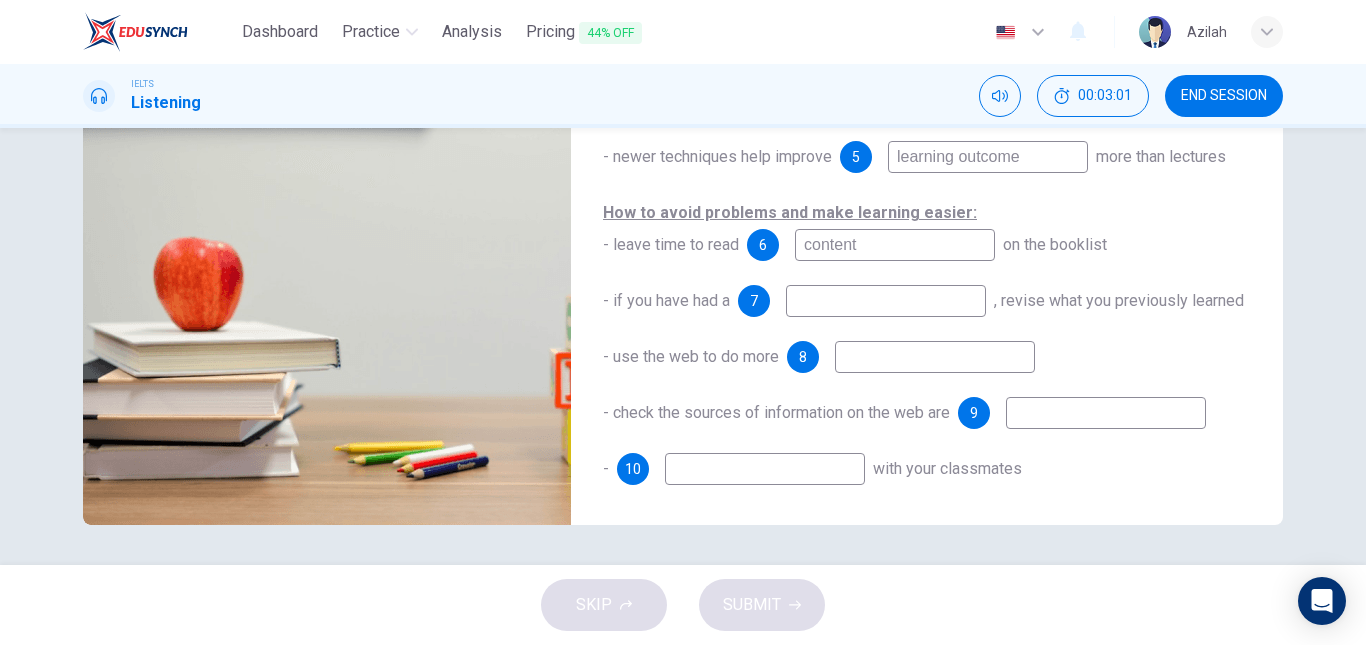 type on "content" 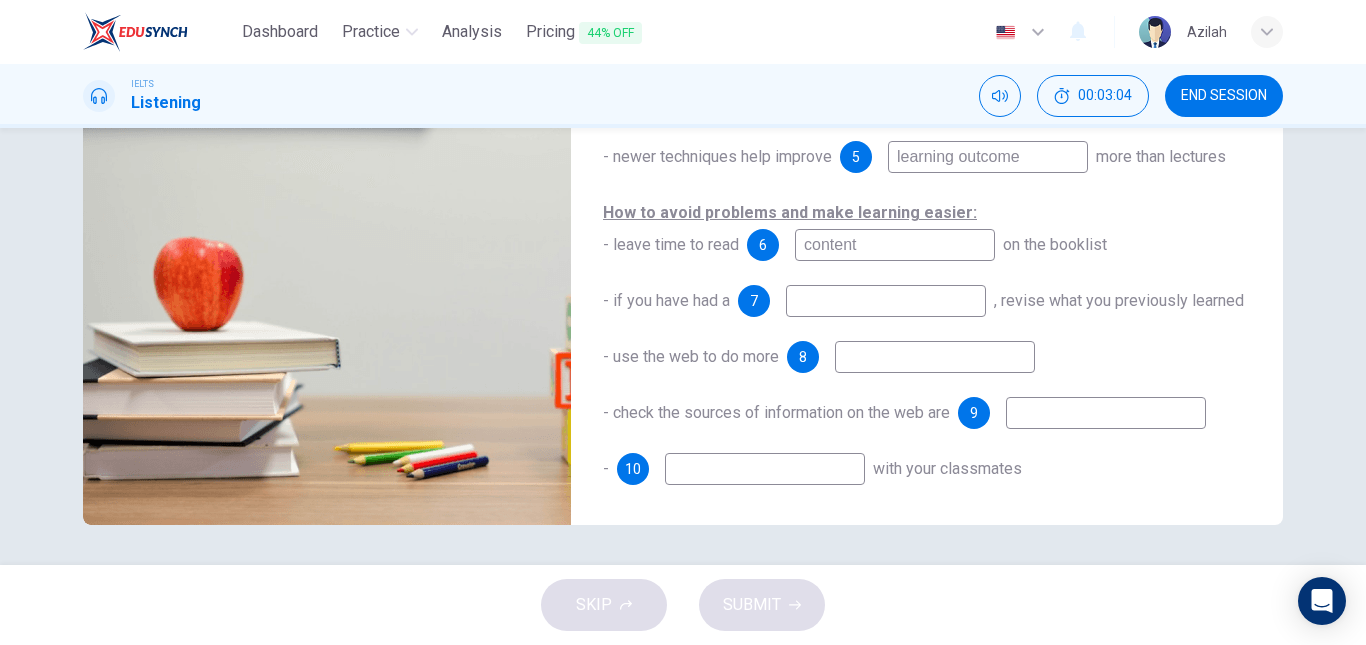 type on "71" 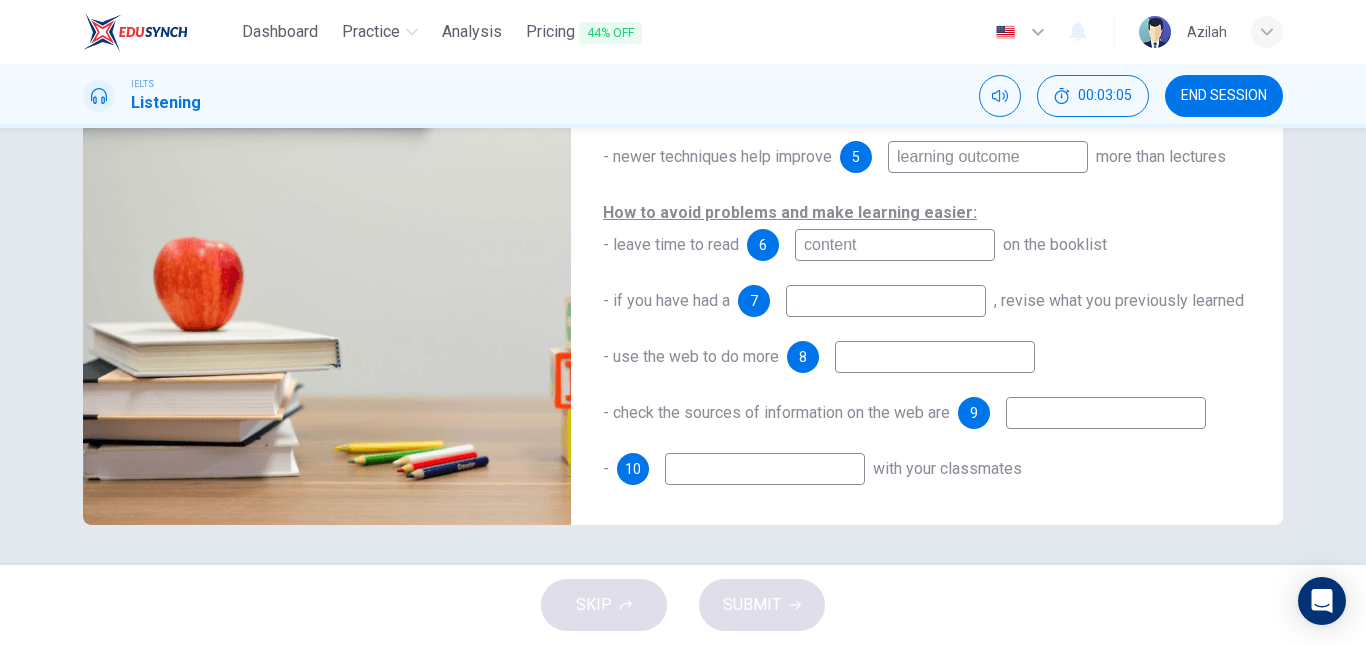 type on "content" 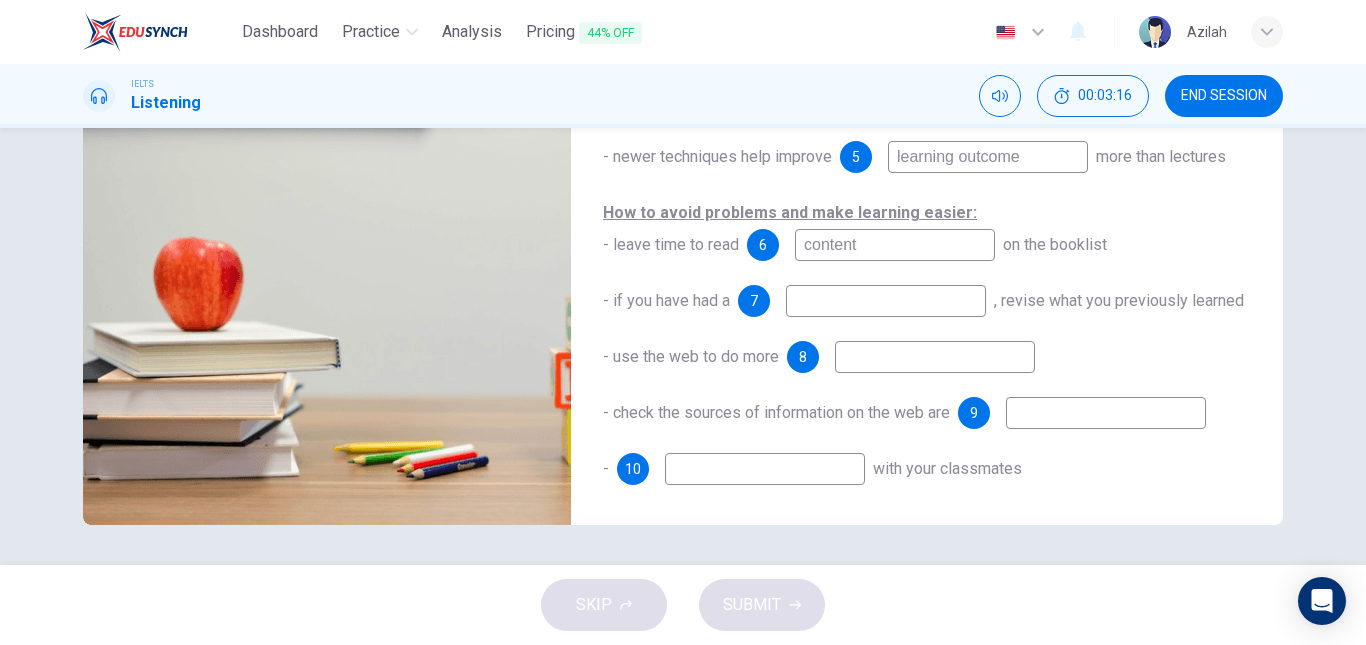 type on "76" 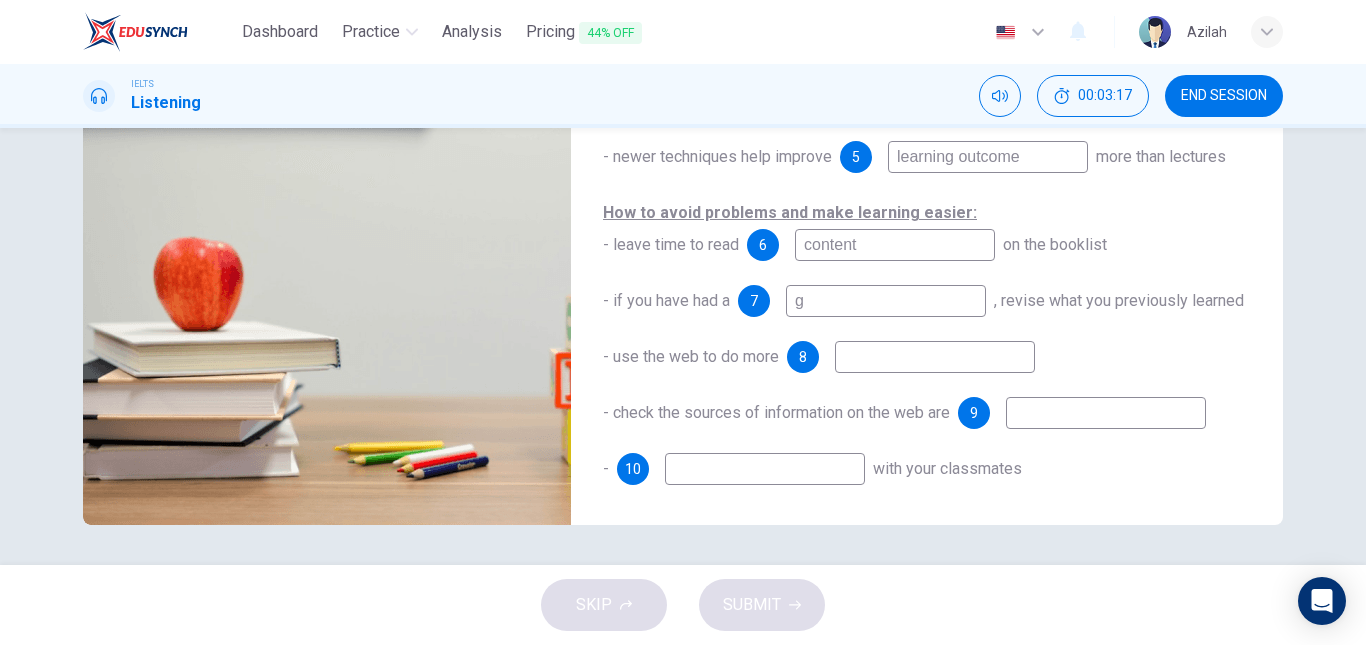 type on "ga" 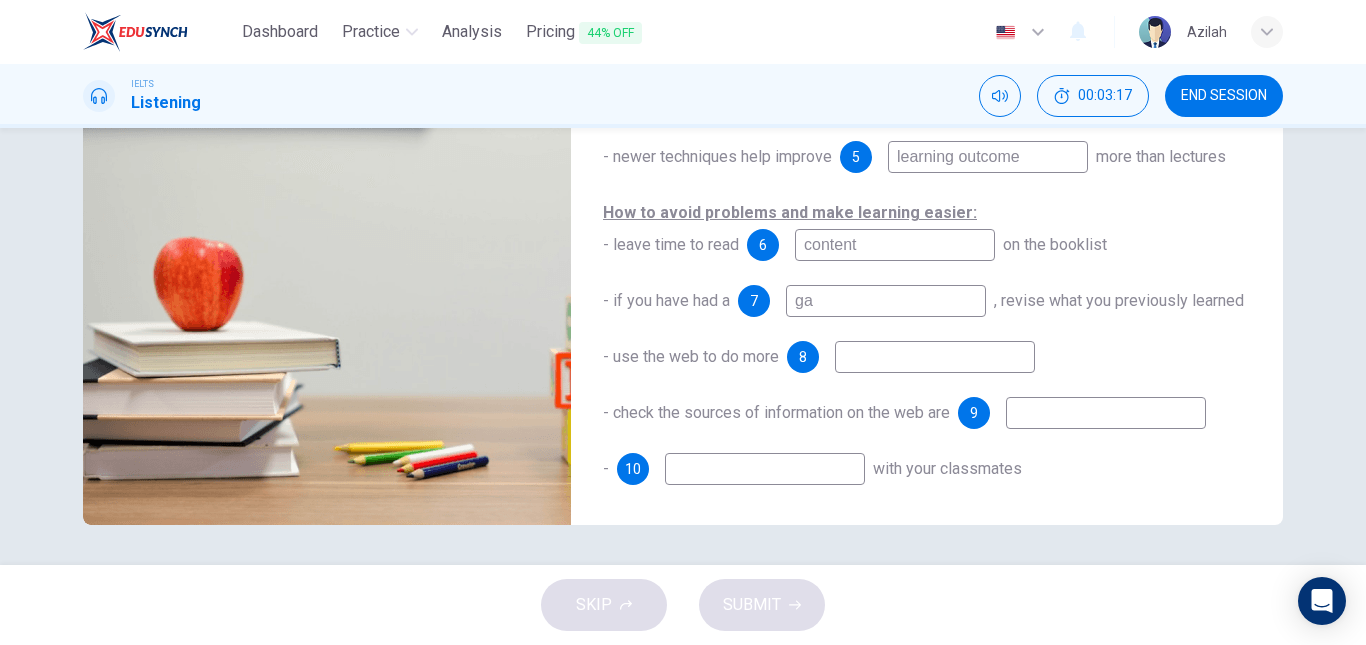 type on "76" 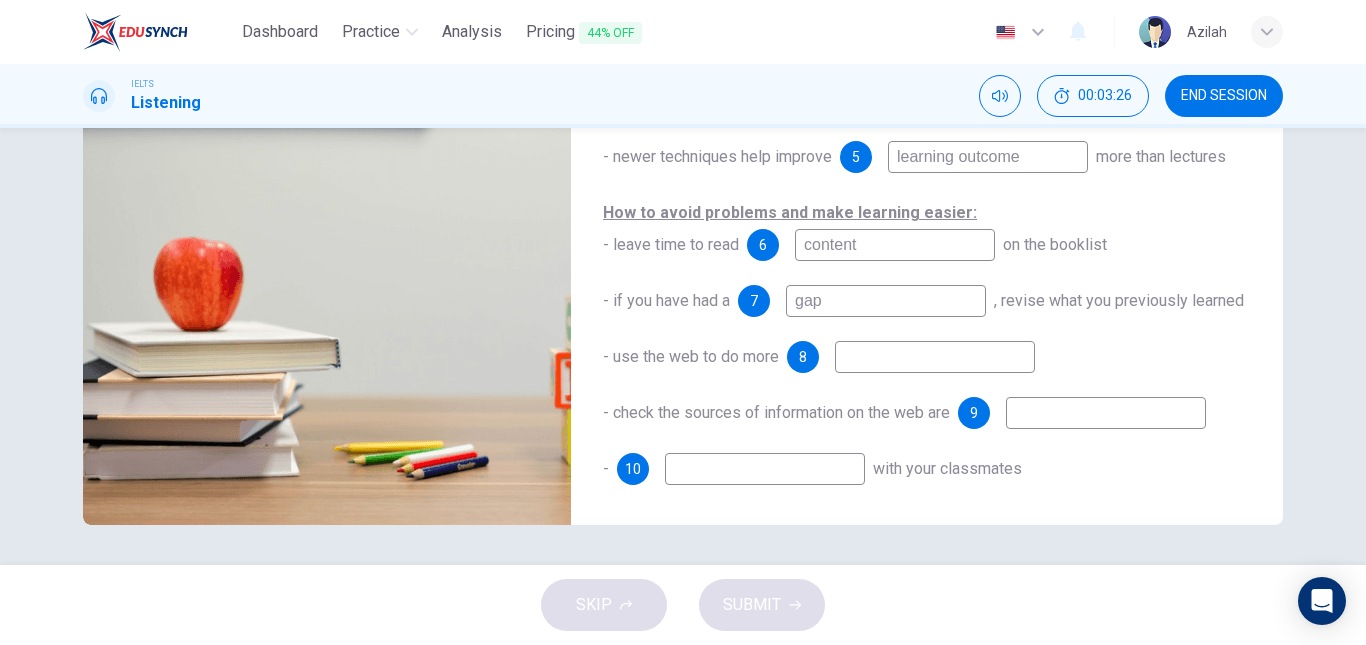 click on "gap" at bounding box center [886, 301] 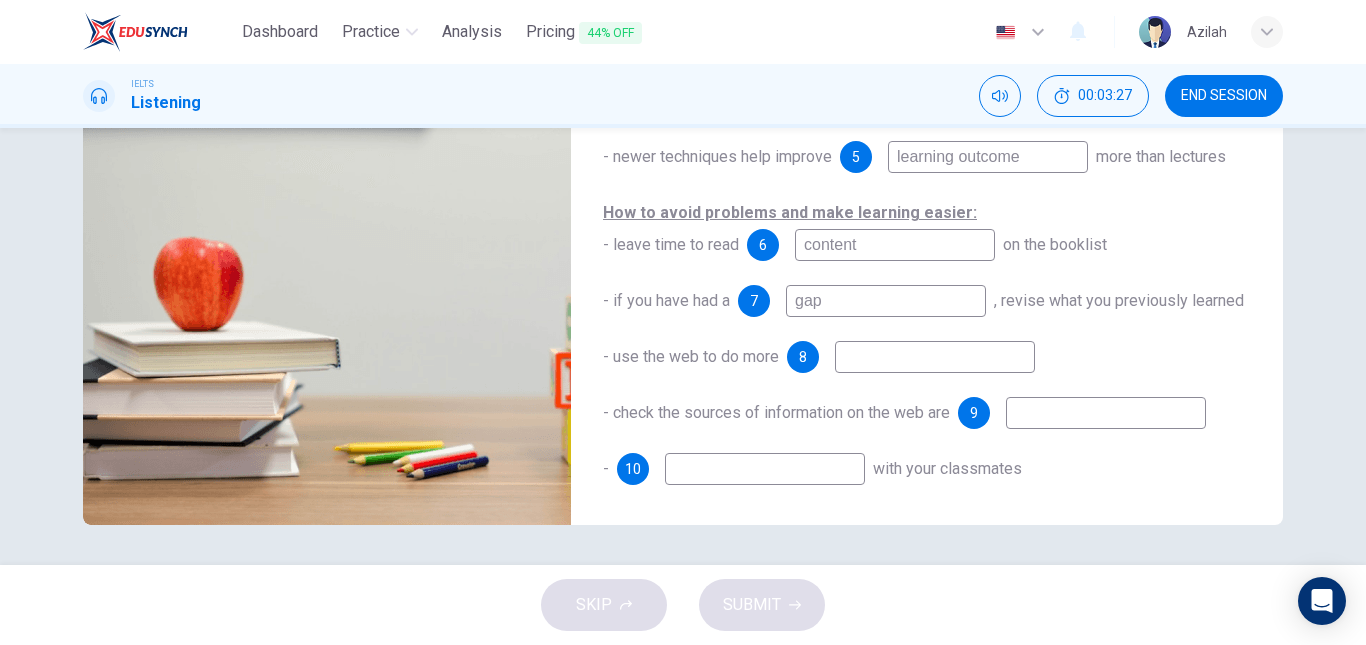 type on "80" 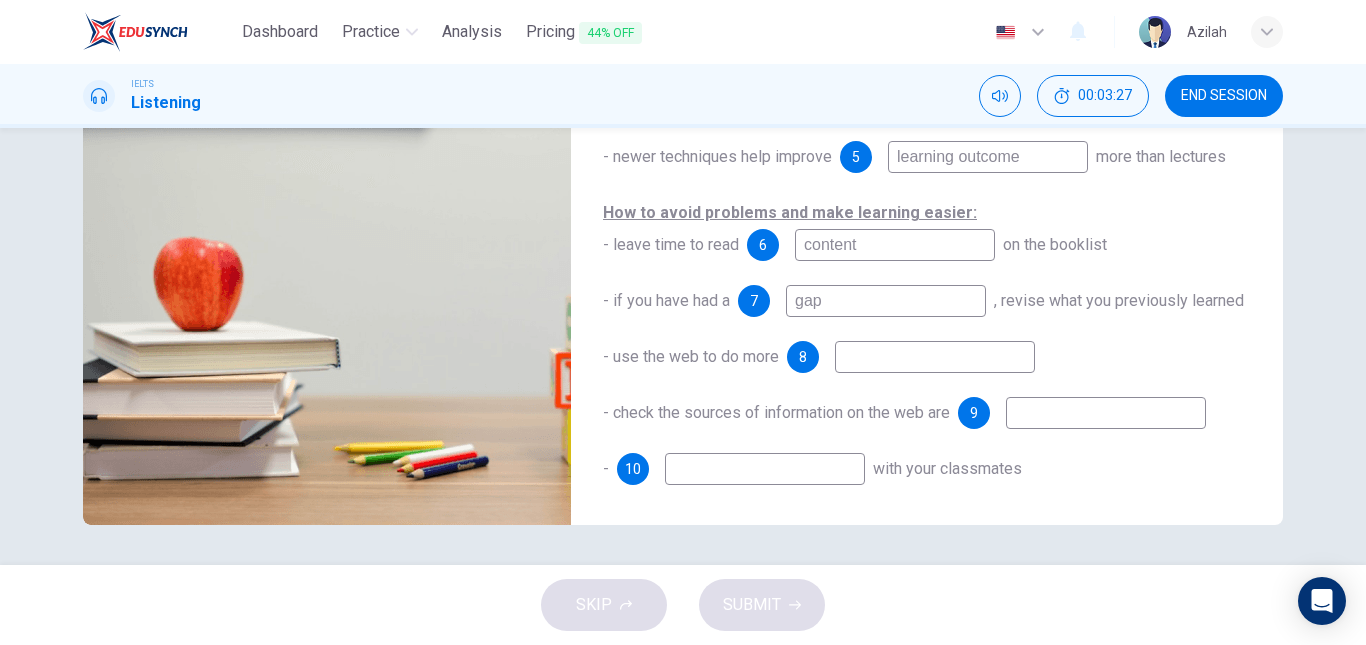 click on "gap" at bounding box center [886, 301] 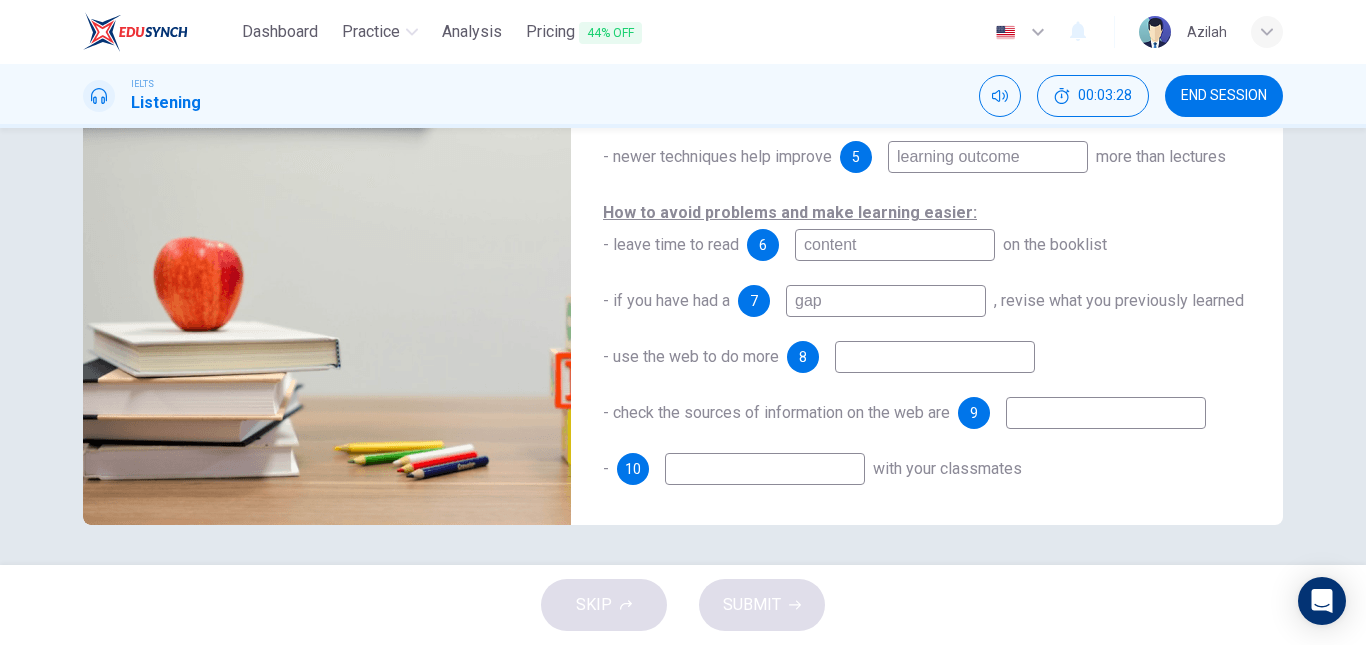 type on "ygap" 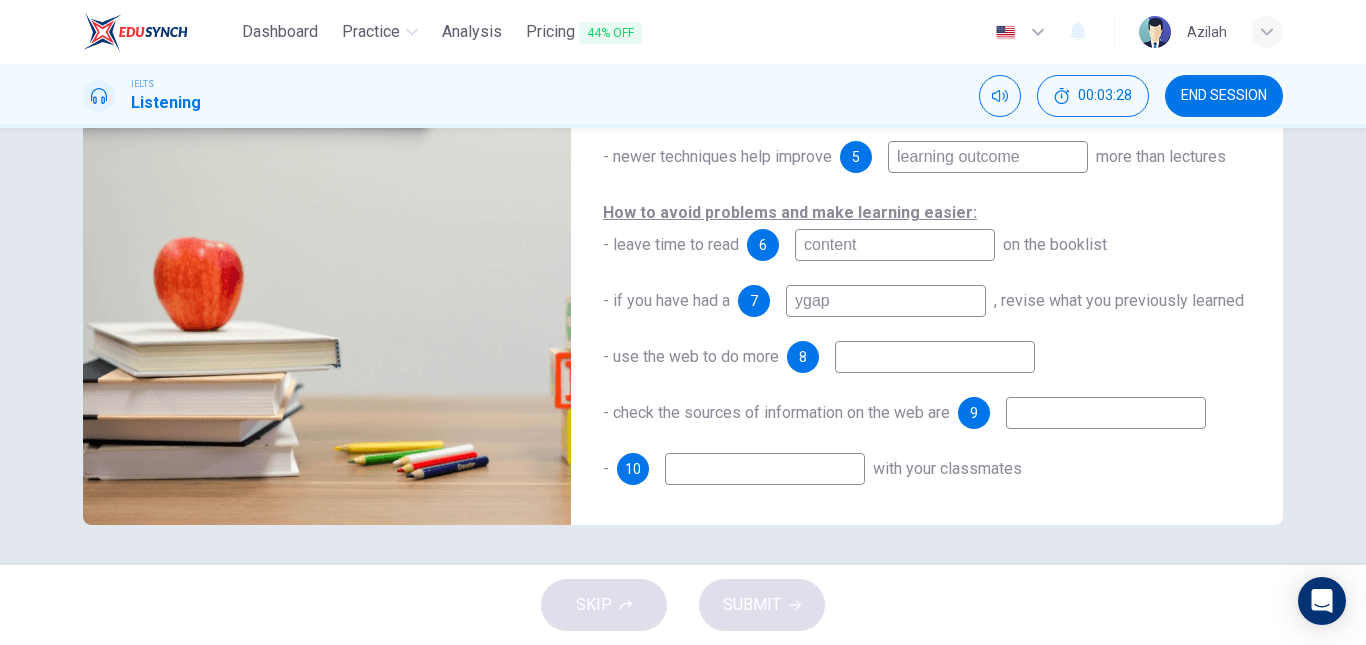 type on "80" 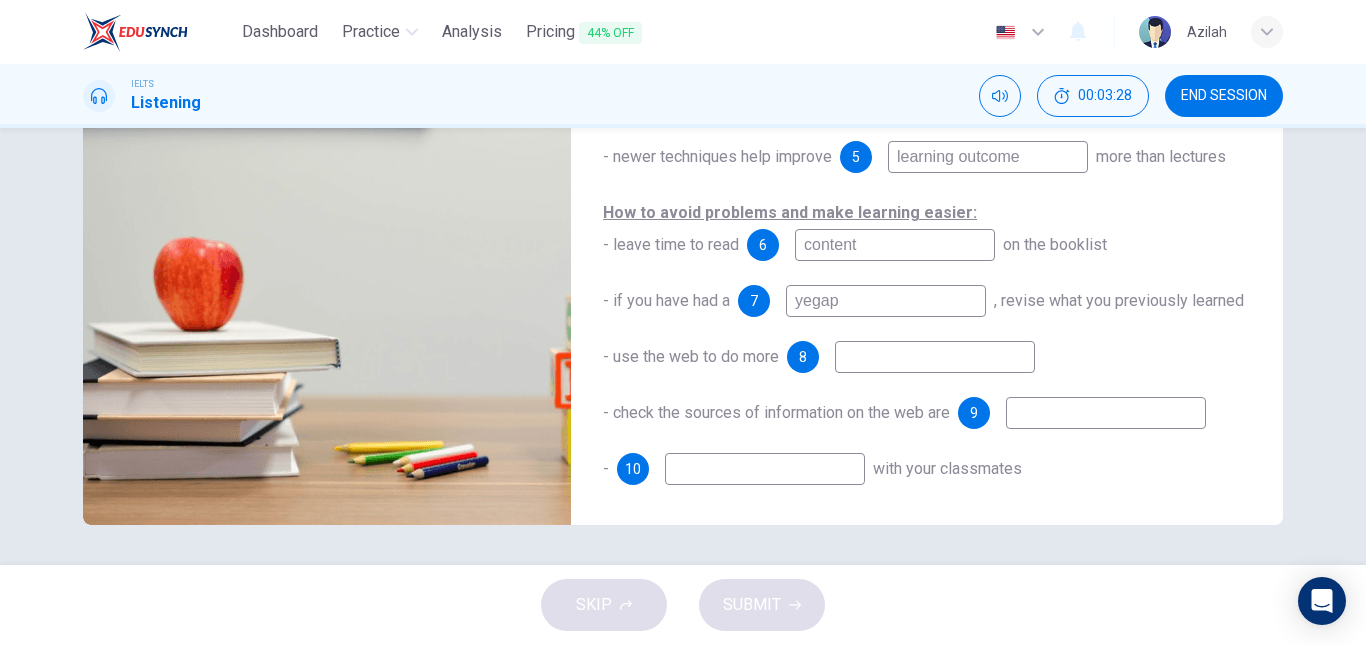 type on "yeagap" 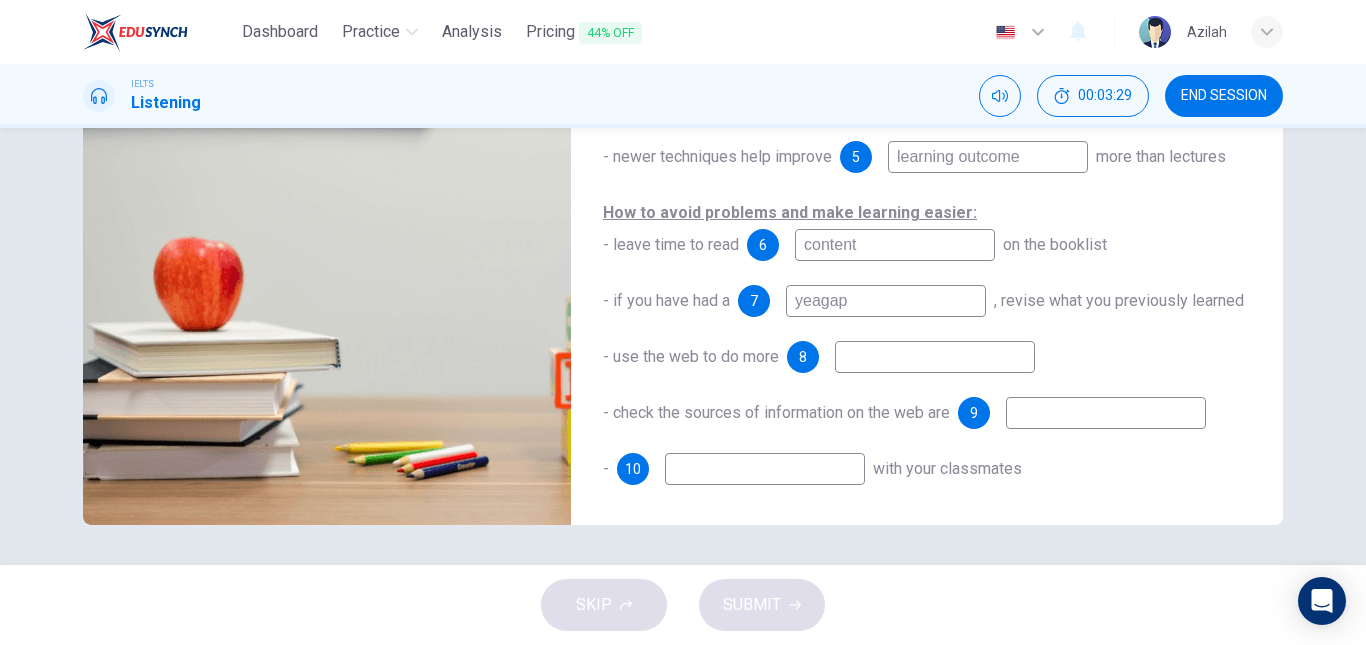 type on "81" 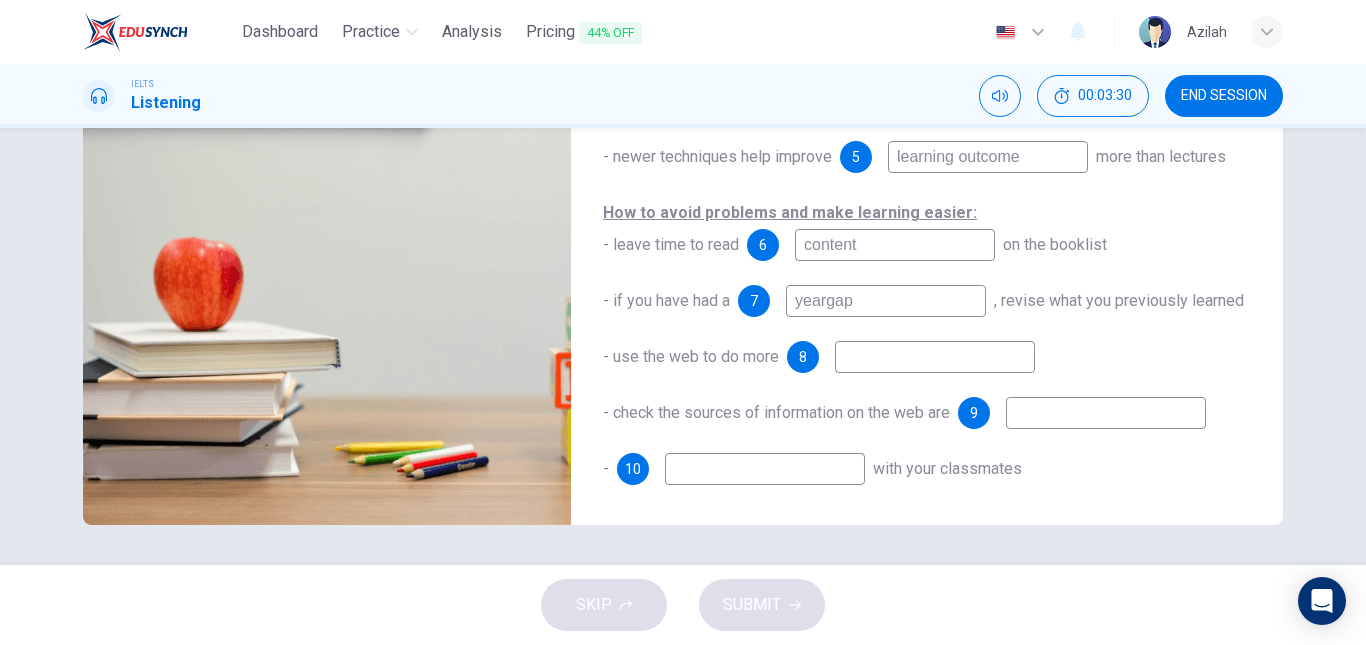 type on "year gap" 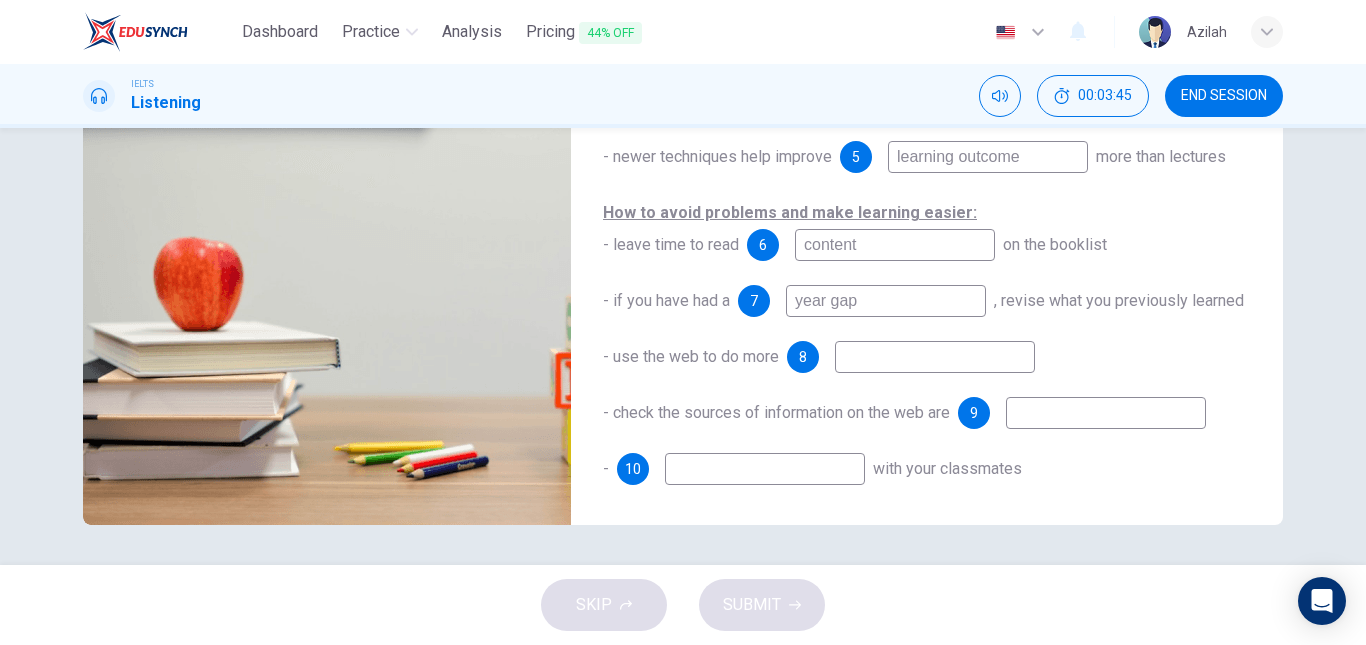 type on "87" 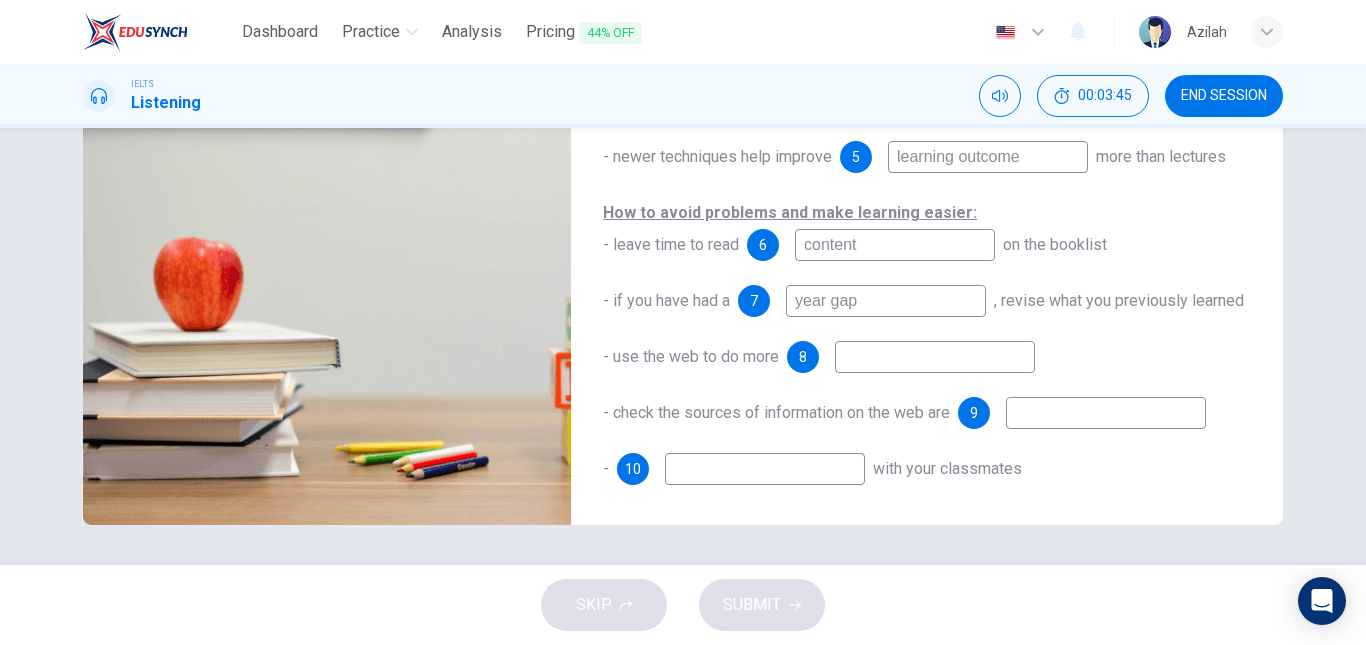 type on "year gap" 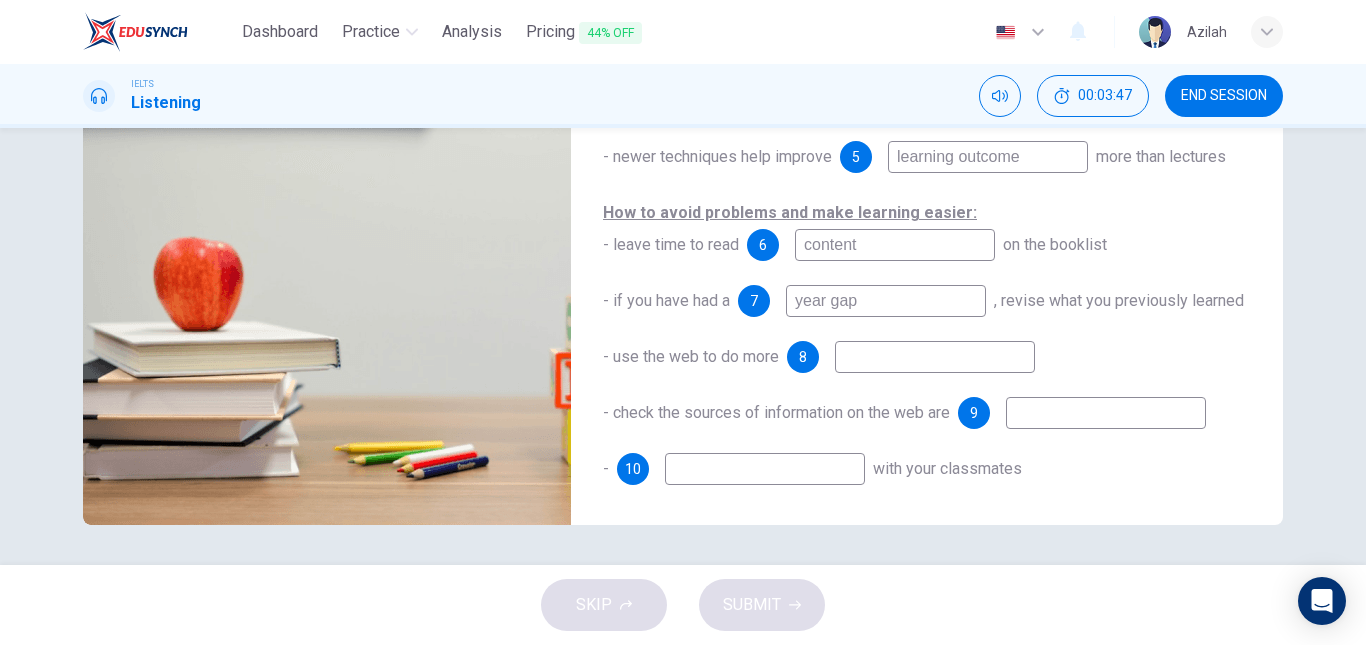 type on "88" 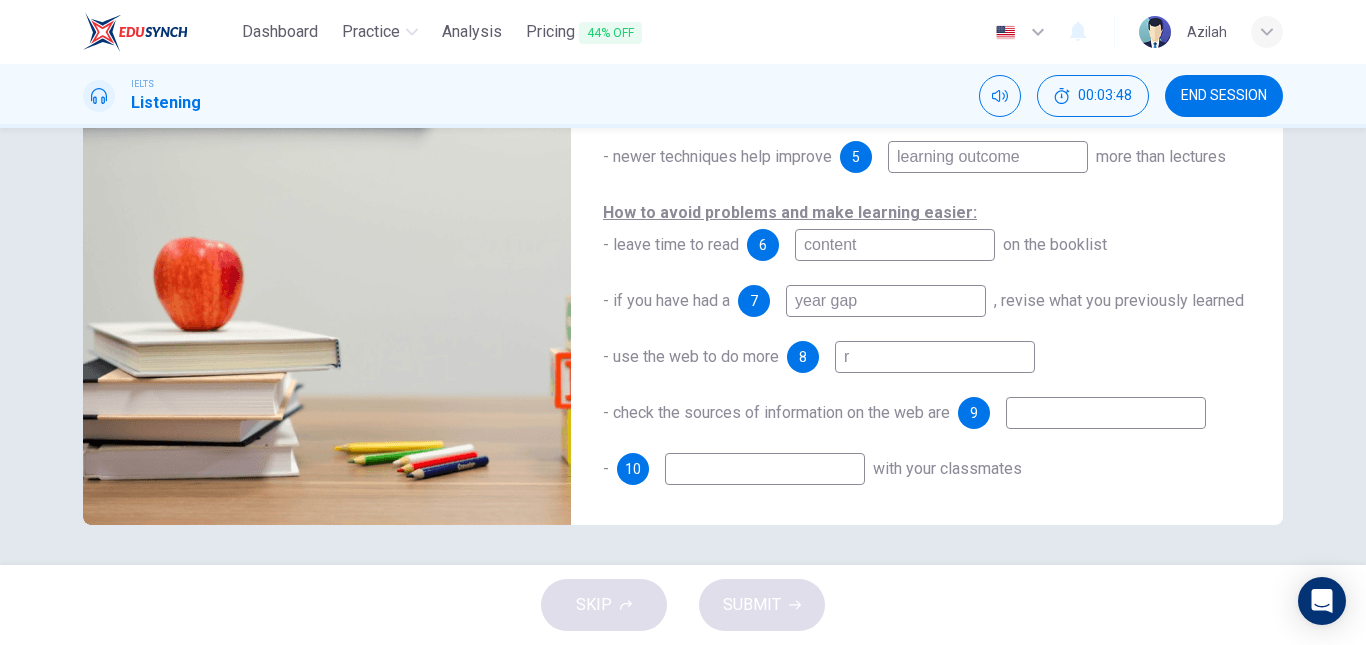 type on "re" 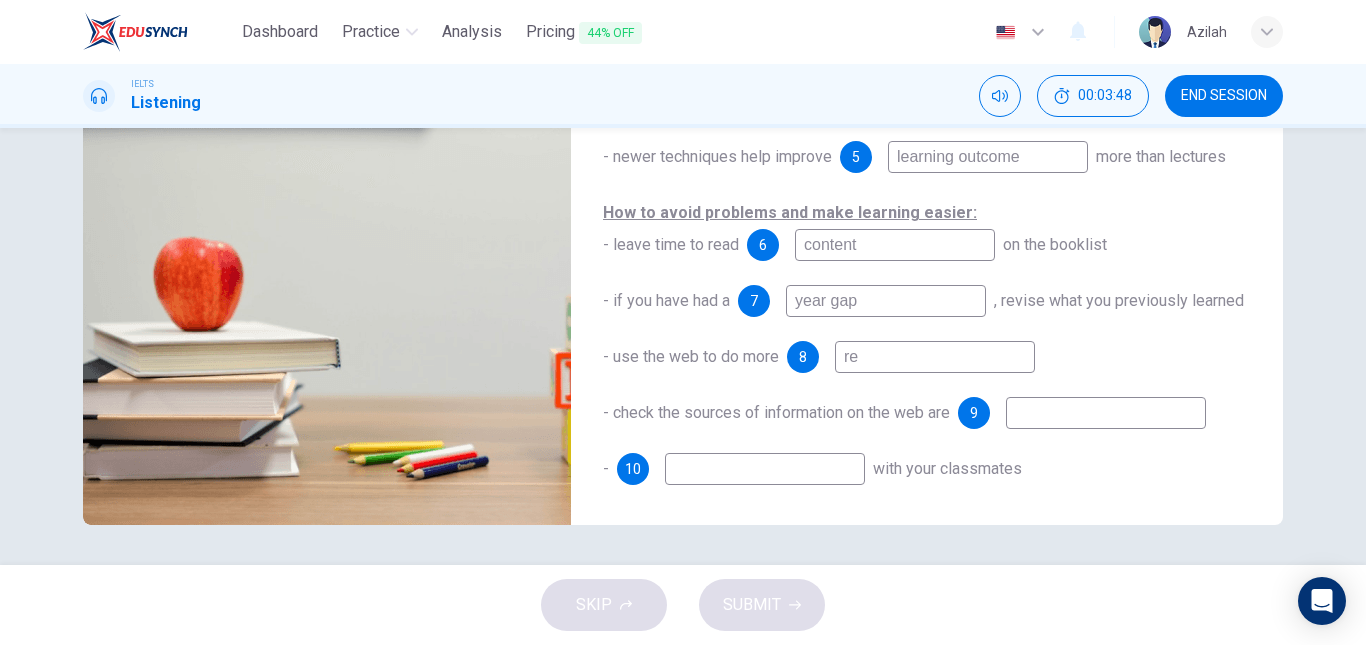 type on "88" 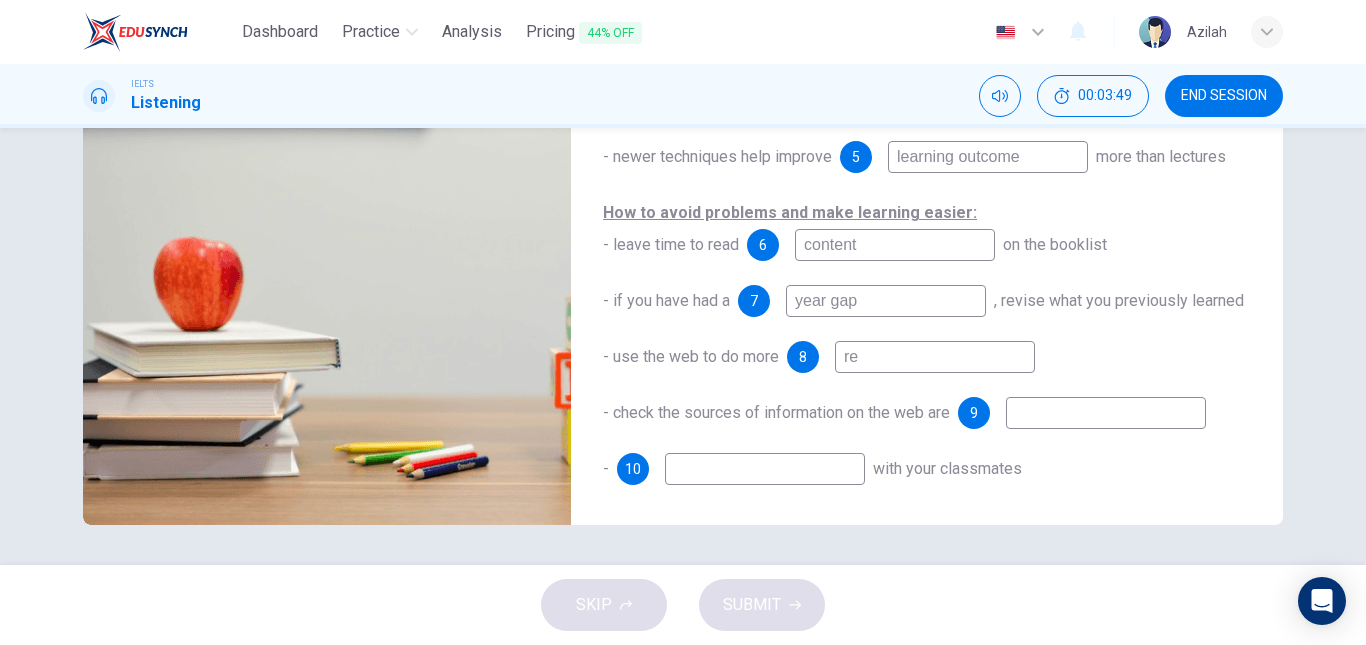 type on "res" 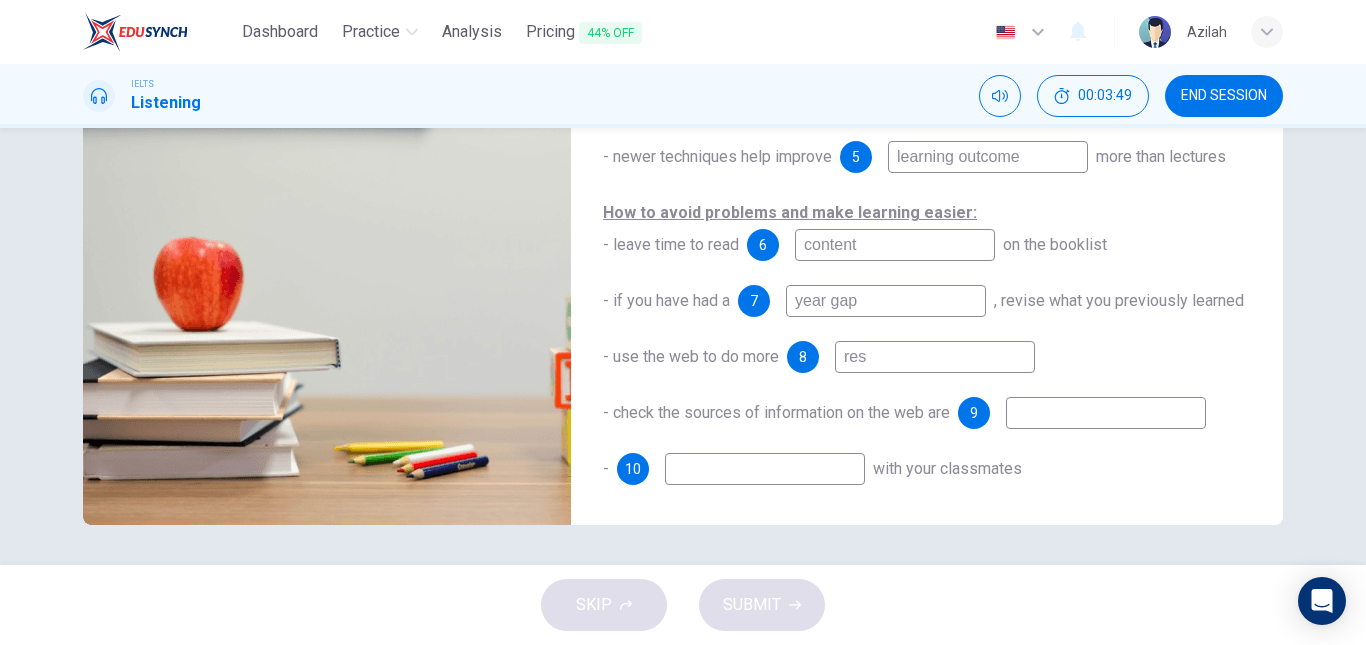 type on "88" 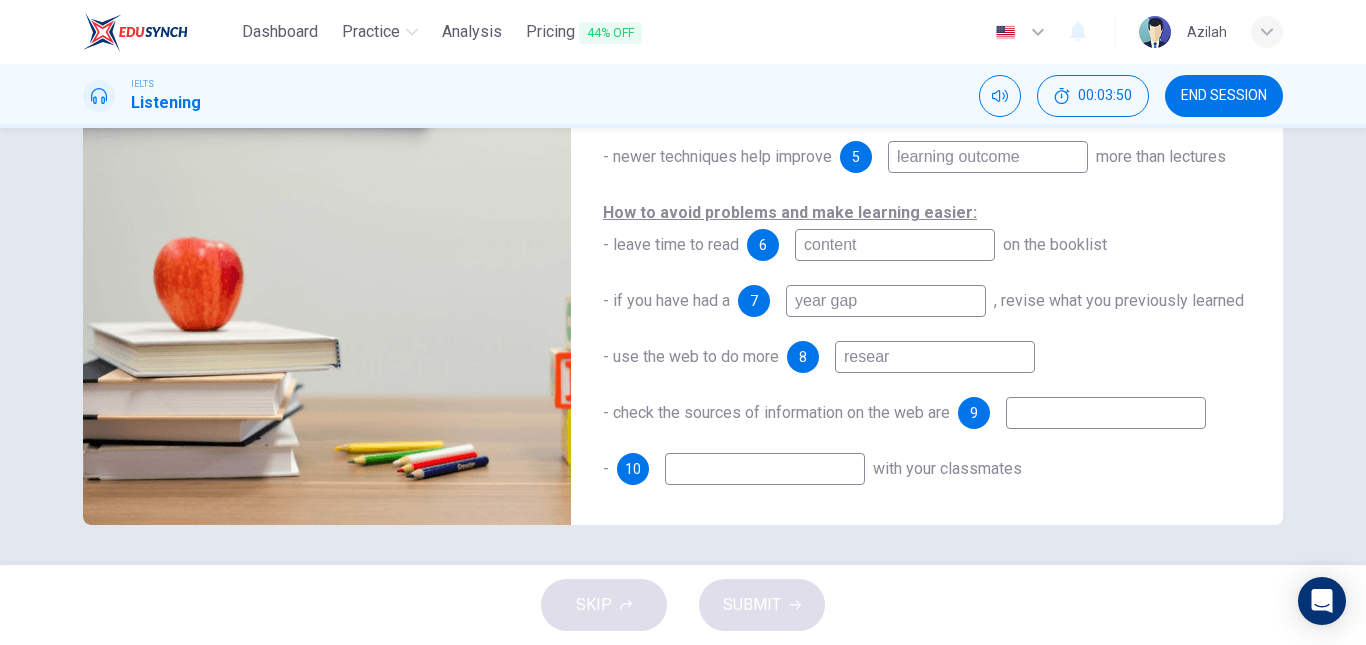 type on "researc" 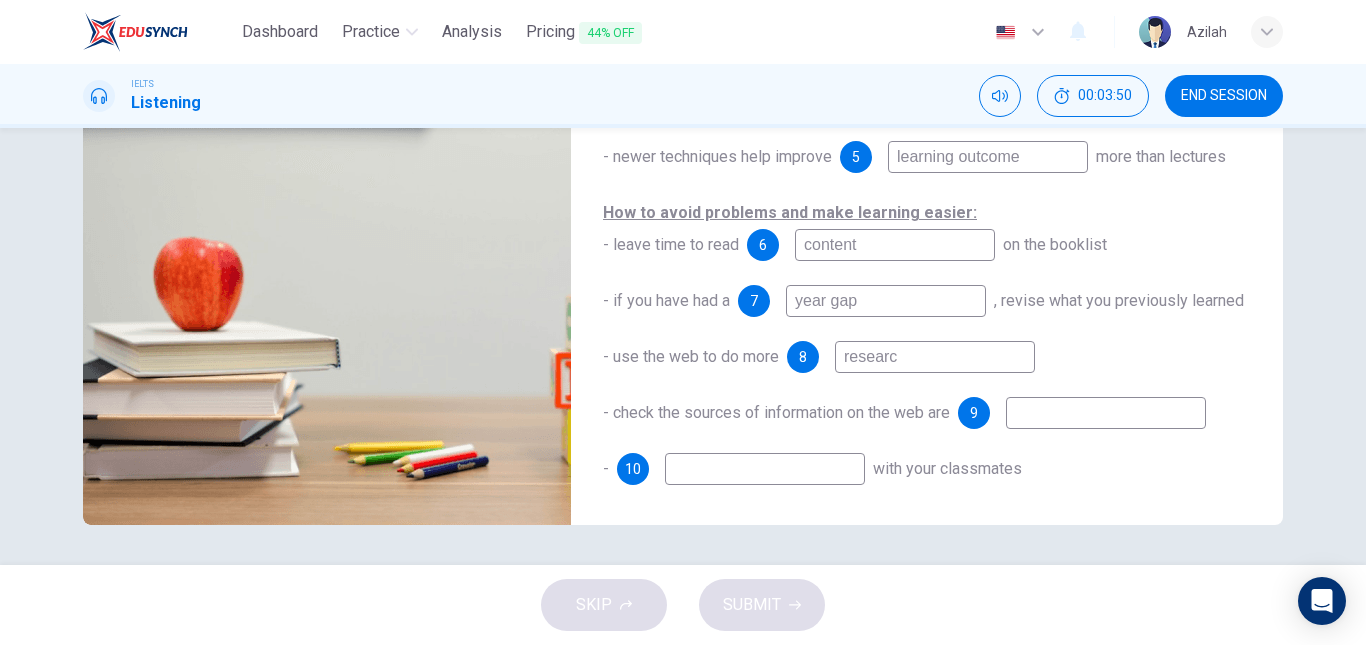 type on "89" 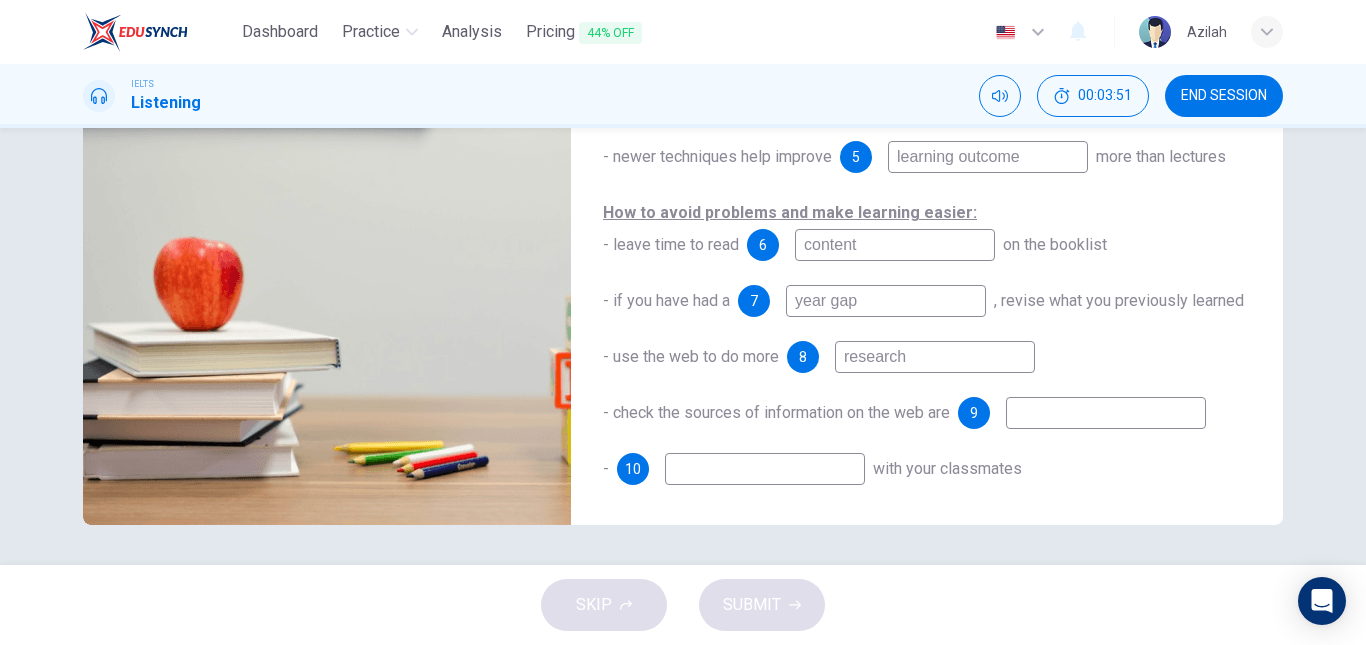 type on "research" 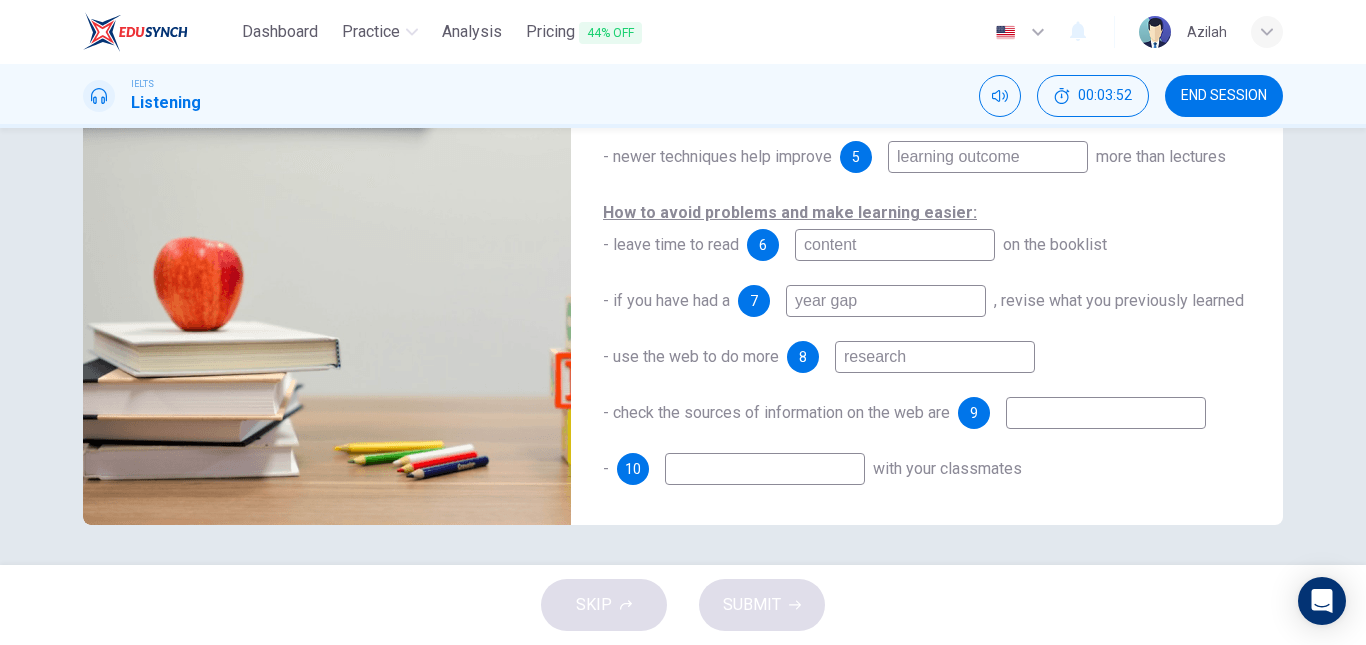 click on "research" at bounding box center [935, 357] 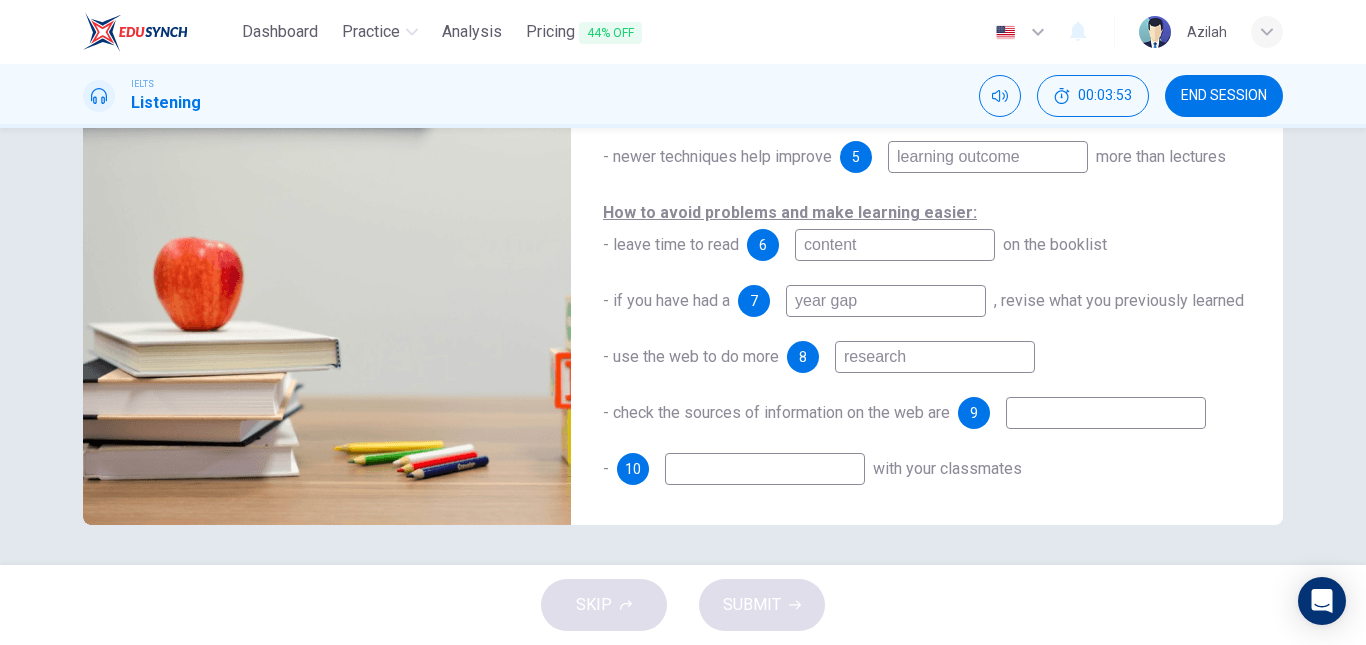type on "90" 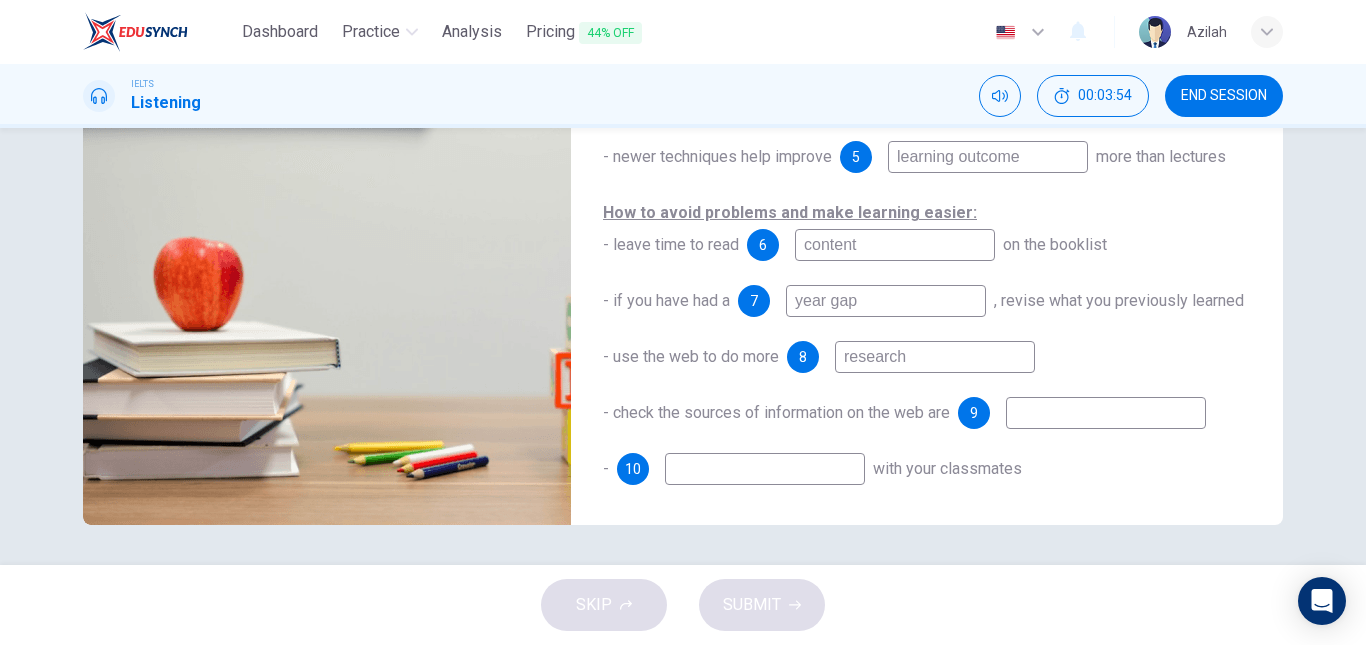 type on "eresearch" 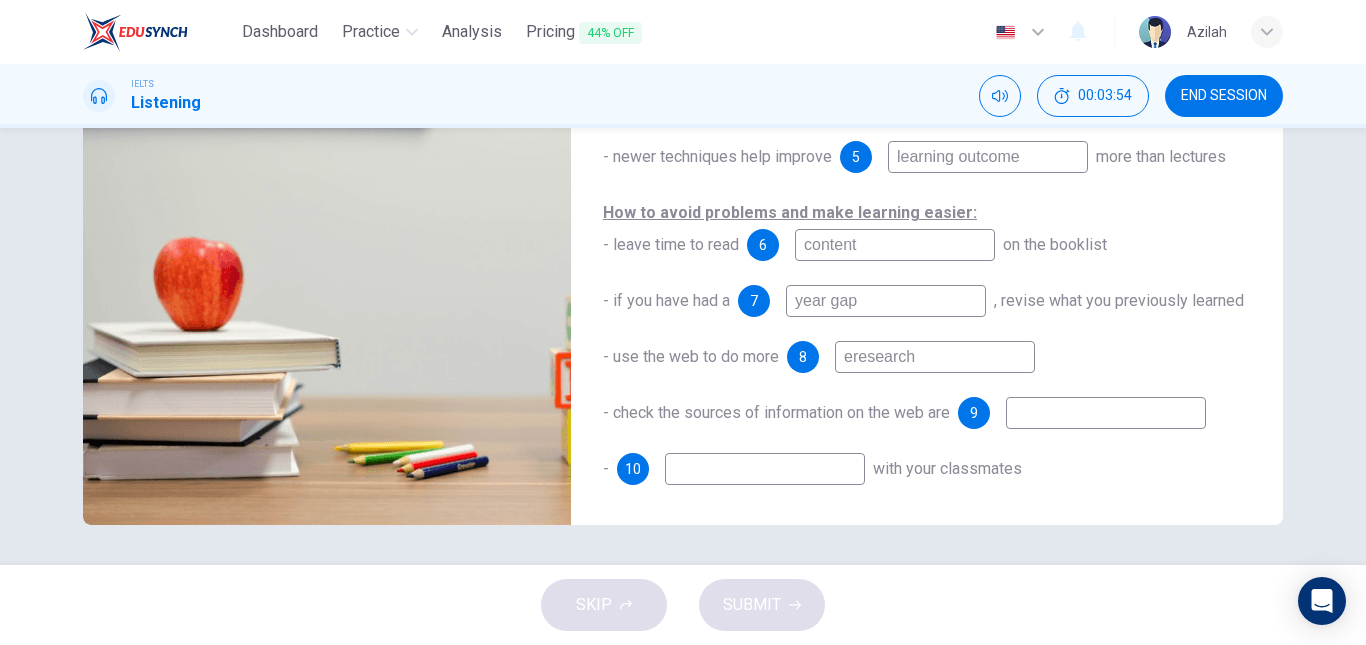 type on "90" 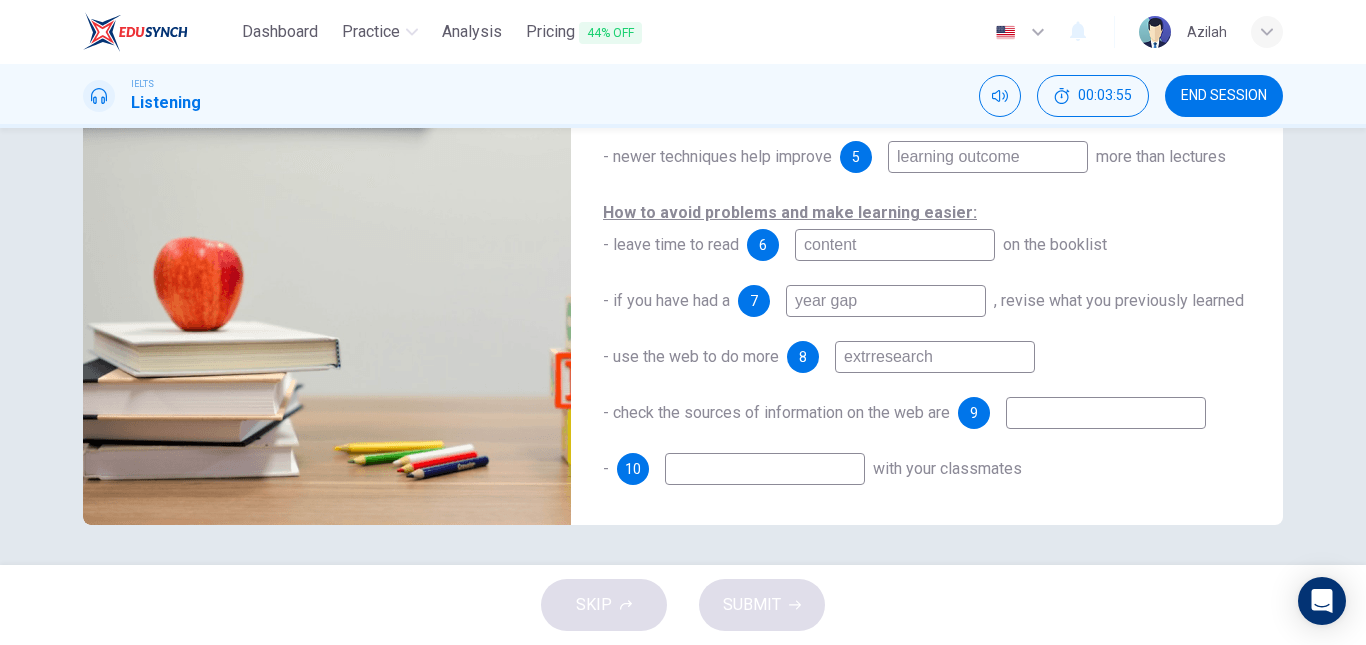 type on "extraresearch" 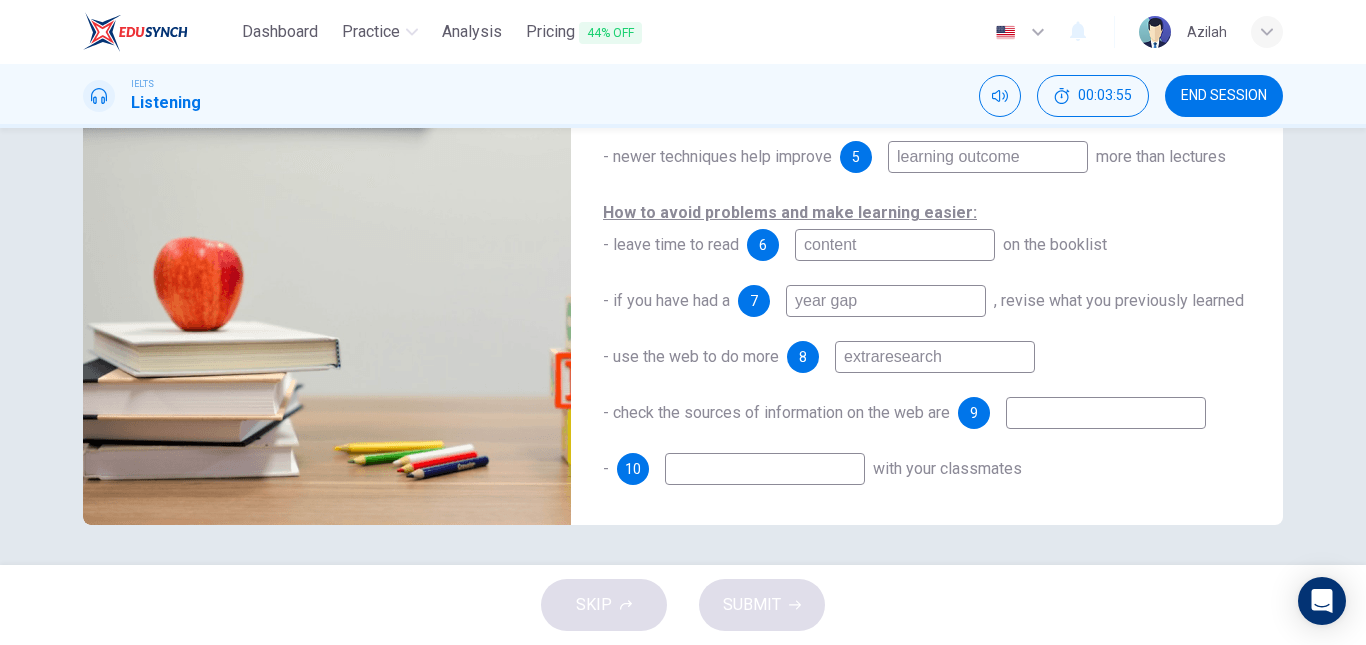 type on "91" 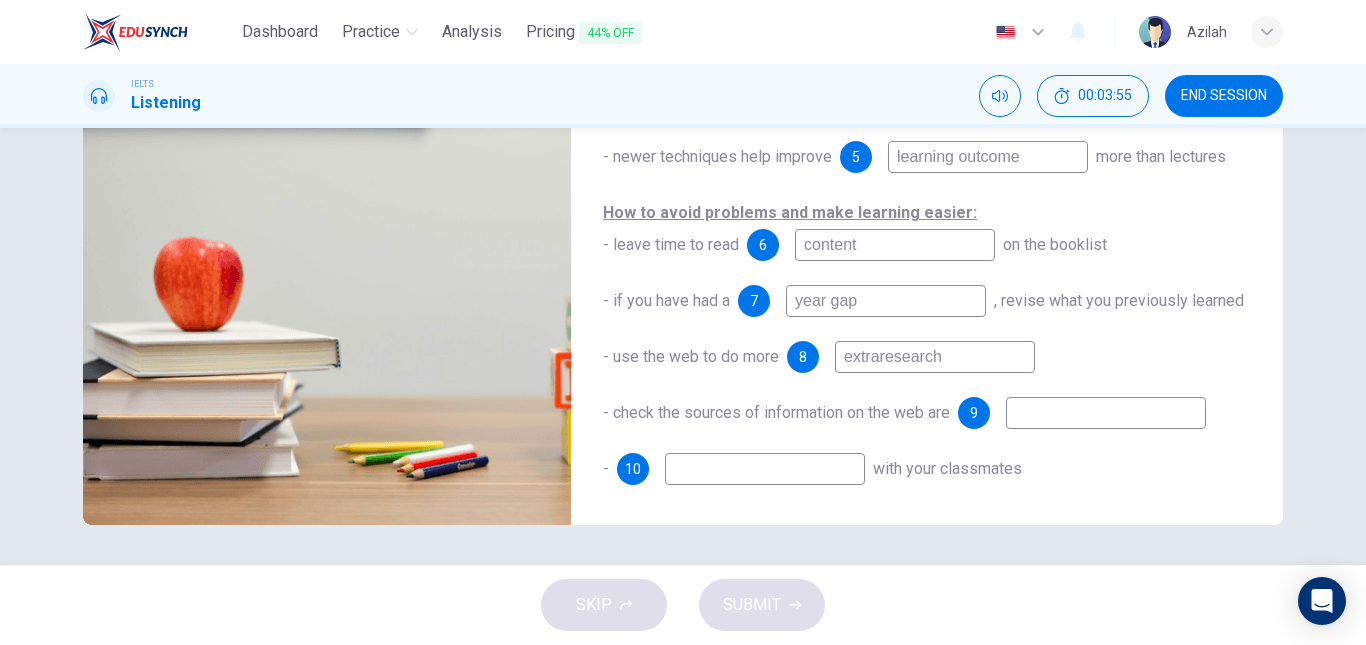 type on "extra research" 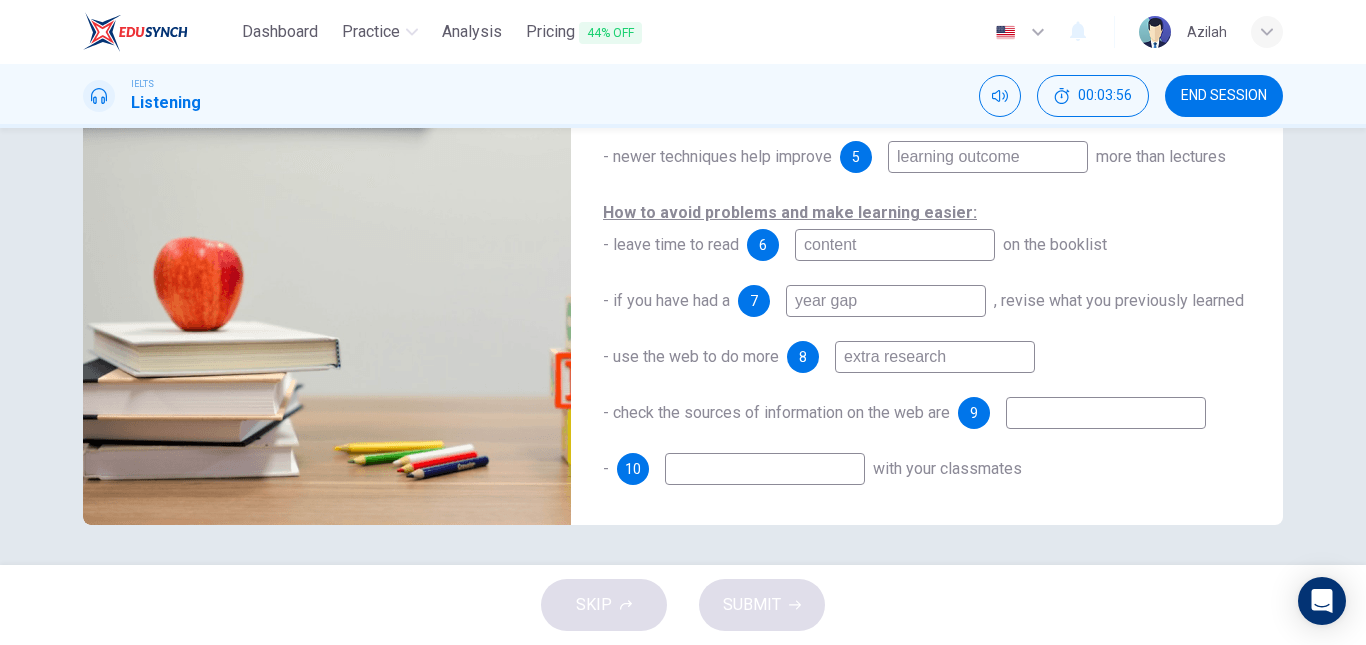 type on "91" 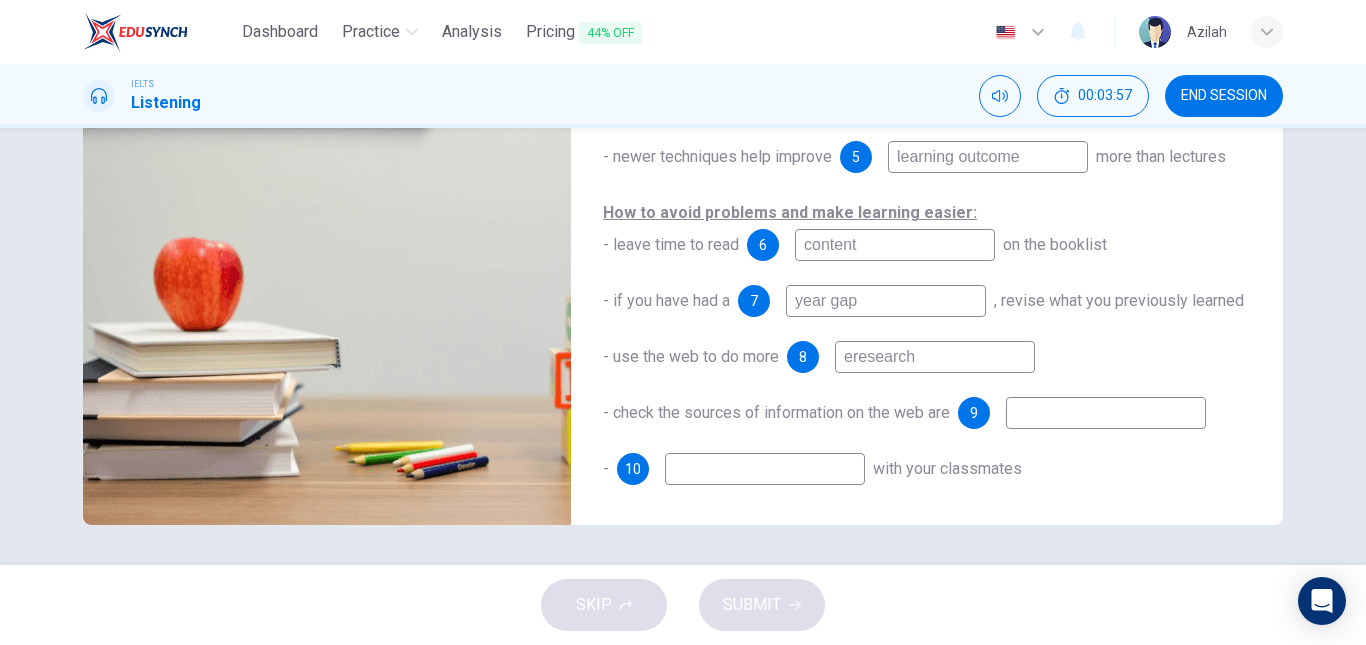 type on "research" 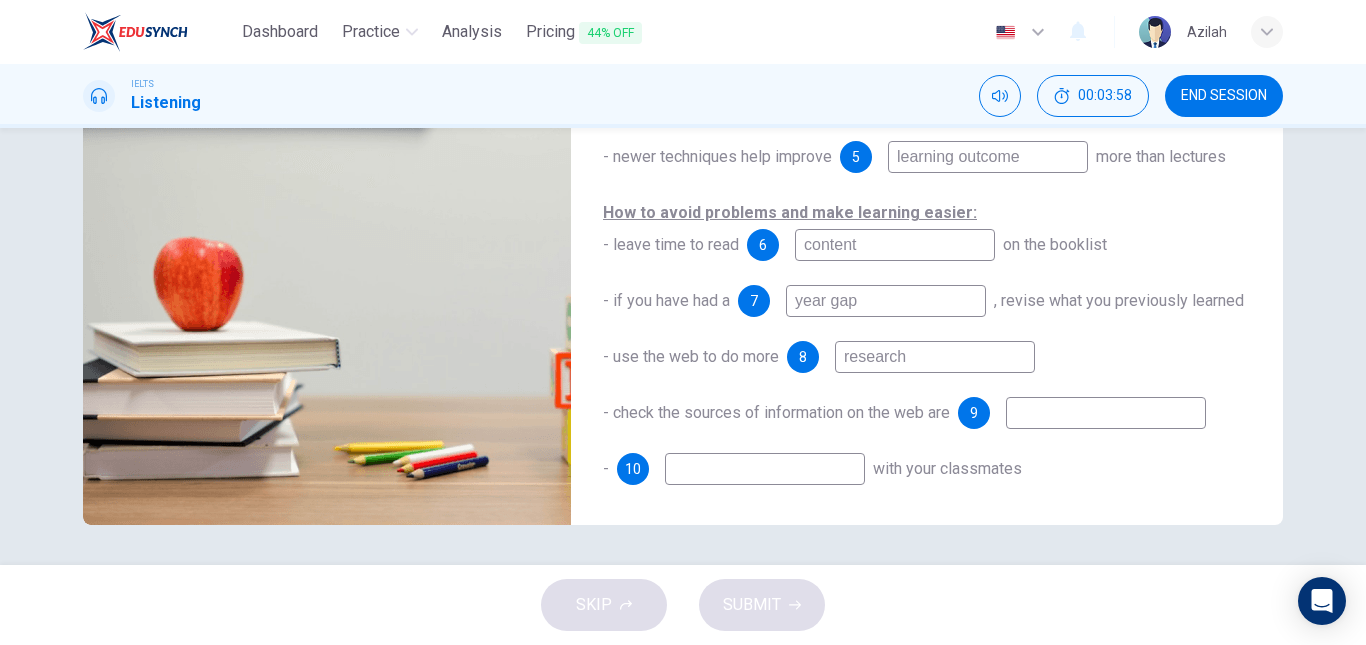 type on "92" 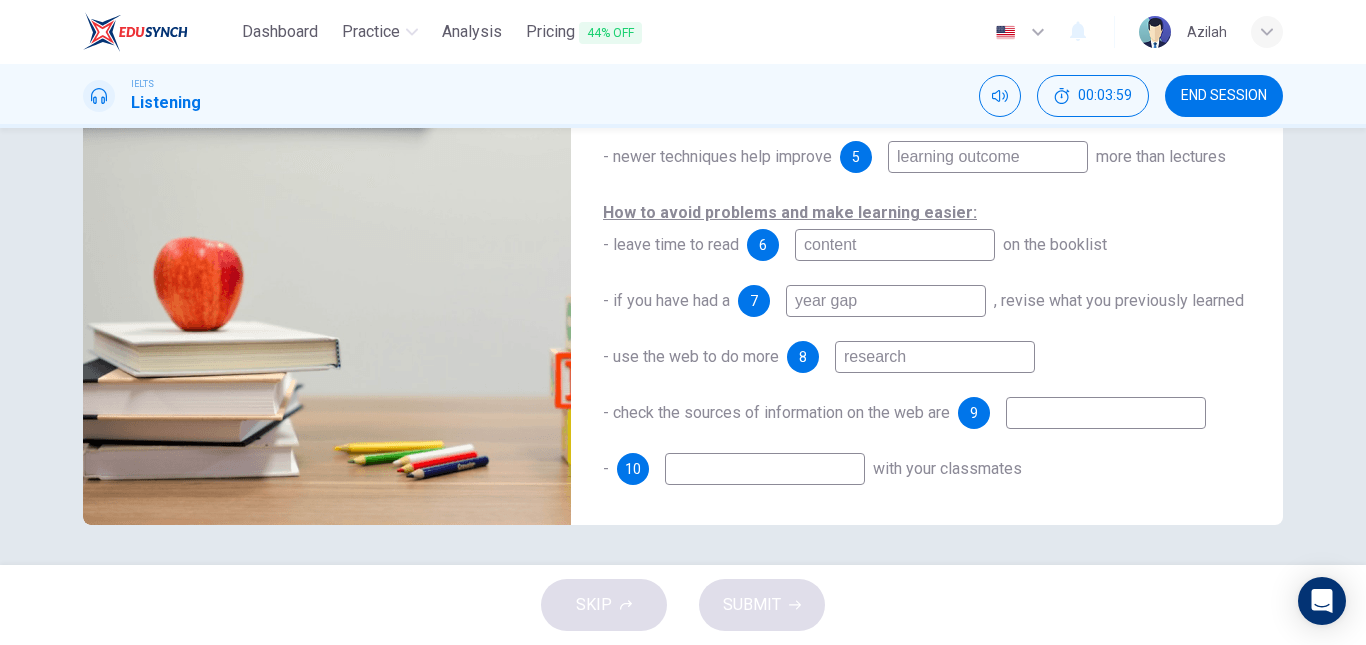 type on "research" 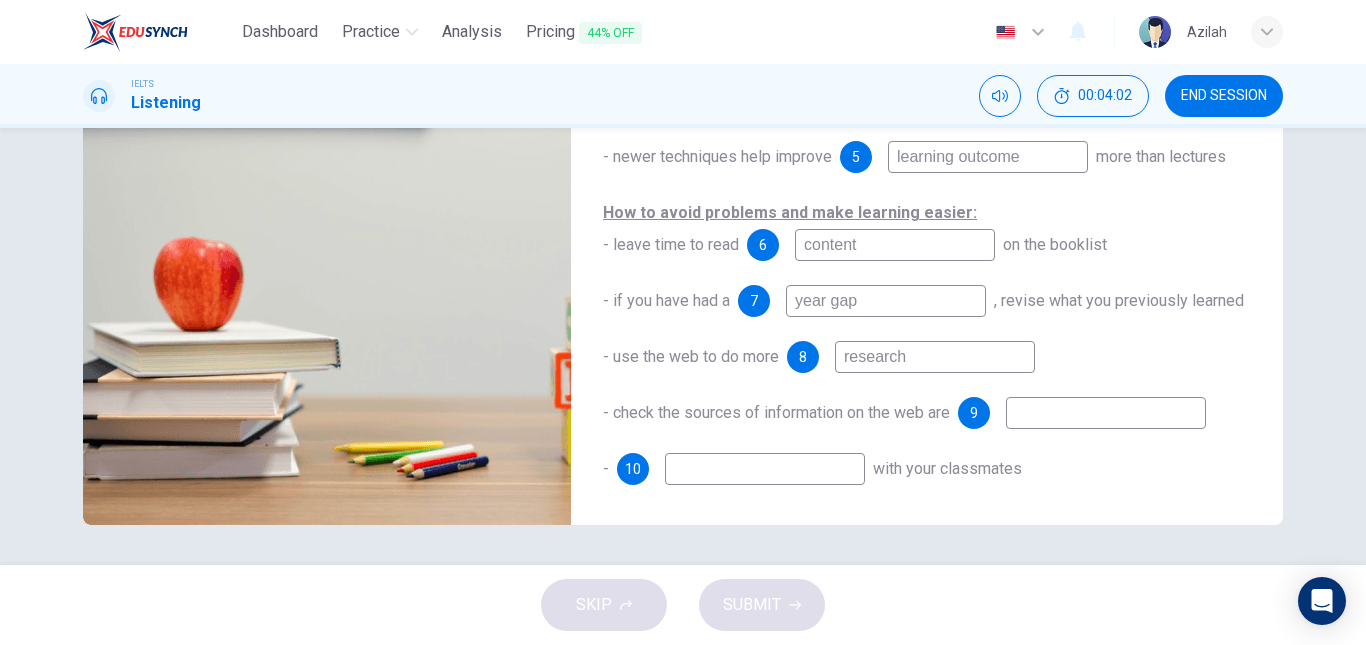 click at bounding box center [765, 469] 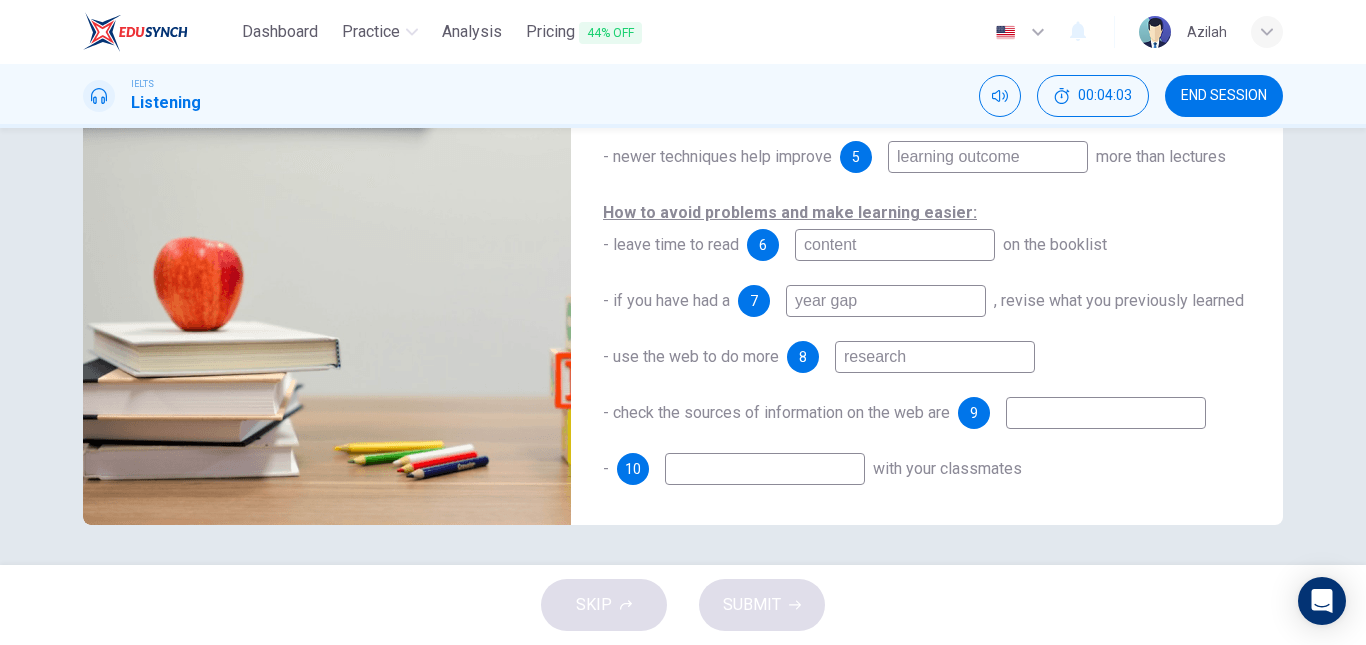 type on "94" 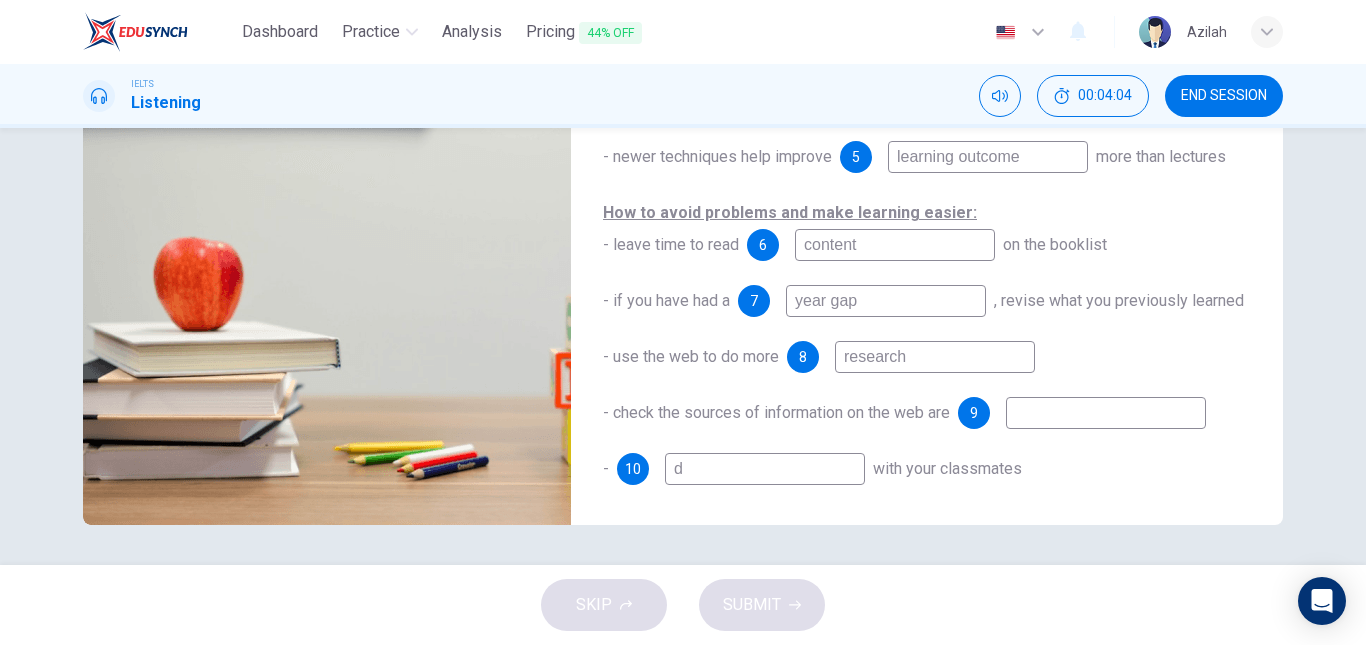 type on "94" 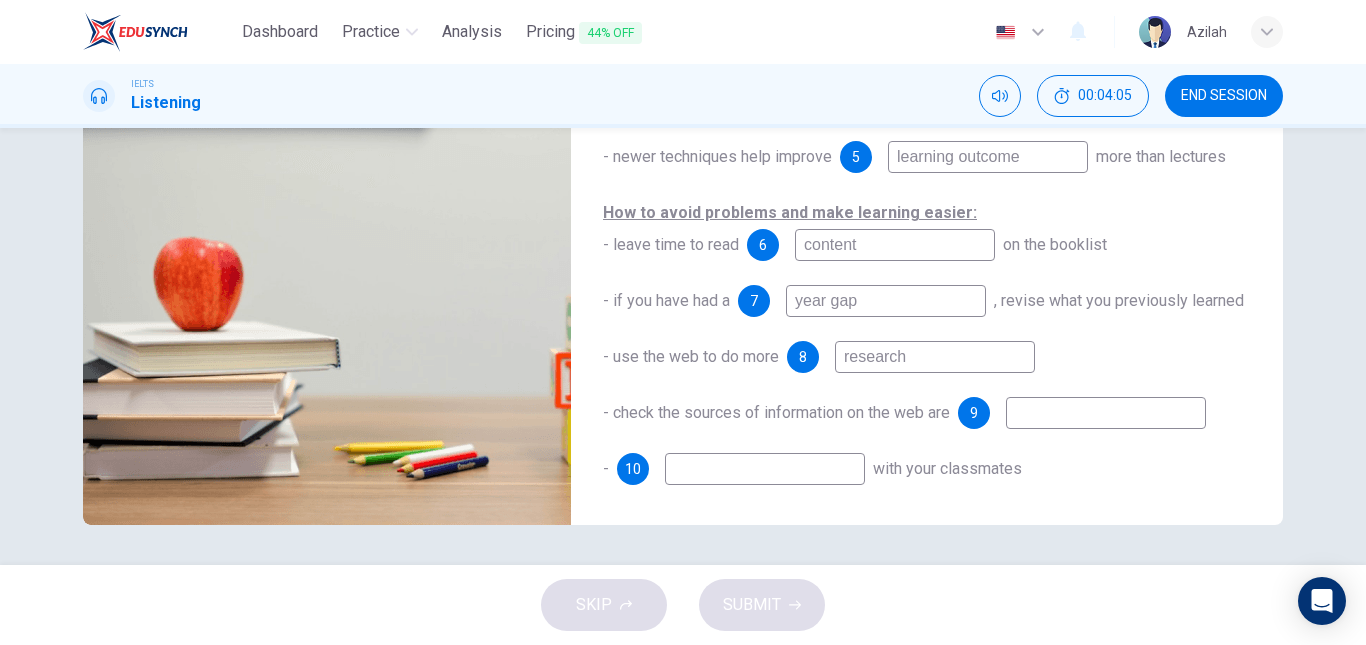 type on "D" 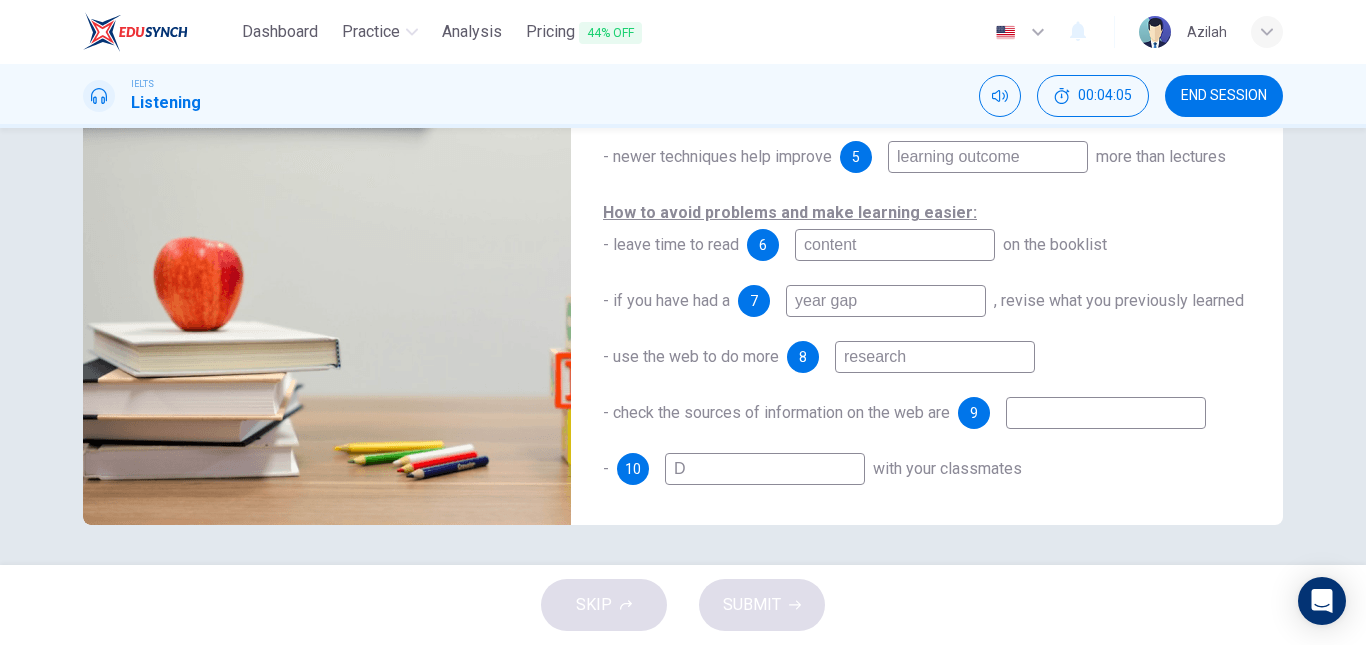 type on "95" 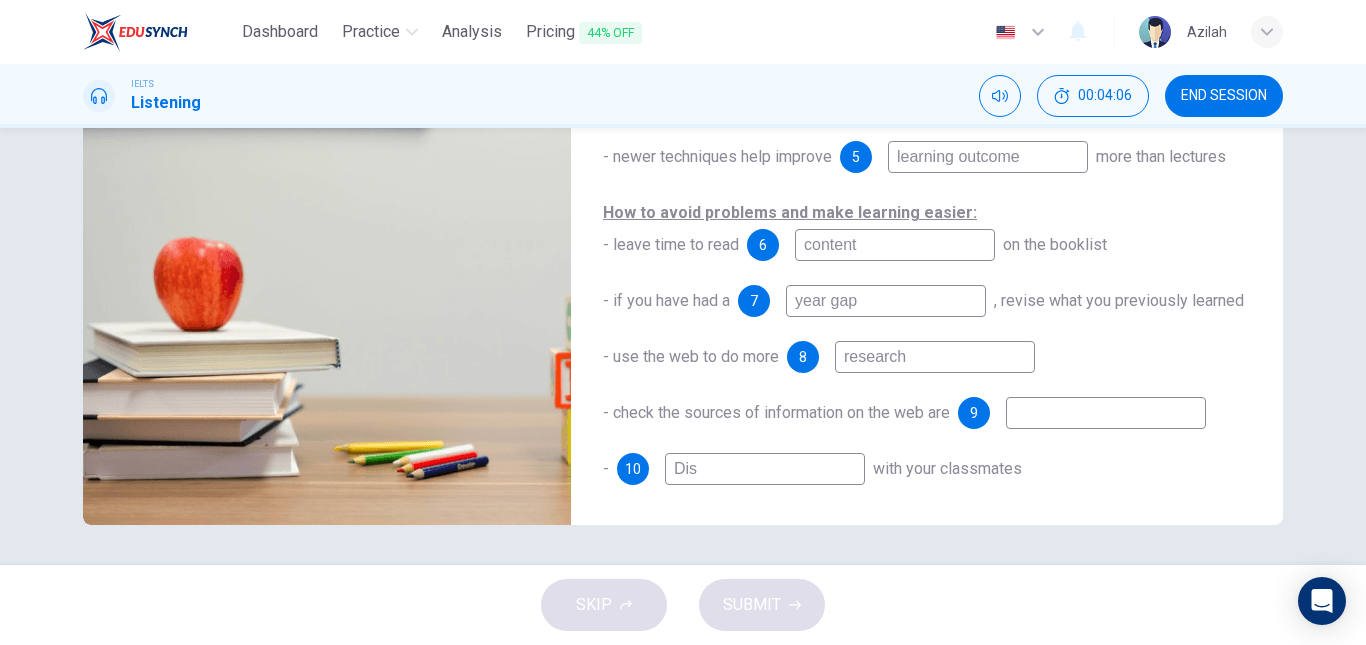 type on "Diss" 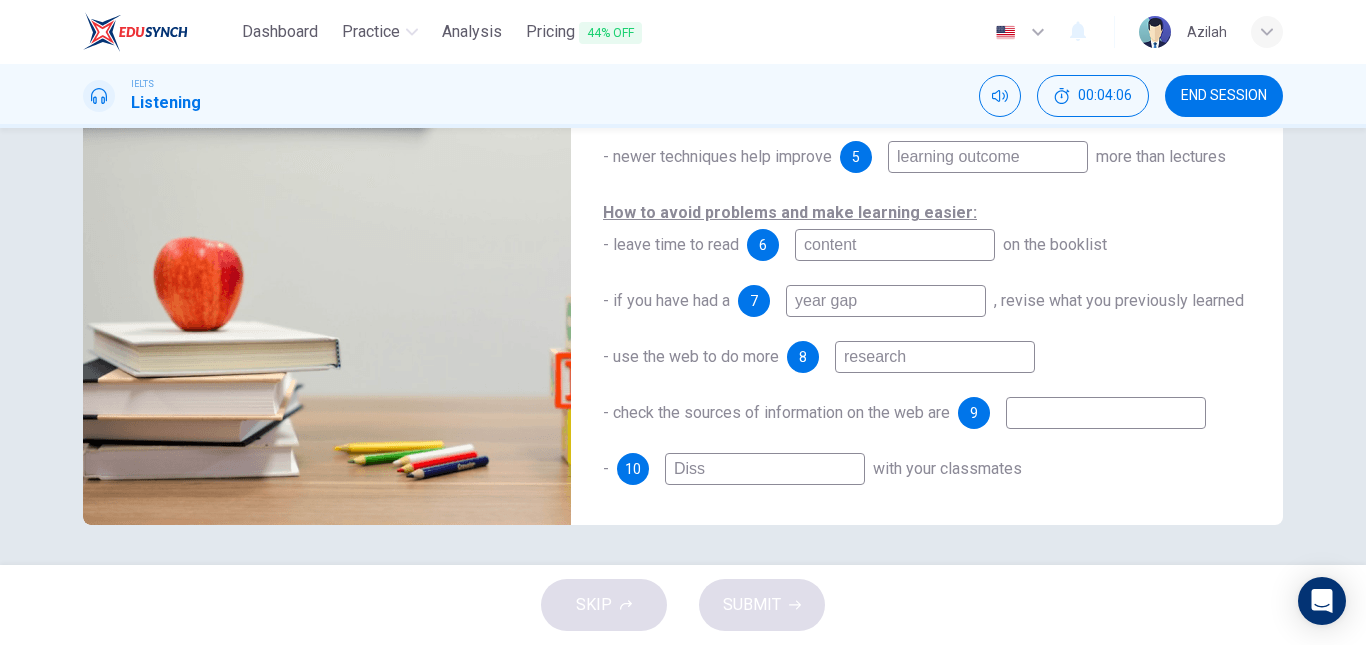 type on "95" 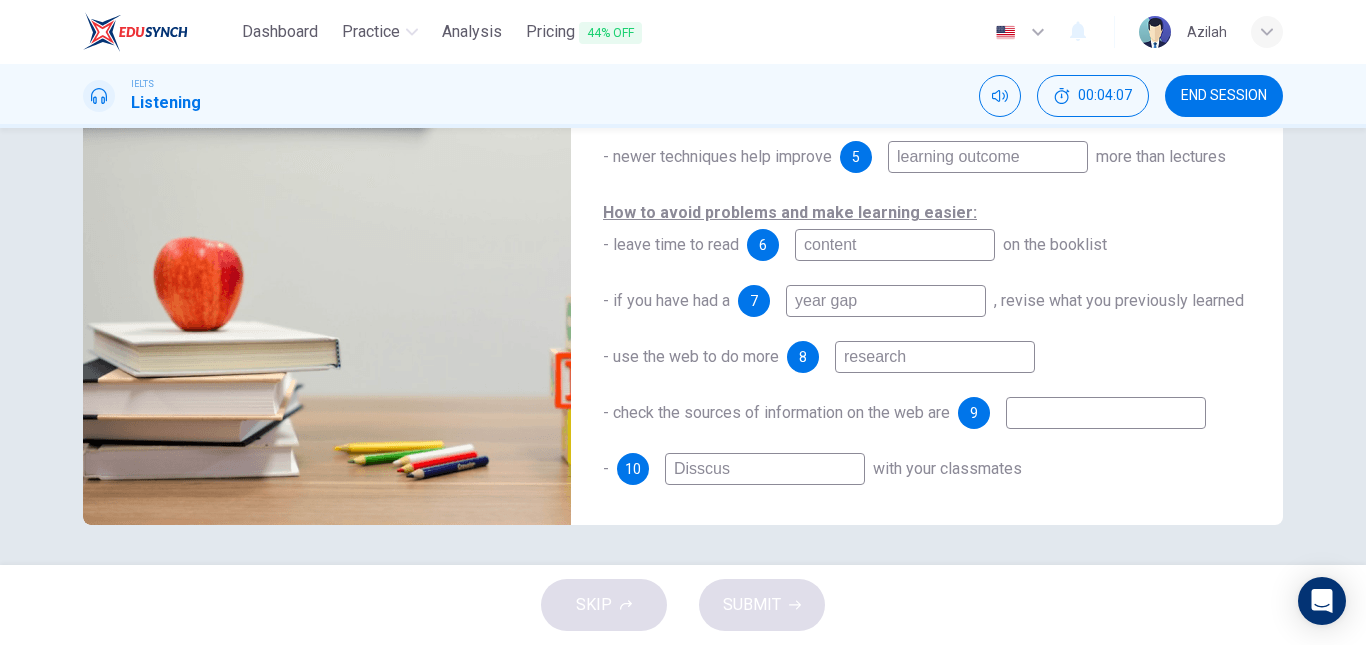 type on "Disscuss" 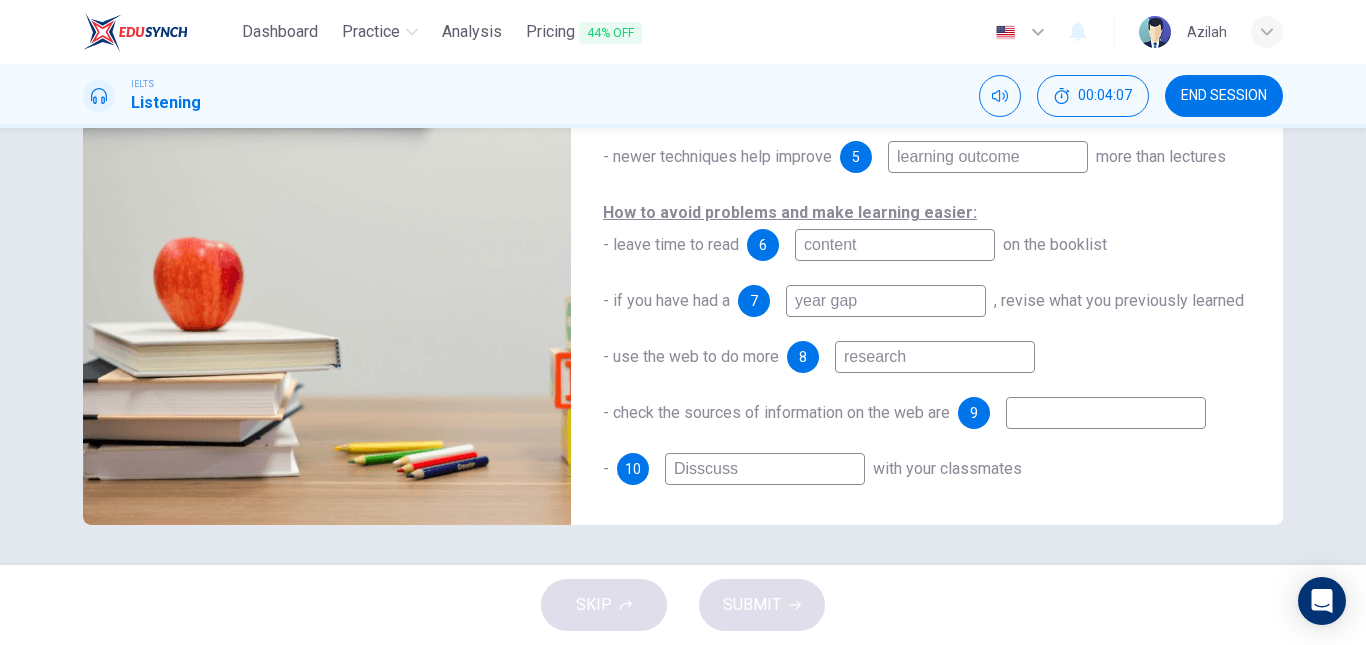 type on "96" 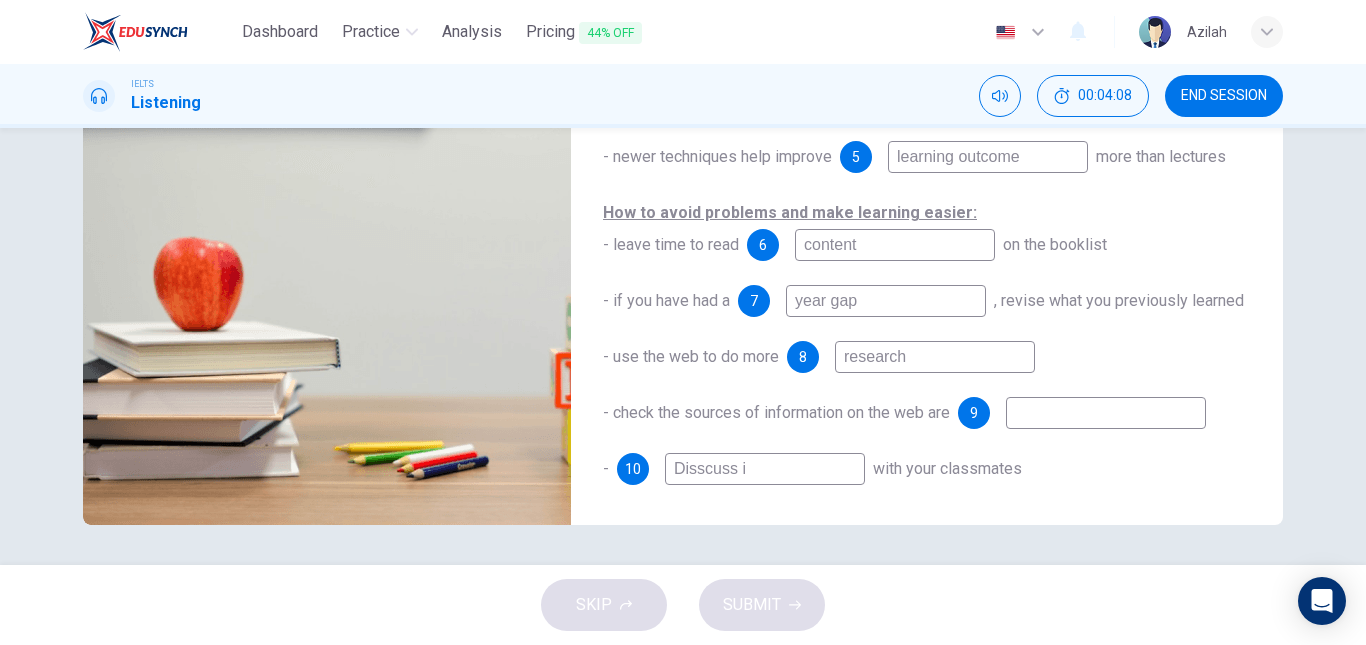 type on "Disscuss id" 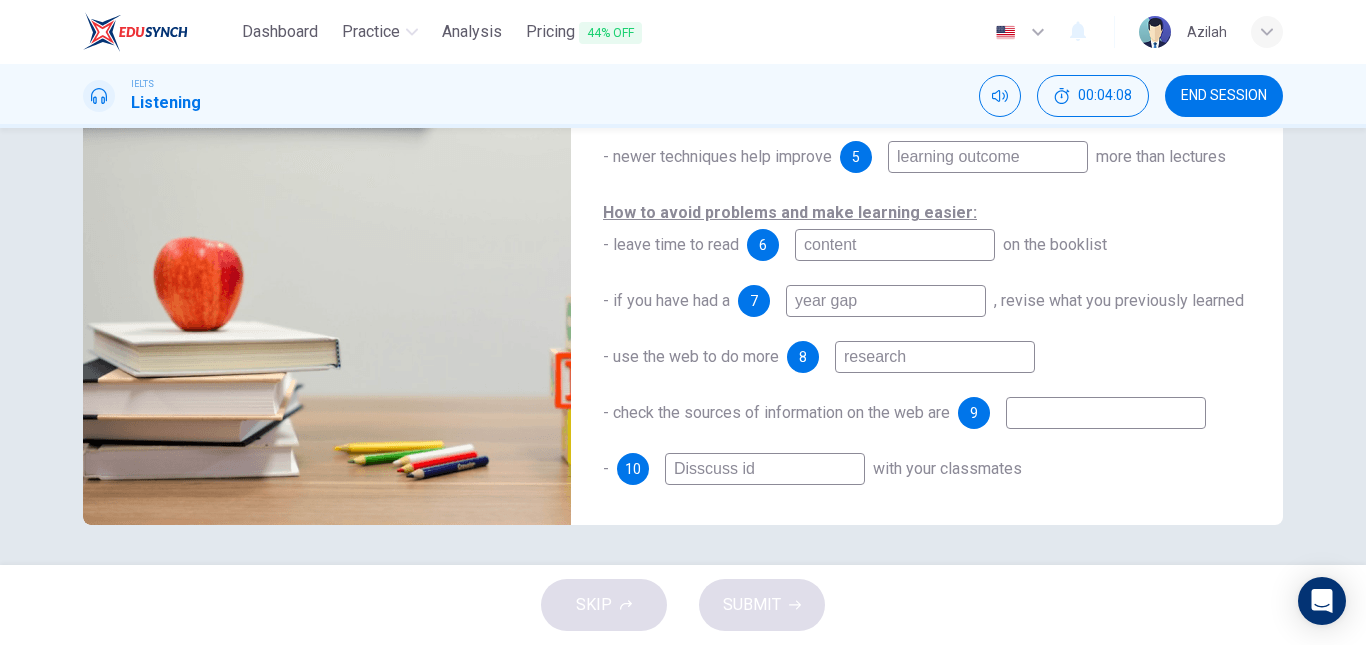type on "96" 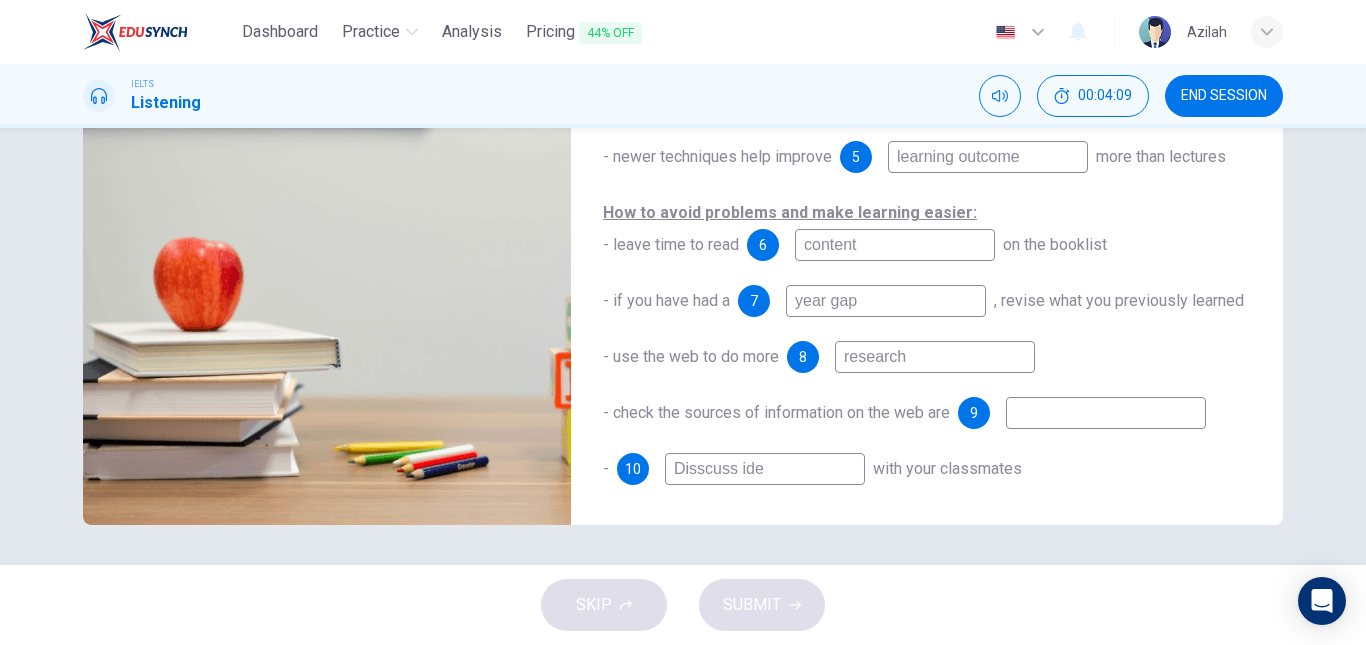 type on "Disscuss idea" 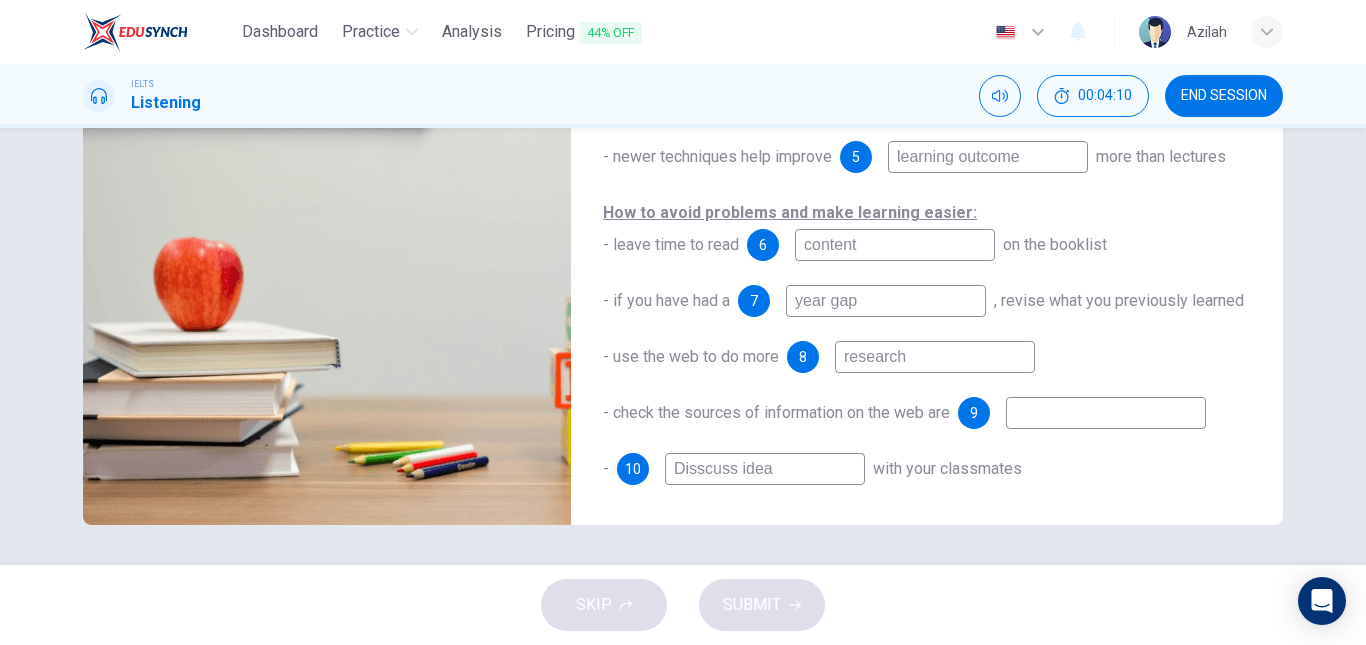 click on "Disscuss idea" at bounding box center [765, 469] 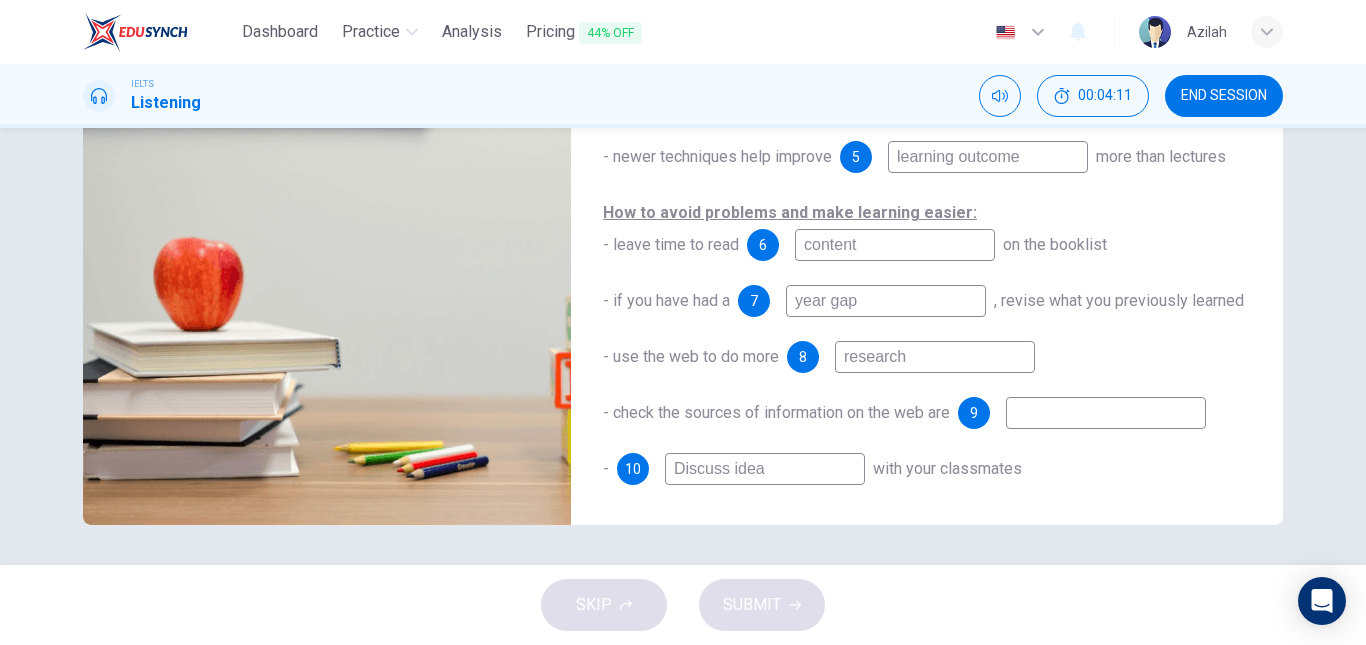 type on "97" 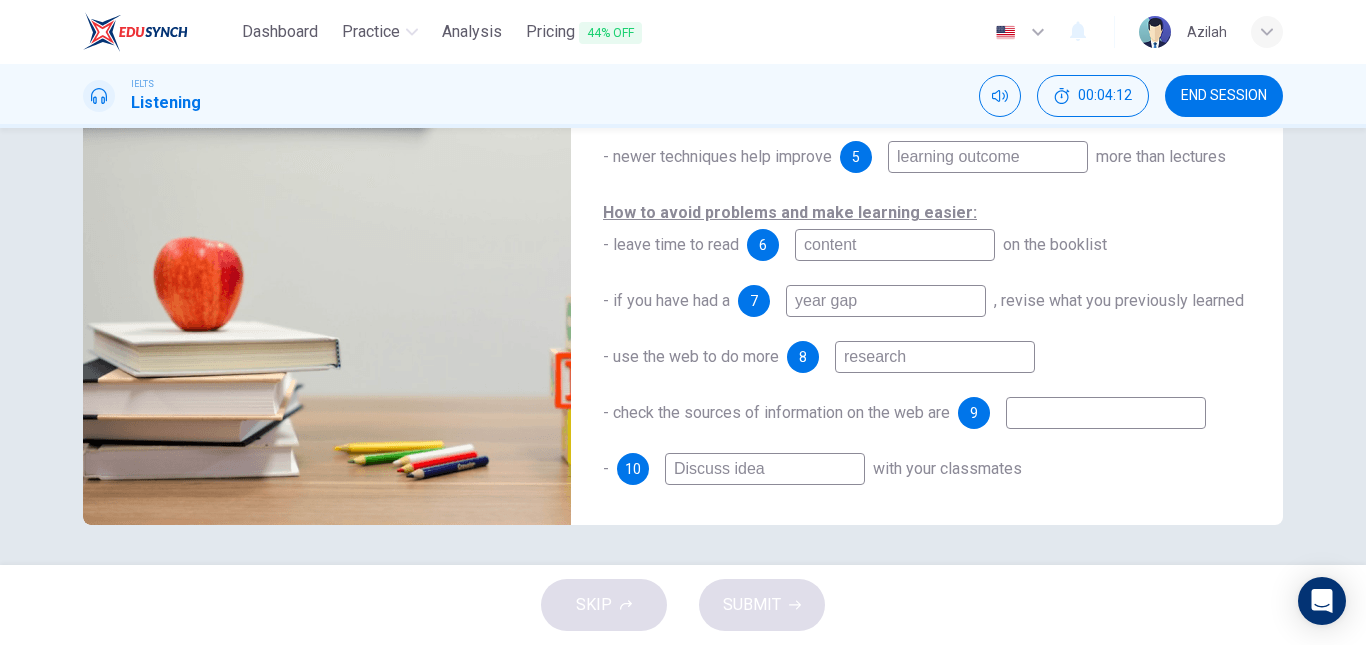 type on "Discuss idea" 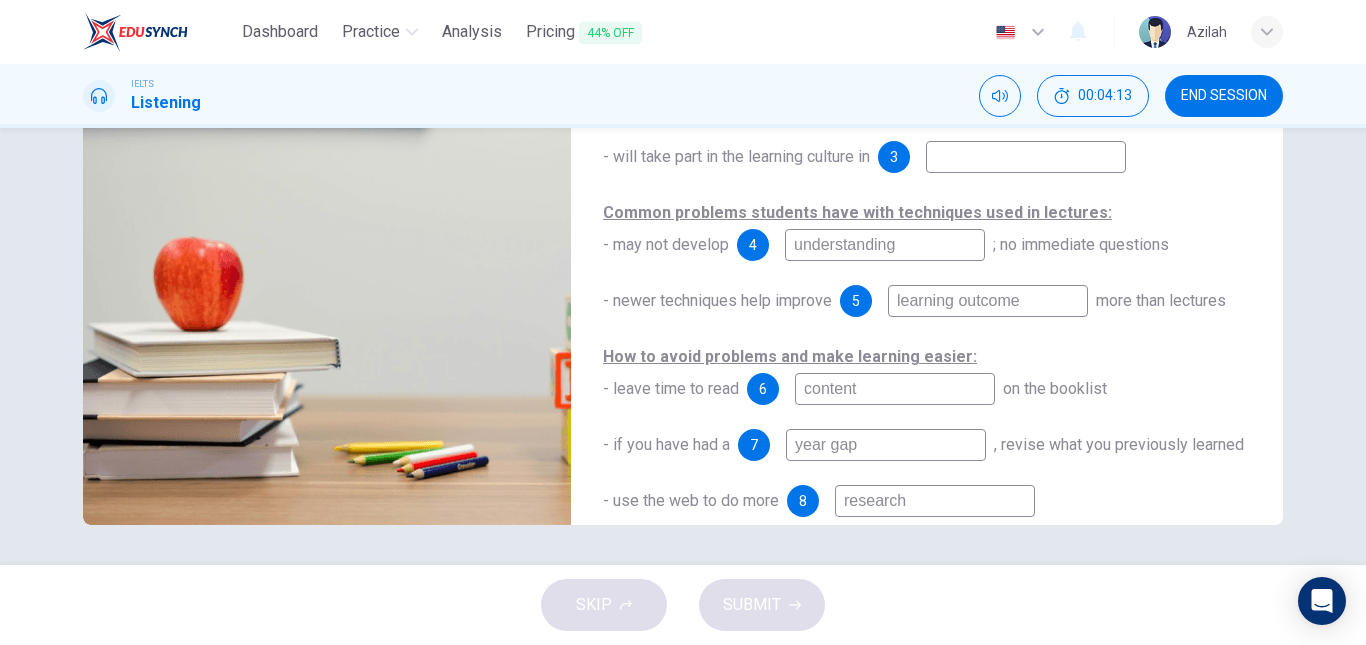 scroll, scrollTop: 0, scrollLeft: 0, axis: both 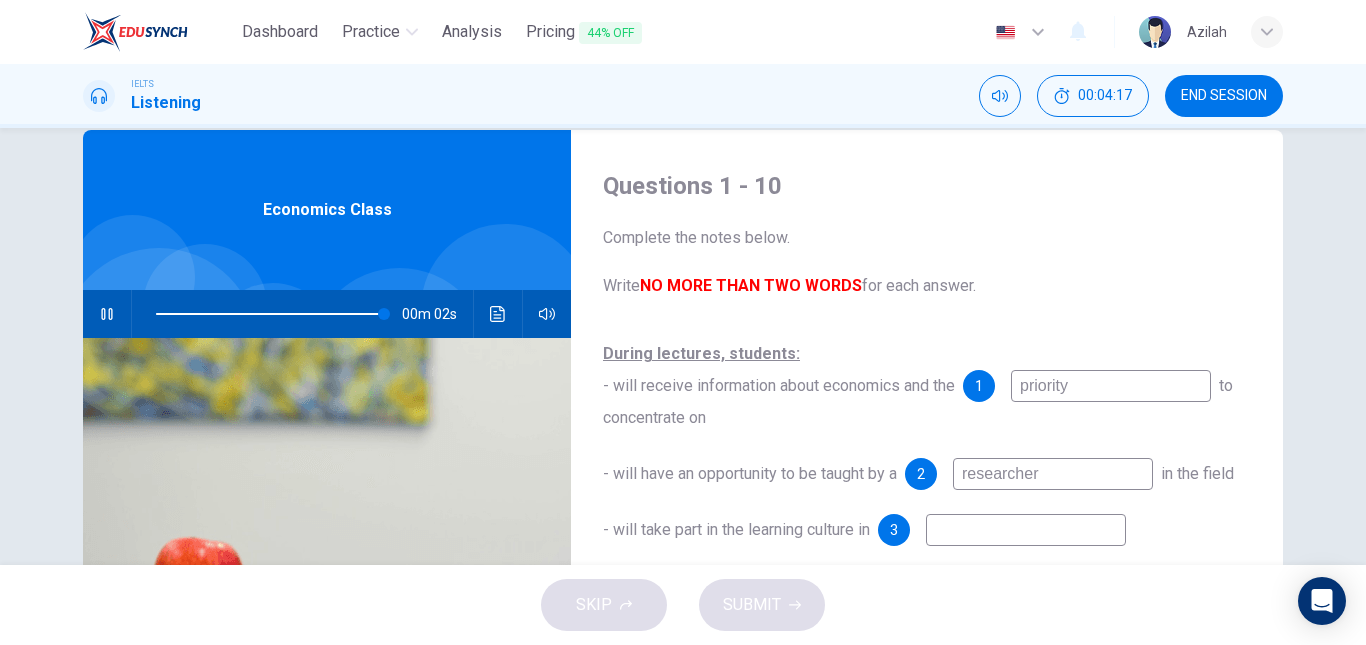click at bounding box center [270, 314] 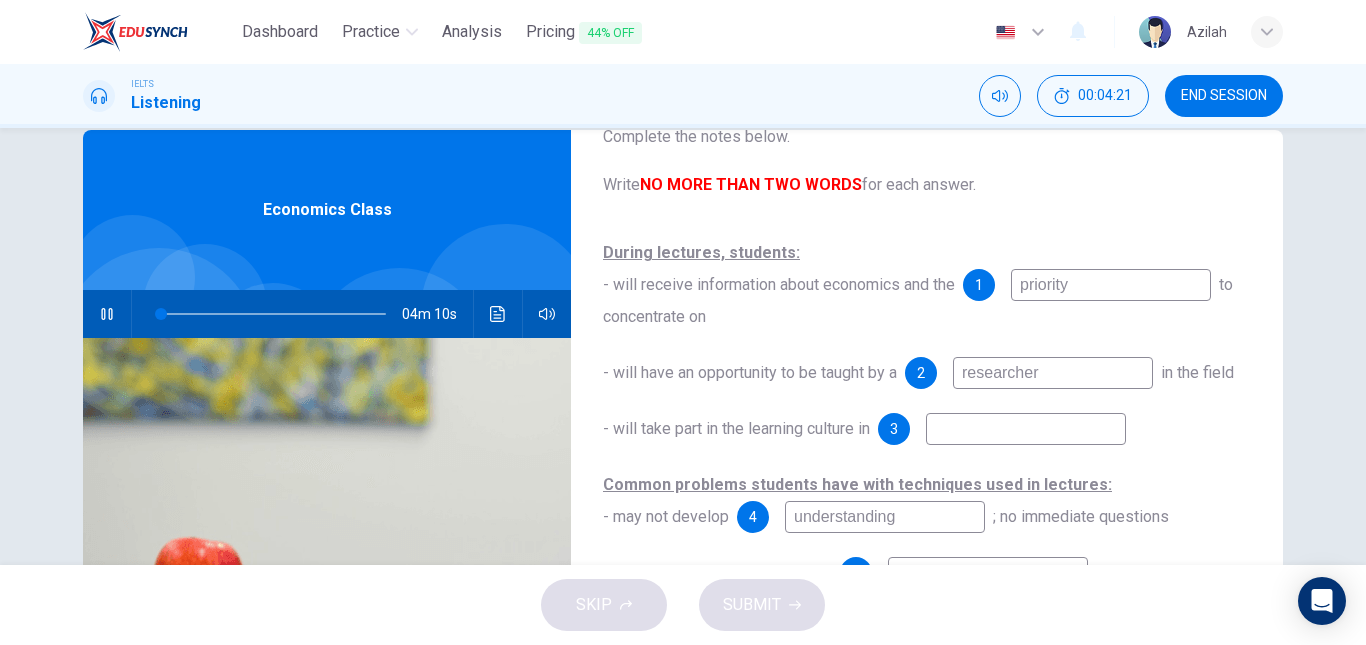 scroll, scrollTop: 100, scrollLeft: 0, axis: vertical 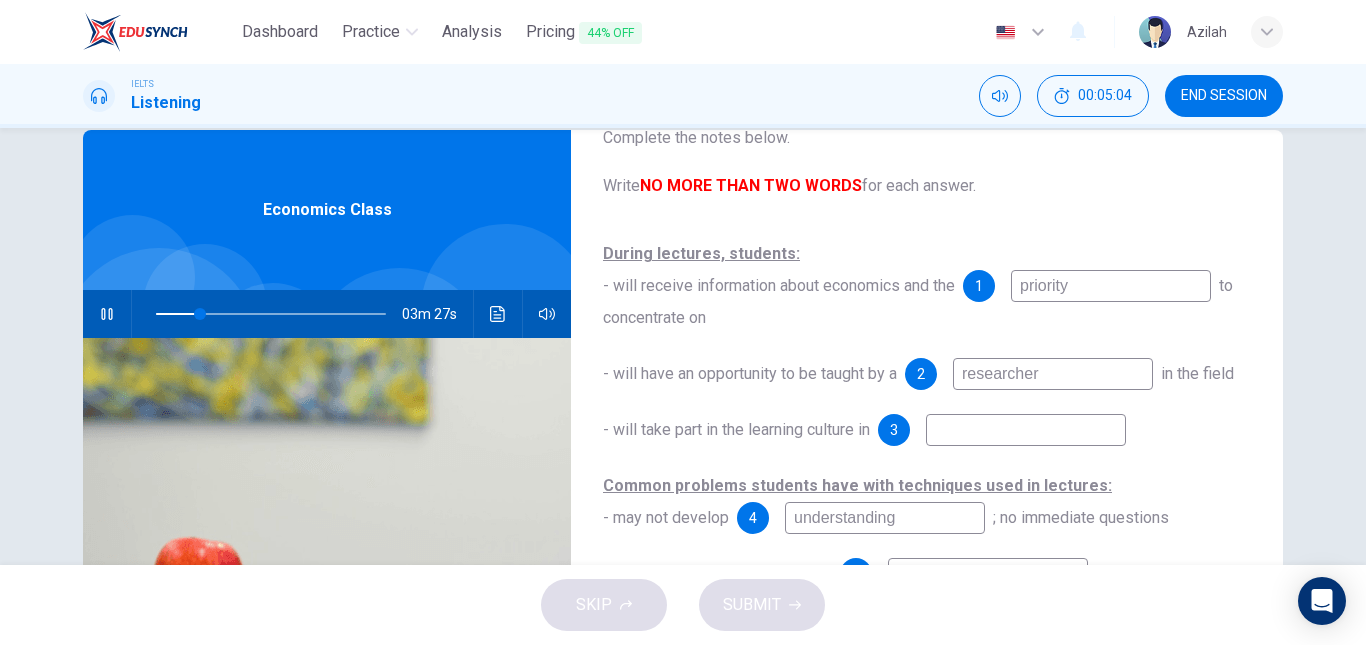 click on "priority" at bounding box center (1111, 286) 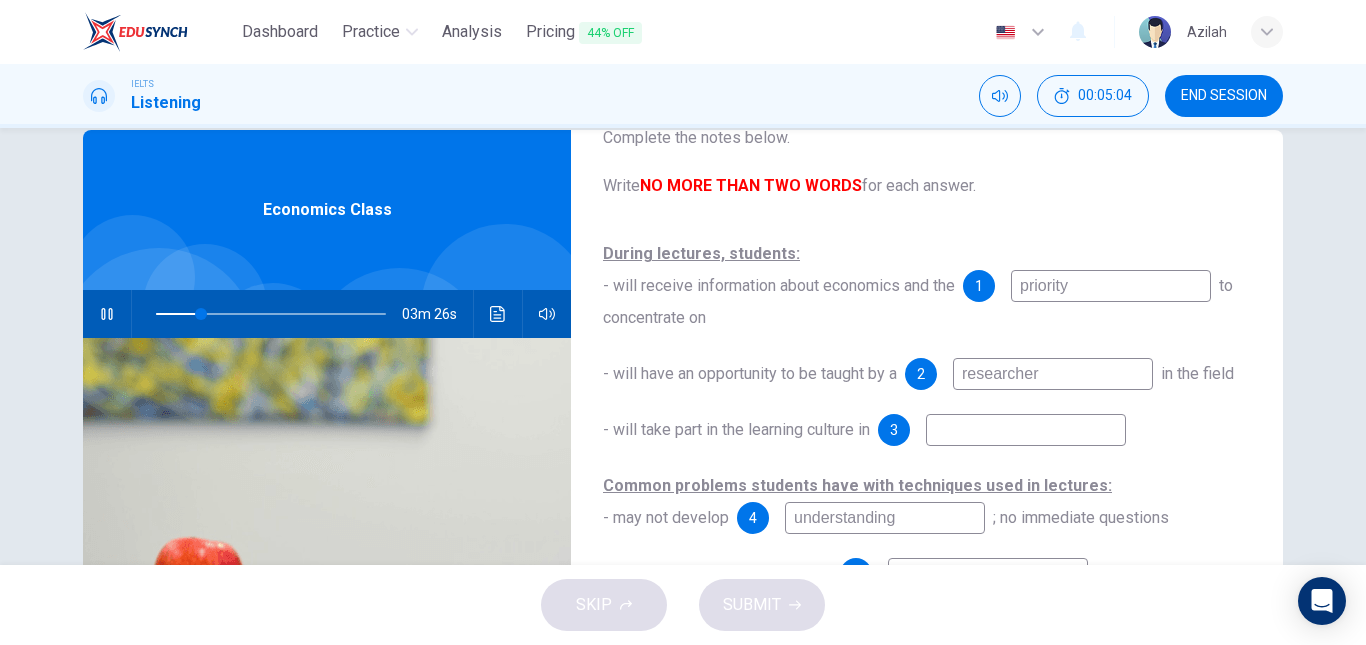 type on "priorit" 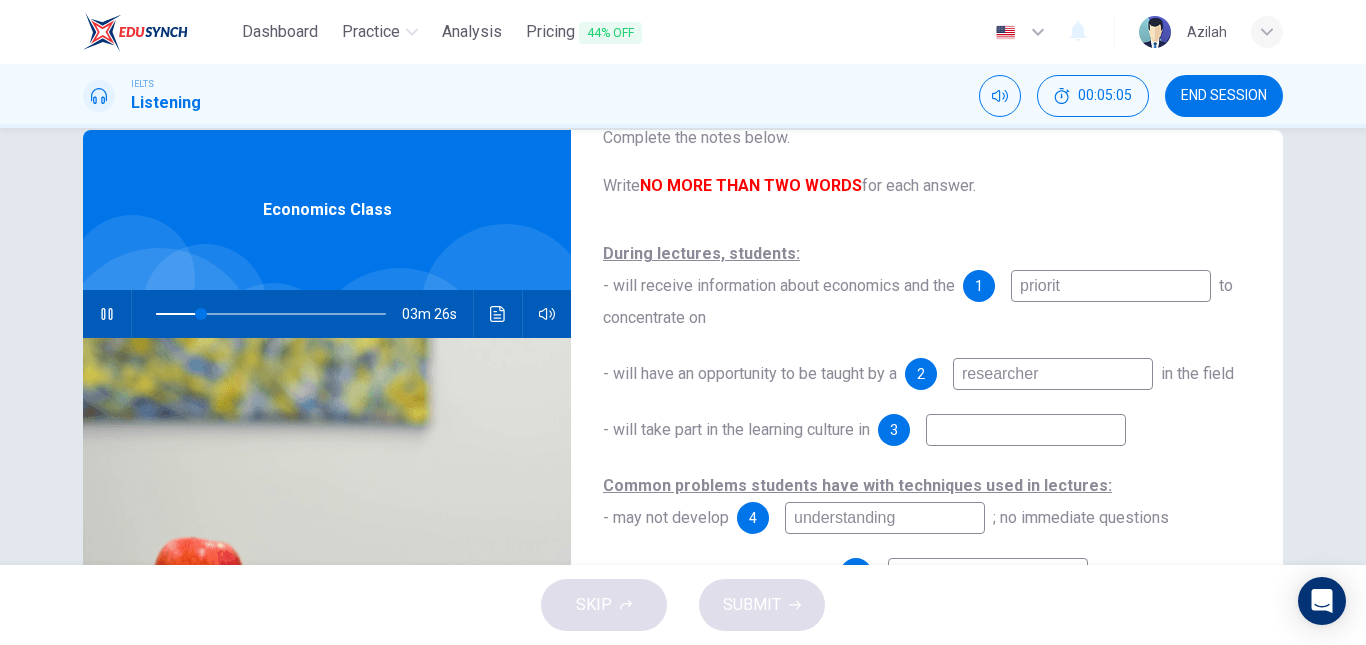 type on "20" 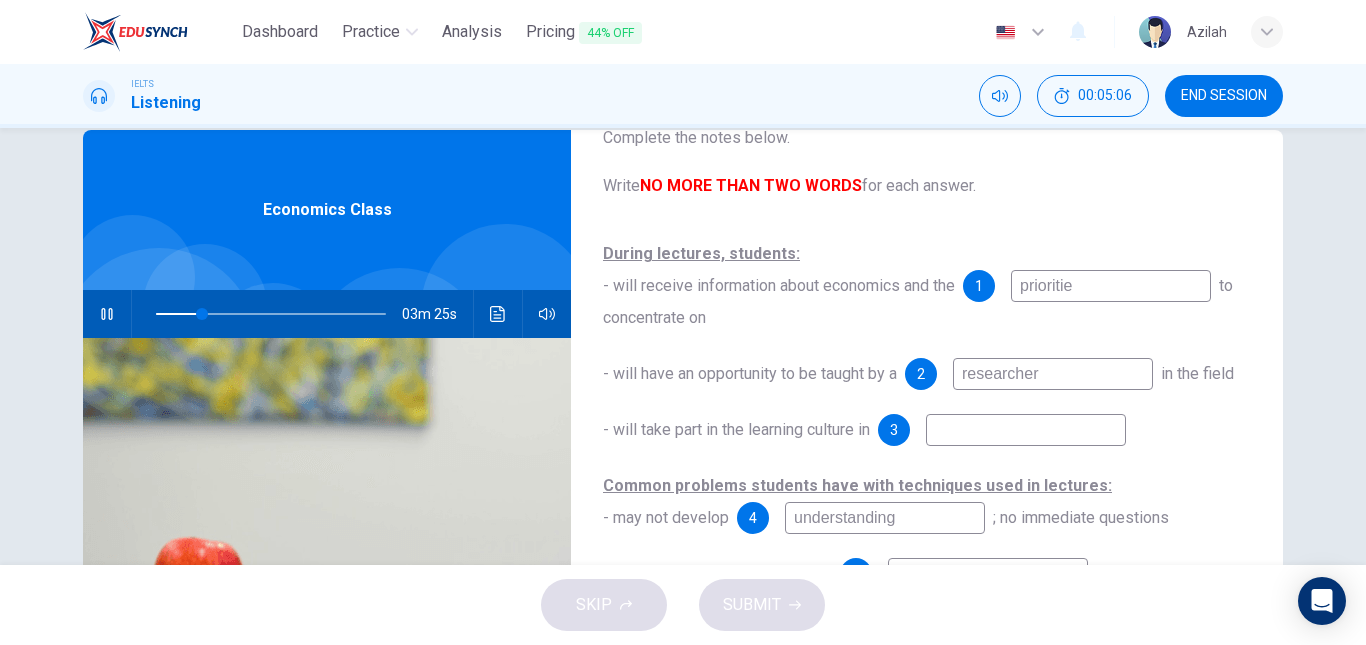 type on "priorities" 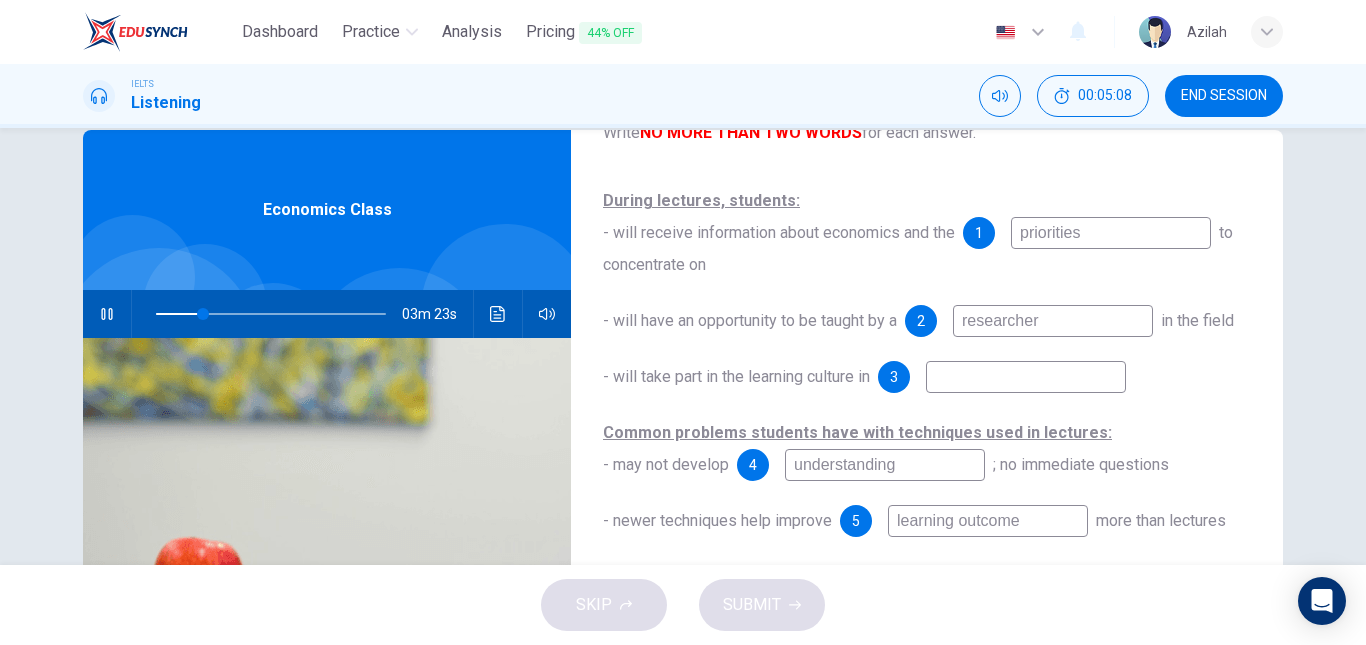 scroll, scrollTop: 200, scrollLeft: 0, axis: vertical 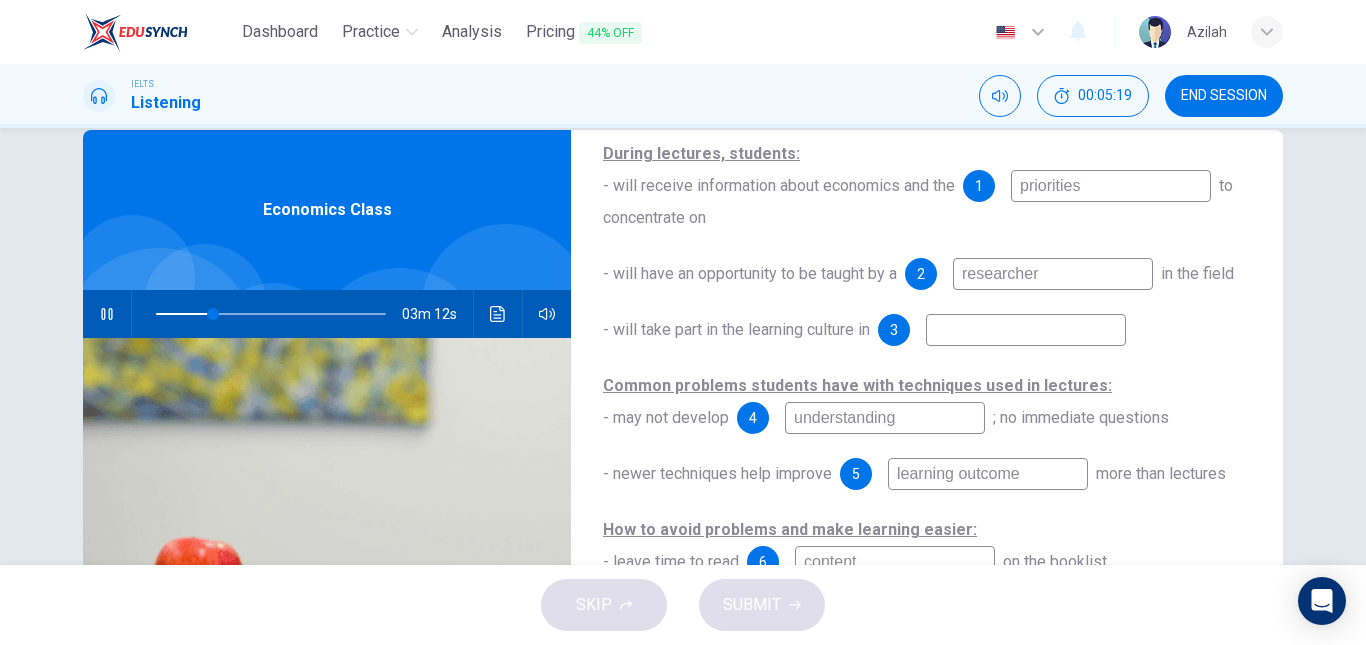 type on "25" 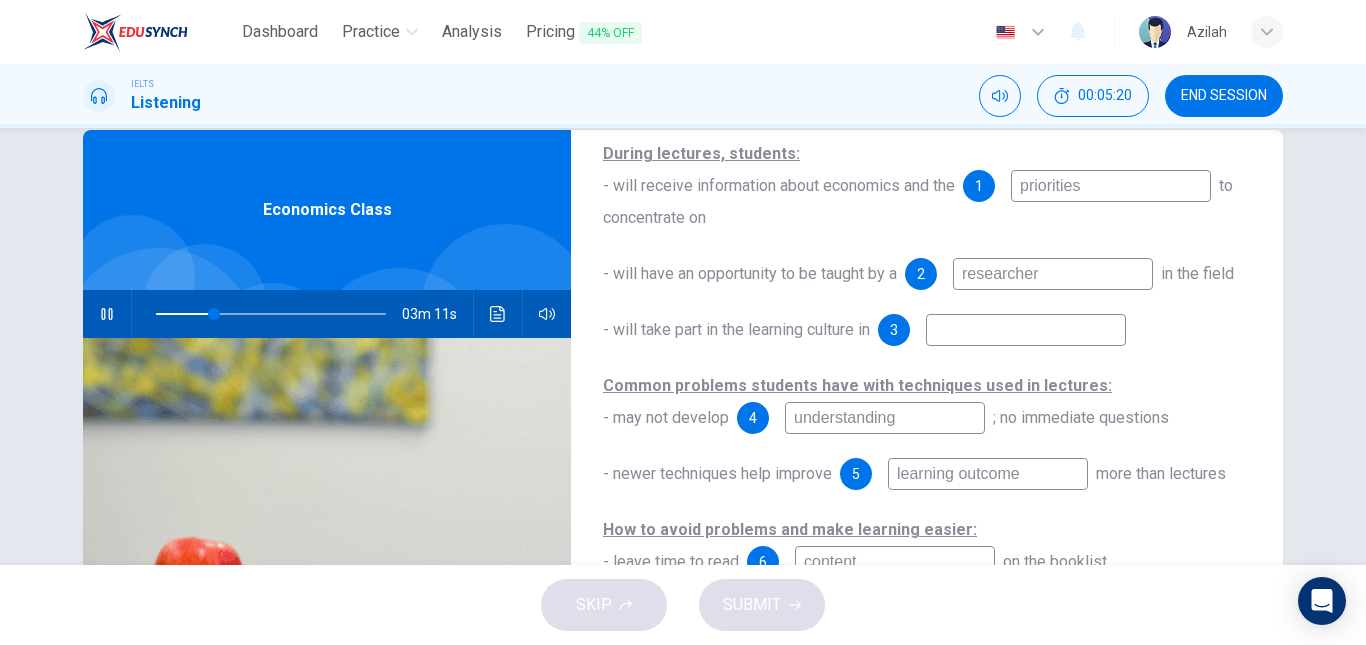 type on "priorities" 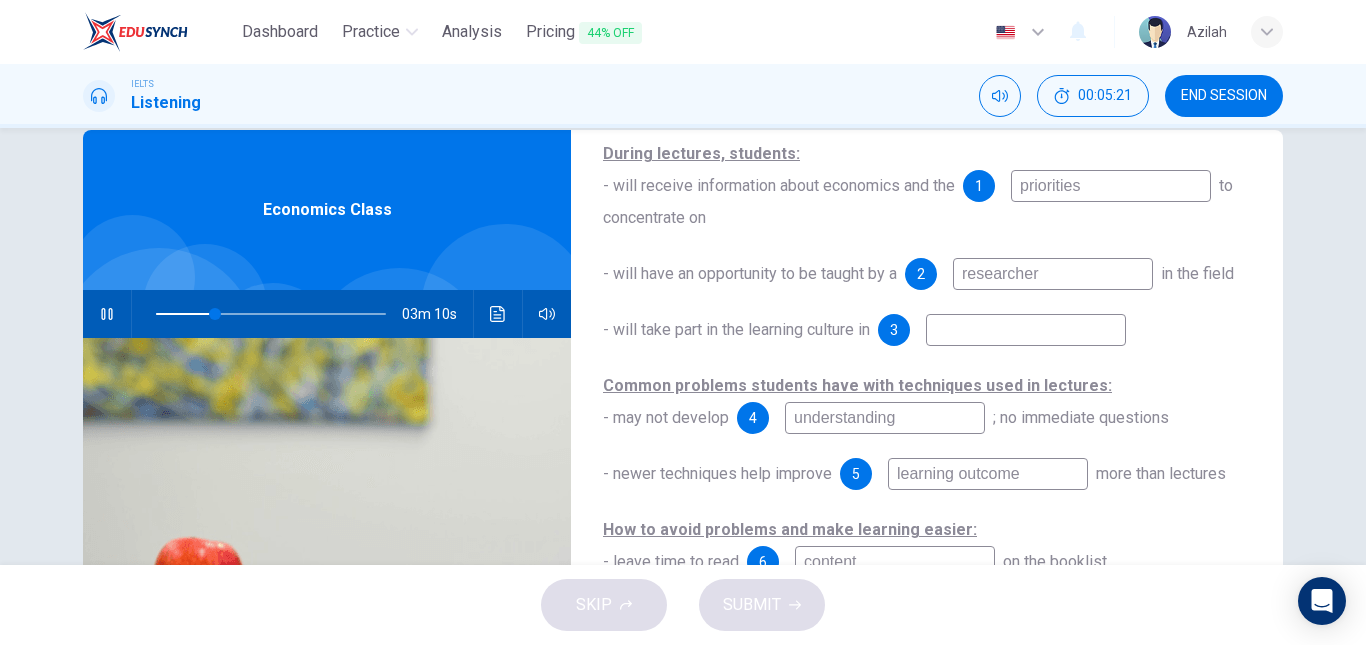 click on "researcher" at bounding box center [1053, 274] 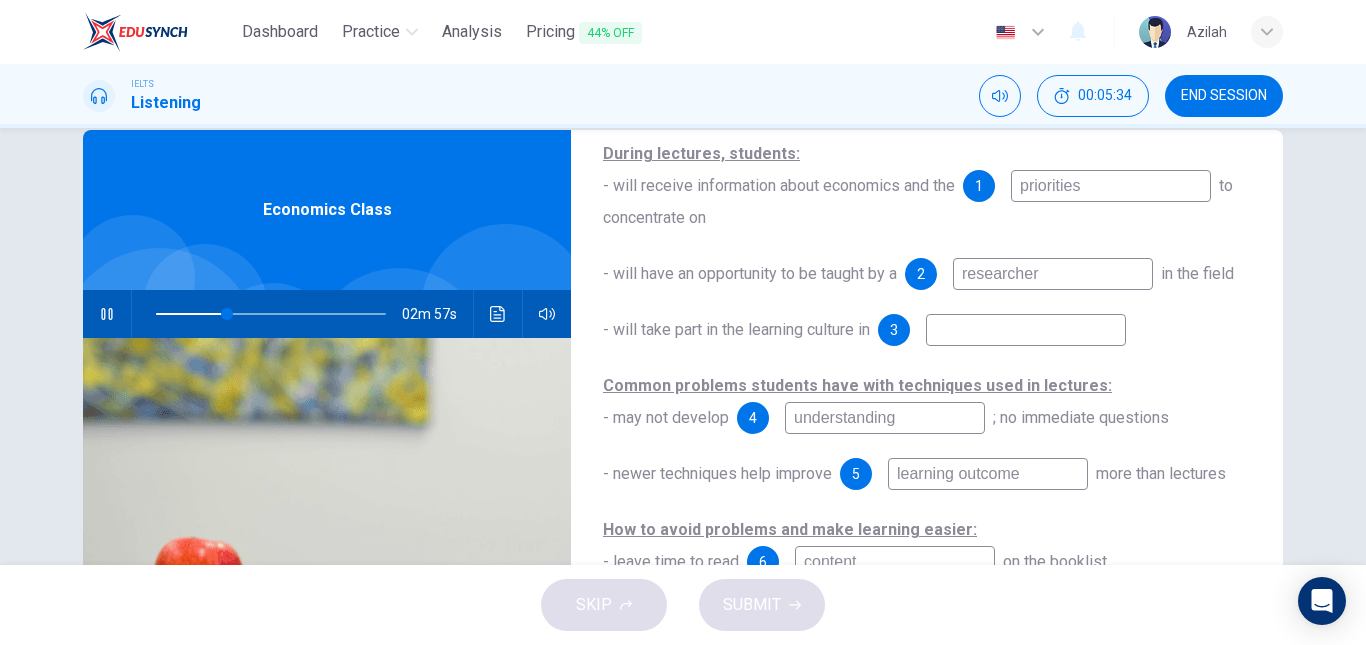 click at bounding box center (1026, 330) 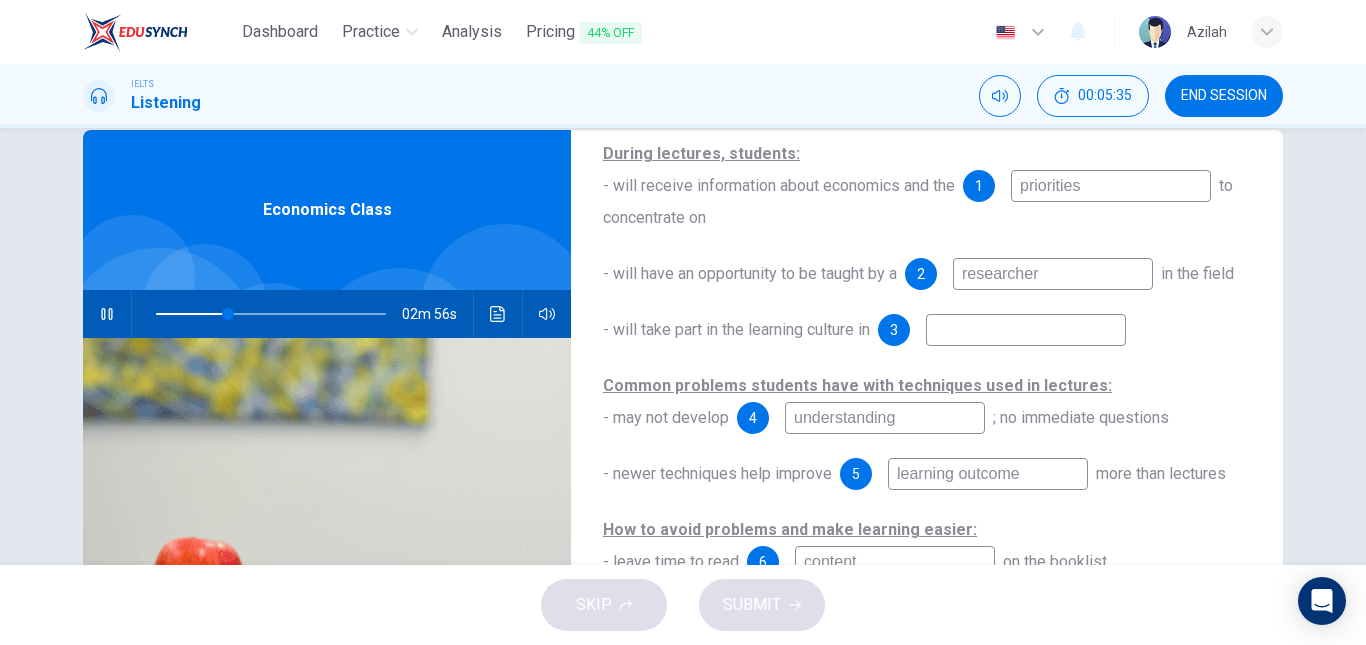 type on "31" 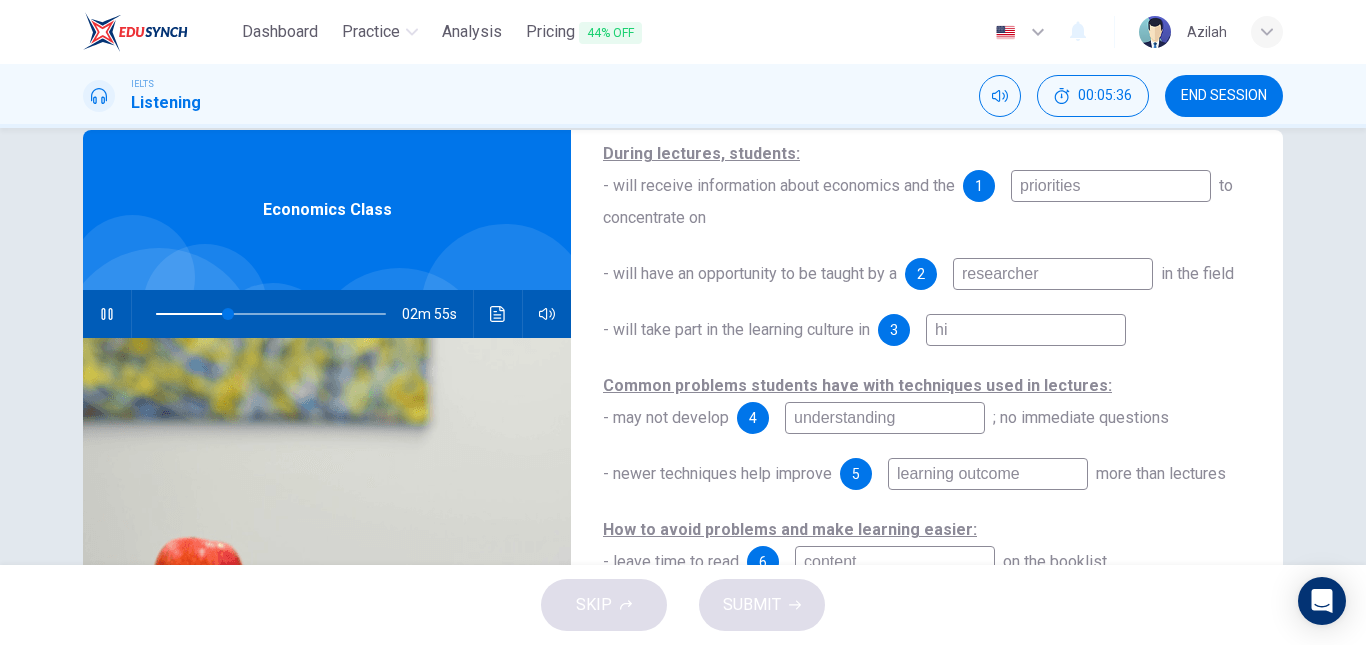 type on "hig" 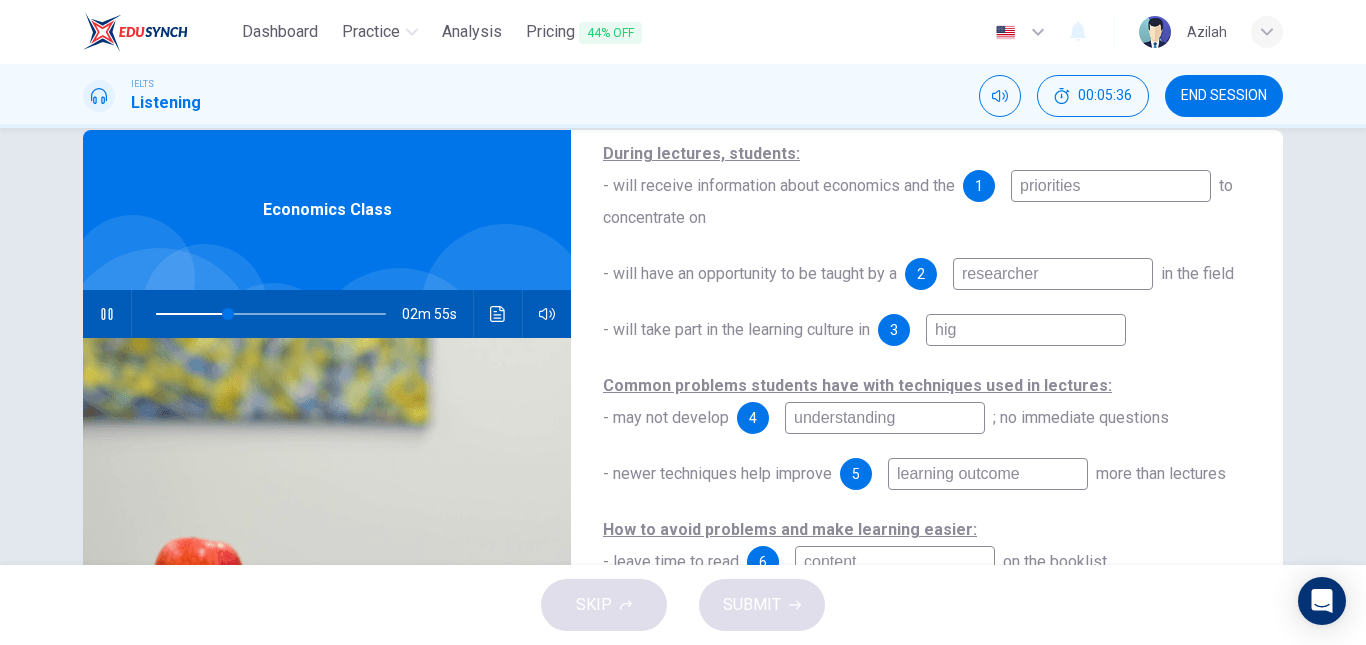 type on "32" 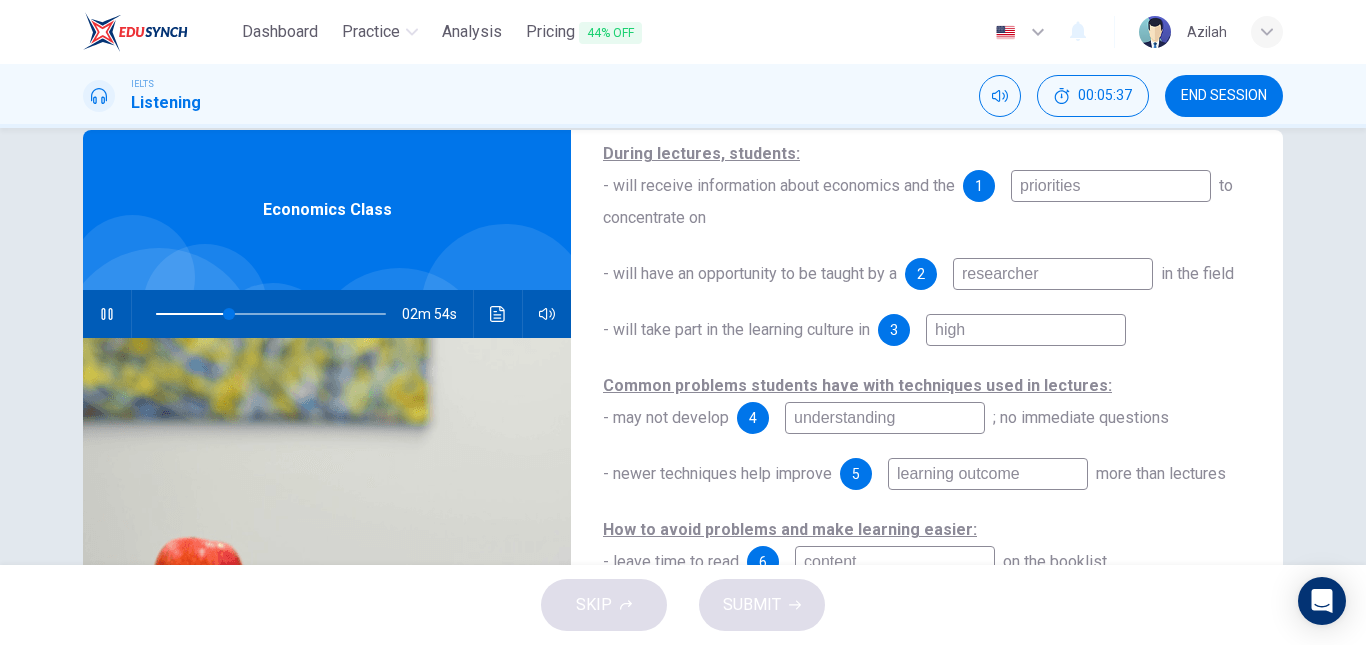 type on "high" 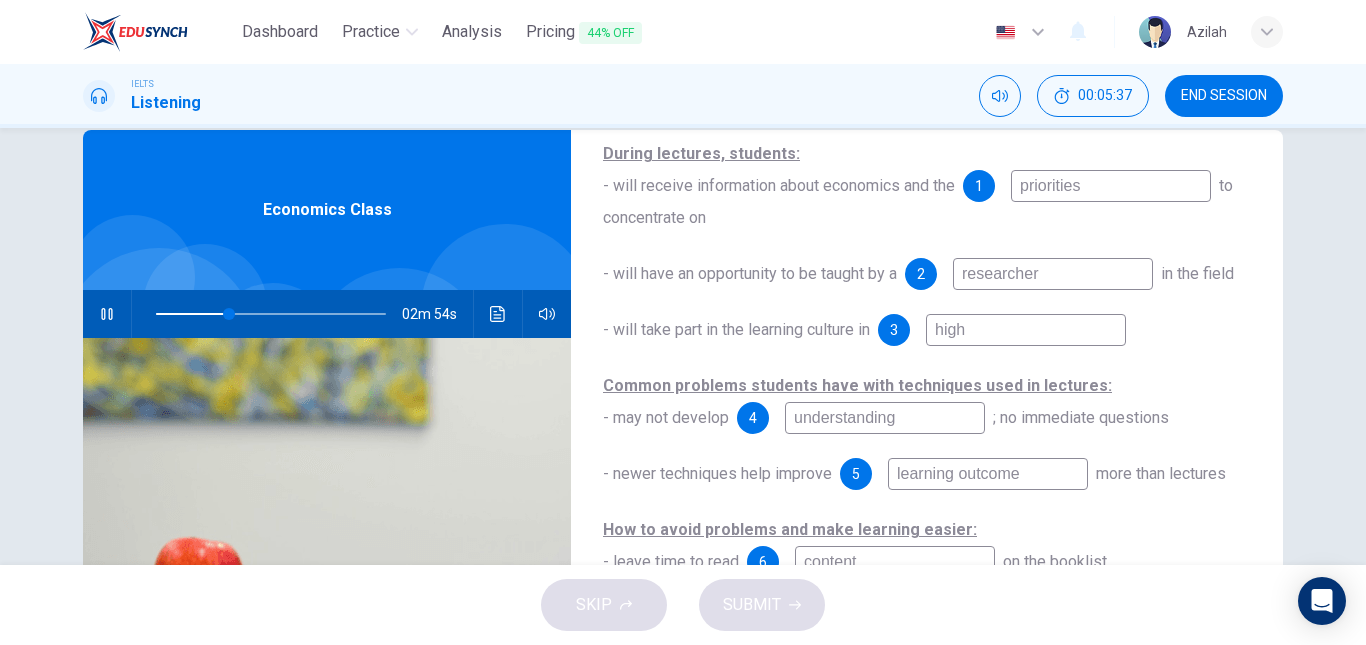 type on "32" 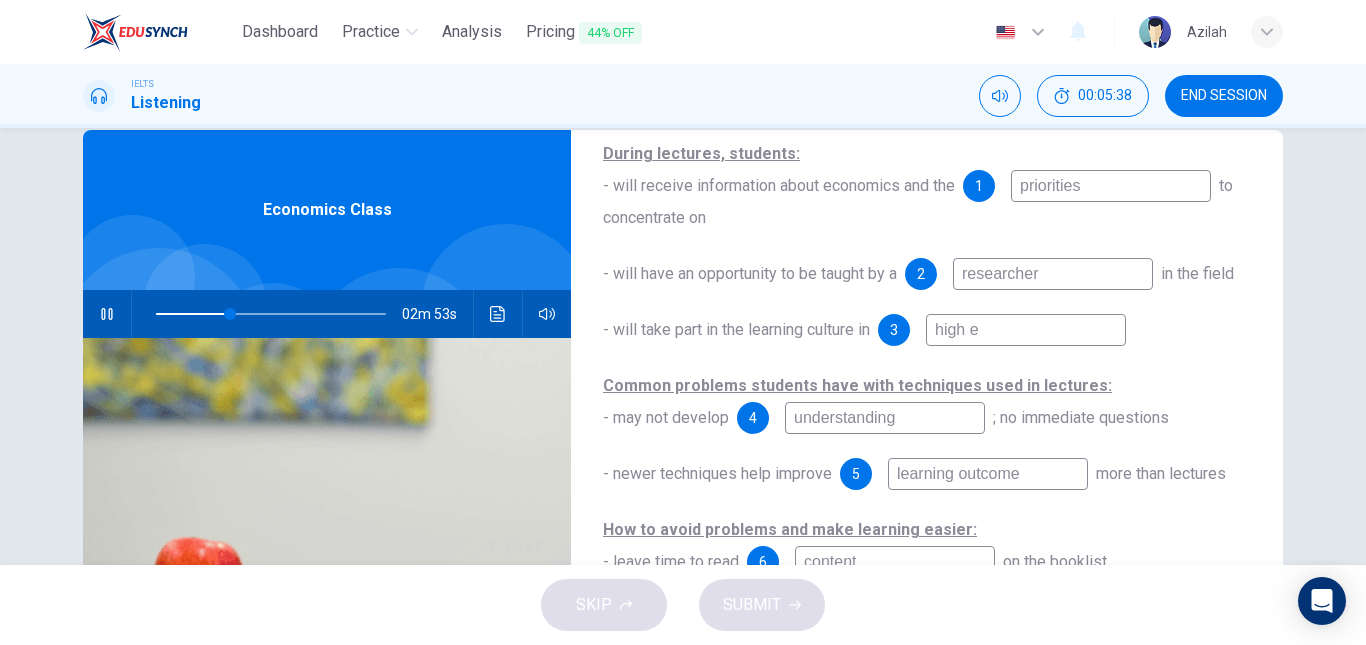type on "high ed" 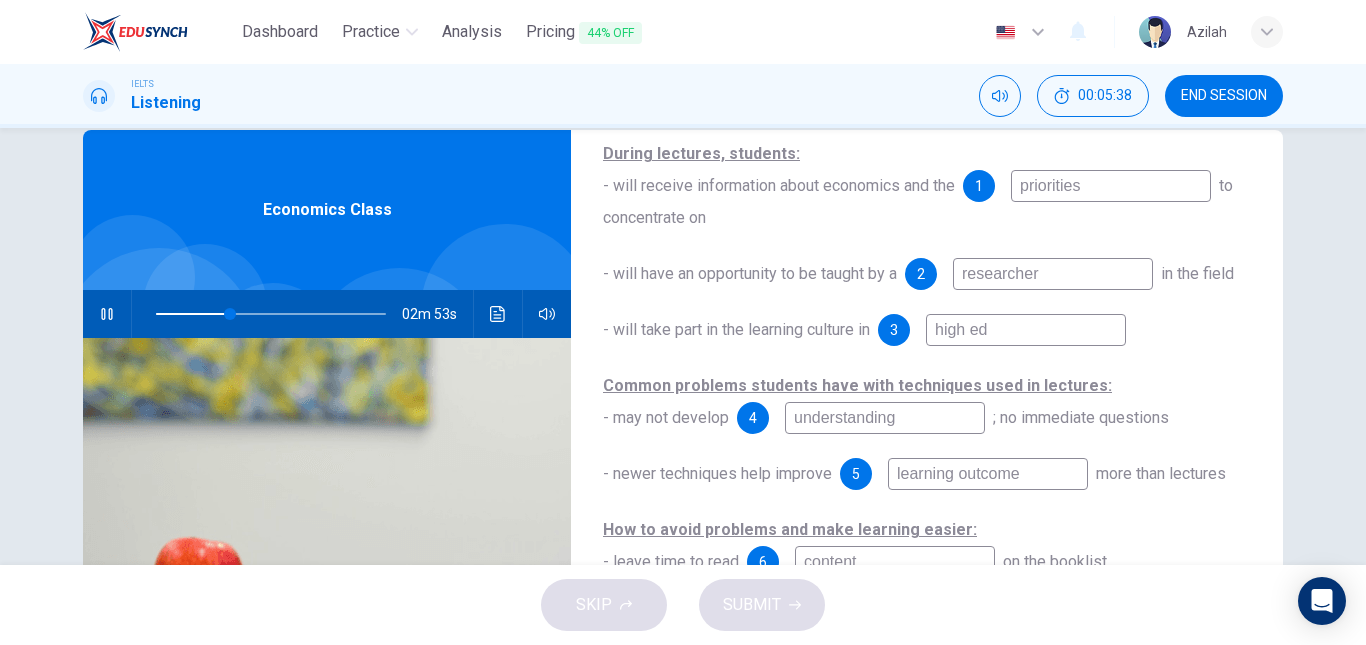 type on "32" 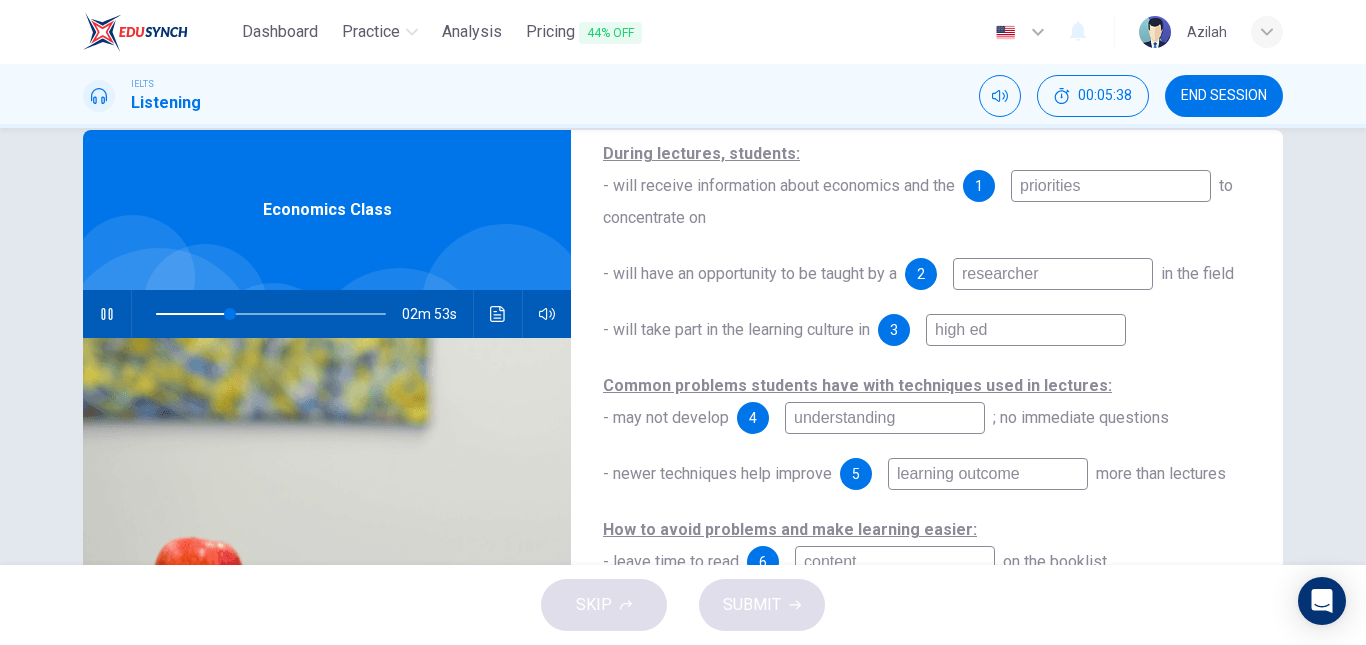 type on "high edu" 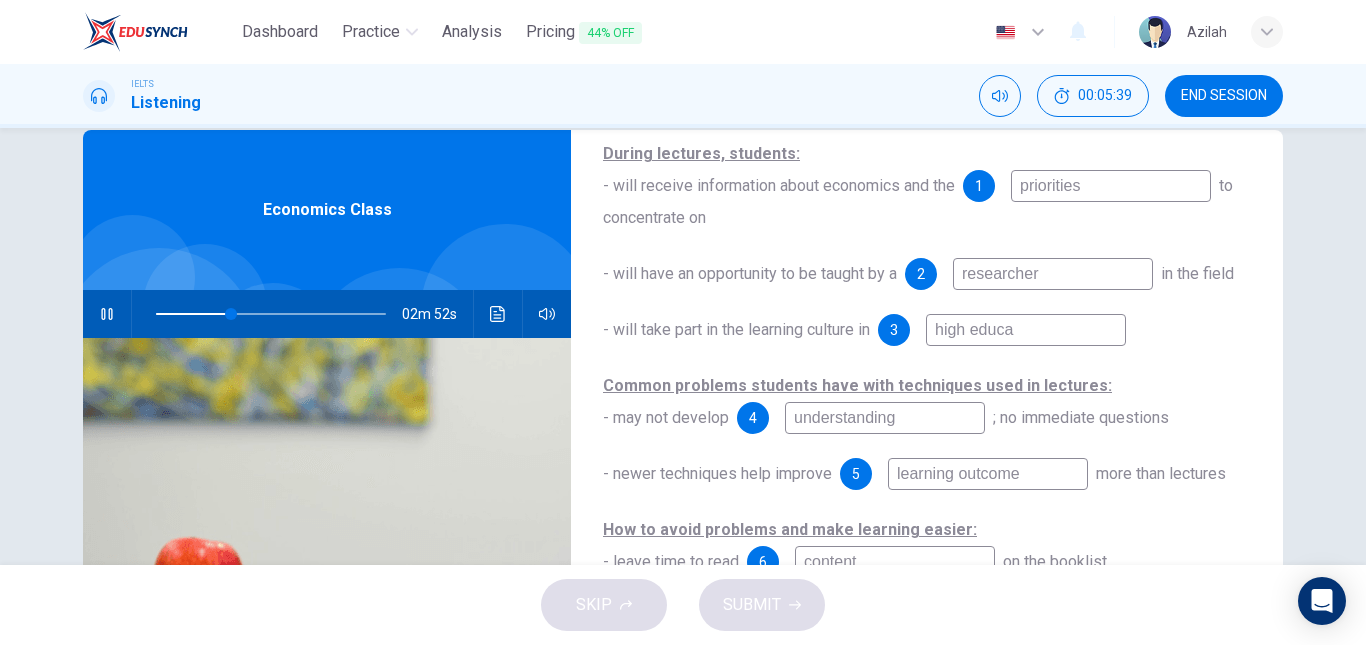 type on "high educat" 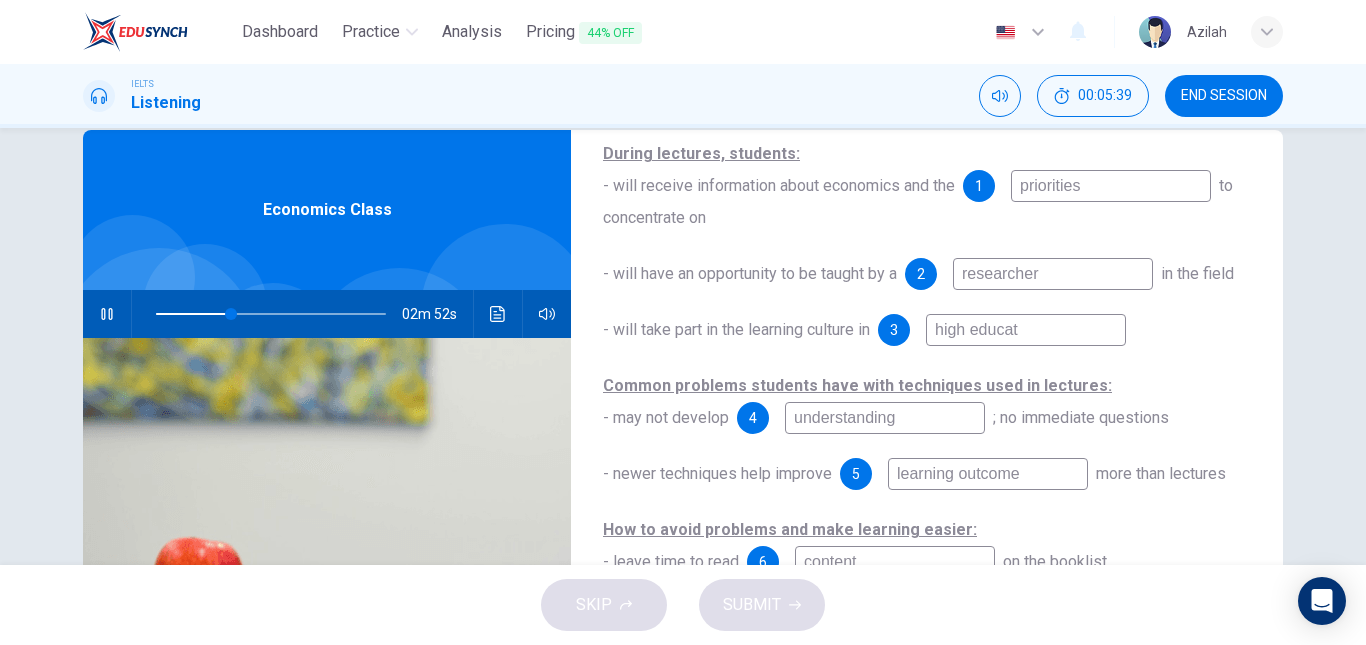 type on "33" 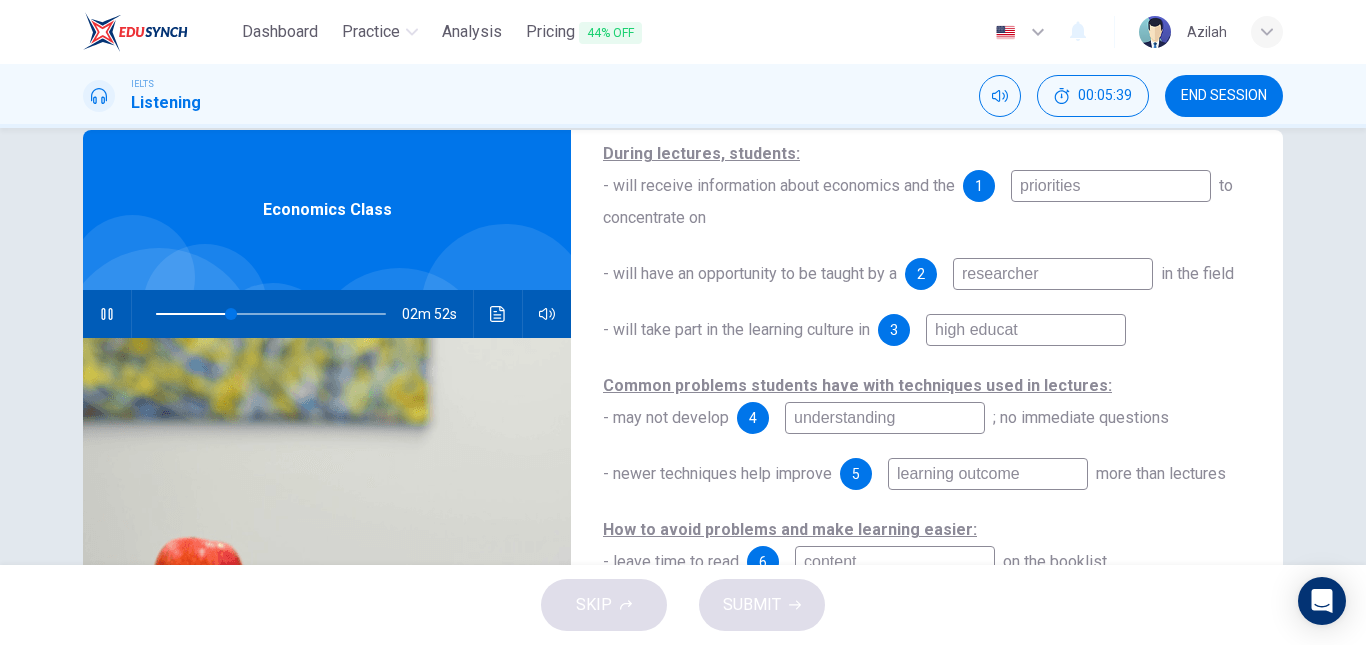 type on "high educati" 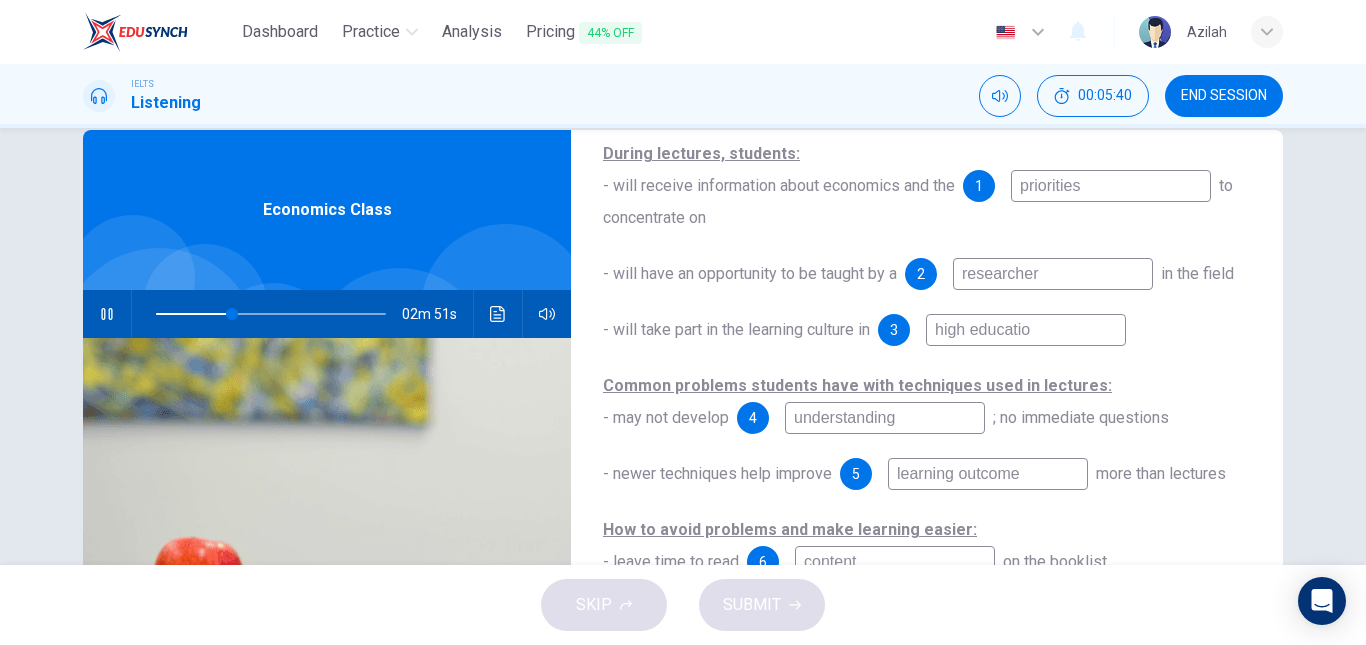 type on "high education" 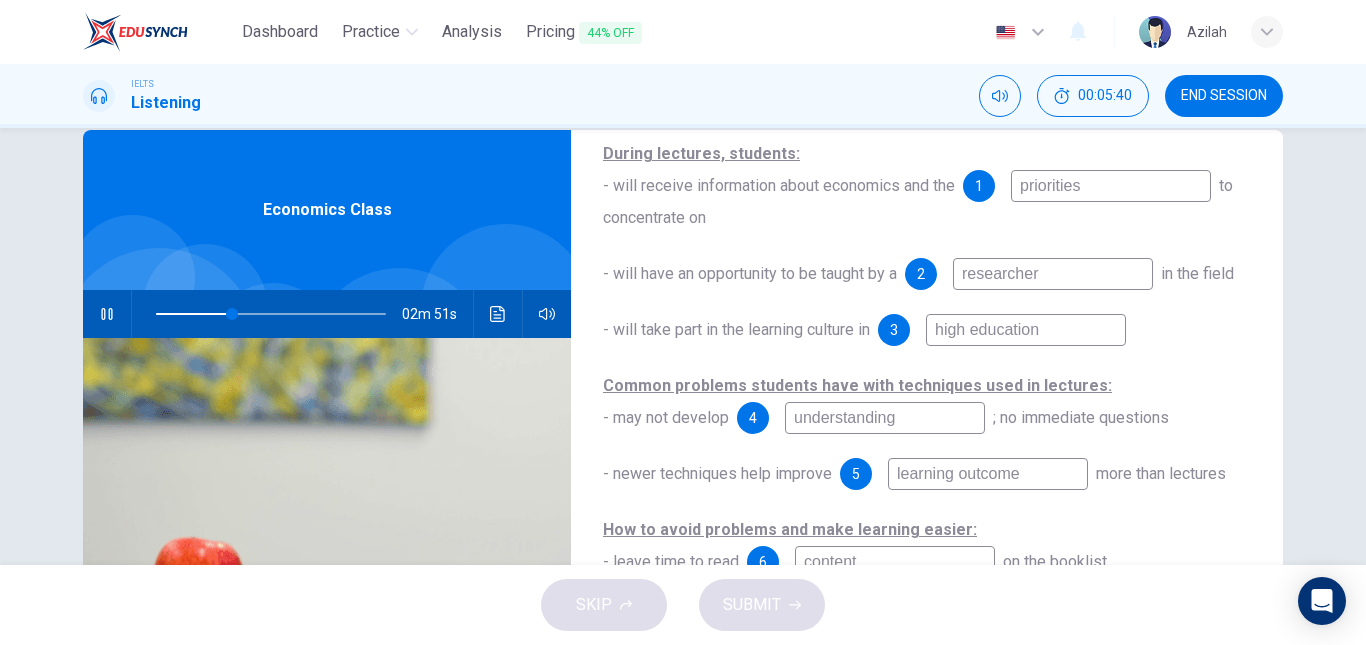 type on "33" 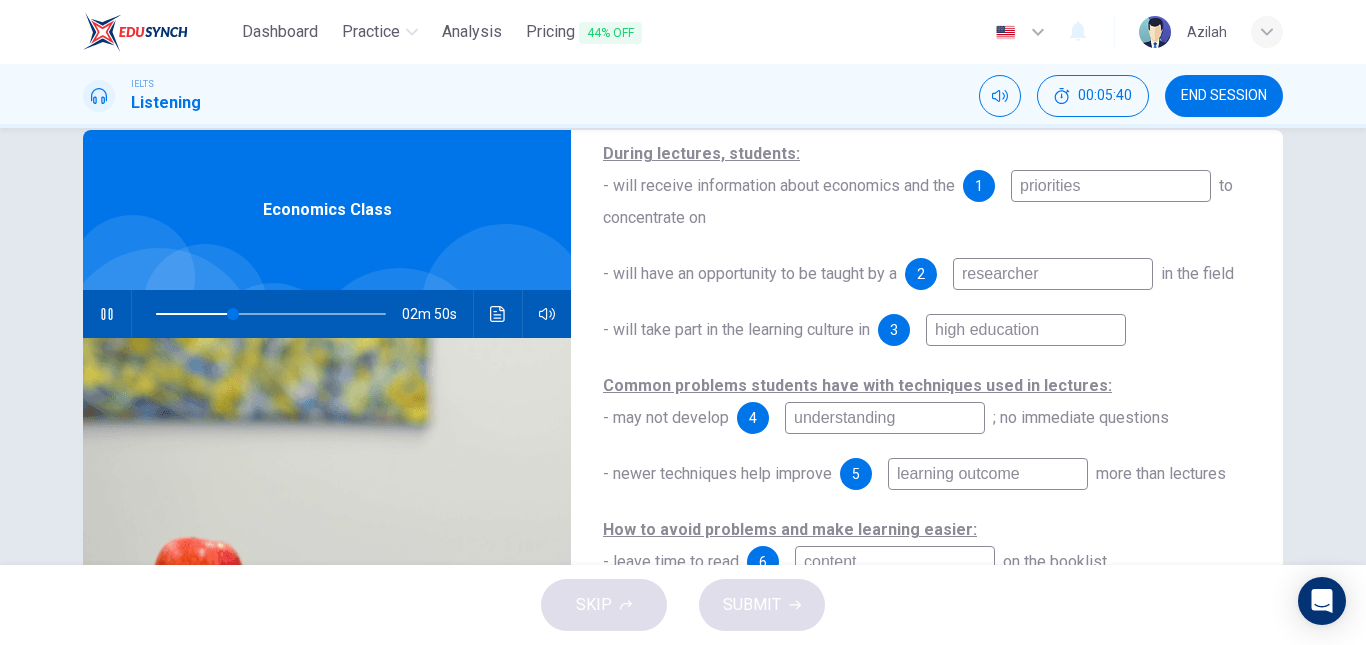 type on "high education" 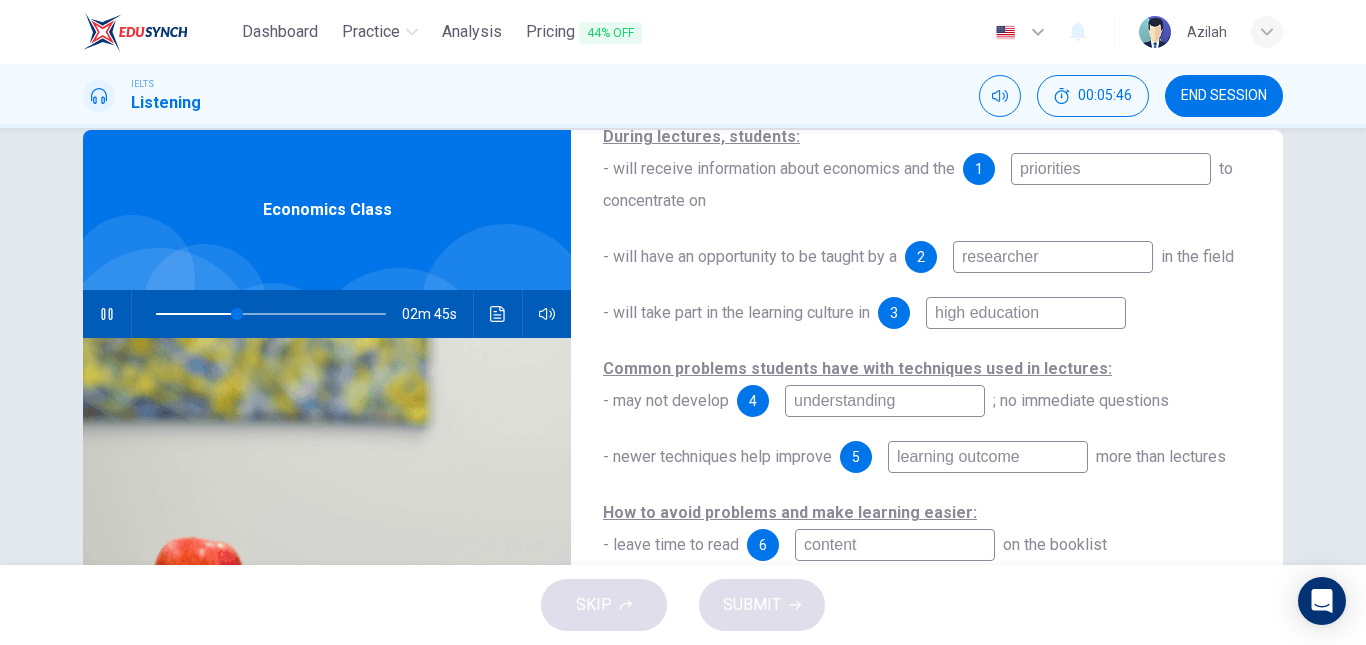 scroll, scrollTop: 291, scrollLeft: 0, axis: vertical 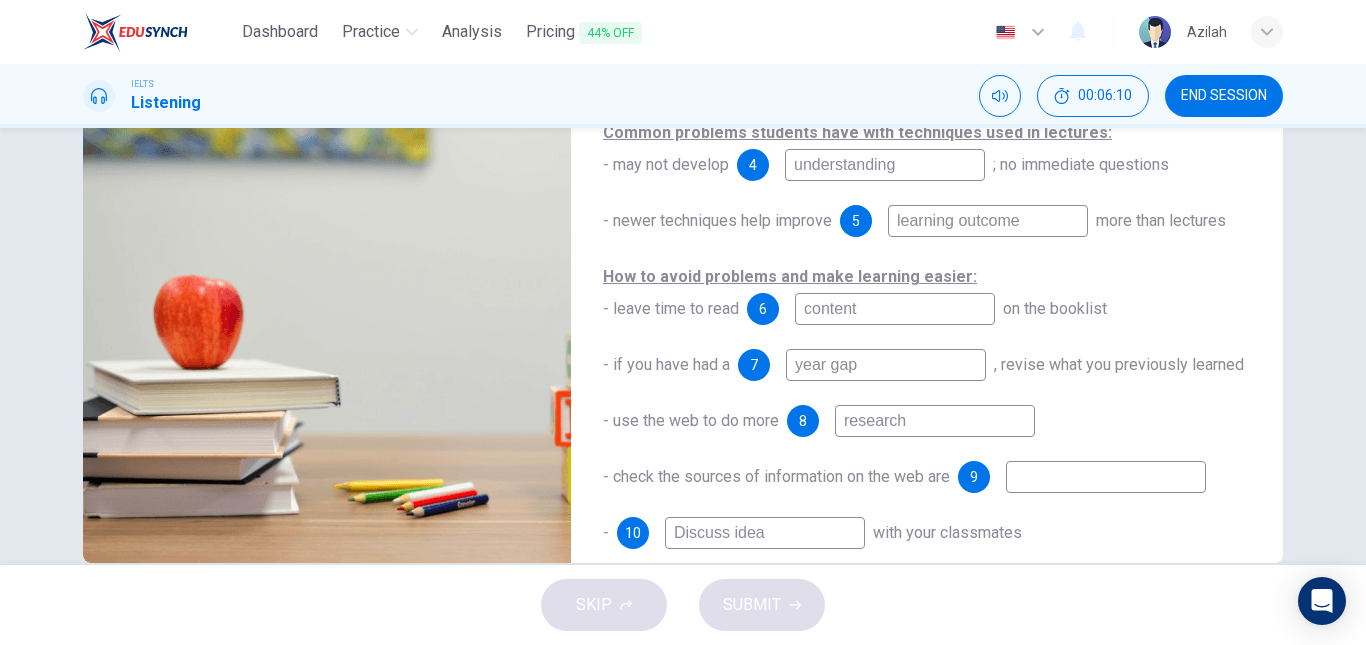 type on "45" 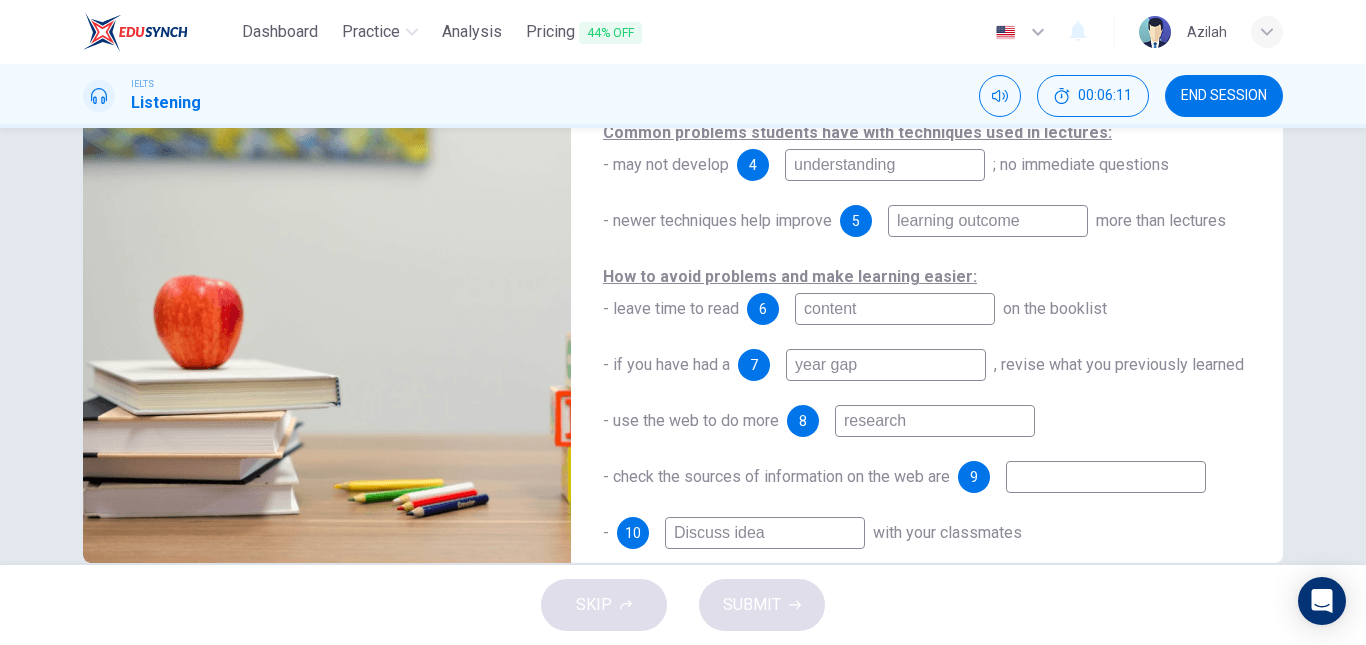 type on "high education" 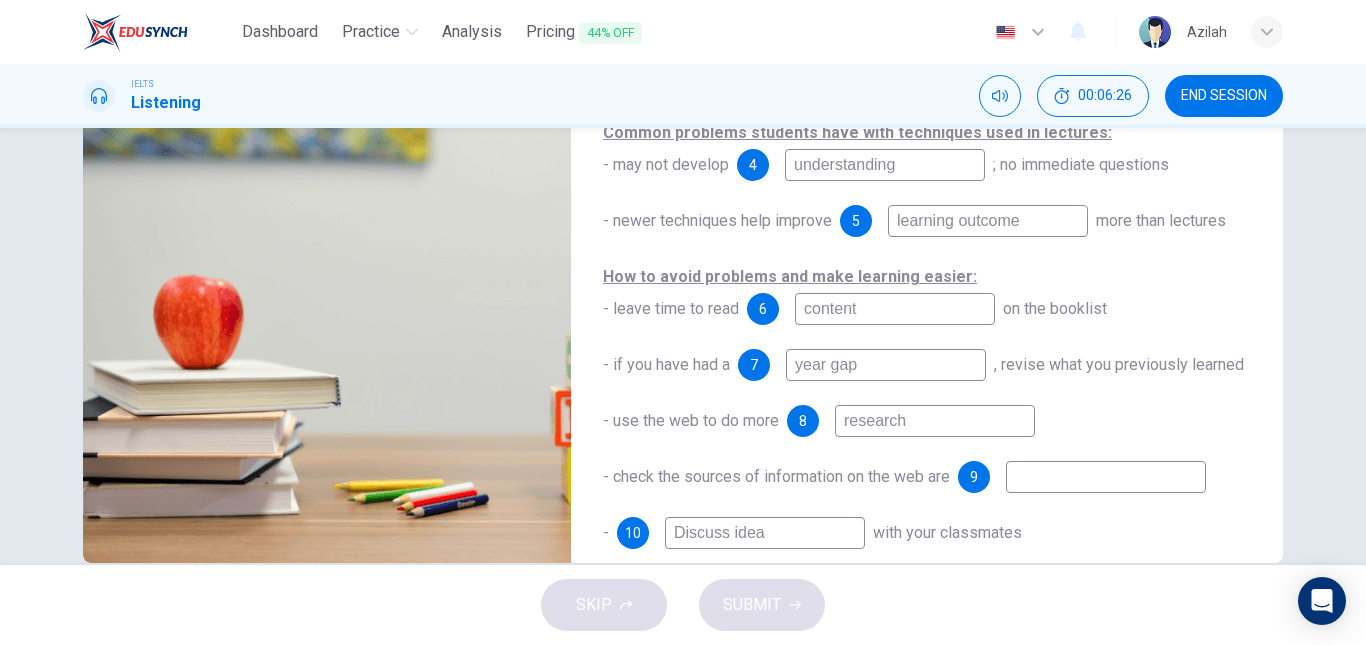 click on "learning outcome" at bounding box center (988, 221) 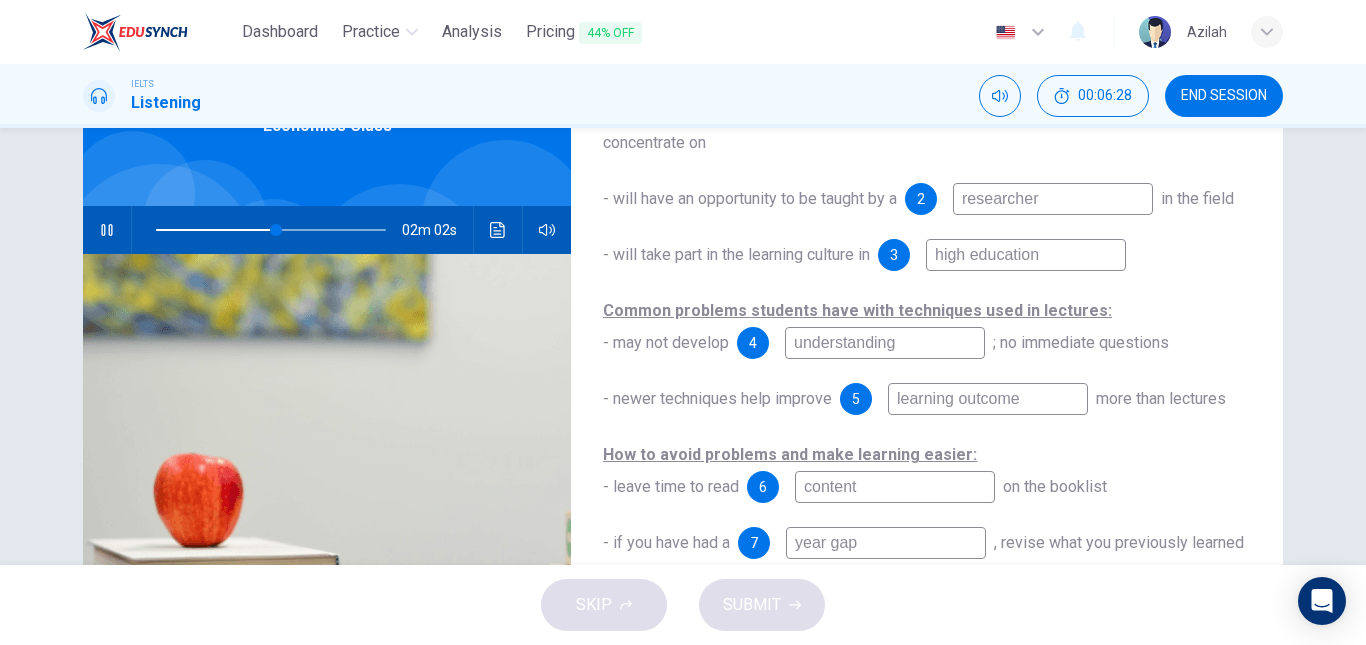 scroll, scrollTop: 100, scrollLeft: 0, axis: vertical 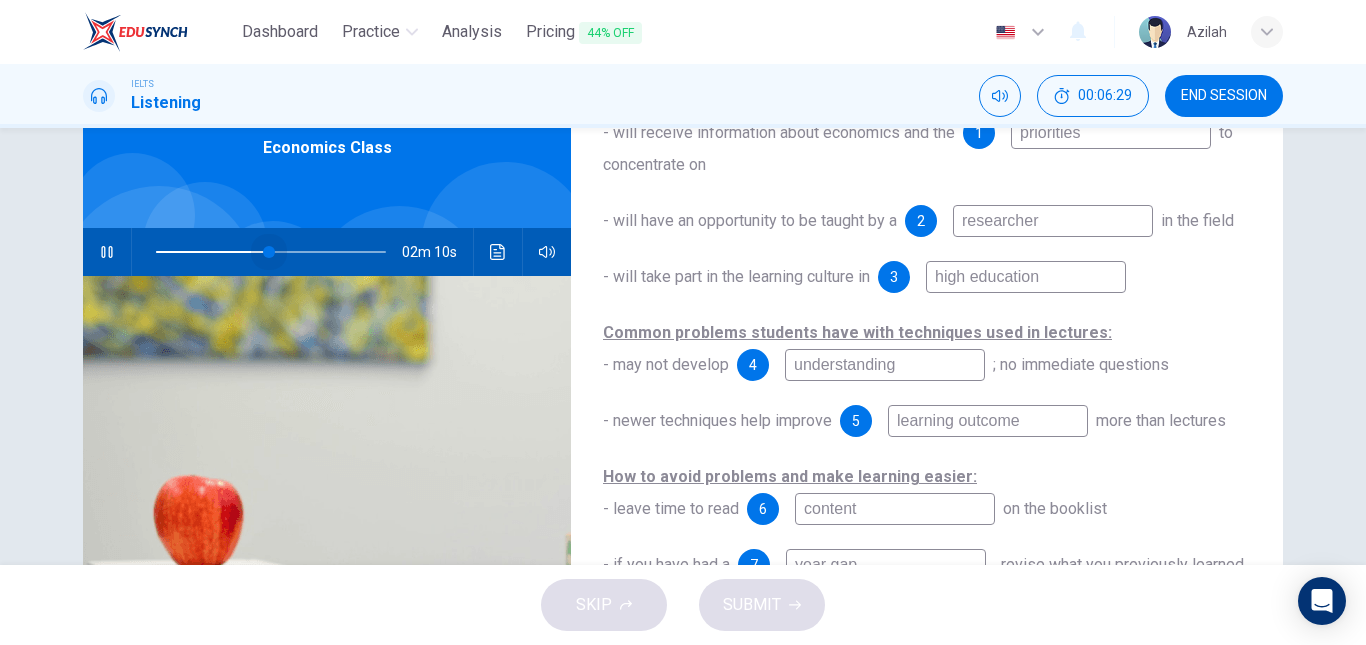 click at bounding box center (269, 252) 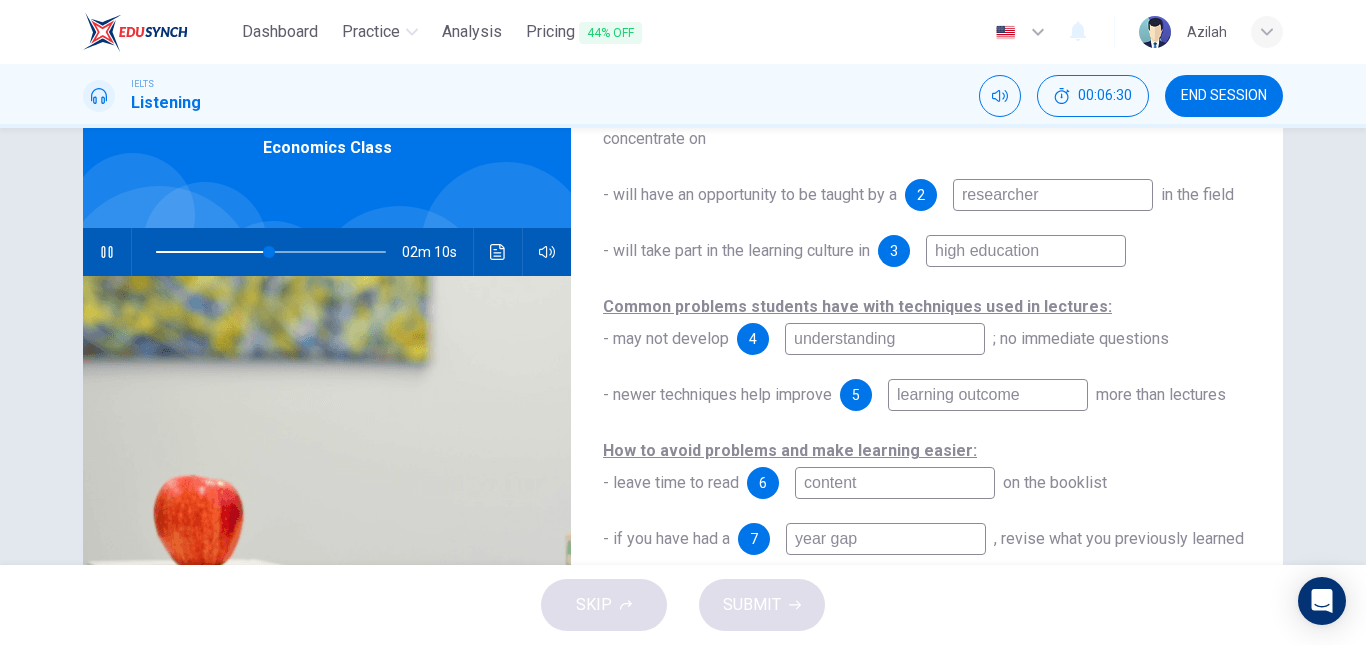 scroll, scrollTop: 291, scrollLeft: 0, axis: vertical 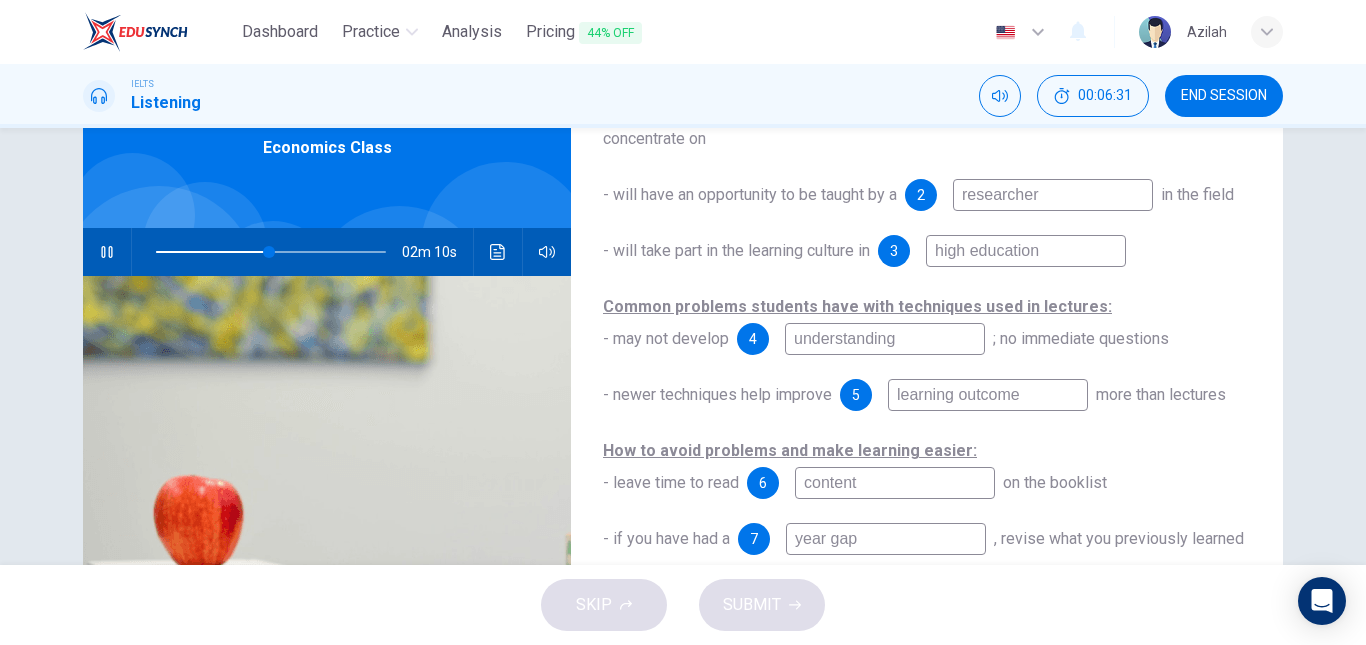 click on "learning outcome" at bounding box center [988, 395] 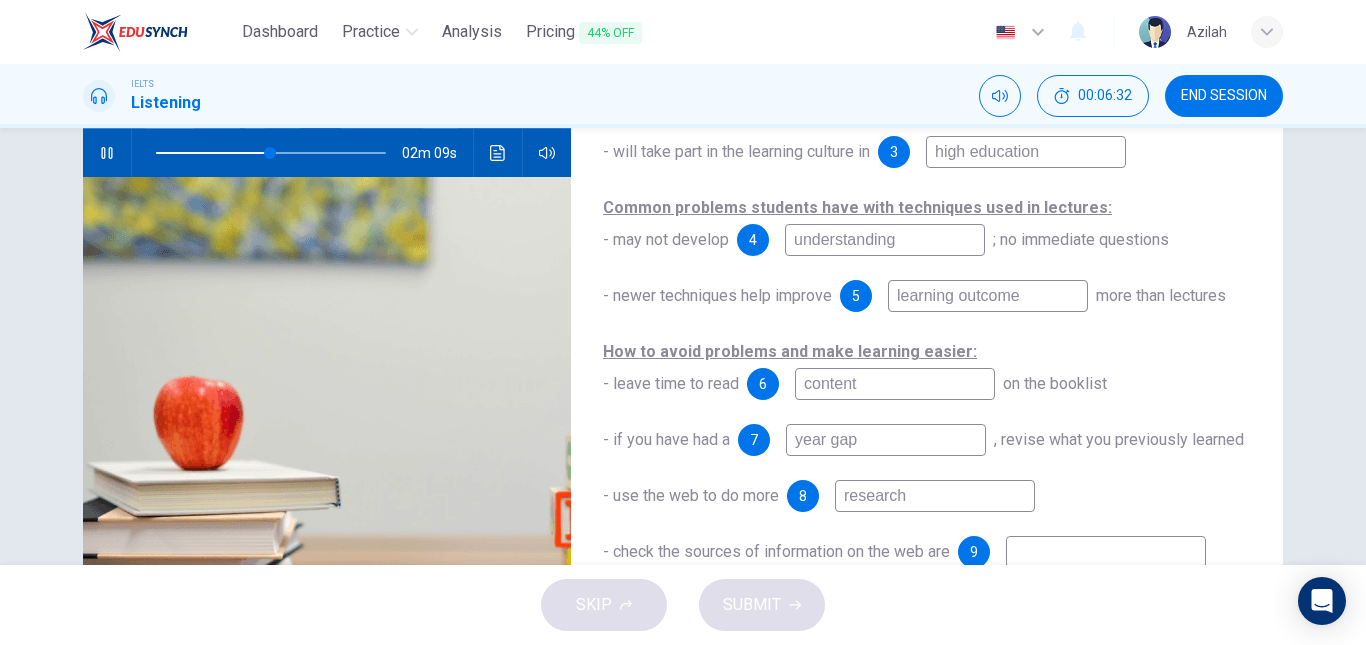 scroll, scrollTop: 200, scrollLeft: 0, axis: vertical 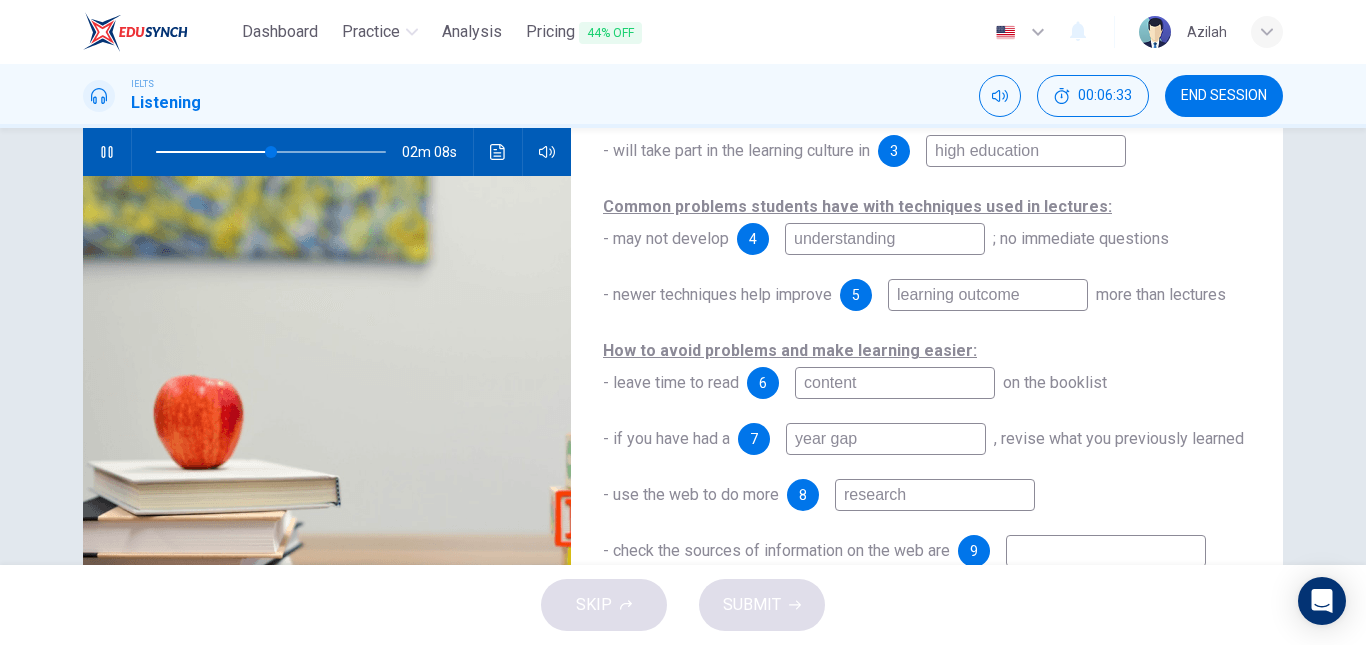 click on "learning outcome" at bounding box center [988, 295] 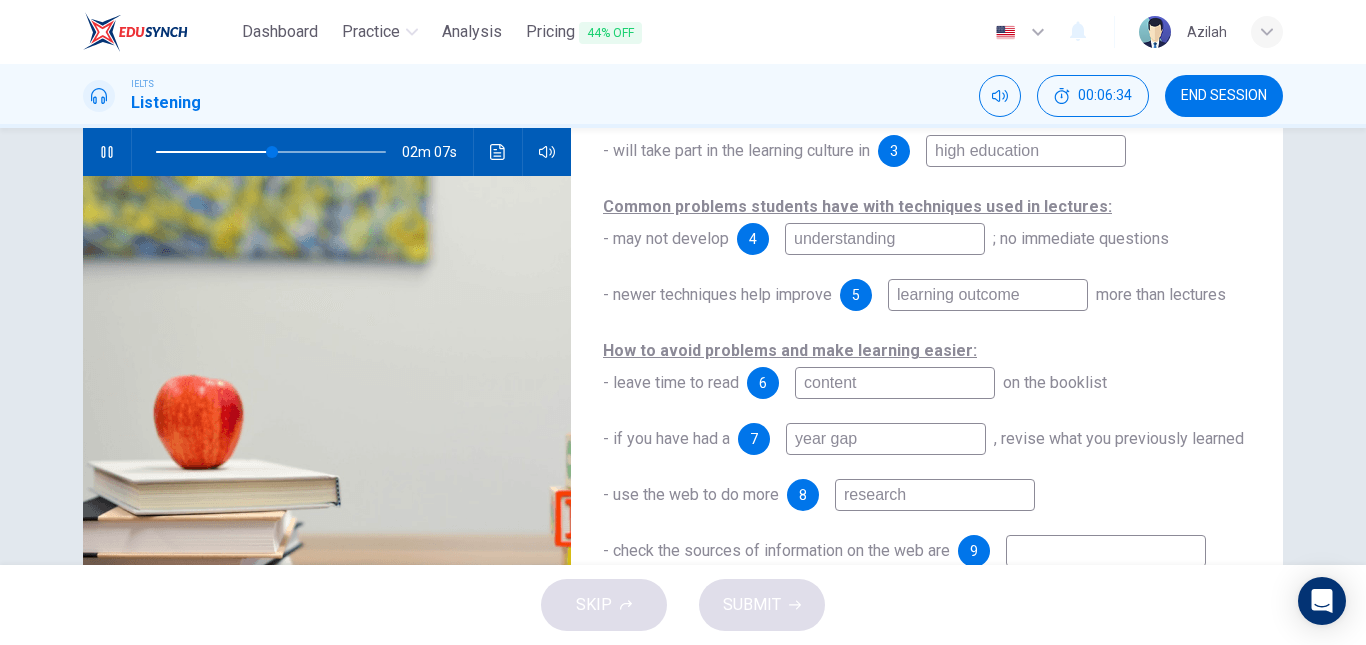 type on "learning outcomes" 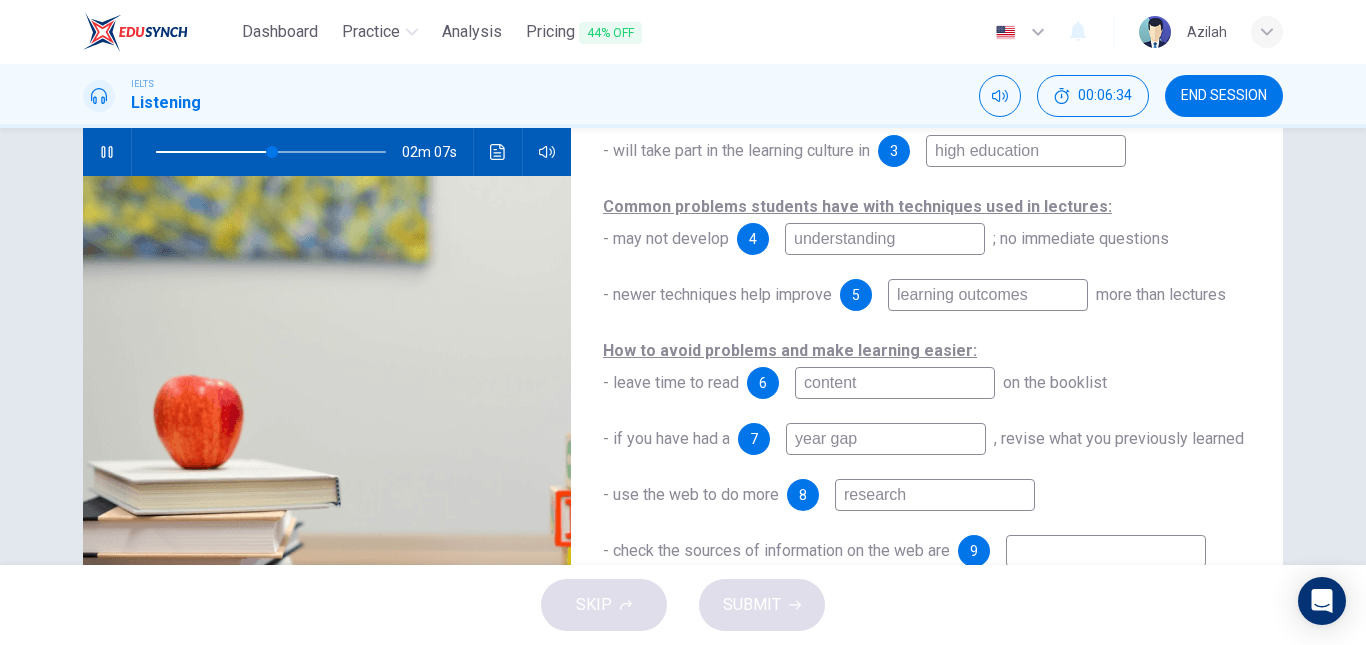 type on "51" 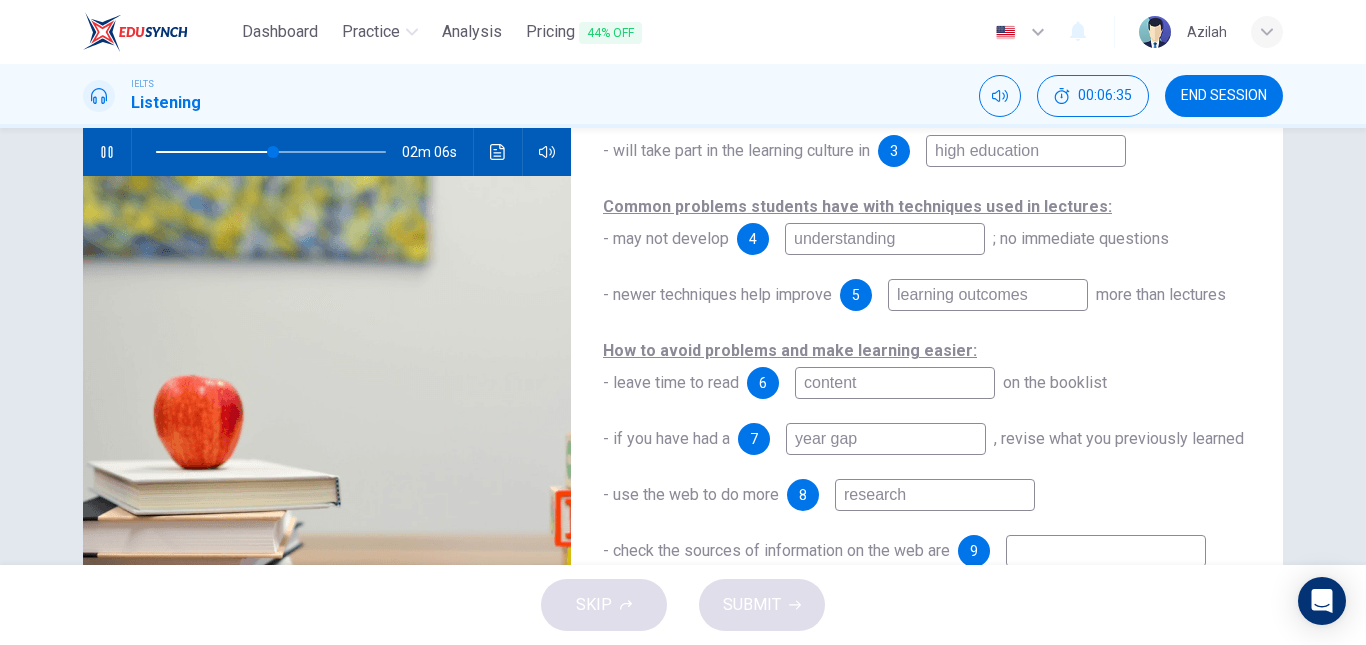 type on "learning outcomes" 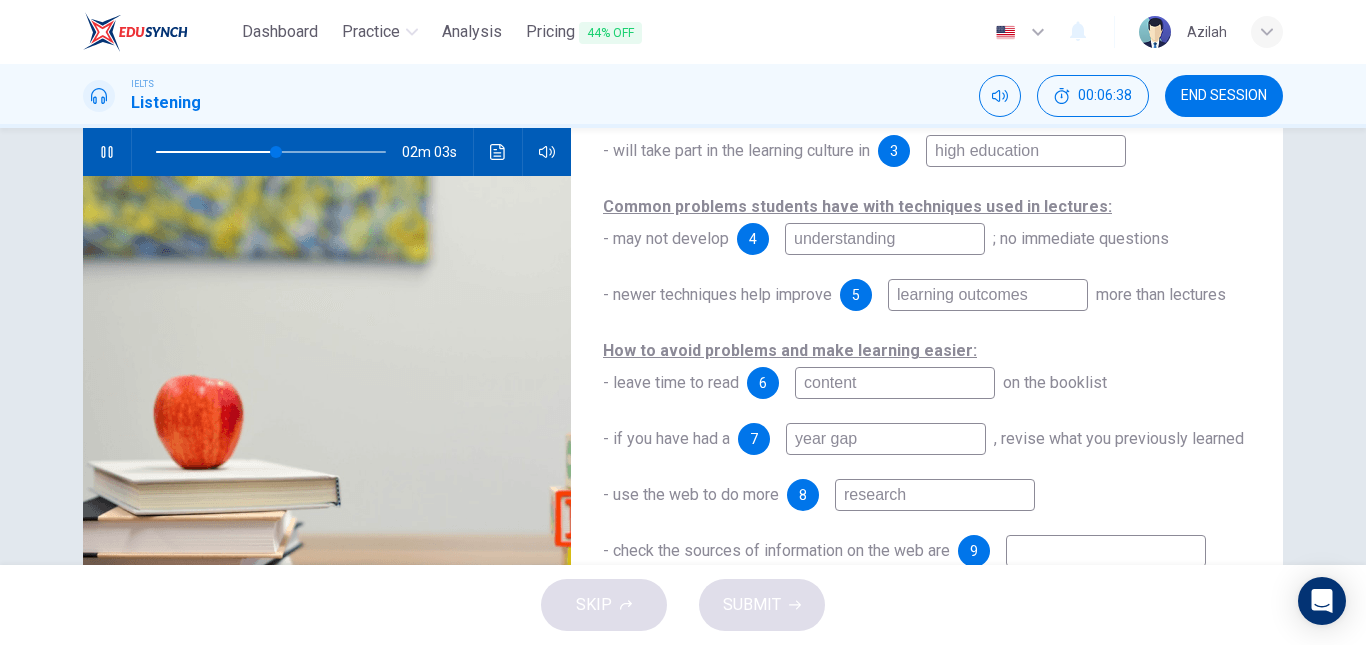 scroll, scrollTop: 300, scrollLeft: 0, axis: vertical 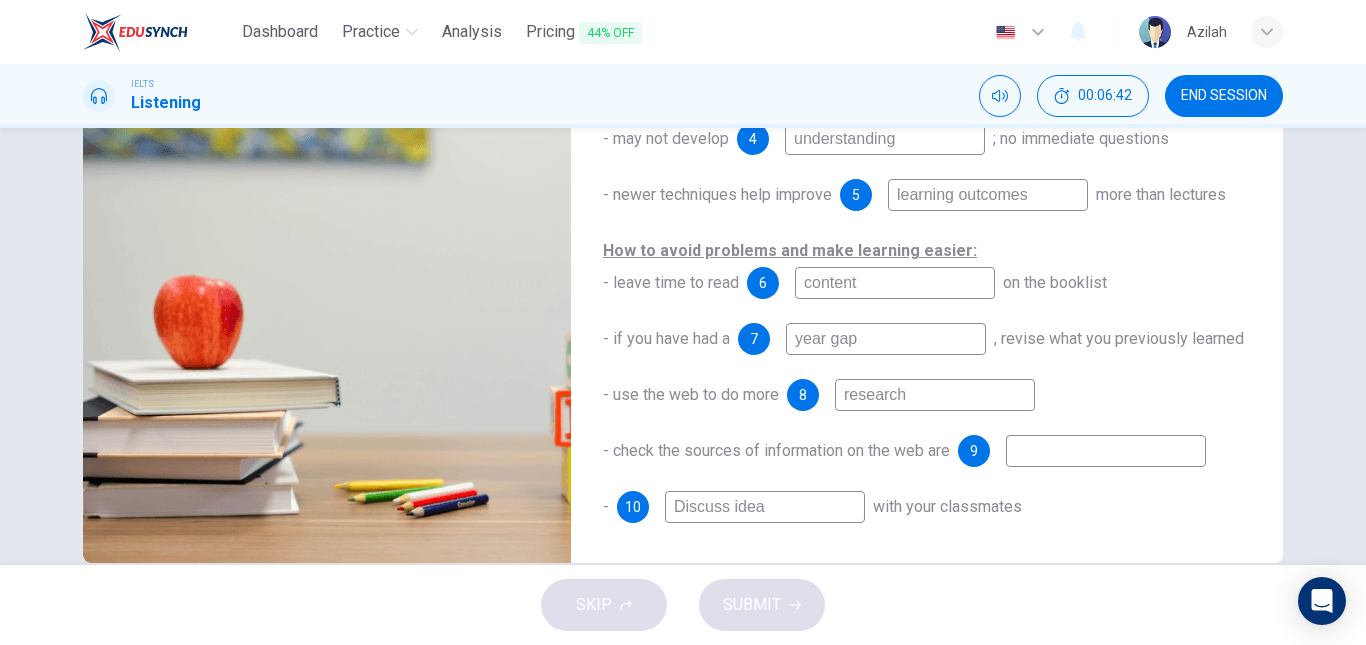 click on "content" at bounding box center (895, 283) 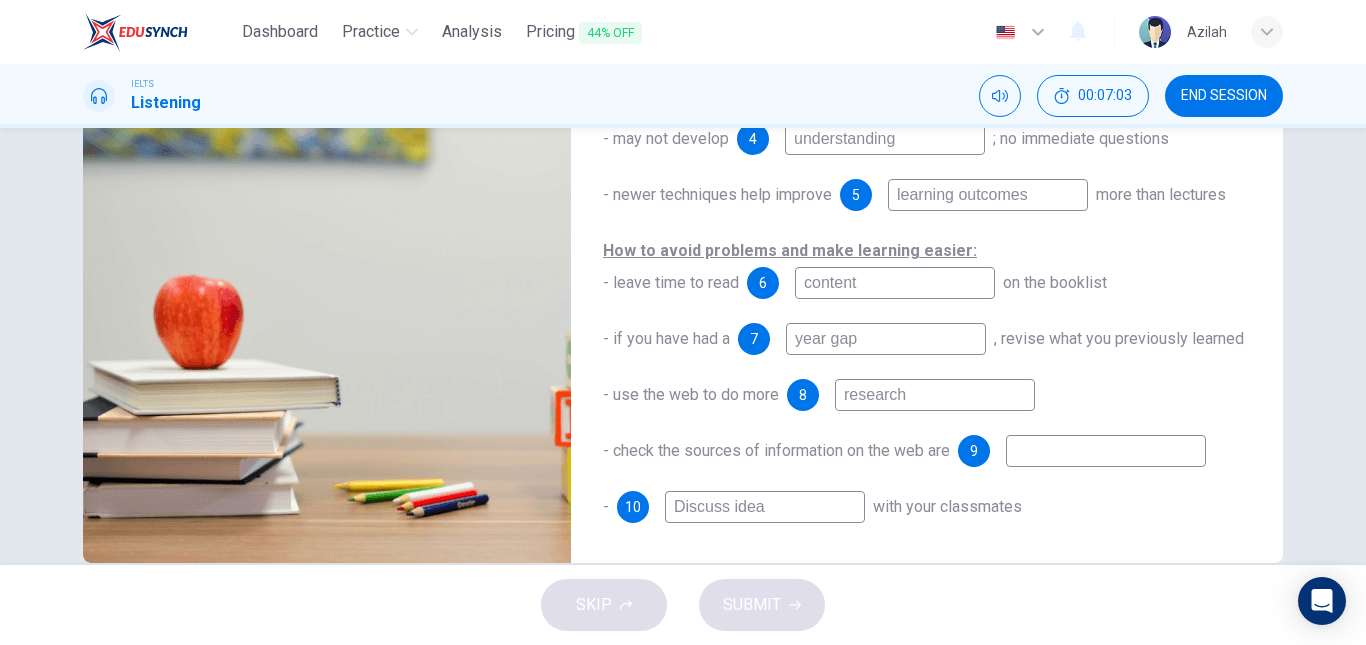 click on "content" at bounding box center (895, 283) 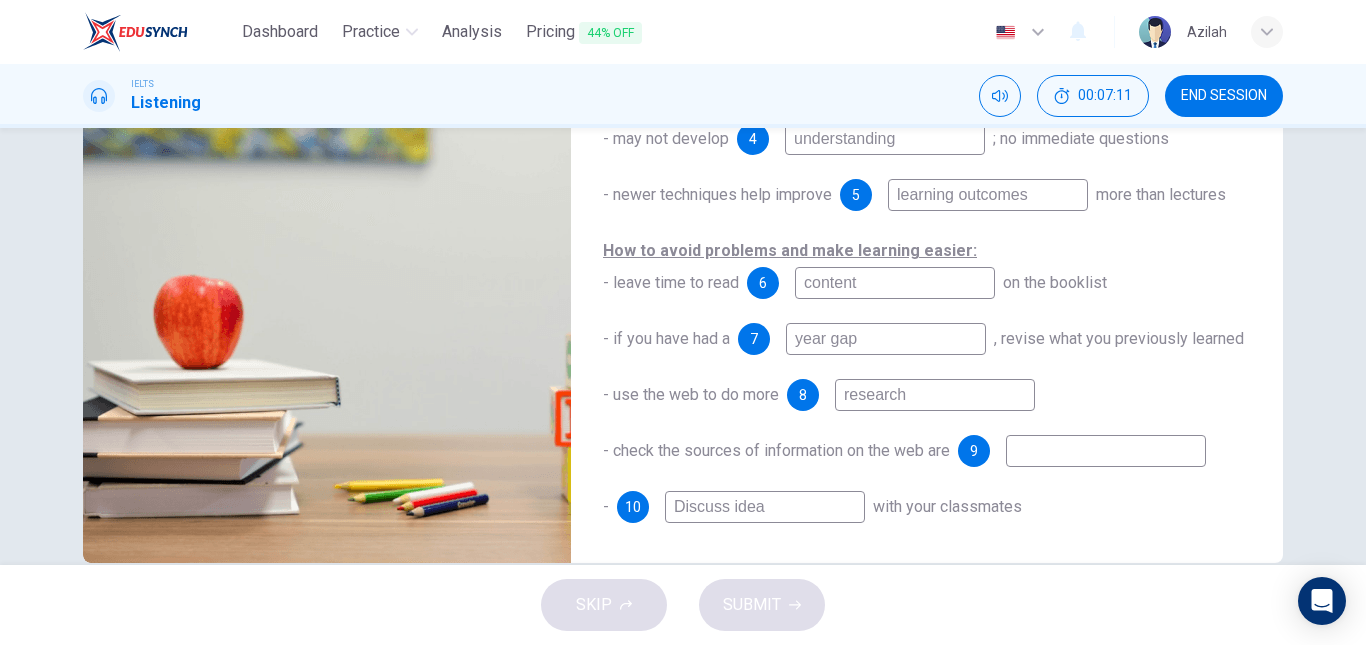 click on "content" at bounding box center (895, 283) 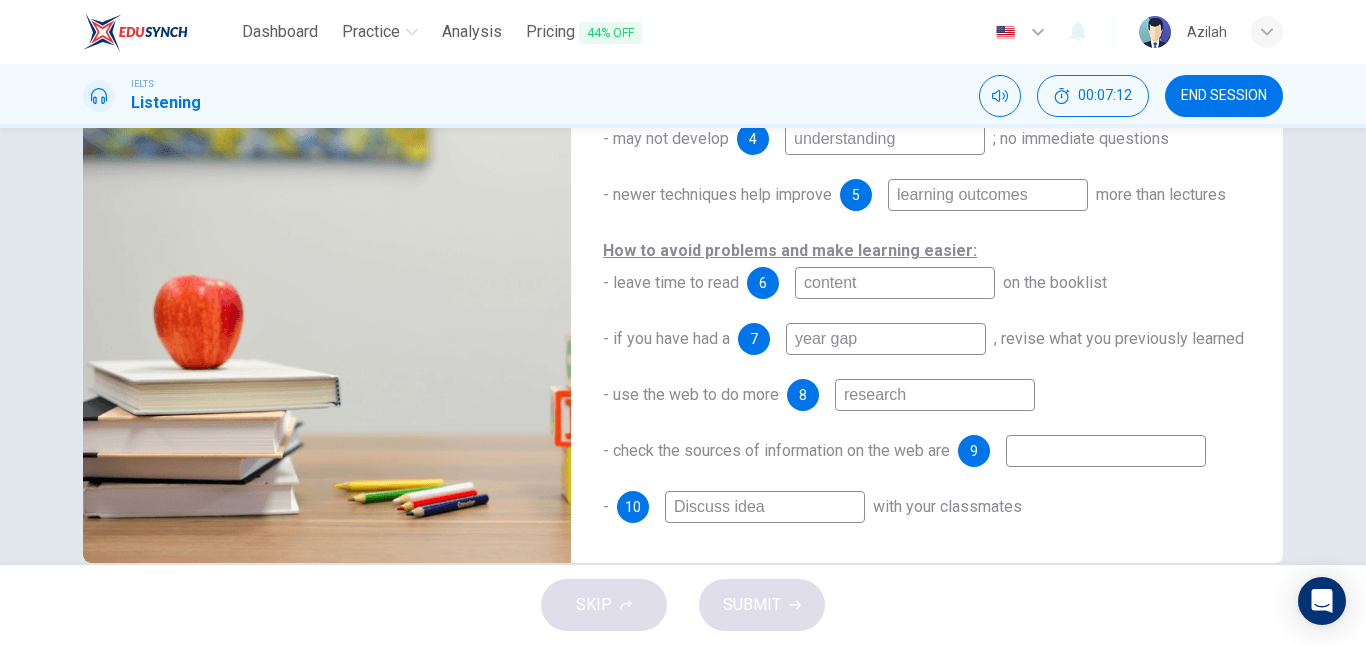 click on "content" at bounding box center [895, 283] 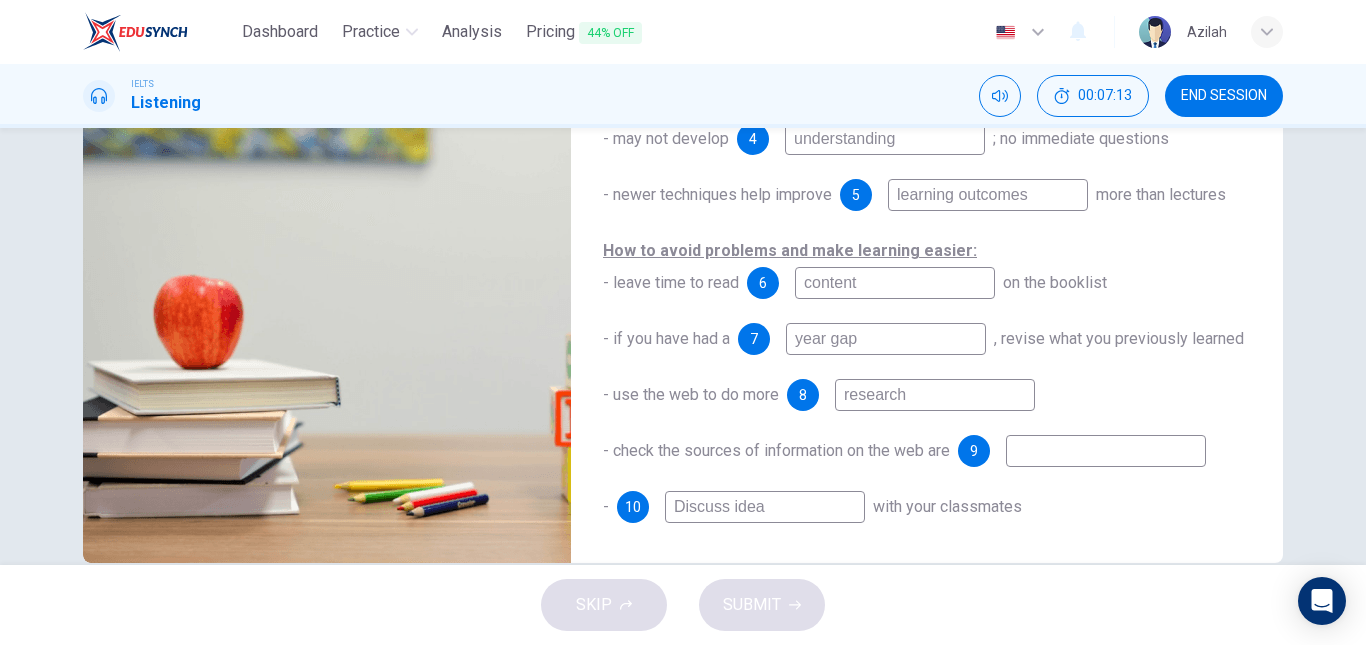 click on "content" at bounding box center [895, 283] 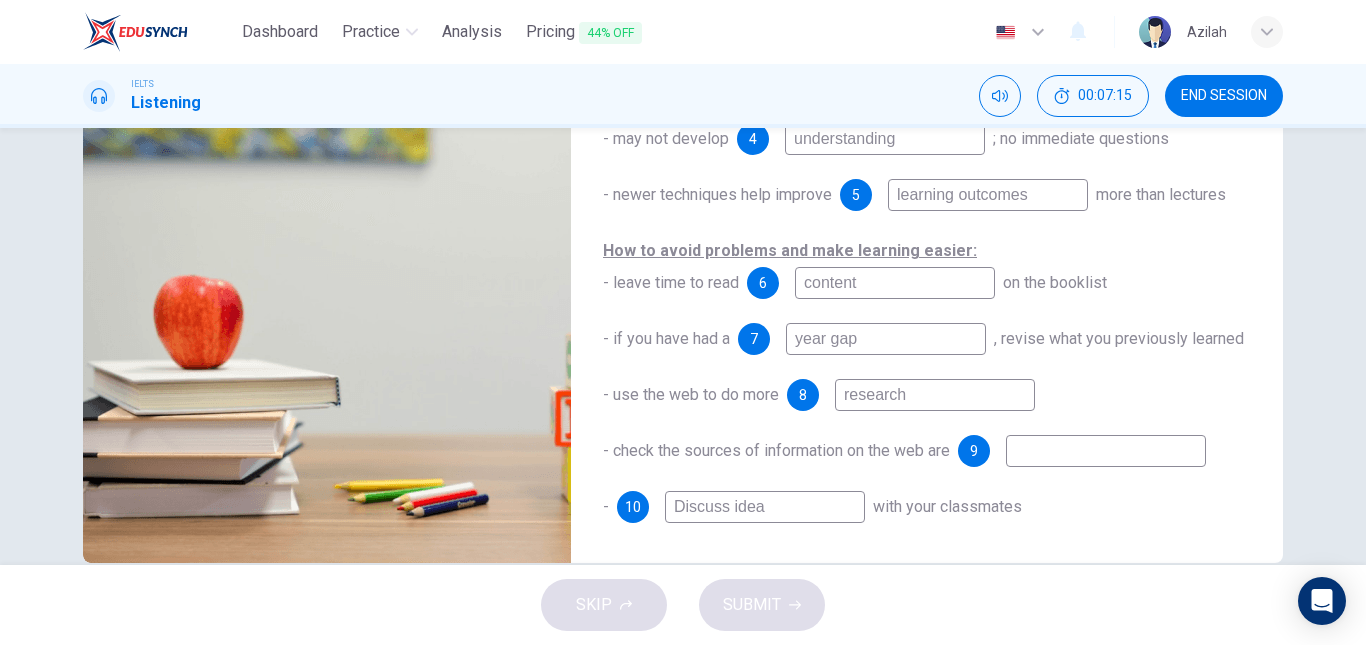 click on "content" at bounding box center [895, 283] 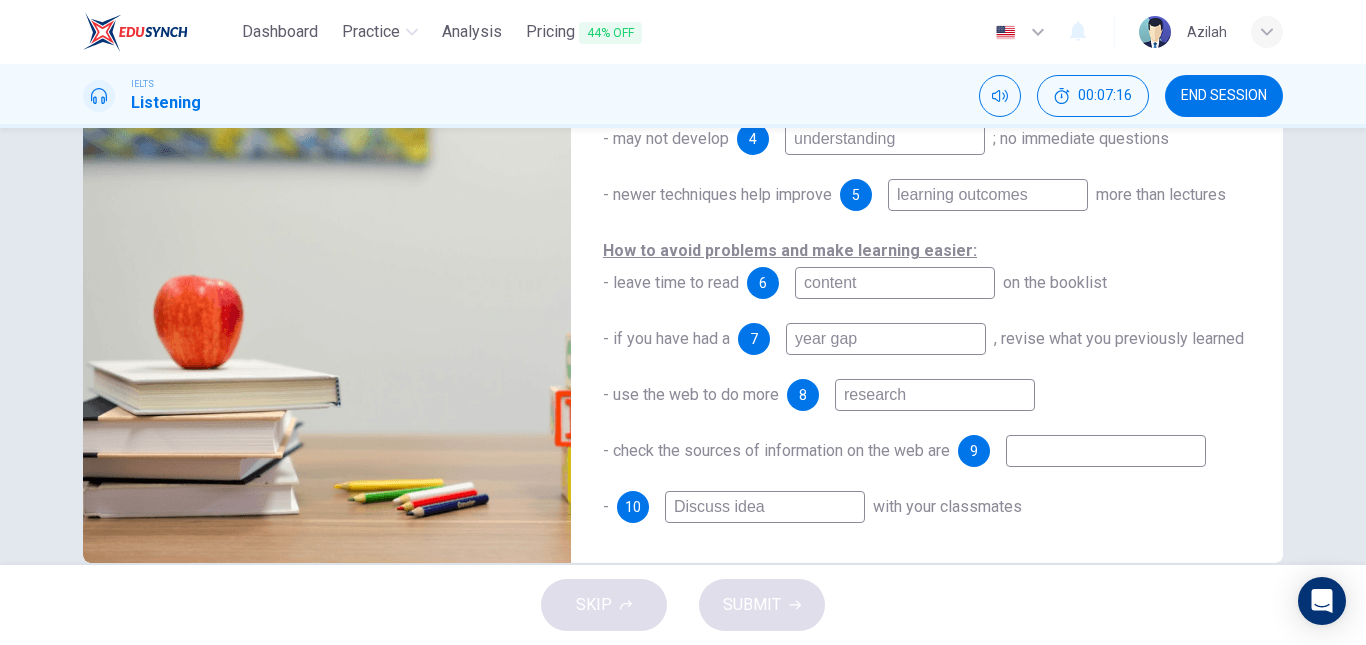 drag, startPoint x: 800, startPoint y: 248, endPoint x: 962, endPoint y: 242, distance: 162.11107 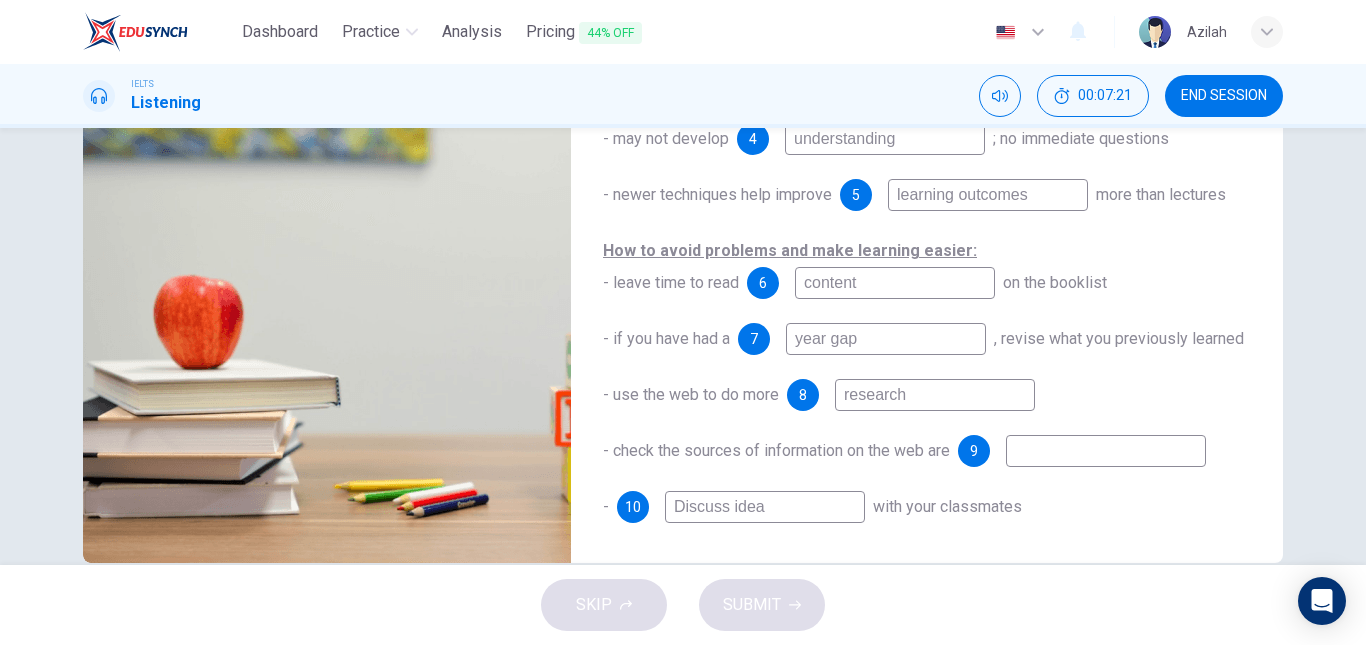 click on "content" at bounding box center [895, 283] 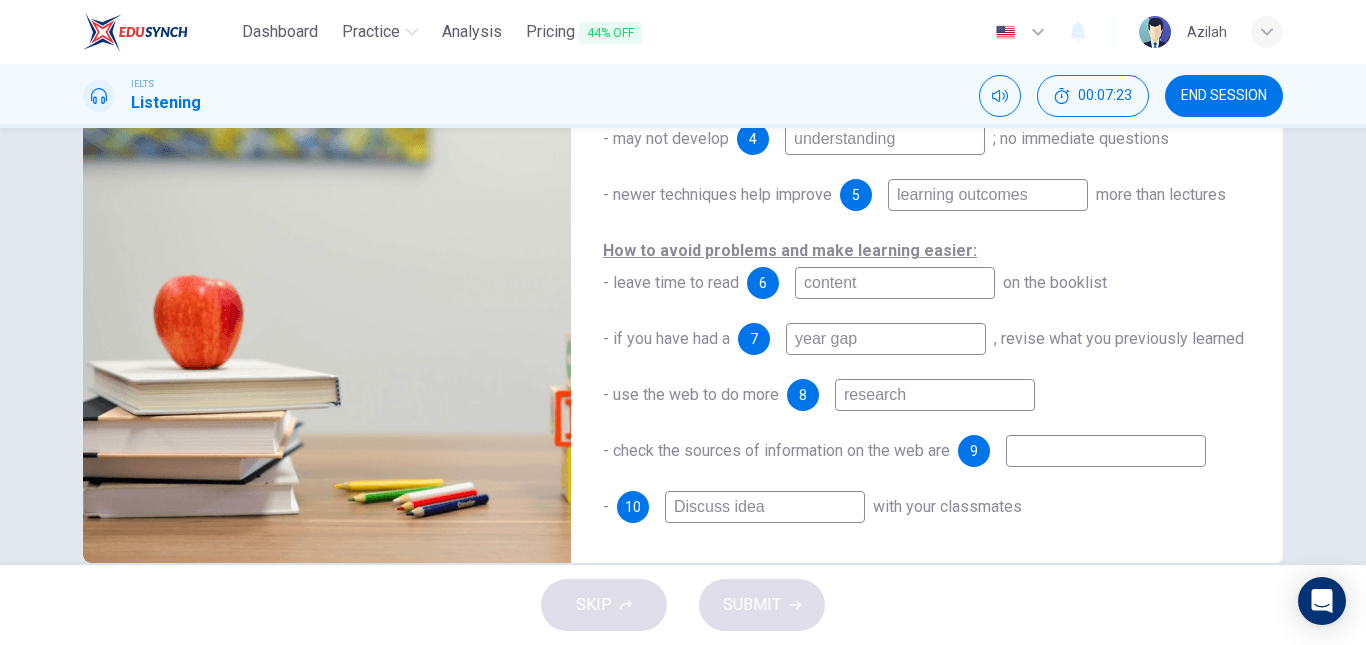 click on "content" at bounding box center (895, 283) 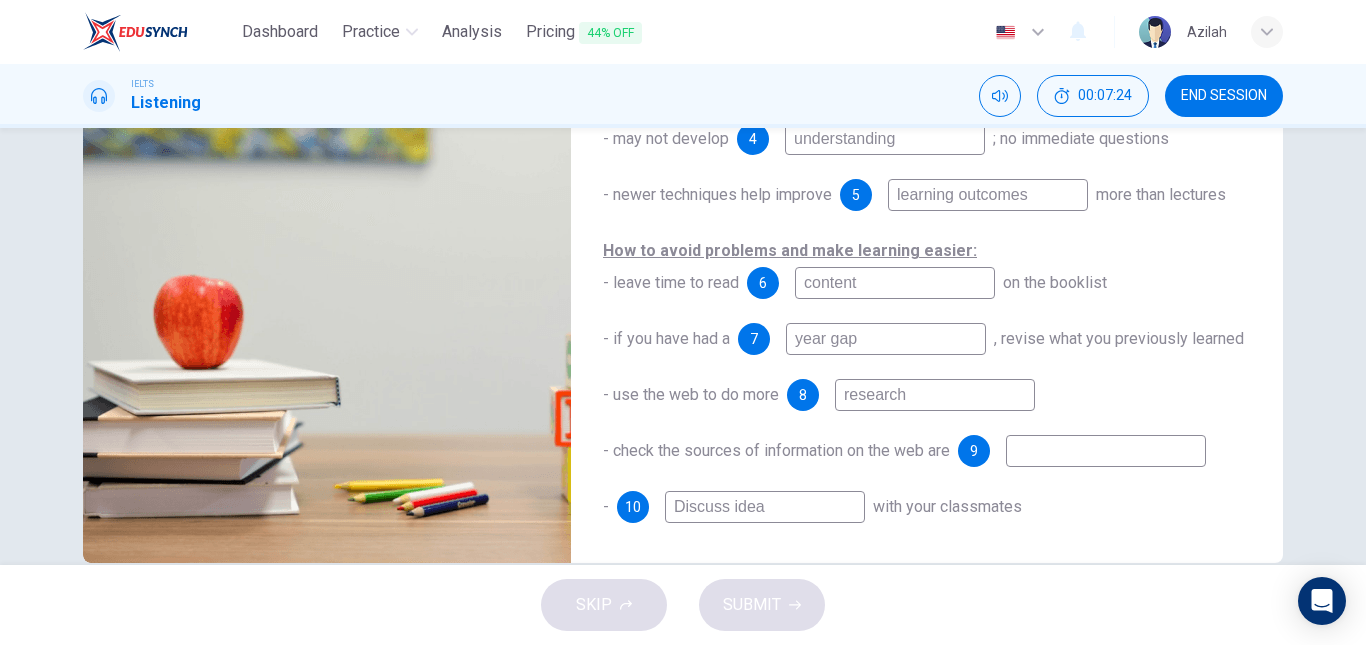 click on "content" at bounding box center [895, 283] 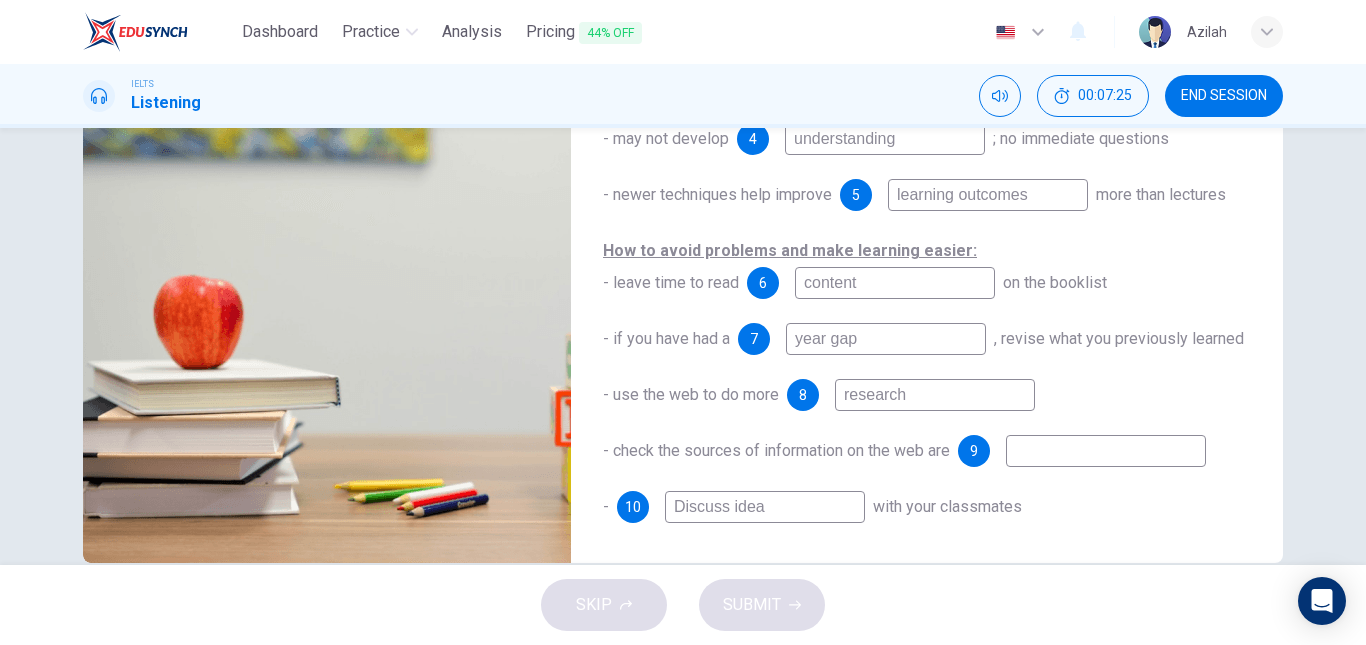 click on "content" at bounding box center [895, 283] 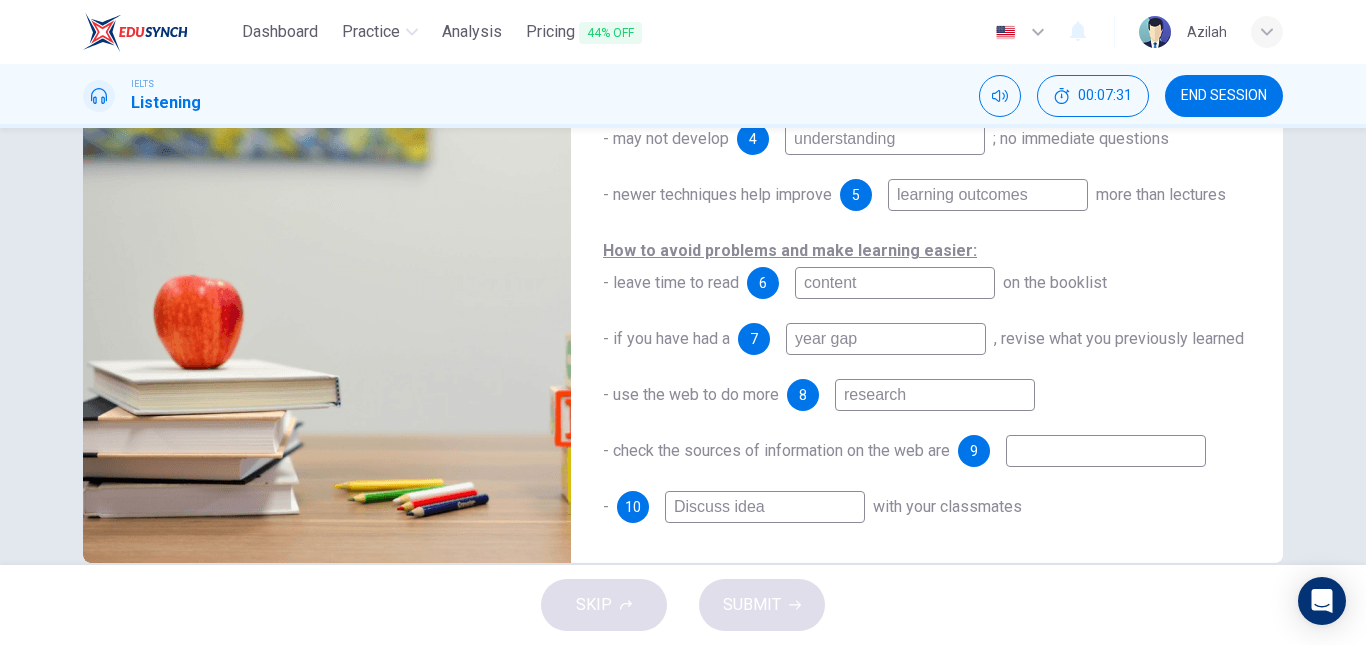 click on "year gap" at bounding box center (886, 339) 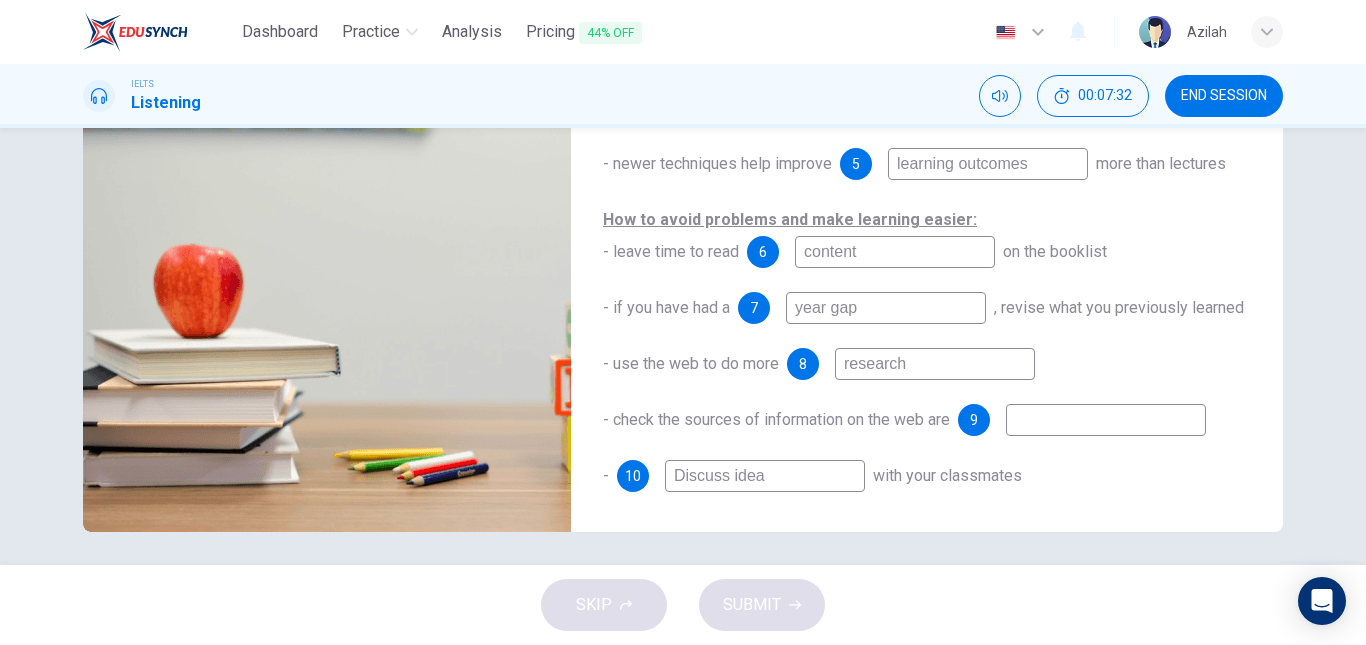scroll, scrollTop: 338, scrollLeft: 0, axis: vertical 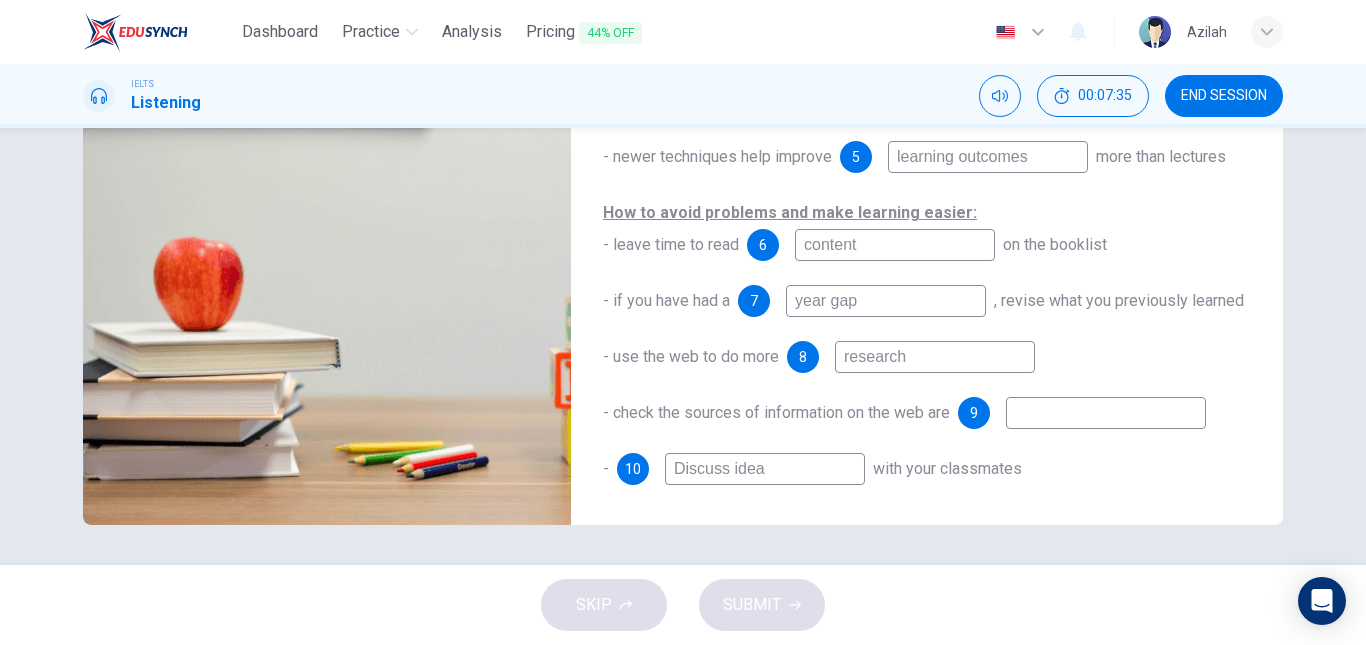click on "year gap" at bounding box center (886, 301) 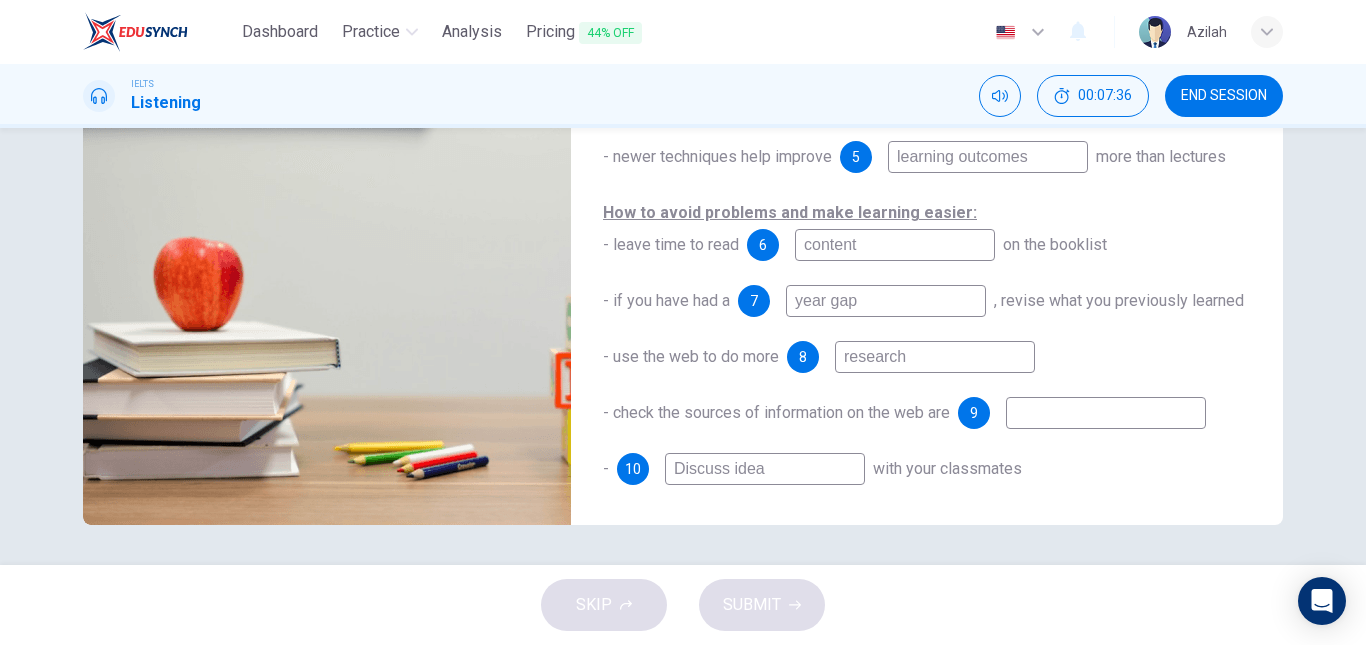 click on "year gap" at bounding box center (886, 301) 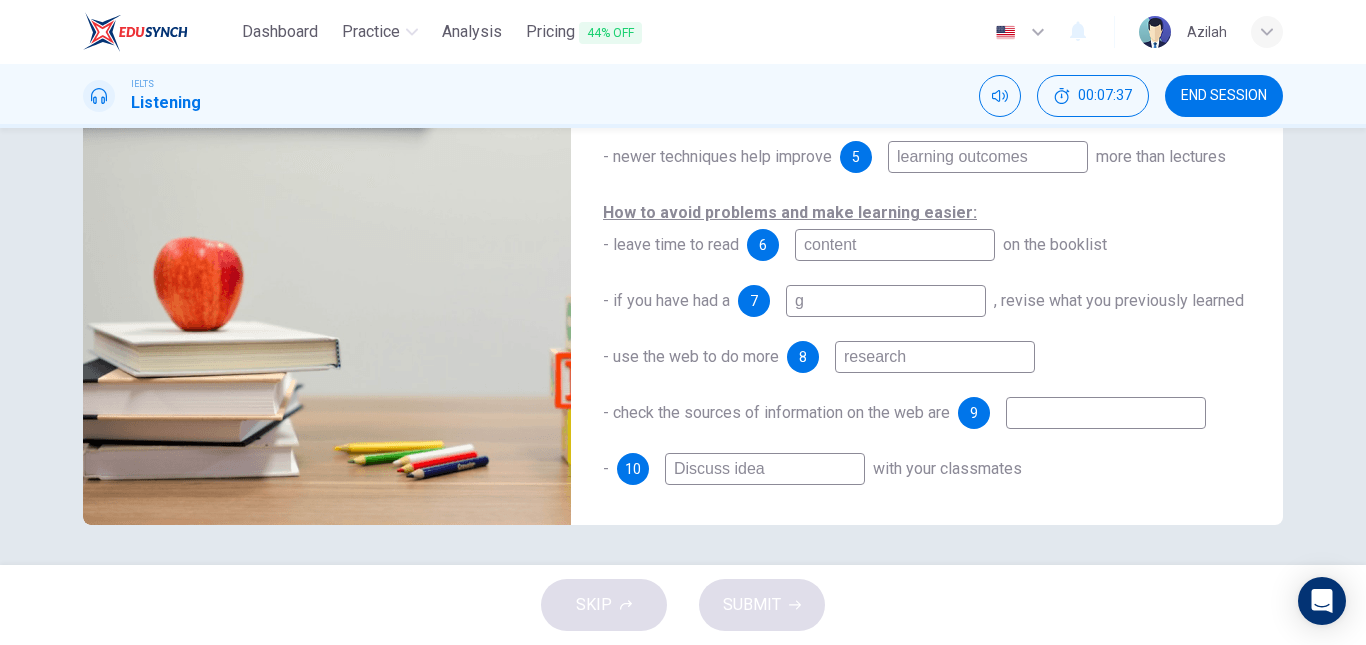 type on "ga" 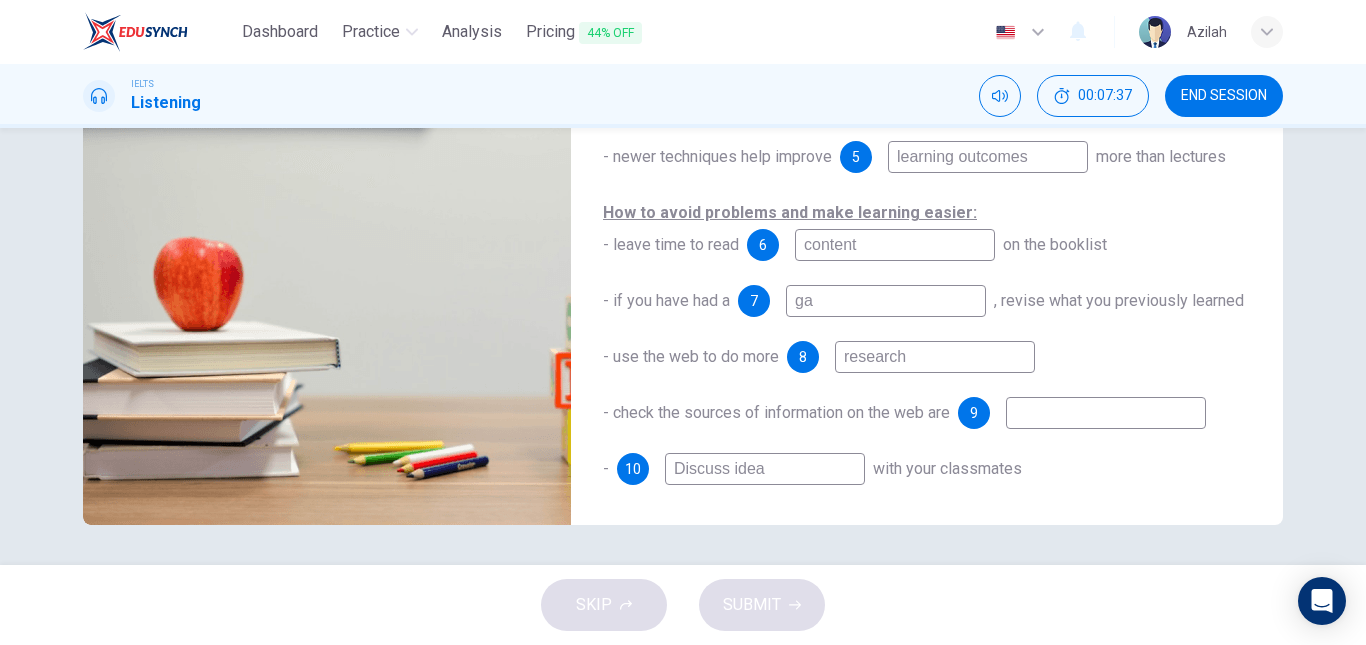 type on "75" 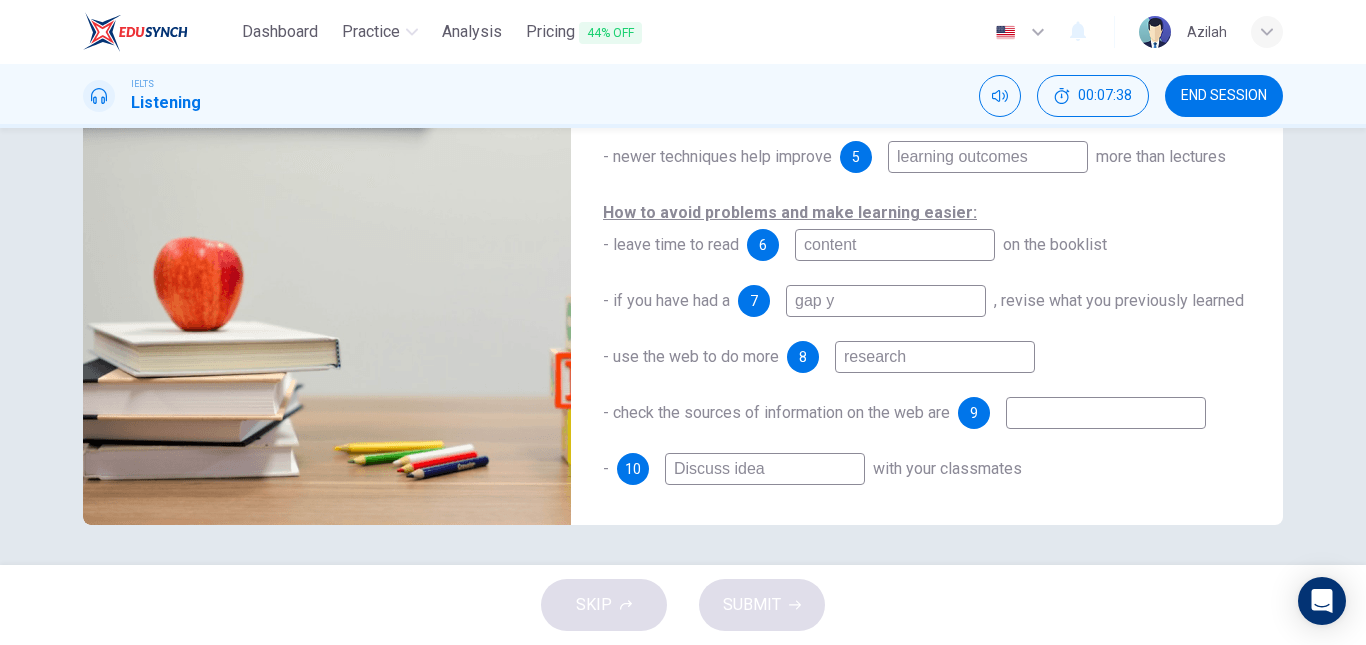 type on "gap ye" 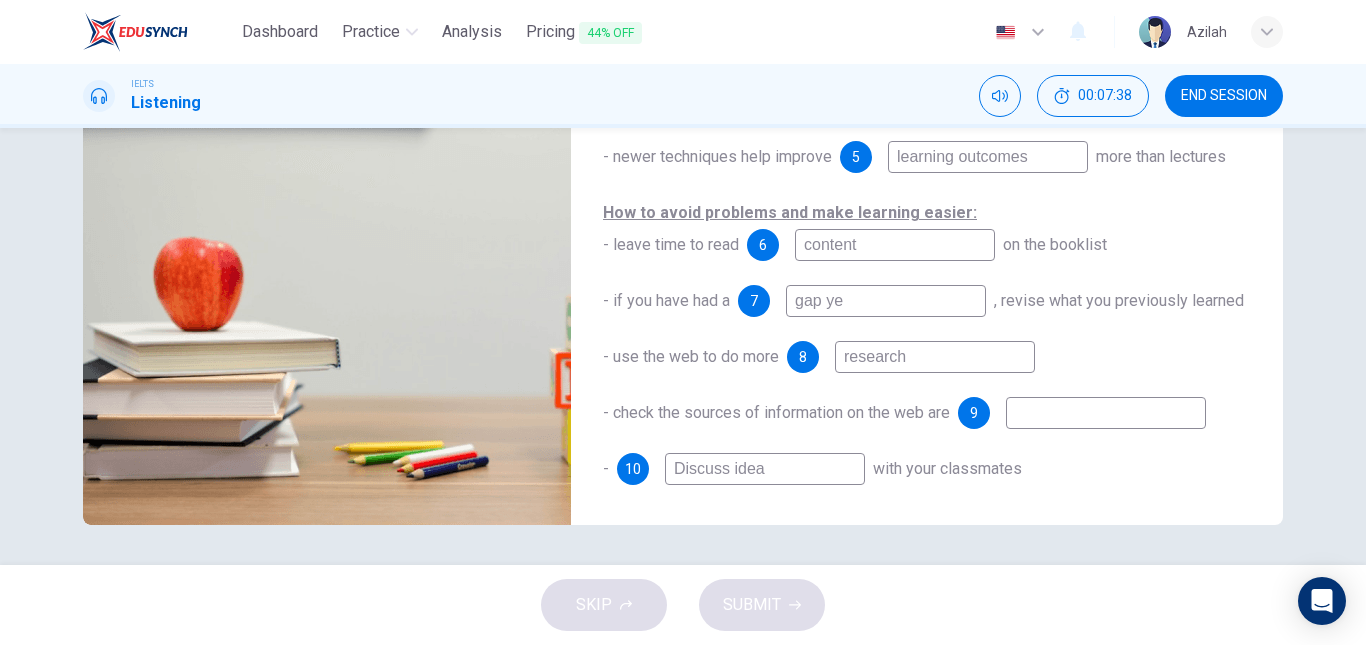 type on "75" 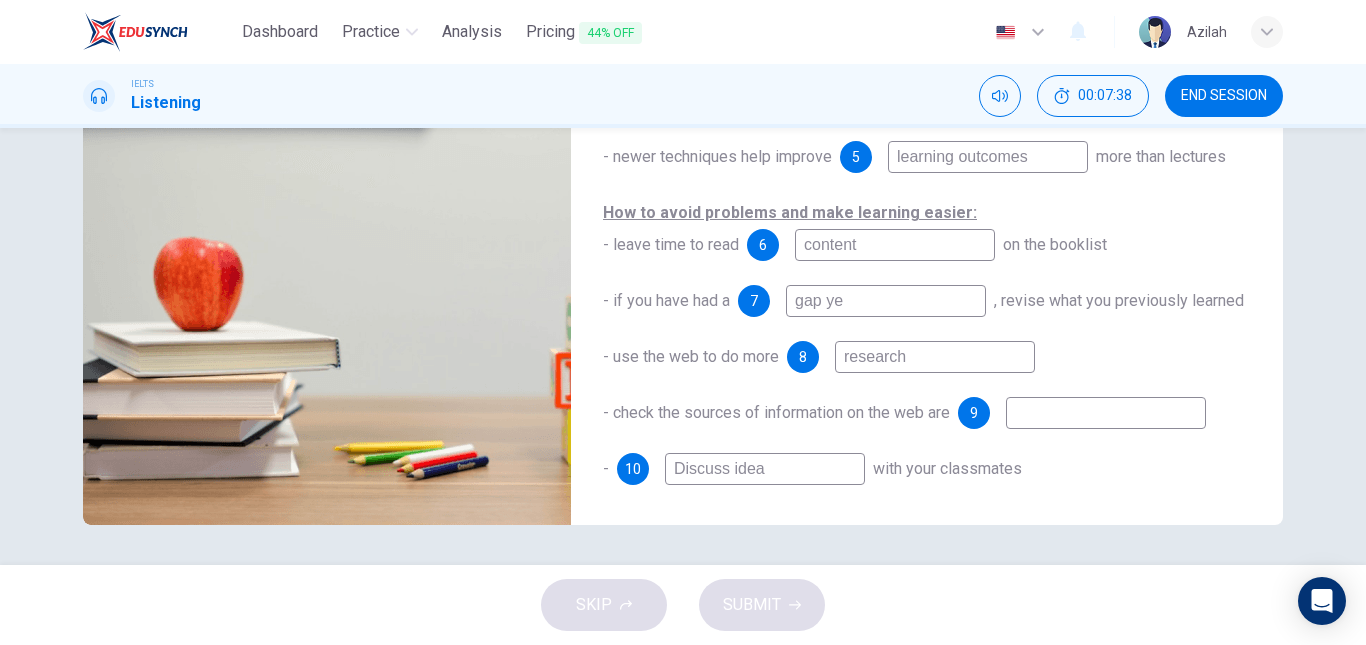 type on "gap yea" 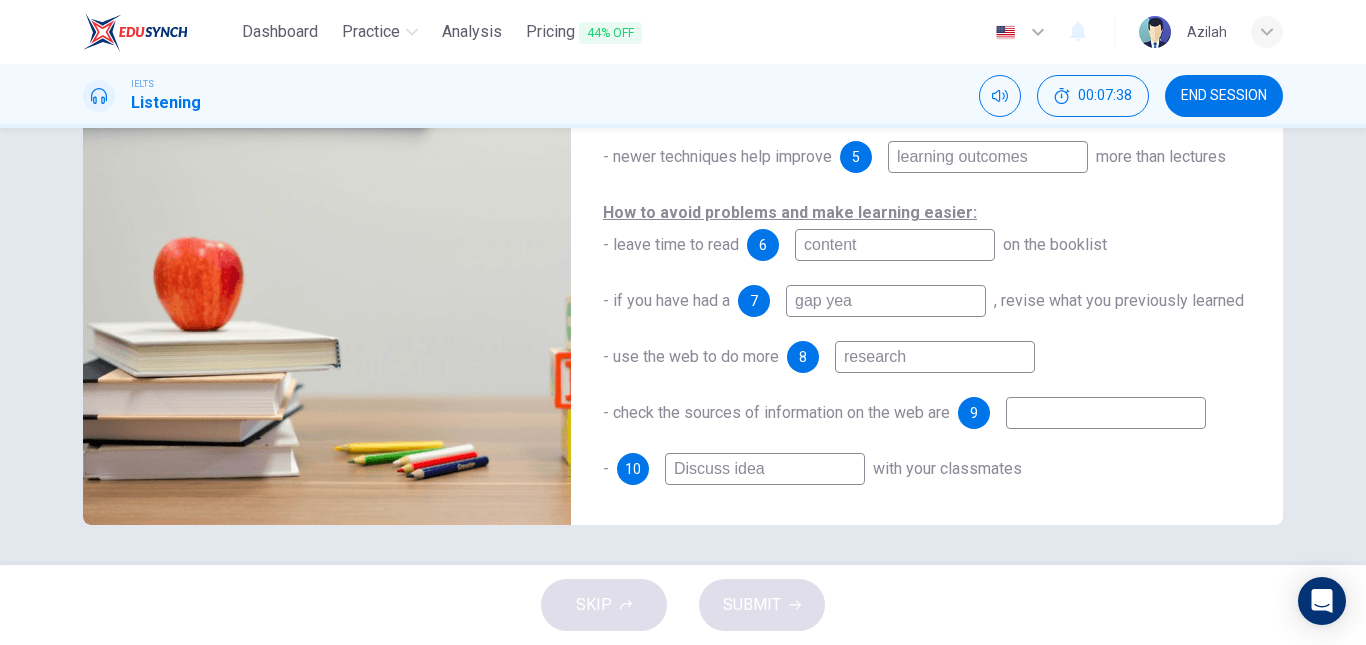 type on "76" 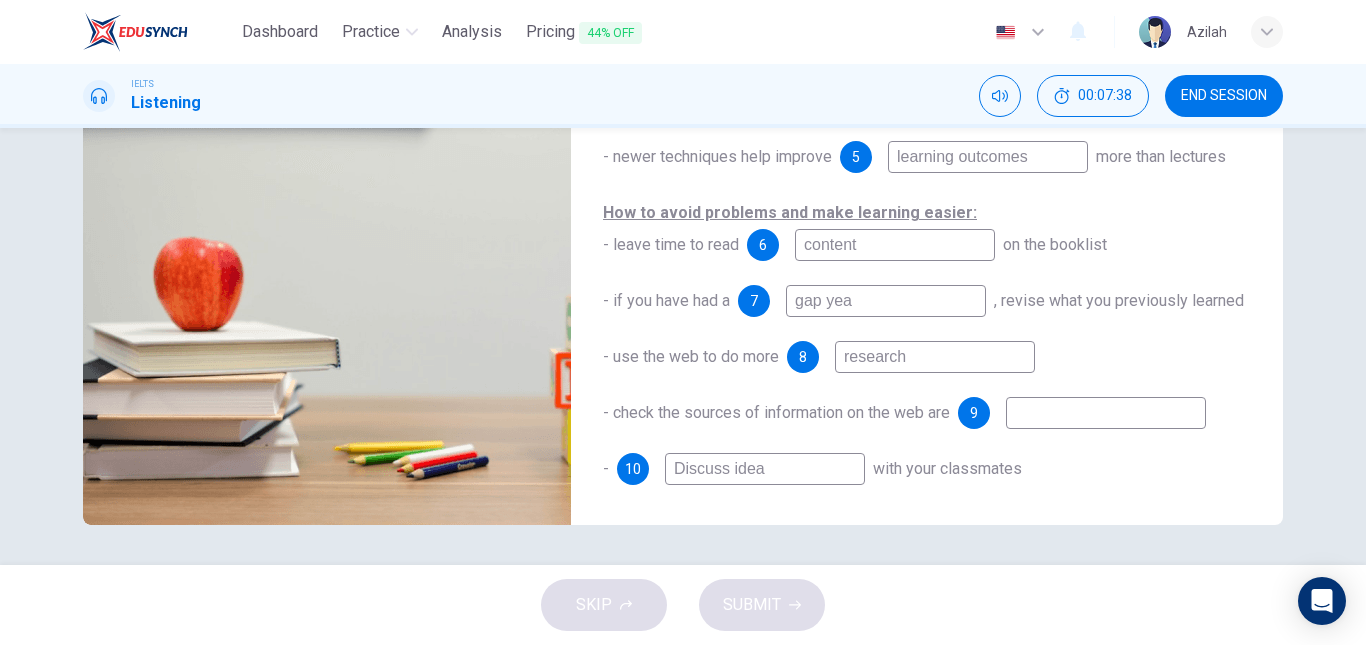 type on "gap year" 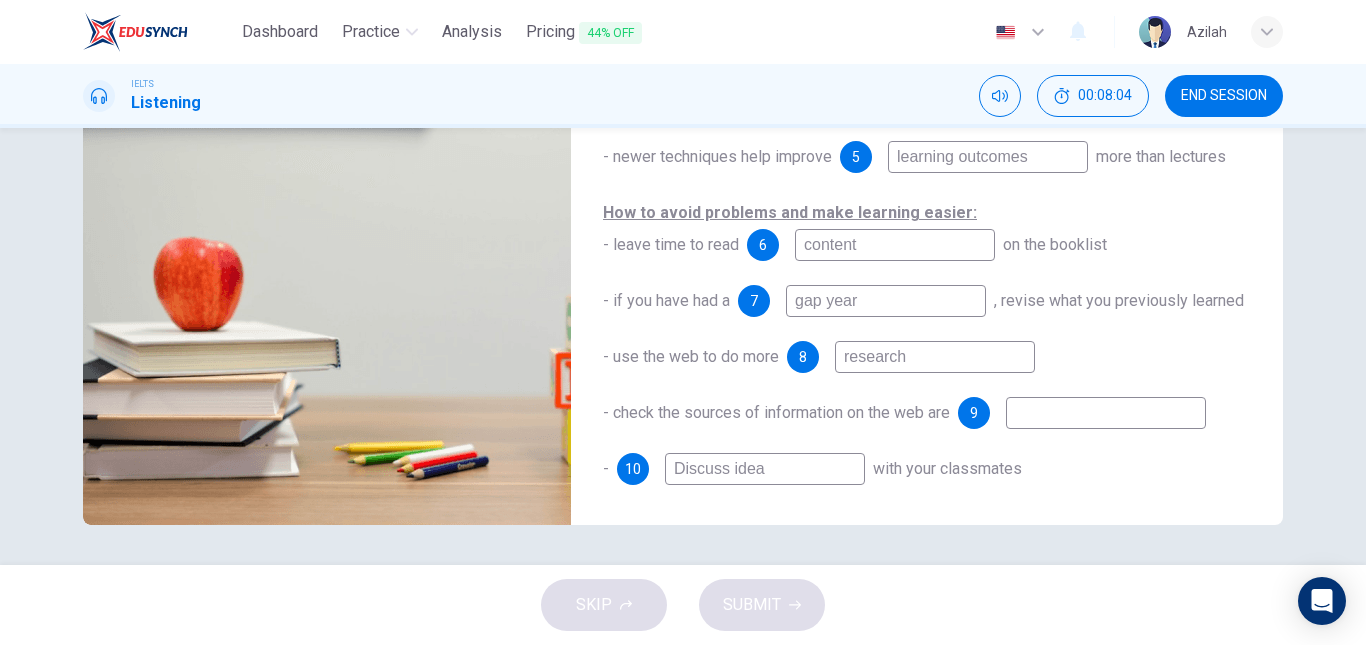 type on "86" 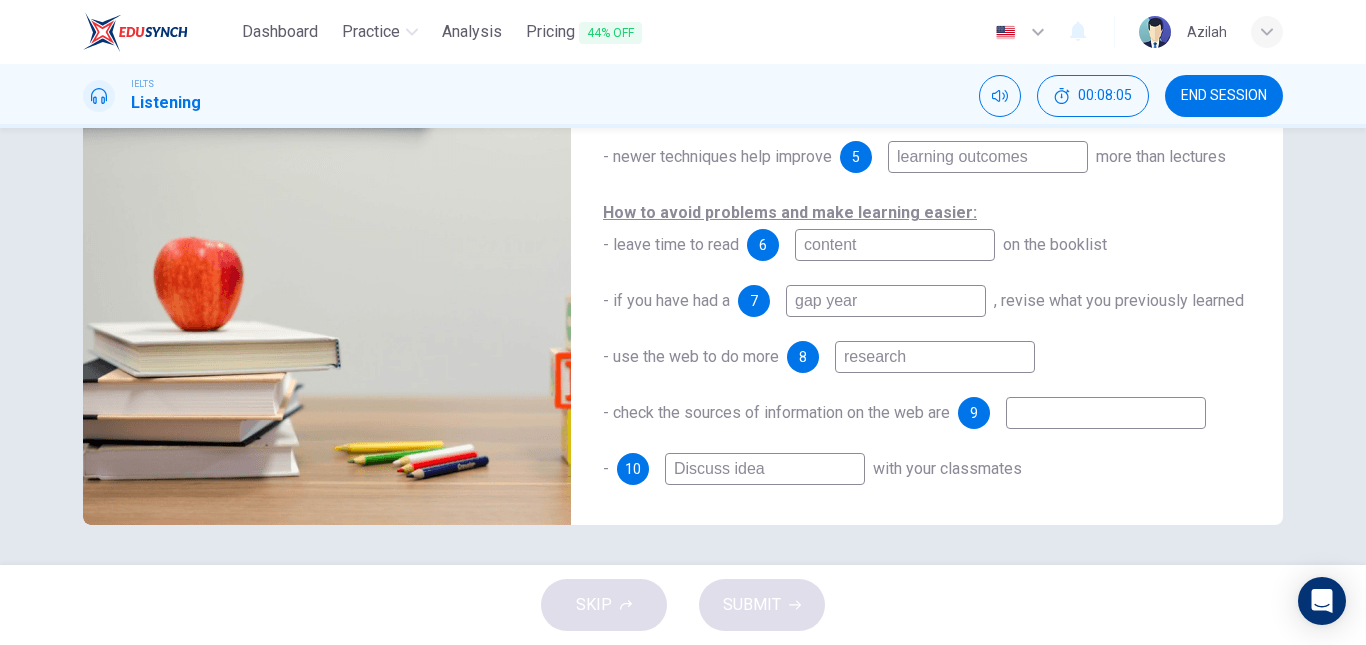 type on "gap year" 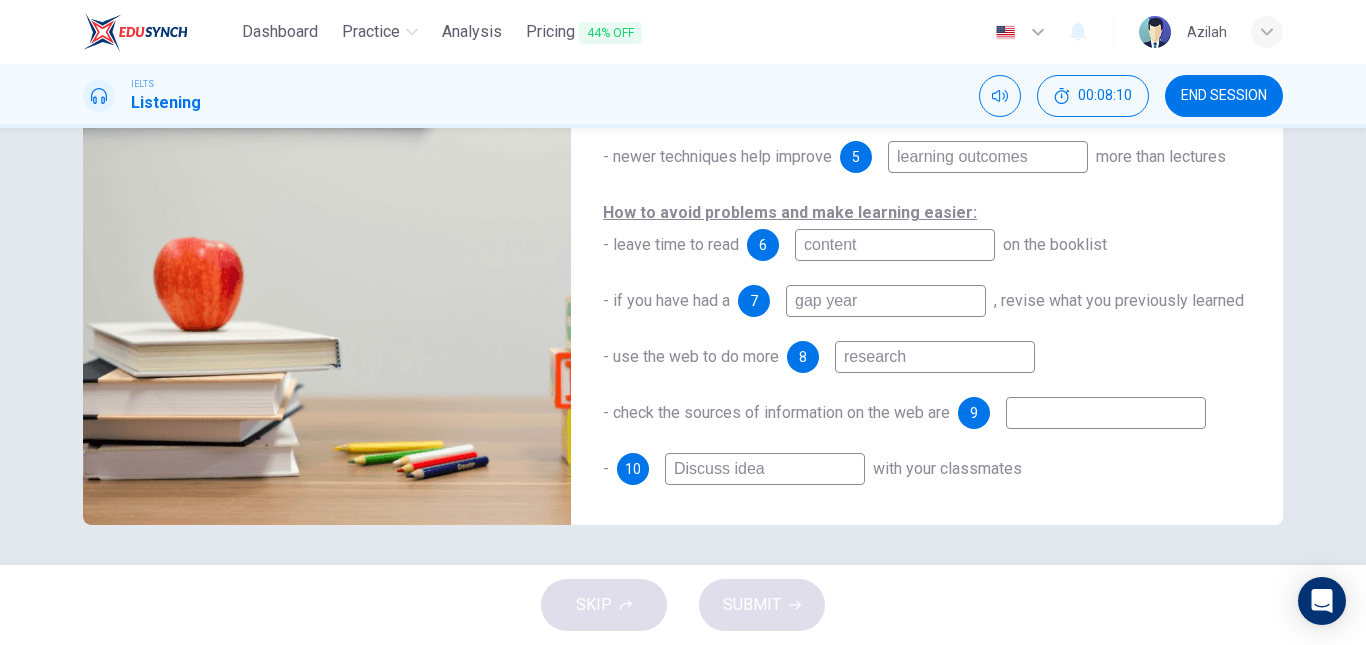 type on "88" 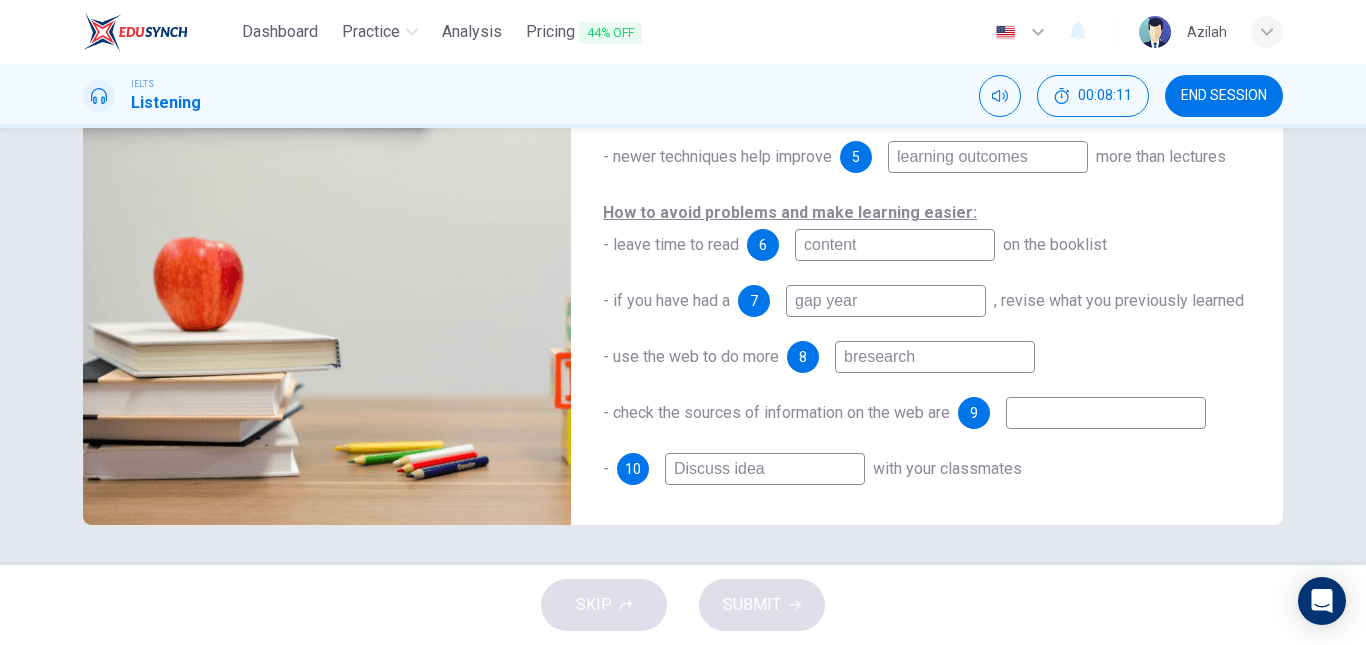 type on "baresearch" 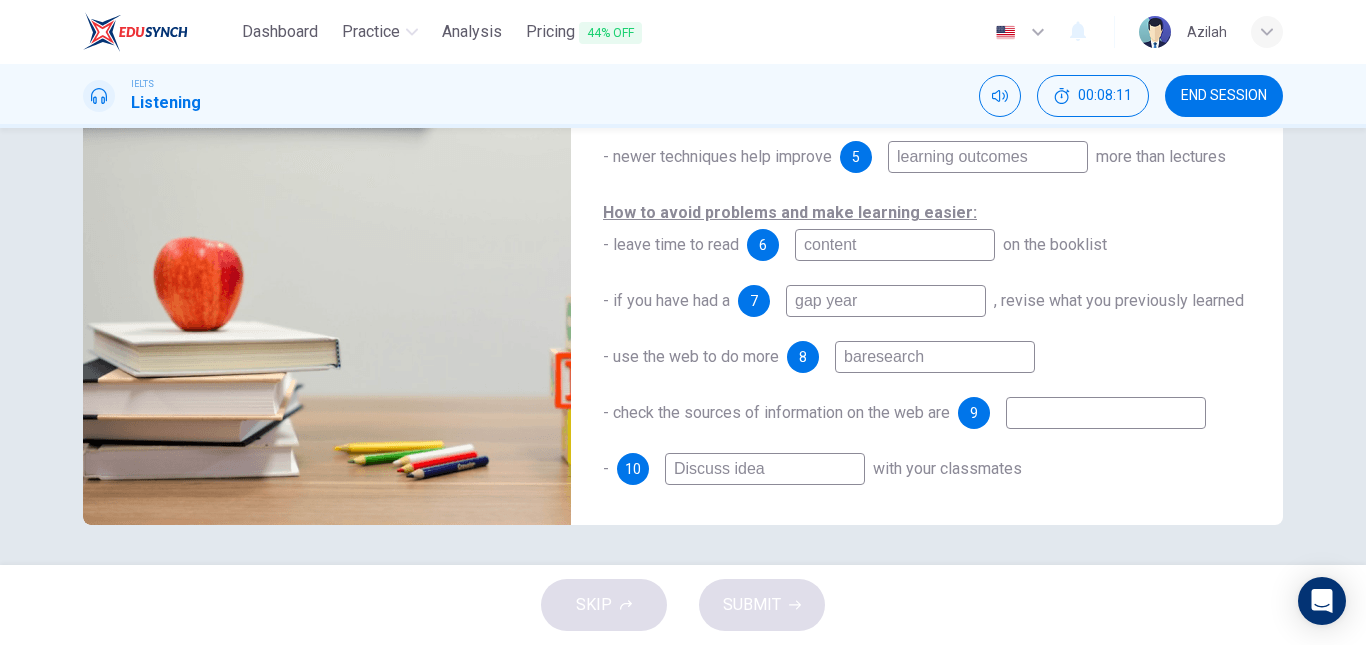 type on "89" 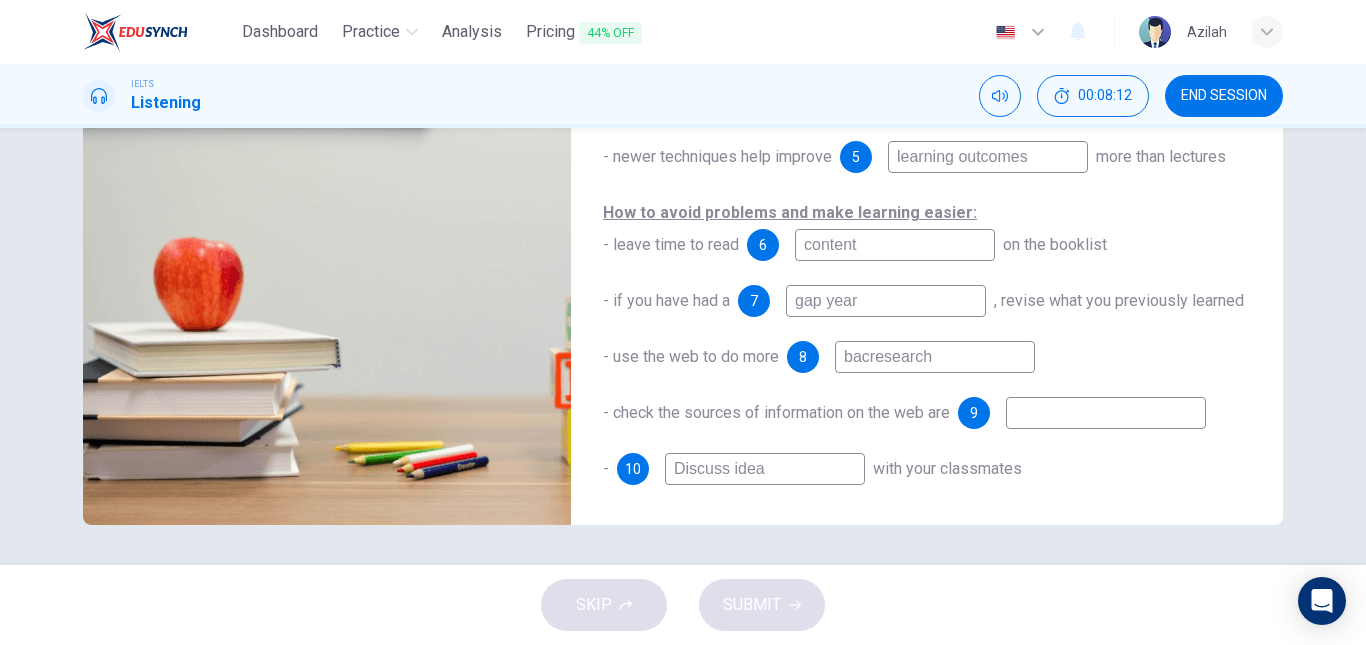 type on "backresearch" 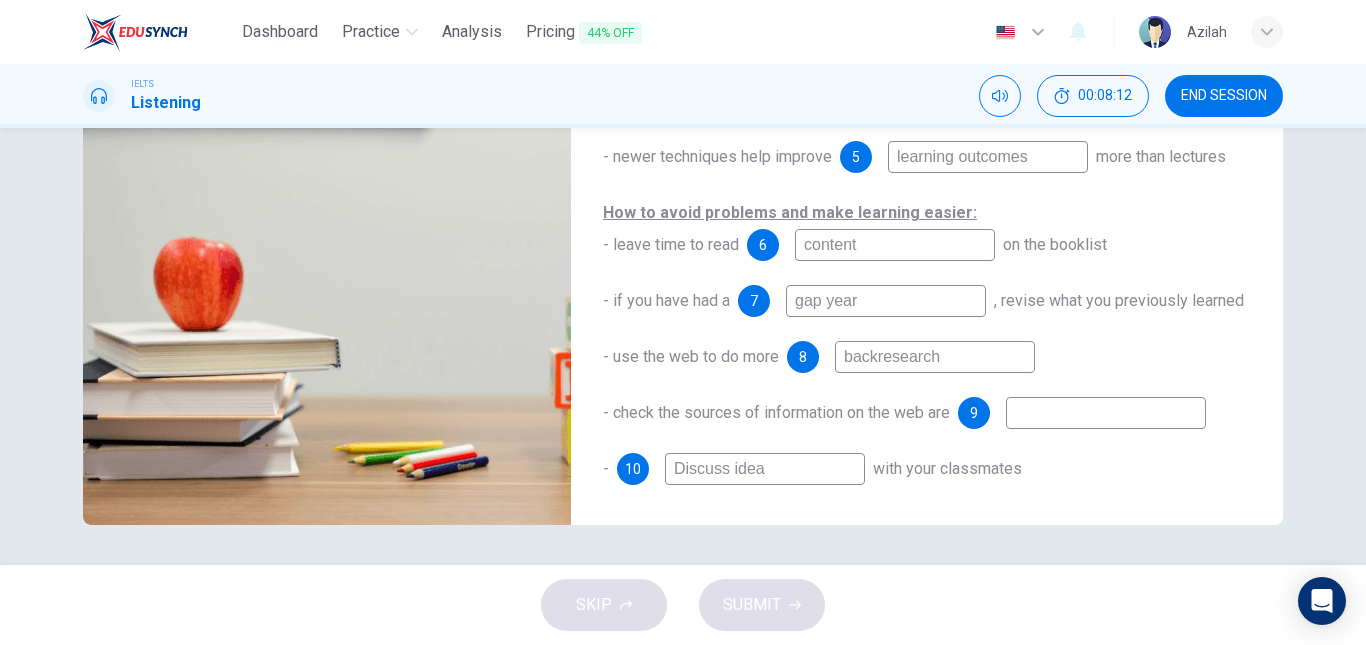 type on "89" 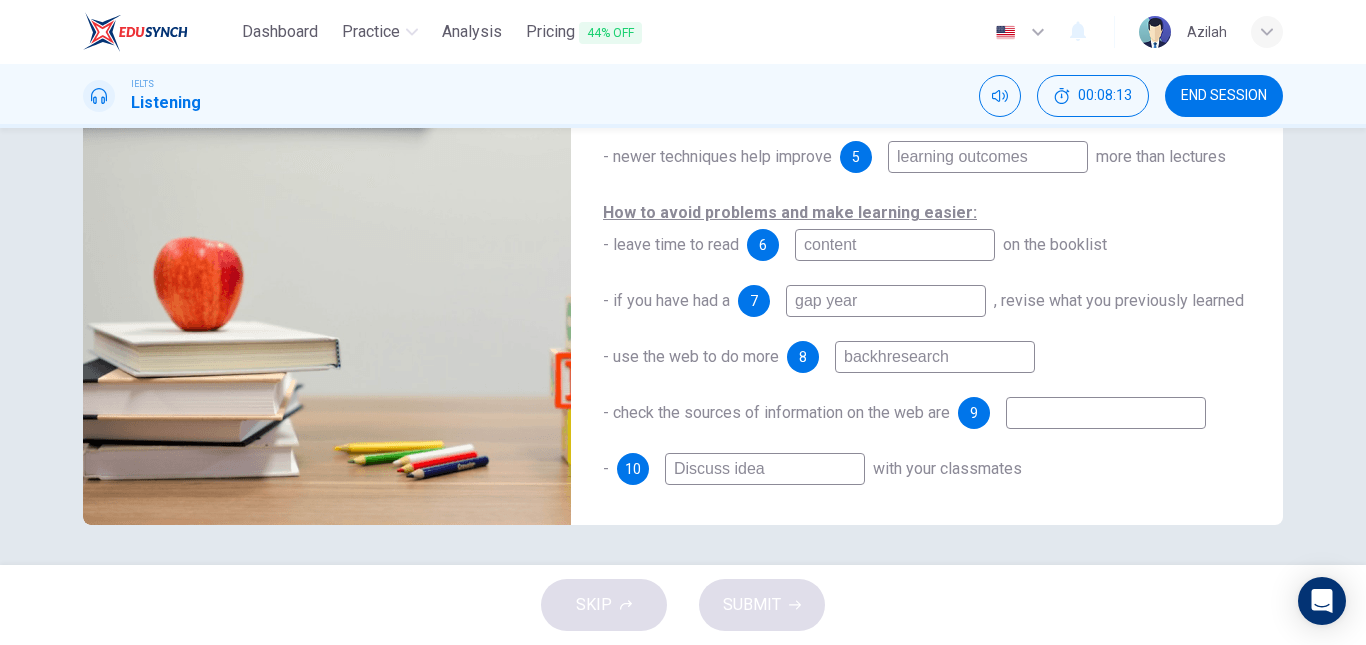type on "backresearch" 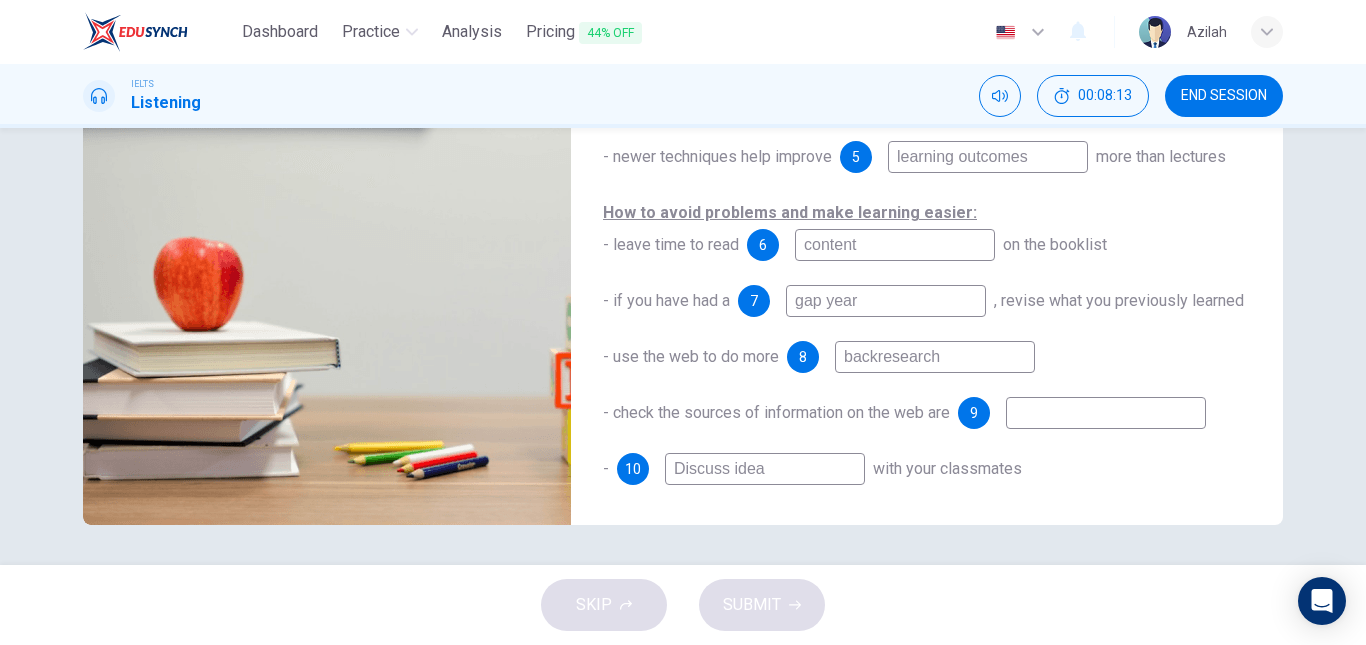 type on "89" 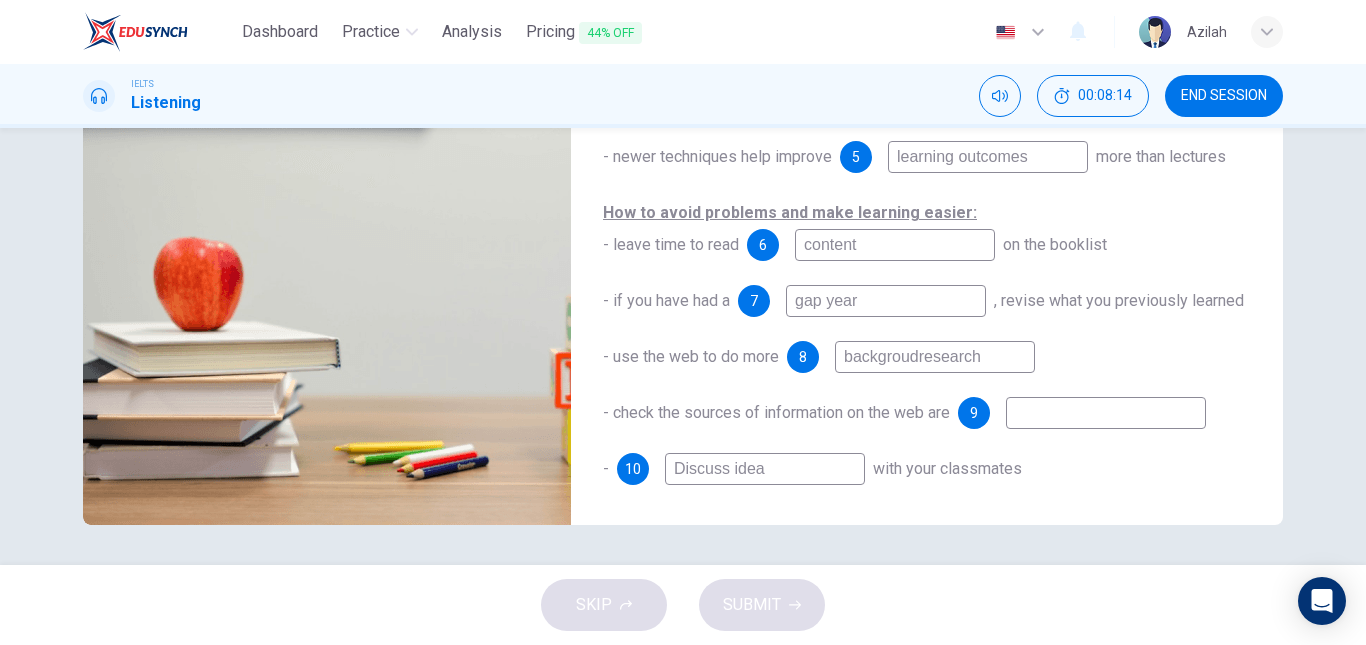 type on "backgroud research" 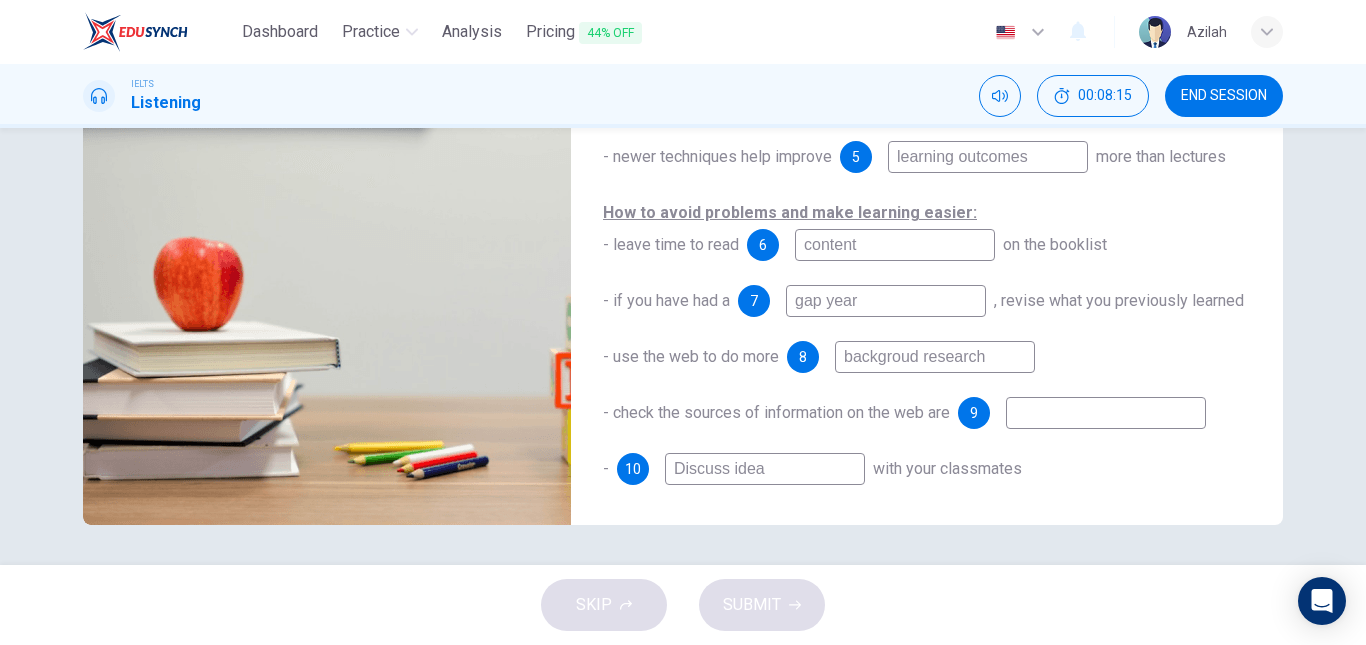 type on "90" 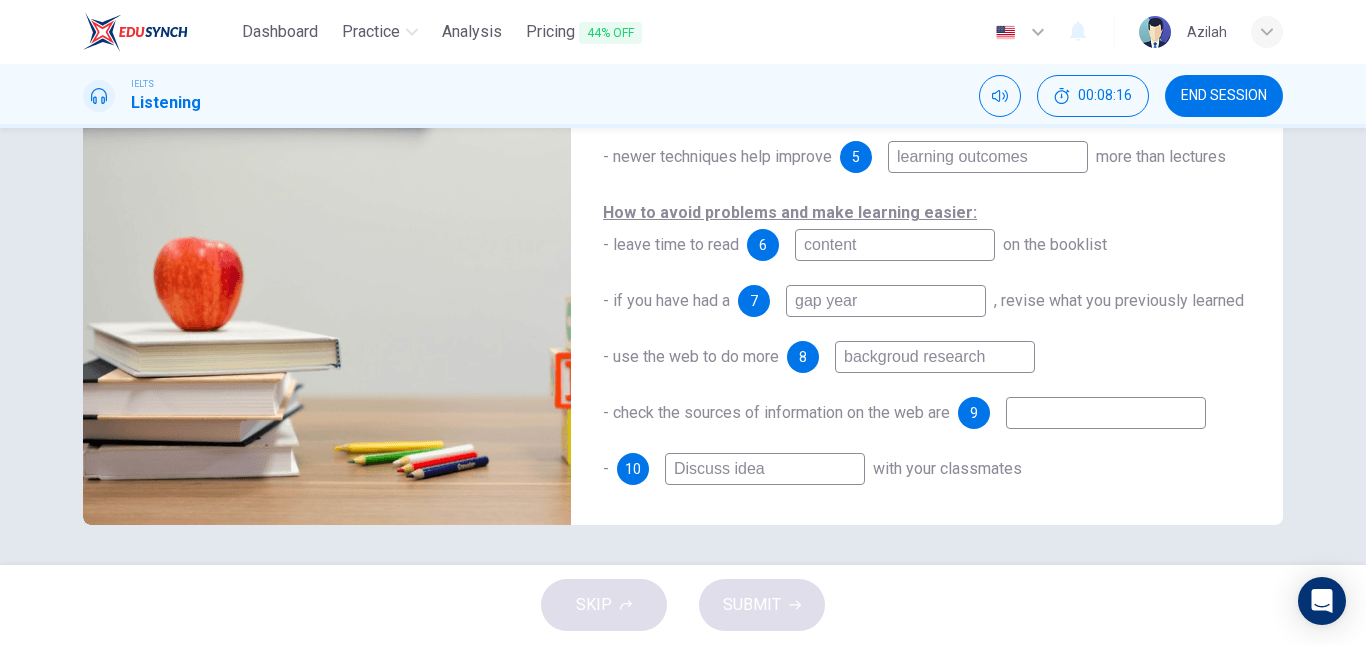 type on "backgroud research" 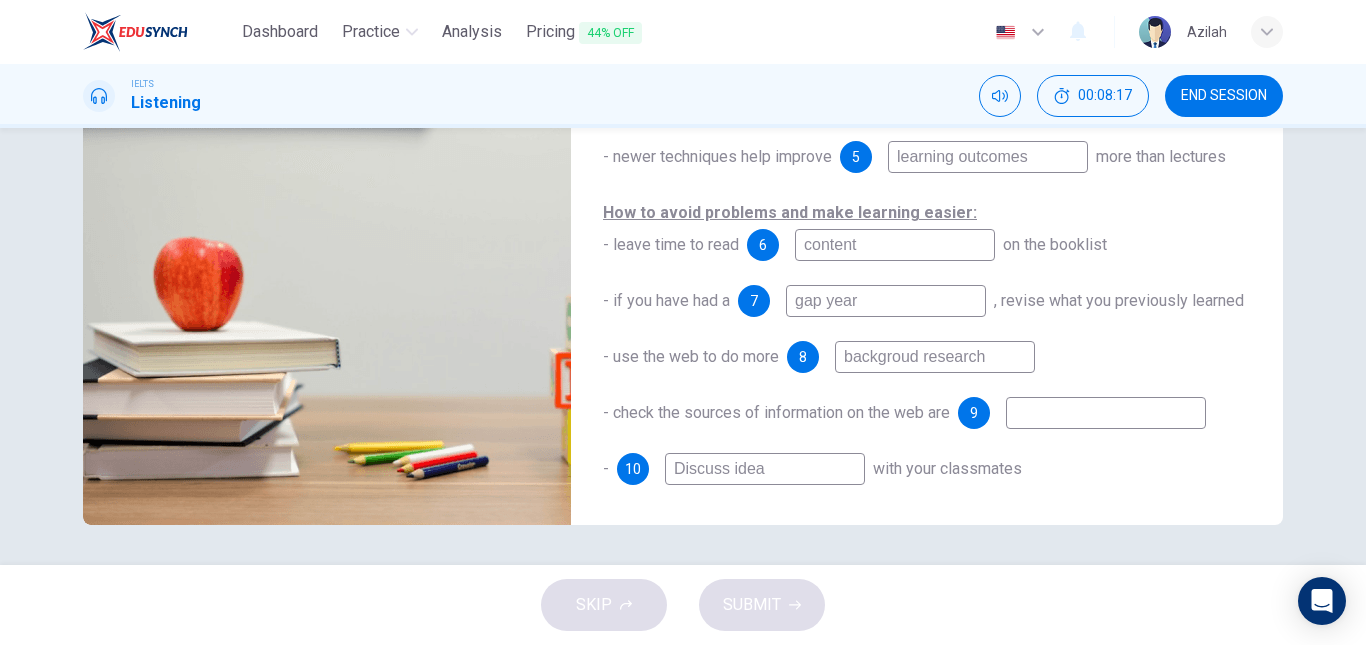 type on "91" 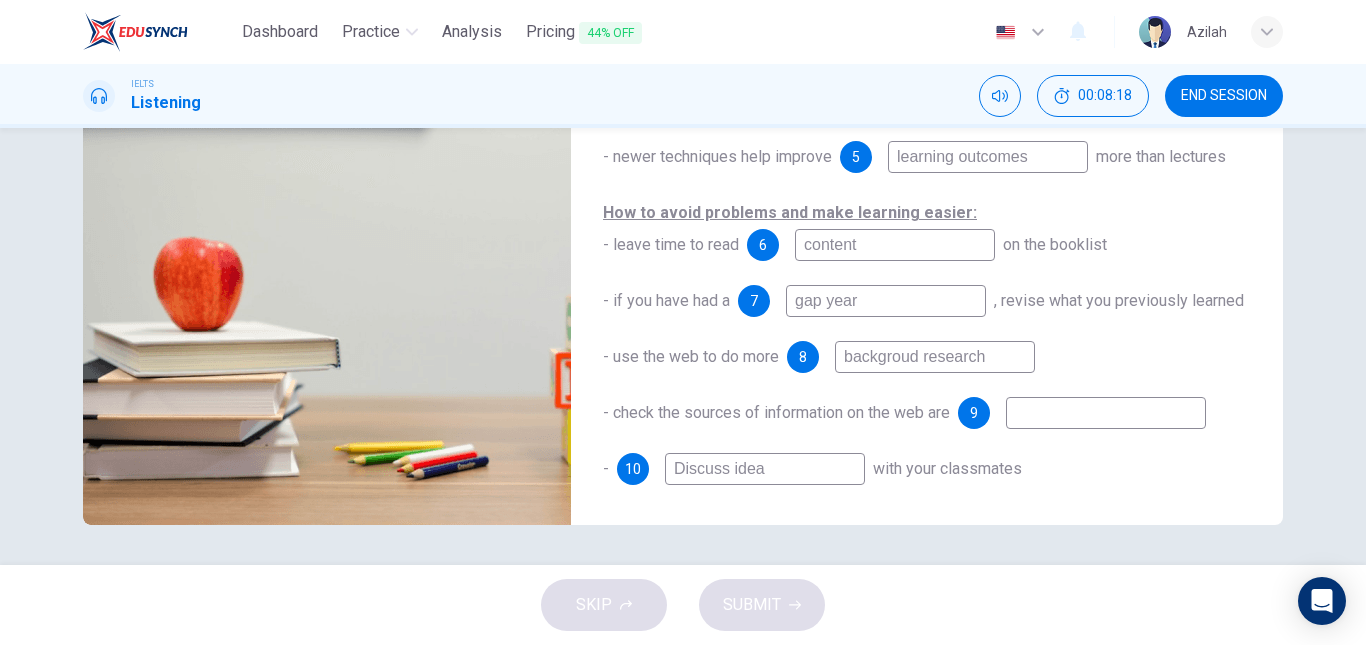 click on "backgroud research" at bounding box center [935, 357] 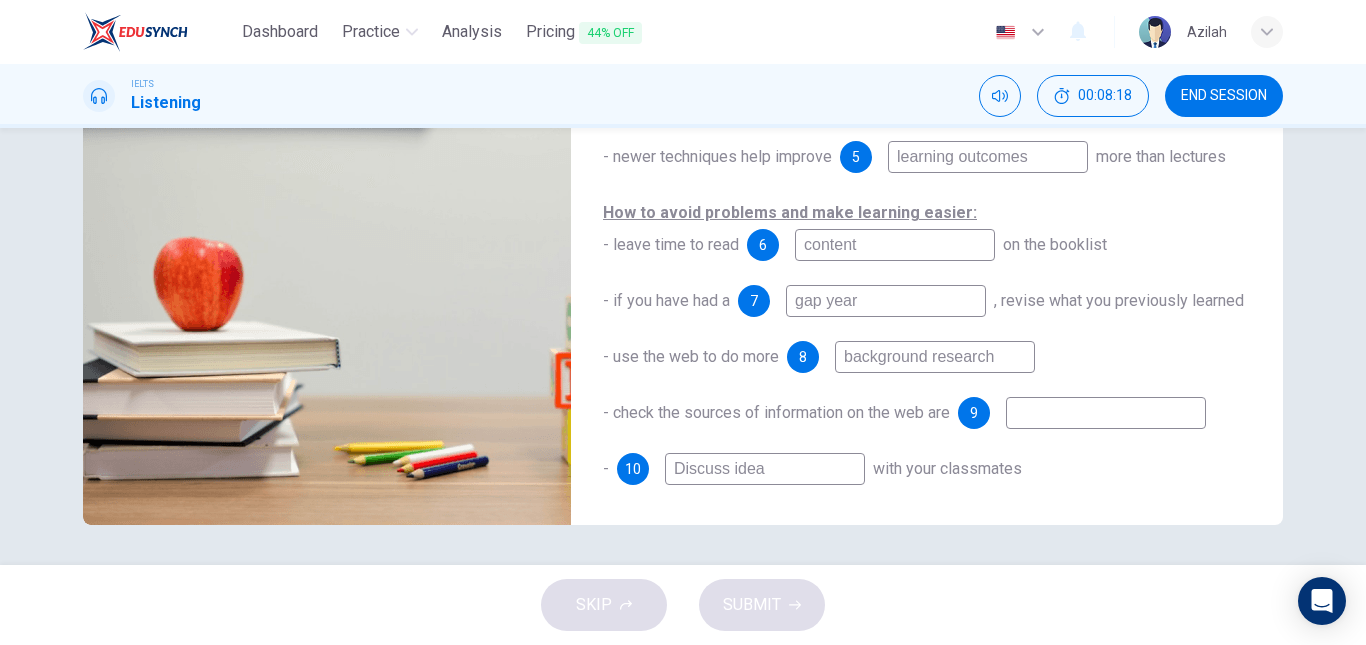 type on "91" 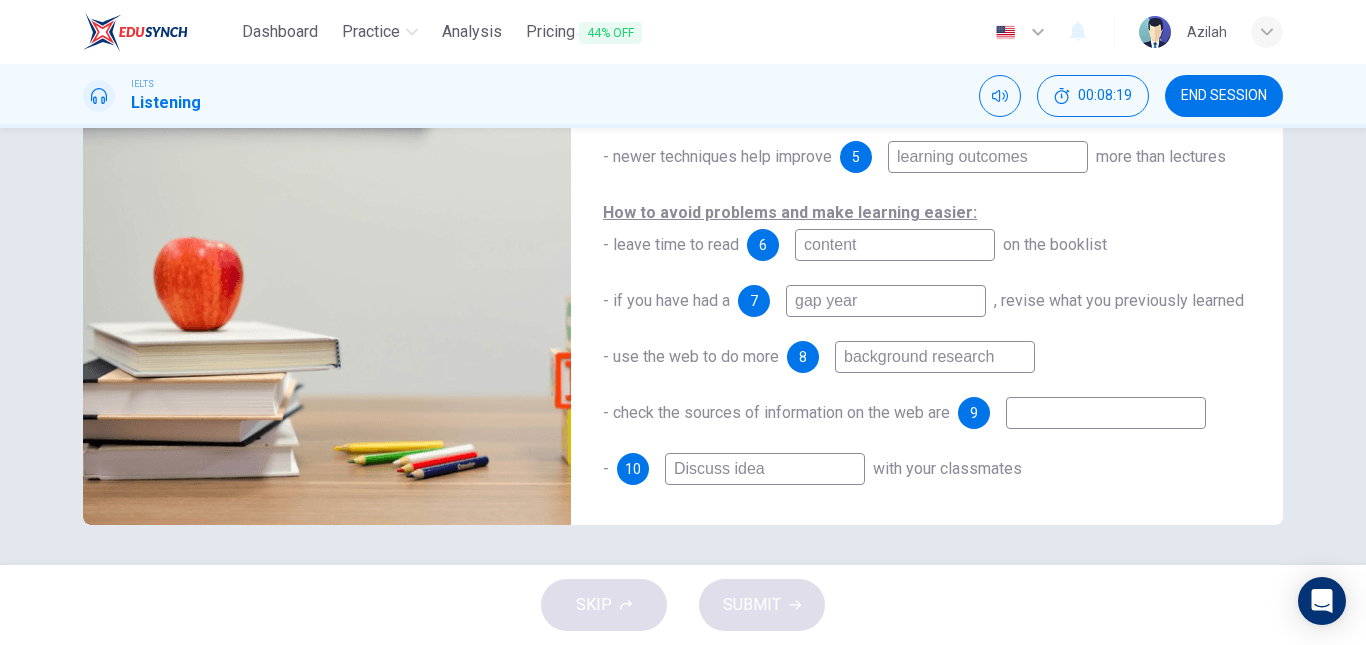 type on "background research" 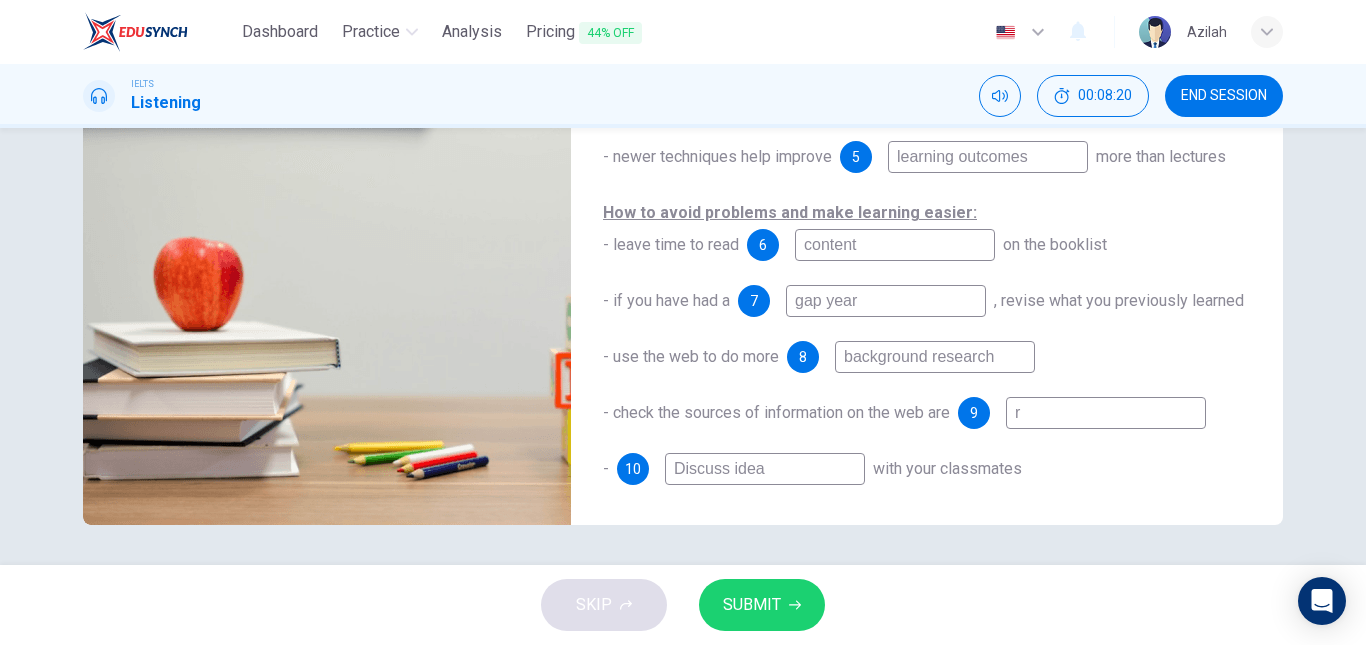type on "re" 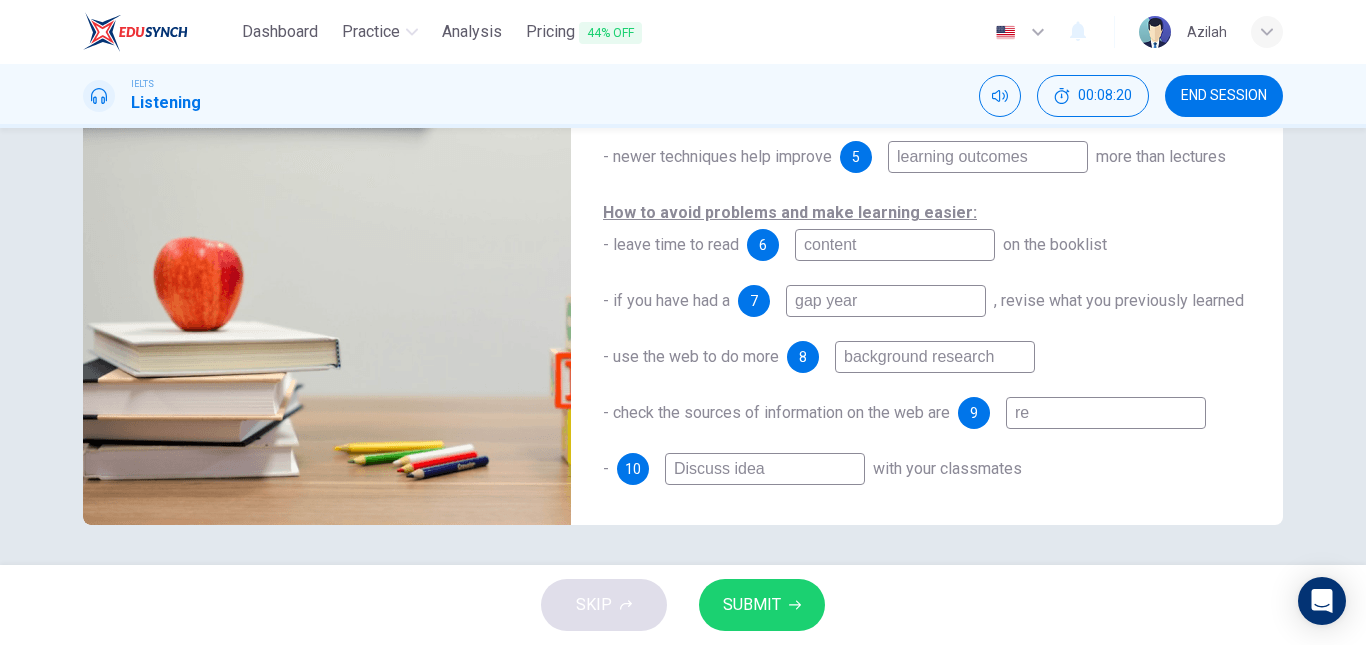 type on "92" 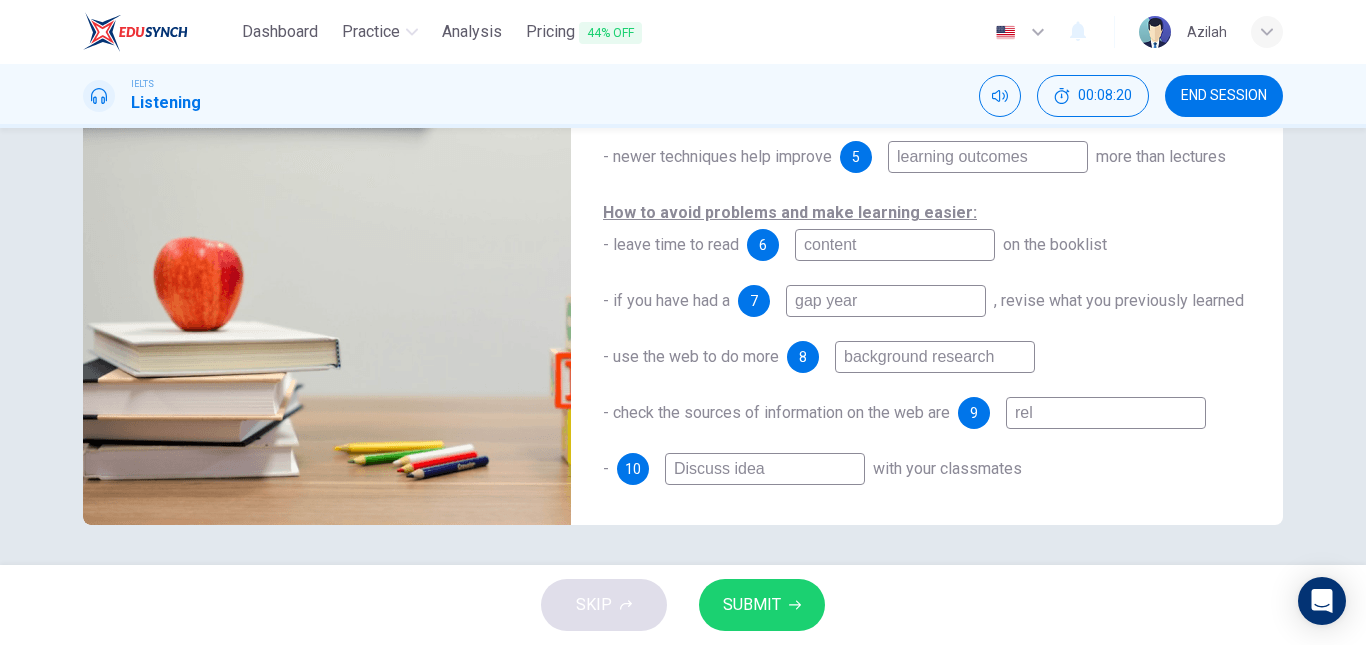 type on "92" 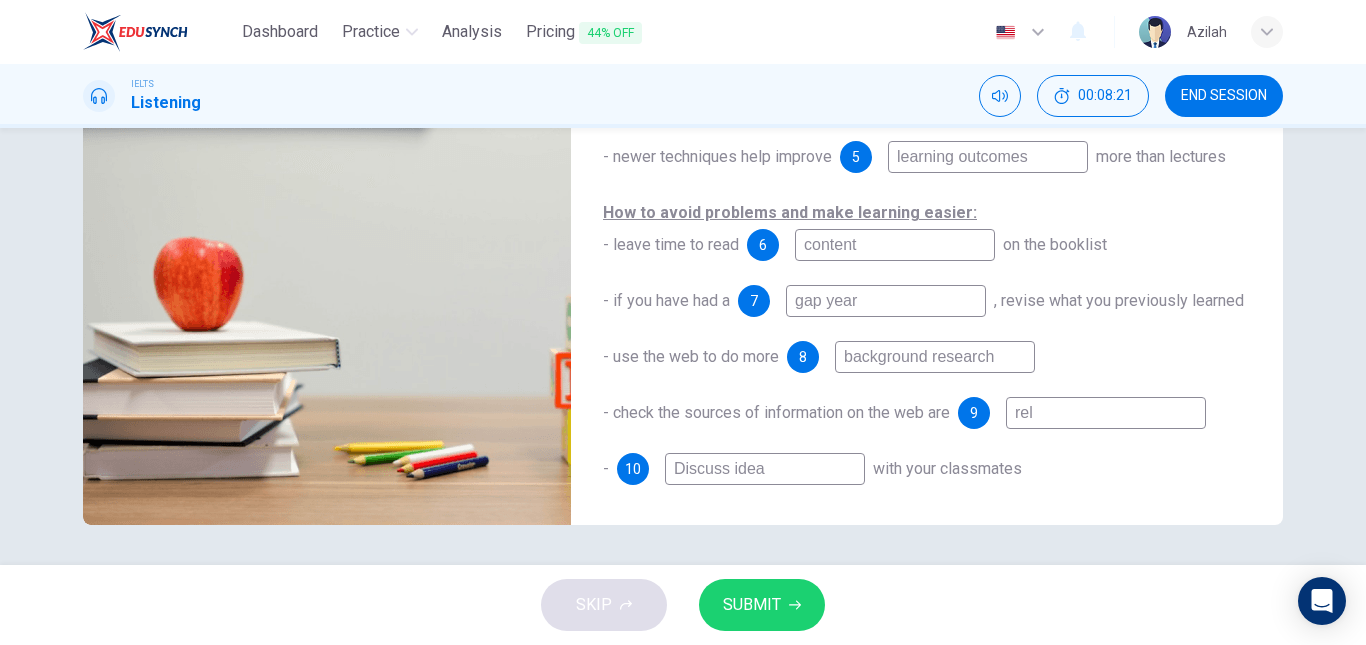 type on "reli" 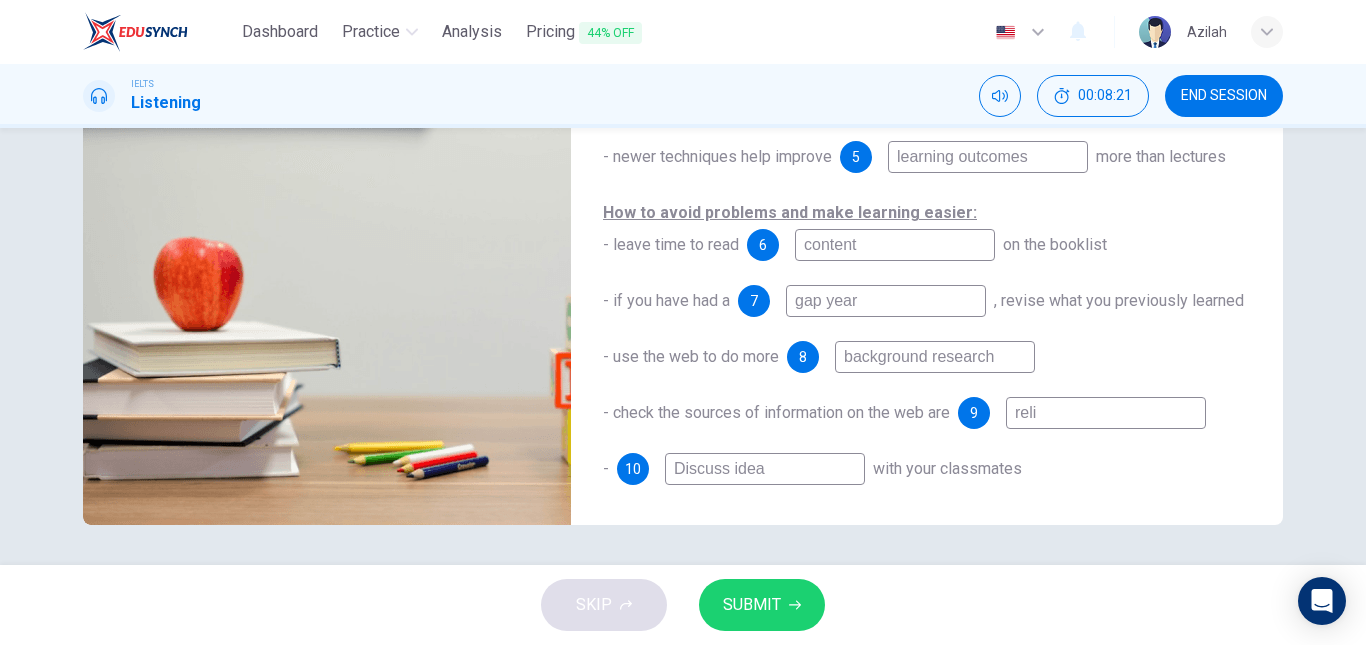 type on "92" 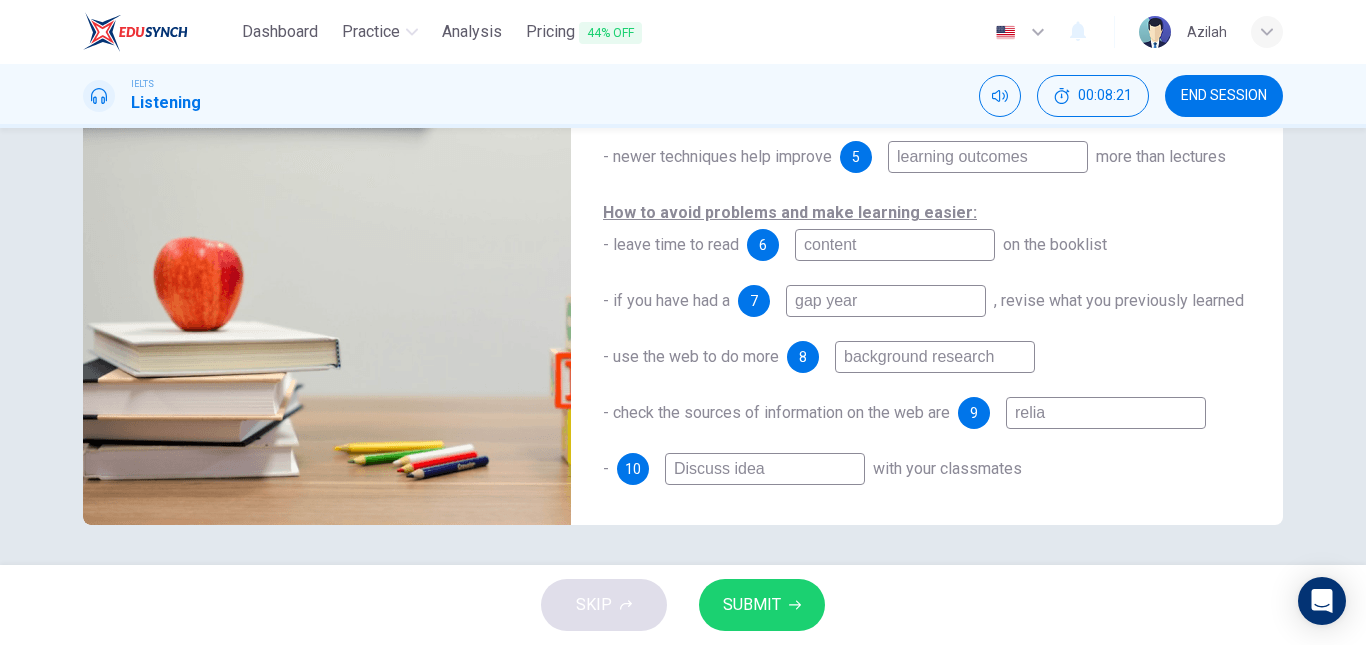 type on "92" 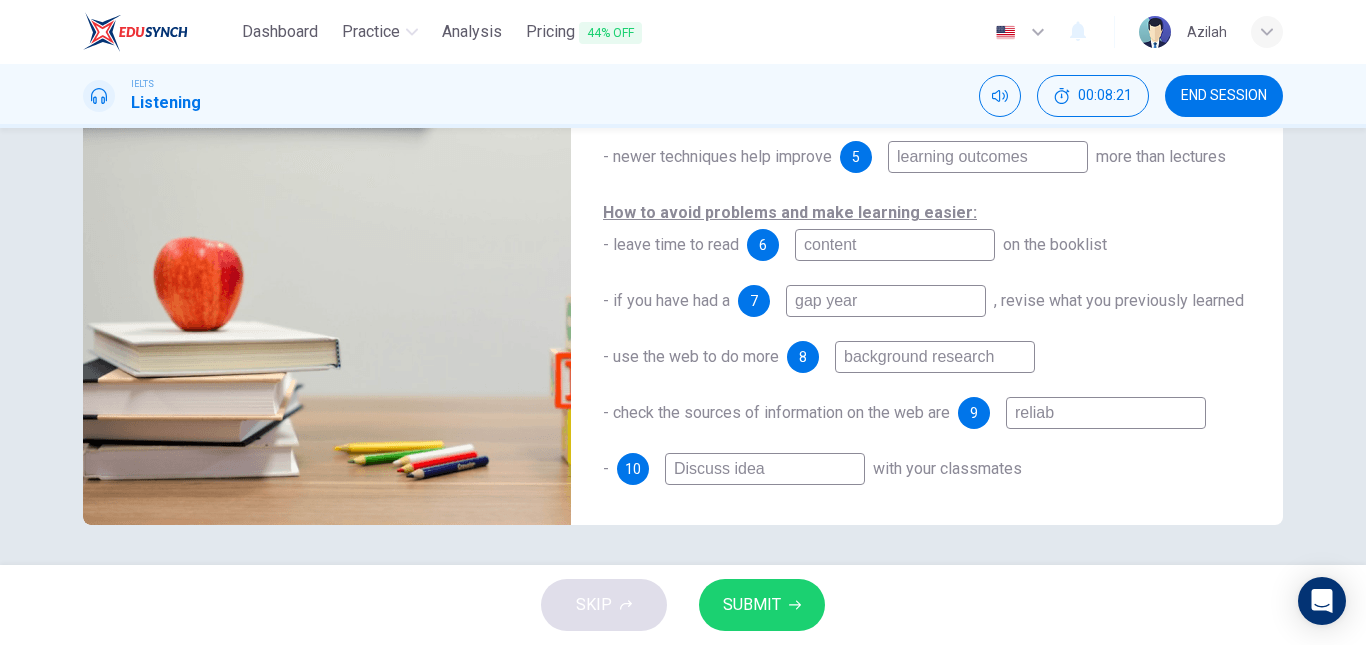 type on "93" 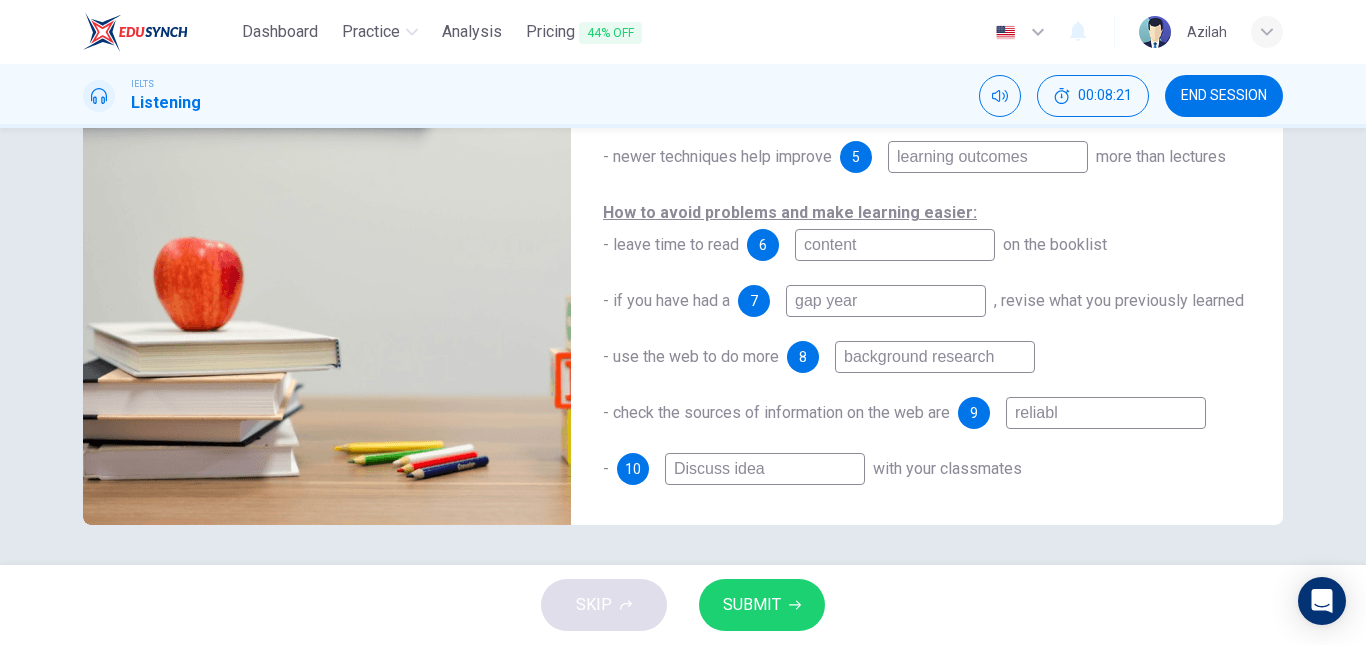 type on "93" 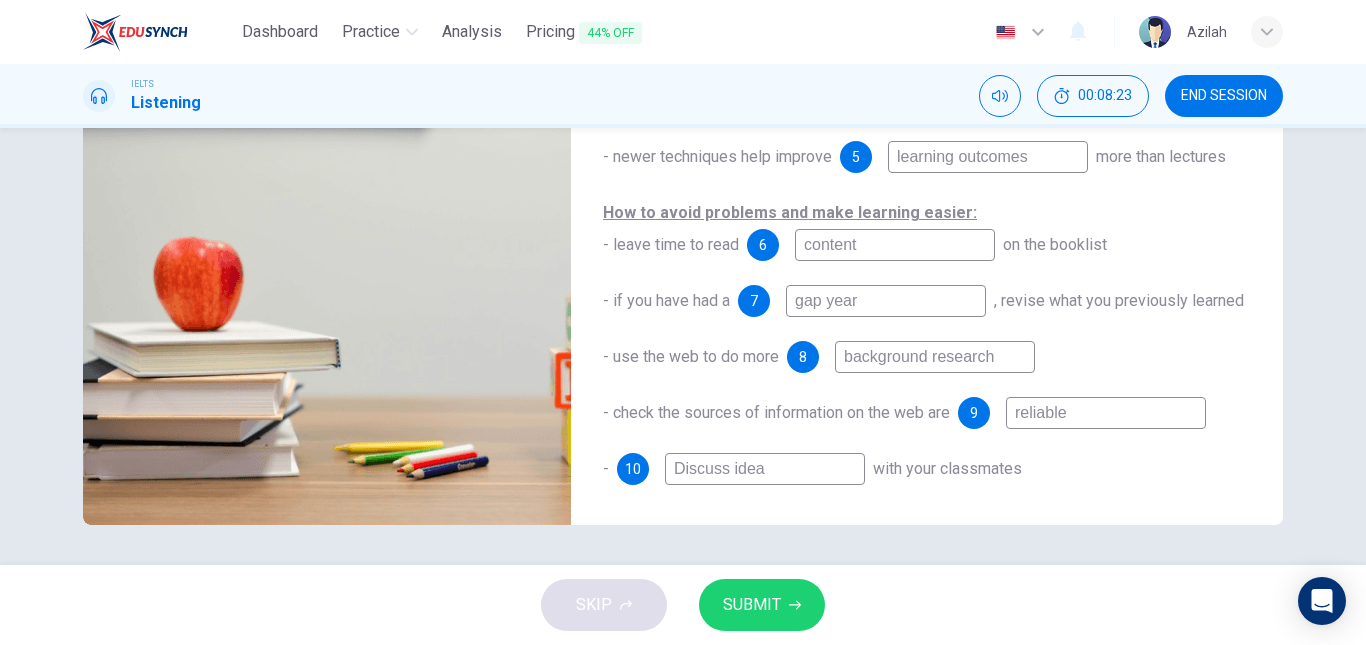type on "93" 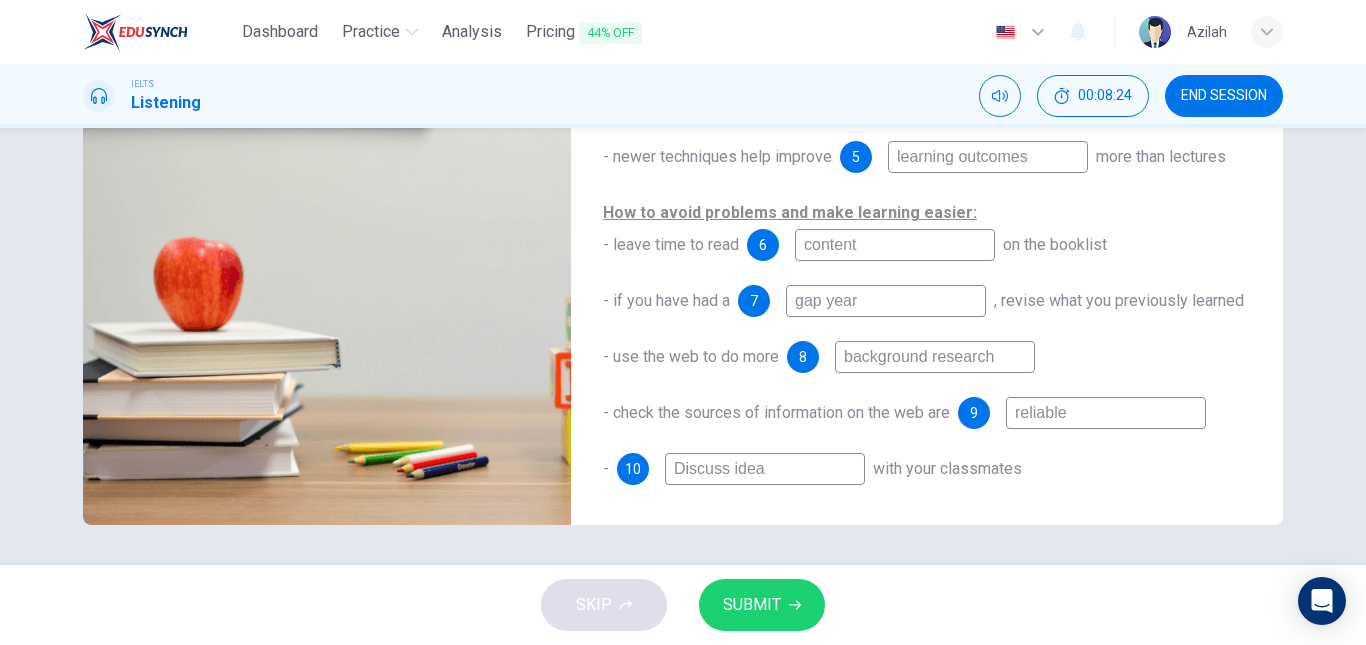 type on "reliable" 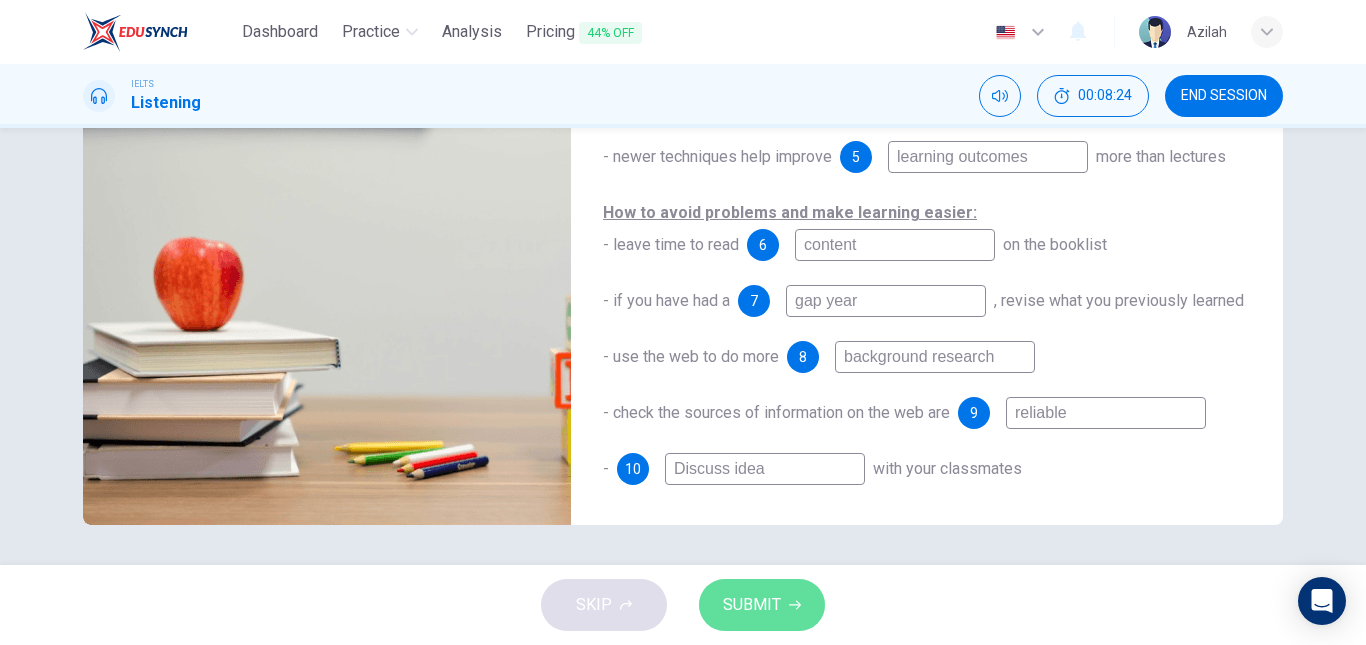 click on "SUBMIT" at bounding box center [762, 605] 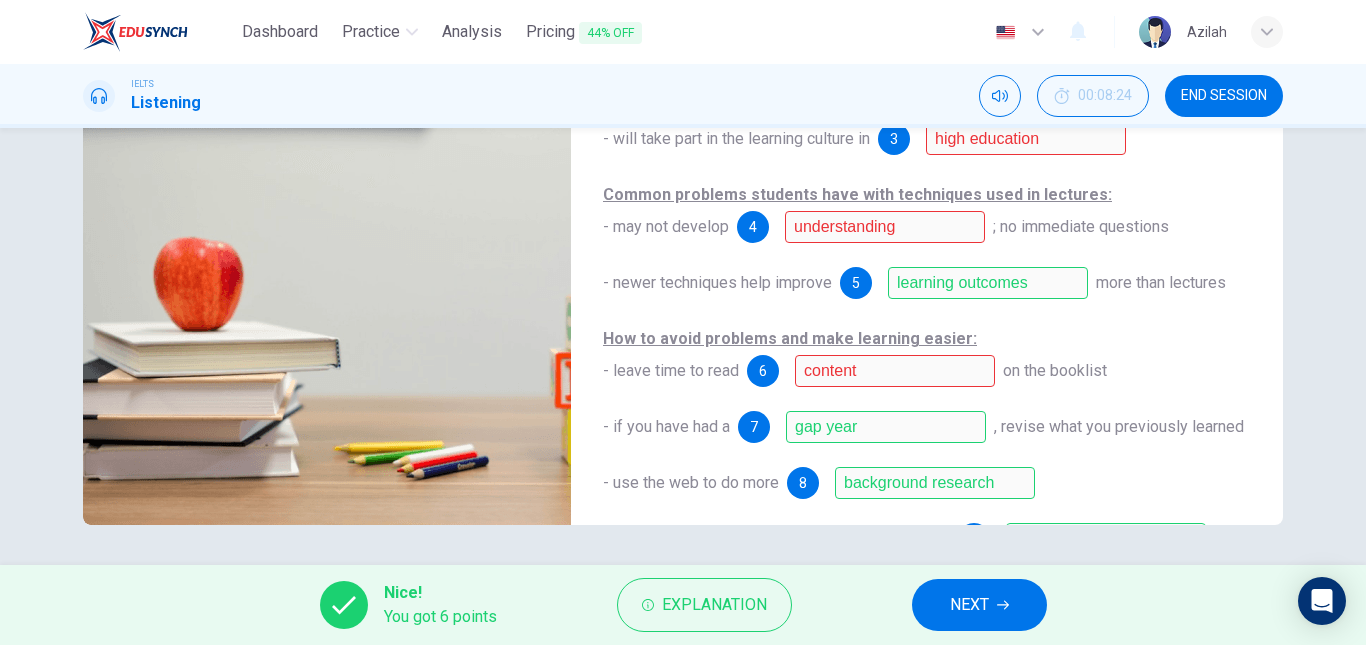 scroll, scrollTop: 0, scrollLeft: 0, axis: both 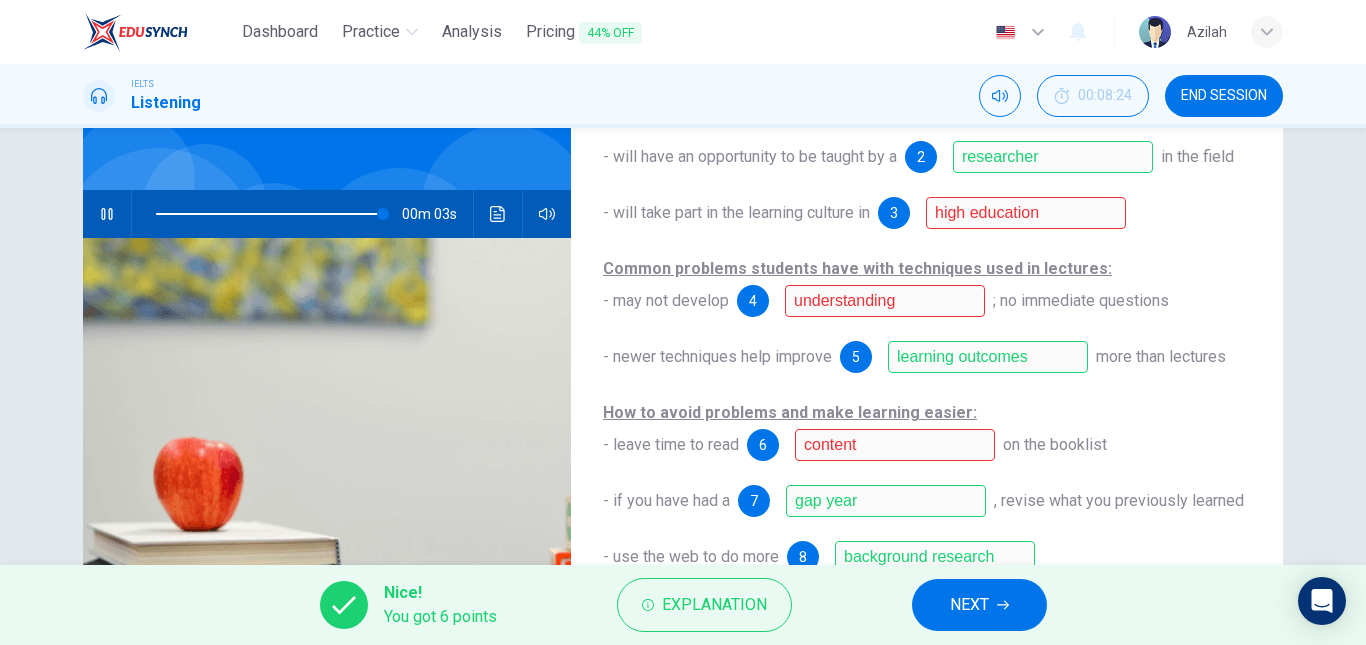 type on "99" 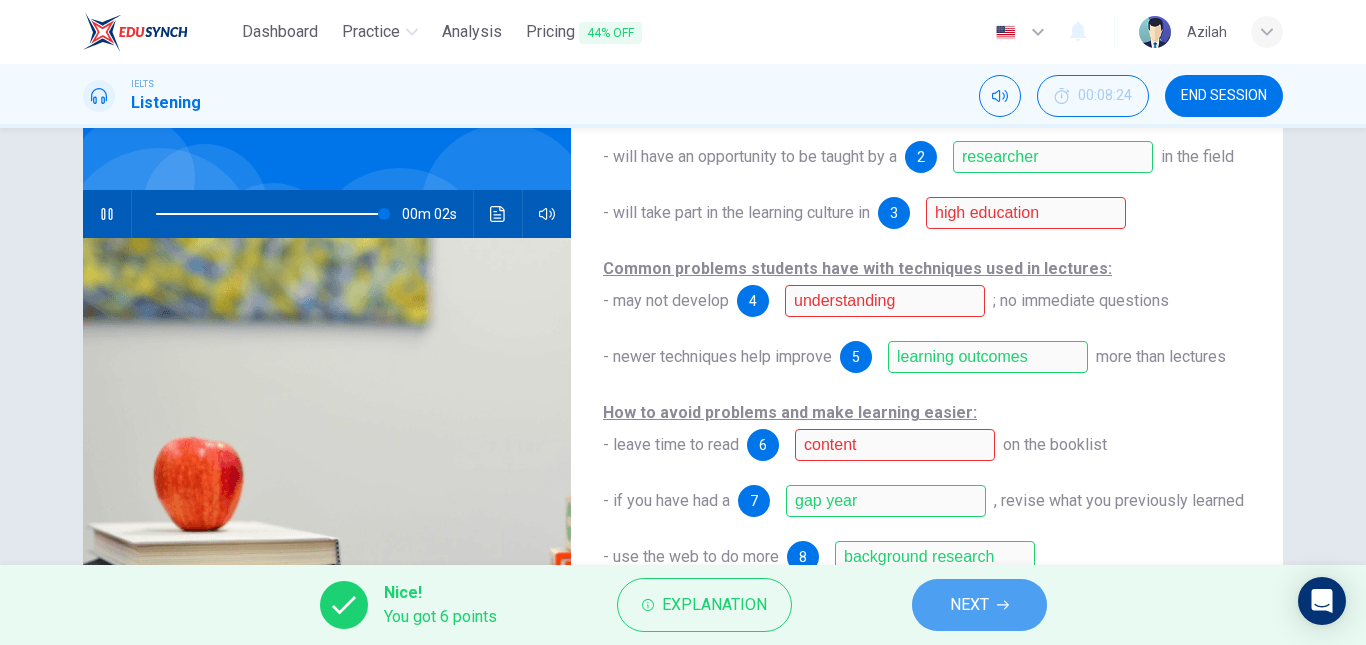 click on "NEXT" at bounding box center (969, 605) 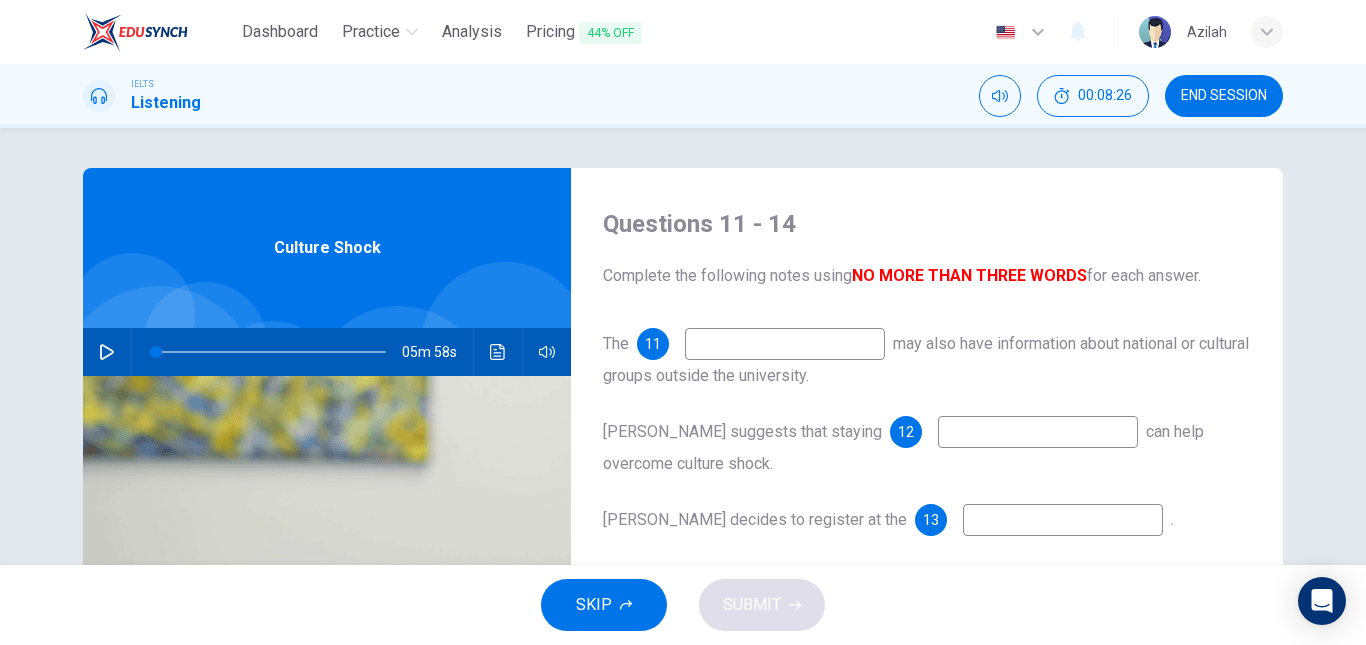 click 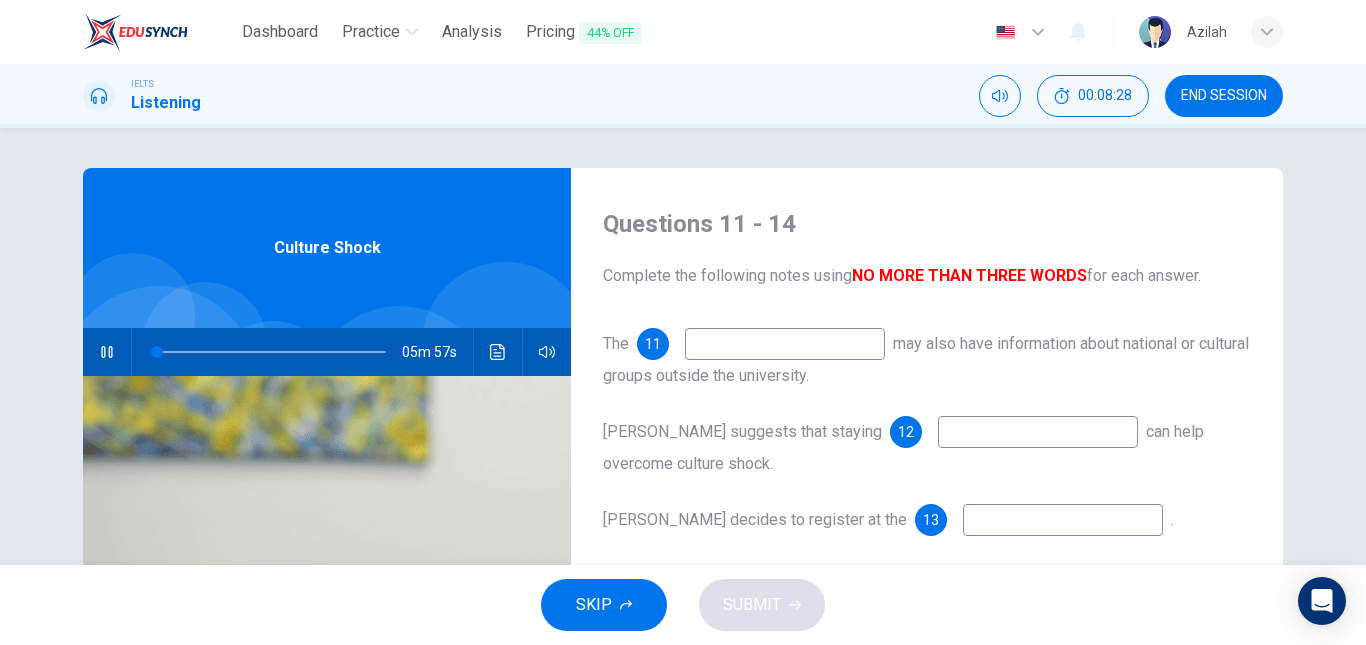 click at bounding box center [785, 344] 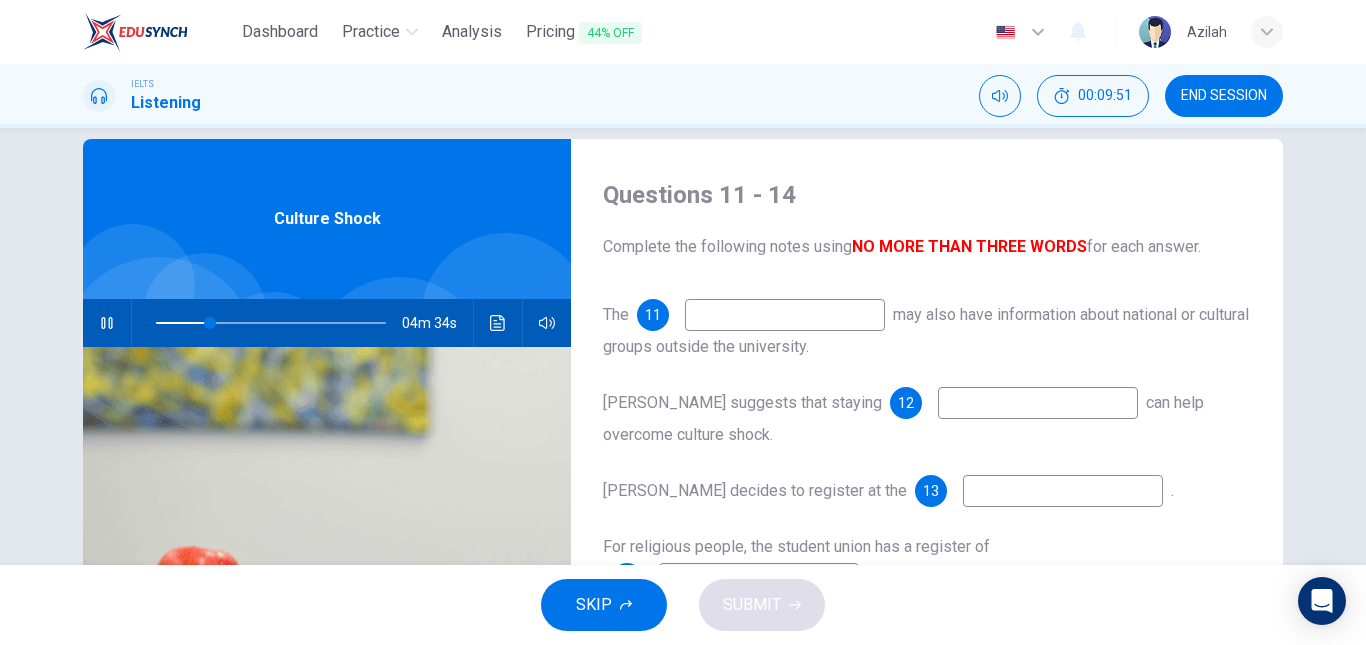 scroll, scrollTop: 0, scrollLeft: 0, axis: both 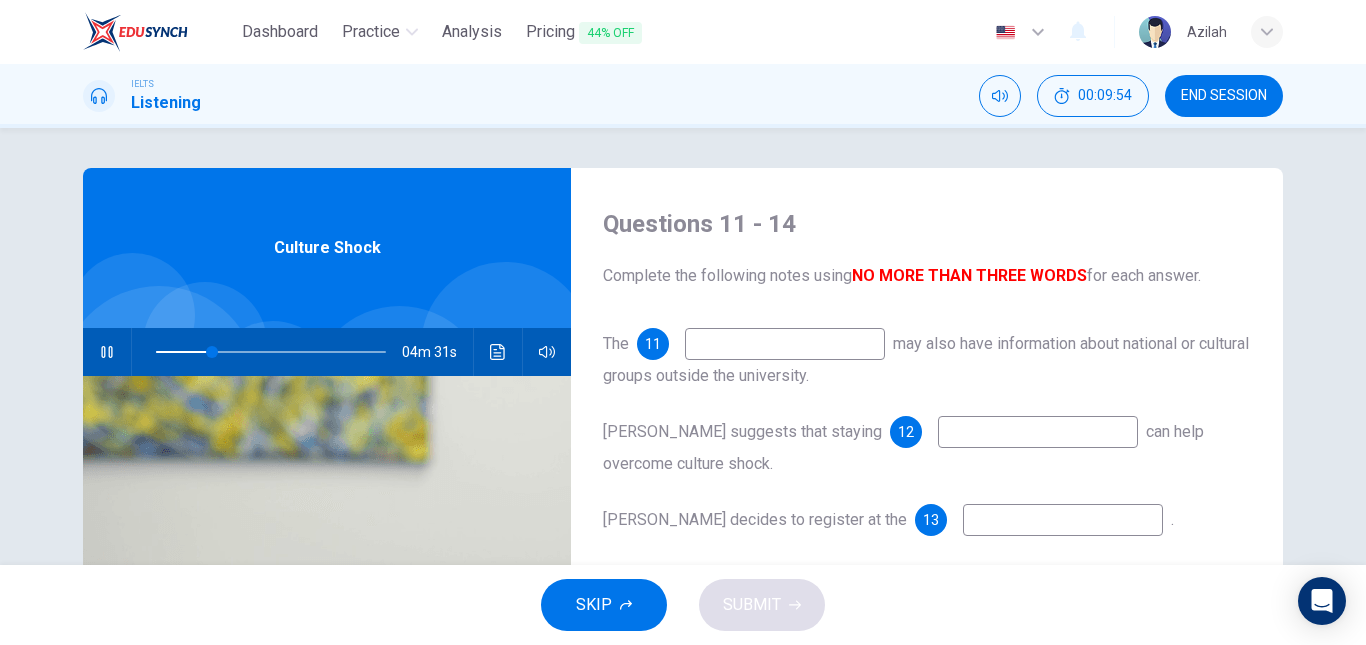 click at bounding box center (785, 344) 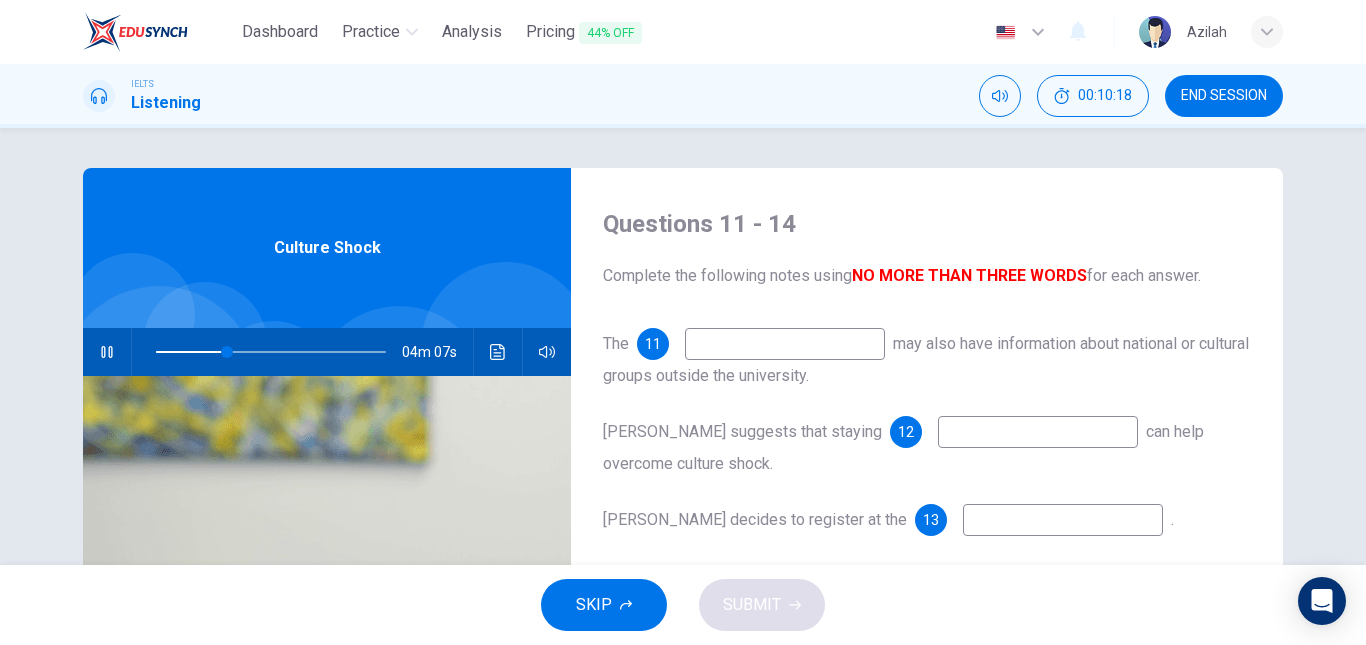 type on "31" 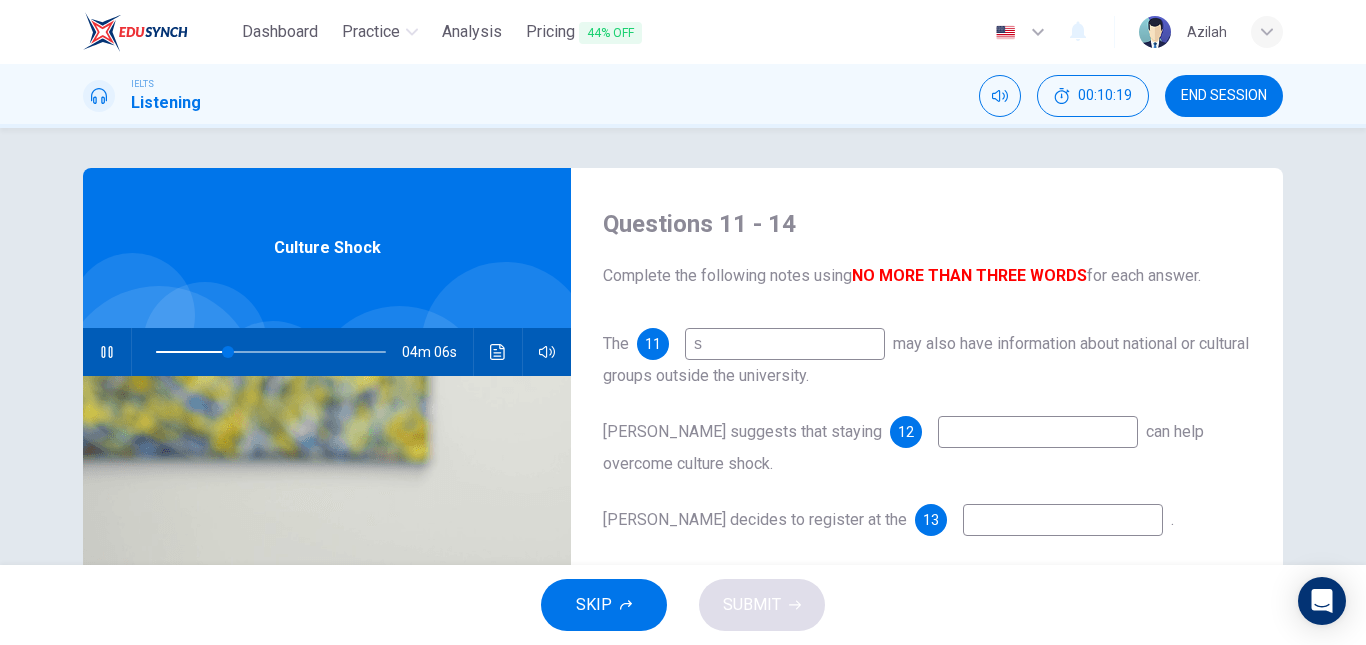 type on "sp" 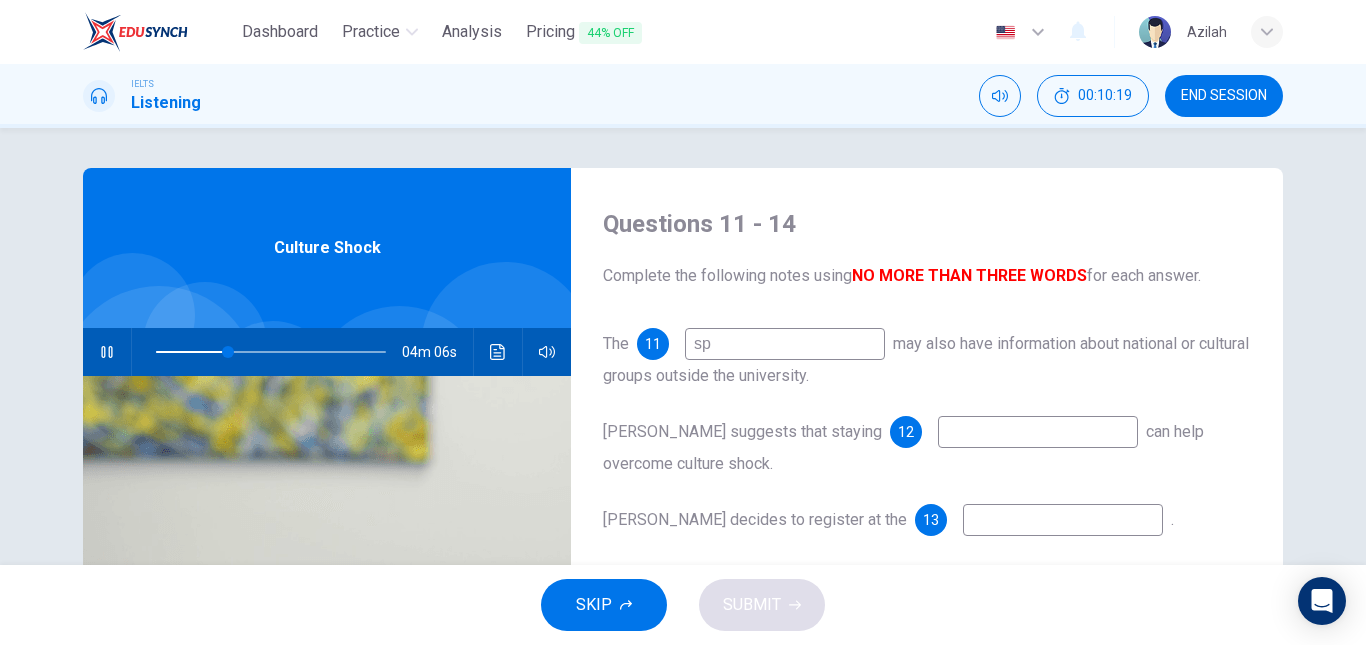 type on "31" 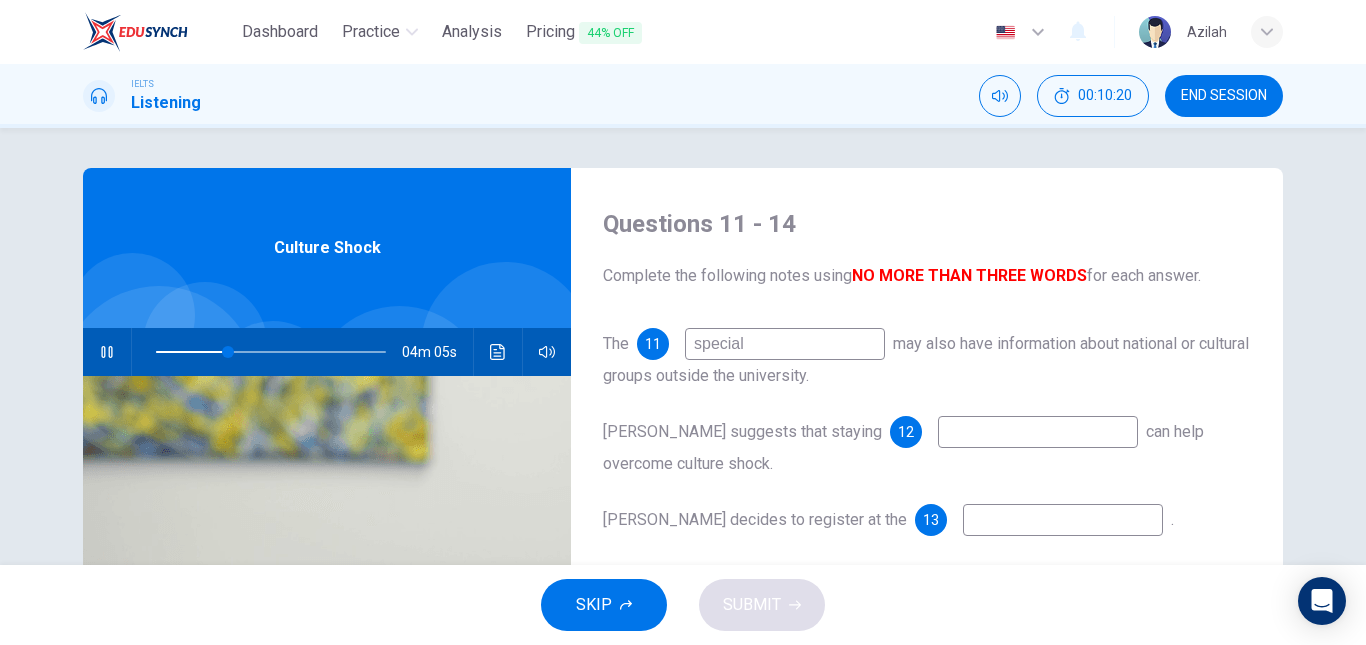 type on "special" 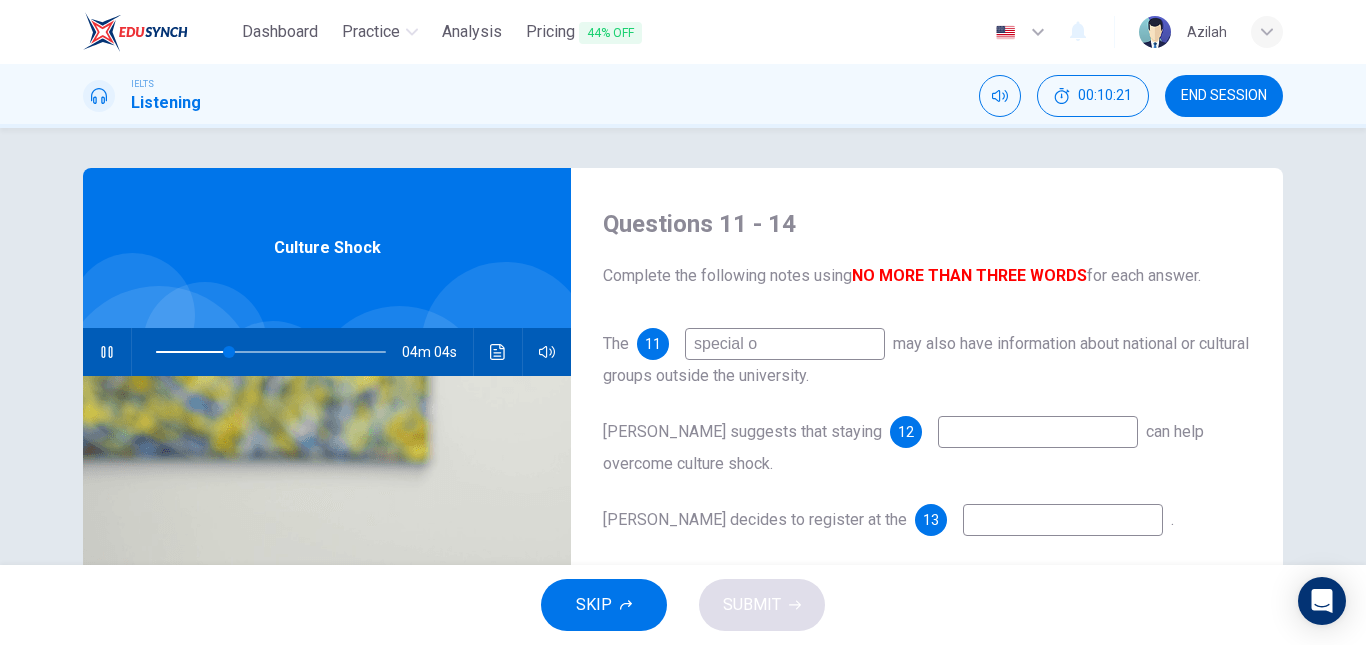 type on "special om" 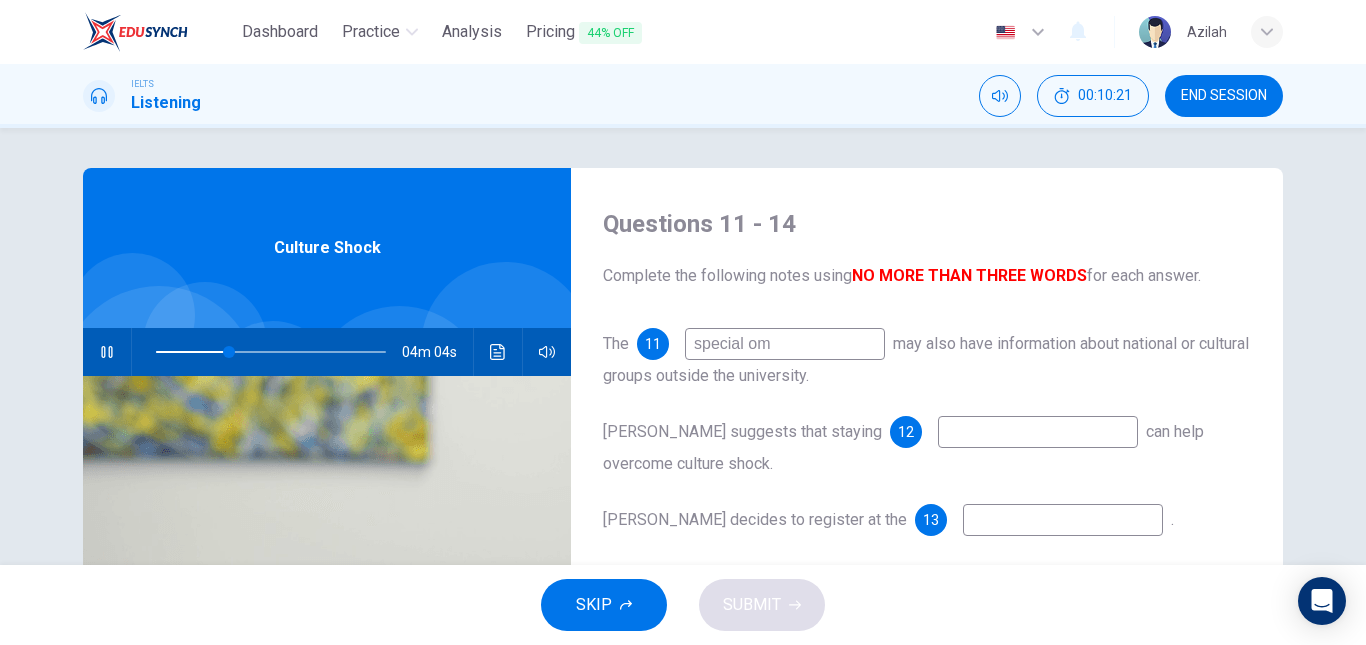 type on "32" 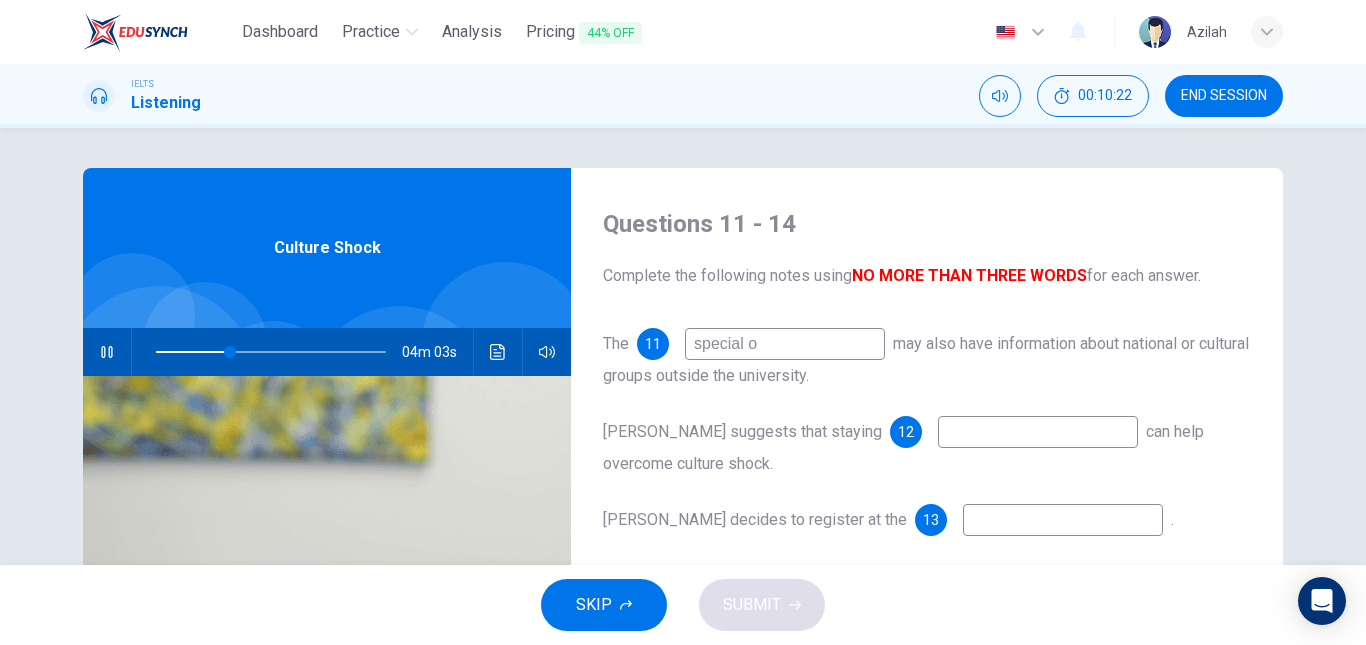 type on "special" 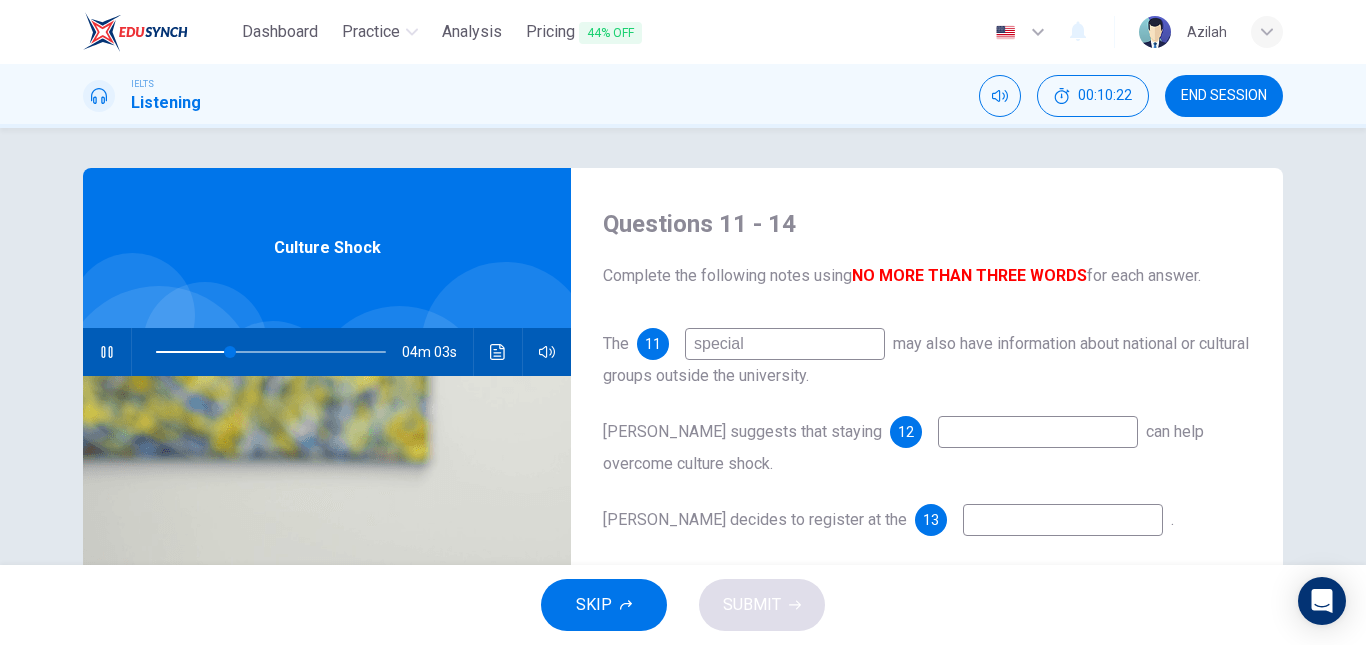 type on "32" 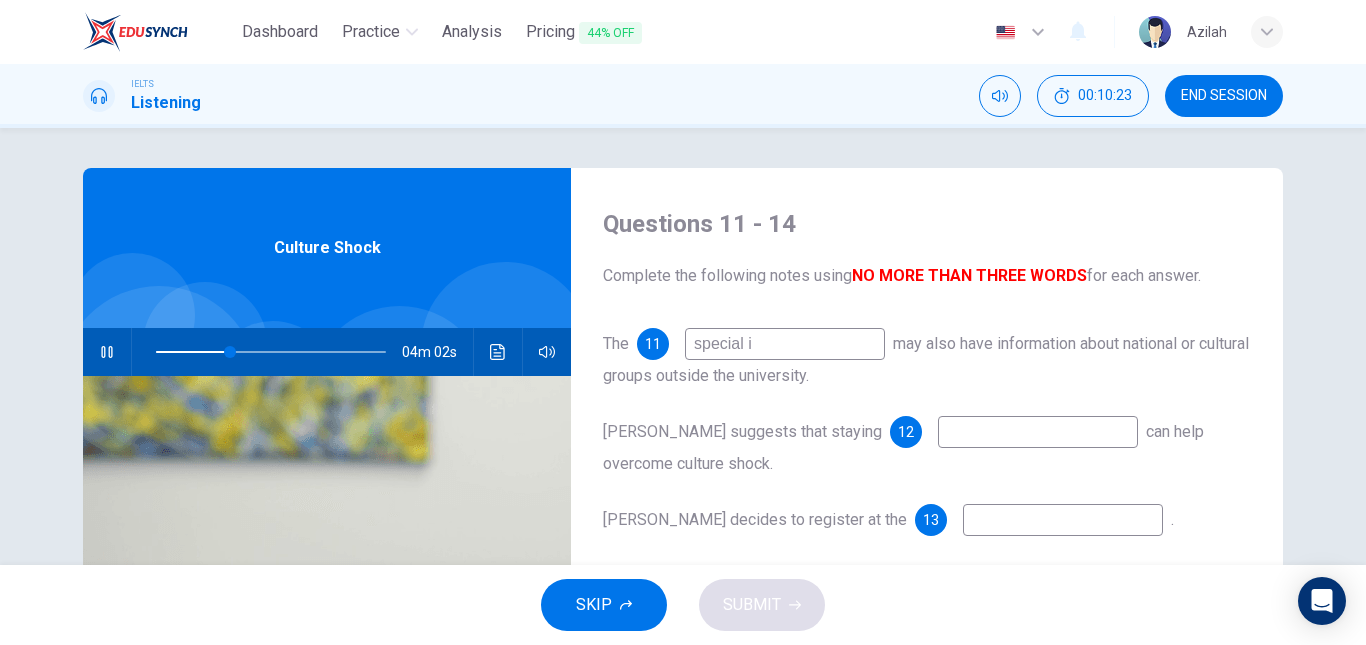 type on "special in" 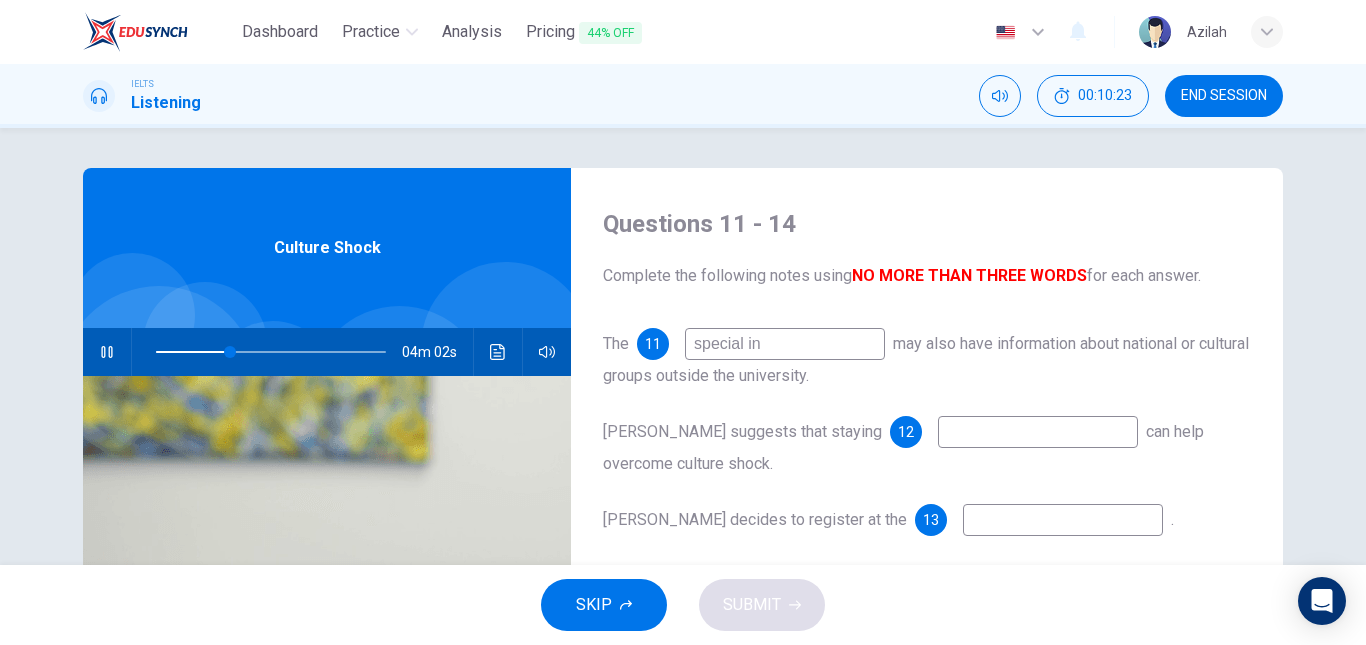 type on "33" 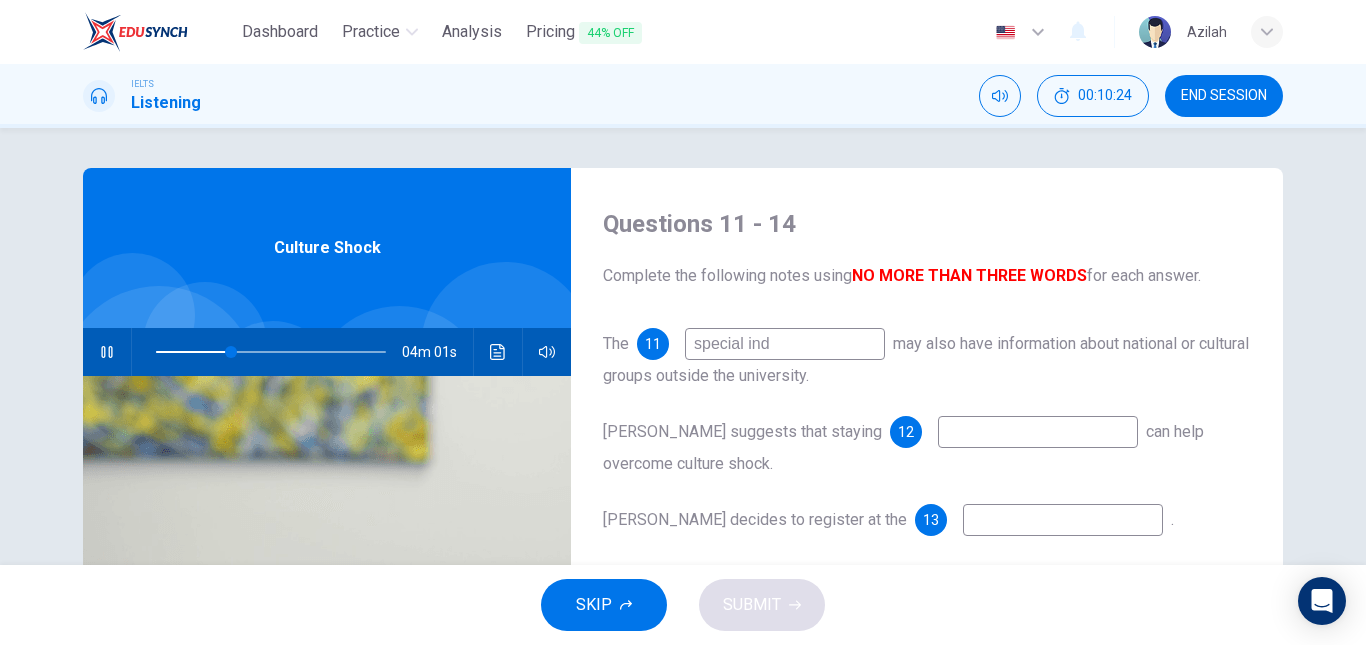 type on "special indc" 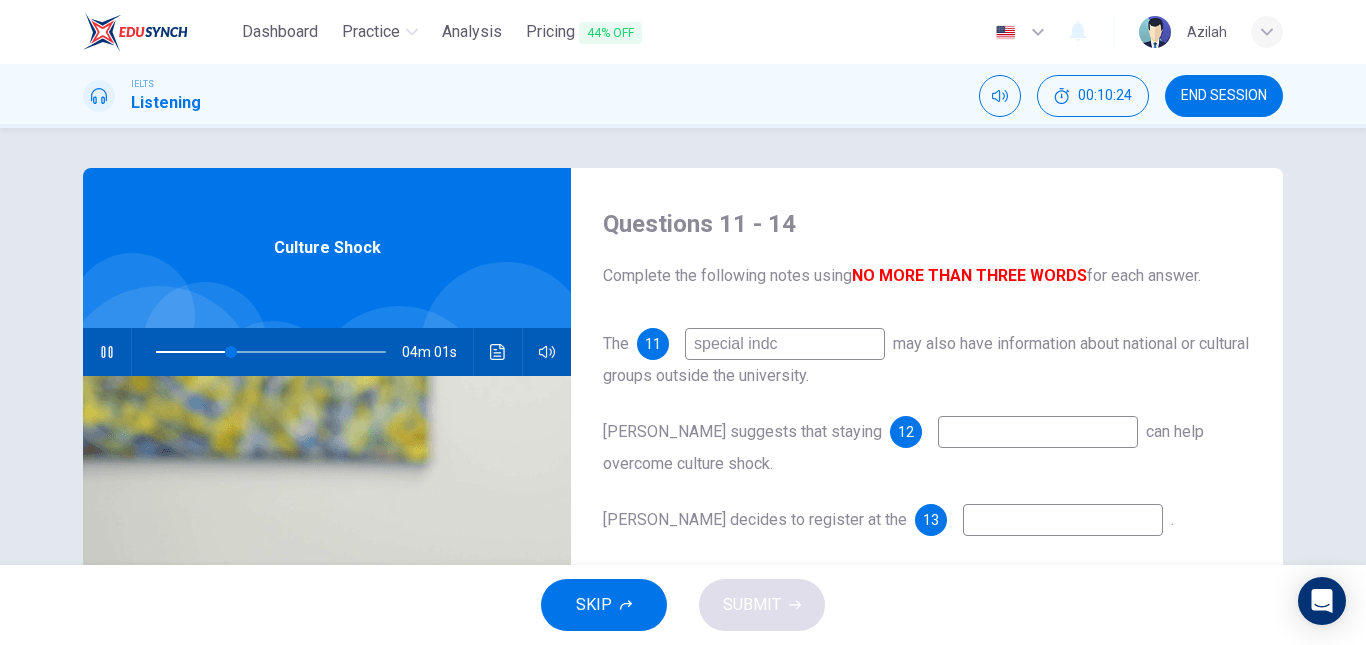 type on "33" 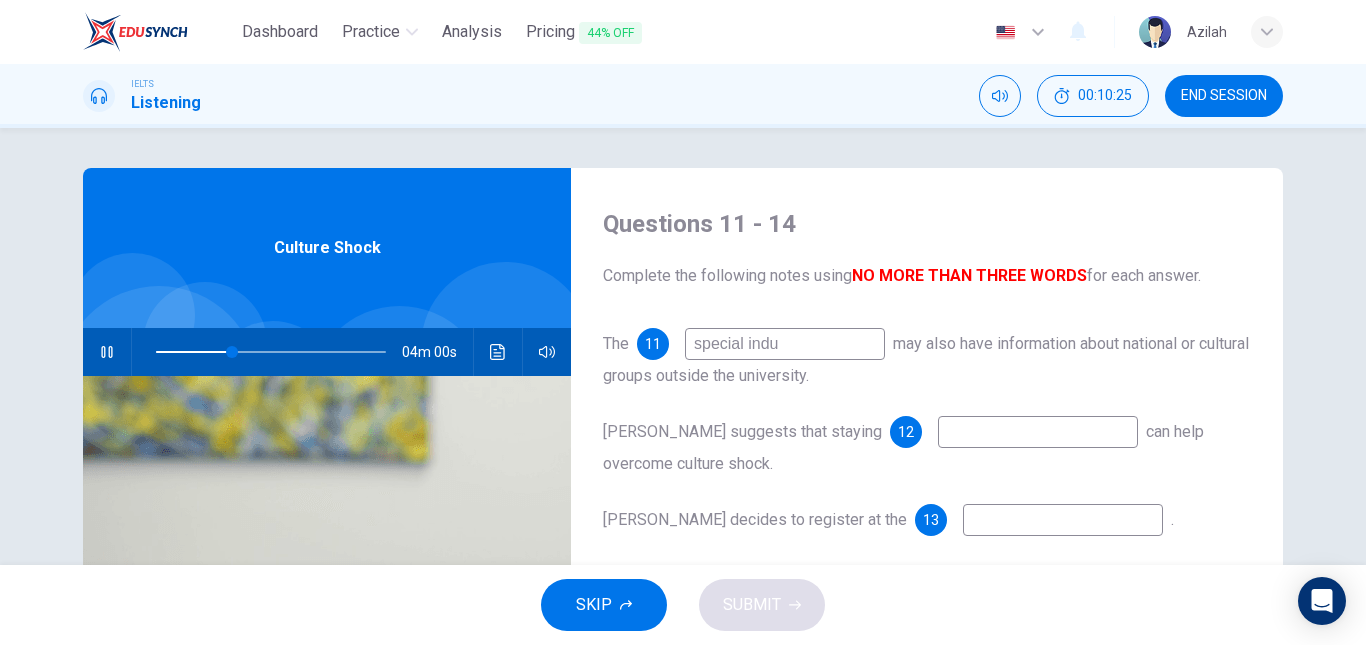type on "special induc" 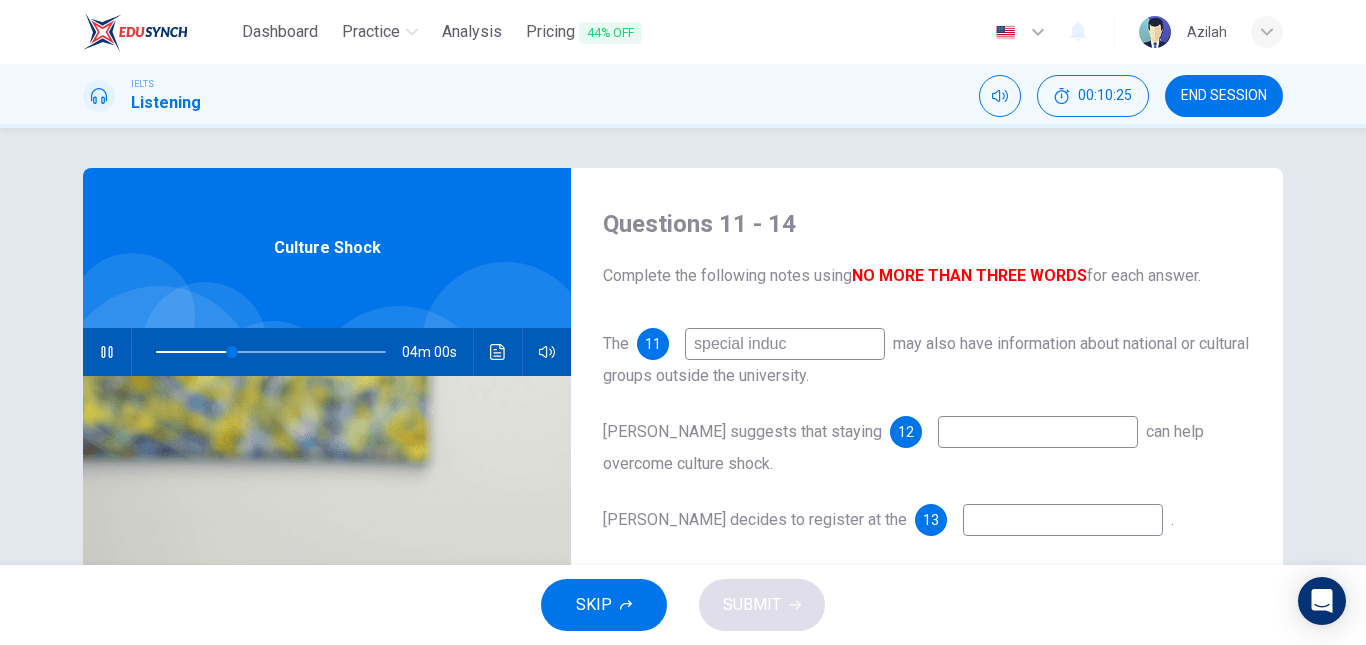 type on "33" 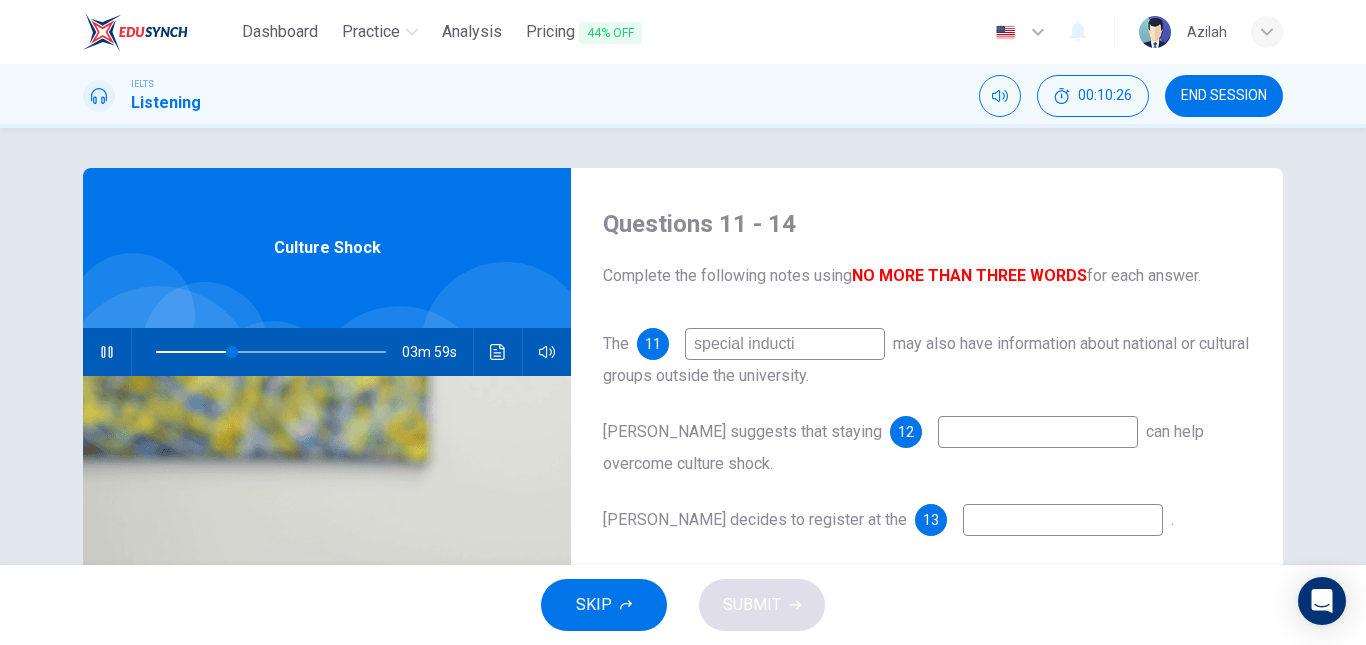 type 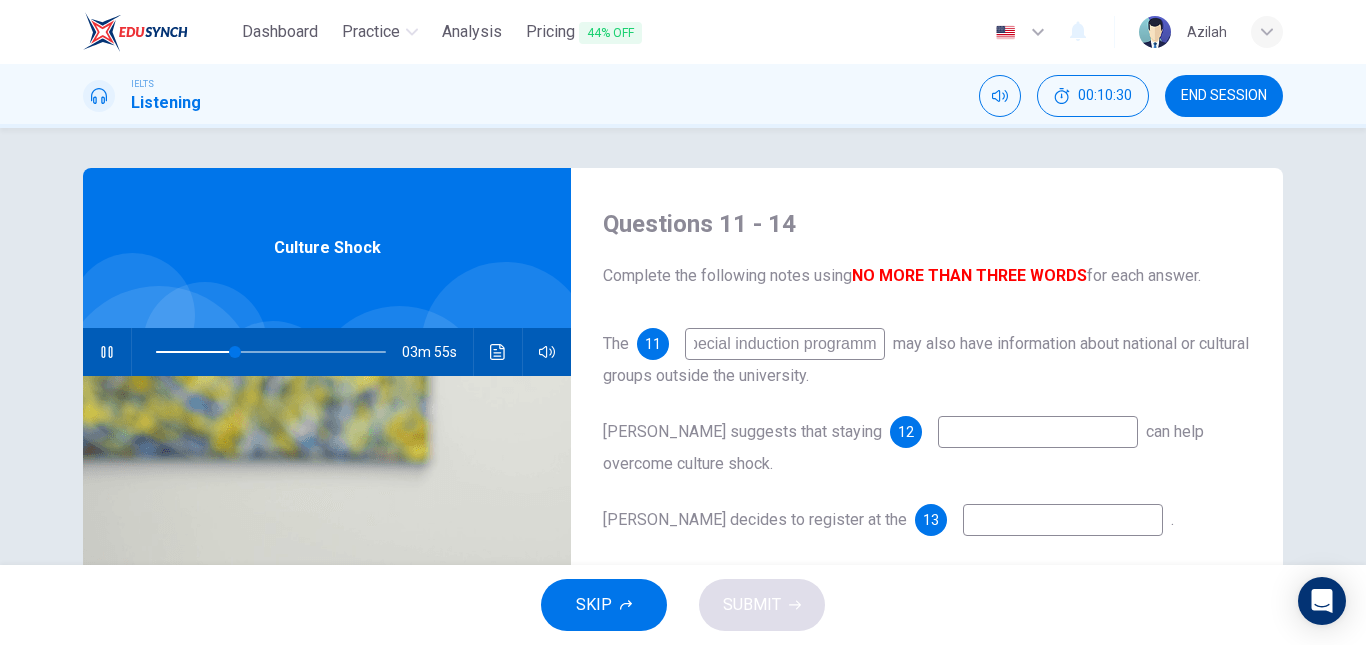 scroll, scrollTop: 0, scrollLeft: 22, axis: horizontal 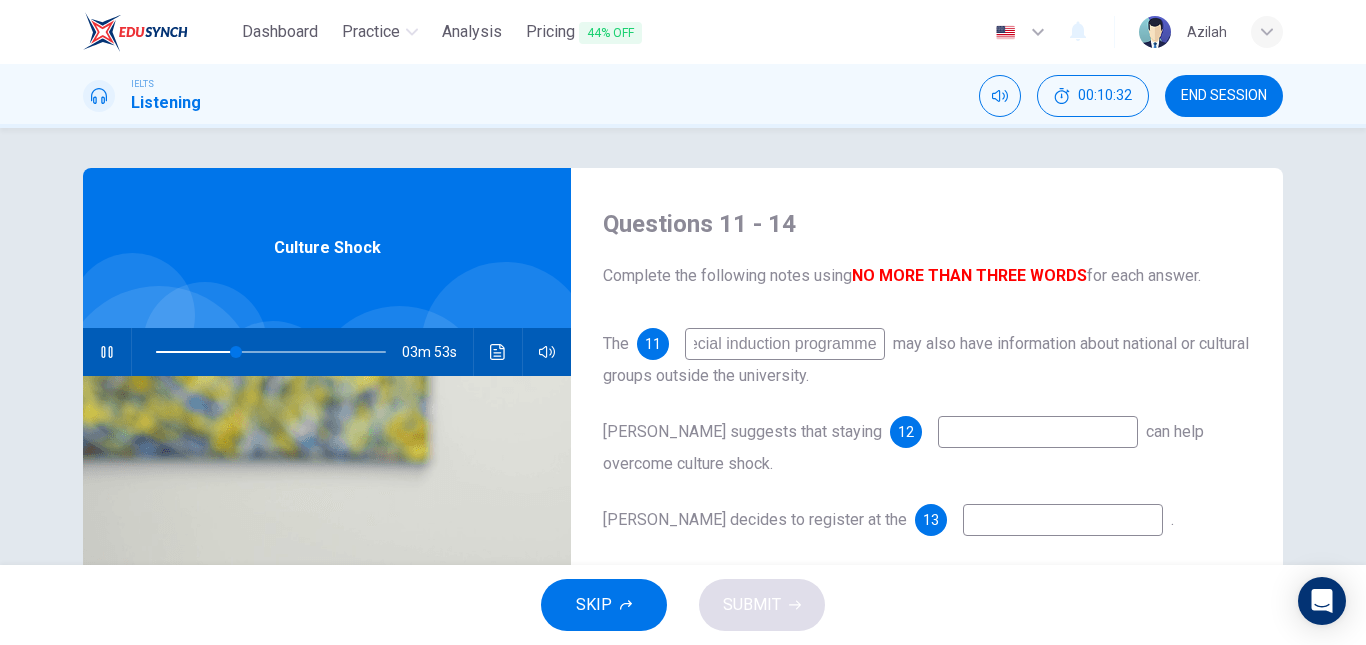 click on "special induction programme" at bounding box center (785, 344) 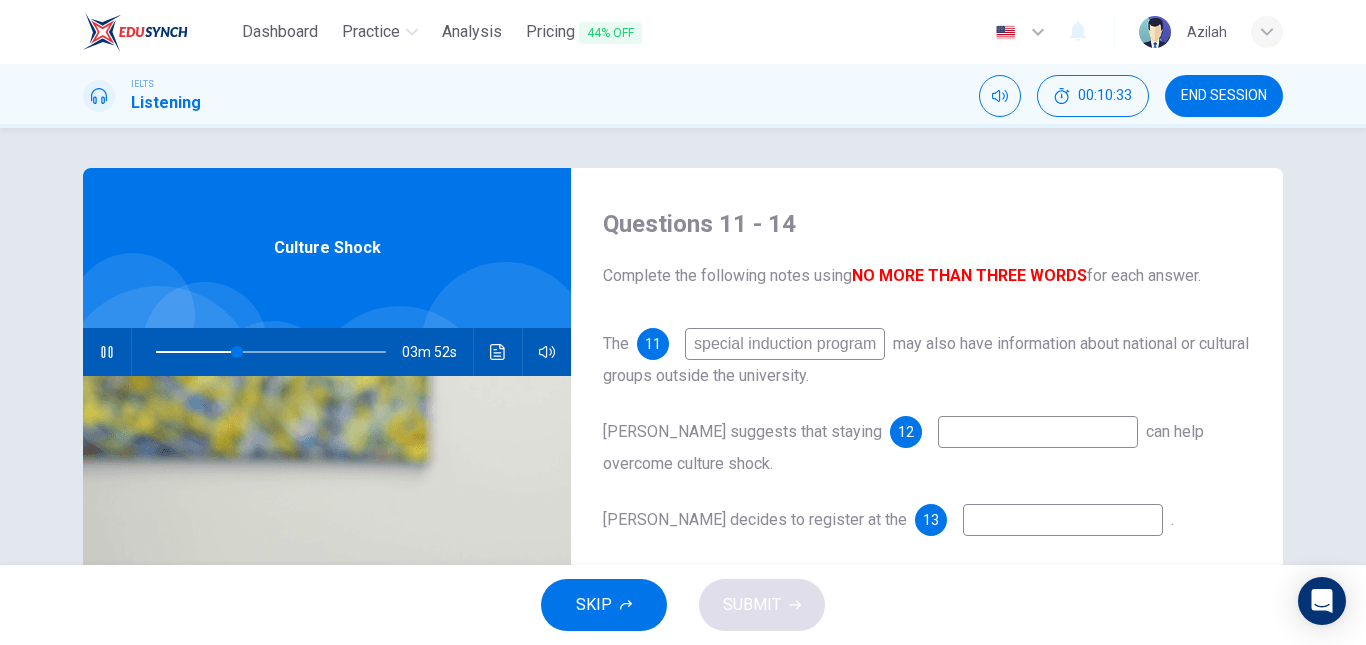 drag, startPoint x: 722, startPoint y: 346, endPoint x: 655, endPoint y: 346, distance: 67 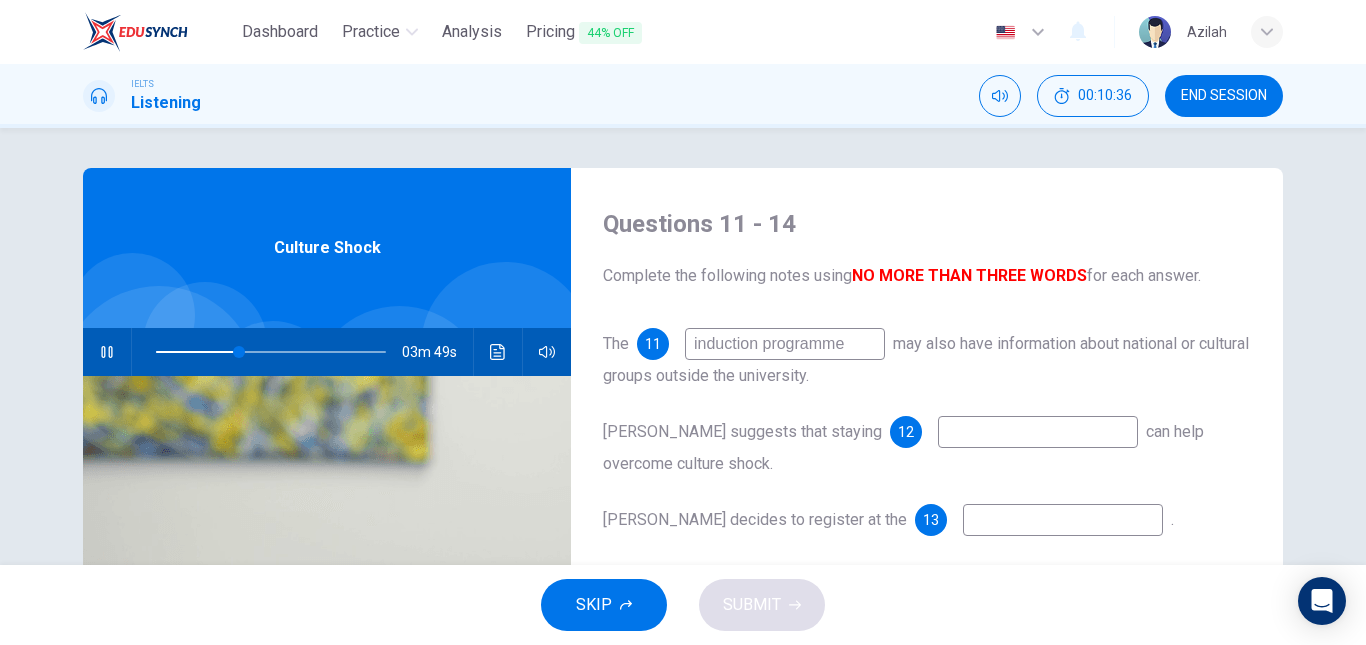 click on "induction programme" at bounding box center [785, 344] 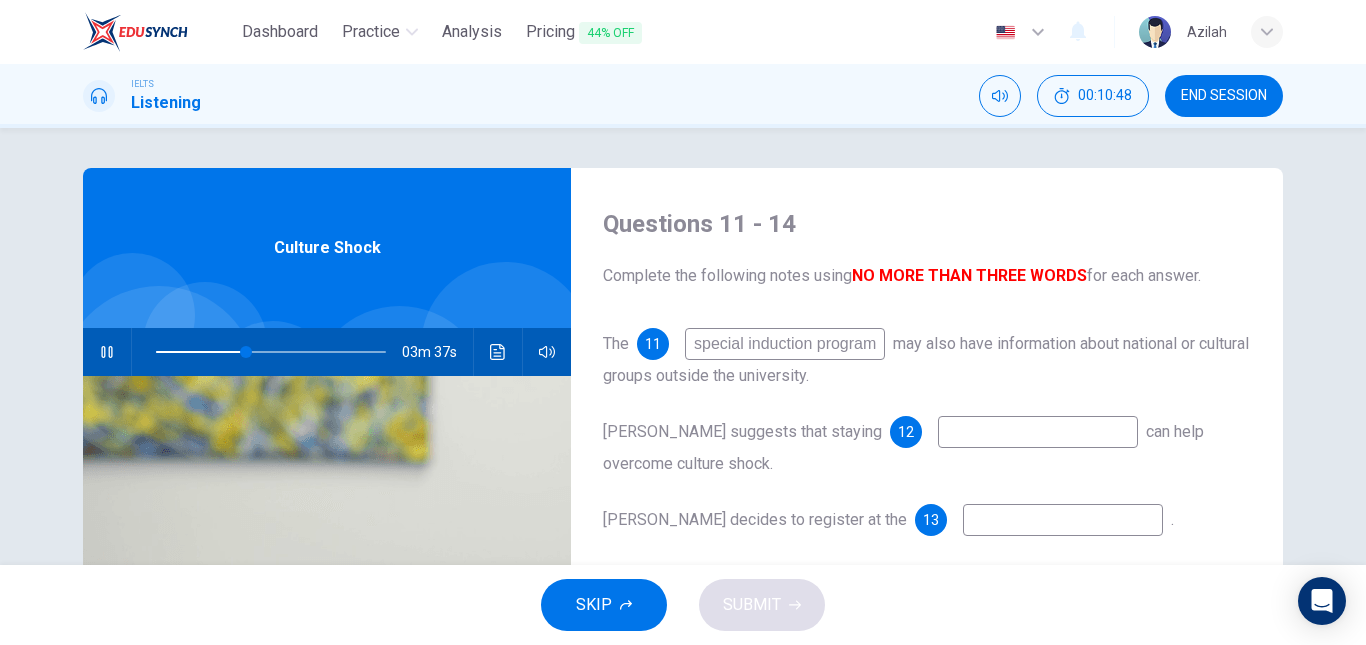 drag, startPoint x: 747, startPoint y: 345, endPoint x: 733, endPoint y: 345, distance: 14 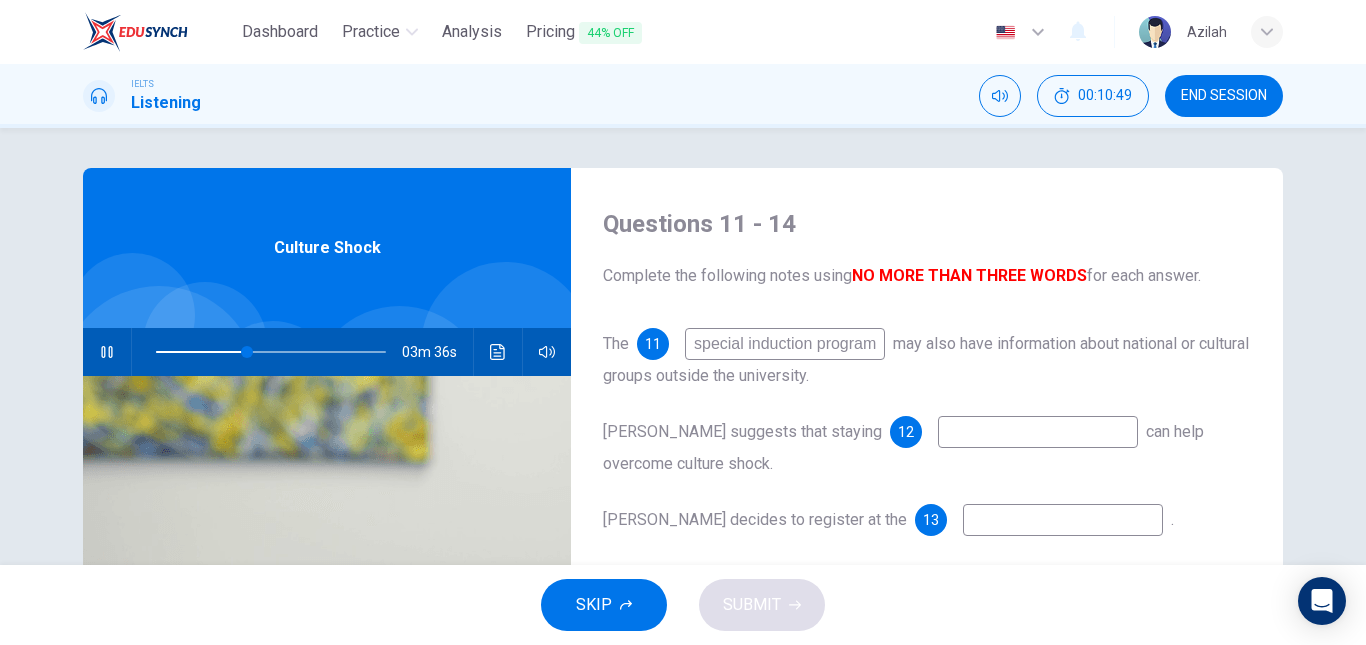 click at bounding box center [1038, 432] 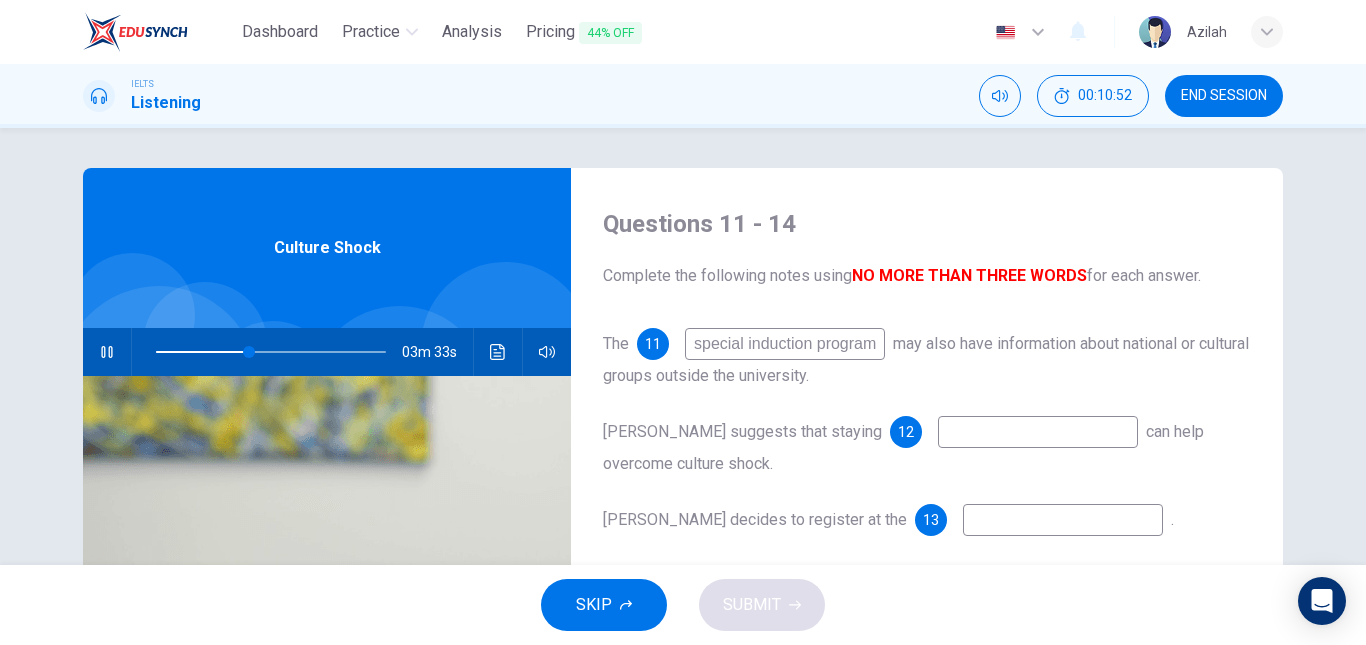 drag, startPoint x: 749, startPoint y: 344, endPoint x: 654, endPoint y: 333, distance: 95.63472 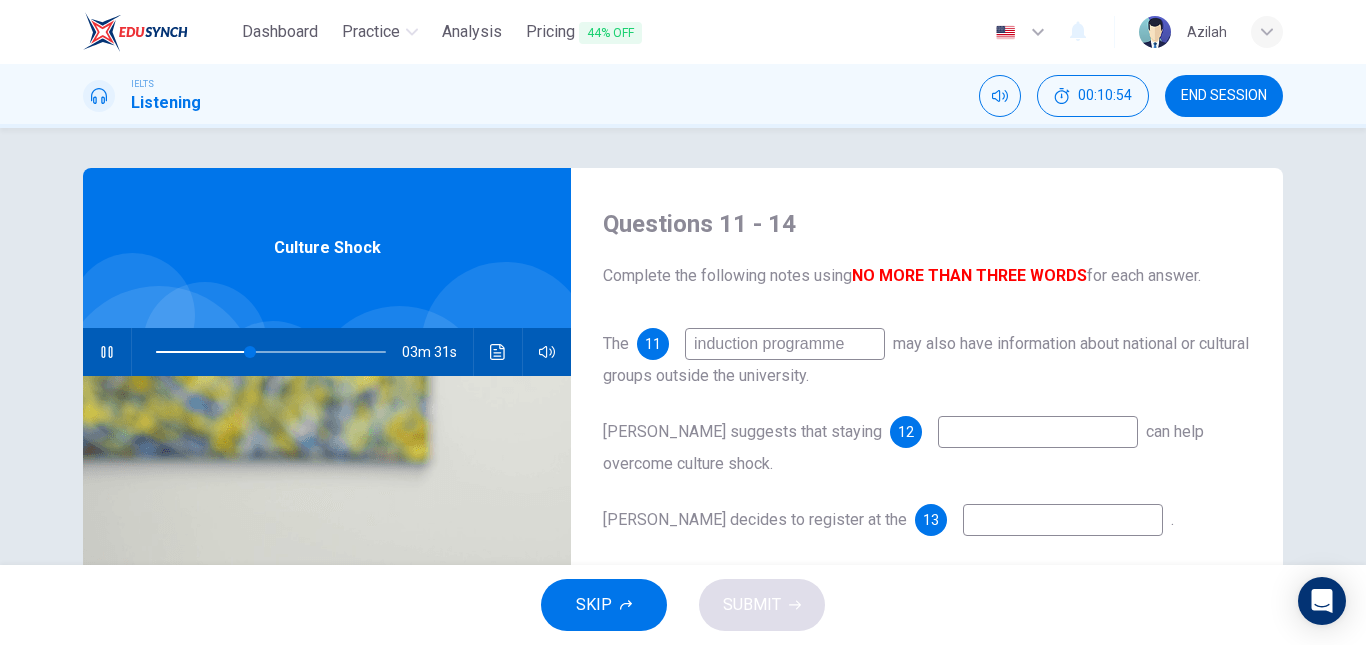 click on "induction programme" at bounding box center (785, 344) 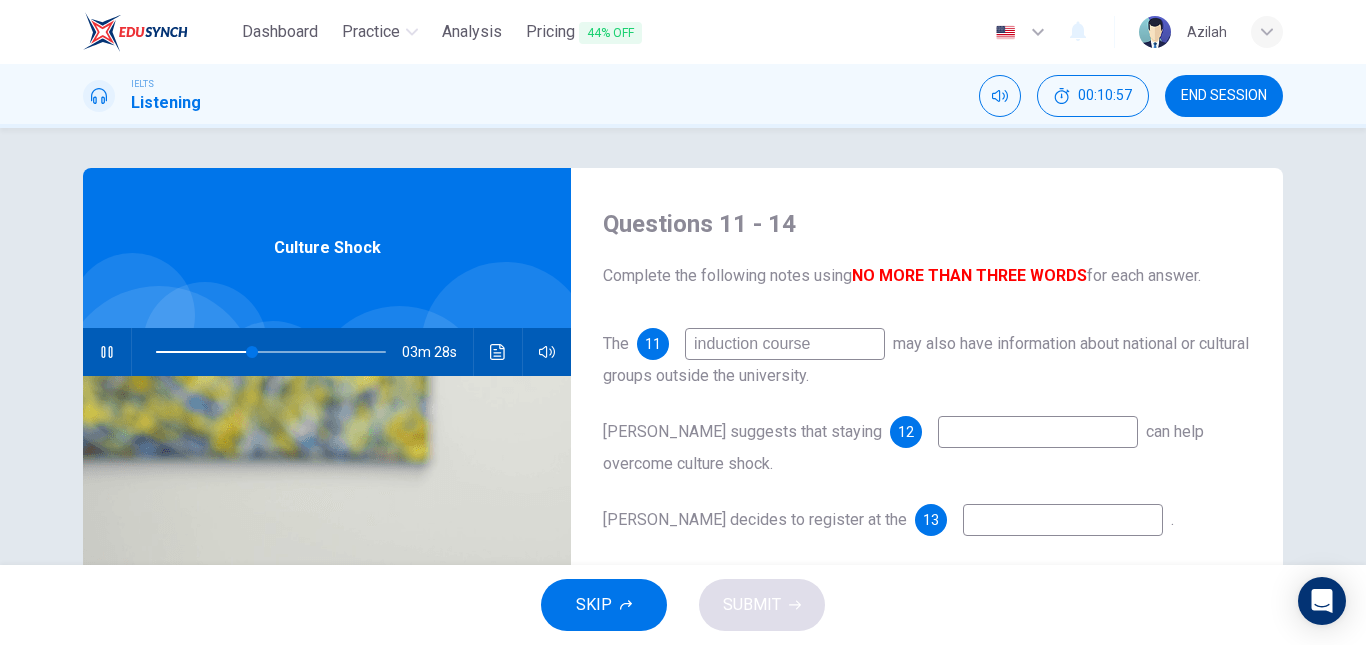 click on "may also have information about national or cultural groups outside the university." at bounding box center (926, 359) 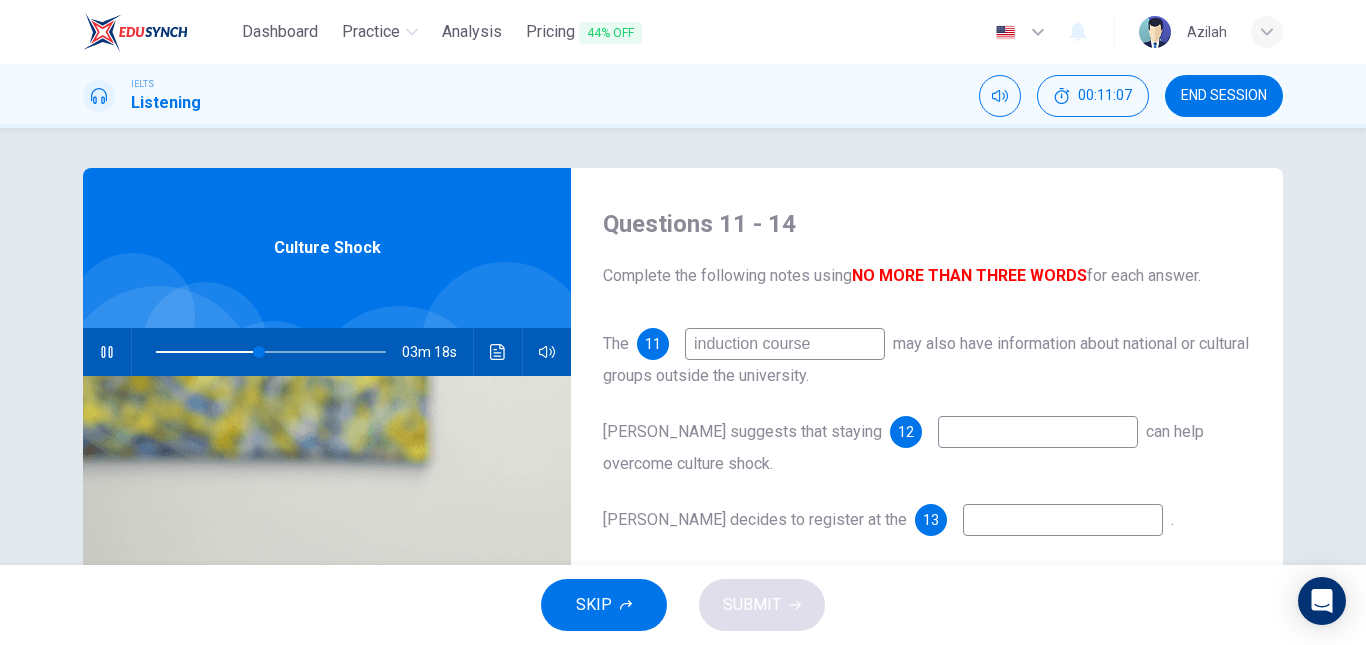 click on "induction course" at bounding box center (785, 344) 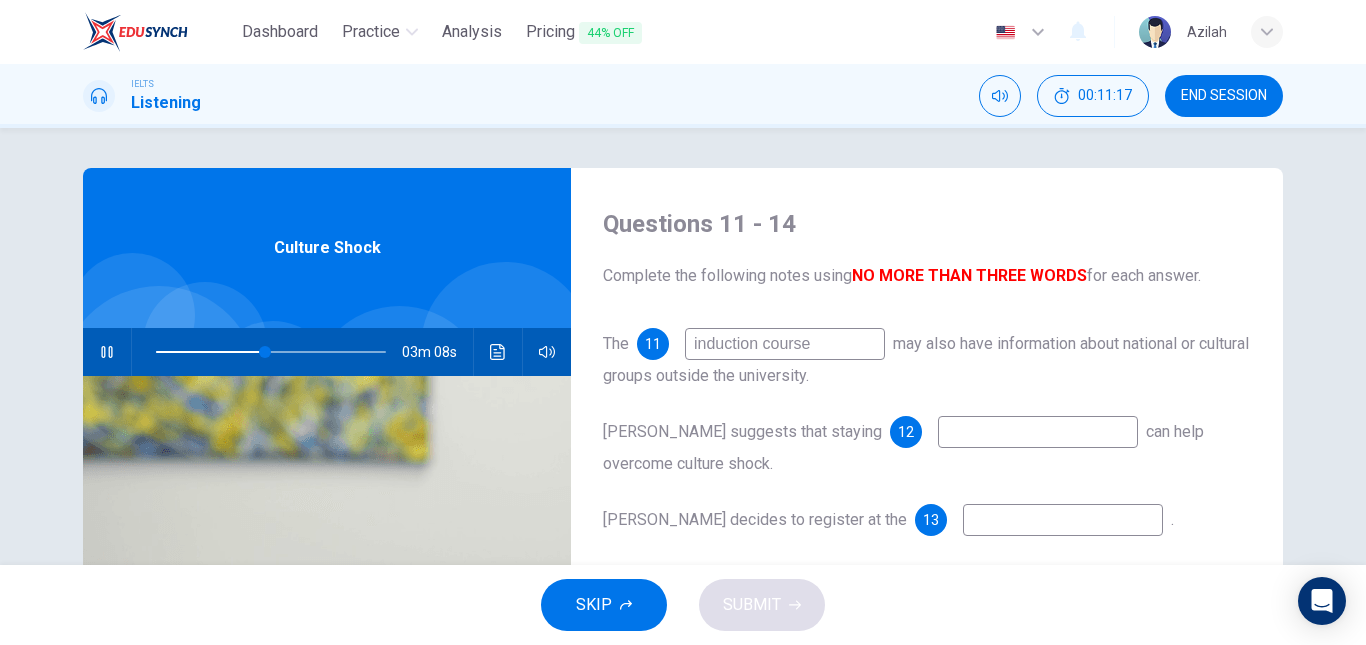 click on "induction course" at bounding box center (785, 344) 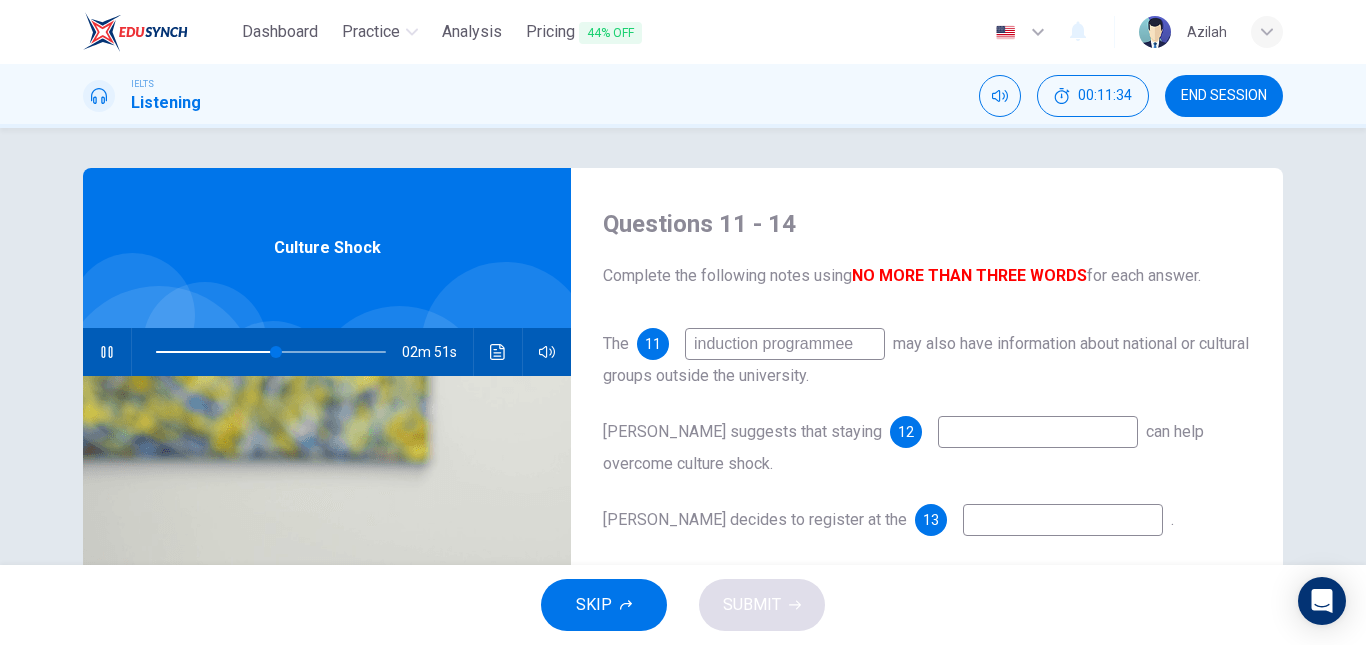 click on "The  11 induction programmee  may also have information about national or cultural groups outside the university." at bounding box center (927, 360) 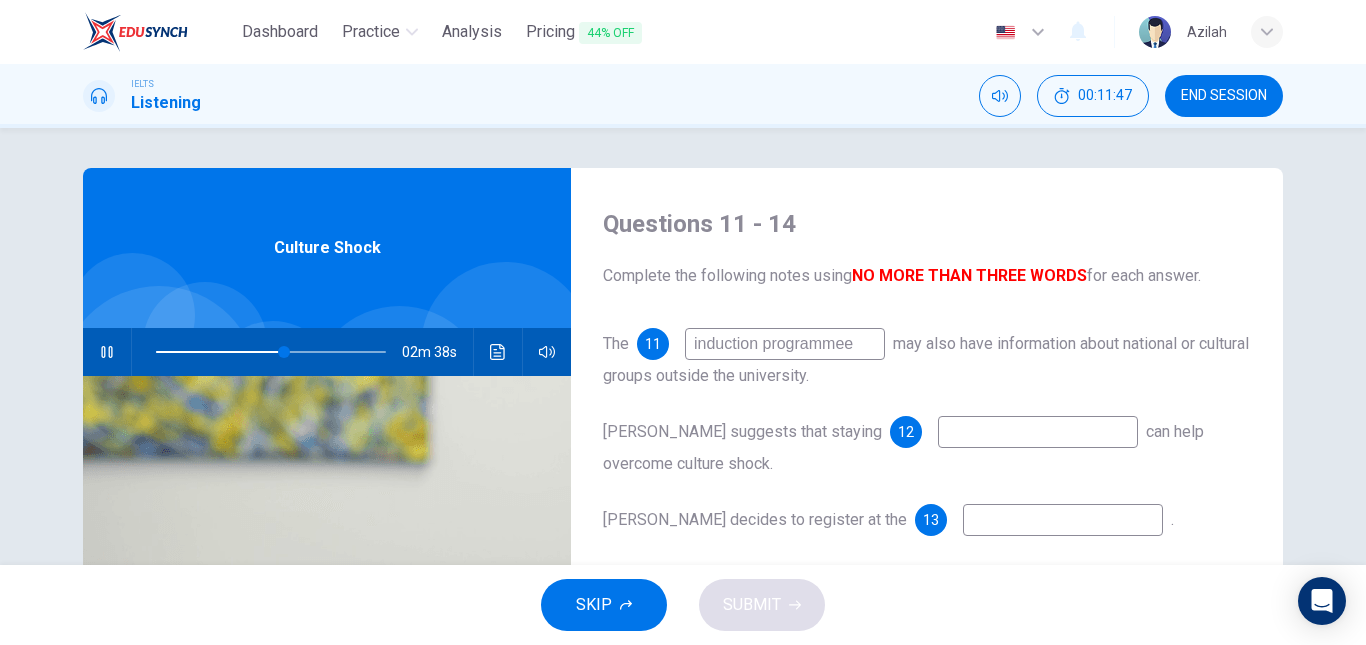 click on "induction programmee" at bounding box center [785, 344] 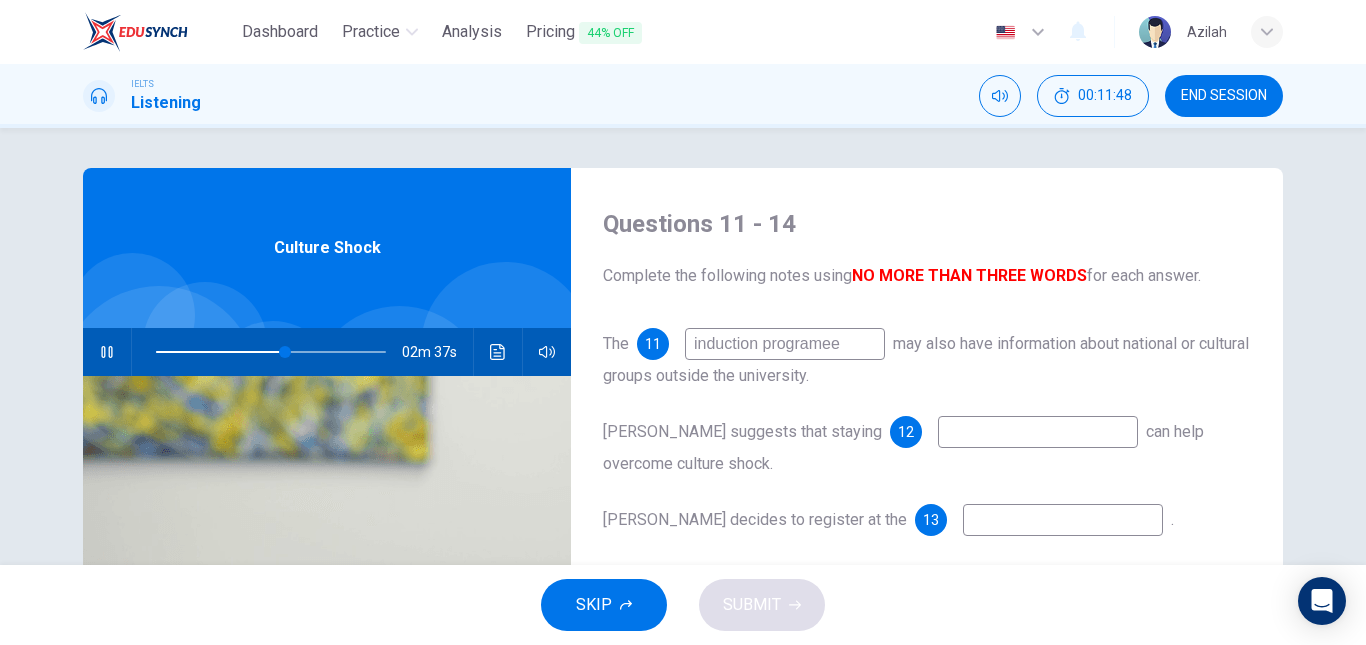 click on "induction programee" at bounding box center (785, 344) 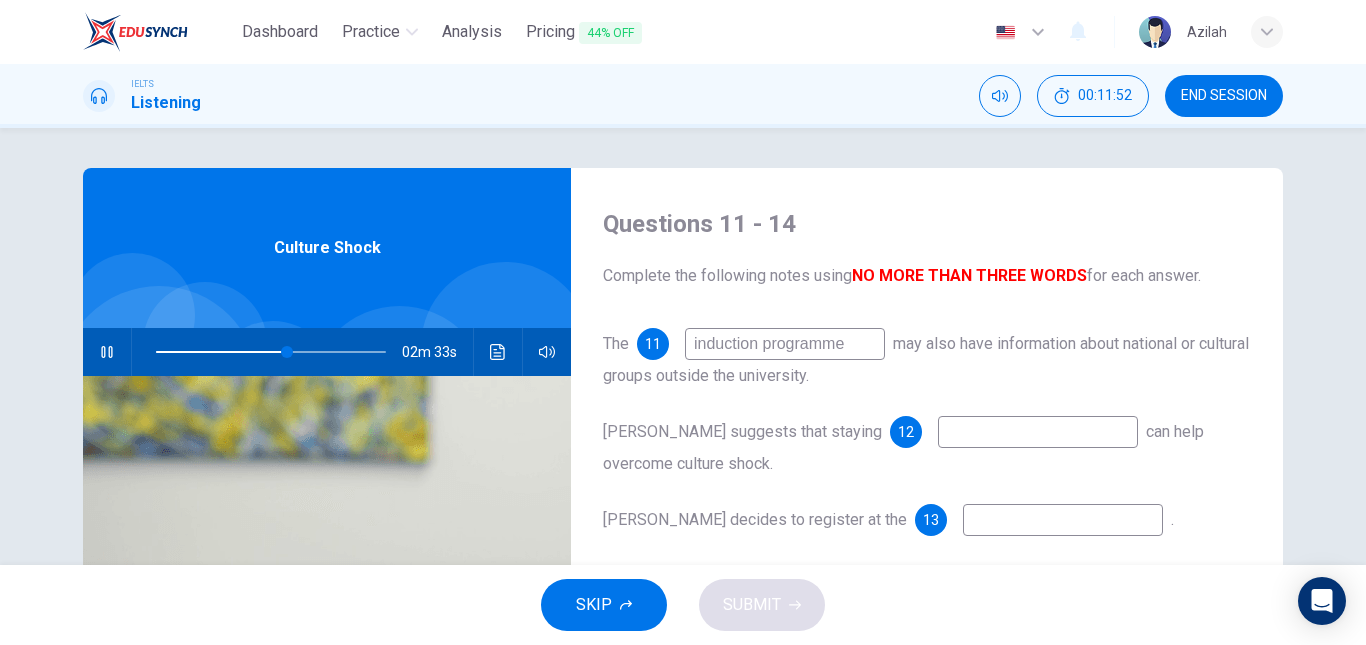 click on "The  11 induction programme  may also have information about national or cultural groups outside the university." at bounding box center (927, 360) 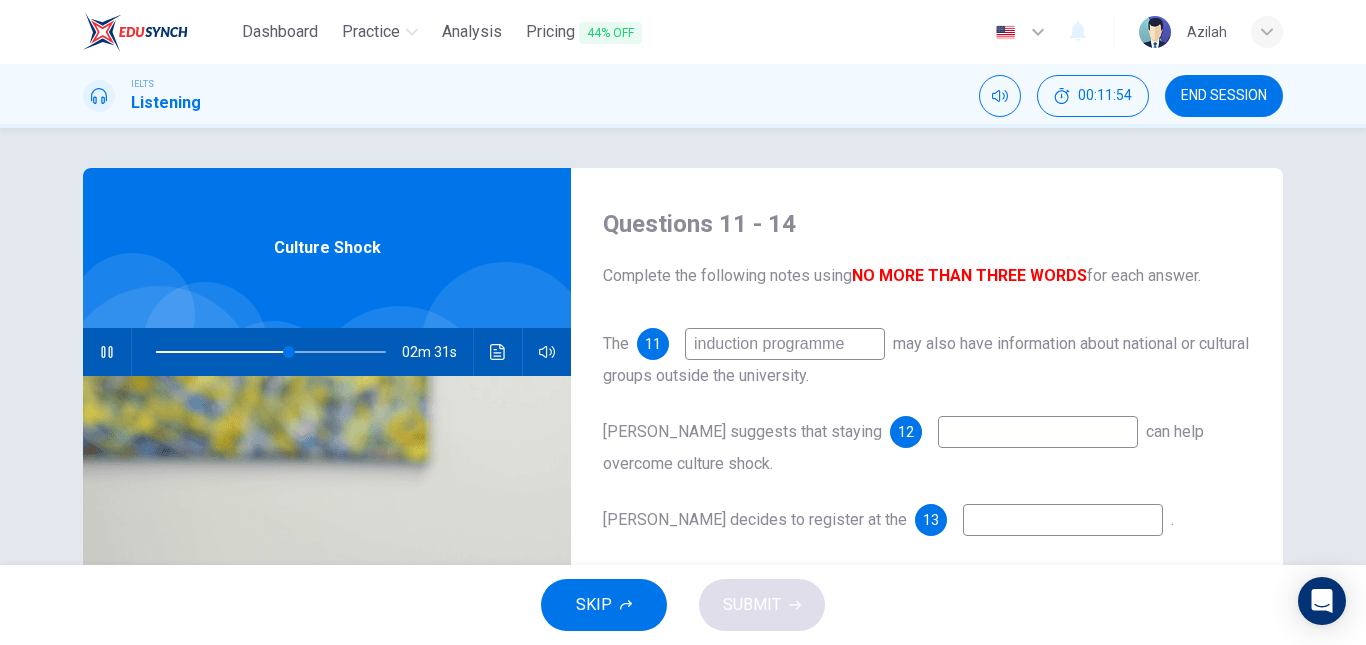 click on "The  11 induction programme  may also have information about national or cultural groups outside the university." at bounding box center [927, 360] 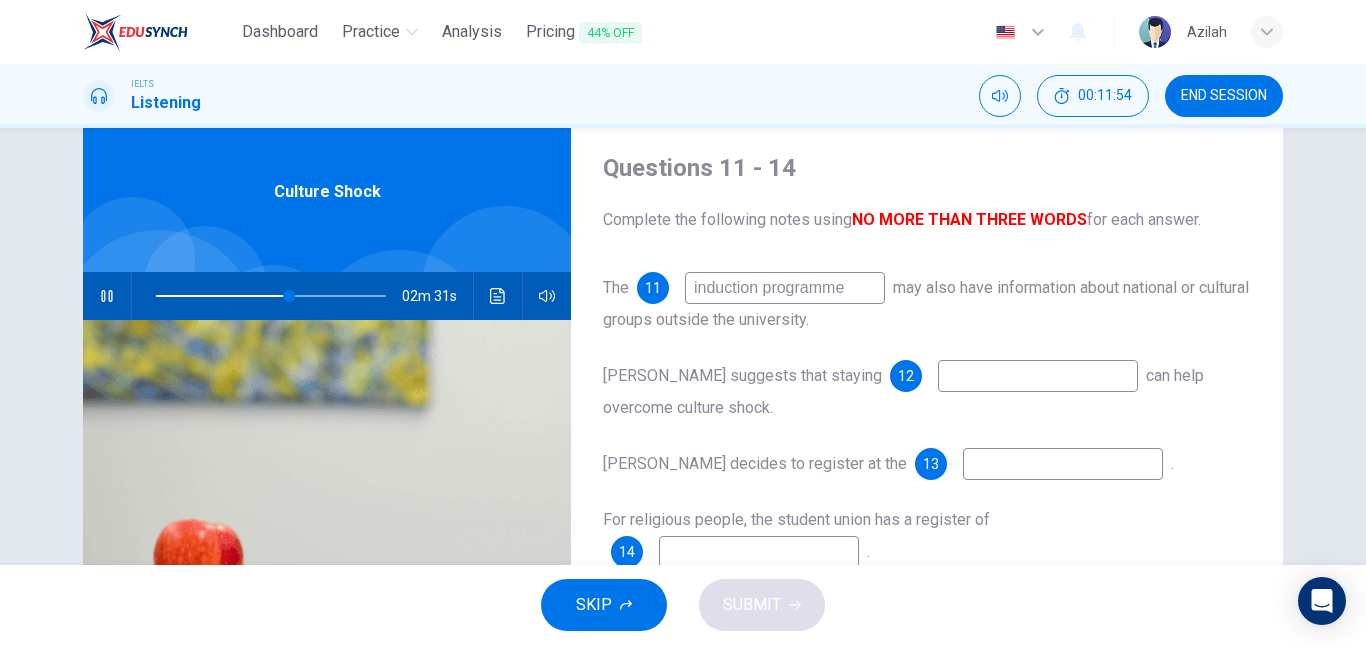 scroll, scrollTop: 100, scrollLeft: 0, axis: vertical 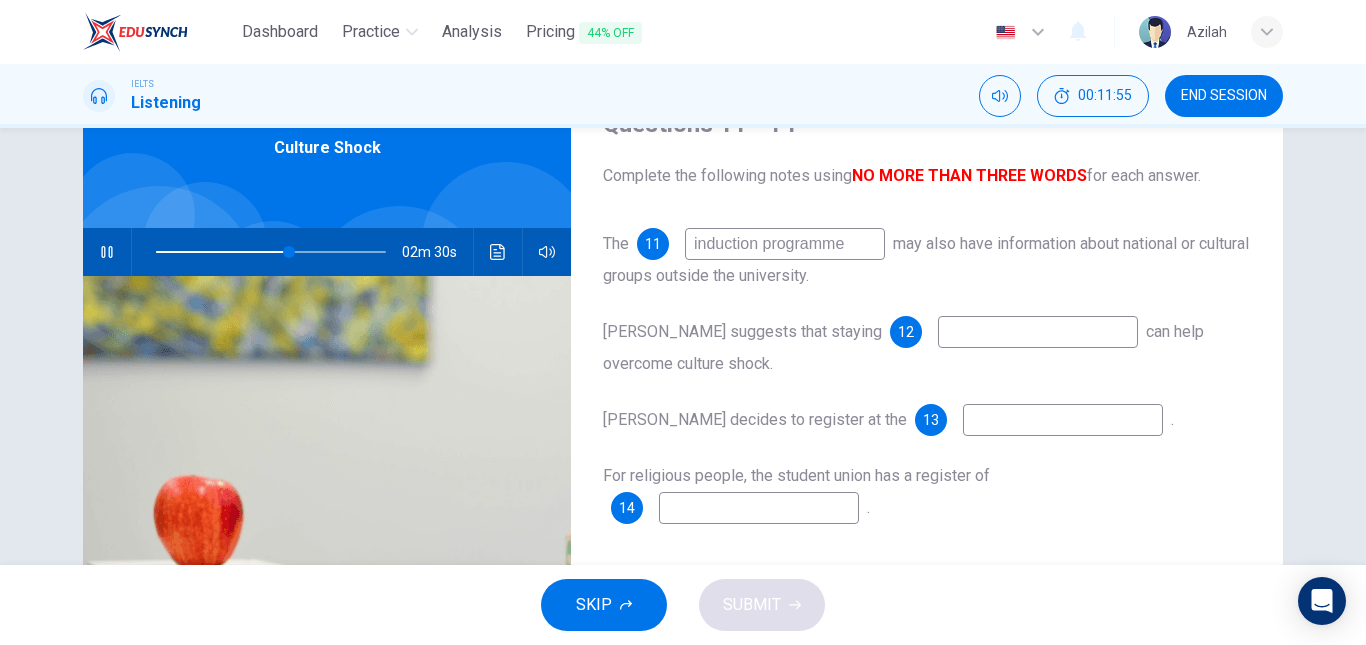 click on "The  11 induction programme  may also have information about national or cultural groups outside the university. Ali suggests that staying  12  can help overcome culture shock. Katarina decides to register at the  13 . For religious people, the student union has a register of  14 ." at bounding box center (927, 396) 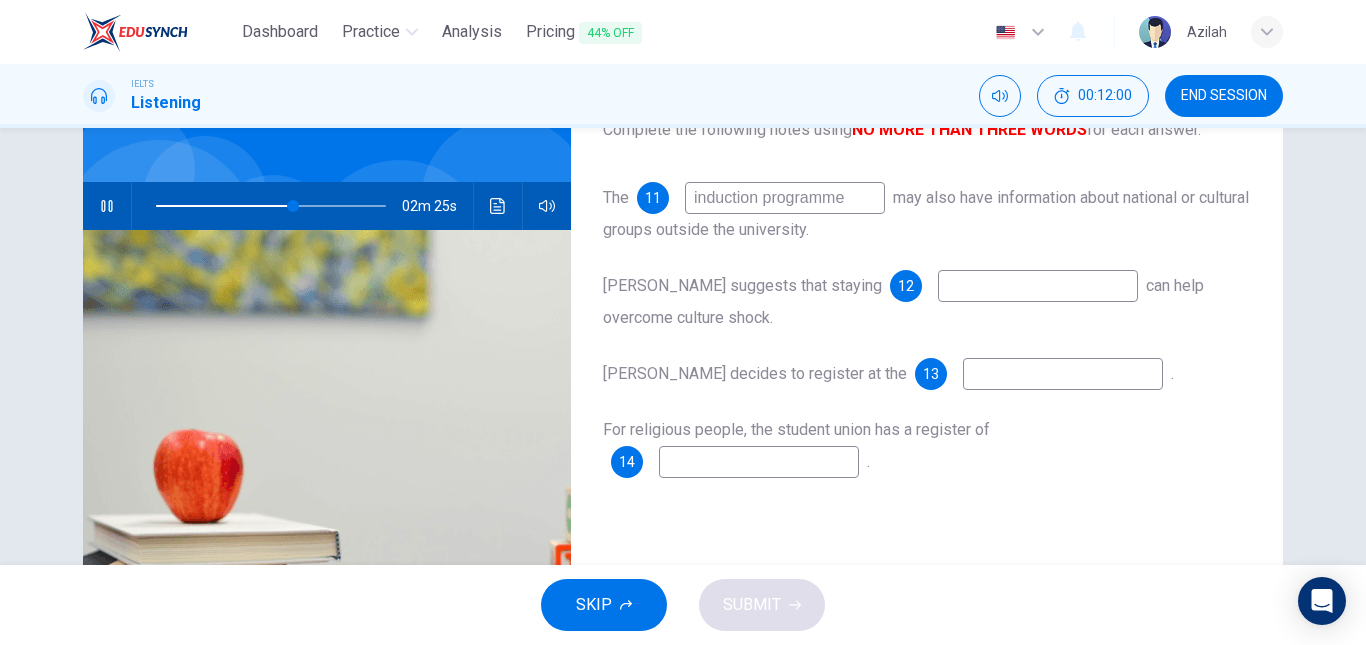 scroll, scrollTop: 100, scrollLeft: 0, axis: vertical 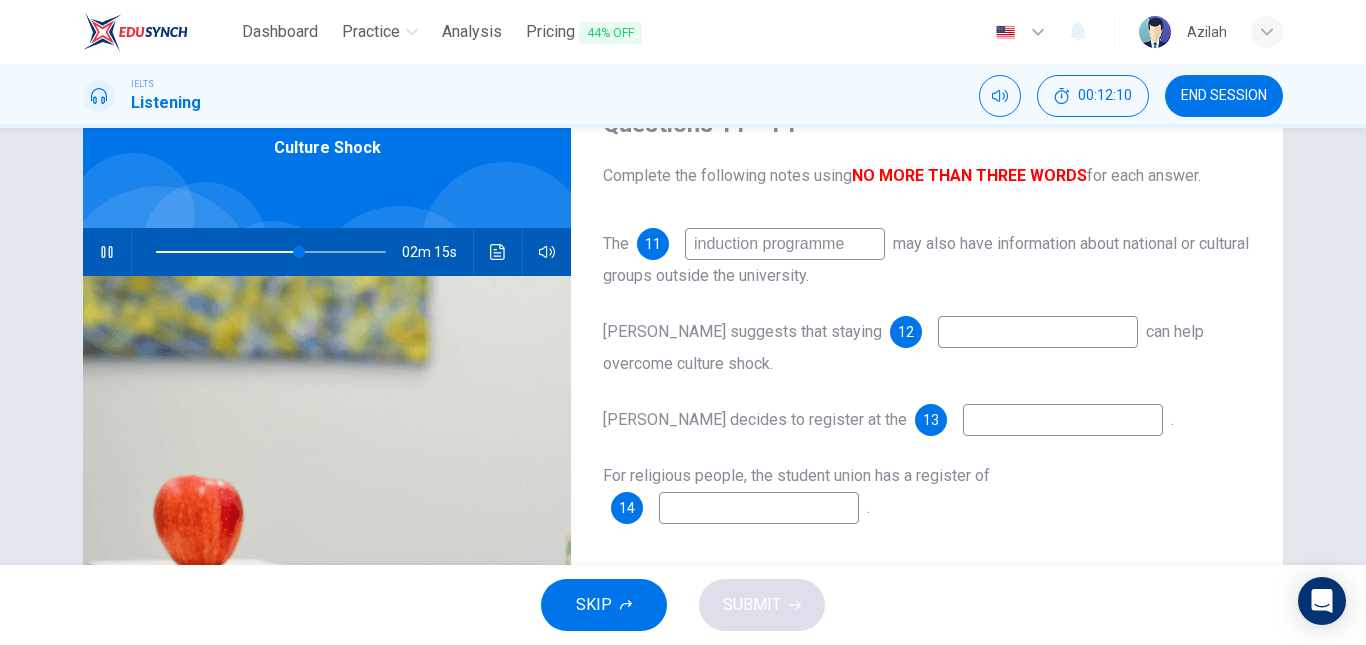 click at bounding box center (1038, 332) 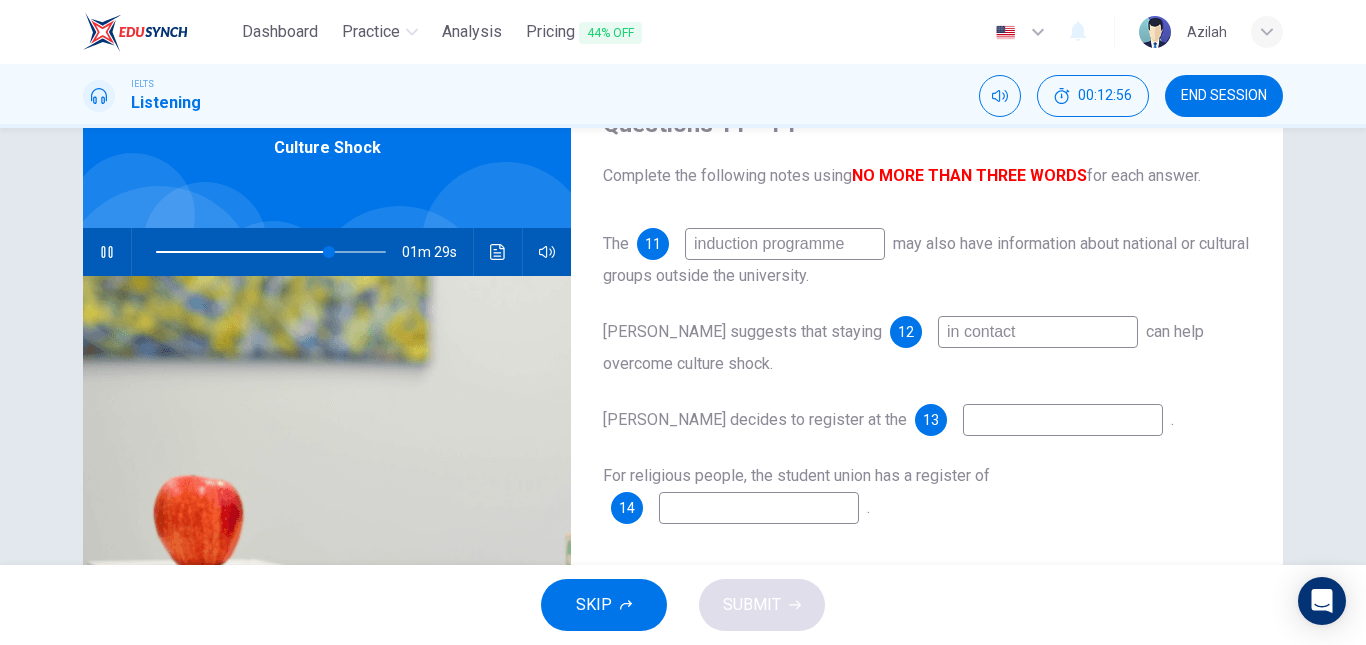 click at bounding box center [1063, 420] 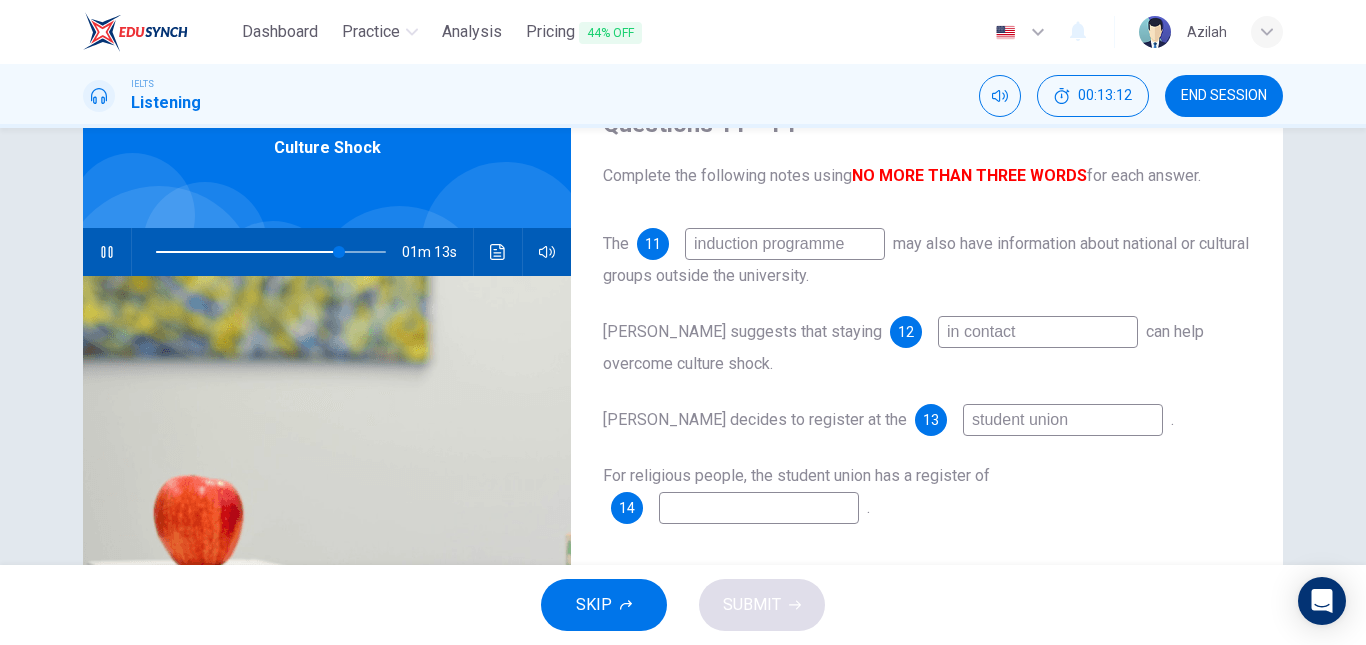 click on "in contact" at bounding box center [1038, 332] 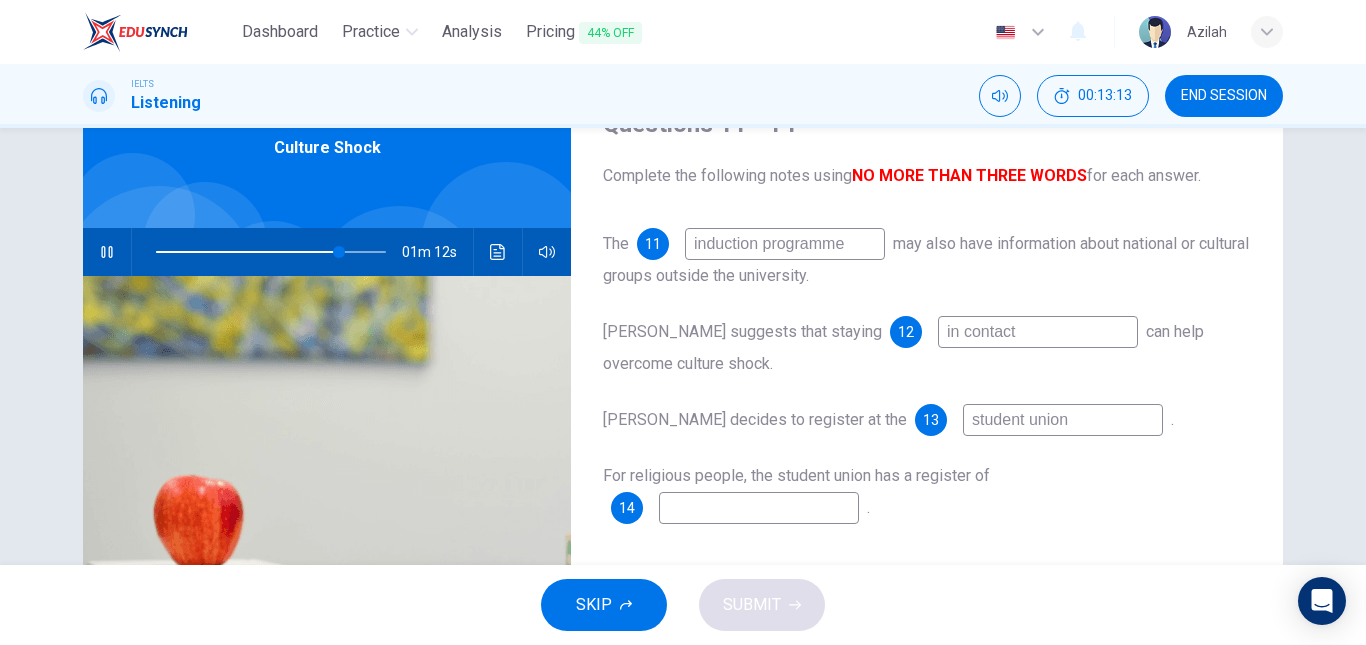 click on "in contact" at bounding box center (1038, 332) 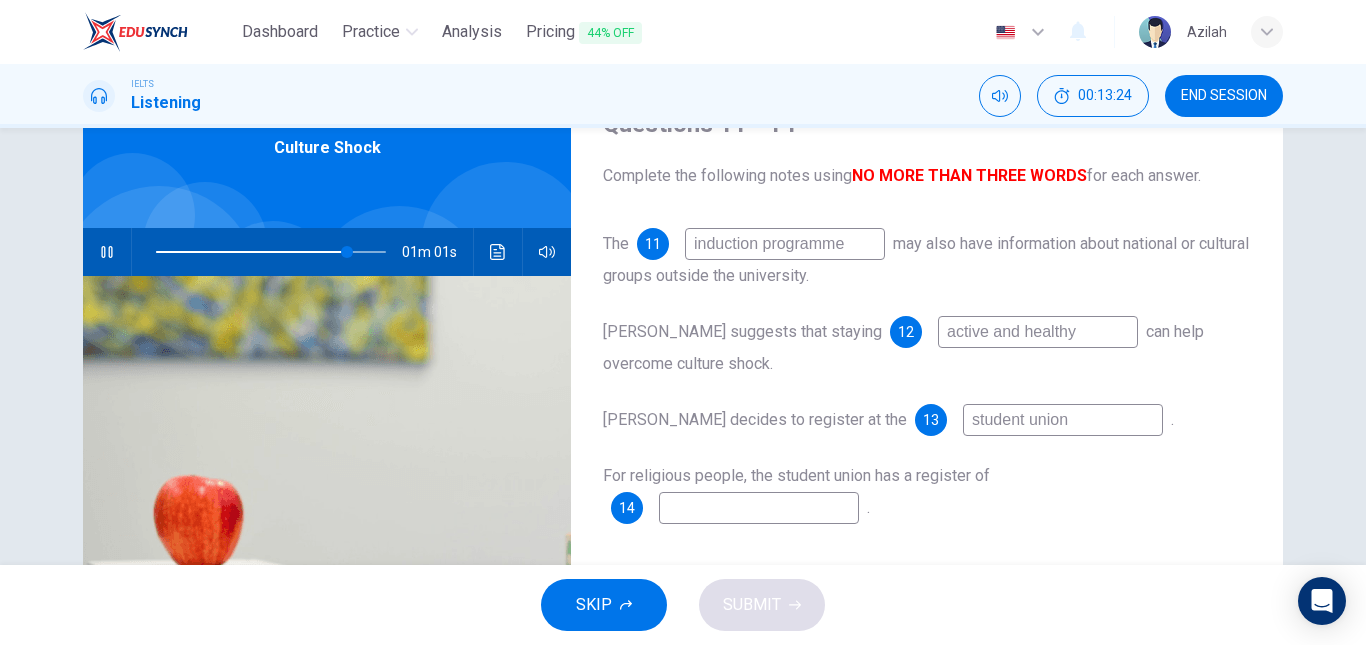 click on "student union" at bounding box center (1063, 420) 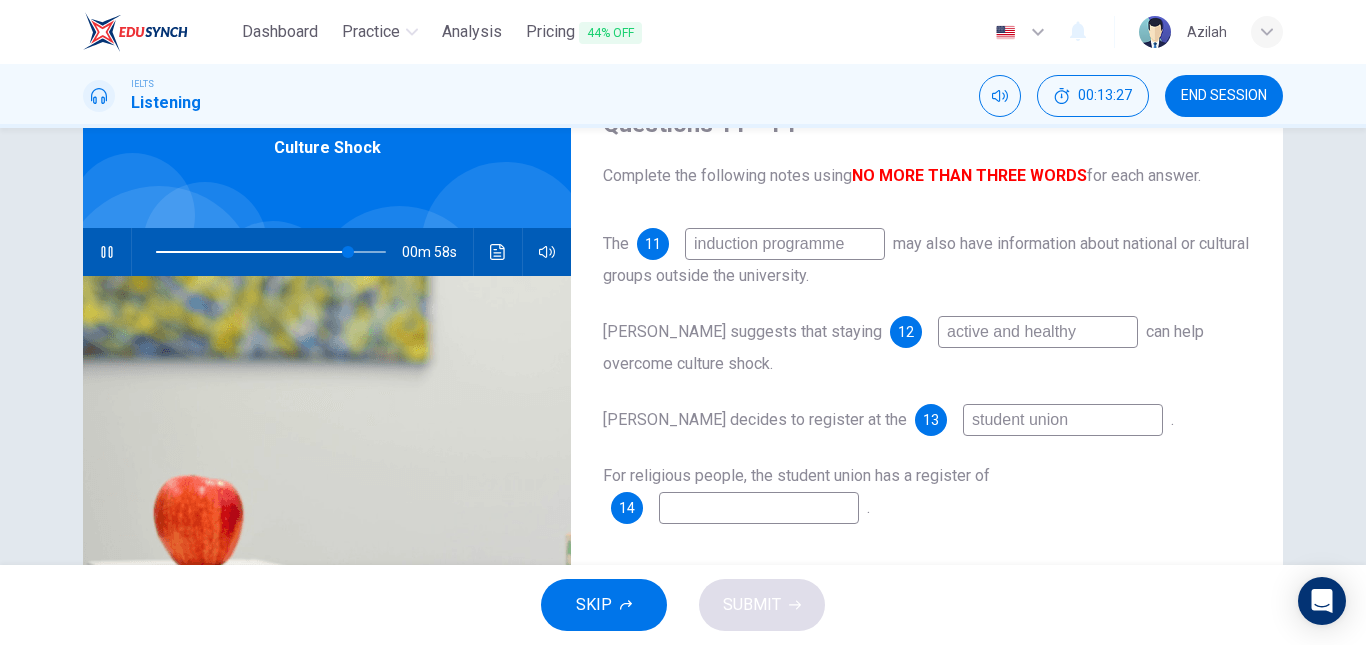 click on "student union" at bounding box center [1063, 420] 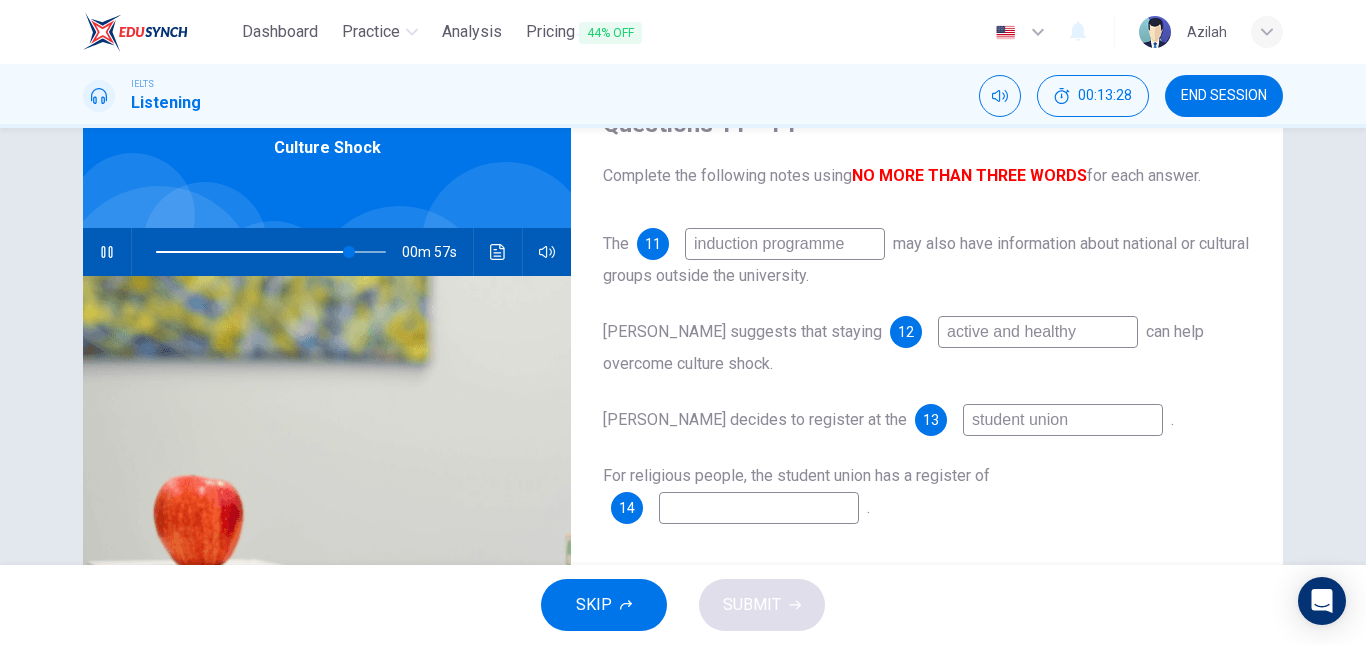 click on "student union" at bounding box center [1063, 420] 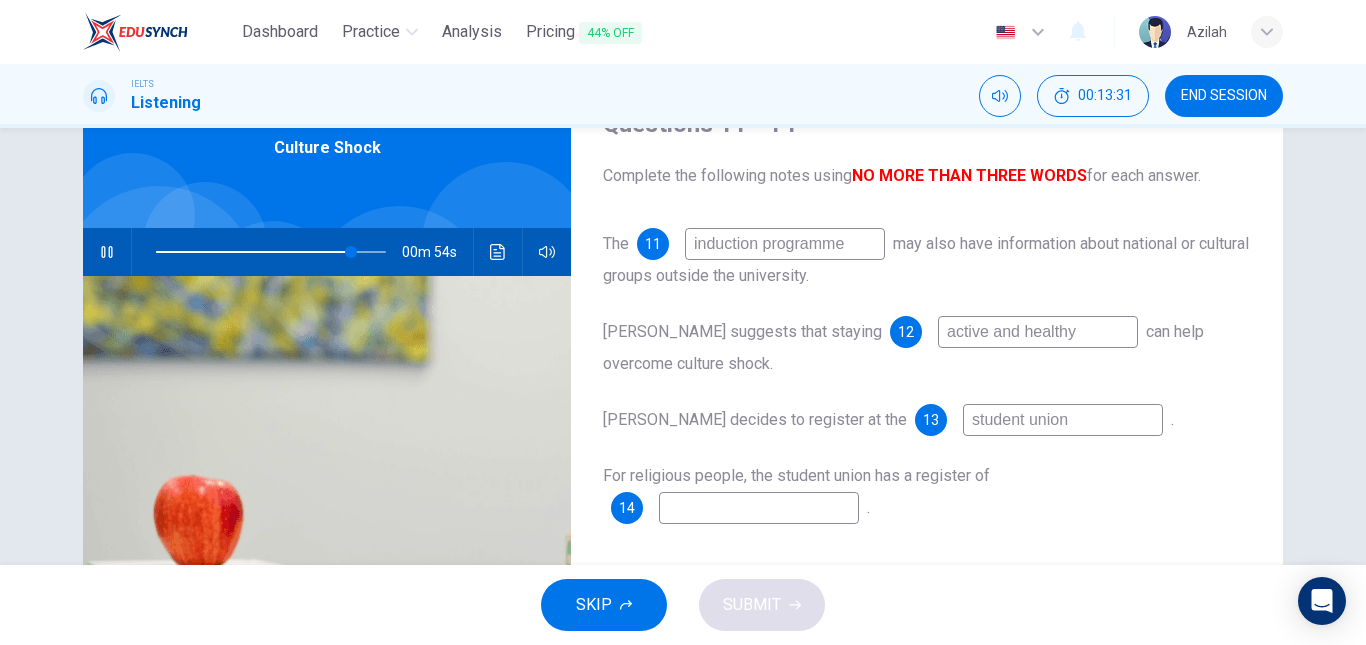 click on "student union" at bounding box center (1063, 420) 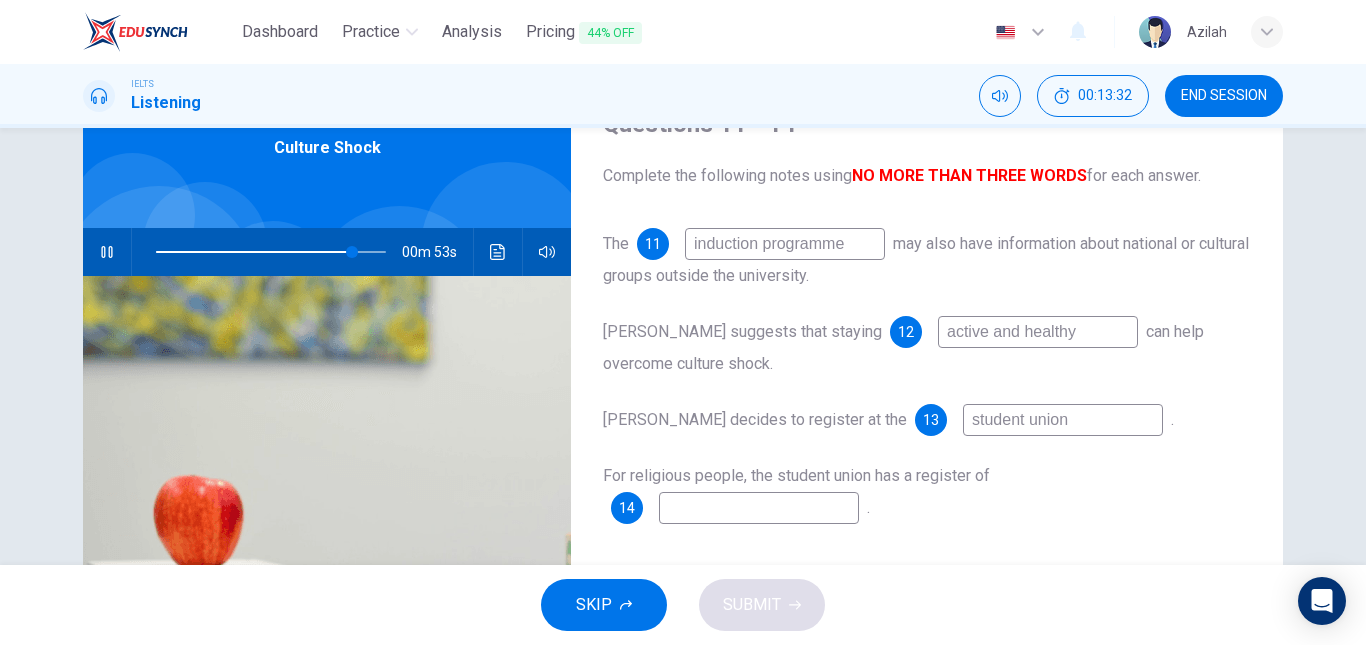 click on "student union" at bounding box center (1063, 420) 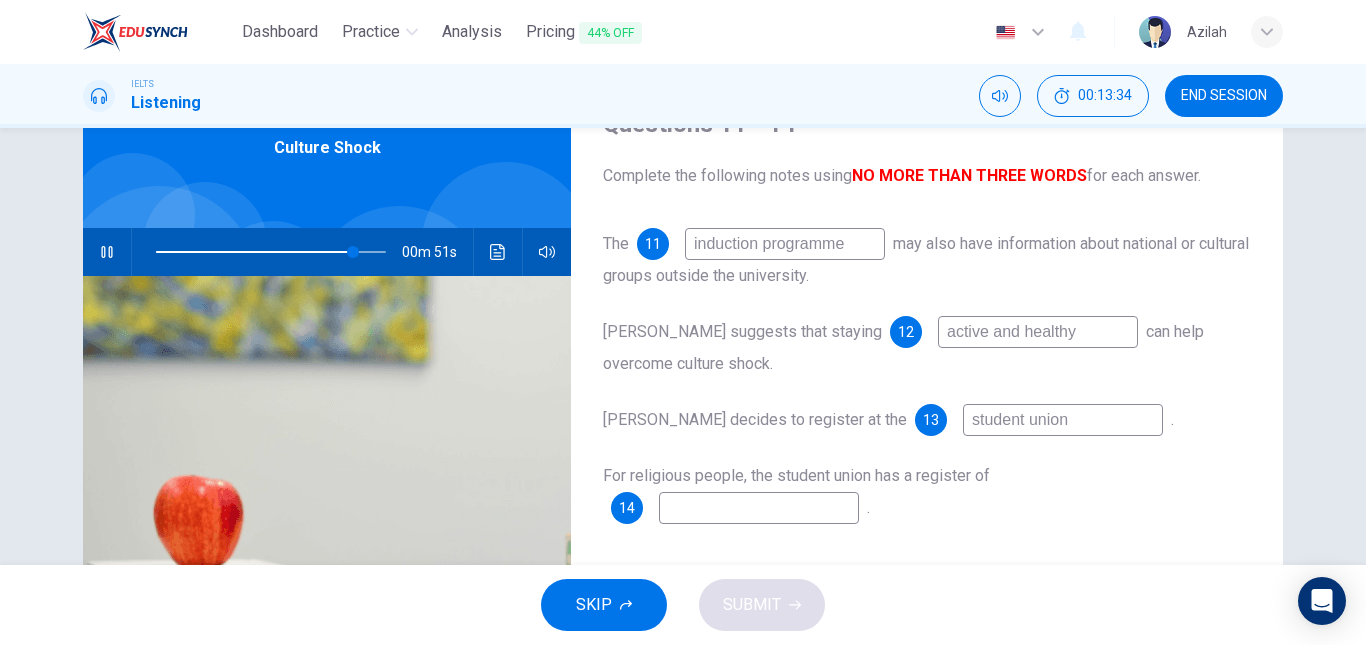 click at bounding box center (759, 508) 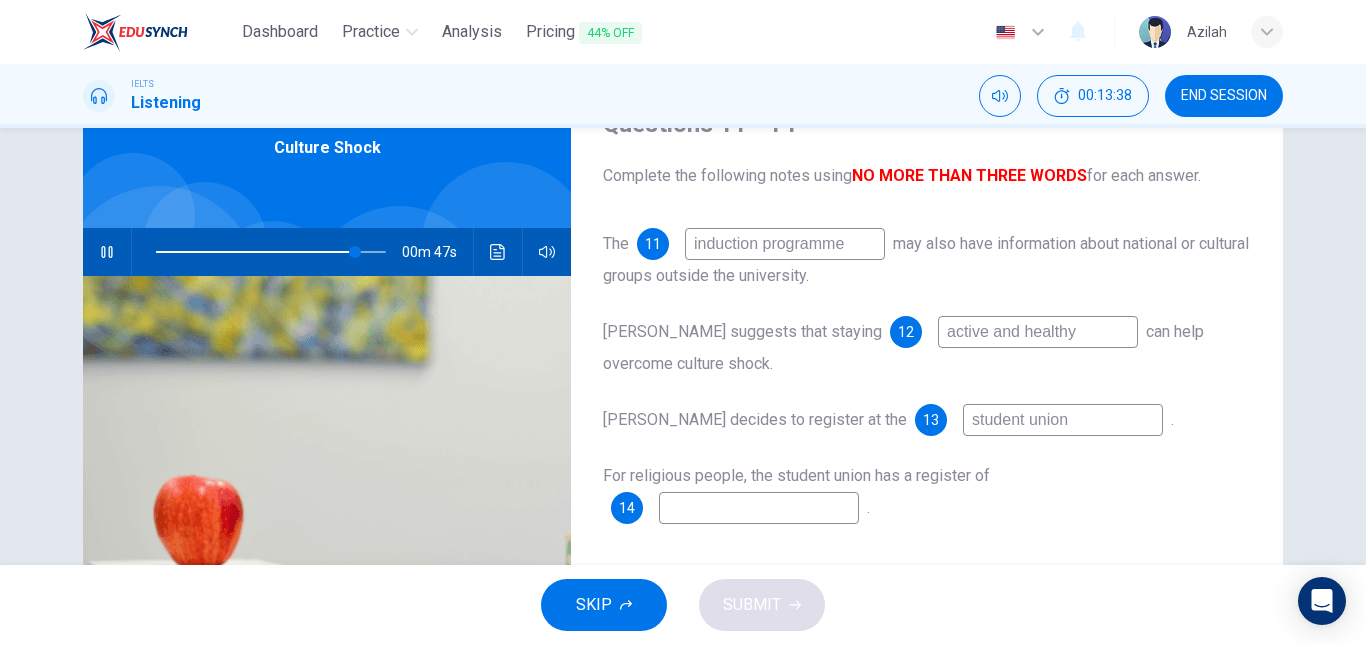 click at bounding box center (759, 508) 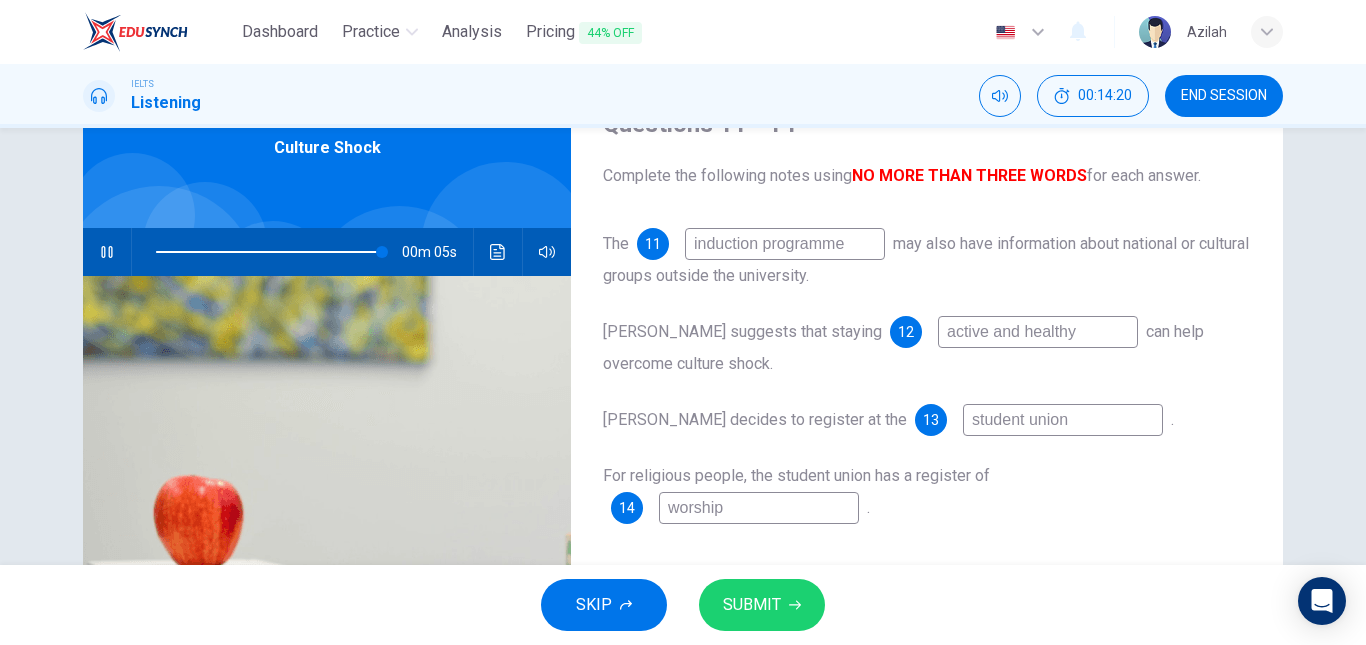 click on "student union" at bounding box center [1063, 420] 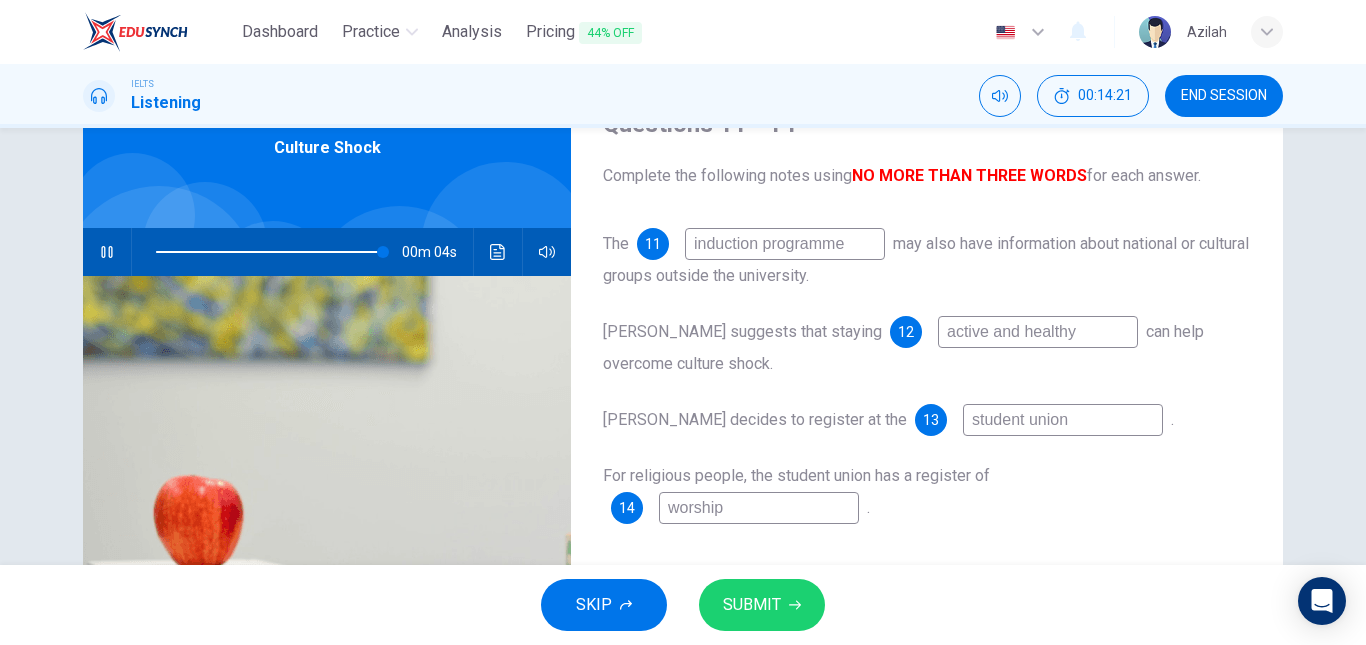 click on "student union" at bounding box center [1063, 420] 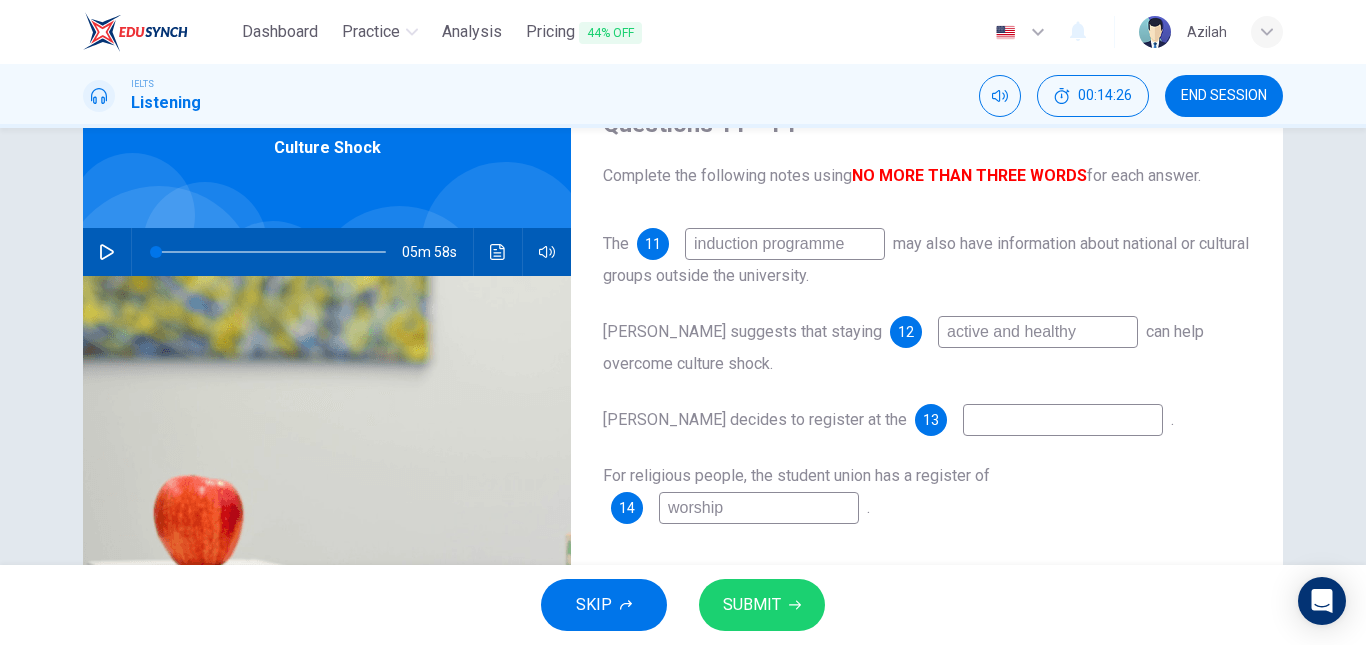 click 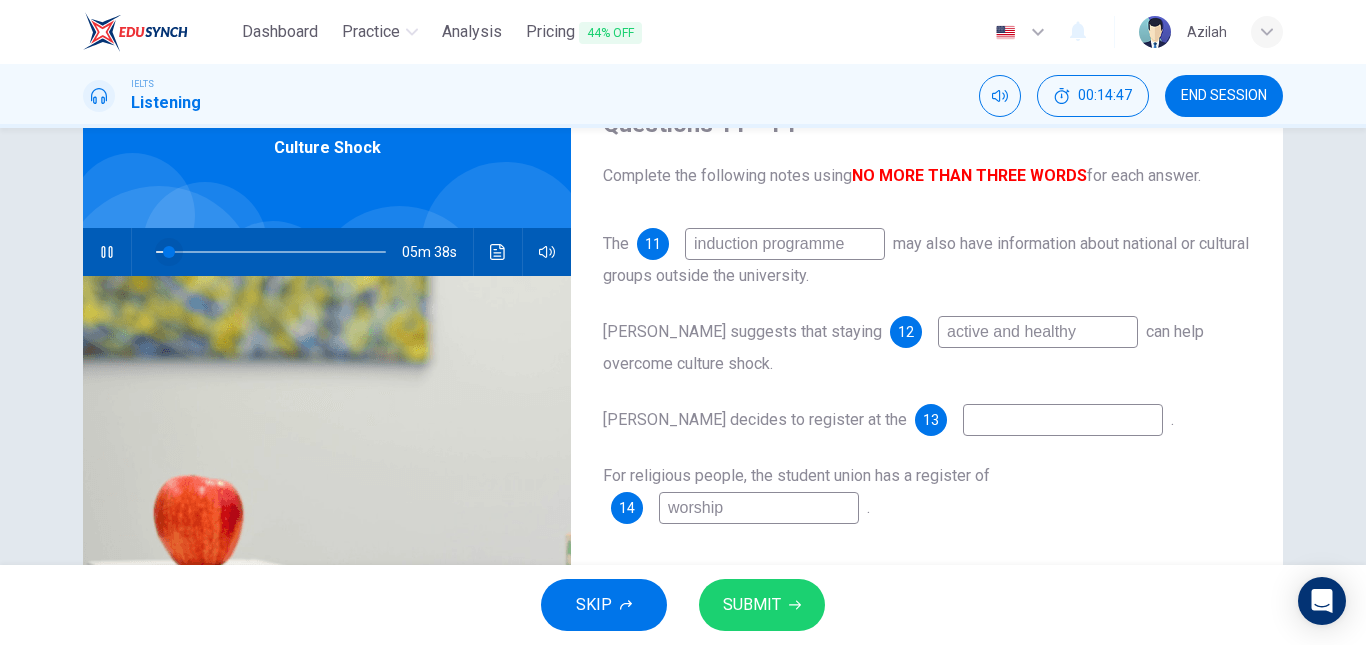 click at bounding box center (169, 252) 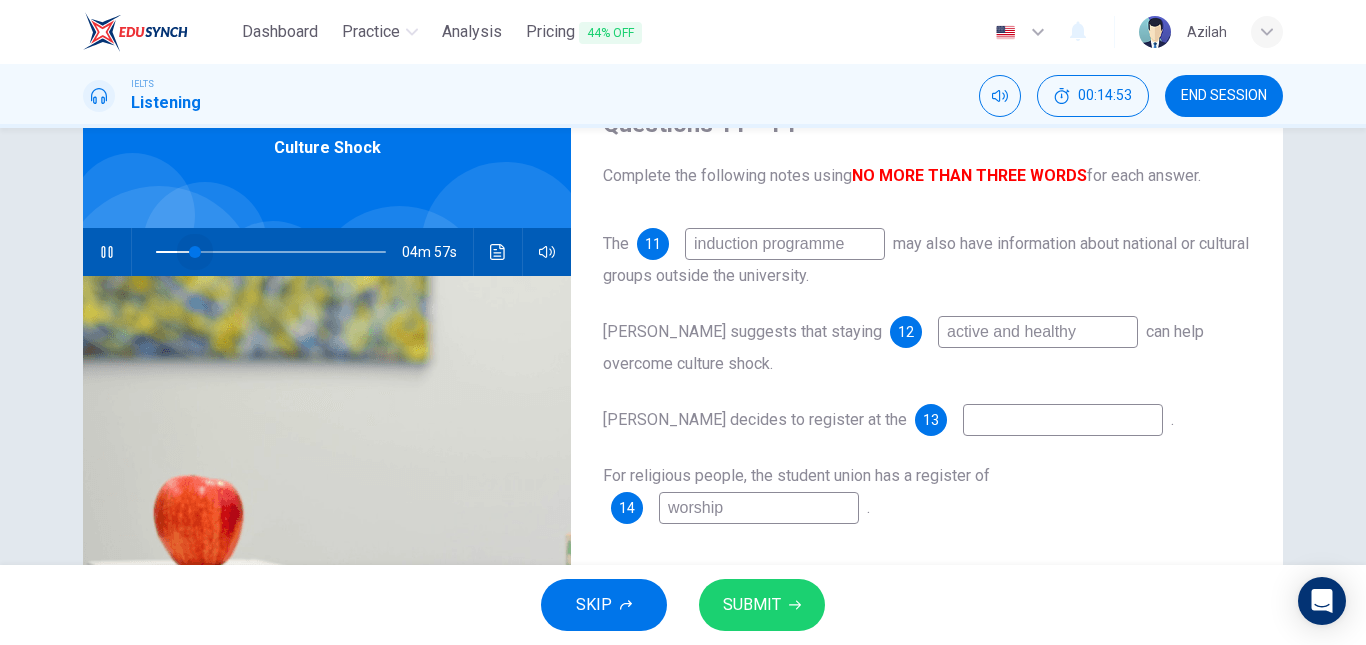 click at bounding box center [195, 252] 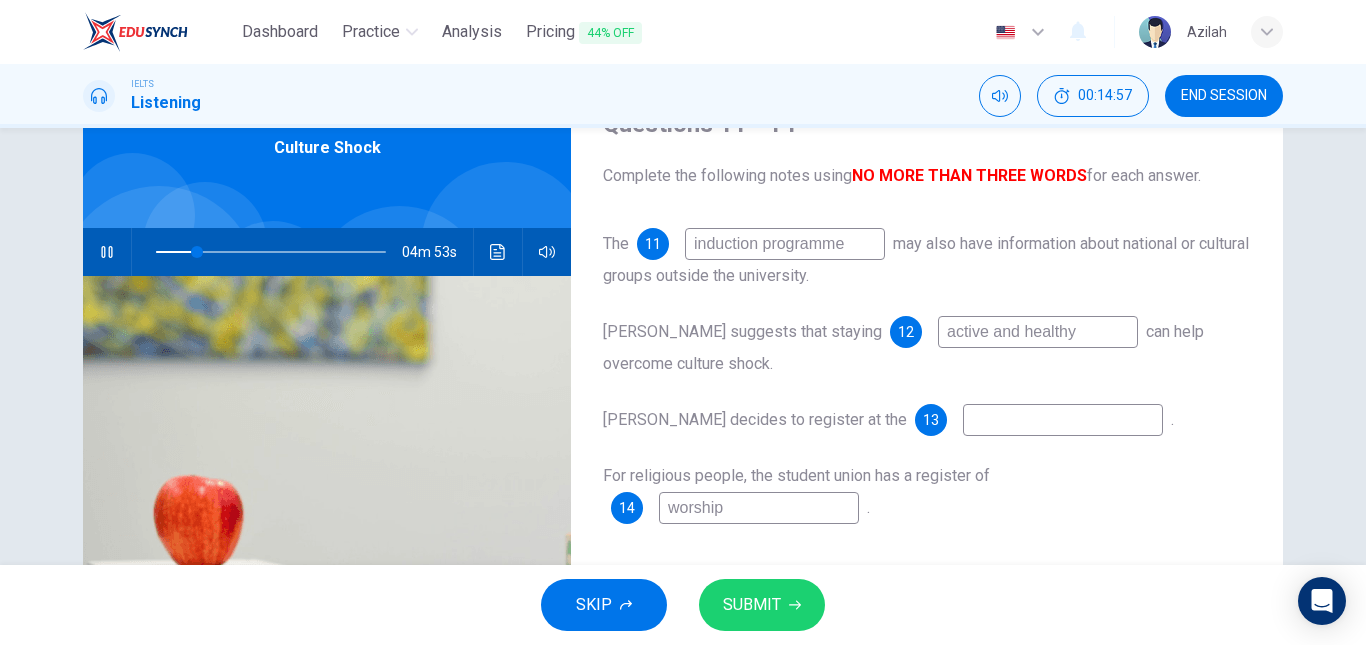 click on "induction programme" at bounding box center [785, 244] 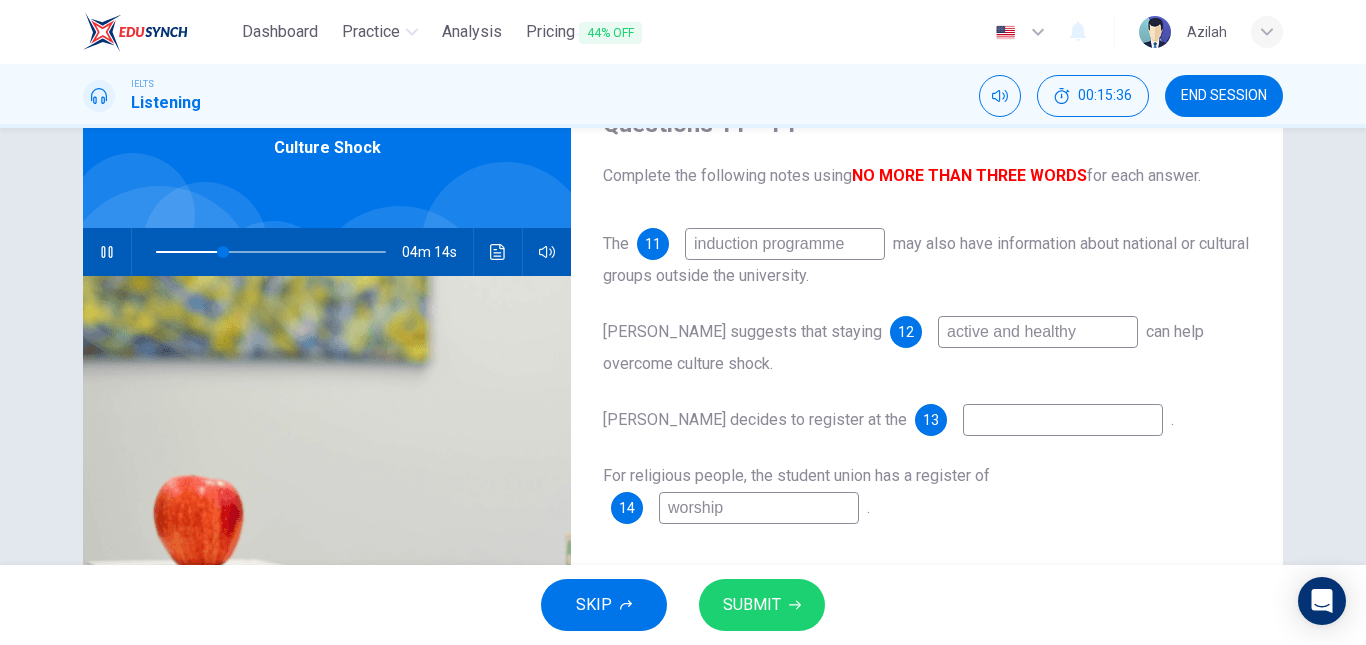 click on "The  11 induction programme  may also have information about national or cultural groups outside the university." at bounding box center [927, 260] 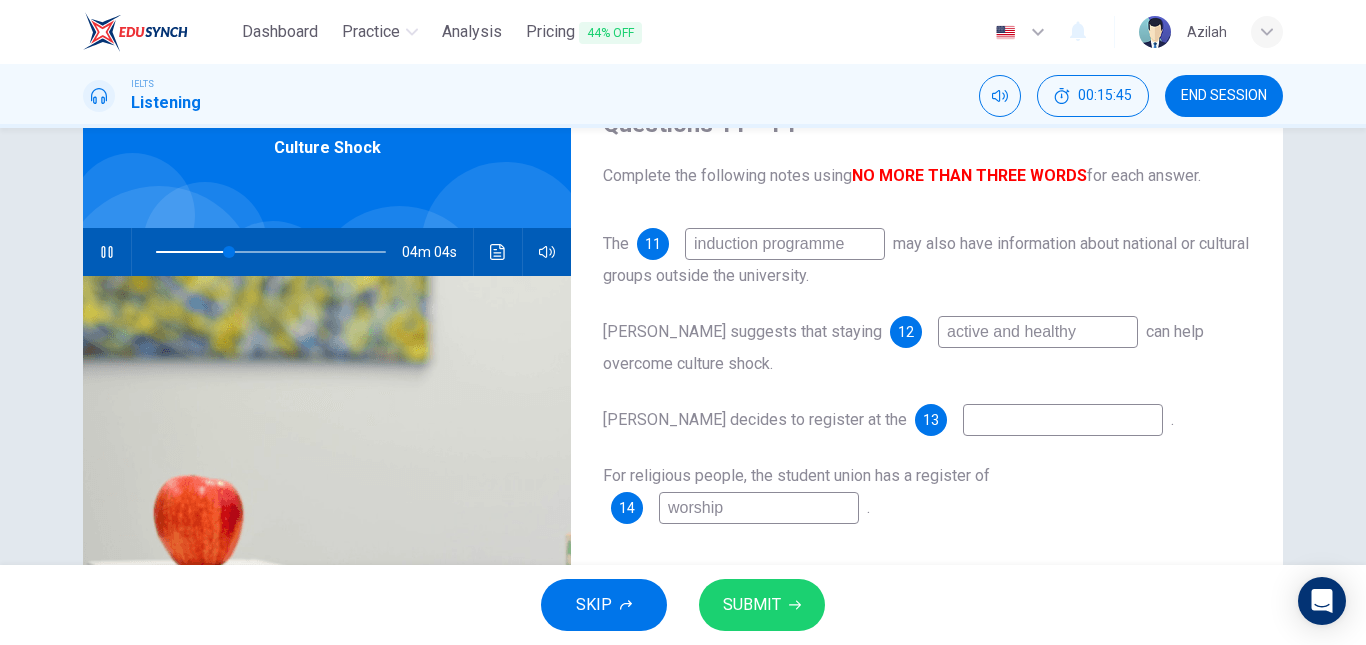 click on "induction programme" at bounding box center (785, 244) 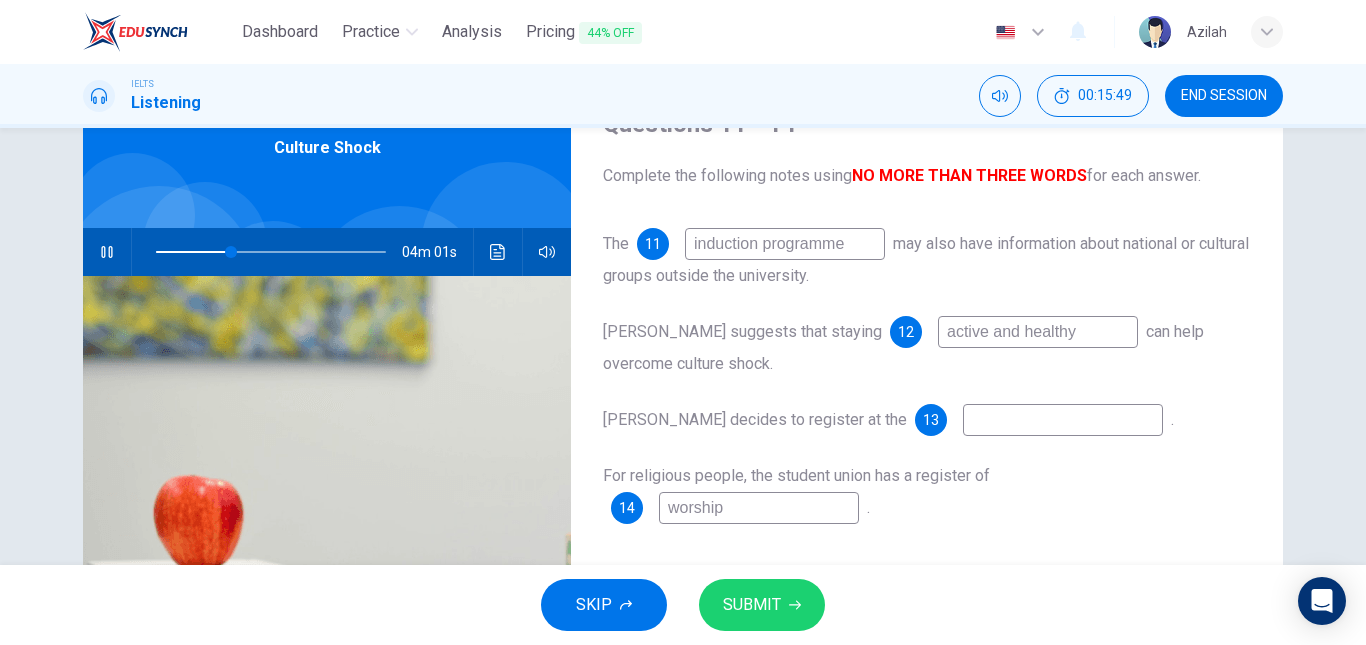 click on "The  11 induction programme  may also have information about national or cultural groups outside the university." at bounding box center [927, 260] 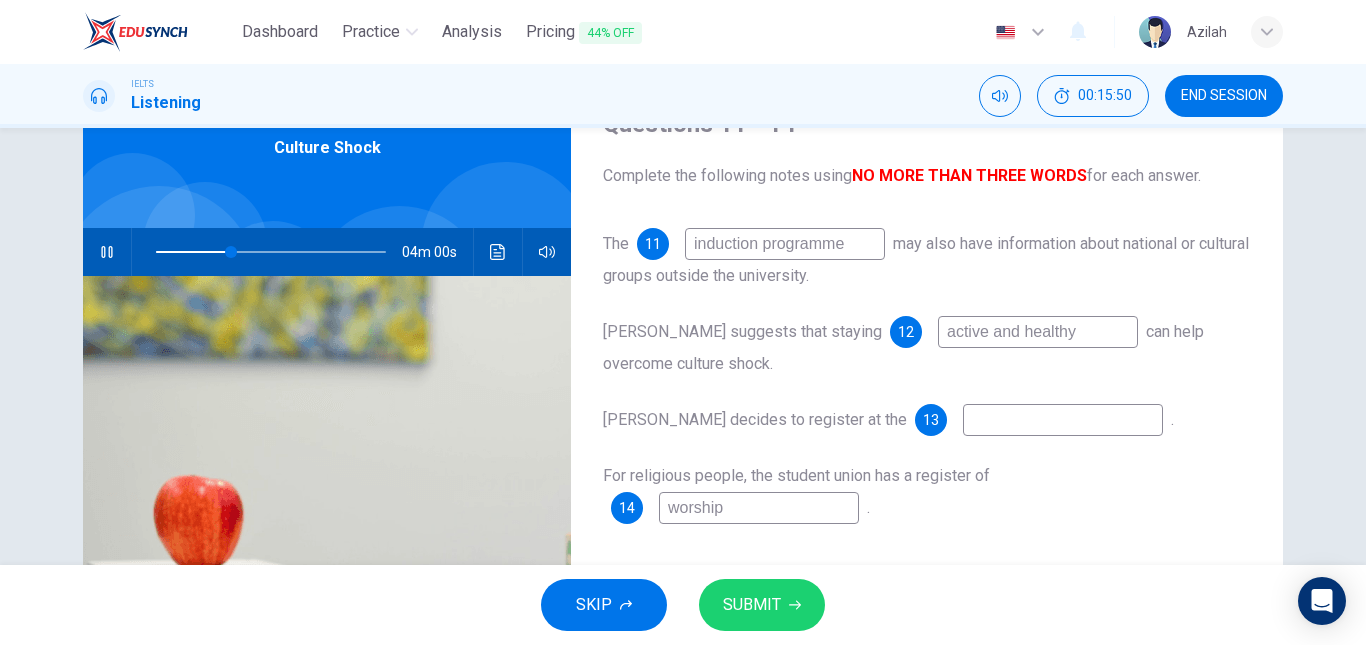 click on "induction programme" at bounding box center (785, 244) 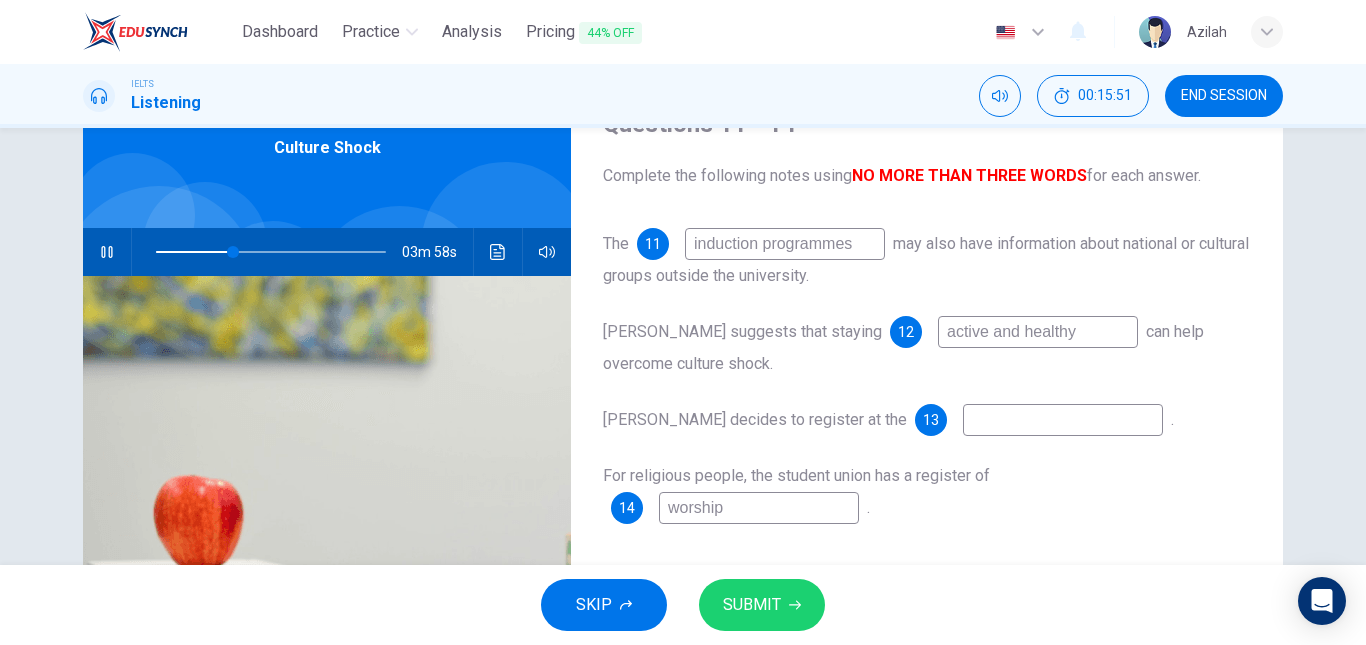 click on "The  11 induction programmes  may also have information about national or cultural groups outside the university." at bounding box center (927, 260) 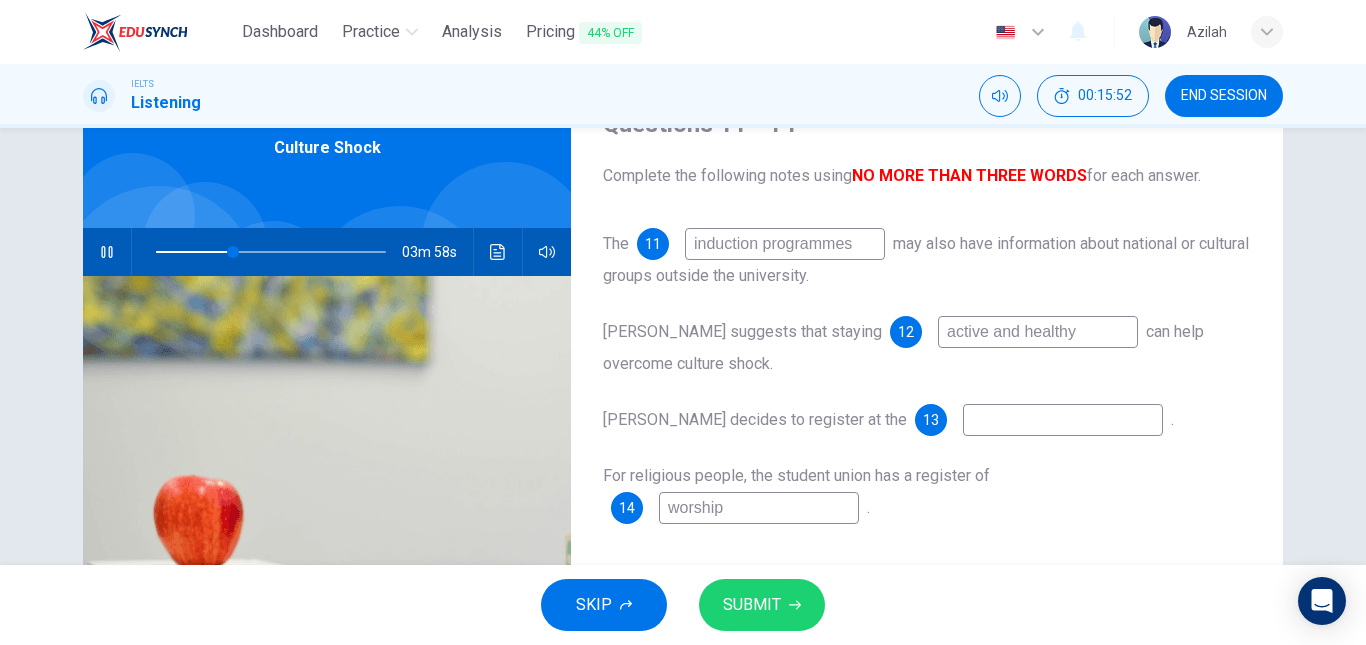 click on "The  11 induction programmes  may also have information about national or cultural groups outside the university." at bounding box center (927, 260) 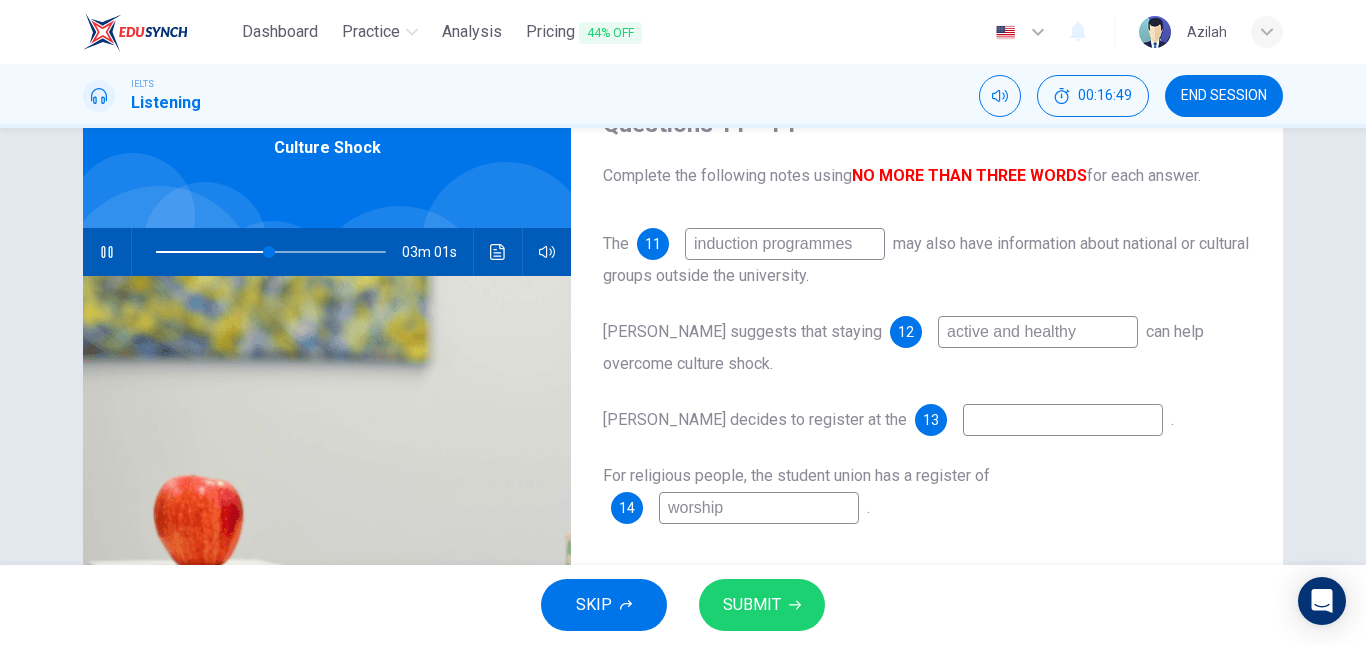 drag, startPoint x: 966, startPoint y: 333, endPoint x: 918, endPoint y: 327, distance: 48.373547 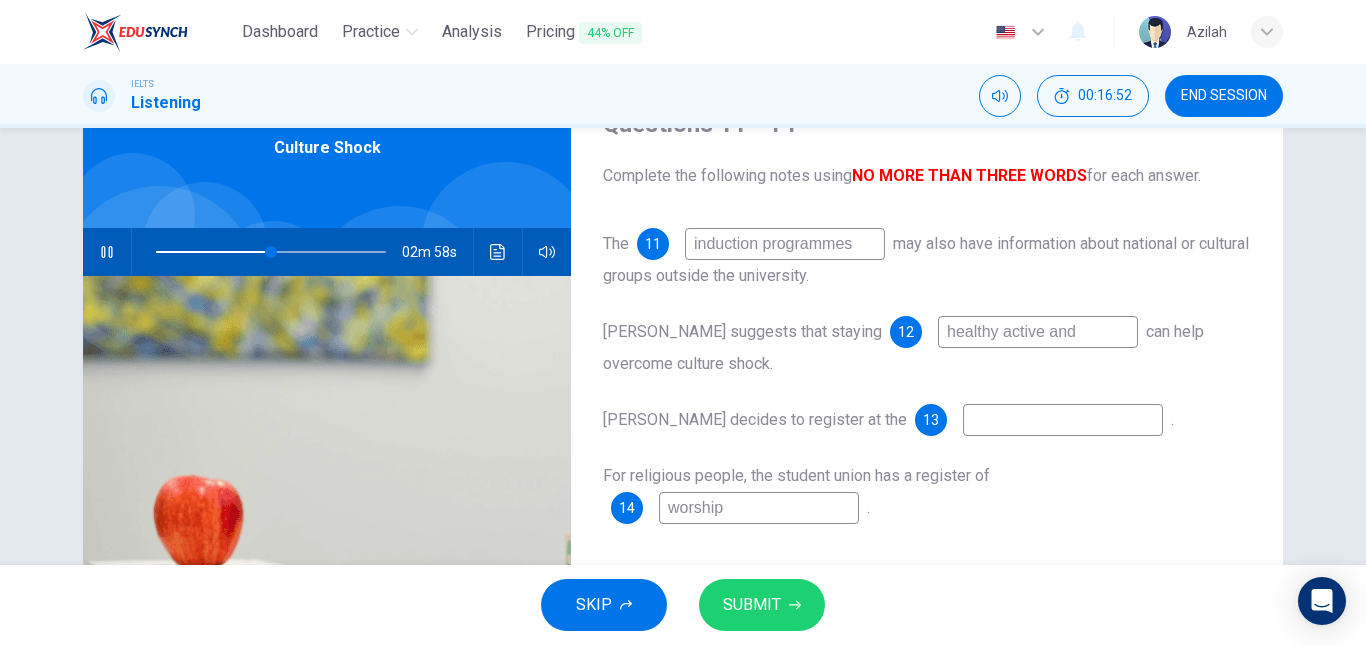 drag, startPoint x: 974, startPoint y: 331, endPoint x: 944, endPoint y: 331, distance: 30 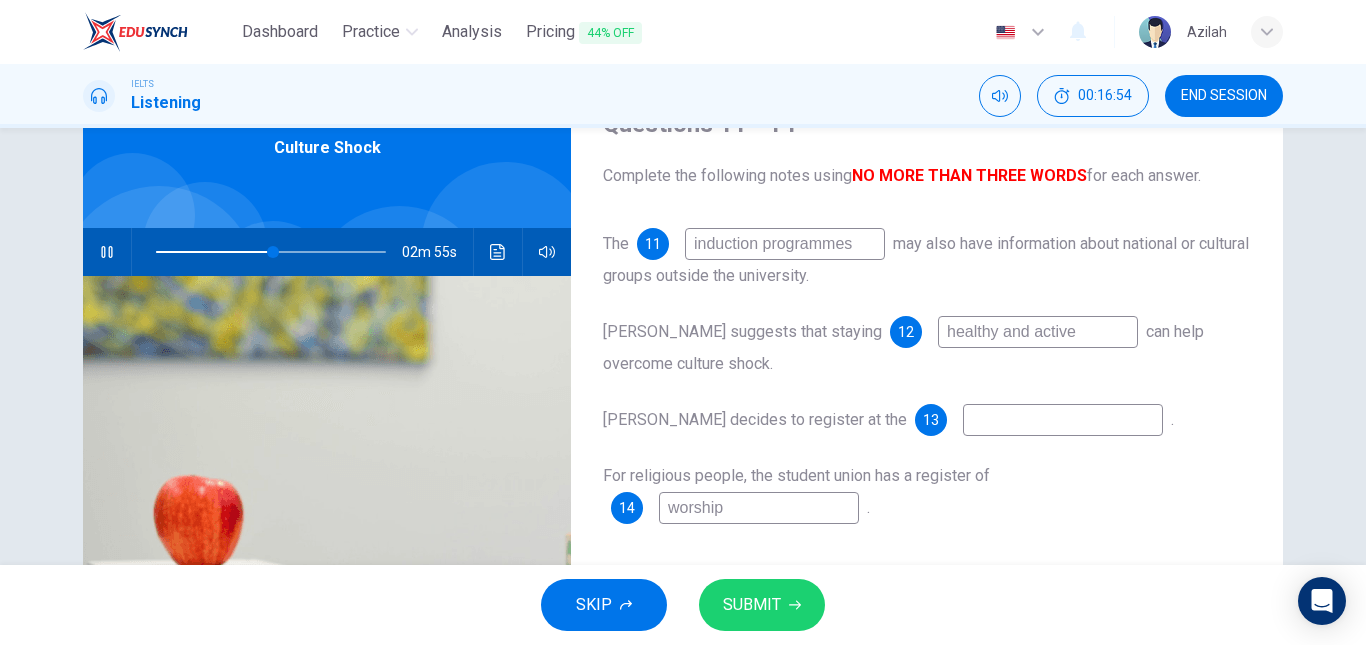 click on "healthy and active" at bounding box center [1038, 332] 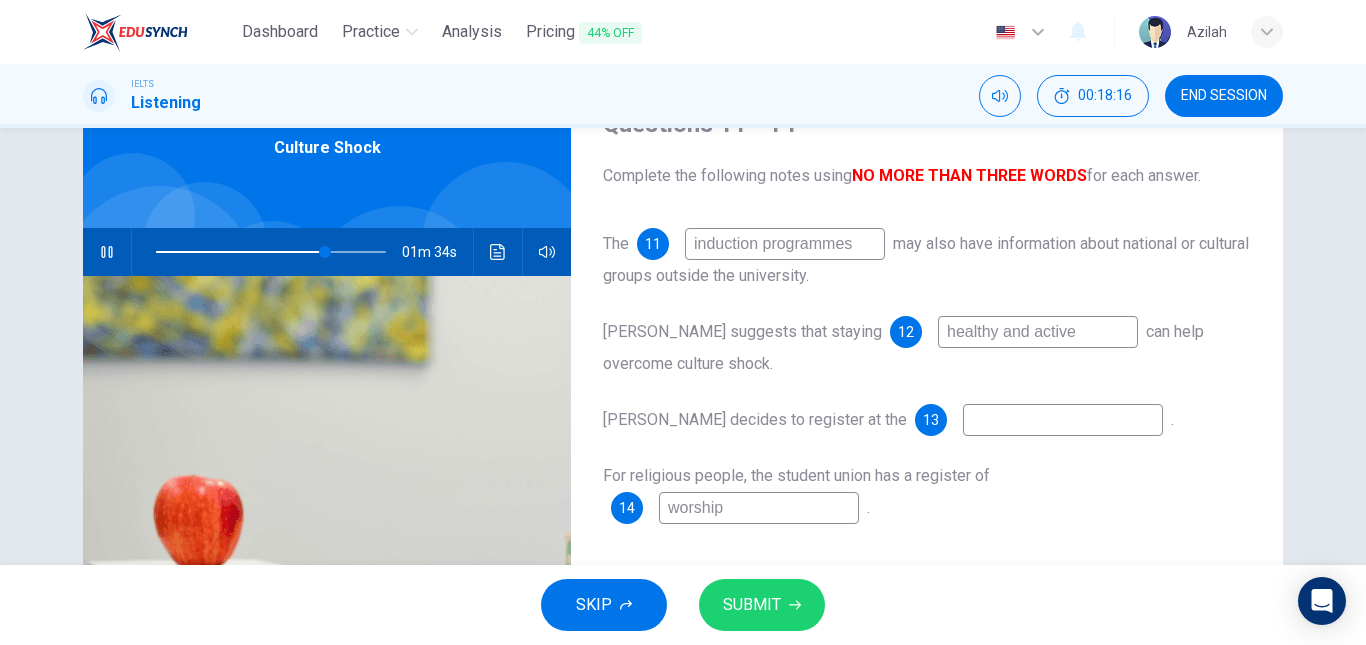 click on "healthy and active" at bounding box center [1038, 332] 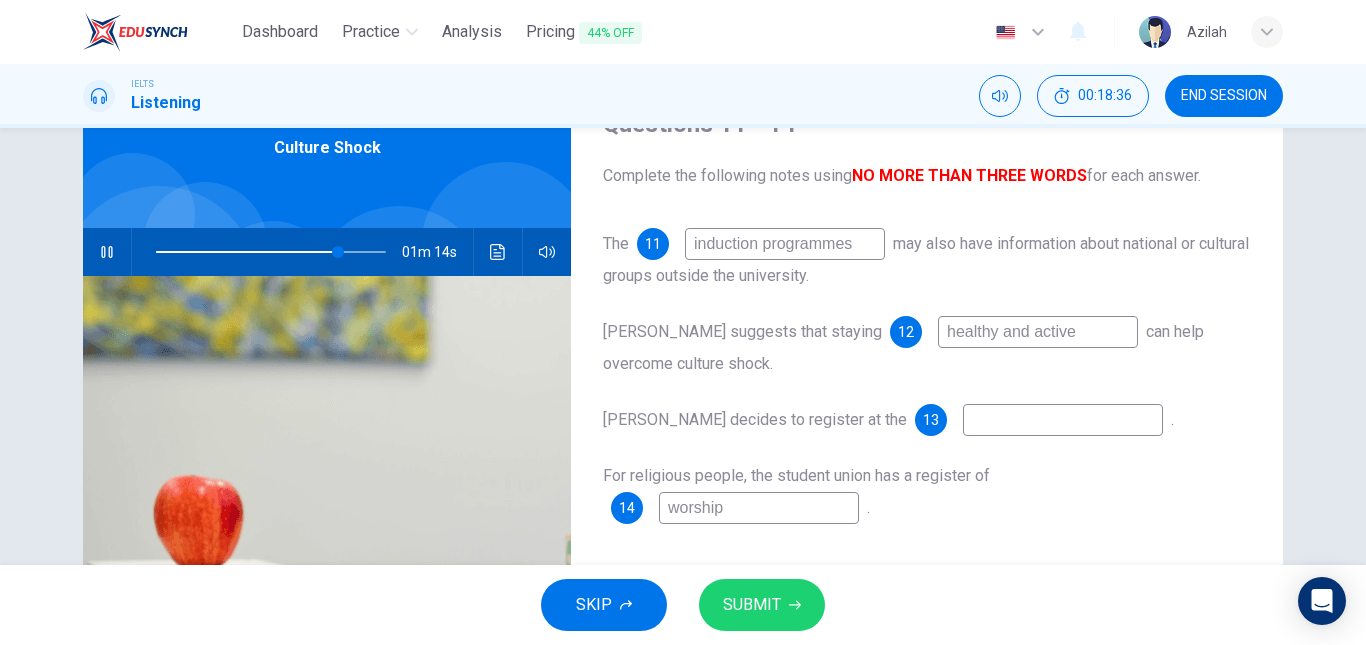 click at bounding box center (1063, 420) 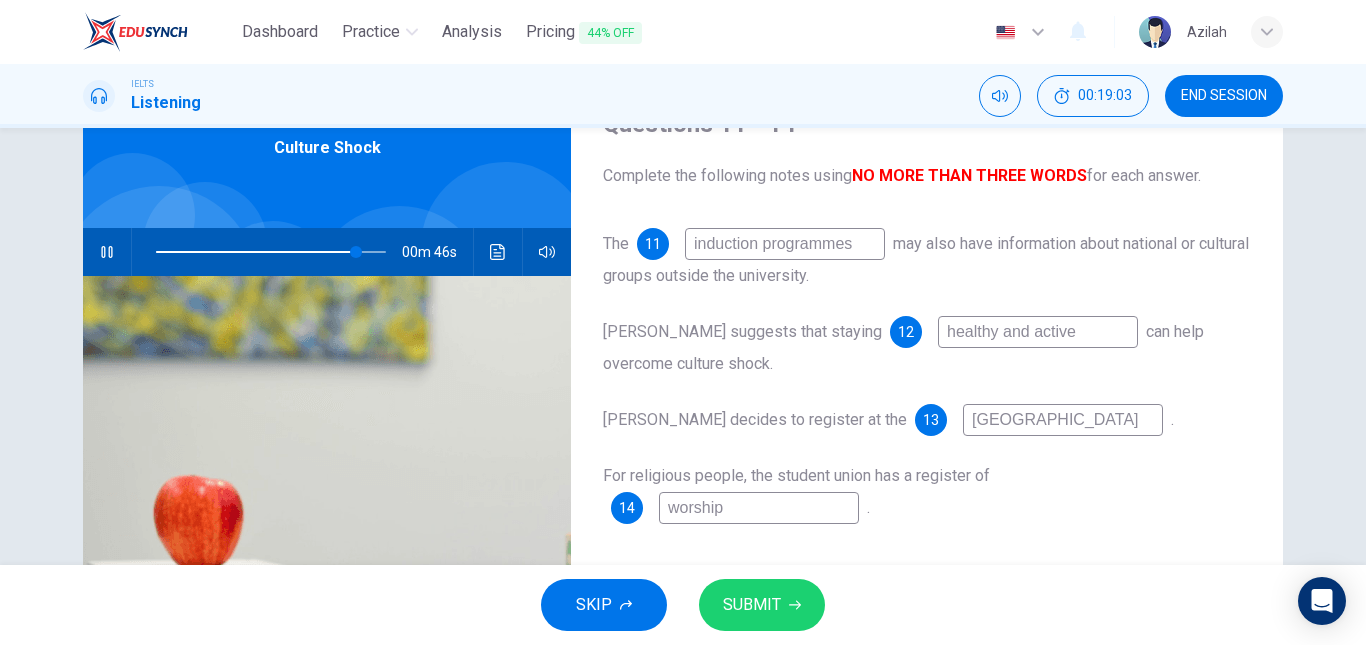 click on "For religious people, the student union has a register of  14 worship ." at bounding box center [927, 492] 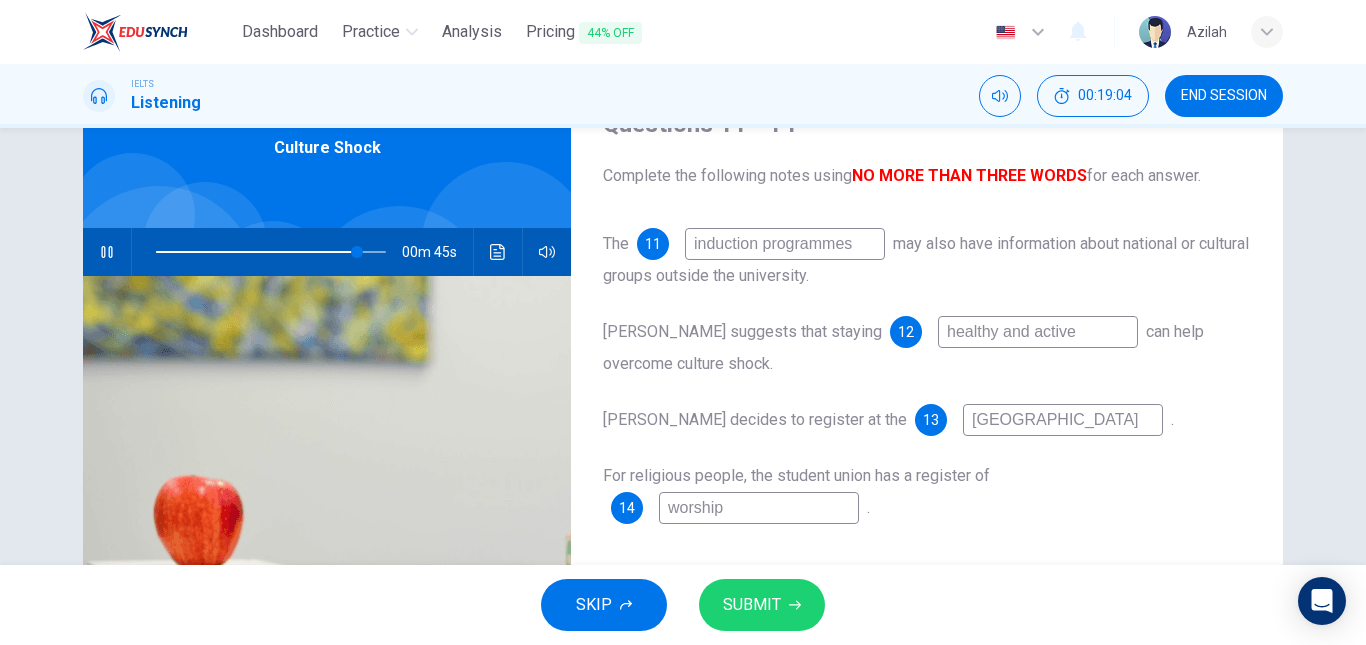 click on "university sport center" at bounding box center (1063, 420) 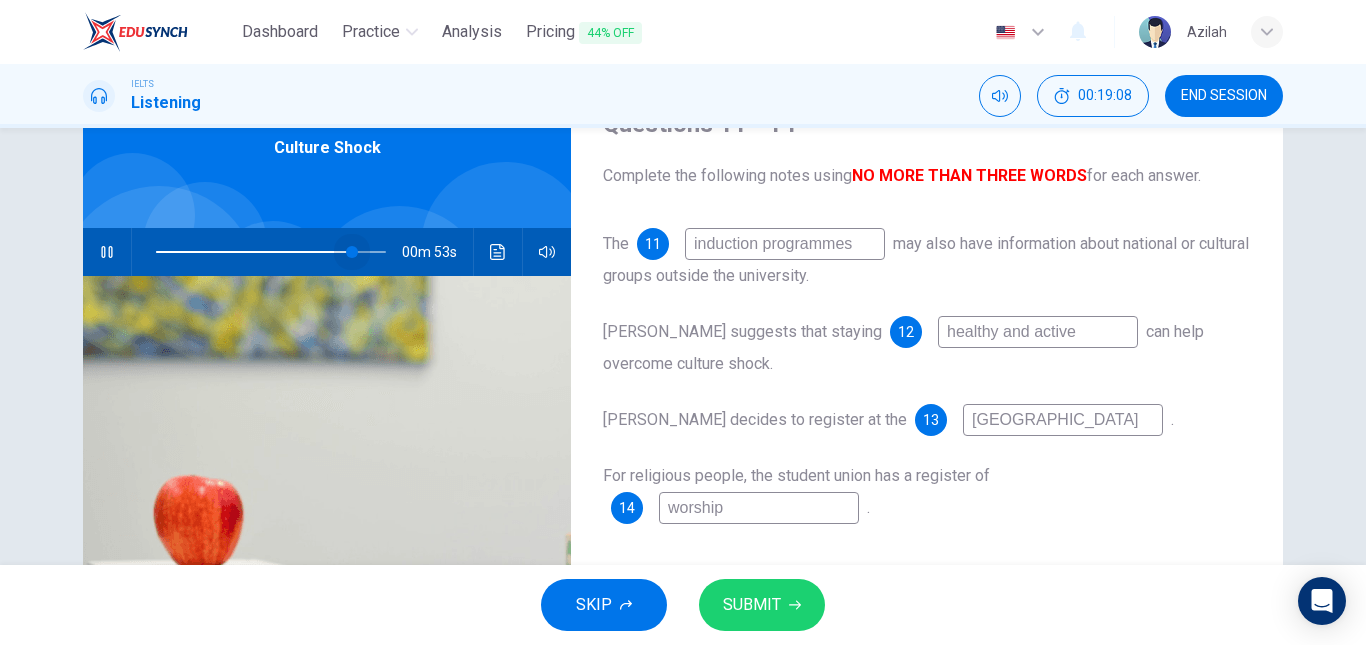click at bounding box center [352, 252] 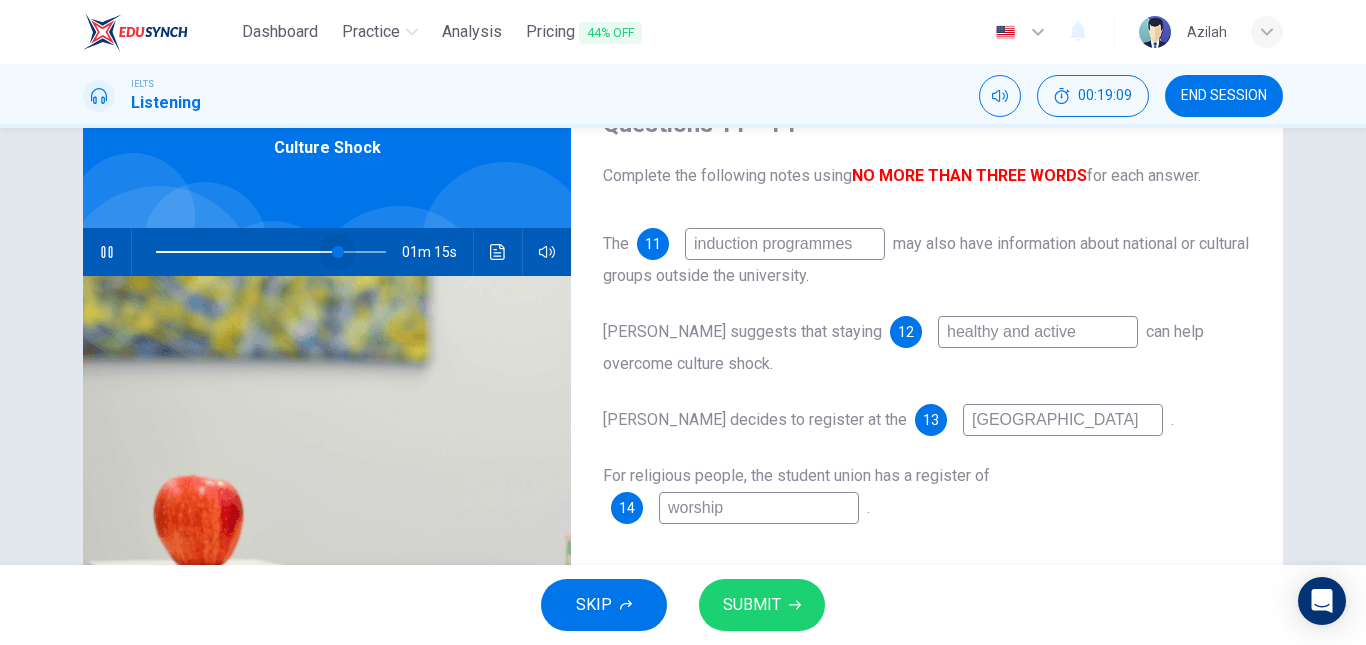 click at bounding box center (338, 252) 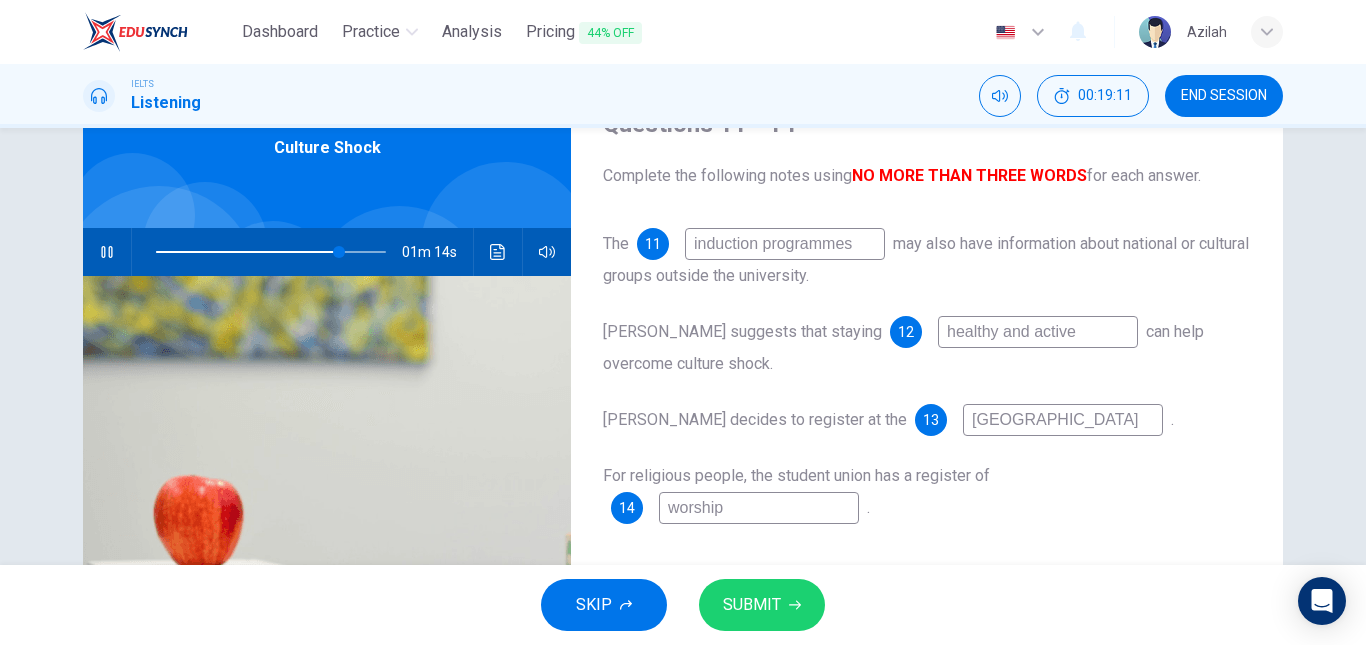 click on "university sport center" at bounding box center [1063, 420] 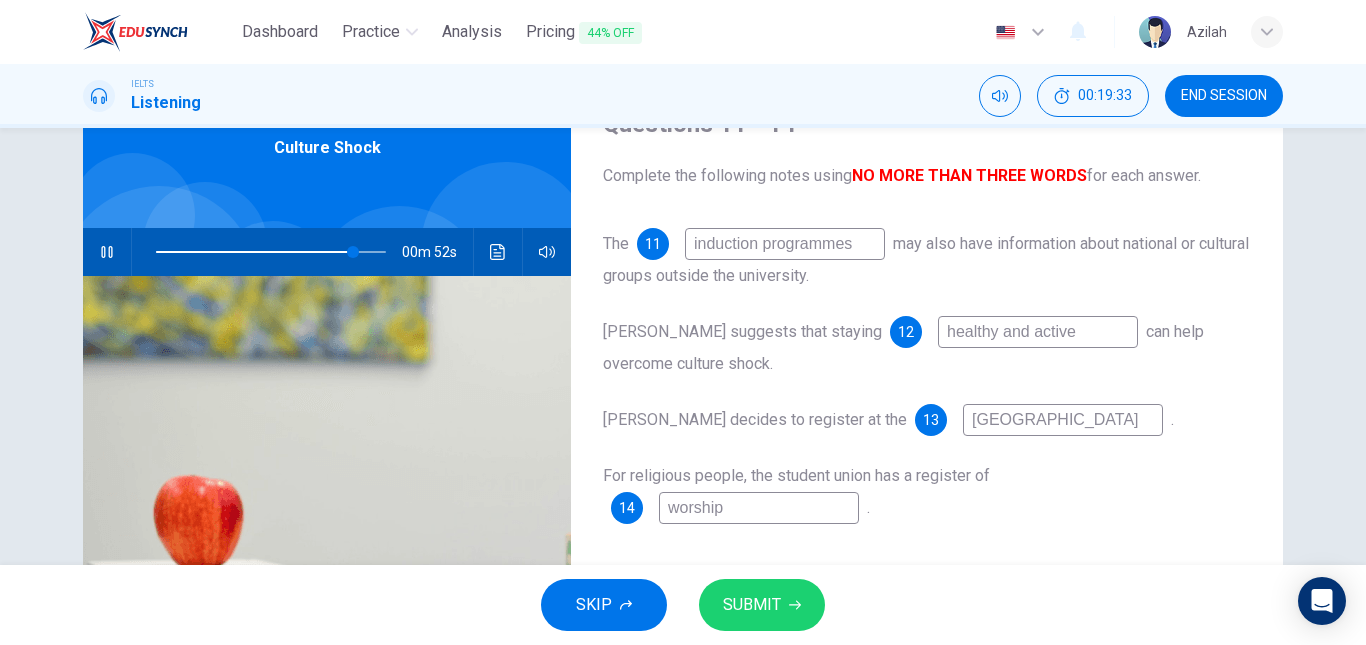 click on "worship" at bounding box center [759, 508] 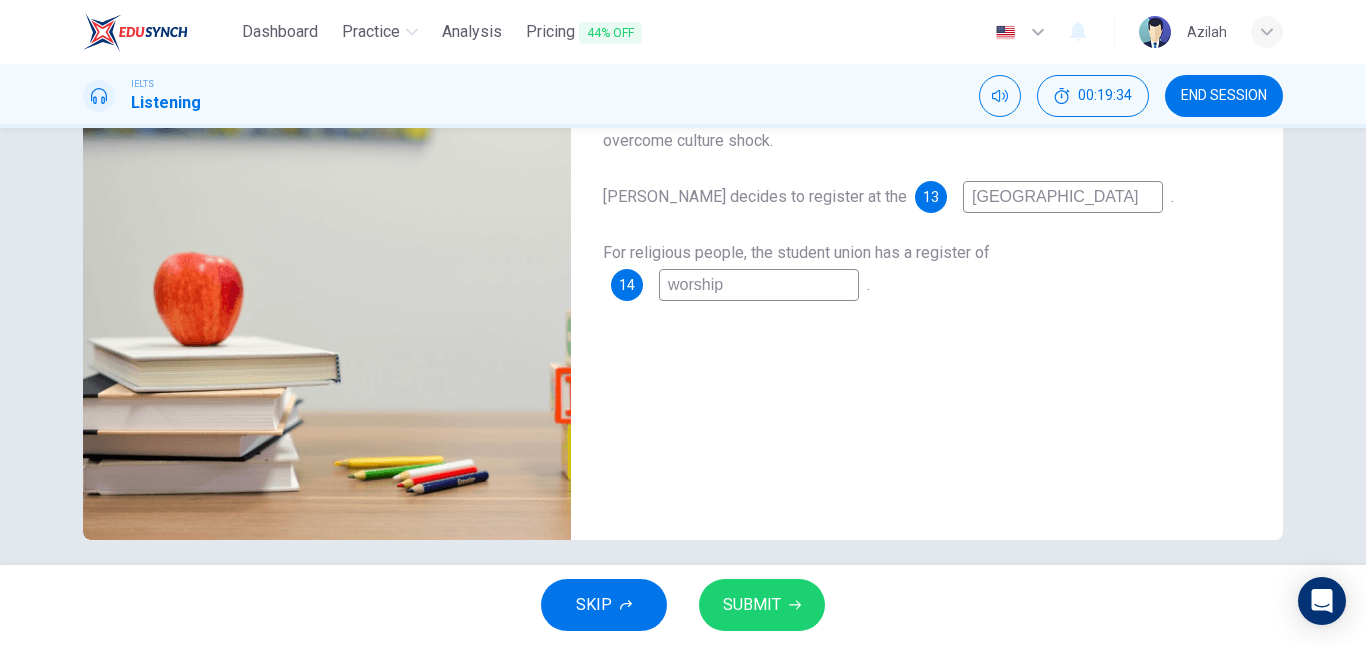 scroll, scrollTop: 338, scrollLeft: 0, axis: vertical 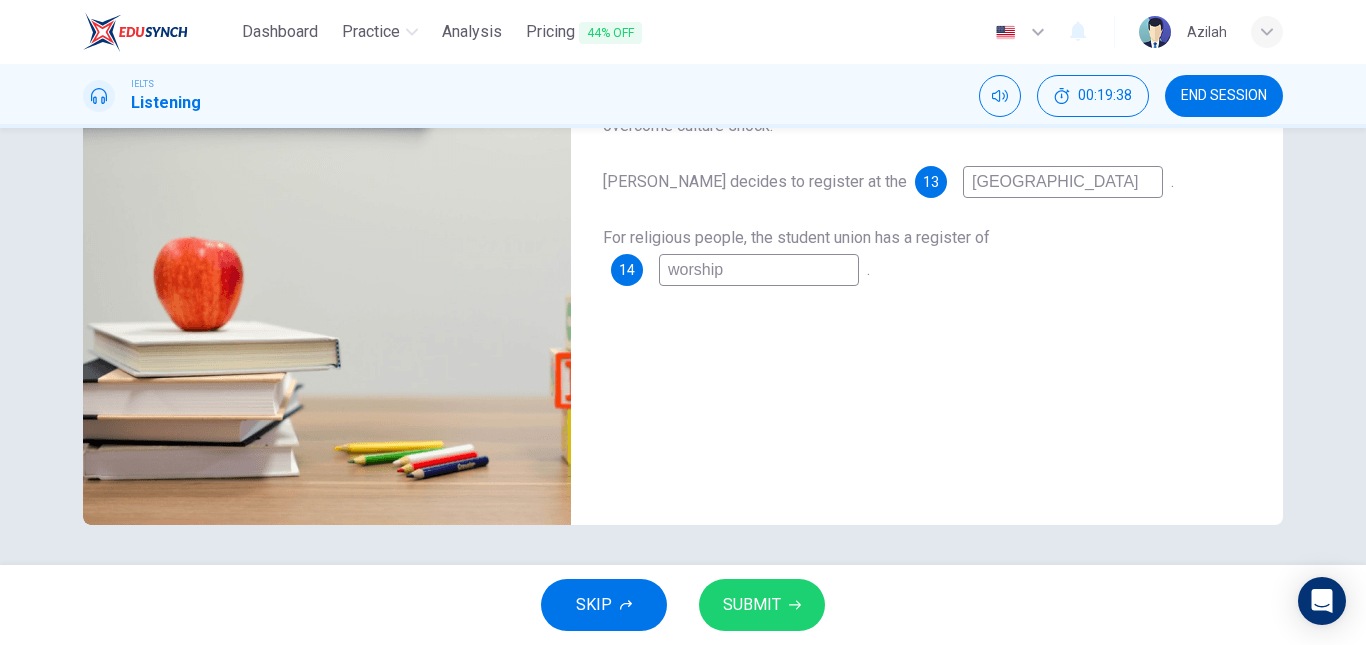 click on "worship" at bounding box center [759, 270] 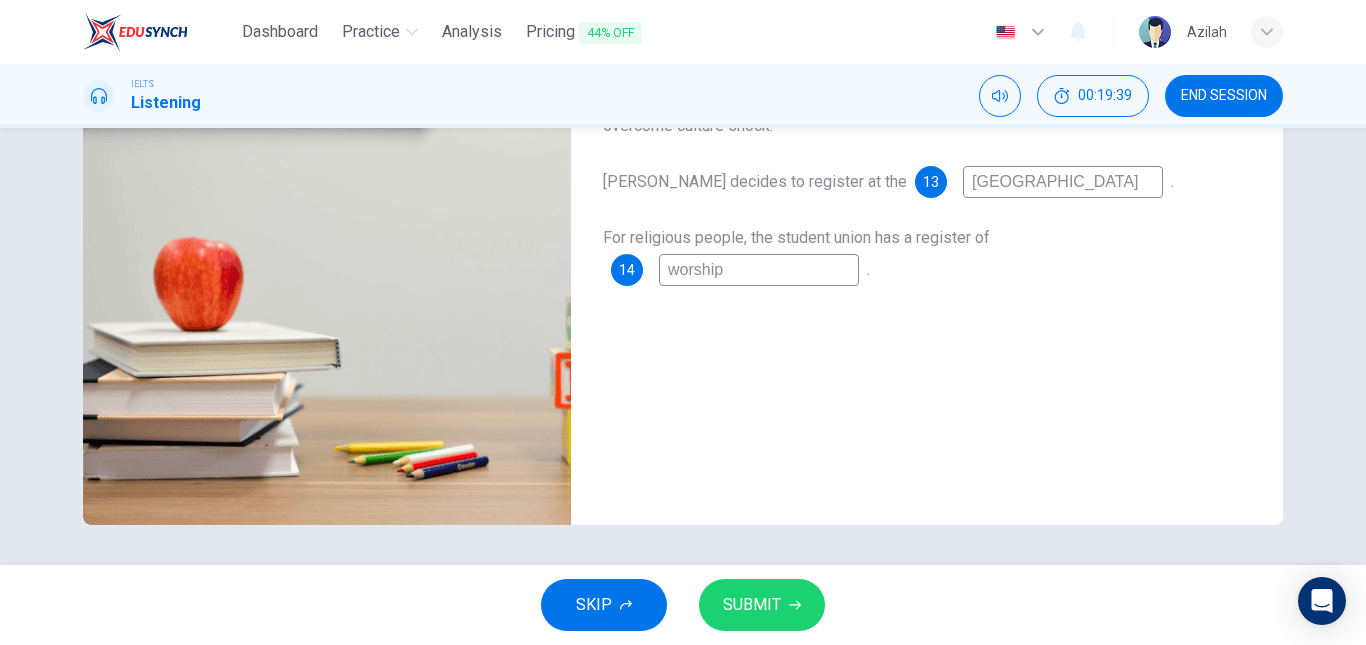 click on "worship" at bounding box center (759, 270) 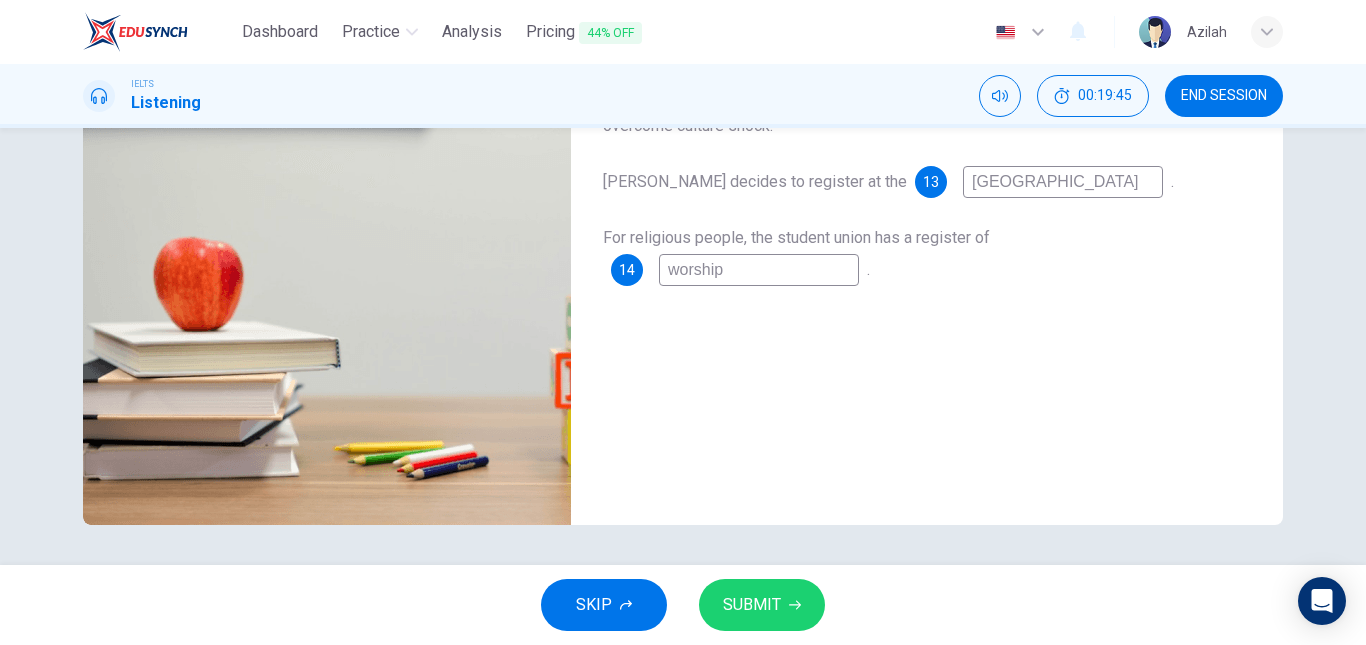 click on "worship" at bounding box center [759, 270] 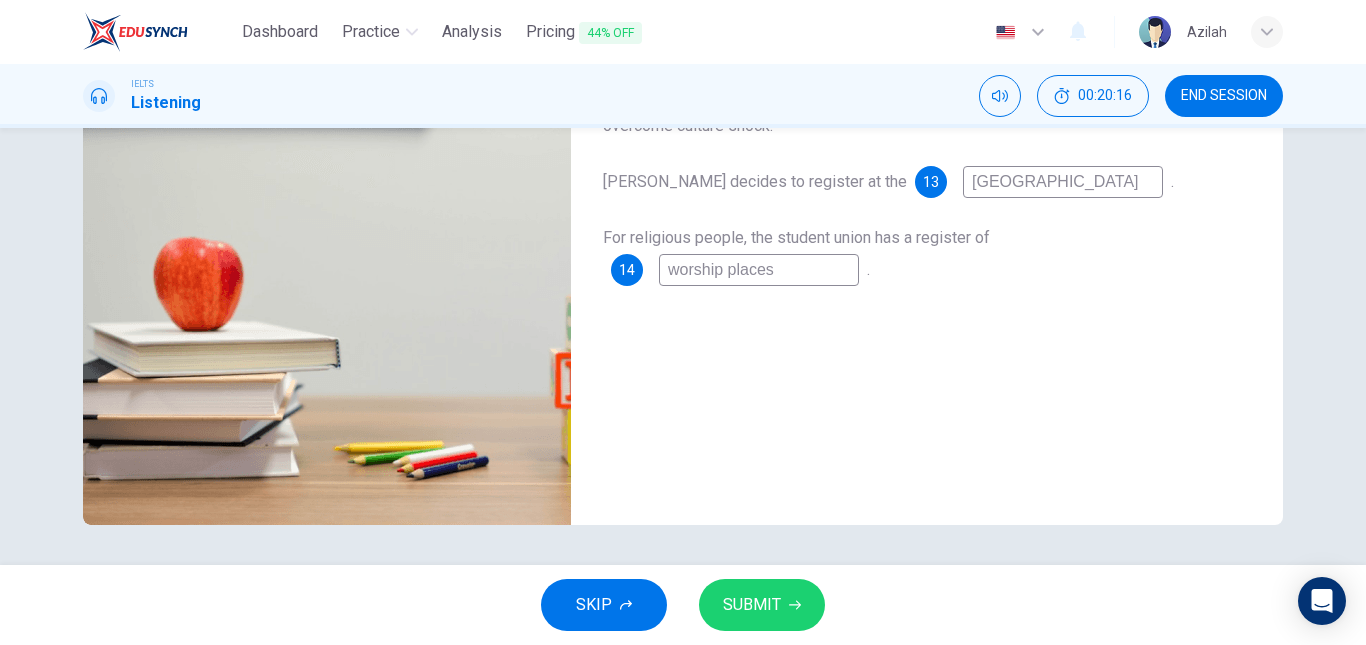 click on "Questions 11 - 14 Complete the following notes using  NO MORE THAN THREE WORDS  for each answer. The  11 induction programmes  may also have information about national or cultural groups outside the university. Ali suggests that staying  12 healthy and active  can help overcome culture shock. Katarina decides to register at the  13 university sports center . For religious people, the student union has a register of  14 worship places ." at bounding box center [927, 177] 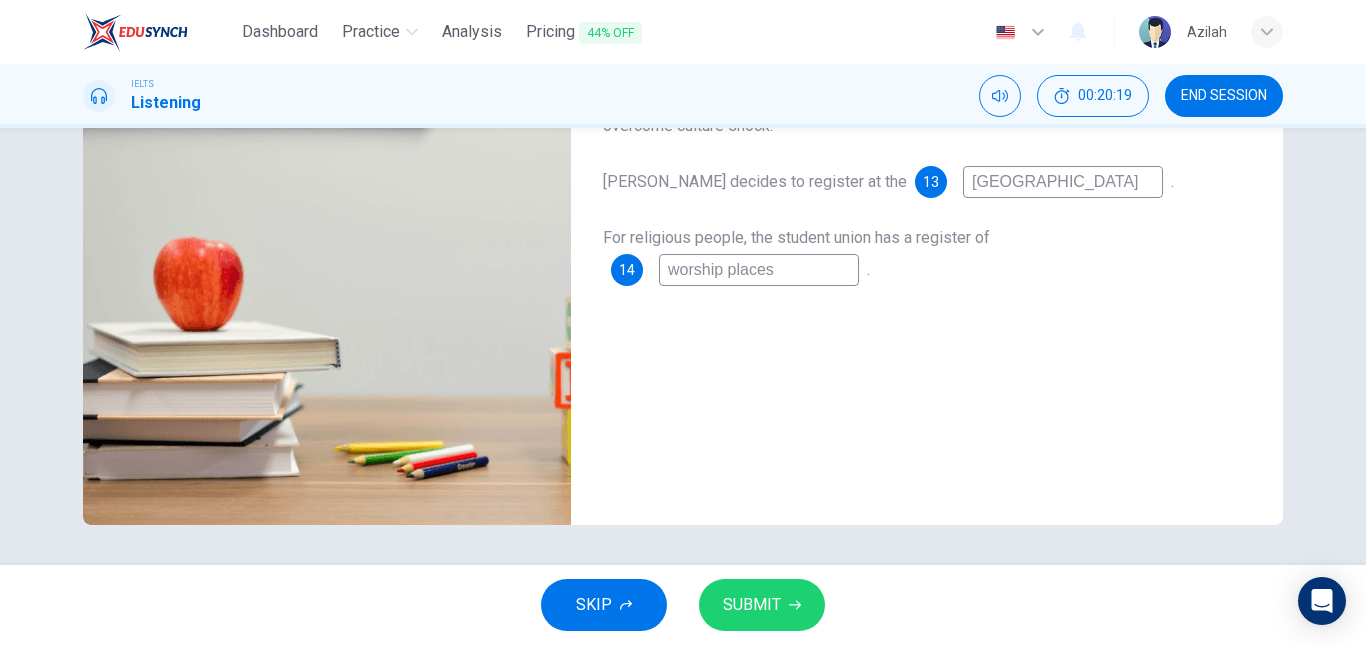 click on "worship places" at bounding box center (759, 270) 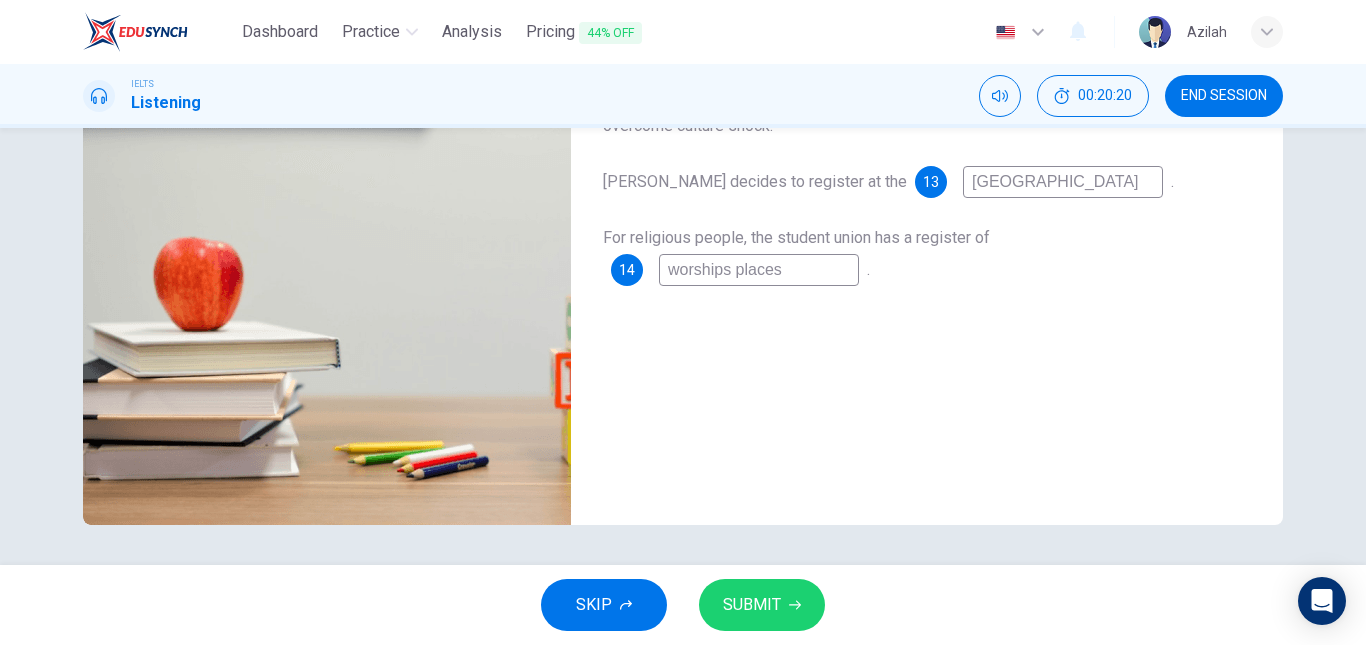 click on "Questions 11 - 14 Complete the following notes using  NO MORE THAN THREE WORDS  for each answer. The  11 induction programmes  may also have information about national or cultural groups outside the university. Ali suggests that staying  12 healthy and active  can help overcome culture shock. Katarina decides to register at the  13 university sports center . For religious people, the student union has a register of  14 worships places ." at bounding box center [927, 177] 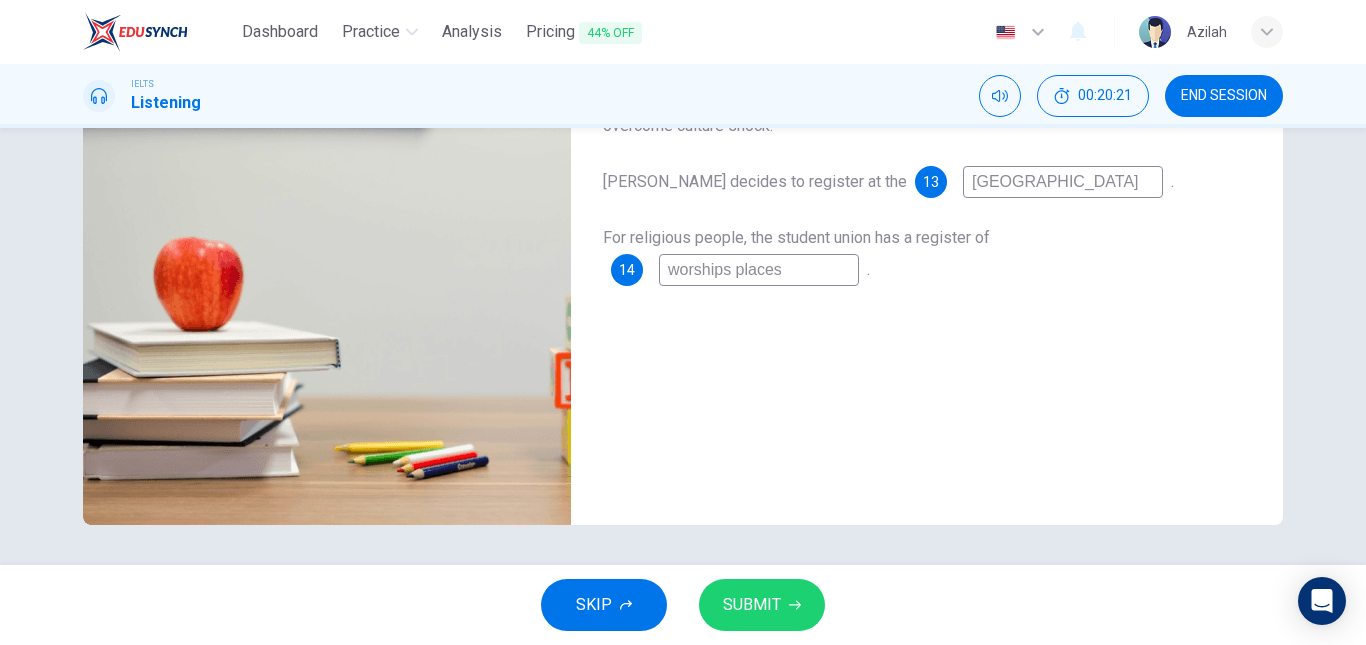 click on "Questions 11 - 14 Complete the following notes using  NO MORE THAN THREE WORDS  for each answer. The  11 induction programmes  may also have information about national or cultural groups outside the university. Ali suggests that staying  12 healthy and active  can help overcome culture shock. Katarina decides to register at the  13 university sports center . For religious people, the student union has a register of  14 worships places ." at bounding box center (927, 177) 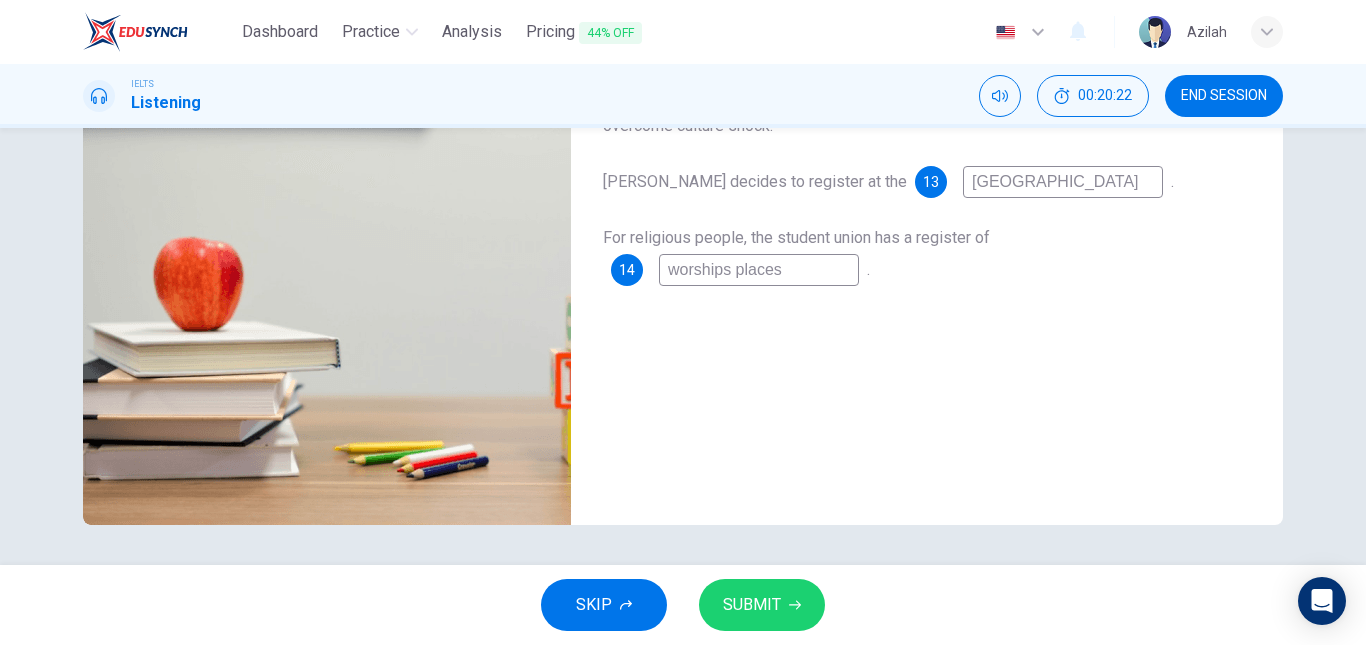 click on "SUBMIT" at bounding box center (752, 605) 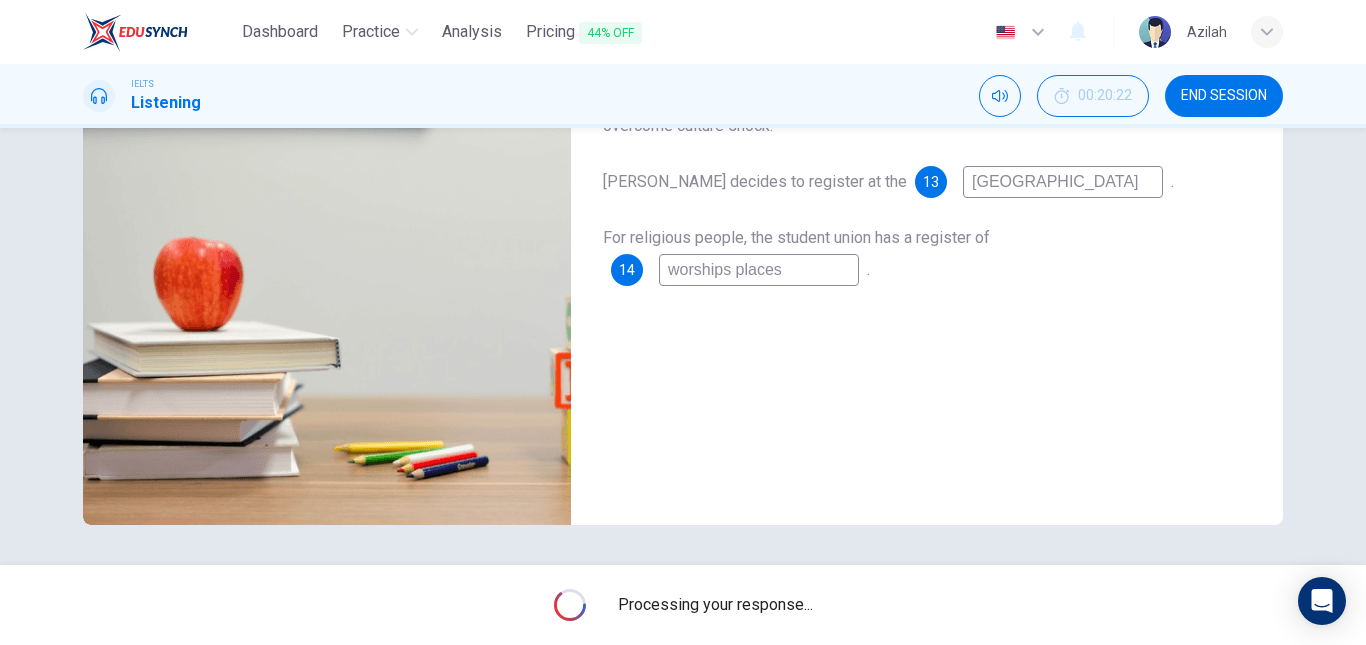 scroll, scrollTop: 238, scrollLeft: 0, axis: vertical 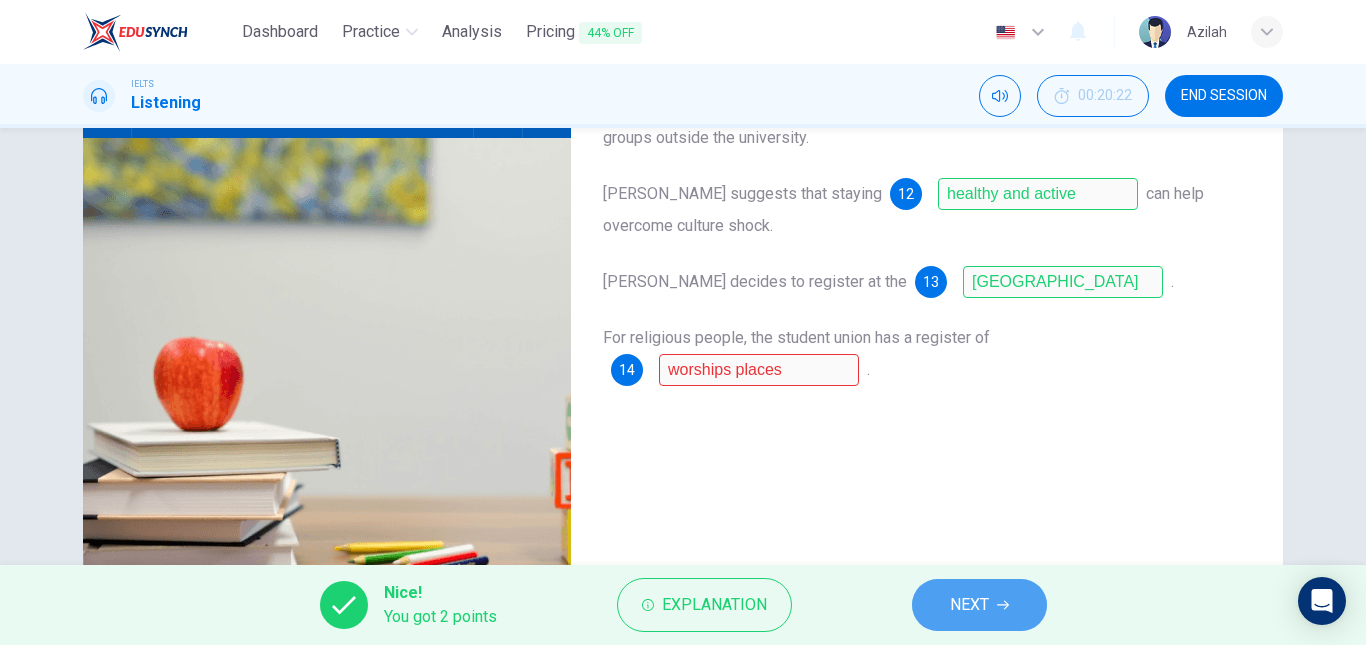 click on "NEXT" at bounding box center [979, 605] 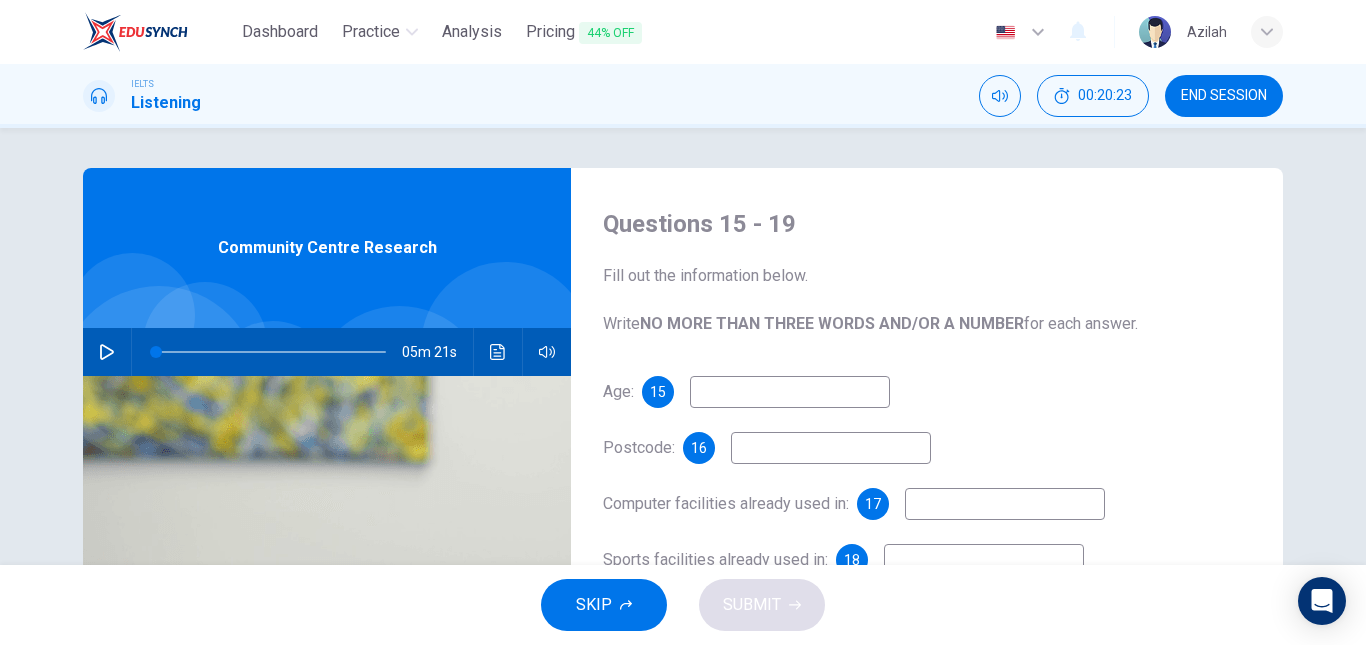 drag, startPoint x: 1237, startPoint y: 59, endPoint x: 1238, endPoint y: 71, distance: 12.0415945 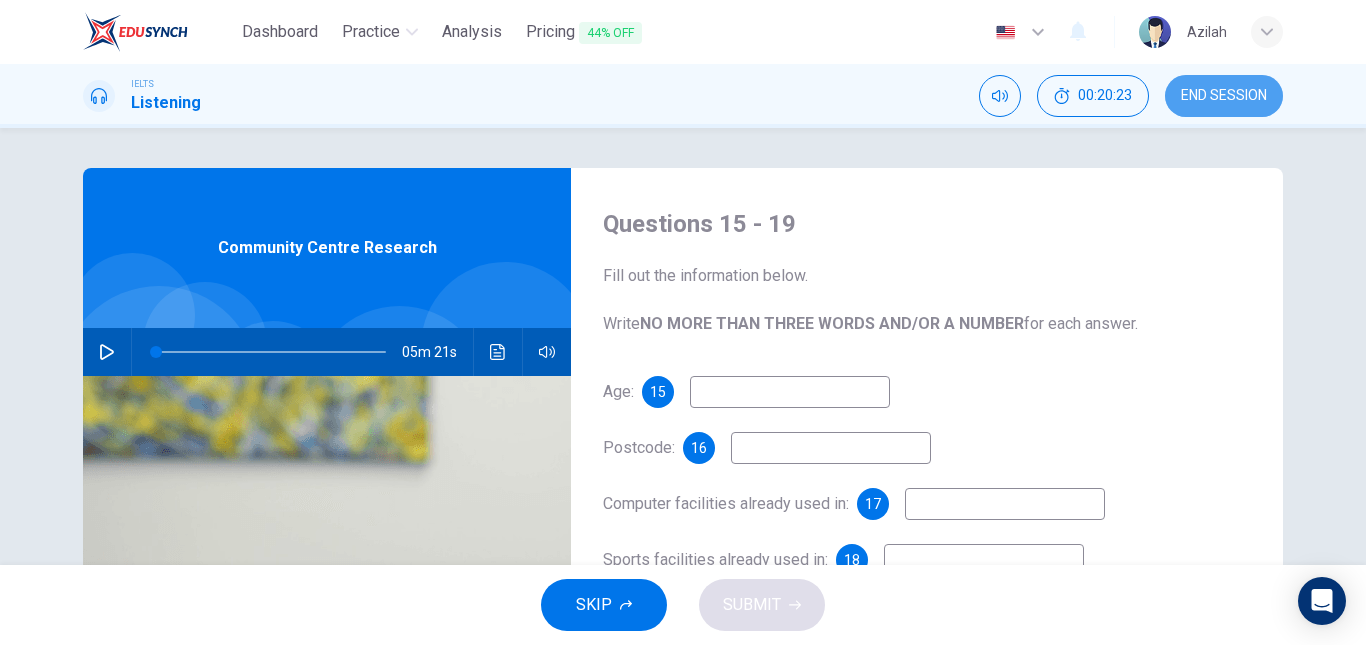 click on "END SESSION" at bounding box center [1224, 96] 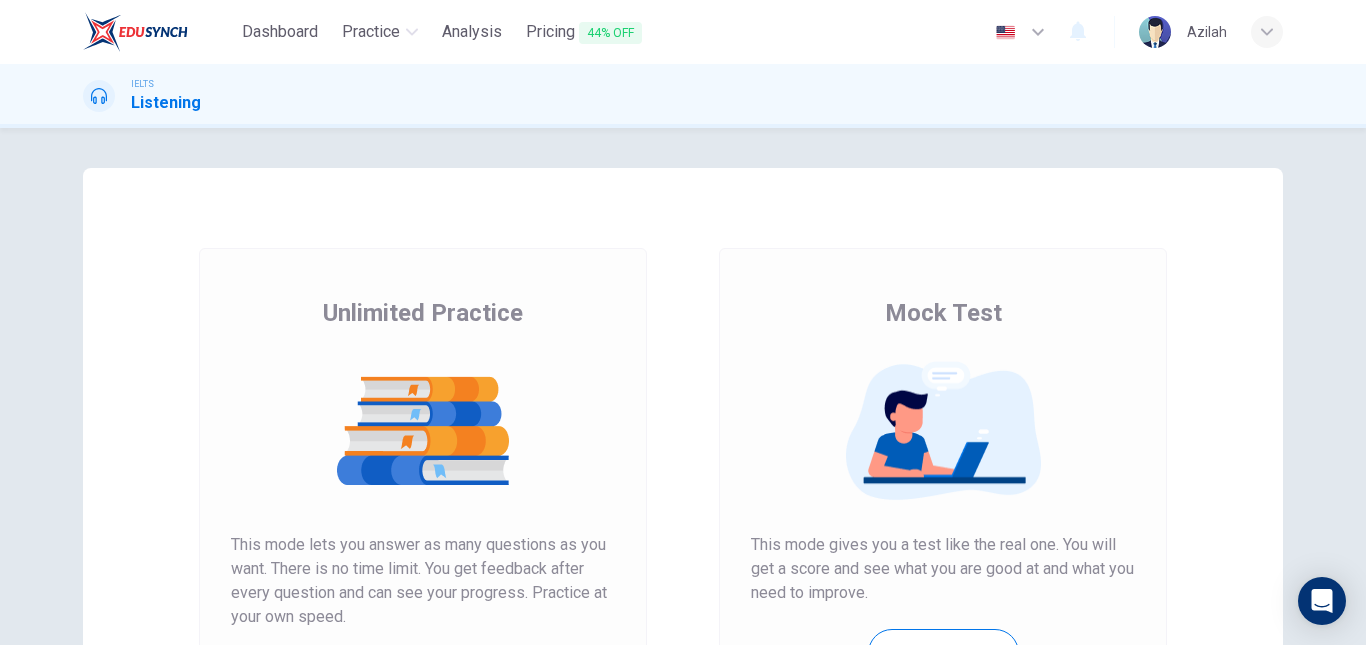 scroll, scrollTop: 0, scrollLeft: 0, axis: both 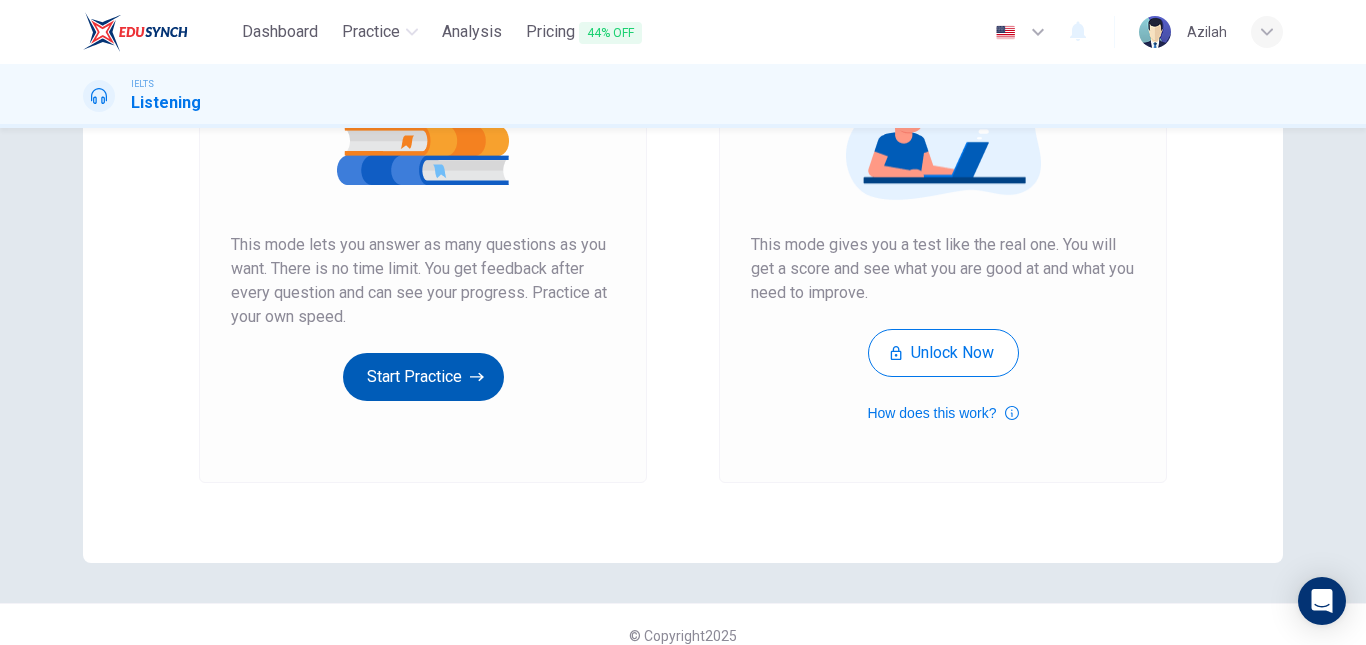 drag, startPoint x: 397, startPoint y: 404, endPoint x: 394, endPoint y: 377, distance: 27.166155 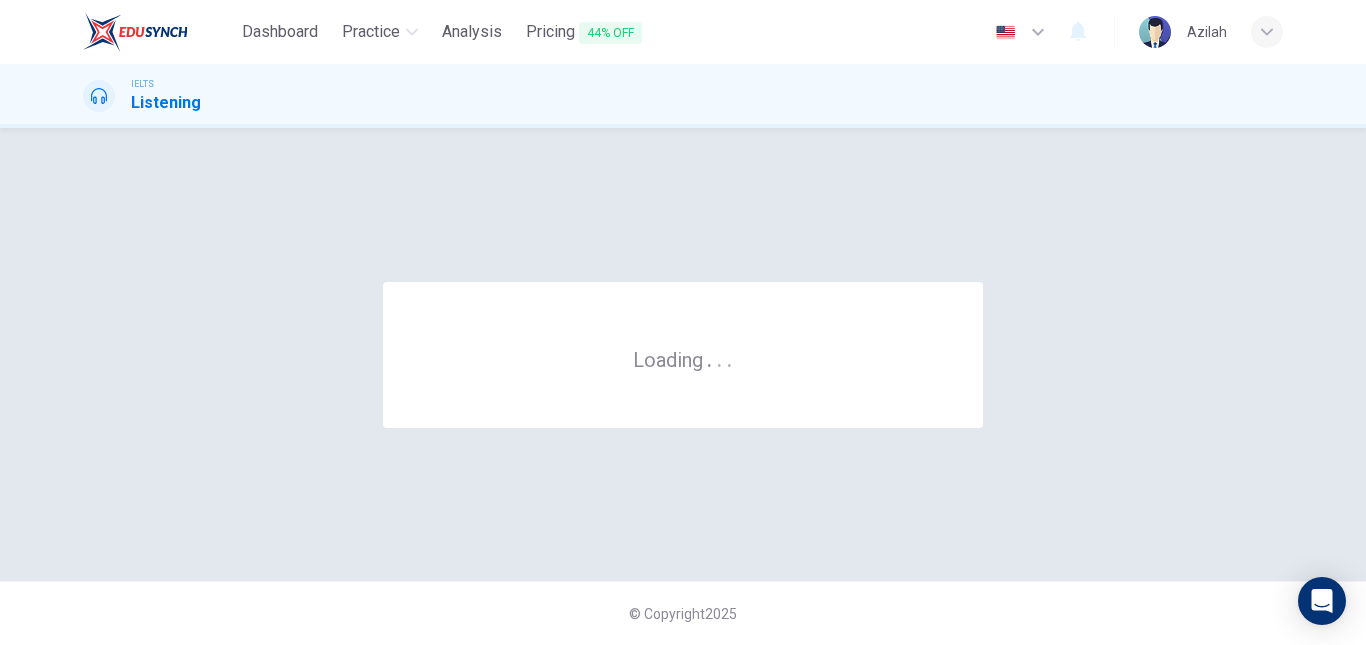 scroll, scrollTop: 0, scrollLeft: 0, axis: both 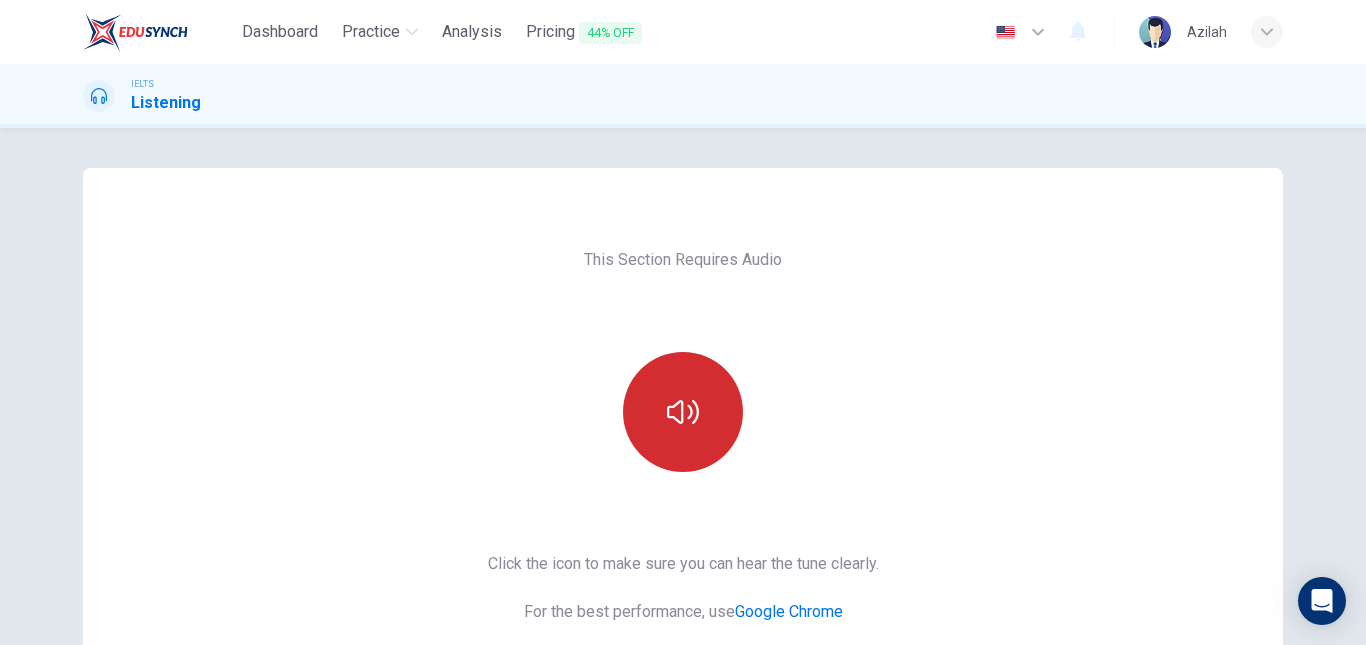 drag, startPoint x: 619, startPoint y: 375, endPoint x: 658, endPoint y: 430, distance: 67.424034 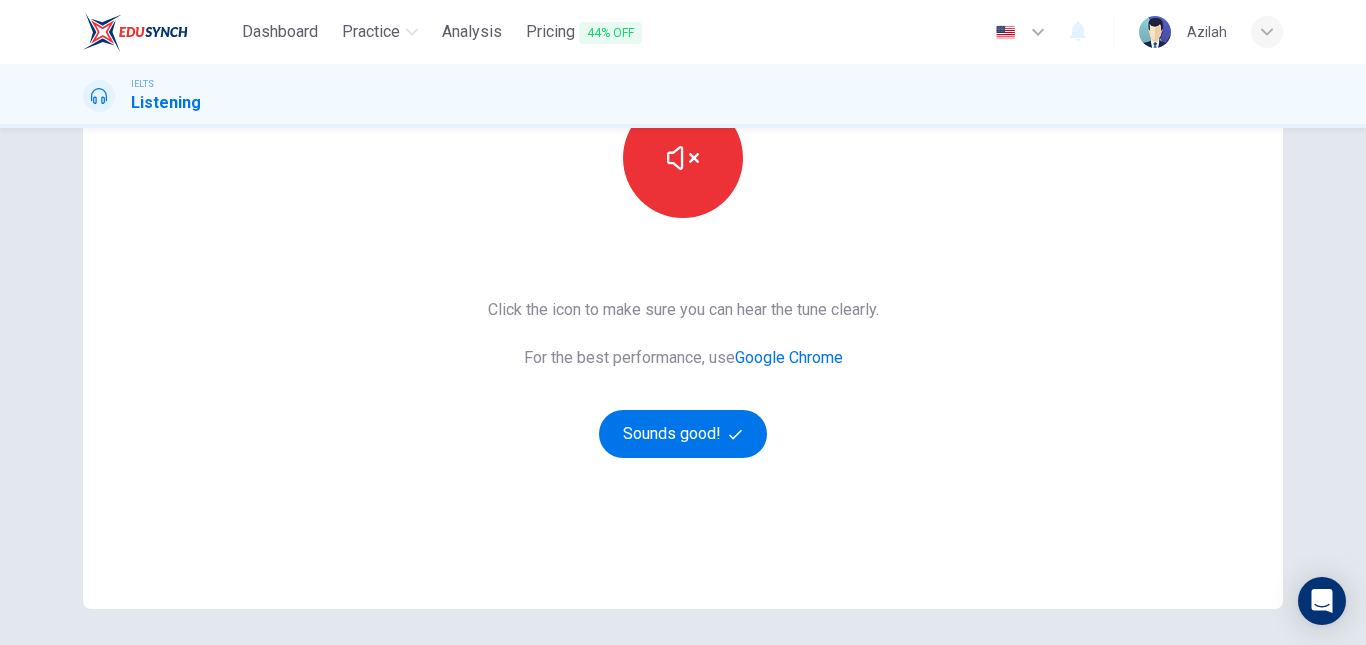 scroll, scrollTop: 300, scrollLeft: 0, axis: vertical 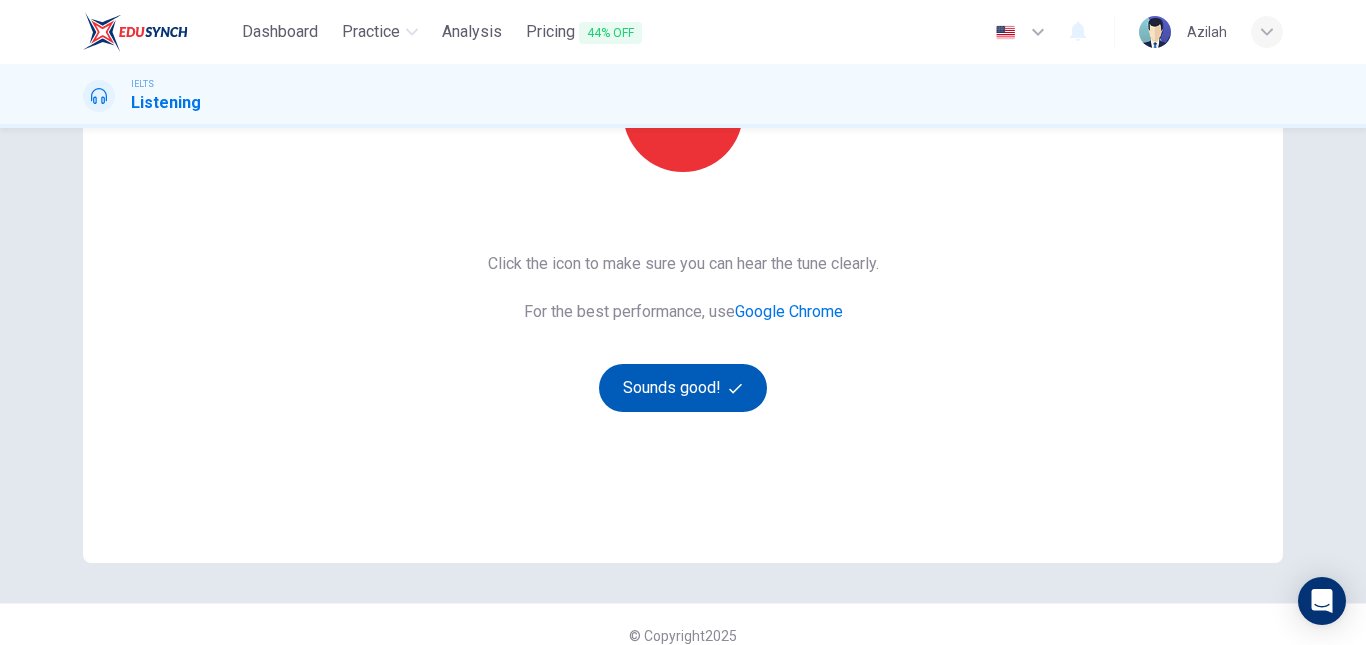 click 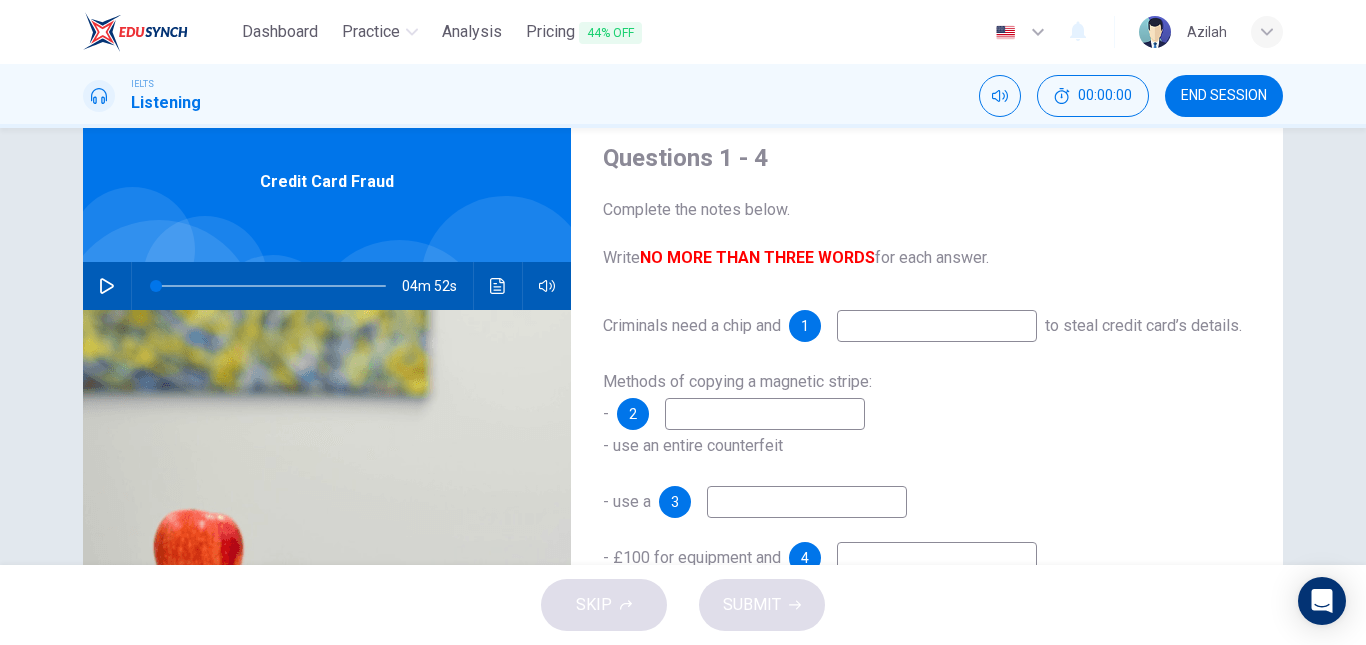 scroll, scrollTop: 38, scrollLeft: 0, axis: vertical 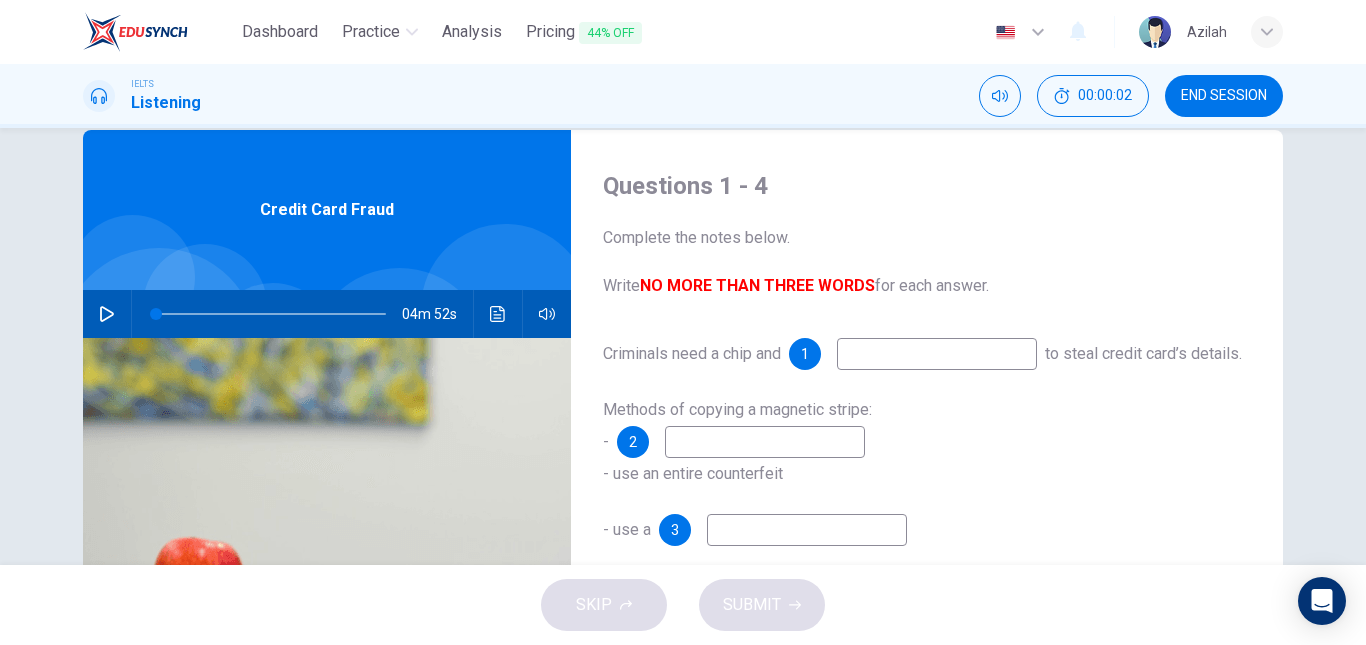 drag, startPoint x: 119, startPoint y: 315, endPoint x: 108, endPoint y: 316, distance: 11.045361 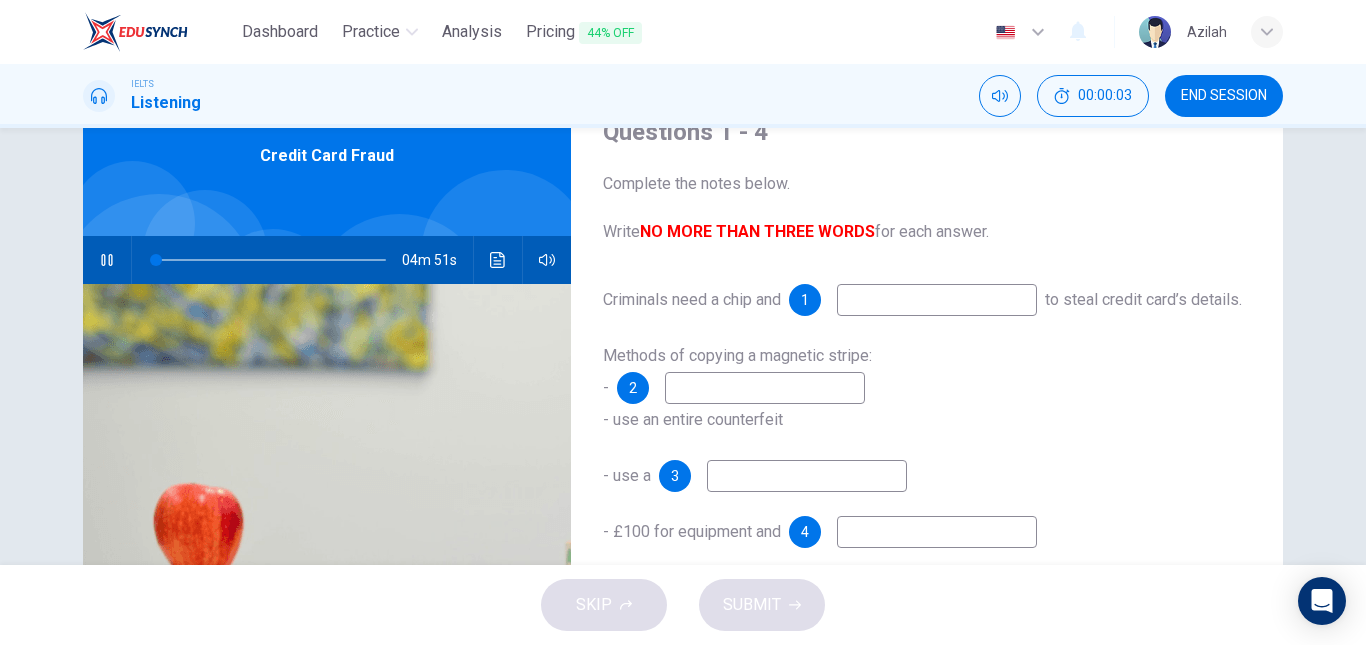 scroll, scrollTop: 138, scrollLeft: 0, axis: vertical 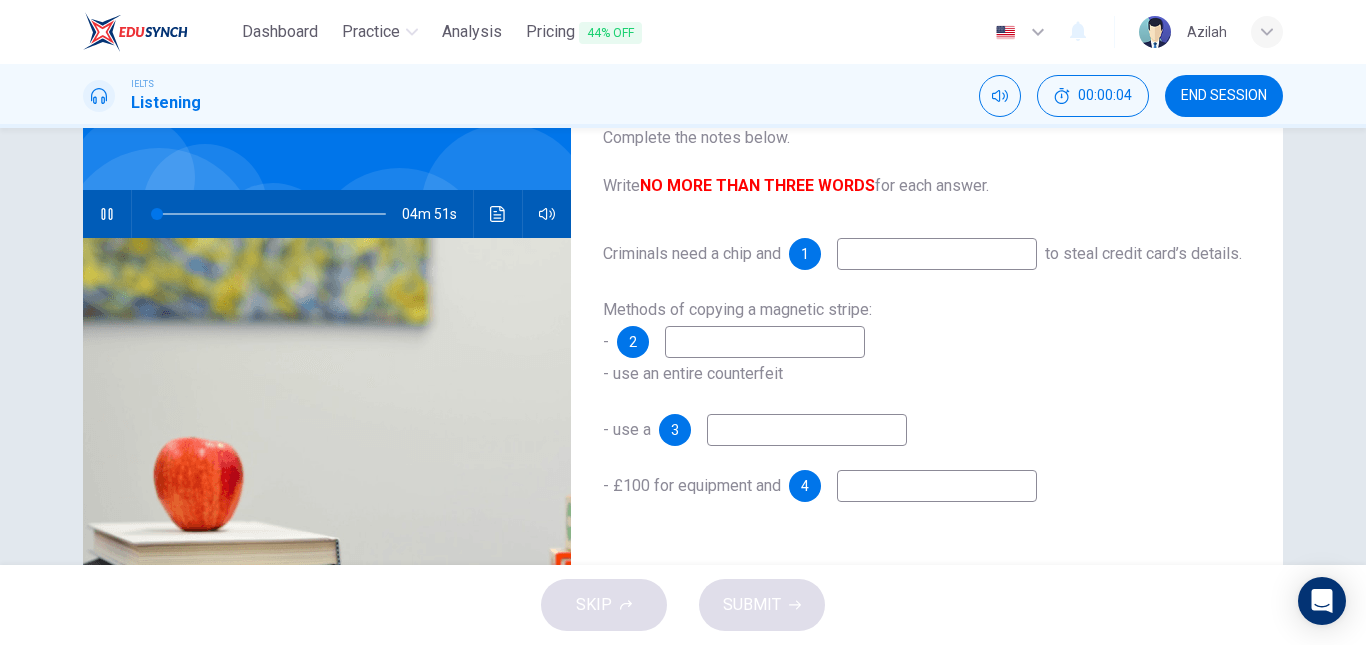 click on "Criminals need a chip and  1  to steal credit card’s details." at bounding box center (927, 254) 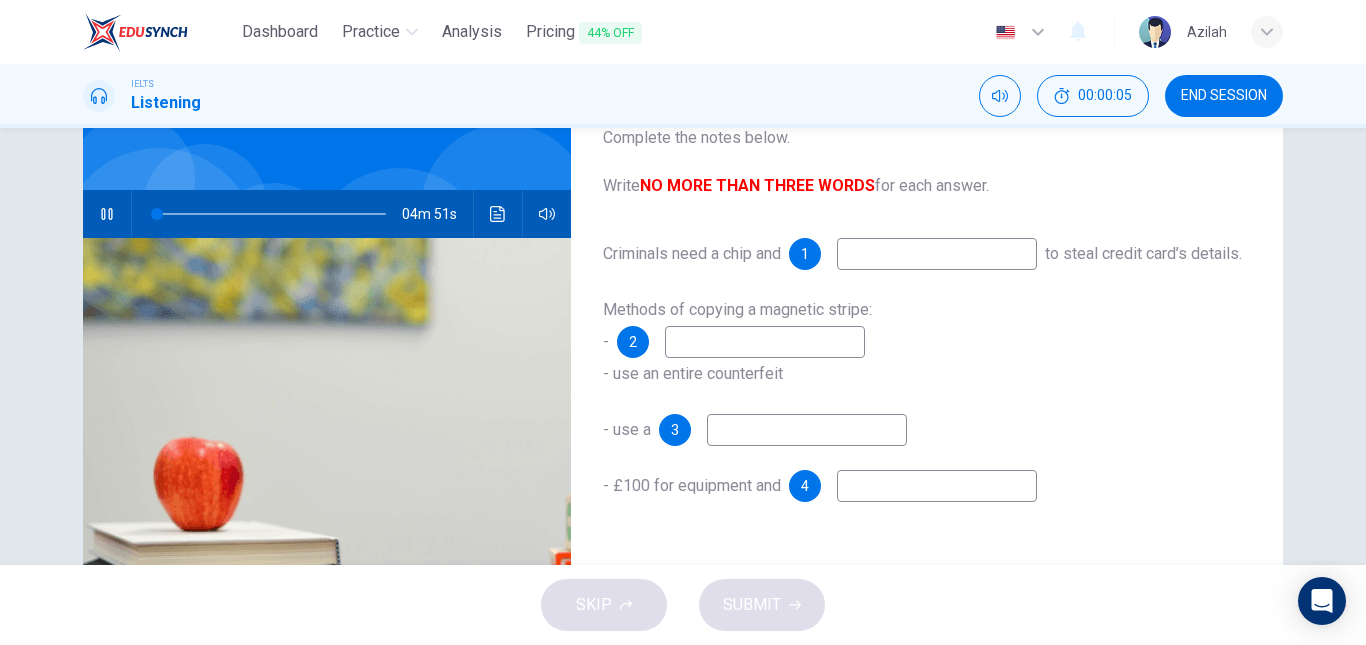 click at bounding box center (937, 254) 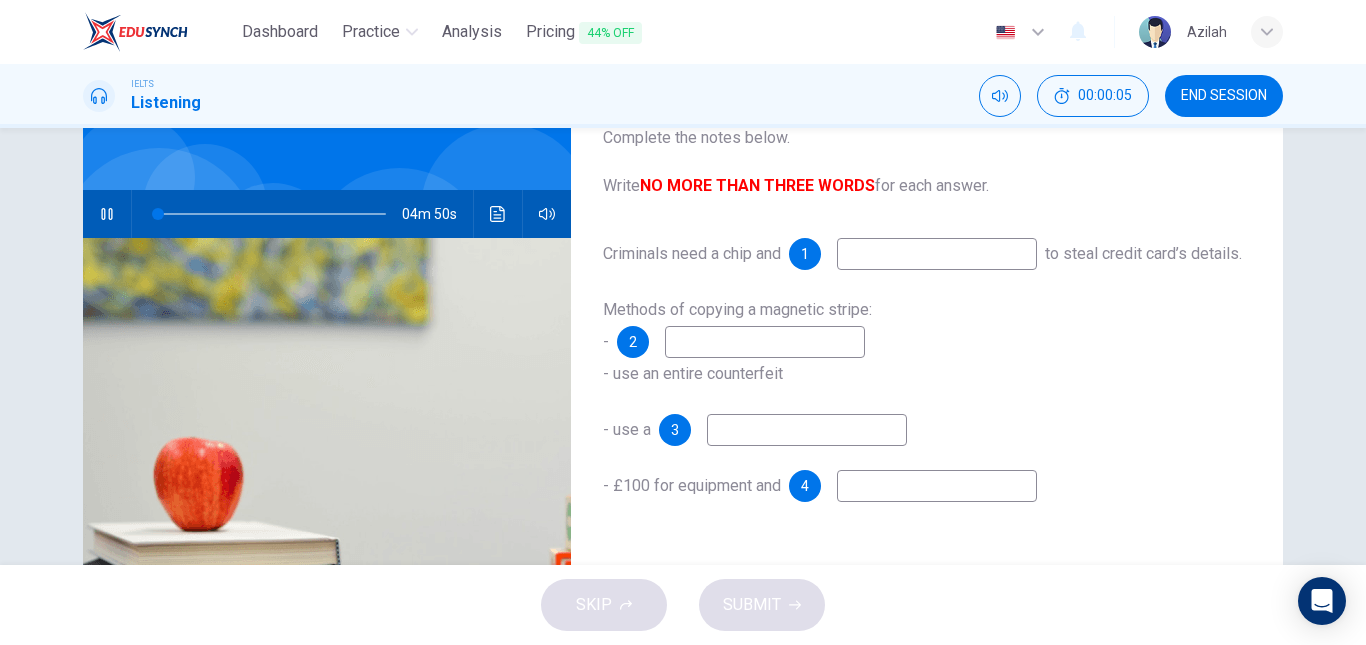 type on "p" 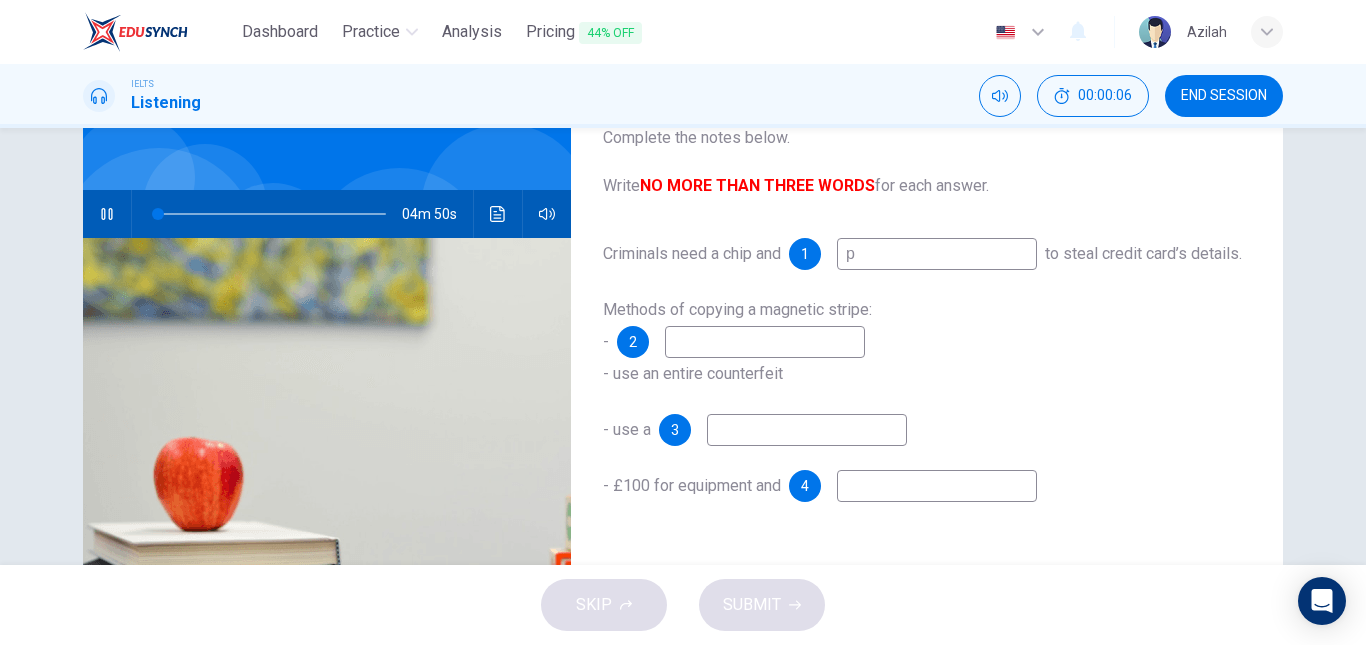 type on "1" 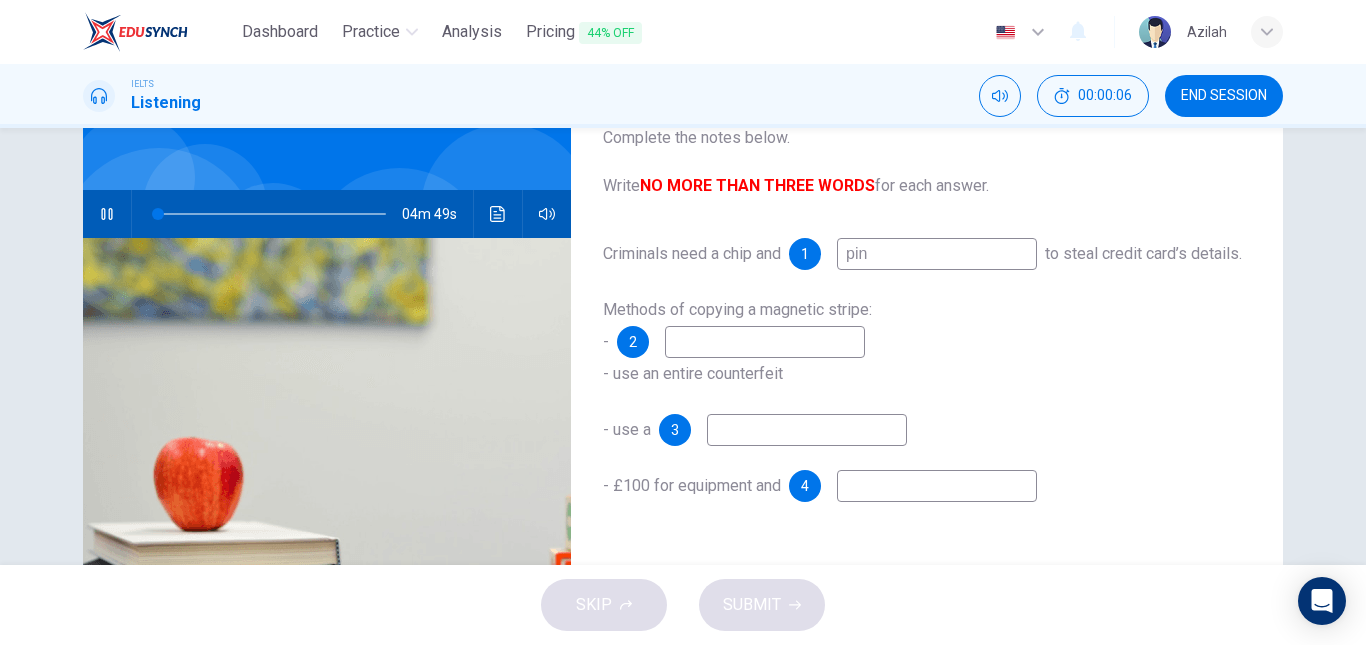 type on "pins" 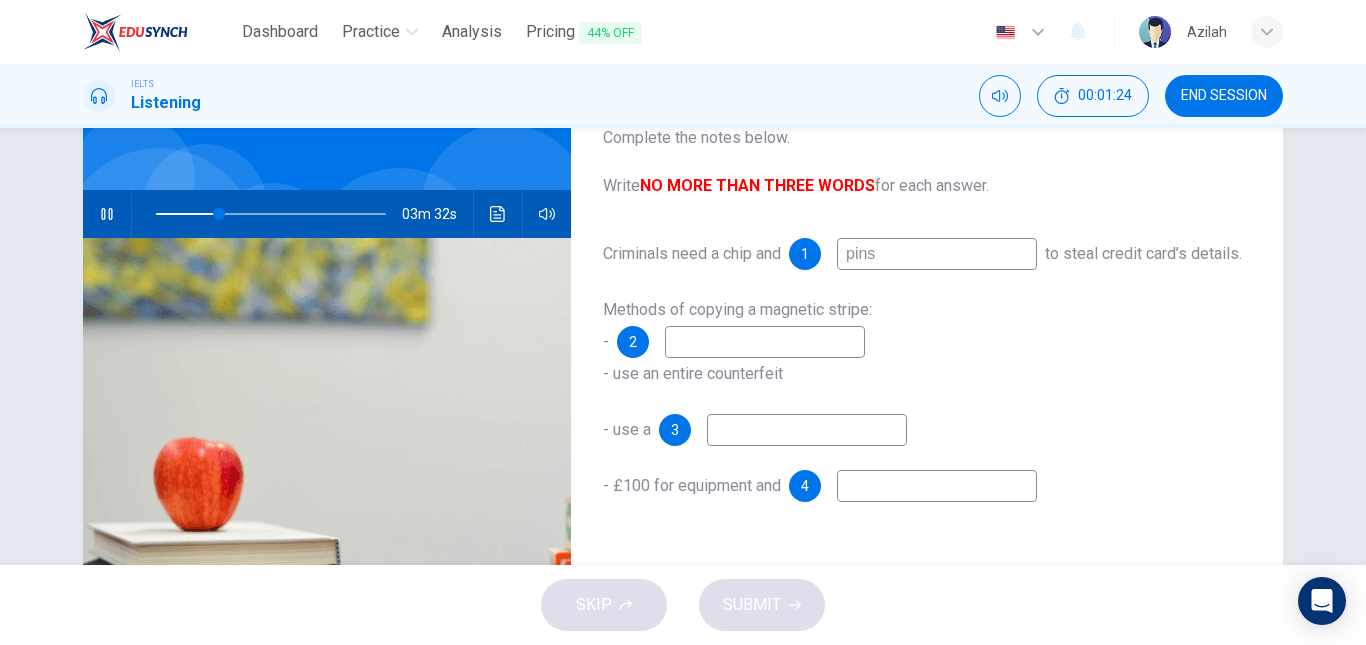 type on "28" 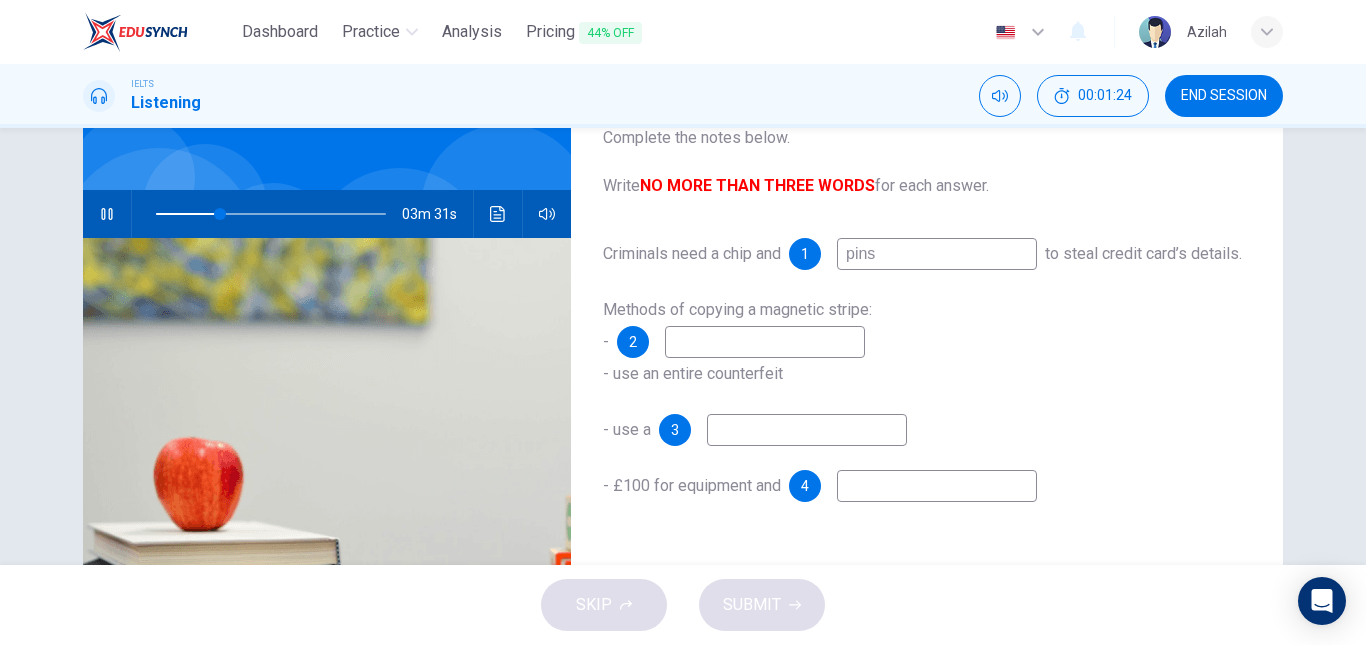 click at bounding box center (765, 342) 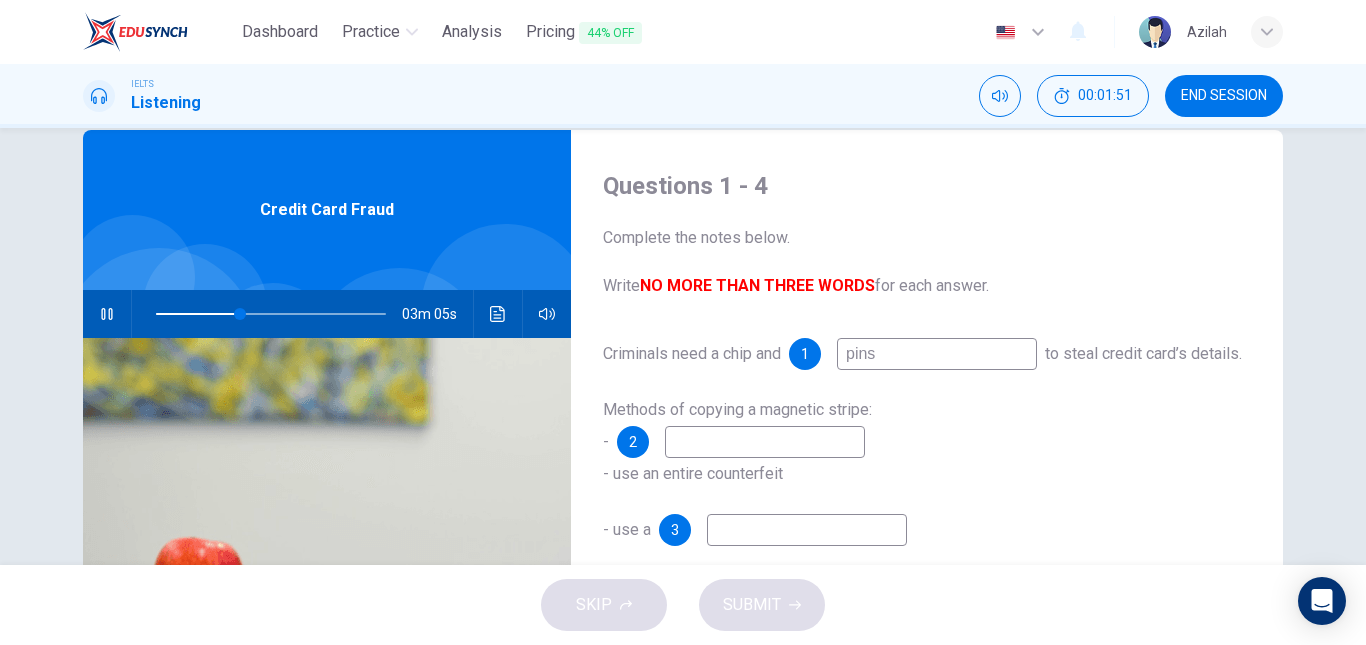 scroll, scrollTop: 138, scrollLeft: 0, axis: vertical 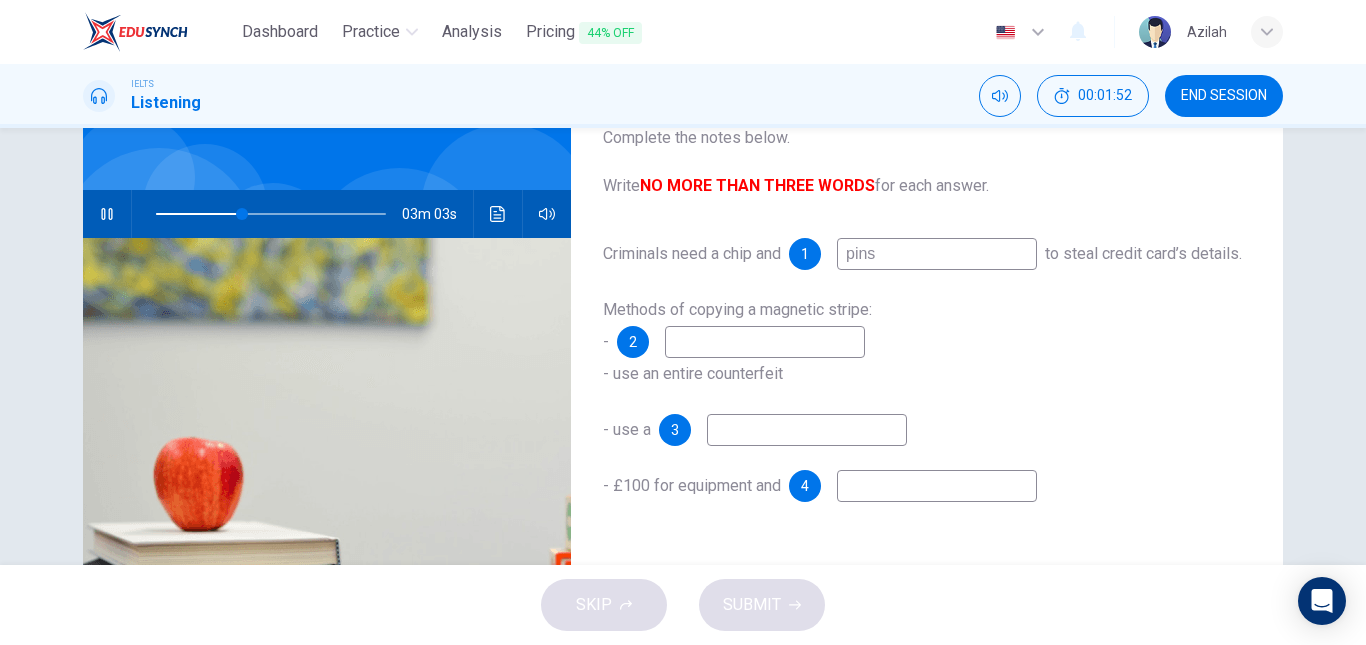 click at bounding box center [765, 342] 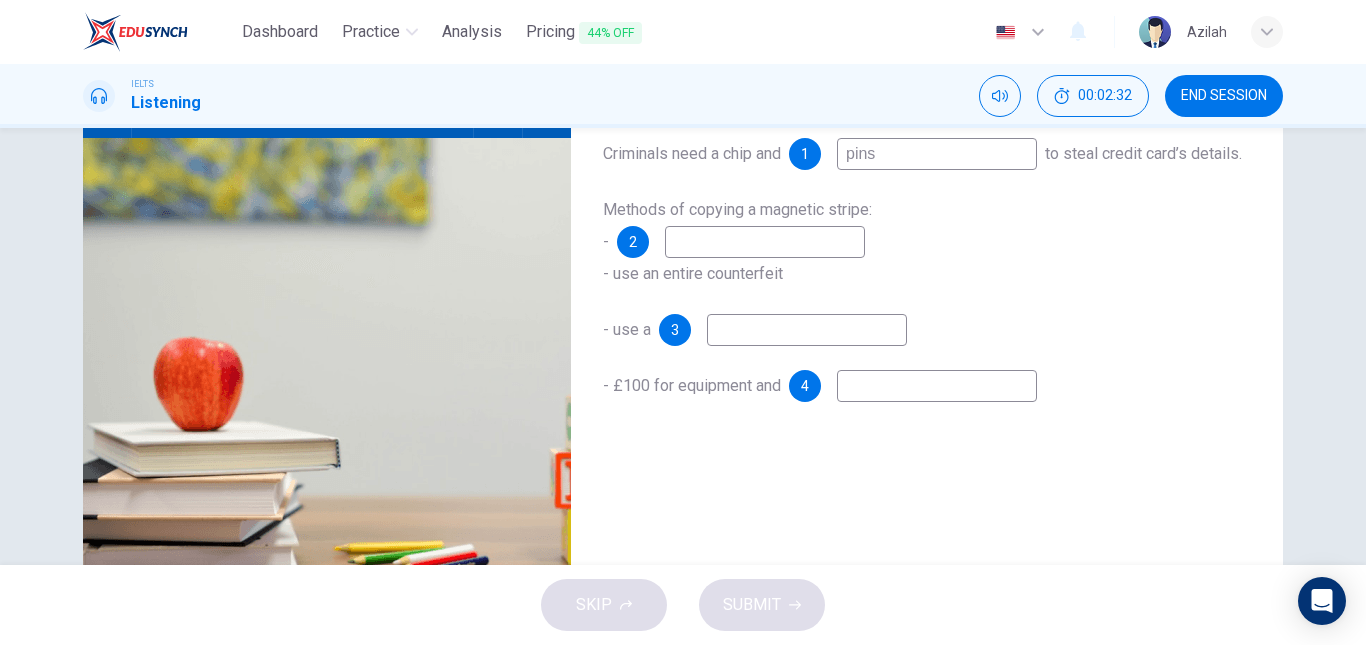 scroll, scrollTop: 138, scrollLeft: 0, axis: vertical 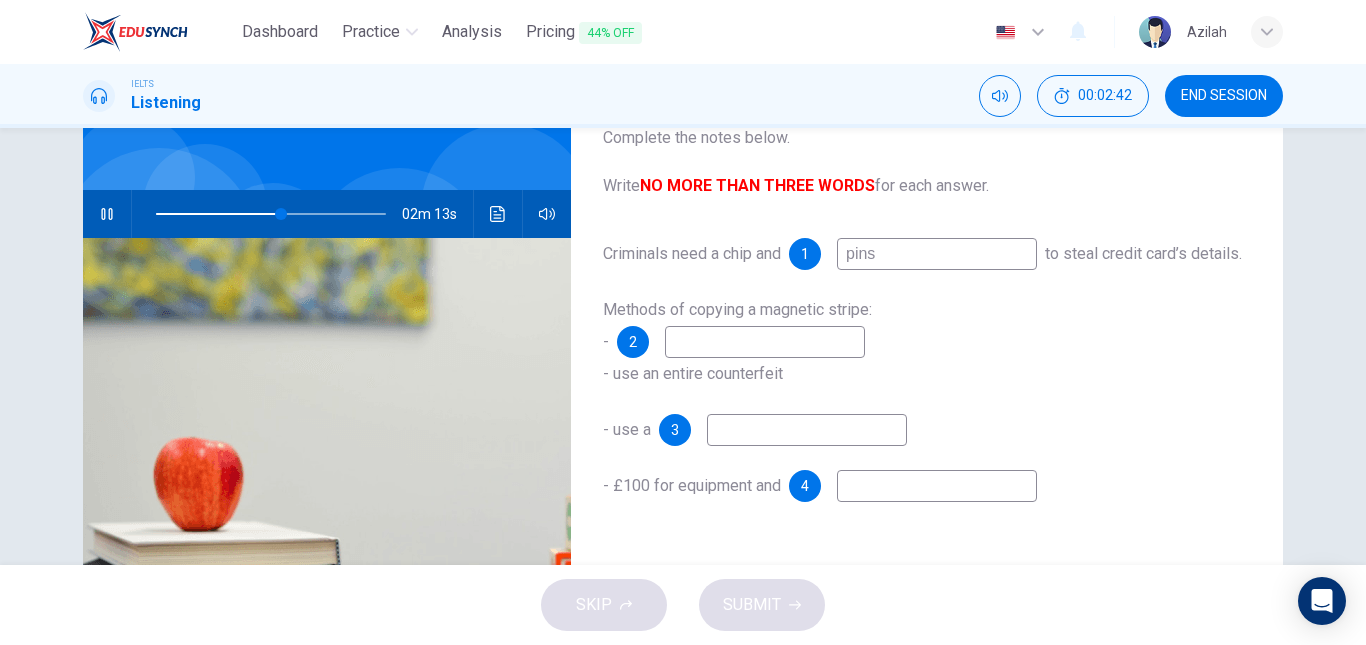 click at bounding box center [765, 342] 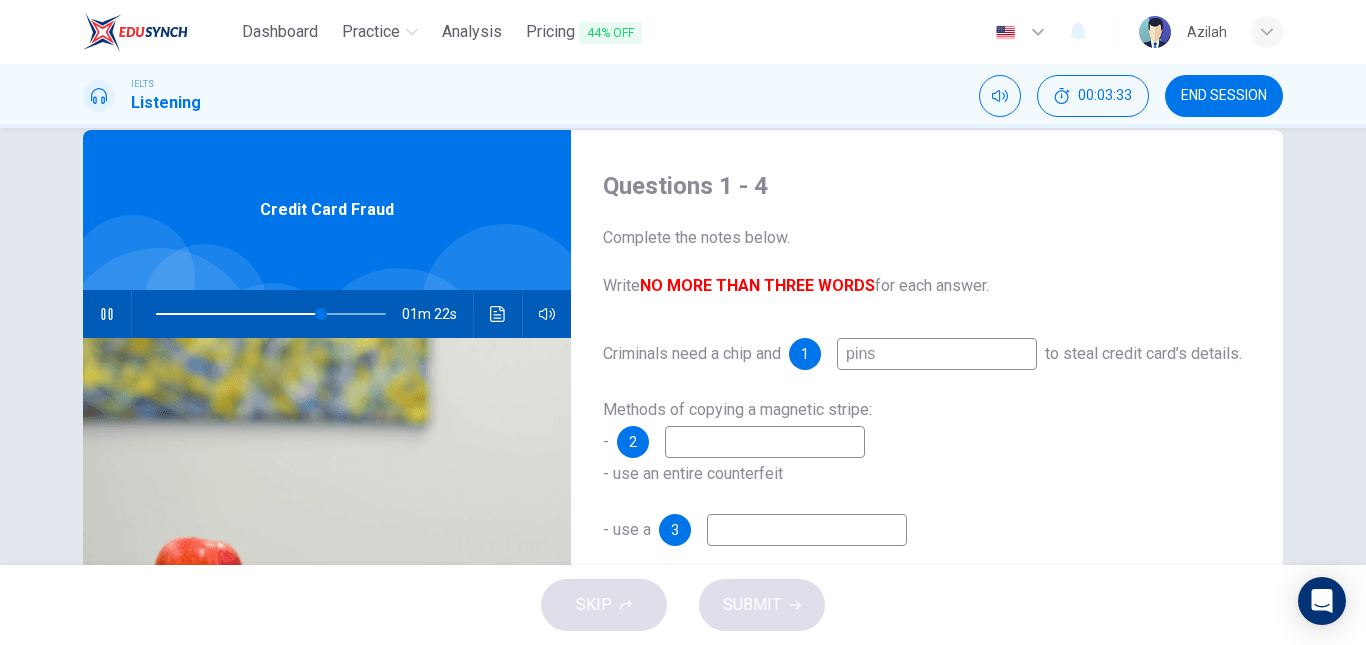 scroll, scrollTop: 138, scrollLeft: 0, axis: vertical 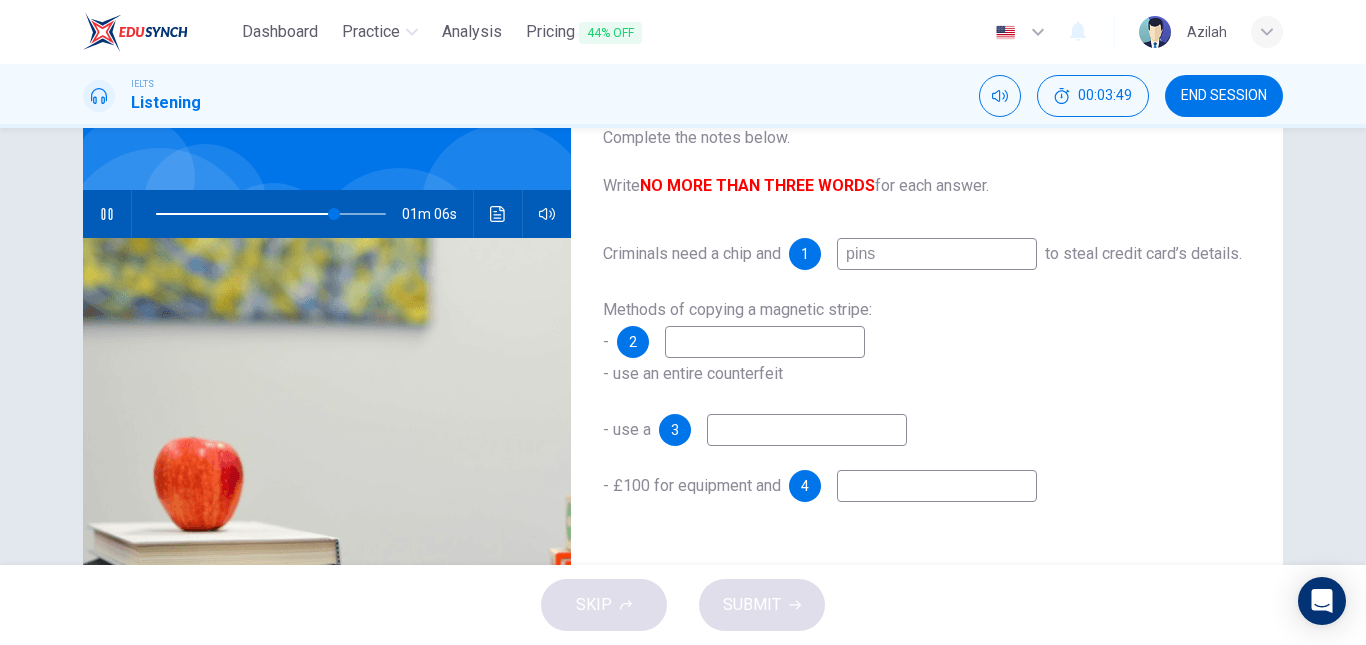 click at bounding box center [765, 342] 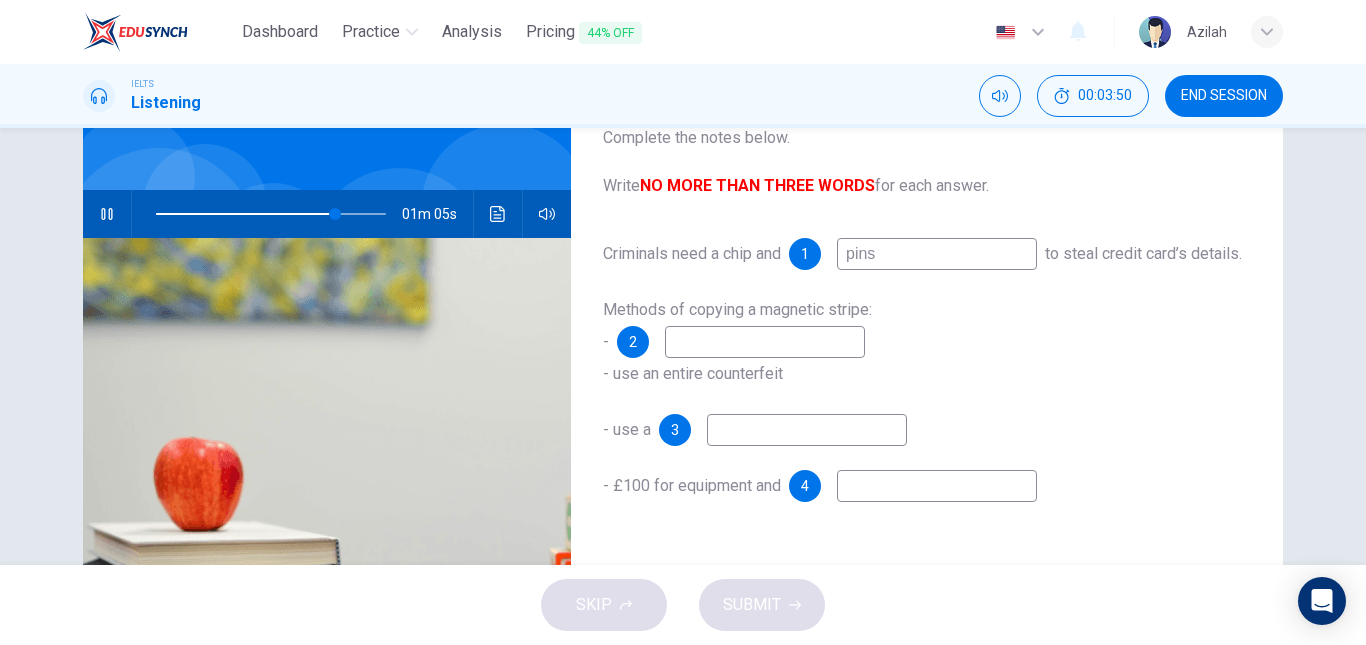 click at bounding box center [765, 342] 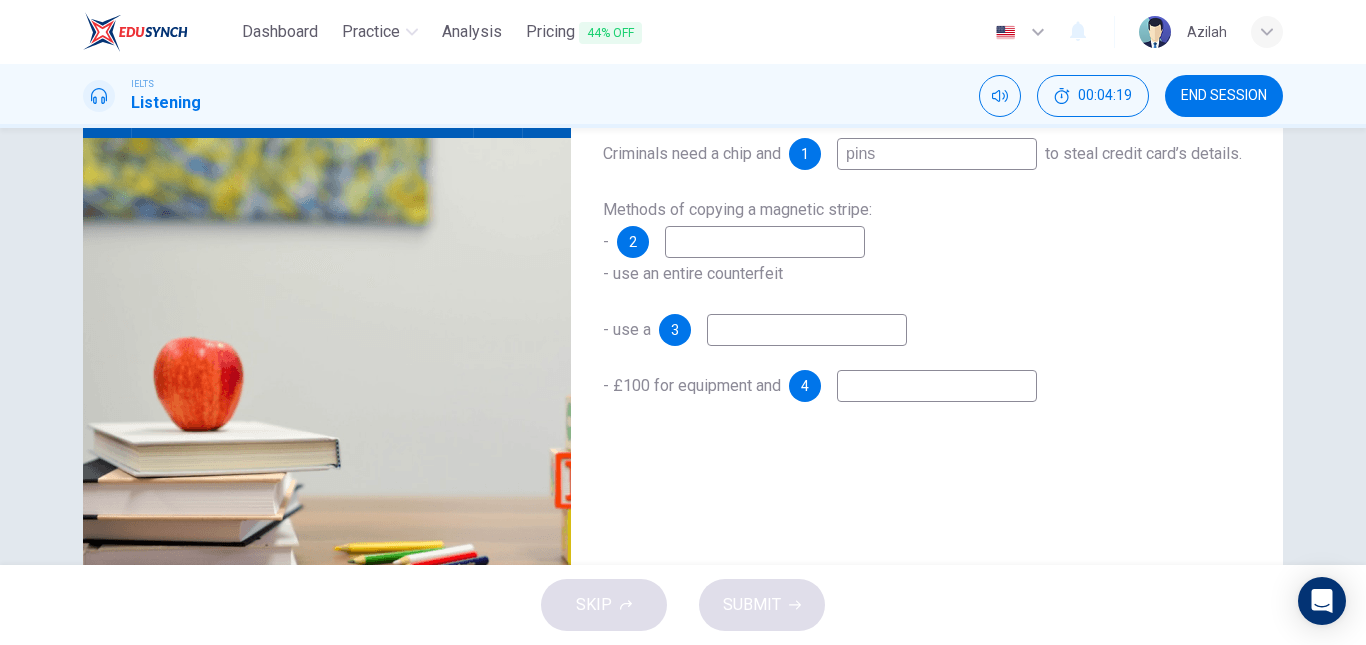 scroll, scrollTop: 138, scrollLeft: 0, axis: vertical 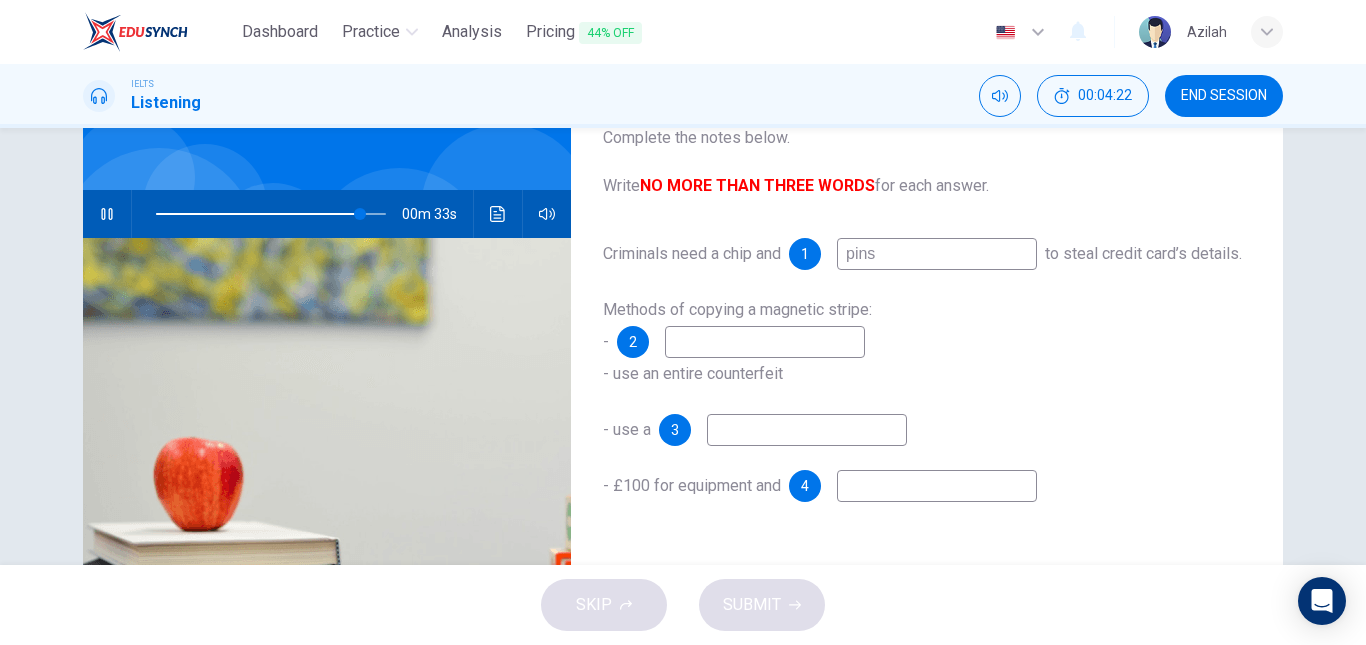 click at bounding box center (937, 486) 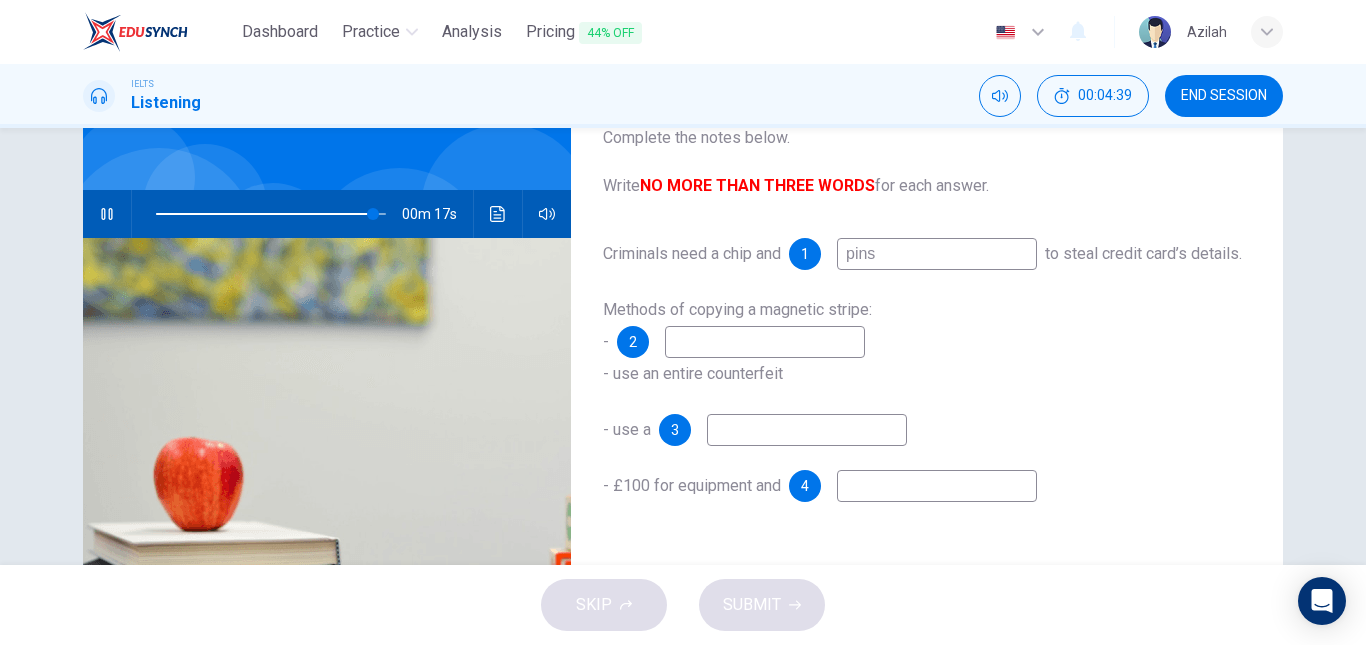 type on "95" 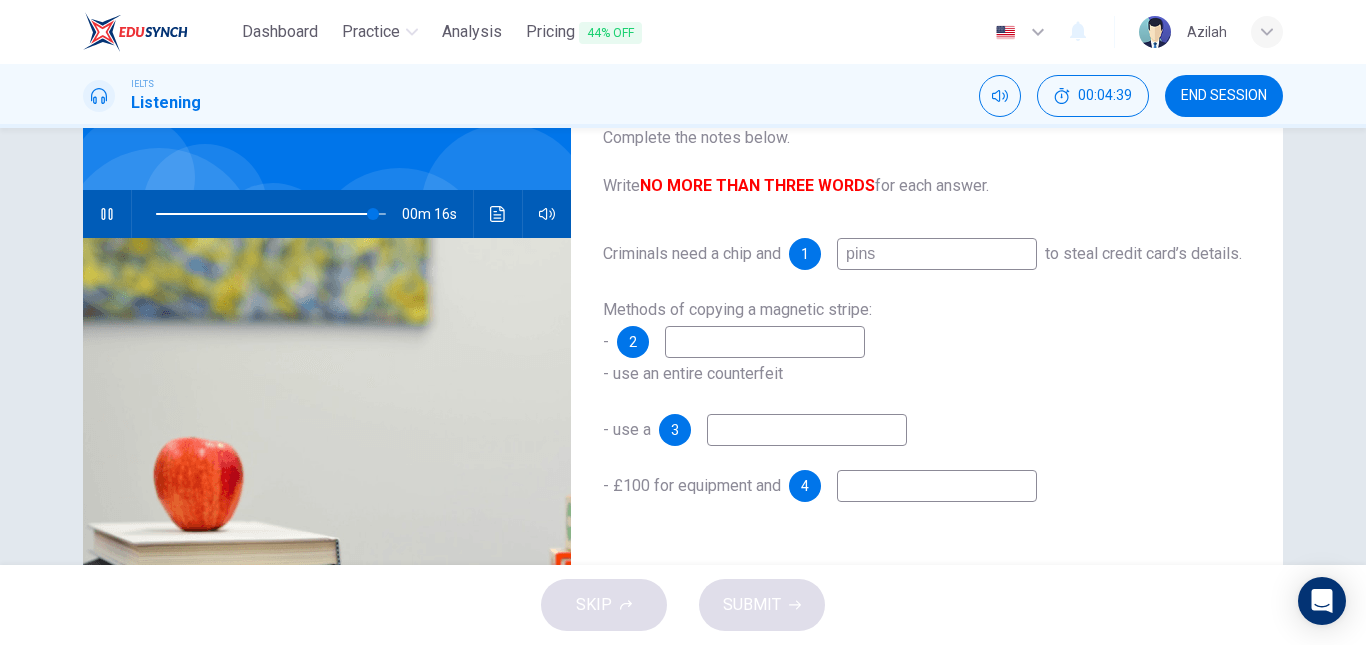 click on "END SESSION" at bounding box center (1224, 96) 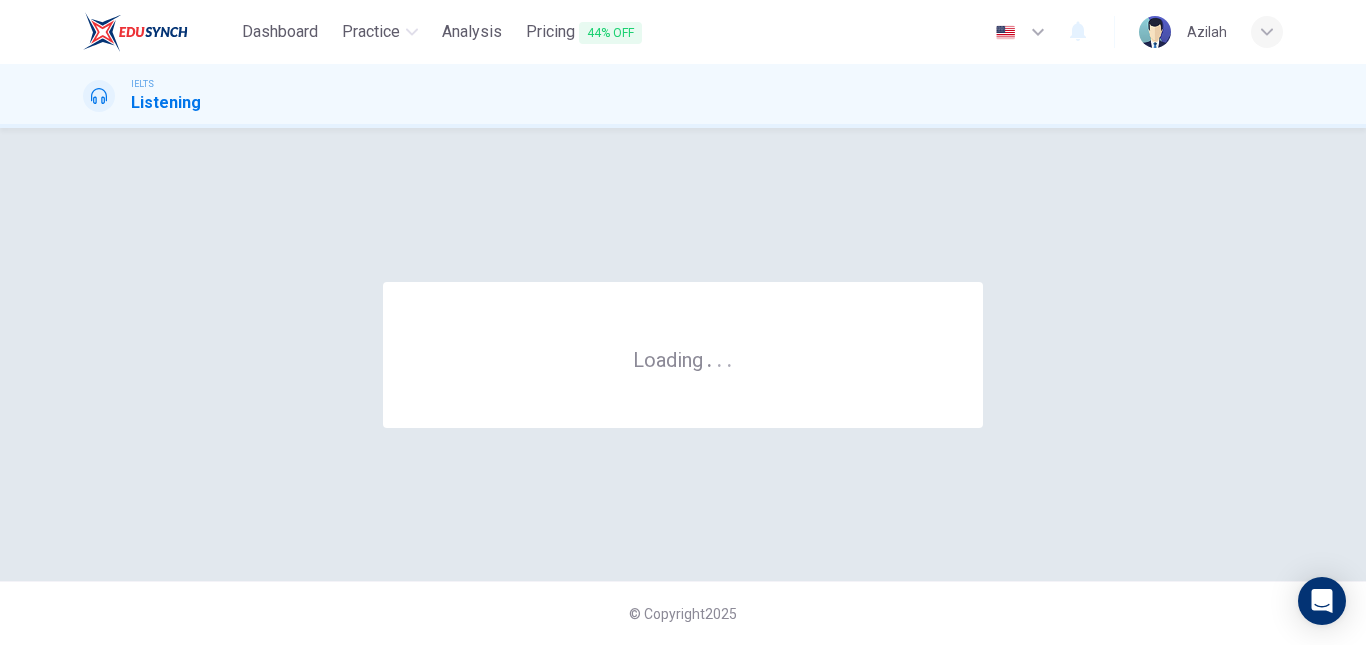 scroll, scrollTop: 0, scrollLeft: 0, axis: both 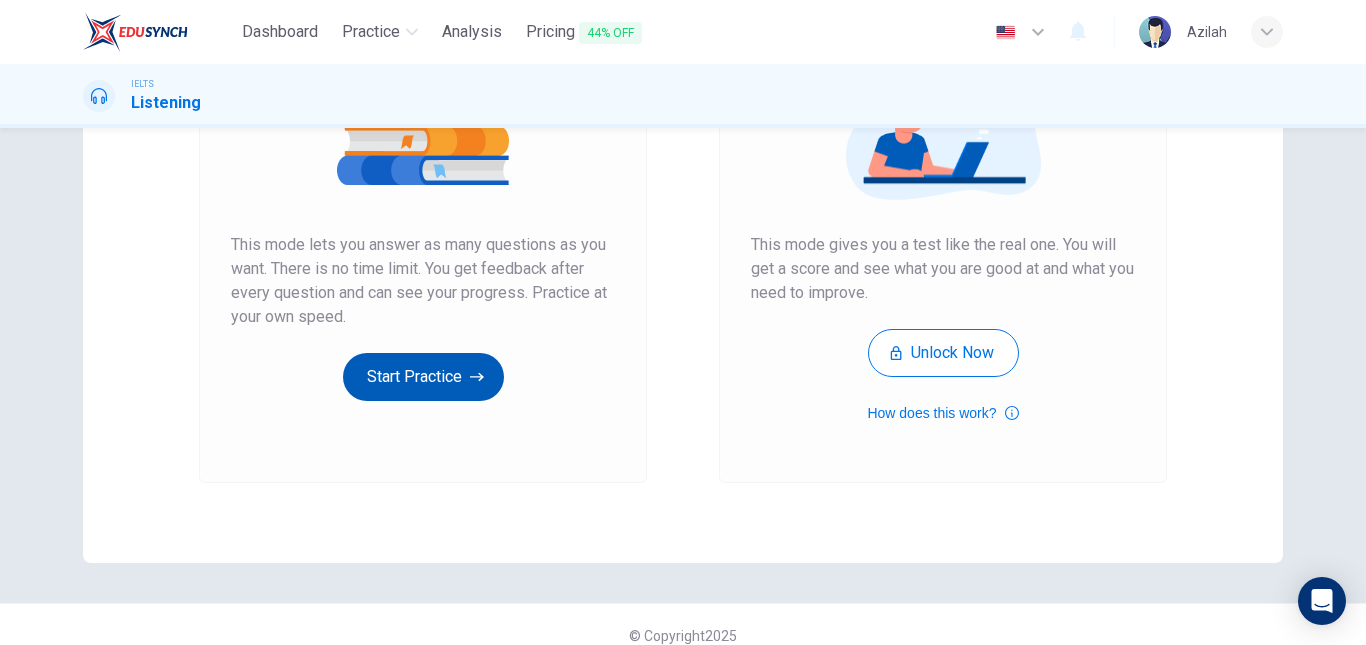 click on "Start Practice" at bounding box center [423, 377] 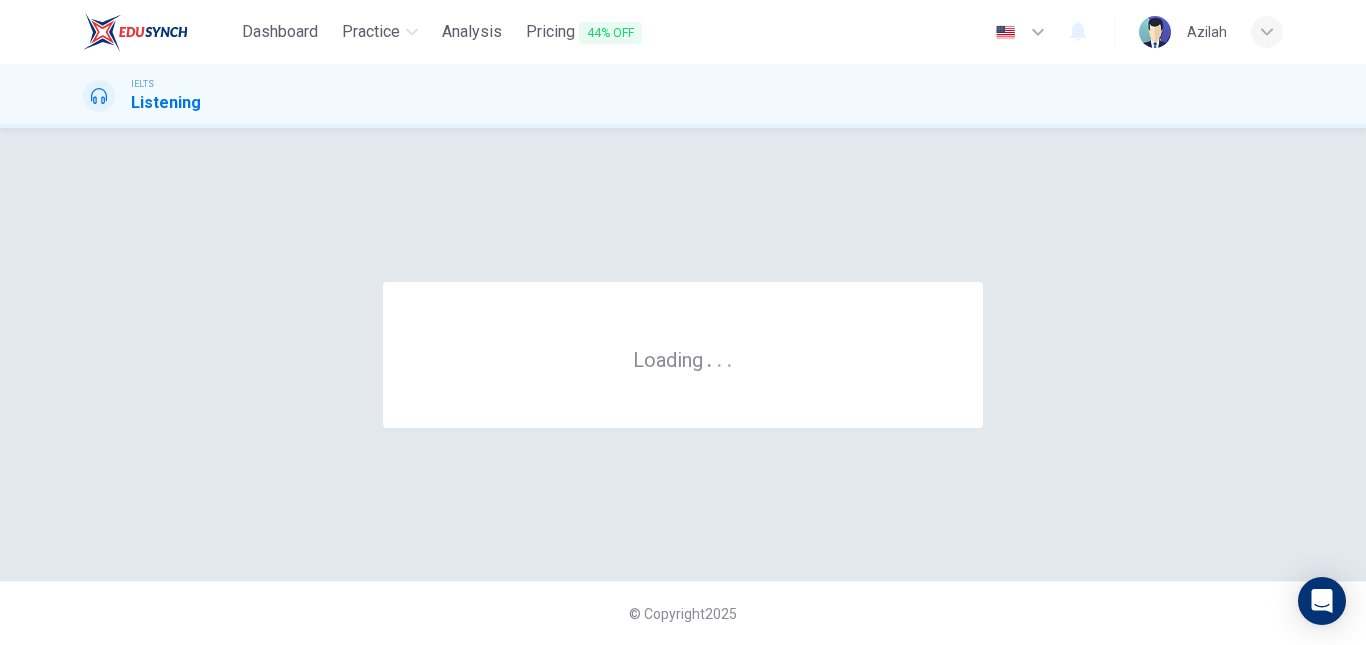 scroll, scrollTop: 0, scrollLeft: 0, axis: both 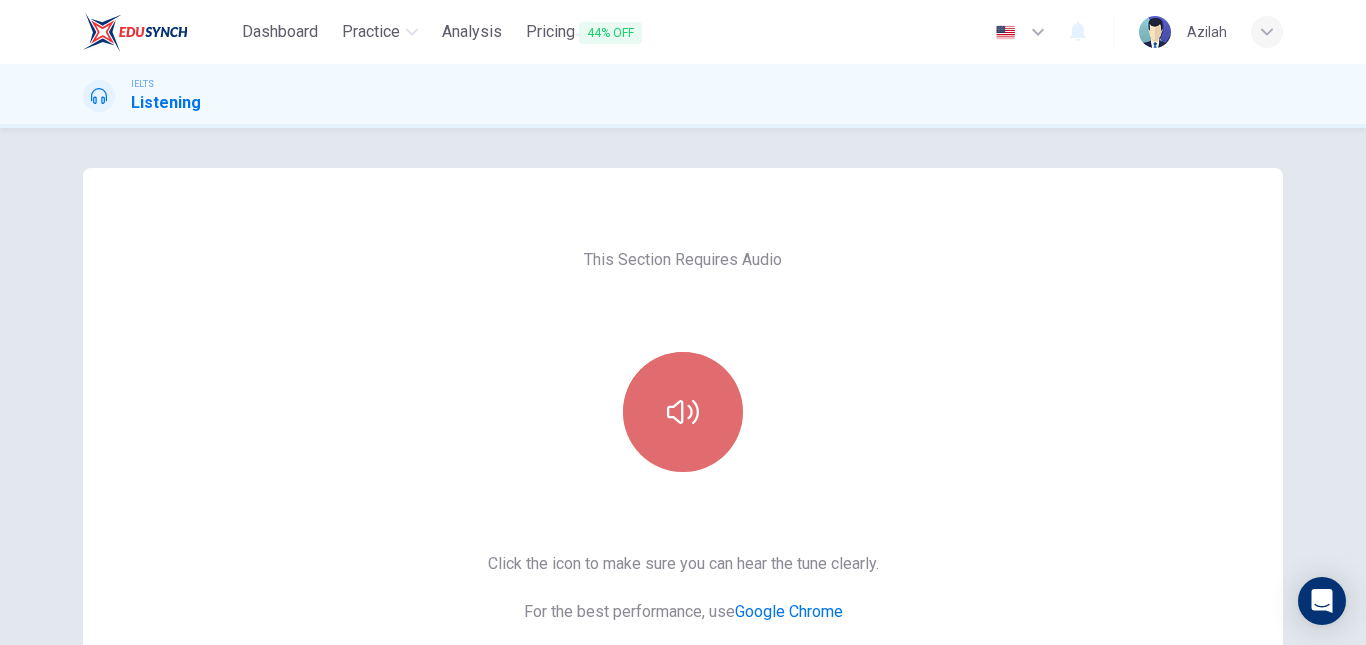 click 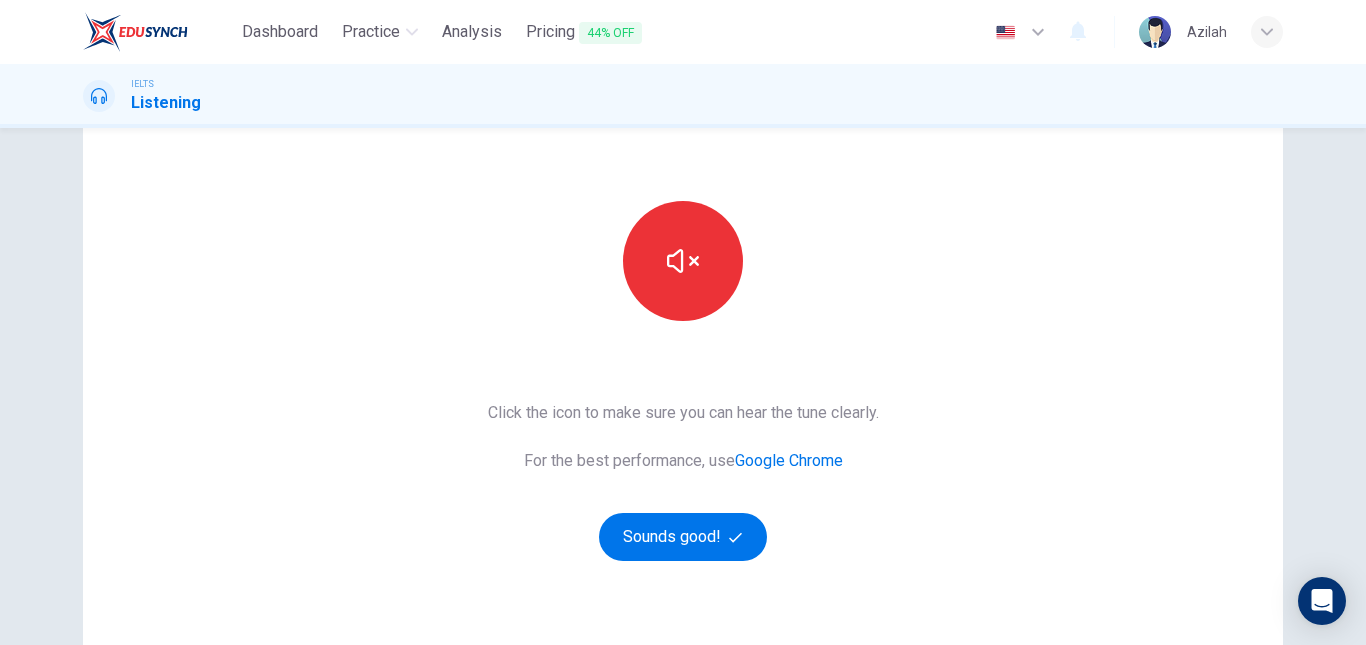 scroll, scrollTop: 322, scrollLeft: 0, axis: vertical 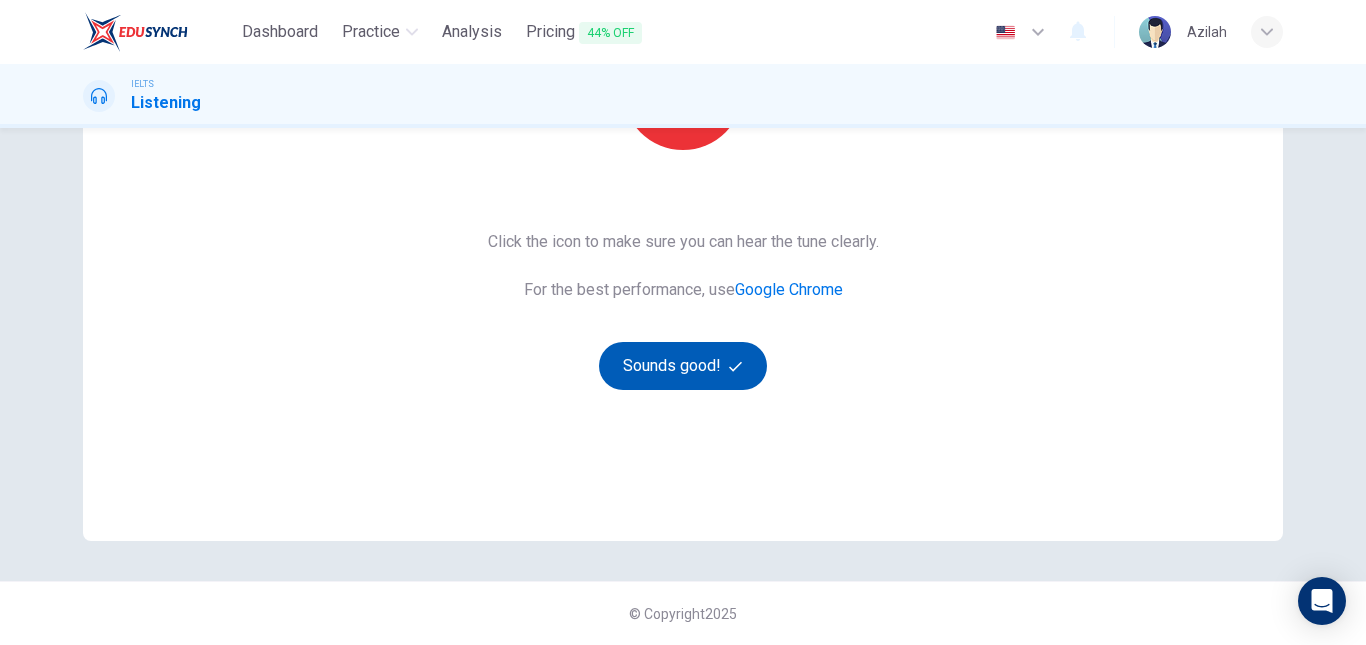 click on "Sounds good!" at bounding box center (683, 366) 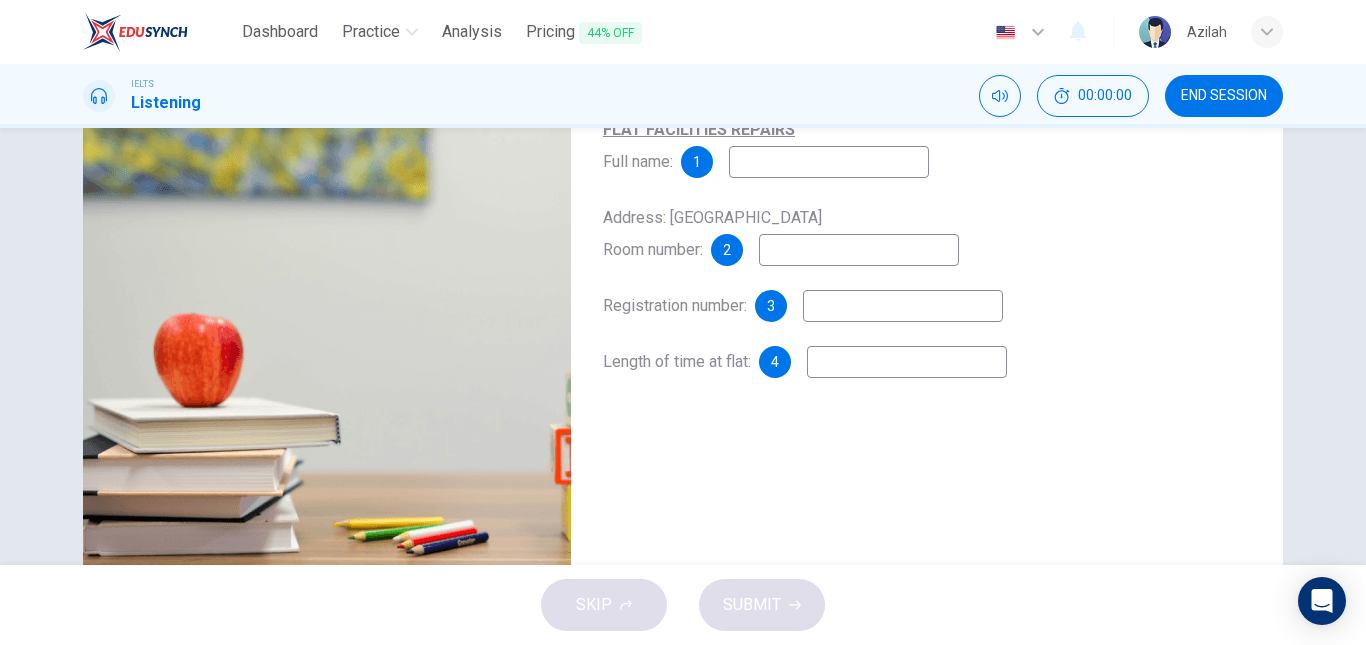 scroll, scrollTop: 38, scrollLeft: 0, axis: vertical 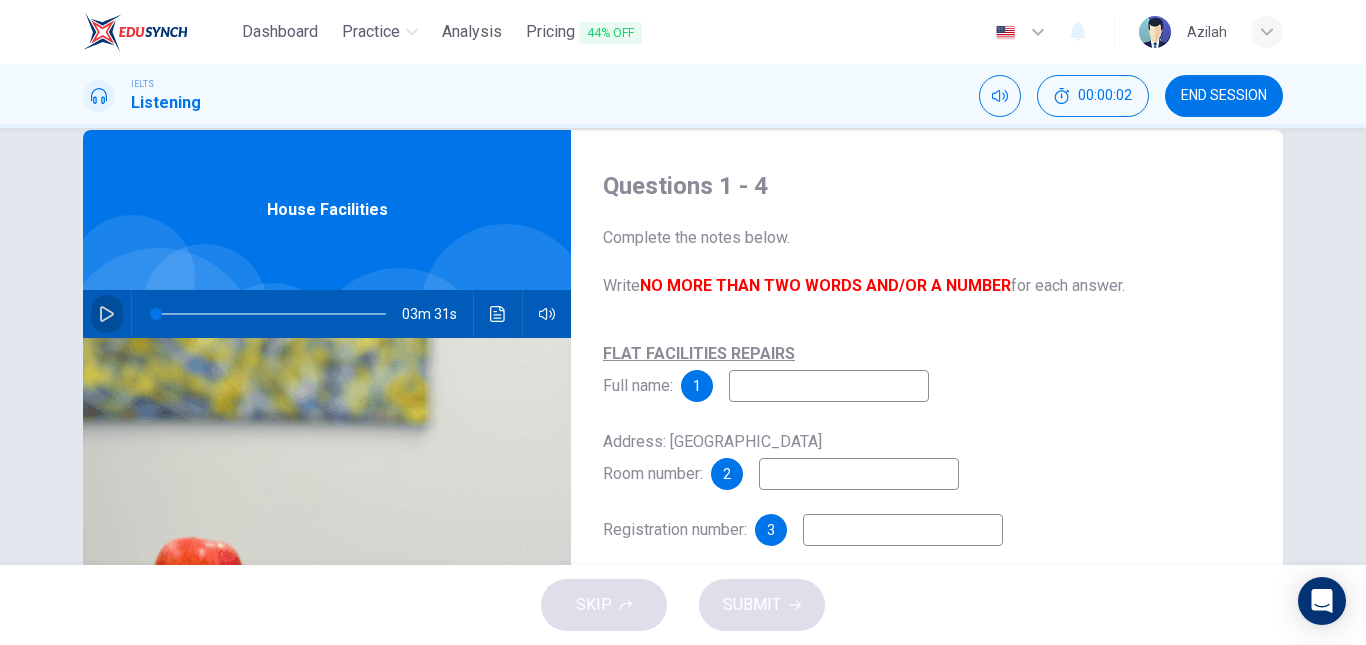 click 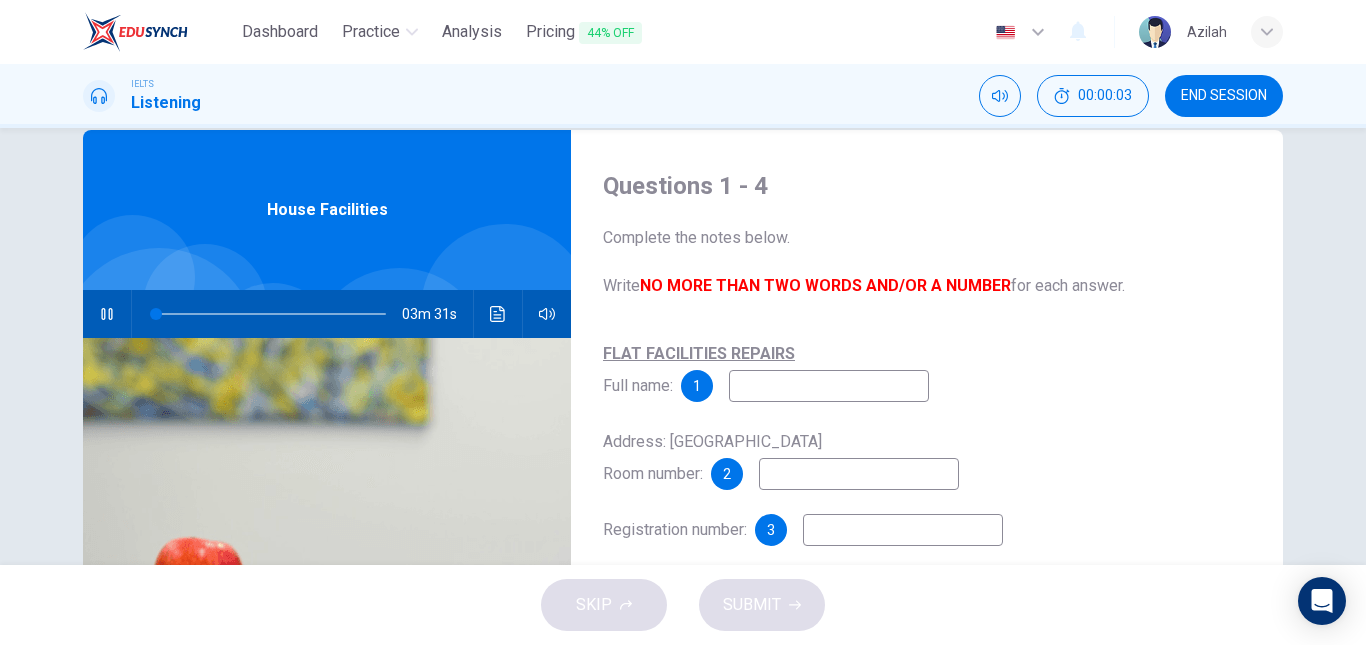 scroll, scrollTop: 138, scrollLeft: 0, axis: vertical 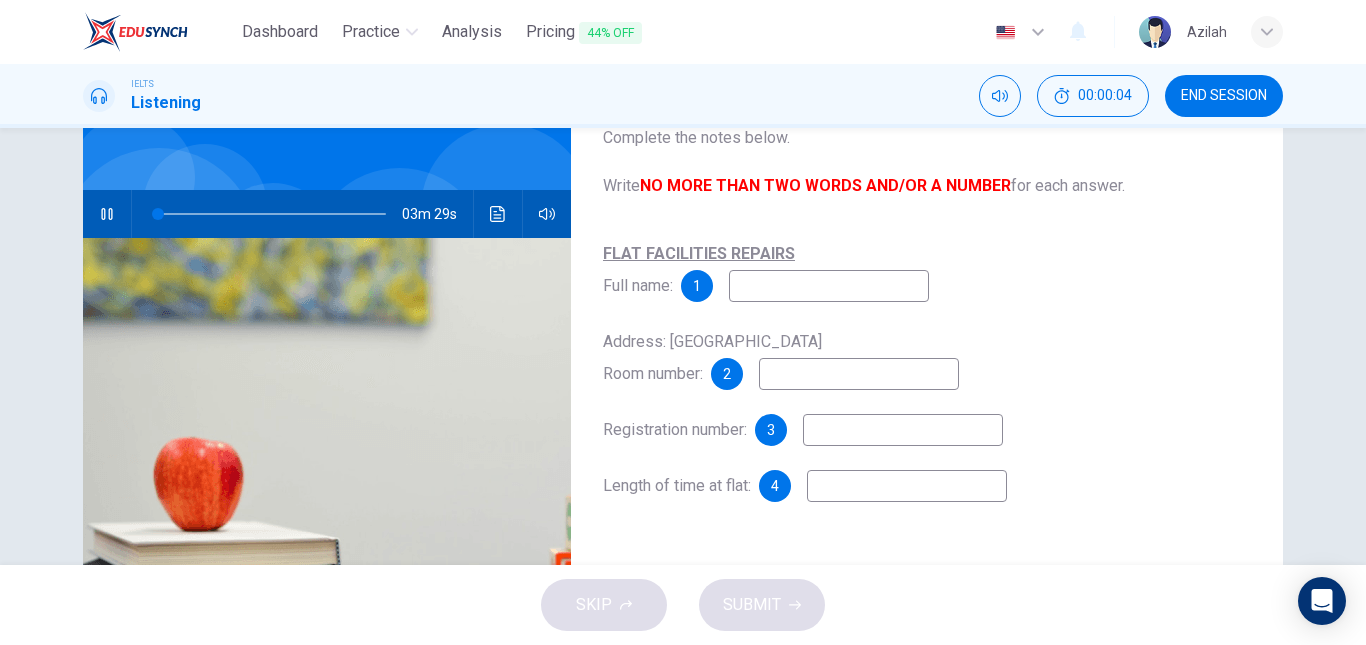 click at bounding box center (829, 286) 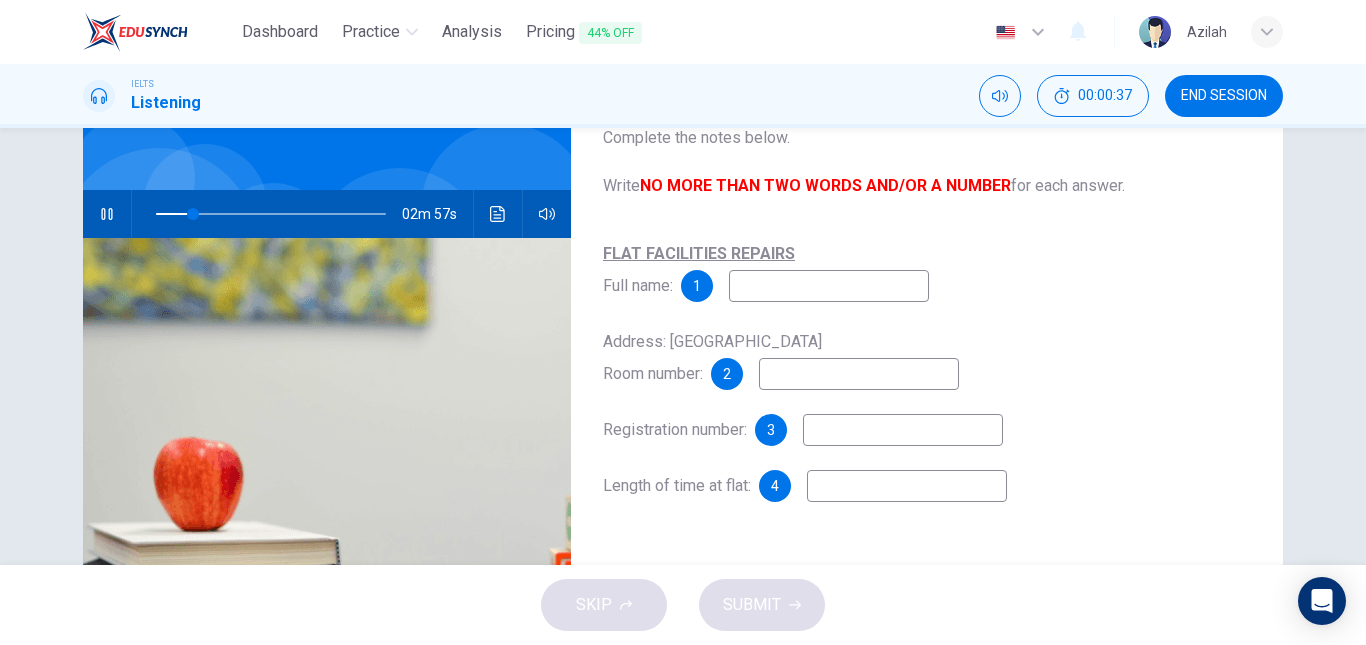 type on "17" 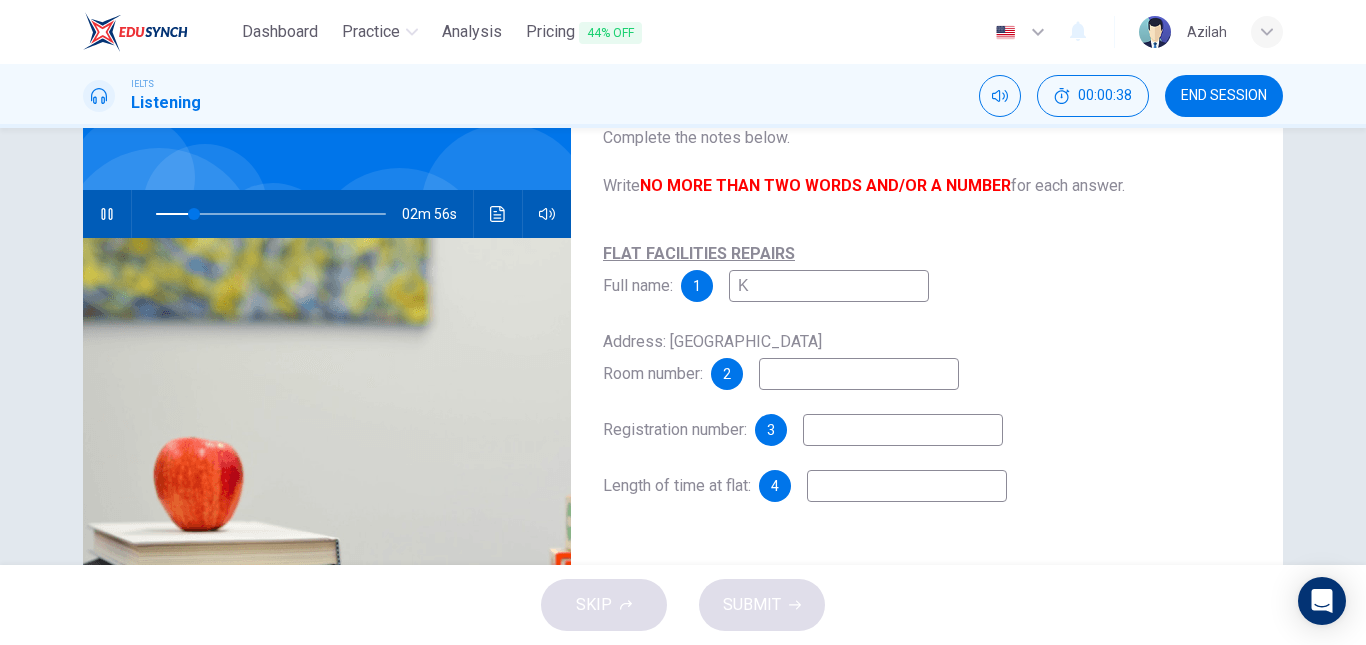 type on "Ke" 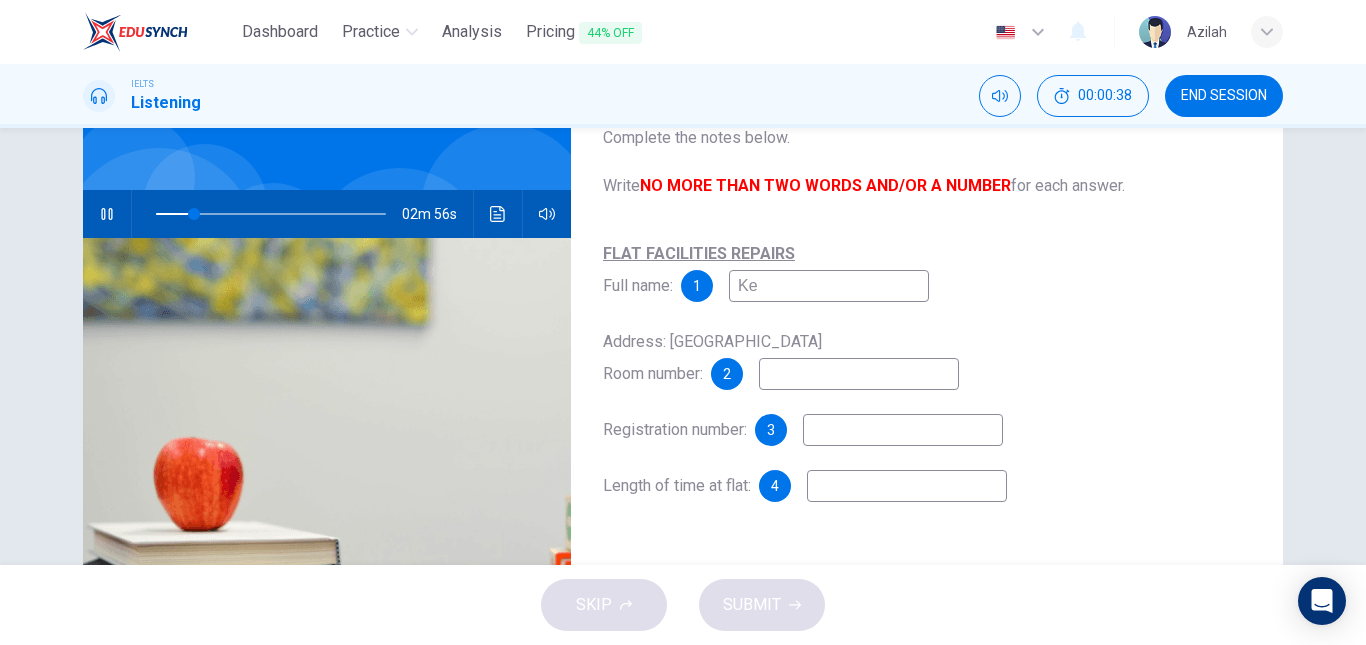 type on "17" 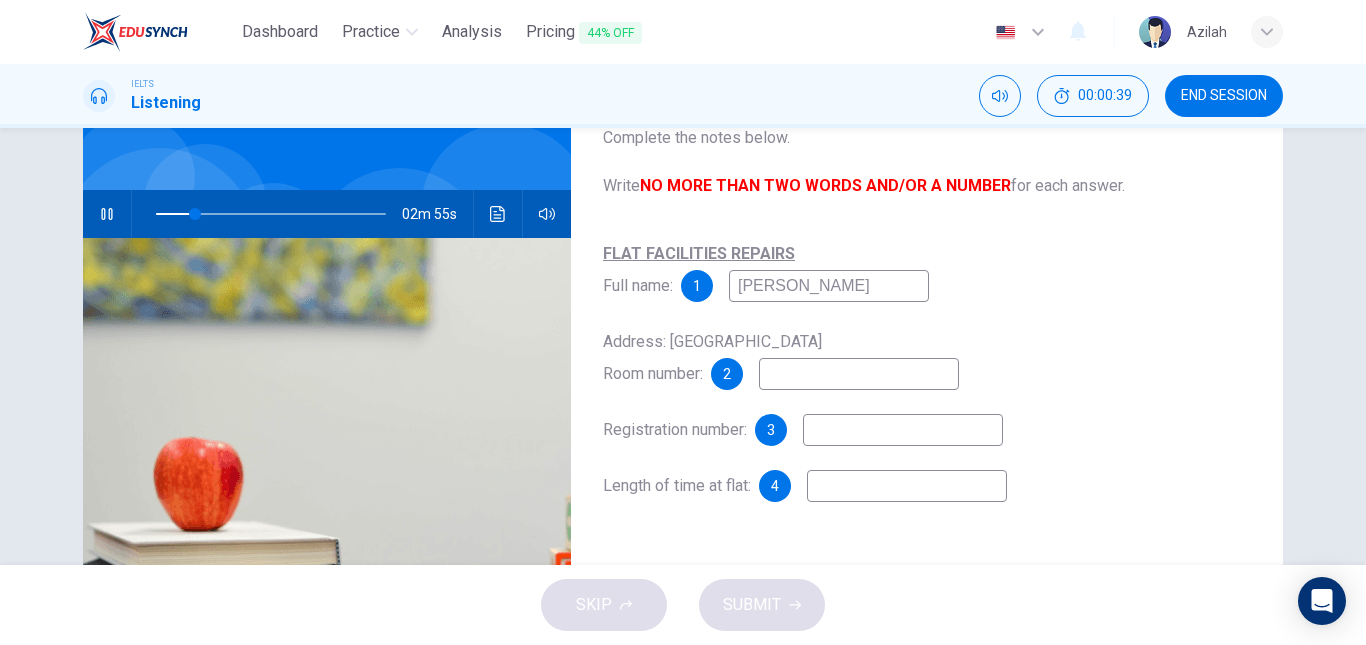 type on "[PERSON_NAME]" 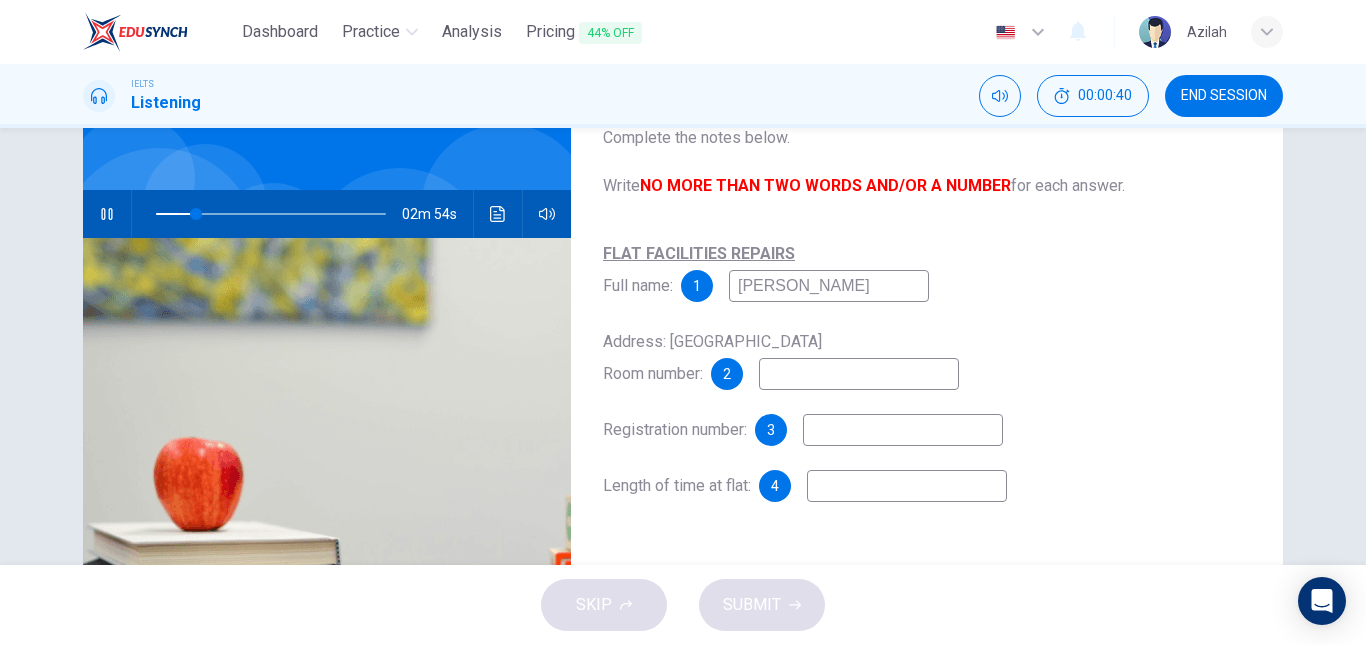 type on "[PERSON_NAME]" 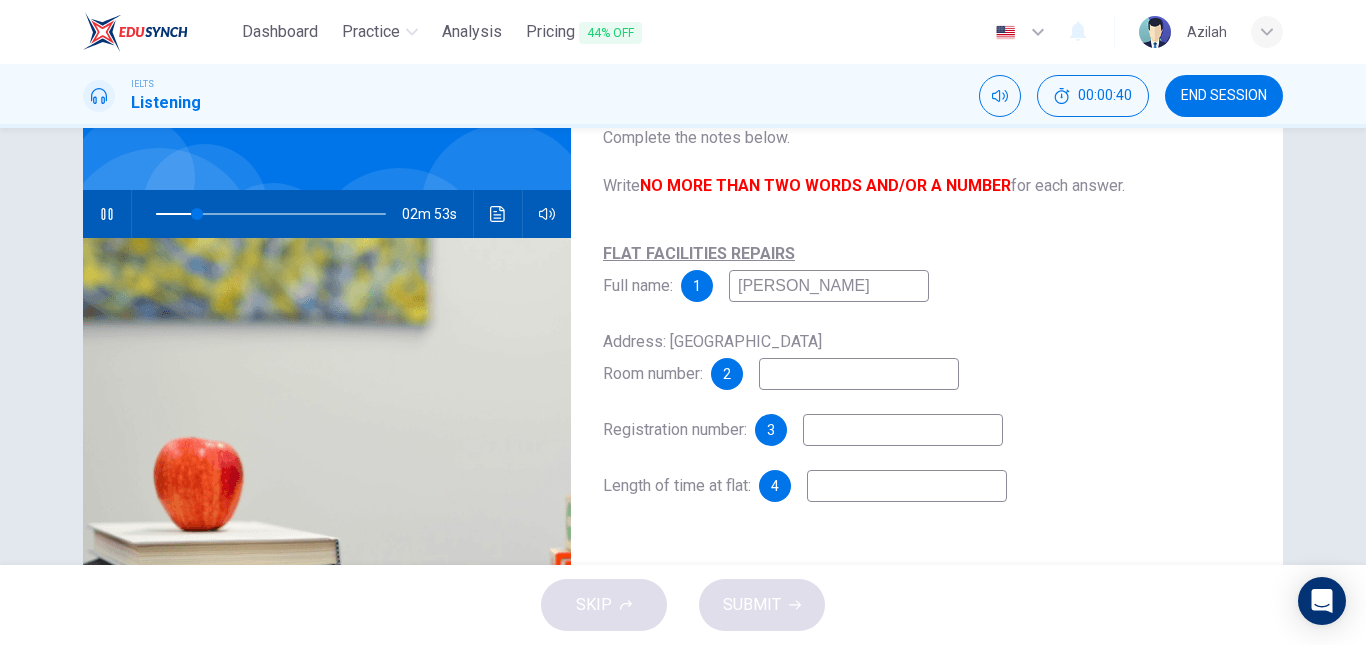 type on "[PERSON_NAME]" 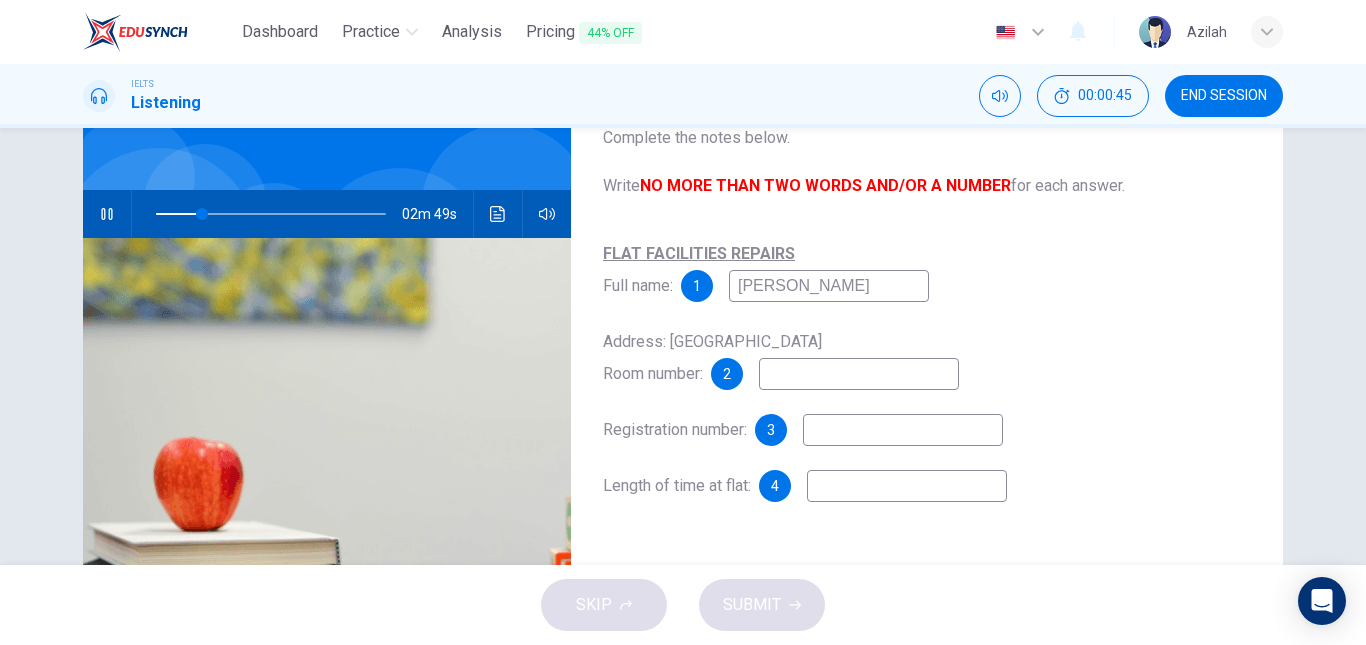 type on "20" 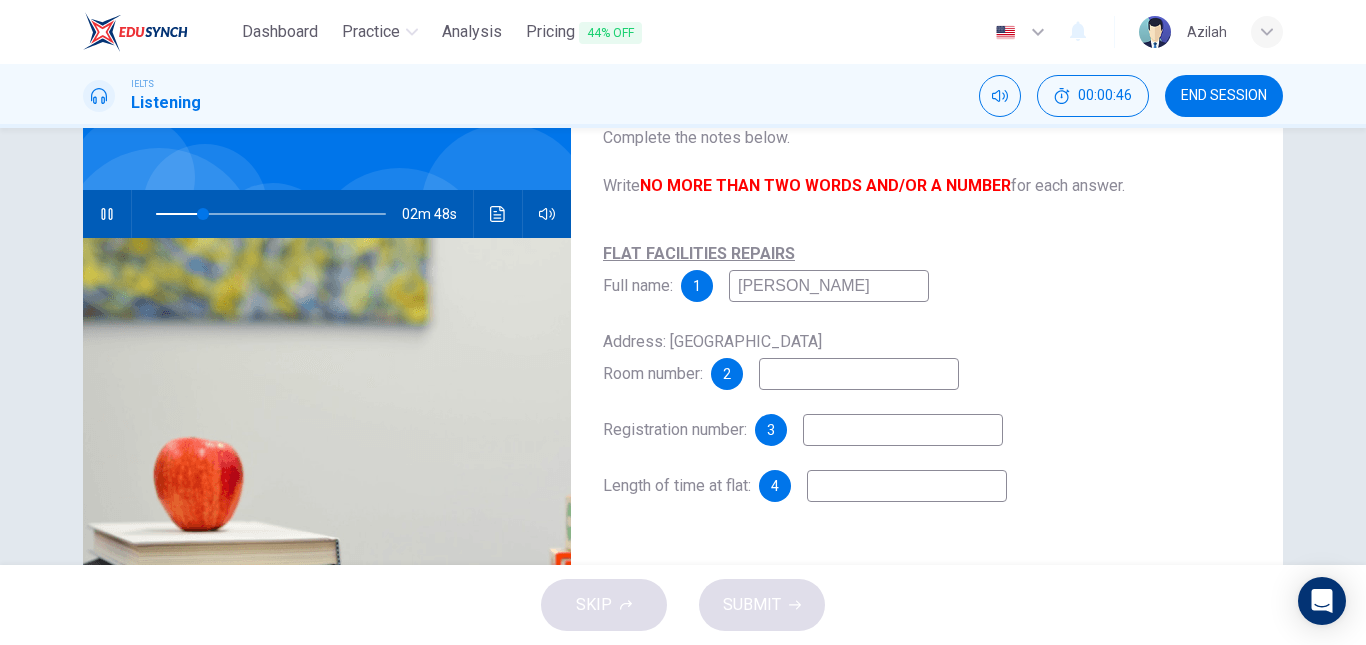 type on "[PERSON_NAME]" 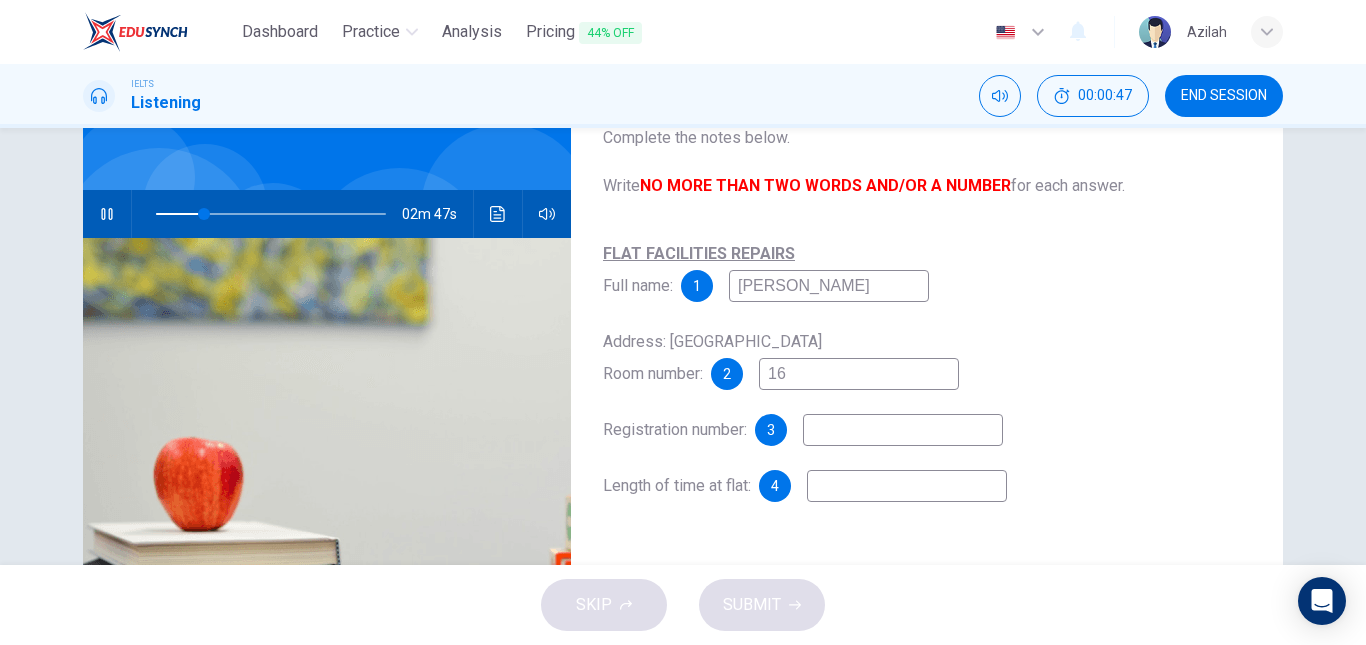 type on "16C" 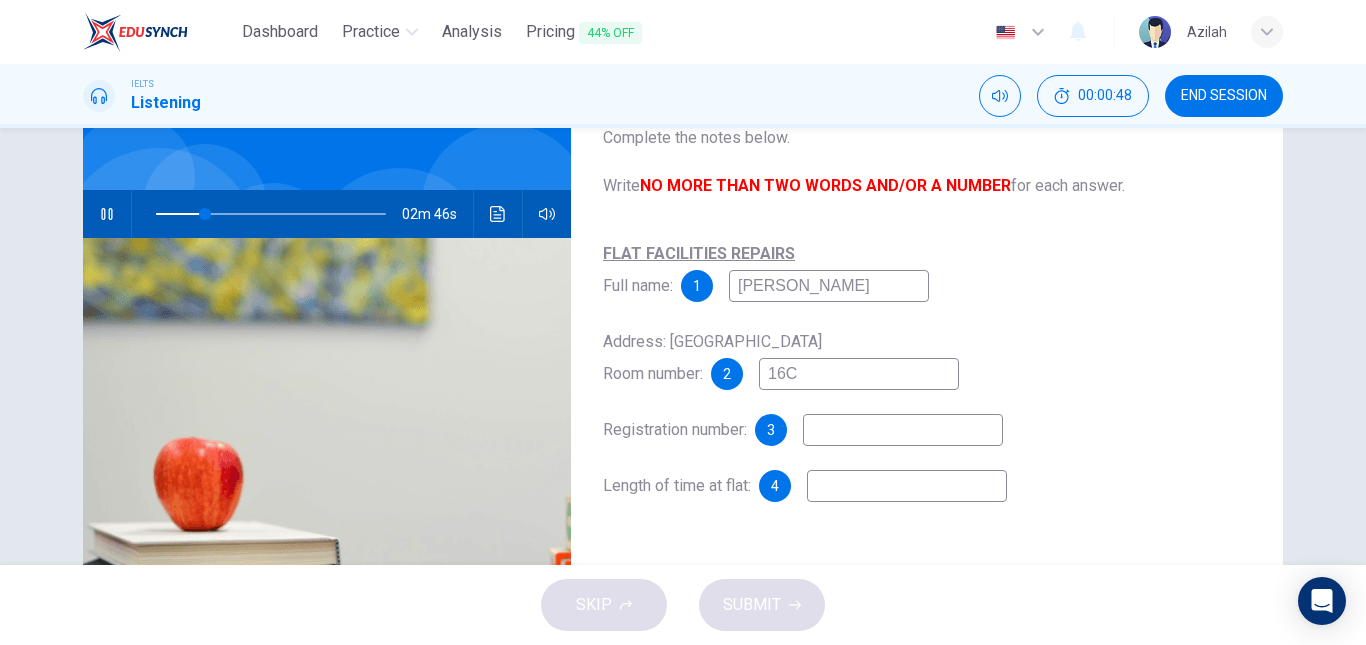 type on "22" 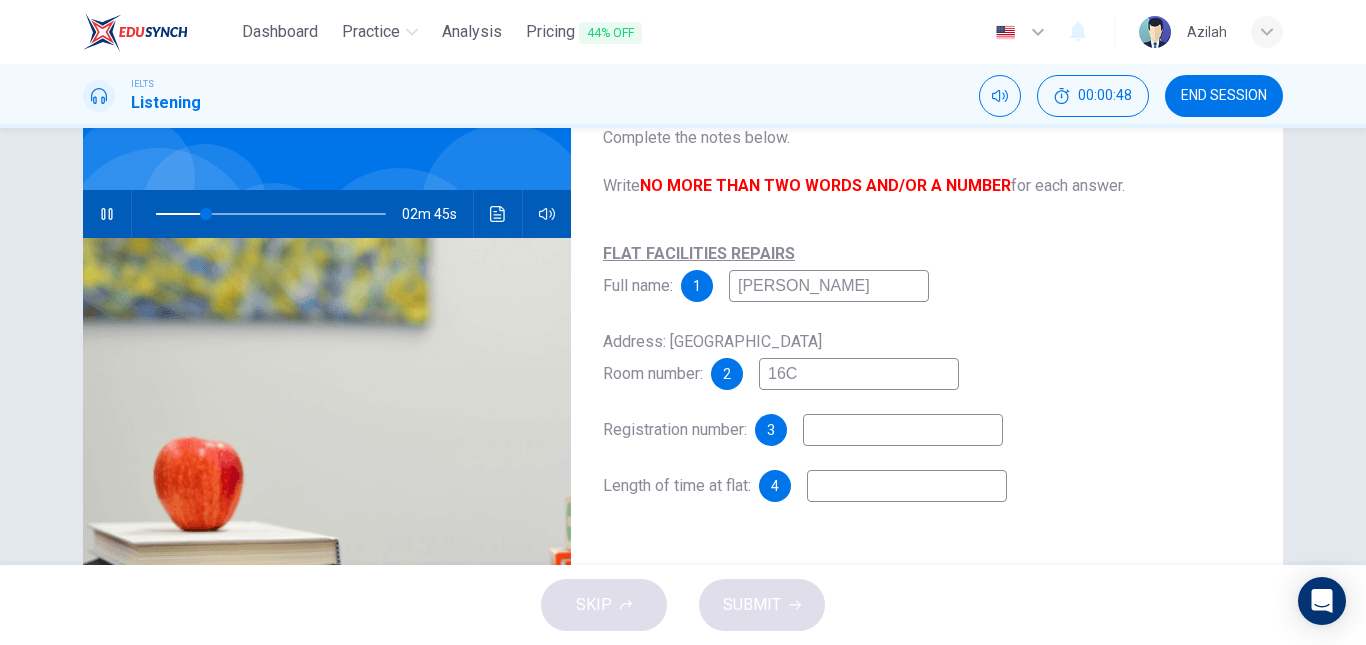 type on "16C" 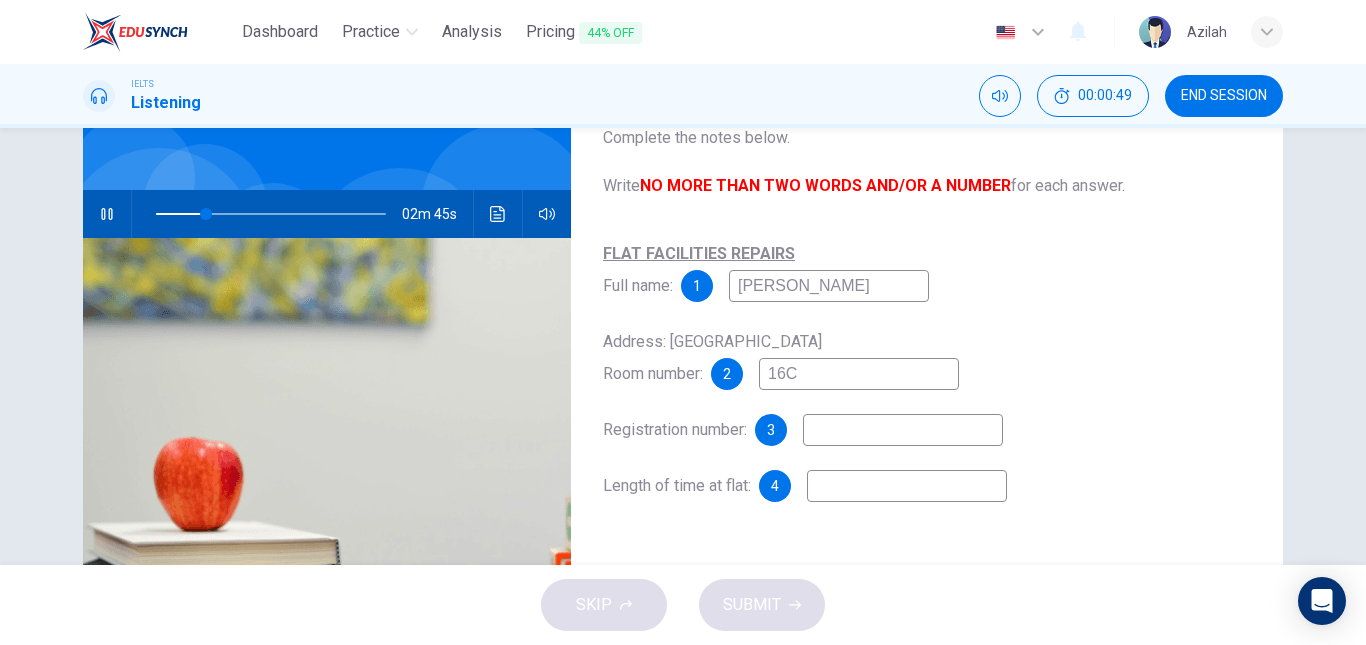 click at bounding box center (903, 430) 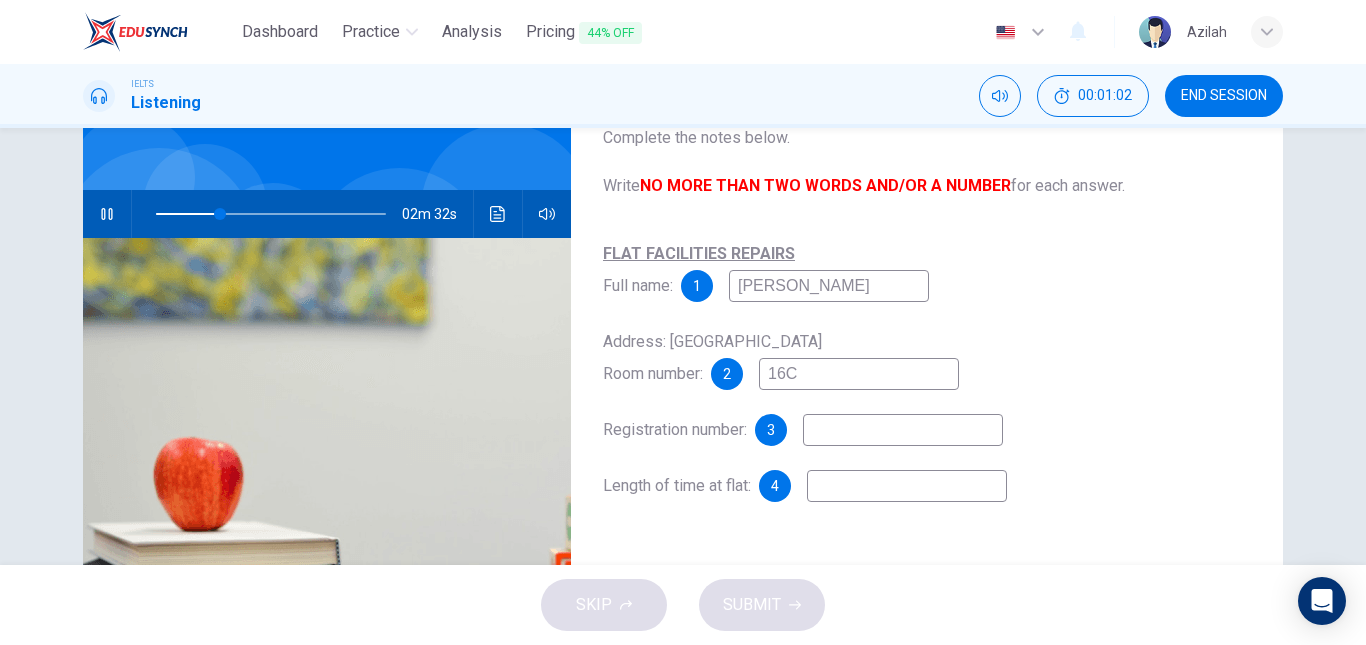 type on "28" 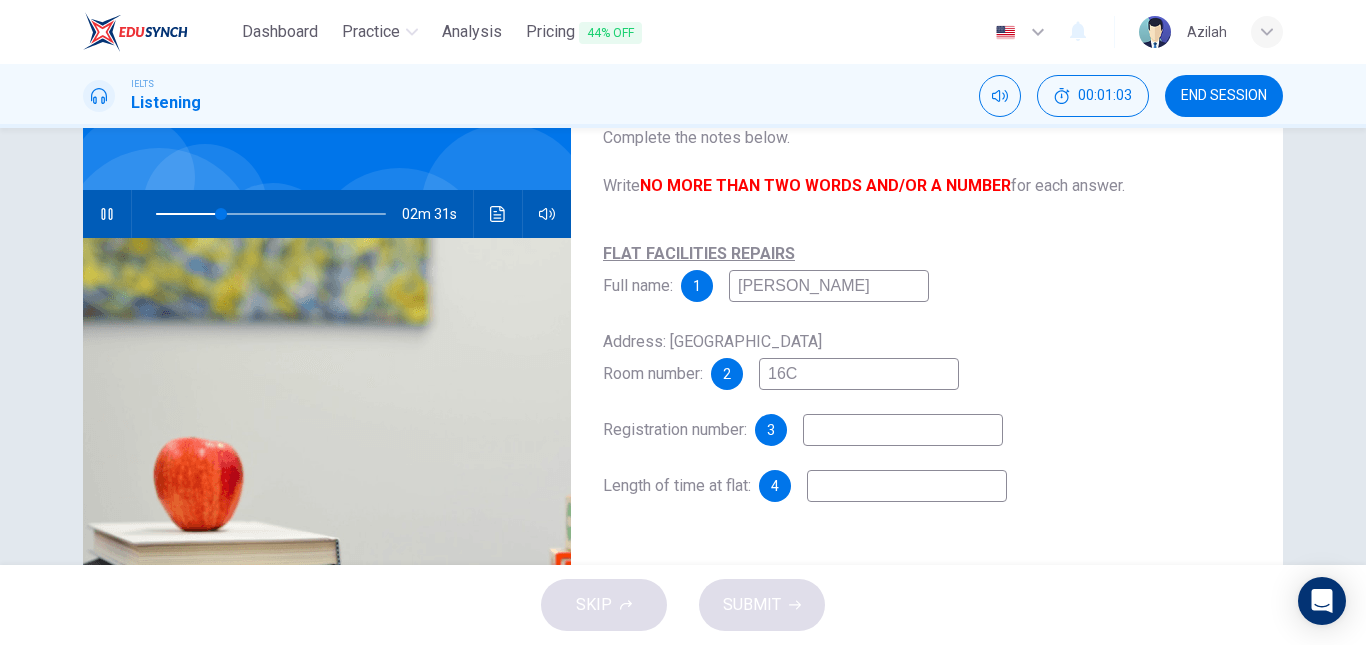 type on "K" 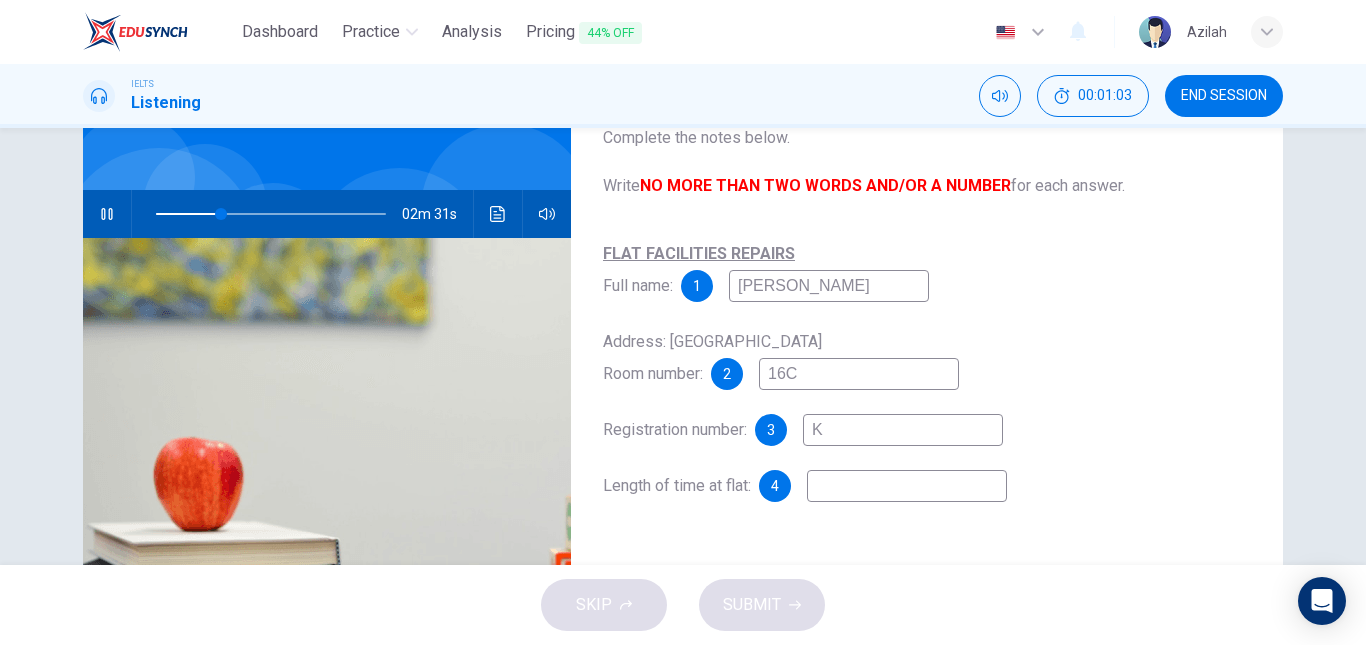 type on "29" 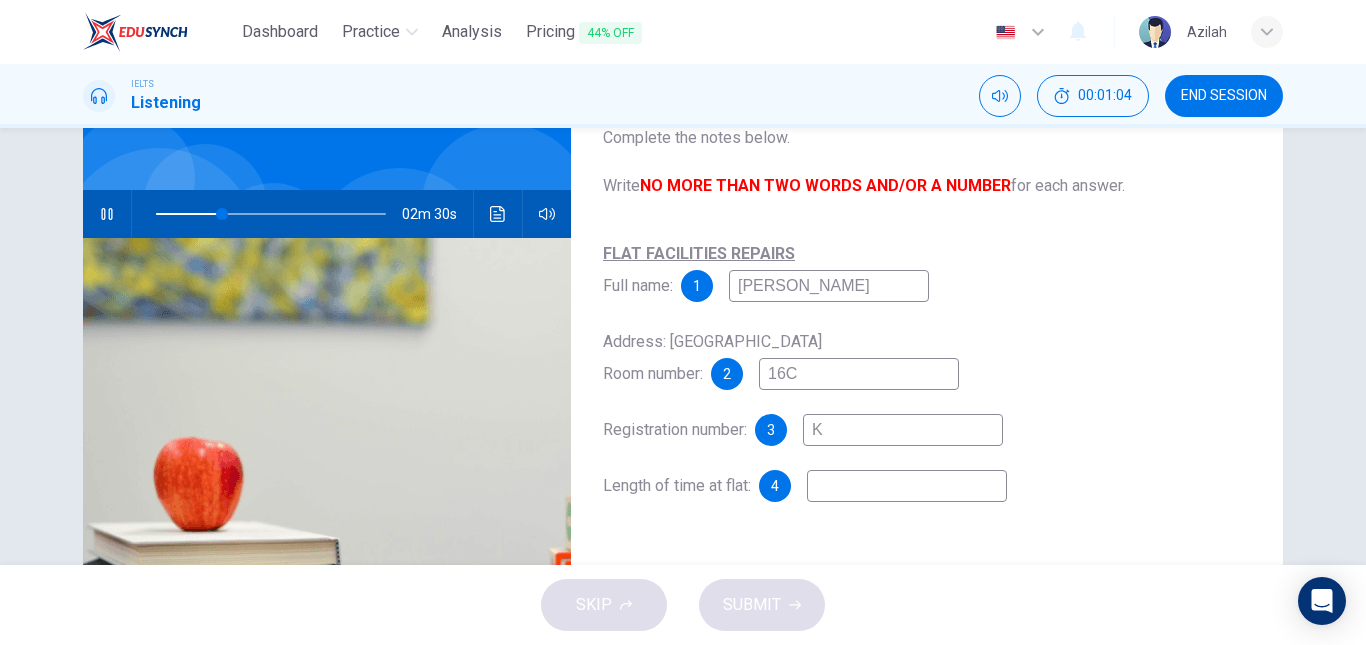 type on "KG" 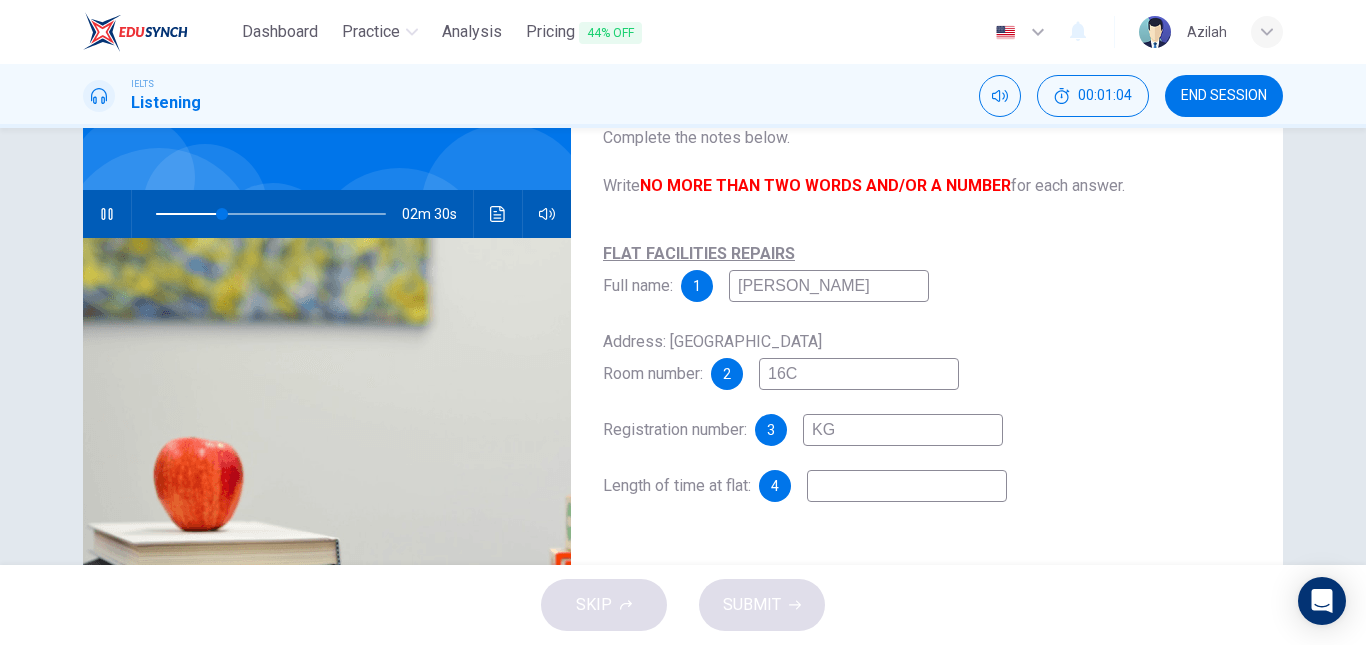 type on "29" 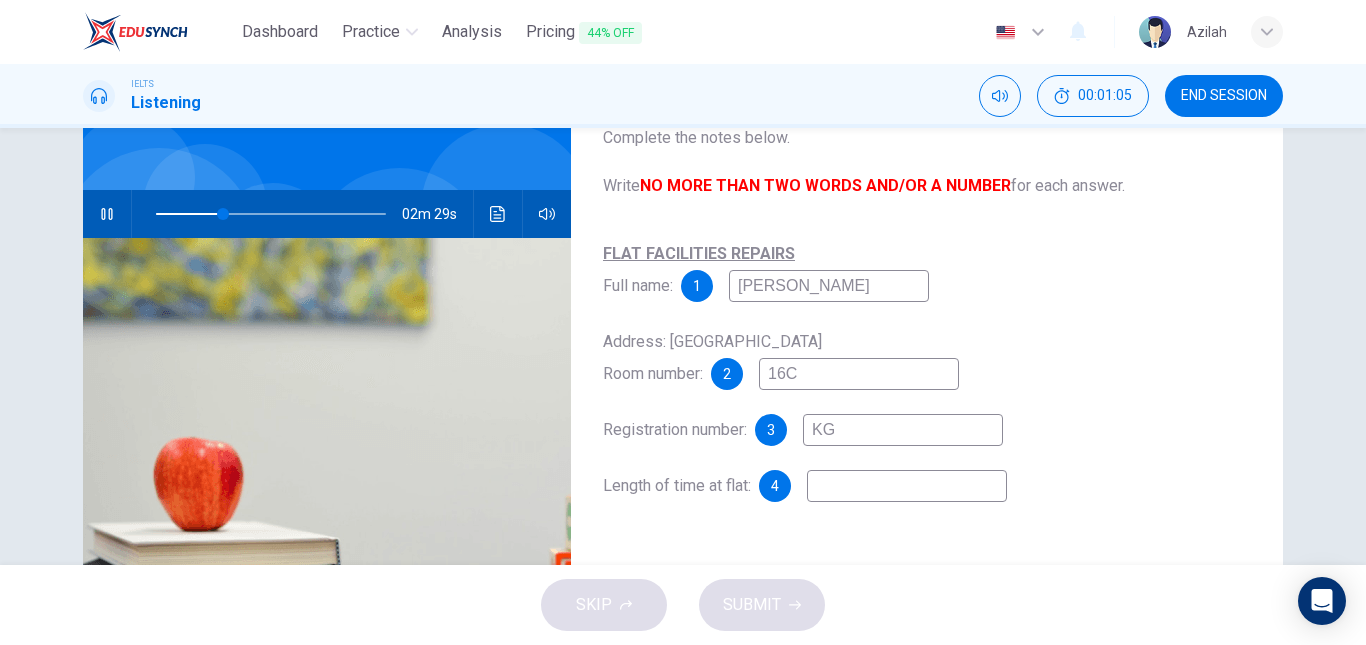 type on "KG6" 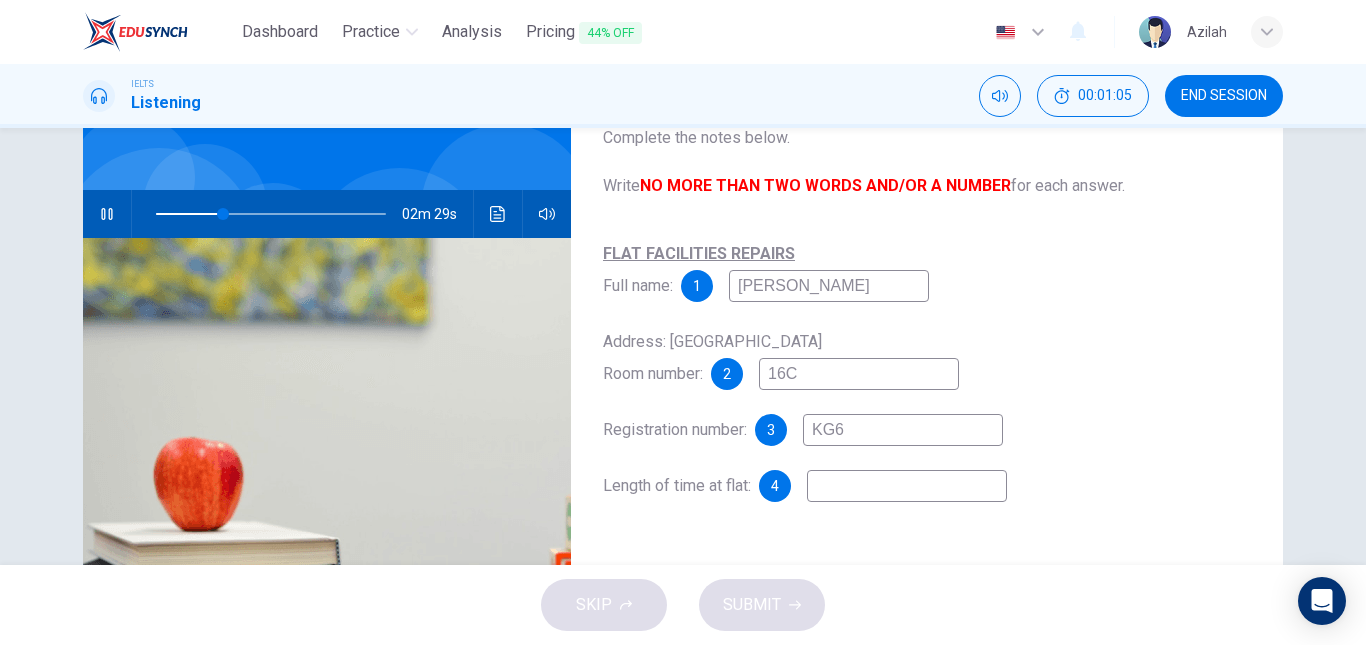 type on "30" 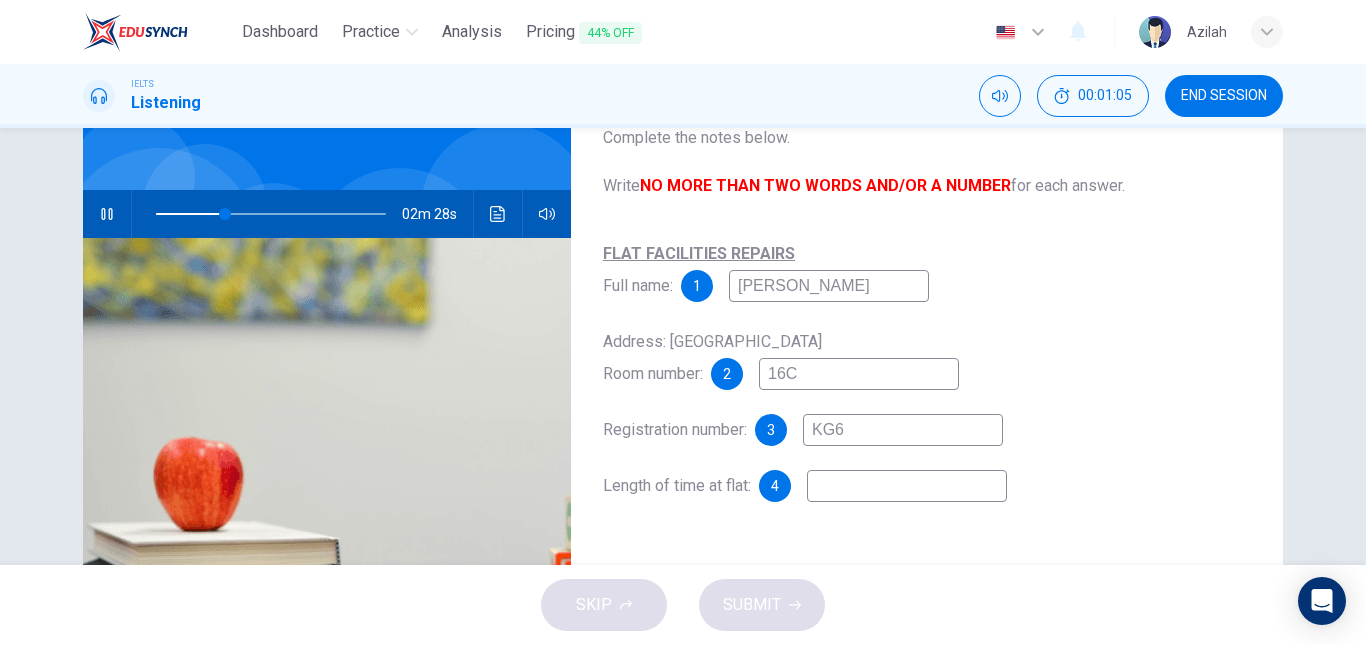 type on "KG60" 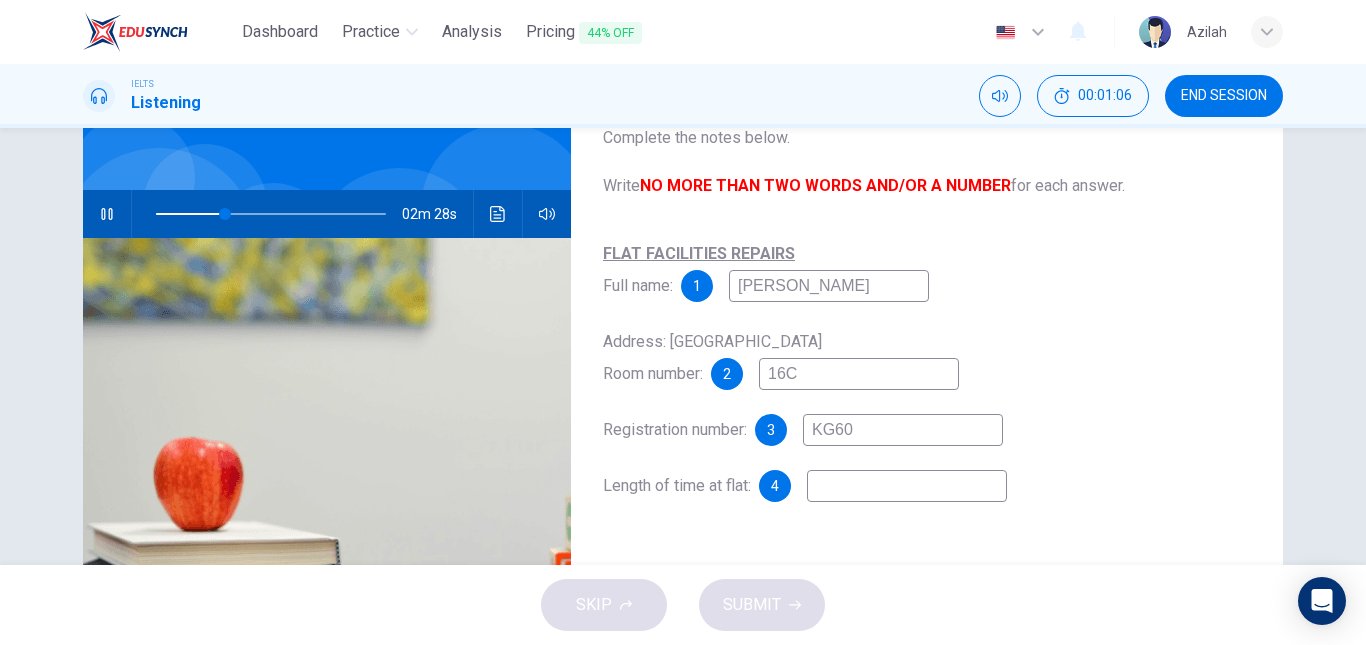 type on "30" 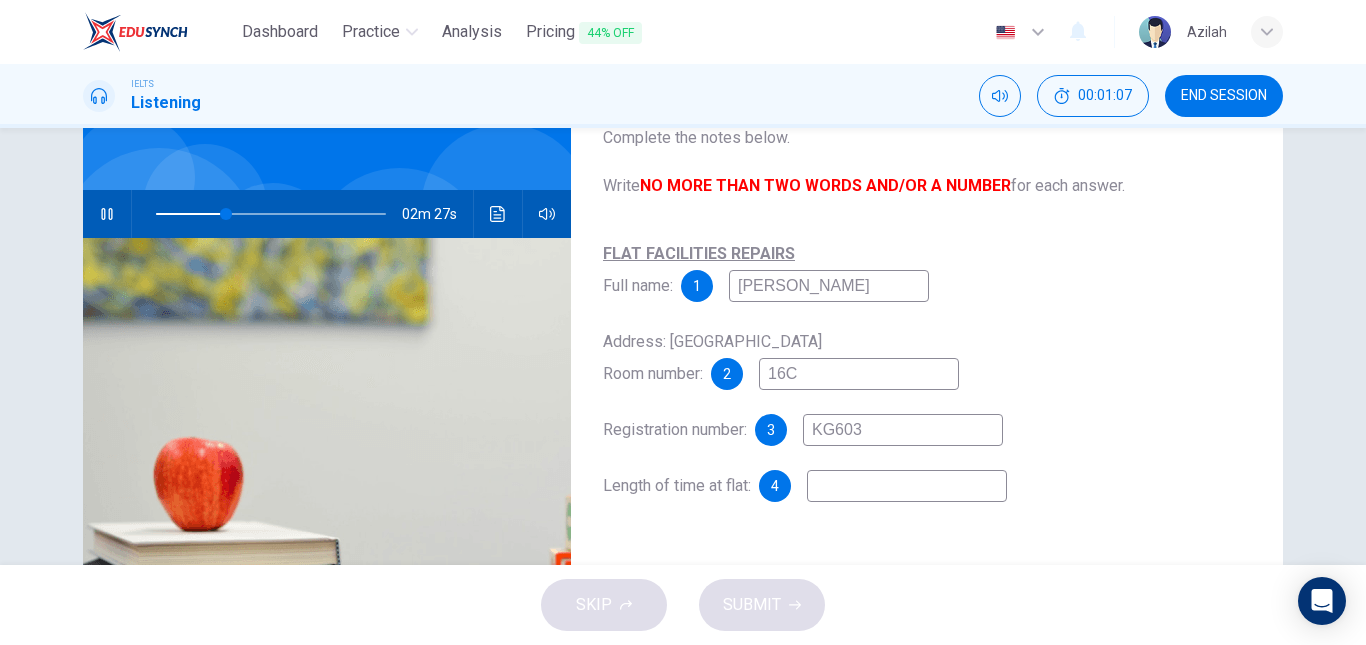 type on "KG6037" 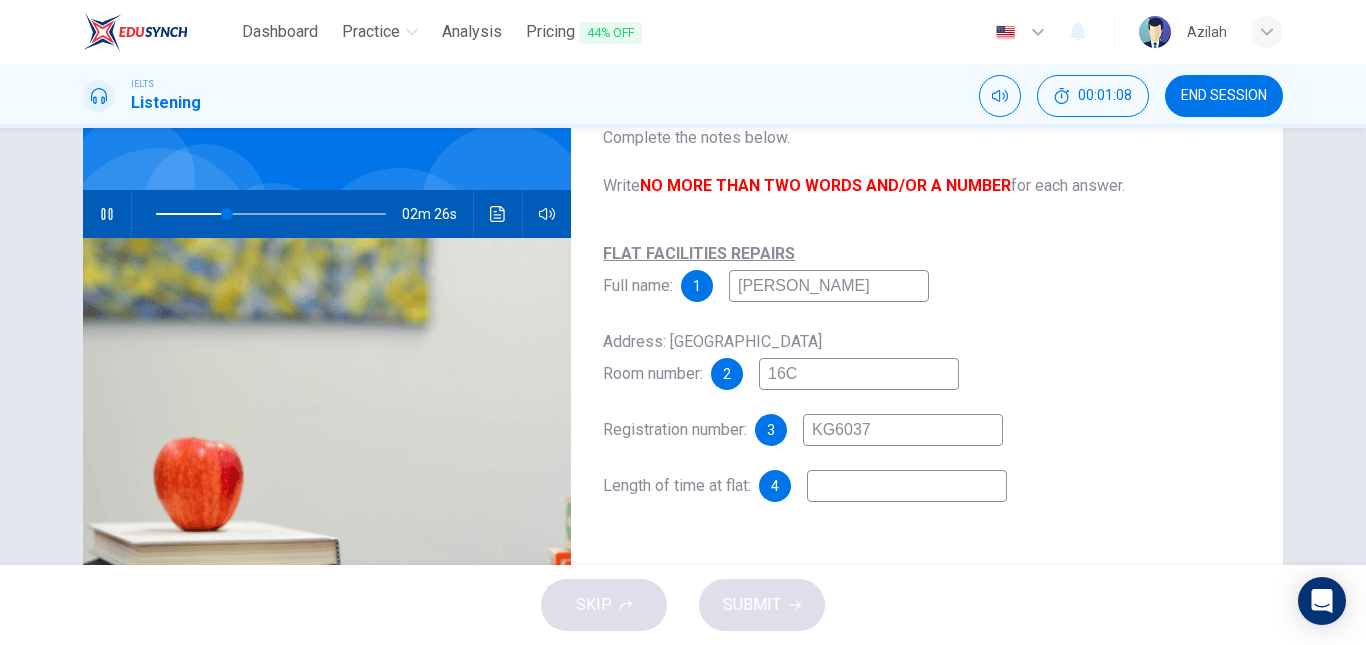 type on "31" 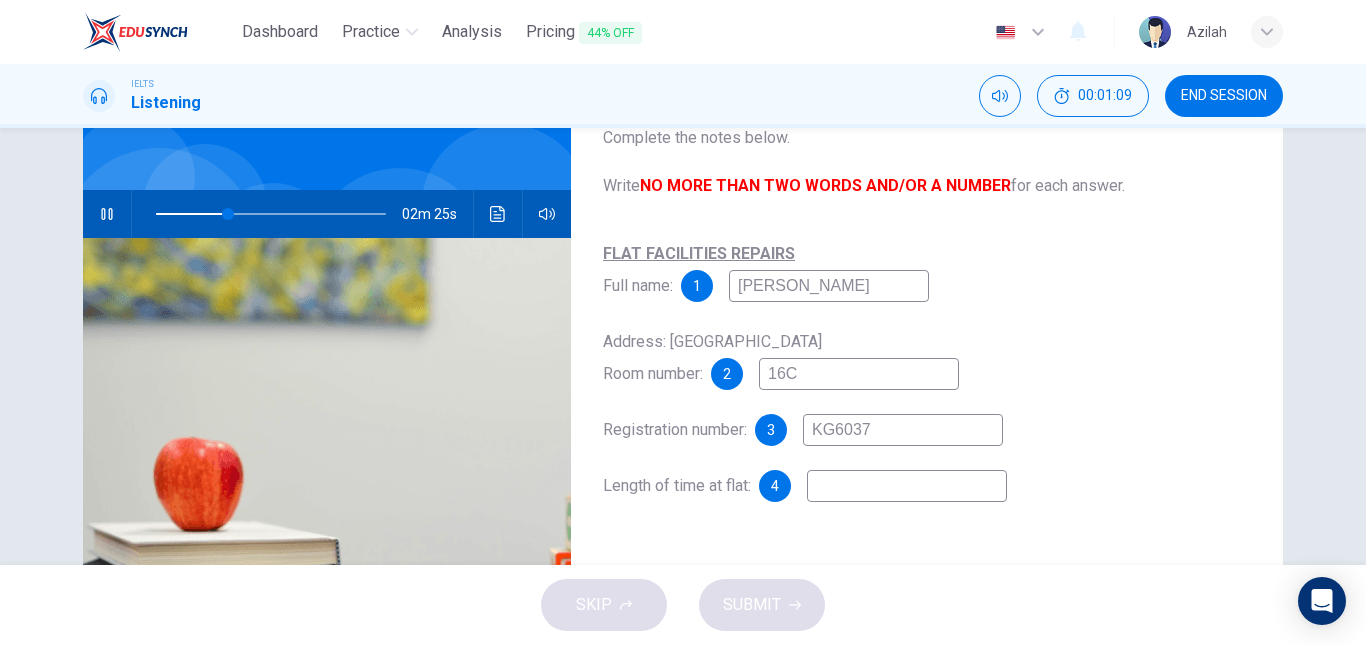 type on "KG6037" 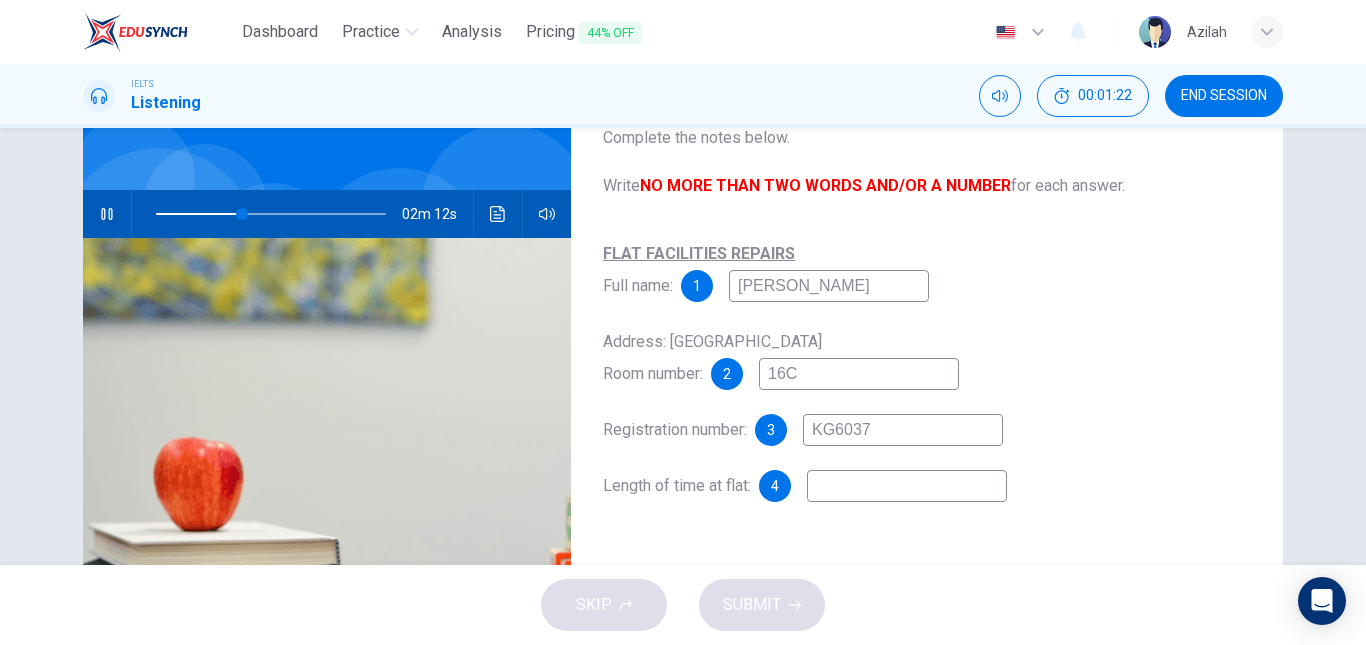 type on "38" 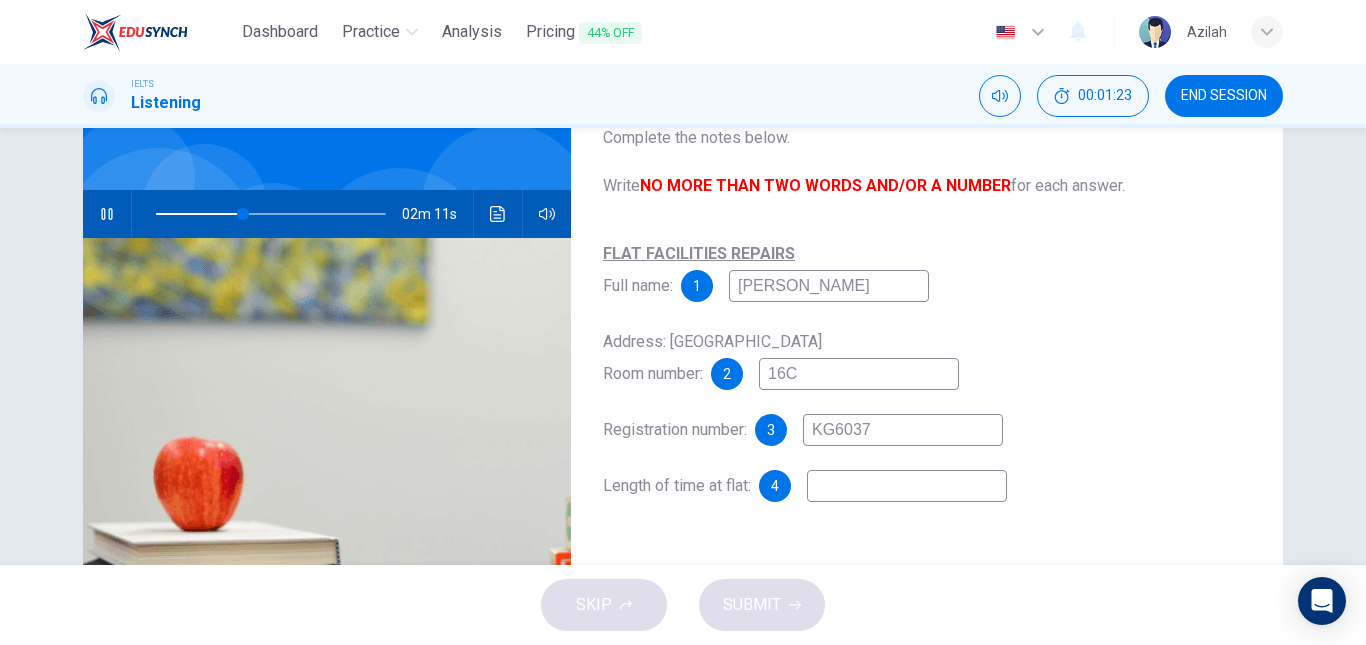 type on "2" 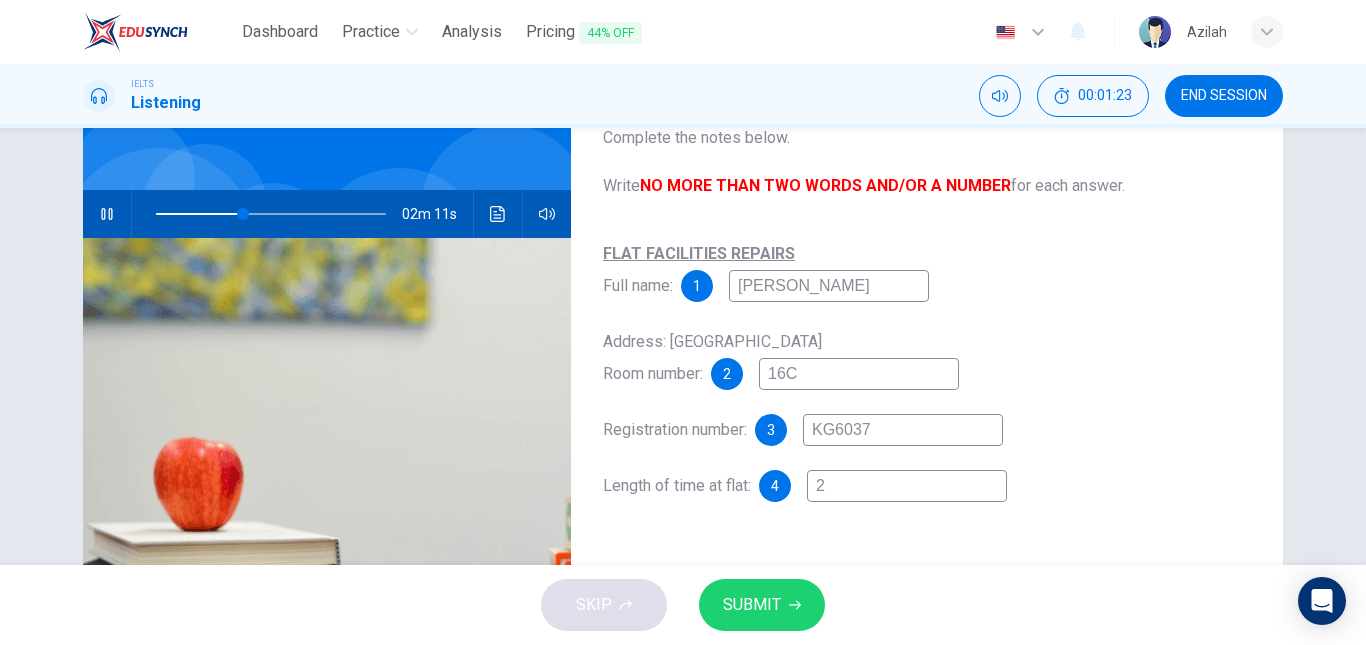 type on "2" 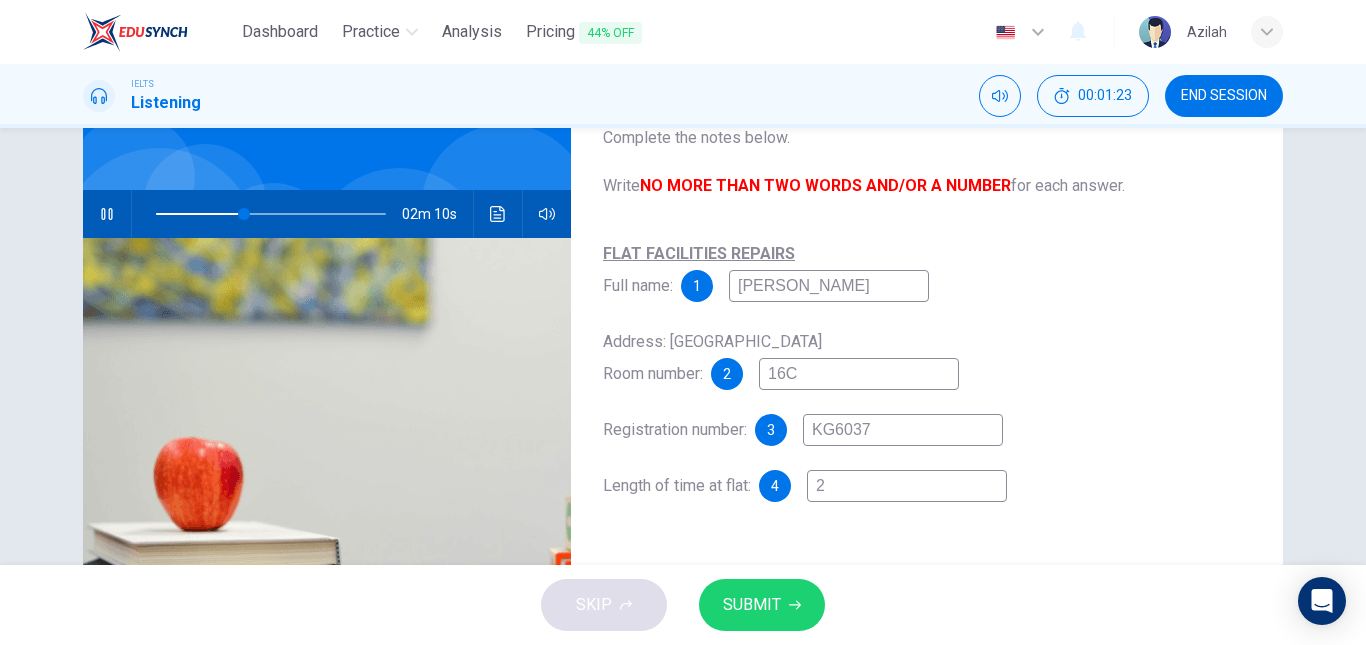 type on "2 M" 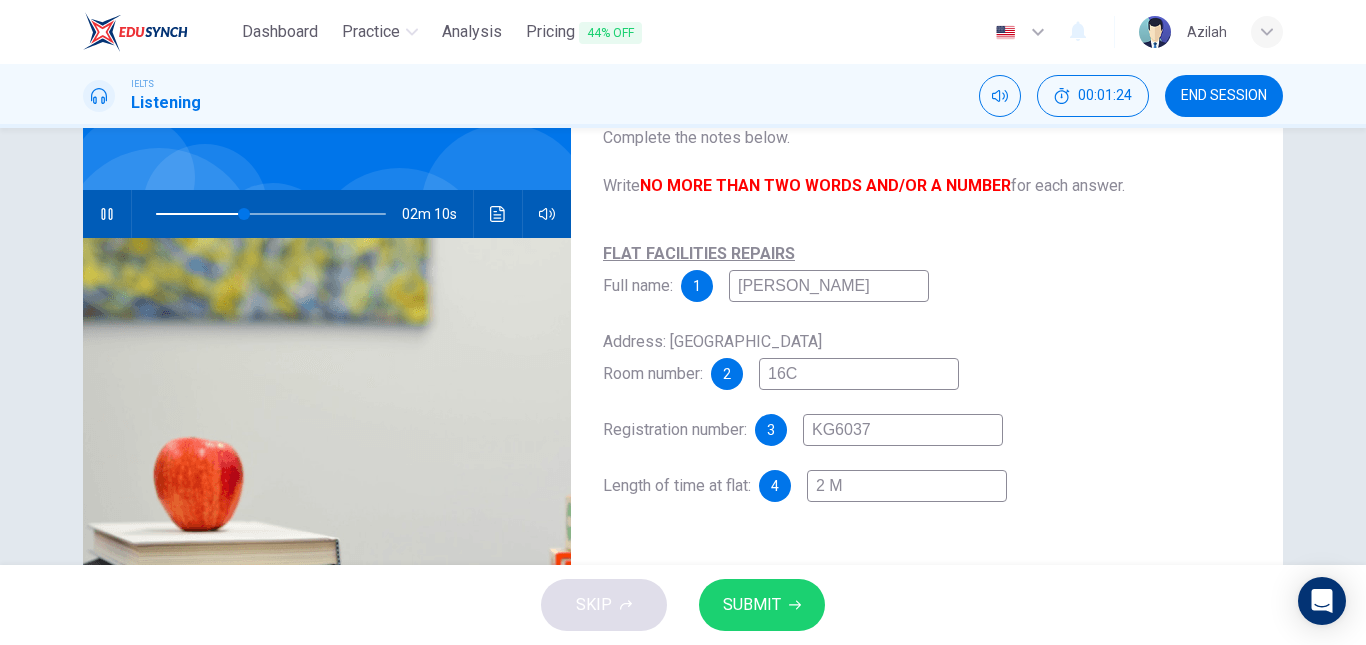 type on "39" 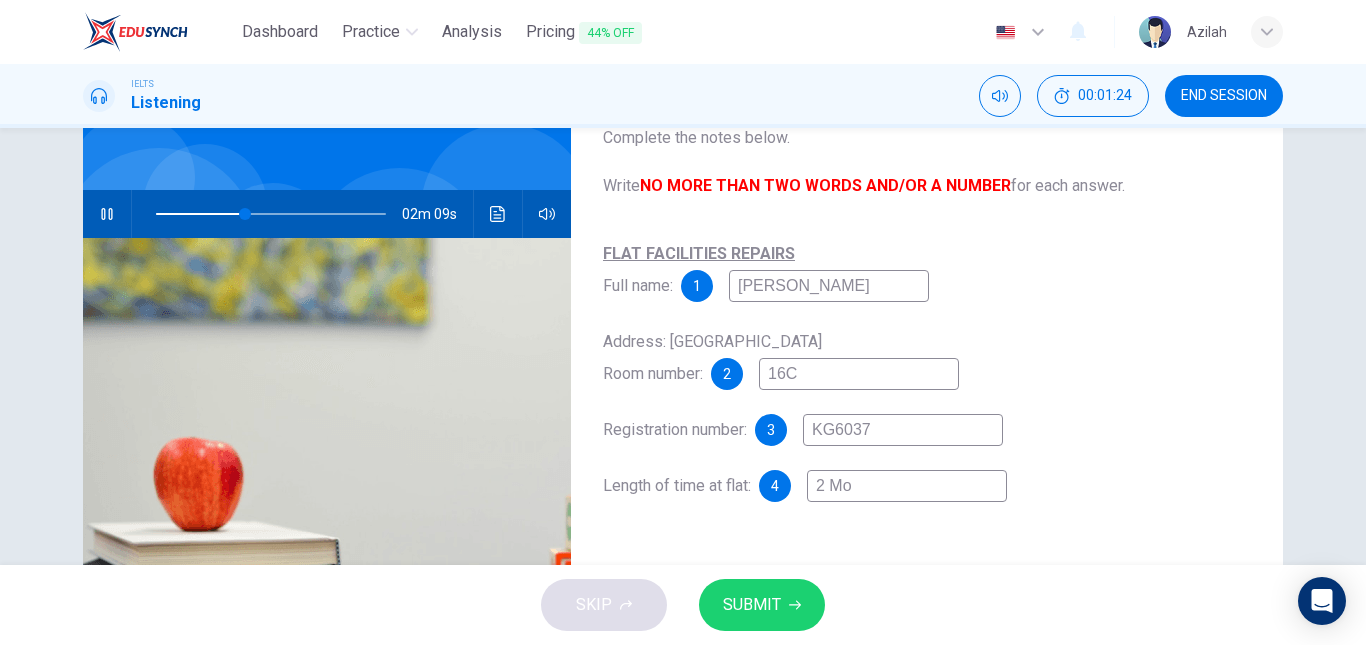 type on "2 Mon" 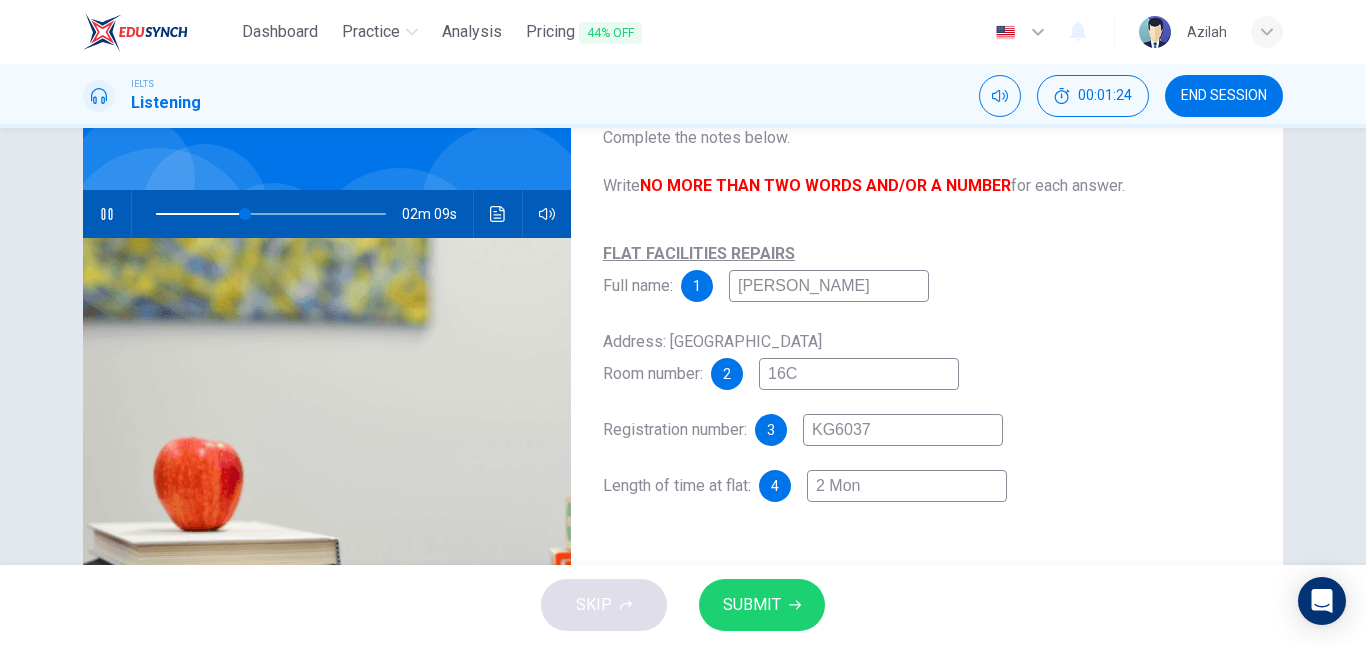 type on "39" 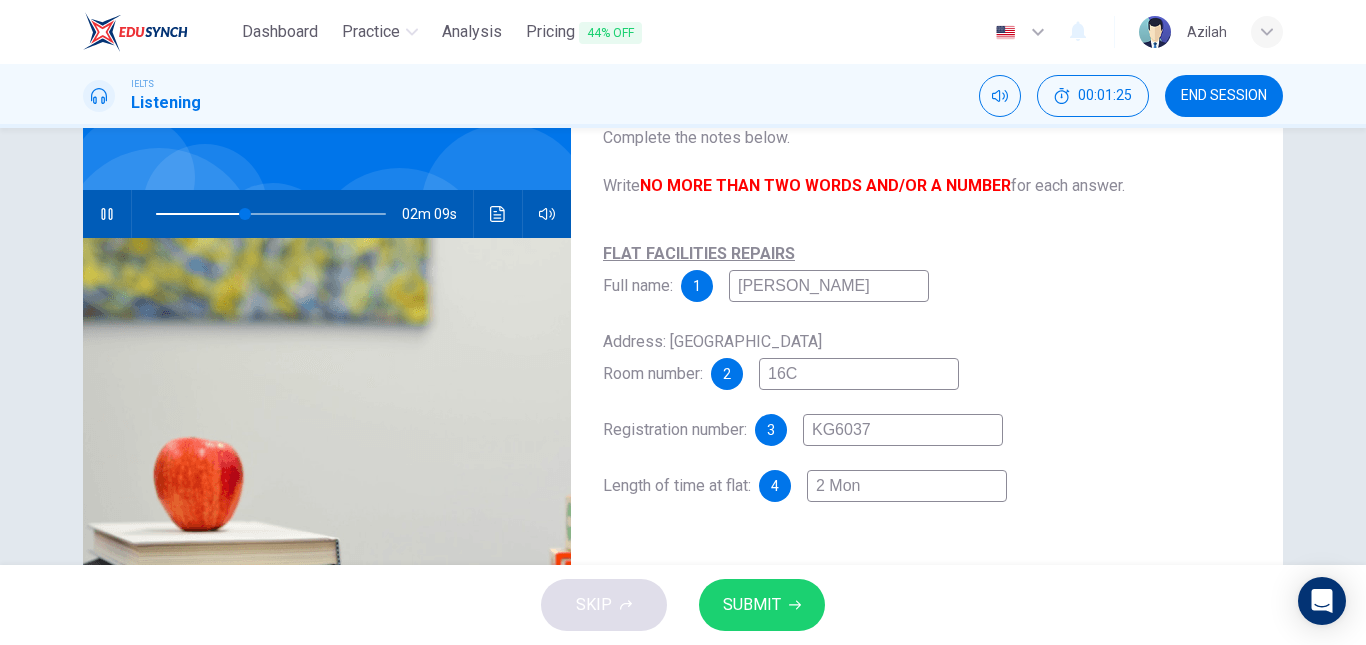 type on "2 Mont" 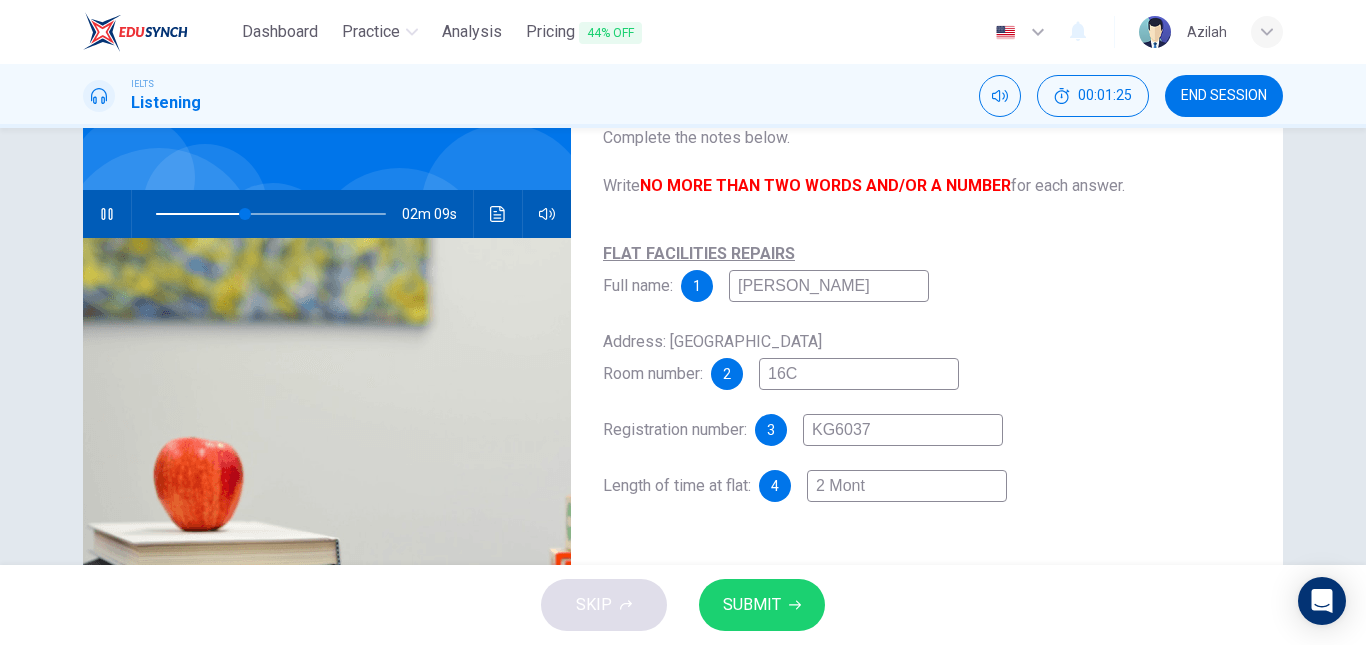 type on "39" 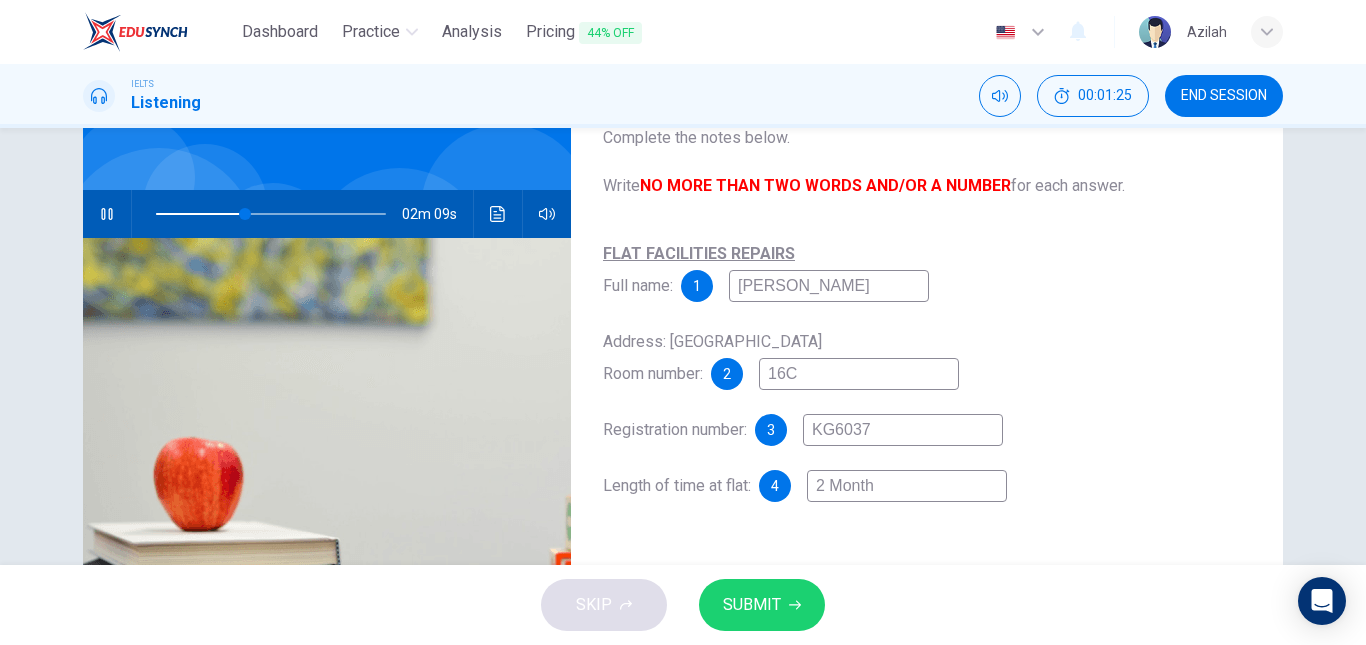type on "39" 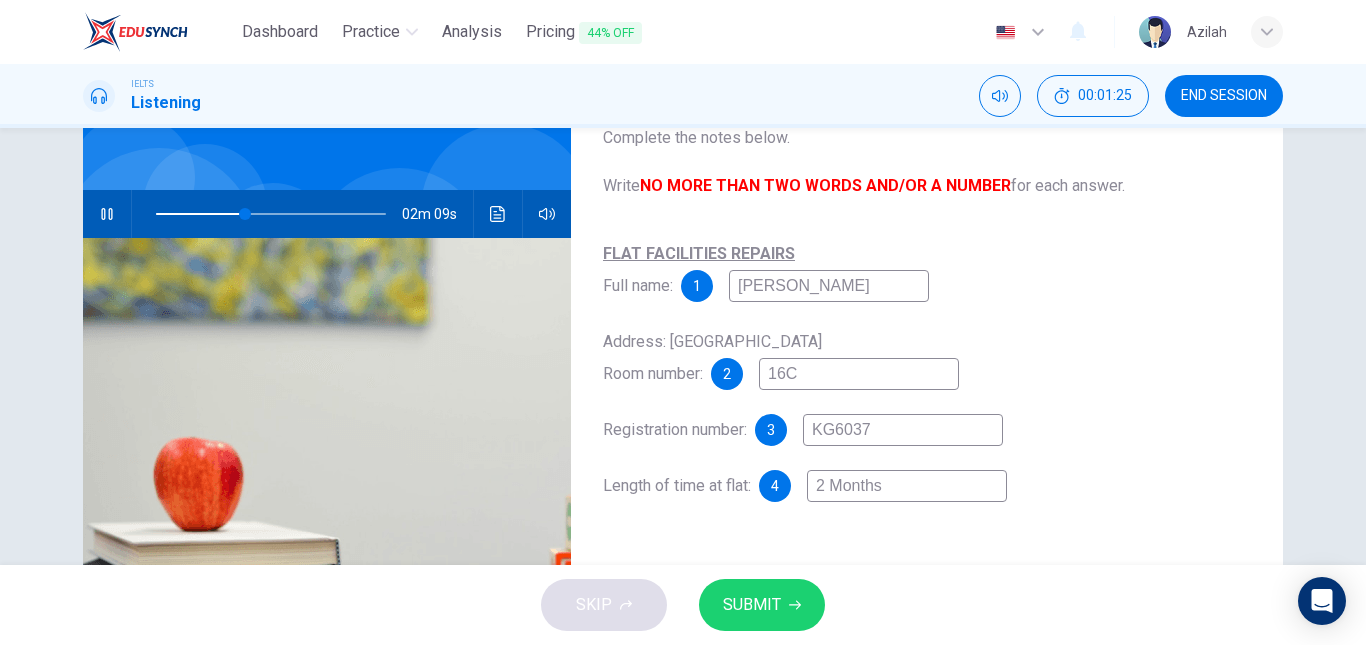 type on "39" 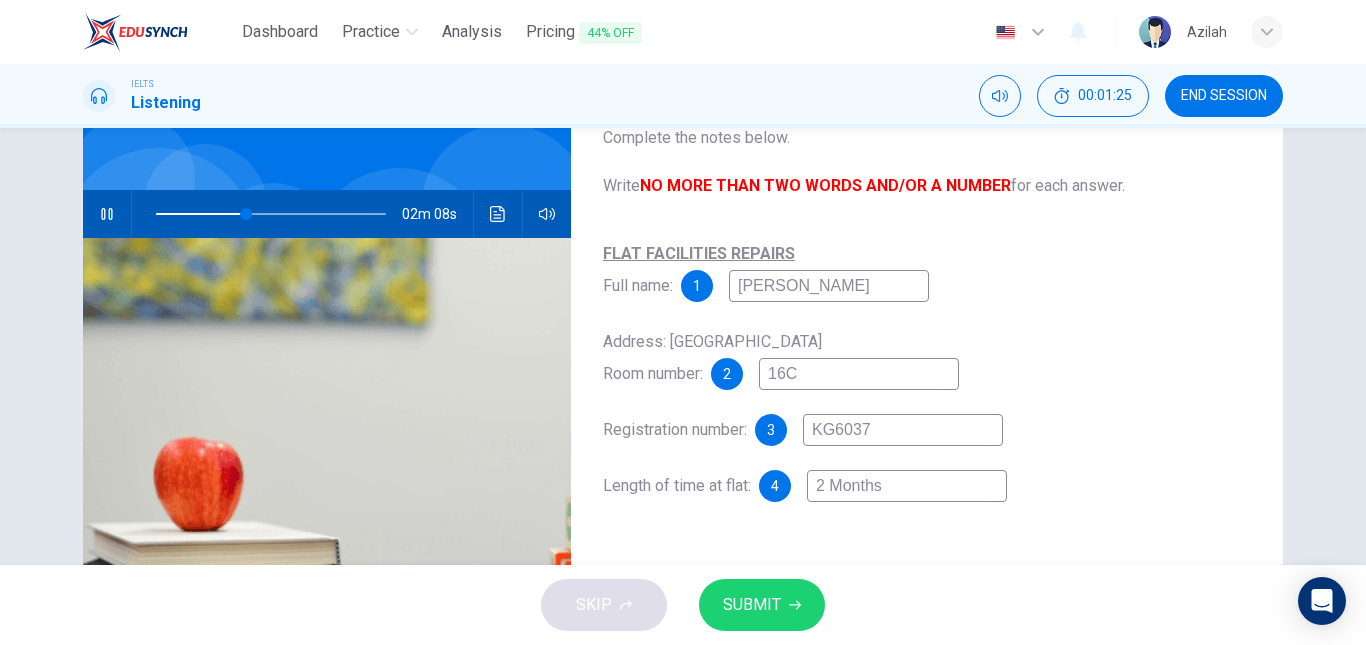 type on "2 Months" 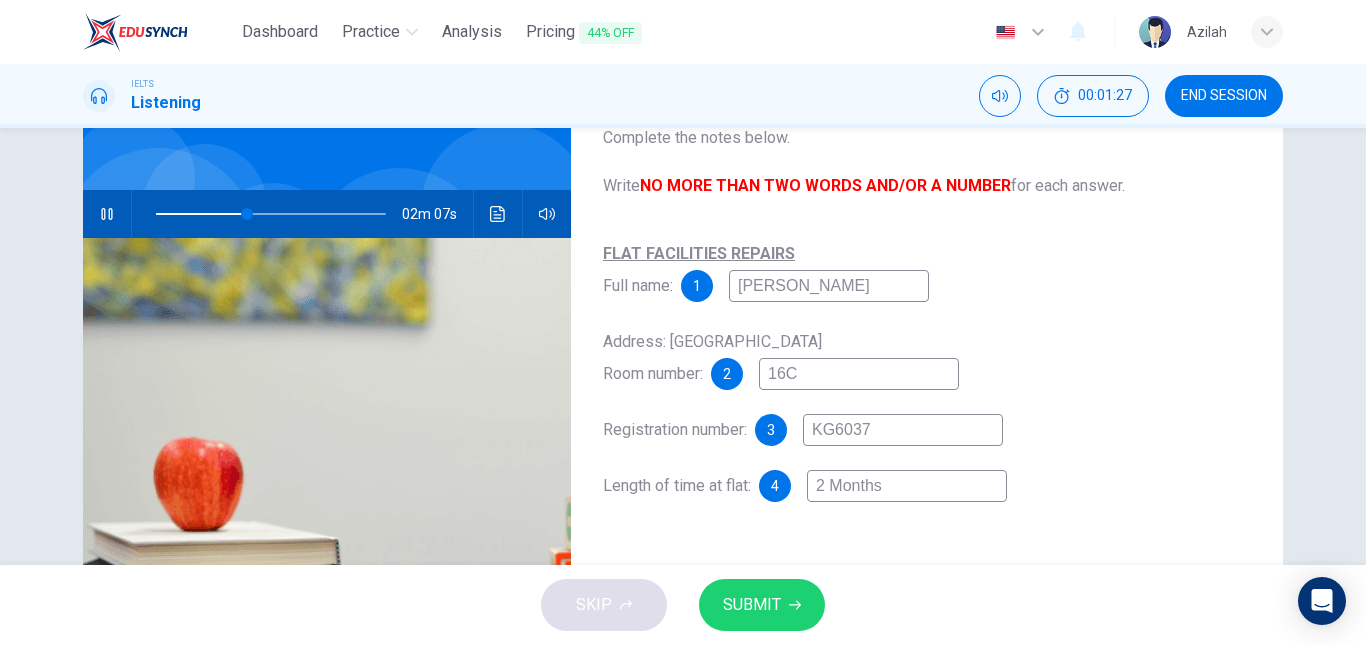 type on "40" 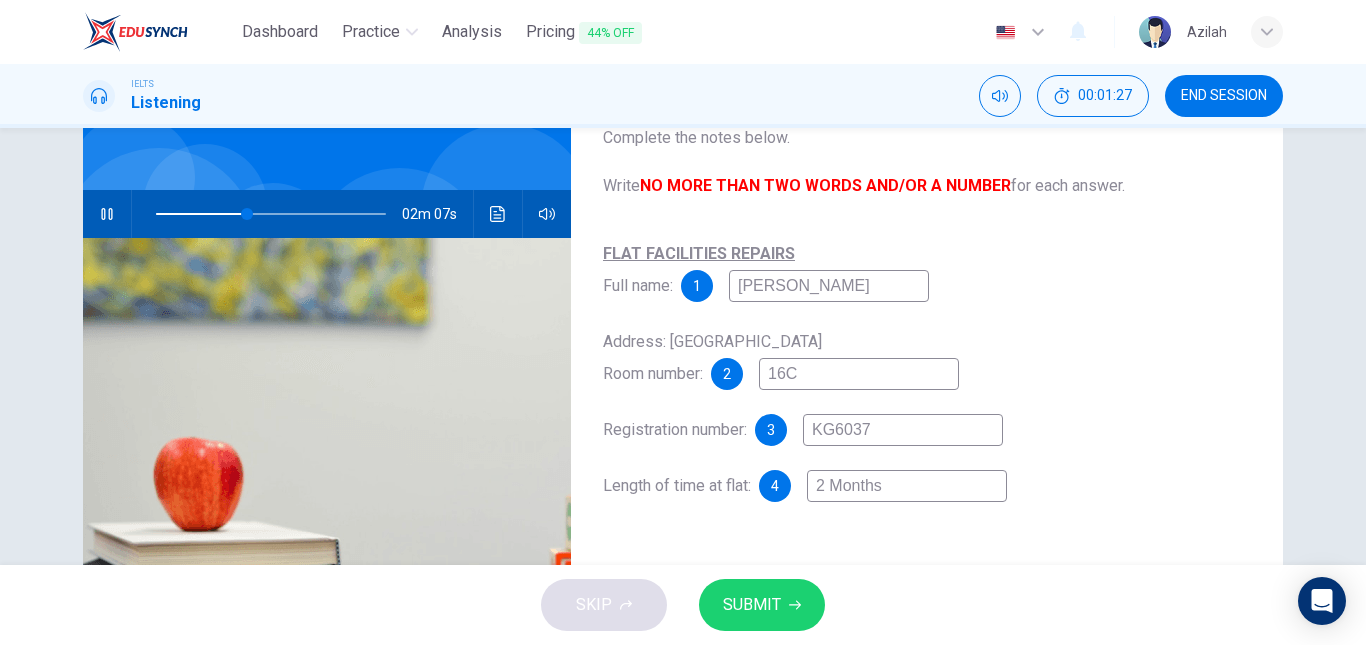 type on "2 Months" 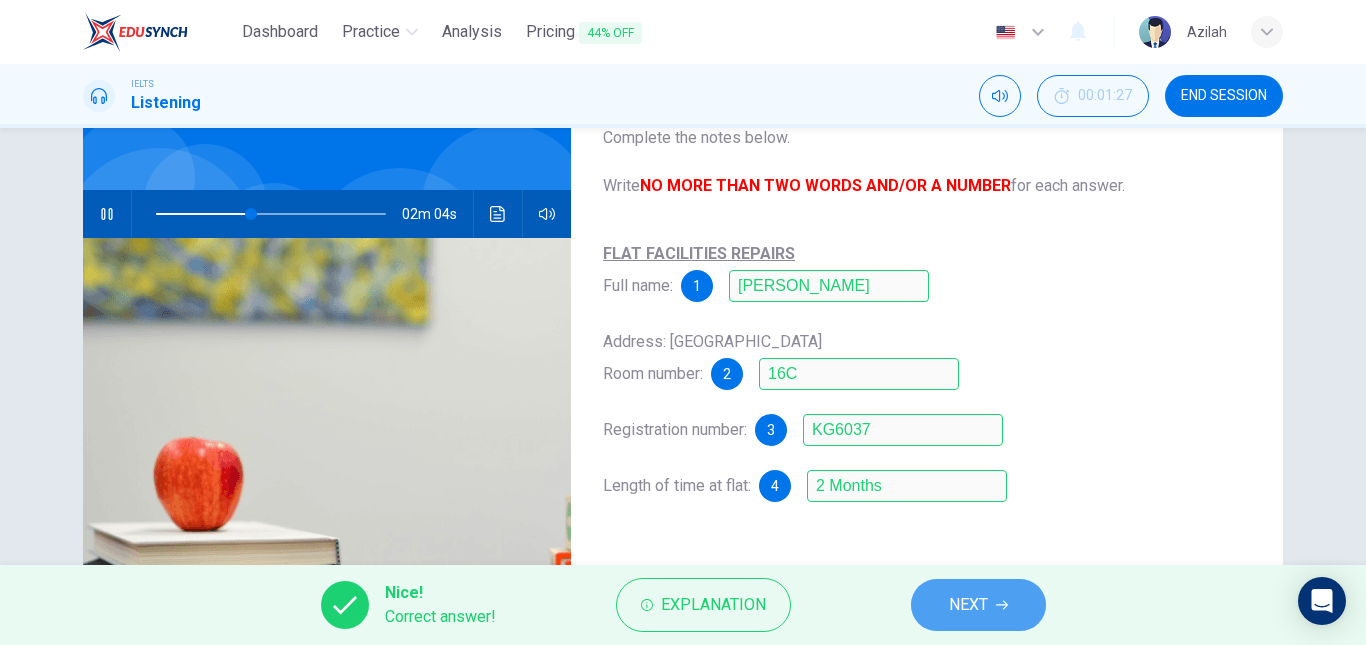 drag, startPoint x: 983, startPoint y: 601, endPoint x: 961, endPoint y: 575, distance: 34.058773 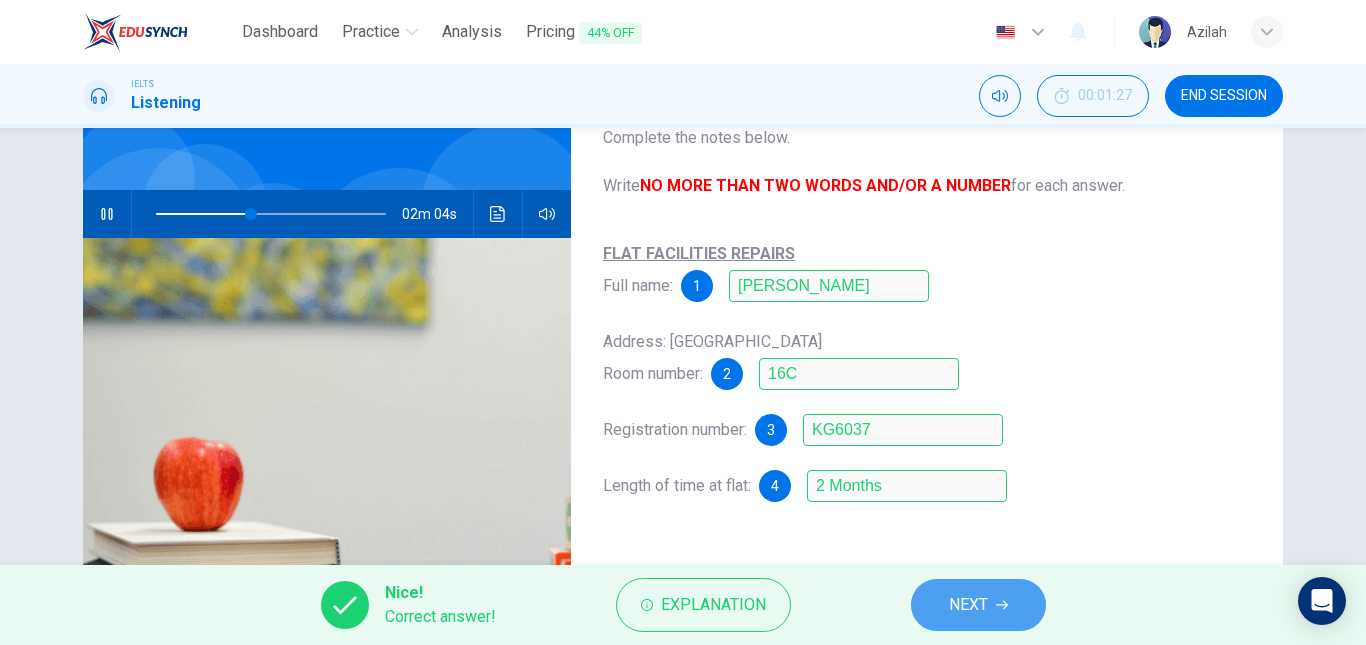 click on "NEXT" at bounding box center (968, 605) 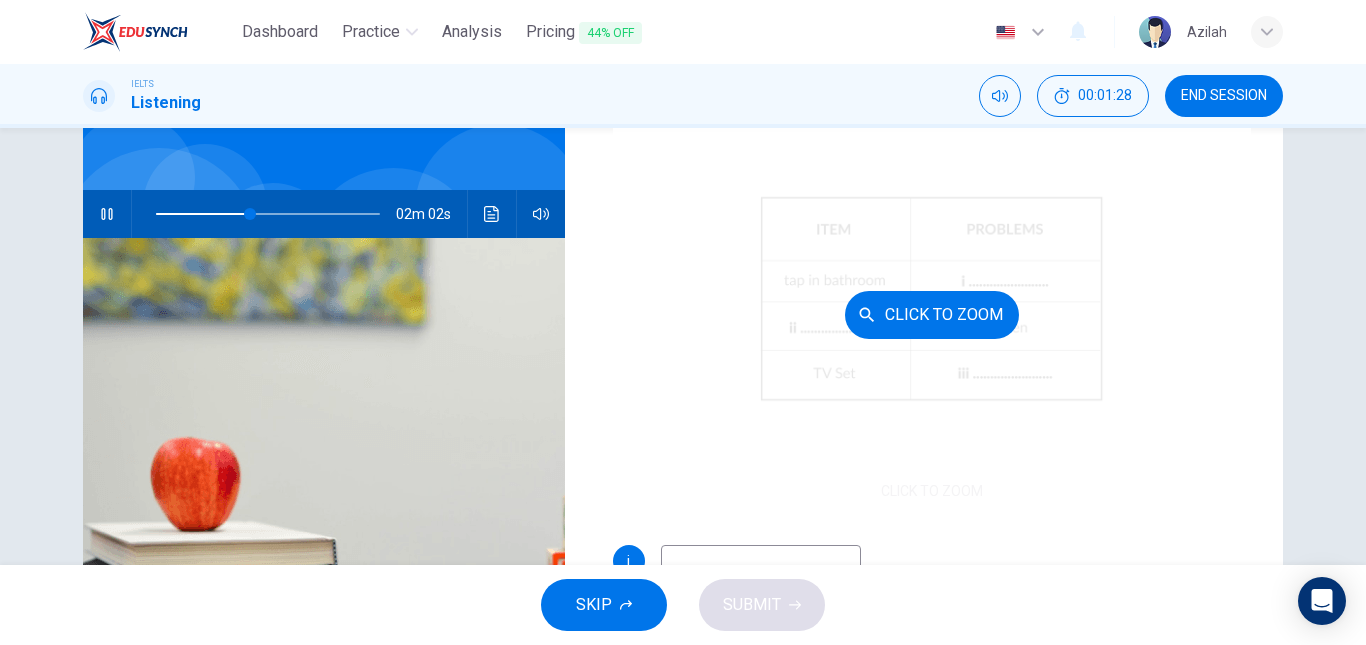 scroll, scrollTop: 118, scrollLeft: 0, axis: vertical 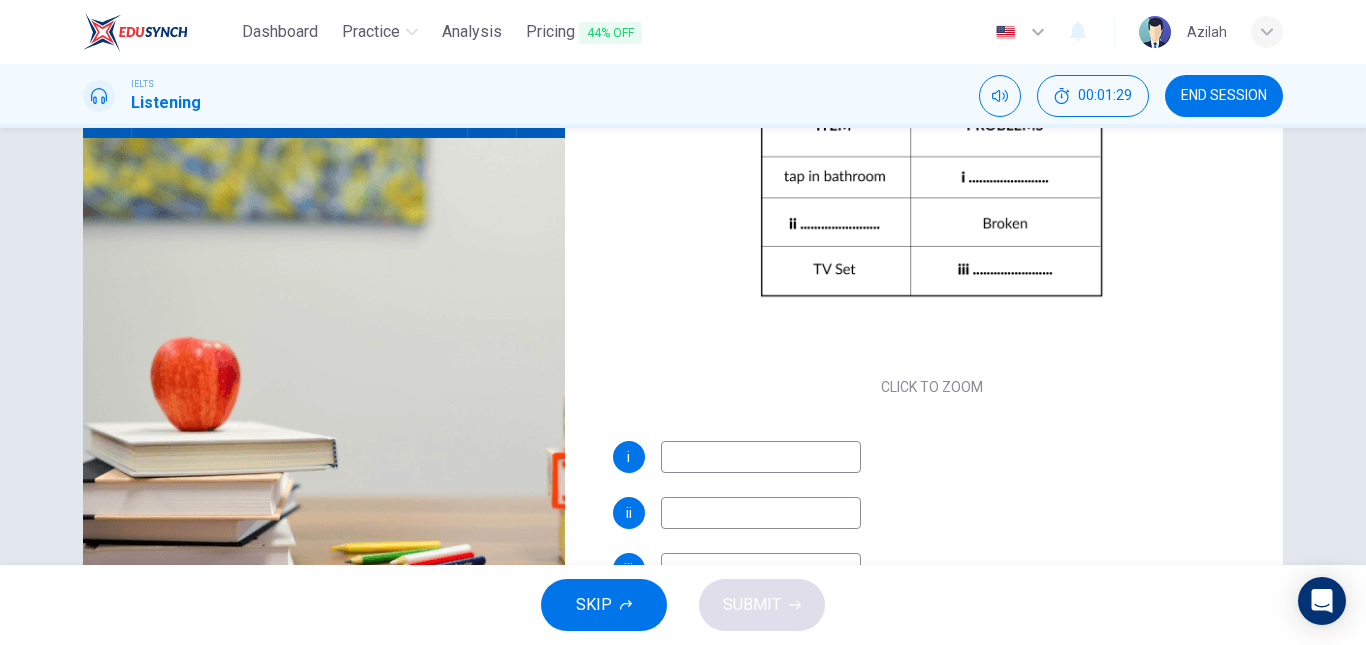 click at bounding box center [761, 457] 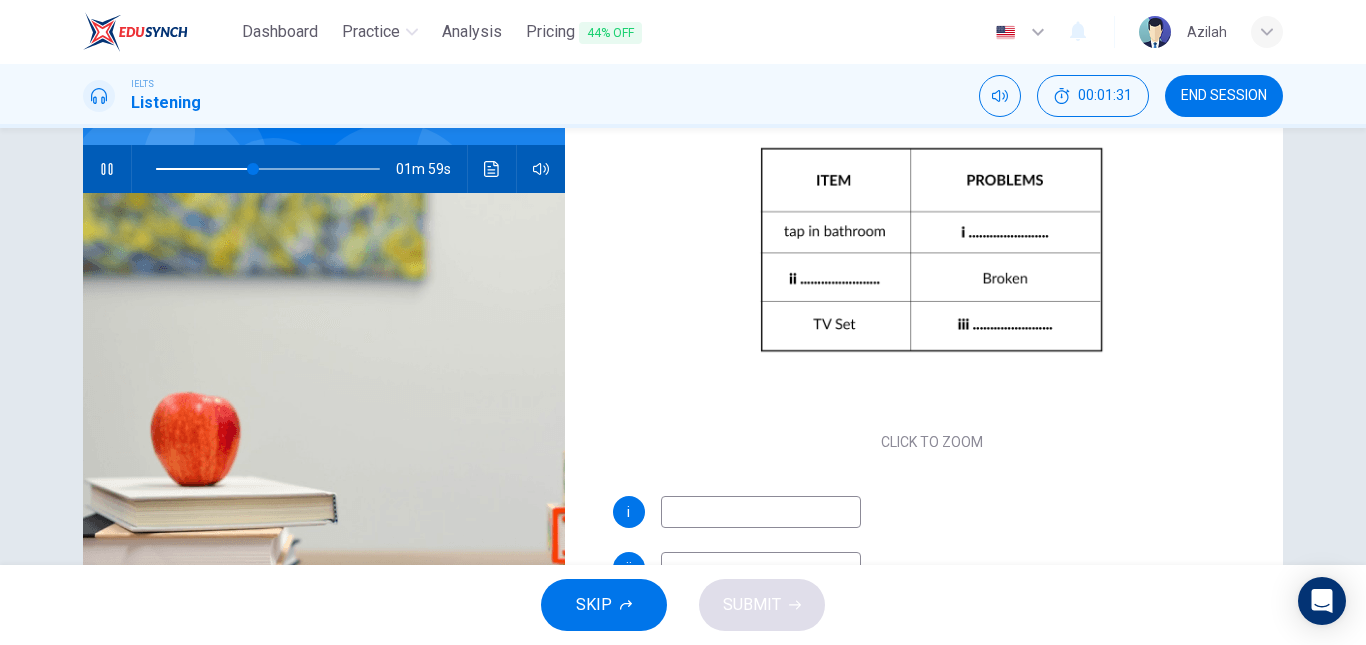 scroll, scrollTop: 138, scrollLeft: 0, axis: vertical 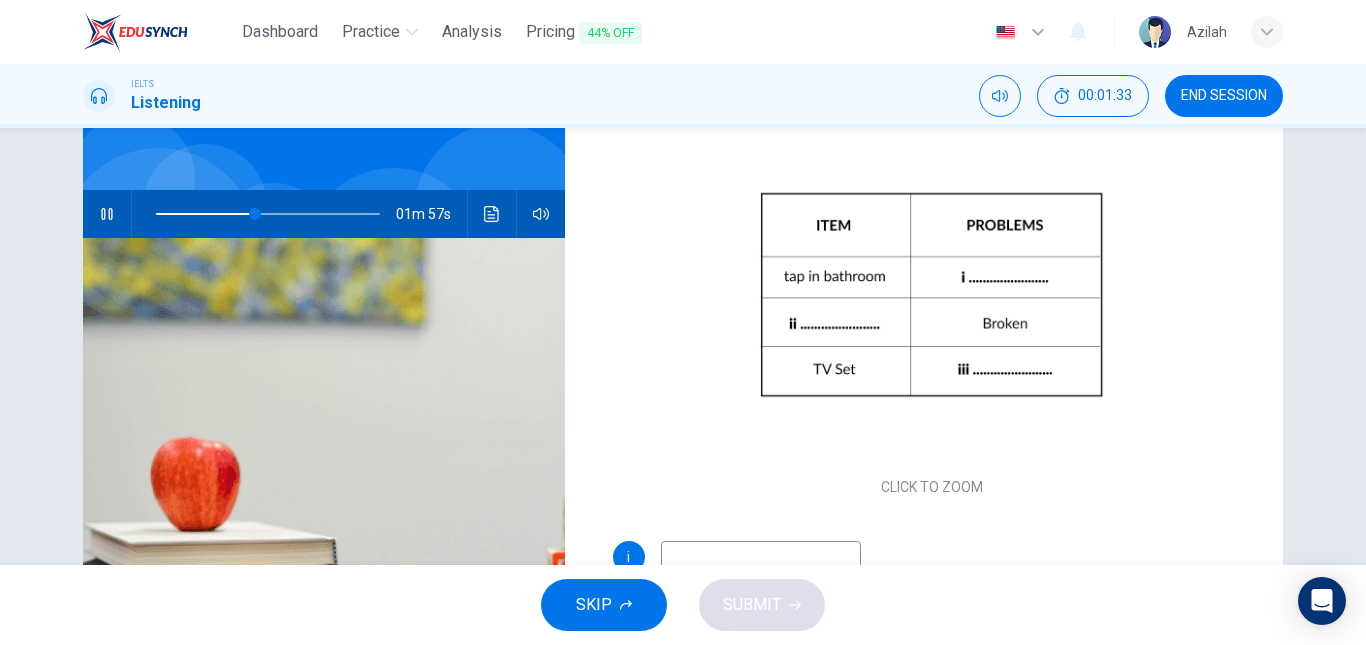 type on "45" 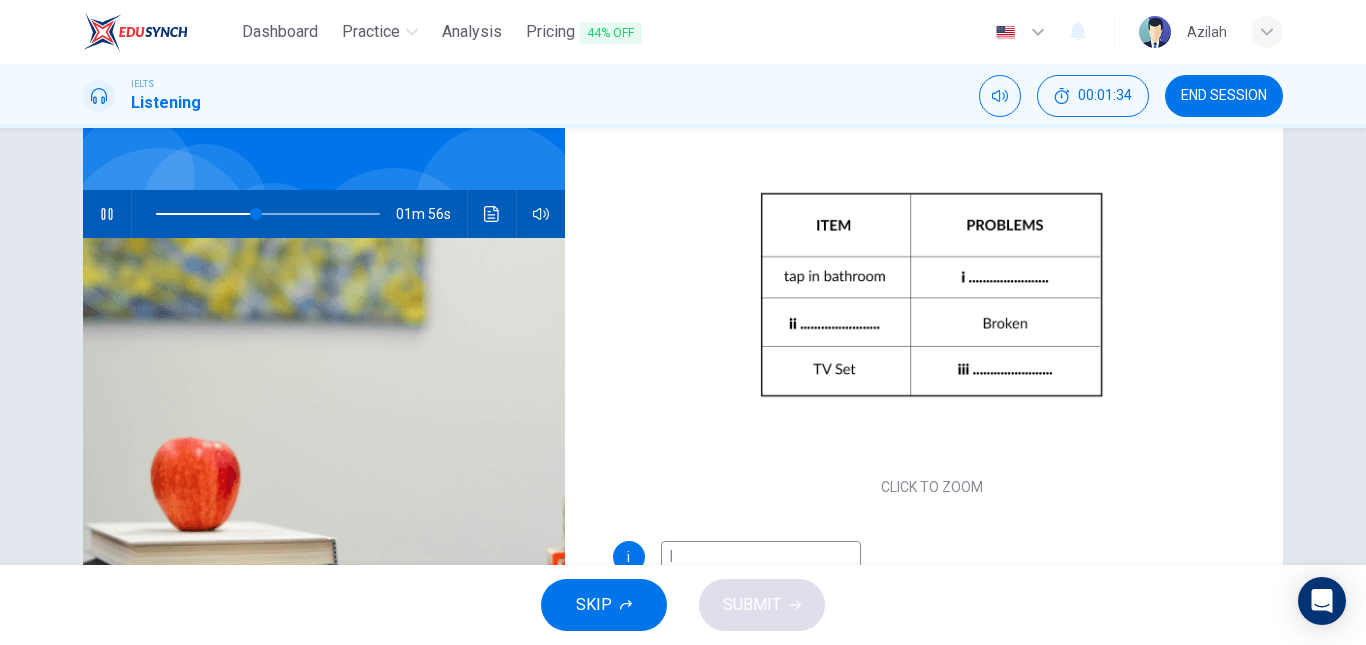 type on "le" 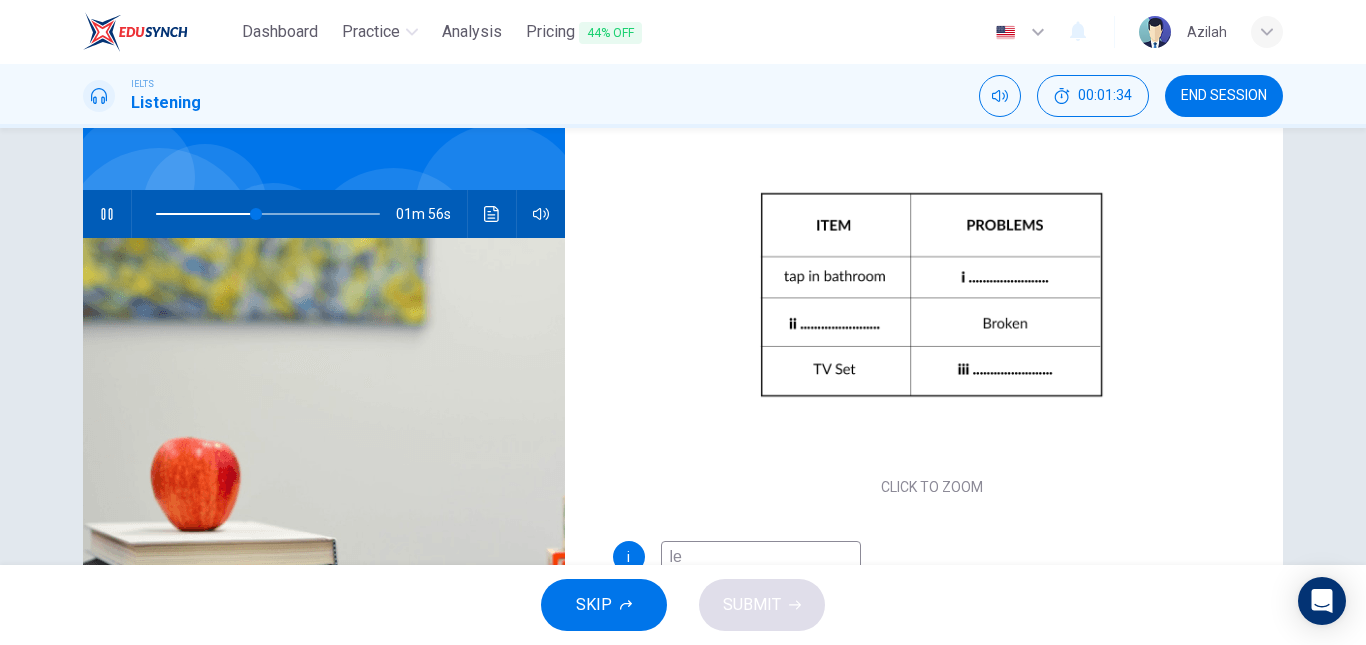 type on "45" 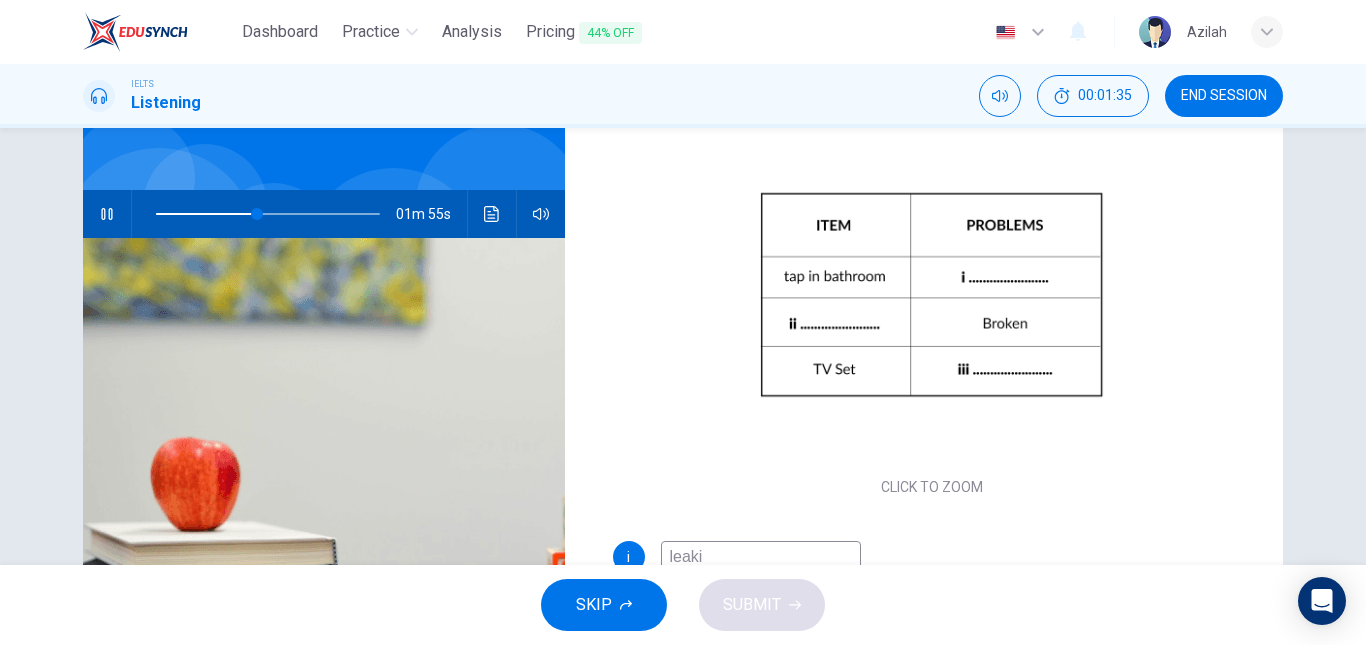 type on "leakin" 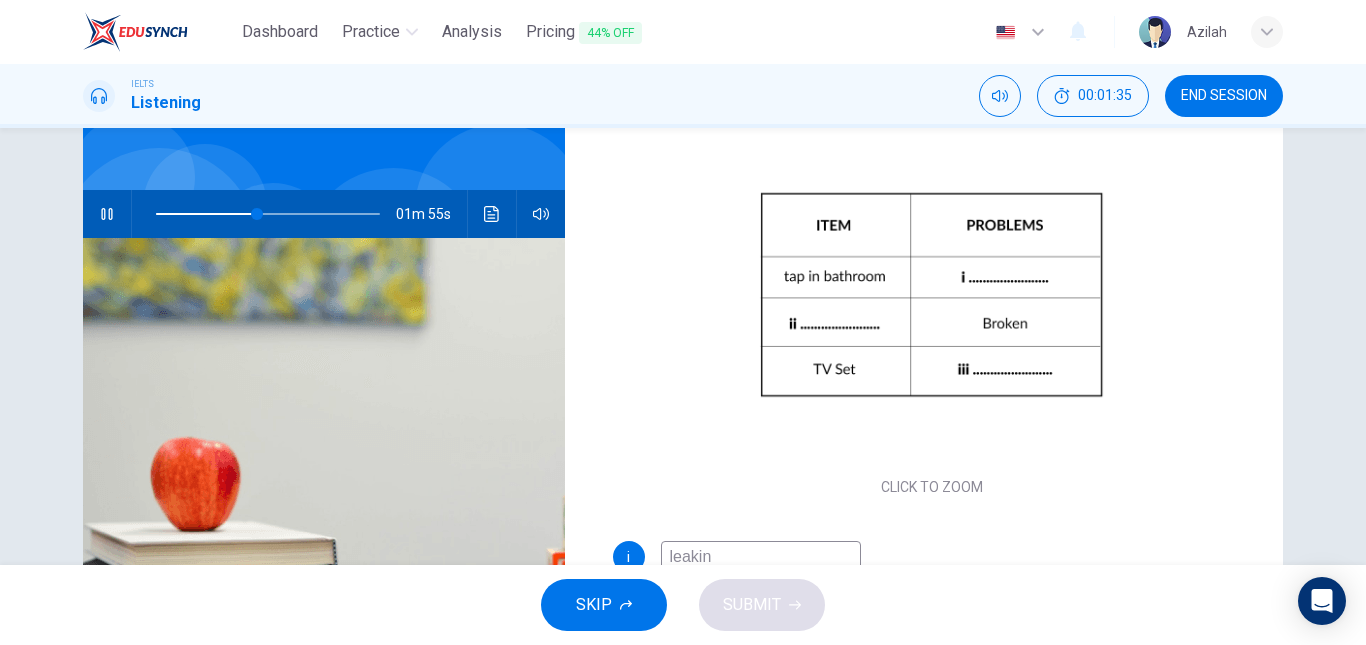 type on "46" 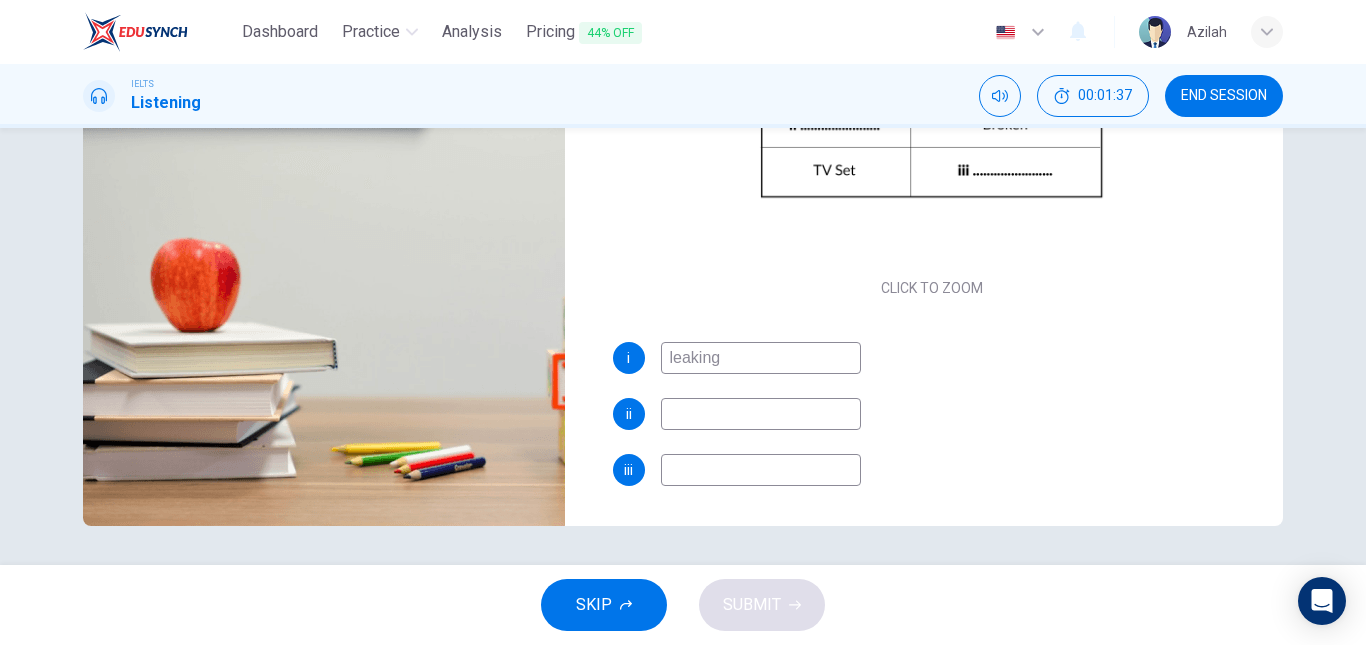 scroll, scrollTop: 338, scrollLeft: 0, axis: vertical 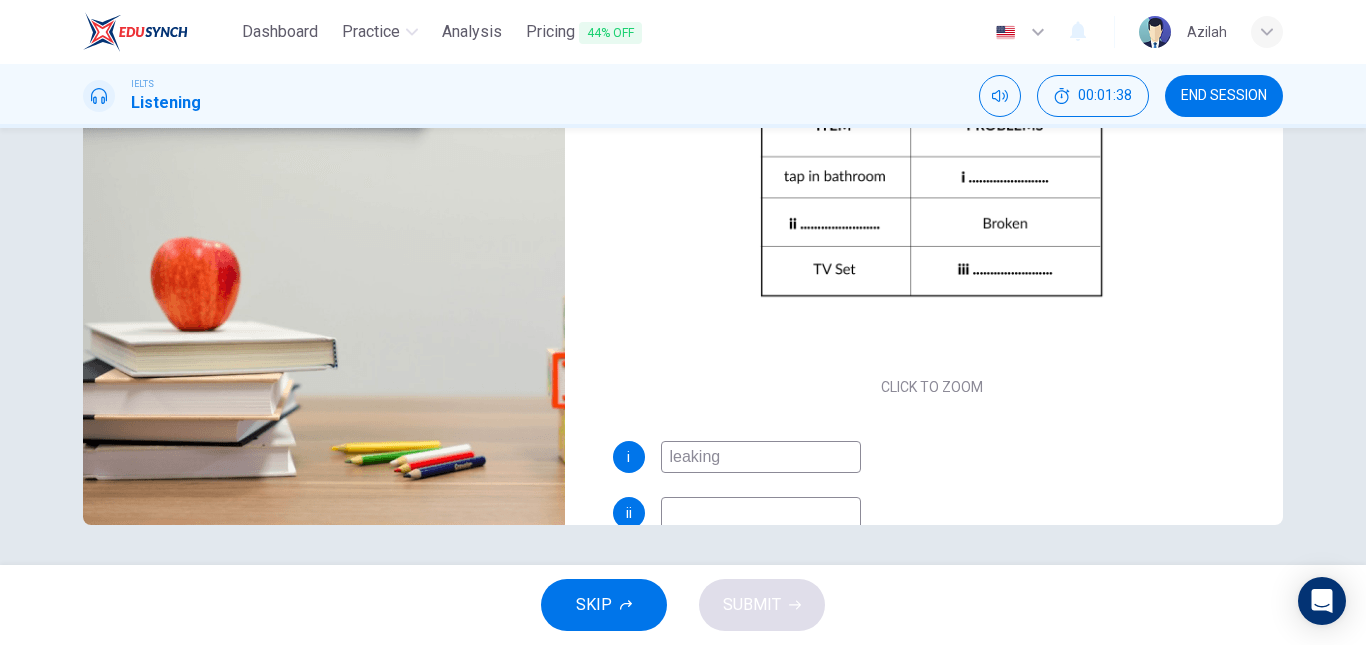 type on "47" 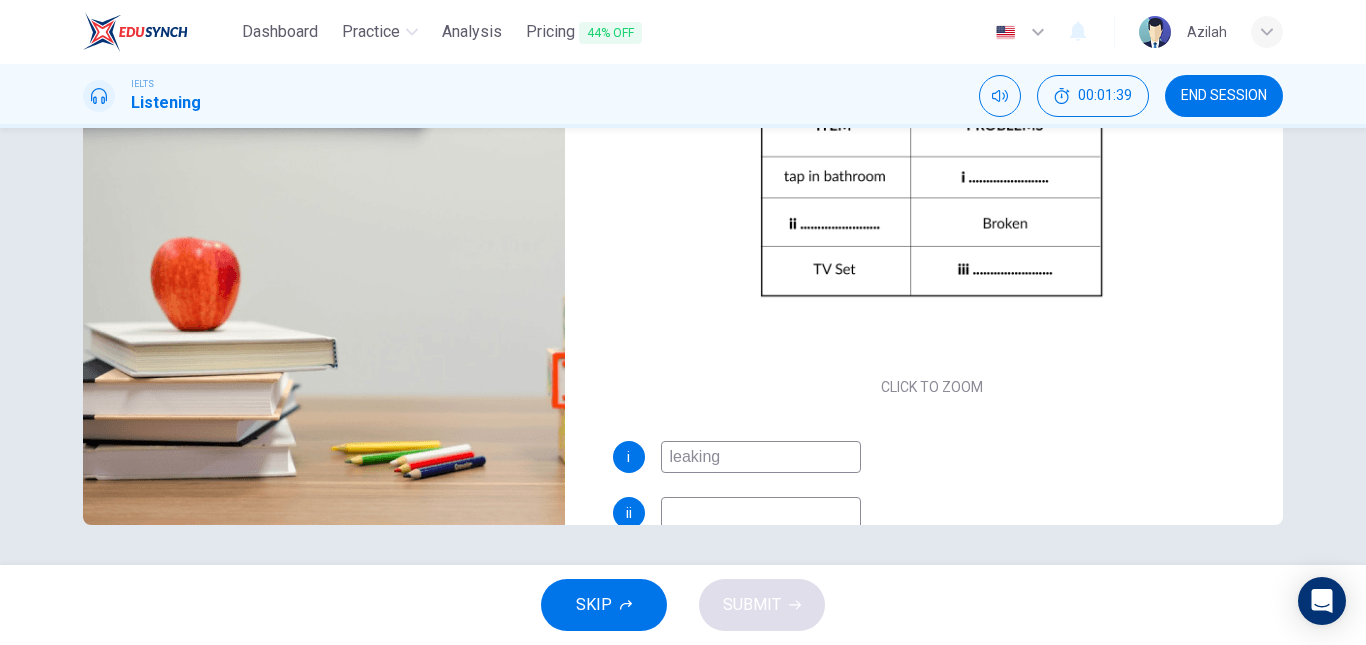 type on "leaking" 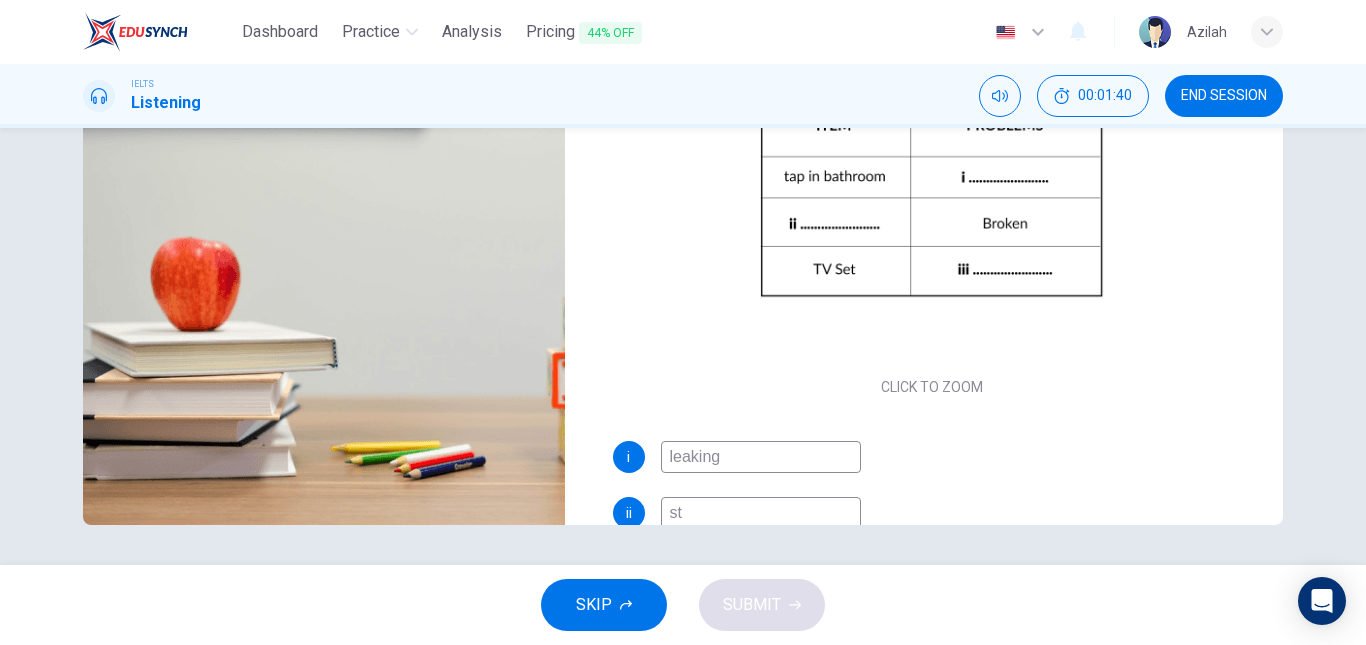 type on "sto" 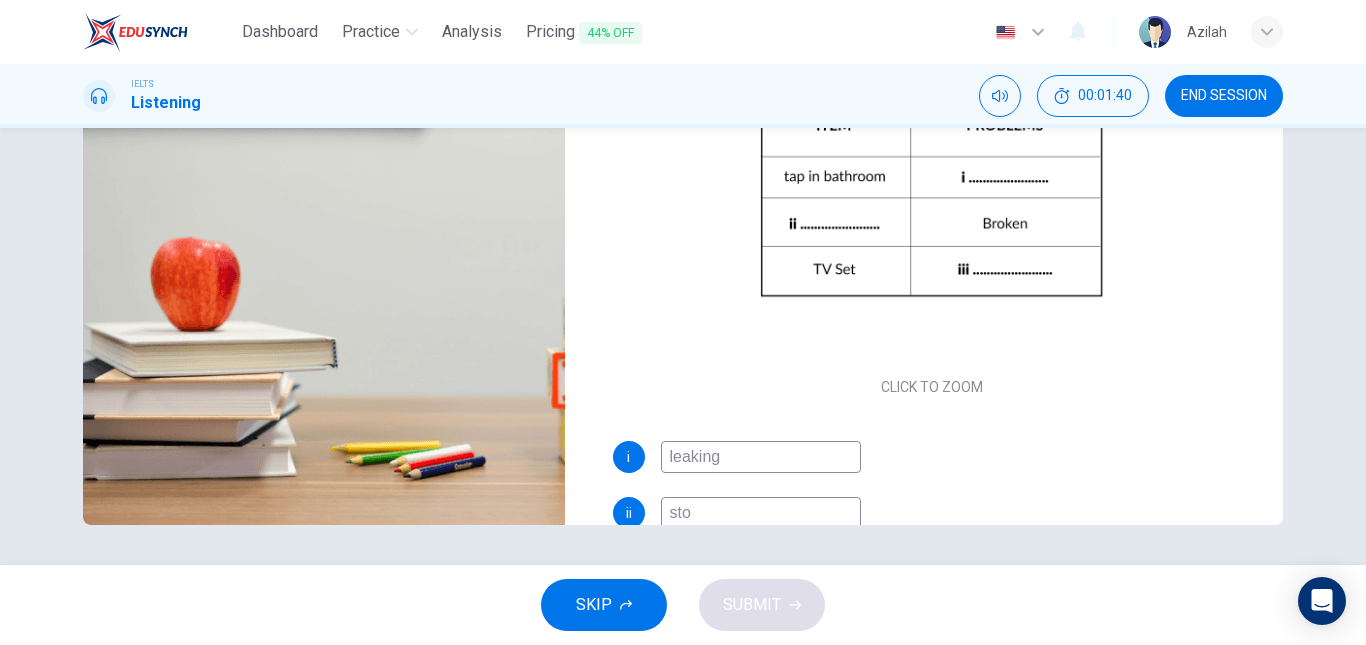 type on "48" 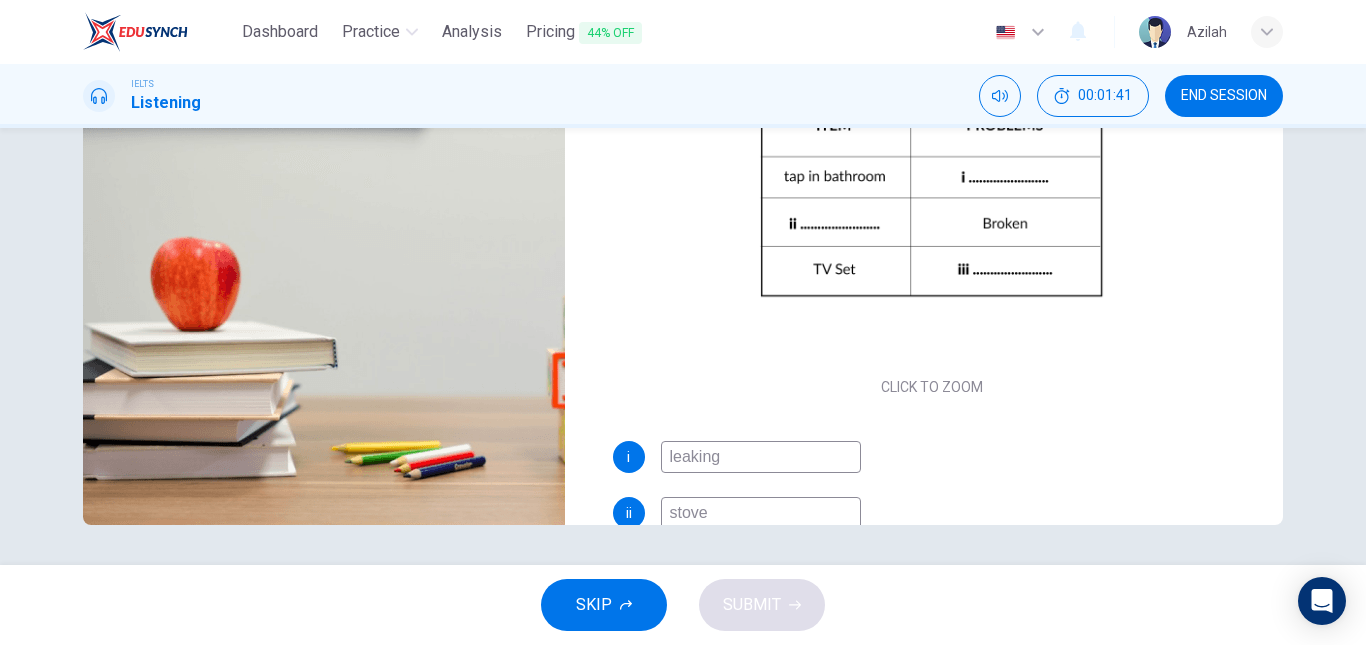 type on "stove" 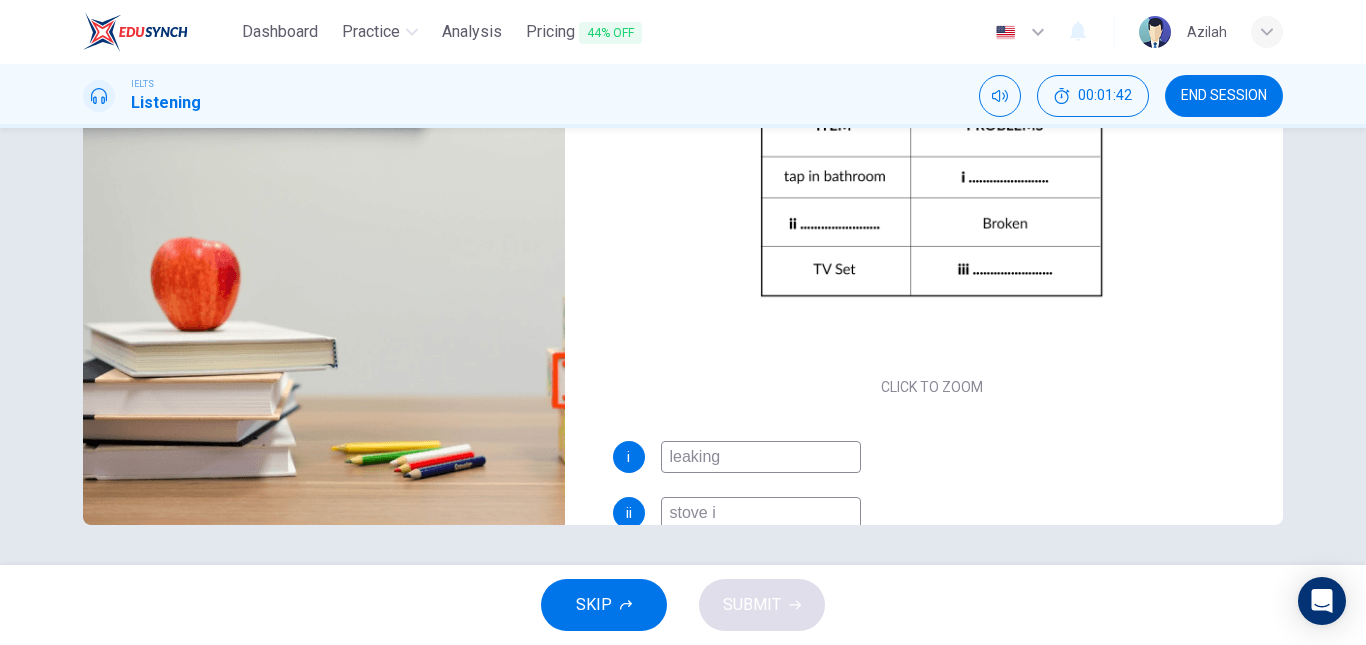 type on "stove in" 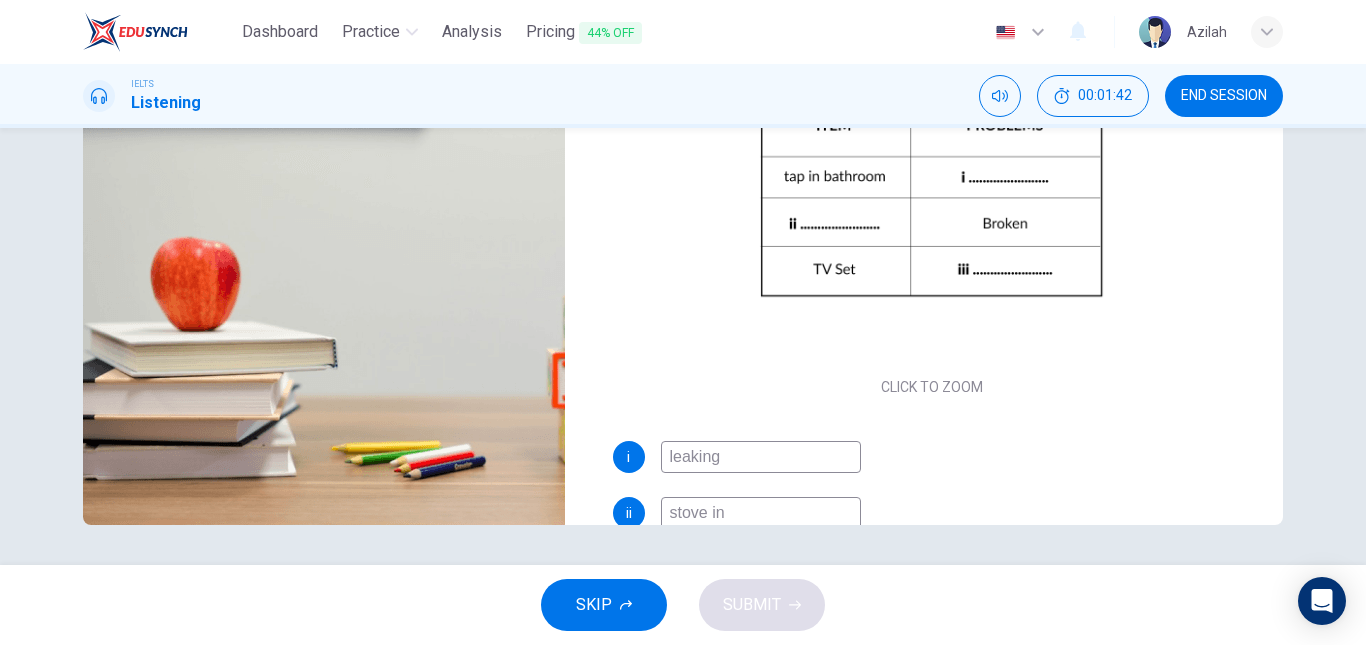 type on "49" 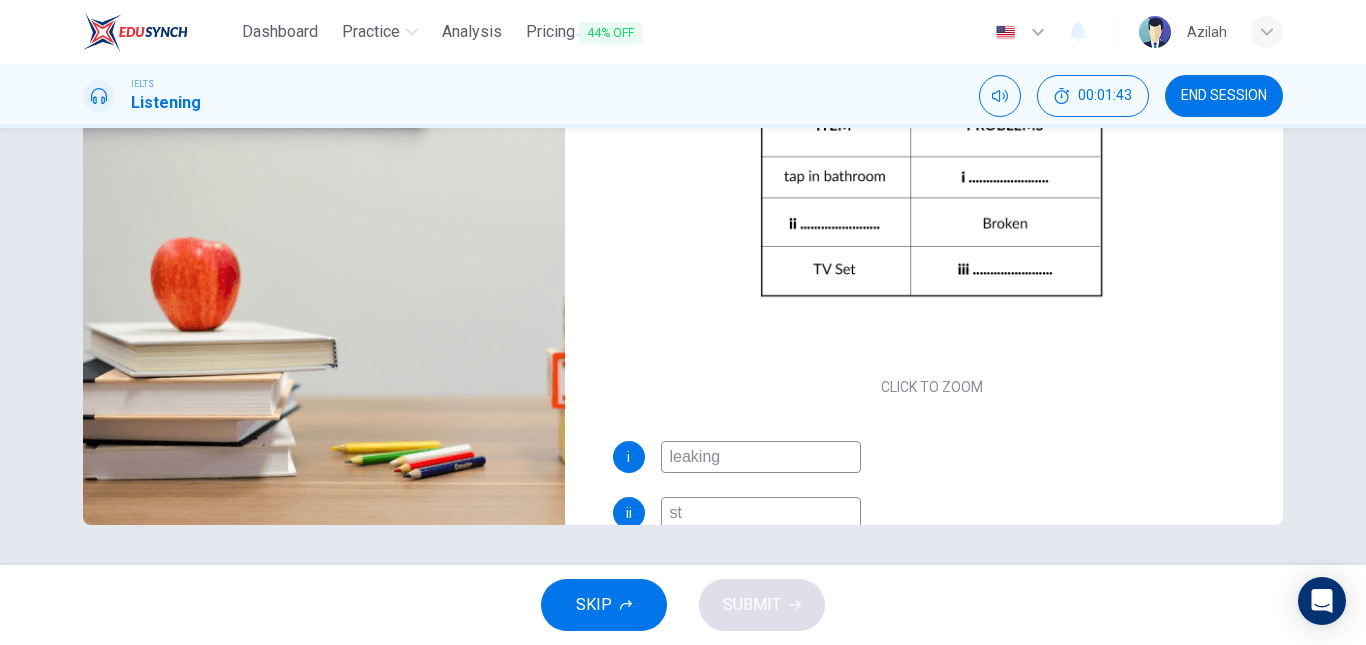type on "s" 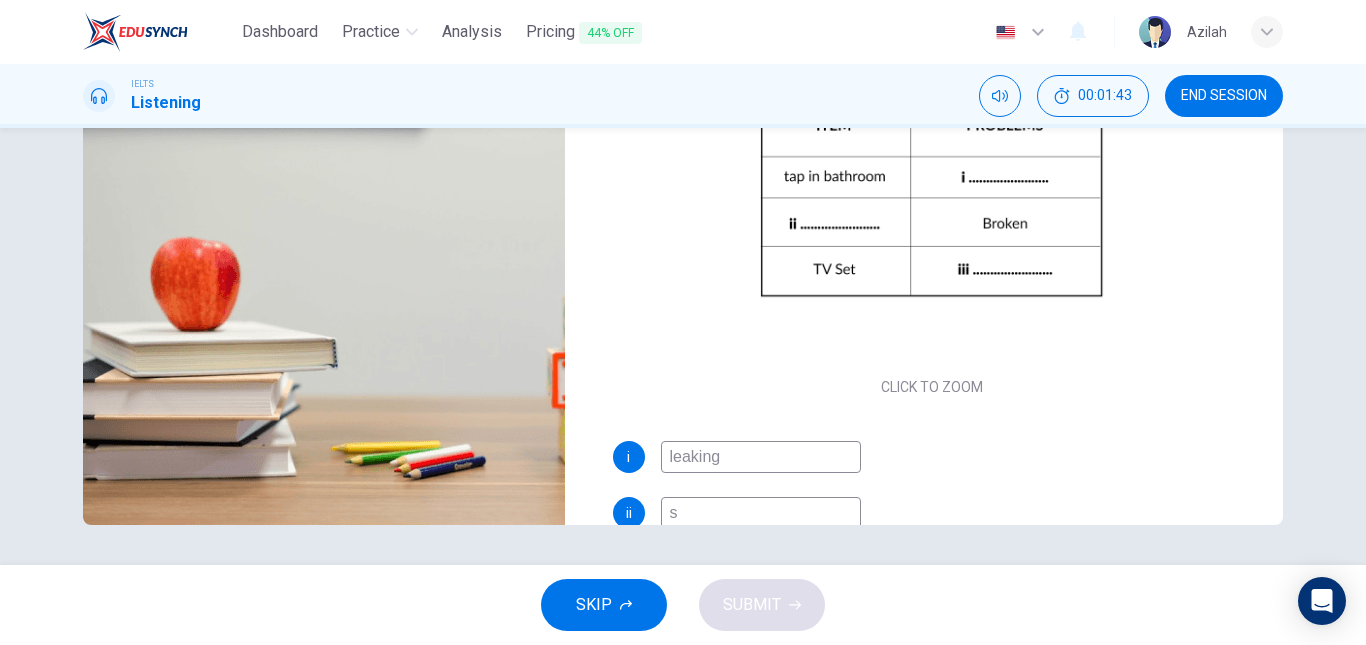 type 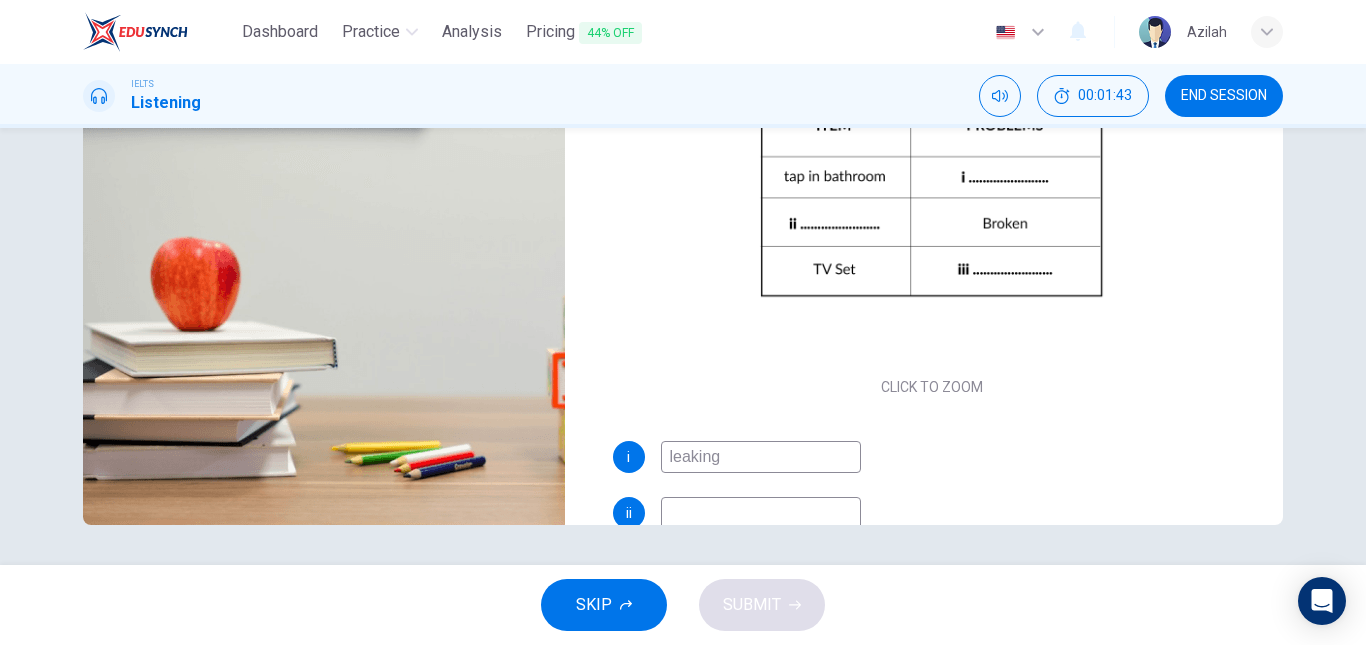 type on "50" 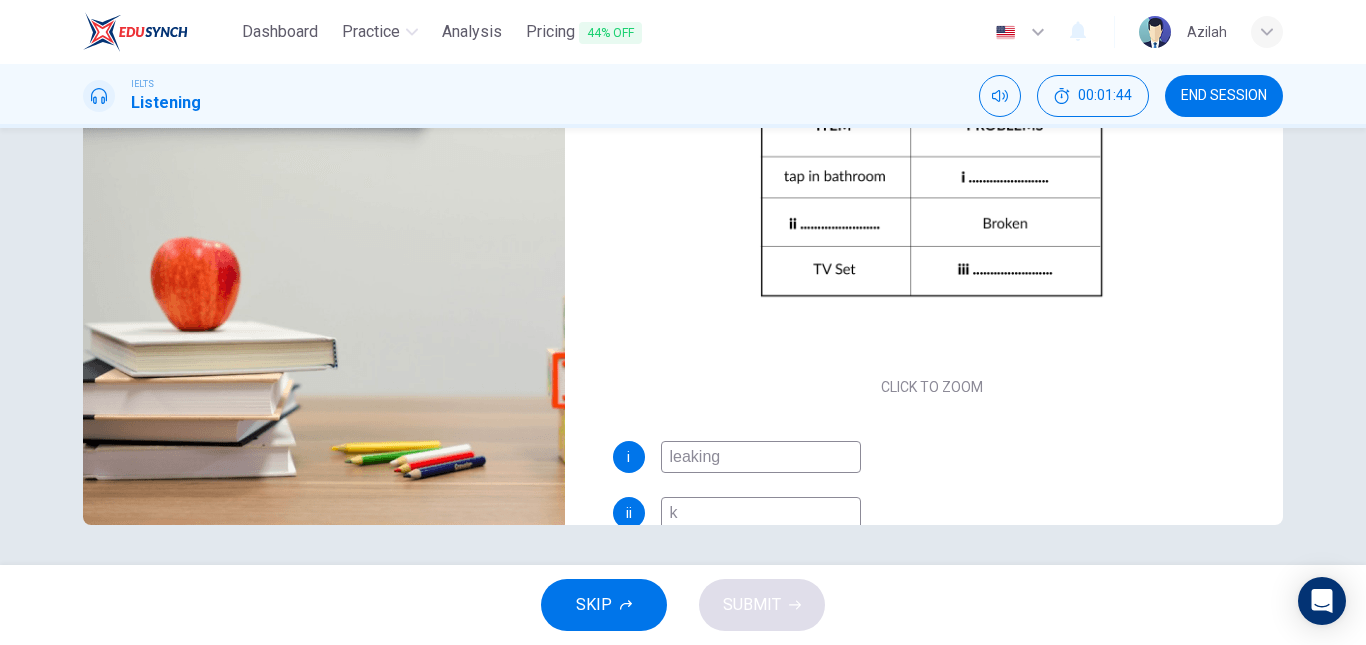 type on "ki" 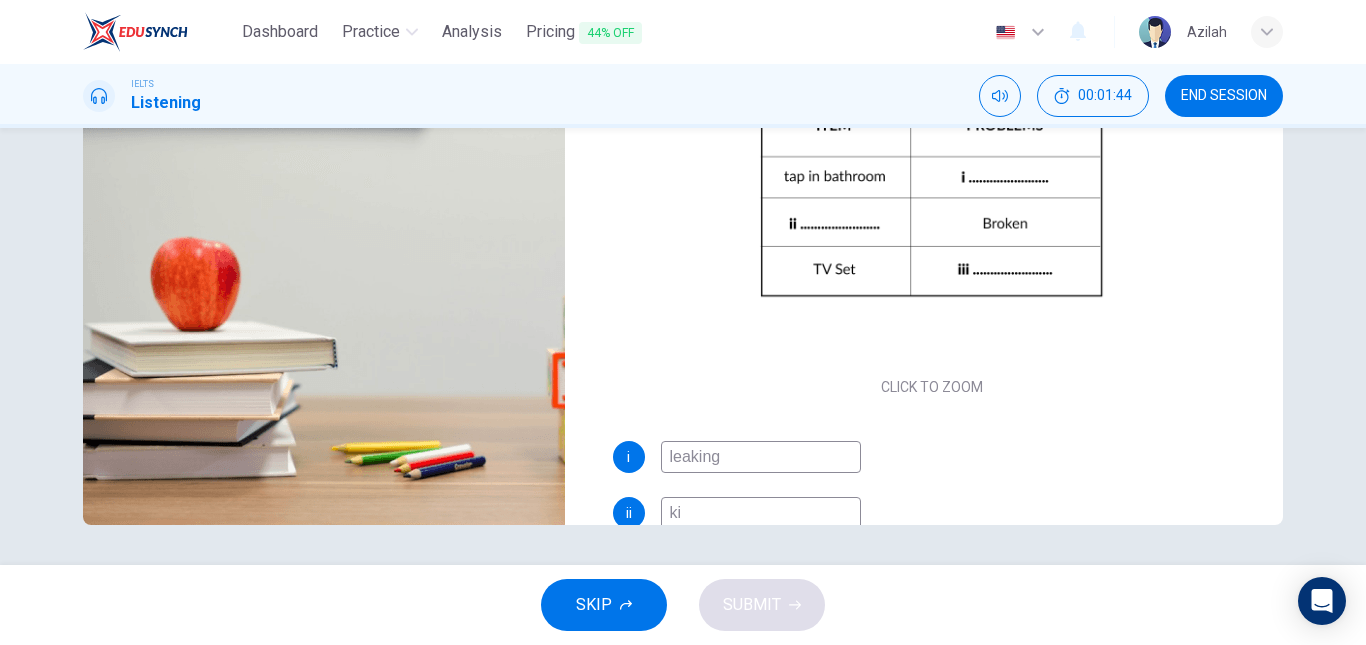 type on "50" 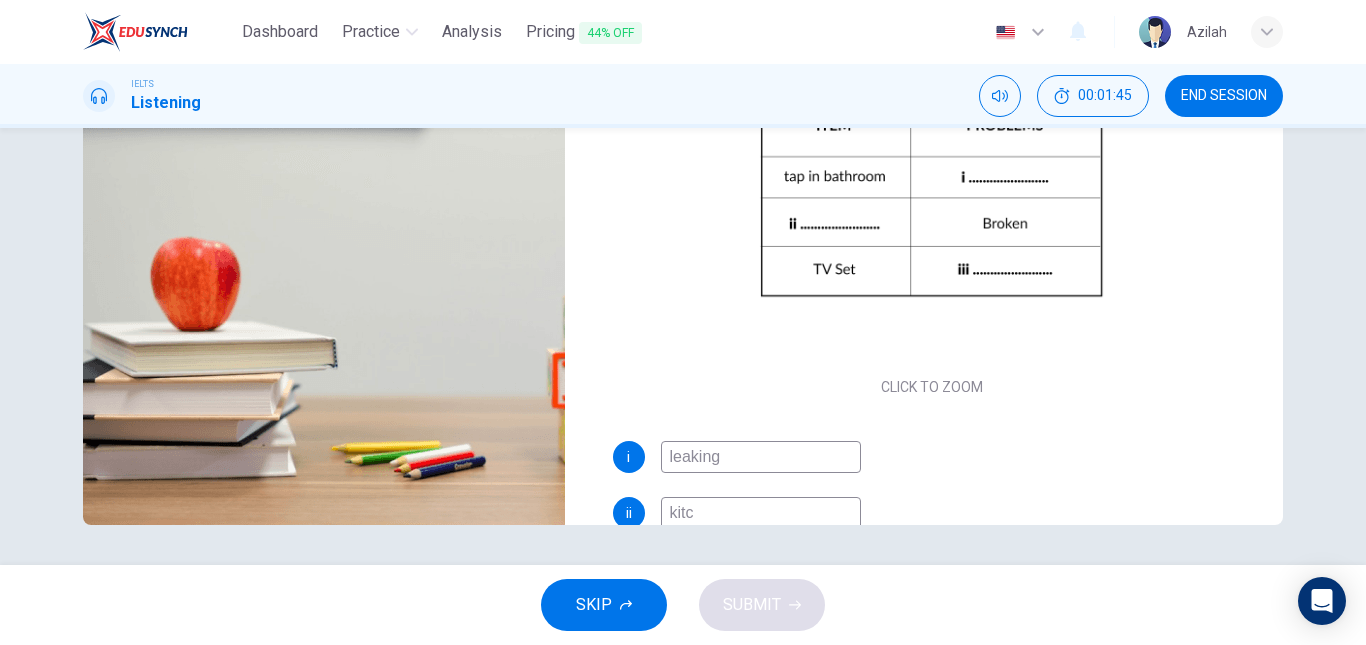 type on "kitch" 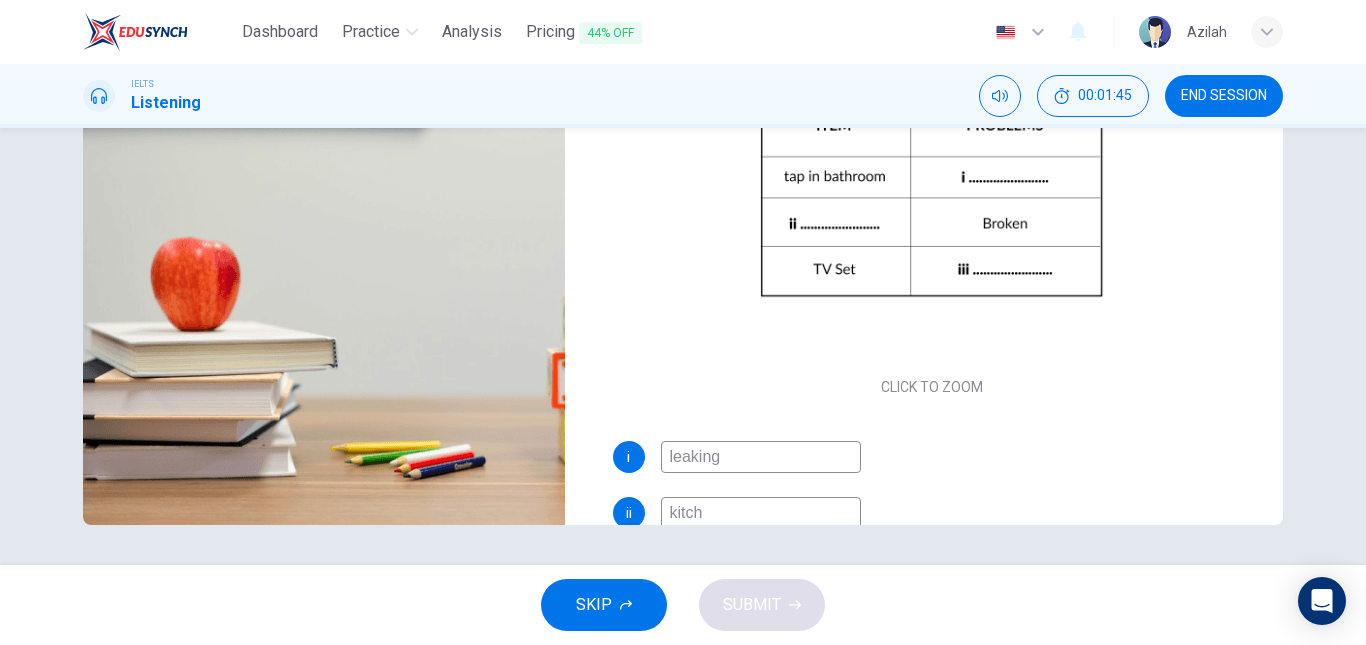 type on "51" 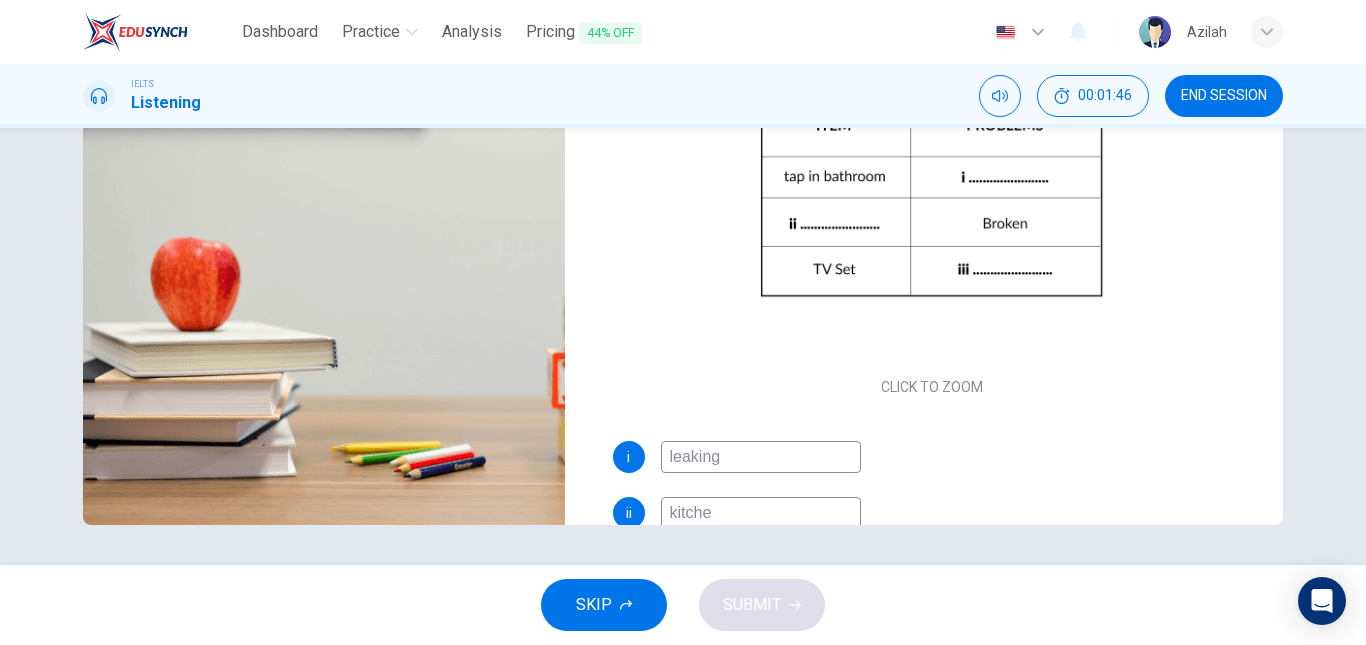 type on "kitchen" 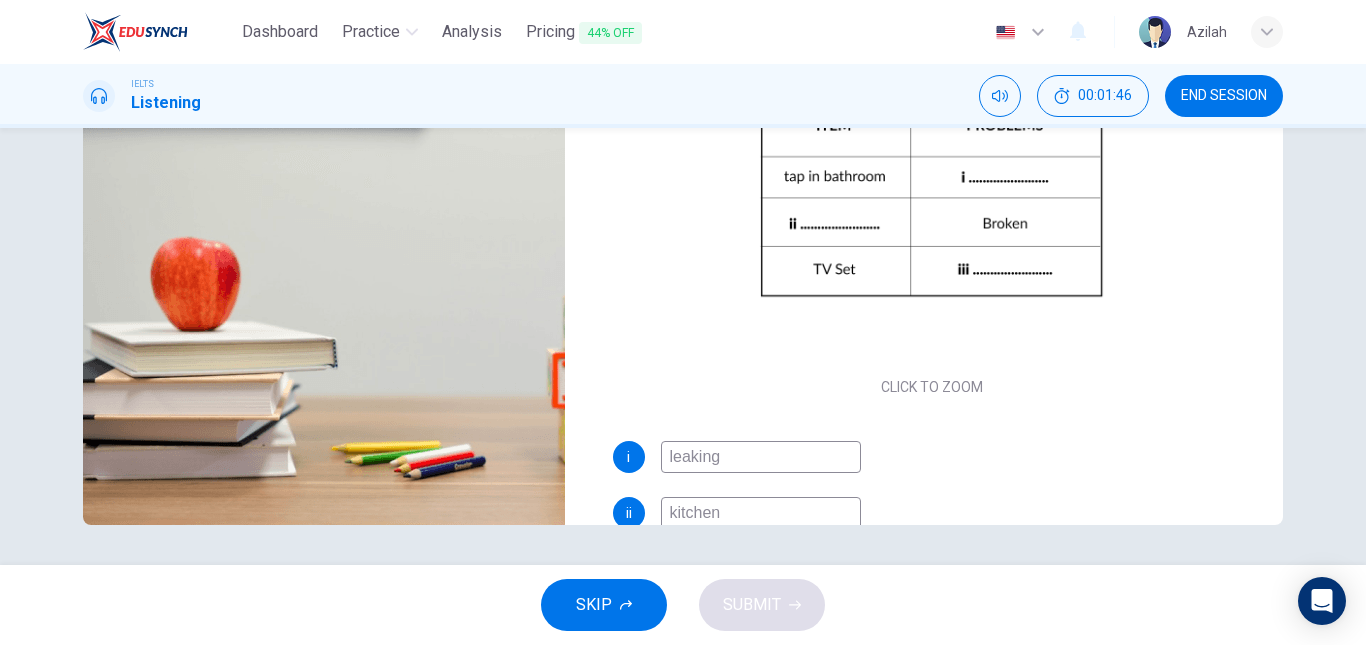 type on "51" 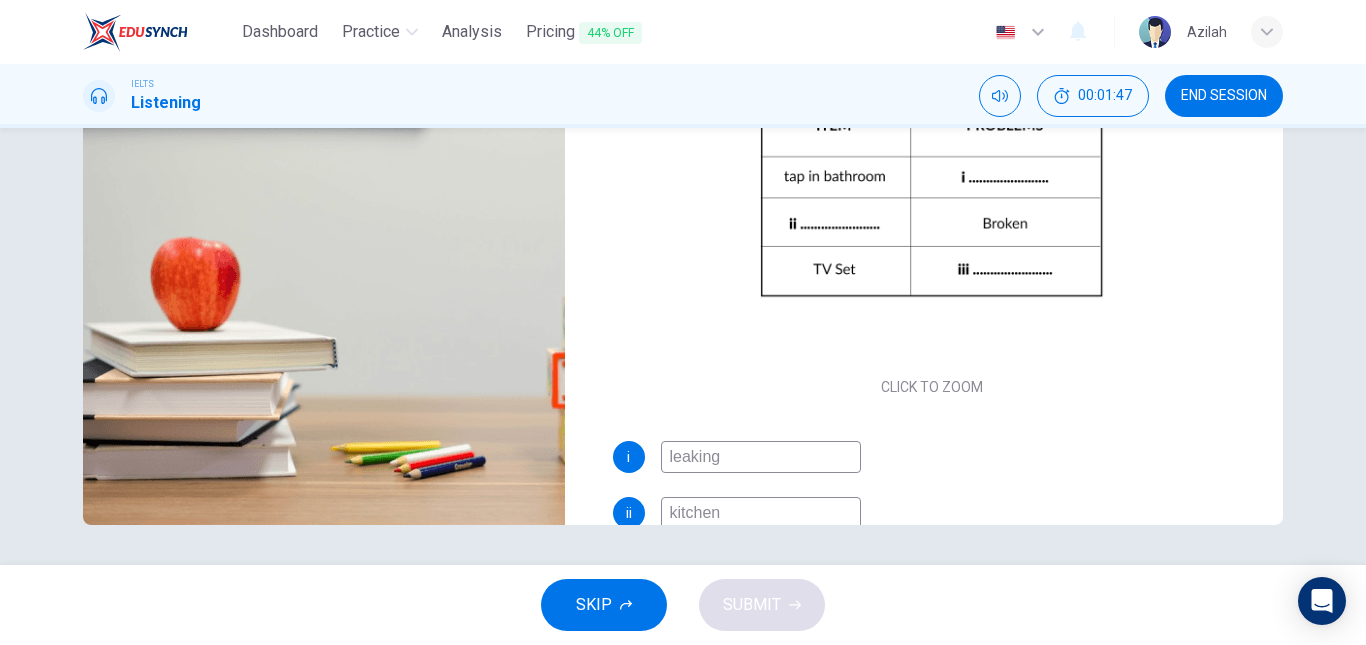 type on "kitche" 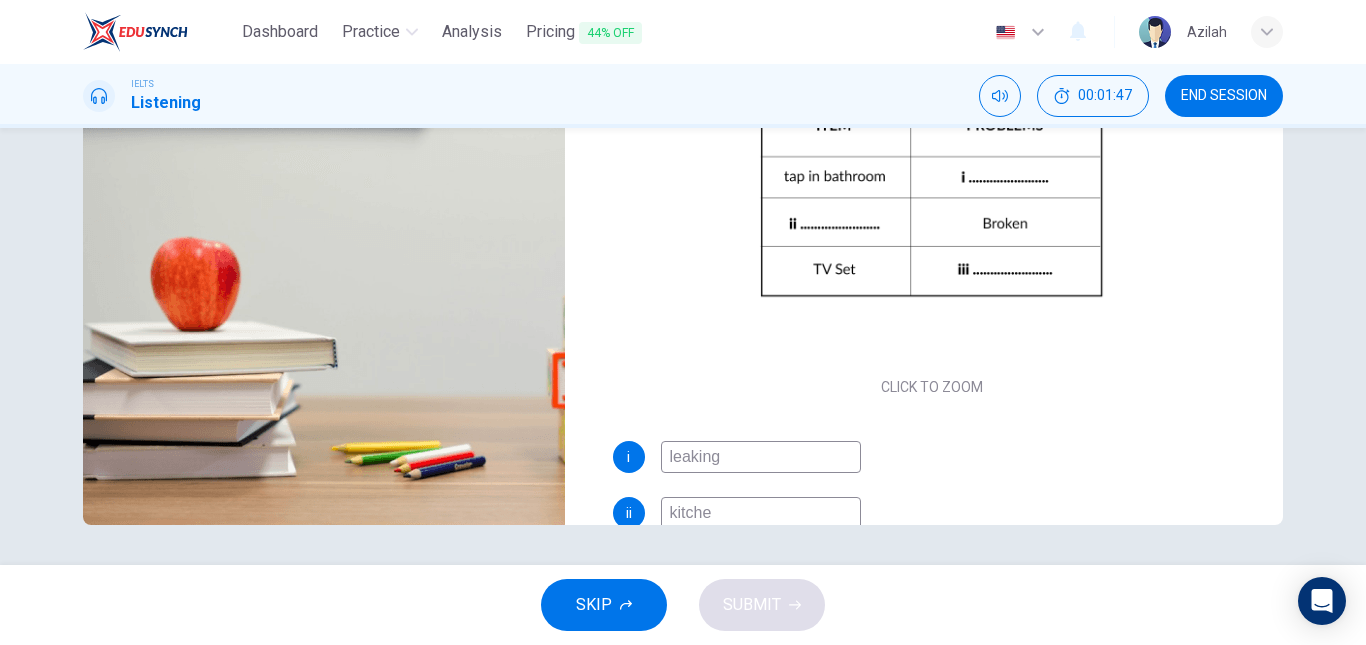 type on "51" 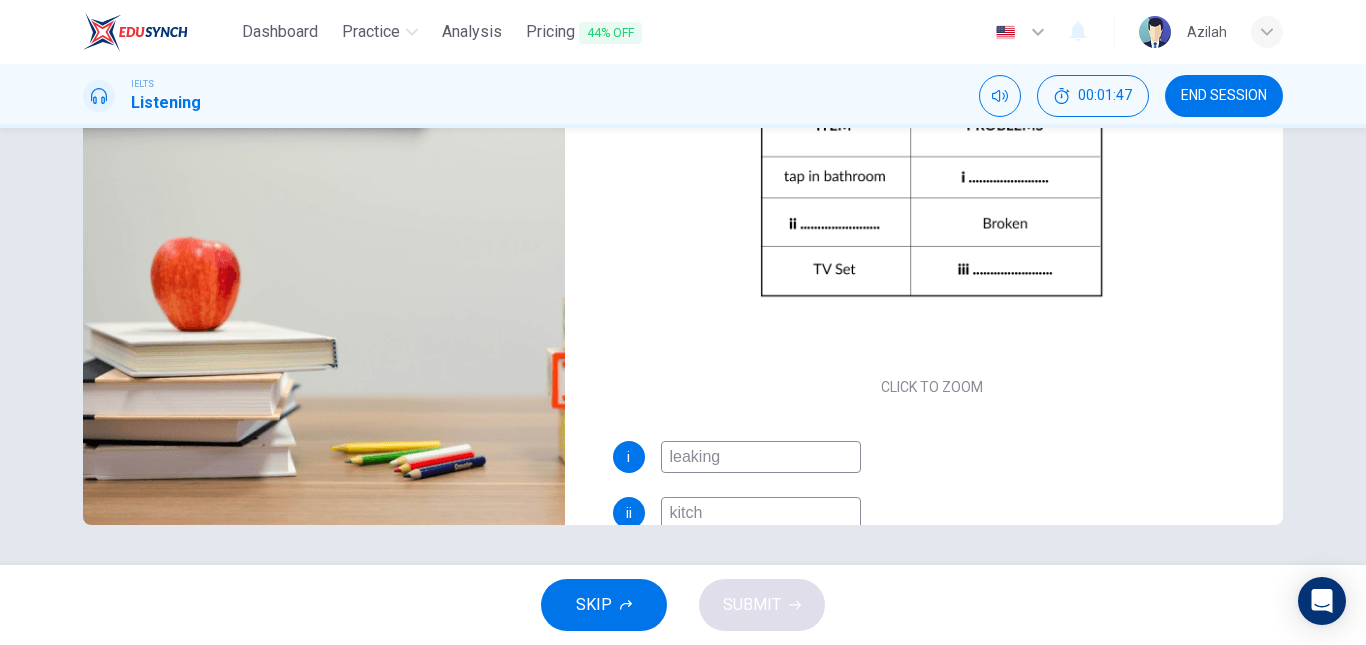 type on "52" 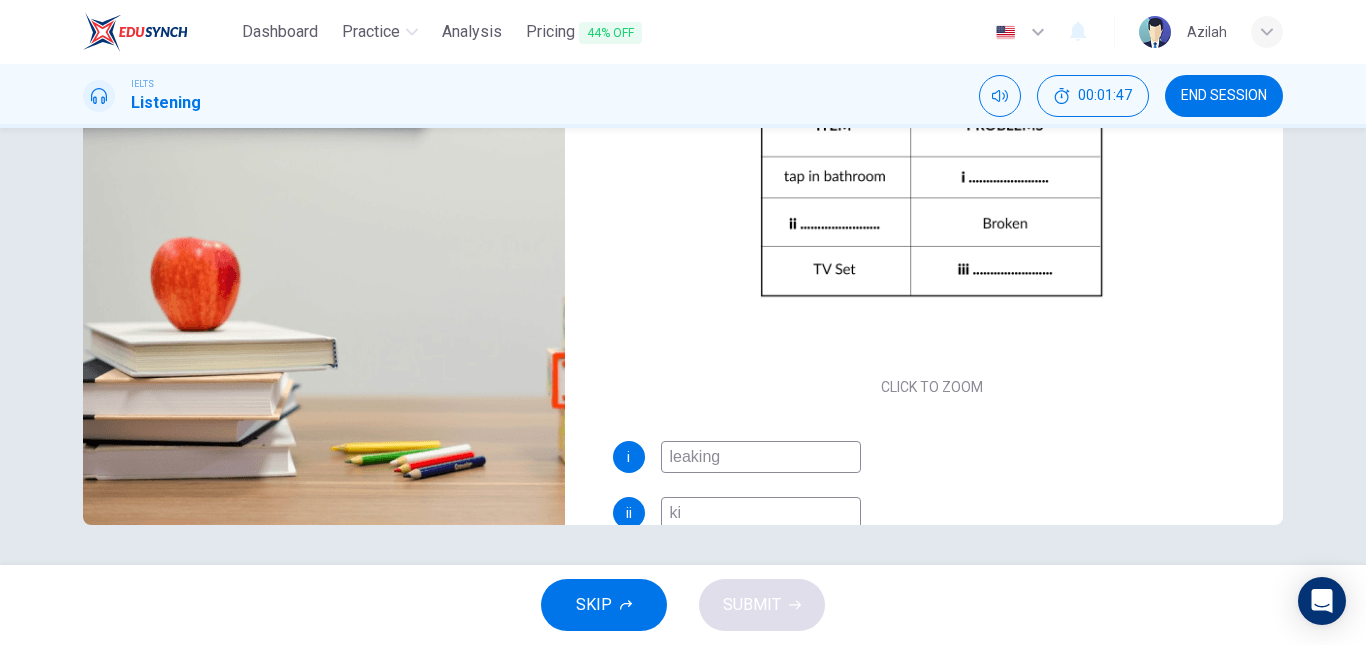 type on "k" 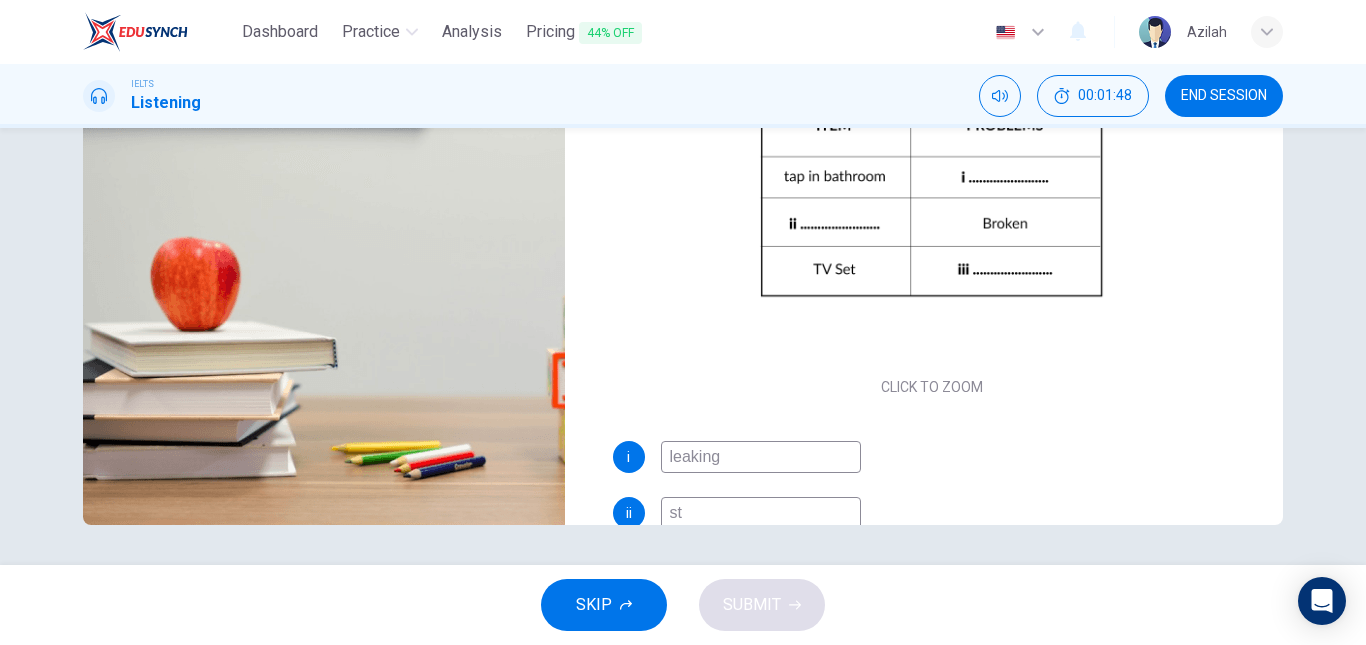 type on "sto" 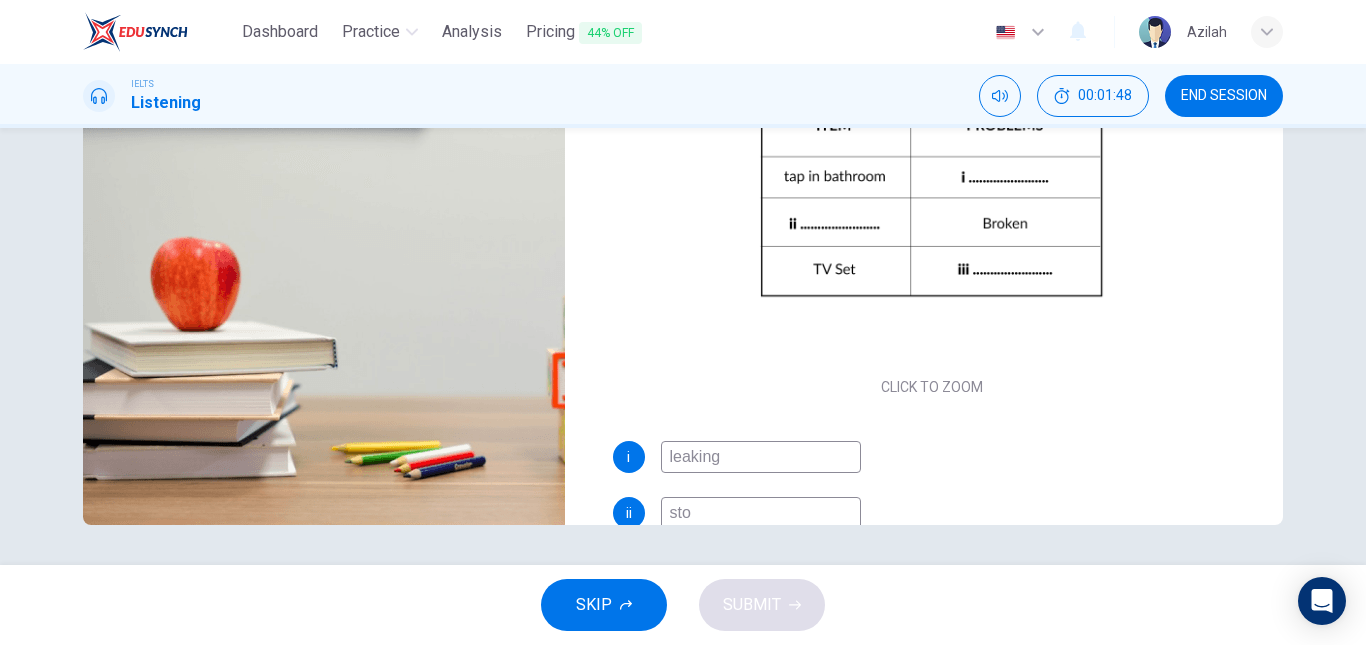 type on "52" 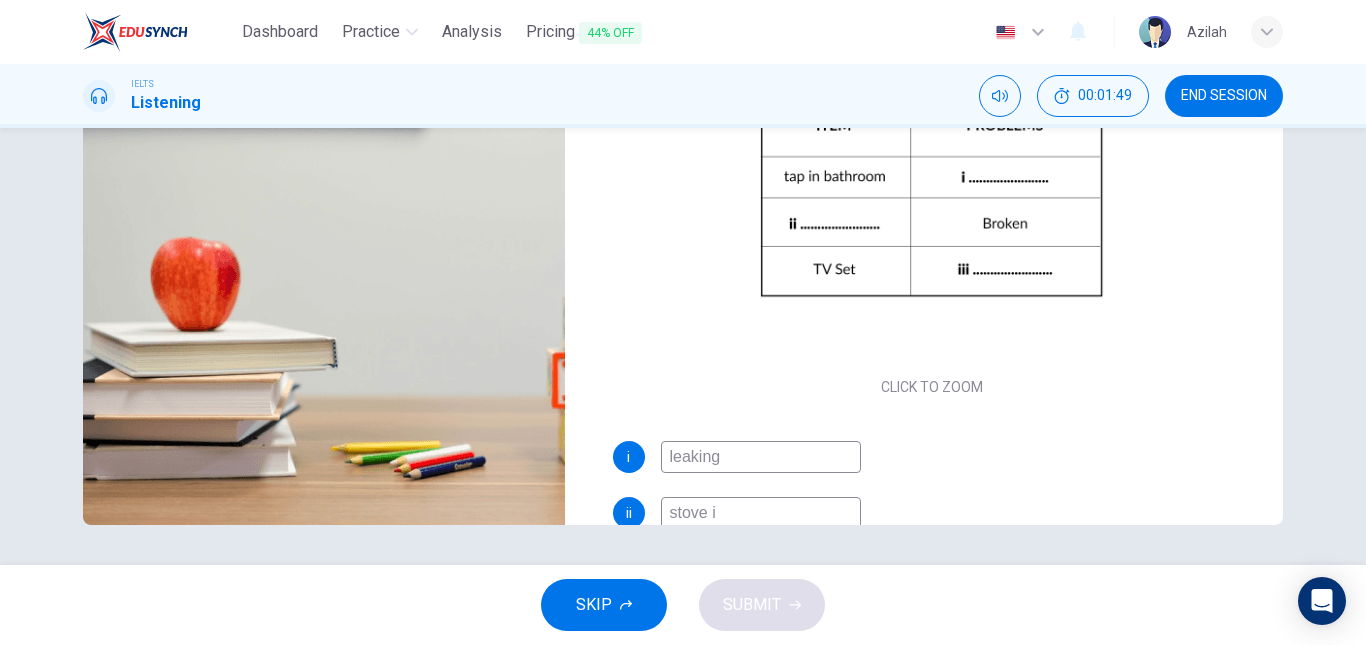 type on "stove in" 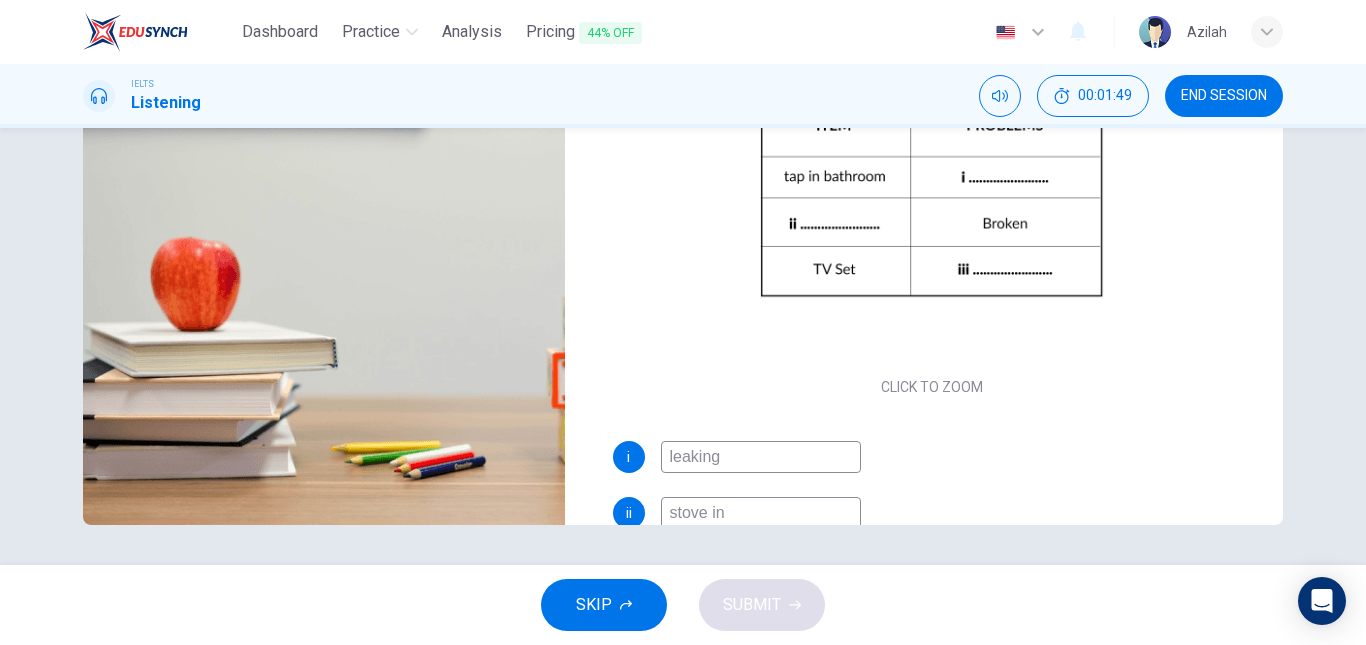 type on "52" 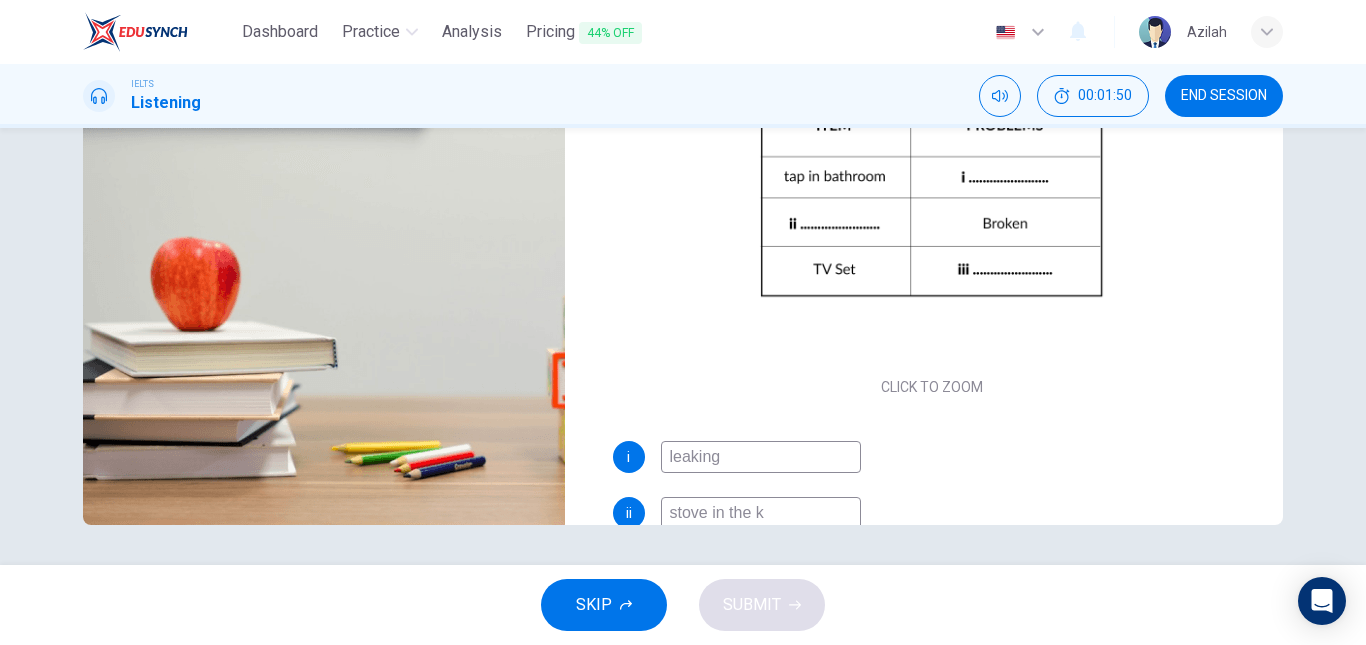 type on "stove in the ki" 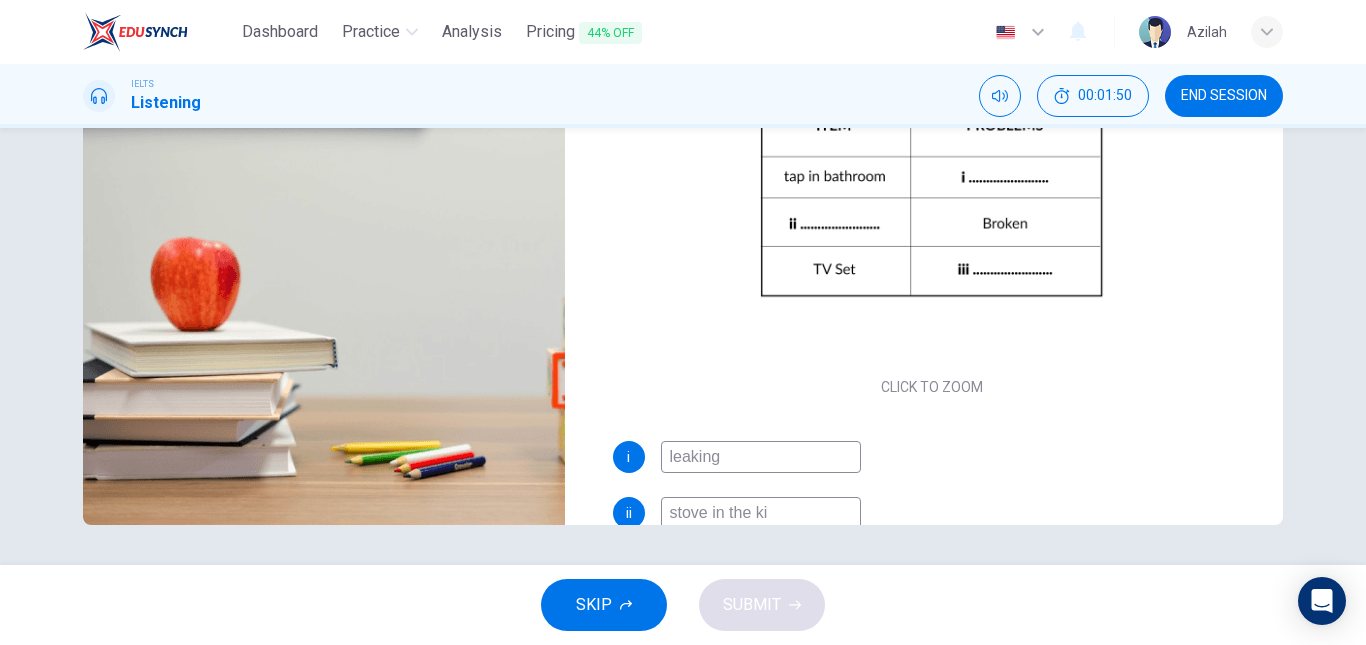 type on "53" 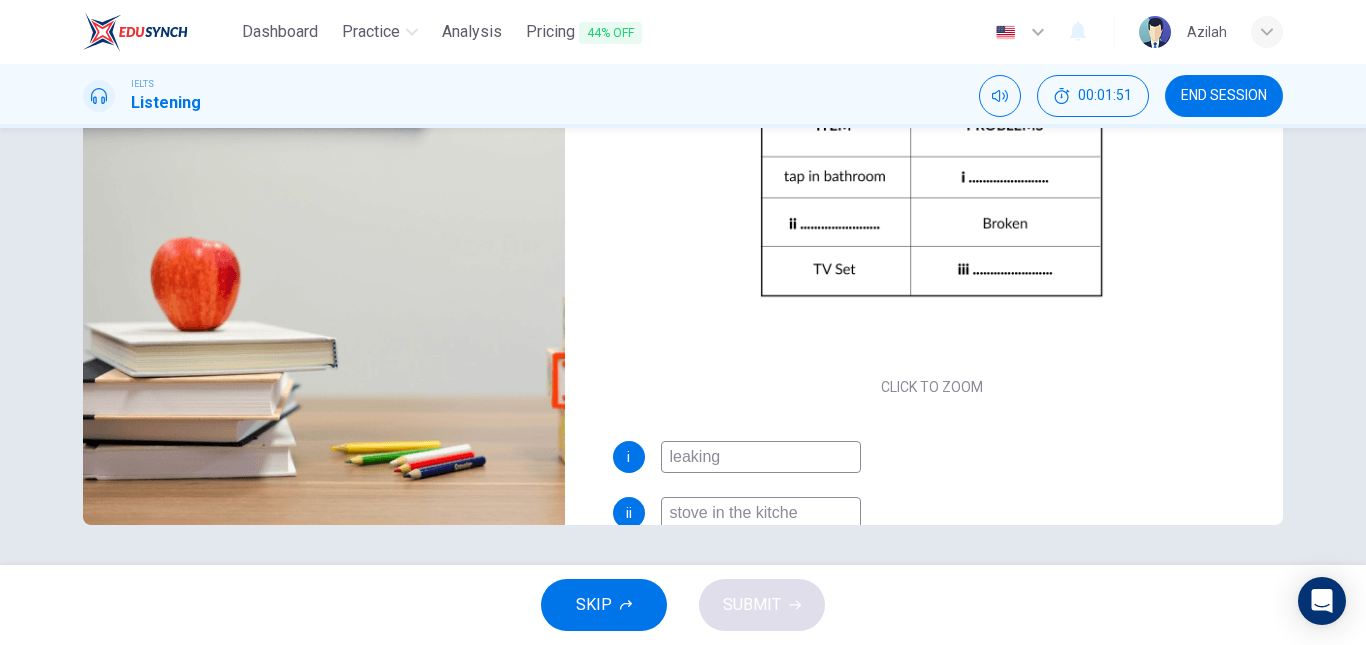 type on "stove in the kitchen" 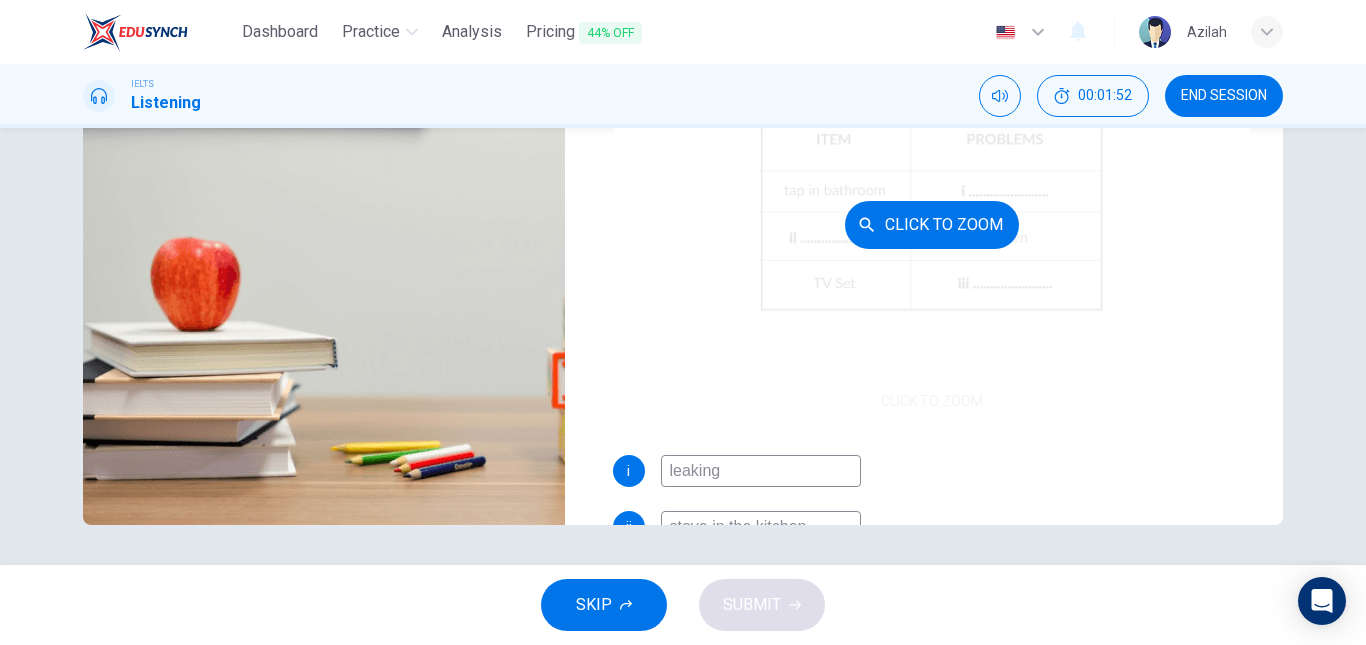 scroll, scrollTop: 0, scrollLeft: 0, axis: both 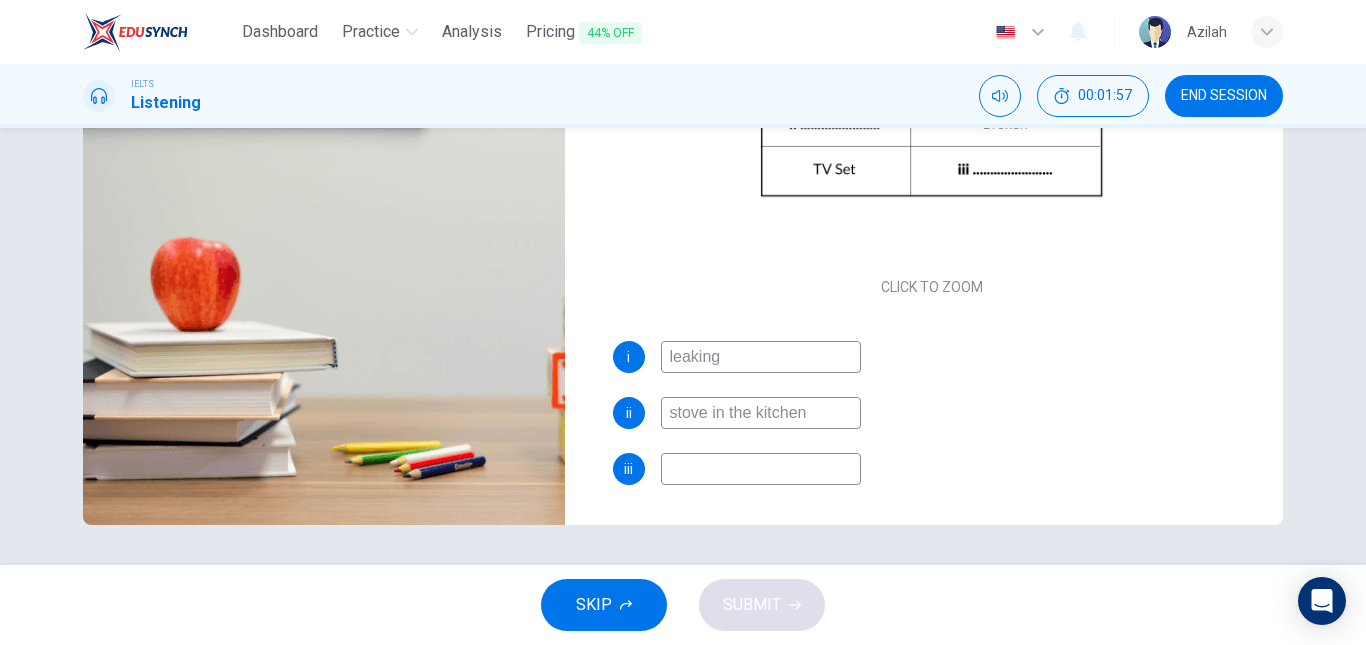 drag, startPoint x: 814, startPoint y: 409, endPoint x: 601, endPoint y: 409, distance: 213 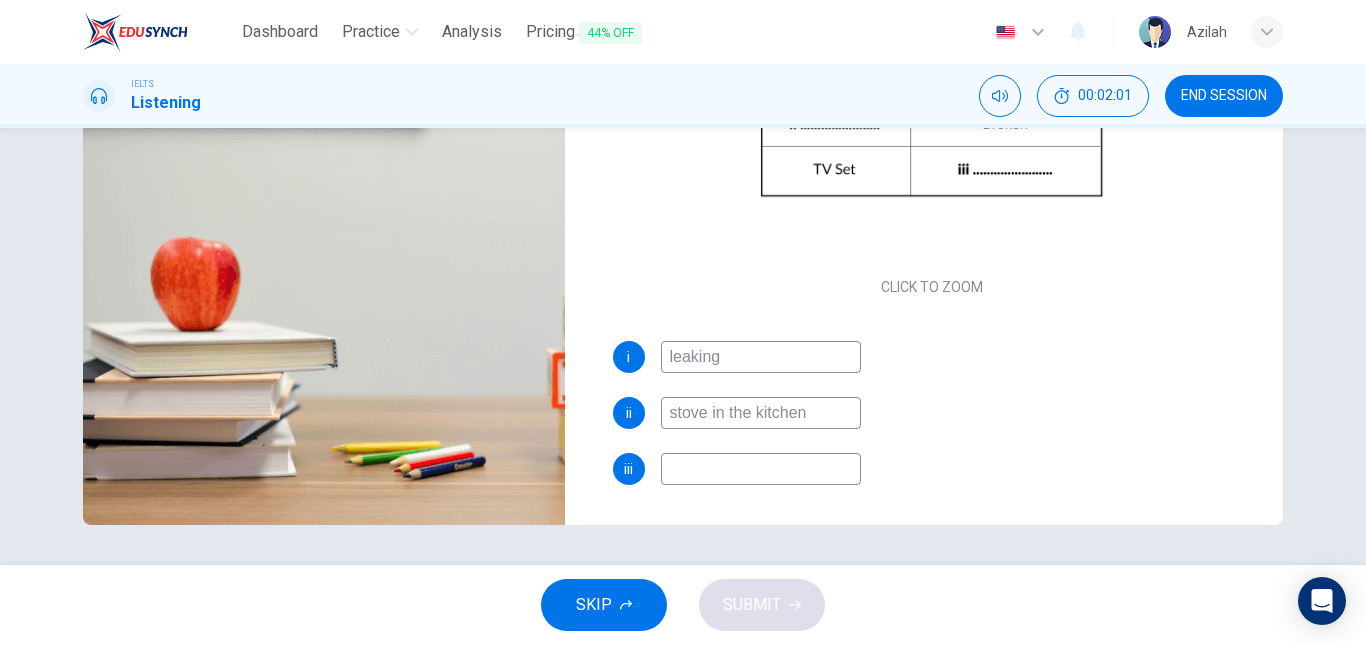 type on "58" 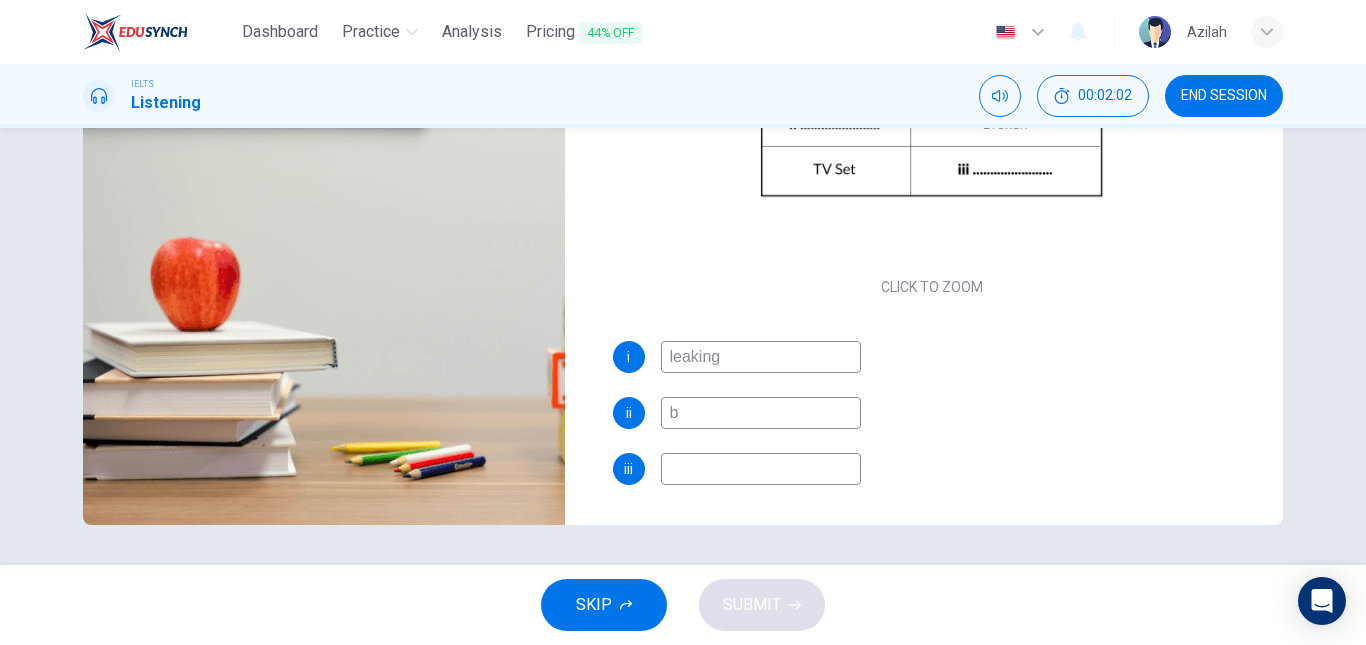 type on "br" 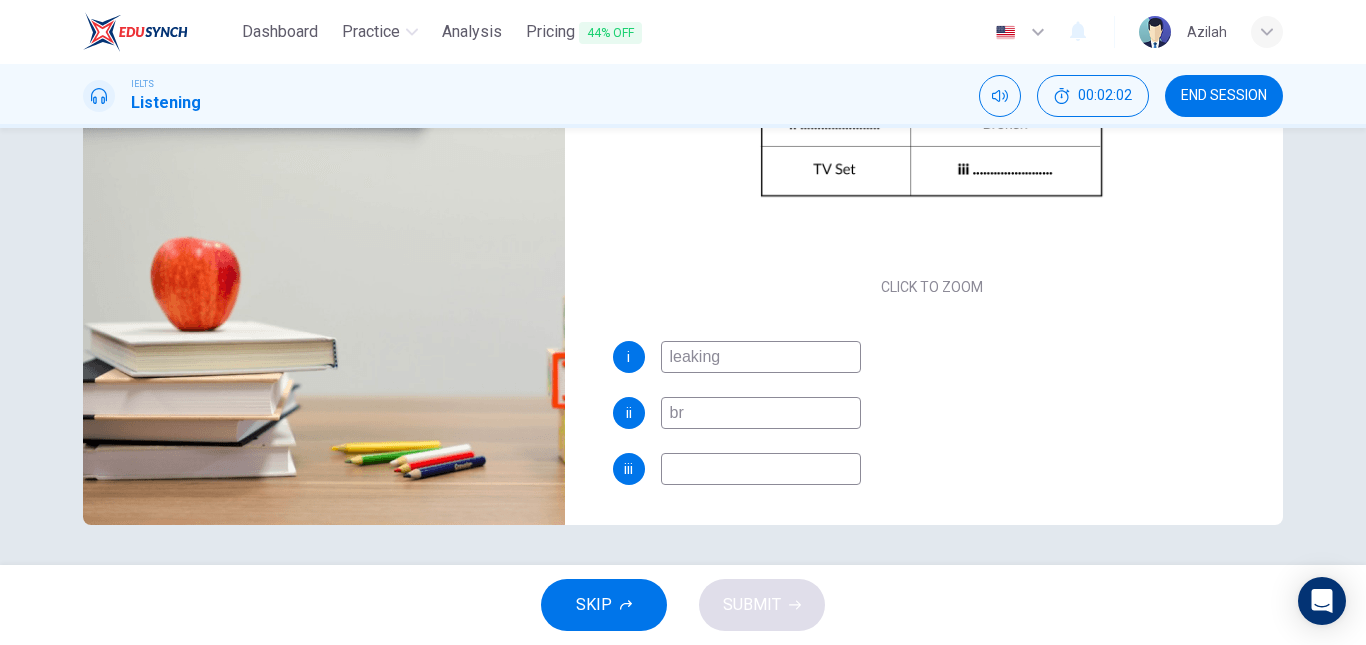 type on "59" 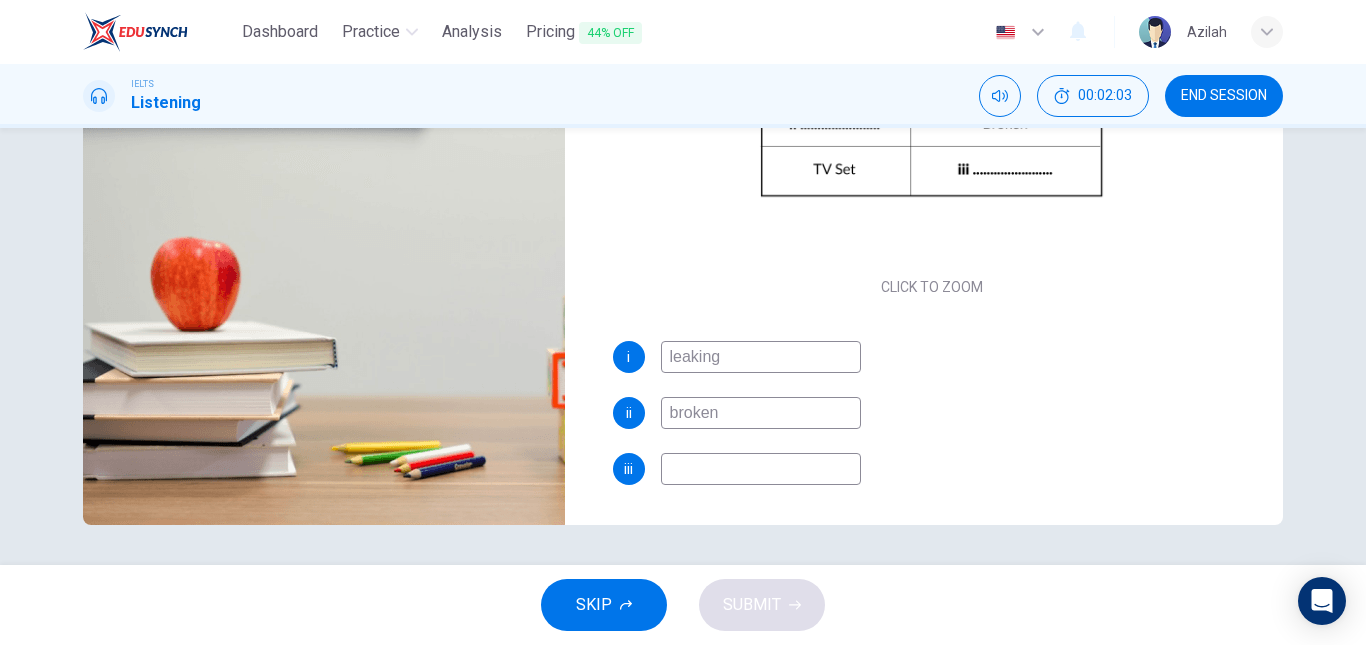 type on "broken" 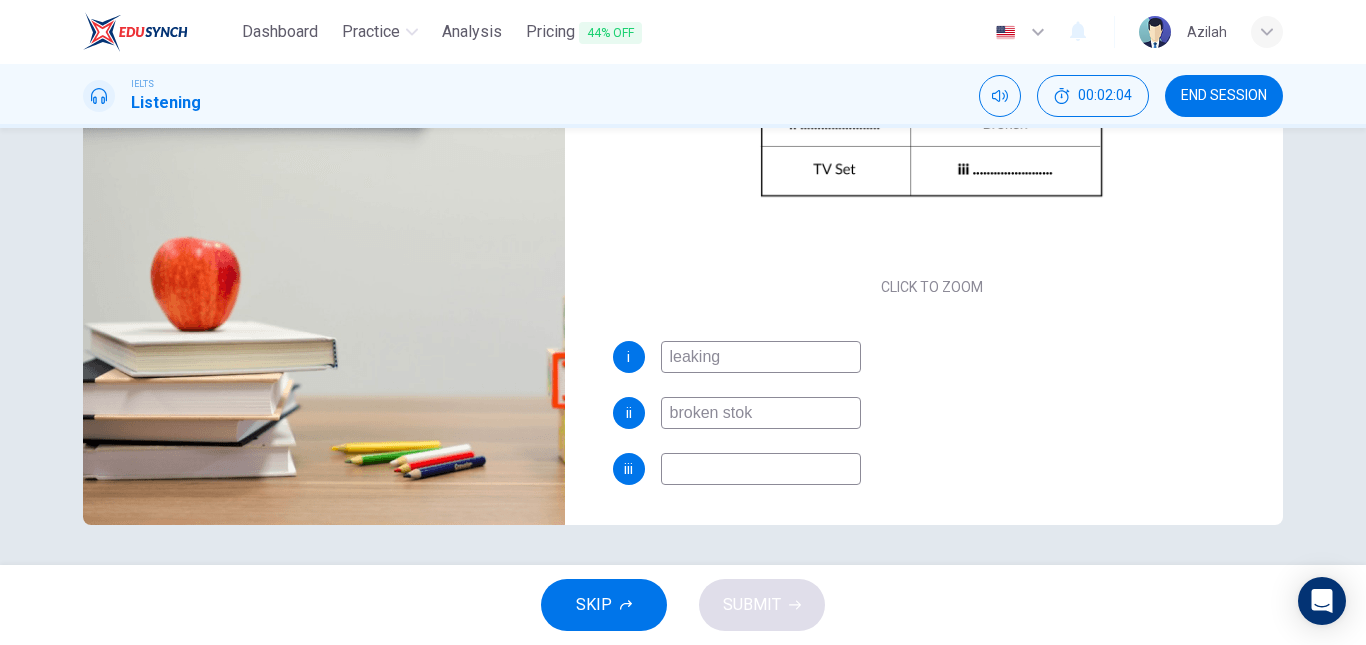 type on "broken stoke" 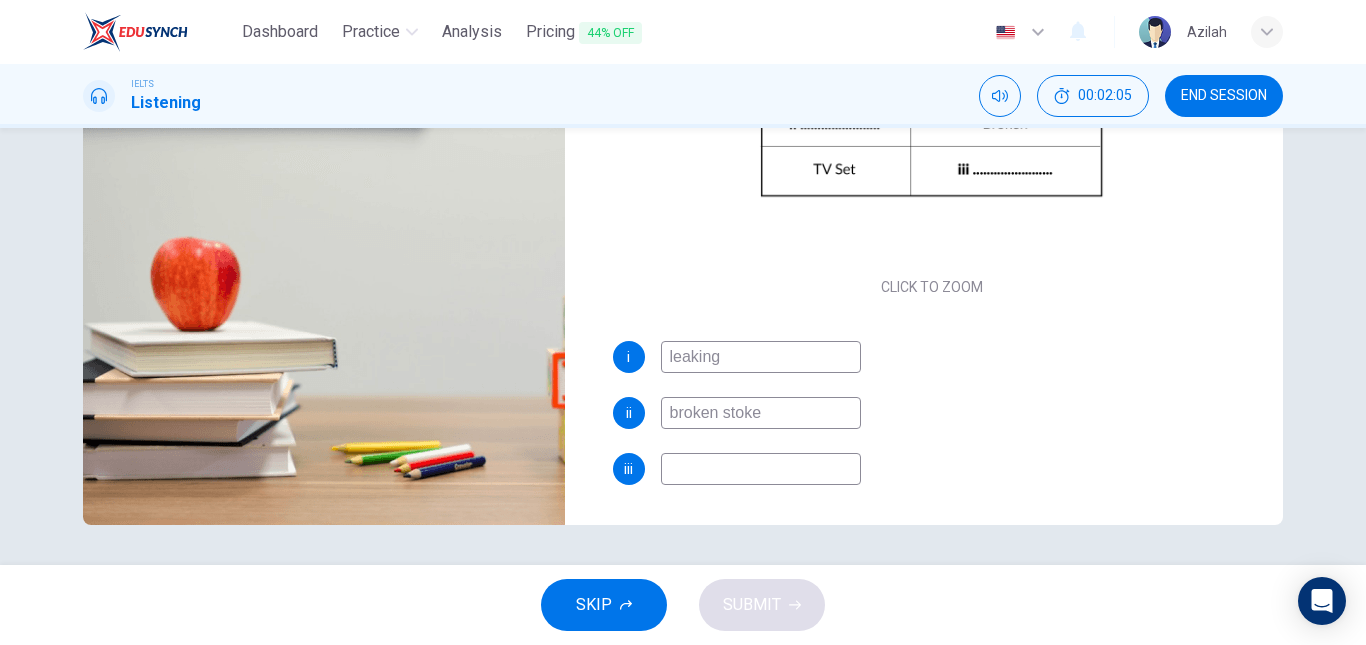 type on "60" 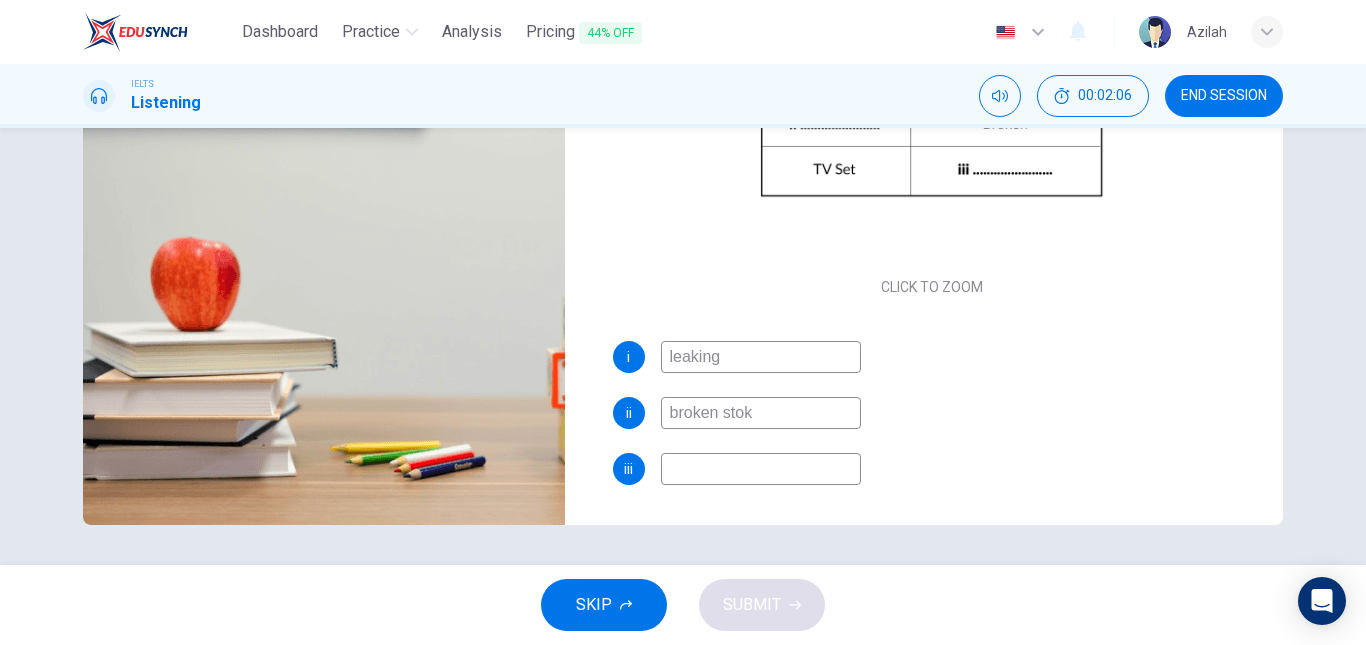 type on "61" 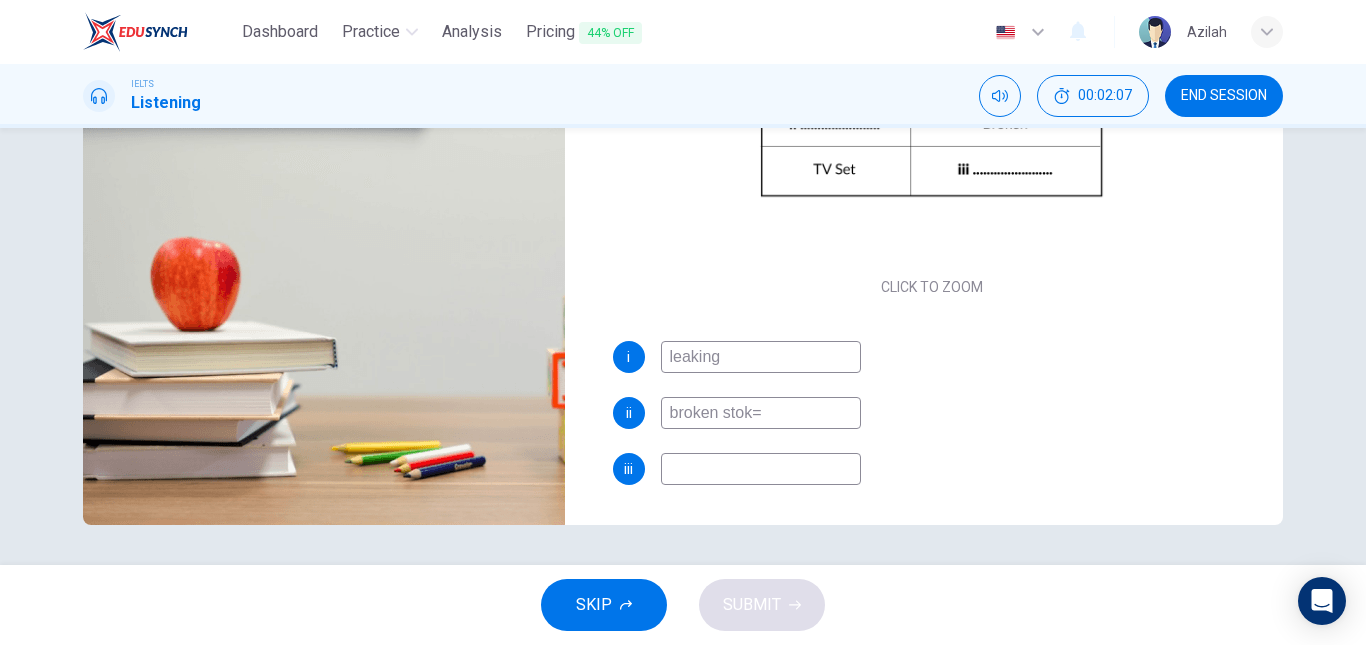 type on "broken stok=v" 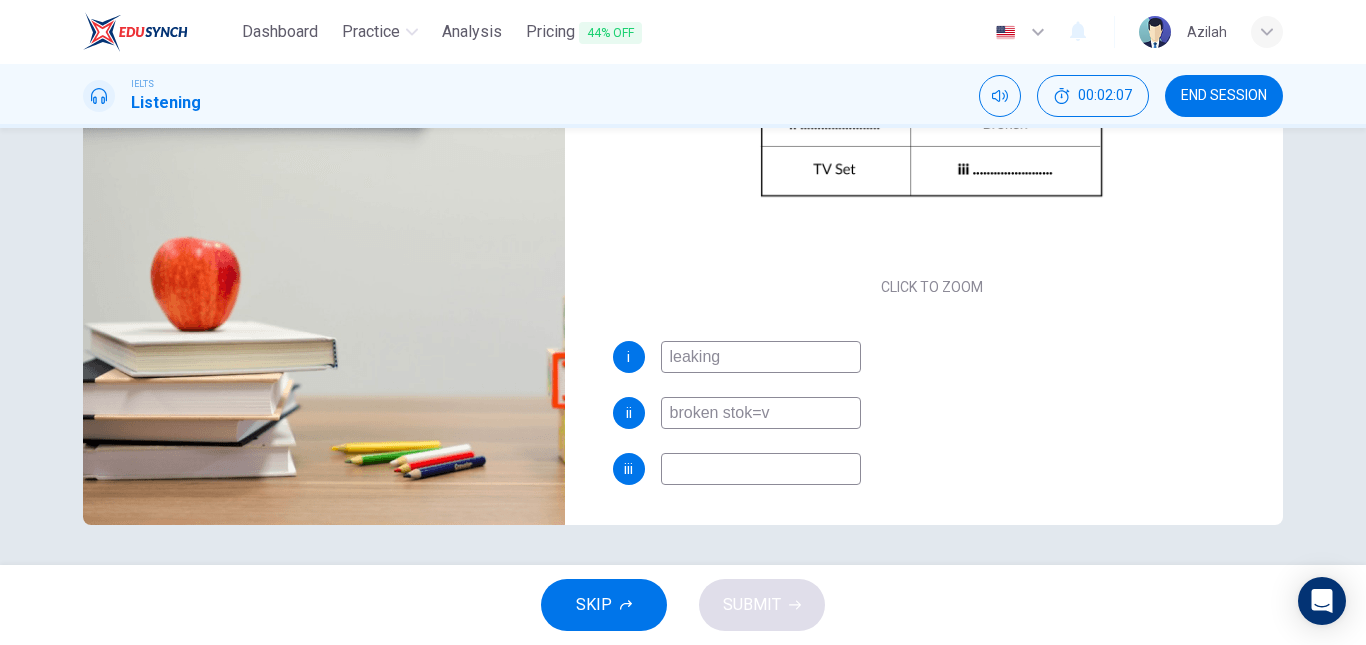 type on "61" 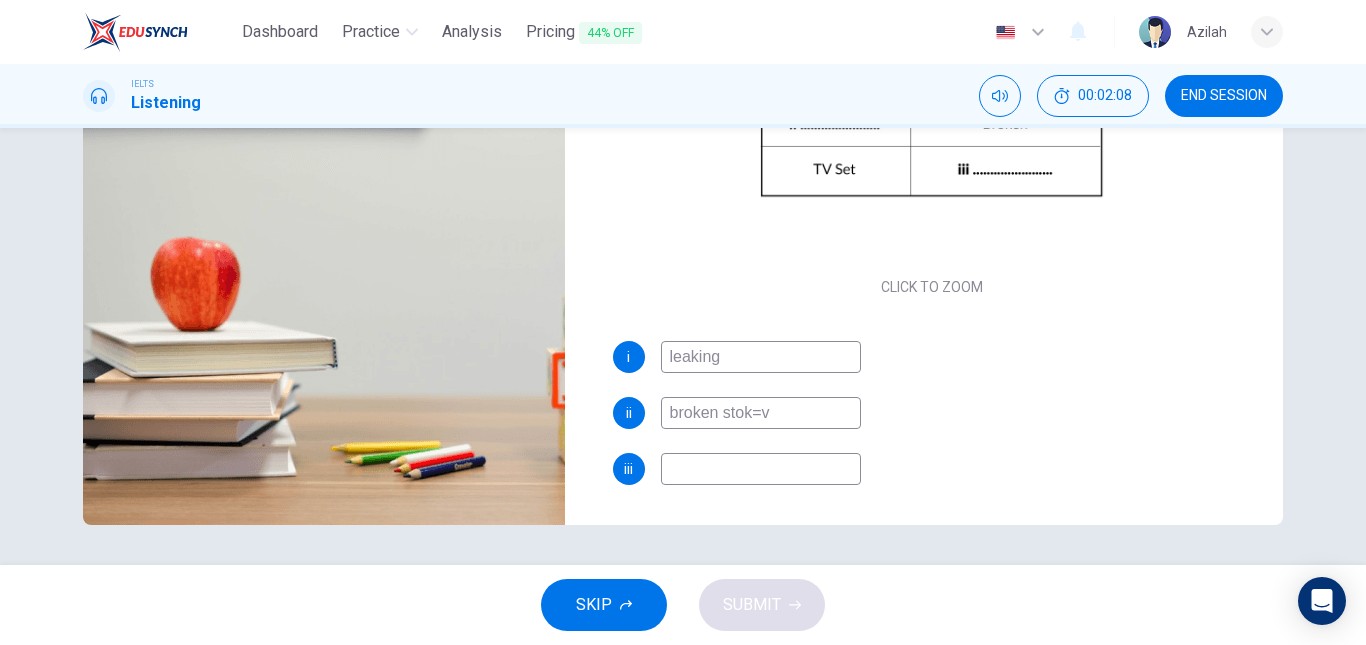 type on "broken stok=v=" 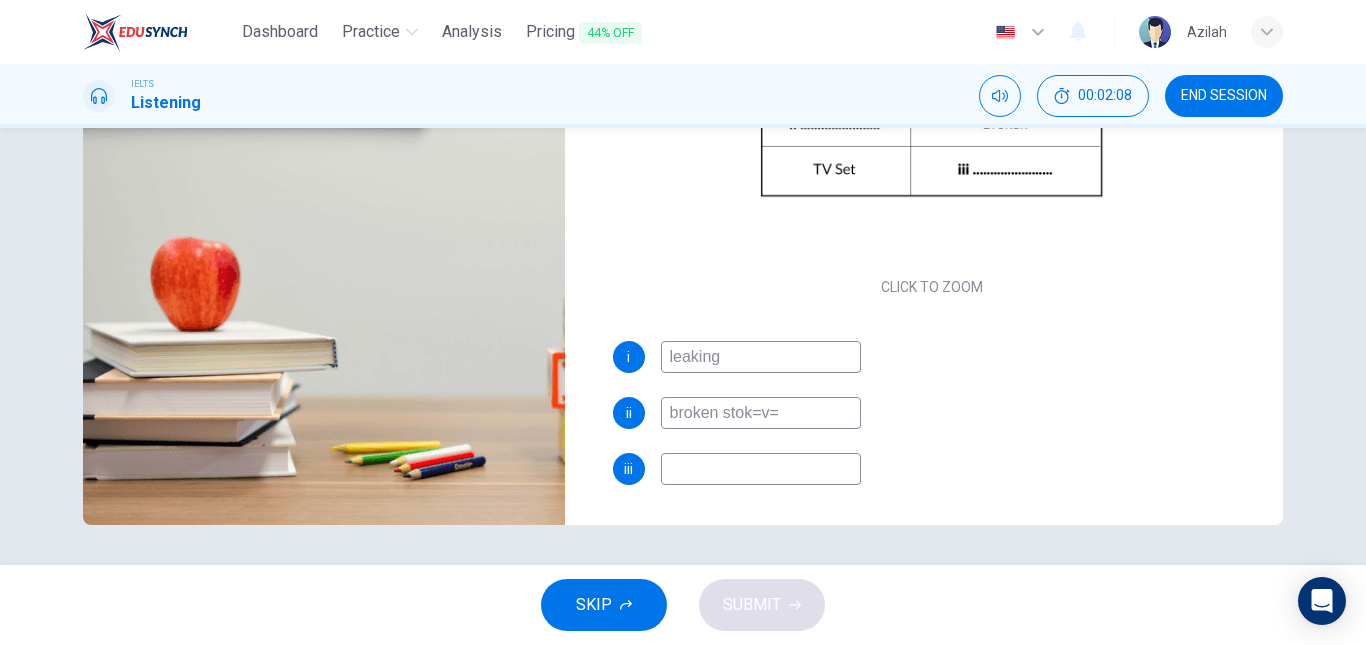 type on "61" 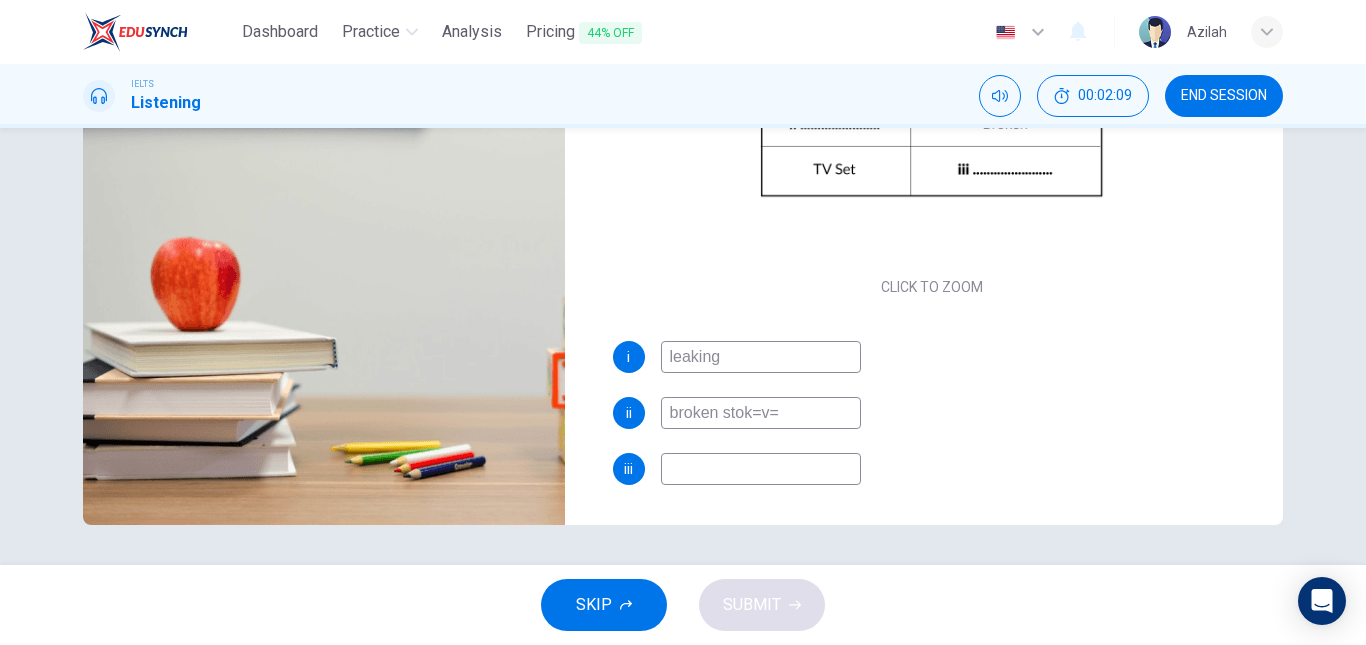 type on "broken stok=v==" 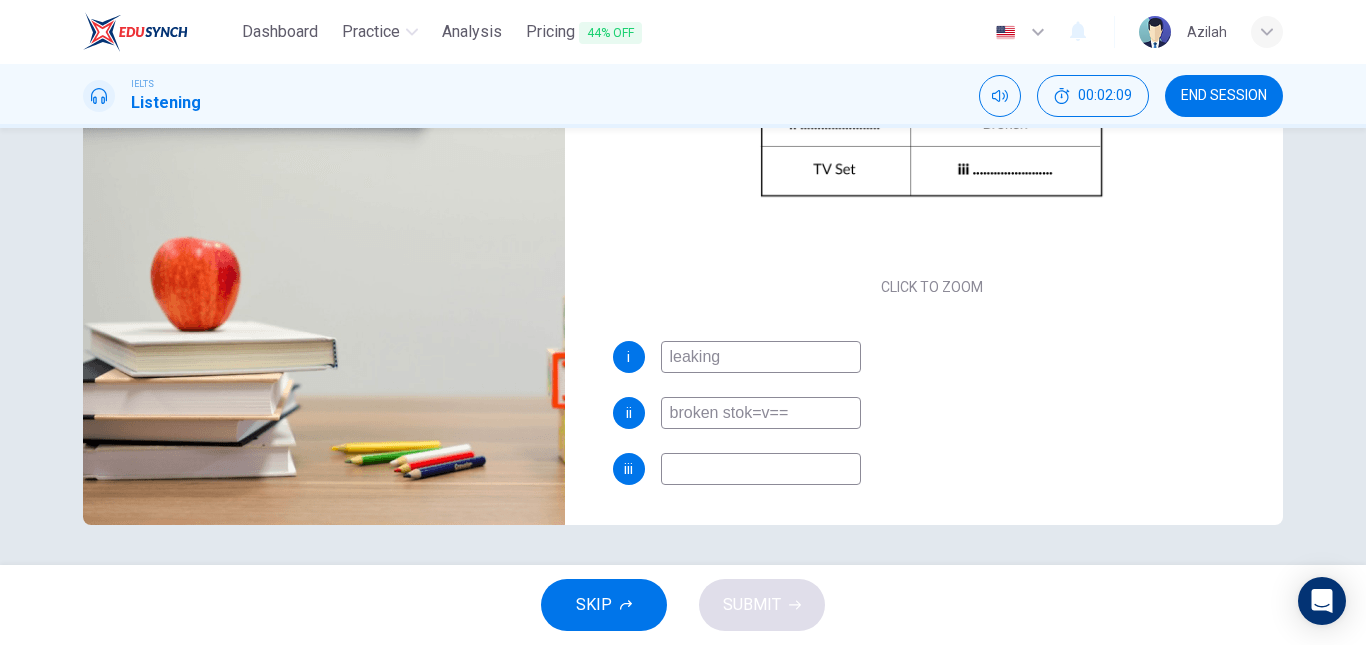 type on "62" 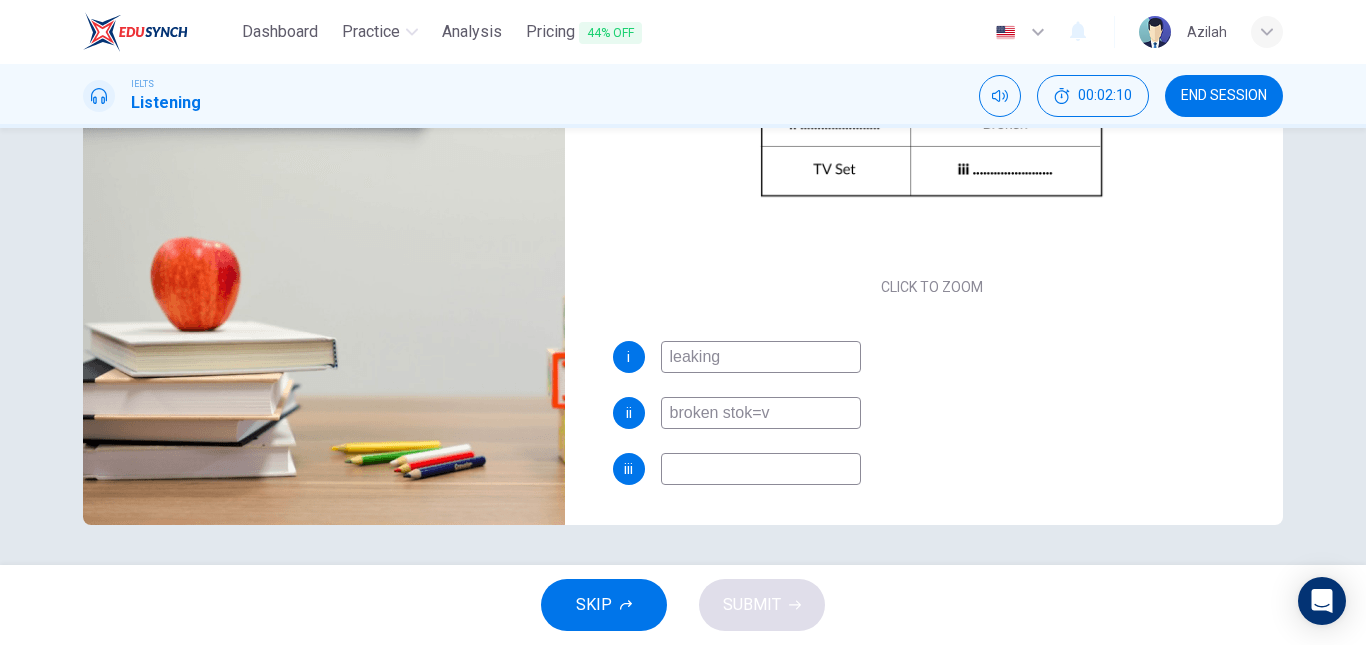 type on "broken stok=" 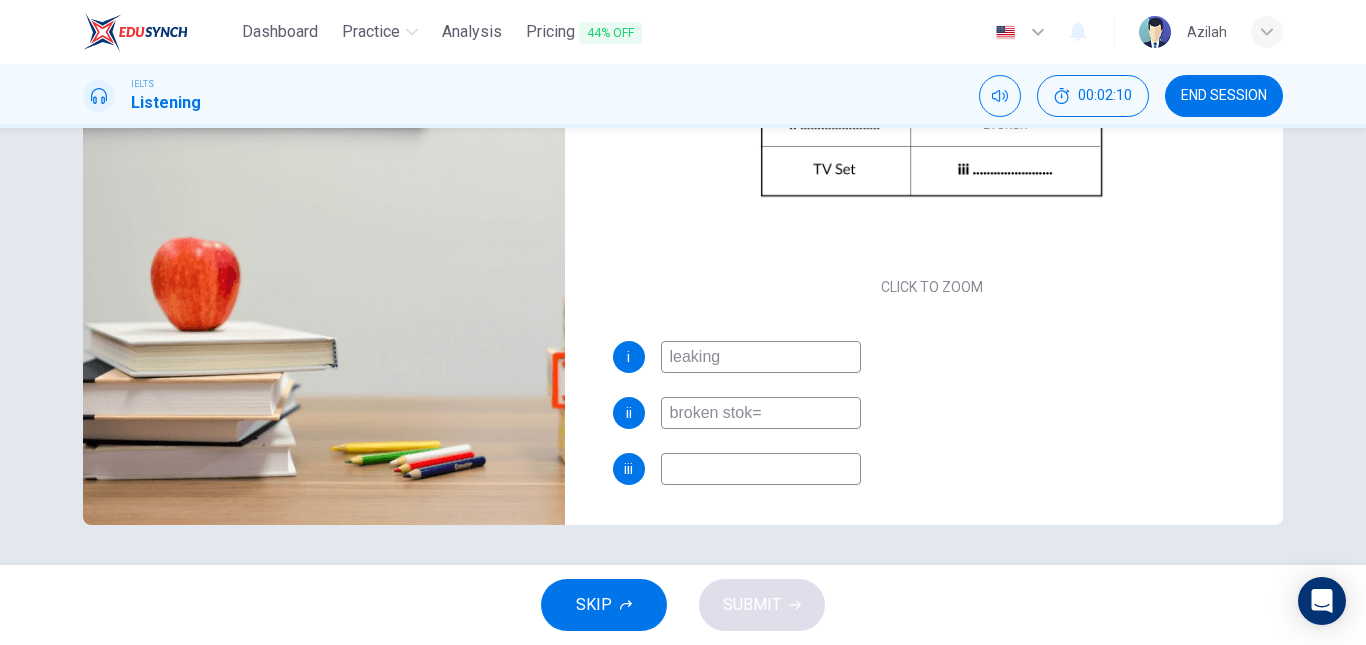 type on "62" 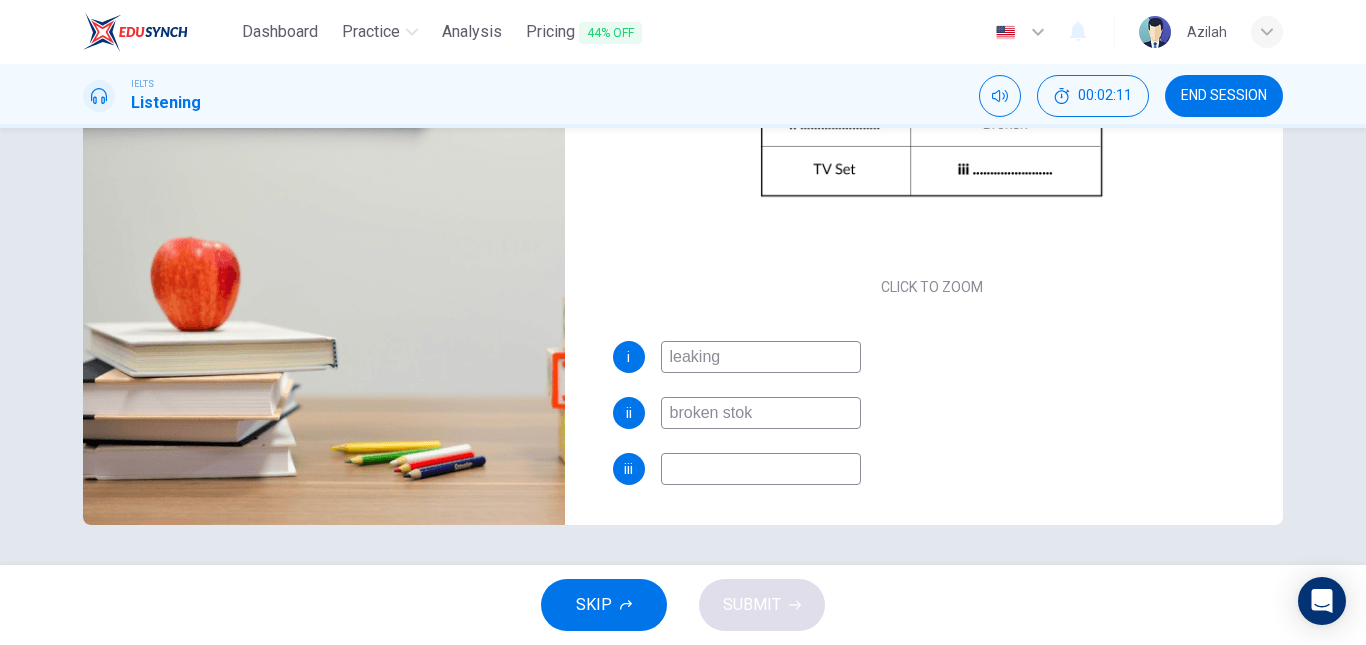 type on "broken sto" 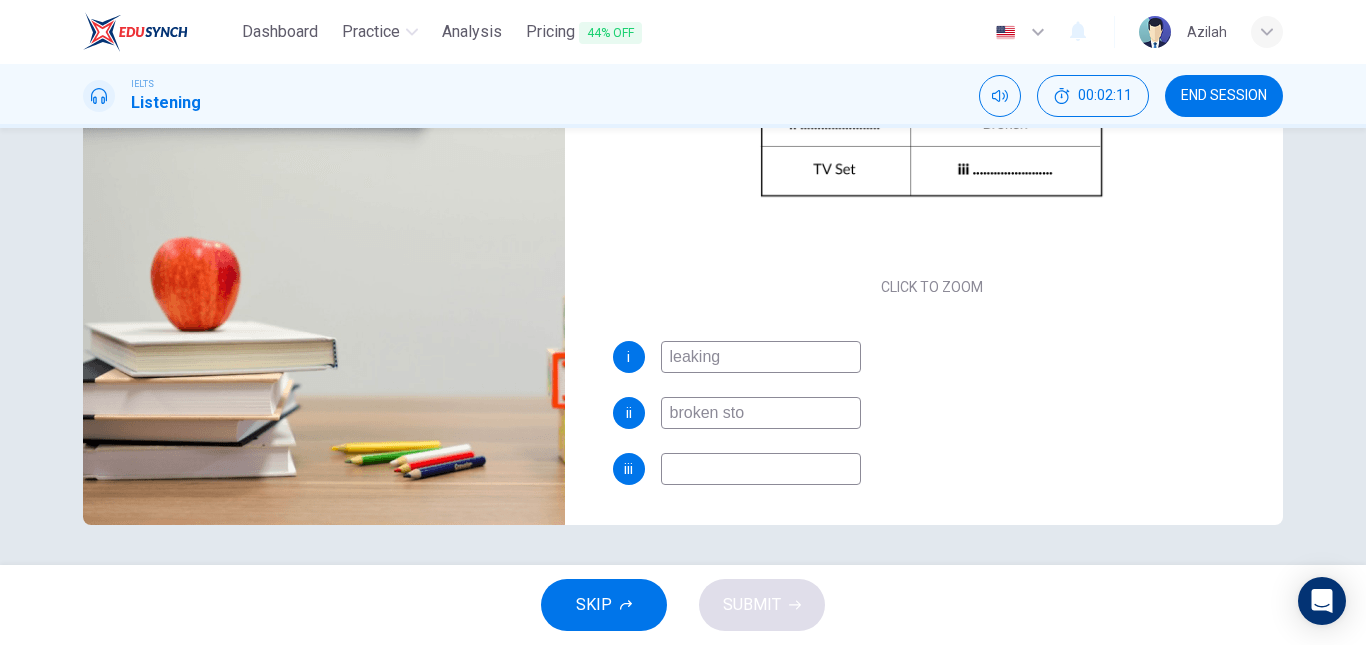 type on "63" 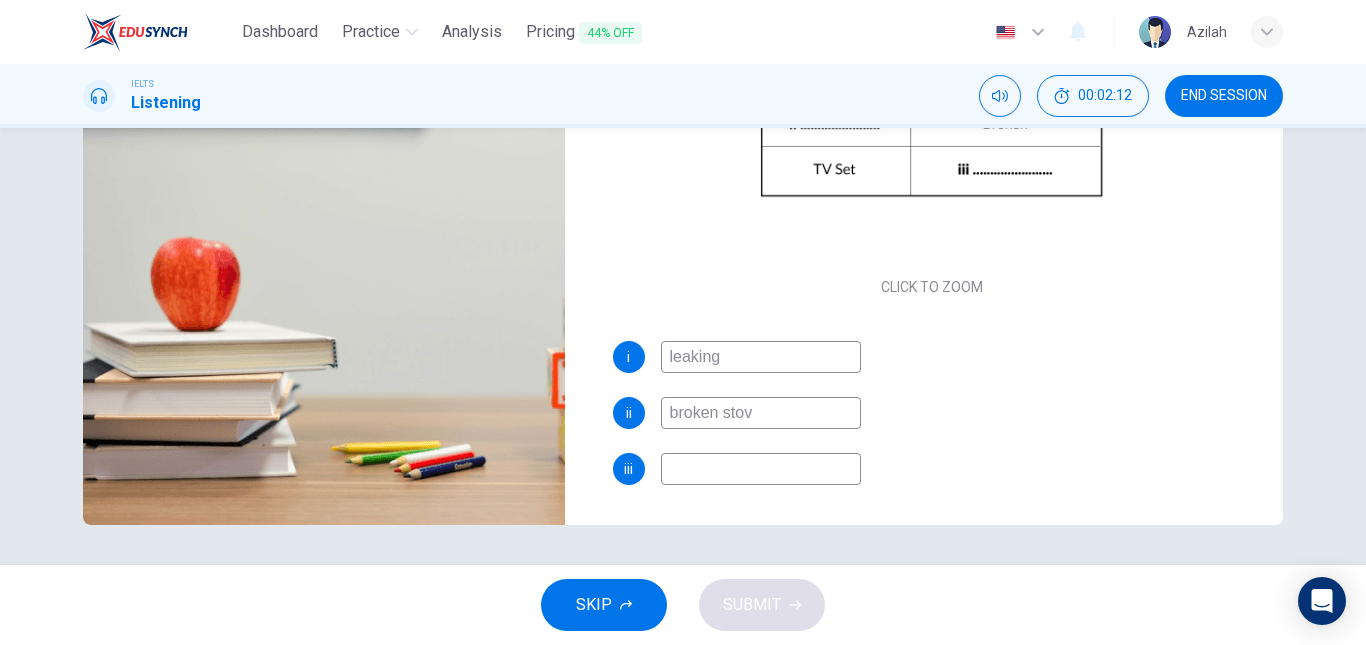 type on "broken stove" 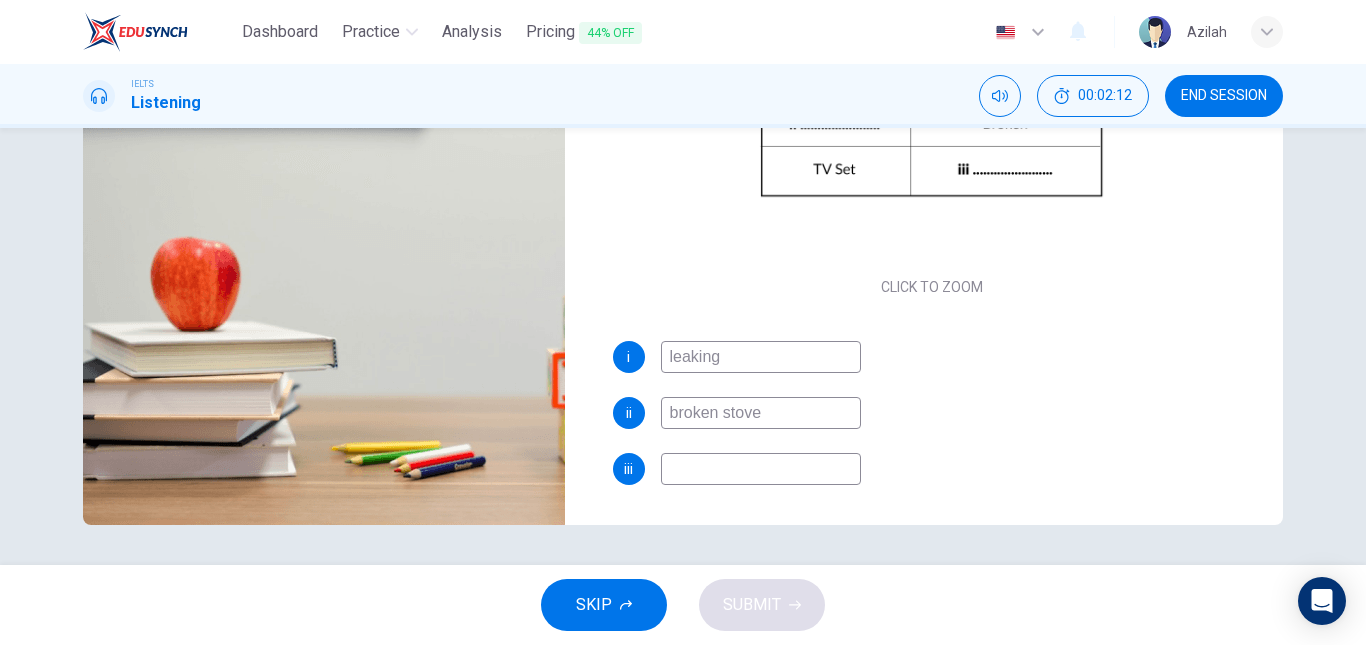 type on "63" 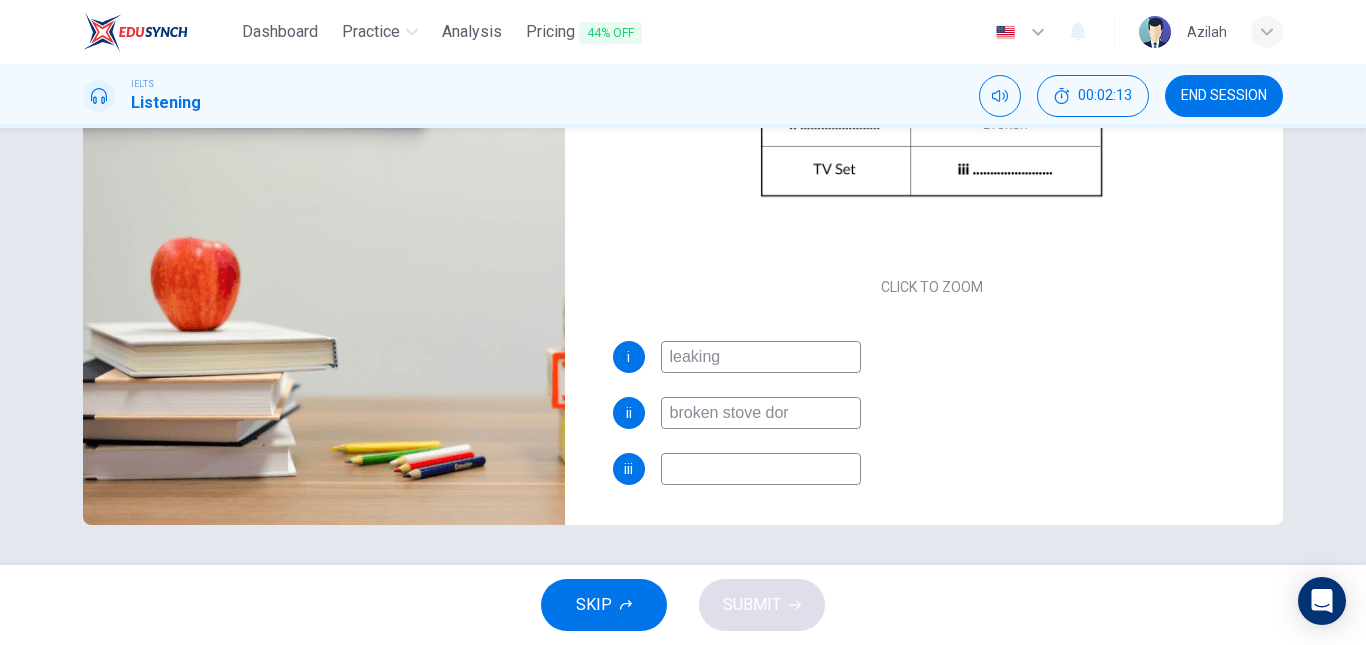 type on "broken stove dorr" 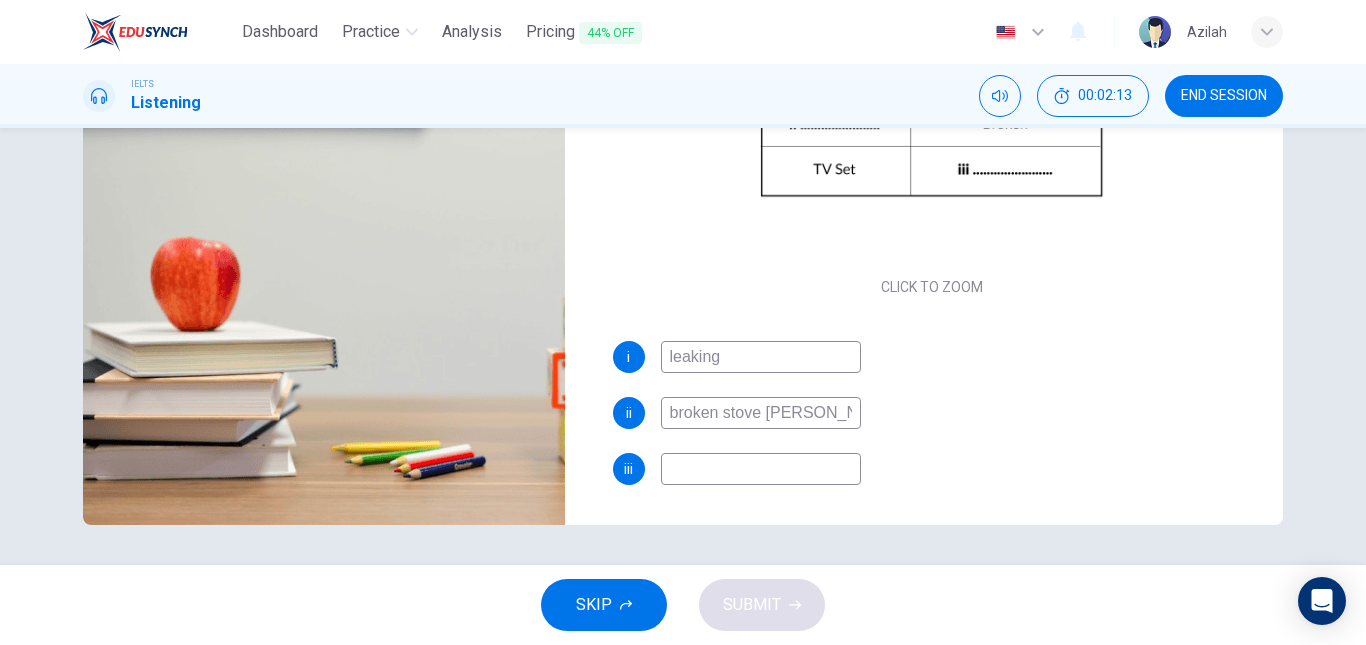 type on "64" 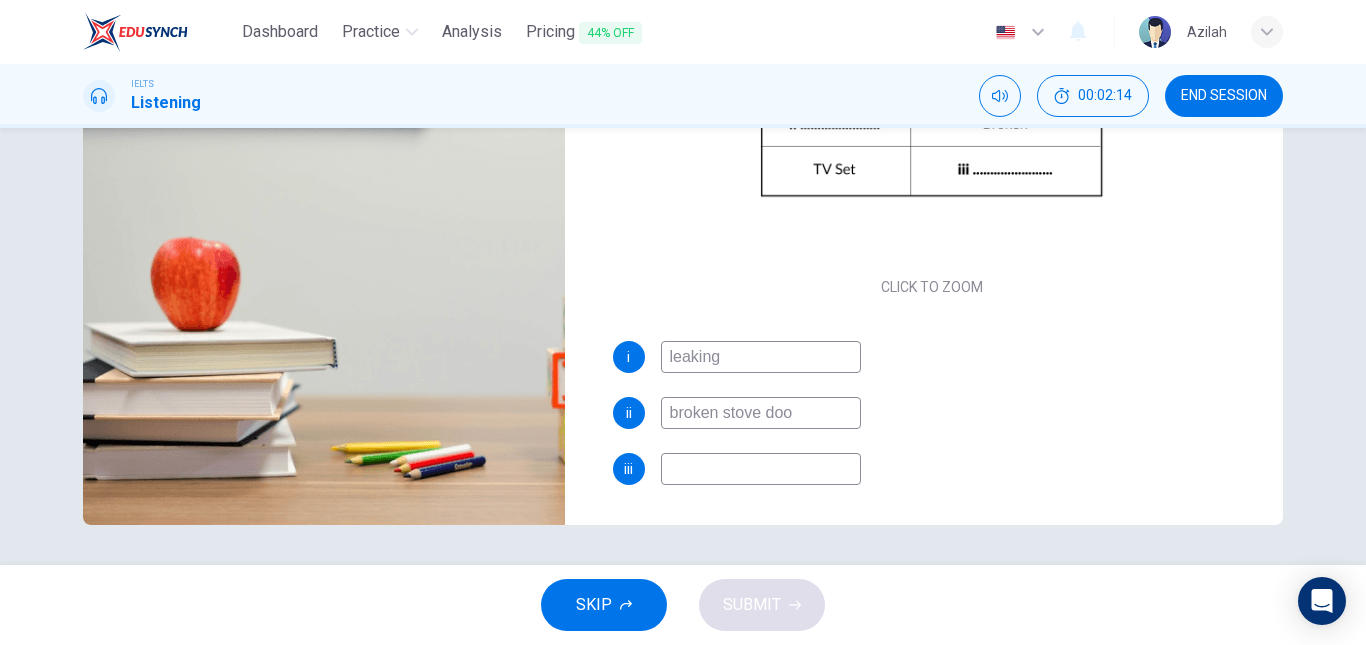 type on "broken stove door" 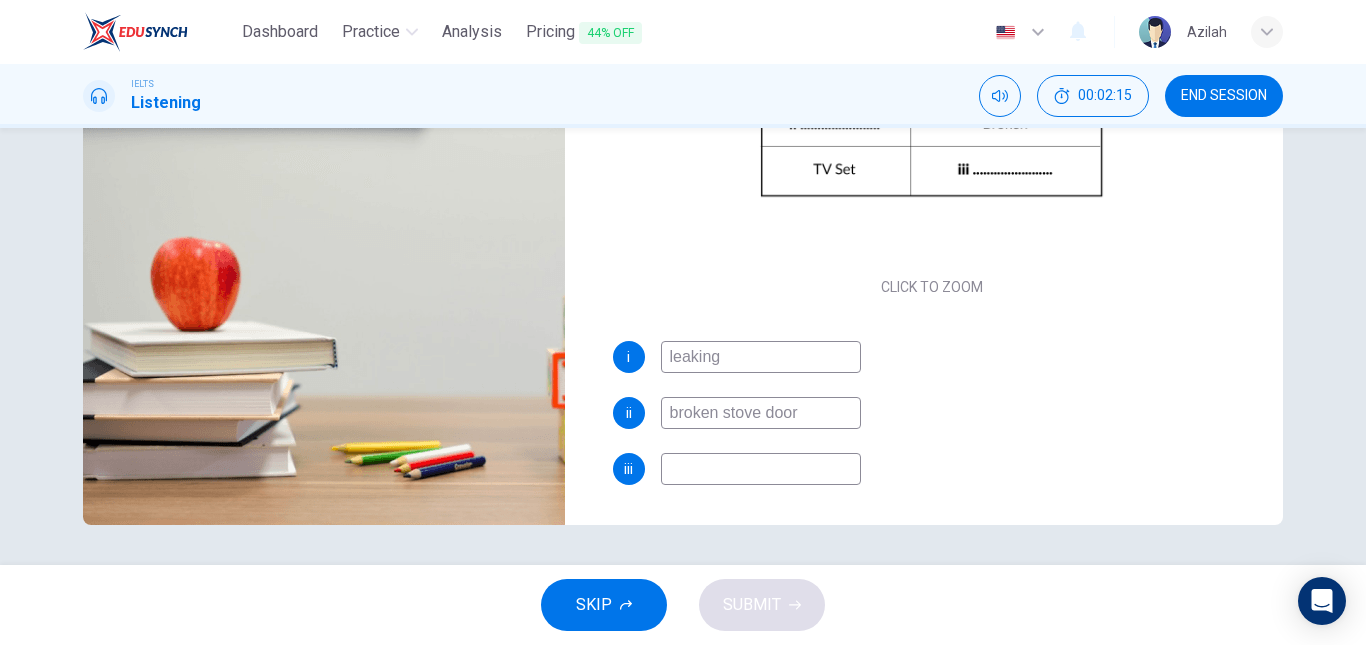 type on "65" 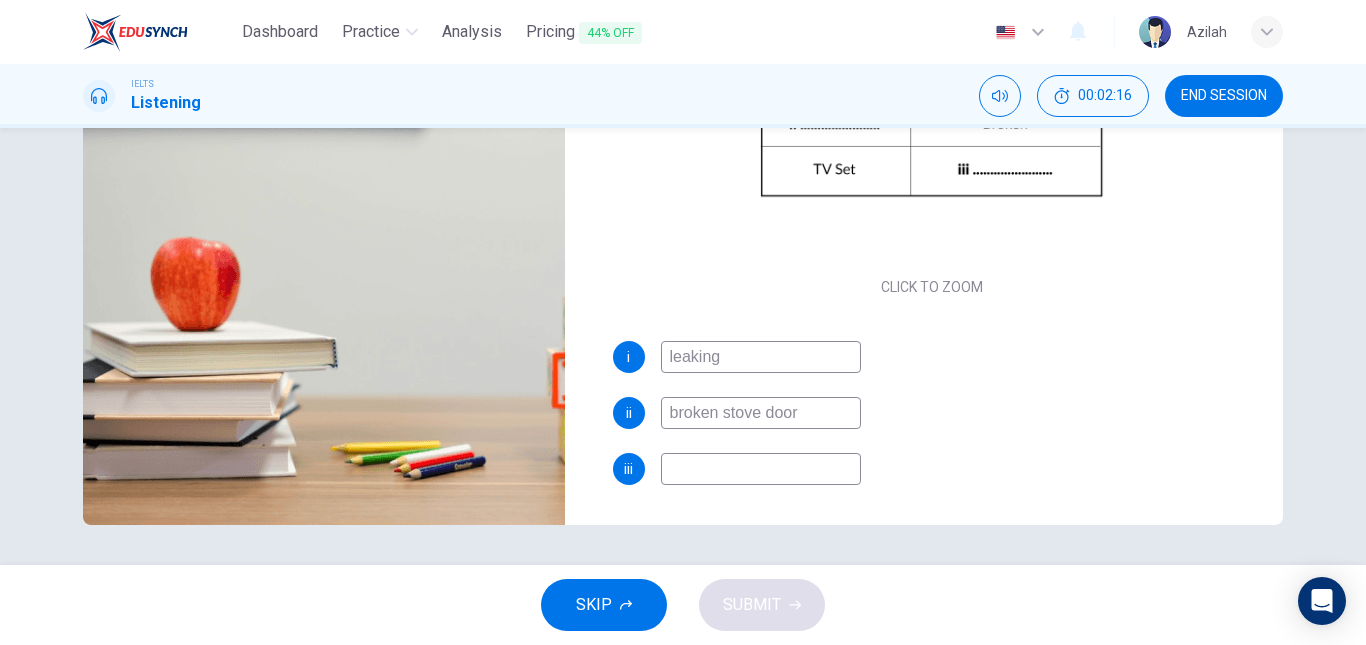 type on "n" 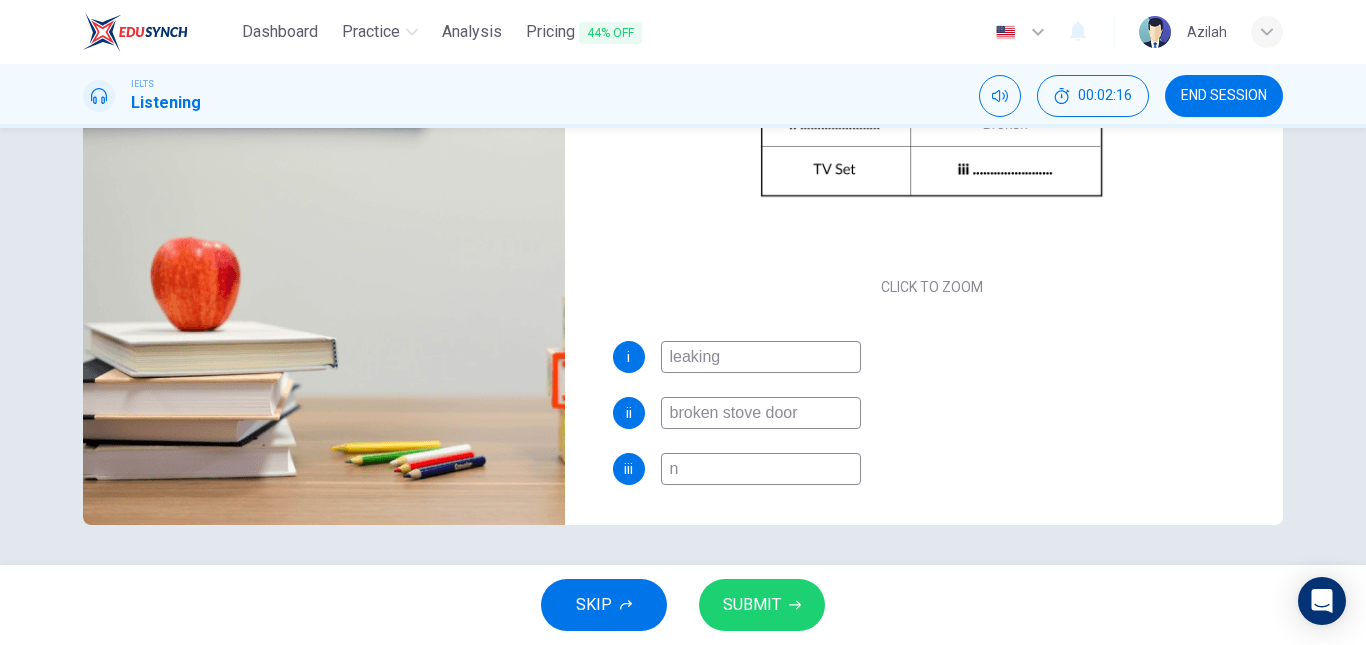 type on "65" 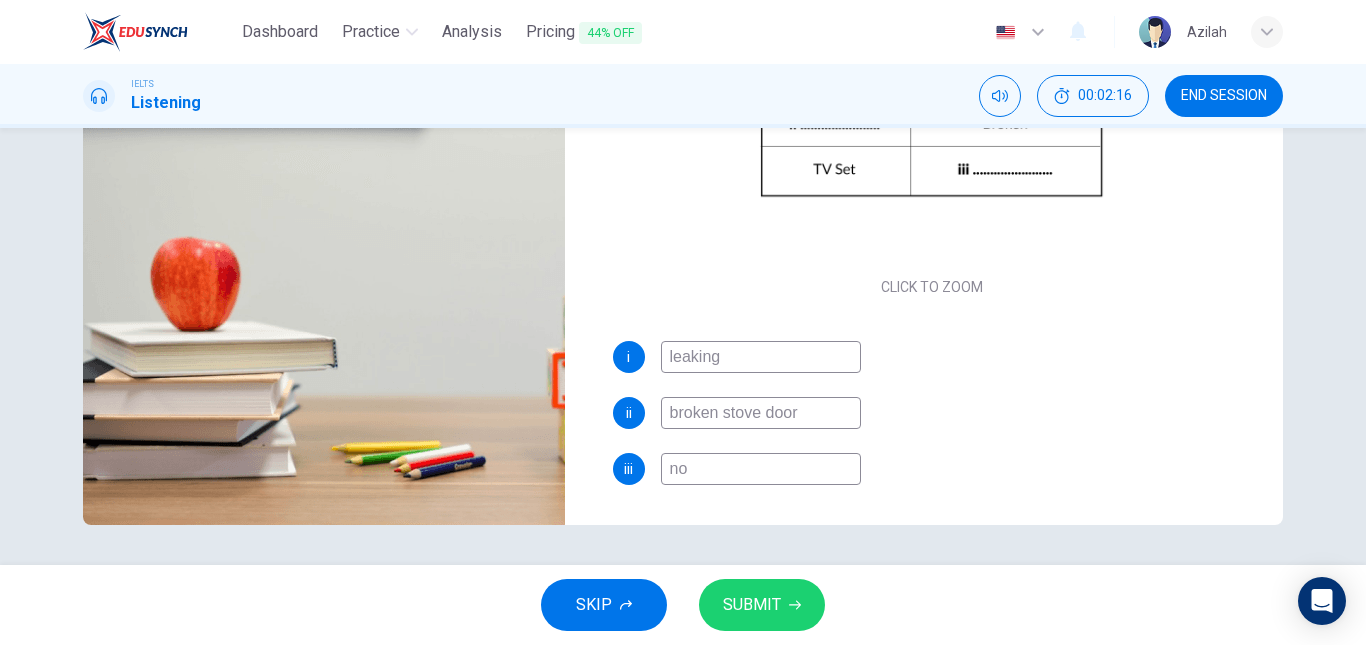 type on "65" 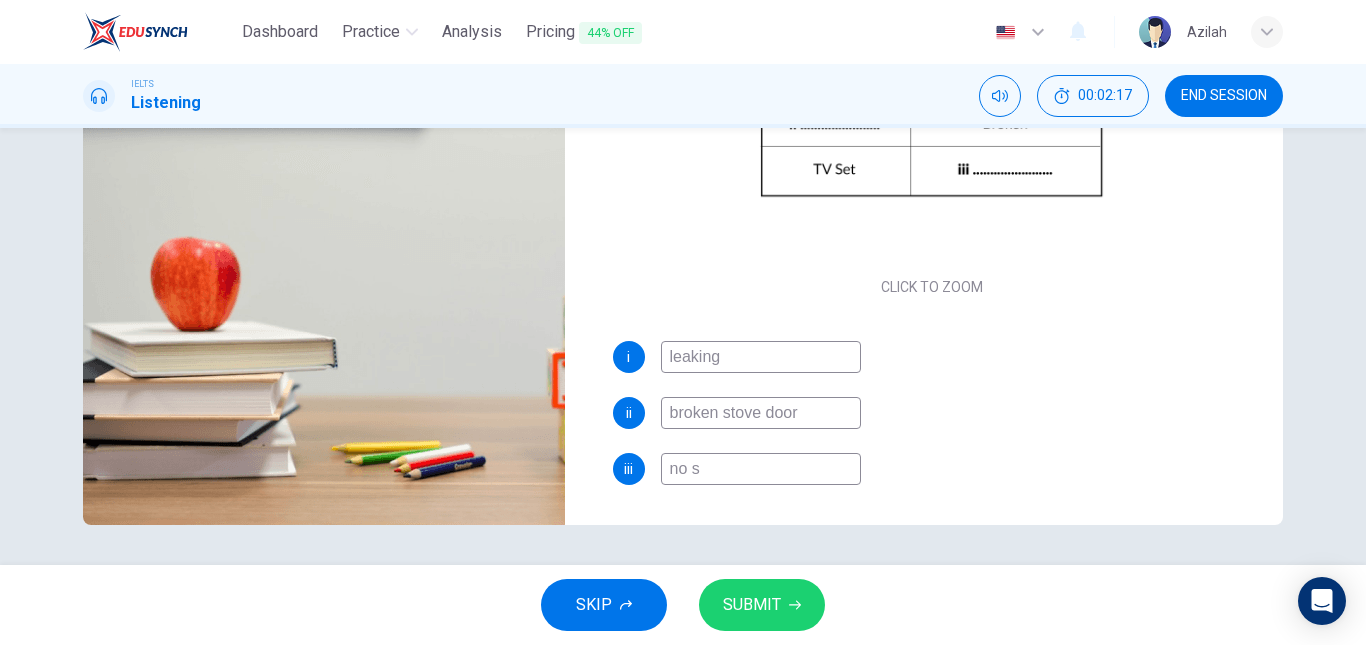 type on "65" 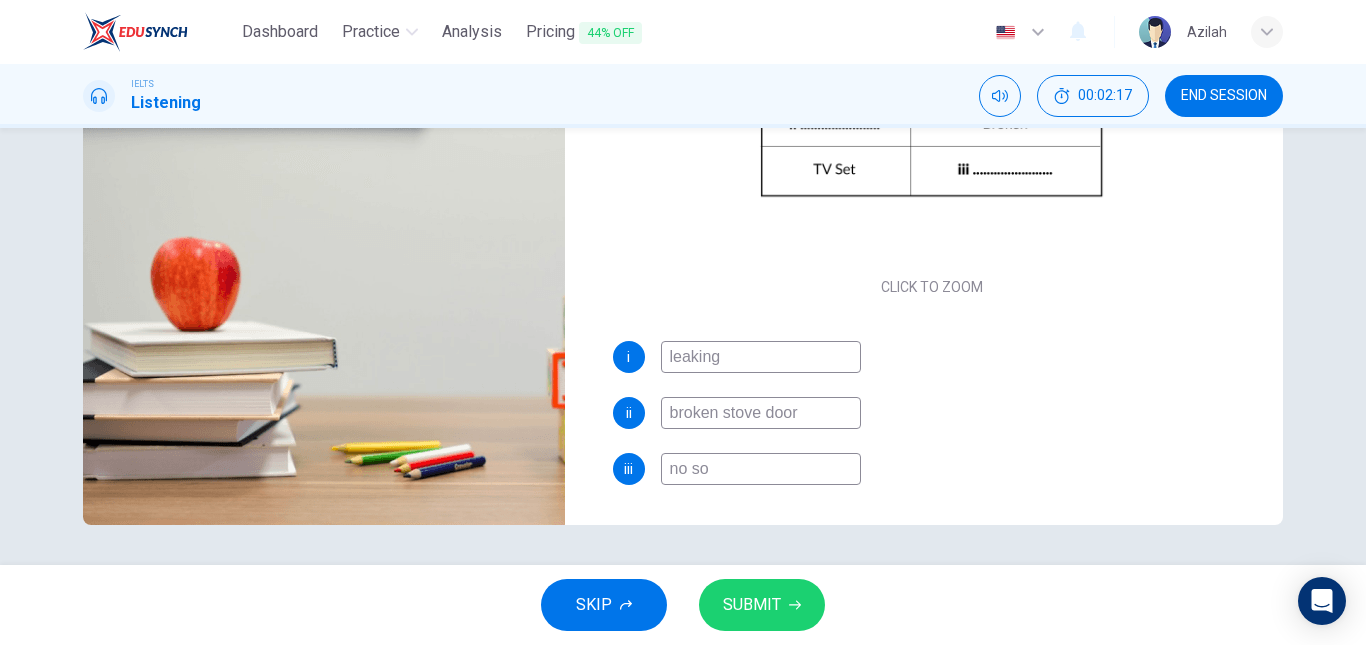 type on "65" 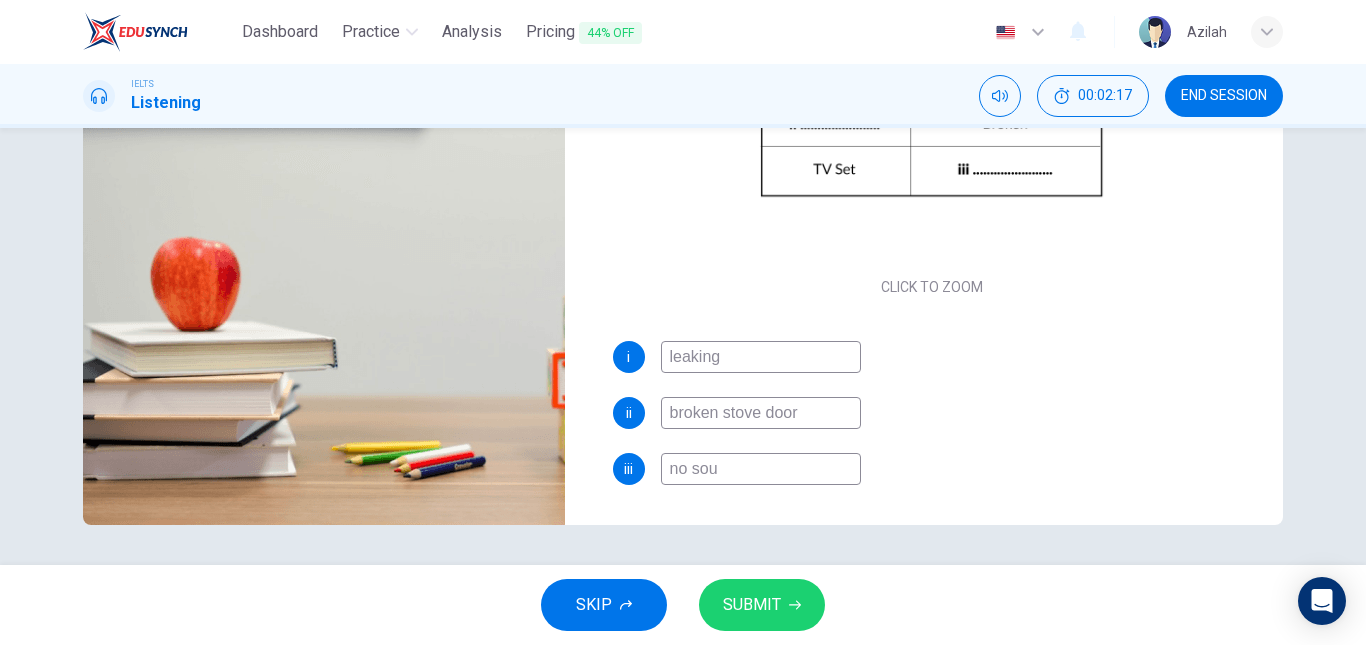 type on "66" 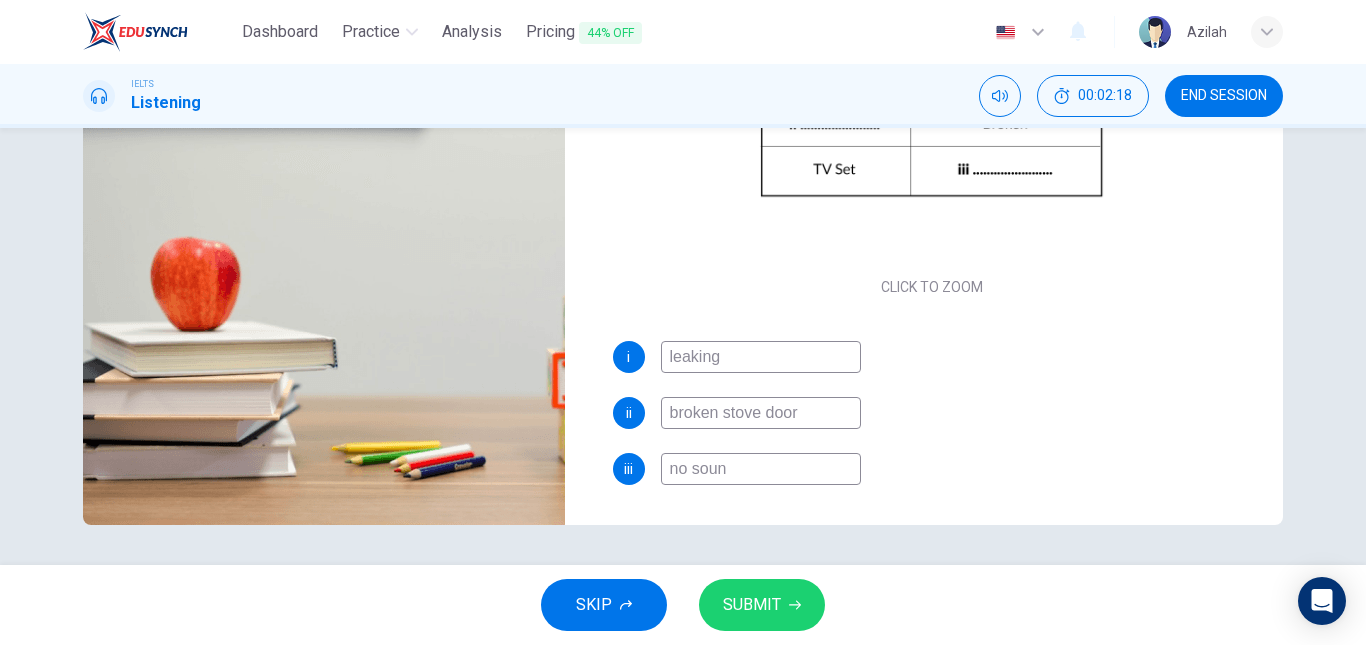 type on "66" 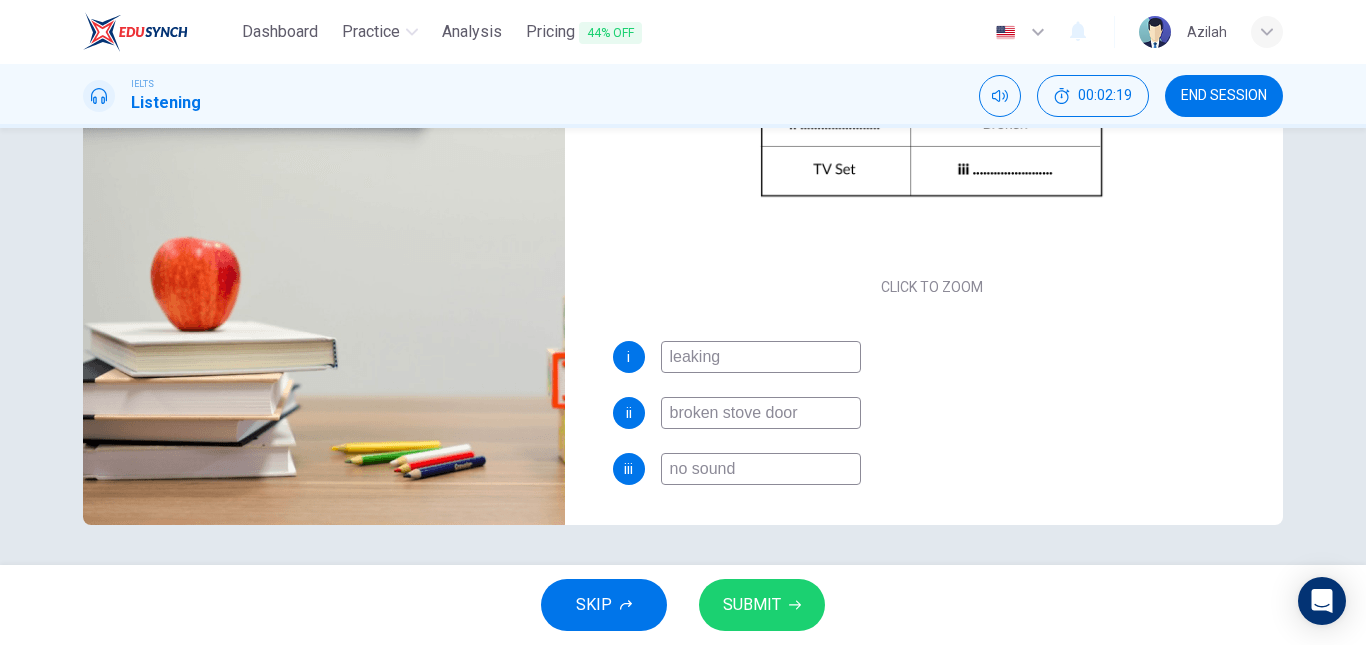 type on "67" 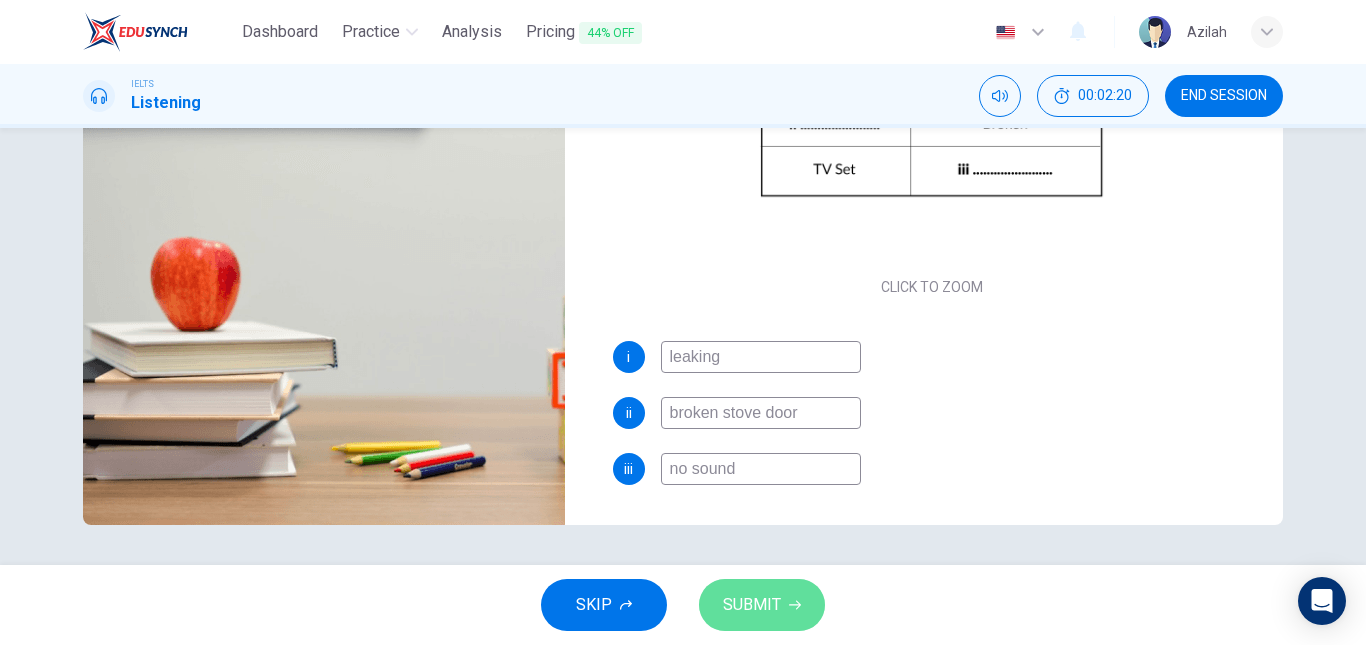 click on "SUBMIT" at bounding box center (752, 605) 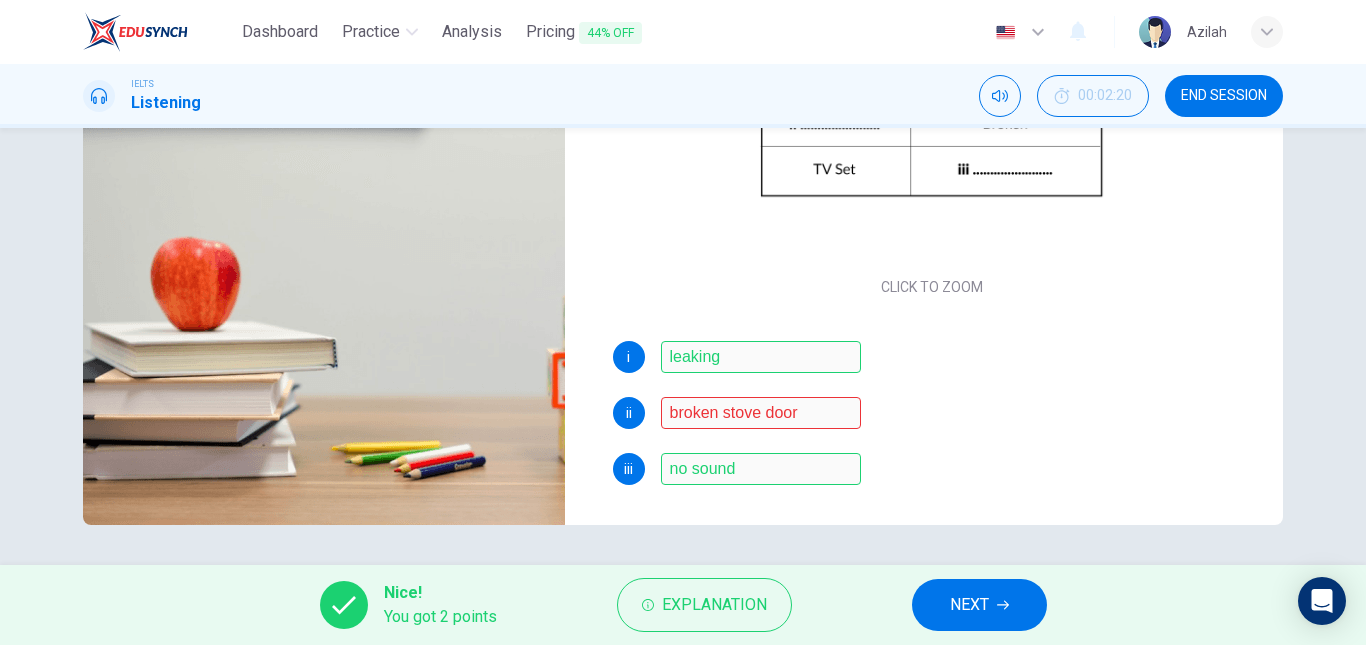 click on "NEXT" at bounding box center (969, 605) 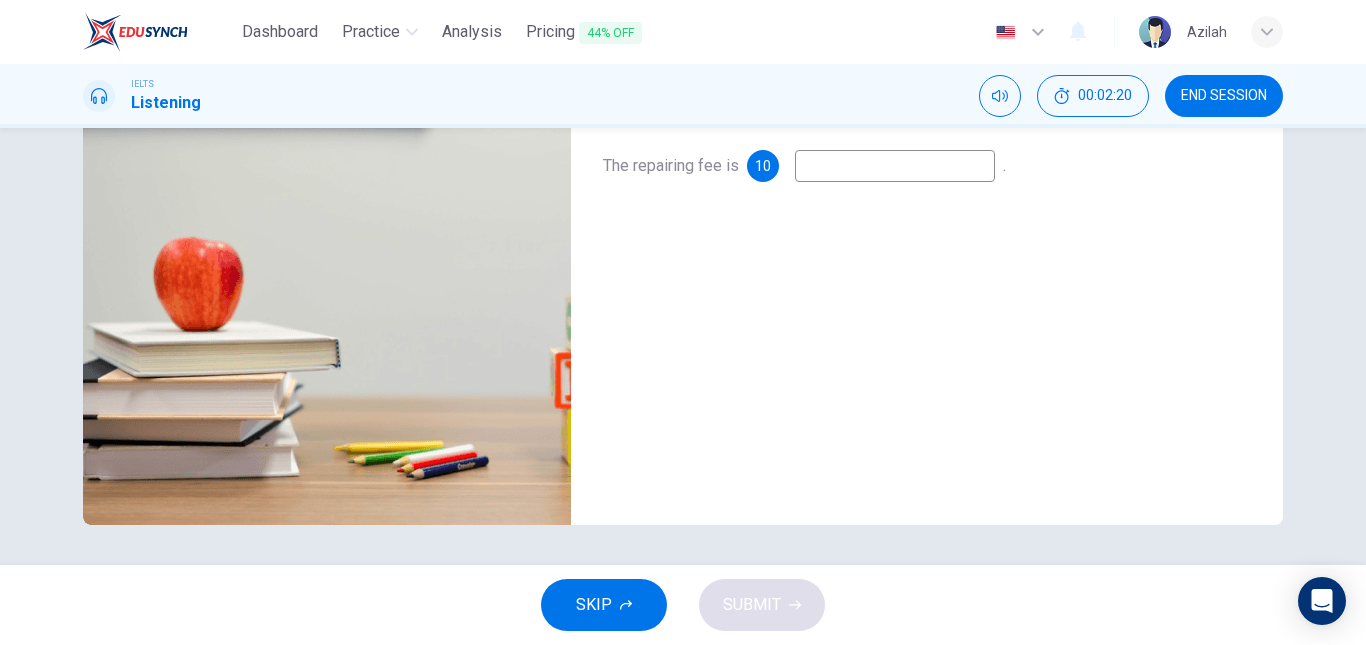 scroll, scrollTop: 0, scrollLeft: 0, axis: both 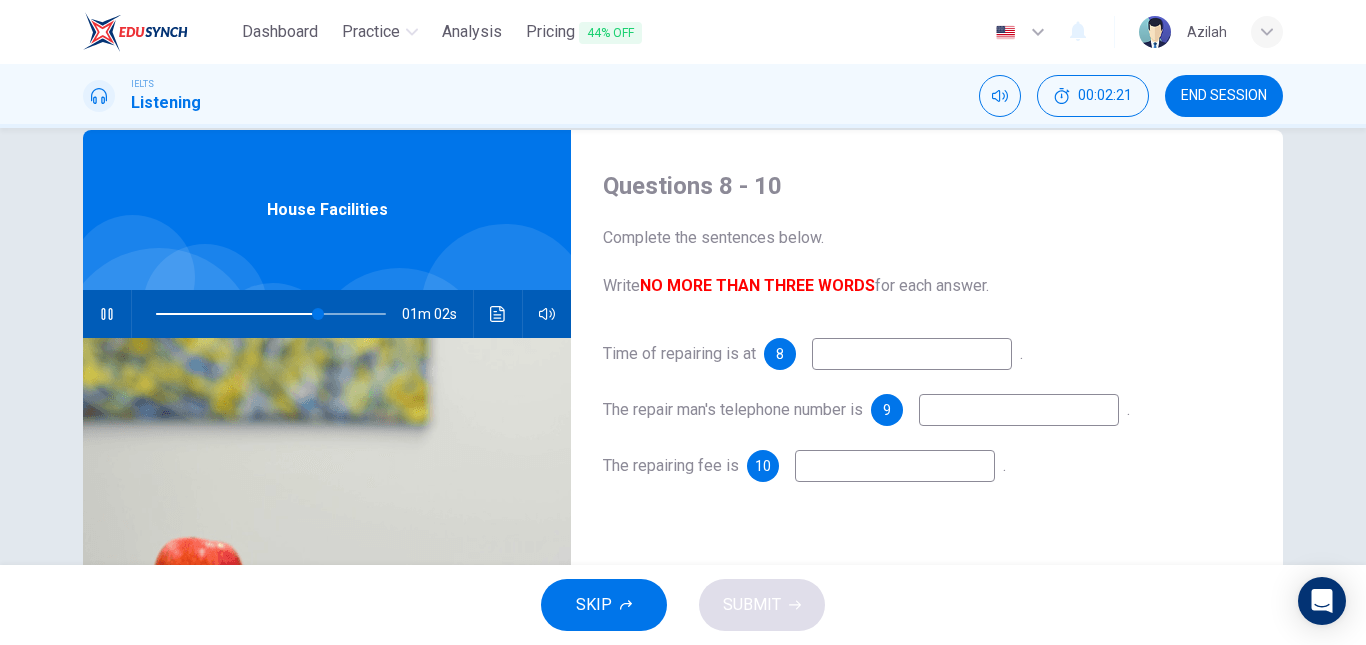 click at bounding box center [912, 354] 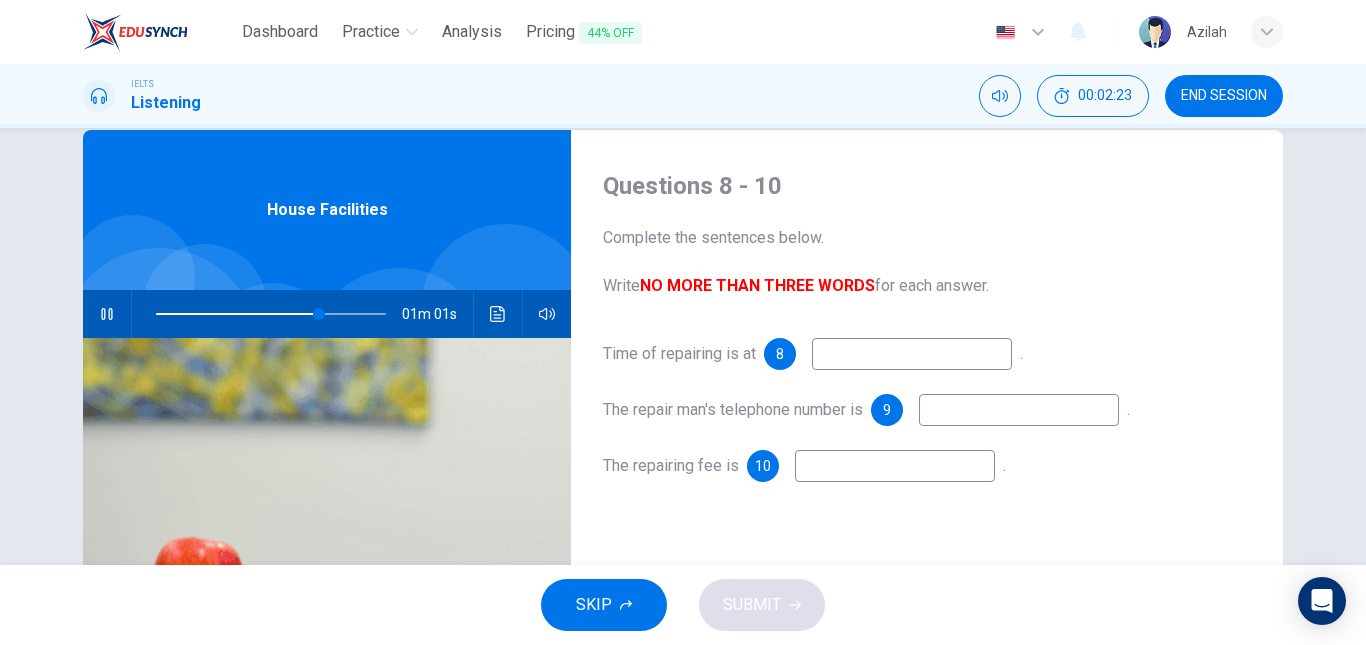 click at bounding box center (895, 466) 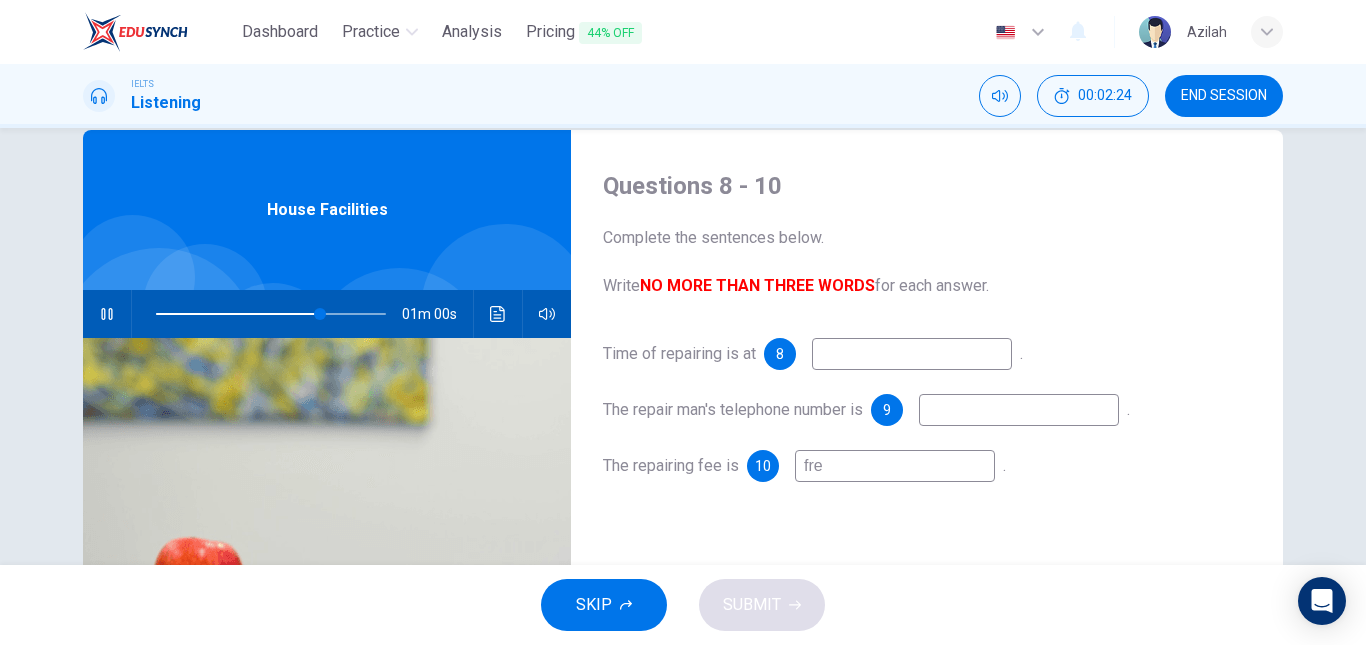 type on "free" 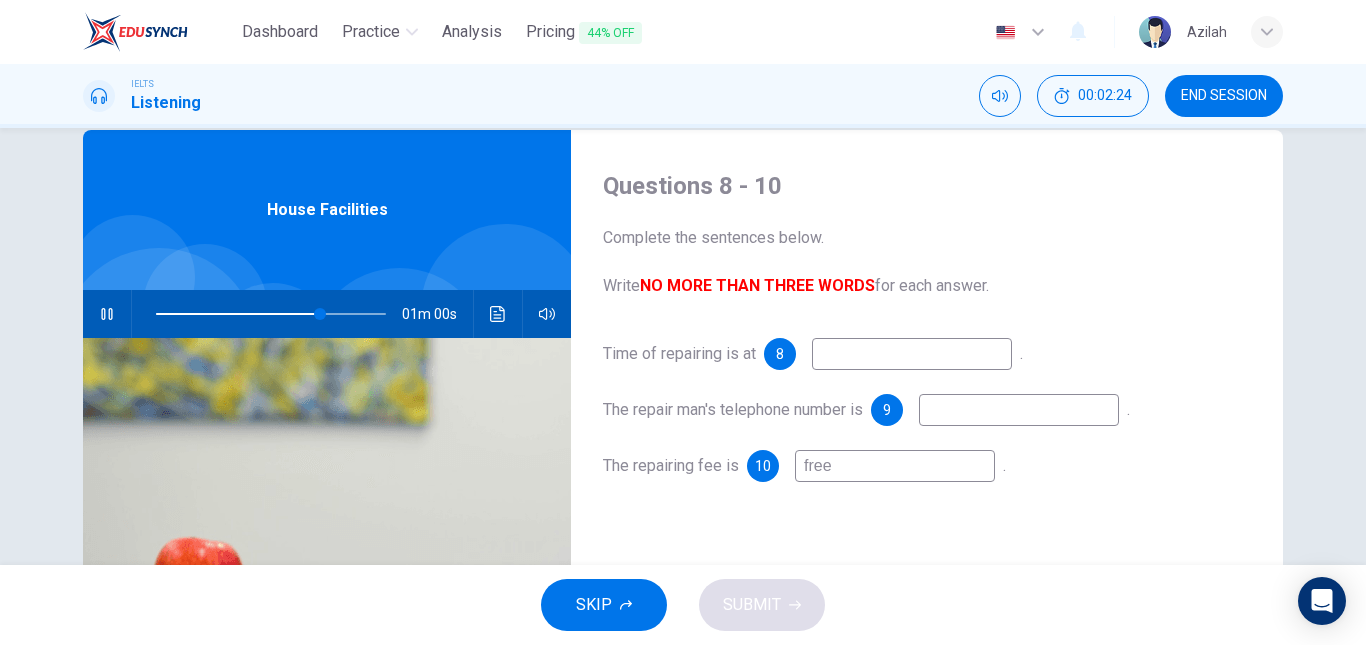 type on "72" 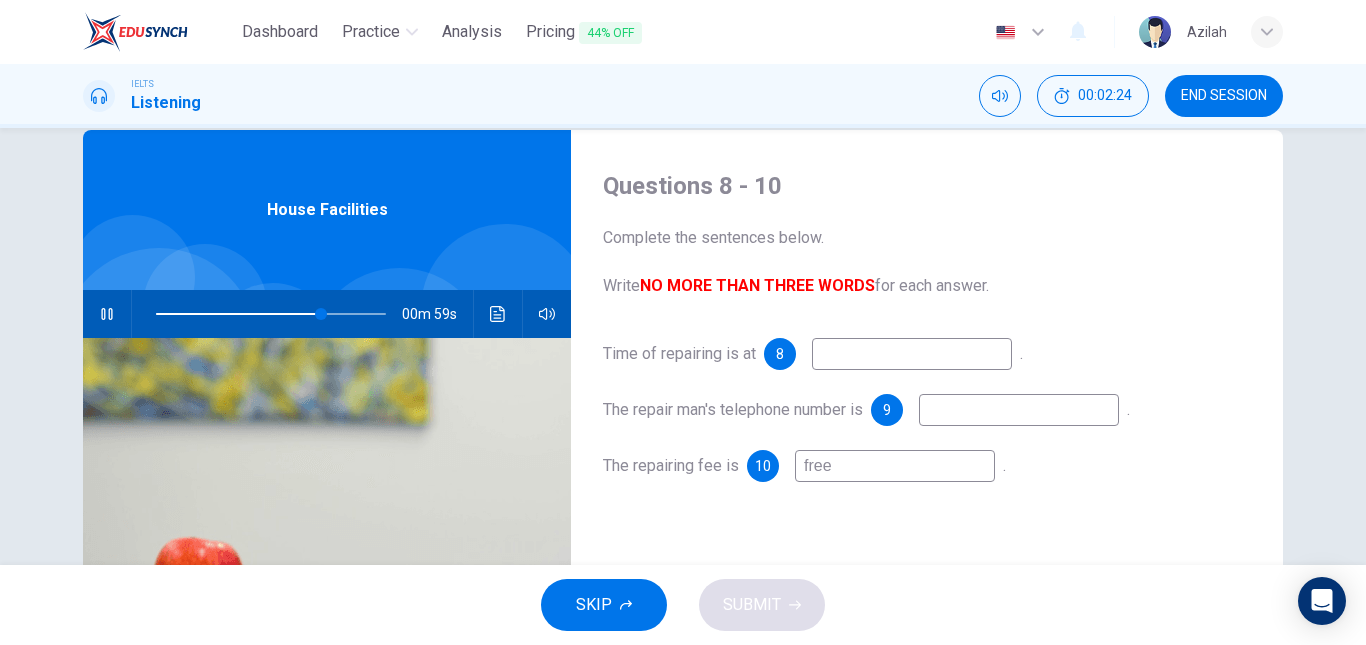 type on "free" 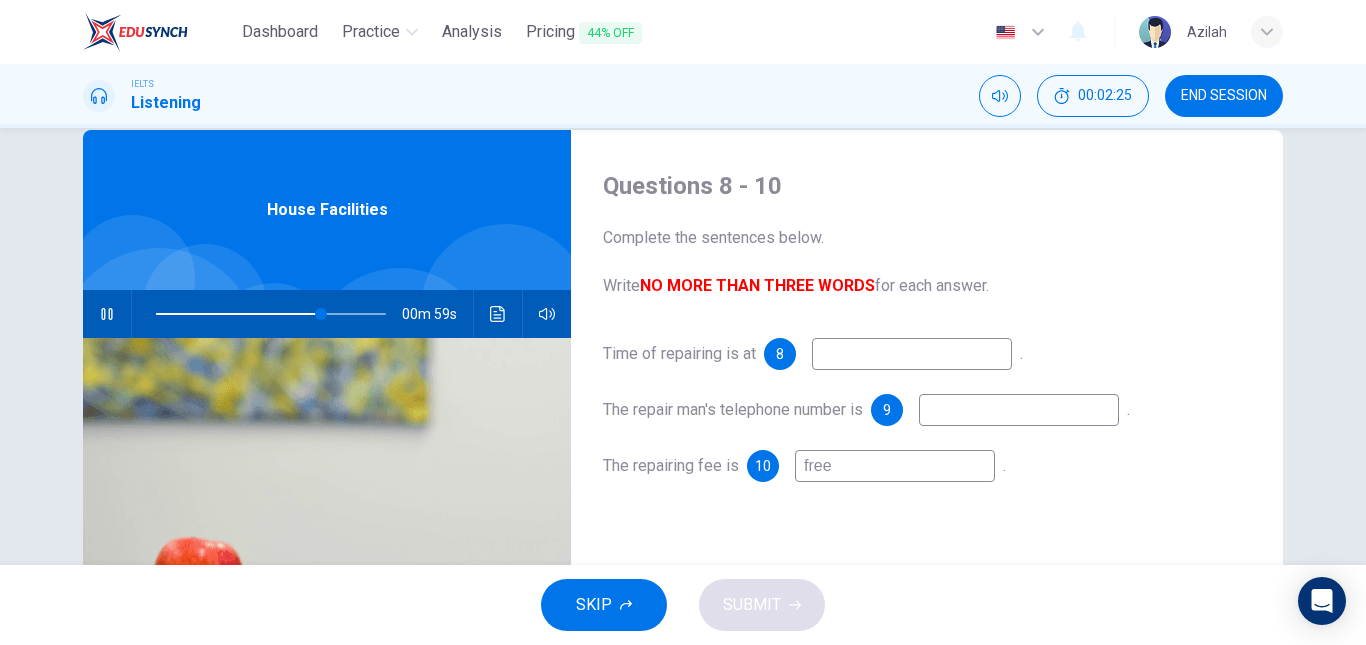 click at bounding box center [1019, 410] 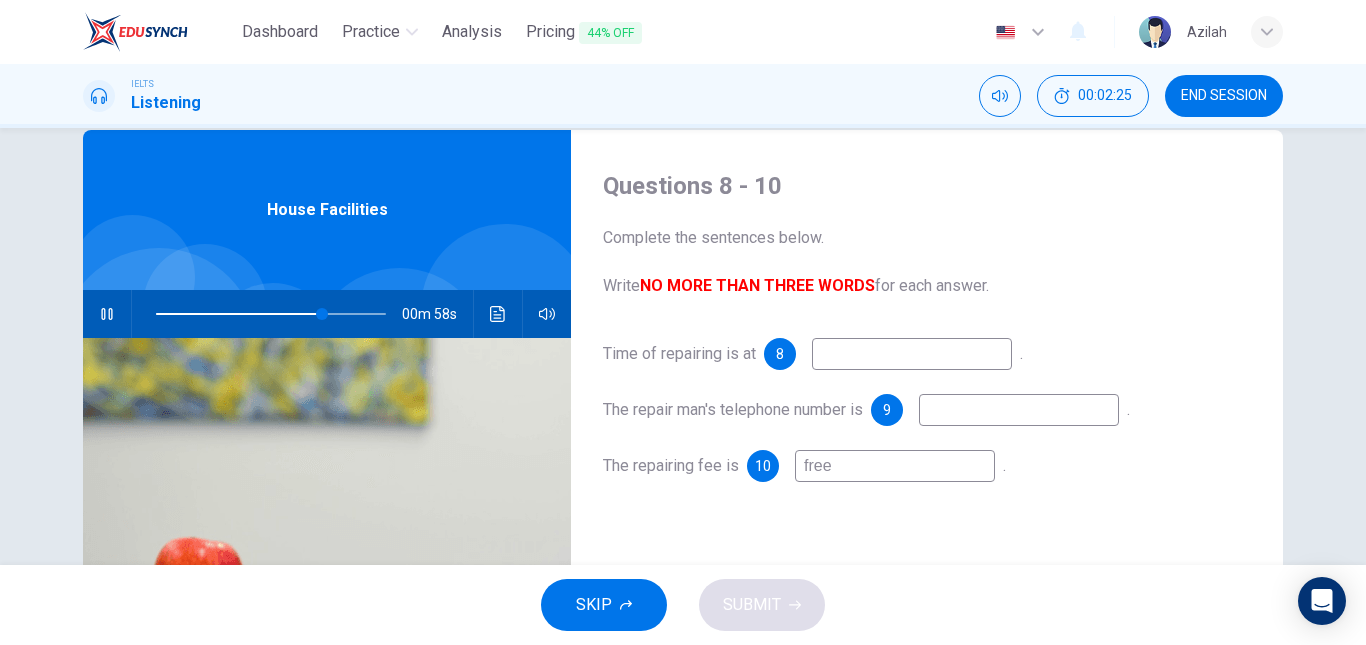 click at bounding box center (912, 354) 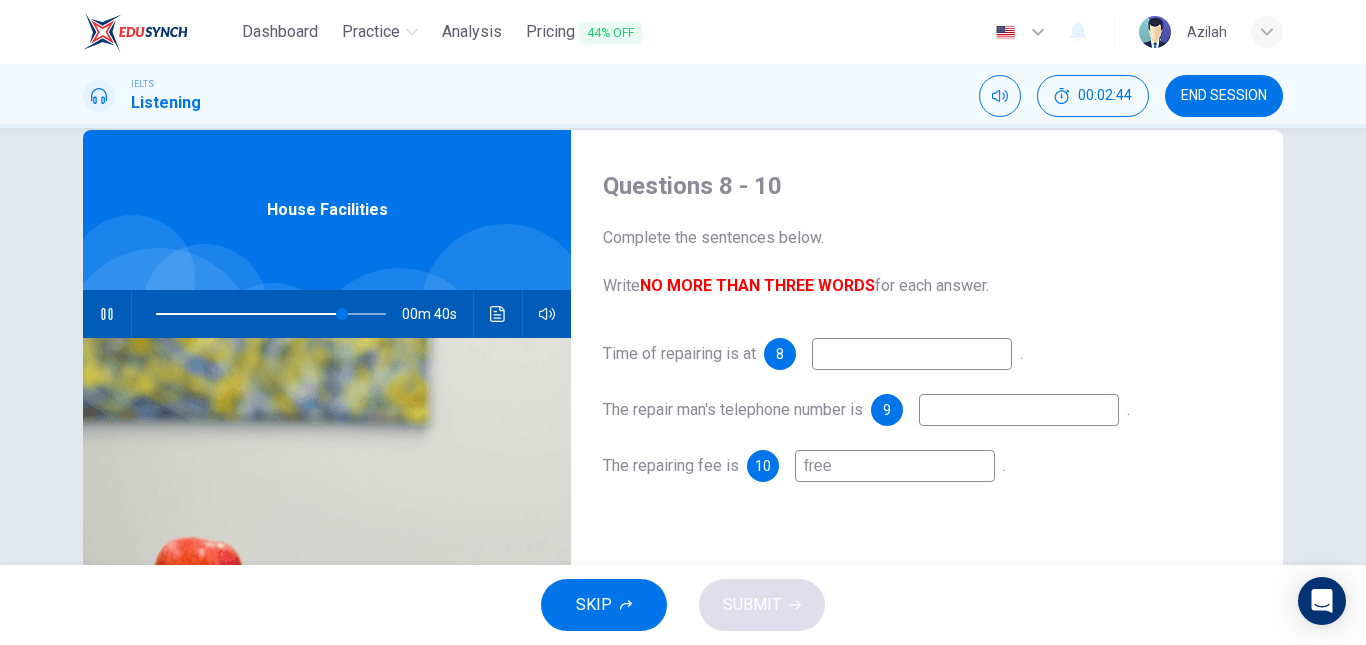 type on "81" 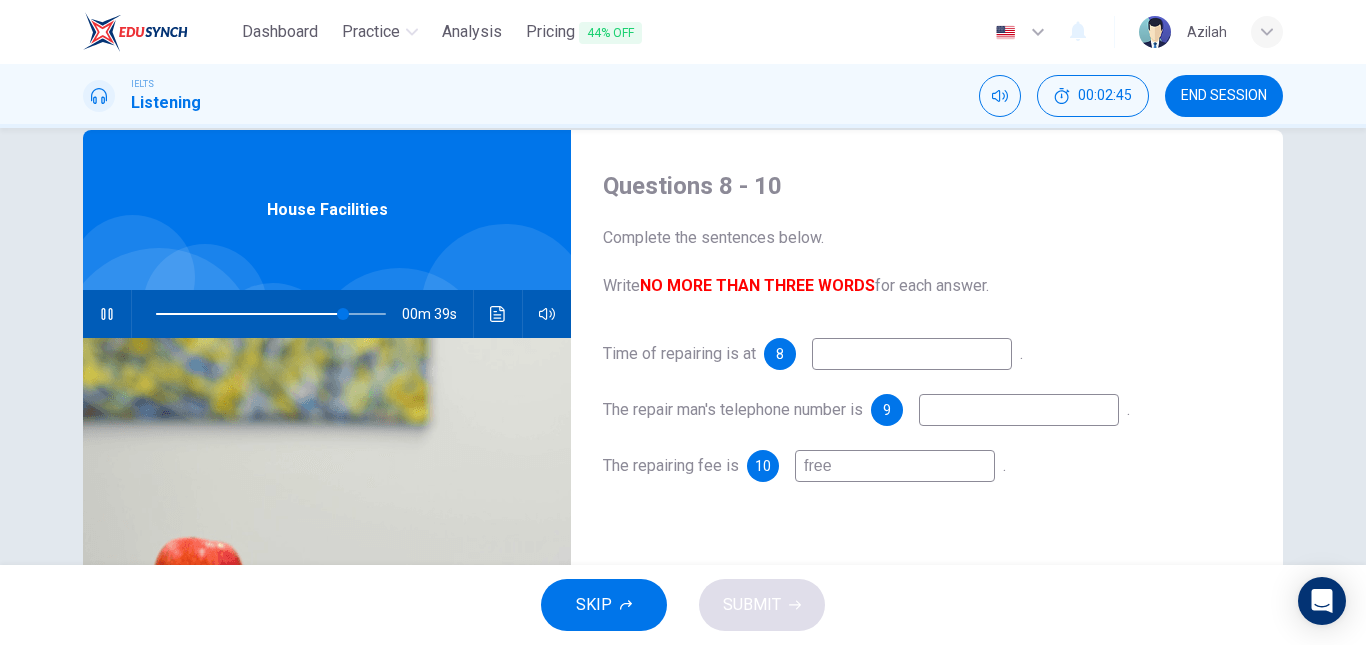 type on "F" 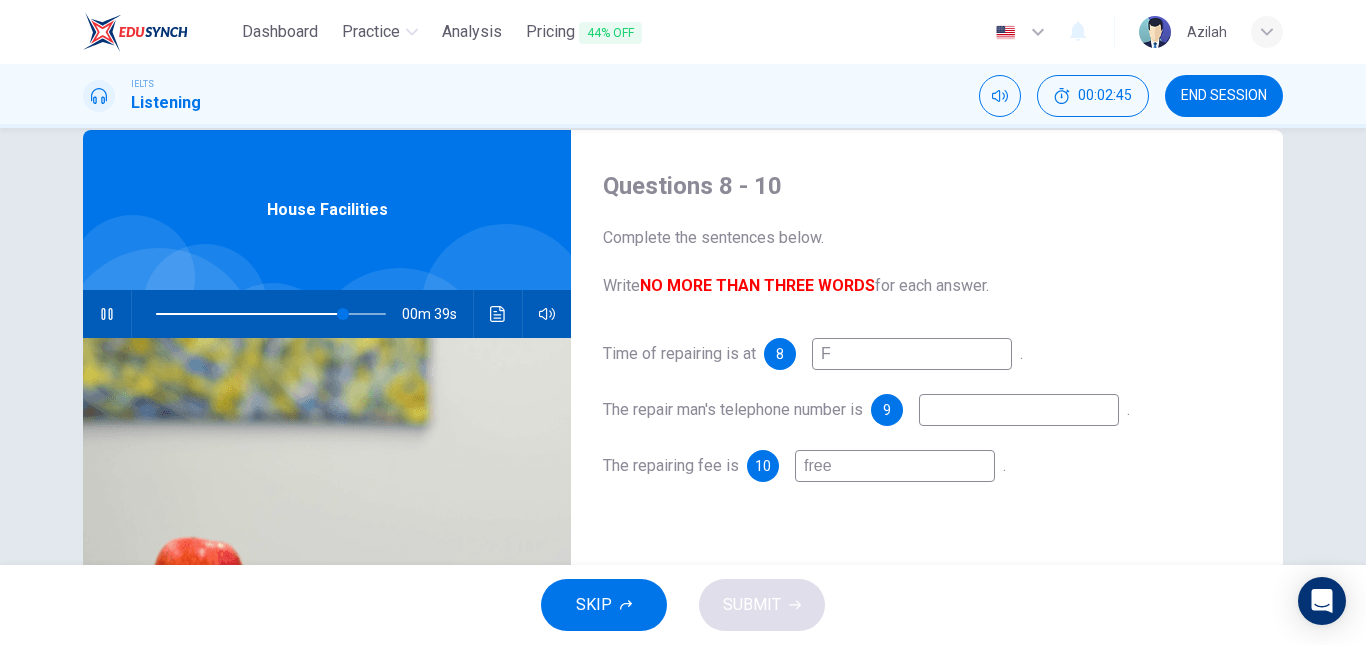 type on "82" 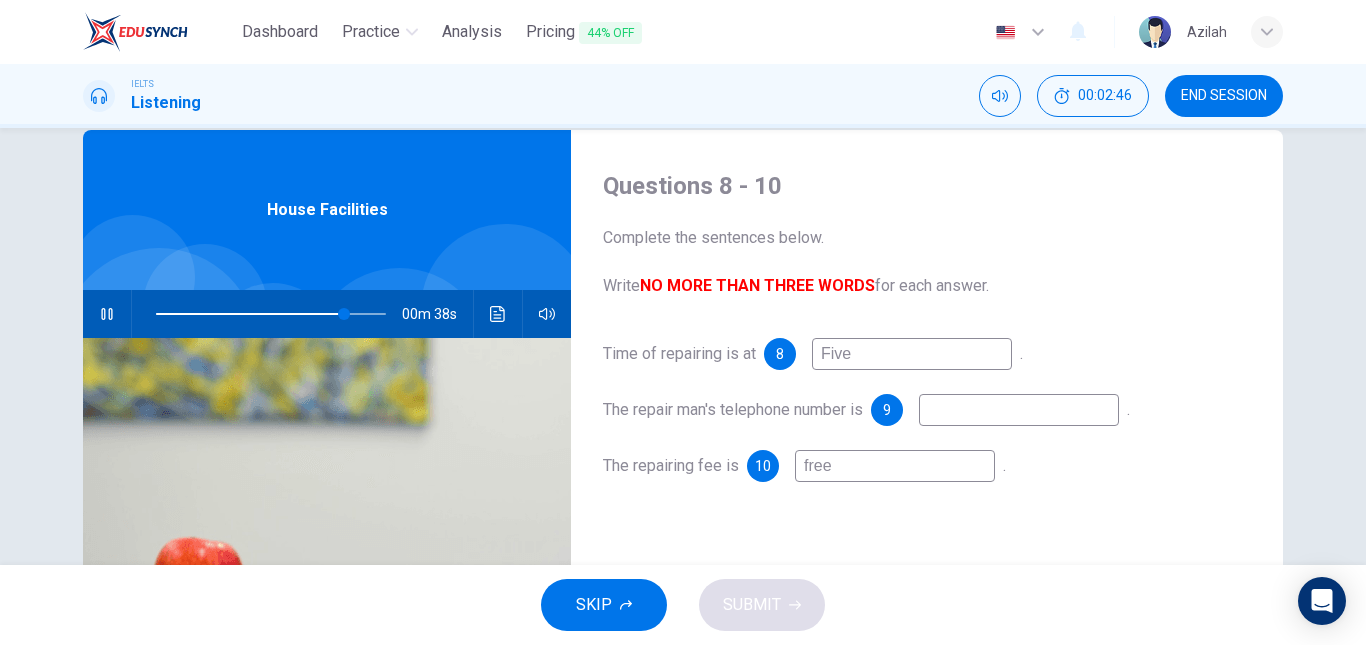 type on "Five" 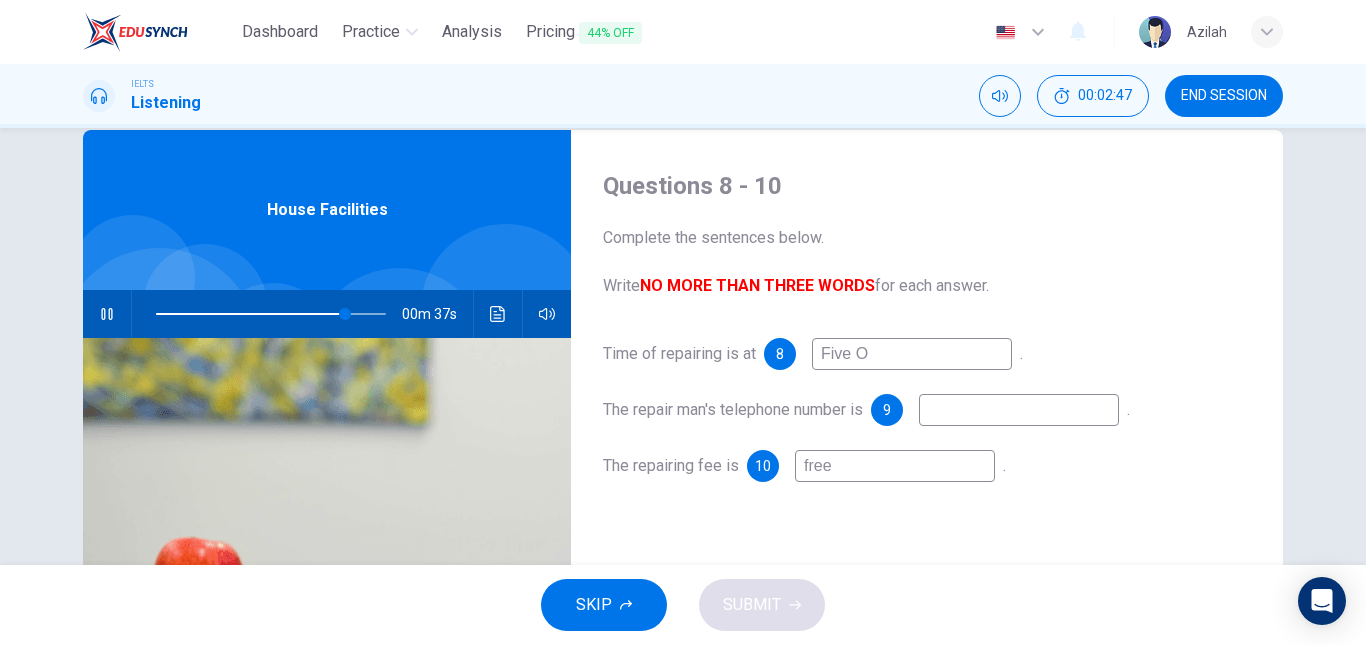 type on "Five O'" 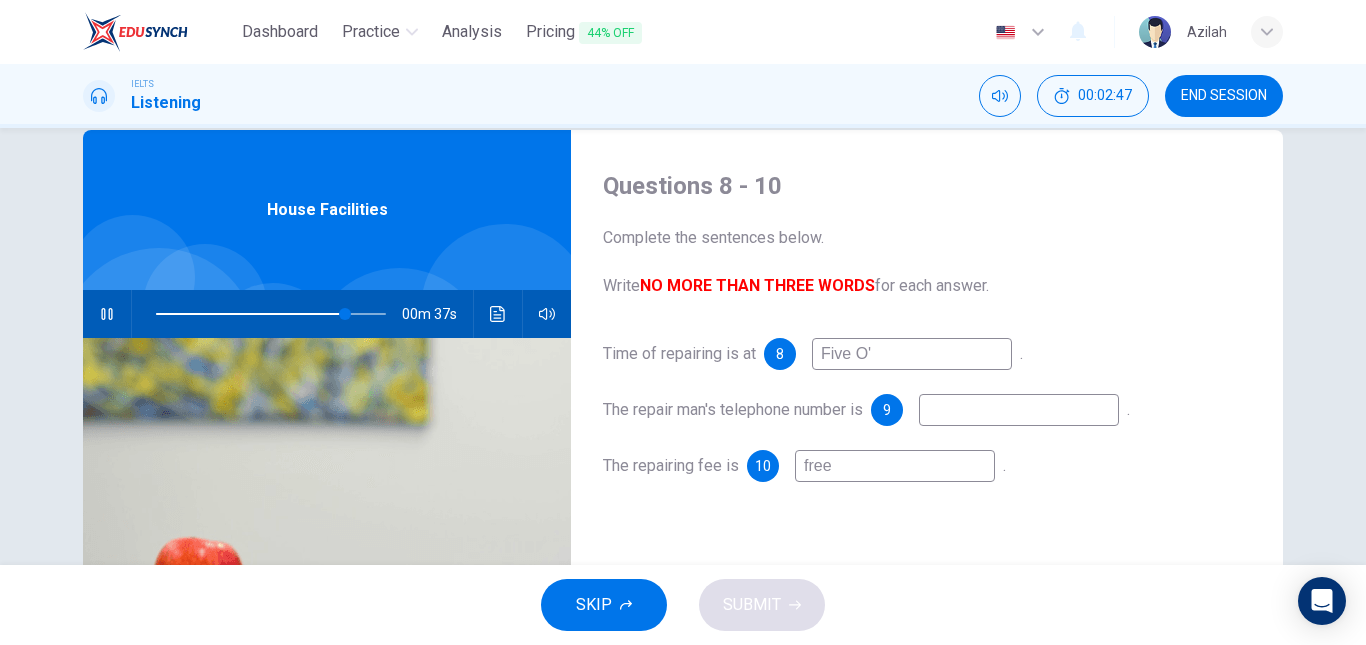 type on "83" 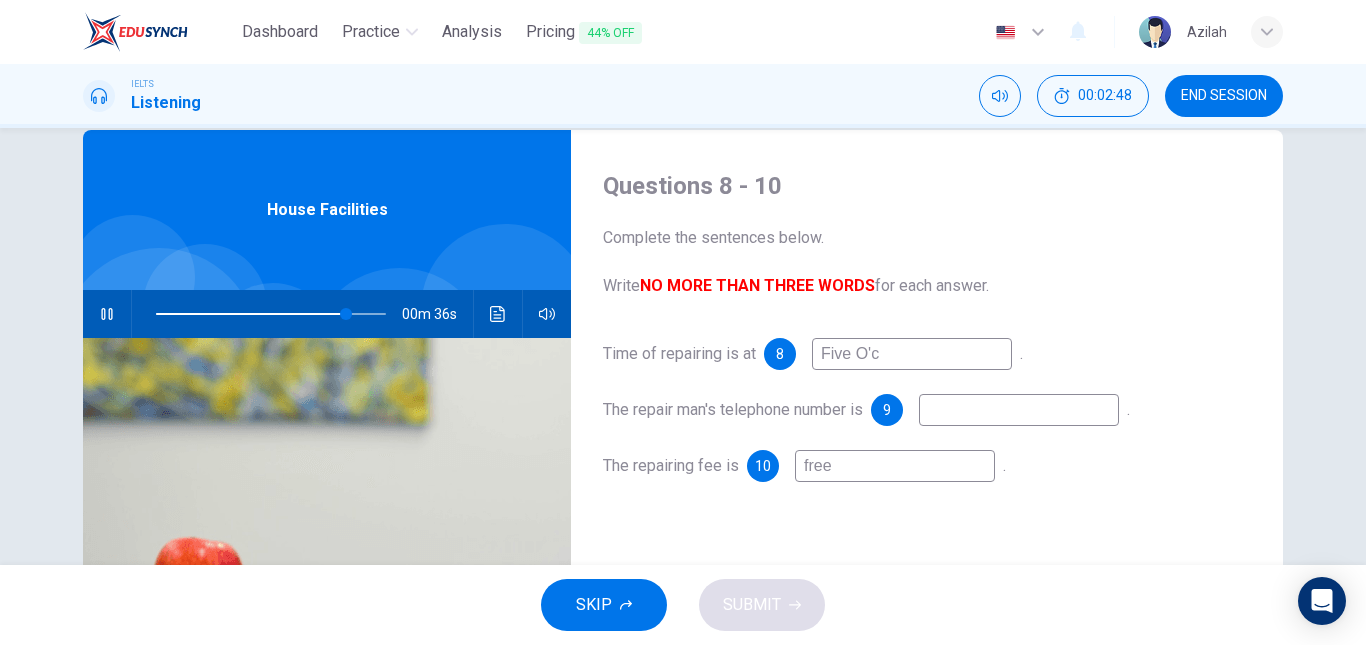 type on "Five O'cl" 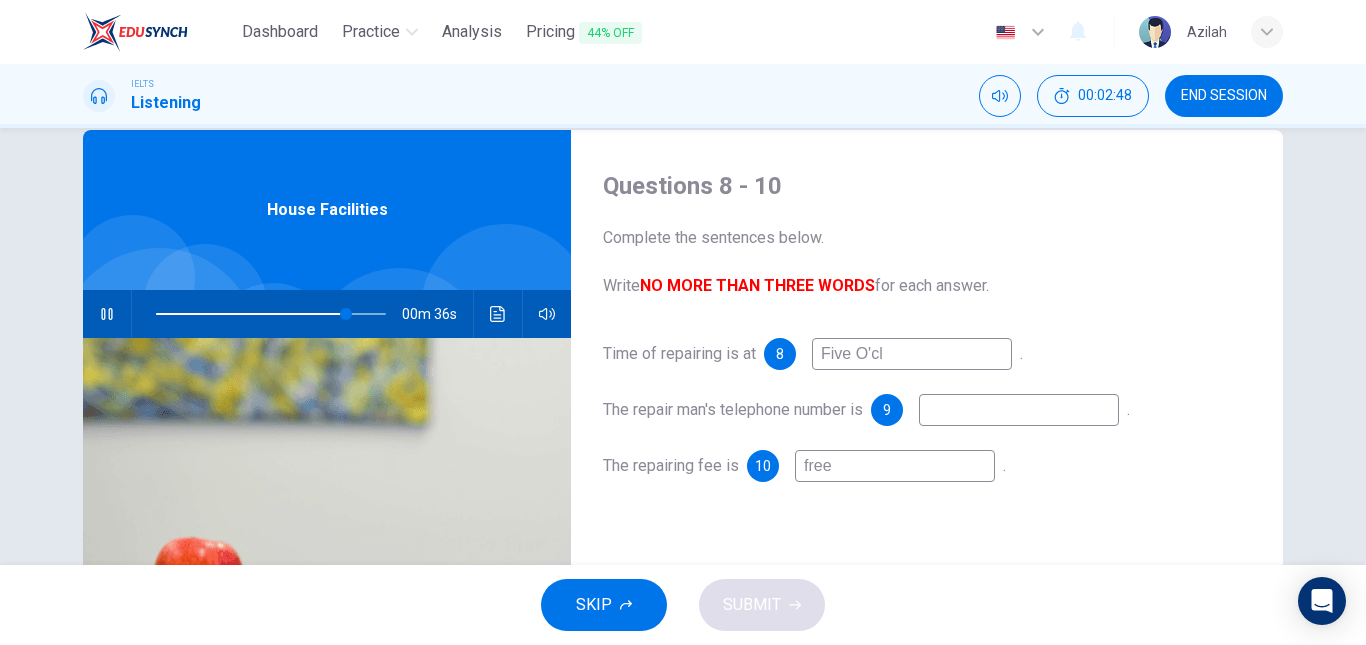type on "83" 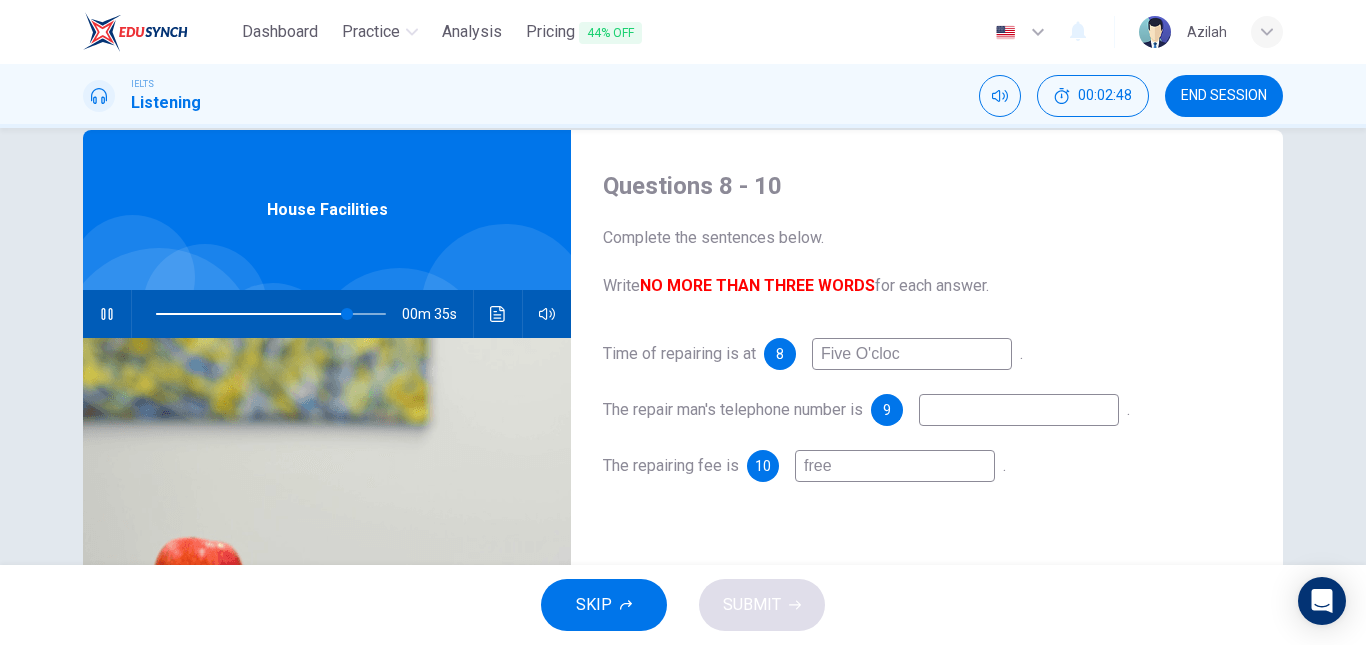 type on "Five O'clock" 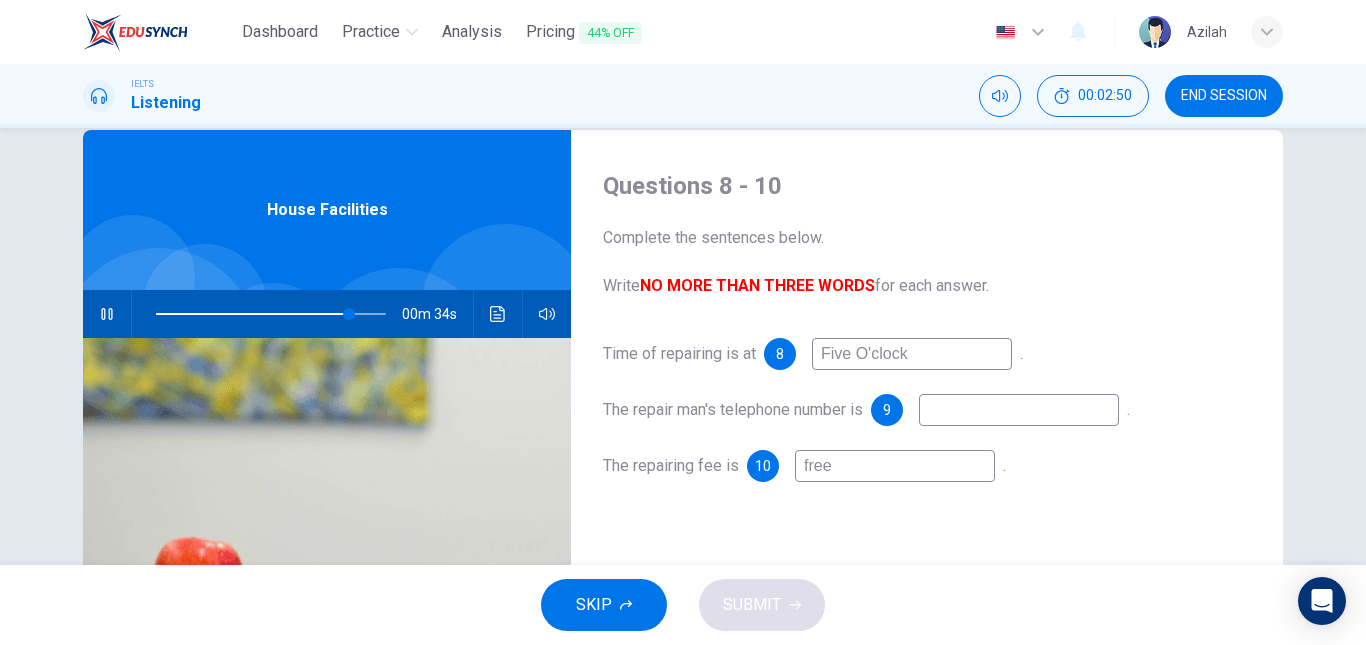 type on "84" 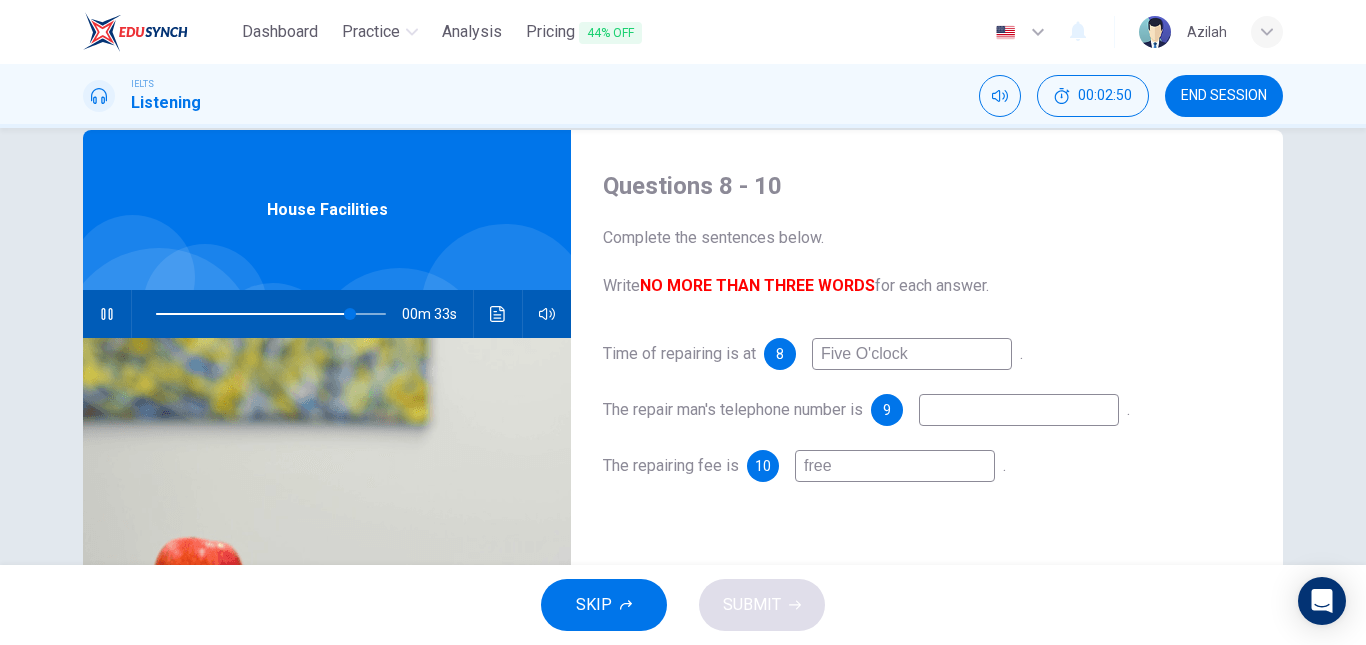 click on "Five O'clock" at bounding box center (912, 354) 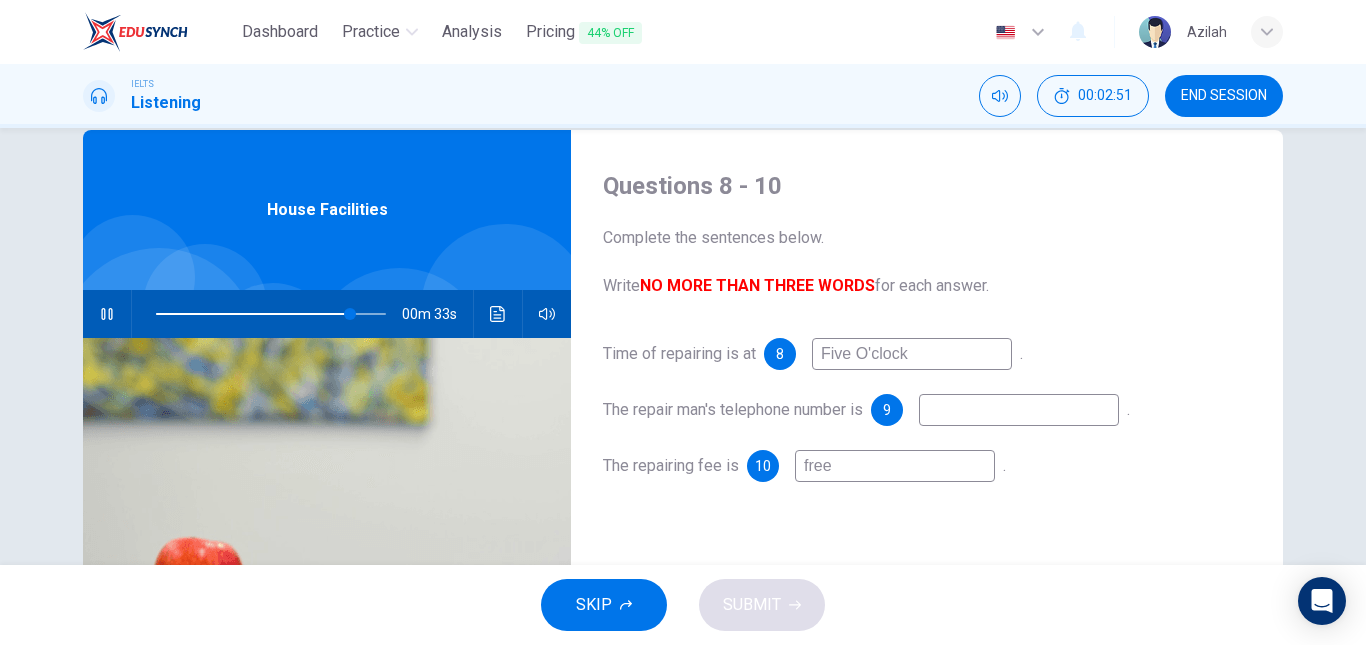 type on "Five Oclock" 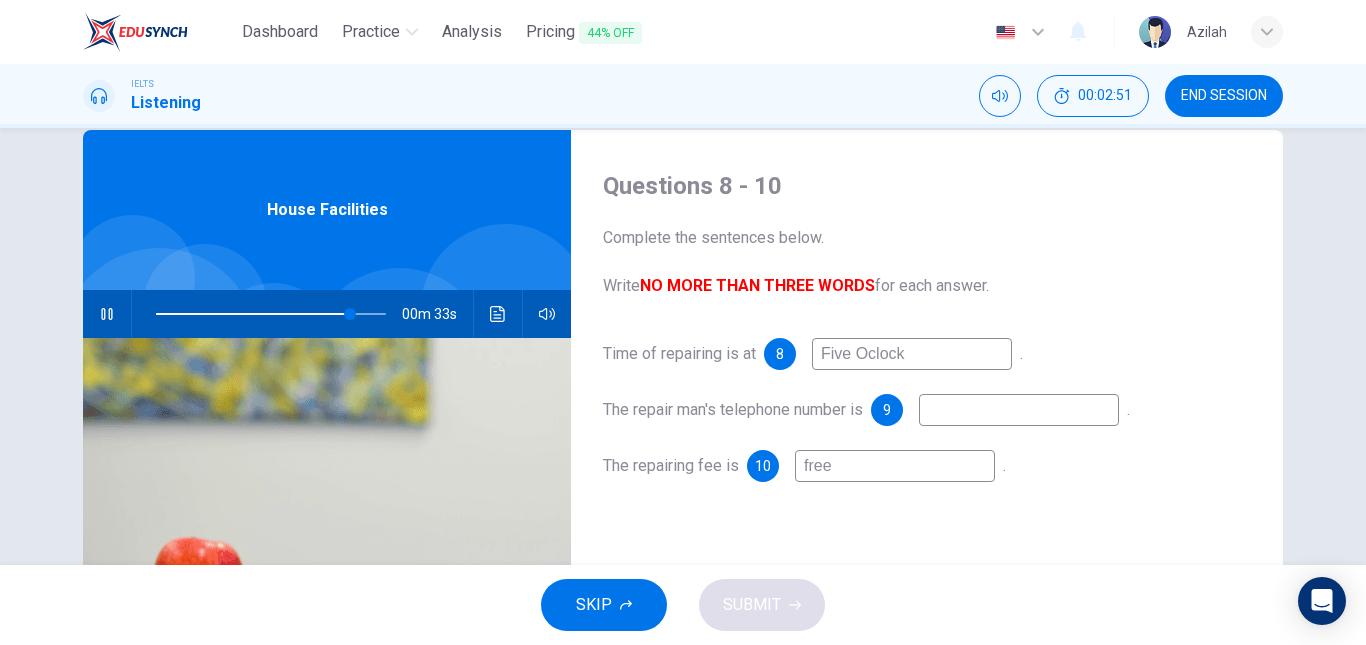 type on "84" 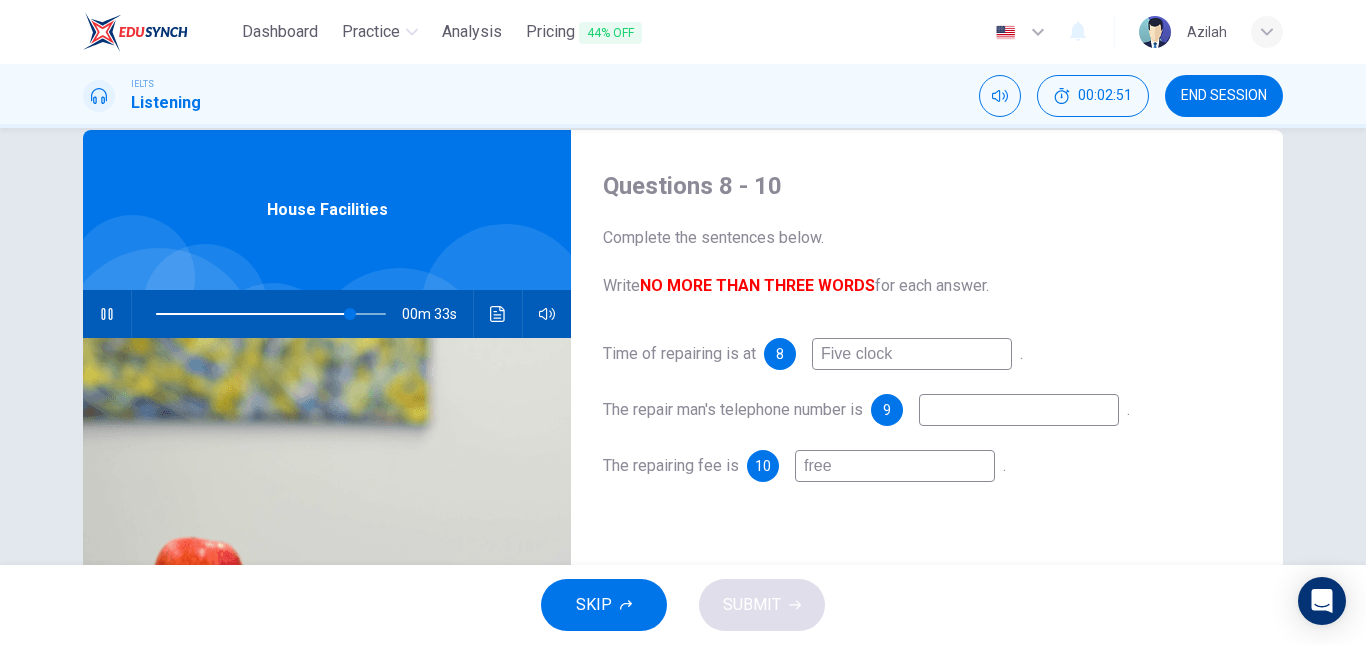 type on "85" 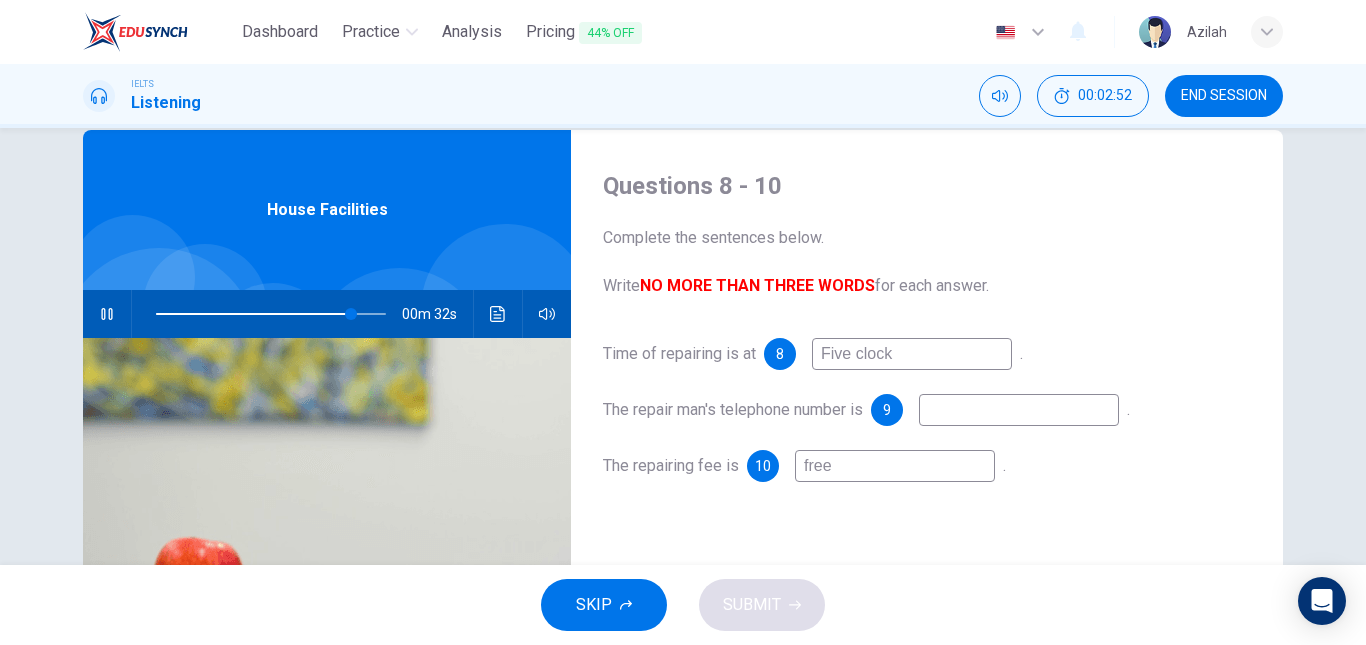 type on "Five oclock" 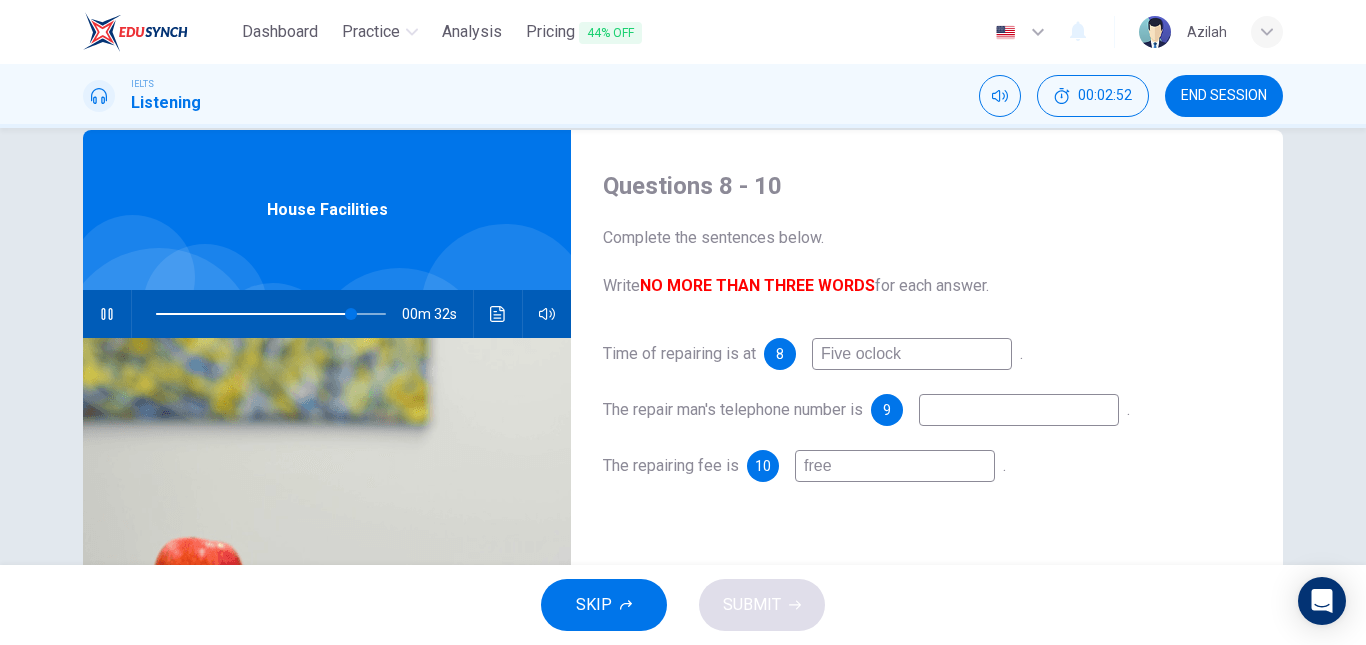 type on "85" 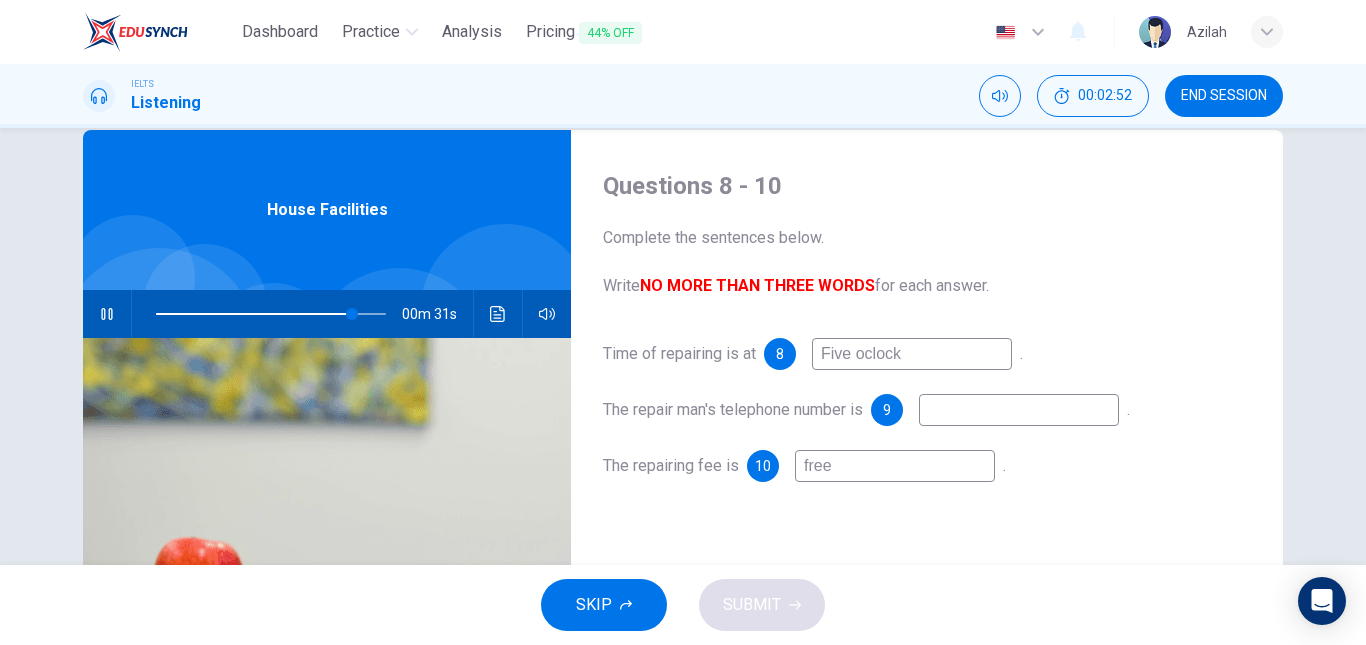 type on "Five o'clock" 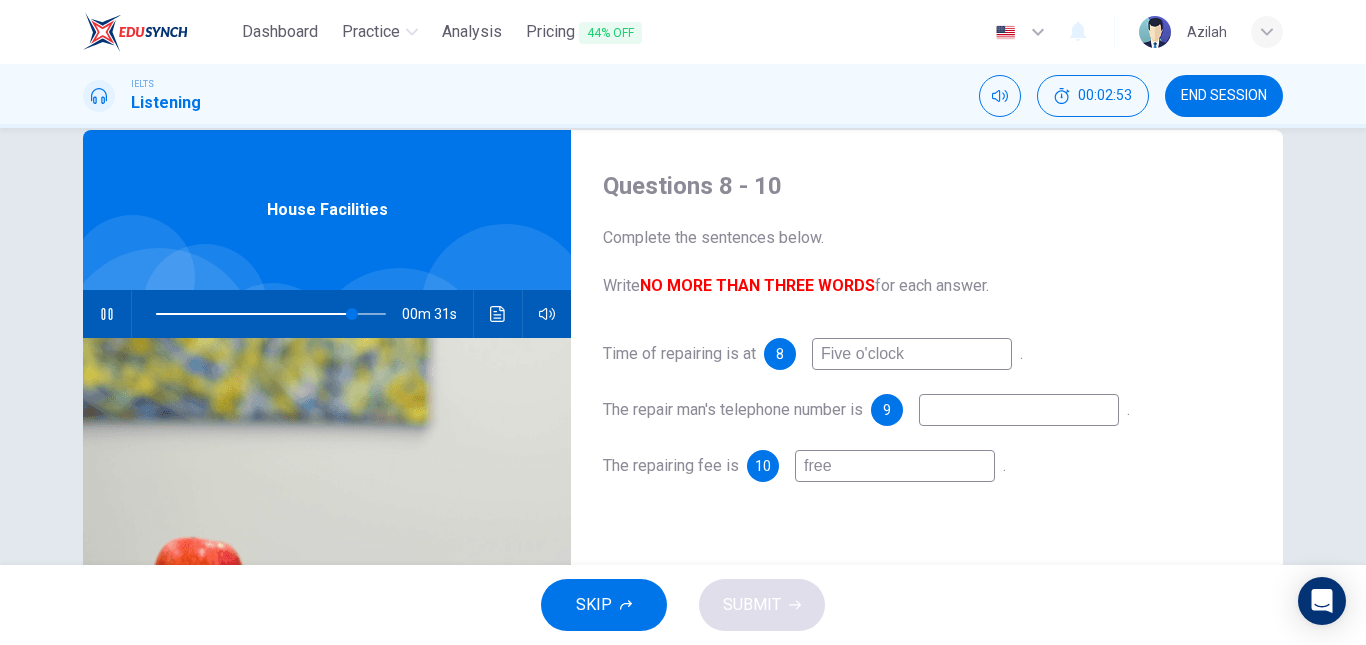type on "86" 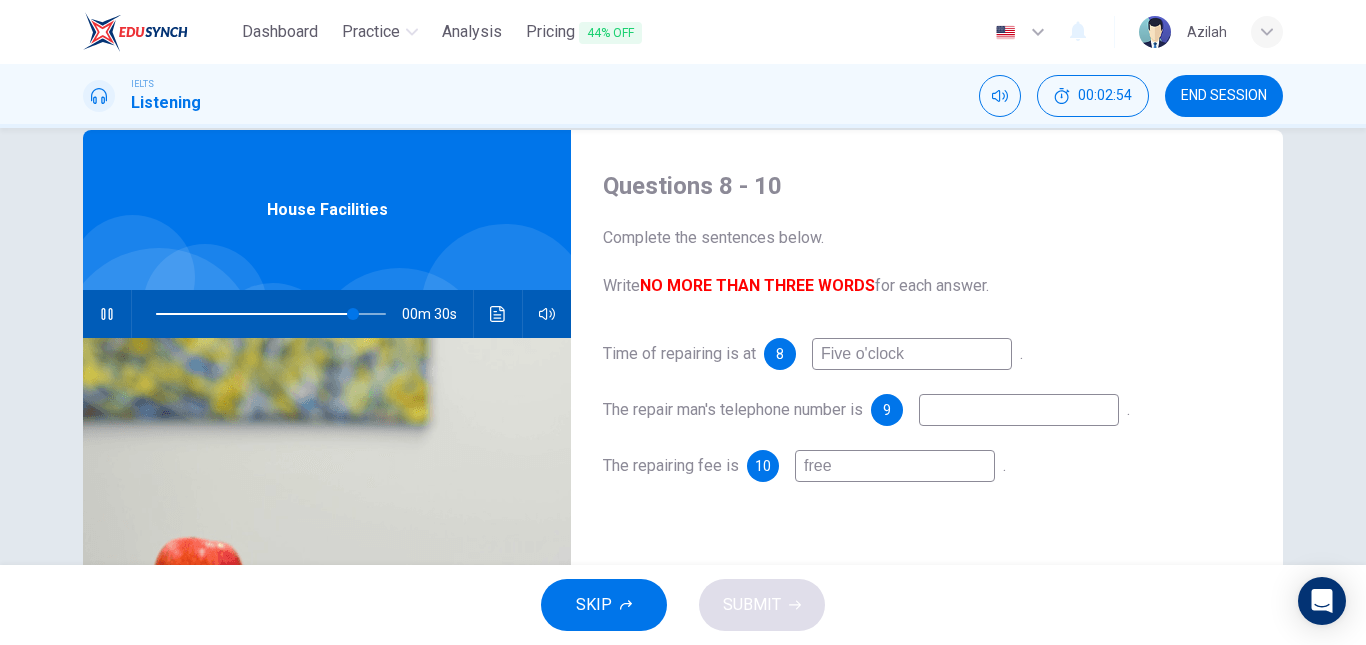 type on "Five o'clock" 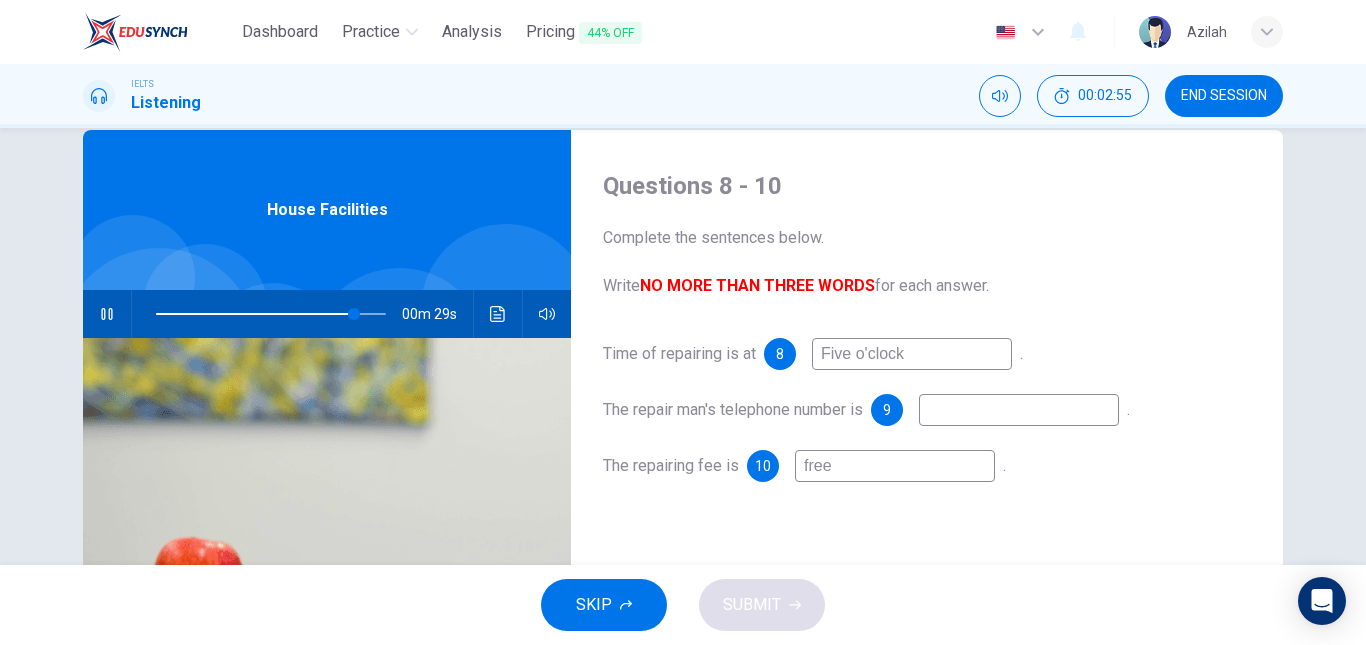 type on "6" 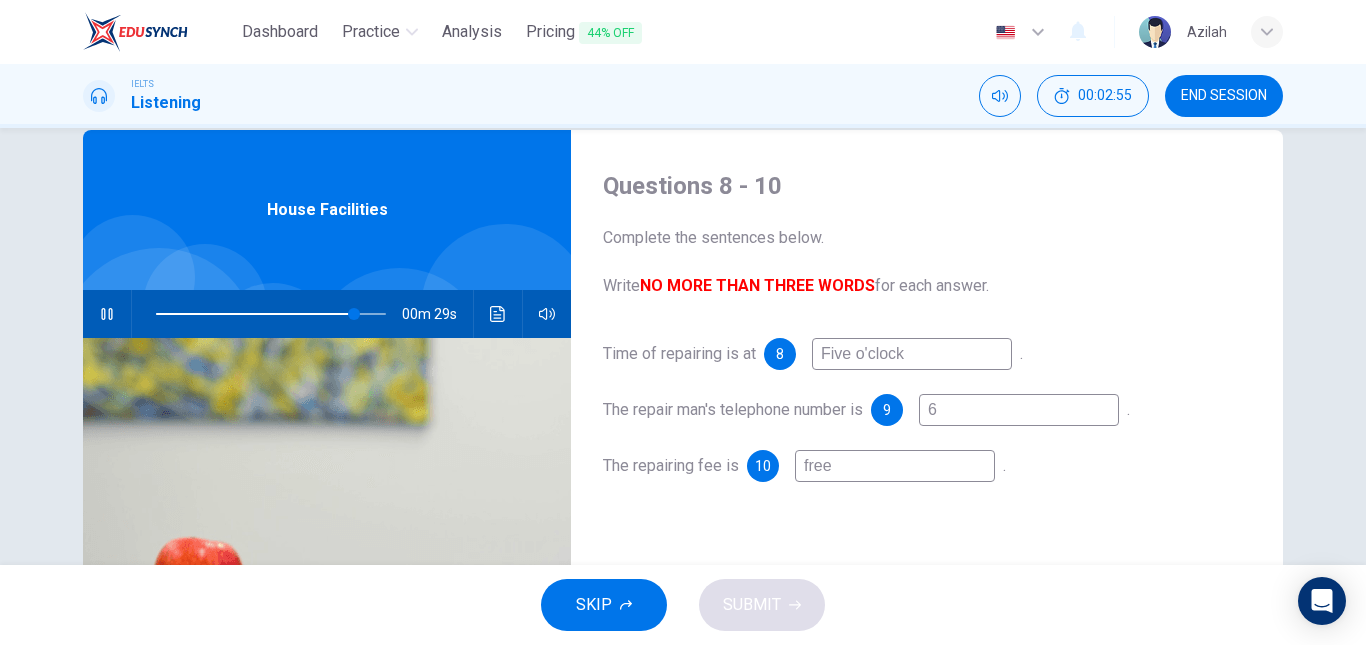 type on "87" 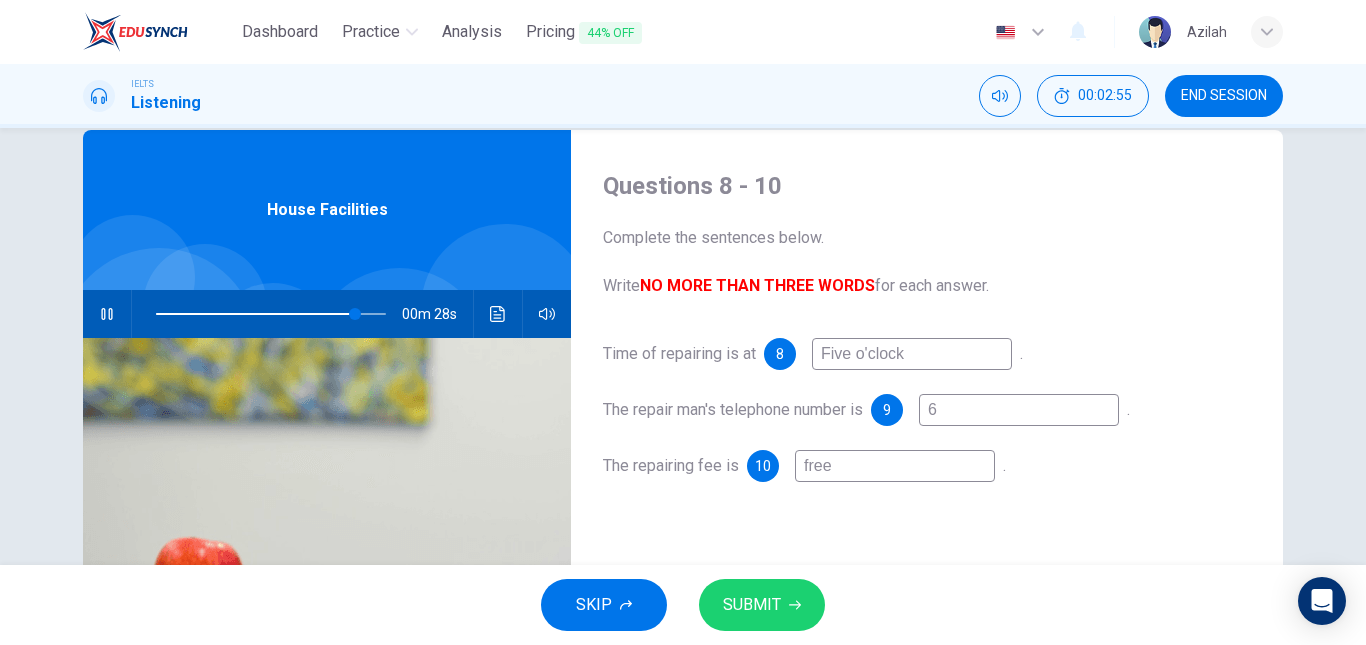type on "65" 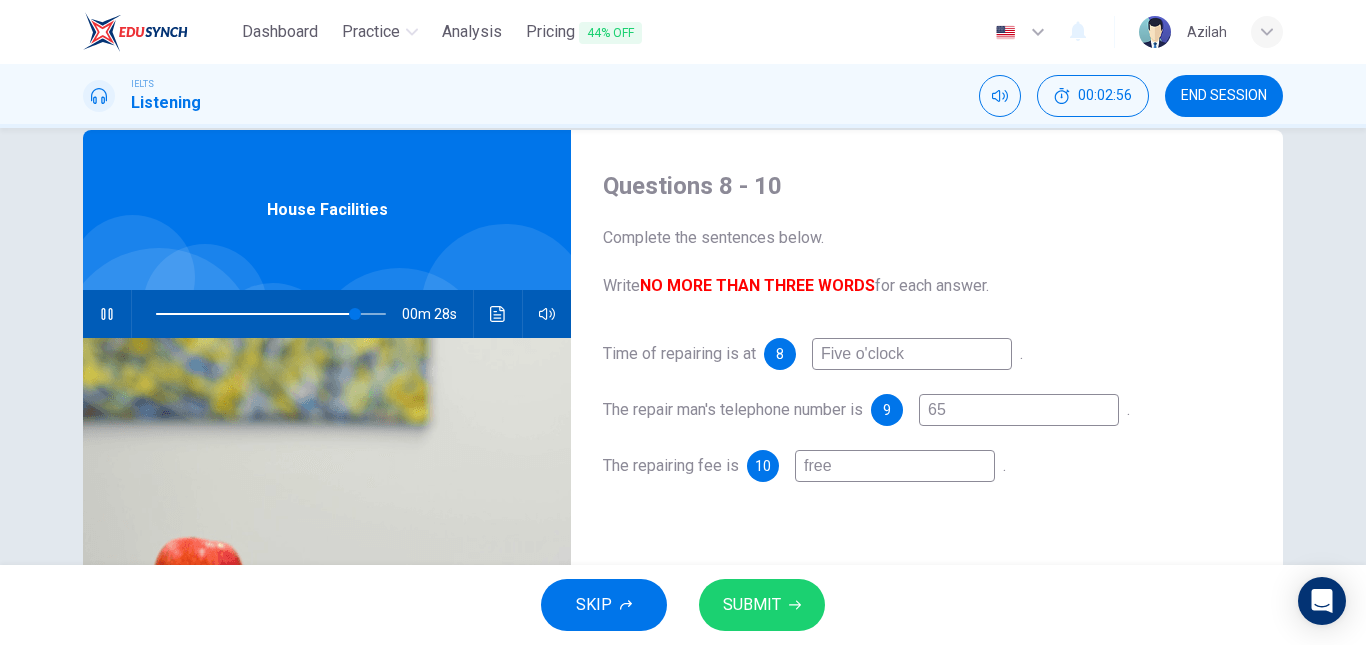 type on "87" 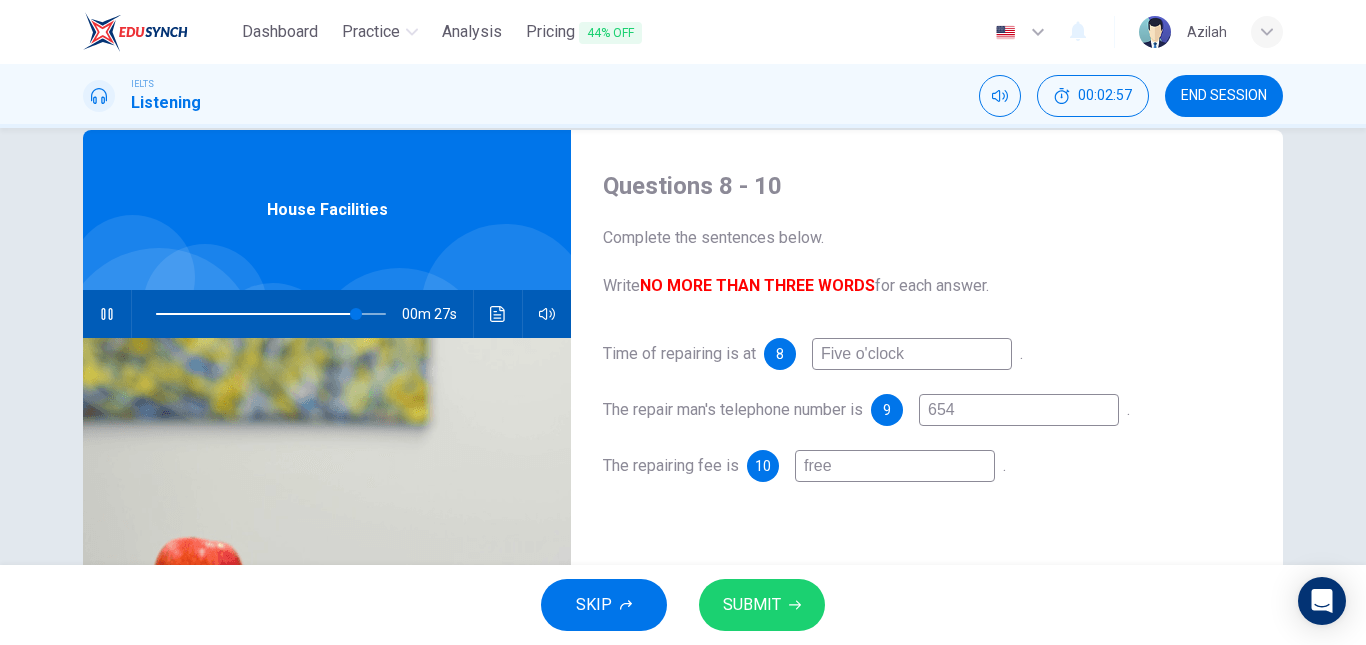 type on "87" 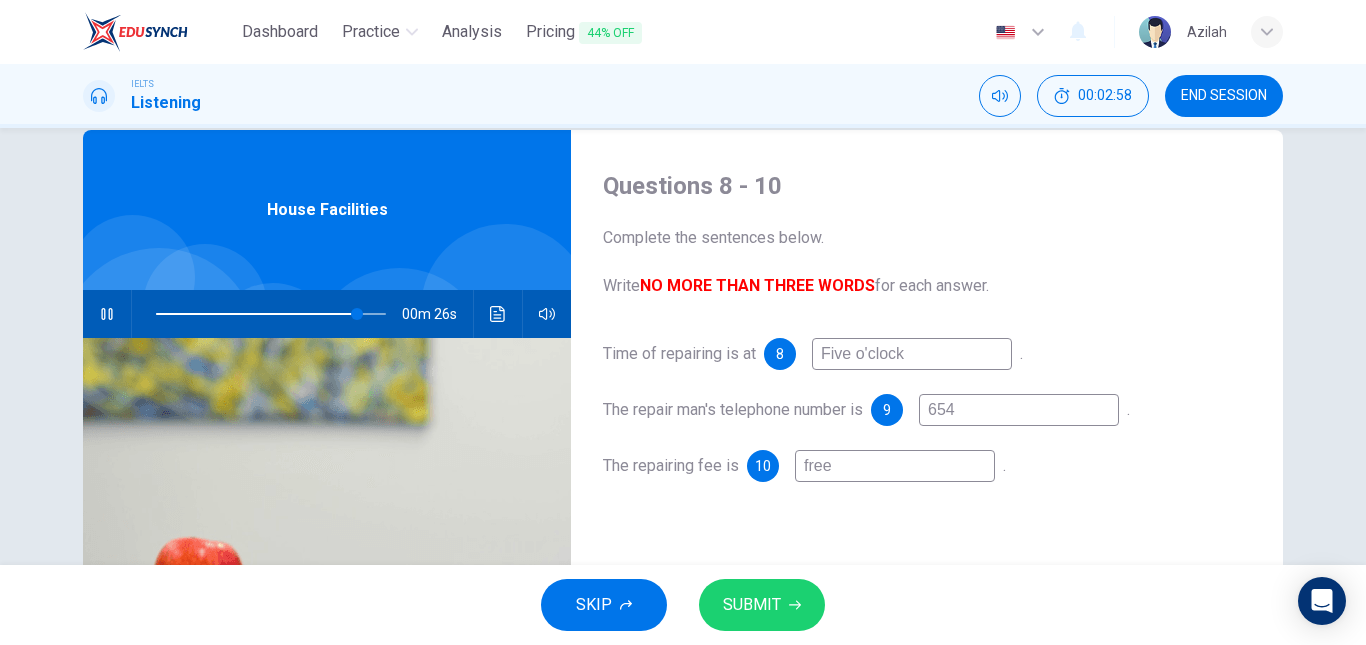 type on "6543" 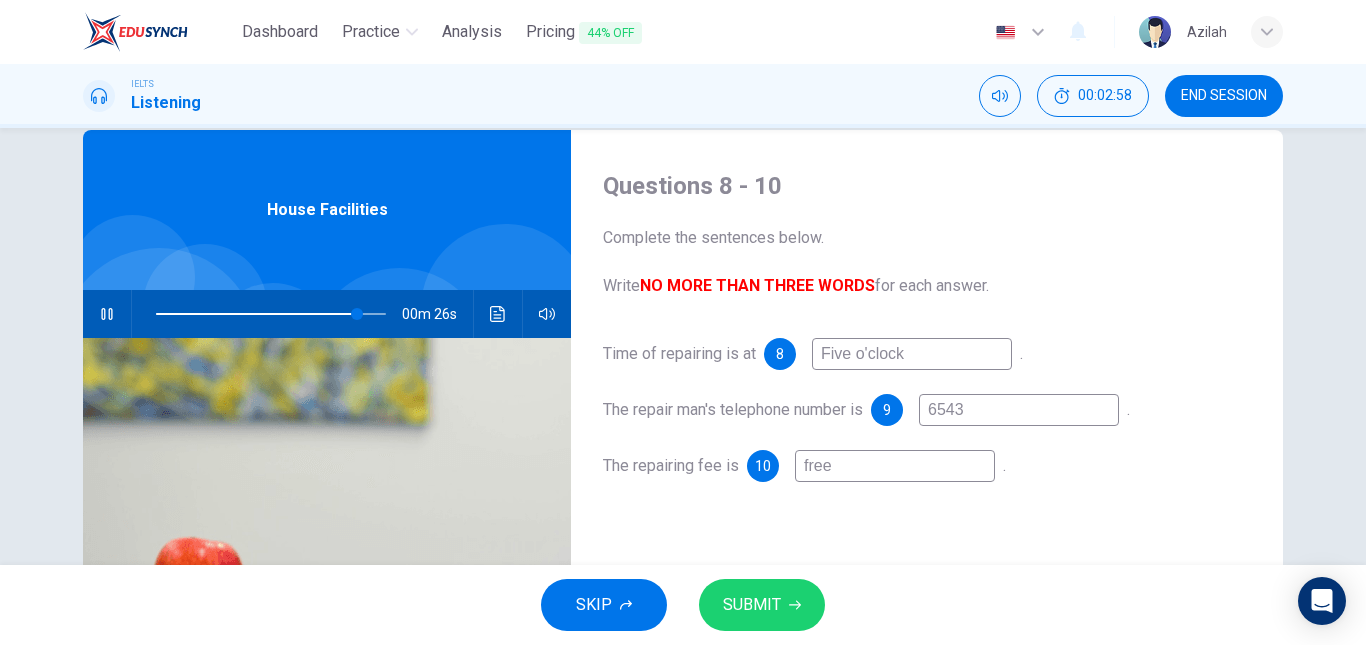 type on "88" 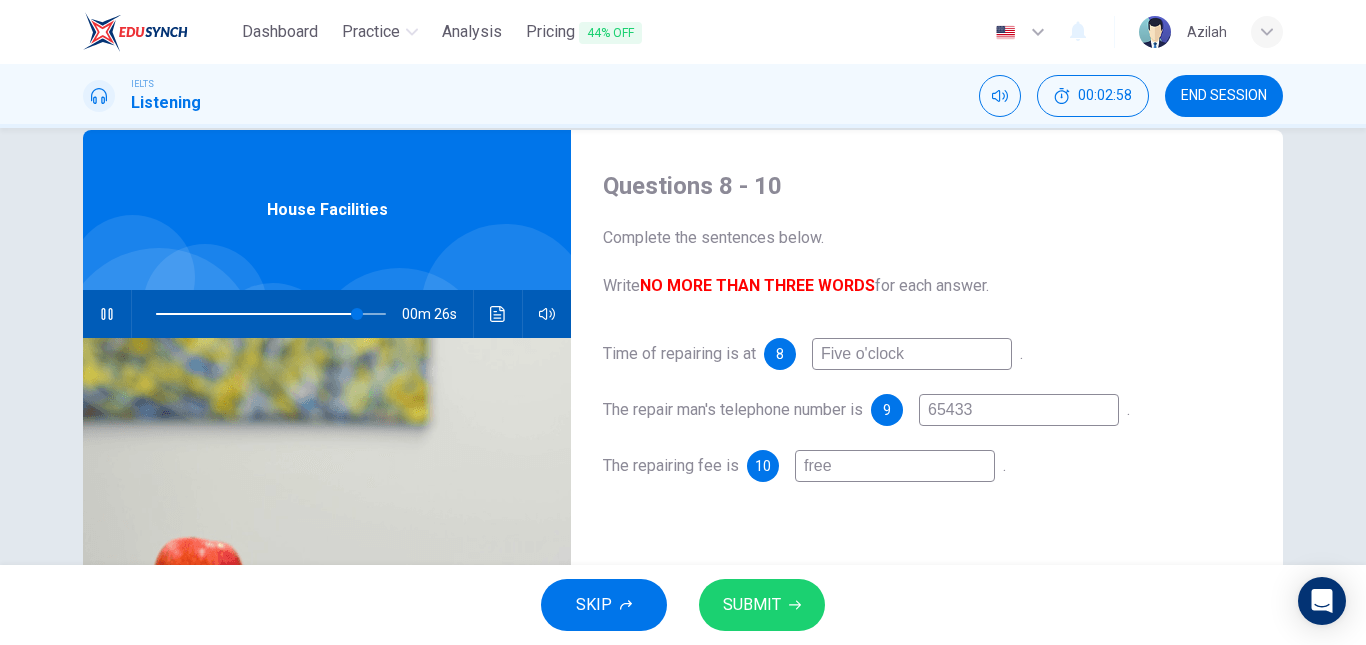 type on "88" 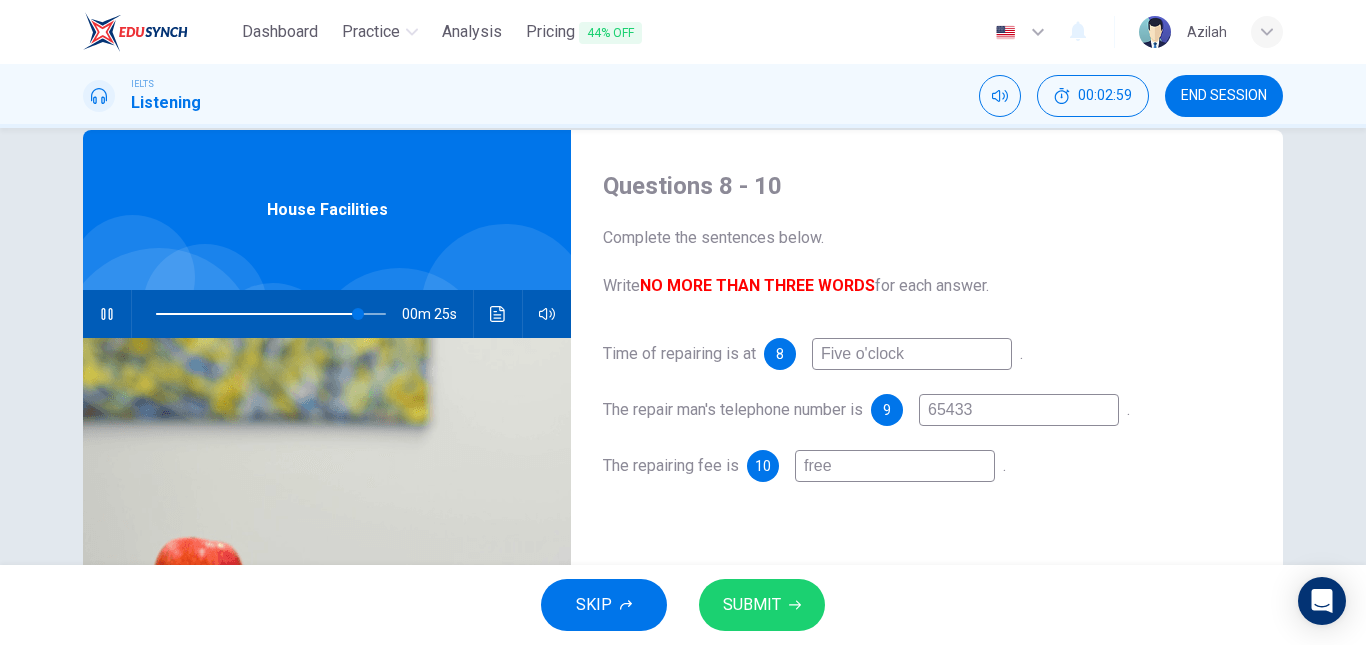 type on "654337" 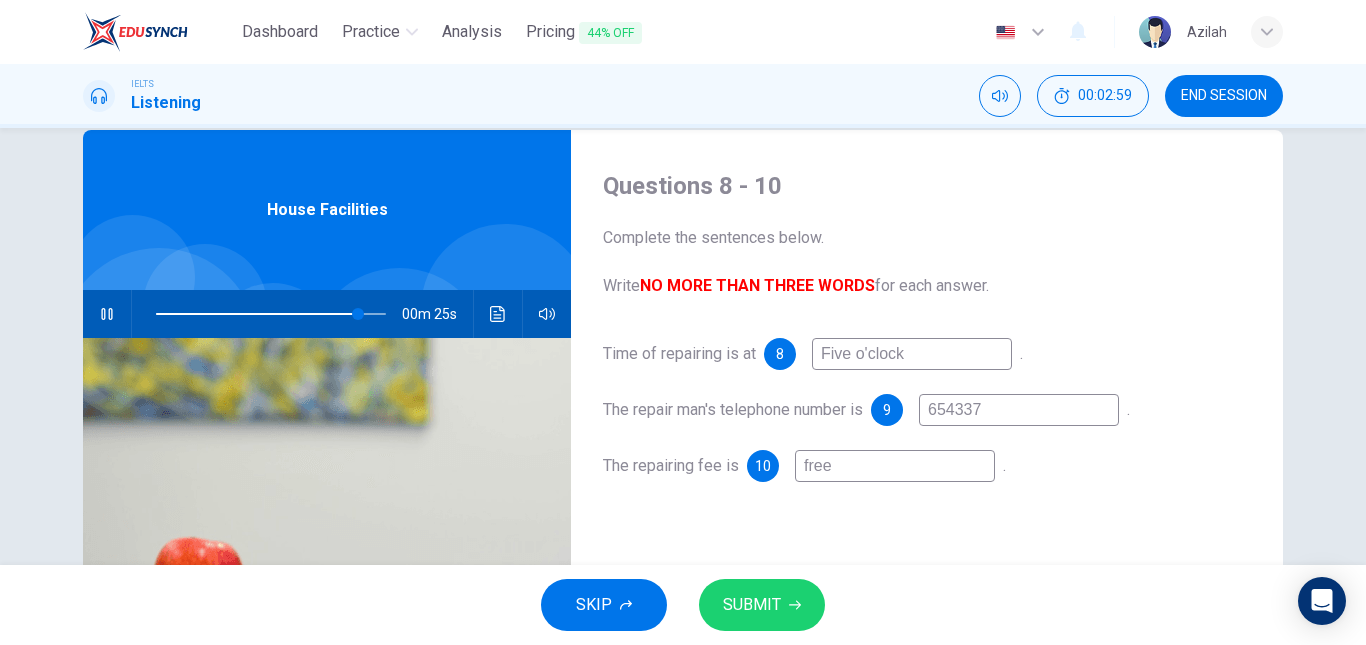 type on "88" 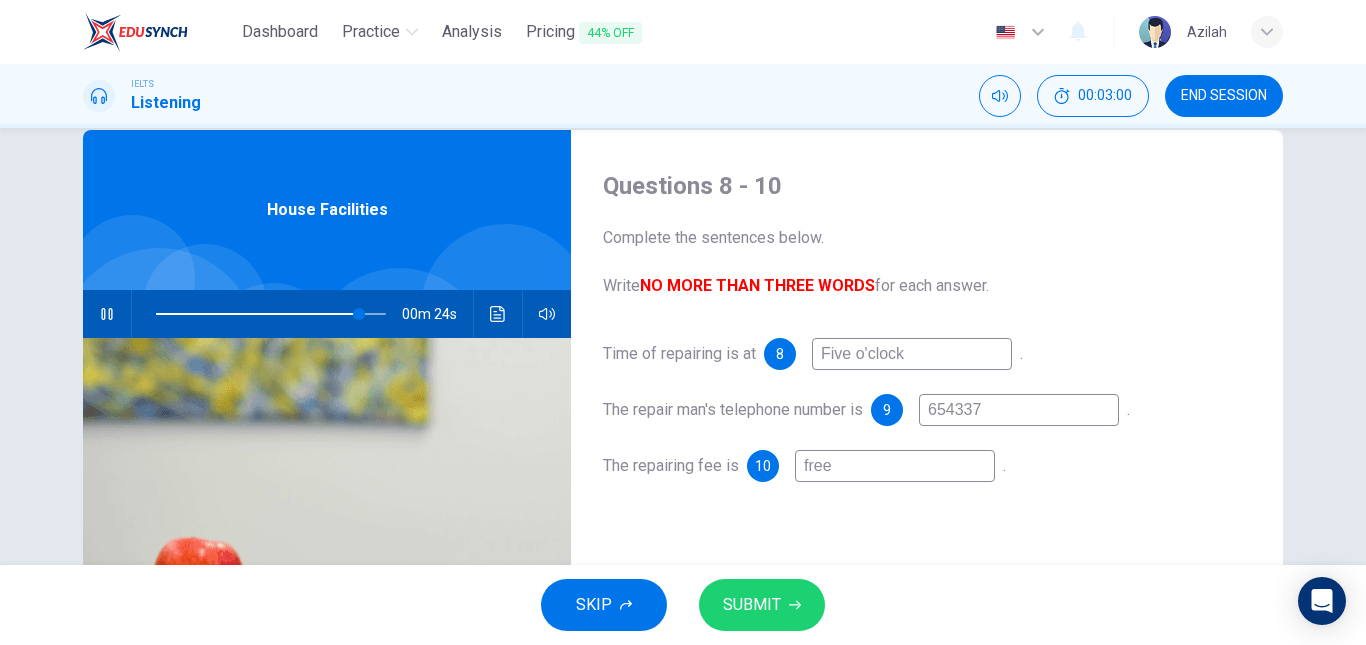 type on "6543374" 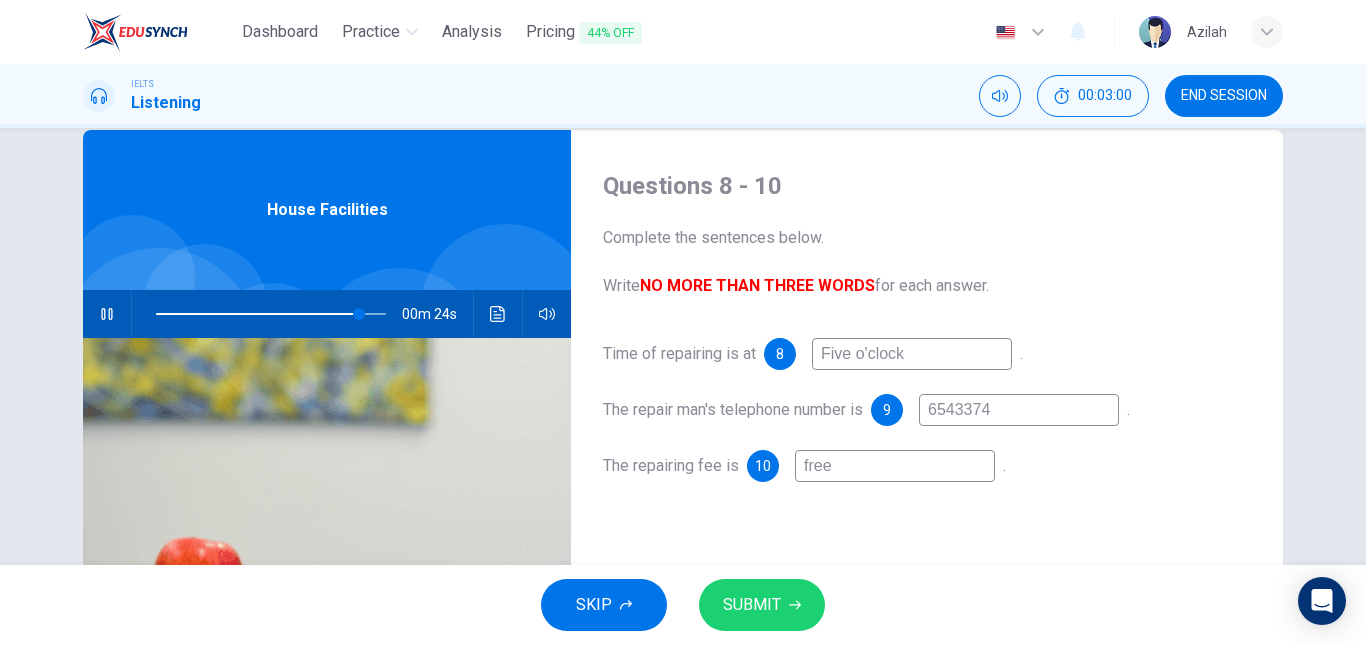 type on "89" 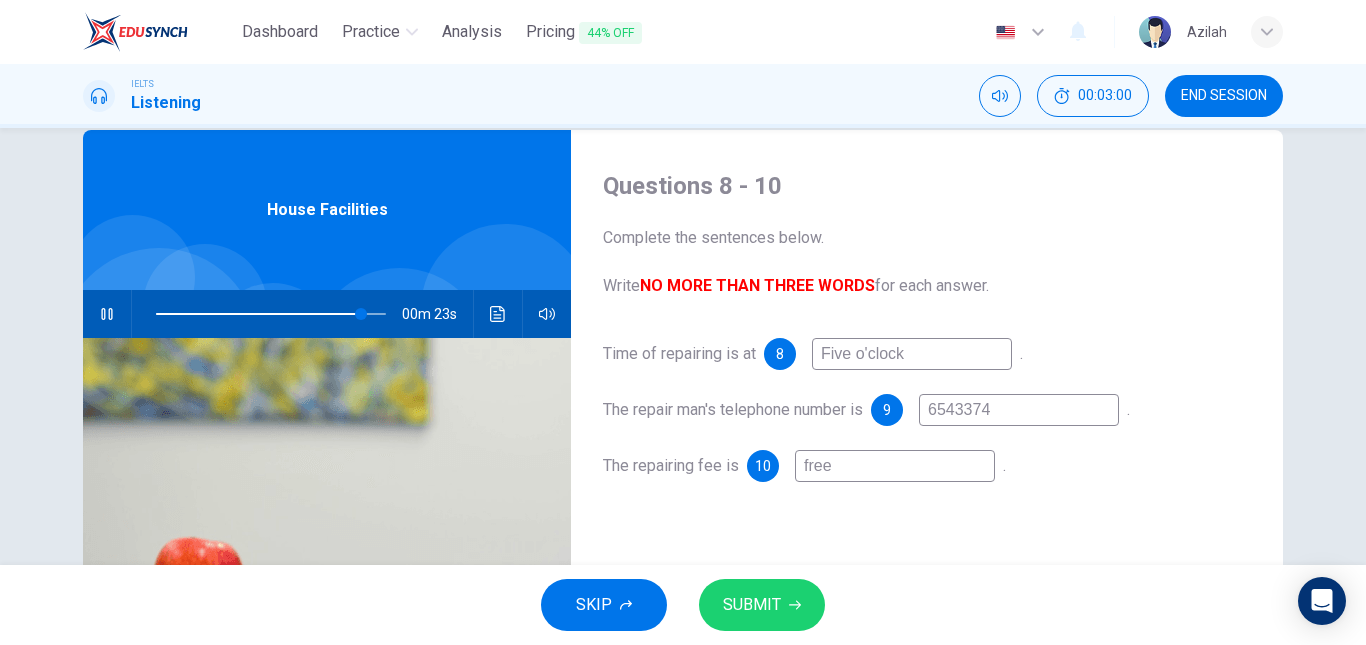 type on "65433747" 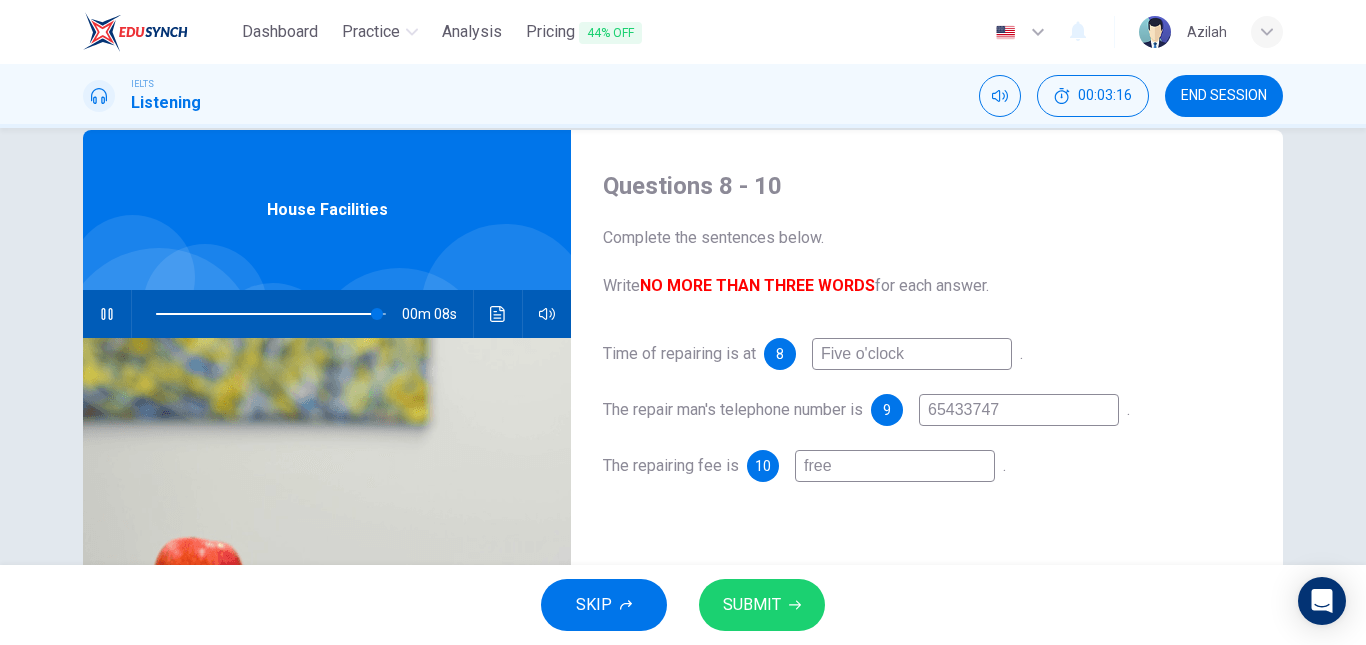 type on "96" 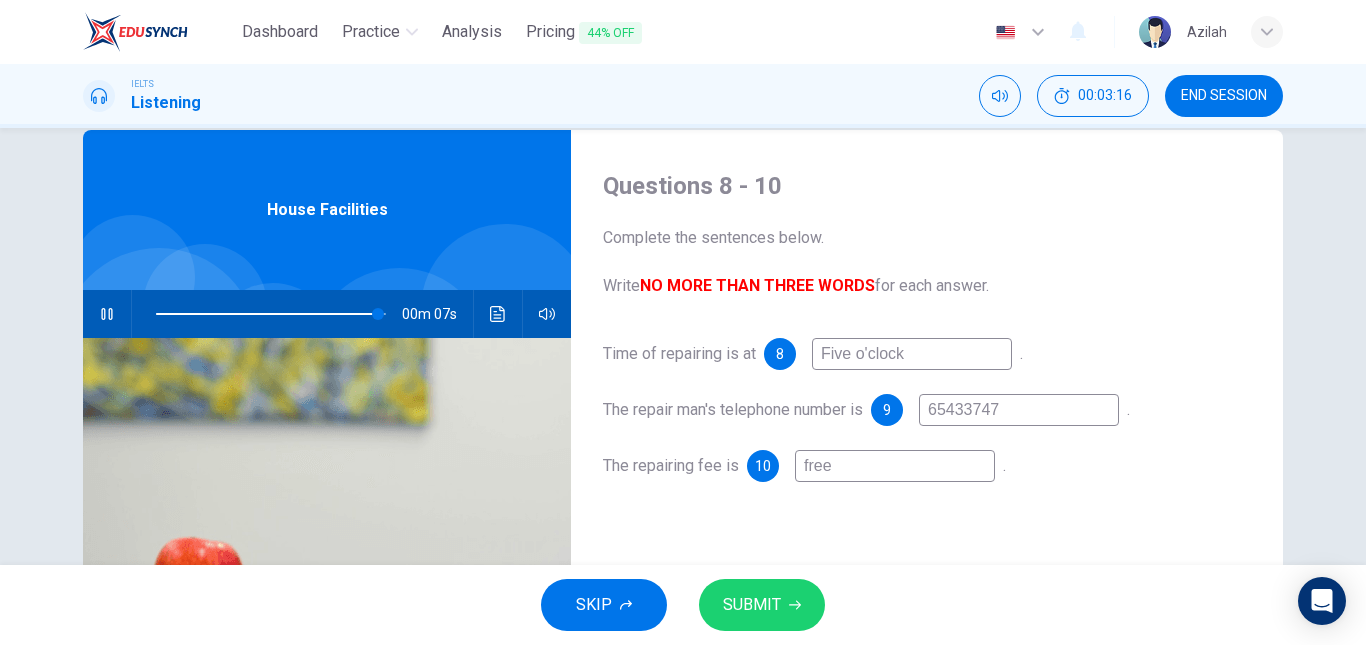 type on "65433747" 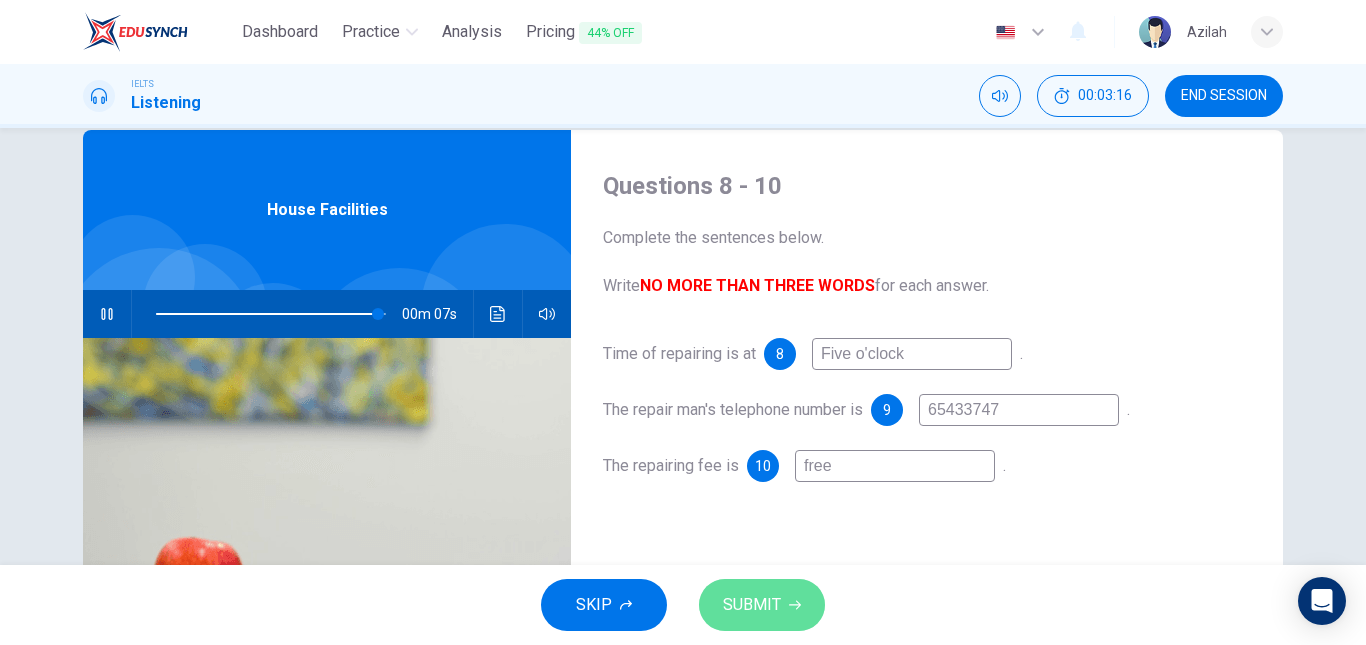 click on "SUBMIT" at bounding box center [762, 605] 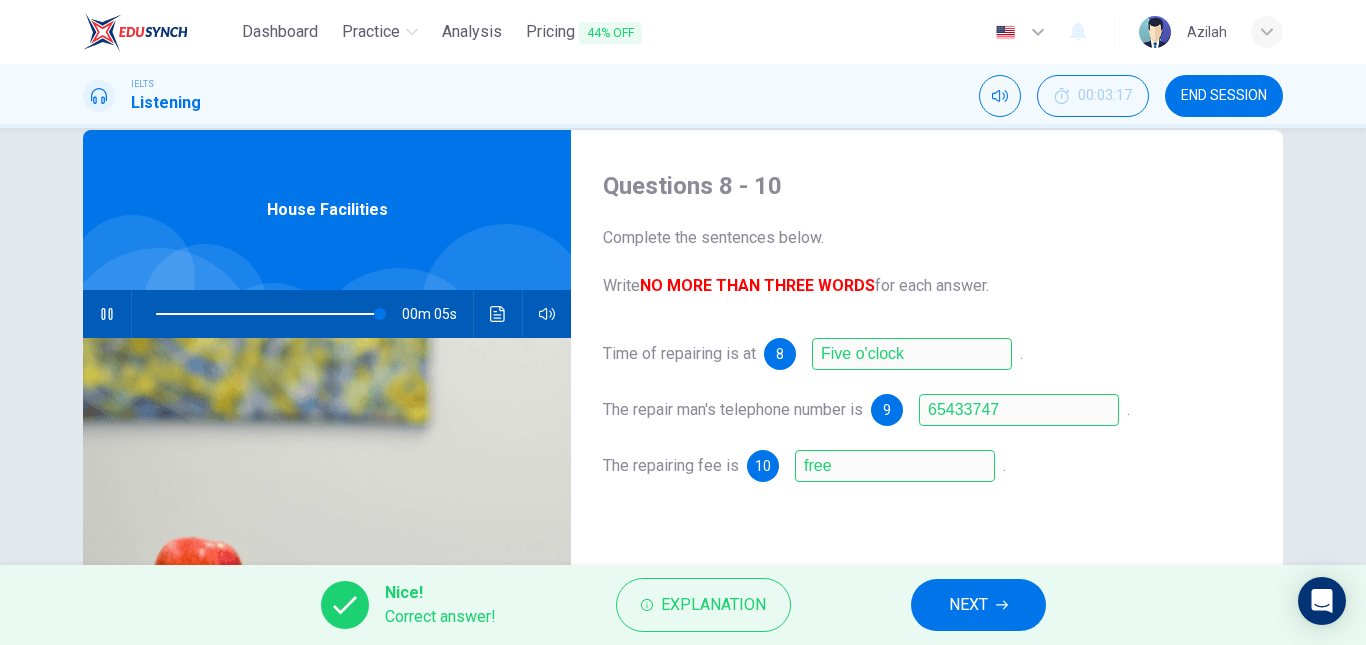 type on "98" 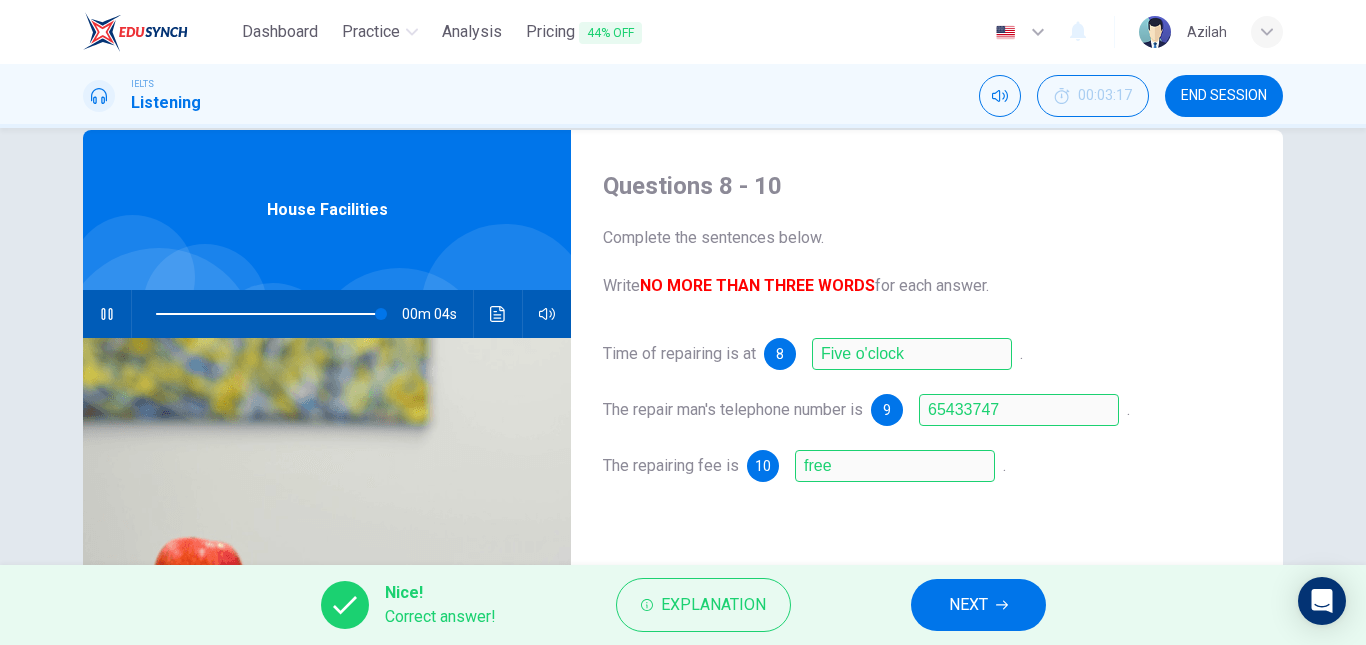 click on "NEXT" at bounding box center (978, 605) 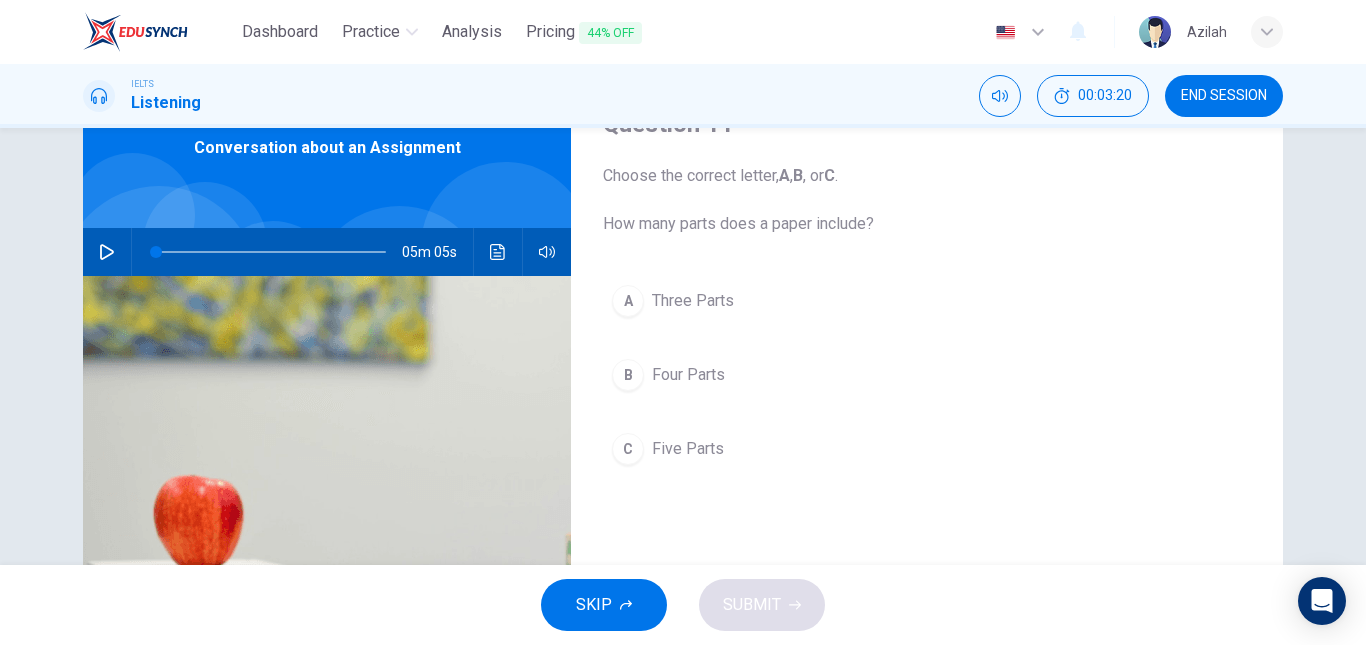 scroll, scrollTop: 0, scrollLeft: 0, axis: both 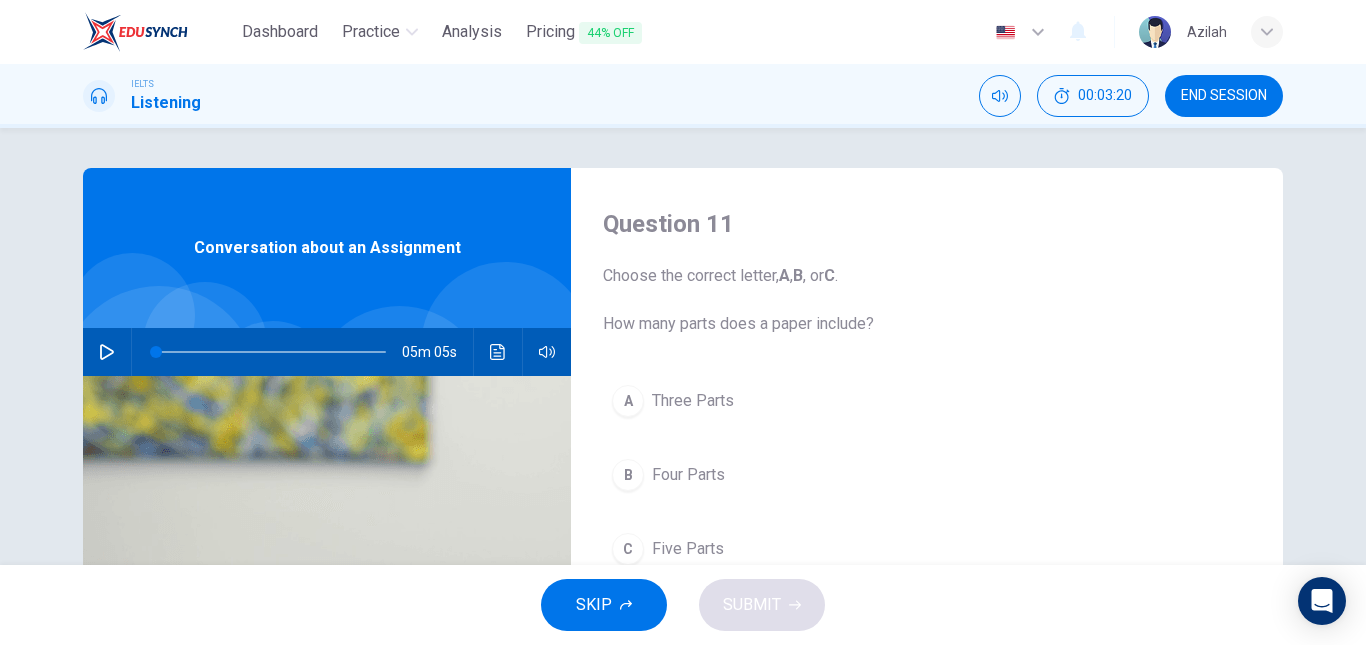 click on "END SESSION" at bounding box center (1224, 96) 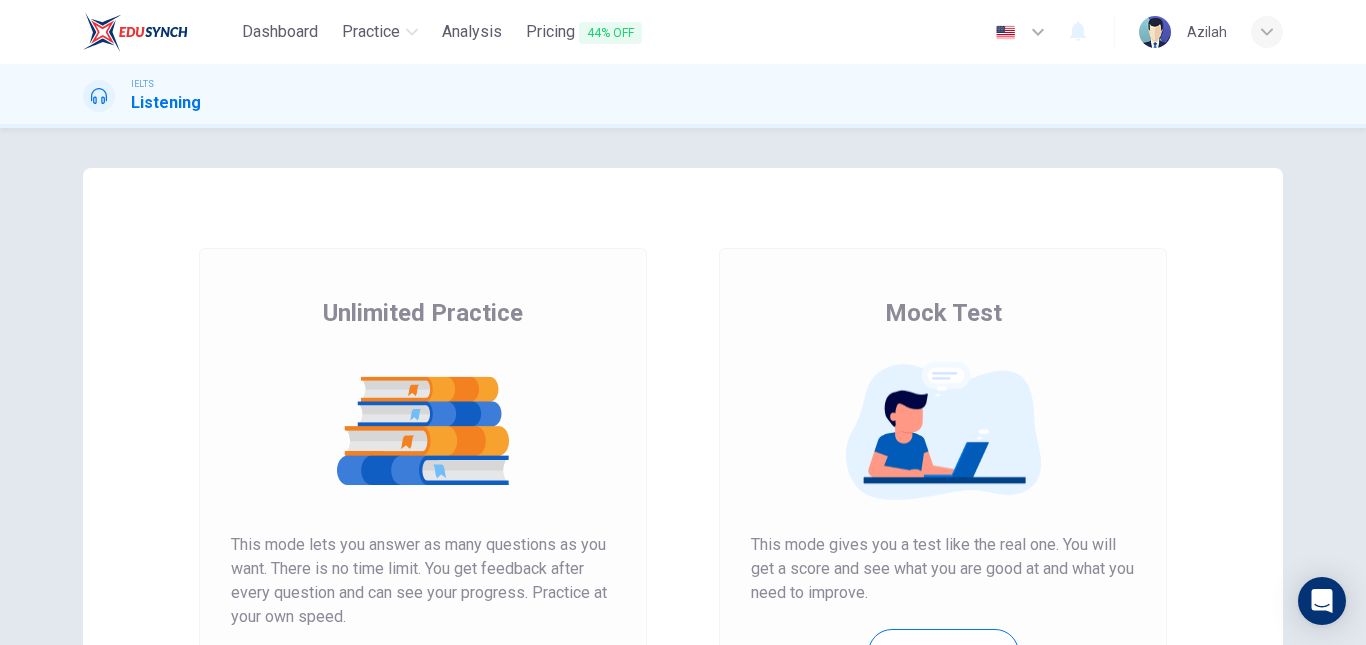 scroll, scrollTop: 0, scrollLeft: 0, axis: both 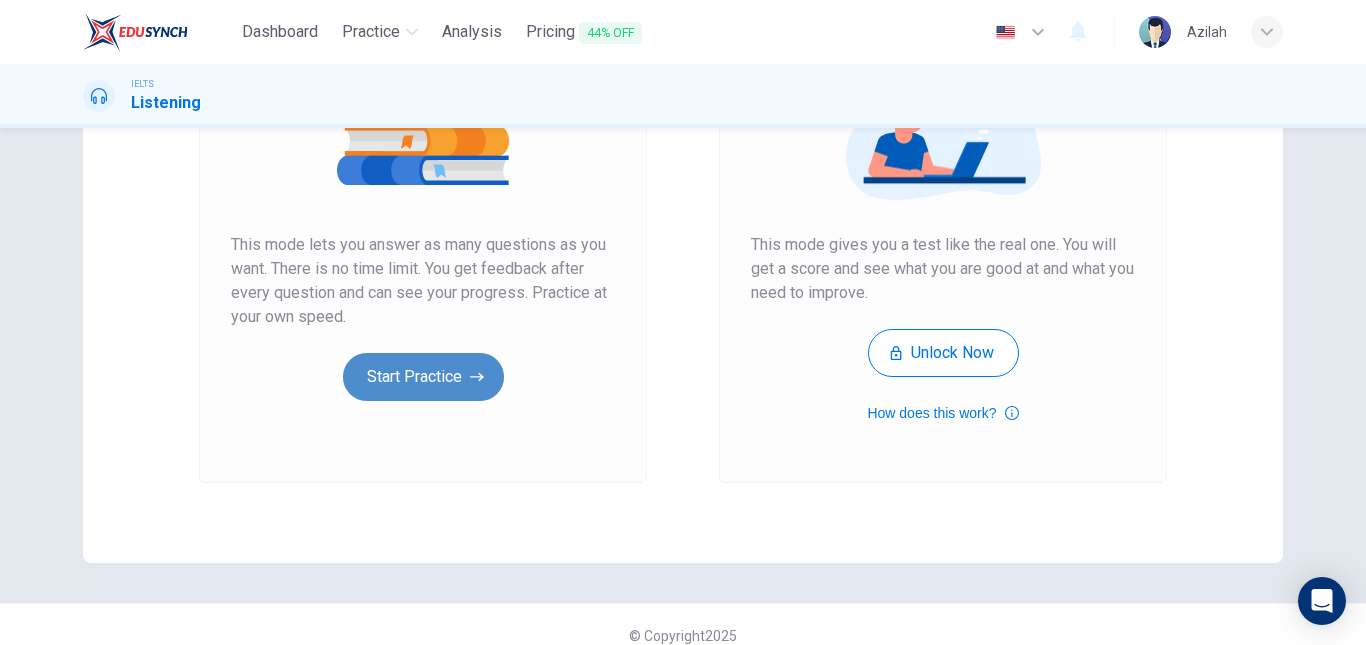 click on "Start Practice" at bounding box center [423, 377] 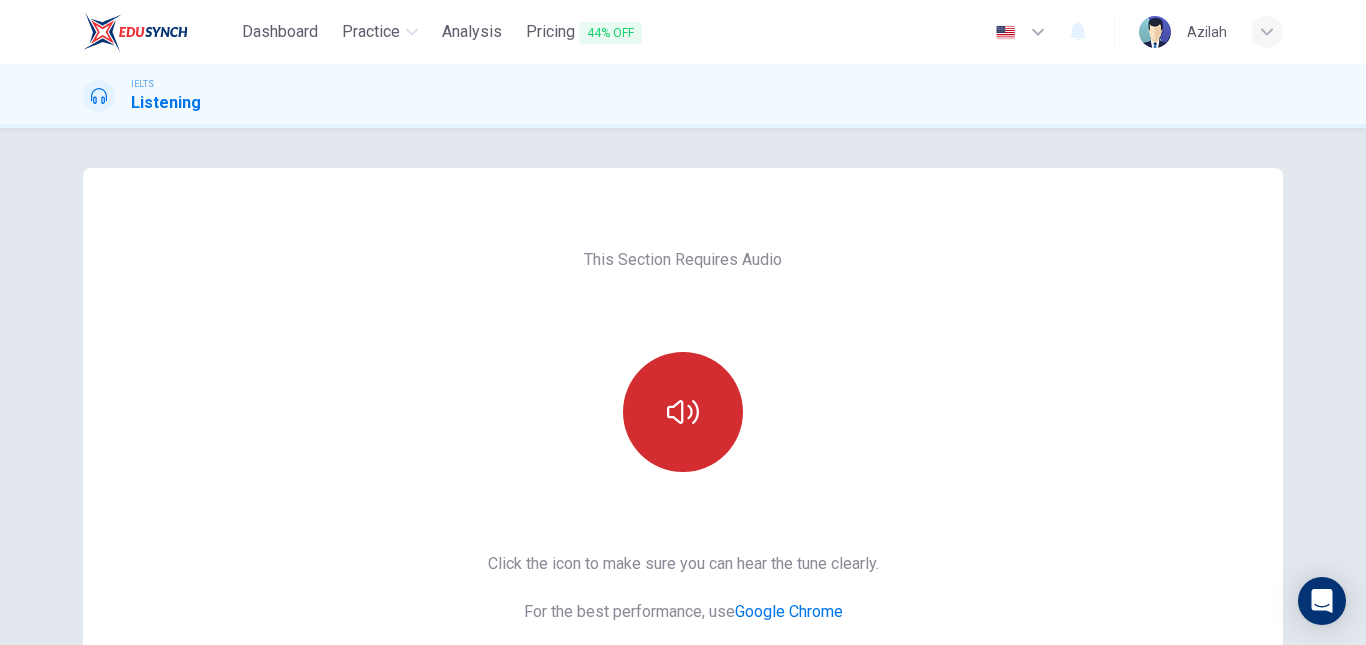 click 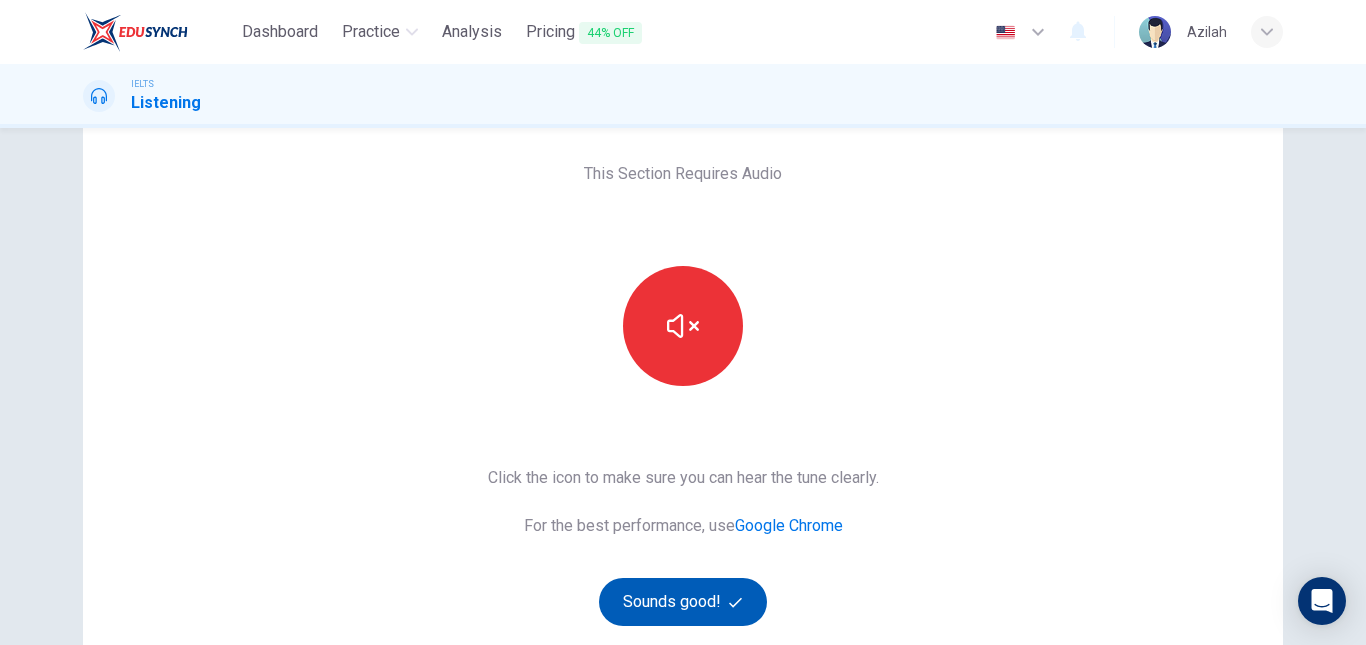 scroll, scrollTop: 300, scrollLeft: 0, axis: vertical 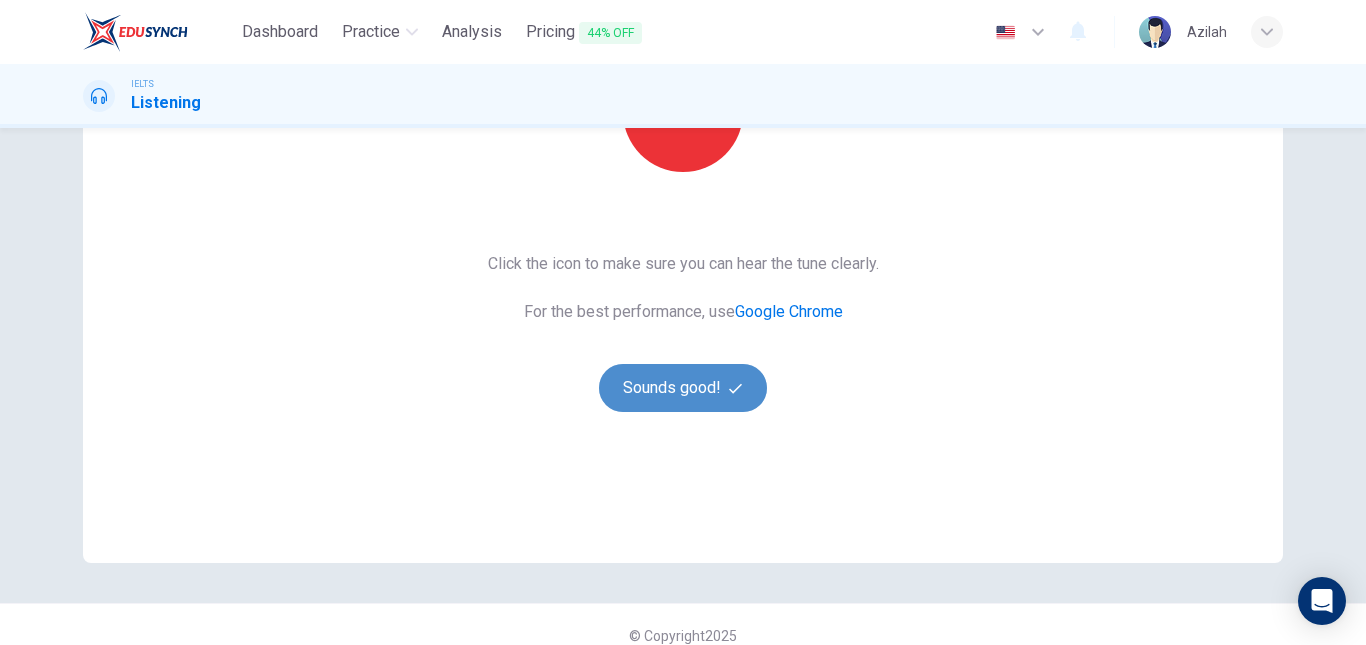 click on "Sounds good!" at bounding box center [683, 388] 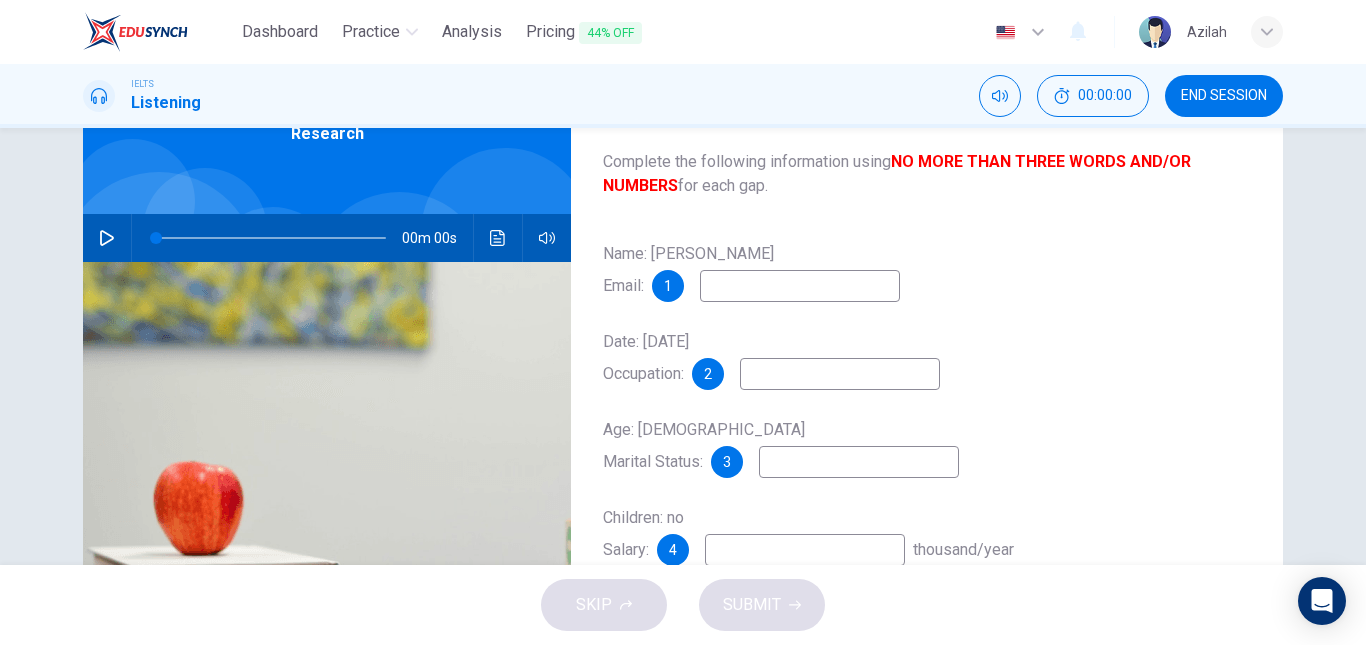 scroll, scrollTop: 100, scrollLeft: 0, axis: vertical 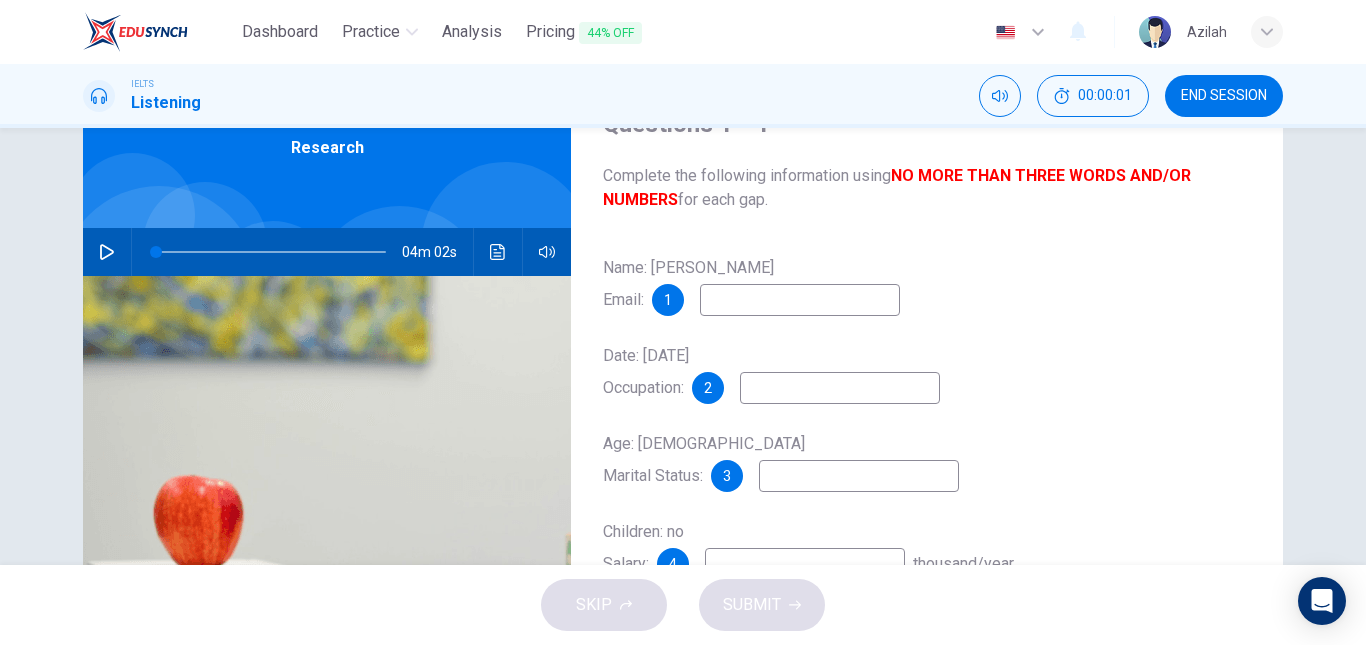click 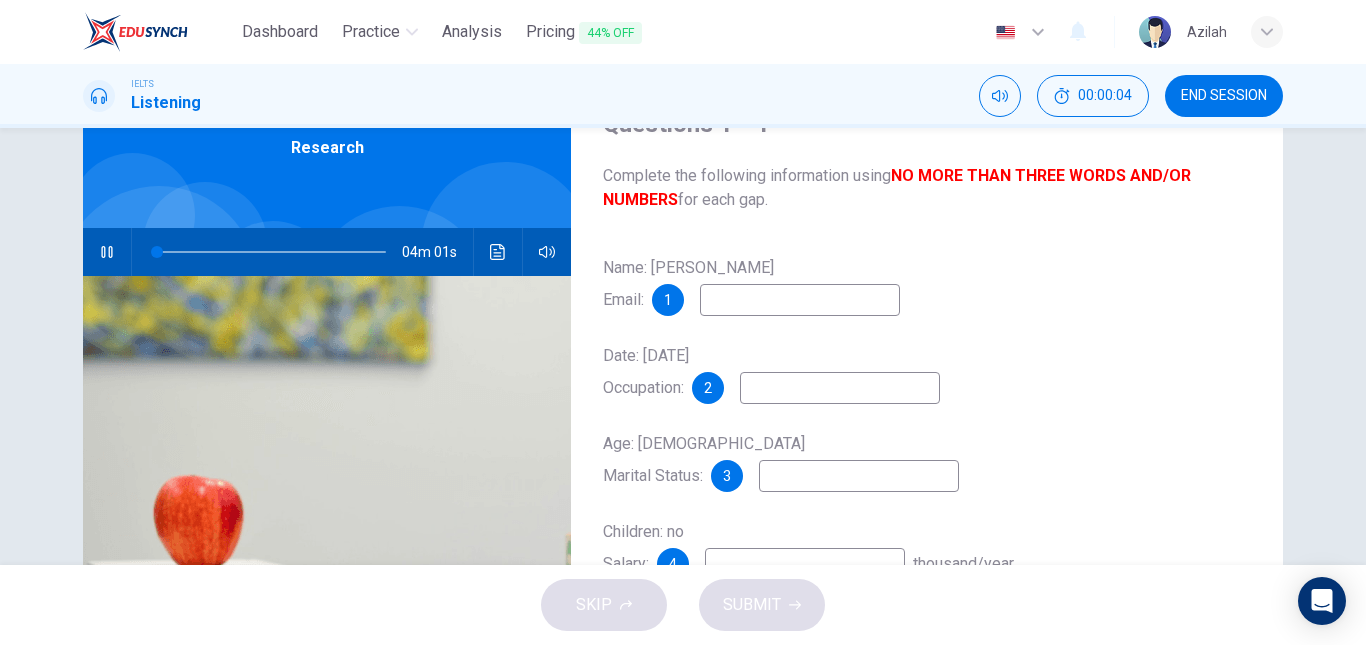 type on "1" 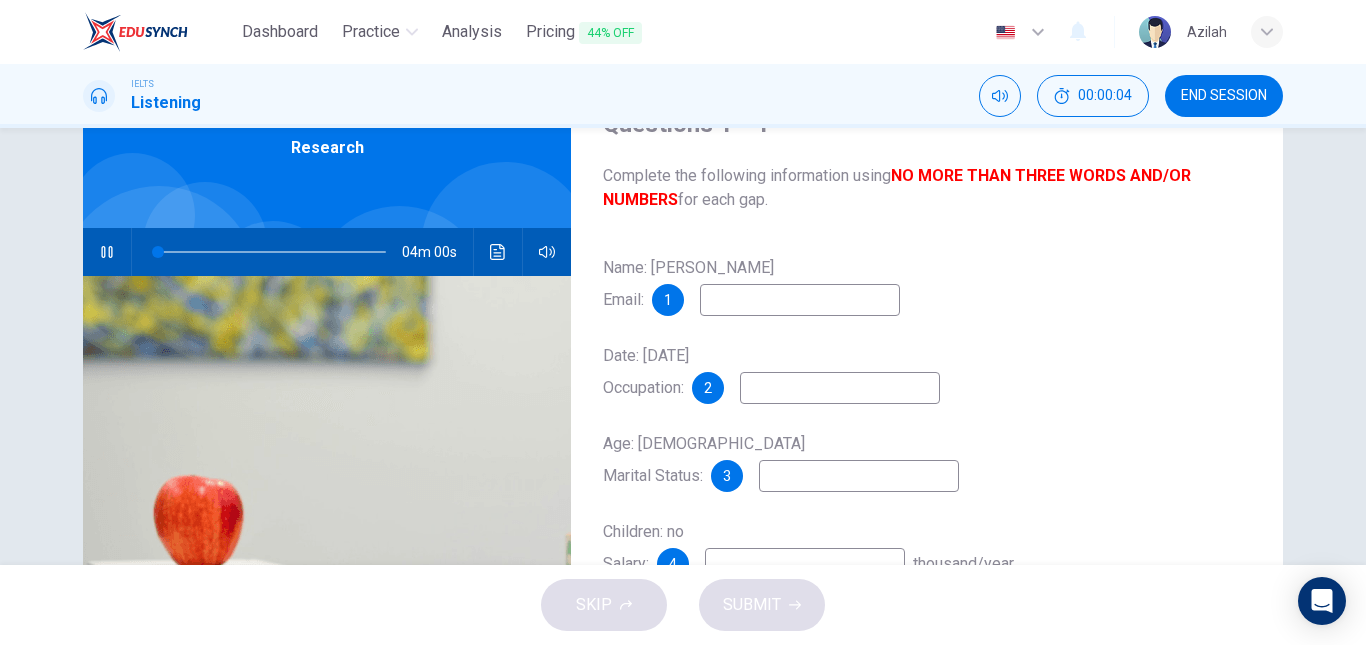type 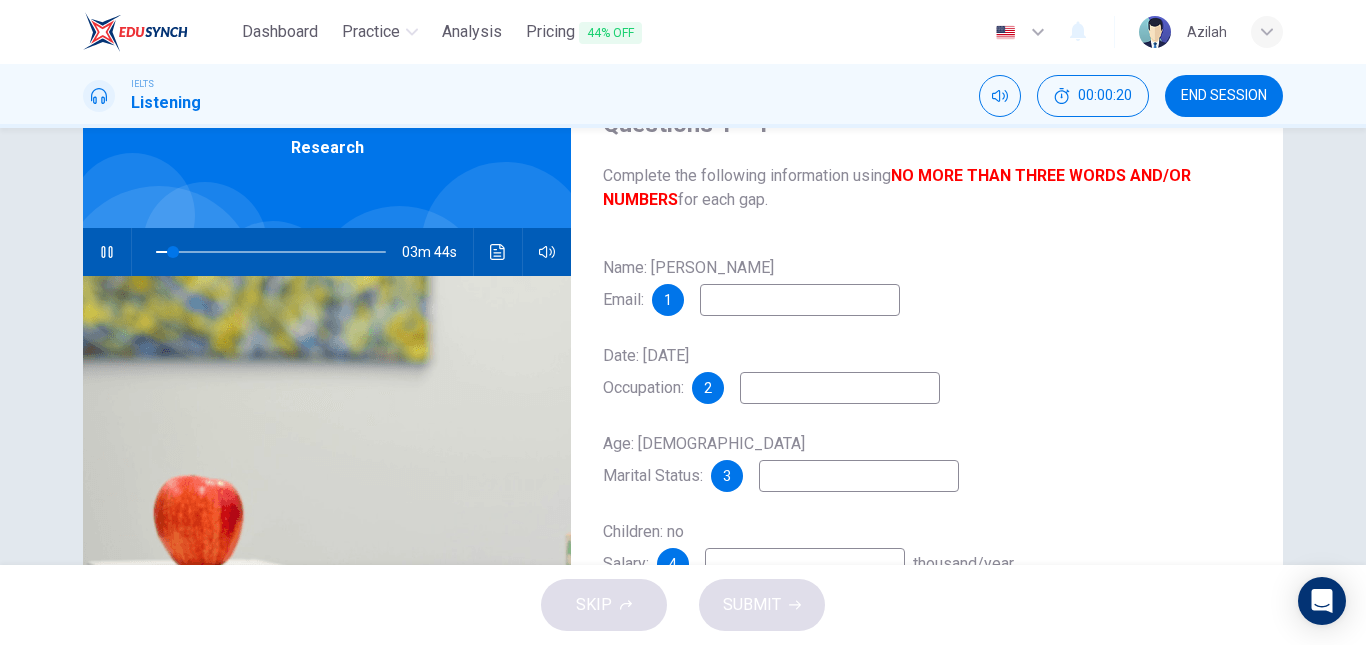 click at bounding box center [800, 300] 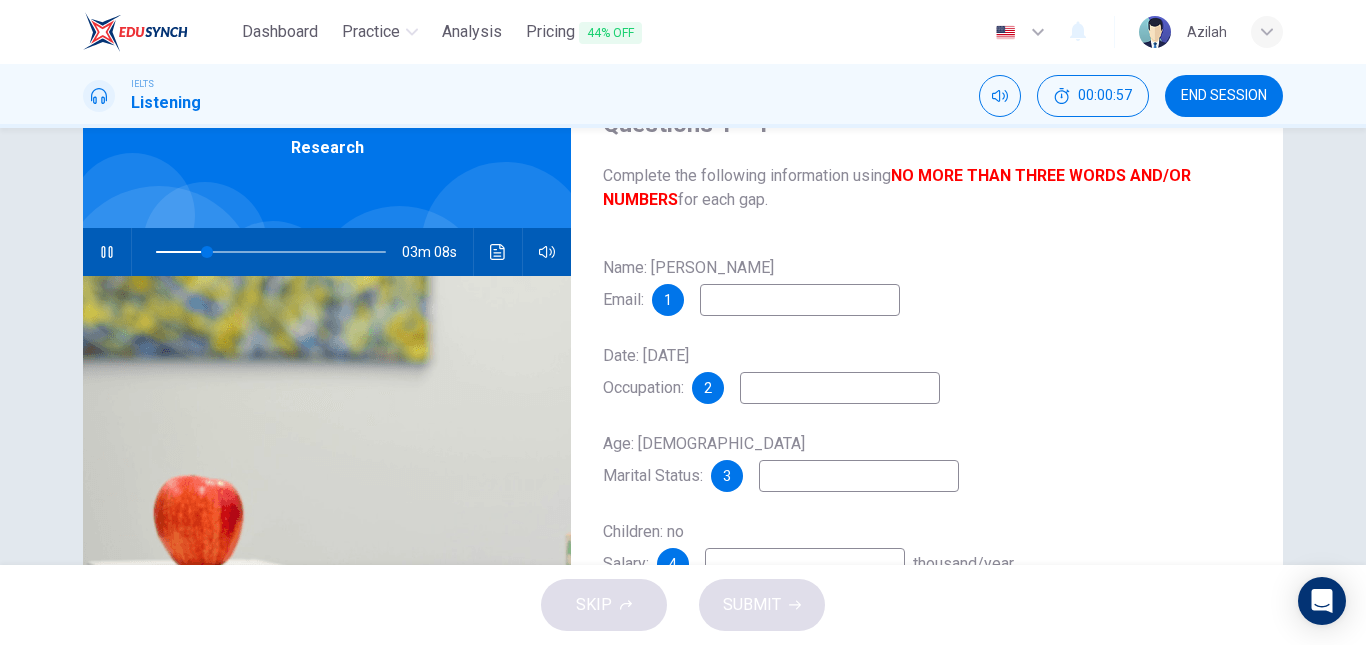 type on "23" 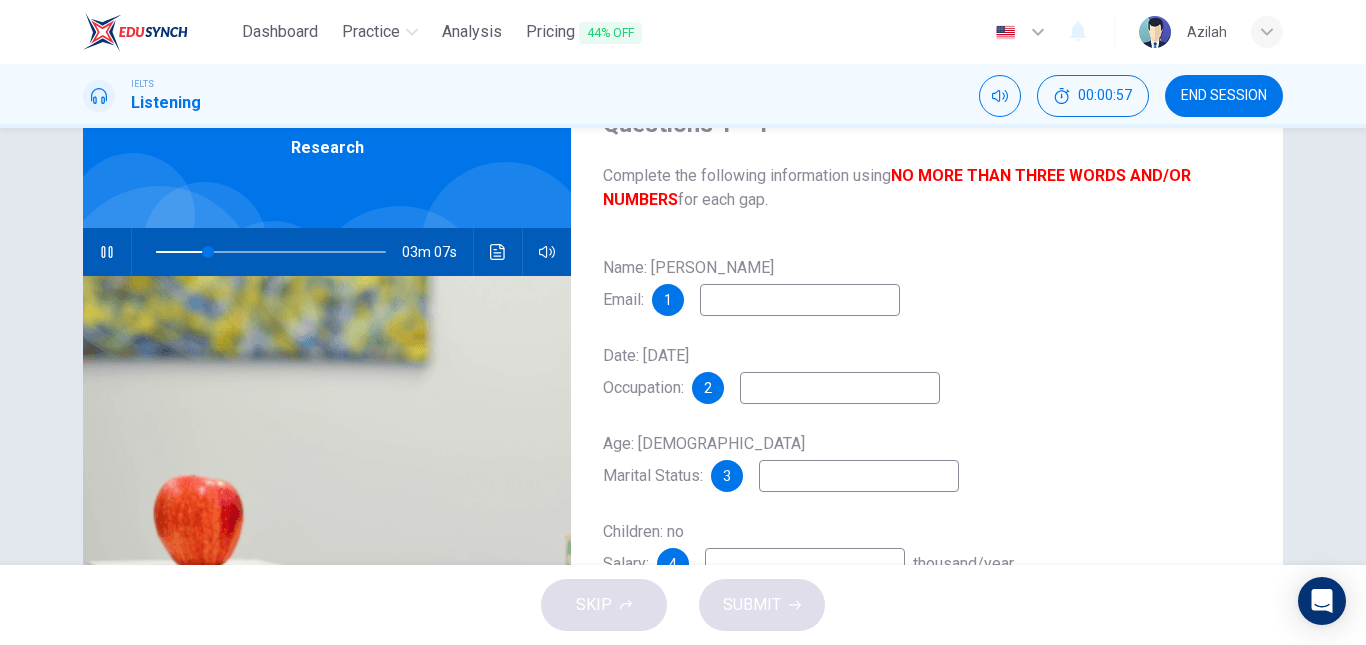 type on "W" 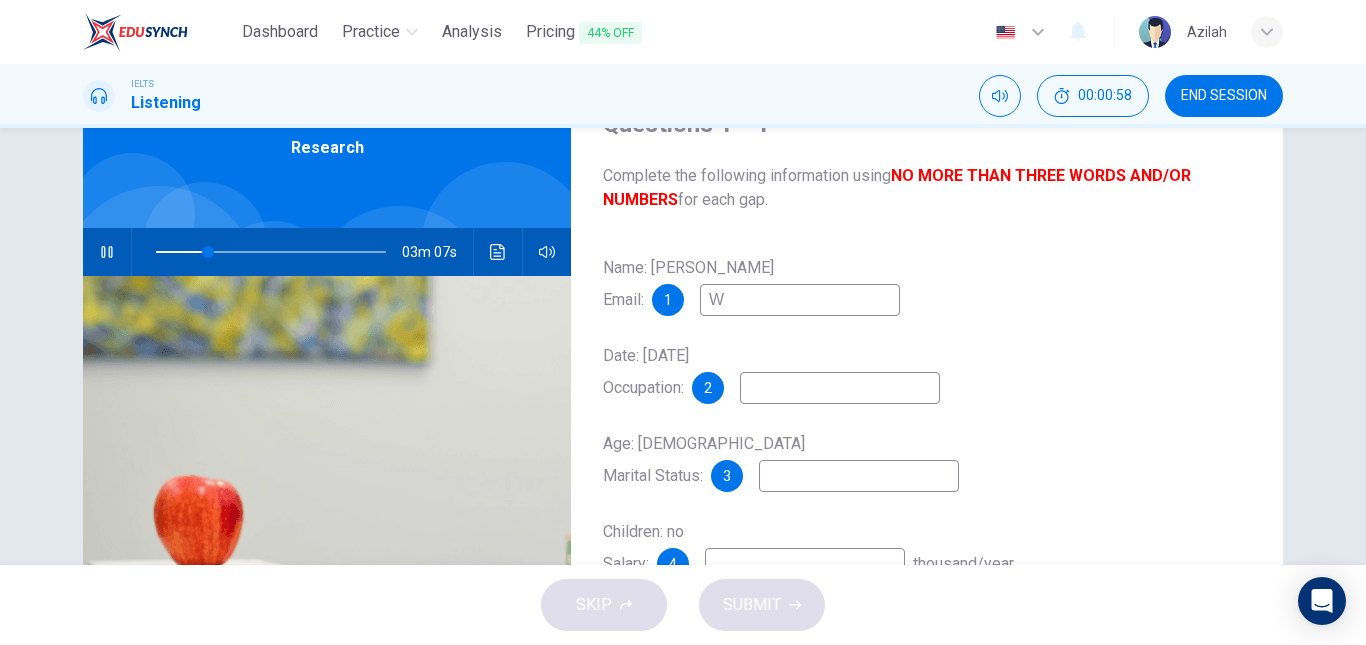type on "23" 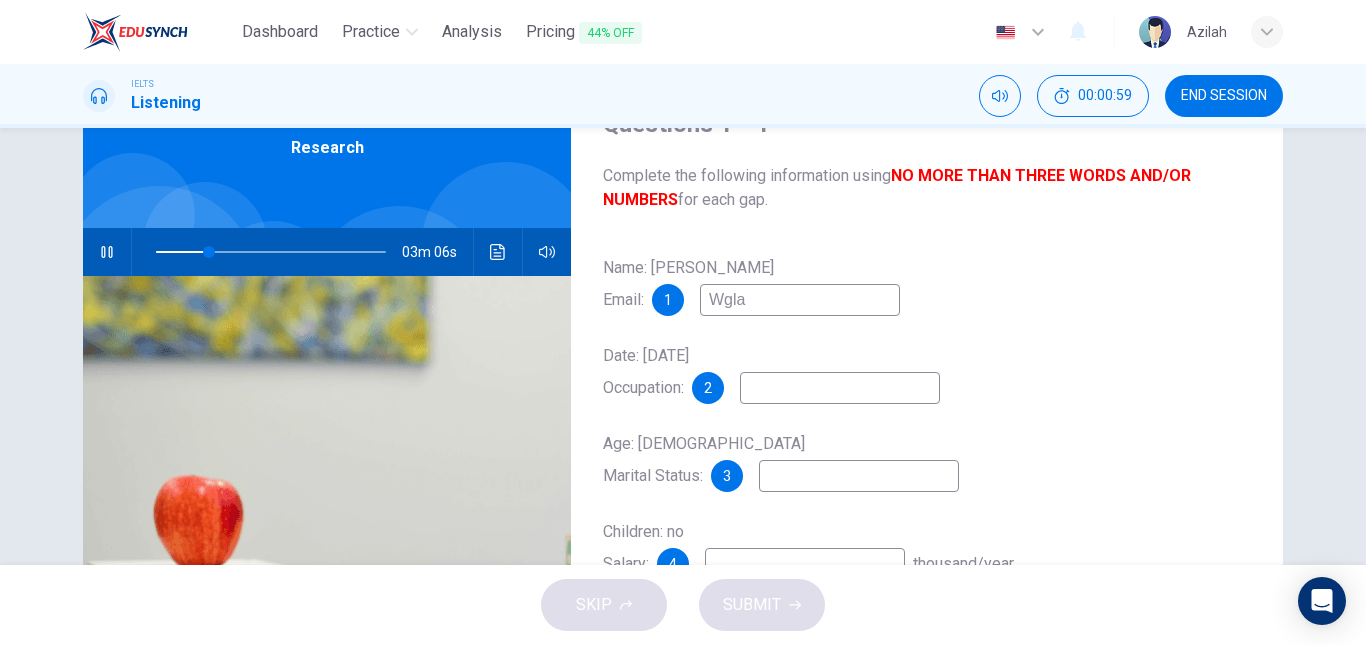 type on "Wglas" 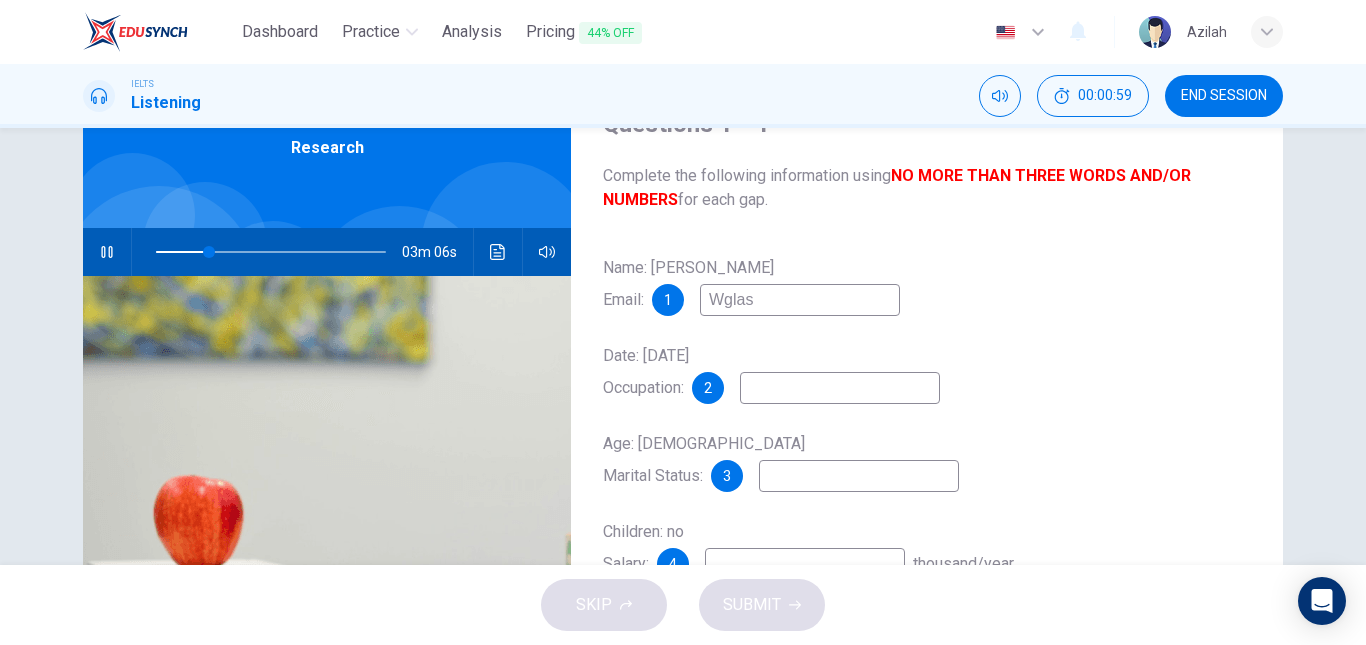 type on "23" 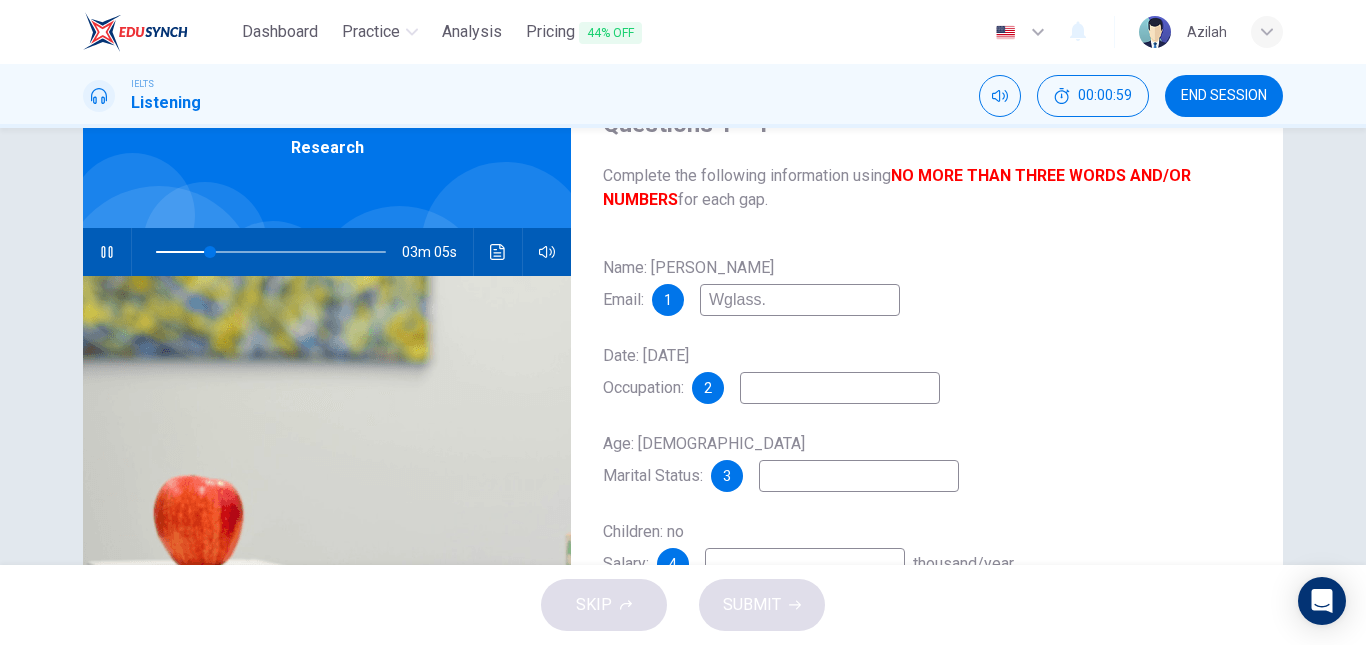 type on "Wglass.e" 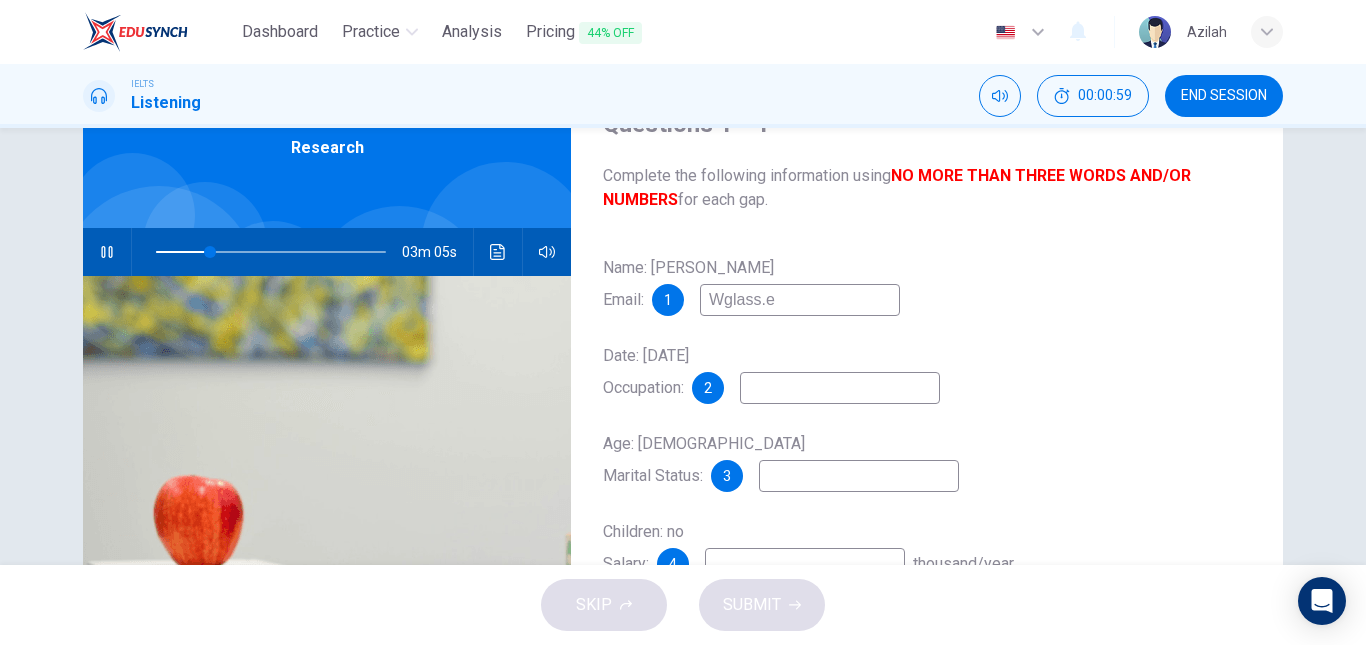 type on "24" 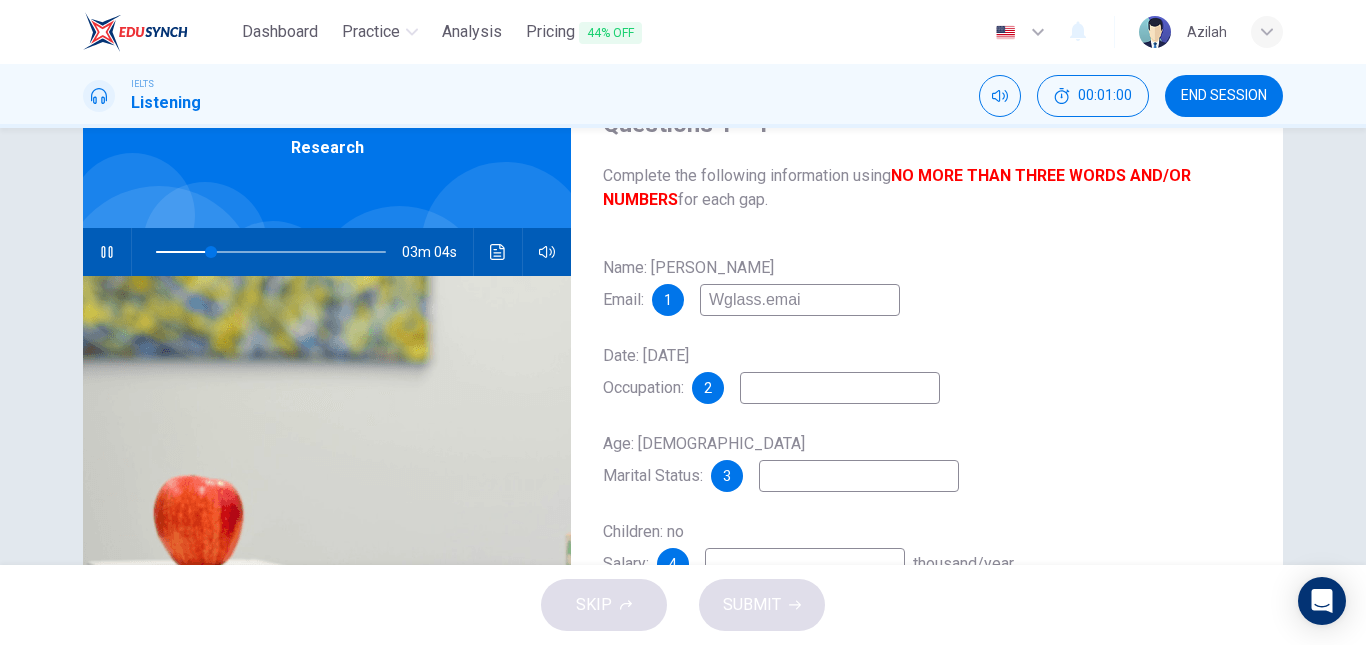type on "Wglass.email" 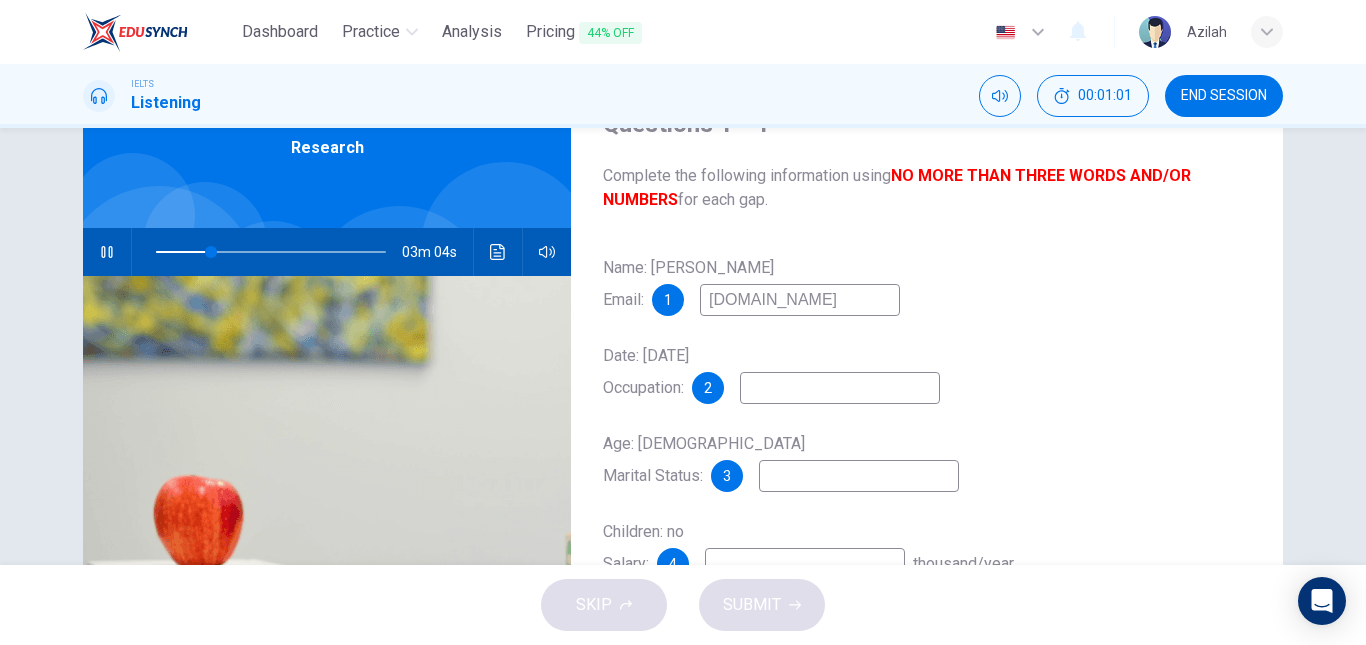 type on "24" 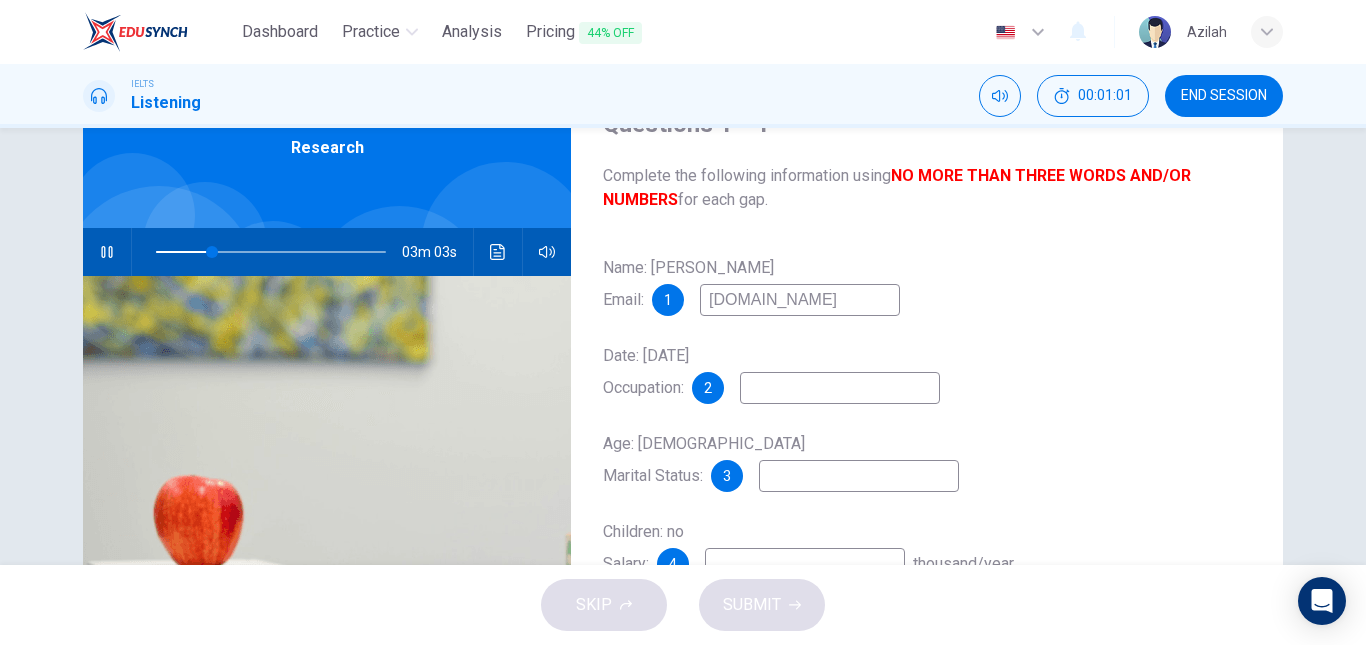 type on "Wglass.email.com" 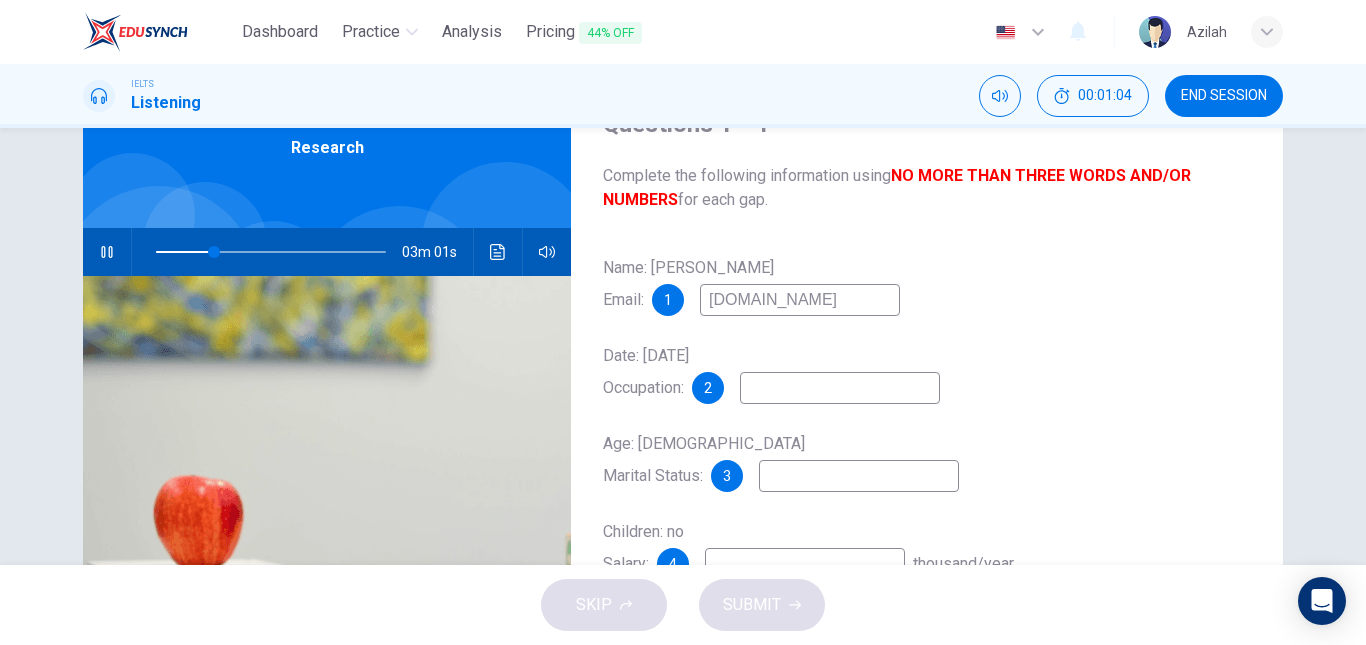 type on "26" 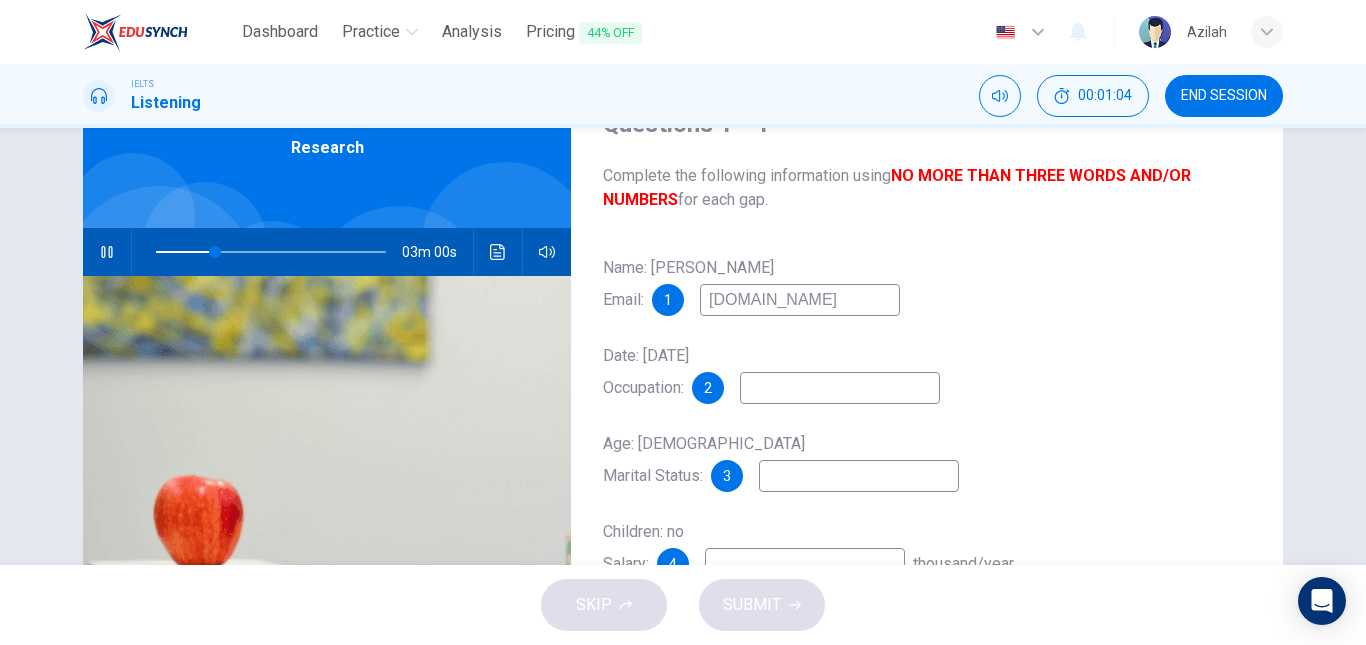 type on "Wglass.email.com" 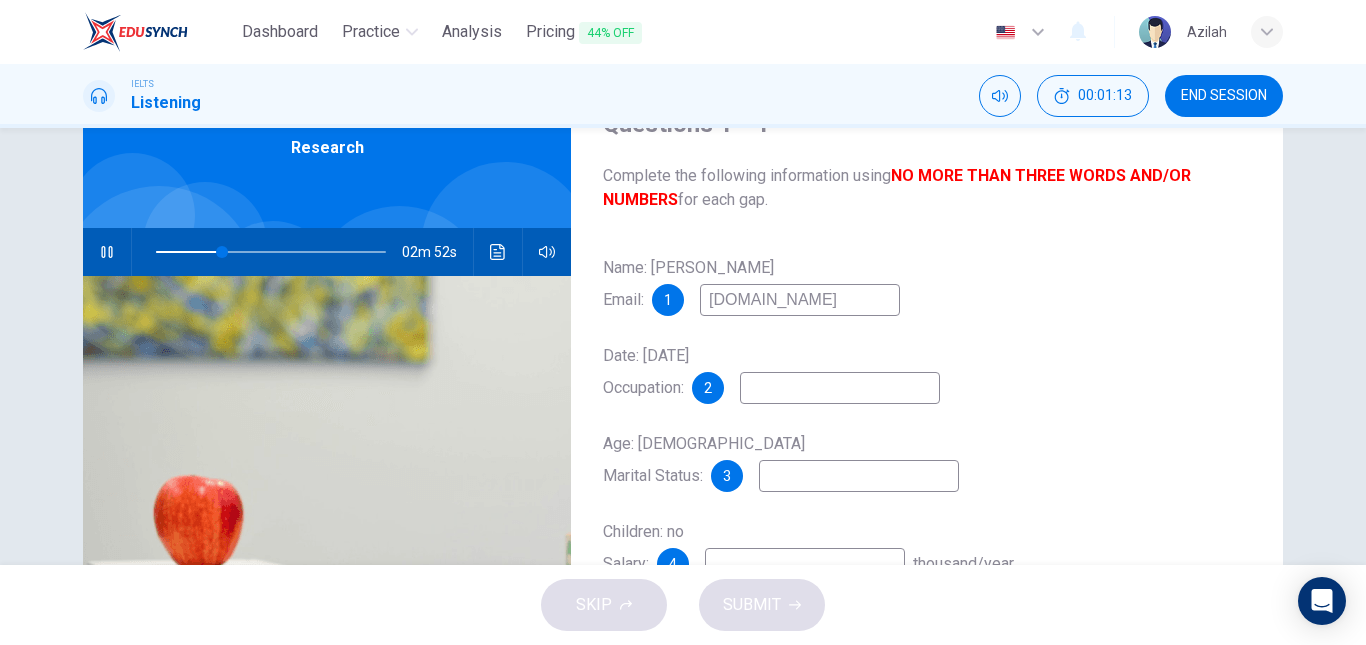 type on "29" 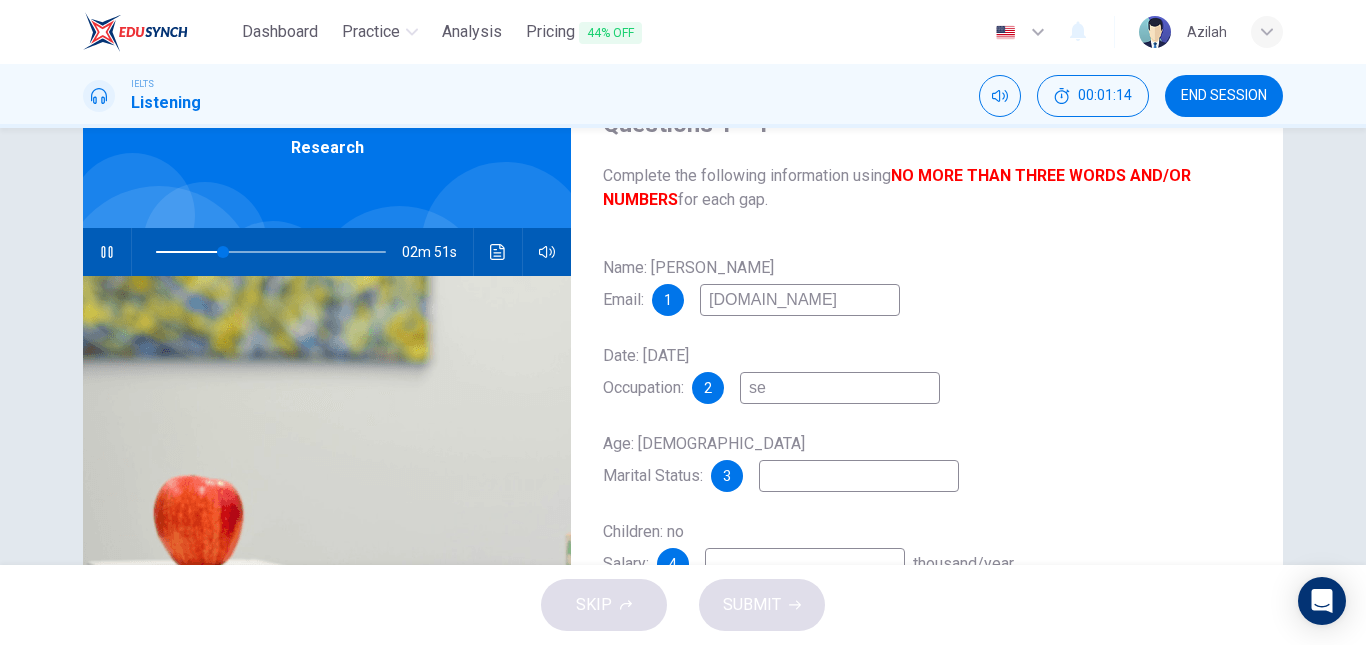type on "ser" 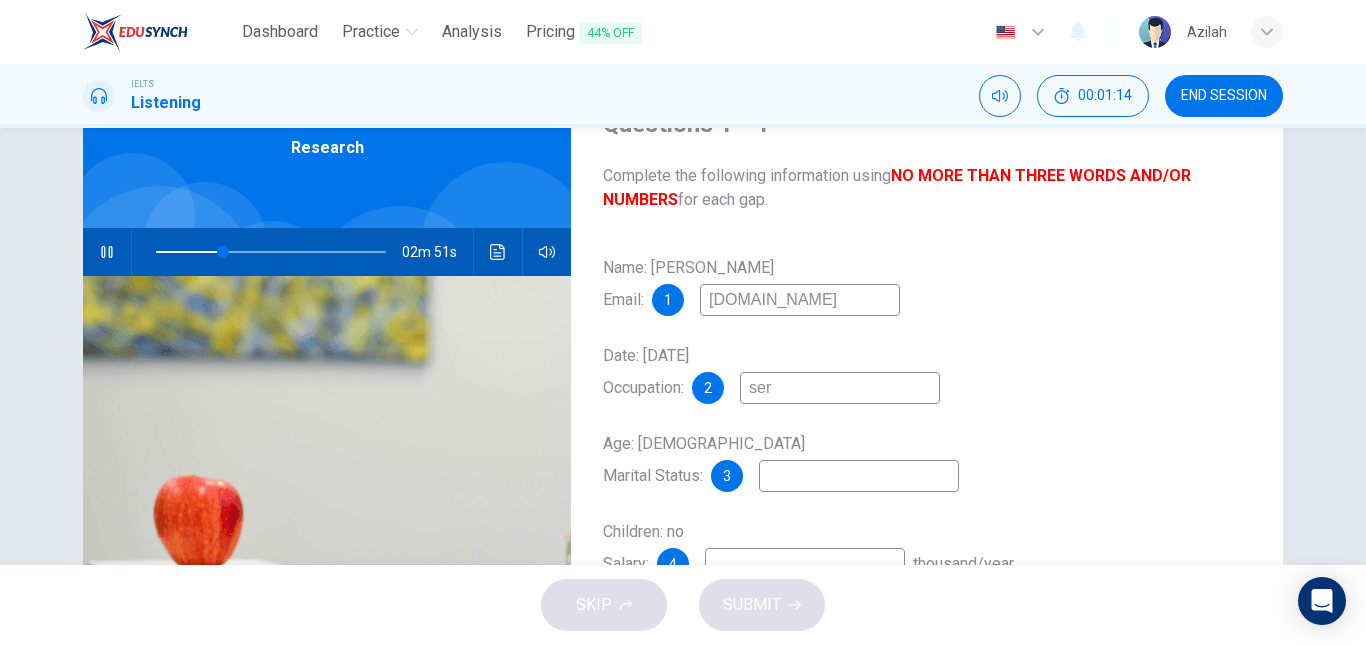 type on "30" 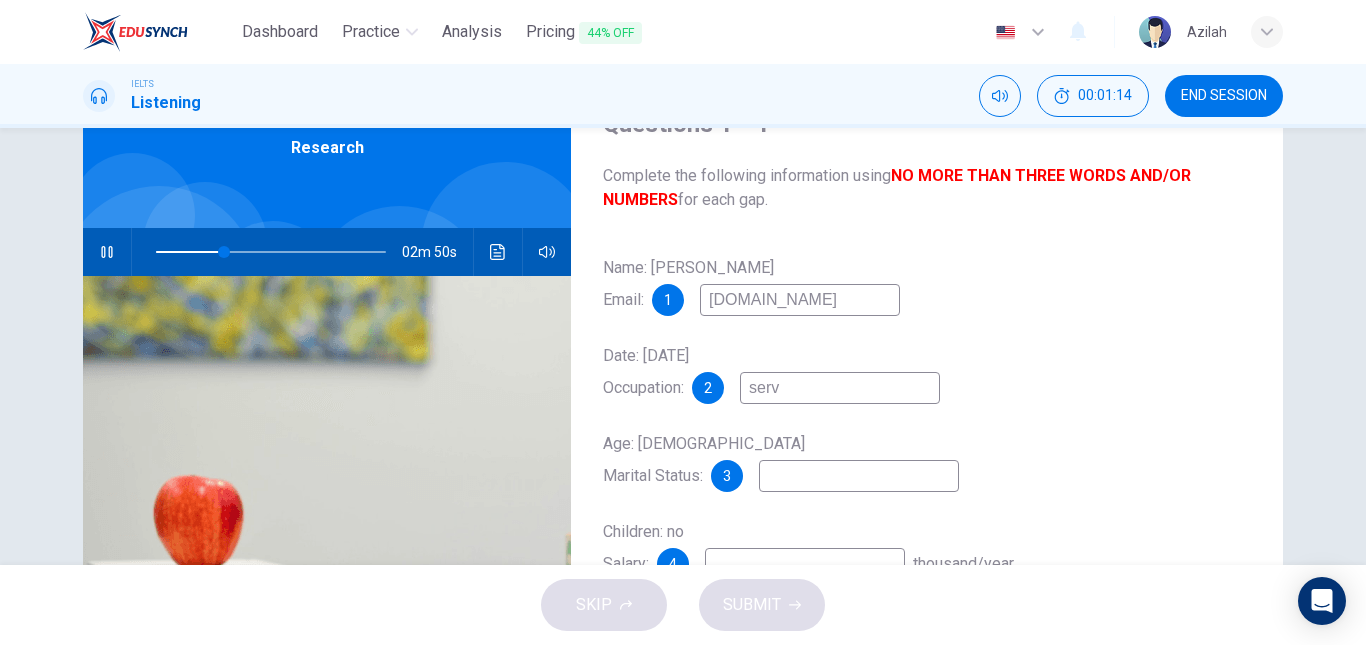 type on "serva" 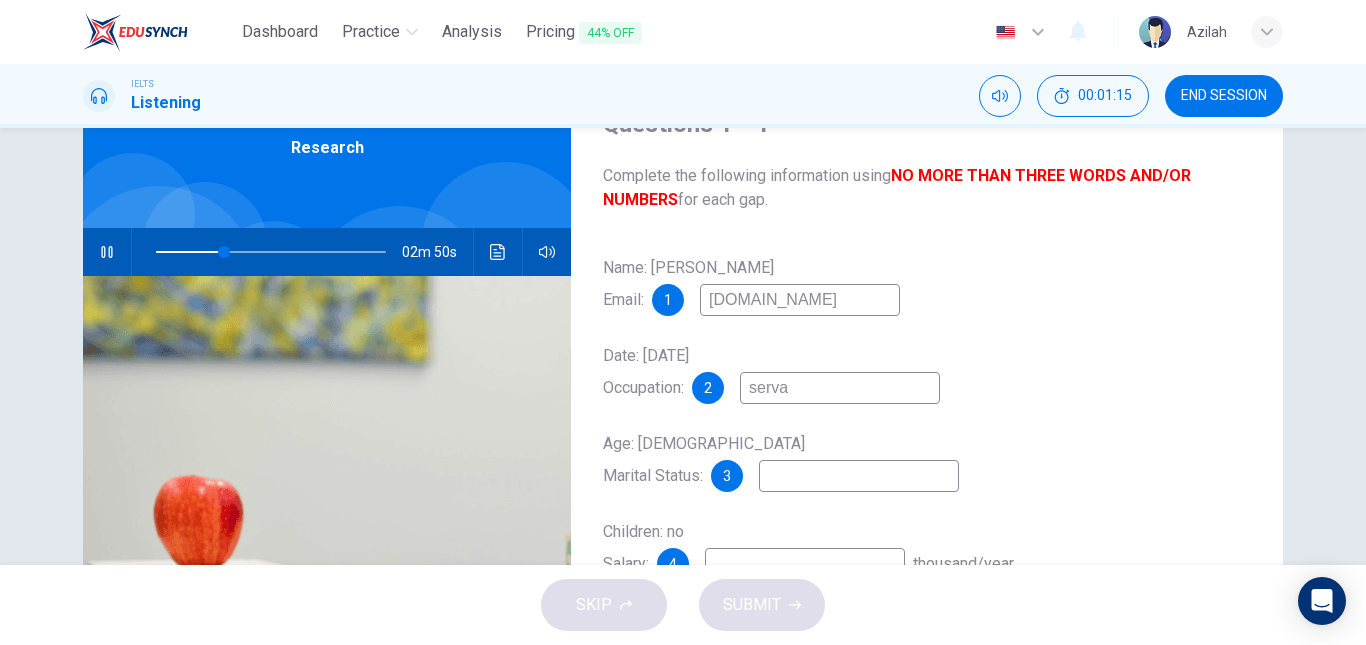 type on "30" 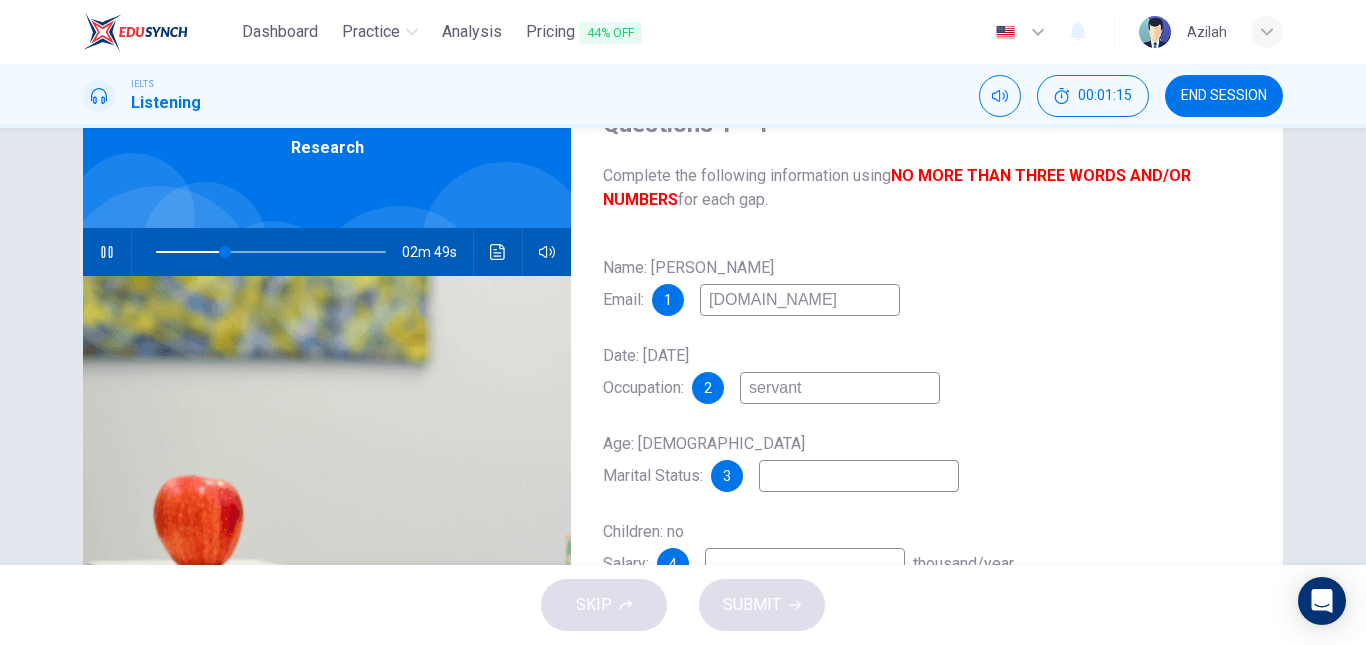 type on "servant" 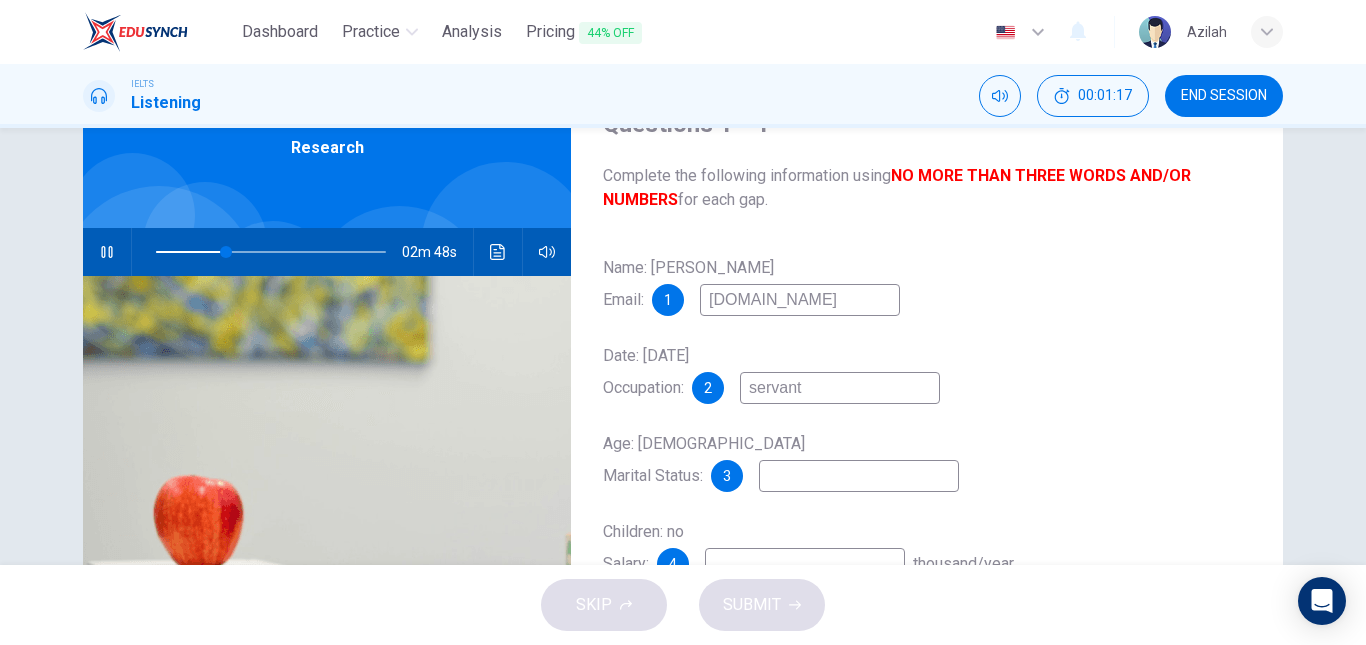 type on "31" 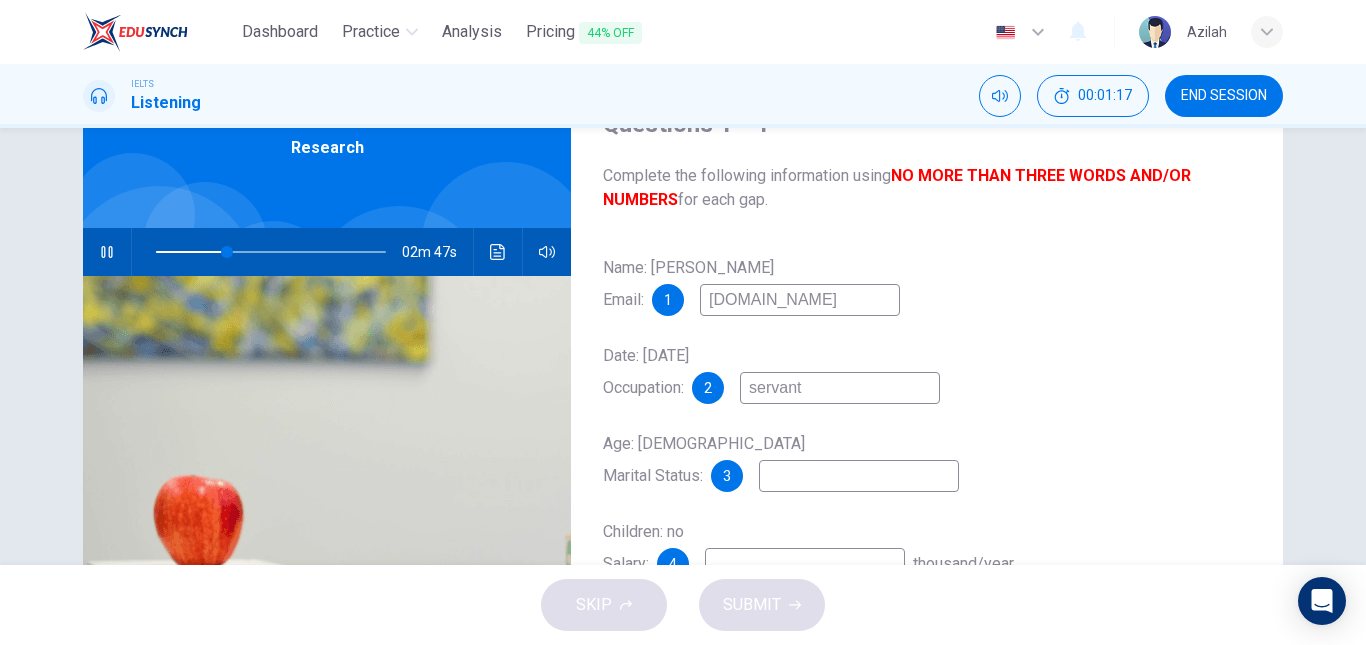 type on "servant" 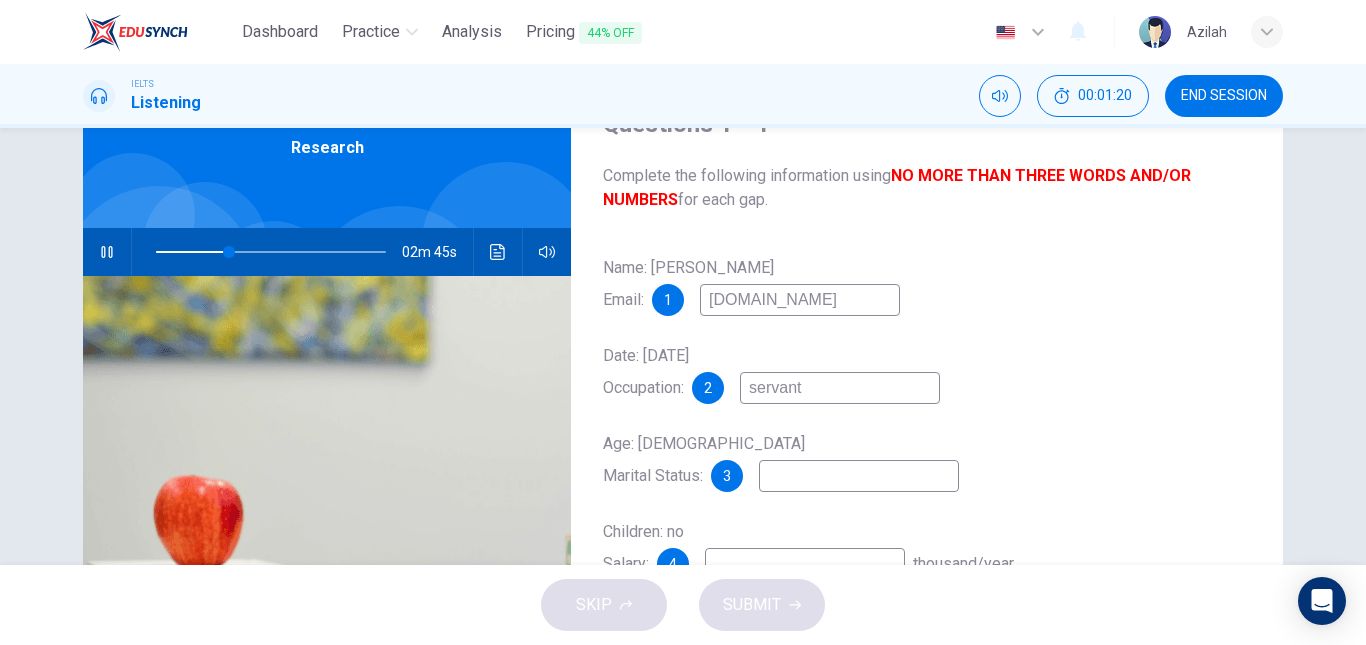 type on "32" 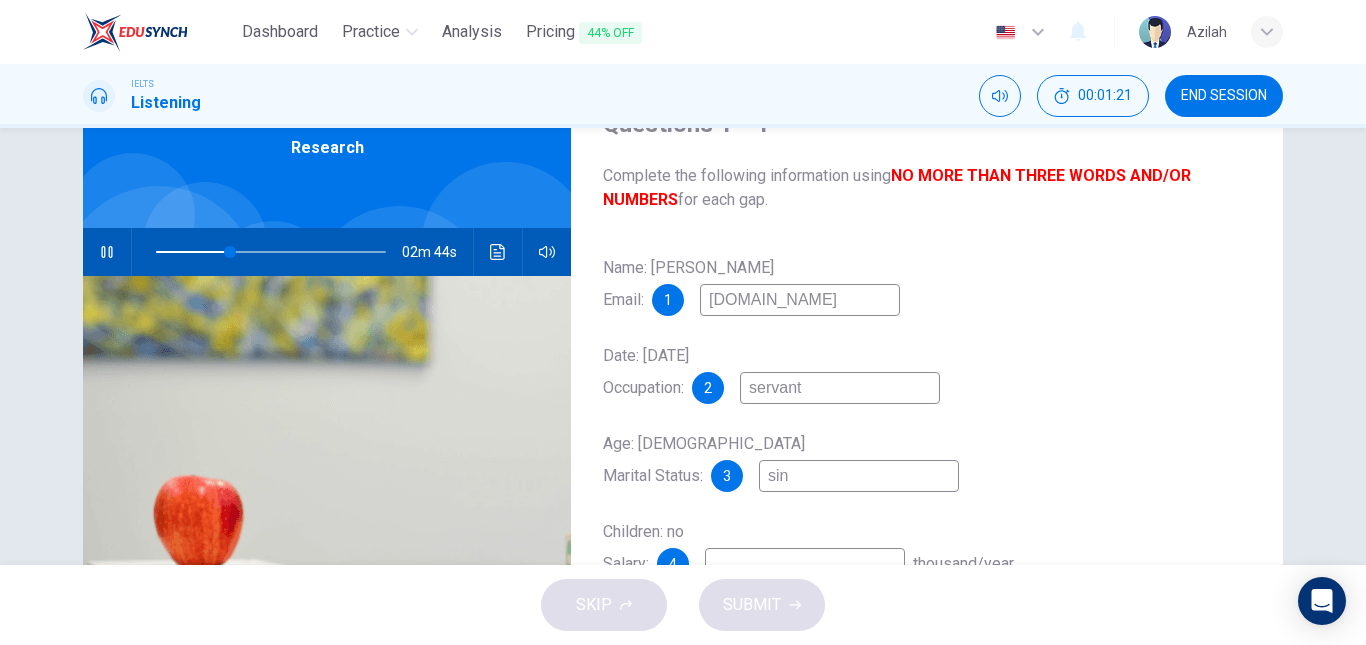 type on "sing" 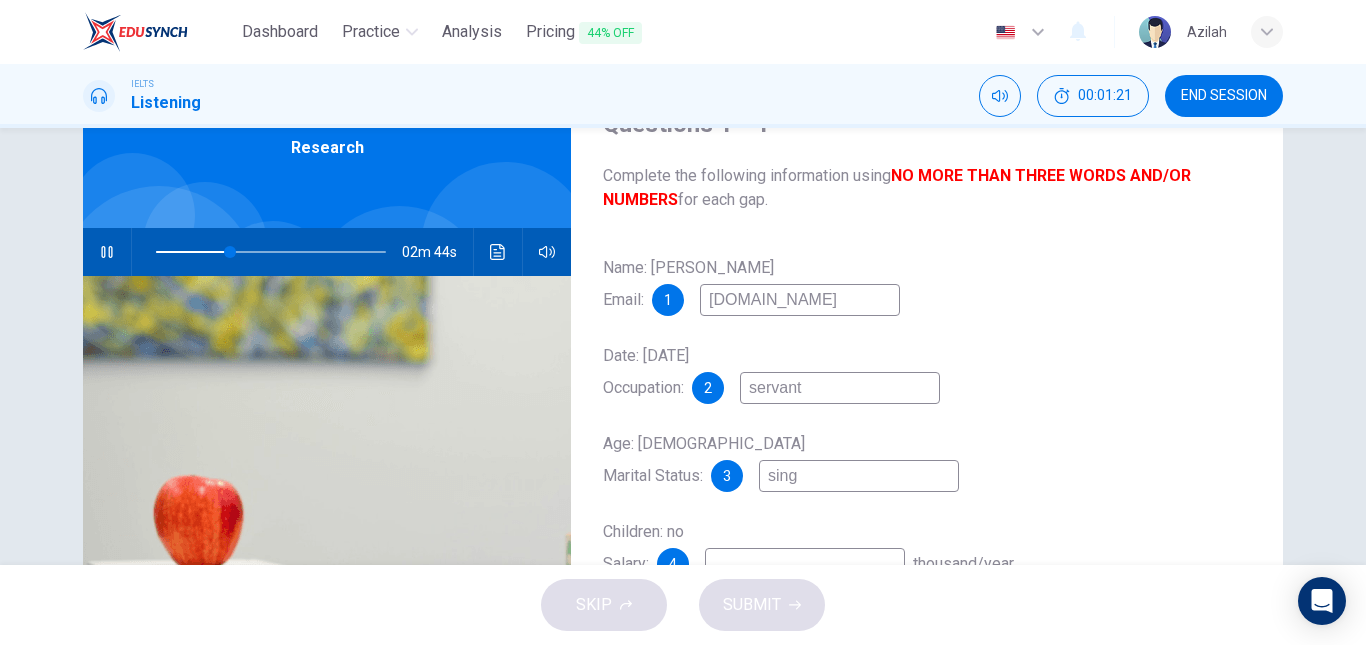 type on "33" 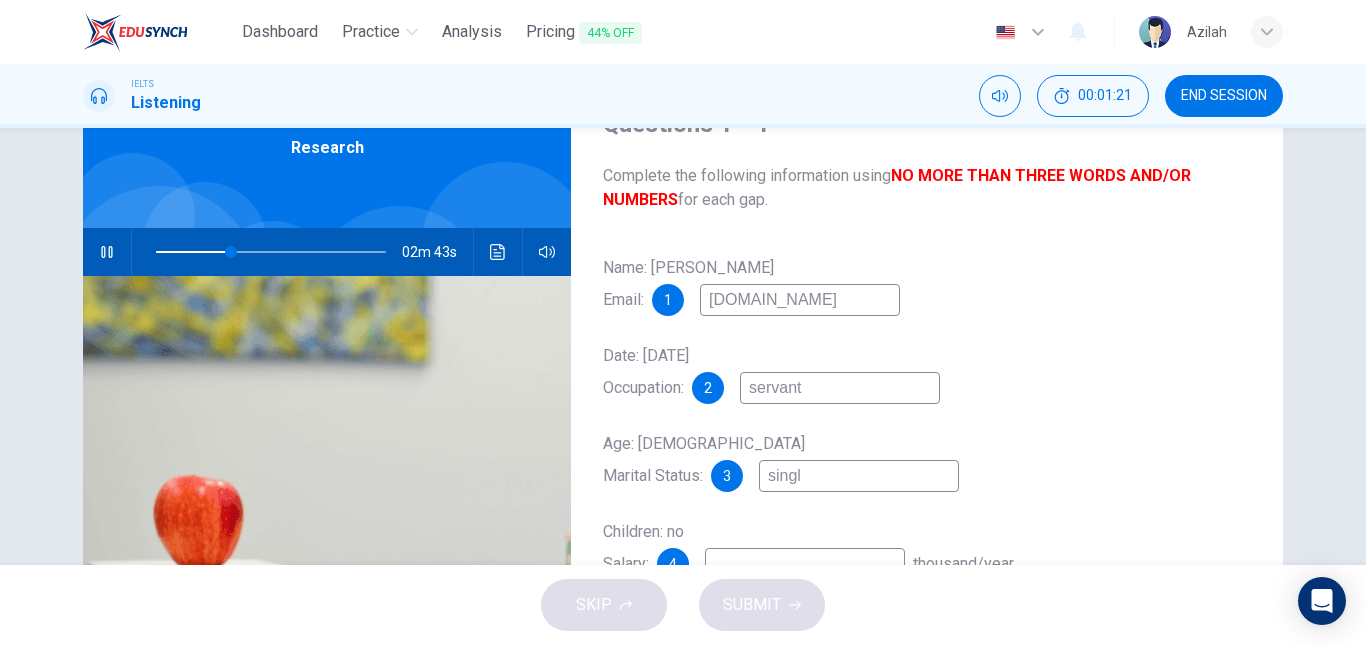 type on "single" 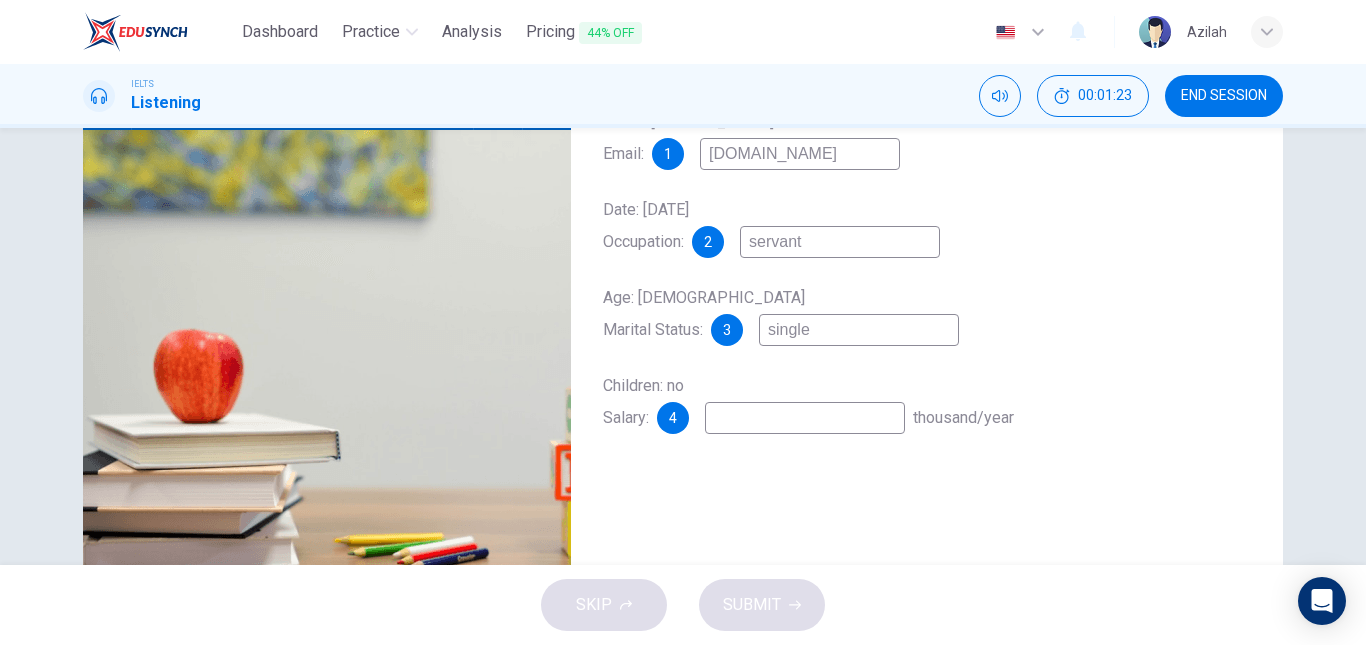 scroll, scrollTop: 200, scrollLeft: 0, axis: vertical 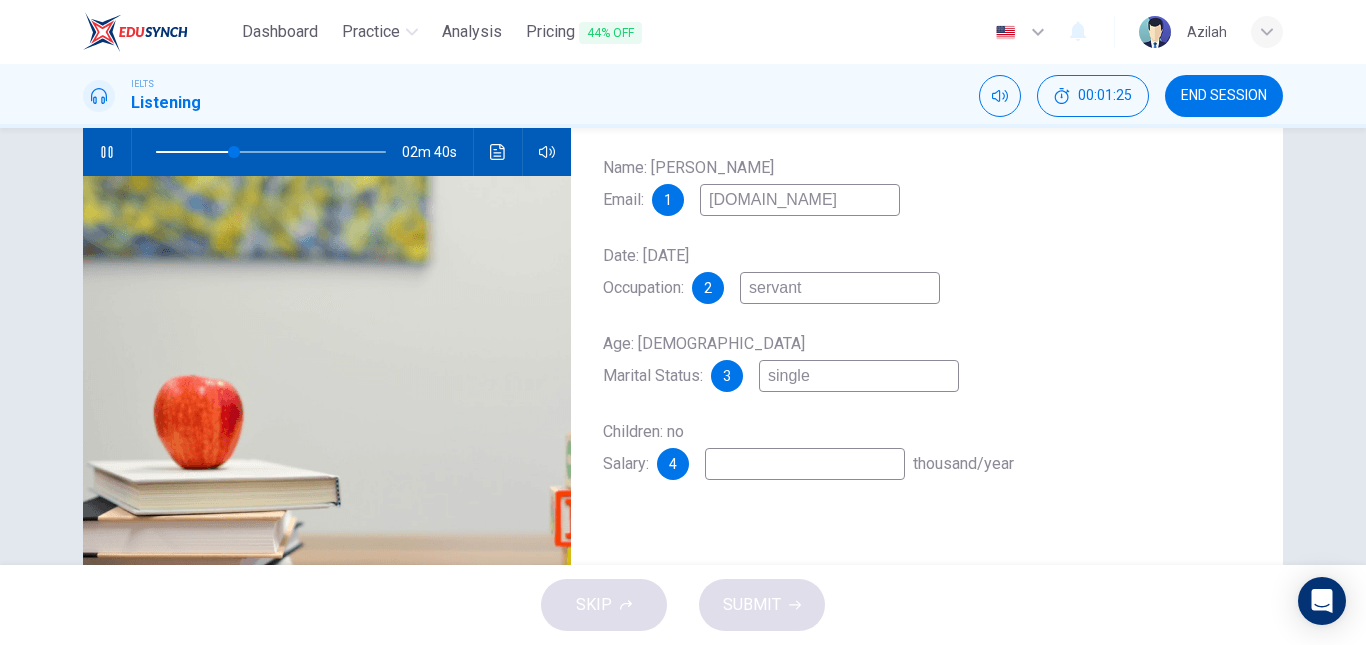 type on "34" 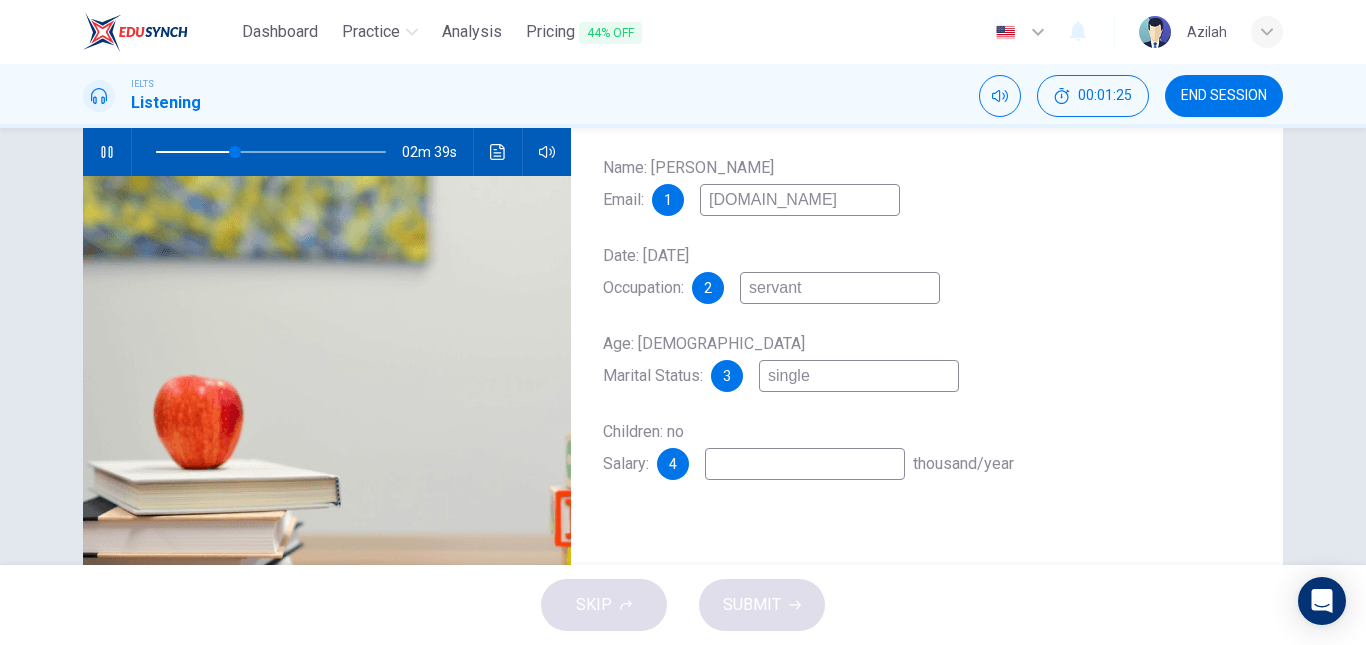 type on "single" 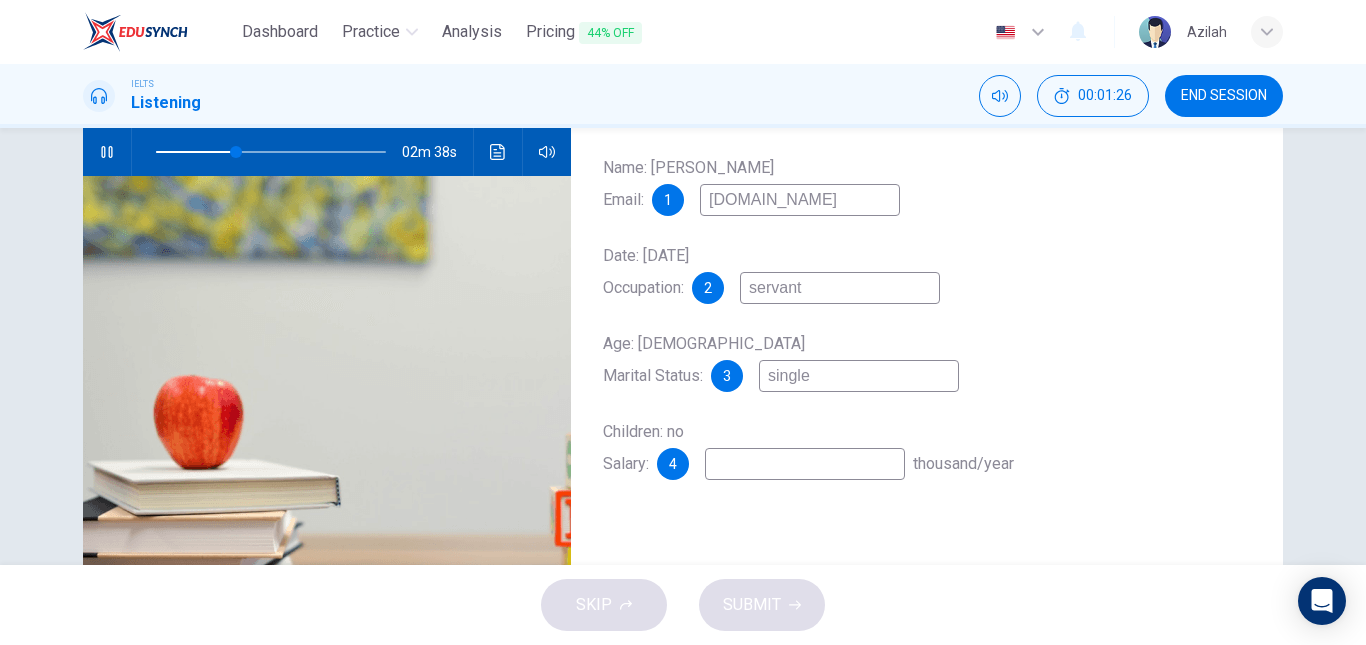 click at bounding box center (805, 464) 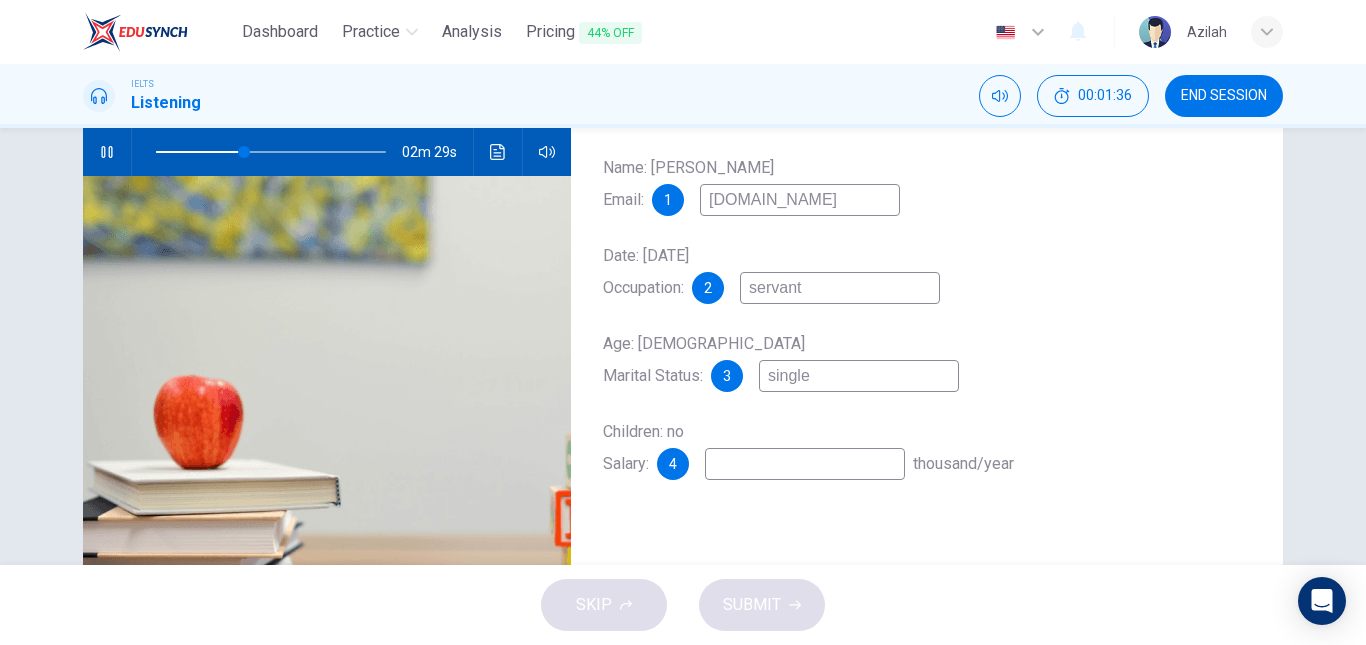 type on "39" 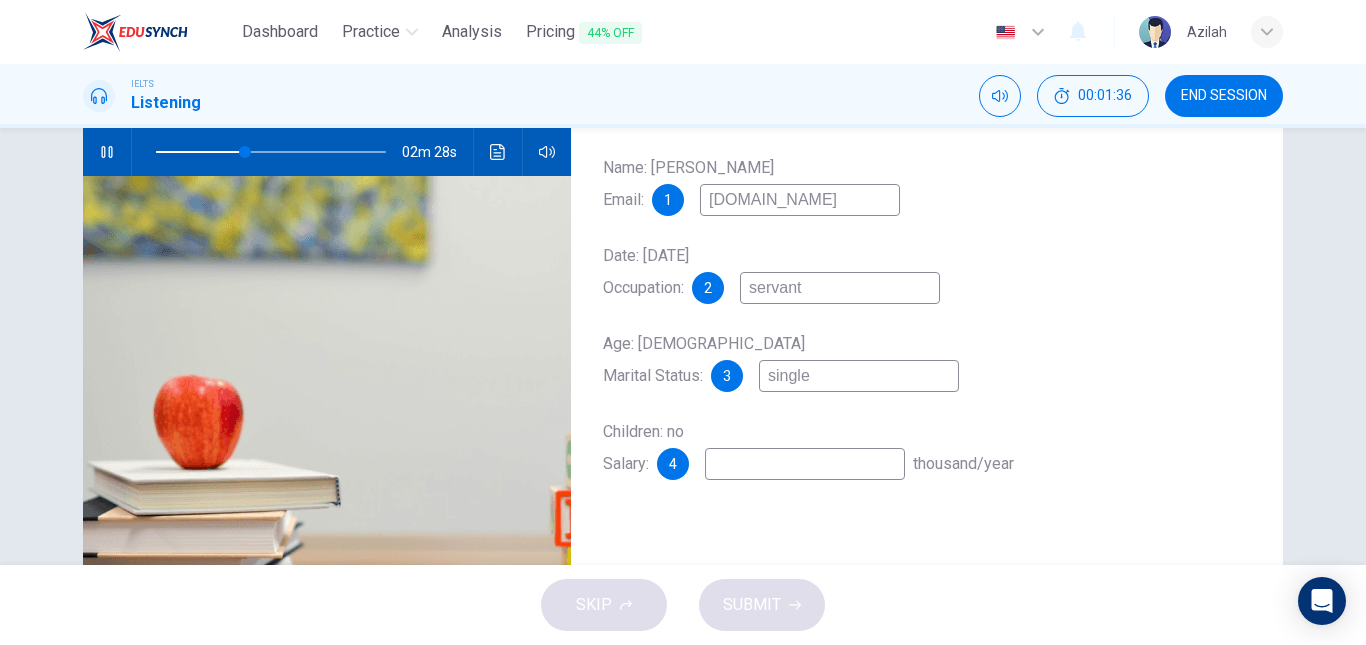 type on "2" 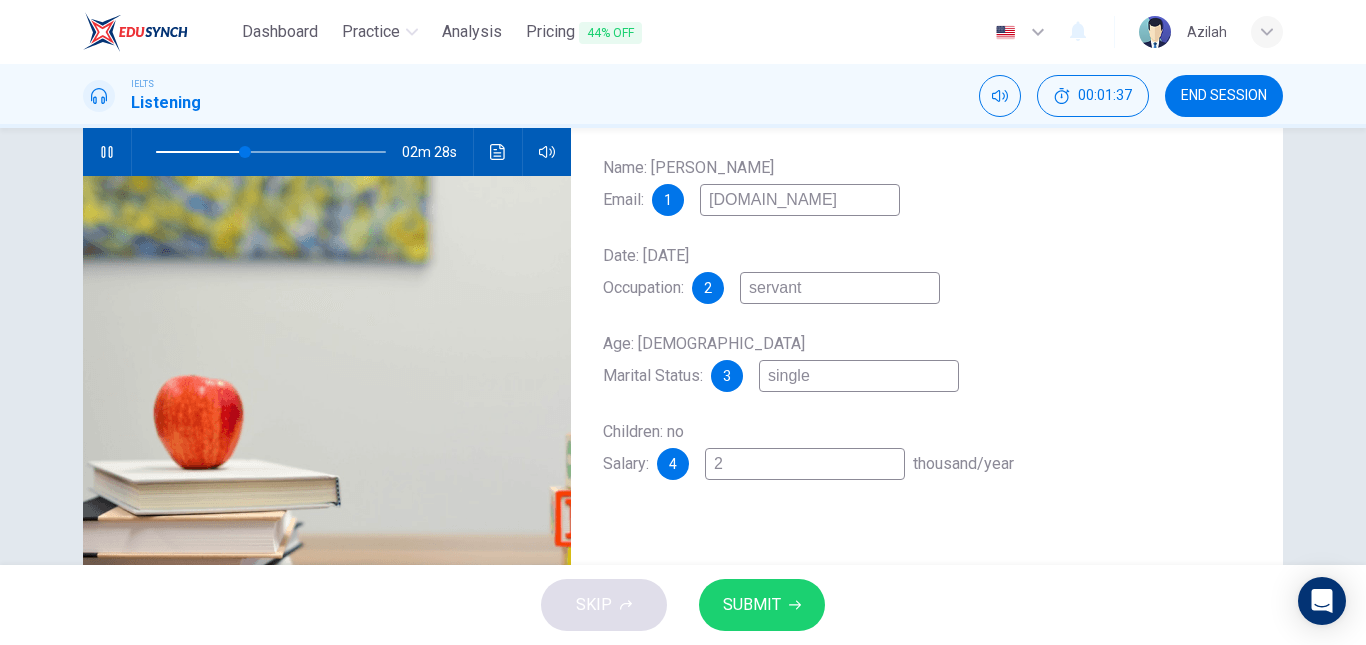 type on "39" 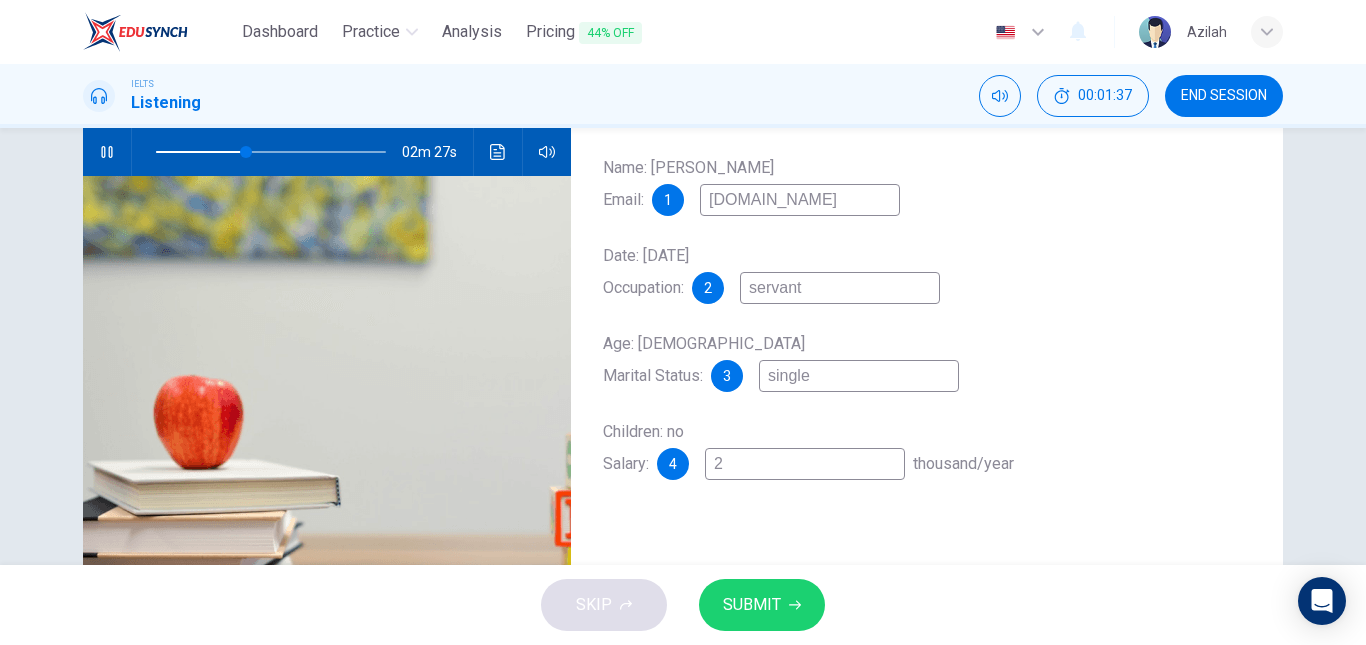 type on "24" 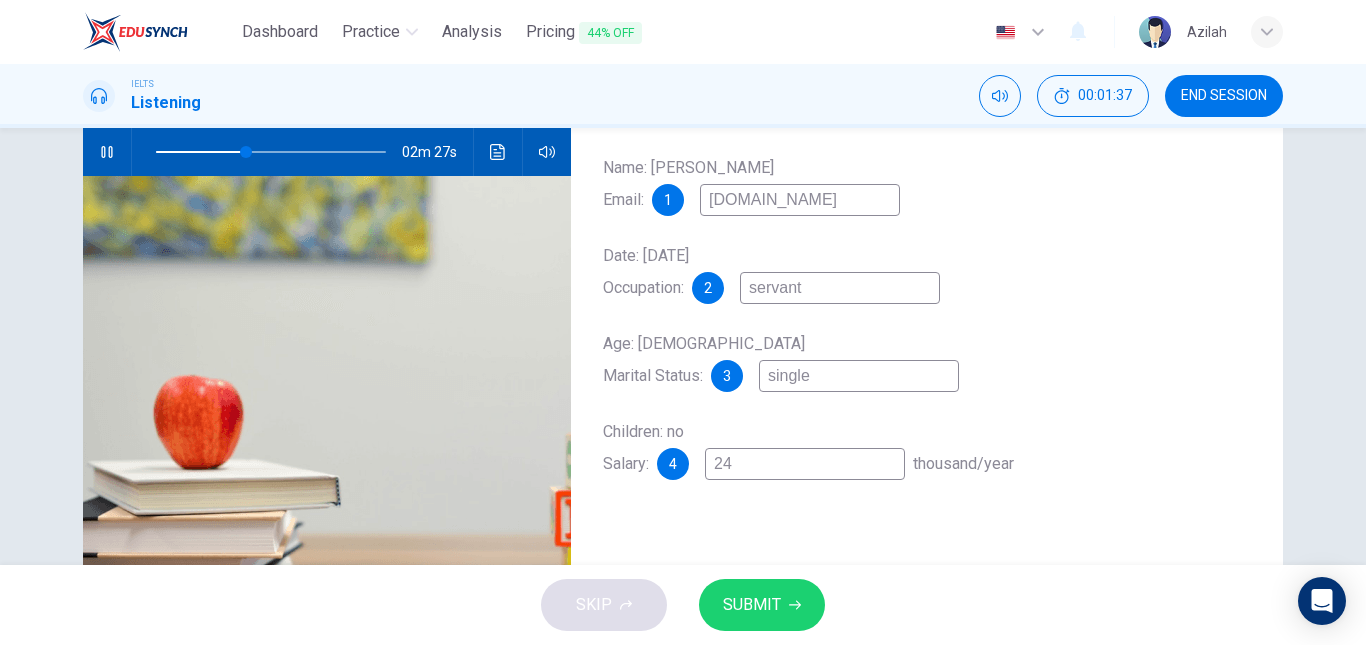 type on "40" 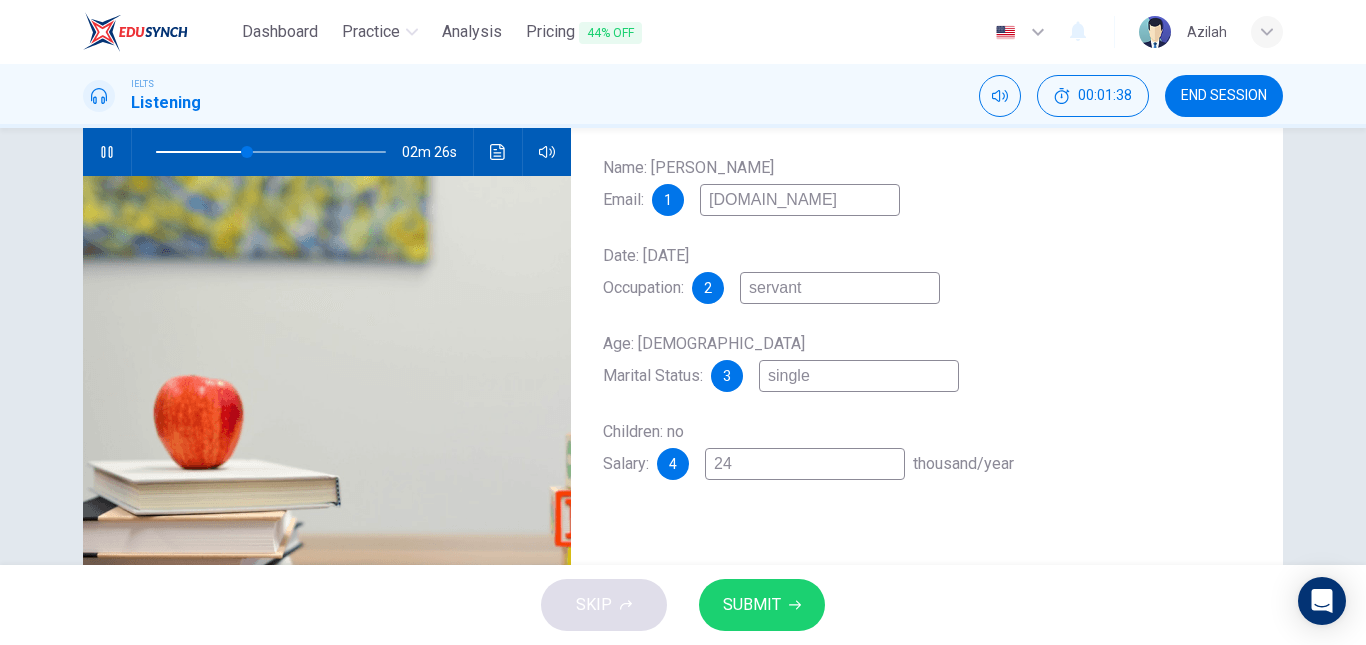 type on "240" 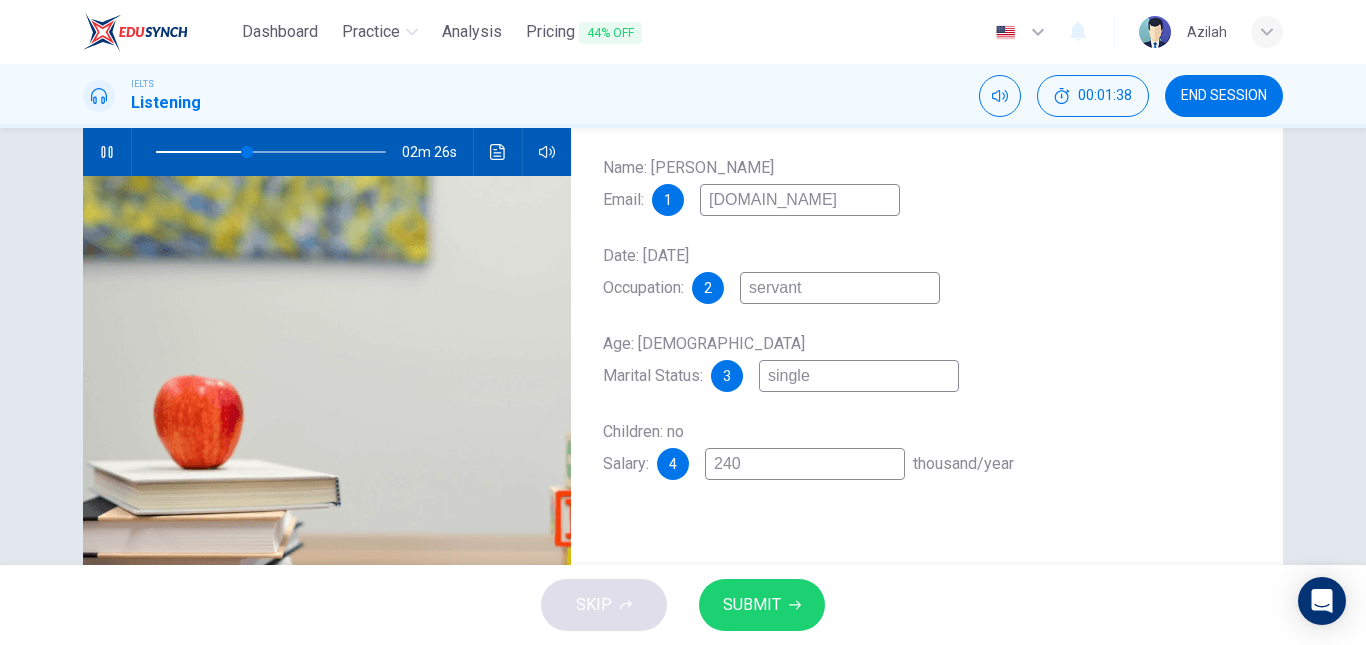 type on "40" 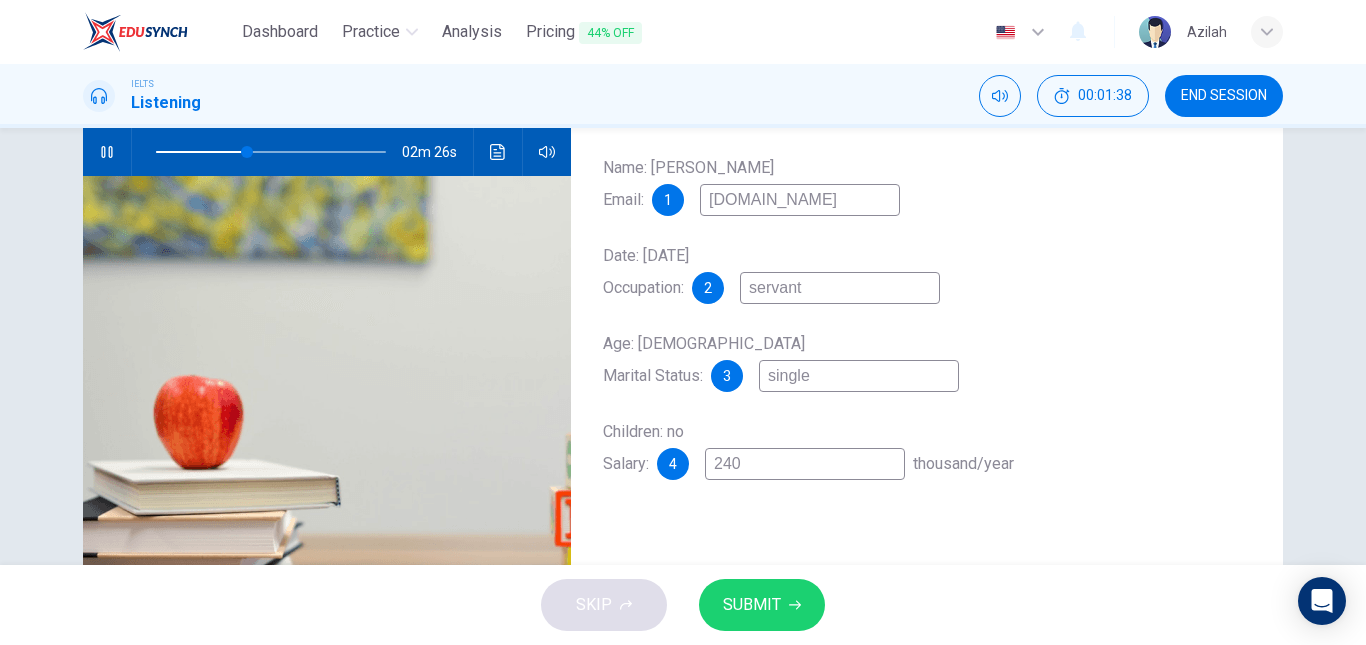 type on "2400" 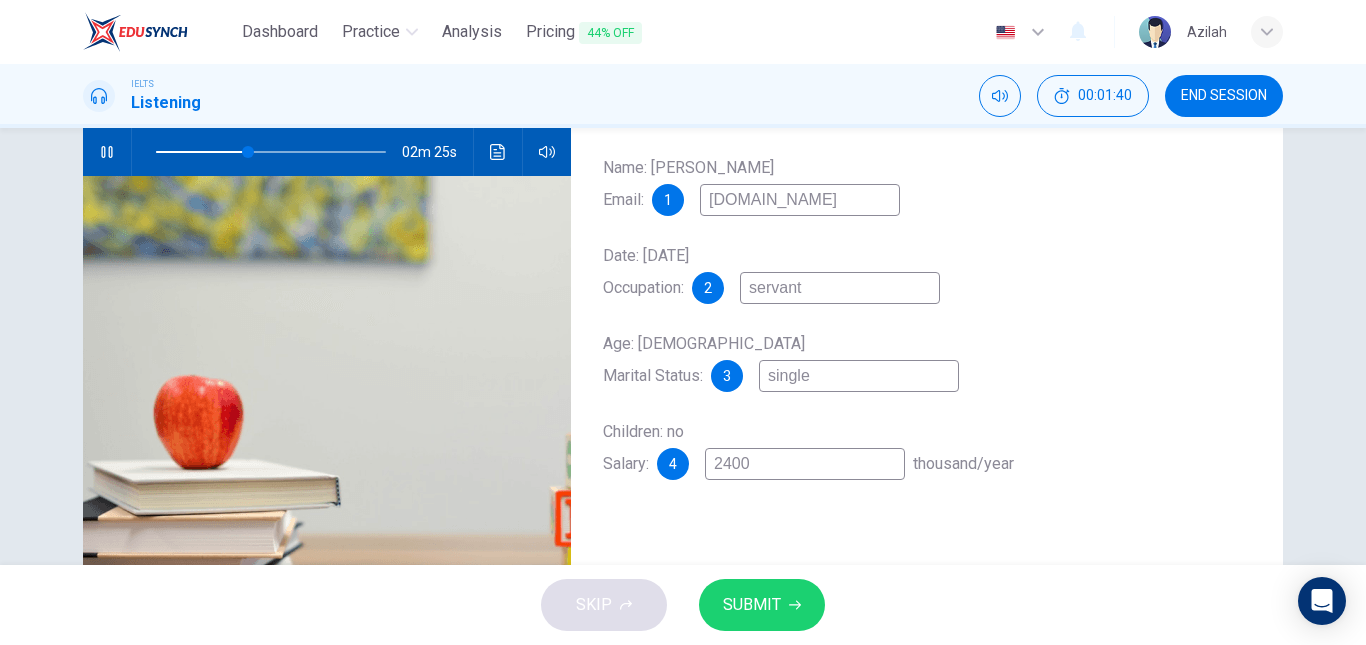 type on "40" 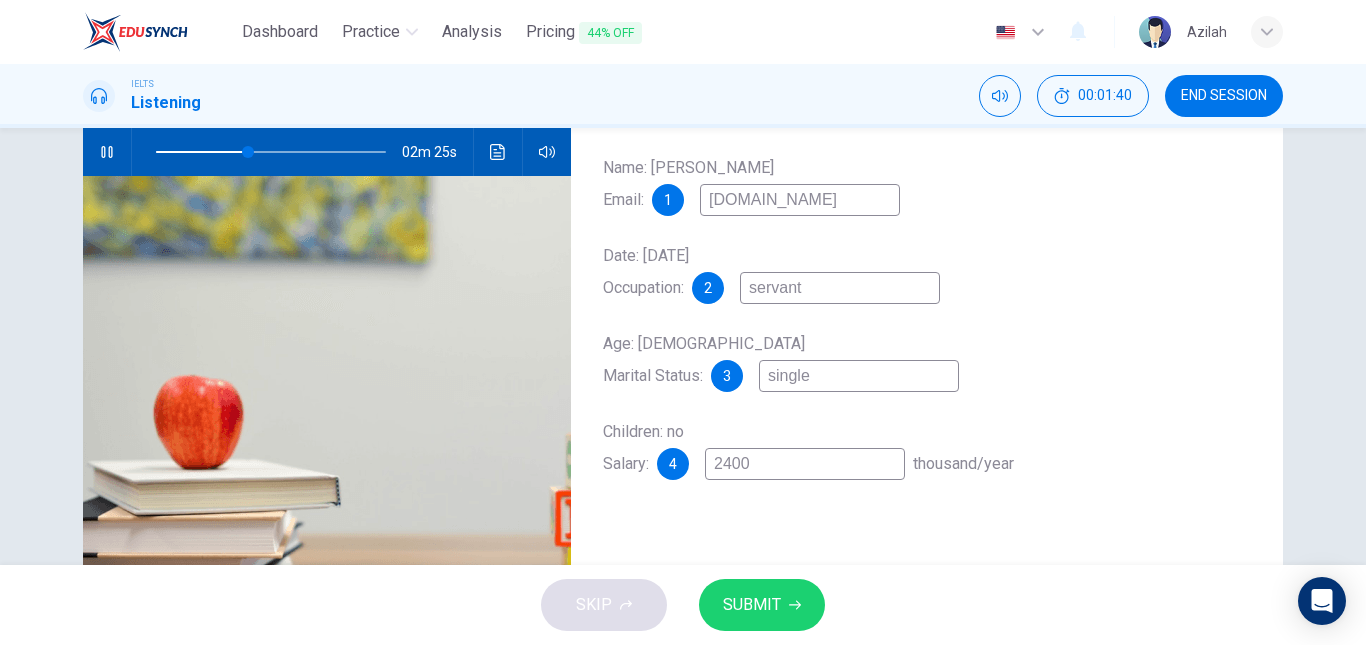 type on "2400-" 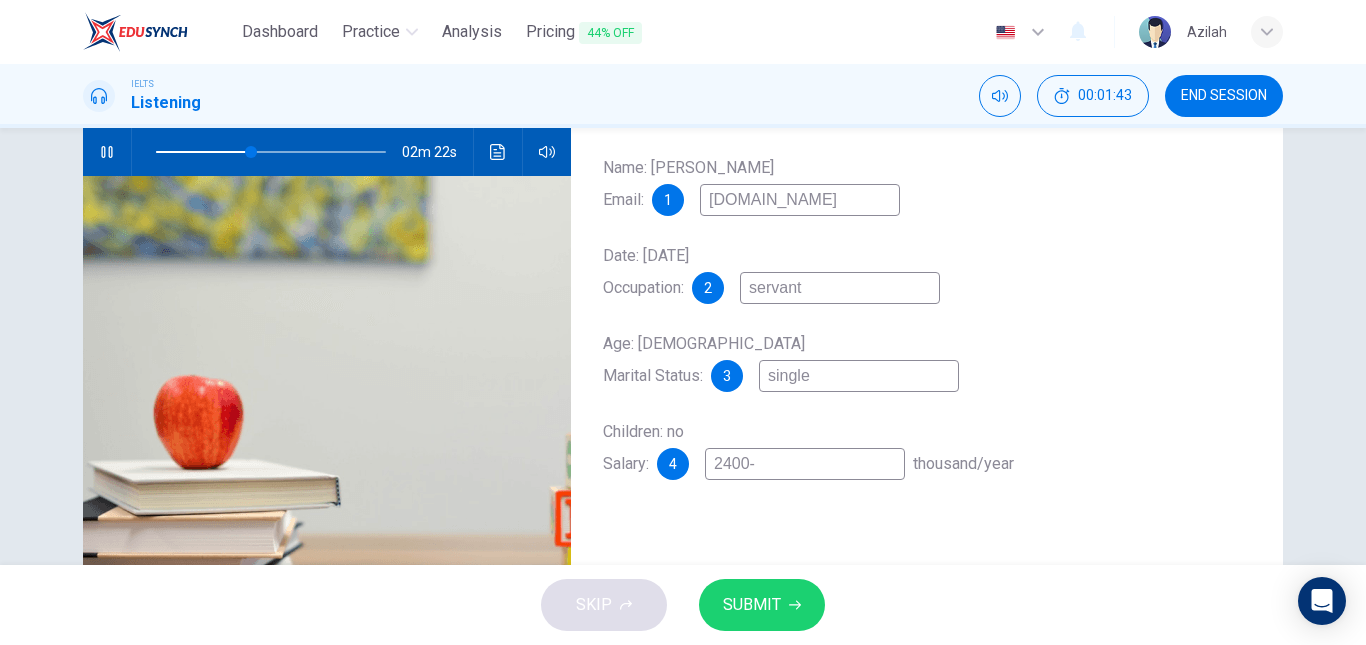 type on "42" 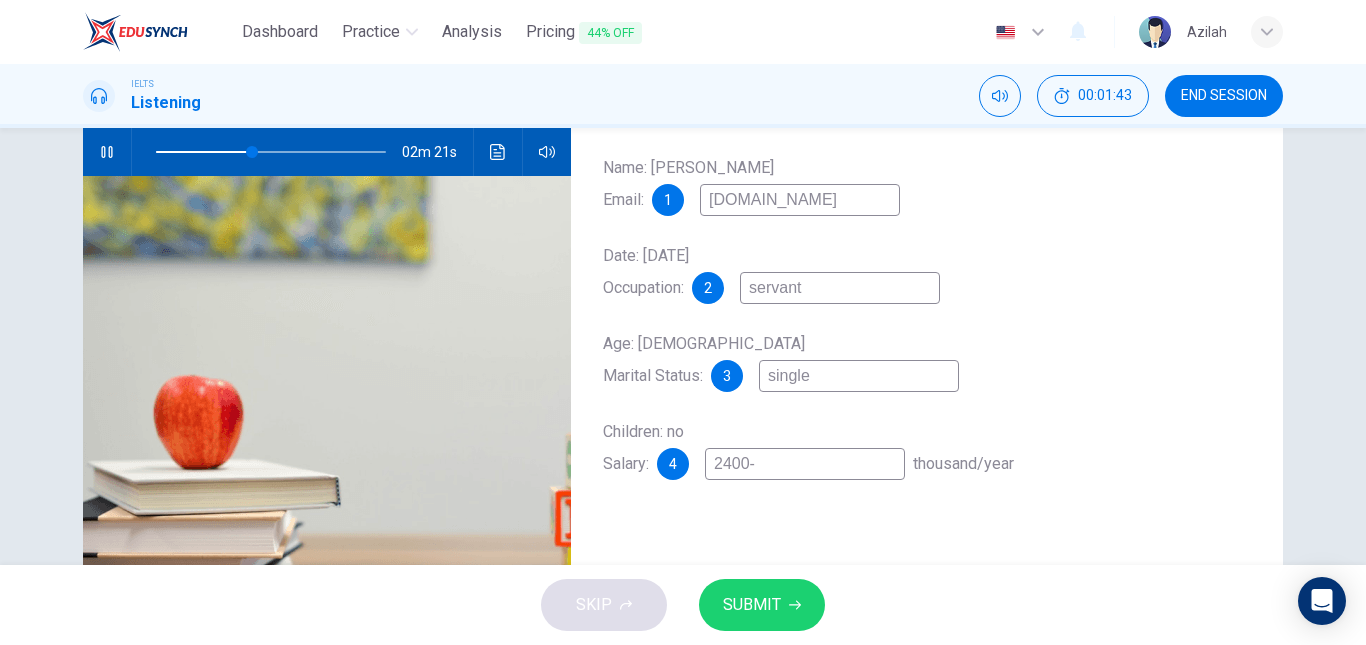 type on "2400-" 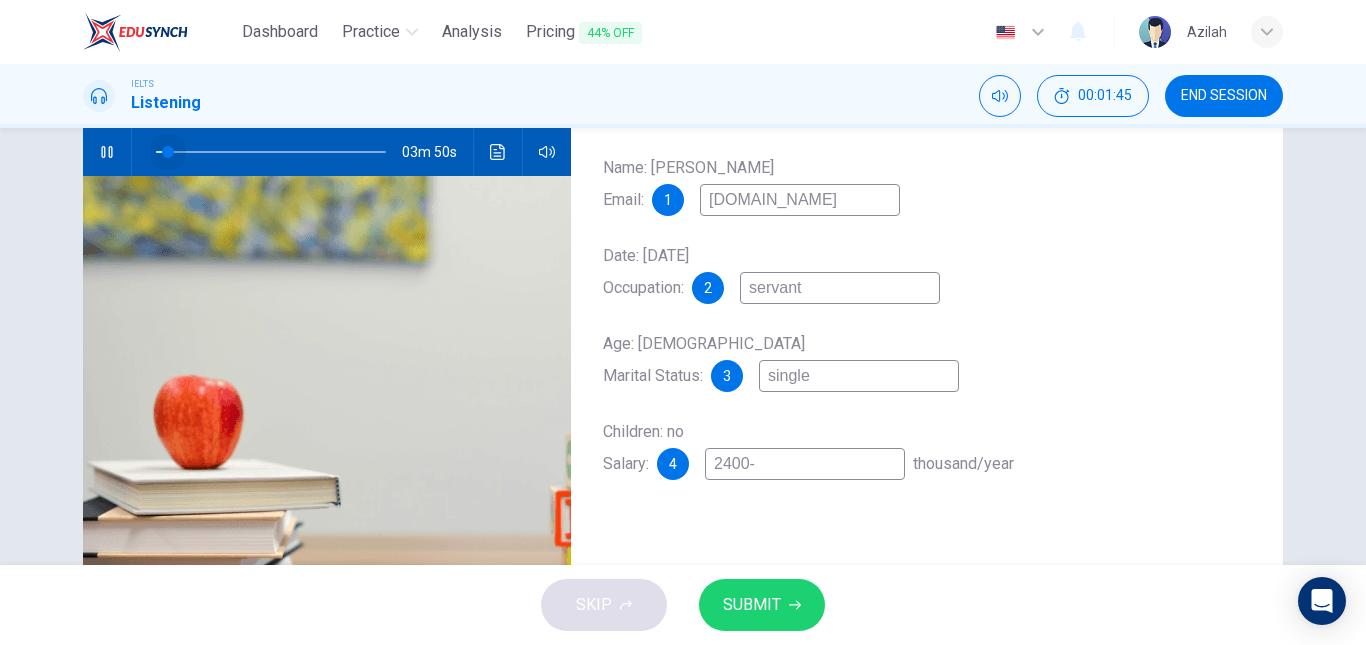 click at bounding box center [168, 152] 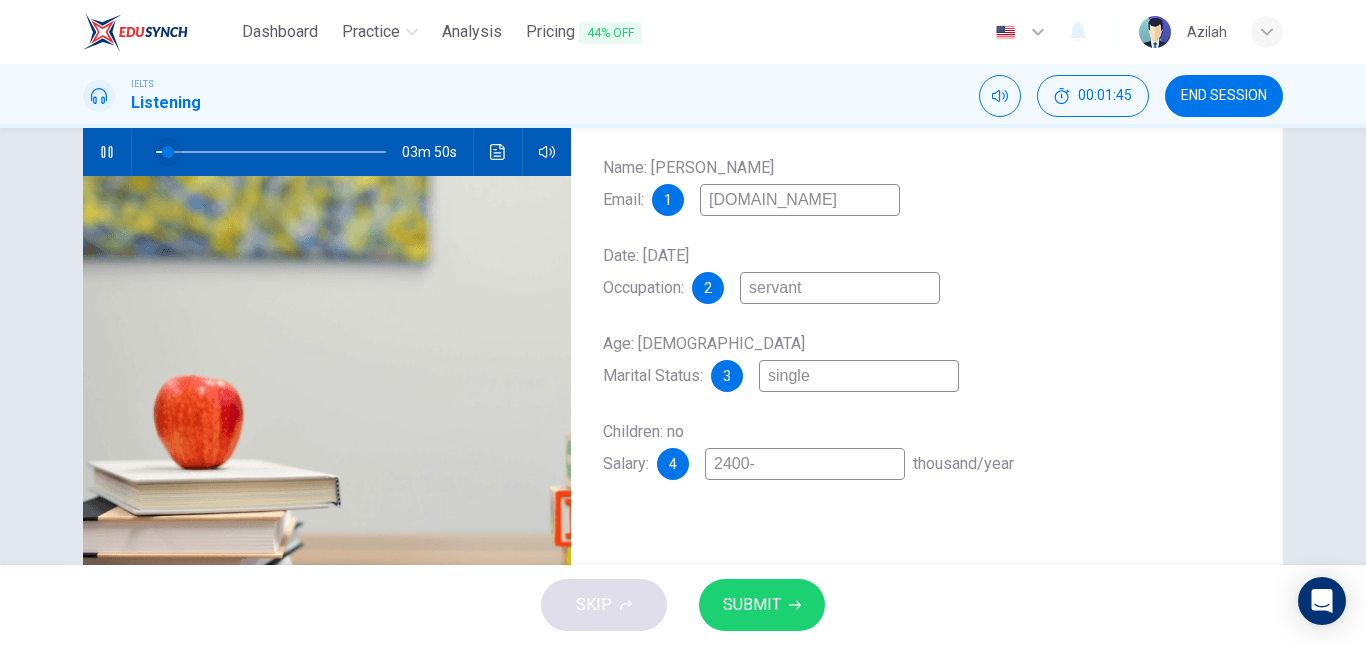 click at bounding box center (168, 152) 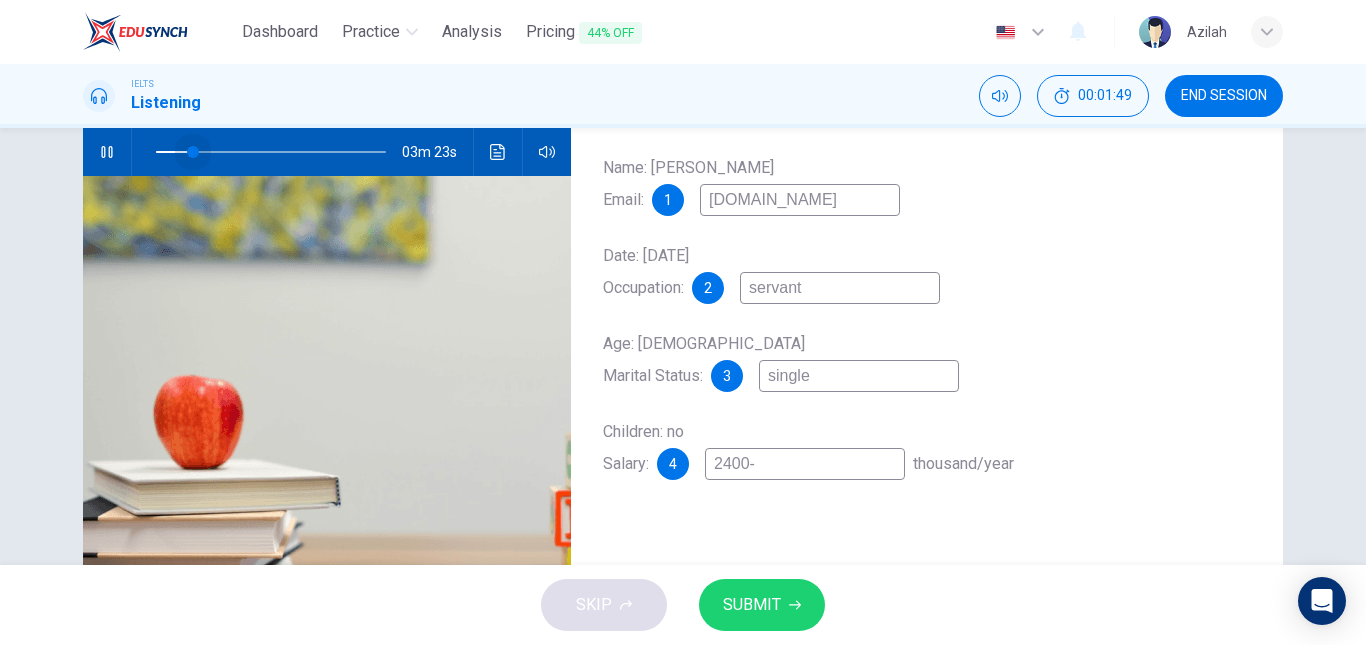 drag, startPoint x: 189, startPoint y: 159, endPoint x: 221, endPoint y: 135, distance: 40 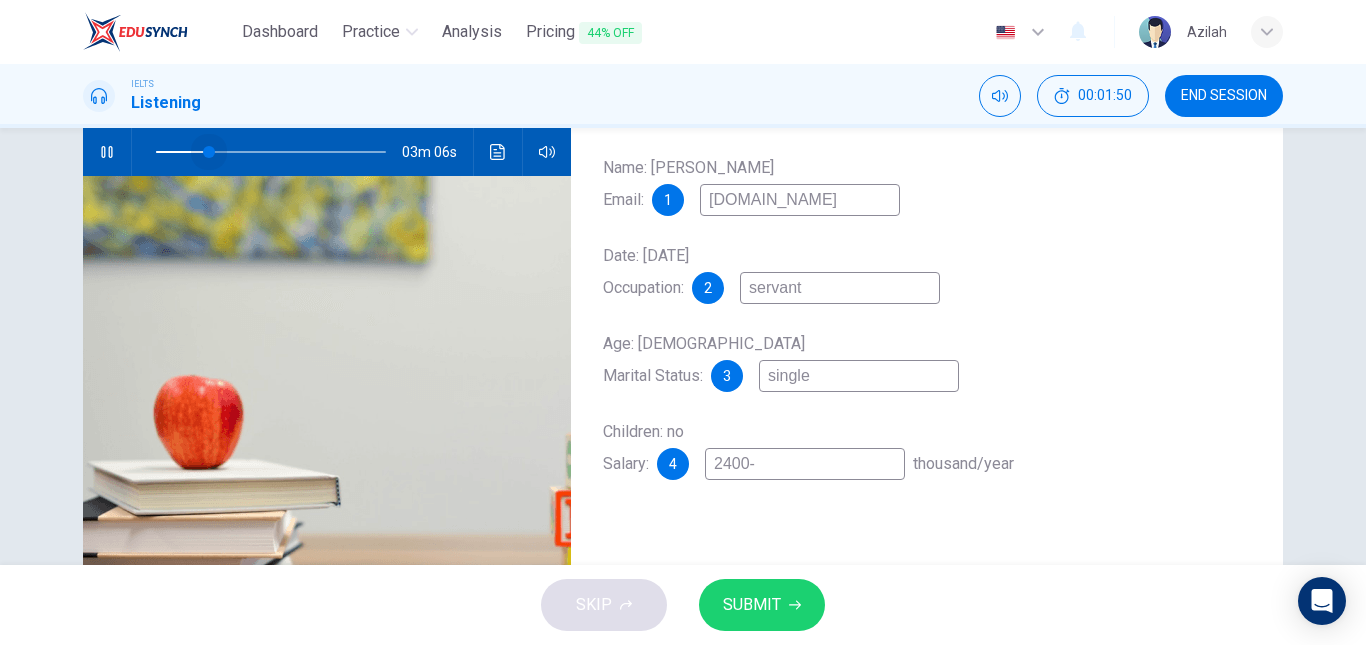 click at bounding box center [209, 152] 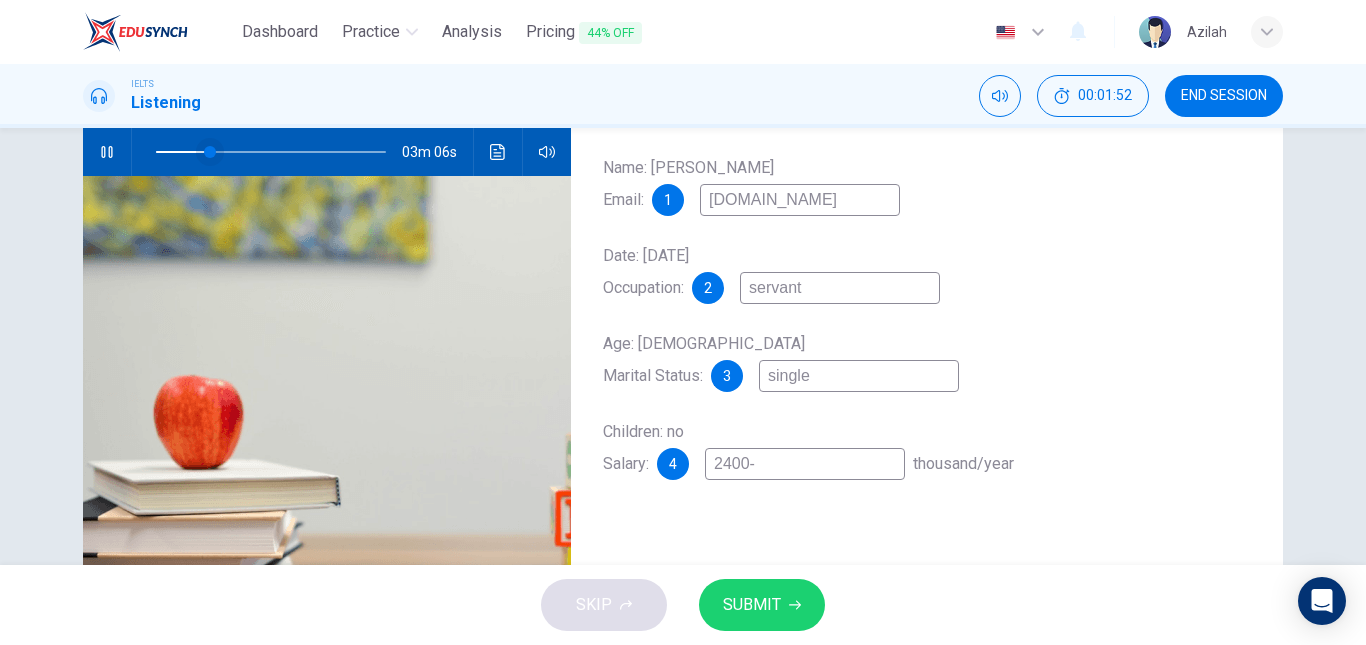 click at bounding box center [210, 152] 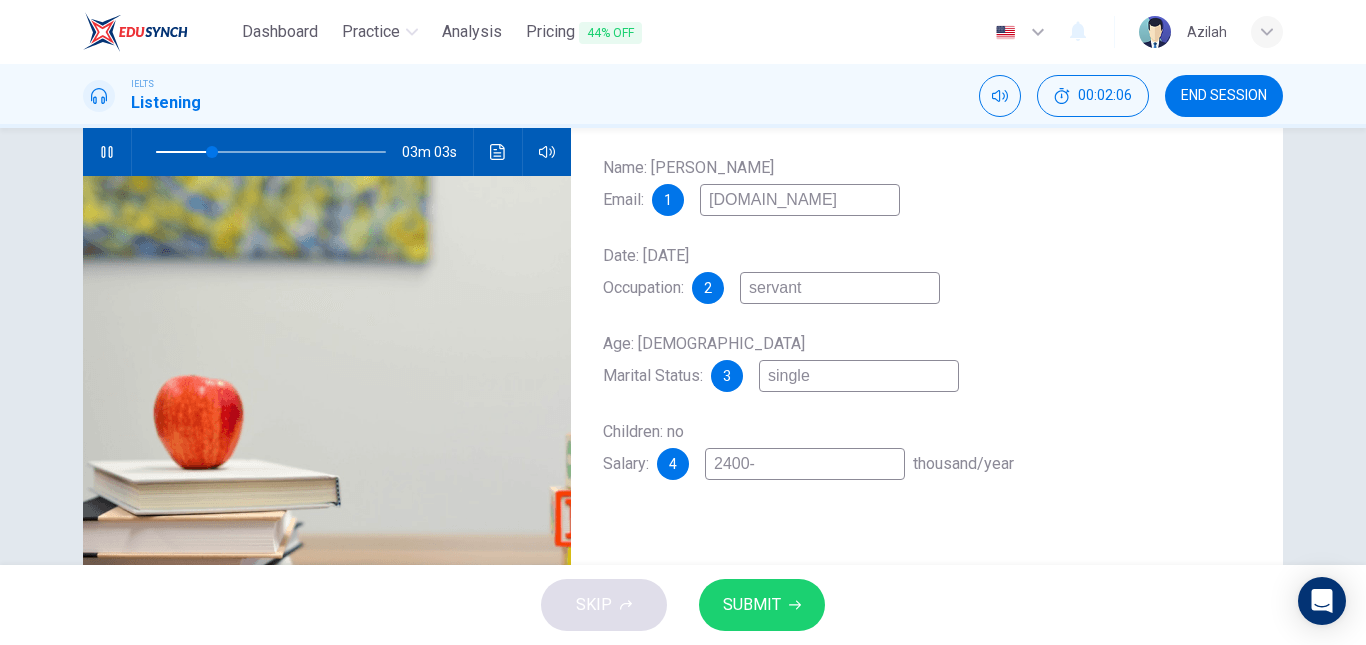 click on "servant" at bounding box center [840, 288] 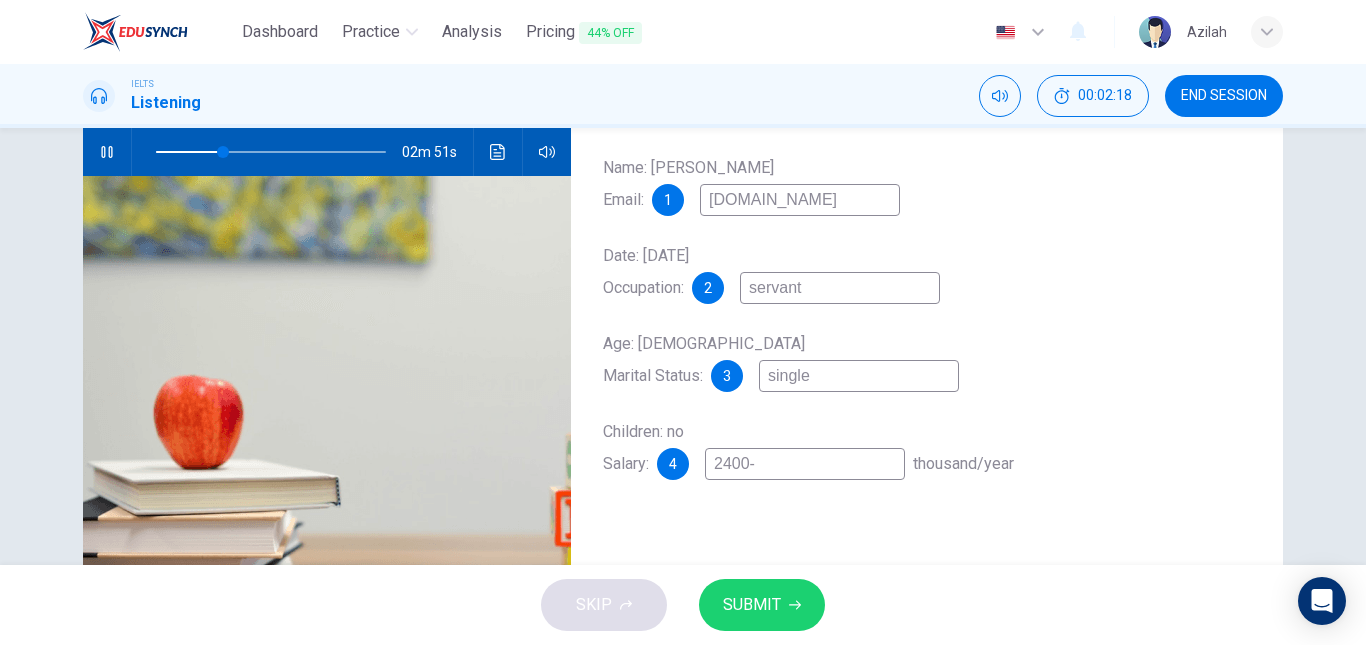type on "30" 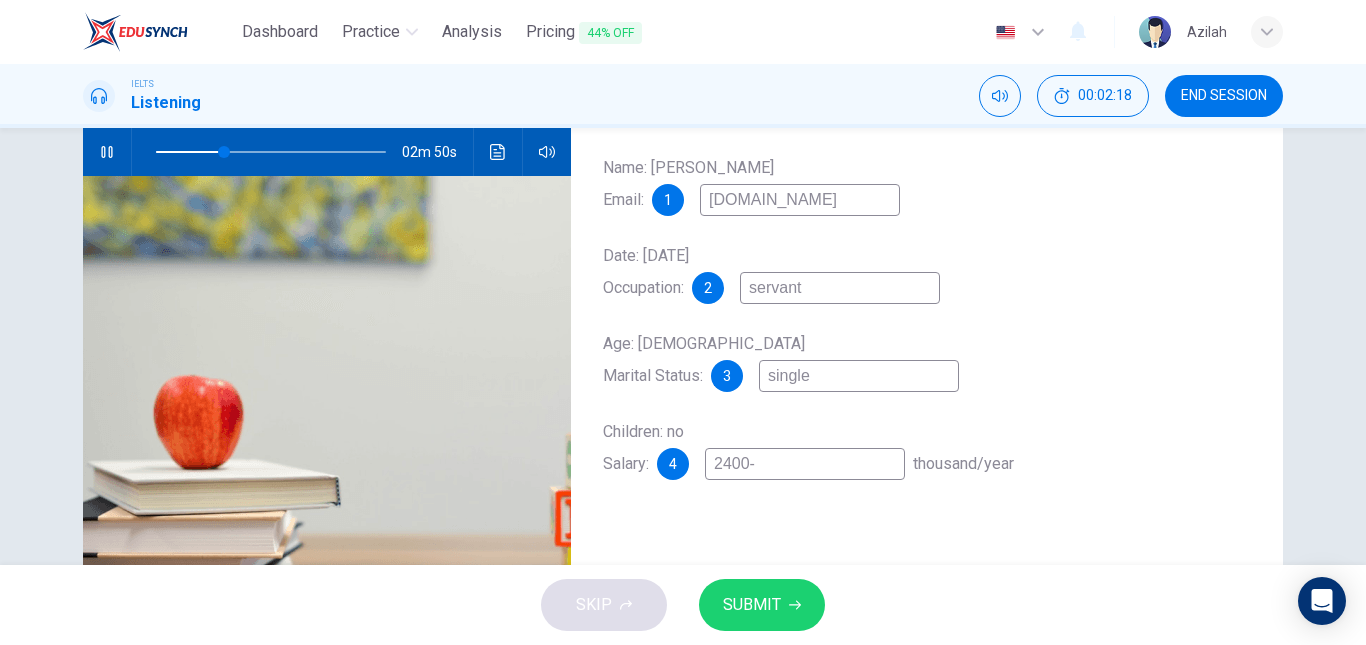 type on "sservant" 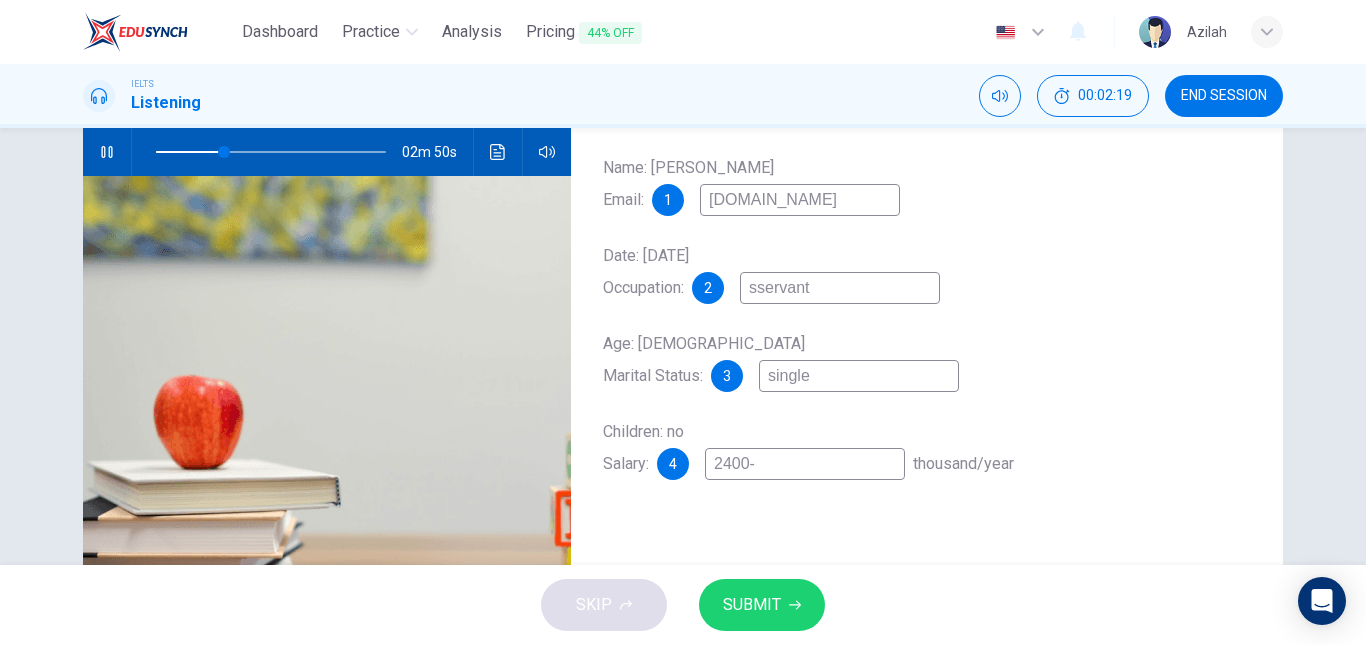 type on "seservant" 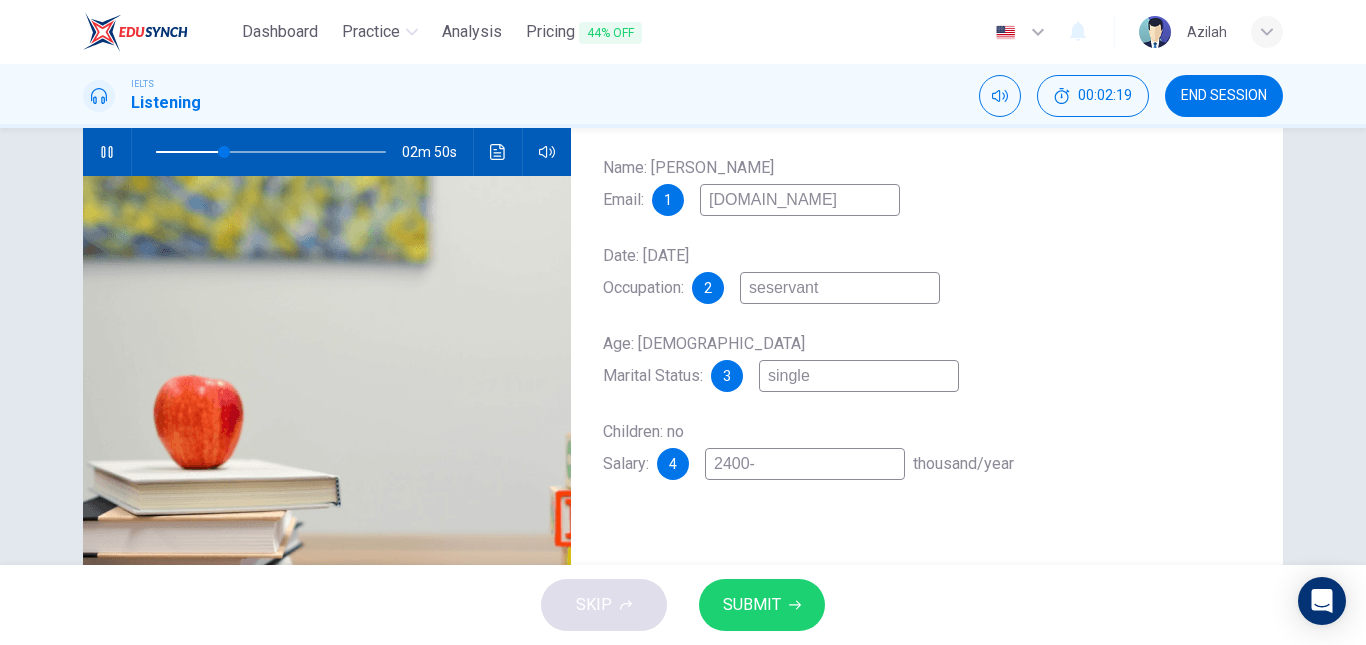 type on "30" 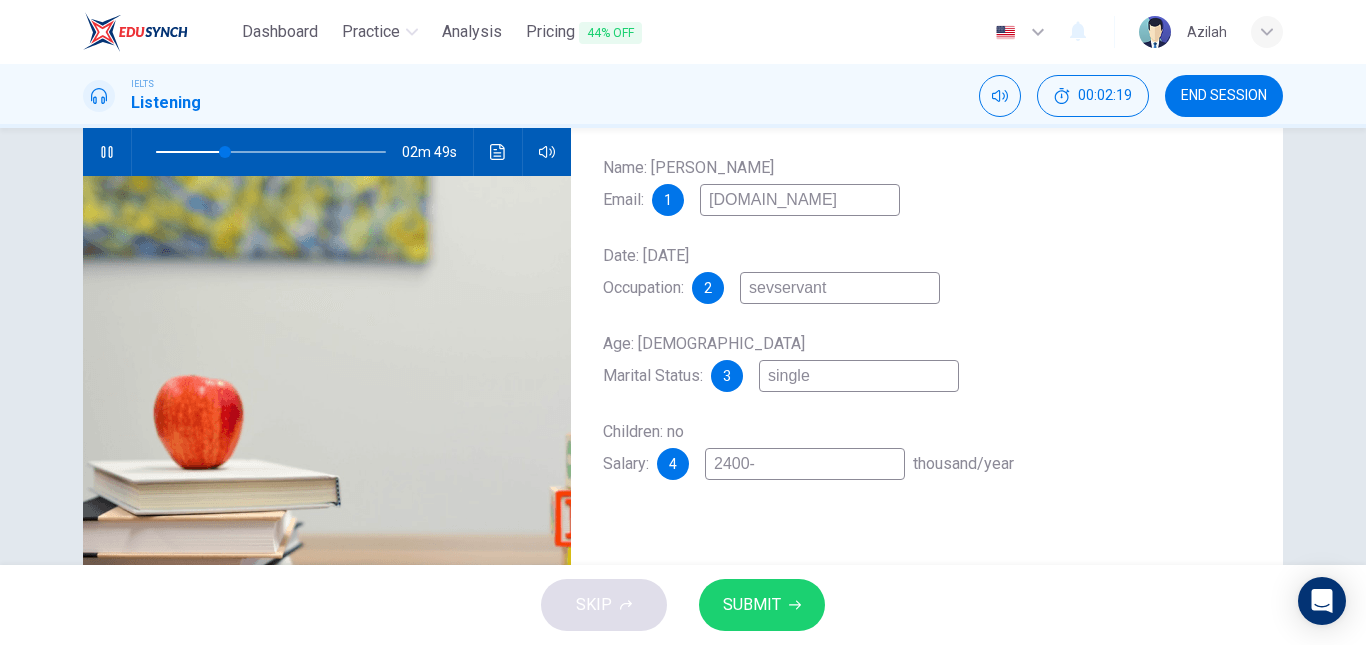 type on "seveservant" 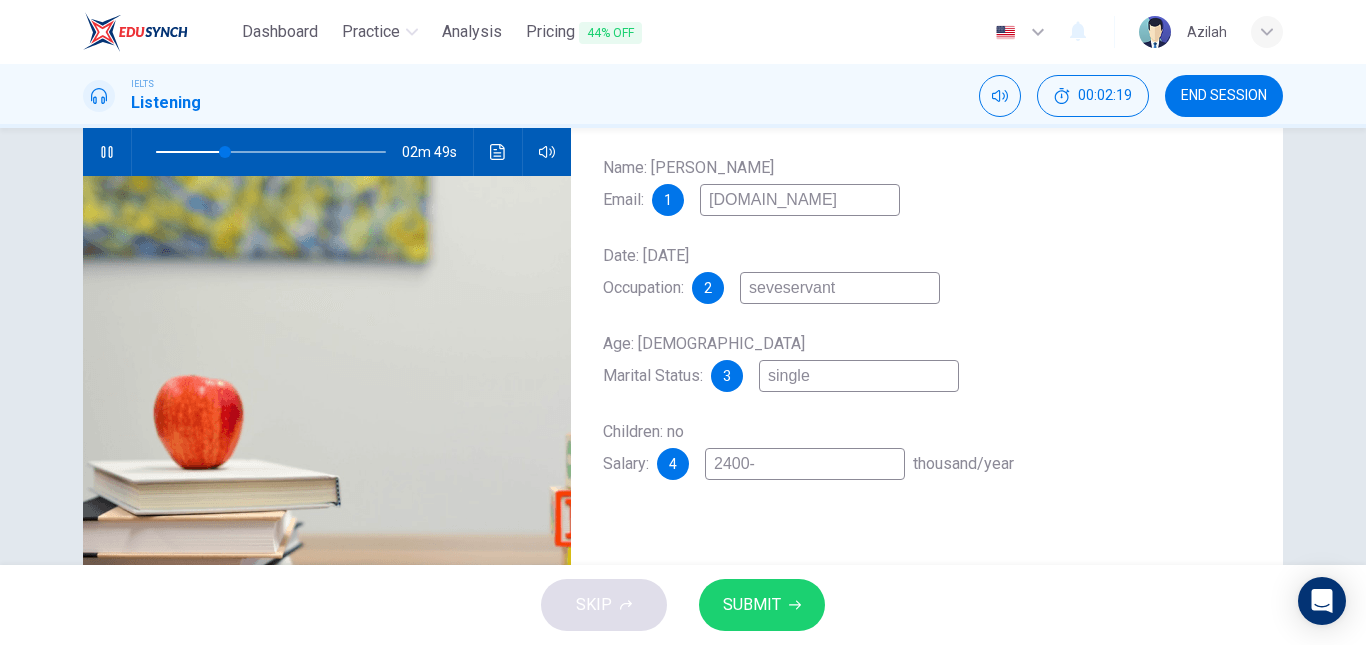 type on "30" 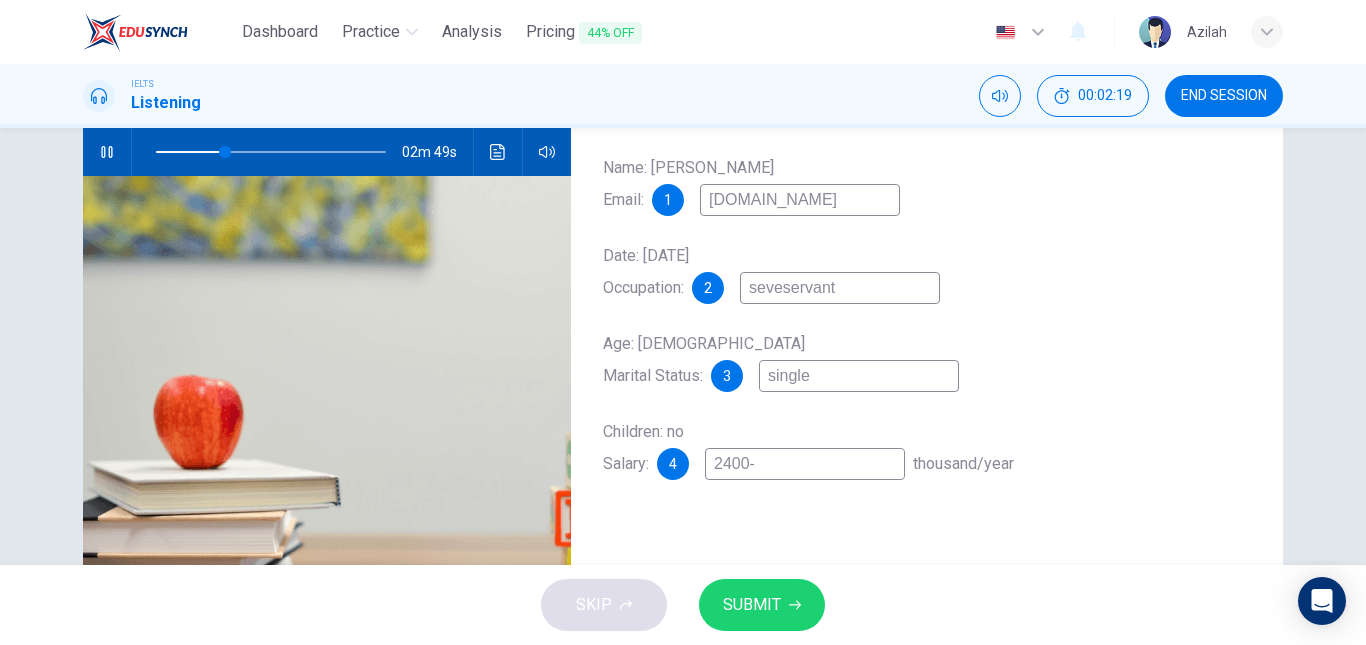 type on "severservant" 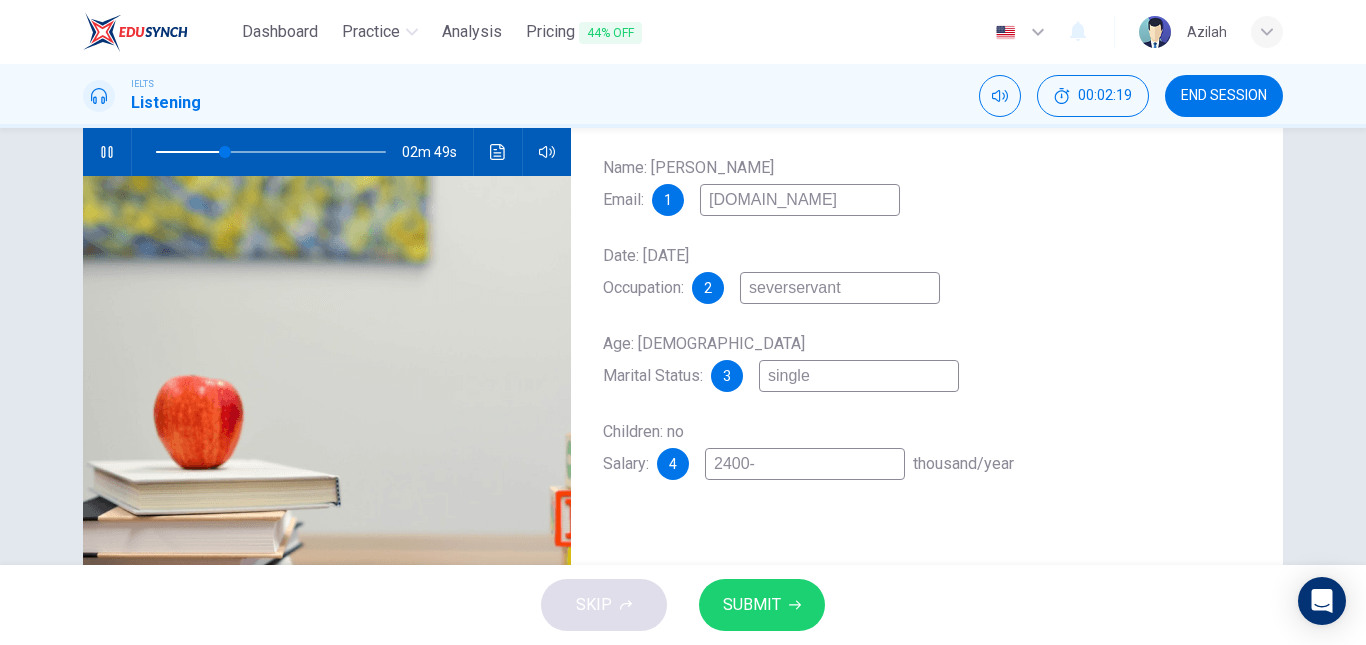 type on "30" 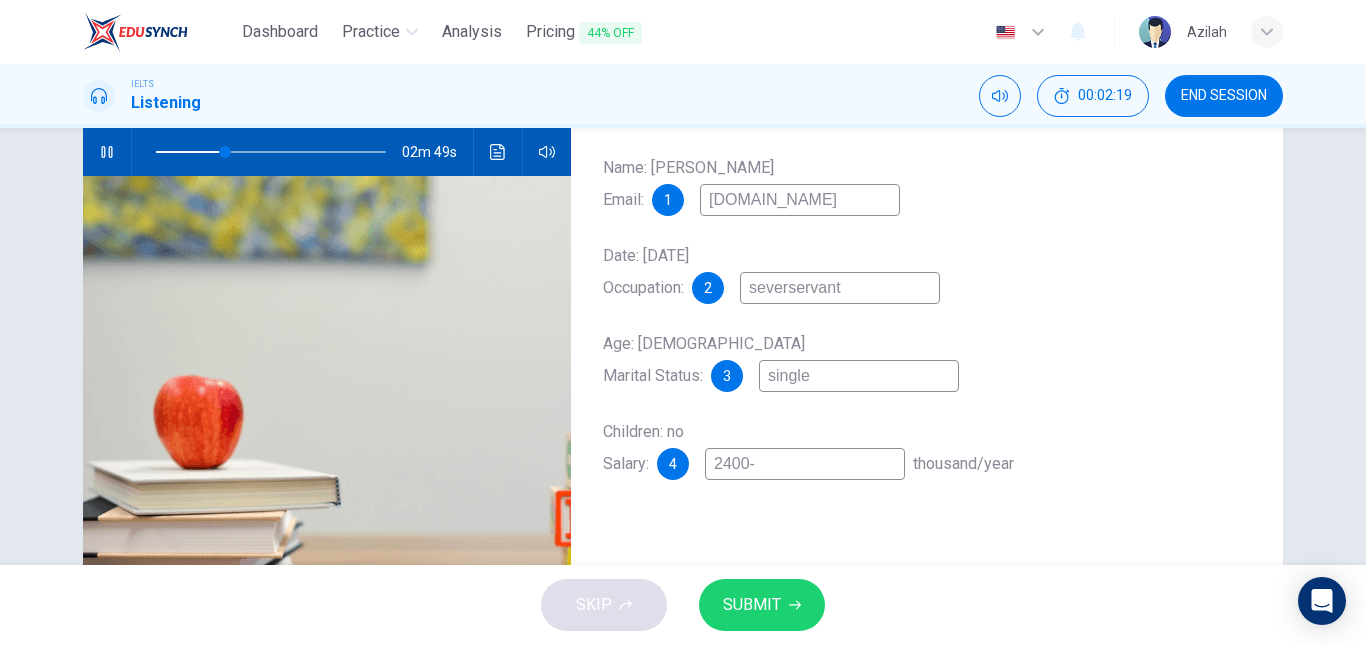 type on "severeservant" 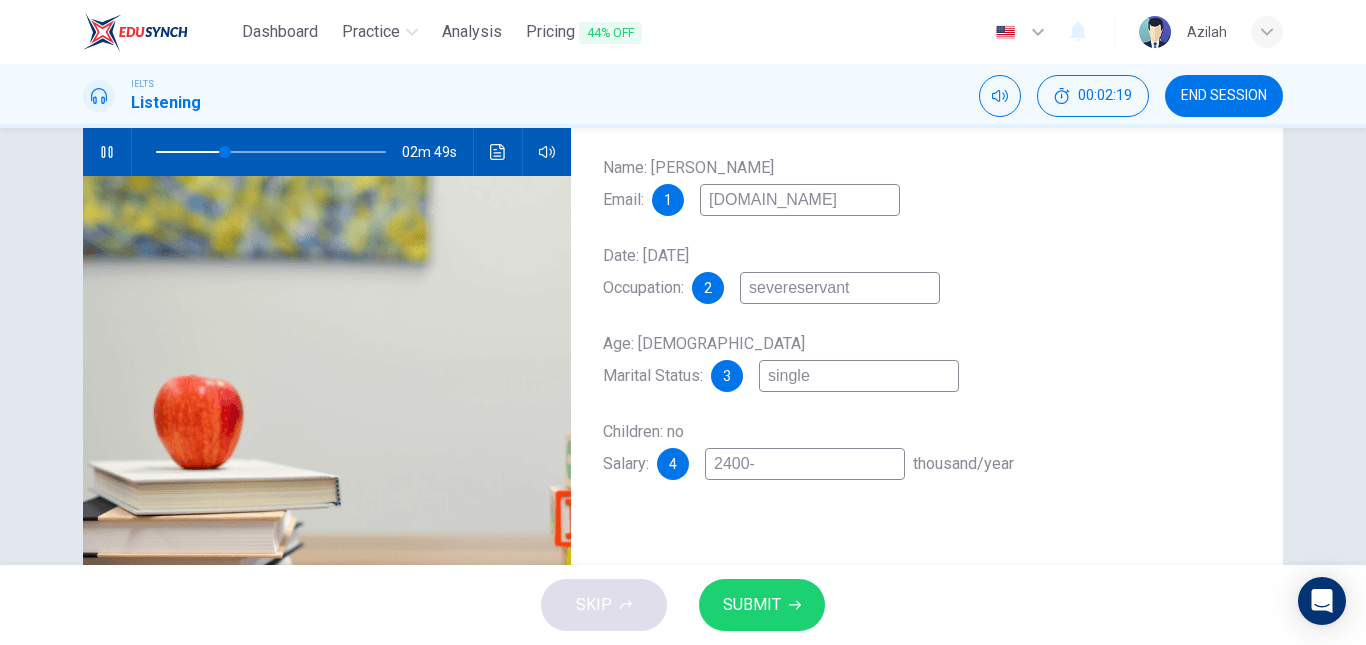 type on "severe servant" 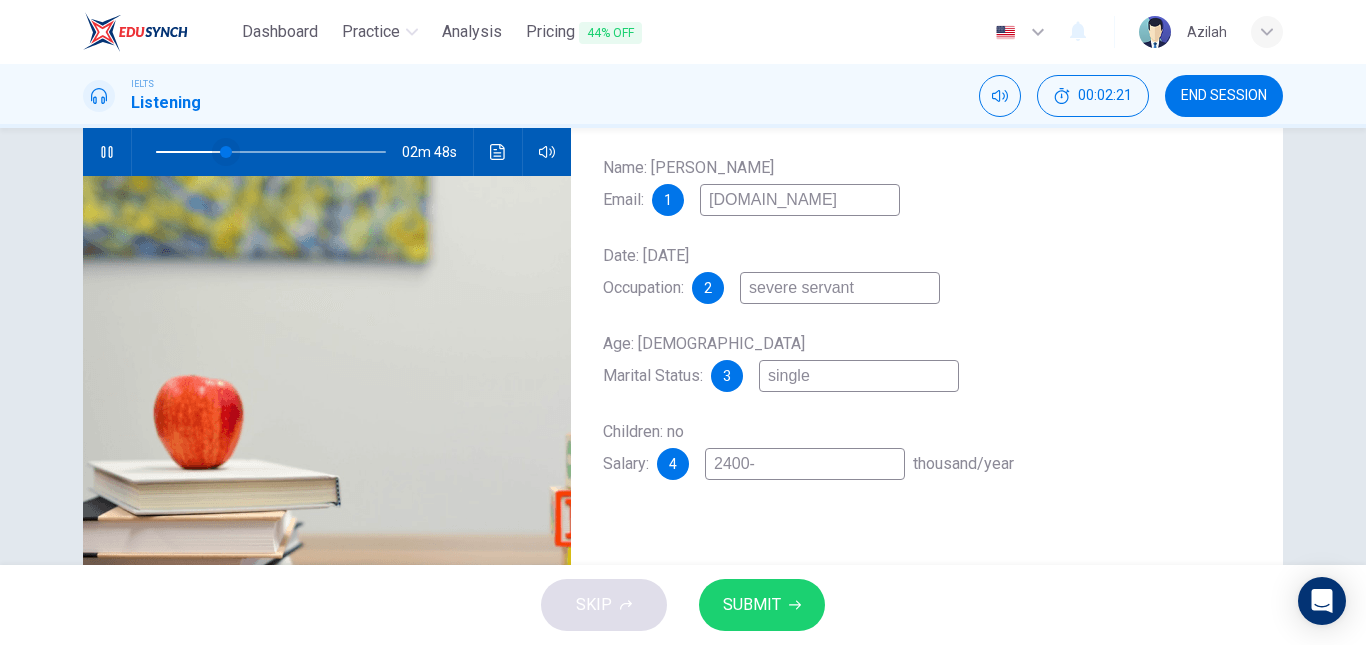 type on "31" 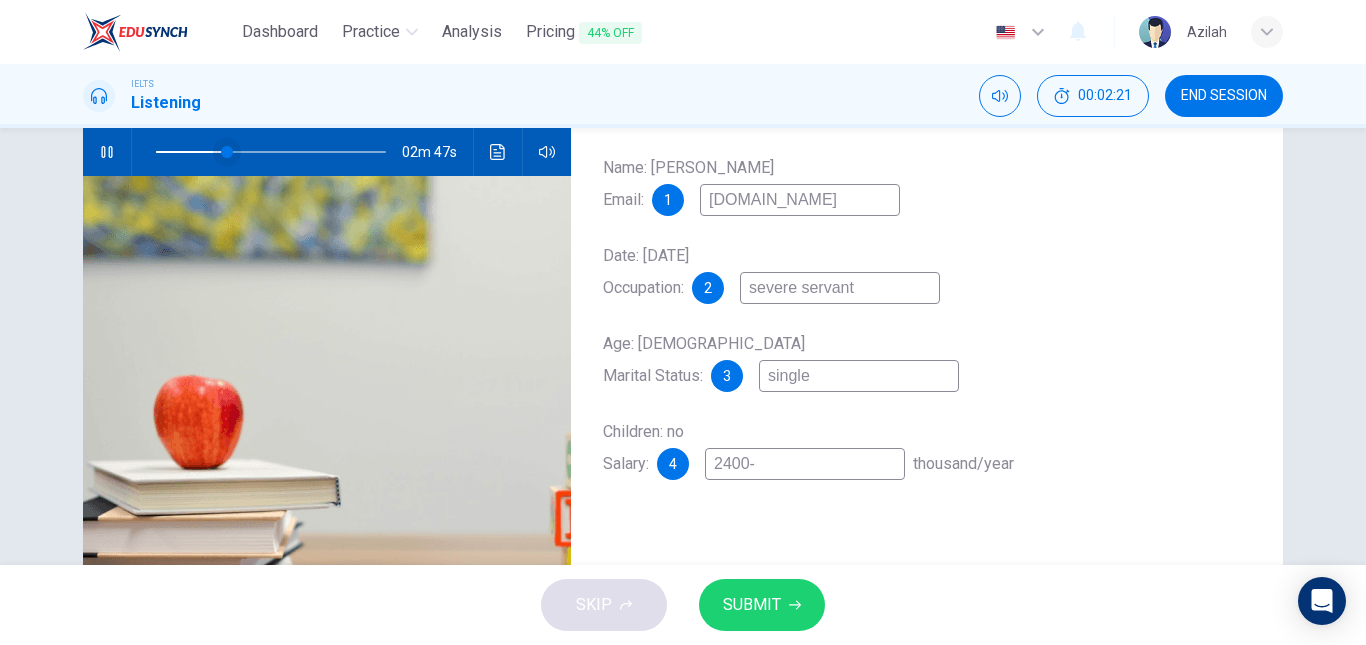 type on "severe servant" 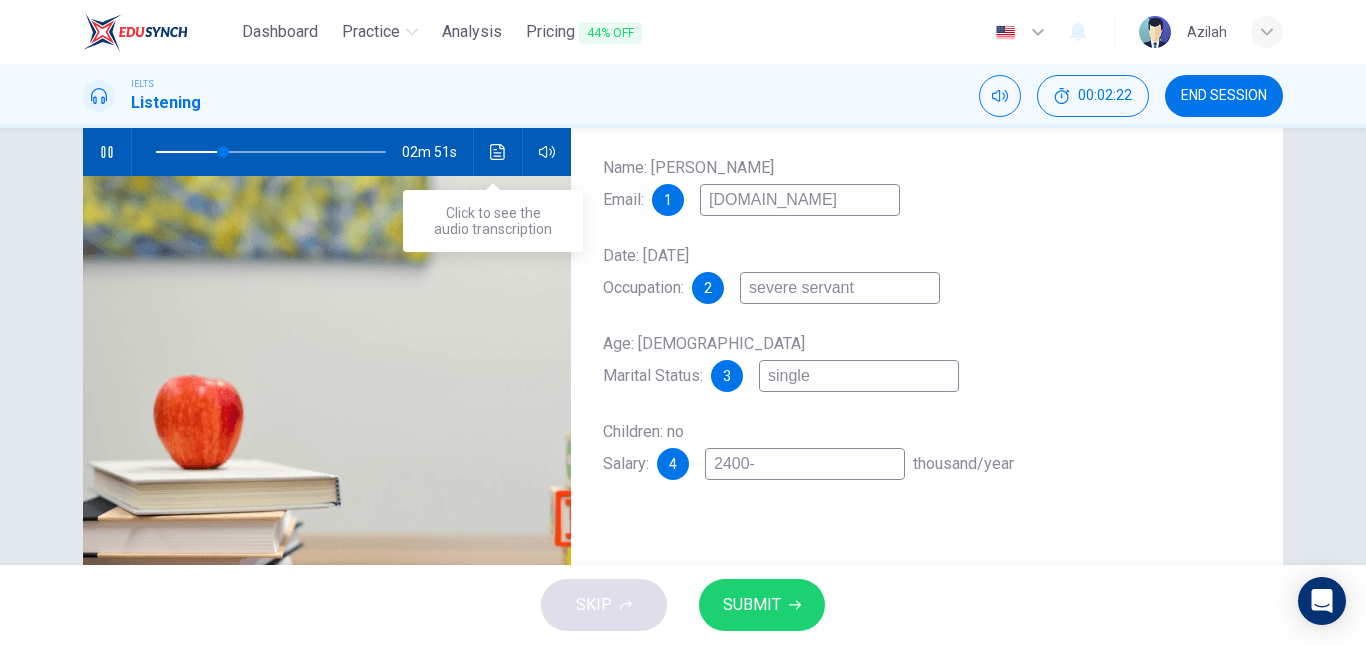 click at bounding box center [498, 152] 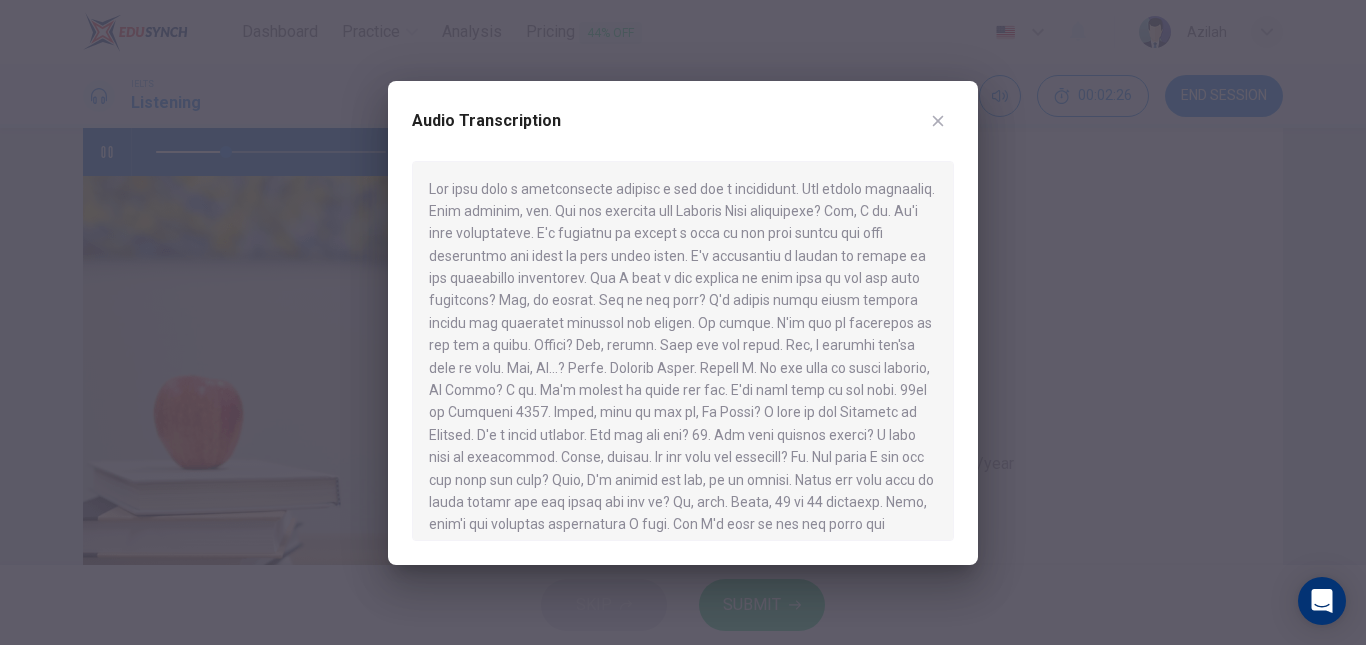 click at bounding box center [683, 322] 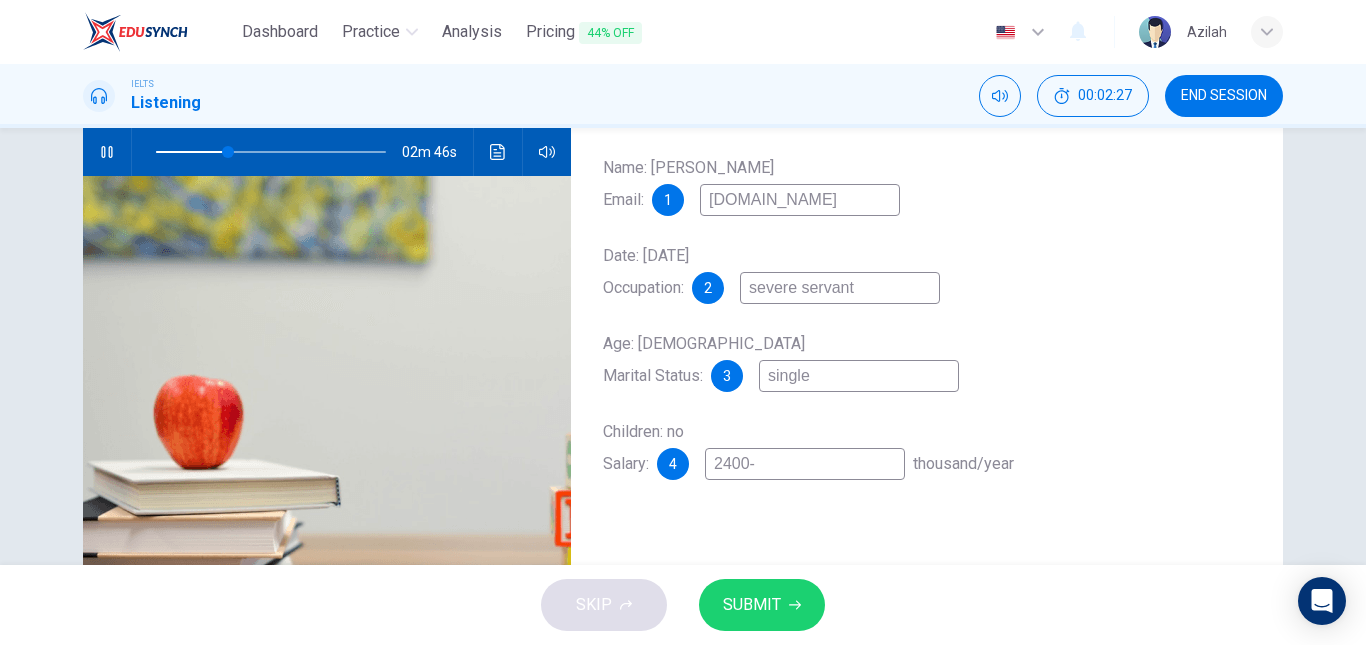 click on "severe servant" at bounding box center (840, 288) 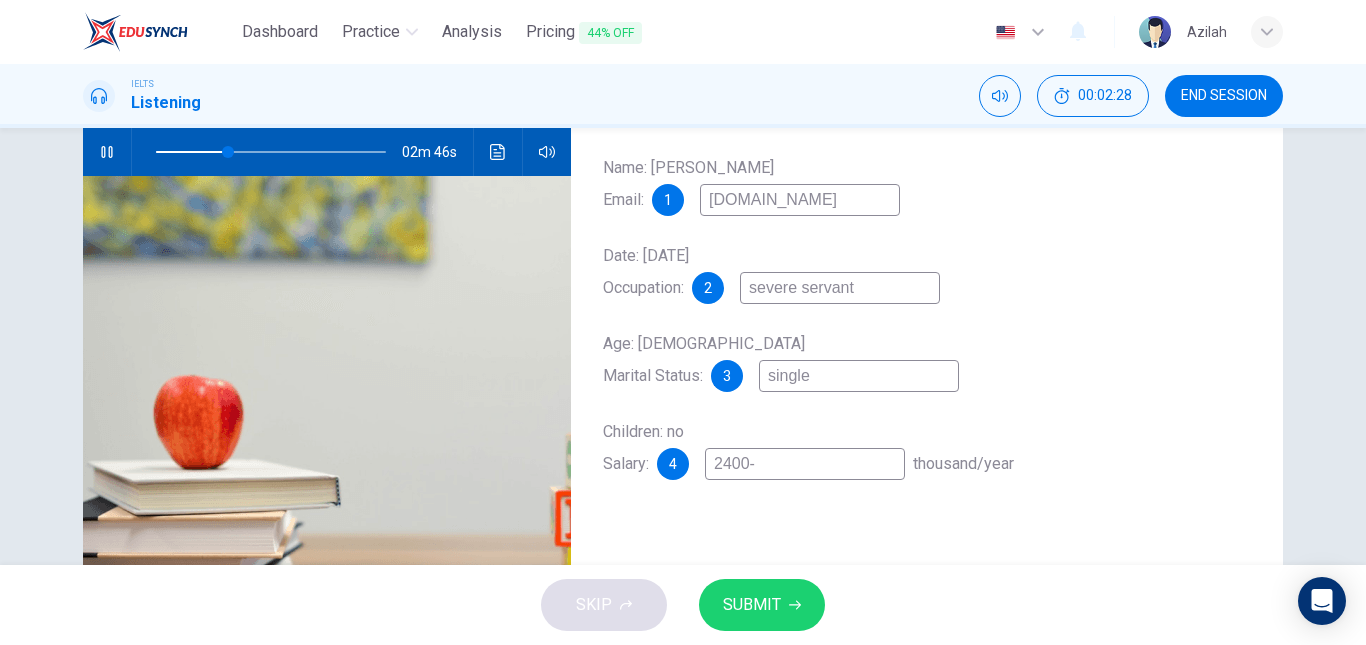 type on "32" 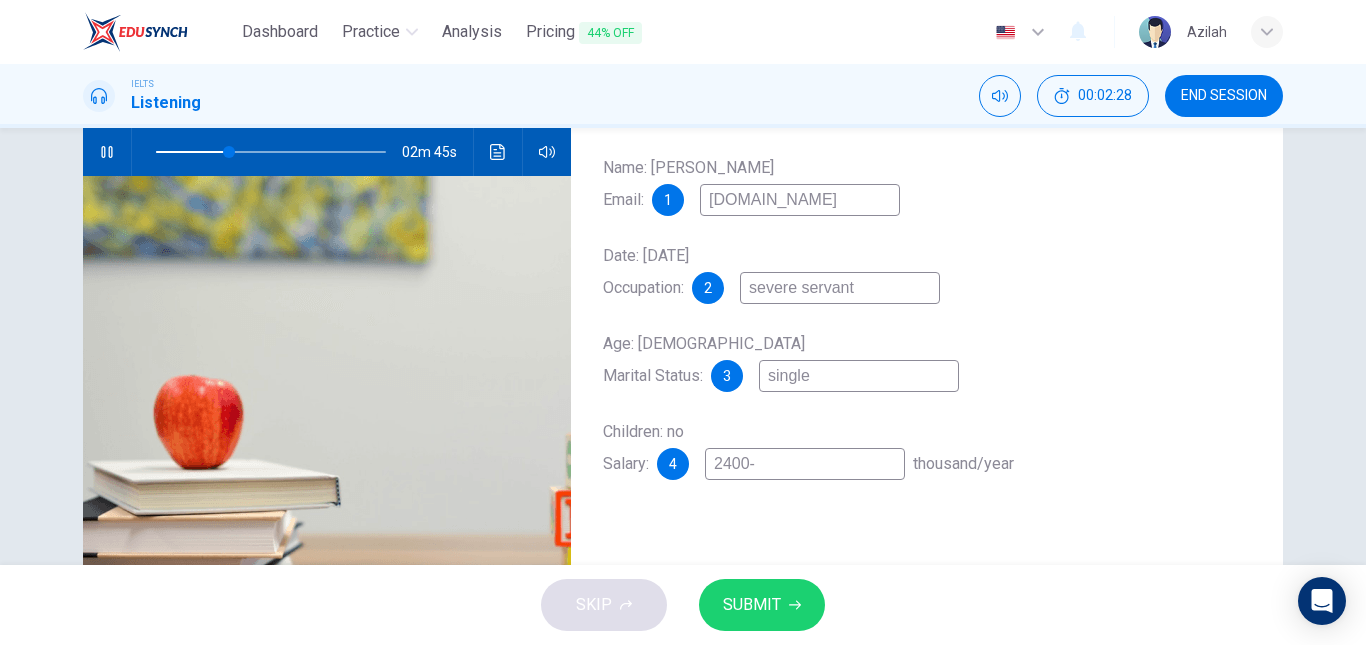 type on "c servant" 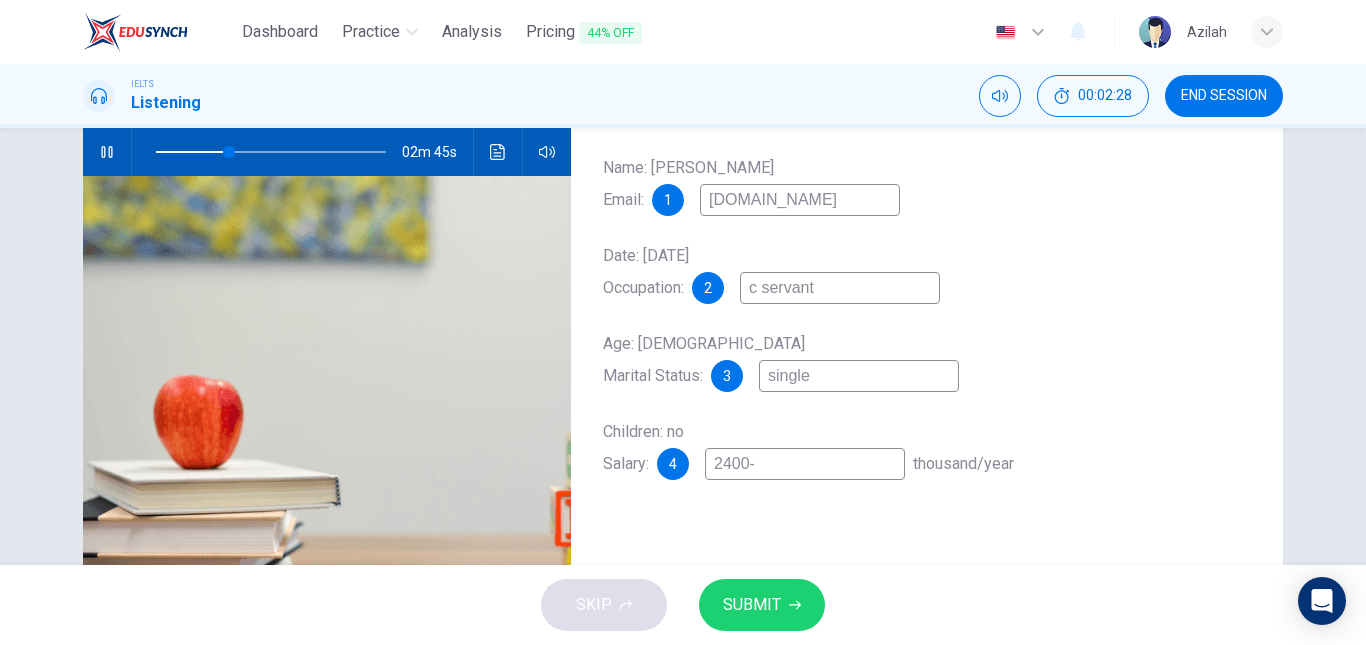 type on "ci servant" 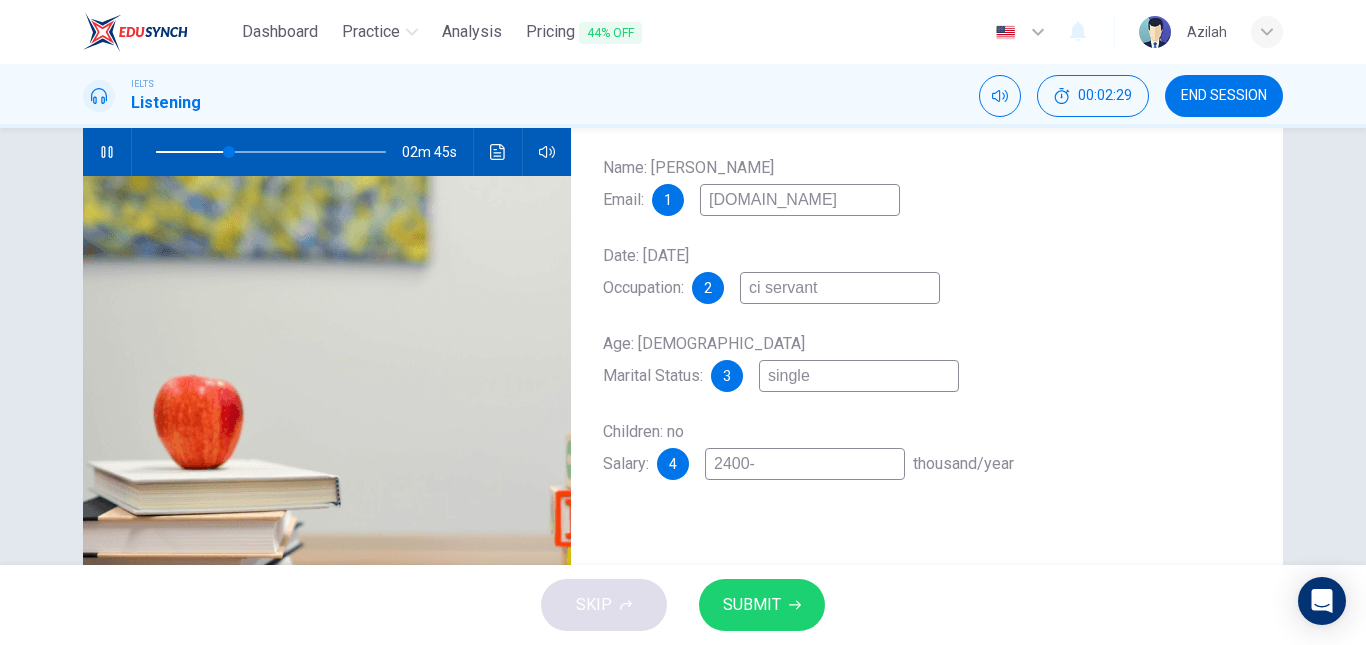 type on "32" 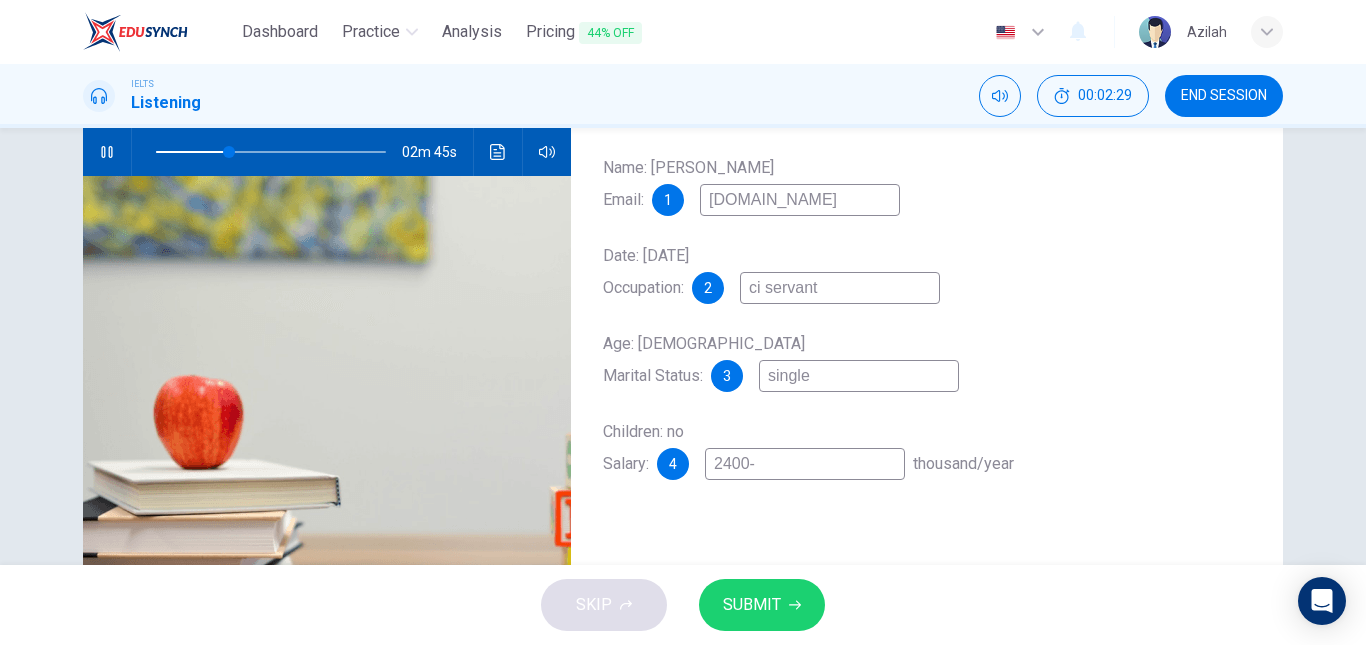 type on "civ servant" 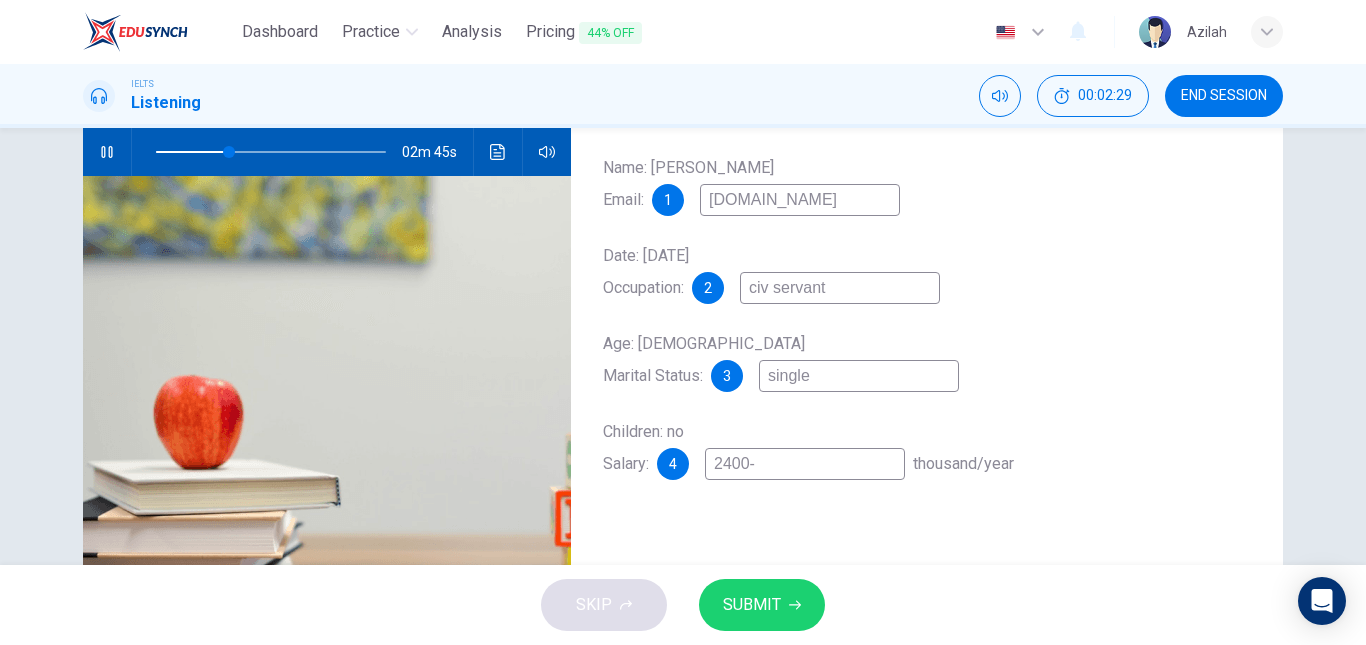 type on "32" 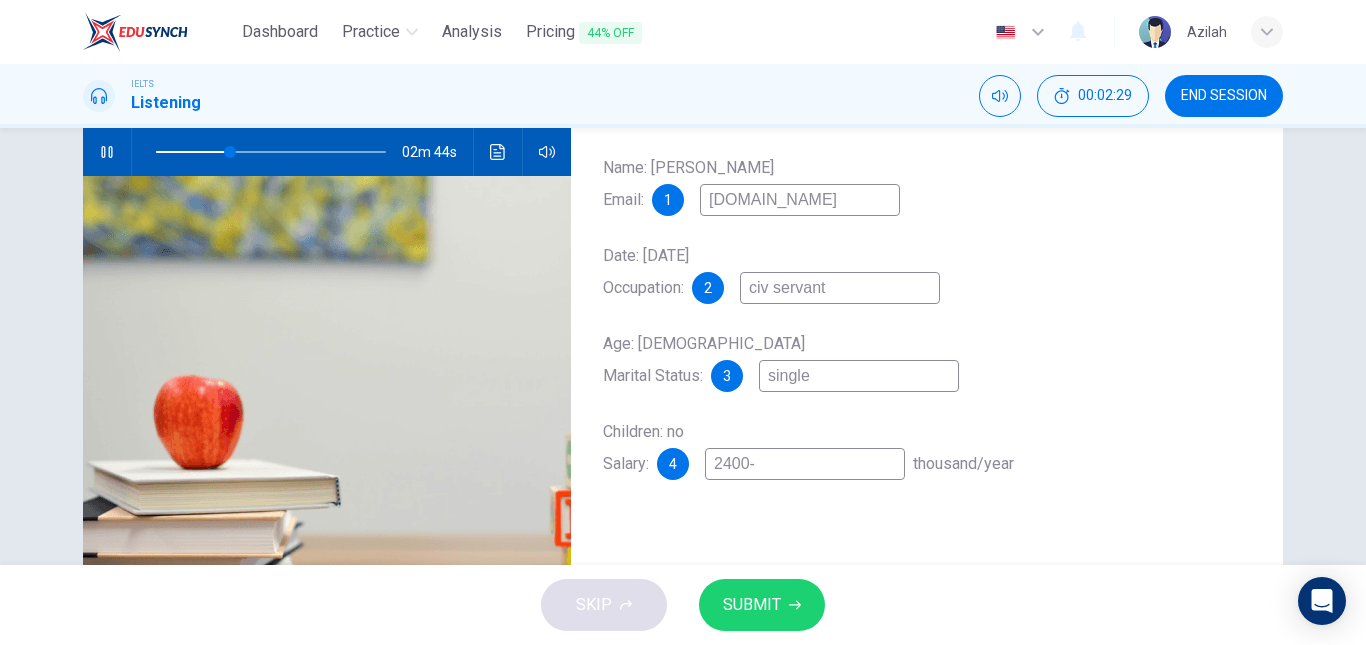 type on "civi servant" 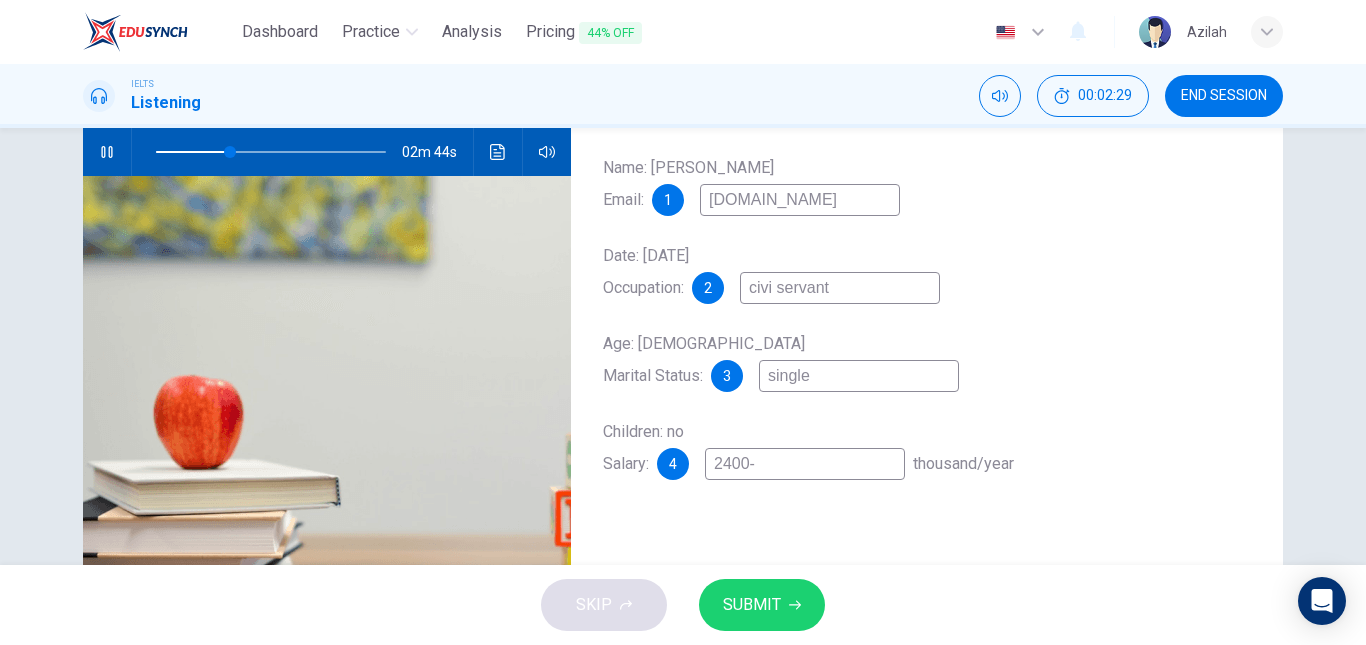 type on "32" 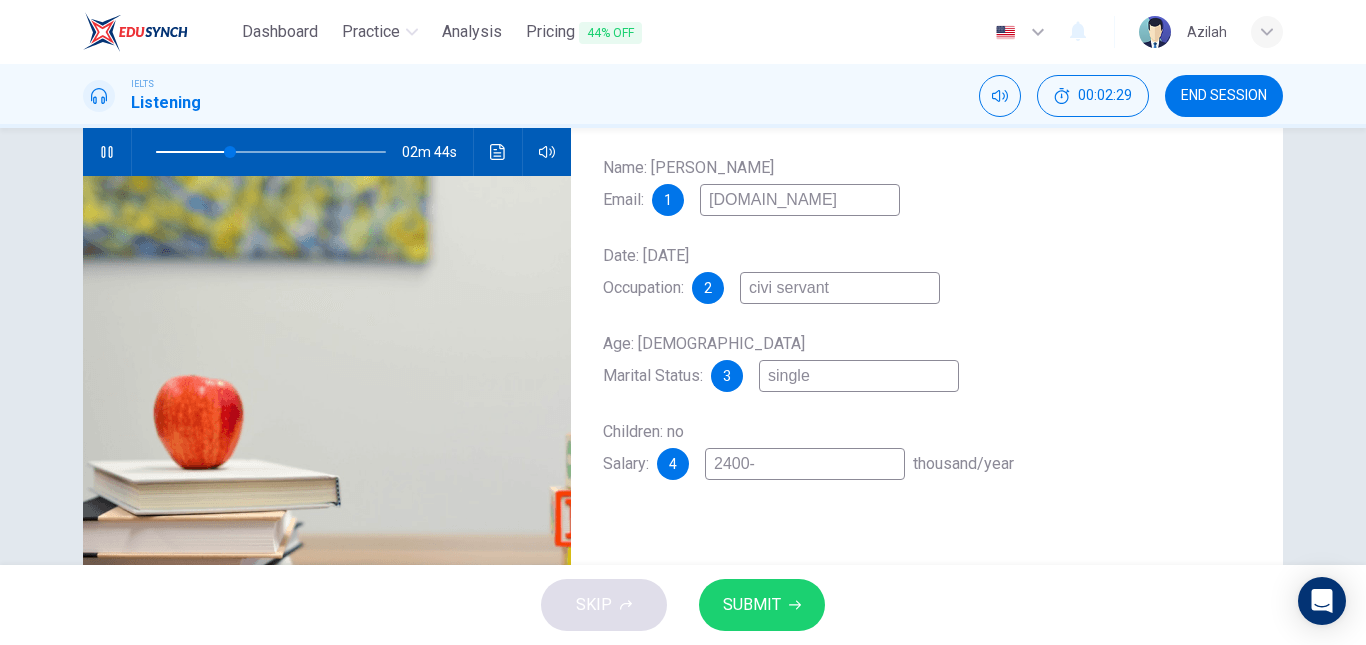 type on "civil servant" 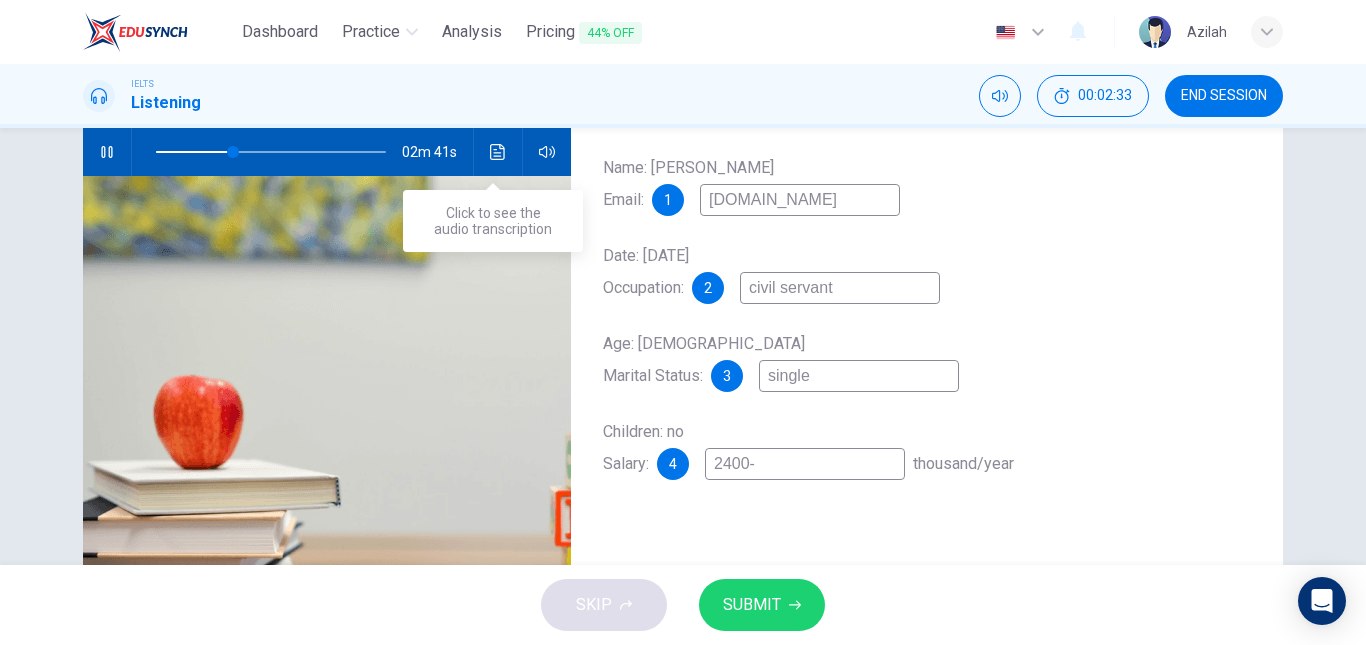 type on "34" 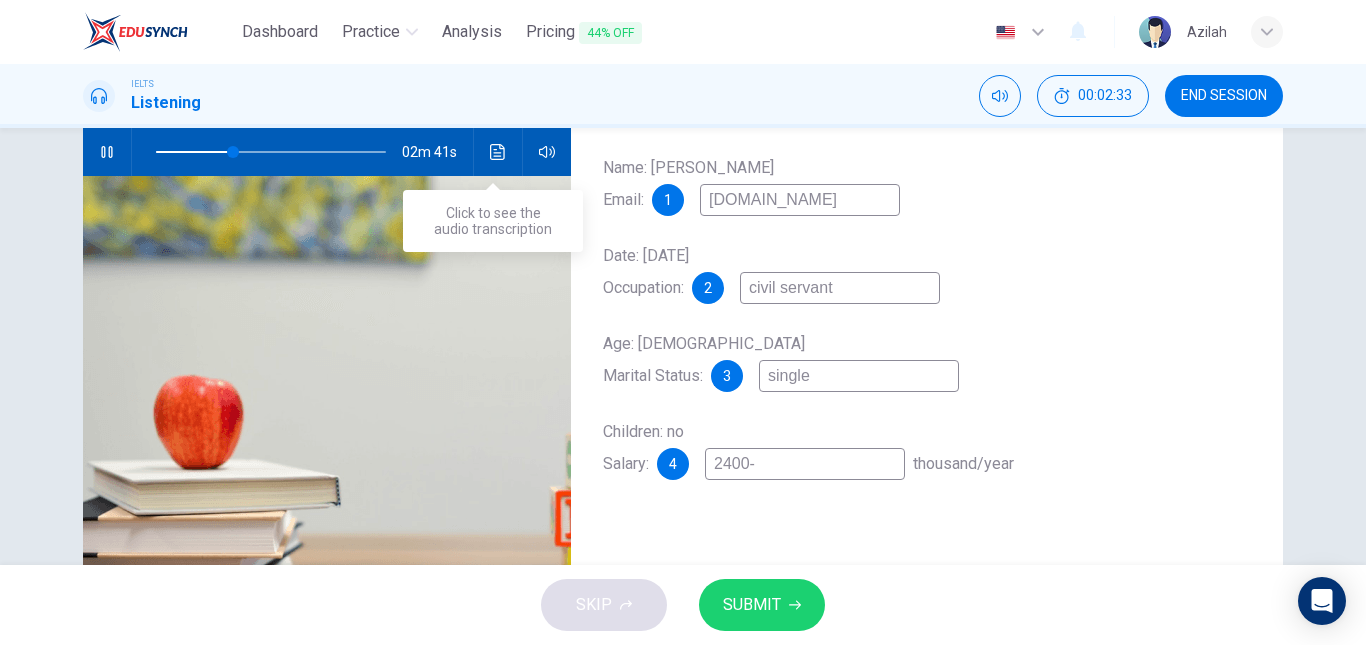 type on "civil servant" 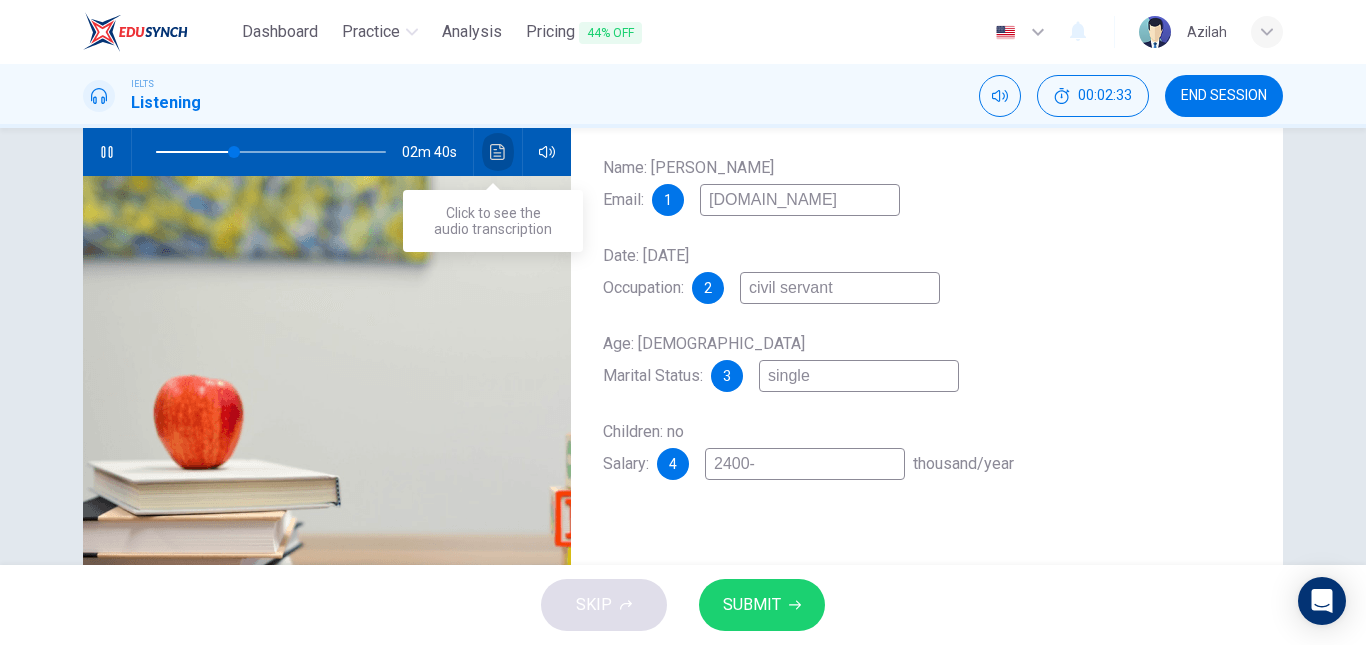 click at bounding box center [498, 152] 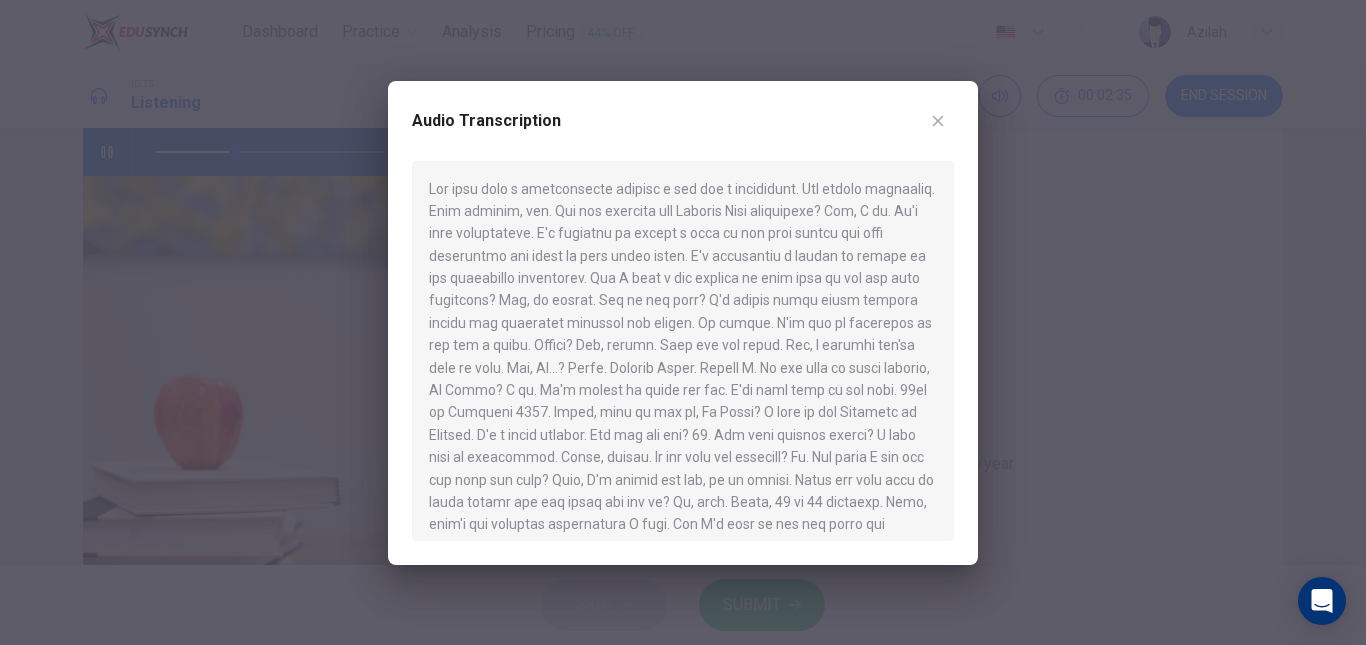 click at bounding box center [683, 322] 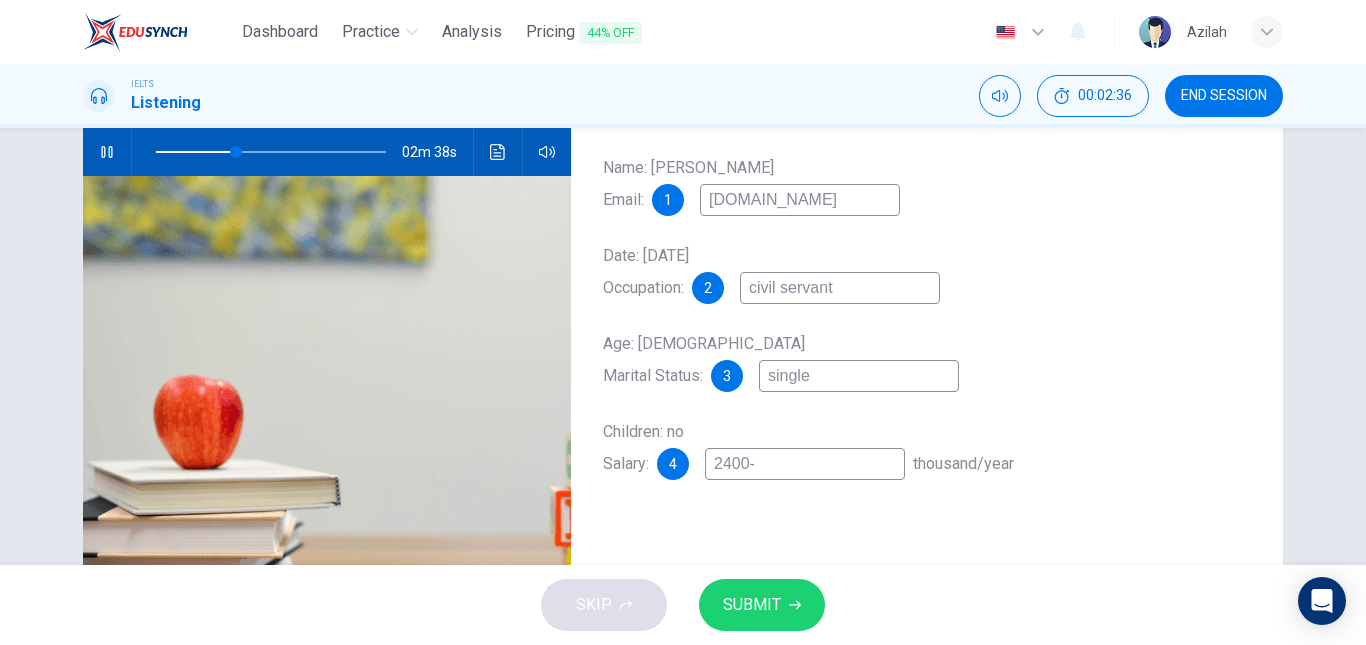type on "35" 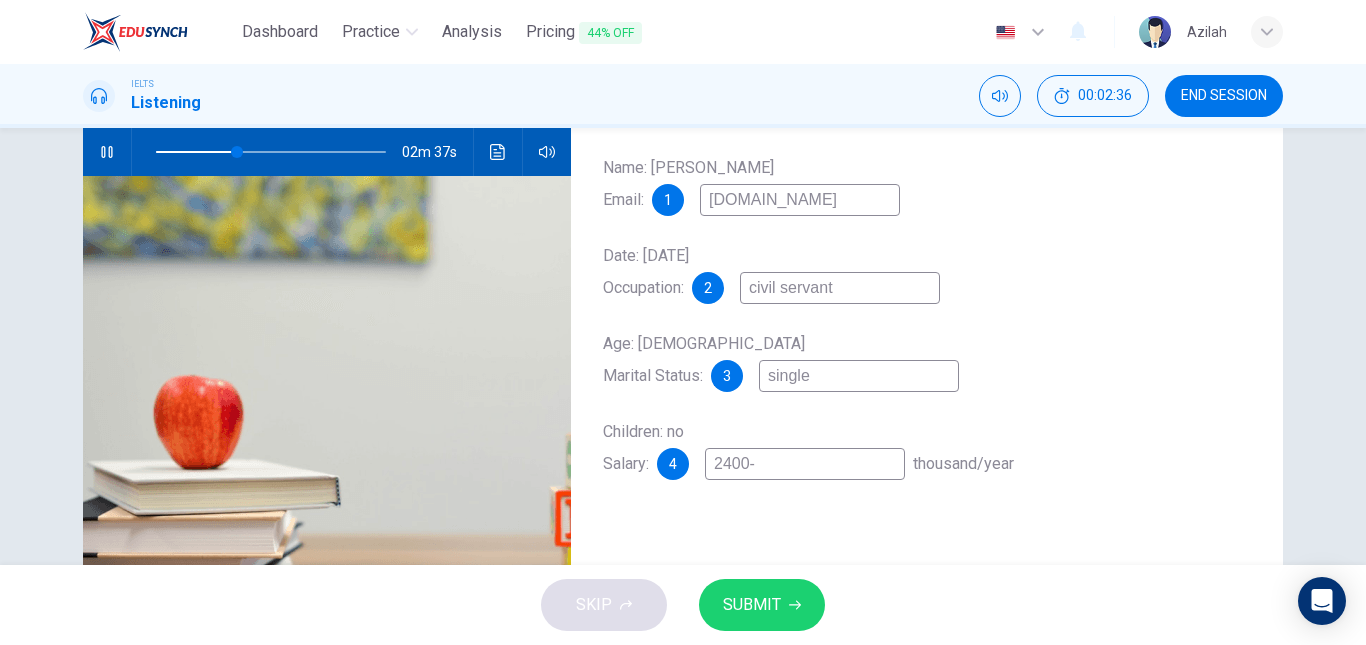 click on "2400-" at bounding box center (805, 464) 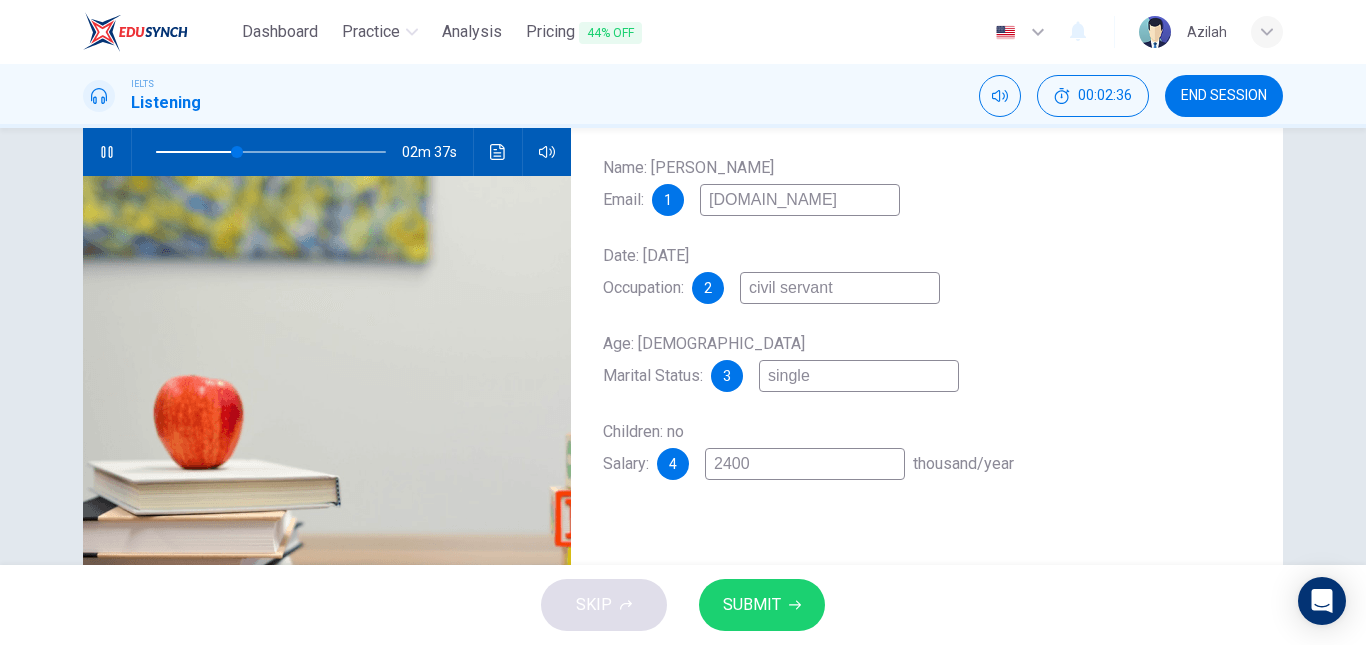 type on "240" 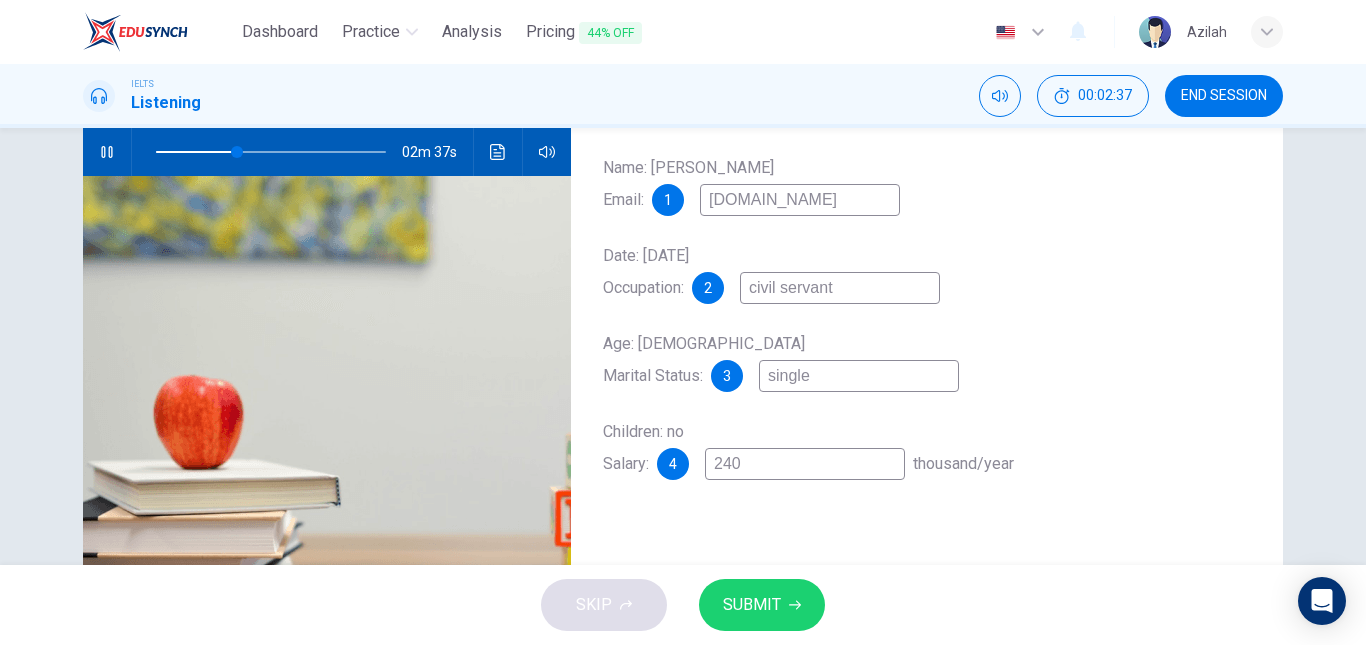 type on "35" 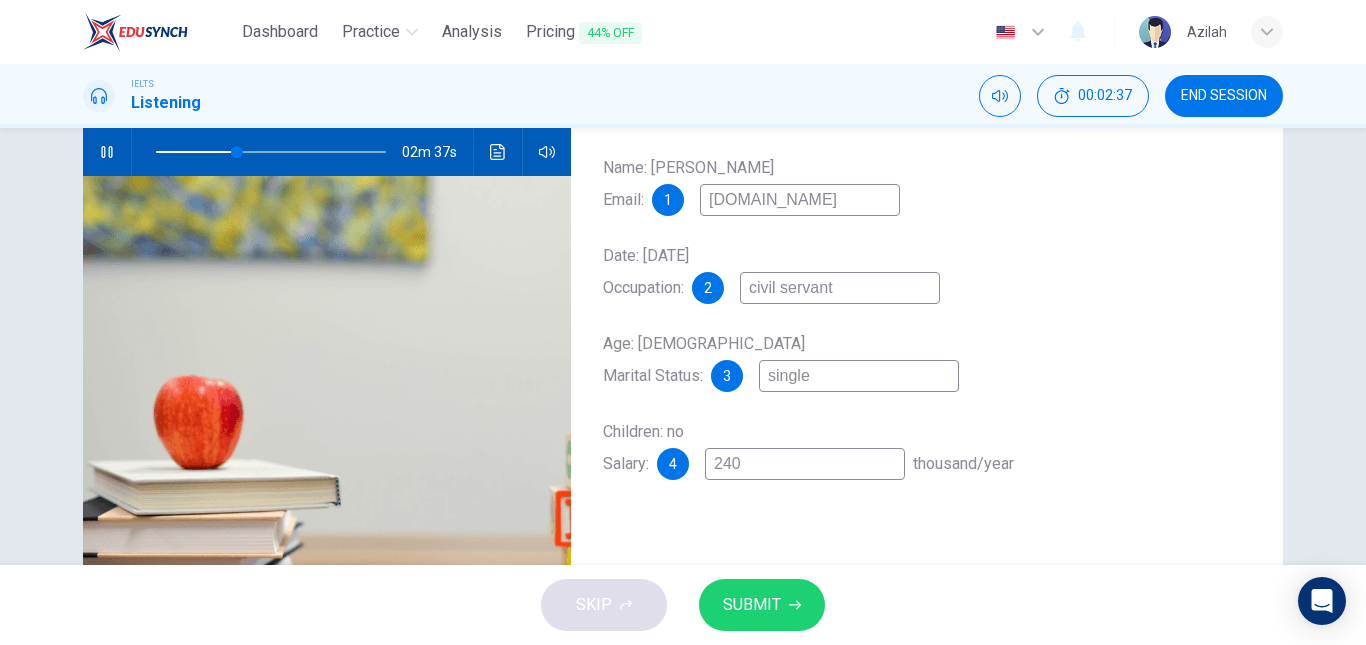 type on "24" 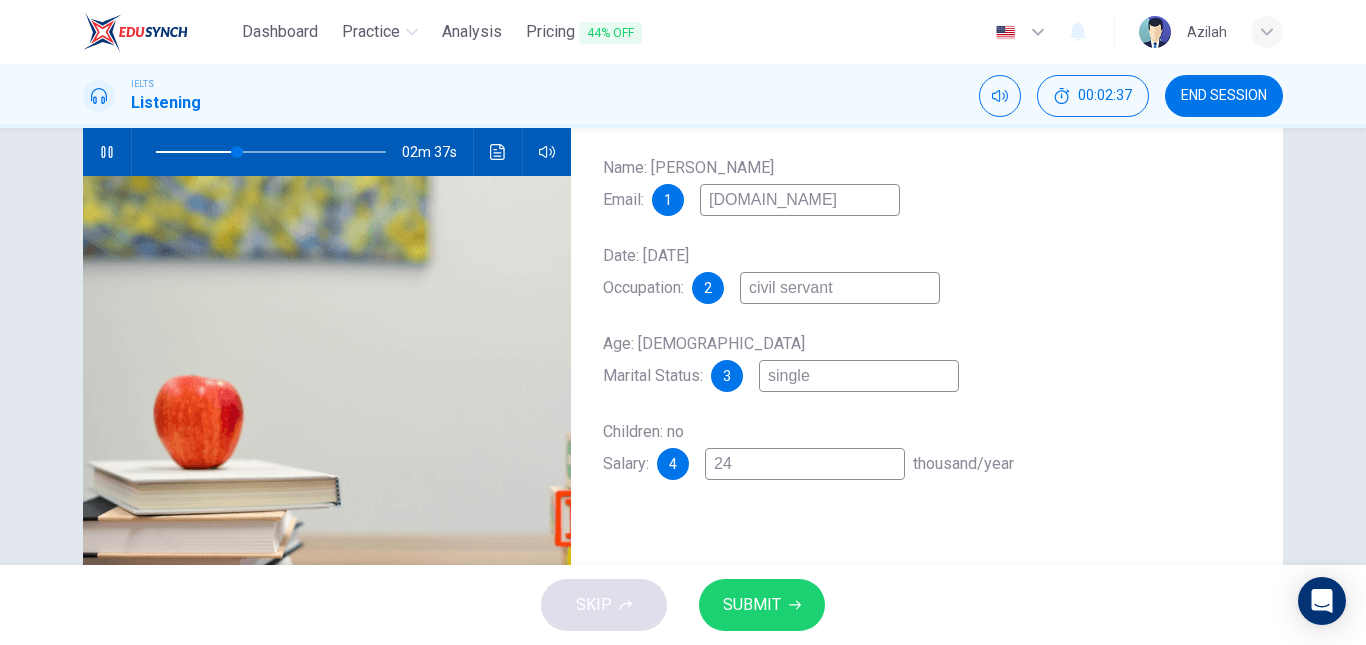 type on "35" 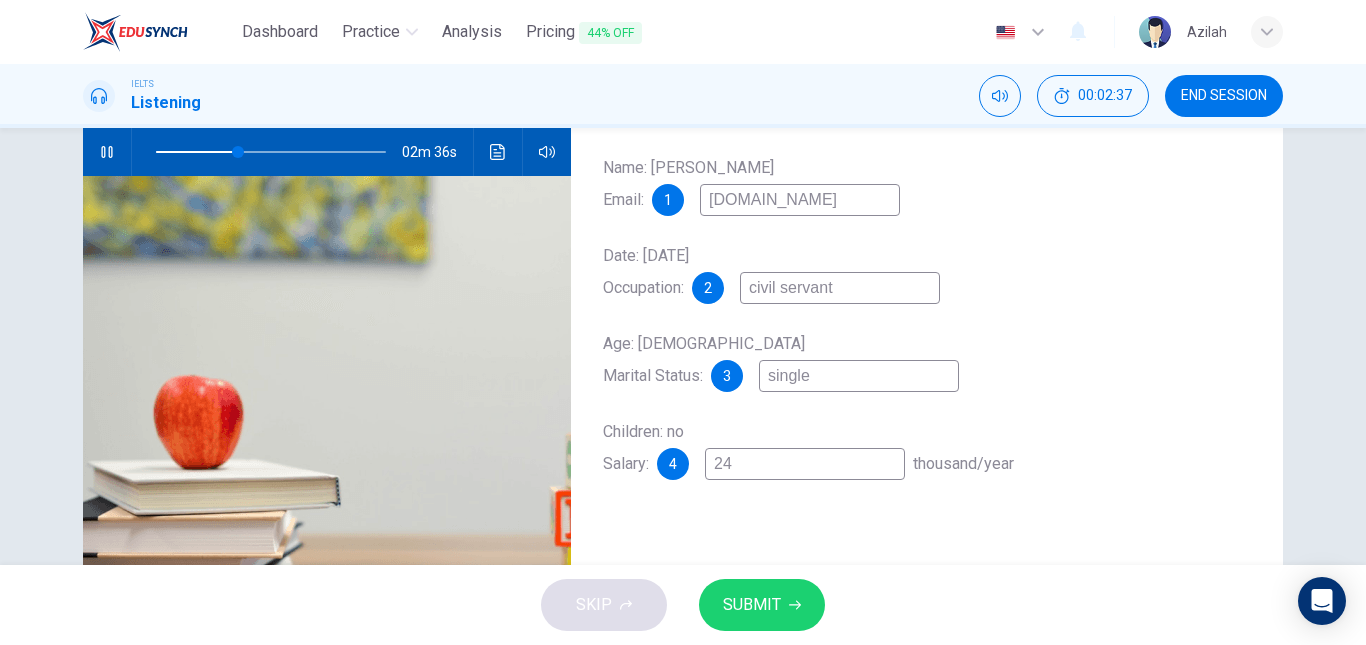 type on "24-" 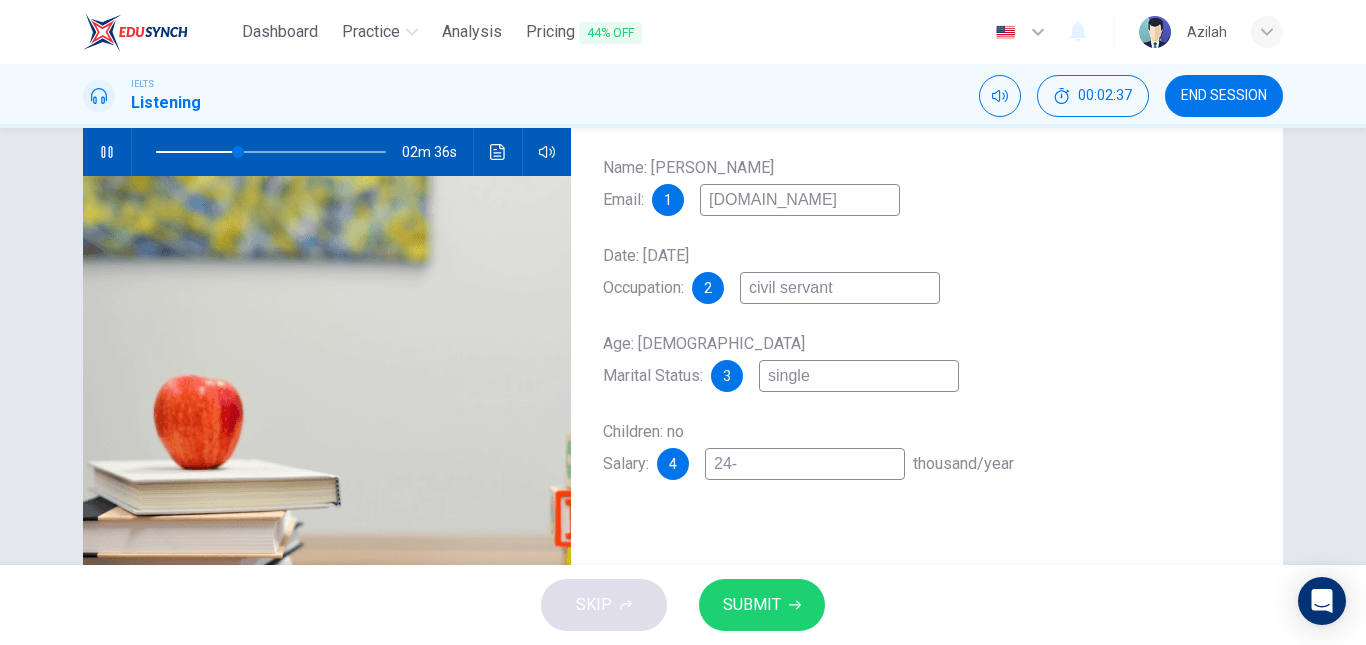 type on "36" 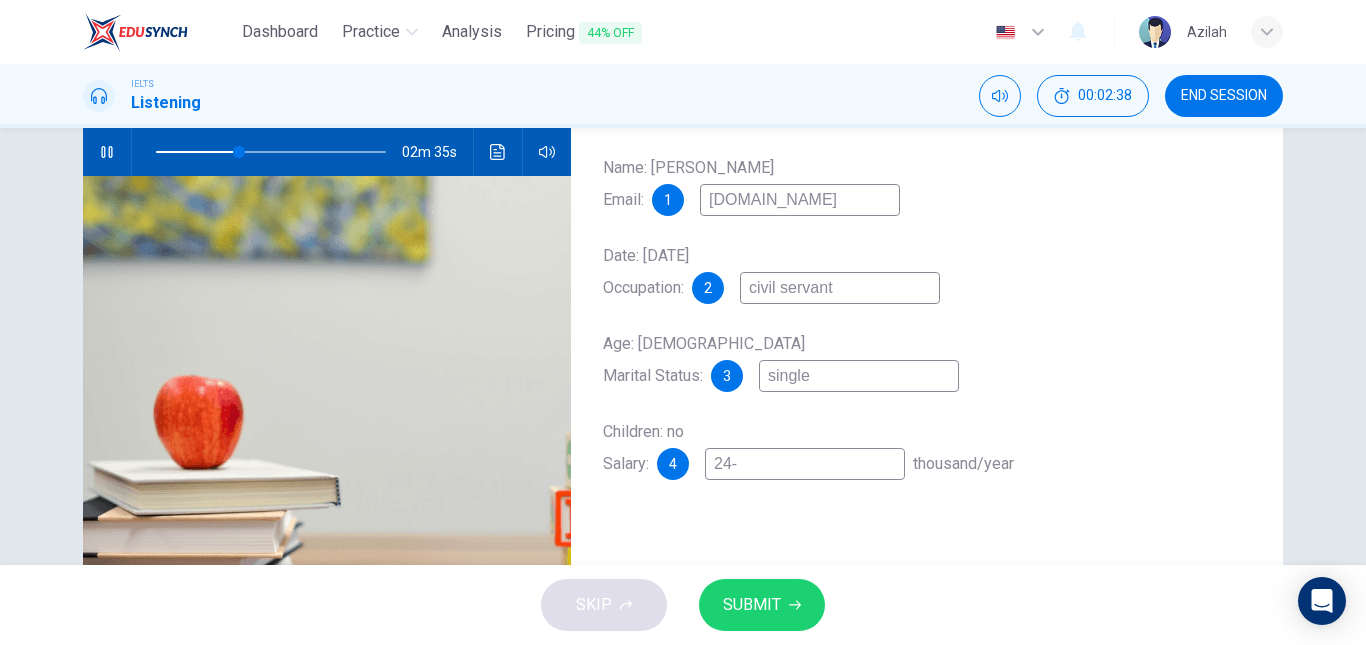 type on "24-3" 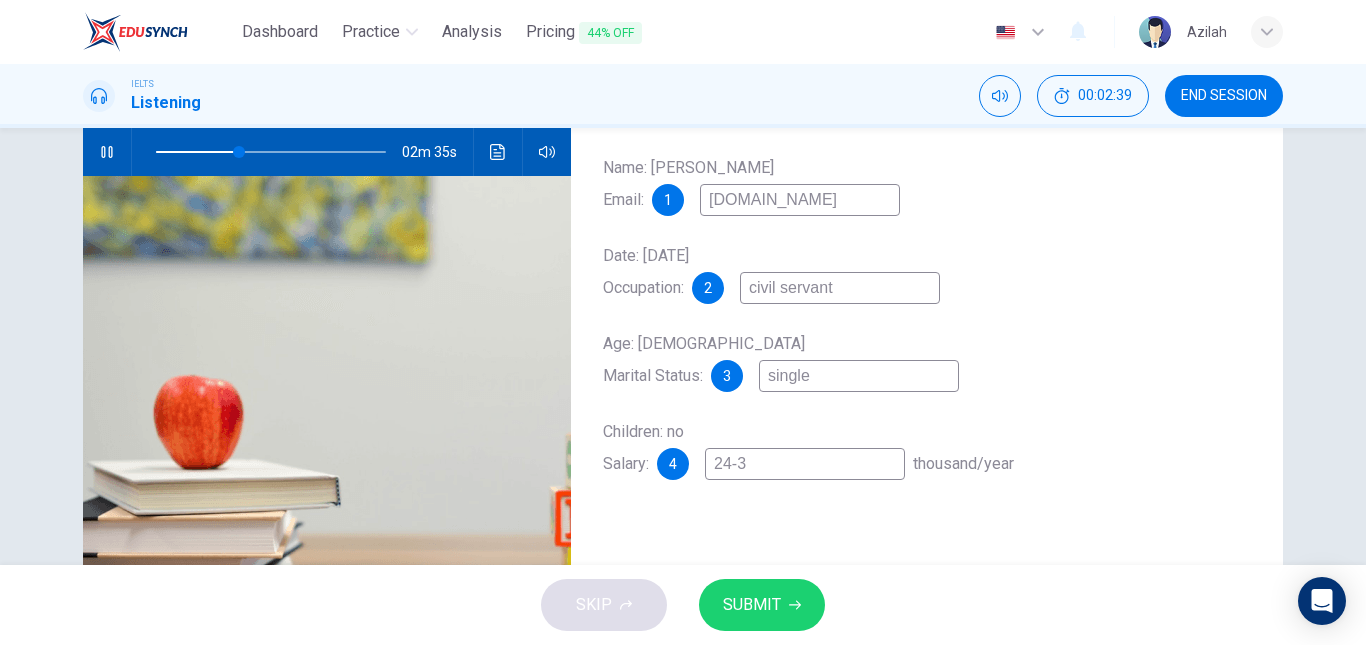 type on "36" 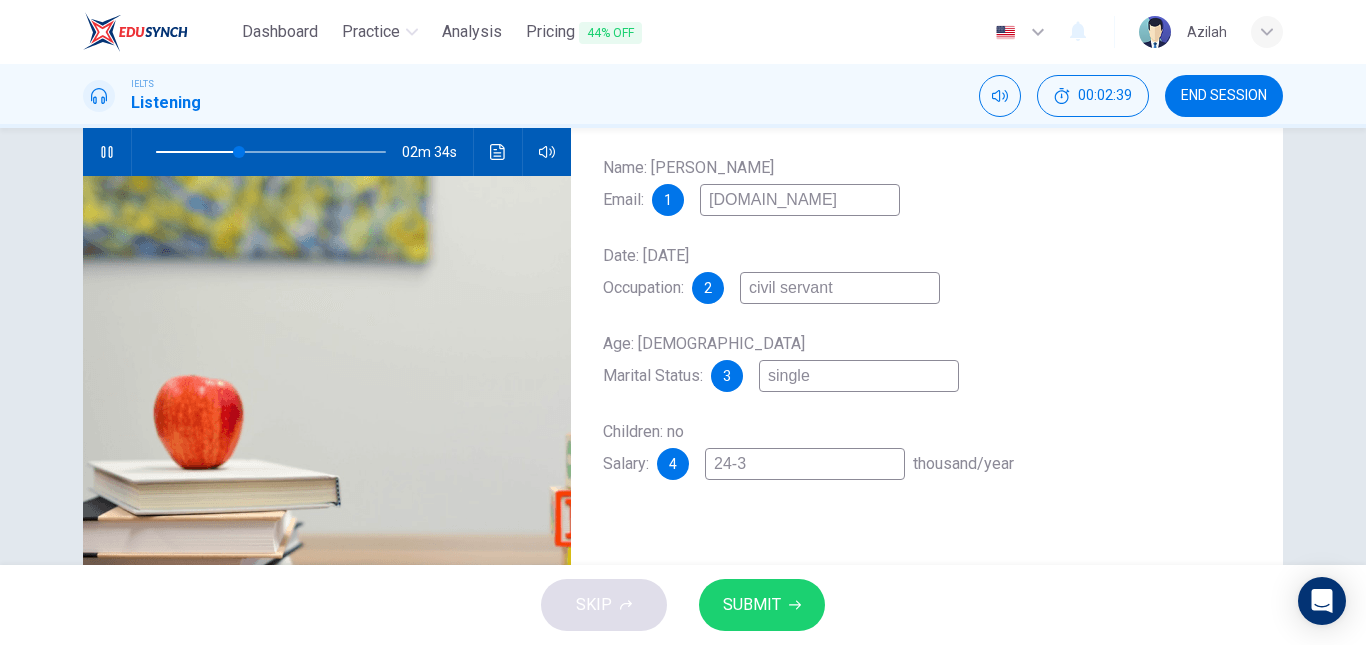 type on "24-36" 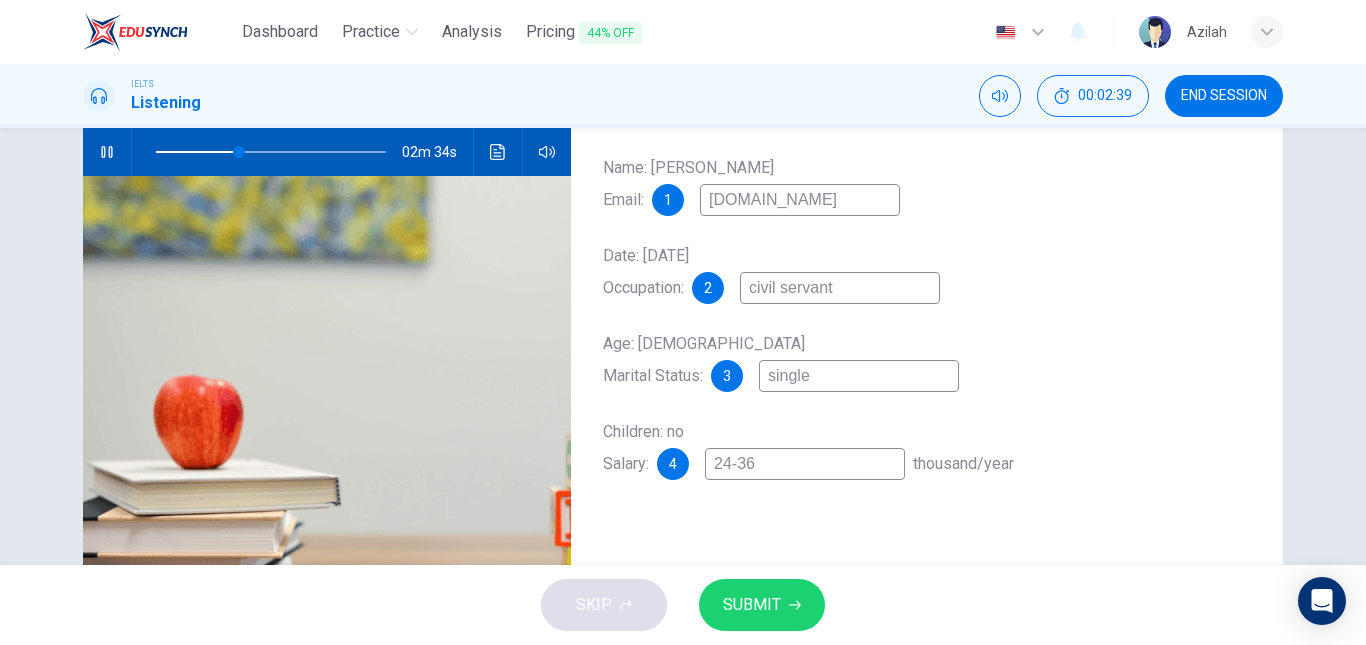 type on "36" 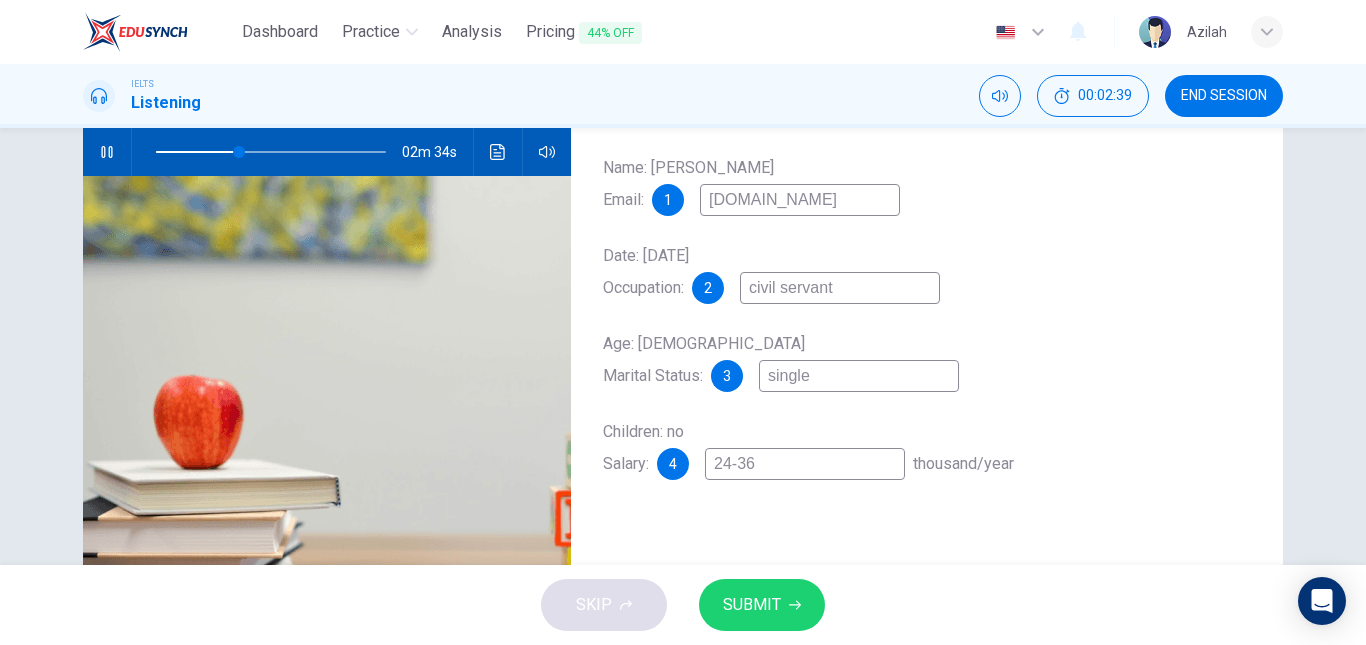 type on "24-36" 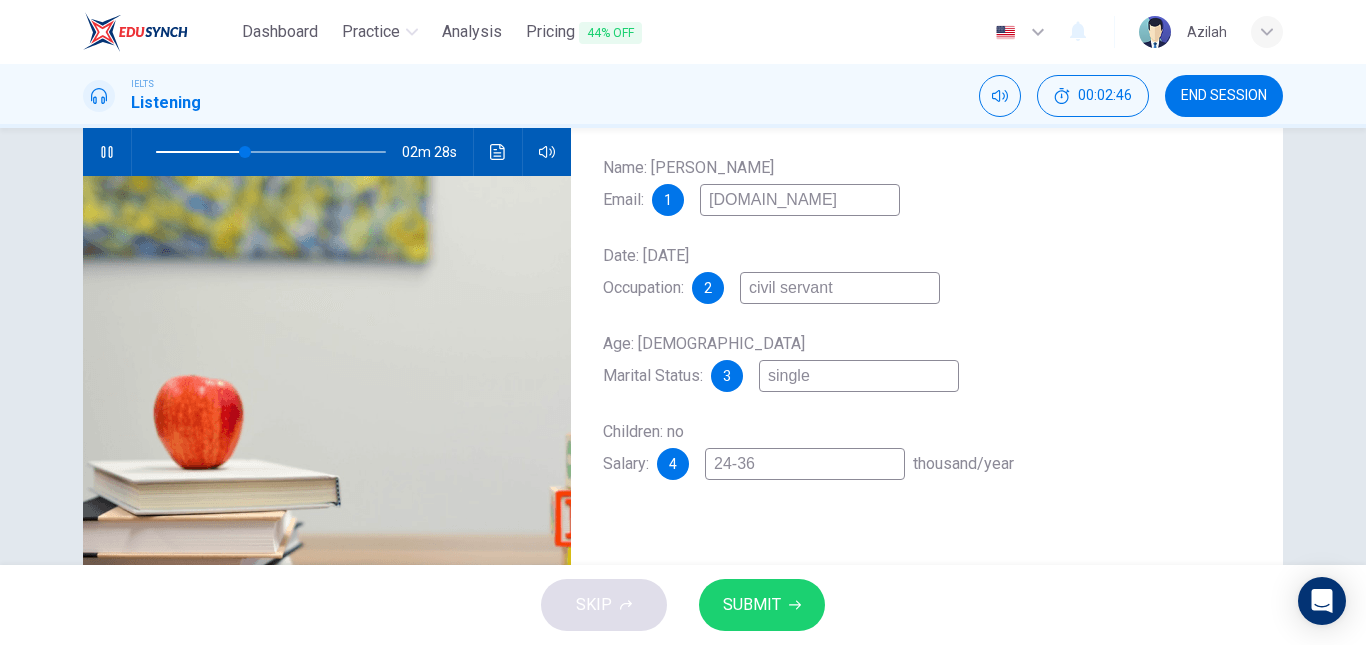 type on "39" 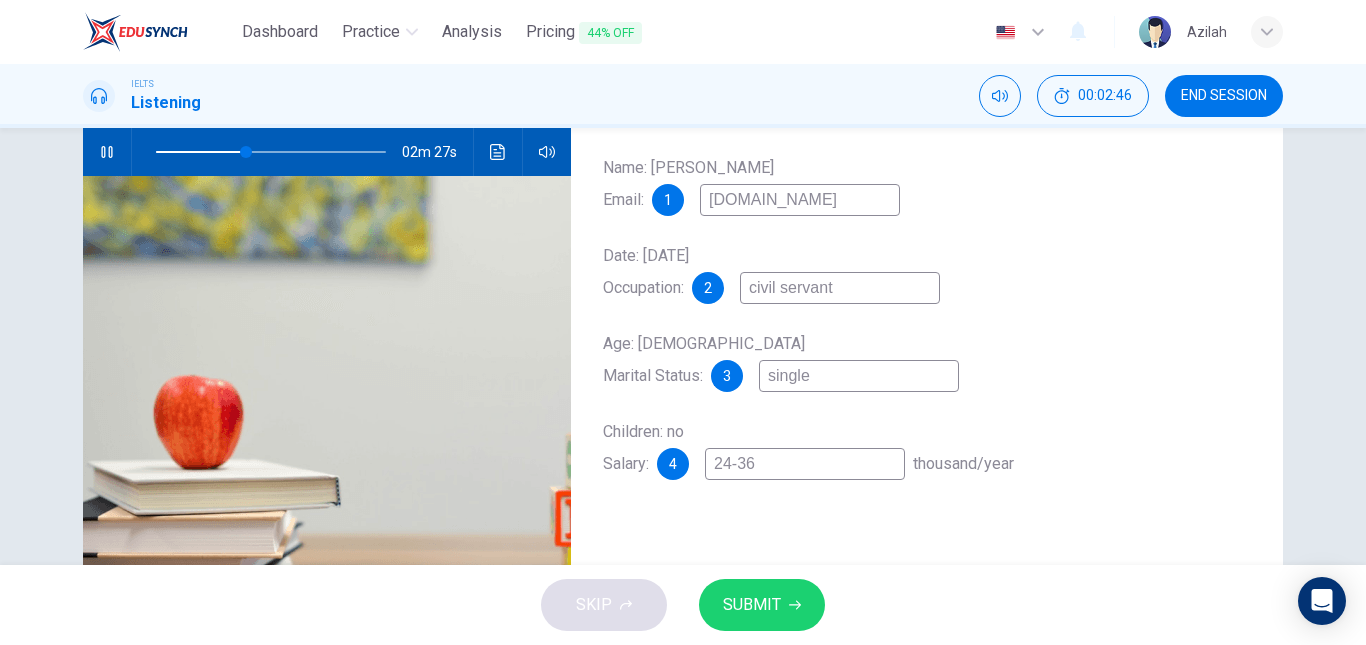 type on "24-36" 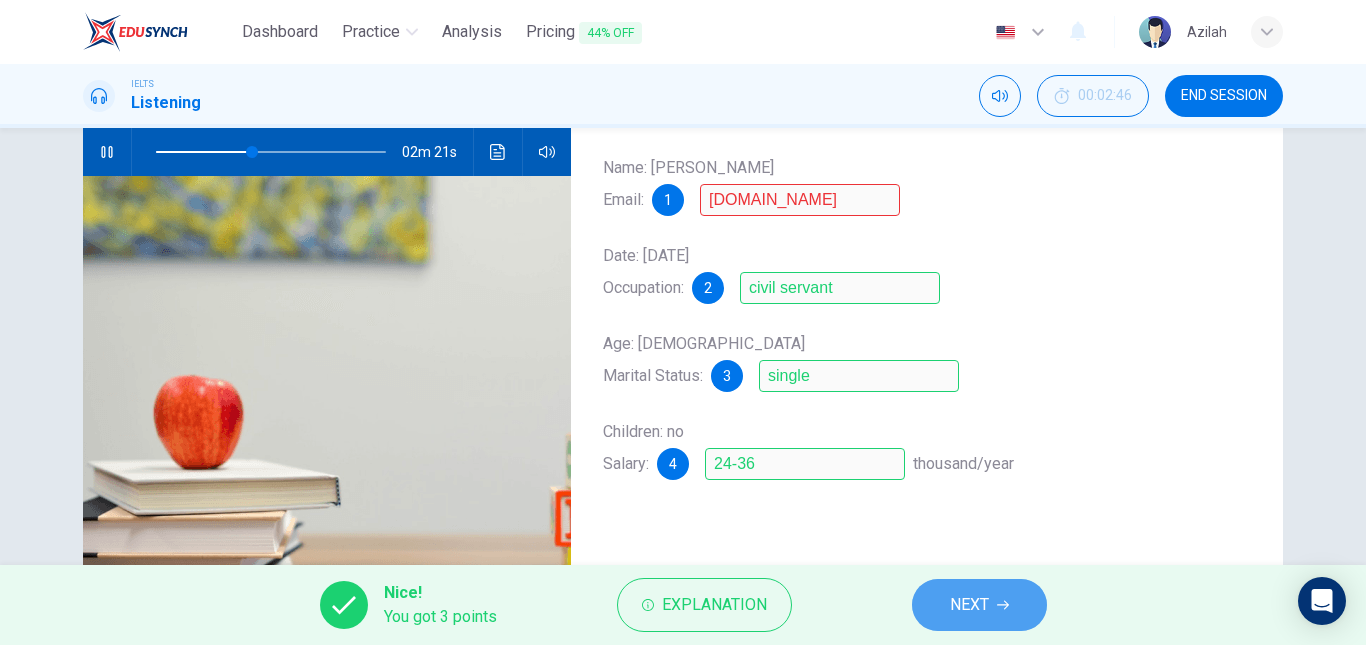 click on "NEXT" at bounding box center [969, 605] 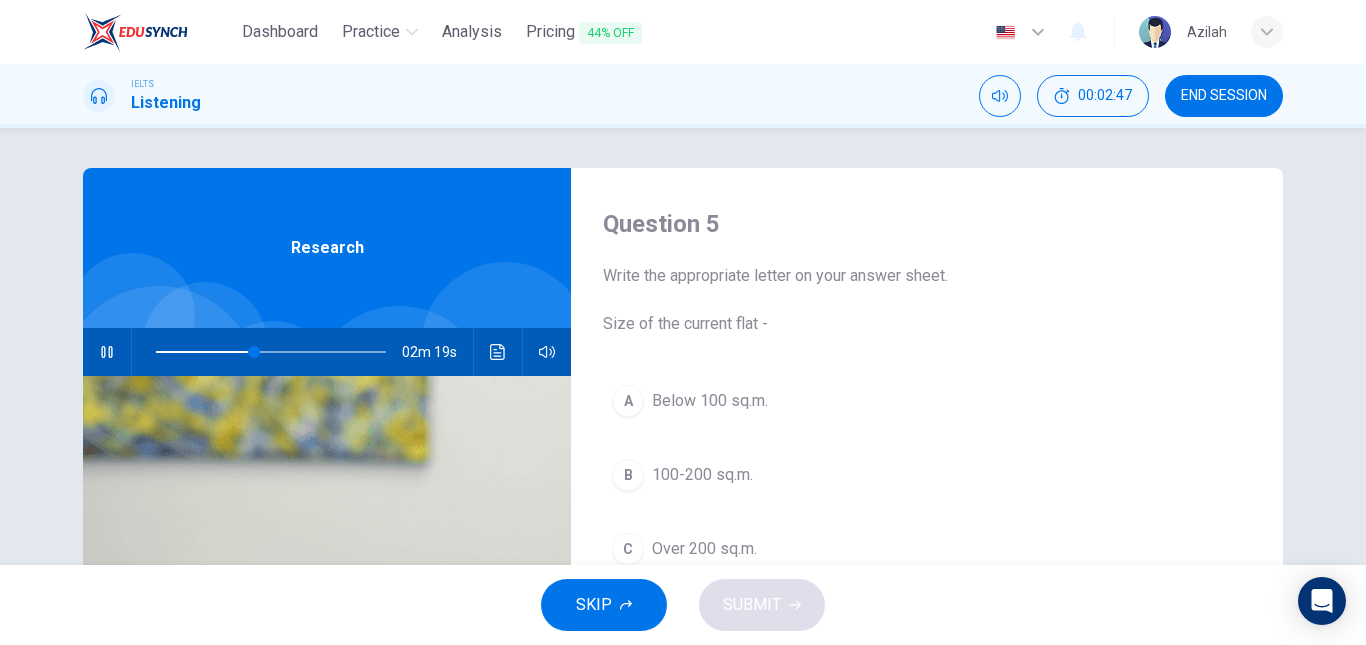 scroll, scrollTop: 100, scrollLeft: 0, axis: vertical 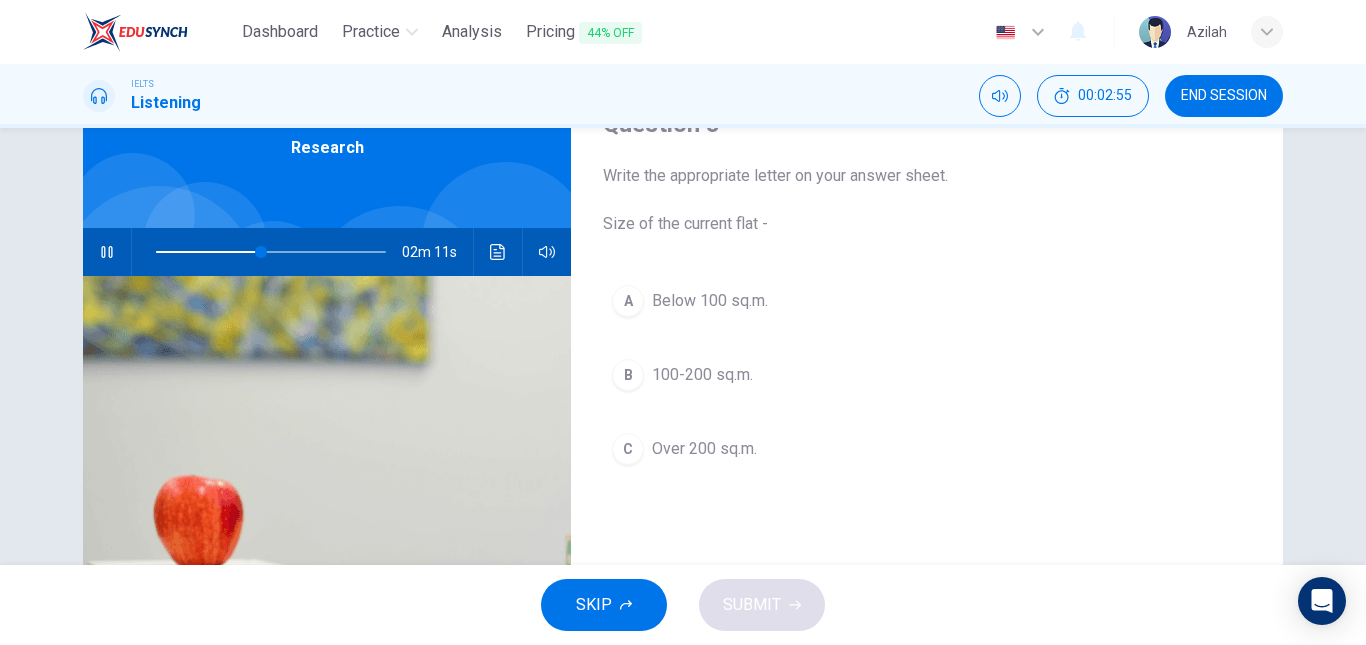 click on "Below 100 sq.m." at bounding box center (710, 301) 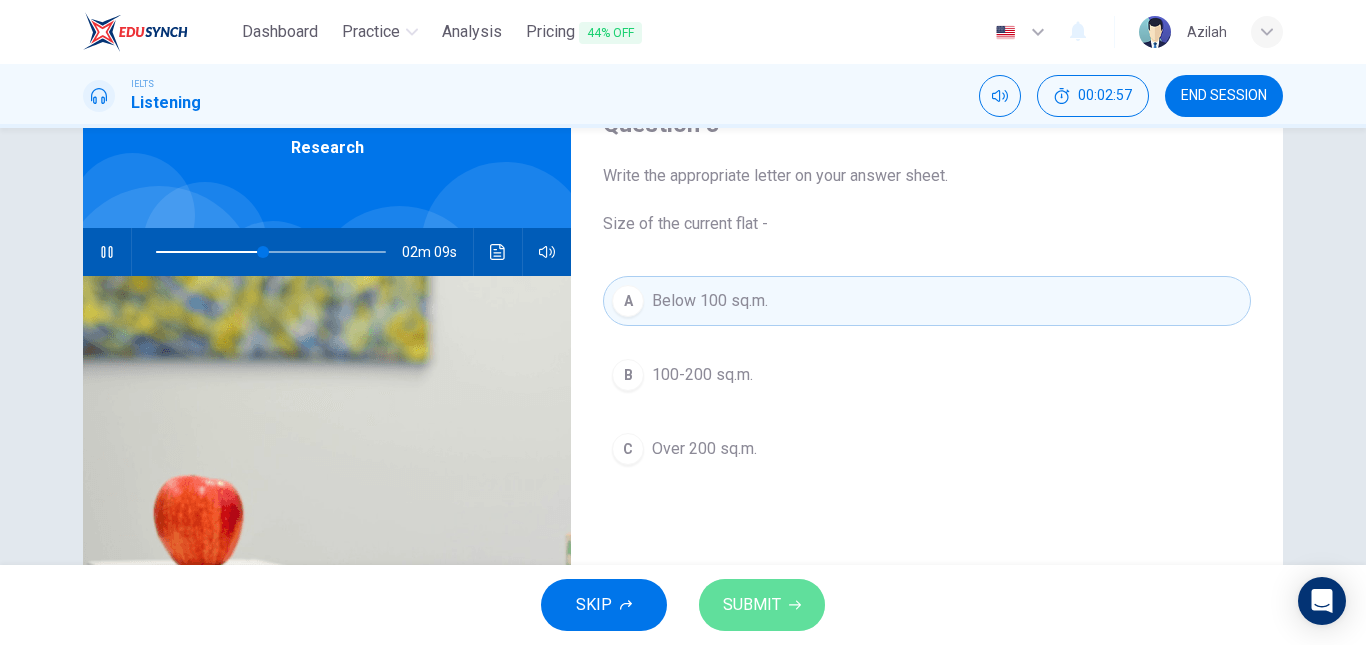 click on "SUBMIT" at bounding box center [762, 605] 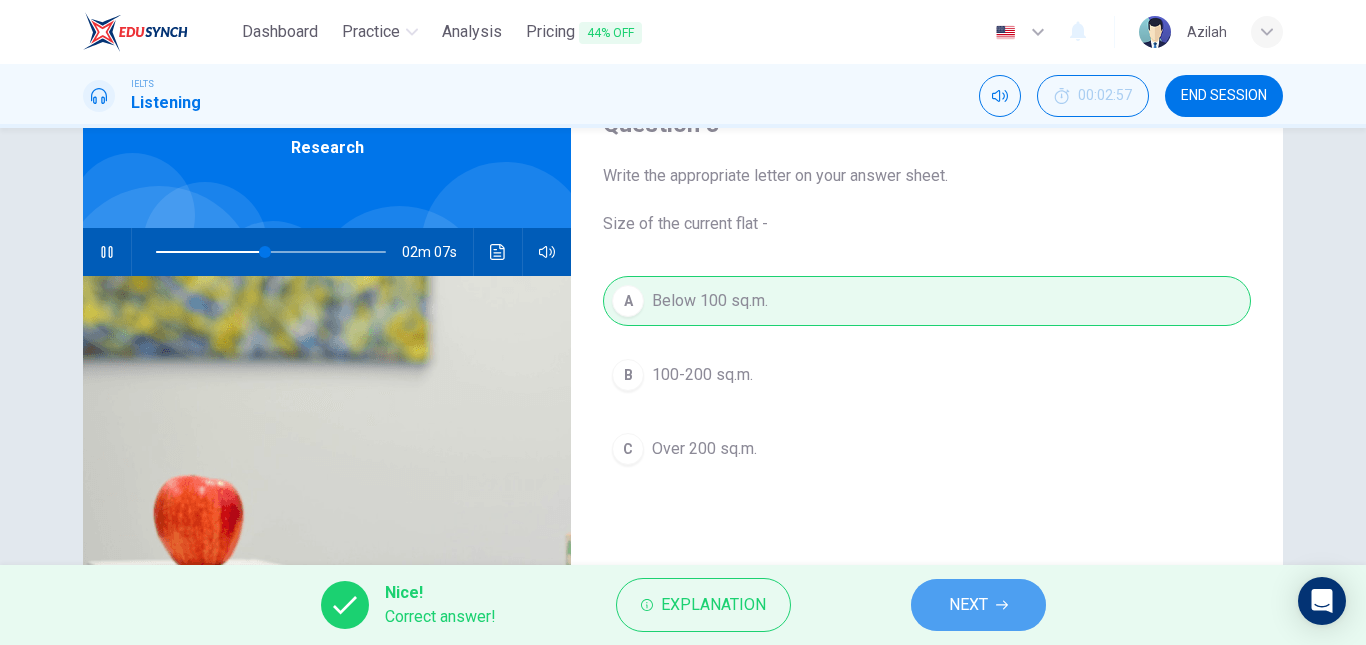 click on "NEXT" at bounding box center [968, 605] 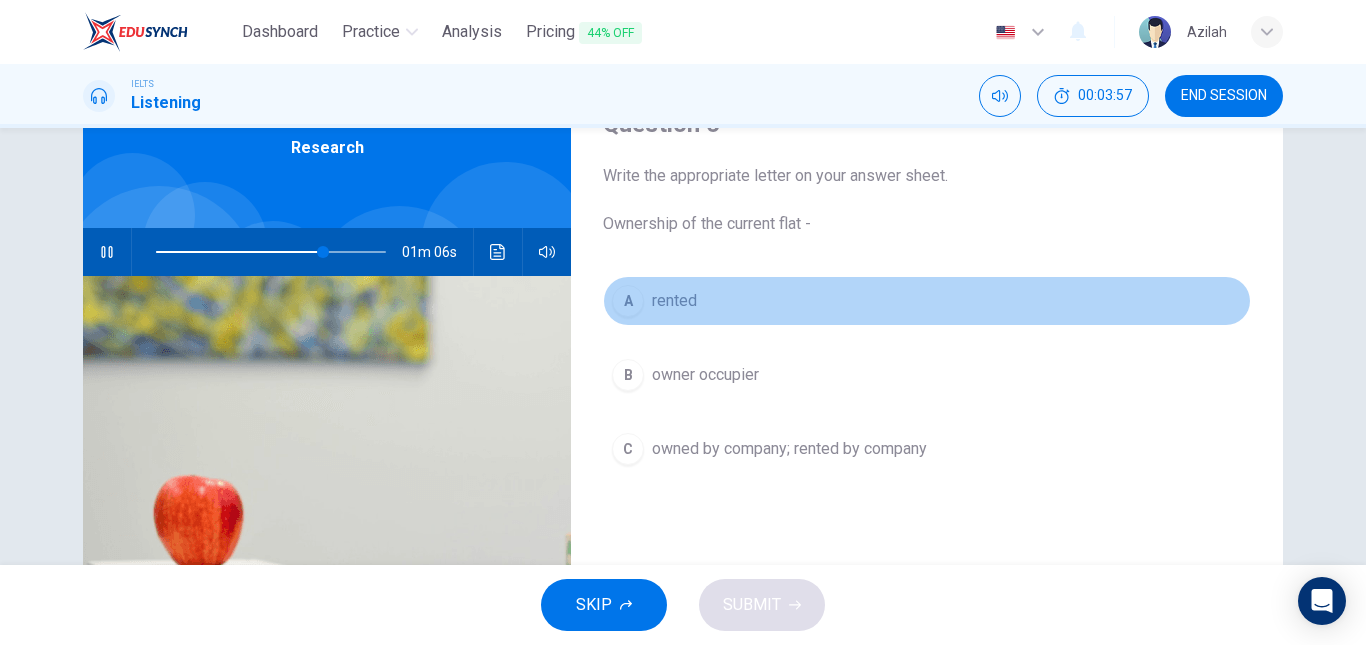 click on "A rented" at bounding box center (927, 301) 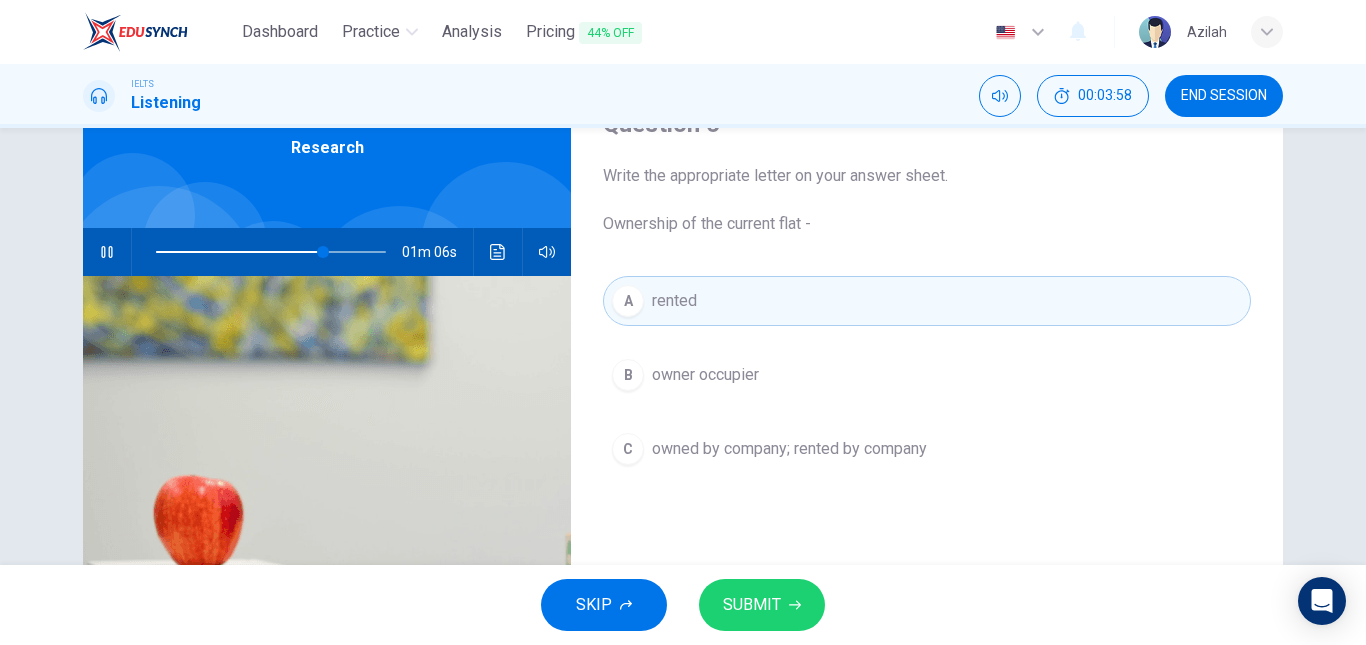 click on "owner occupier" at bounding box center (705, 375) 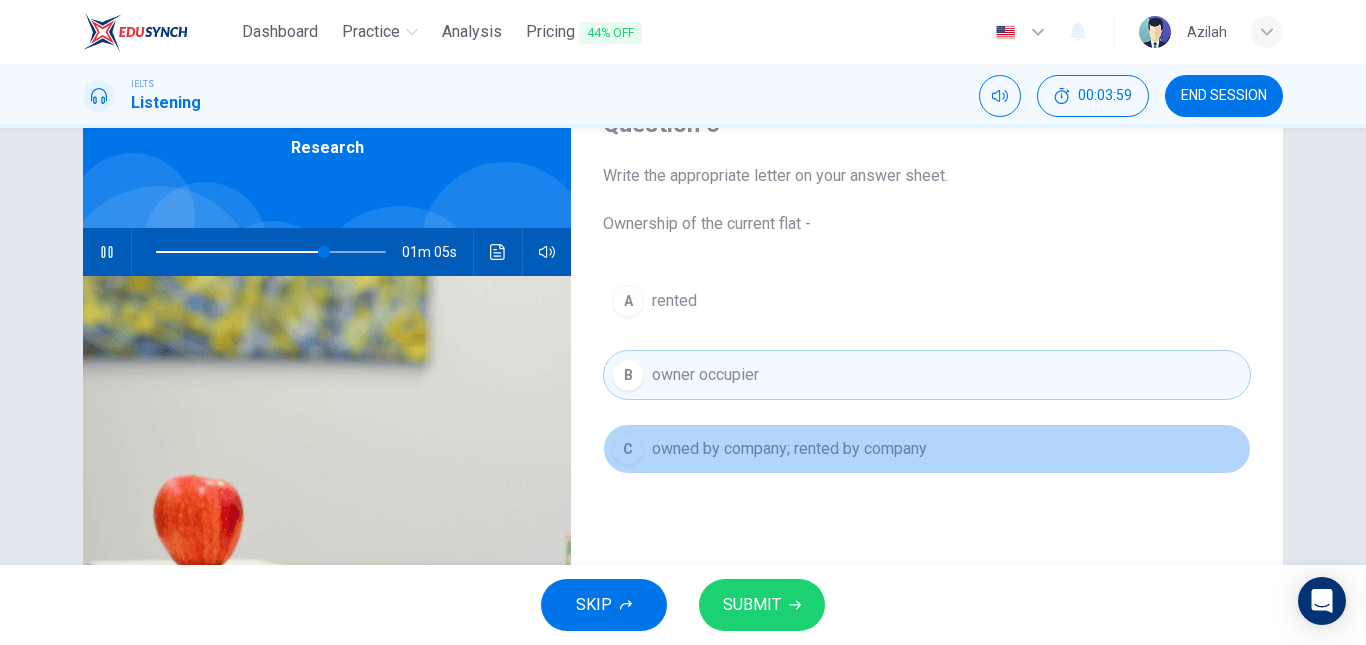 click on "owned by company; rented by company" at bounding box center (789, 449) 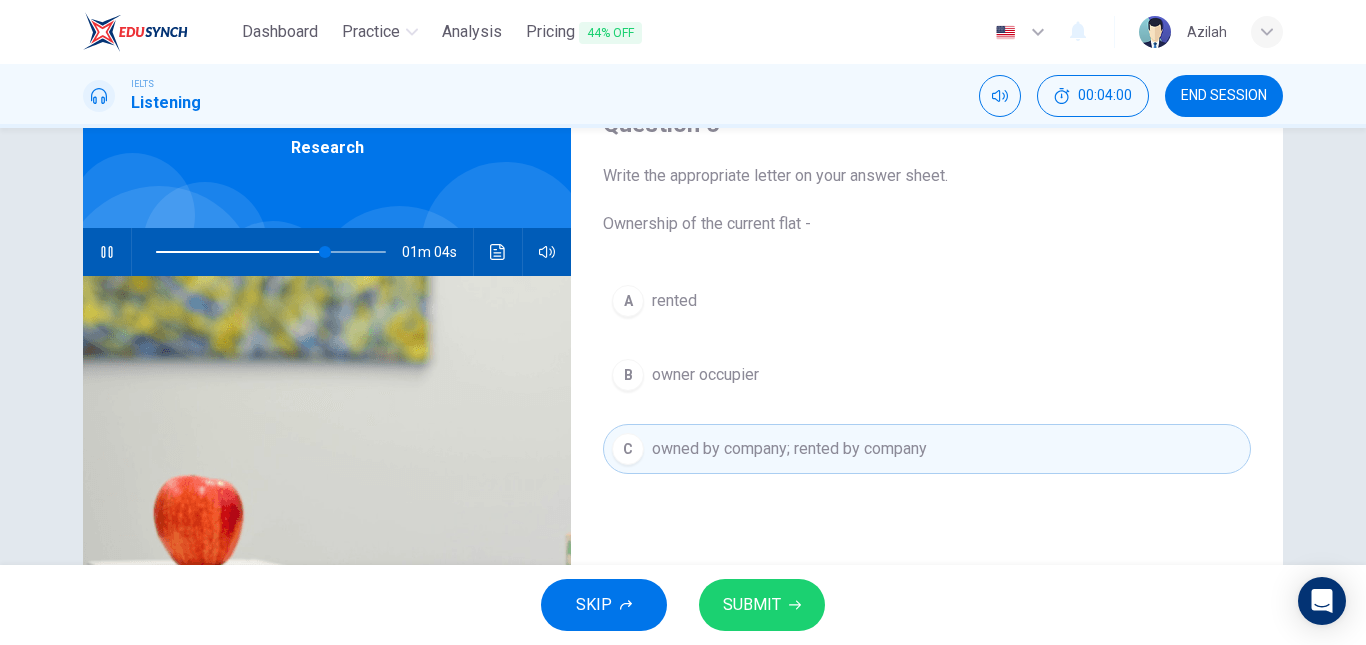 click on "owner occupier" at bounding box center (705, 375) 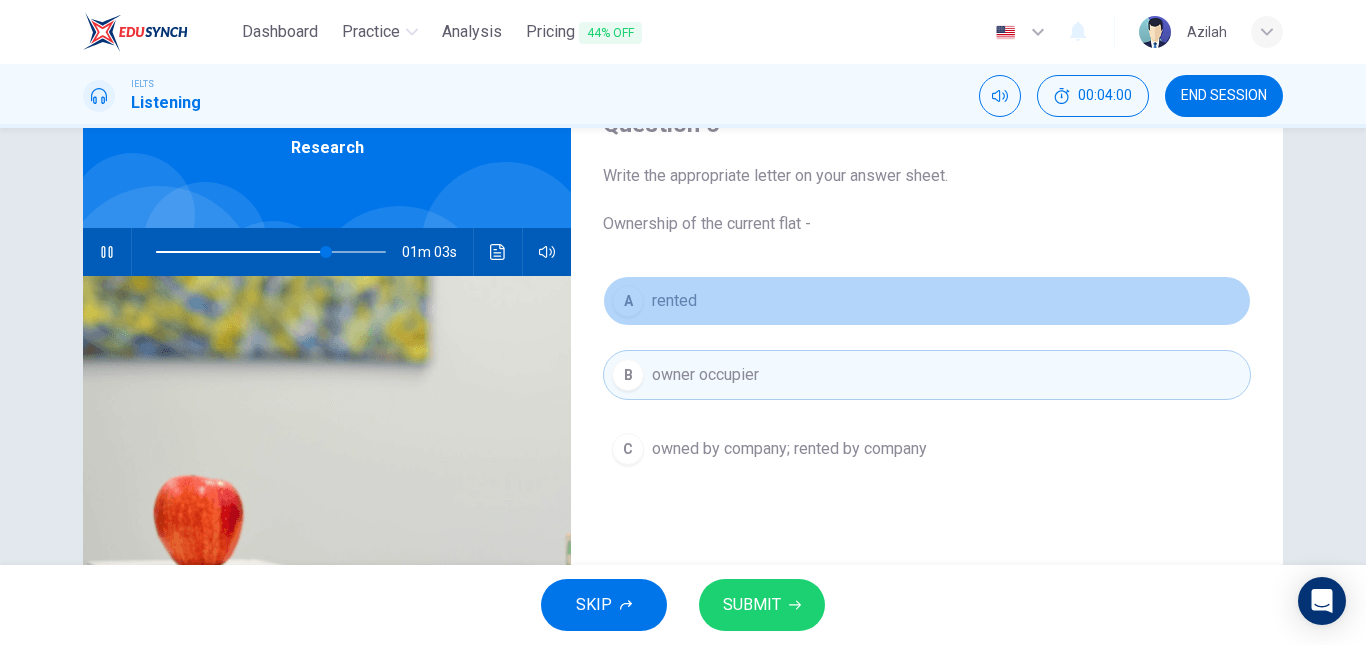 click on "rented" at bounding box center [674, 301] 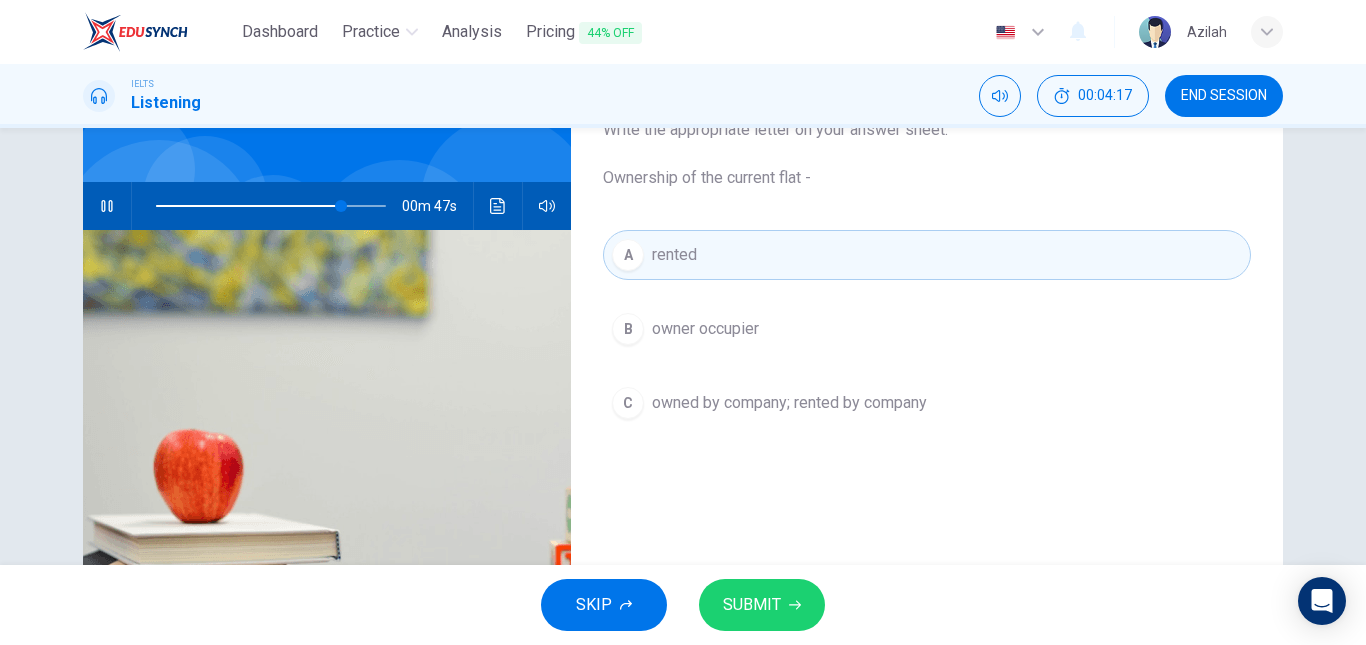 scroll, scrollTop: 100, scrollLeft: 0, axis: vertical 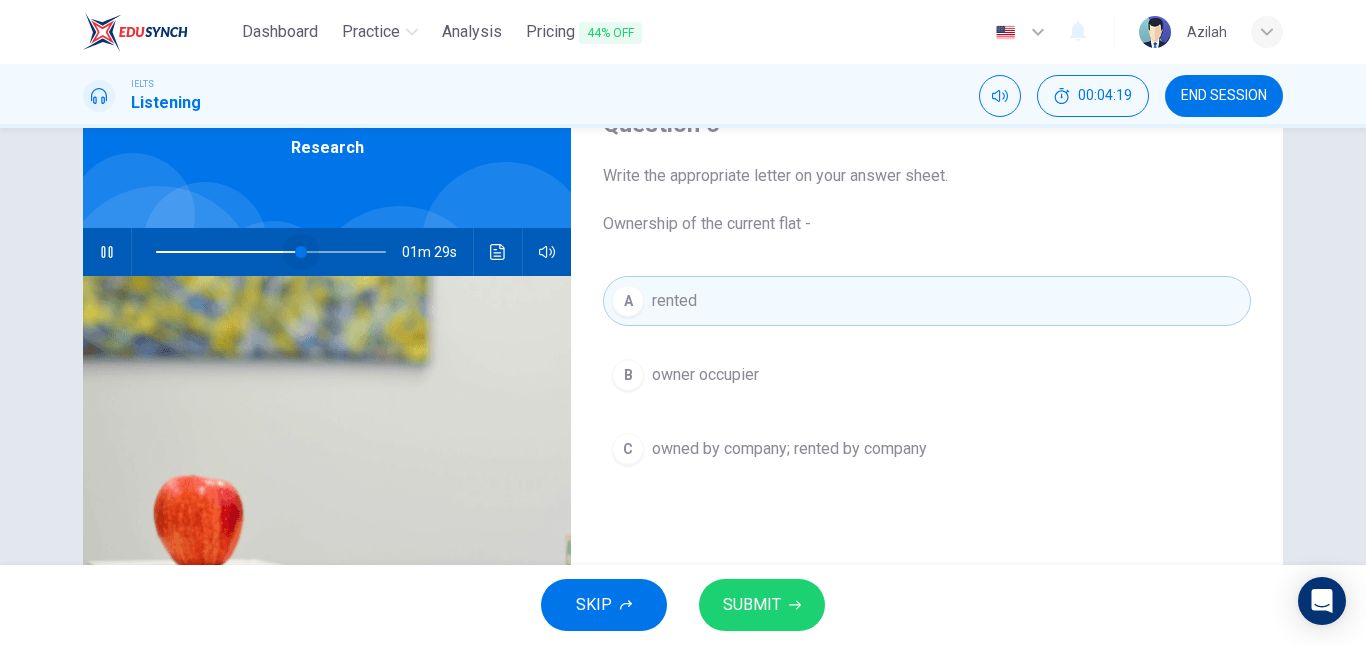 click at bounding box center (271, 252) 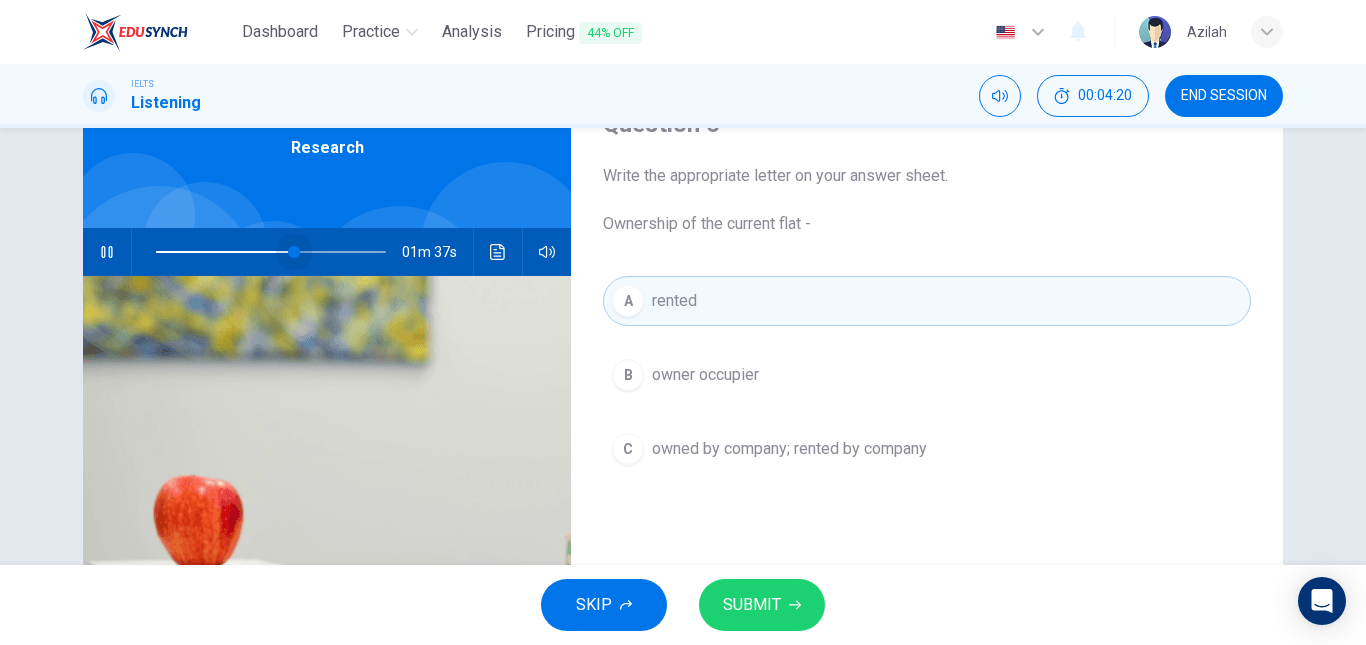 click at bounding box center [294, 252] 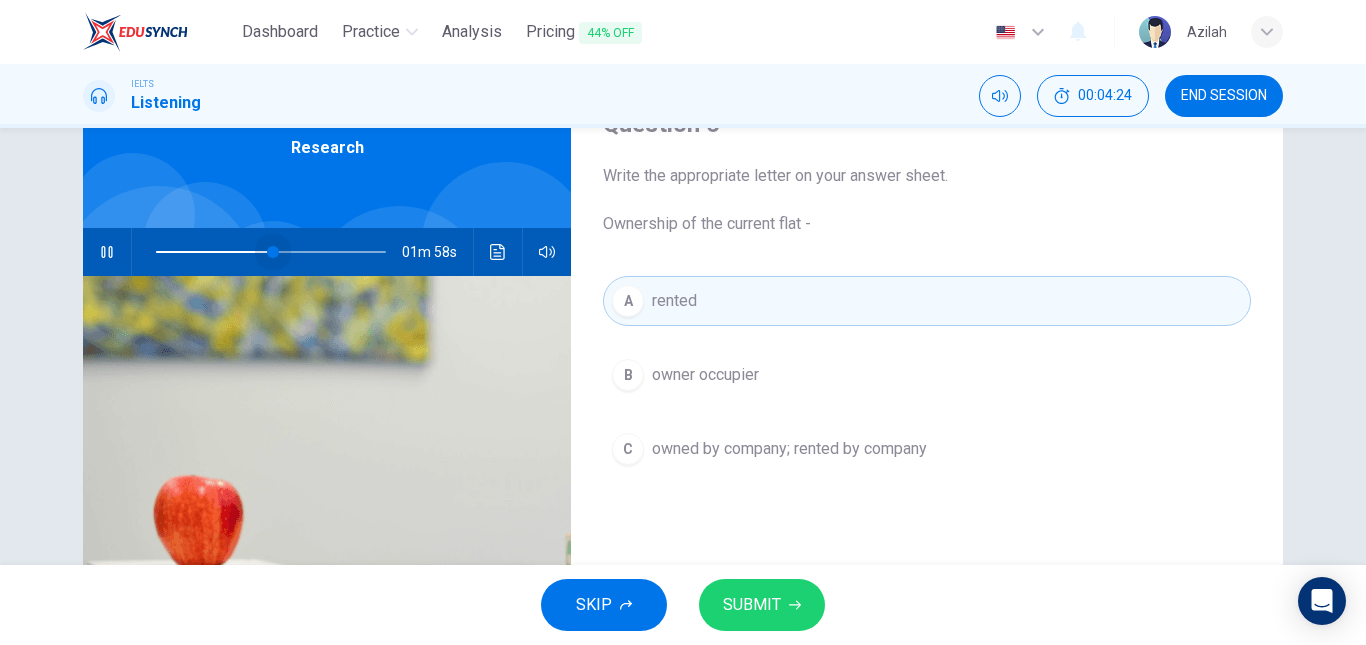 click at bounding box center (271, 252) 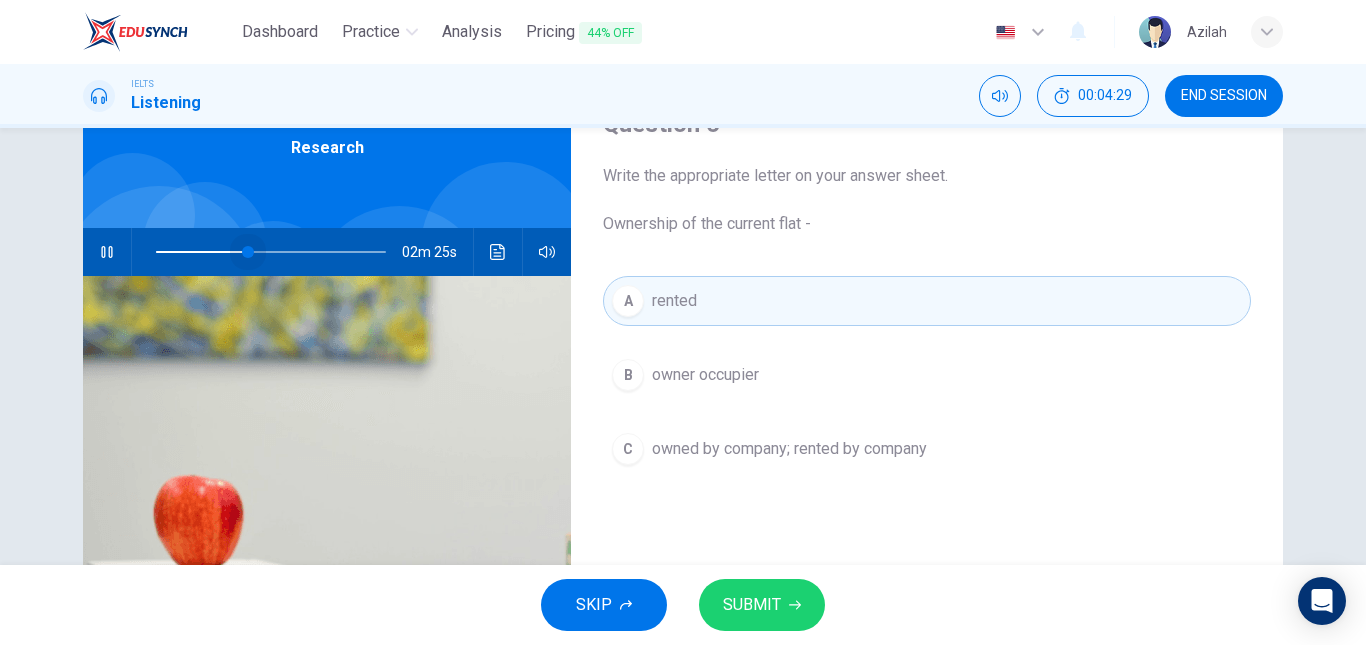 click at bounding box center (271, 252) 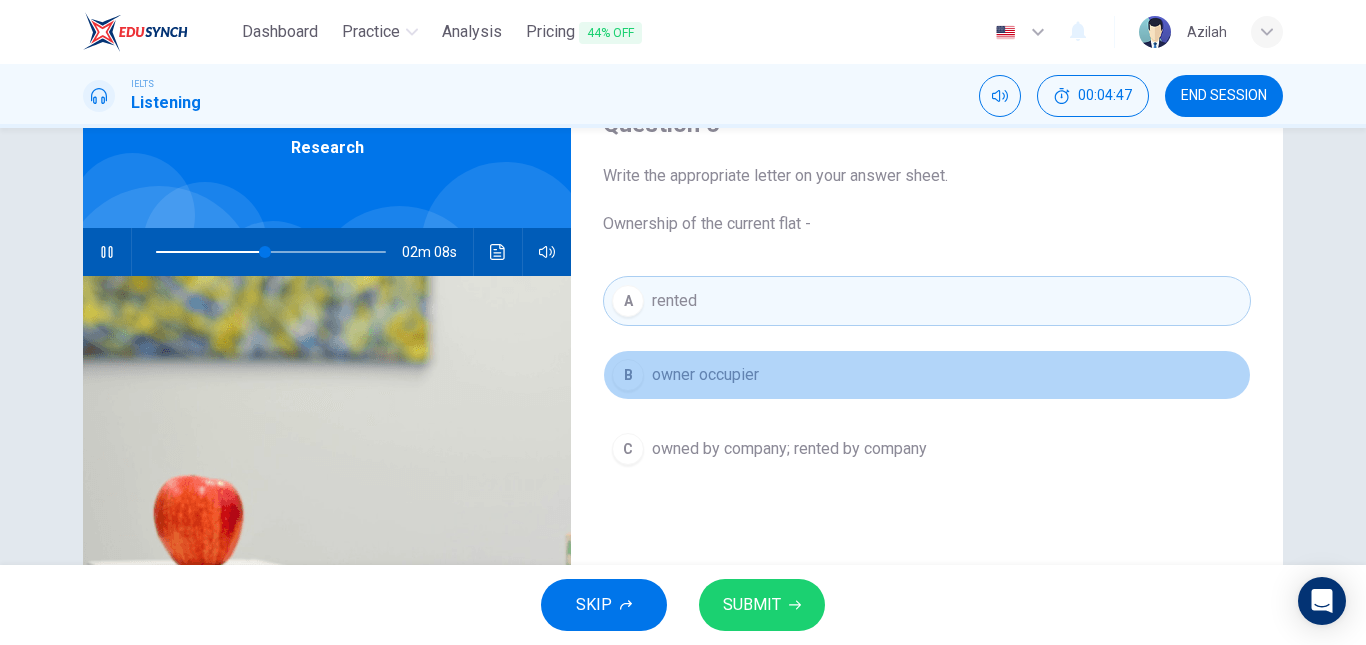 click on "owner occupier" at bounding box center [705, 375] 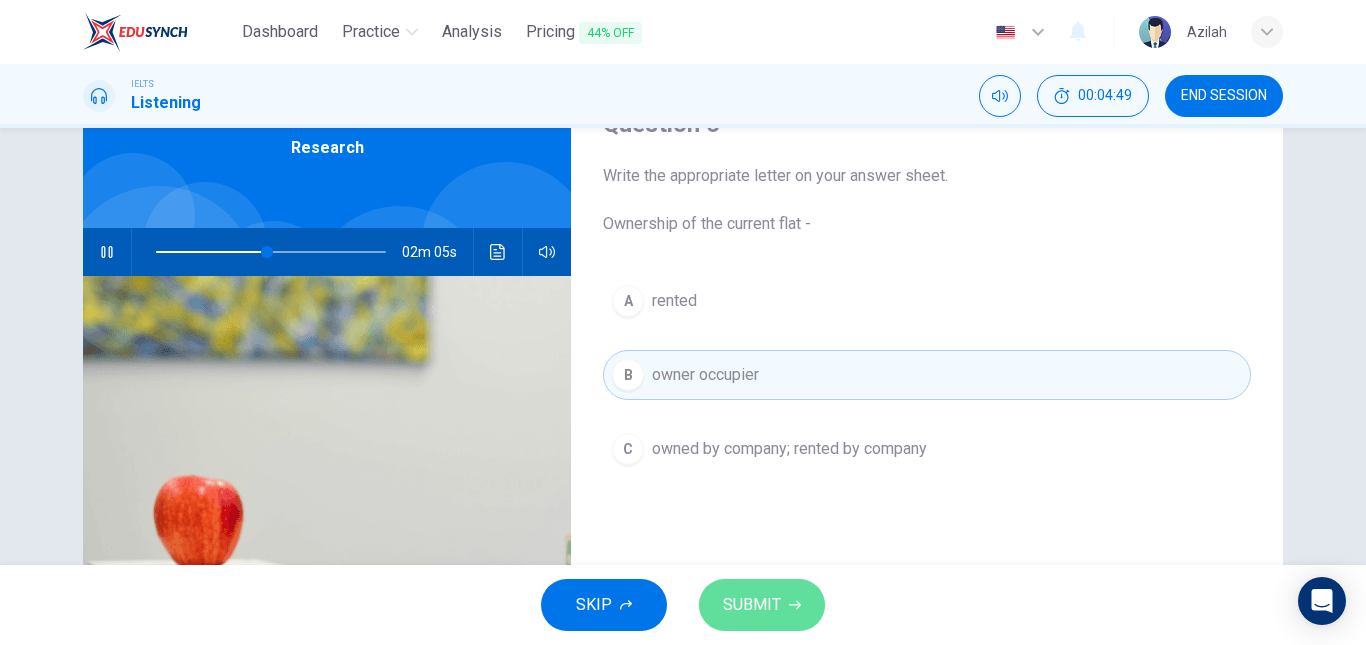 click on "SUBMIT" at bounding box center [752, 605] 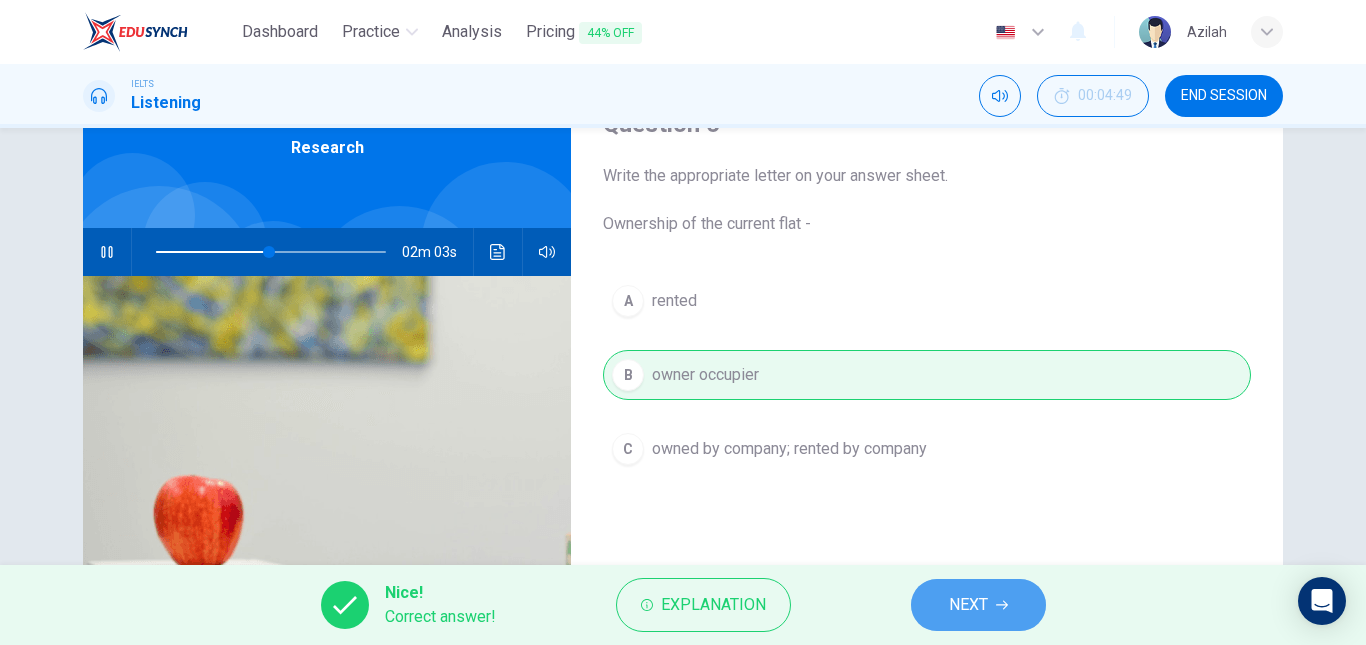 click on "NEXT" at bounding box center [978, 605] 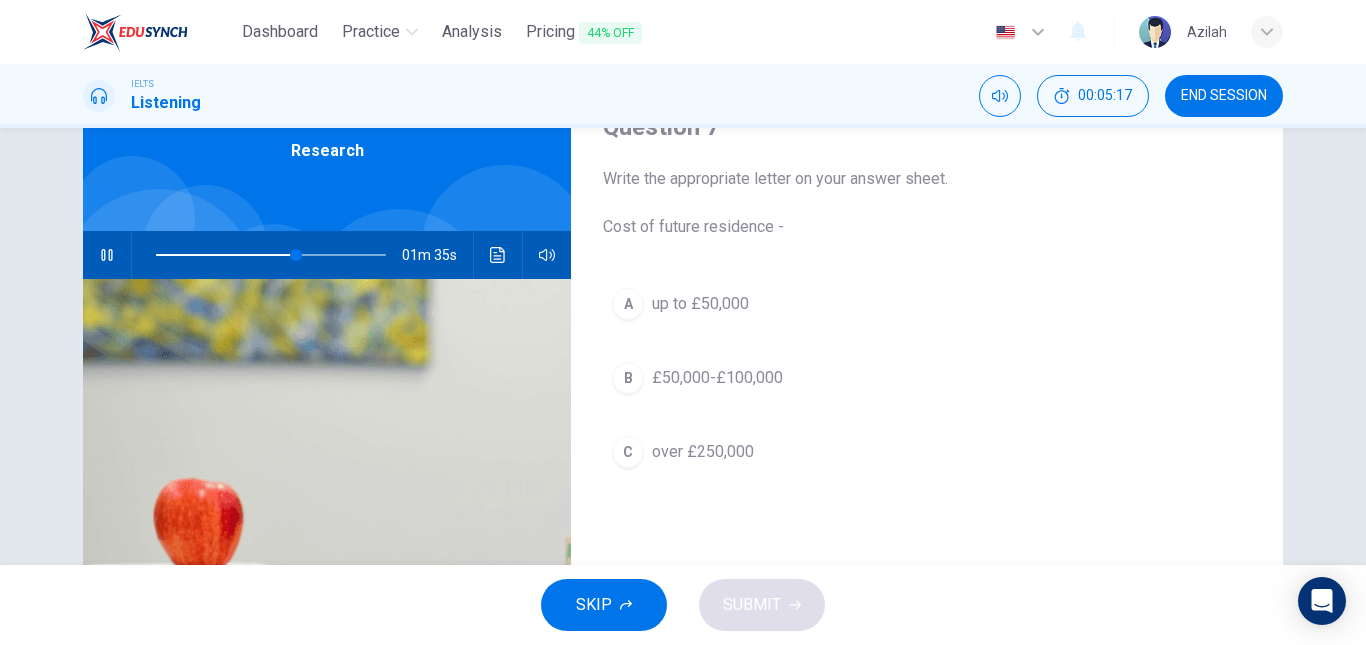 scroll, scrollTop: 100, scrollLeft: 0, axis: vertical 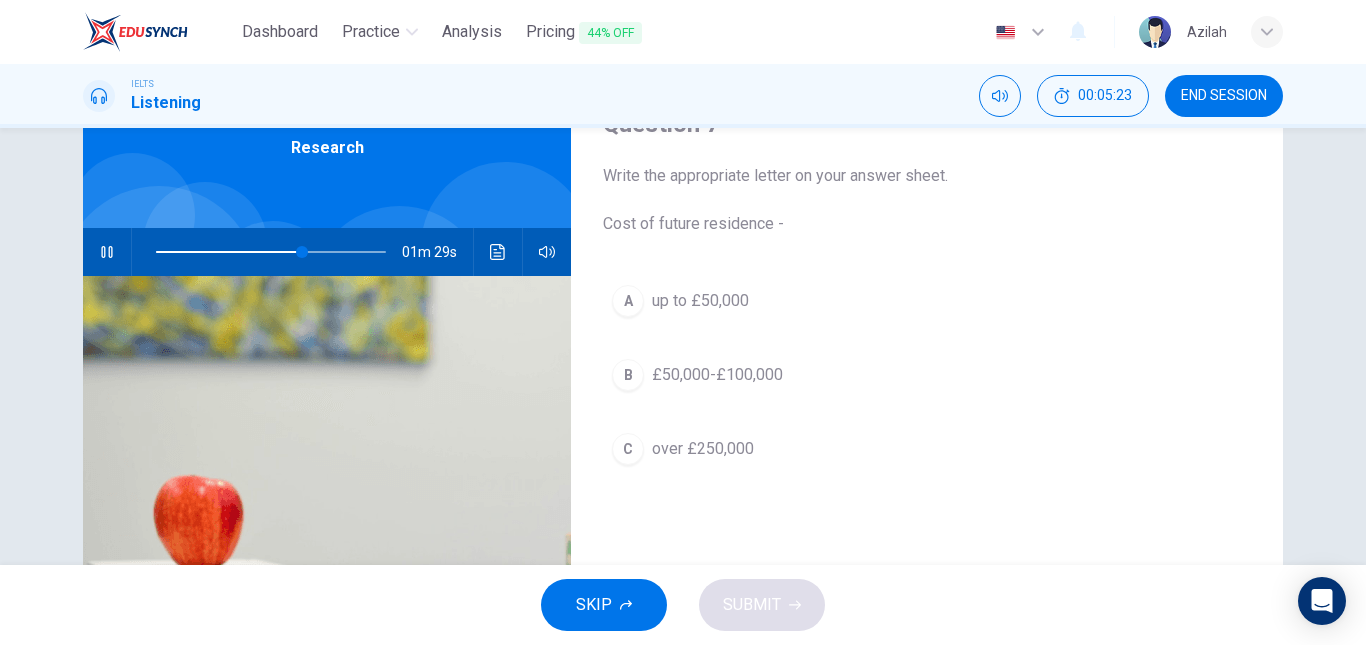 click on "up to £50,000" at bounding box center [700, 301] 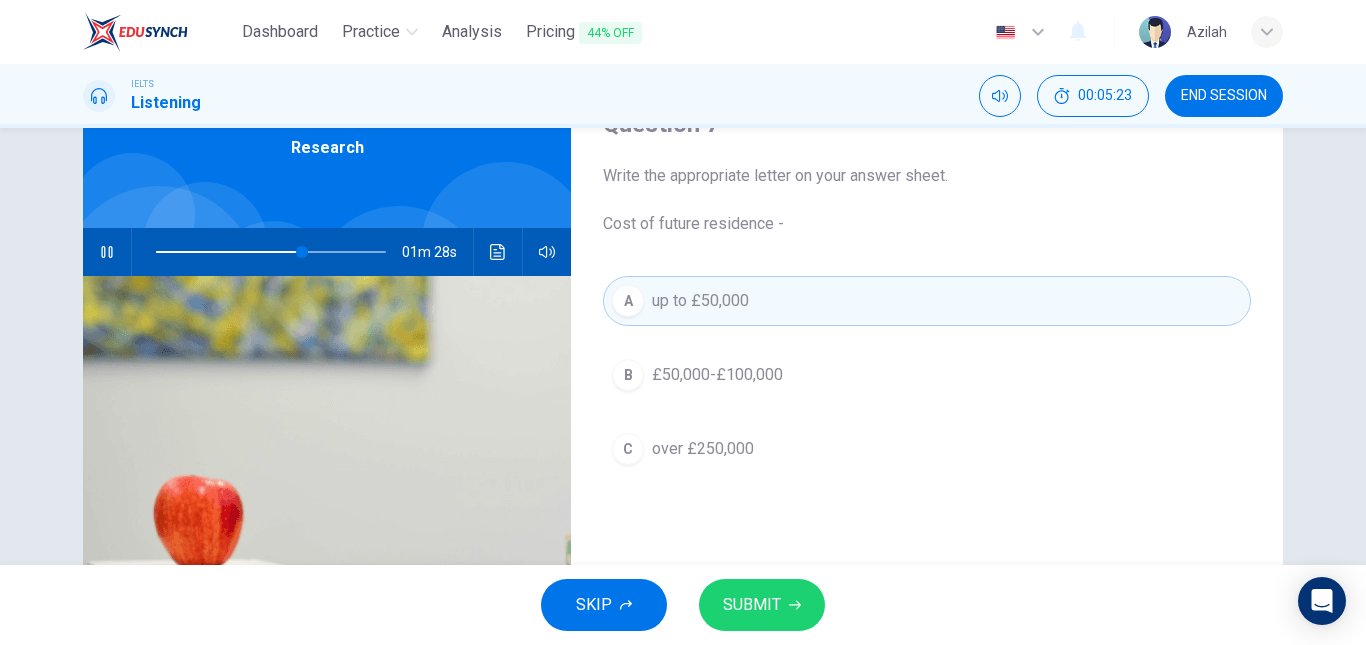 click on "£50,000-£100,000" at bounding box center [717, 375] 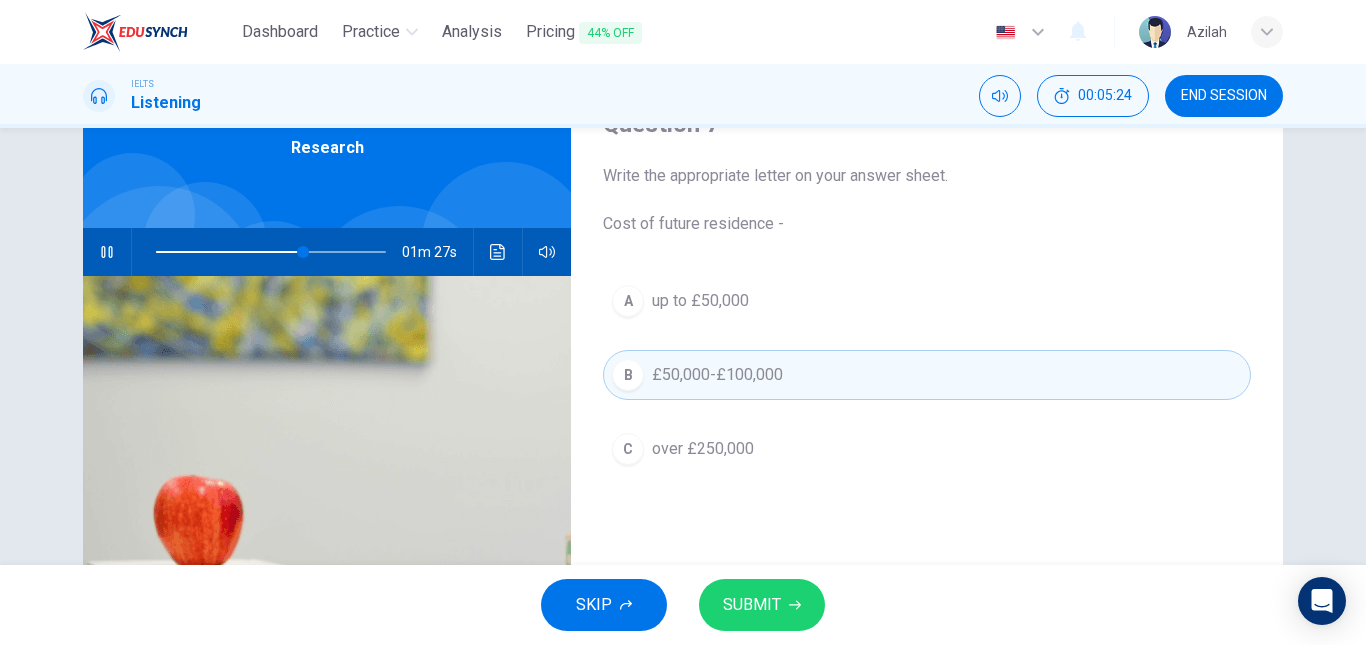 click on "over £250,000" at bounding box center (703, 449) 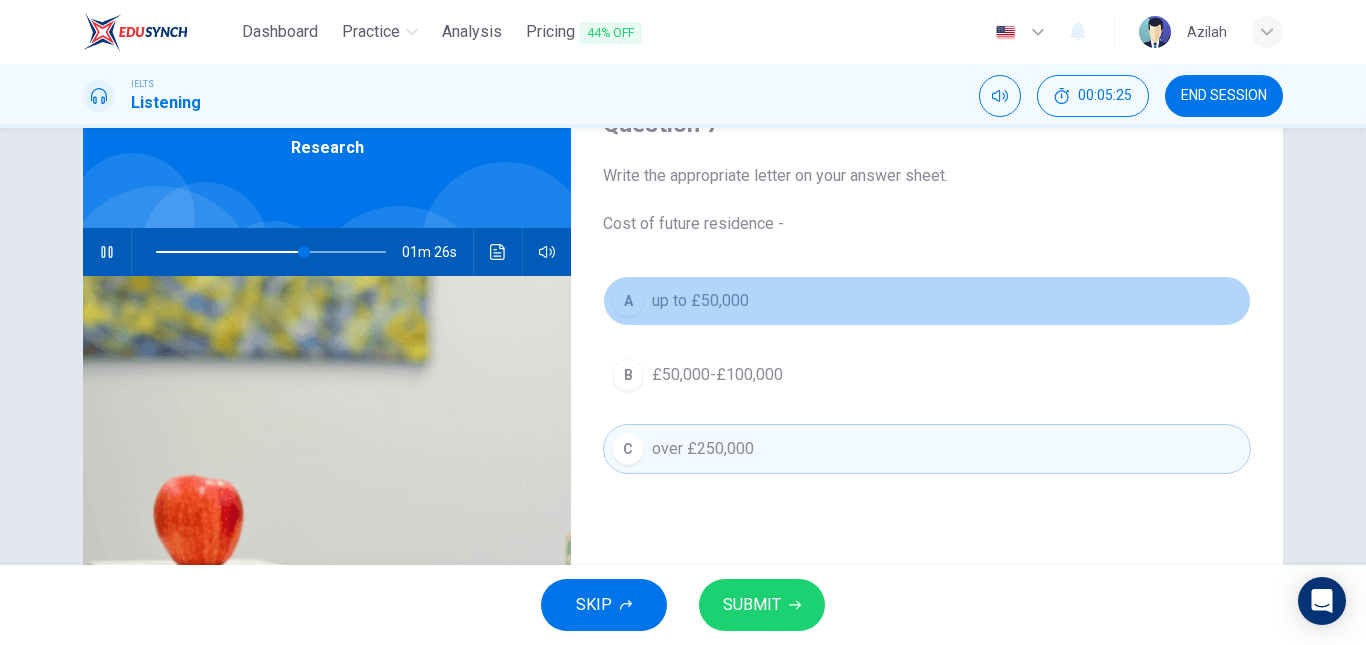 click on "A up to £50,000" at bounding box center (927, 301) 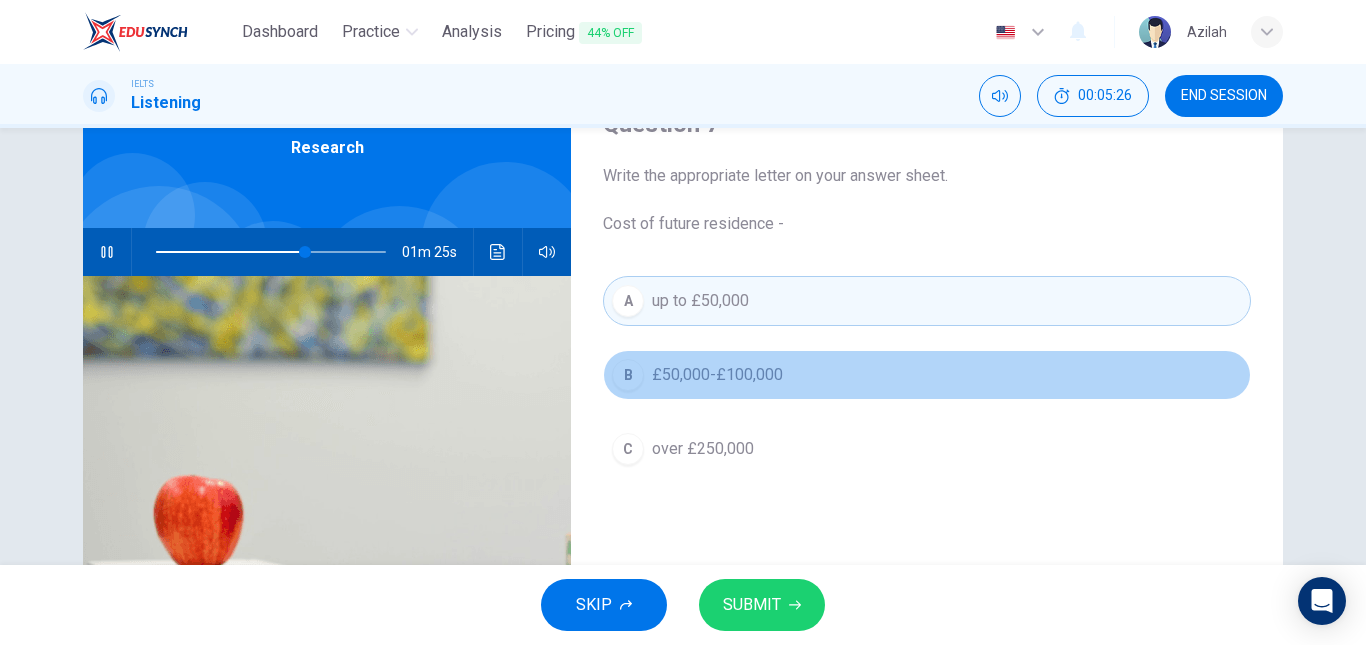 click on "B £50,000-£100,000" at bounding box center (927, 375) 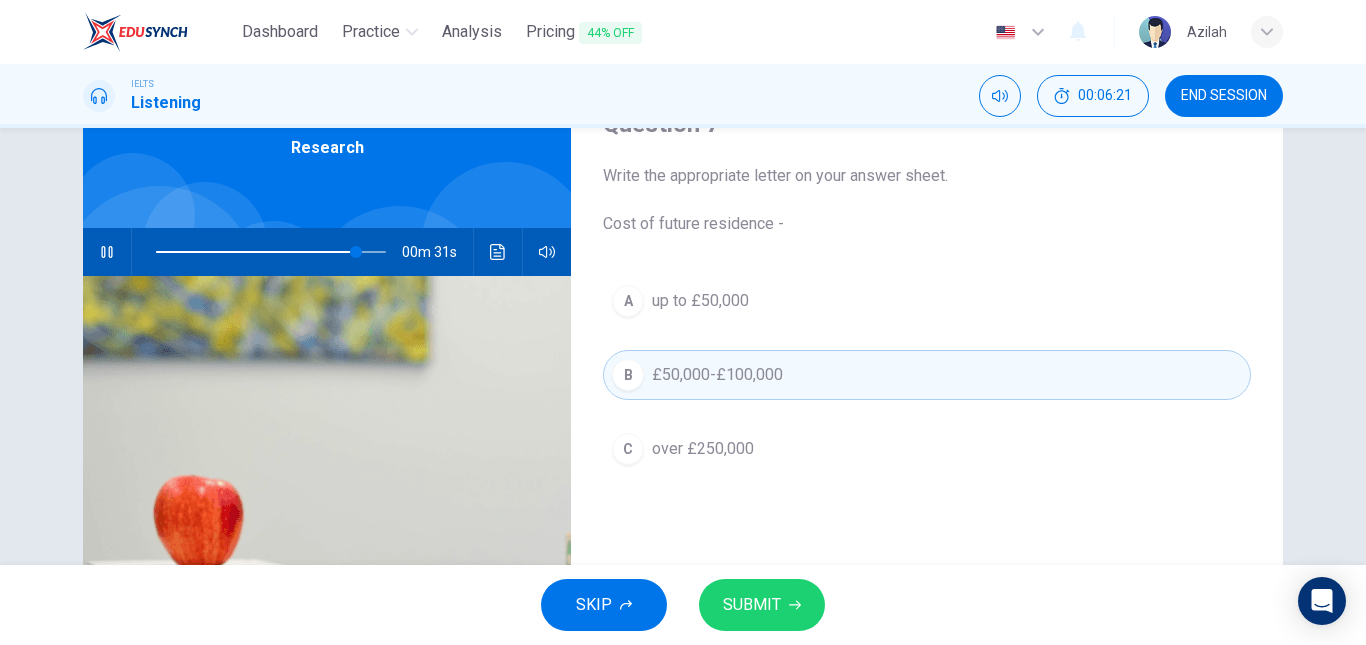 click on "over £250,000" at bounding box center (703, 449) 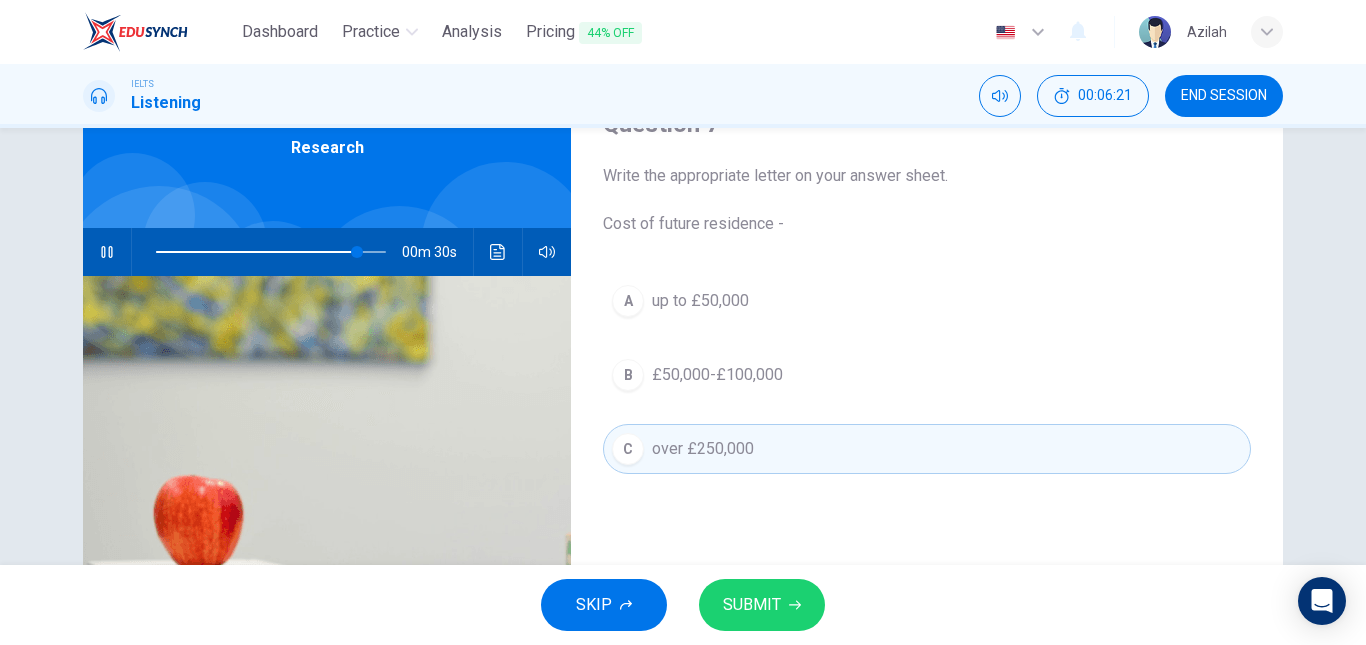 click on "A up to £50,000" at bounding box center [927, 301] 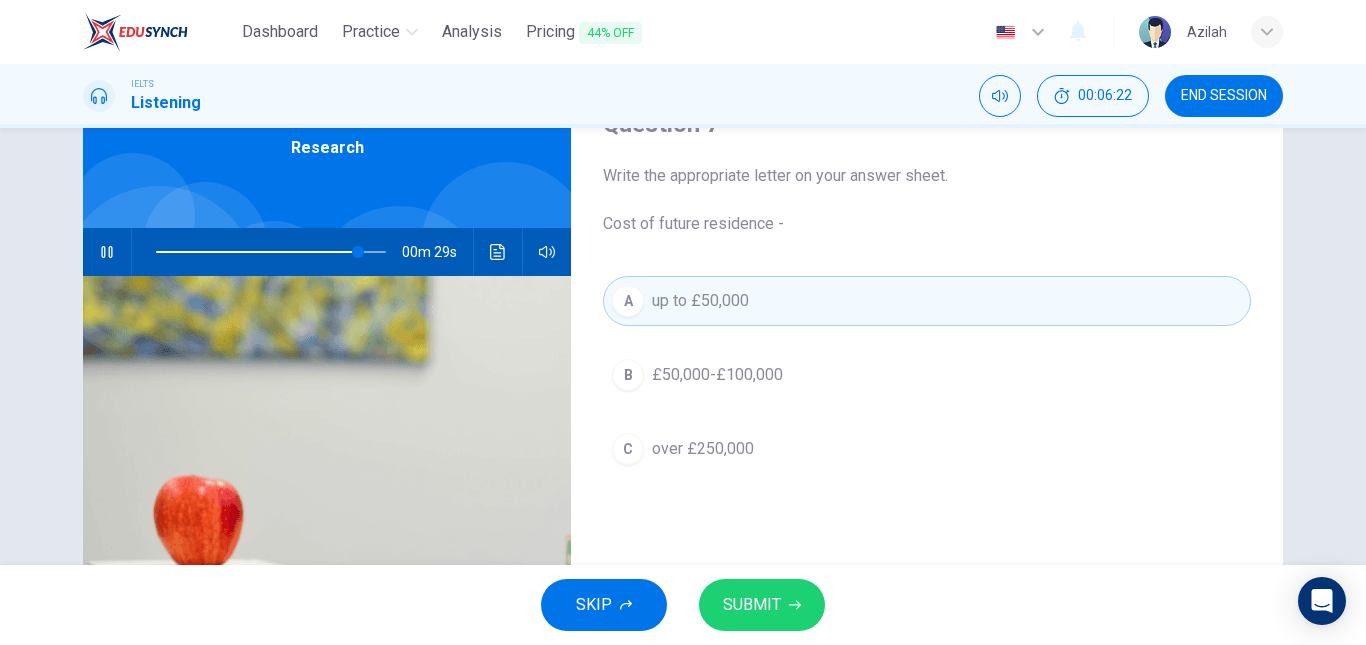 click on "A up to £50,000 B £50,000-£100,000 C over £250,000" at bounding box center [927, 395] 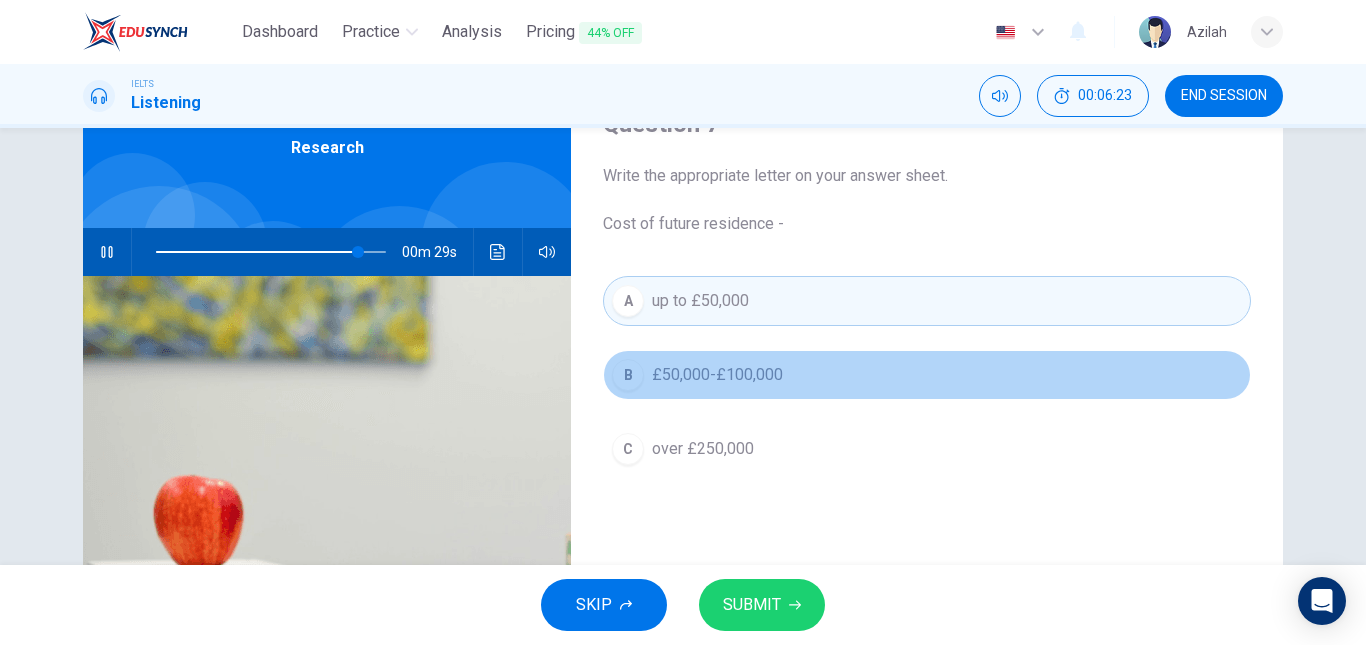 click on "B £50,000-£100,000" at bounding box center (927, 375) 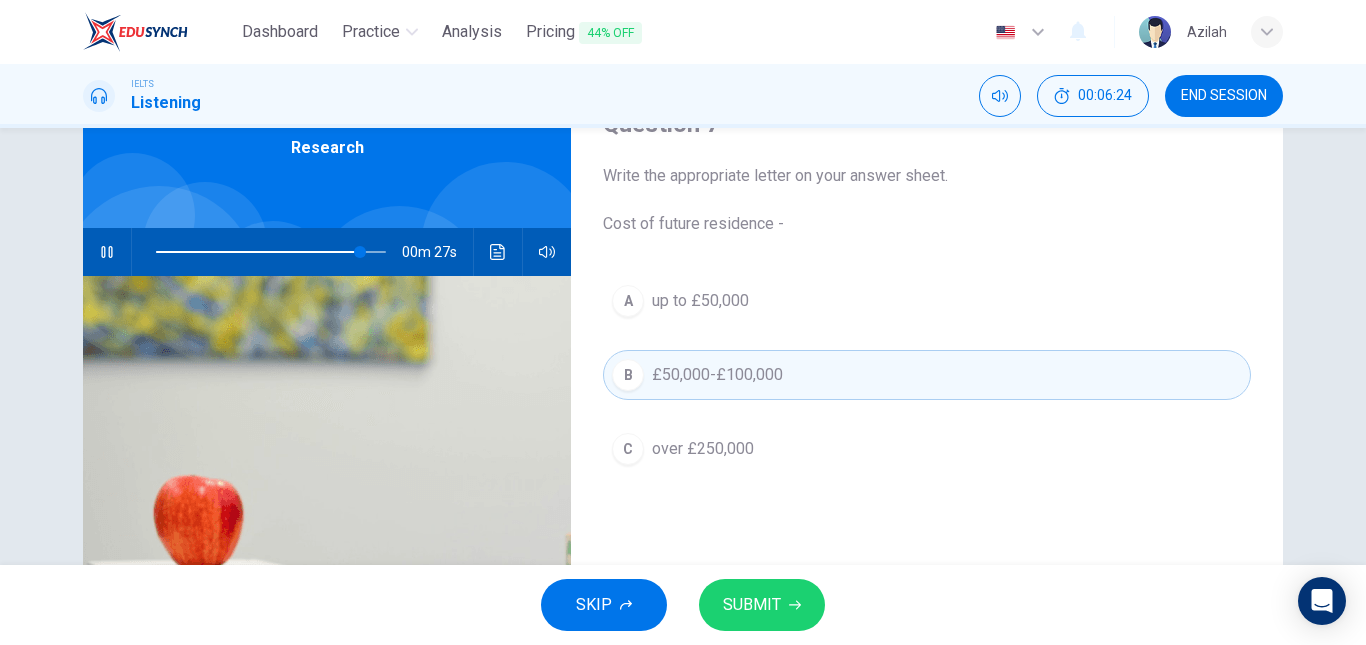 click on "A up to £50,000 B £50,000-£100,000 C over £250,000" at bounding box center (927, 395) 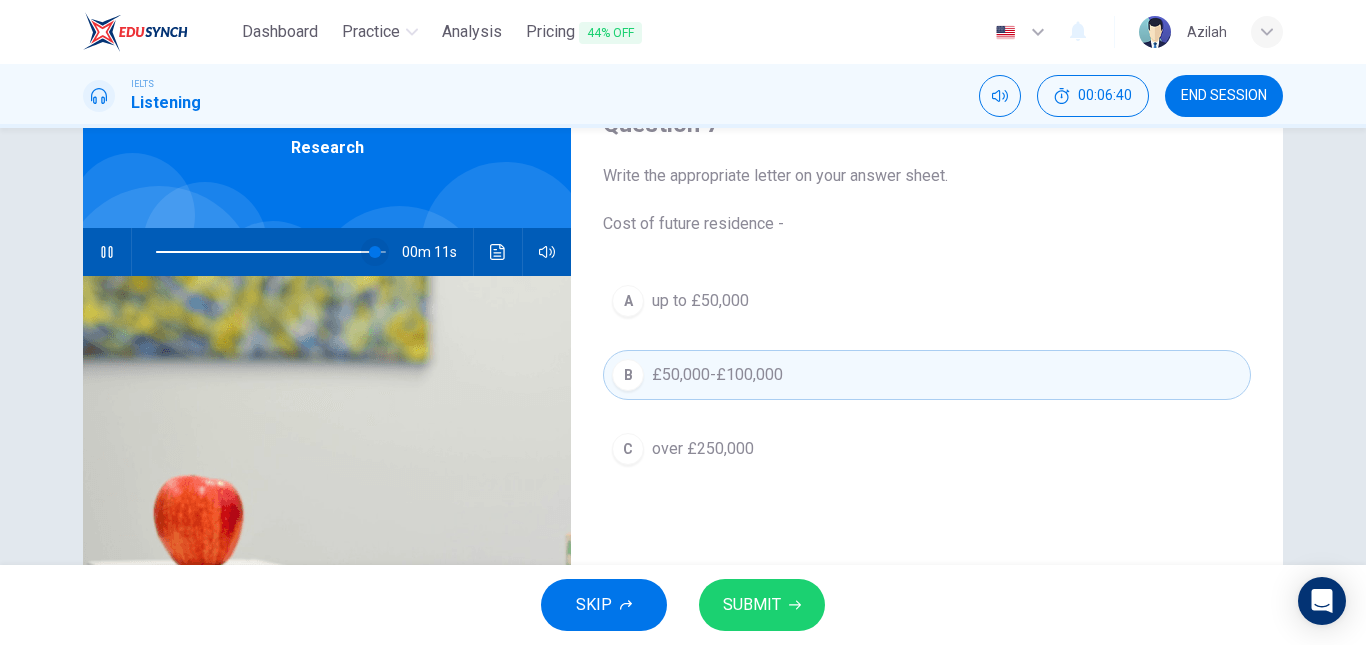 click at bounding box center [375, 252] 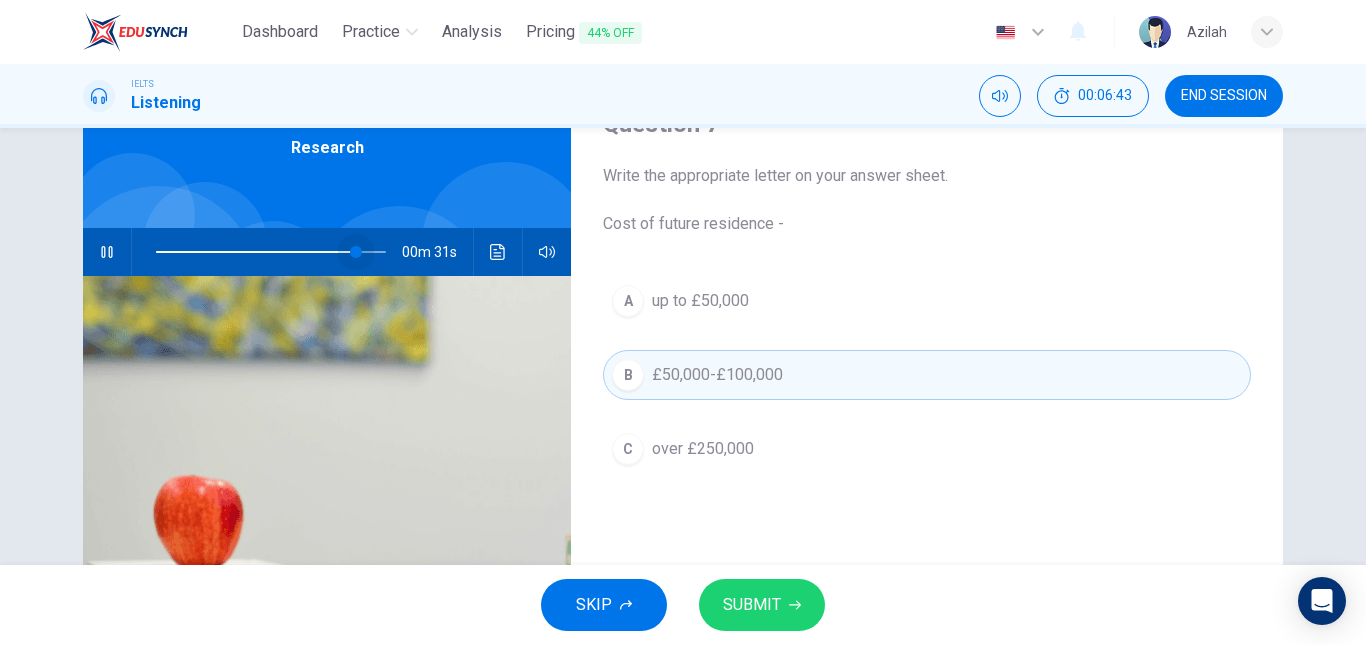 click at bounding box center [356, 252] 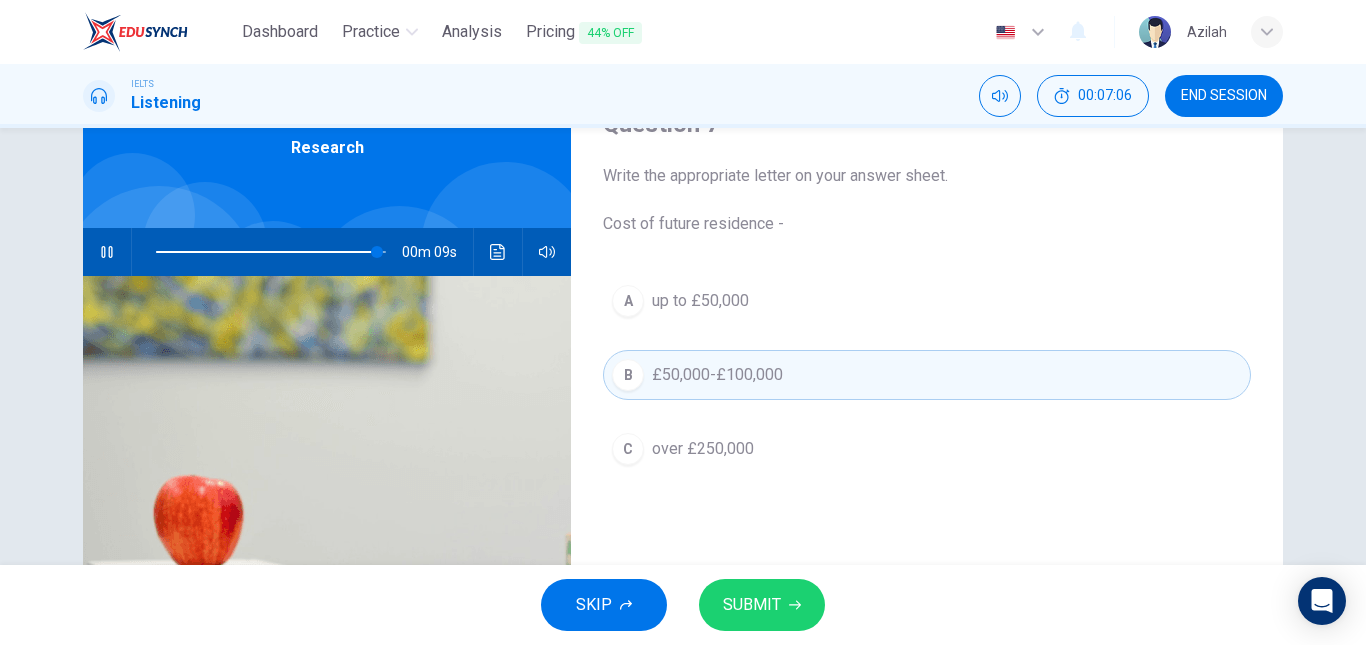 click at bounding box center (271, 252) 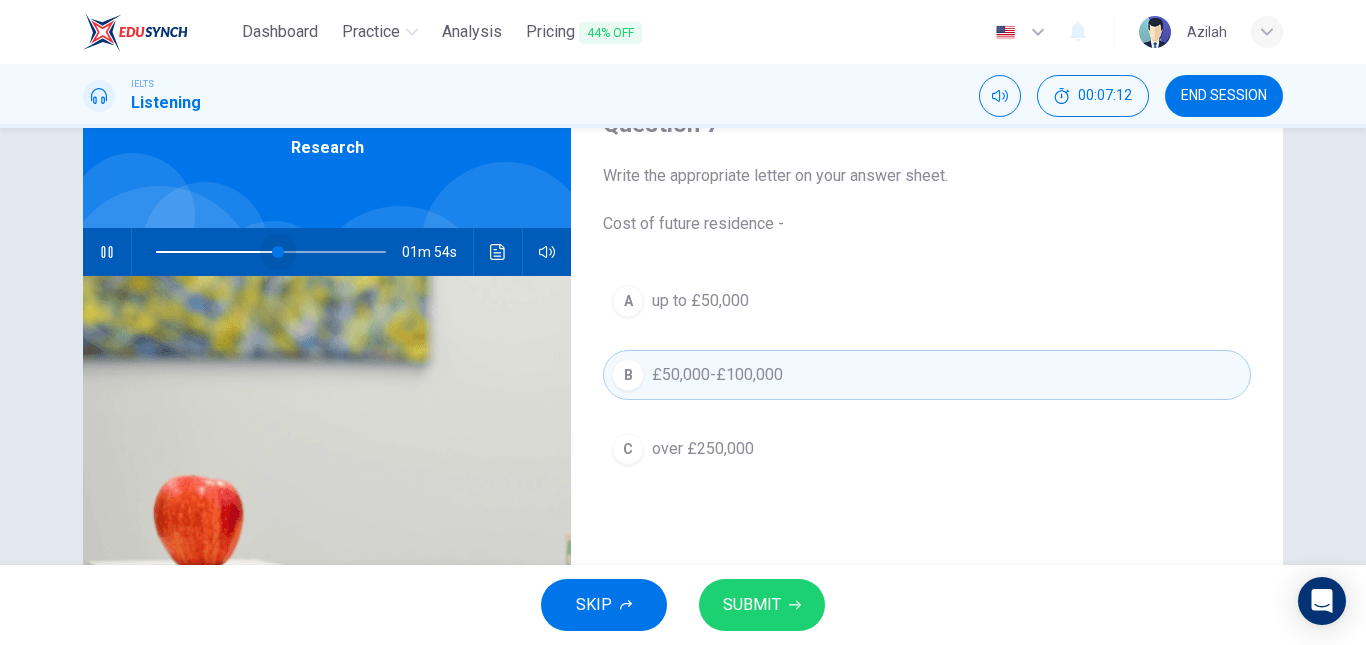 click at bounding box center (278, 252) 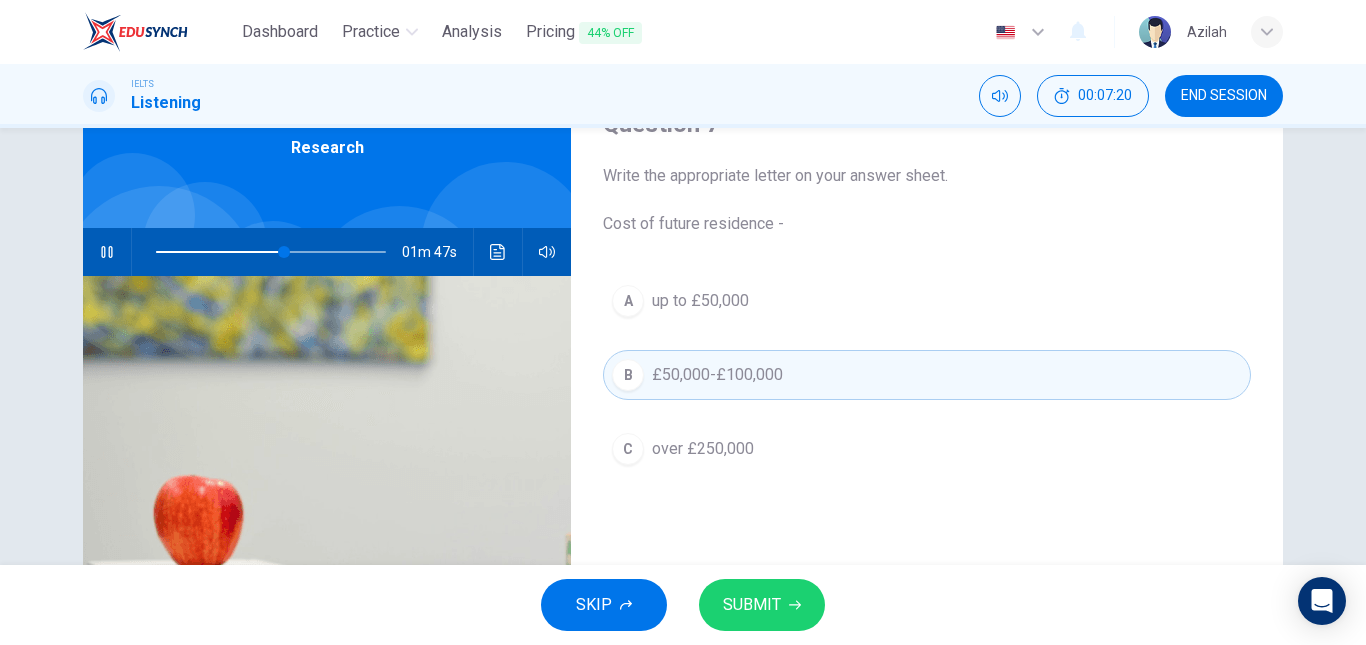 click on "SUBMIT" at bounding box center (762, 605) 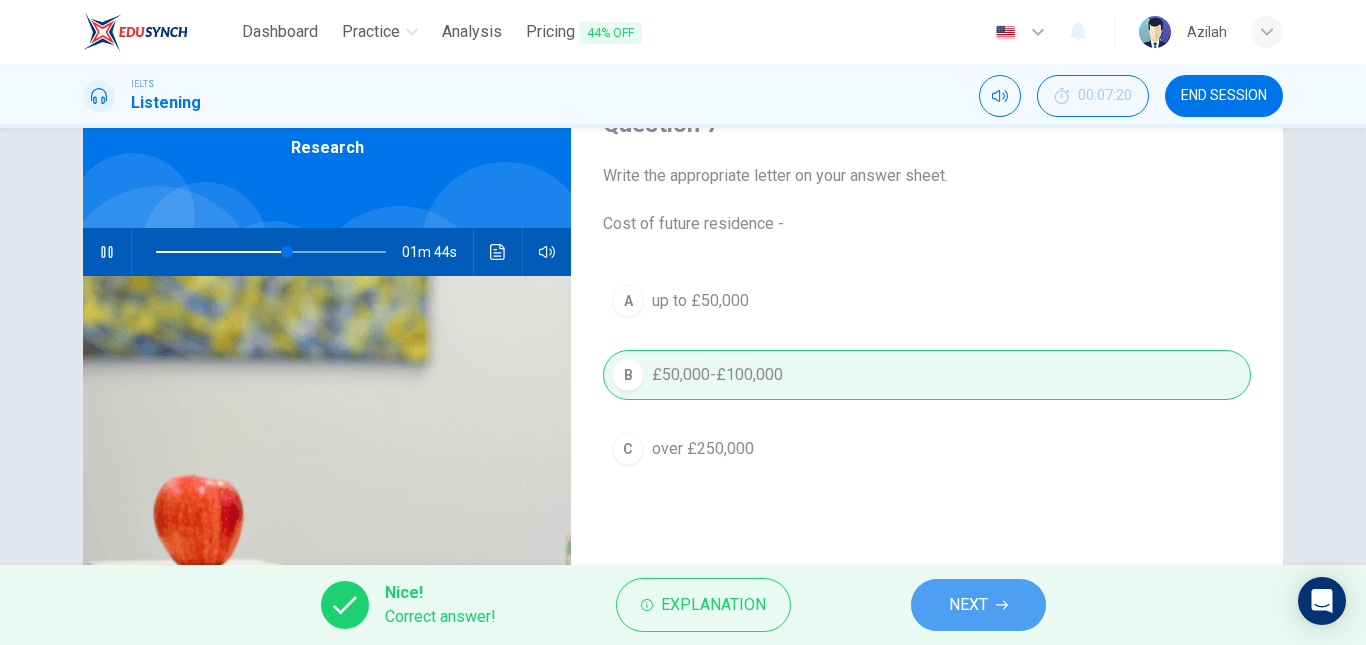 click on "NEXT" at bounding box center [978, 605] 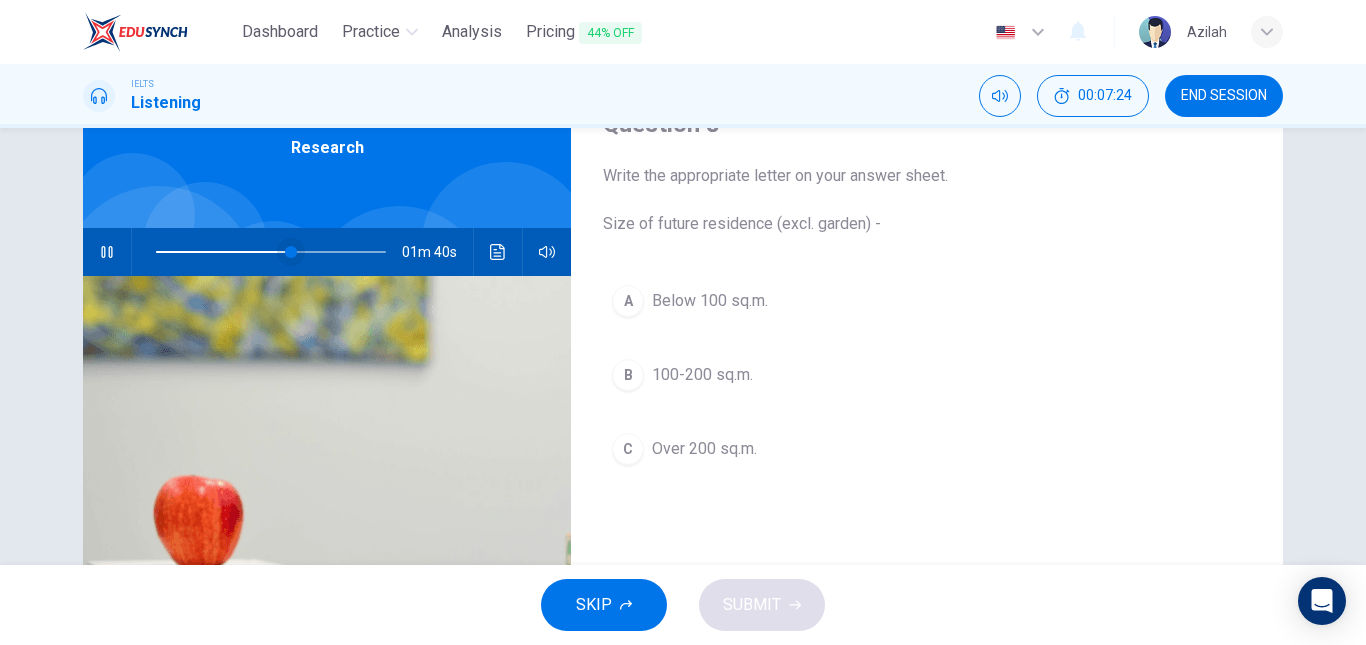 click at bounding box center (291, 252) 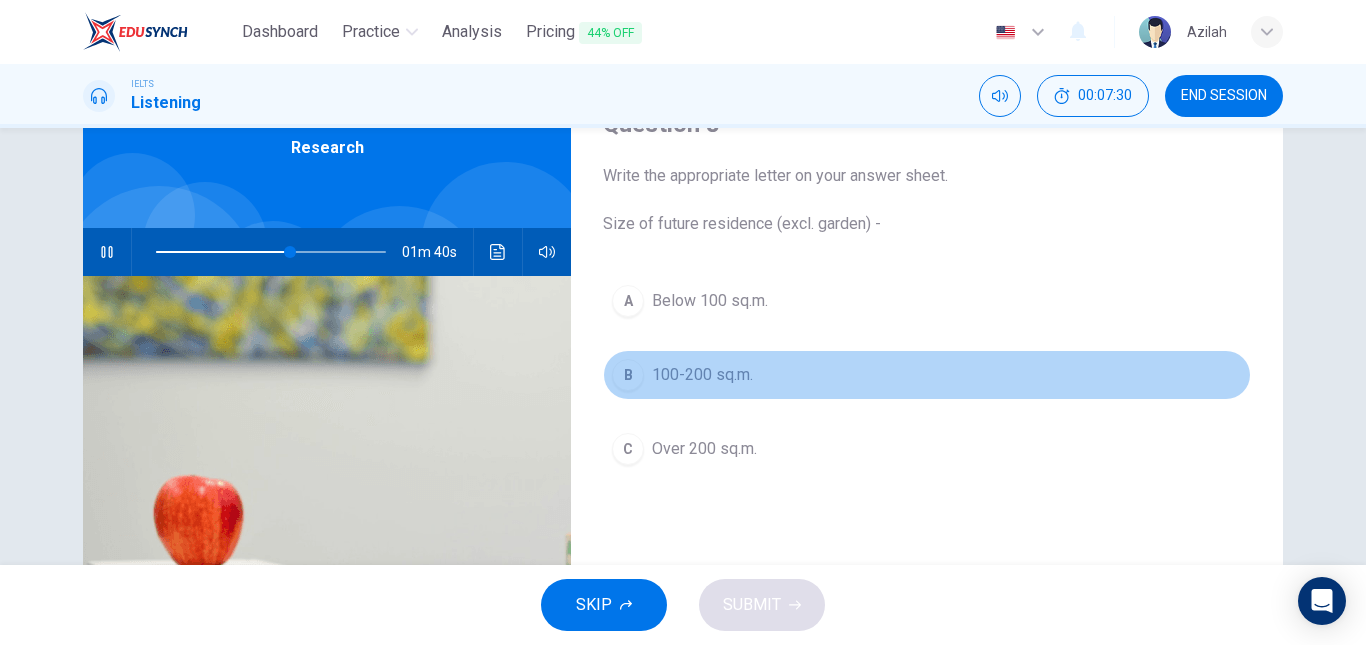 click on "100-200 sq.m." at bounding box center [702, 375] 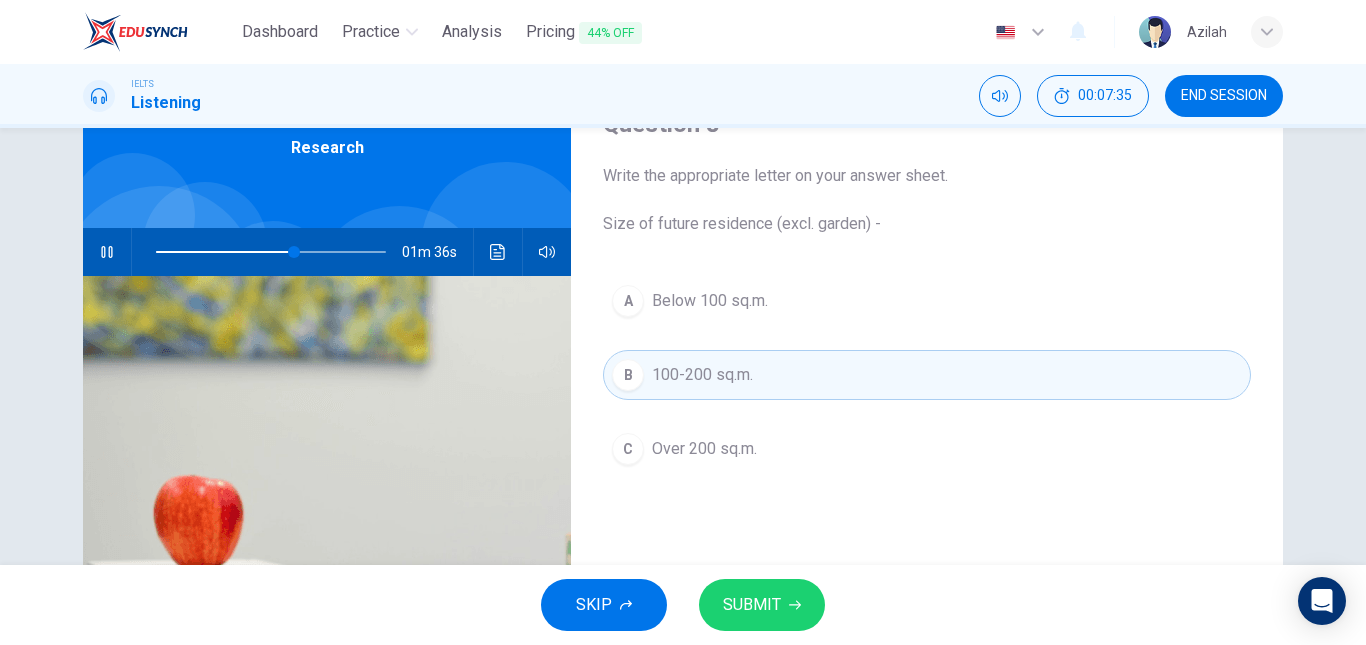 click on "SUBMIT" at bounding box center [752, 605] 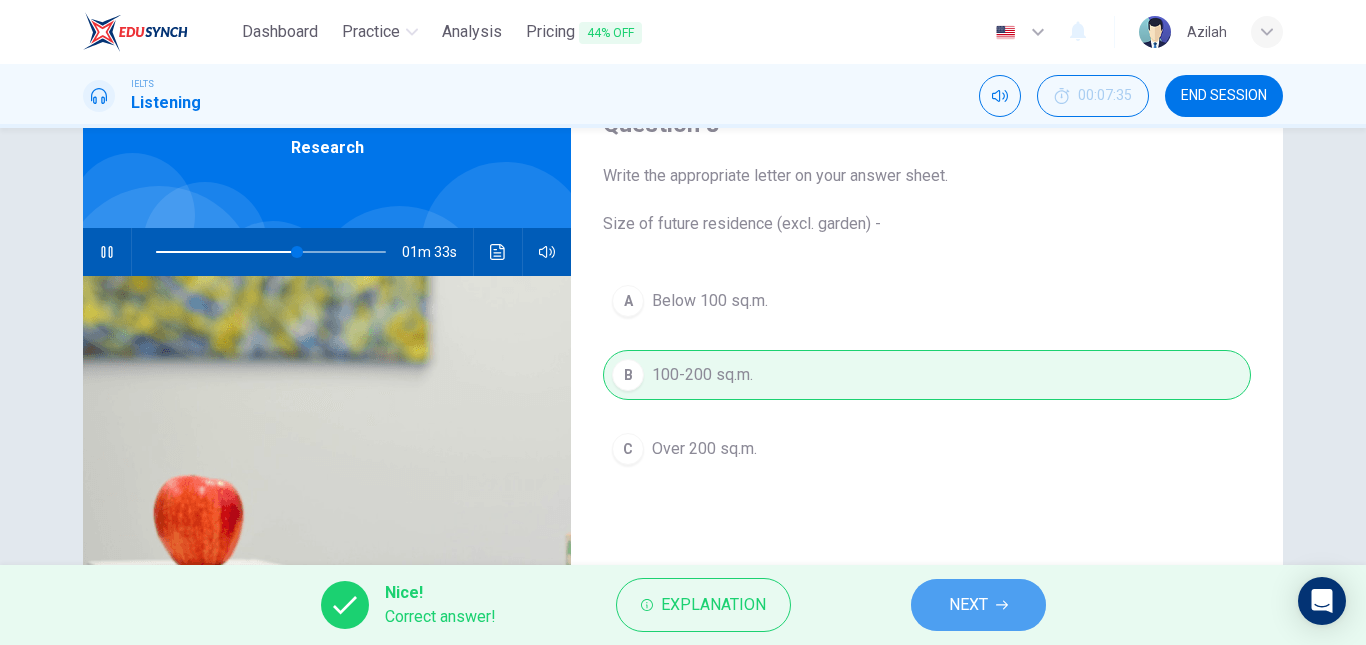click on "NEXT" at bounding box center [968, 605] 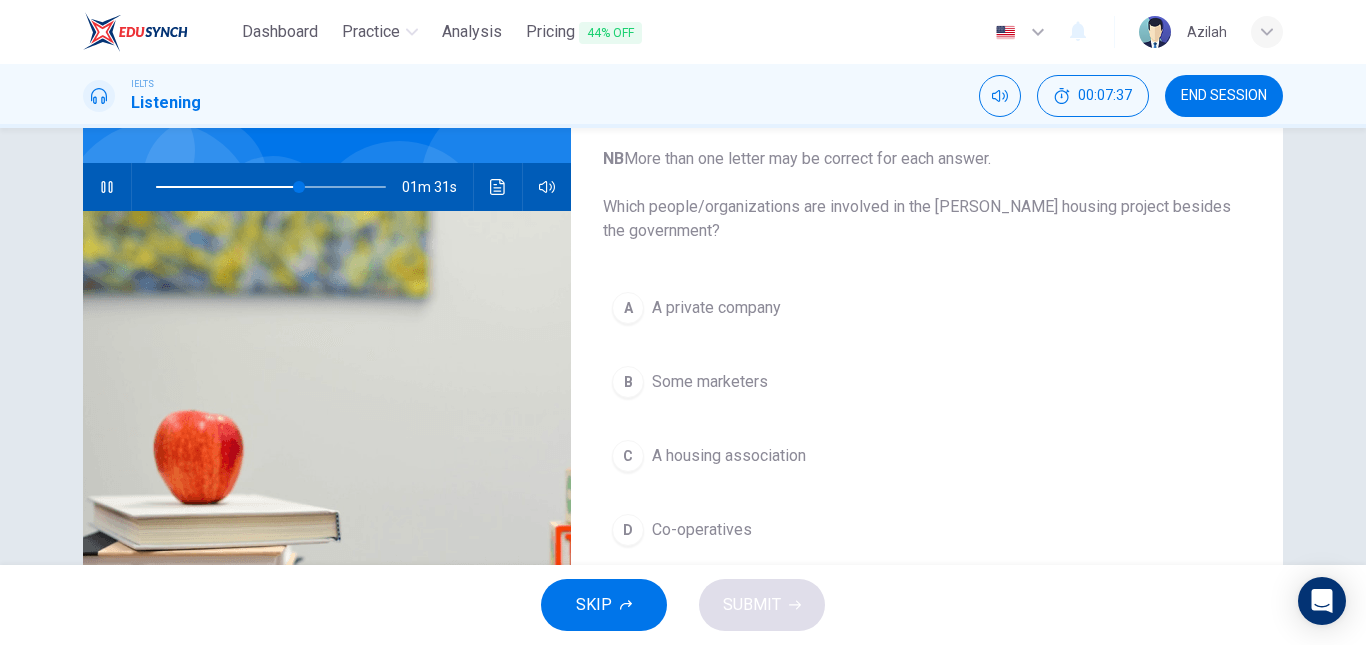 scroll, scrollTop: 200, scrollLeft: 0, axis: vertical 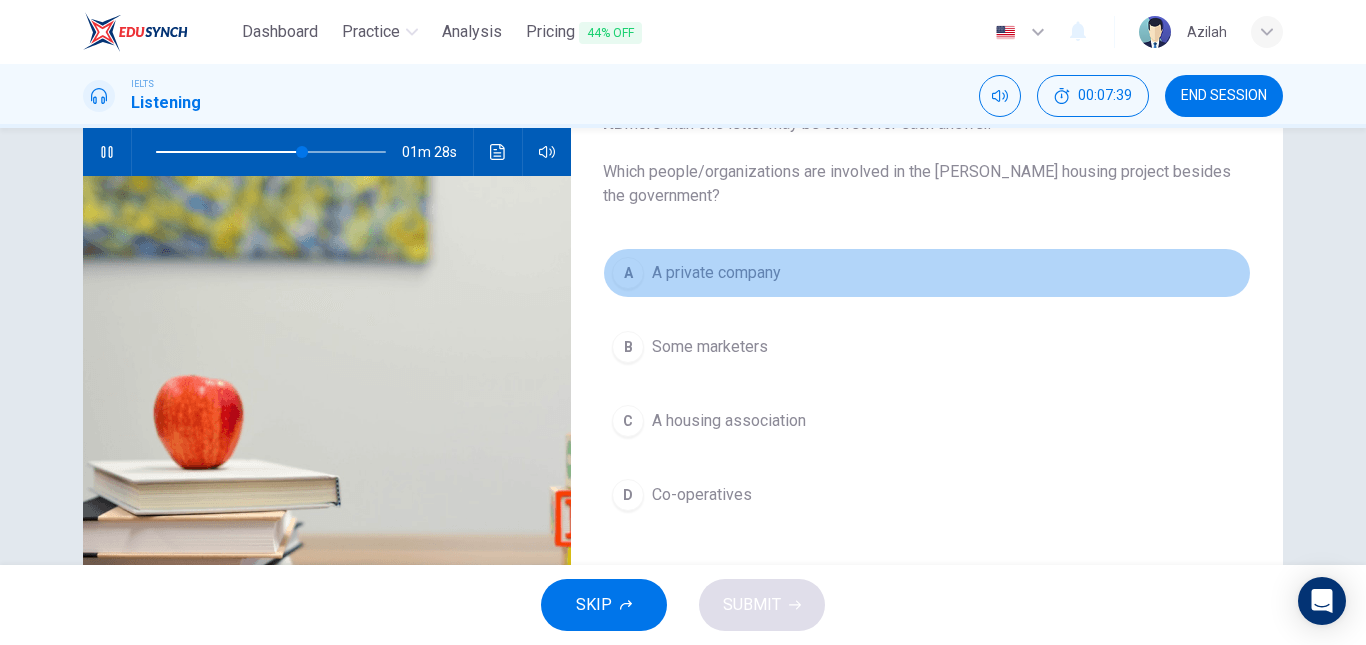 click on "A private company" at bounding box center [716, 273] 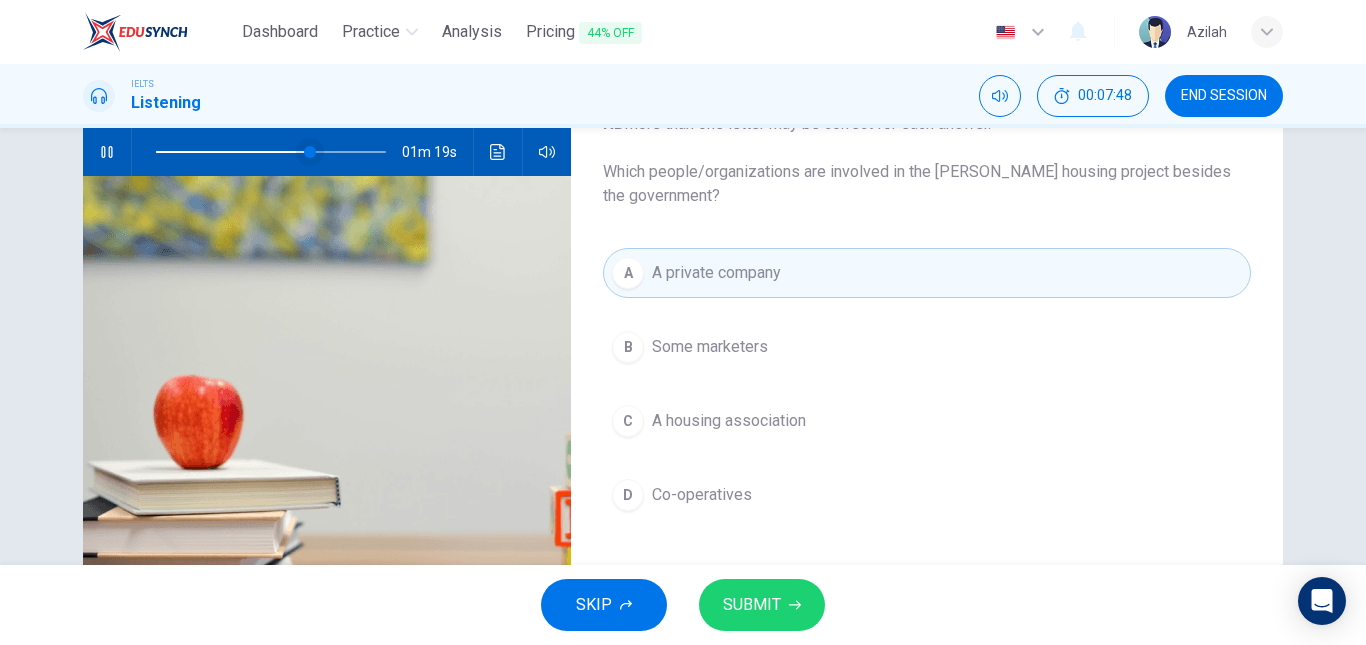 click at bounding box center [310, 152] 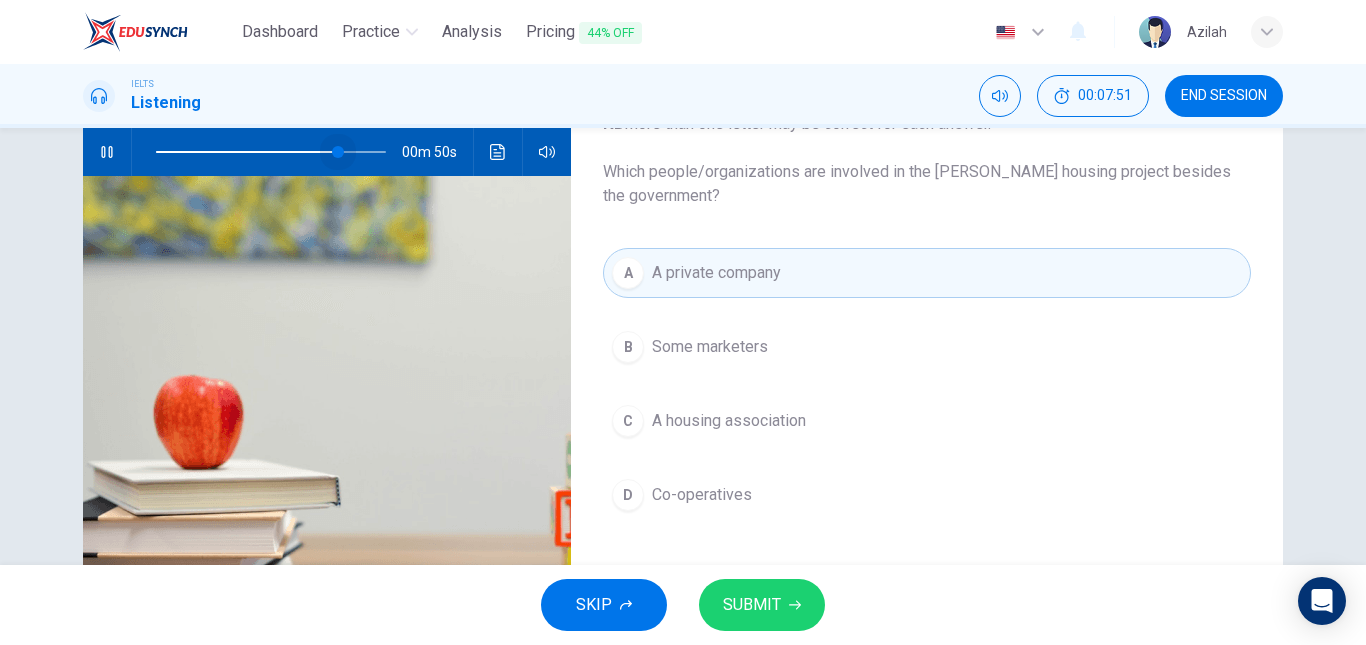 click at bounding box center [338, 152] 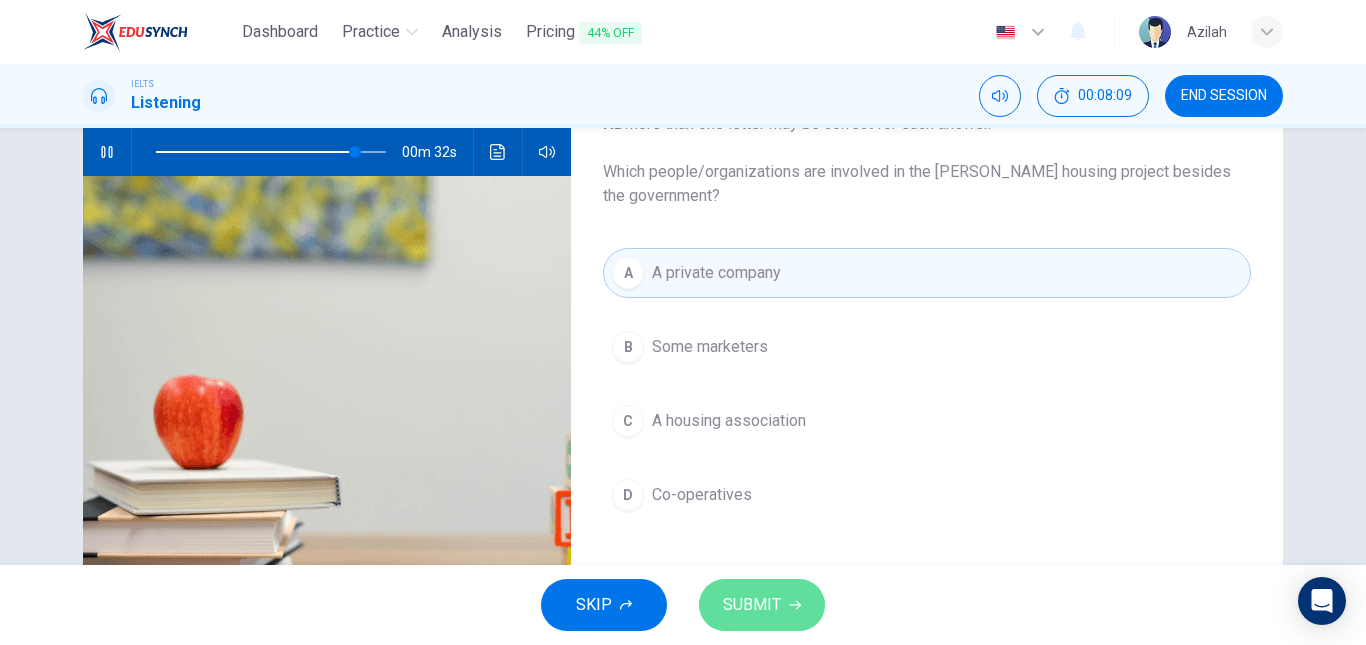 click on "SUBMIT" at bounding box center [762, 605] 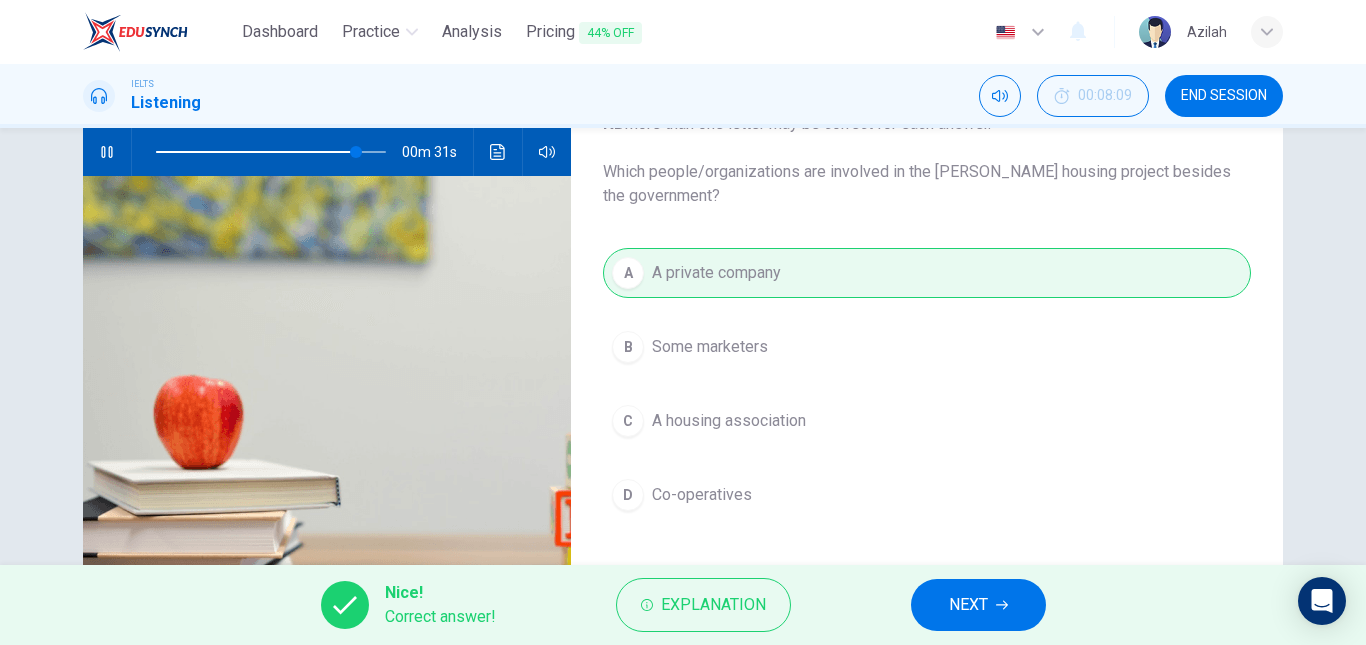 click on "NEXT" at bounding box center [978, 605] 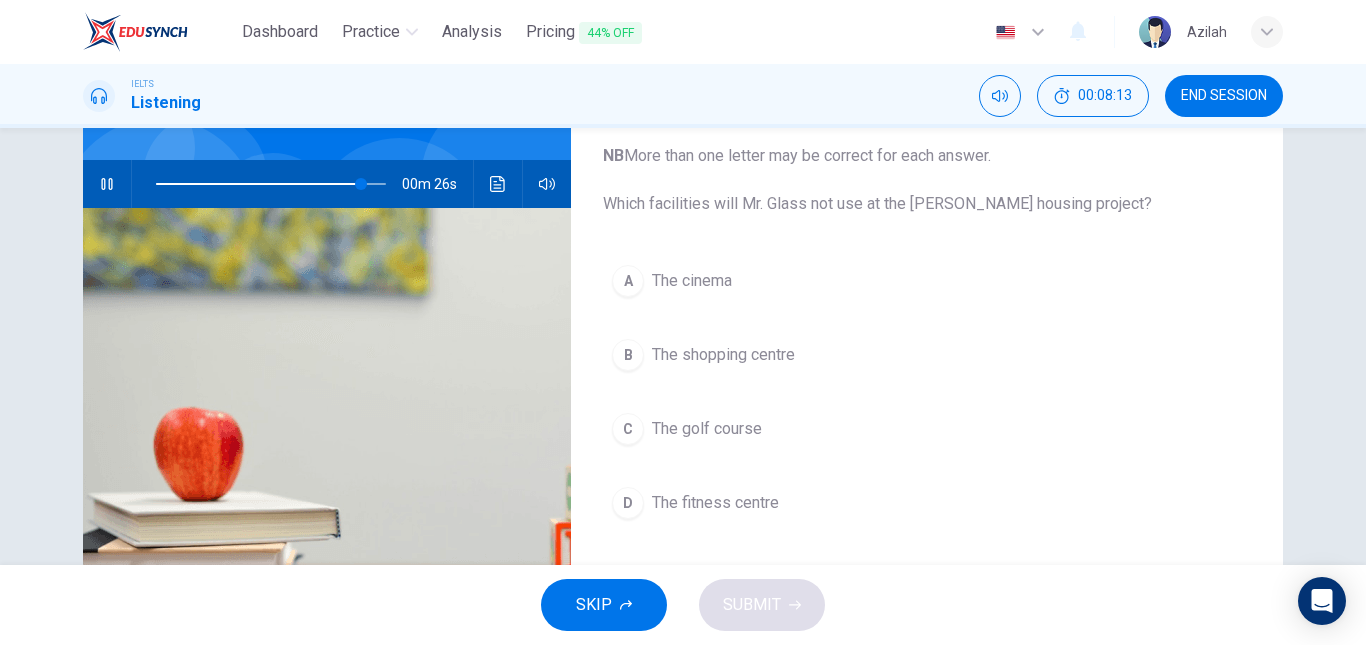 scroll, scrollTop: 200, scrollLeft: 0, axis: vertical 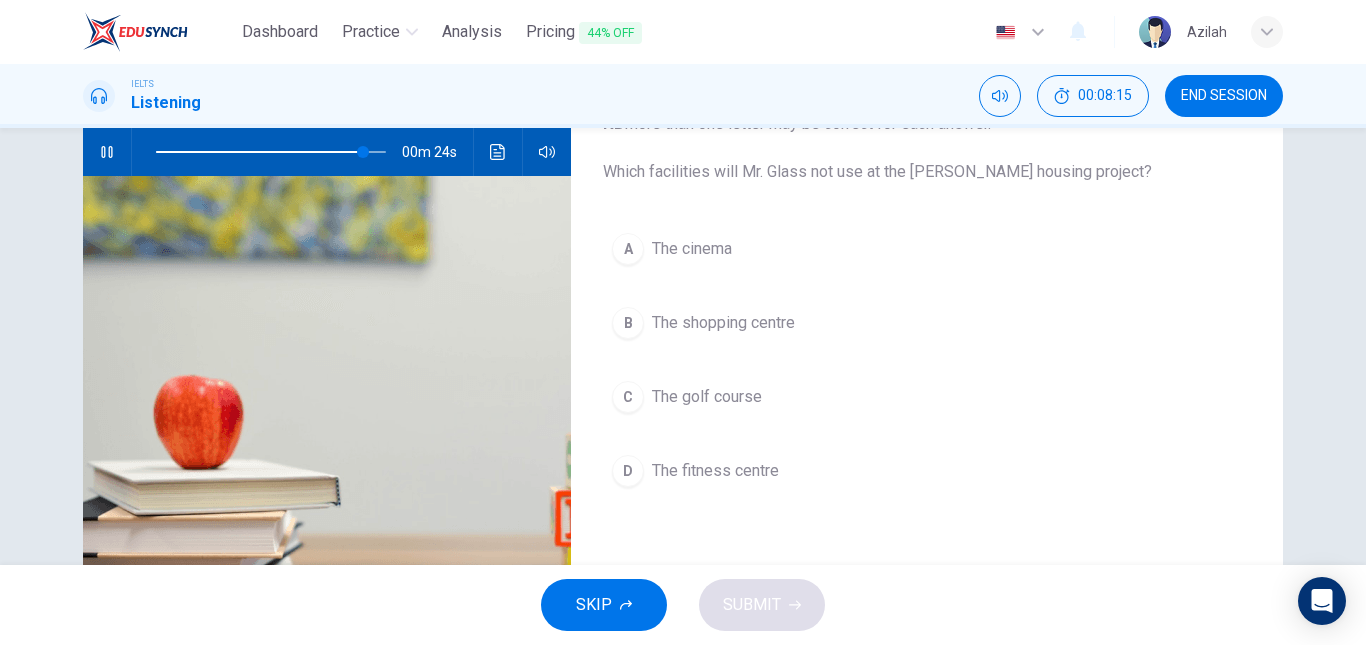 click on "A The cinema" at bounding box center (927, 249) 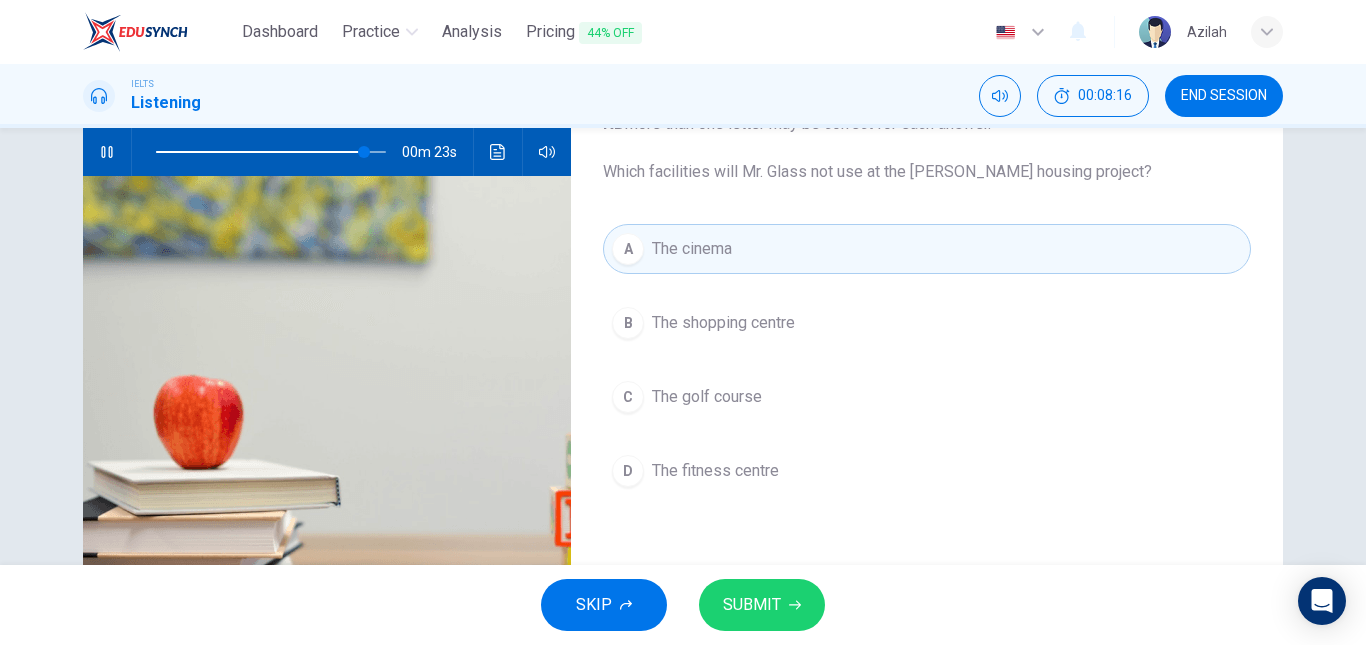 click on "B The shopping centre" at bounding box center (927, 323) 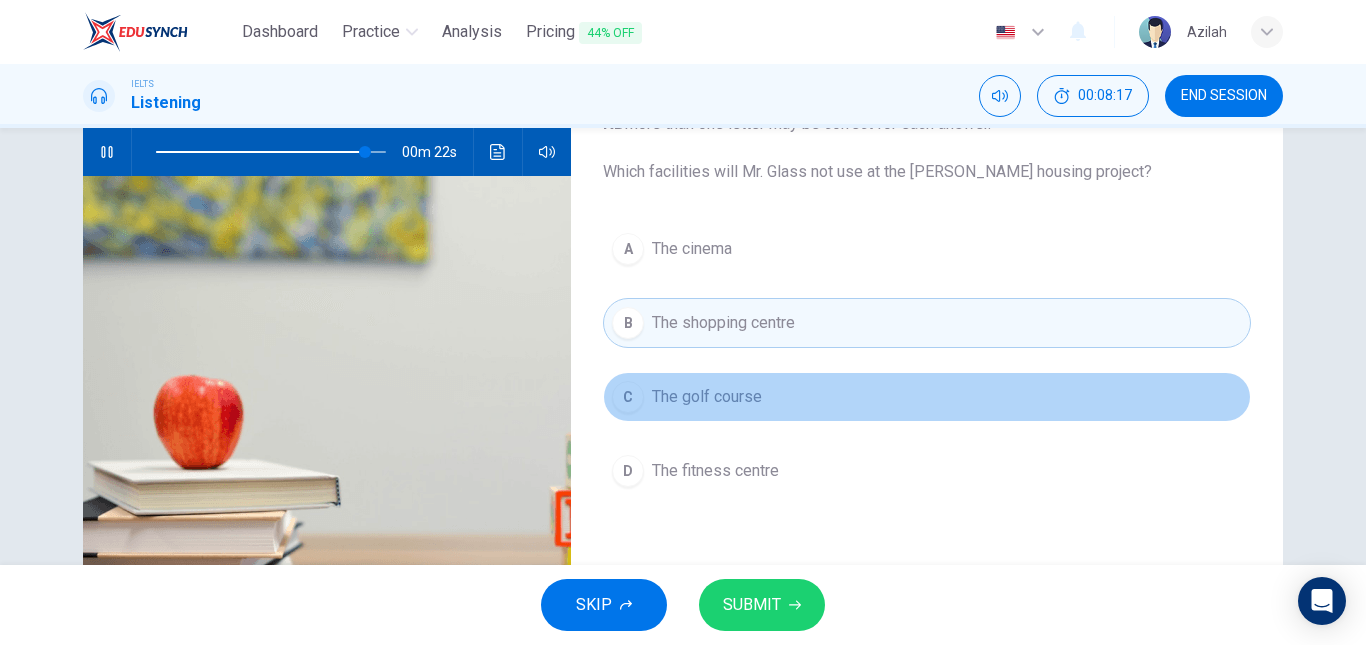 click on "The golf course" at bounding box center (707, 397) 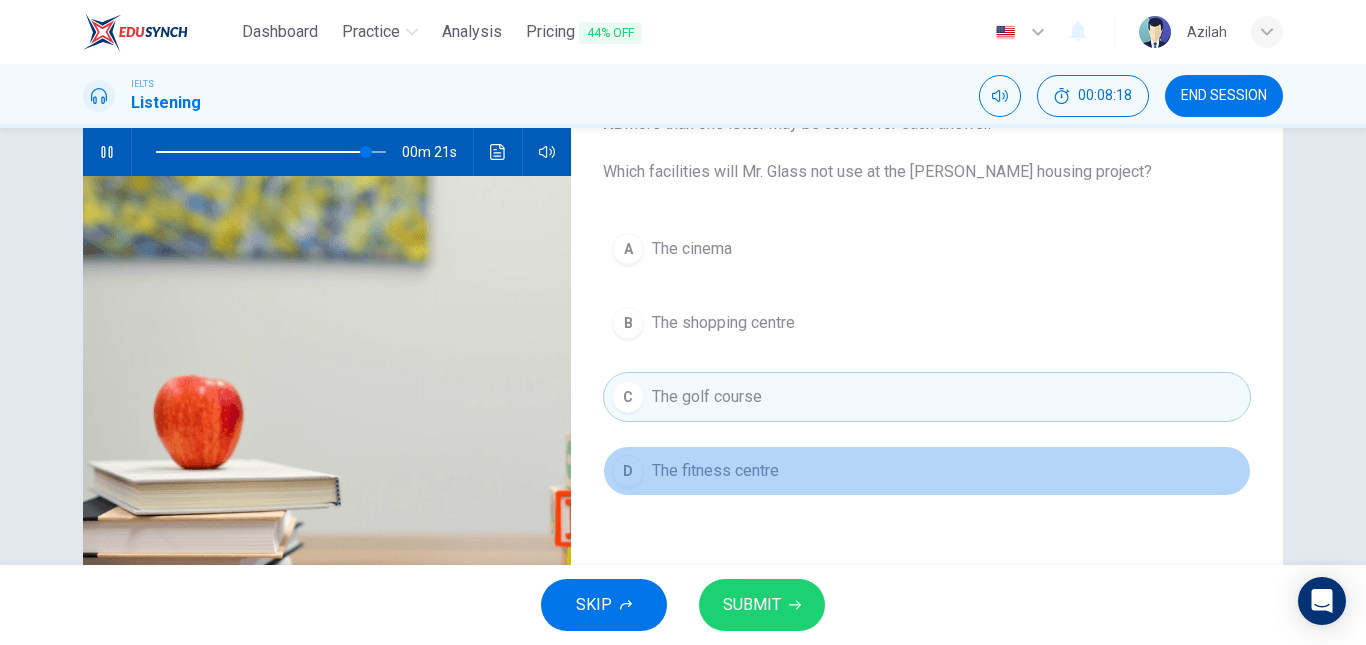 click on "The fitness centre" at bounding box center (715, 471) 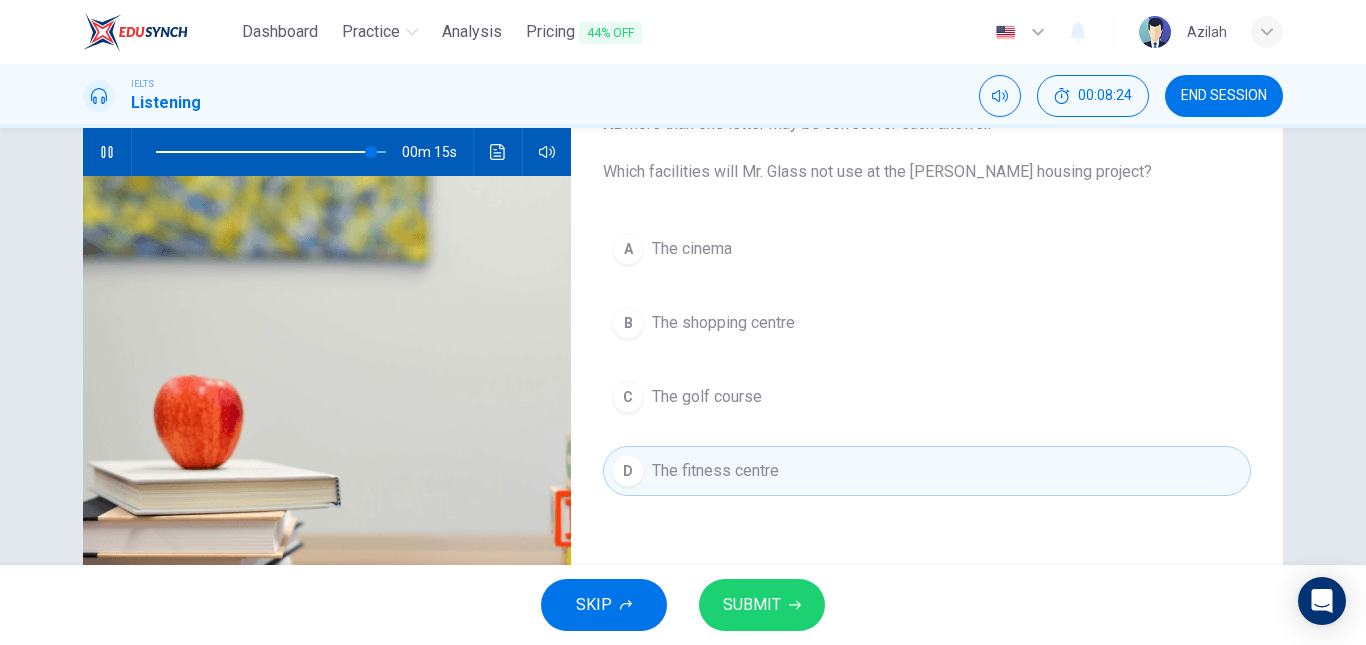 click on "C The golf course" at bounding box center [927, 397] 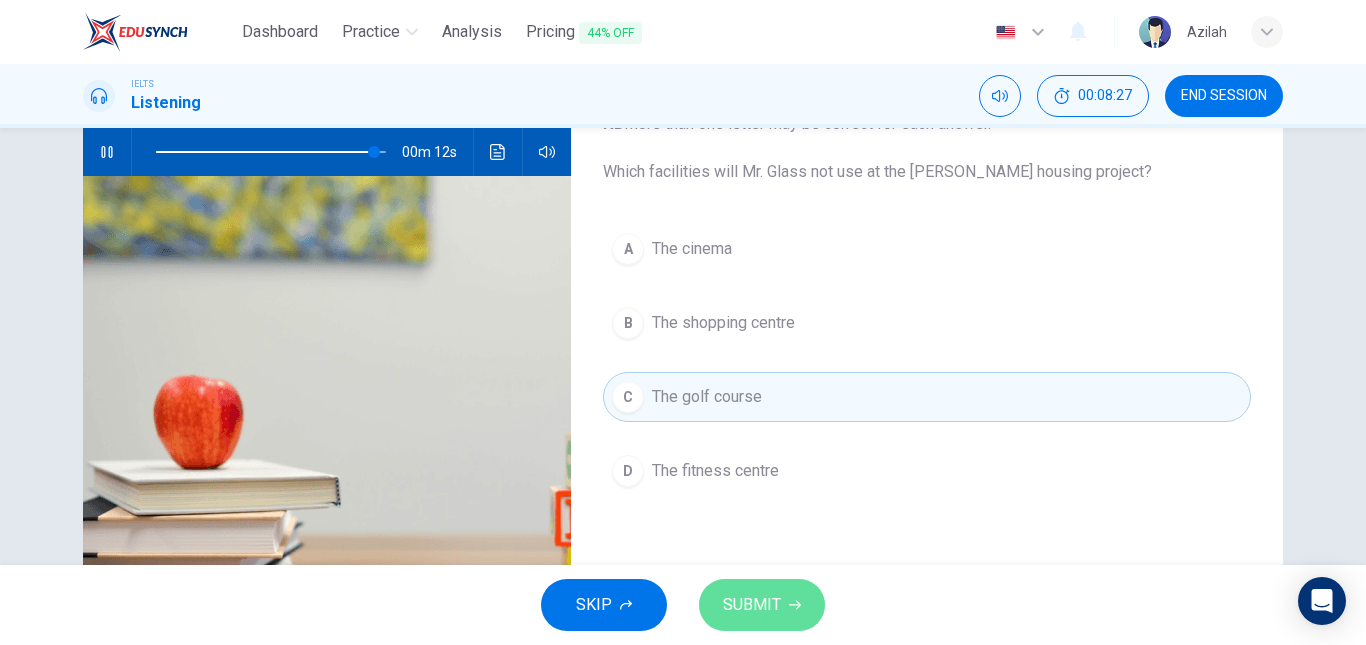 click on "SUBMIT" at bounding box center [752, 605] 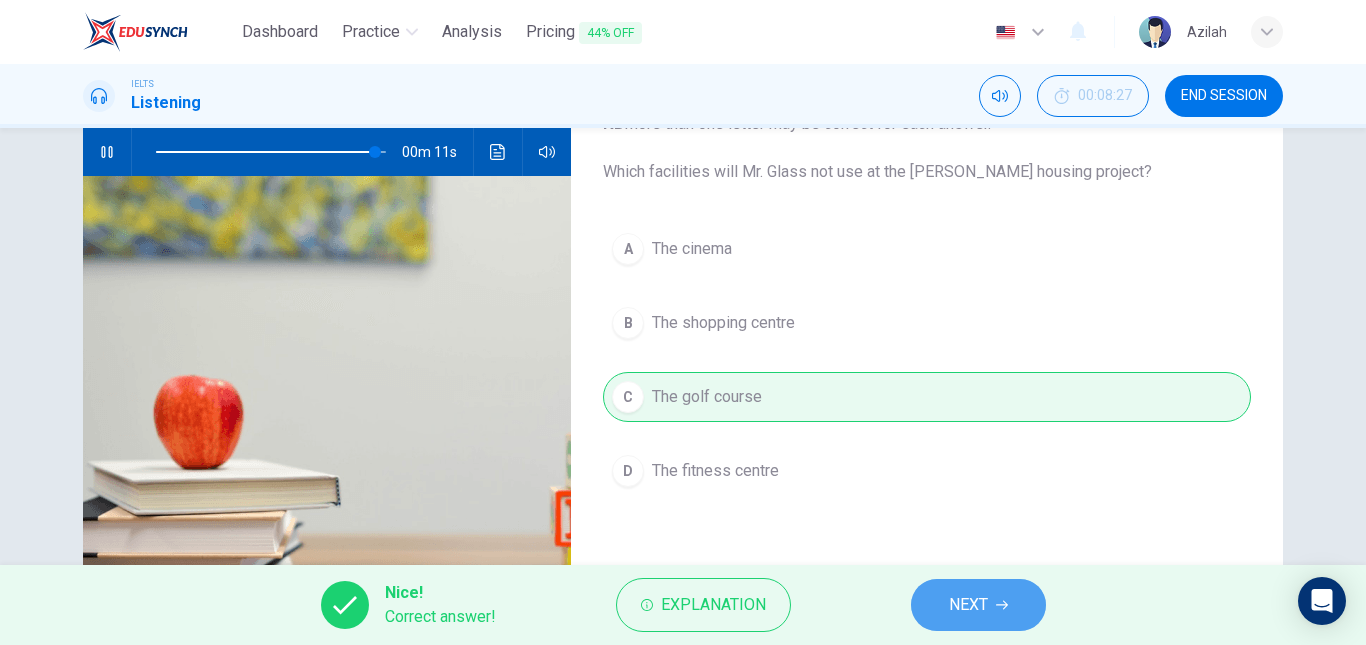 type on "96" 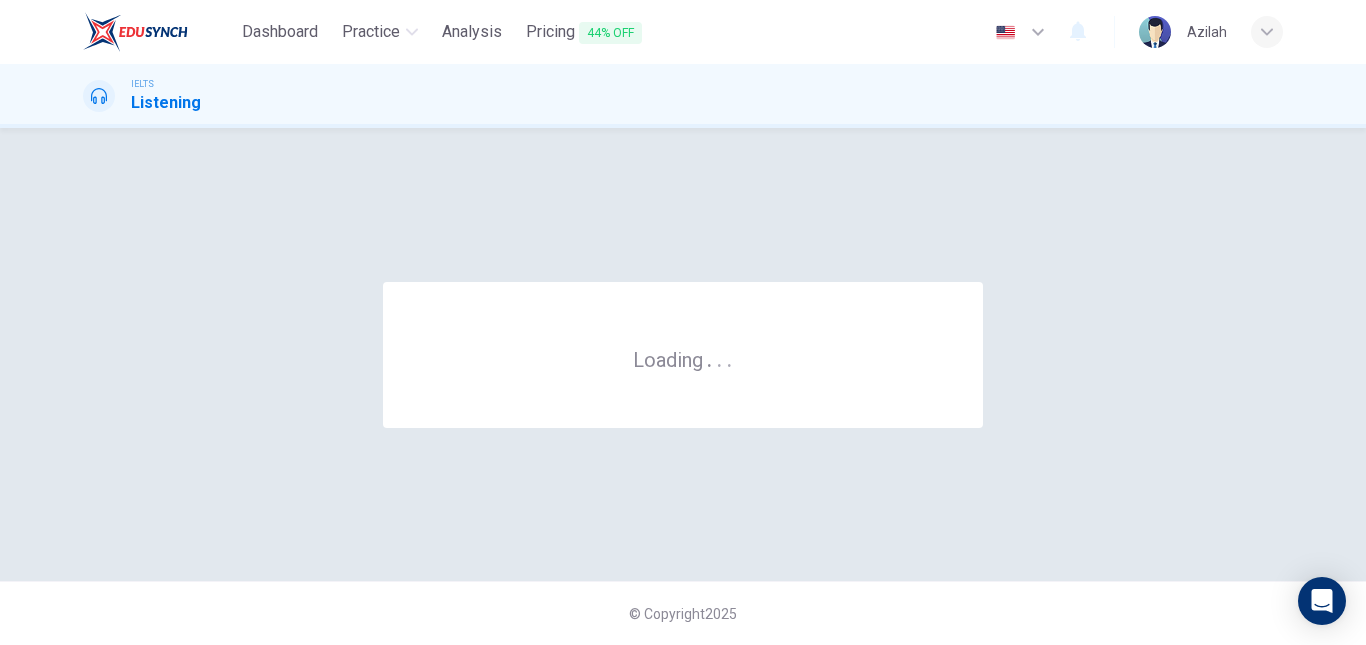 scroll, scrollTop: 0, scrollLeft: 0, axis: both 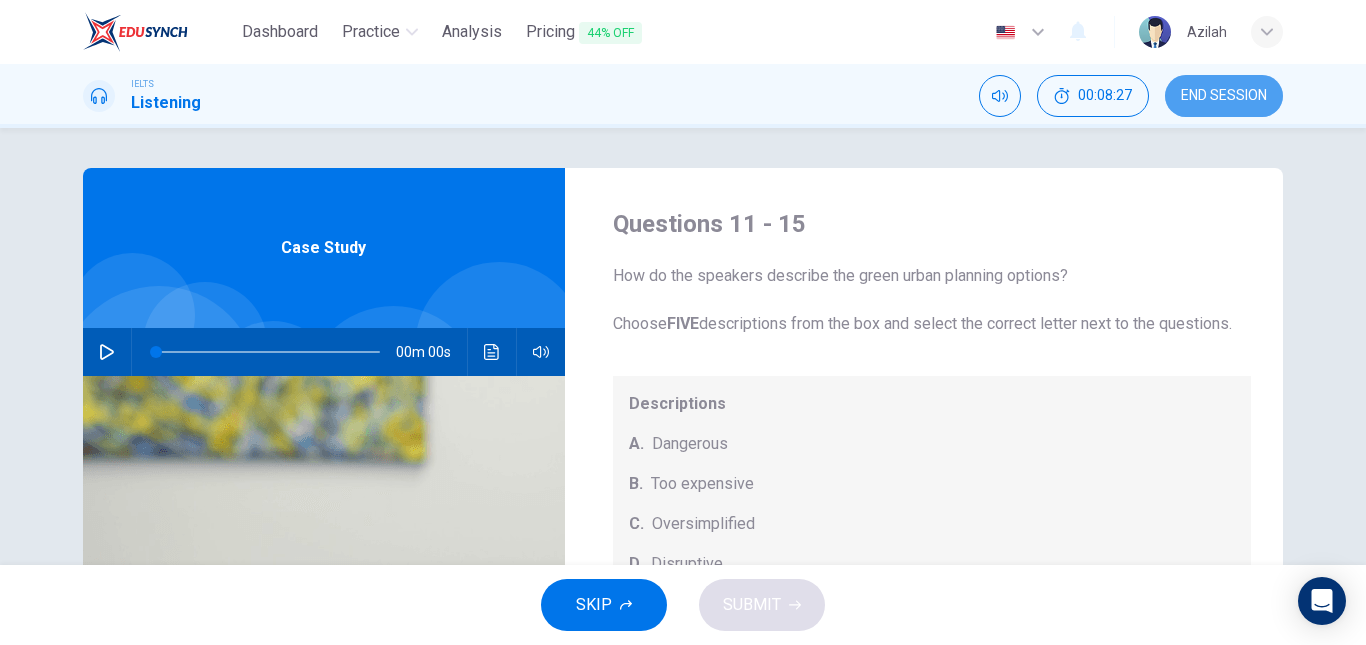 click on "END SESSION" at bounding box center (1224, 96) 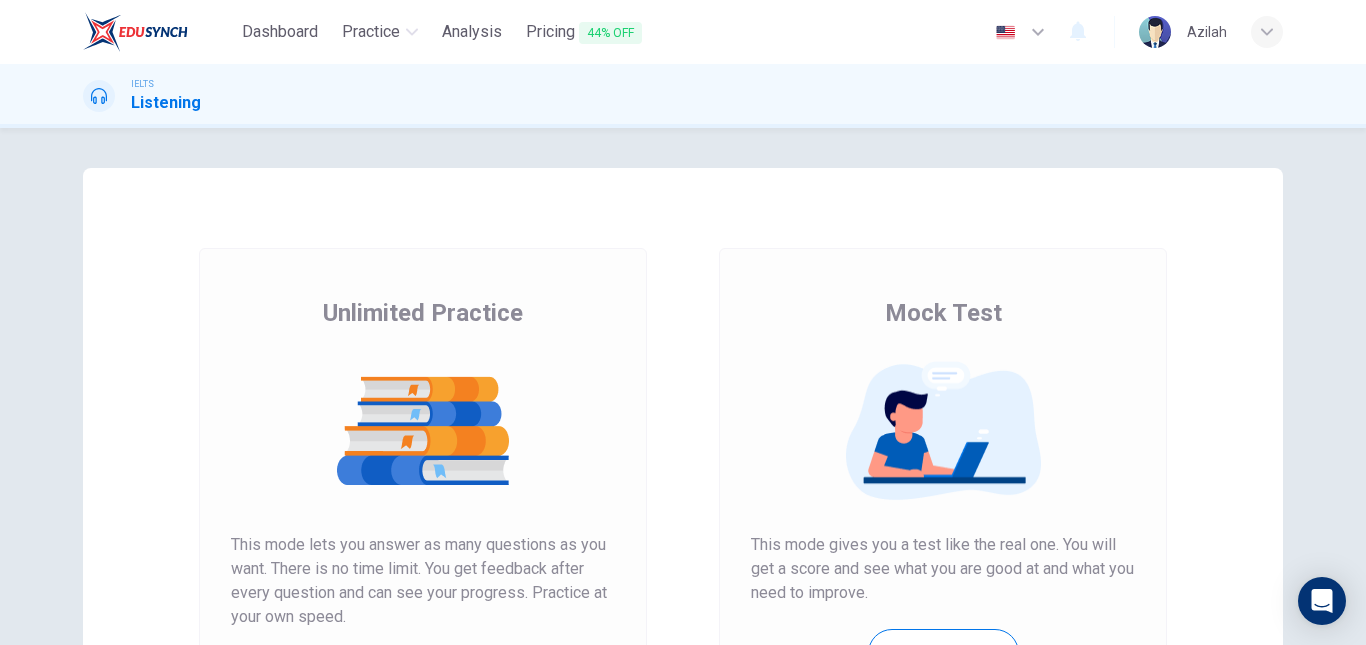 scroll, scrollTop: 0, scrollLeft: 0, axis: both 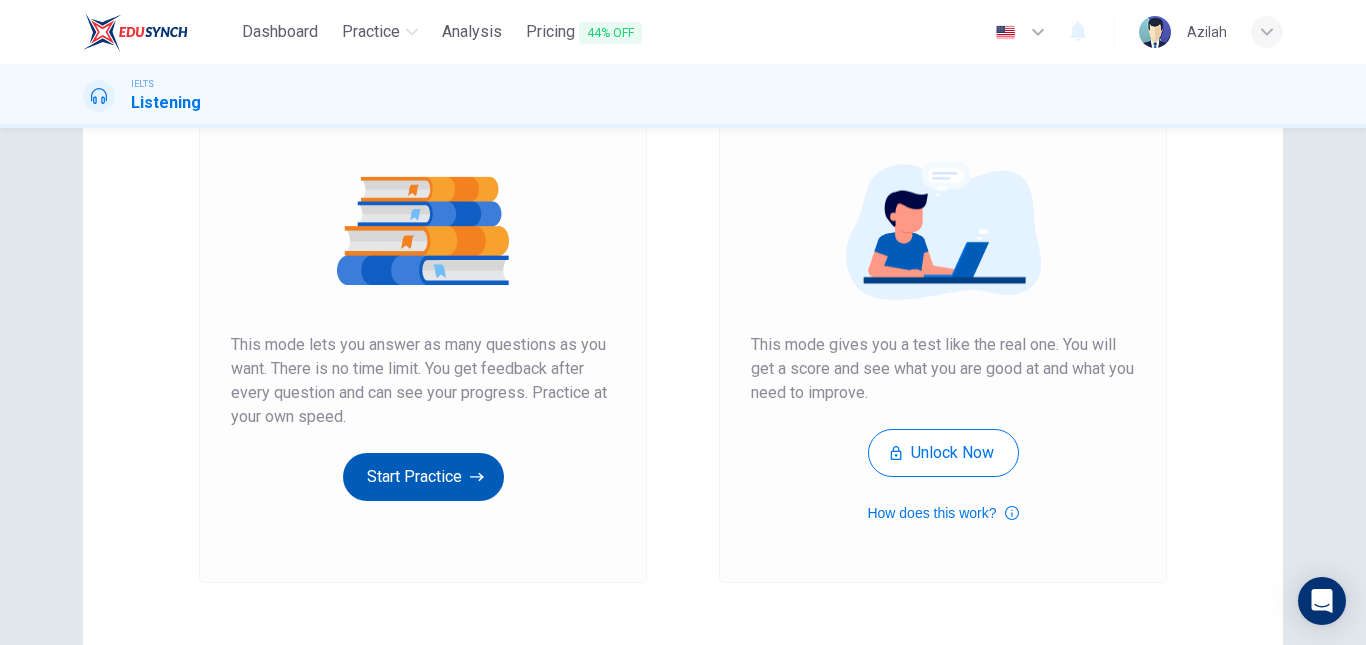 drag, startPoint x: 0, startPoint y: 0, endPoint x: 436, endPoint y: 474, distance: 644.02795 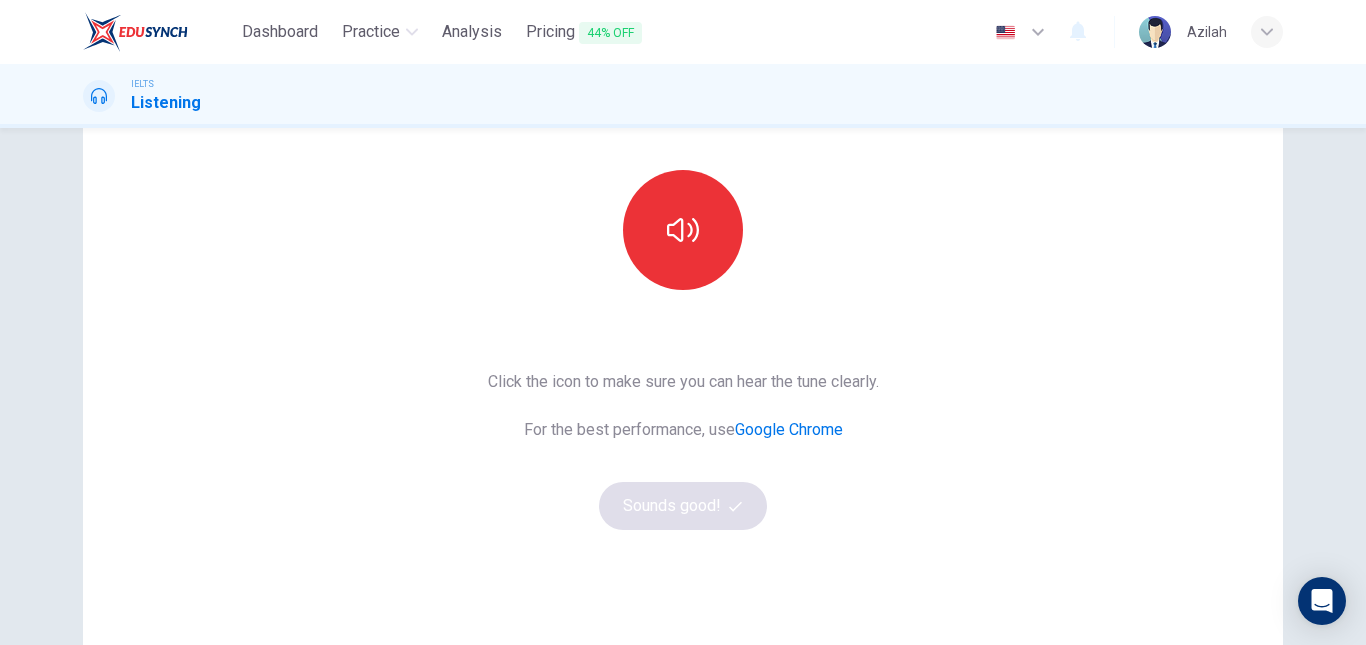 scroll, scrollTop: 200, scrollLeft: 0, axis: vertical 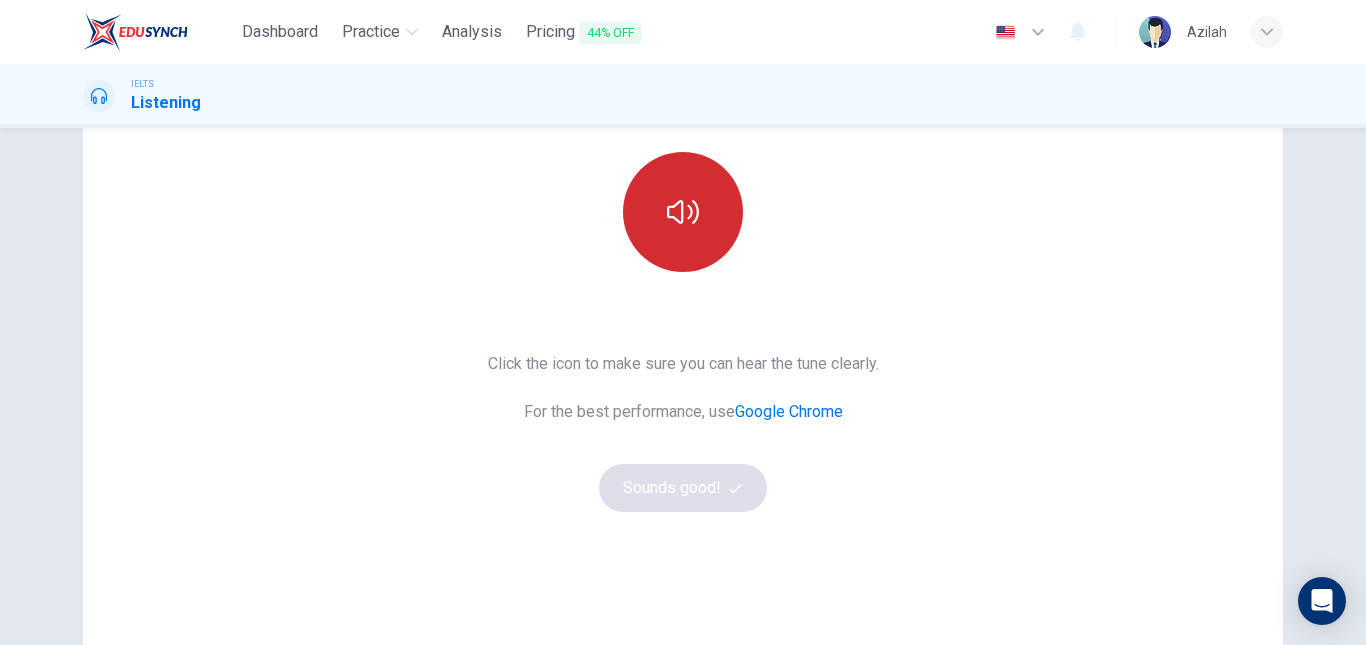 click at bounding box center (683, 212) 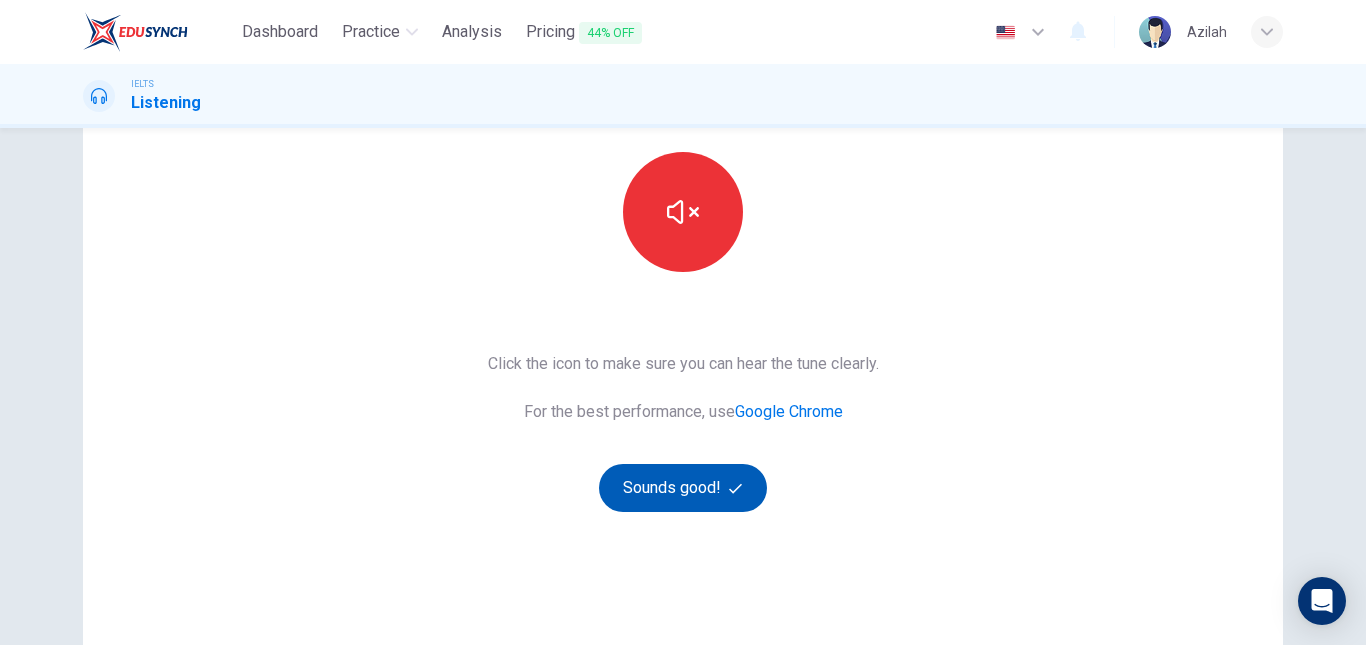 click on "Sounds good!" at bounding box center [683, 488] 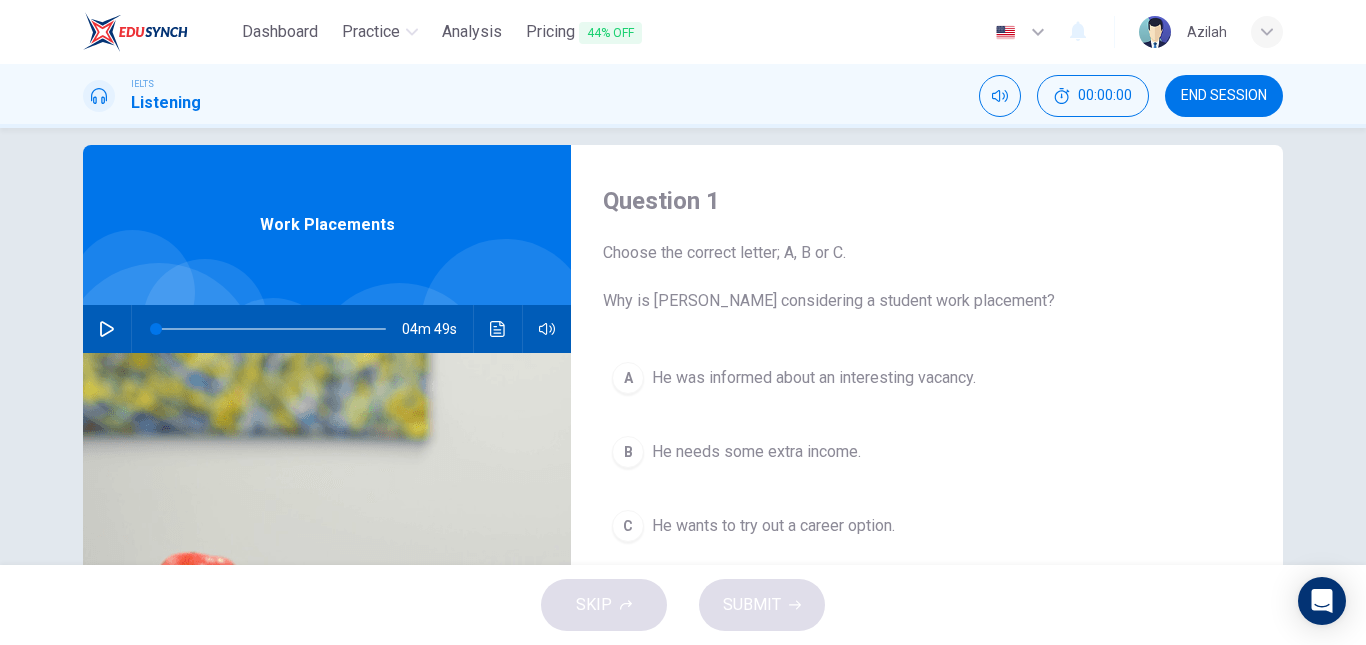 scroll, scrollTop: 0, scrollLeft: 0, axis: both 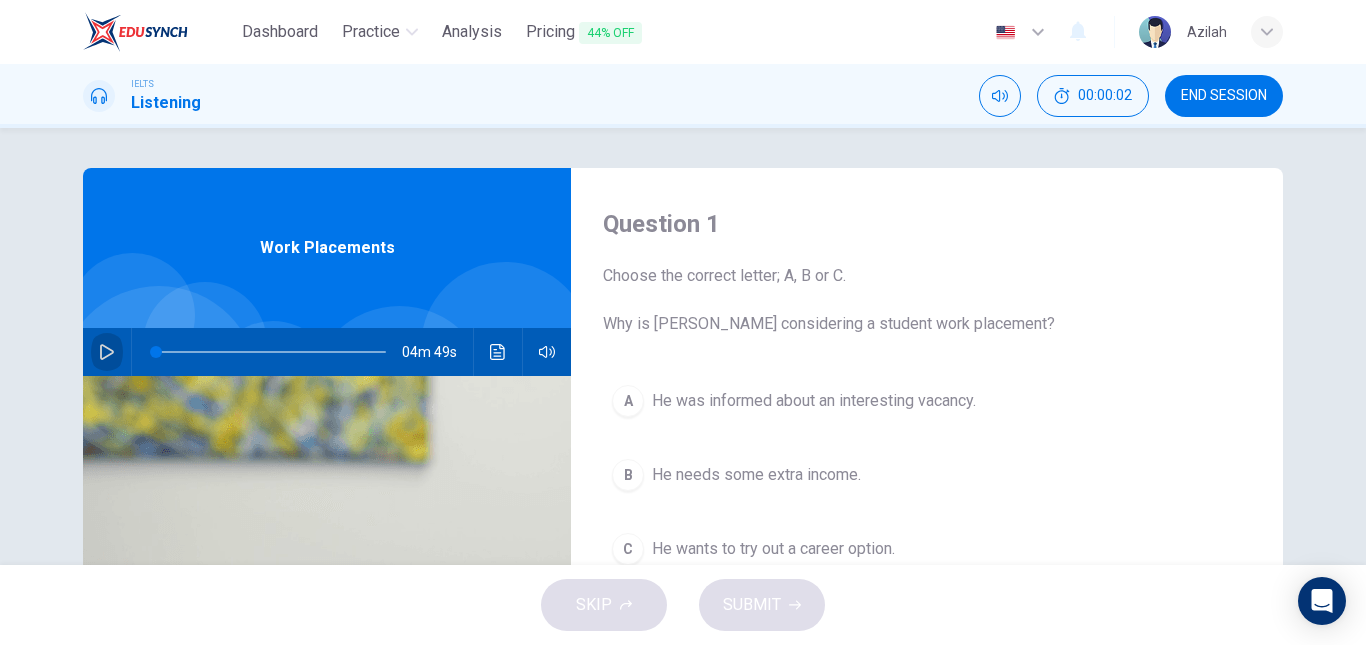click 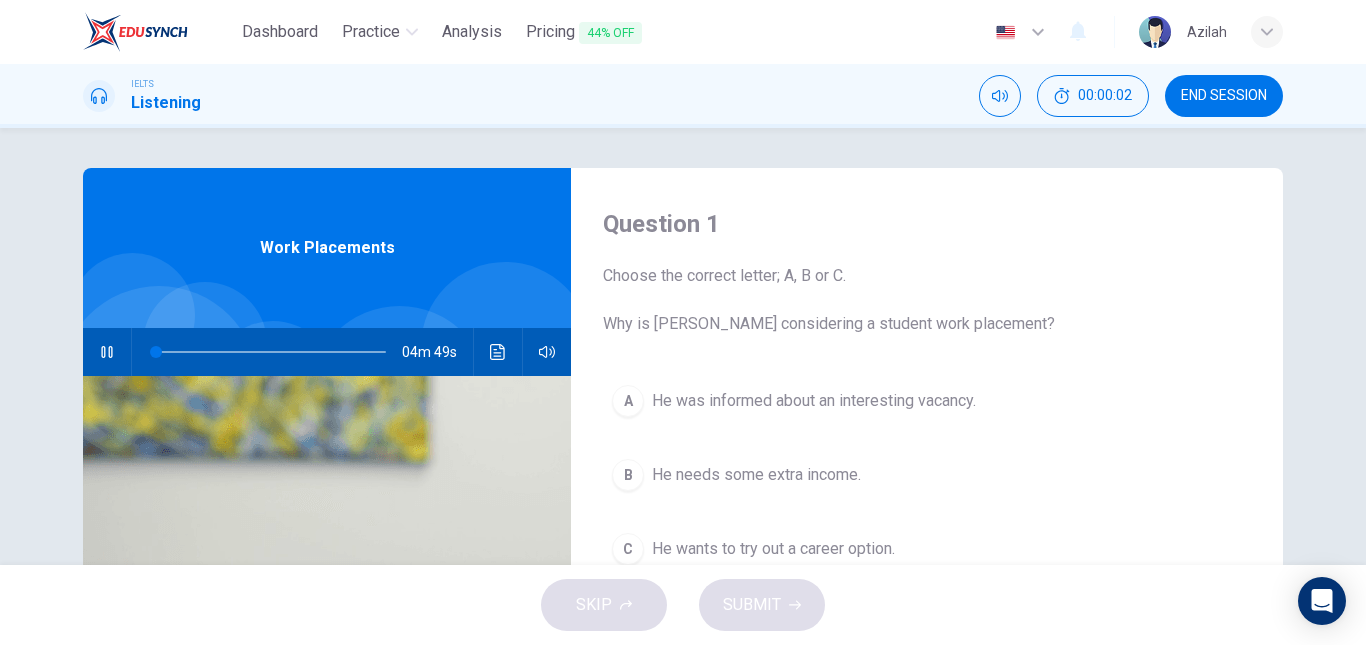 scroll, scrollTop: 100, scrollLeft: 0, axis: vertical 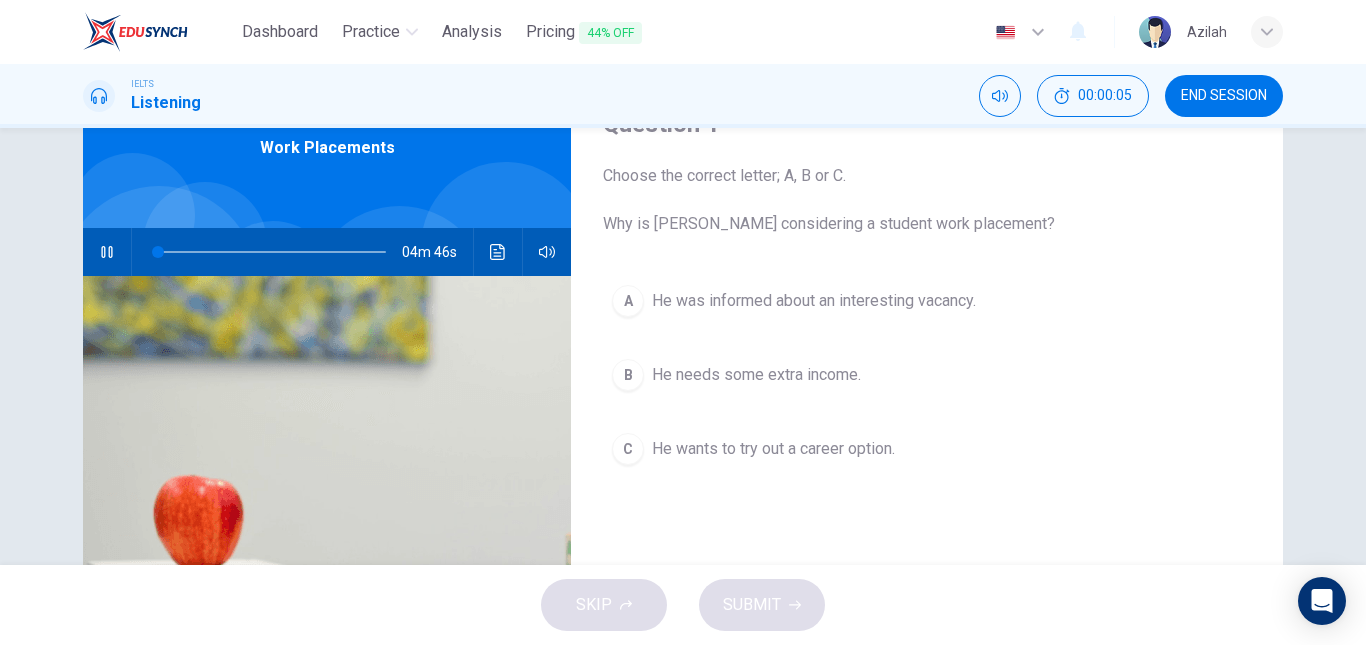 click on "A He was informed about an interesting vacancy." at bounding box center (927, 301) 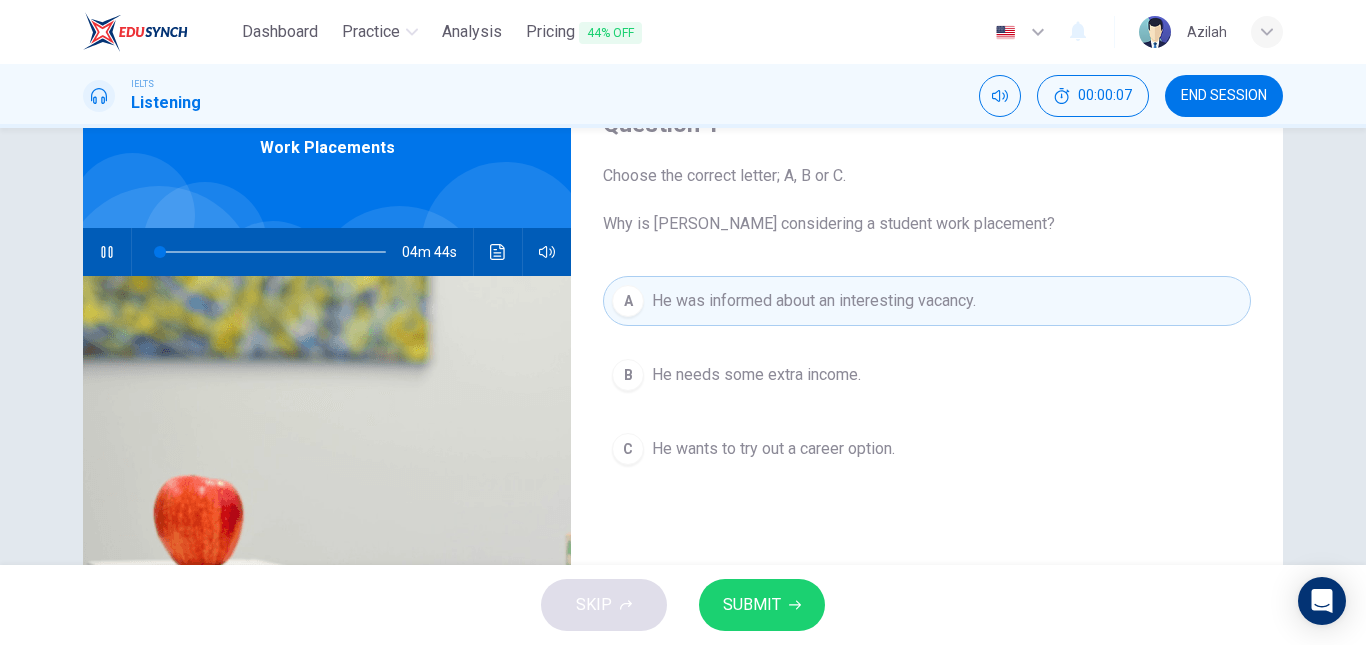 drag, startPoint x: 785, startPoint y: 591, endPoint x: 778, endPoint y: 578, distance: 14.764823 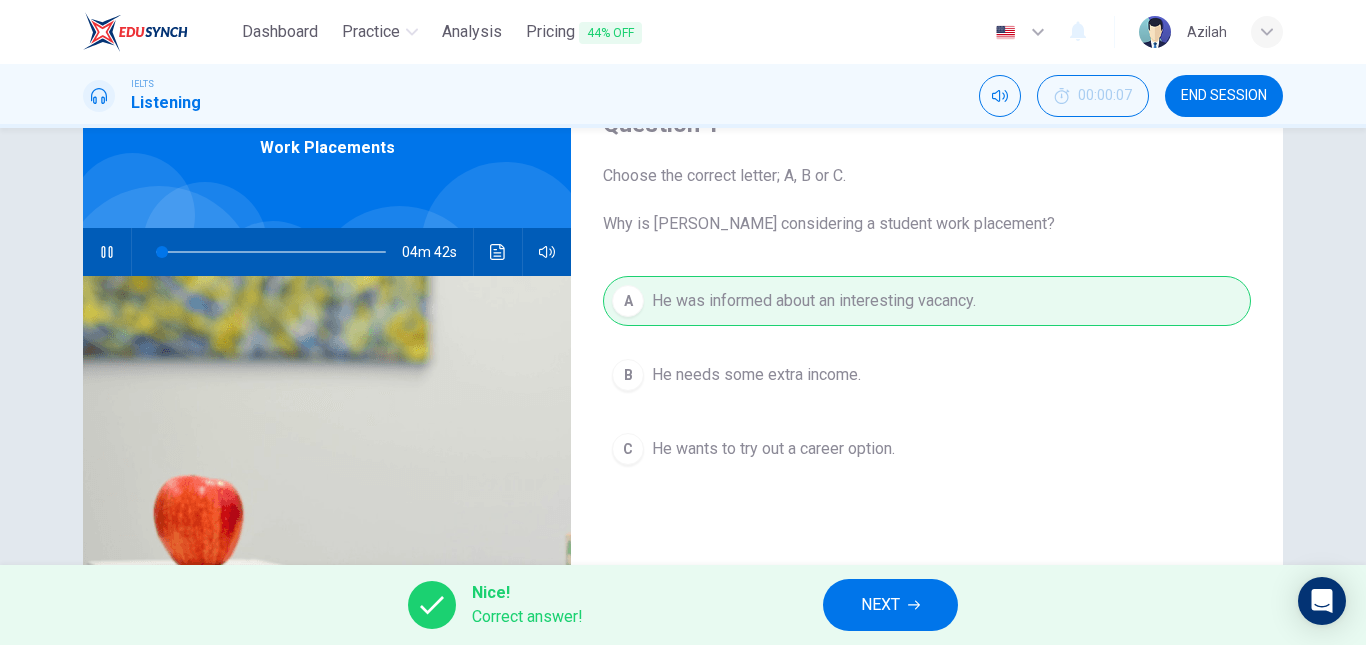 click on "NEXT" at bounding box center [890, 605] 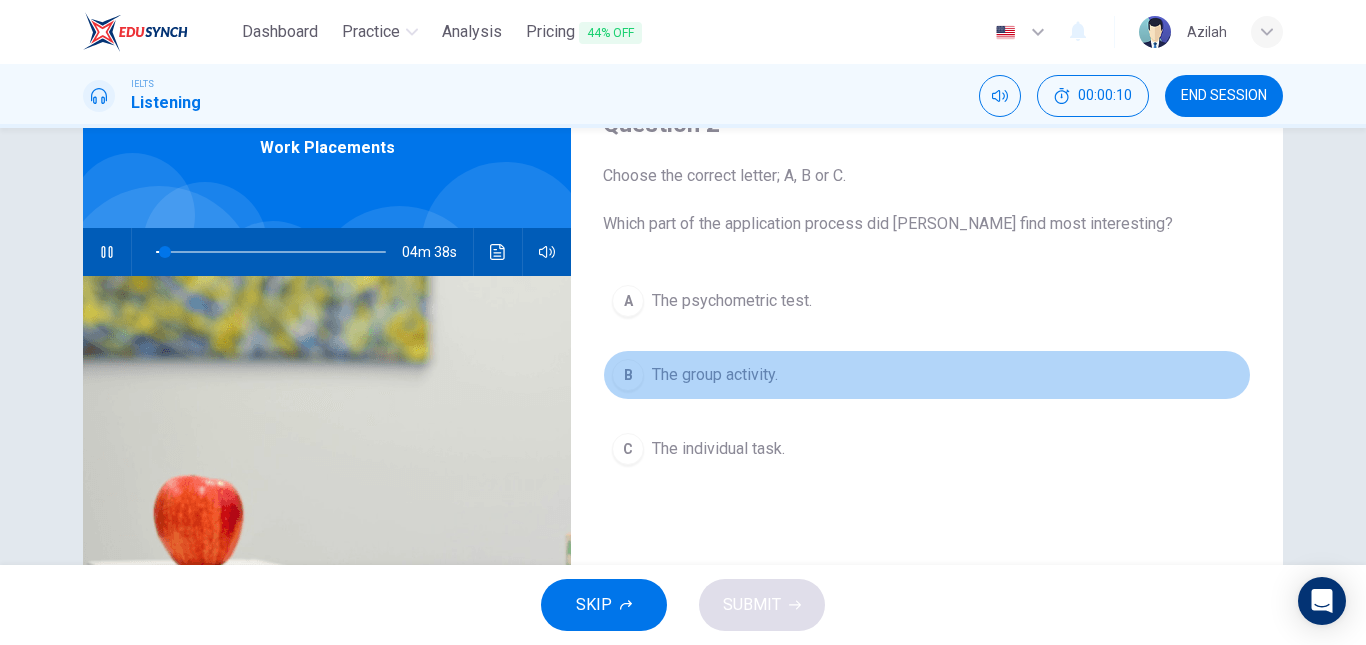 click on "The group activity." at bounding box center [715, 375] 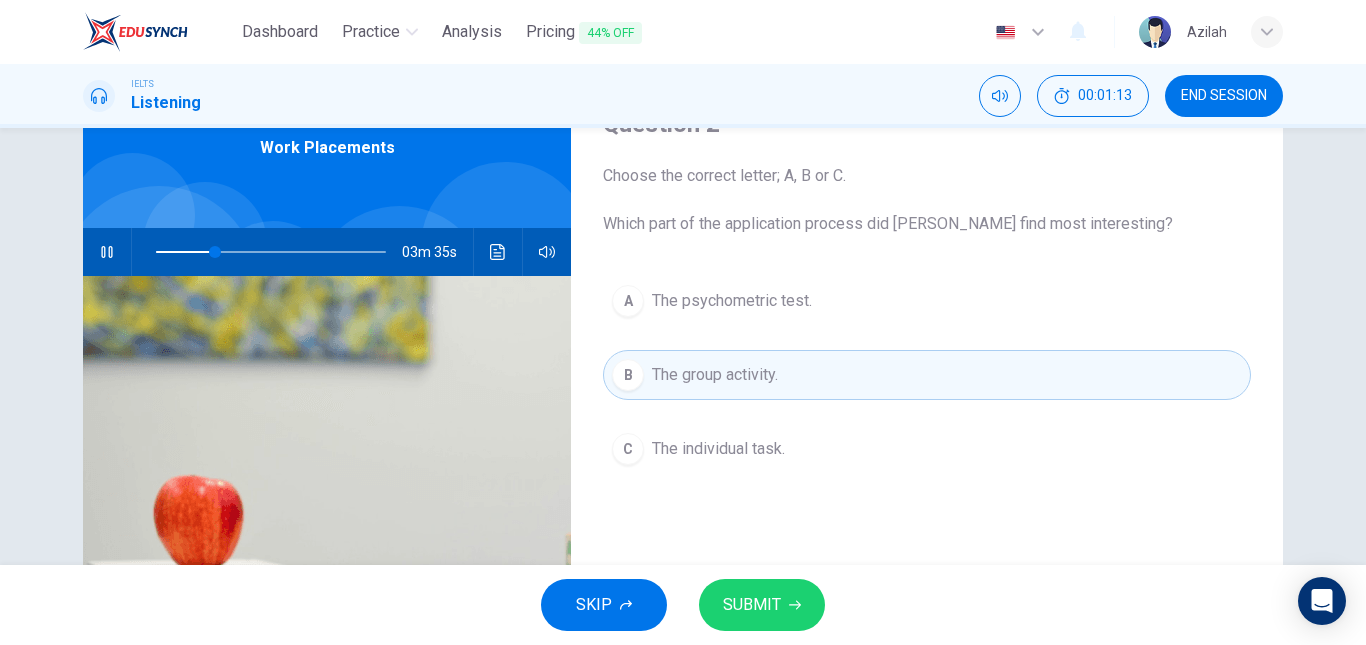 click on "SUBMIT" at bounding box center (752, 605) 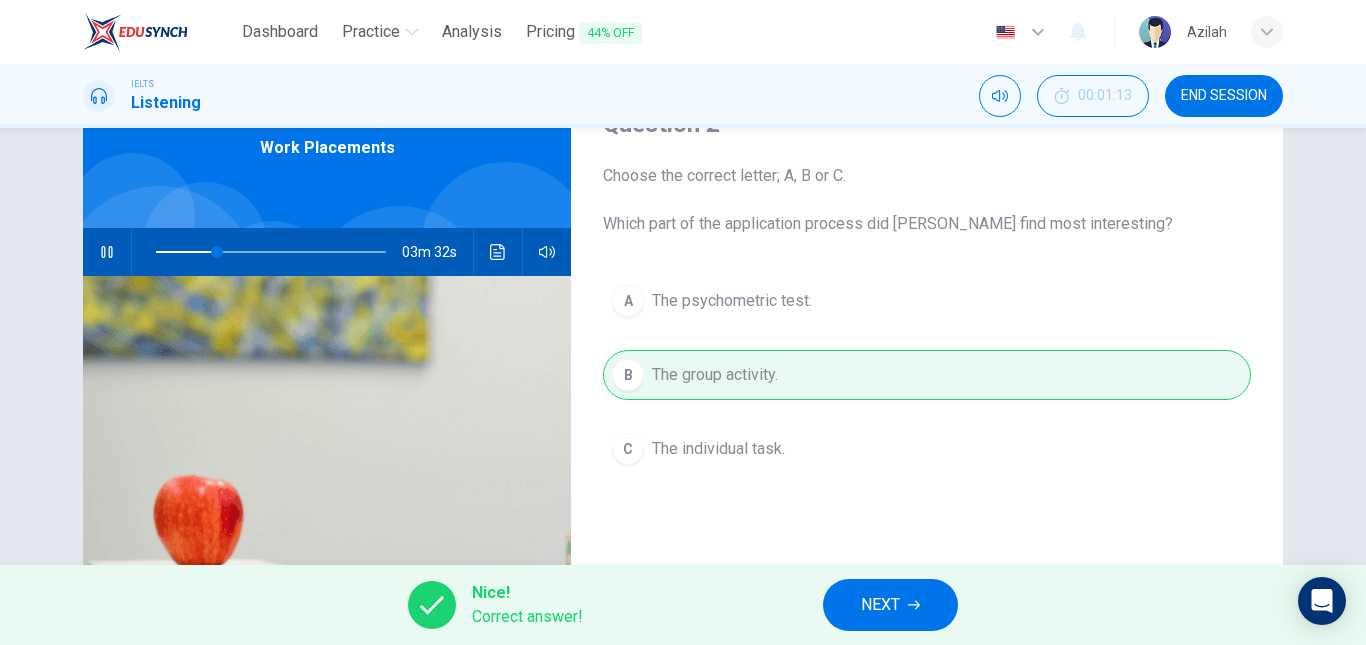 click on "NEXT" at bounding box center [880, 605] 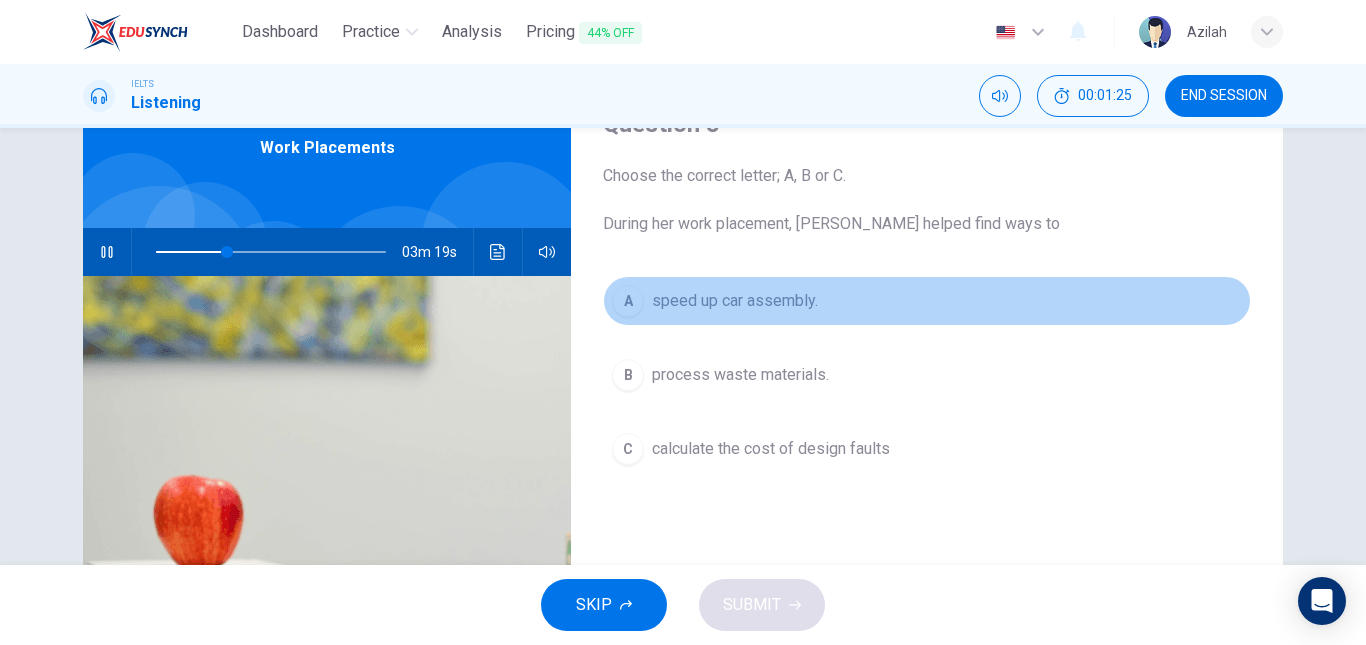 click on "speed up car assembly." at bounding box center [735, 301] 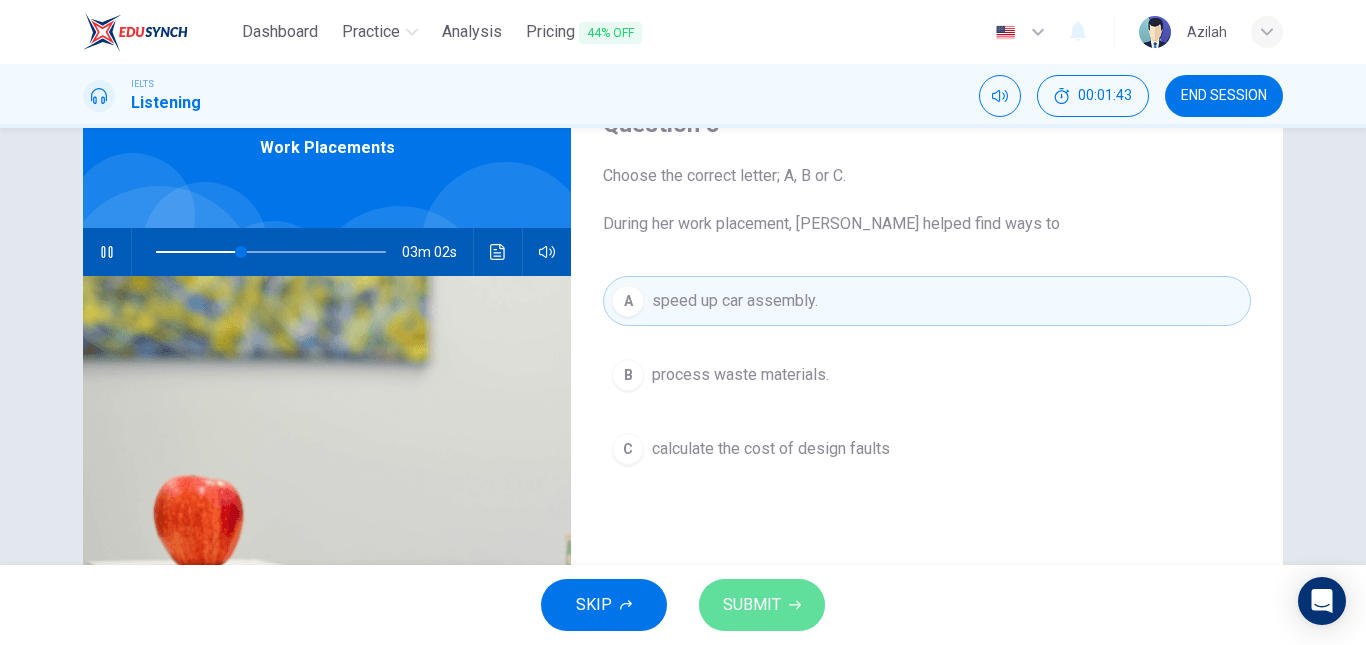 click on "SUBMIT" at bounding box center [752, 605] 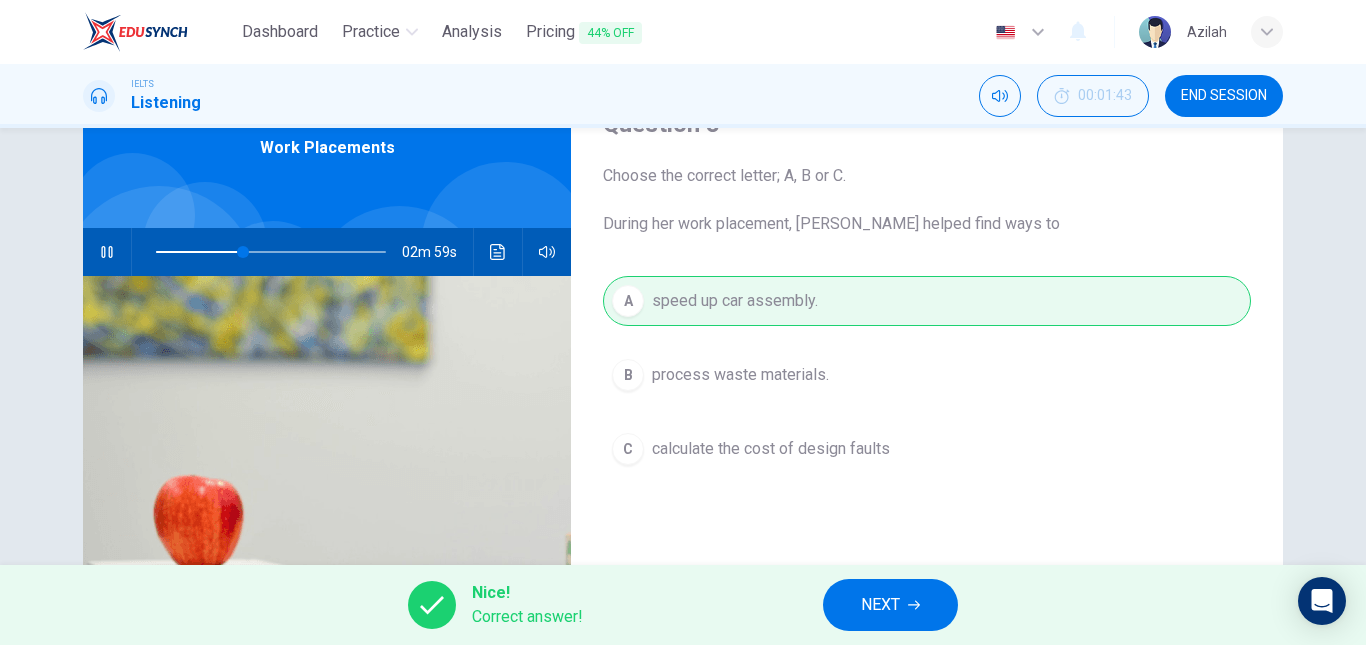 click on "NEXT" at bounding box center (890, 605) 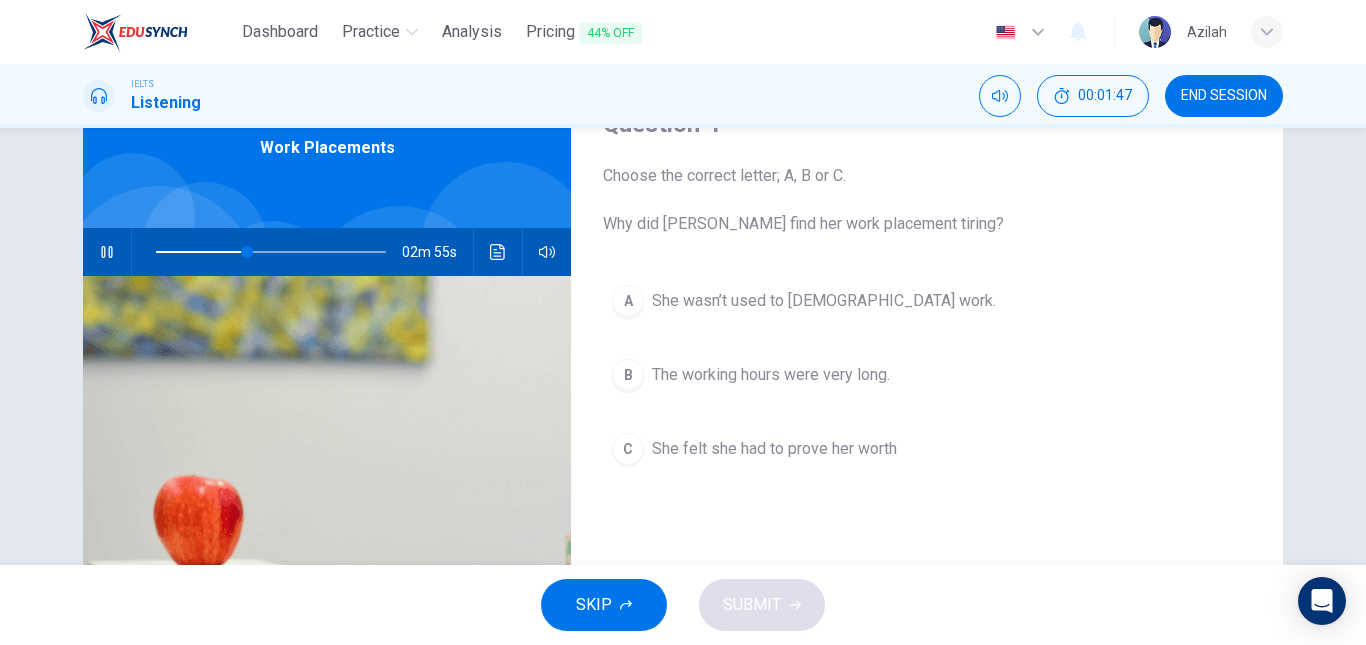 click on "She felt she had to prove her worth" at bounding box center [774, 449] 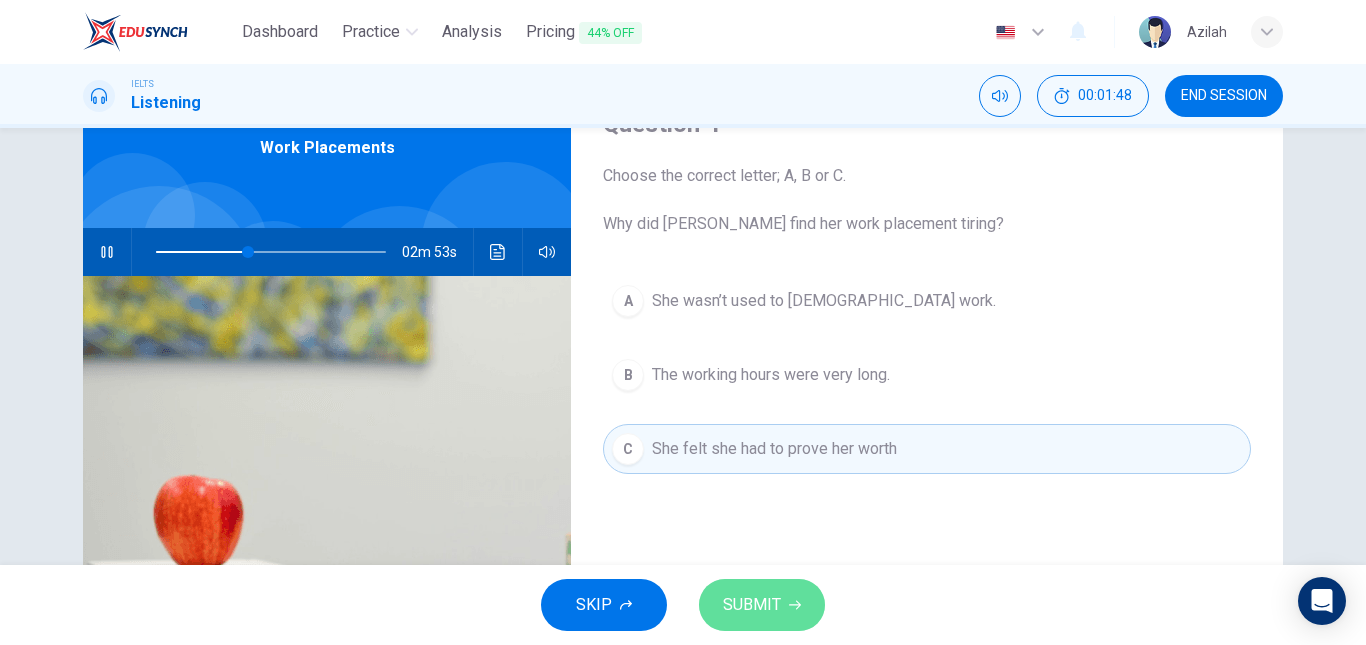 click on "SUBMIT" at bounding box center [752, 605] 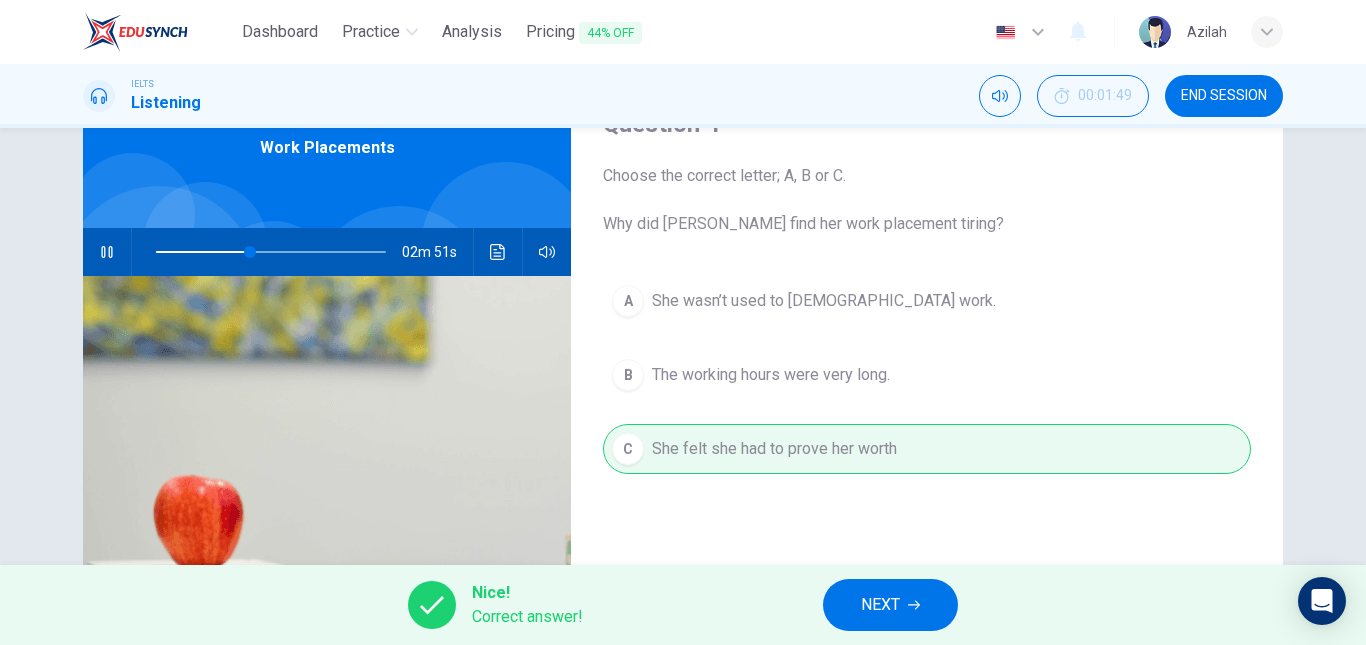 click on "NEXT" at bounding box center (890, 605) 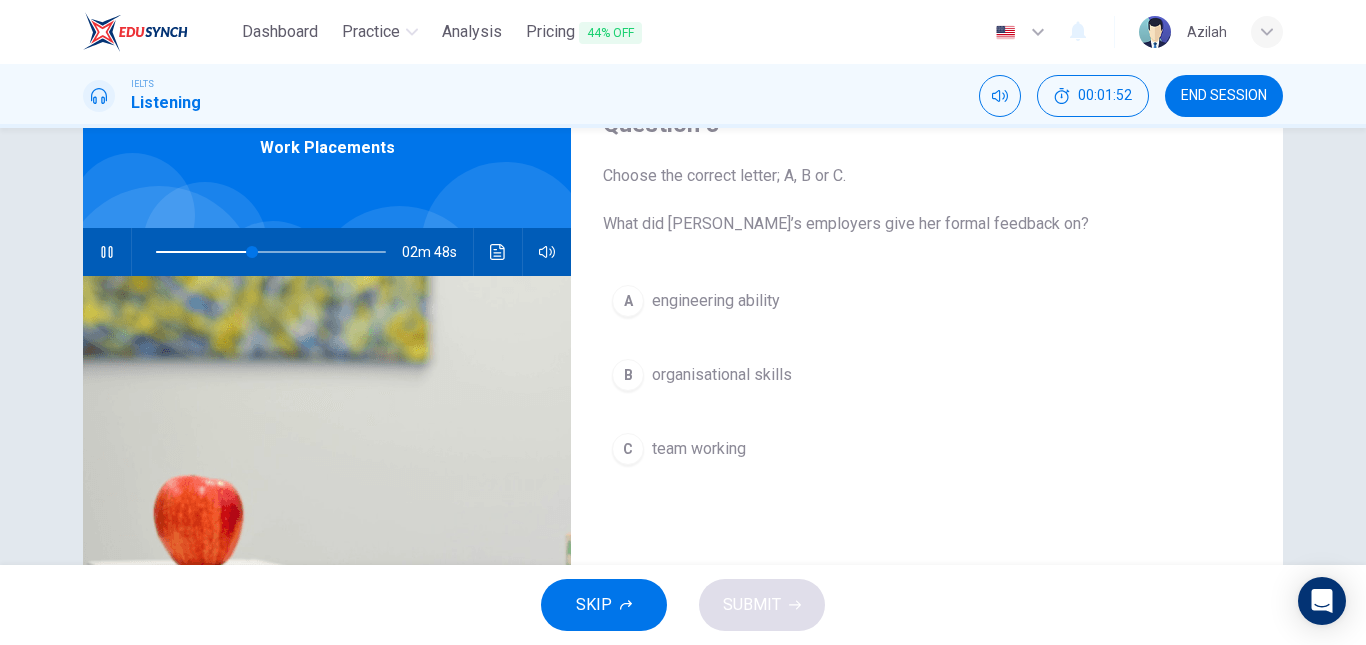 click on "organisational skills" at bounding box center [722, 375] 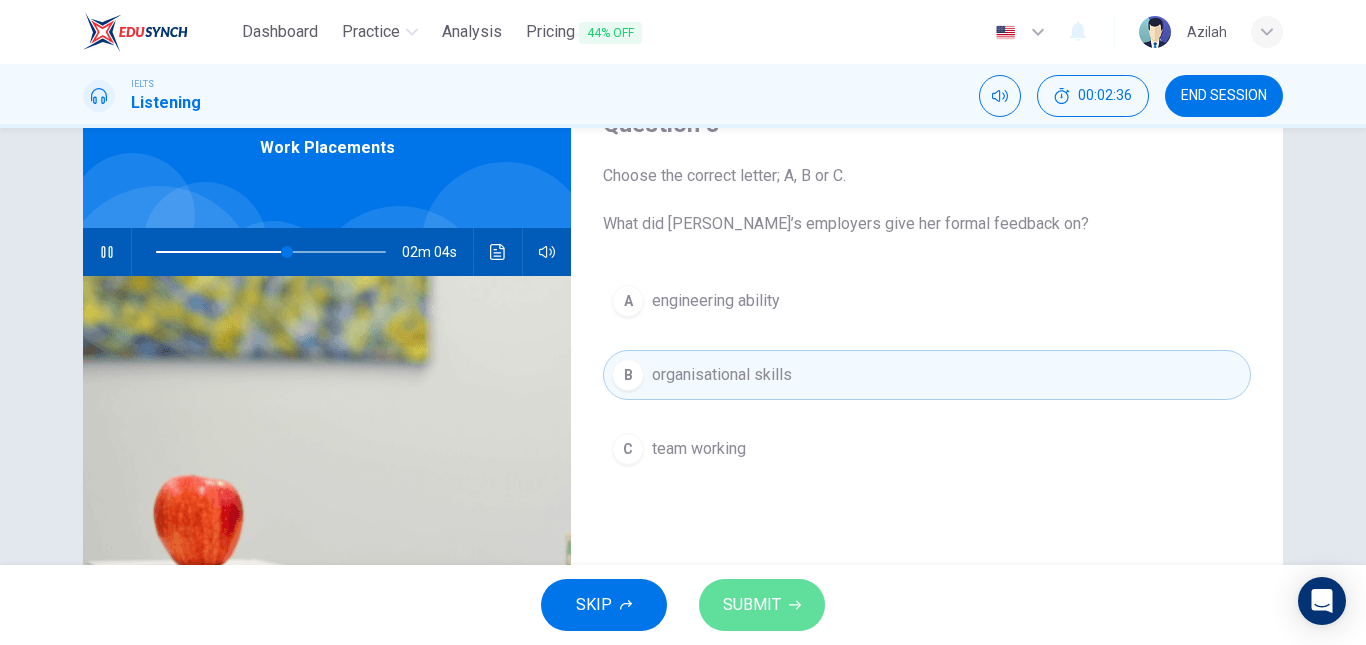 click on "SUBMIT" at bounding box center [752, 605] 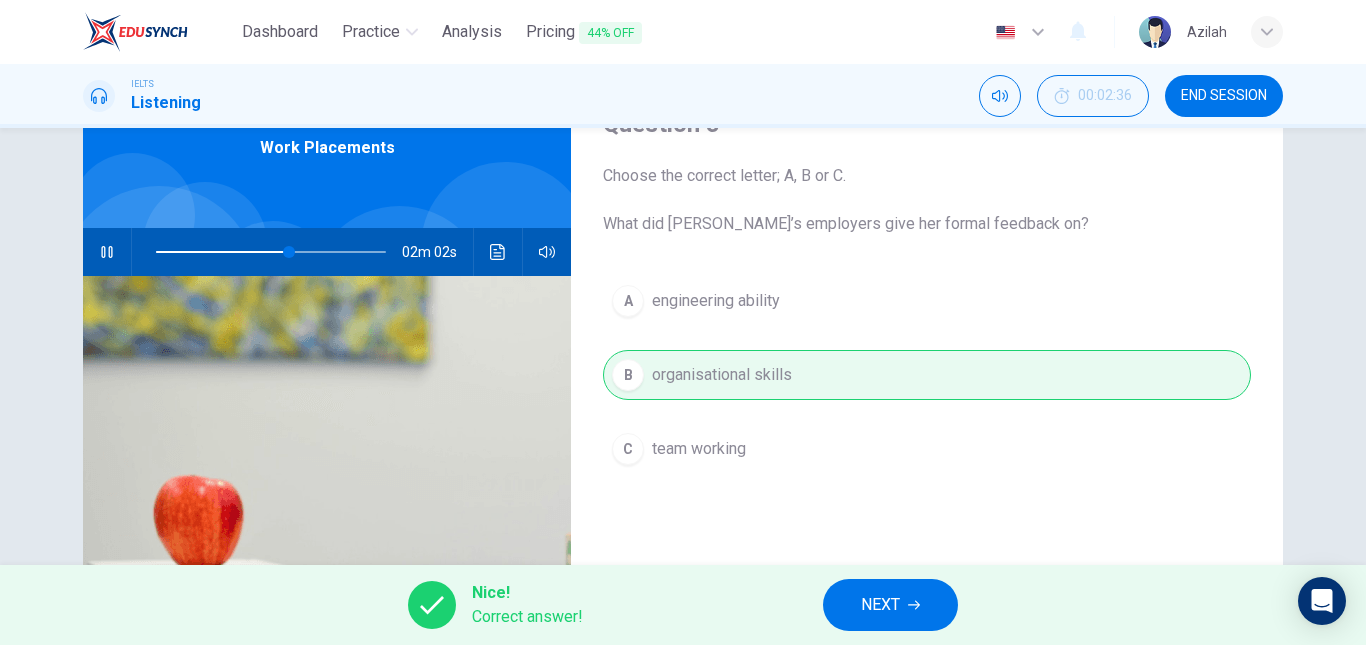 click on "NEXT" at bounding box center [890, 605] 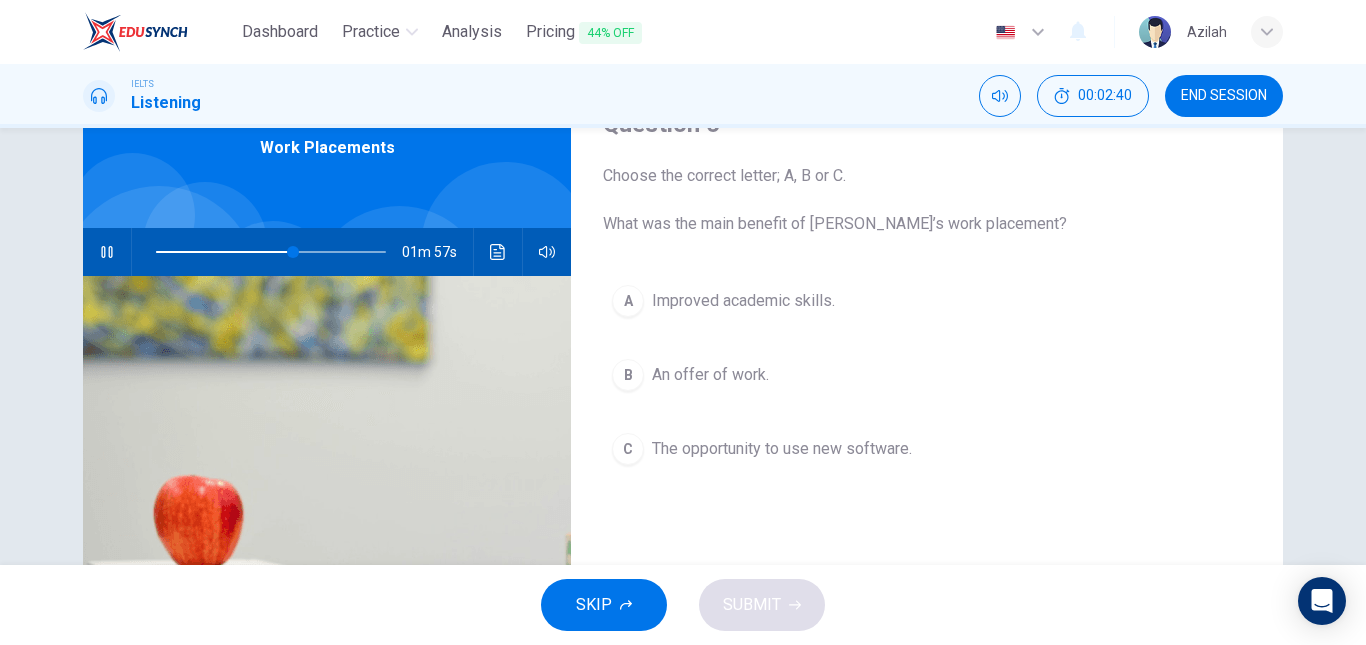 click on "B An offer of work." at bounding box center (927, 375) 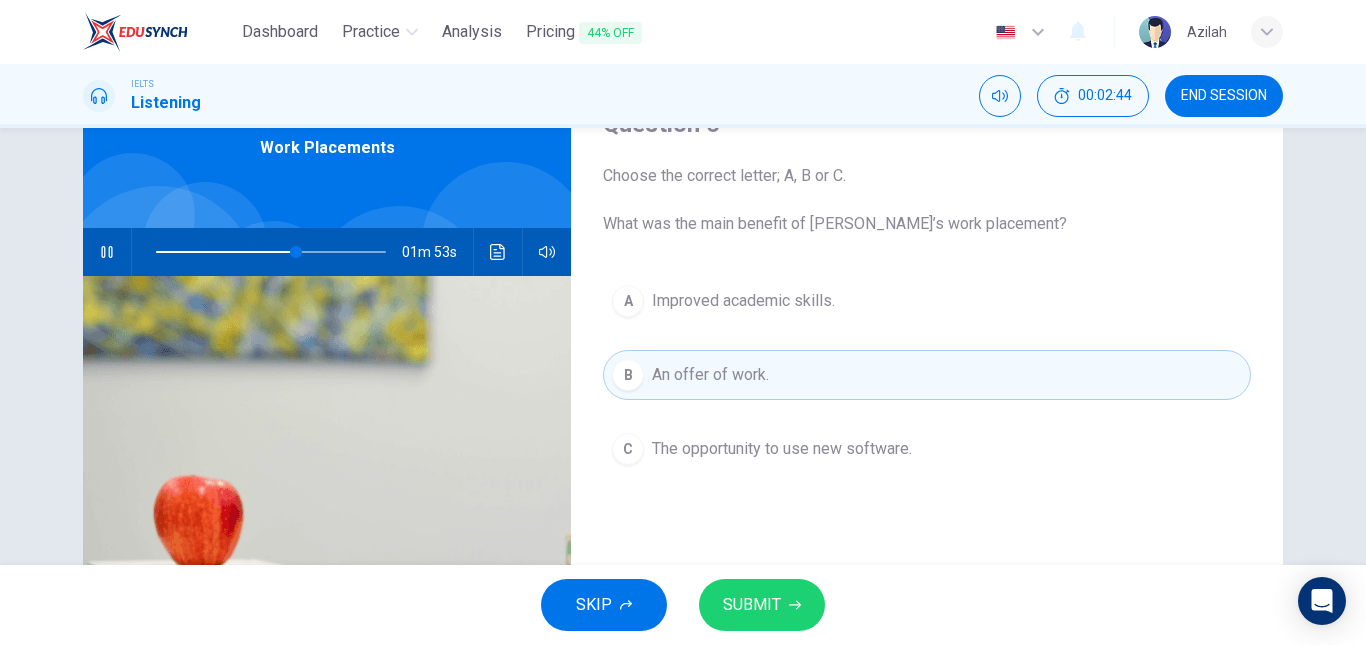 click on "SUBMIT" at bounding box center (752, 605) 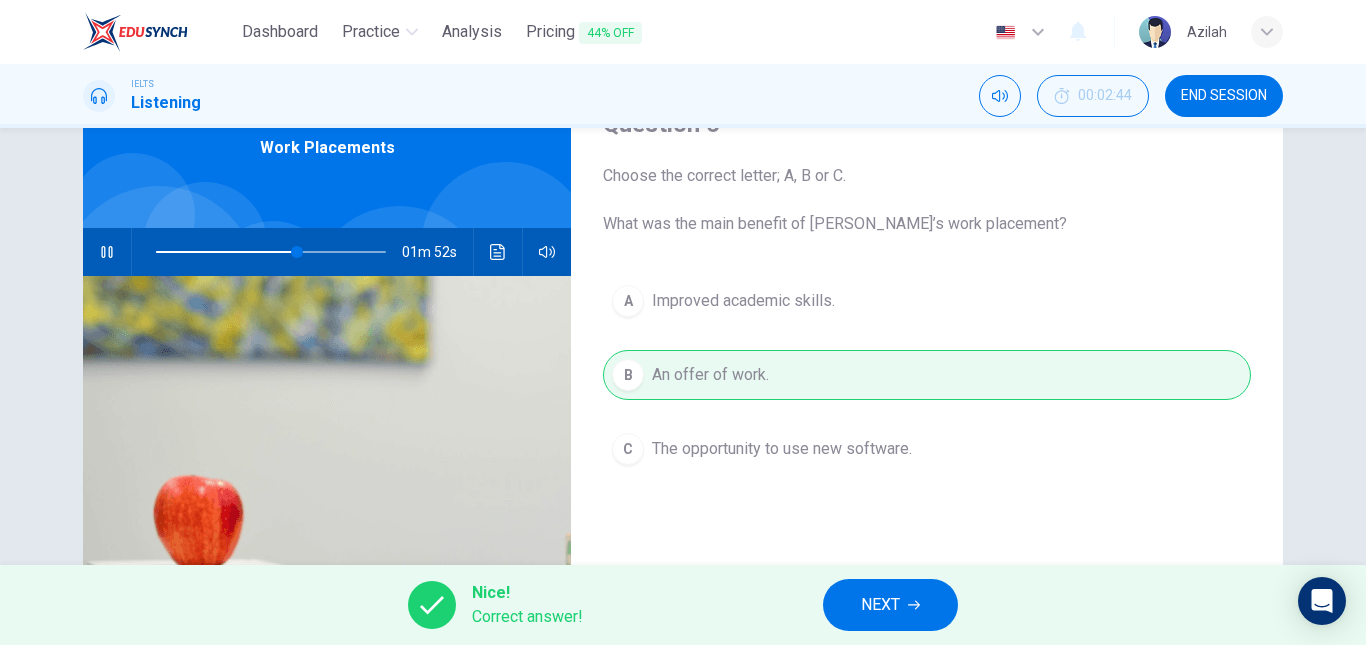 click on "NEXT" at bounding box center (890, 605) 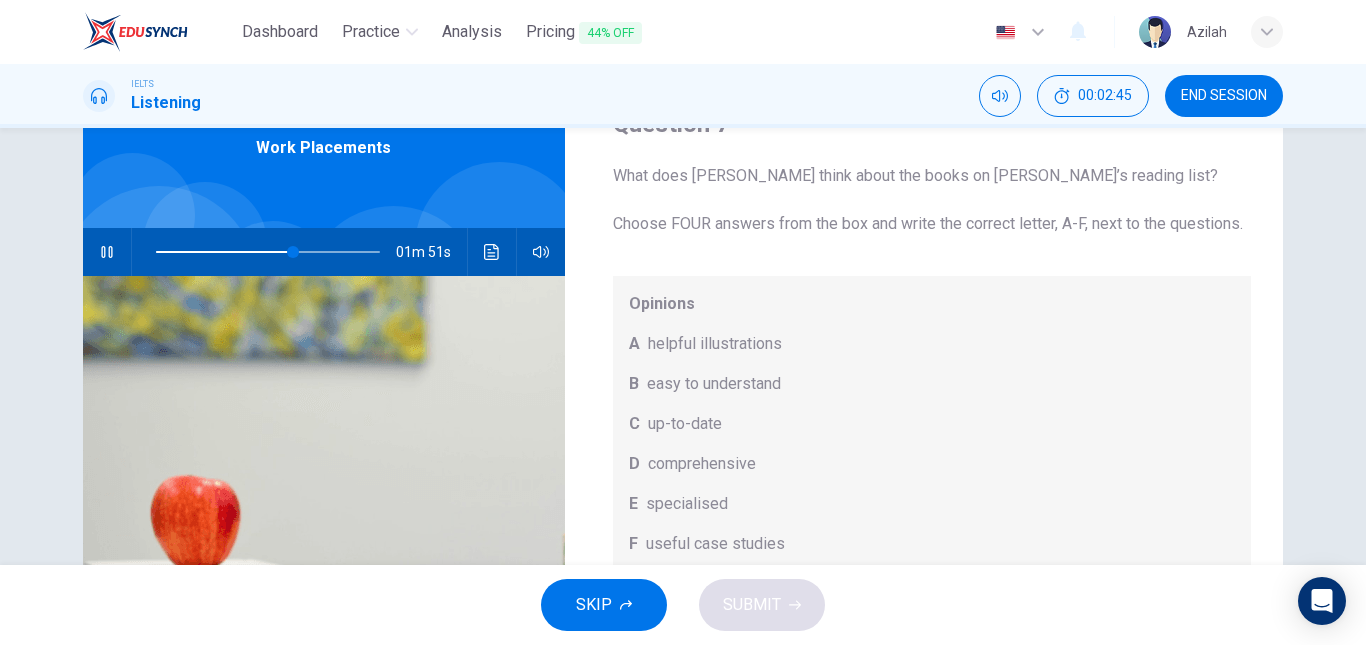 scroll, scrollTop: 113, scrollLeft: 0, axis: vertical 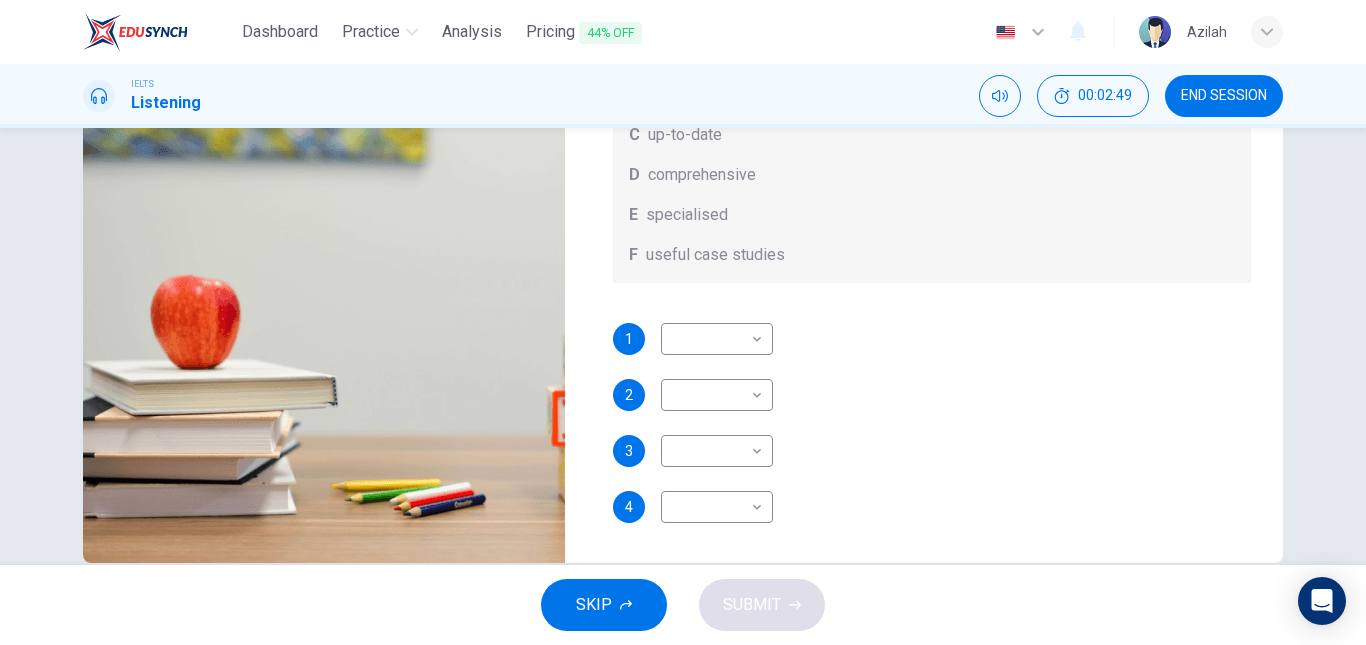click on "Dashboard Practice Analysis Pricing 44% OFF English en ​ Azilah IELTS Listening 00:02:49 END SESSION Question 7 What does [PERSON_NAME] think about the books on [PERSON_NAME]’s reading list? Choose FOUR answers from the box and write the correct letter, A-F, next to the questions.
Opinions A helpful illustrations B easy to understand C up-to-date D comprehensive E specialised F useful case studies 1 ​ ​ 2 ​ ​ 3 ​ ​ 4 ​ ​ Work Placements 01m 46s SKIP SUBMIT EduSynch - Online Language Proficiency Testing
Dashboard Practice Analysis Pricing   44% OFF Notifications © Copyright  2025" at bounding box center (683, 322) 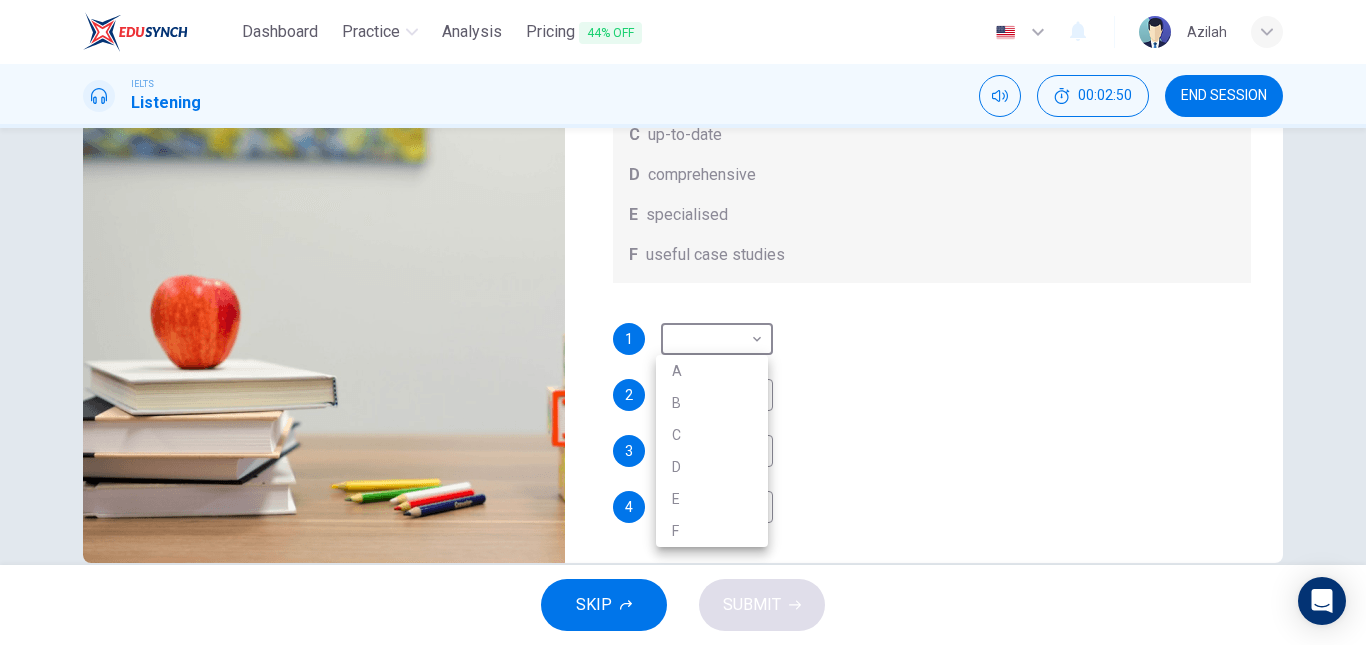 click at bounding box center [683, 322] 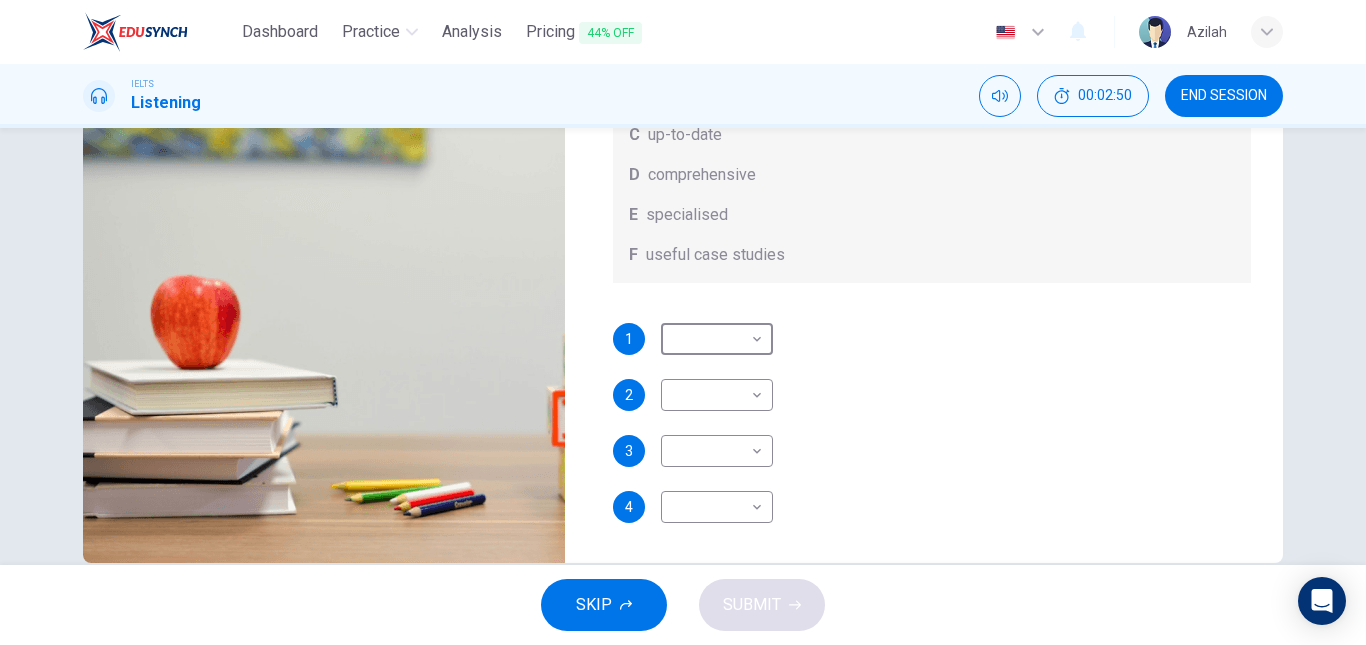 scroll, scrollTop: 0, scrollLeft: 0, axis: both 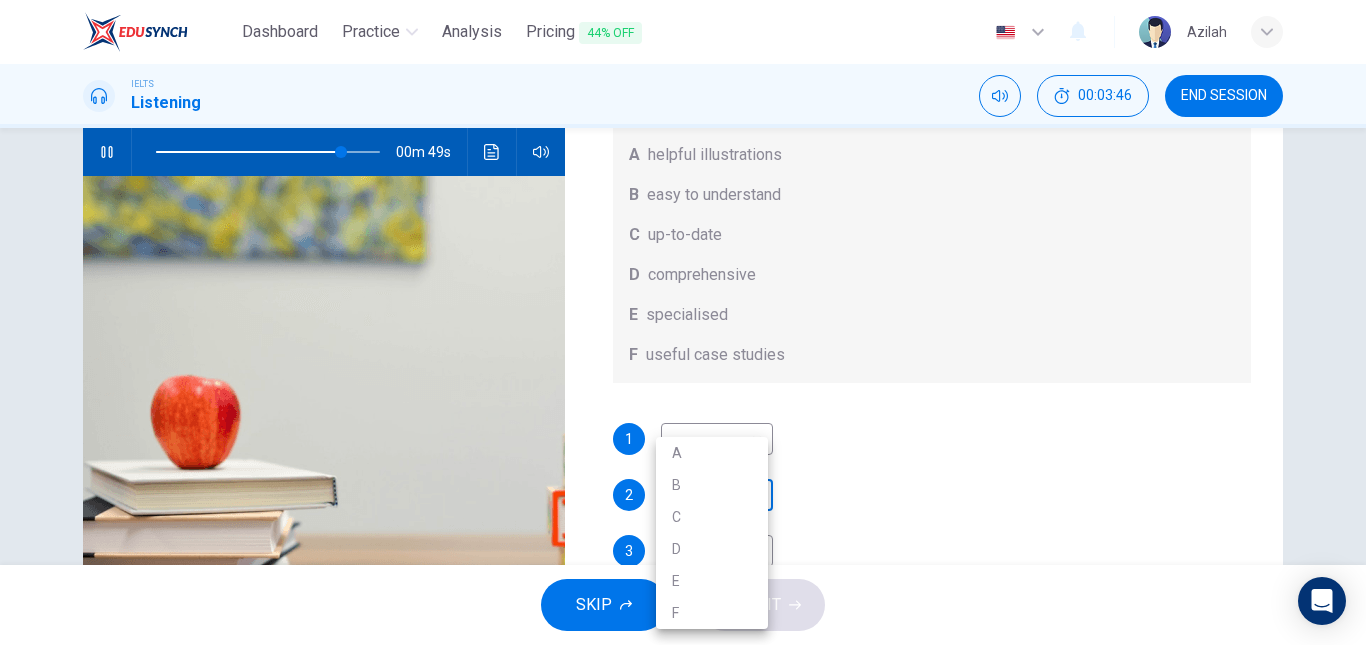 click on "Dashboard Practice Analysis Pricing 44% OFF English en ​ Azilah IELTS Listening 00:03:46 END SESSION Question 7 What does [PERSON_NAME] think about the books on [PERSON_NAME]’s reading list? Choose FOUR answers from the box and write the correct letter, A-F, next to the questions.
Opinions A helpful illustrations B easy to understand C up-to-date D comprehensive E specialised F useful case studies 1 ​ ​ 2 ​ ​ 3 ​ ​ 4 ​ ​ Work Placements 00m 49s SKIP SUBMIT EduSynch - Online Language Proficiency Testing
Dashboard Practice Analysis Pricing   44% OFF Notifications © Copyright  2025 A B C D E F" at bounding box center (683, 322) 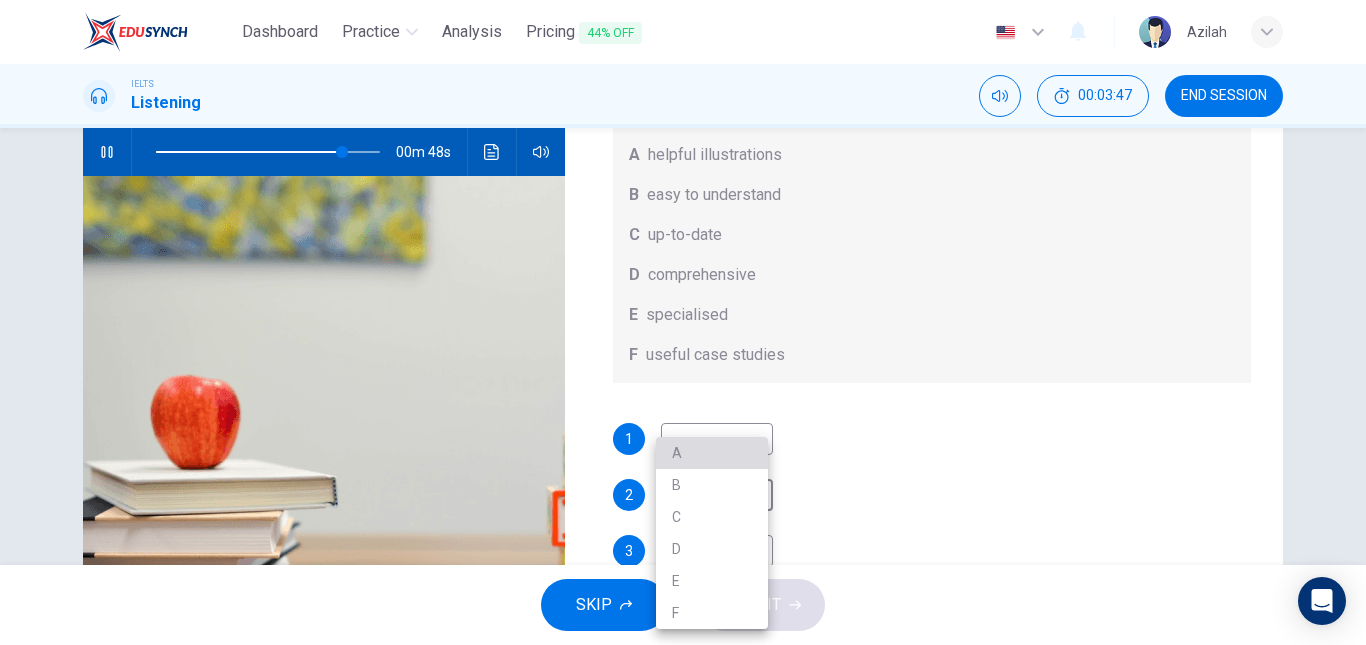 click on "A" at bounding box center (712, 453) 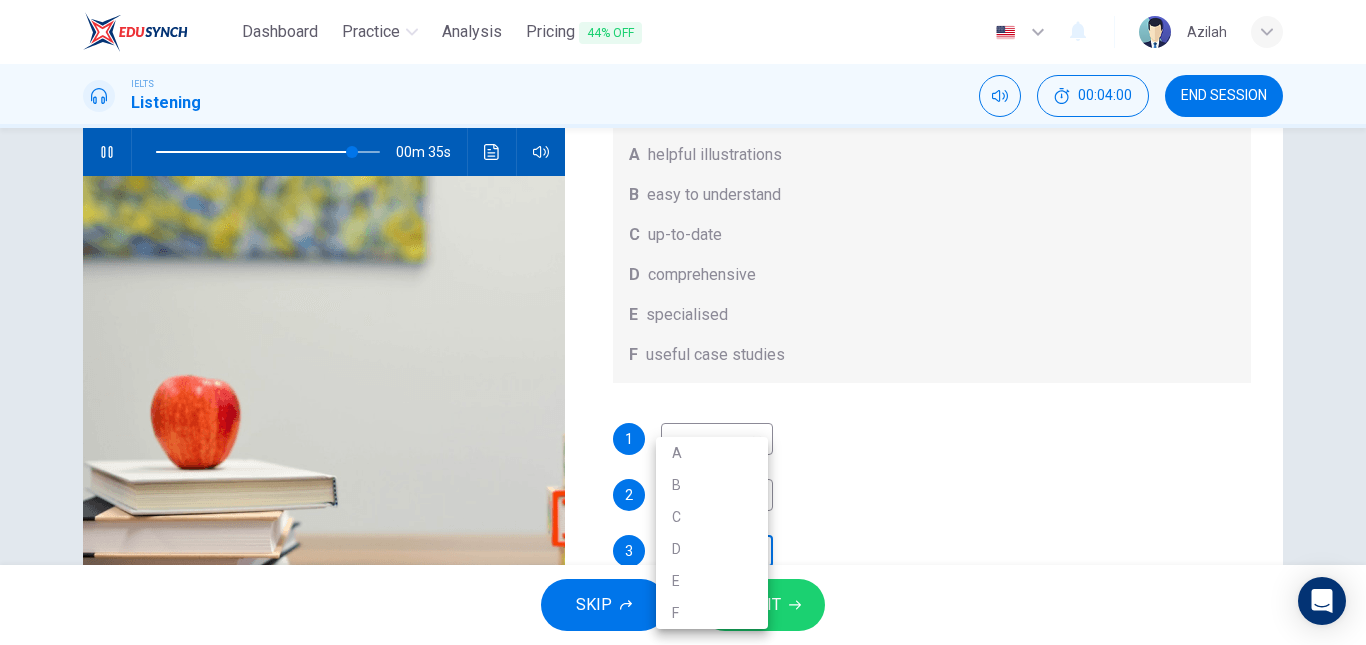 scroll, scrollTop: 215, scrollLeft: 0, axis: vertical 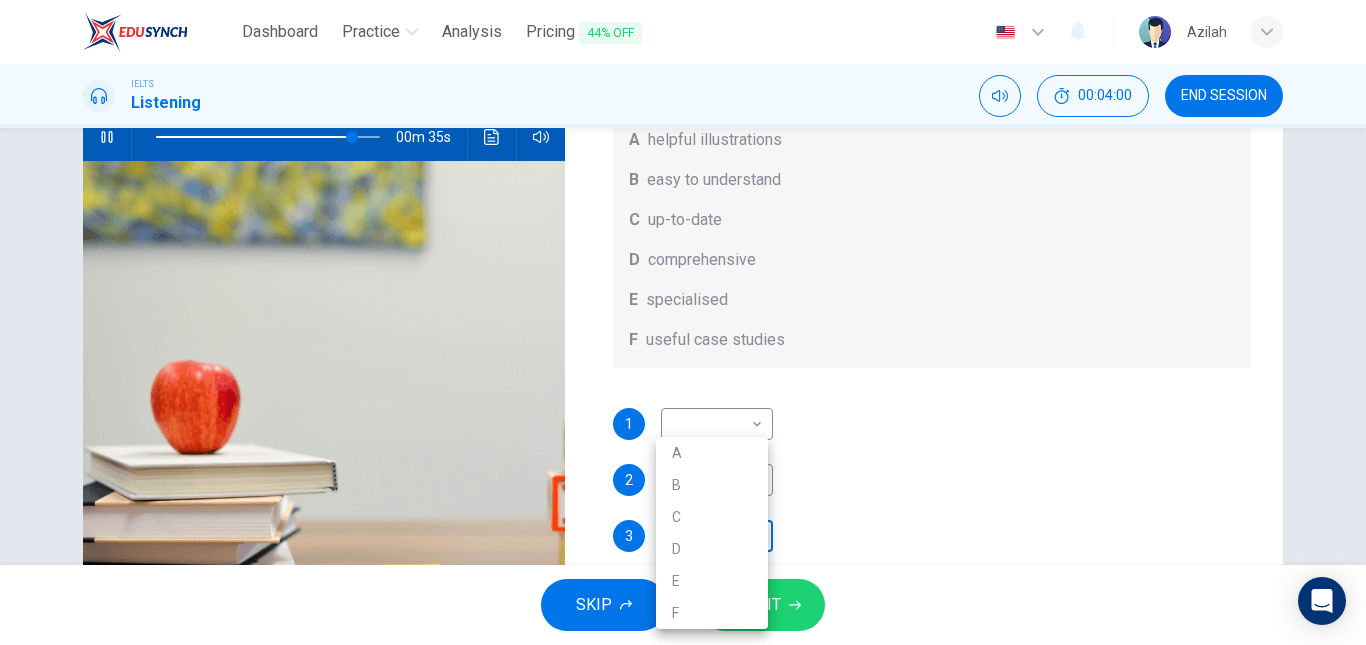click on "Dashboard Practice Analysis Pricing 44% OFF English en ​ [PERSON_NAME] IELTS Listening 00:04:00 END SESSION Question 7 What does [PERSON_NAME] think about the books on [PERSON_NAME]’s reading list? Choose FOUR answers from the box and write the correct letter, A-F, next to the questions.
Opinions A helpful illustrations B easy to understand C up-to-date D comprehensive E specialised F useful case studies 1 ​ ​ 2 A A ​ 3 ​ ​ 4 ​ ​ Work Placements 00m 35s SKIP SUBMIT EduSynch - Online Language Proficiency Testing
Dashboard Practice Analysis Pricing   44% OFF Notifications © Copyright  2025 A B C D E F" at bounding box center (683, 322) 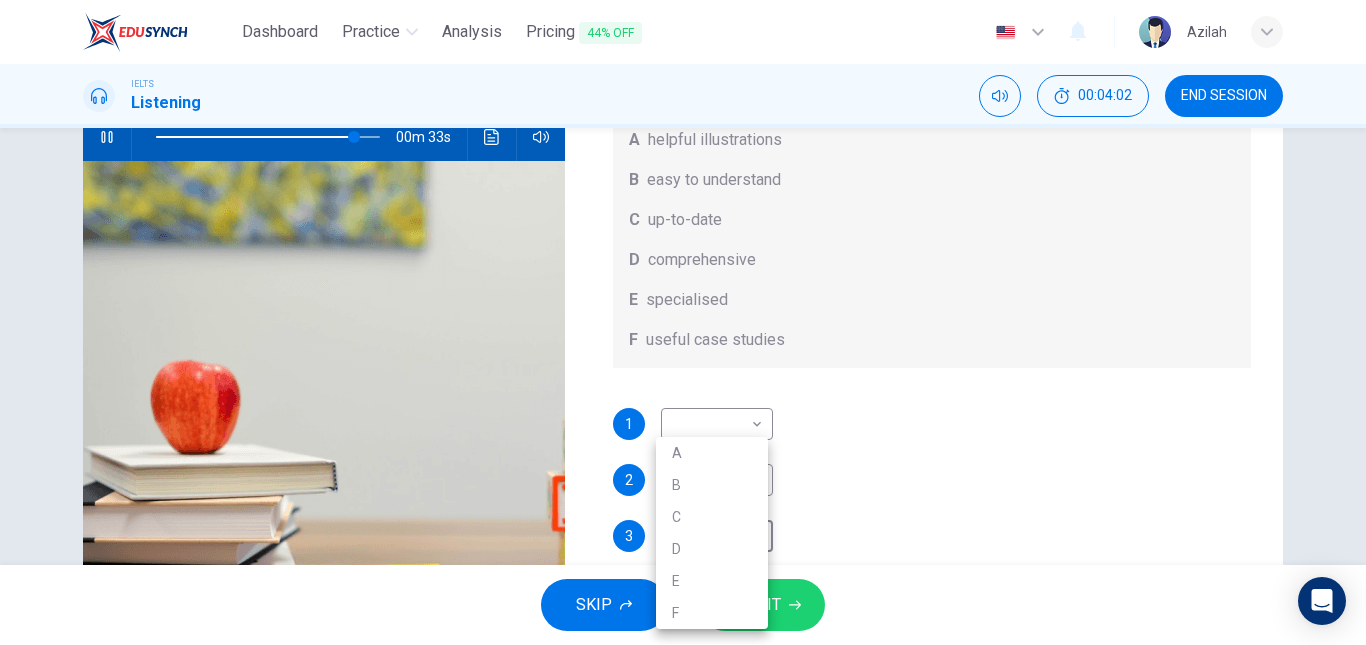 click on "F" at bounding box center [712, 613] 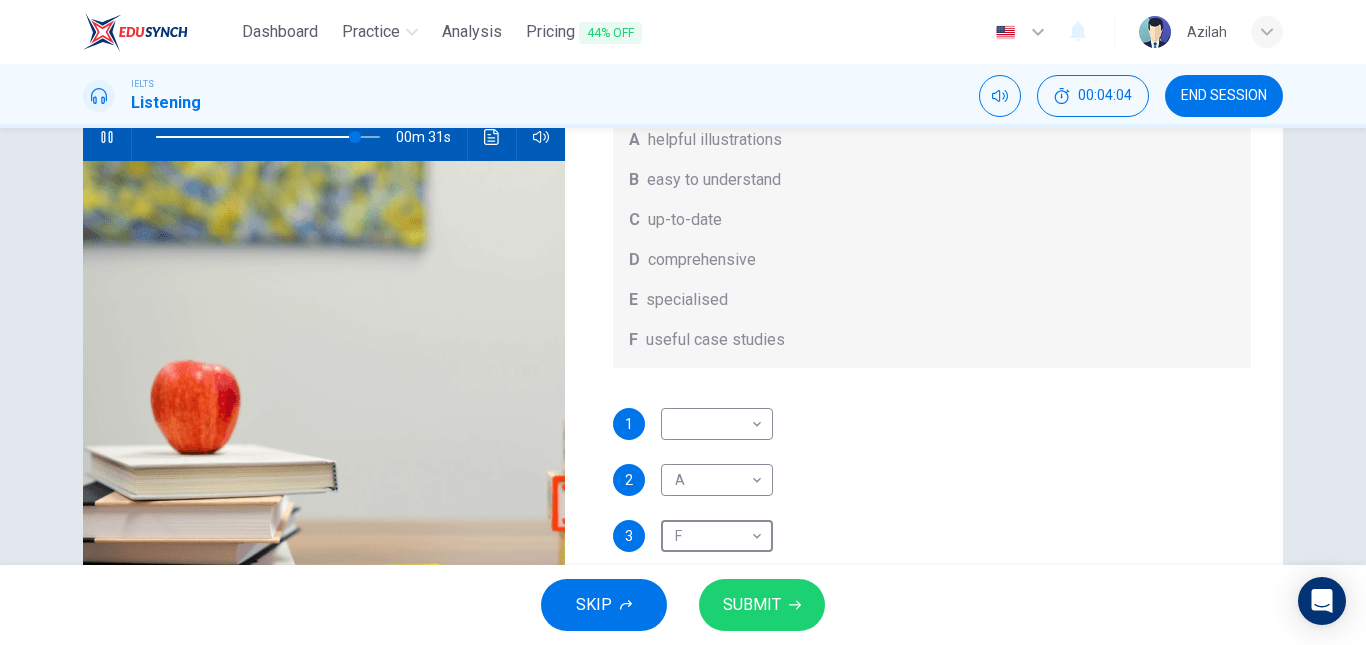 scroll, scrollTop: 315, scrollLeft: 0, axis: vertical 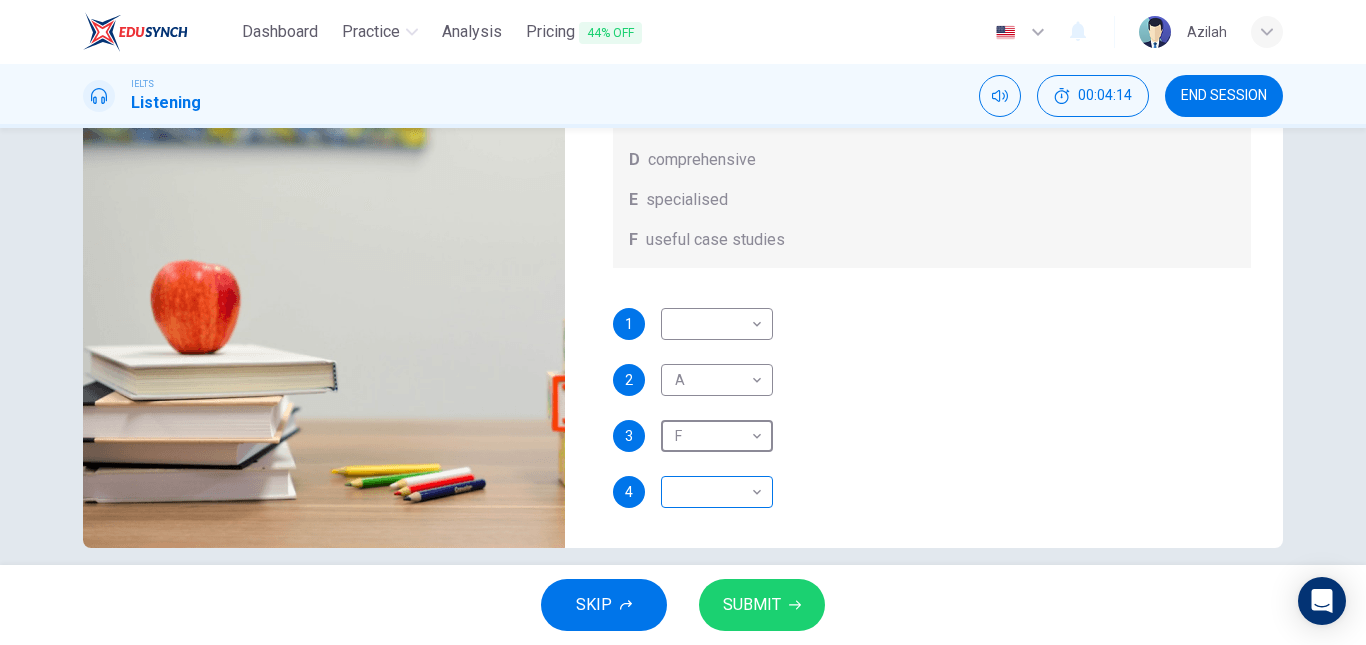 click on "Dashboard Practice Analysis Pricing 44% OFF English en ​ [PERSON_NAME] IELTS Listening 00:04:14 END SESSION Question 7 What does [PERSON_NAME] think about the books on [PERSON_NAME]’s reading list? Choose FOUR answers from the box and write the correct letter, A-F, next to the questions.
Opinions A helpful illustrations B easy to understand C up-to-date D comprehensive E specialised F useful case studies 1 ​ ​ 2 A A ​ 3 F F ​ 4 ​ ​ Work Placements 00m 21s SKIP SUBMIT EduSynch - Online Language Proficiency Testing
Dashboard Practice Analysis Pricing   44% OFF Notifications © Copyright  2025" at bounding box center [683, 322] 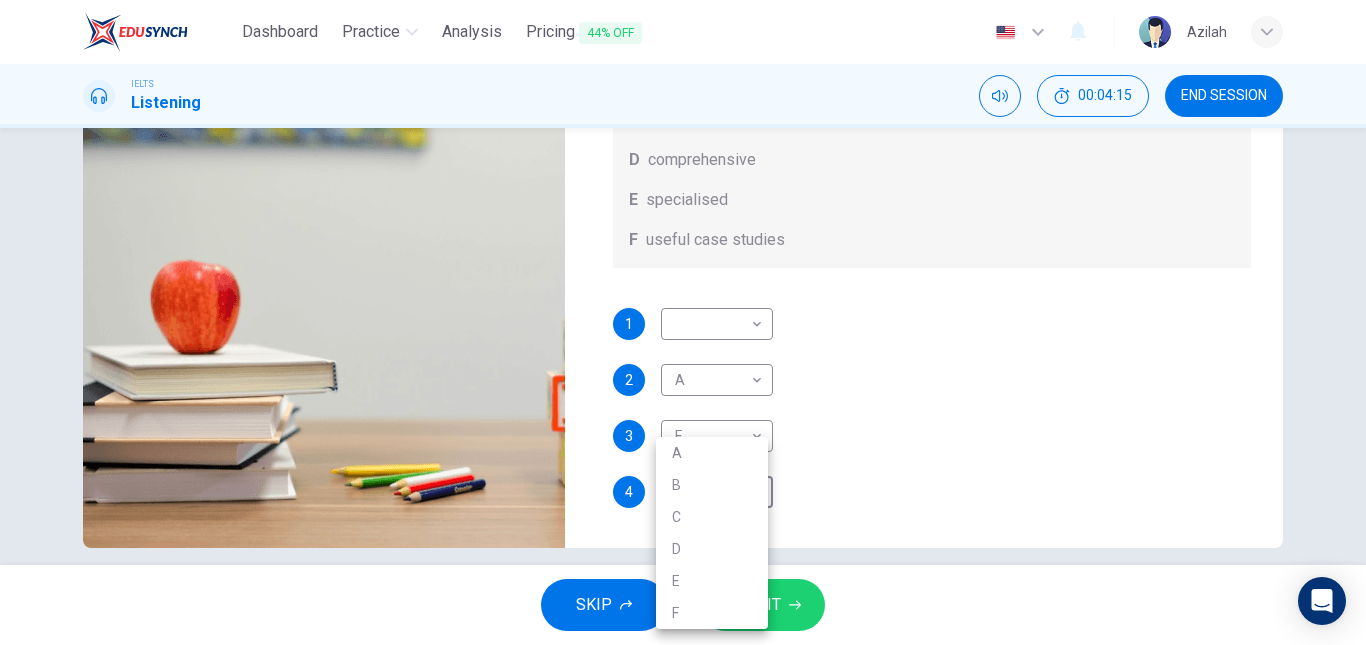 click on "D" at bounding box center [712, 549] 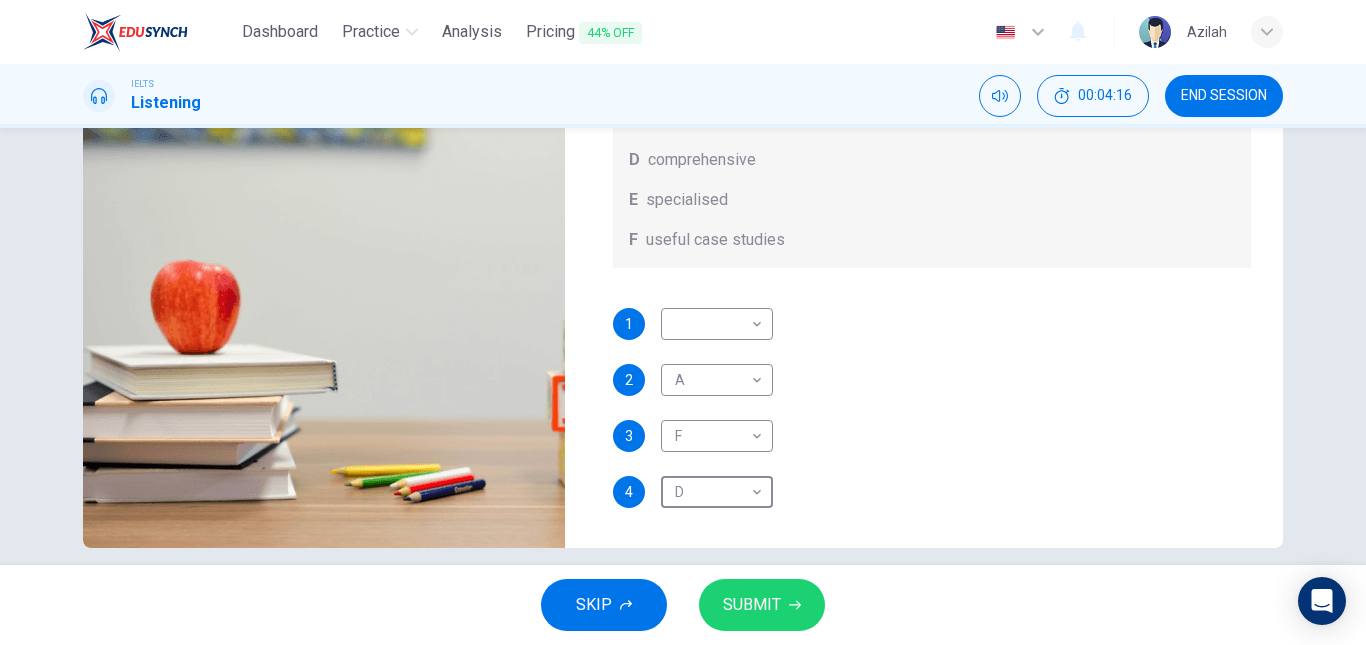 type on "93" 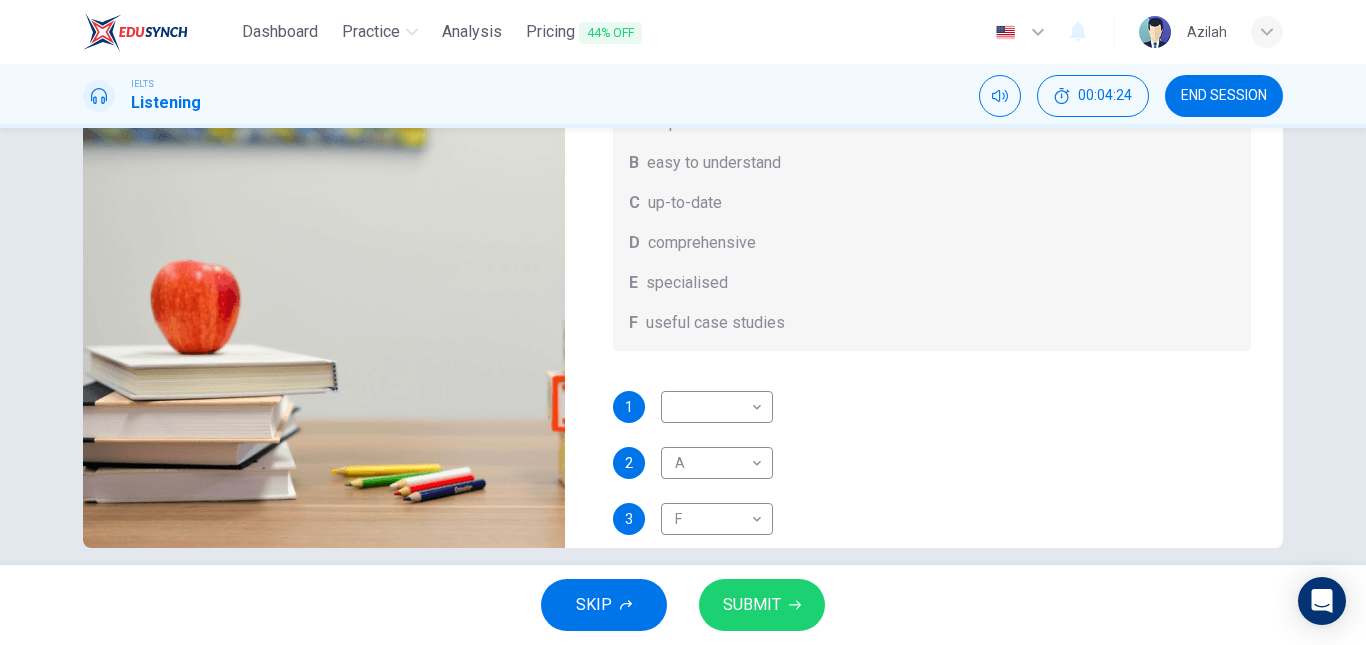 scroll, scrollTop: 0, scrollLeft: 0, axis: both 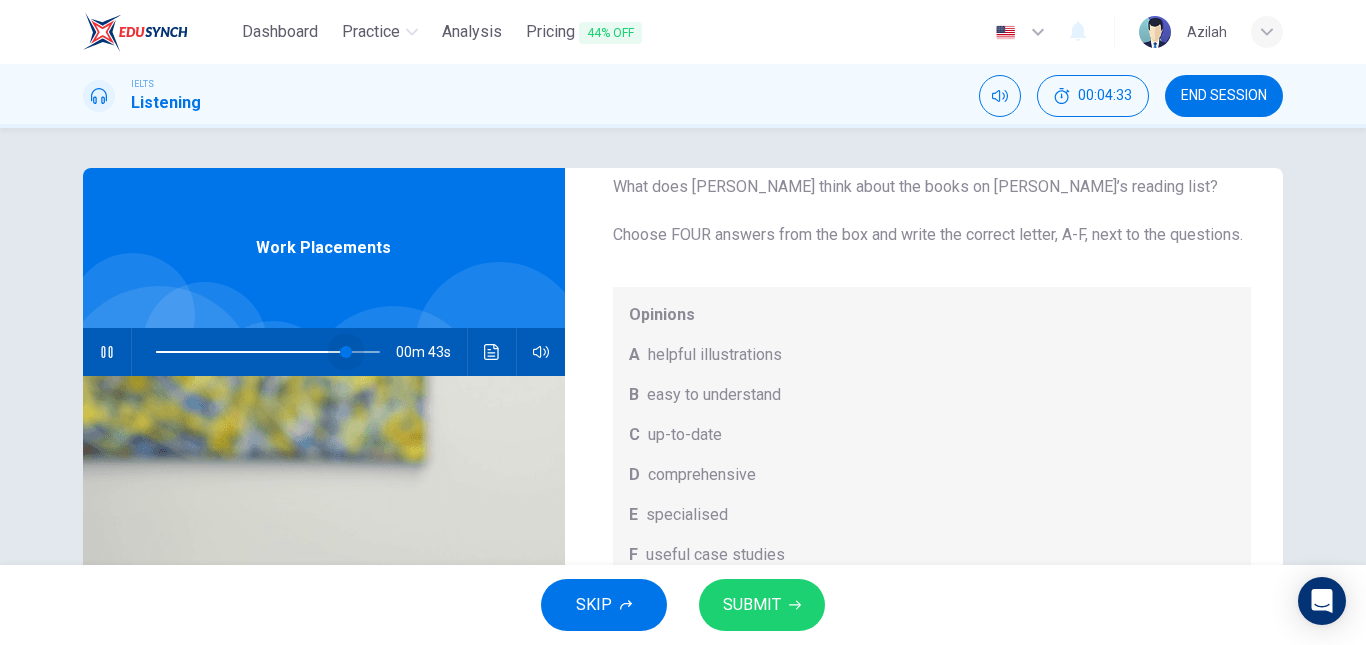 click at bounding box center (268, 352) 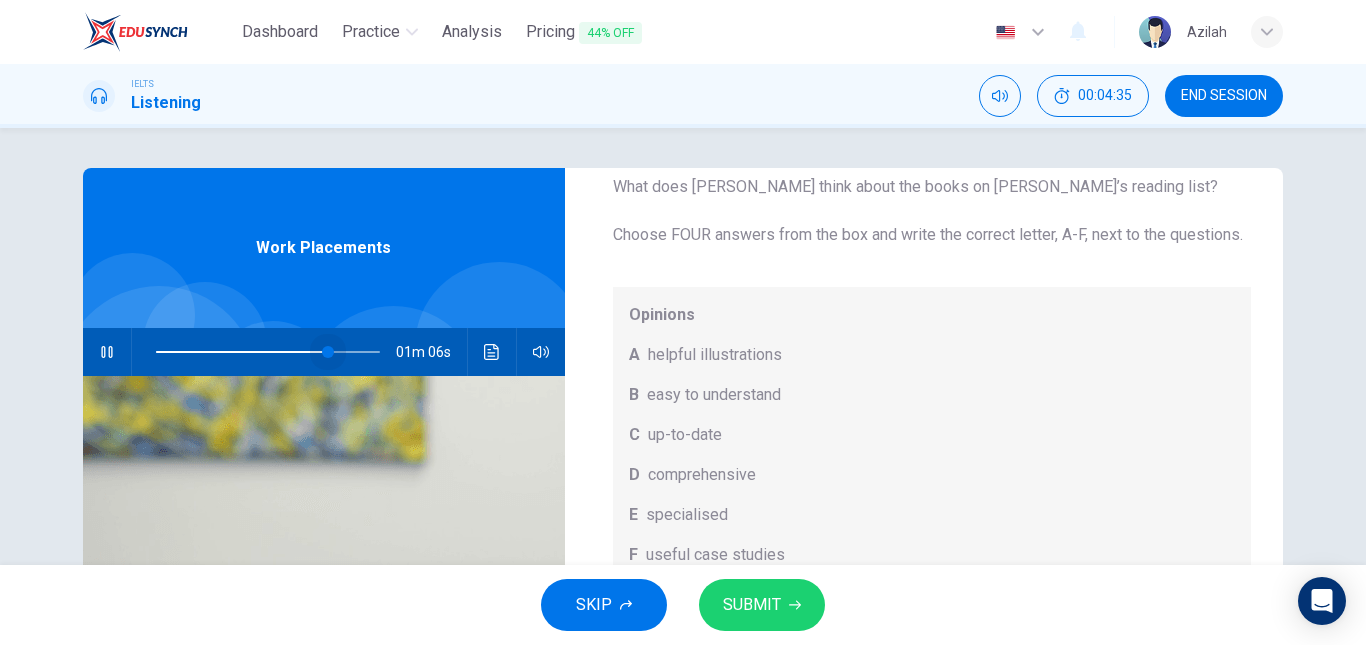 click at bounding box center (328, 352) 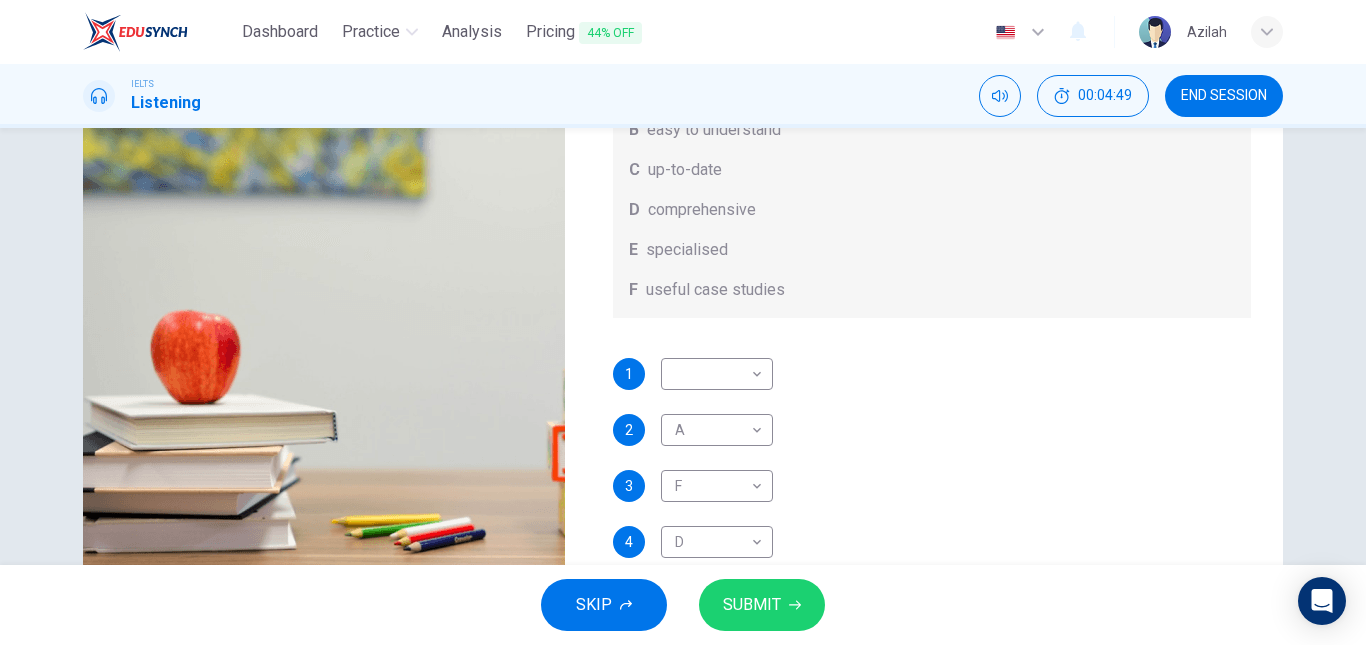 scroll, scrollTop: 300, scrollLeft: 0, axis: vertical 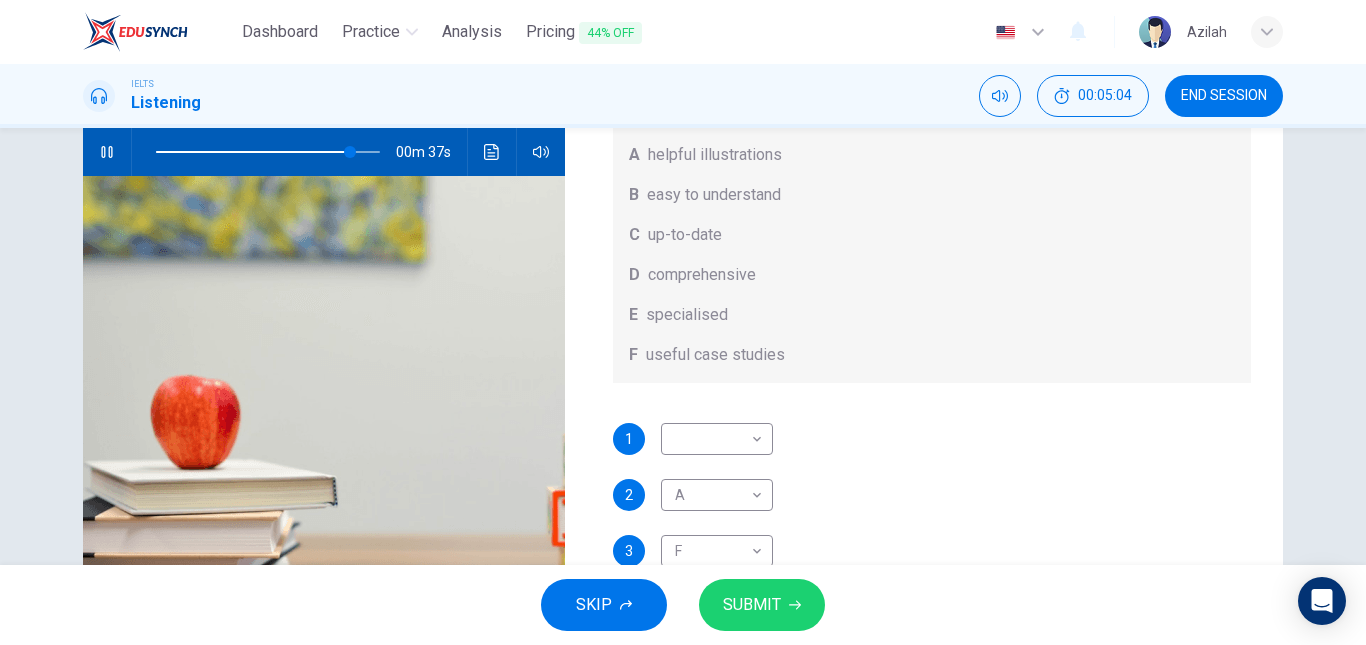 click at bounding box center [107, 152] 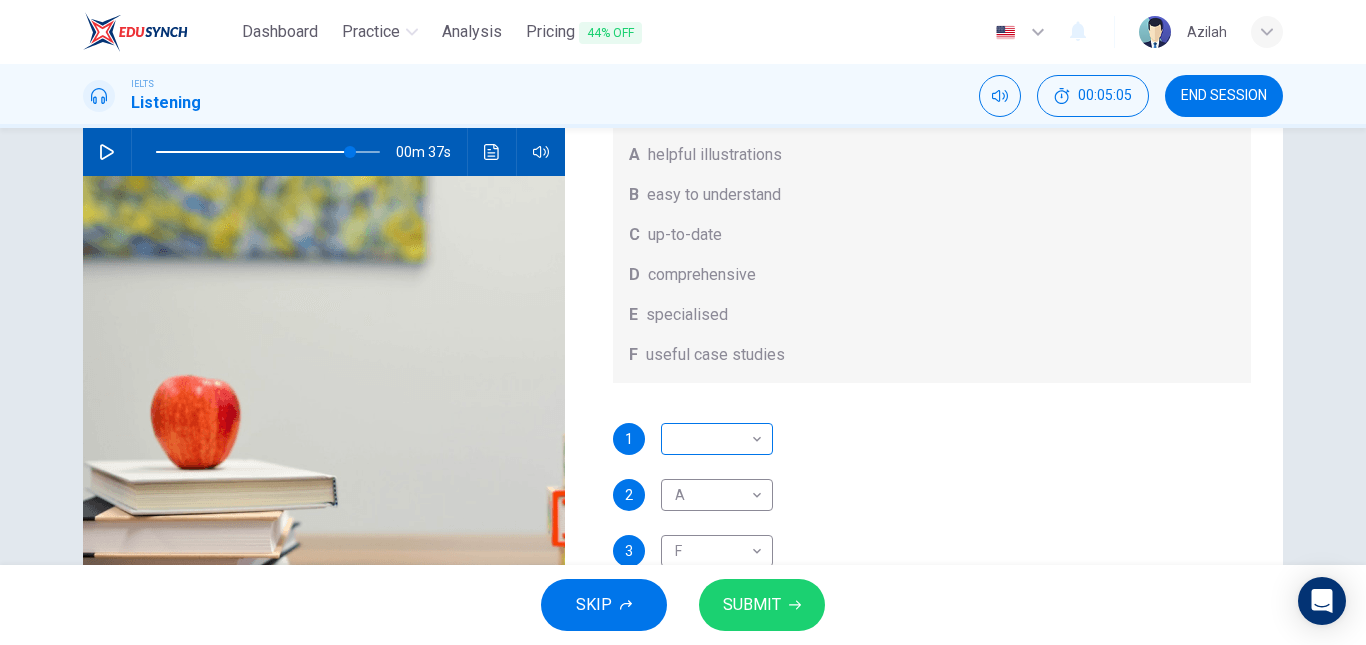 click on "Dashboard Practice Analysis Pricing 44% OFF English en ​ [PERSON_NAME] IELTS Listening 00:05:05 END SESSION Question 7 What does [PERSON_NAME] think about the books on [PERSON_NAME]’s reading list? Choose FOUR answers from the box and write the correct letter, A-F, next to the questions.
Opinions A helpful illustrations B easy to understand C up-to-date D comprehensive E specialised F useful case studies 1 ​ ​ 2 A A ​ 3 F F ​ 4 D D ​ Work Placements 00m 37s SKIP SUBMIT EduSynch - Online Language Proficiency Testing
Dashboard Practice Analysis Pricing   44% OFF Notifications © Copyright  2025" at bounding box center (683, 322) 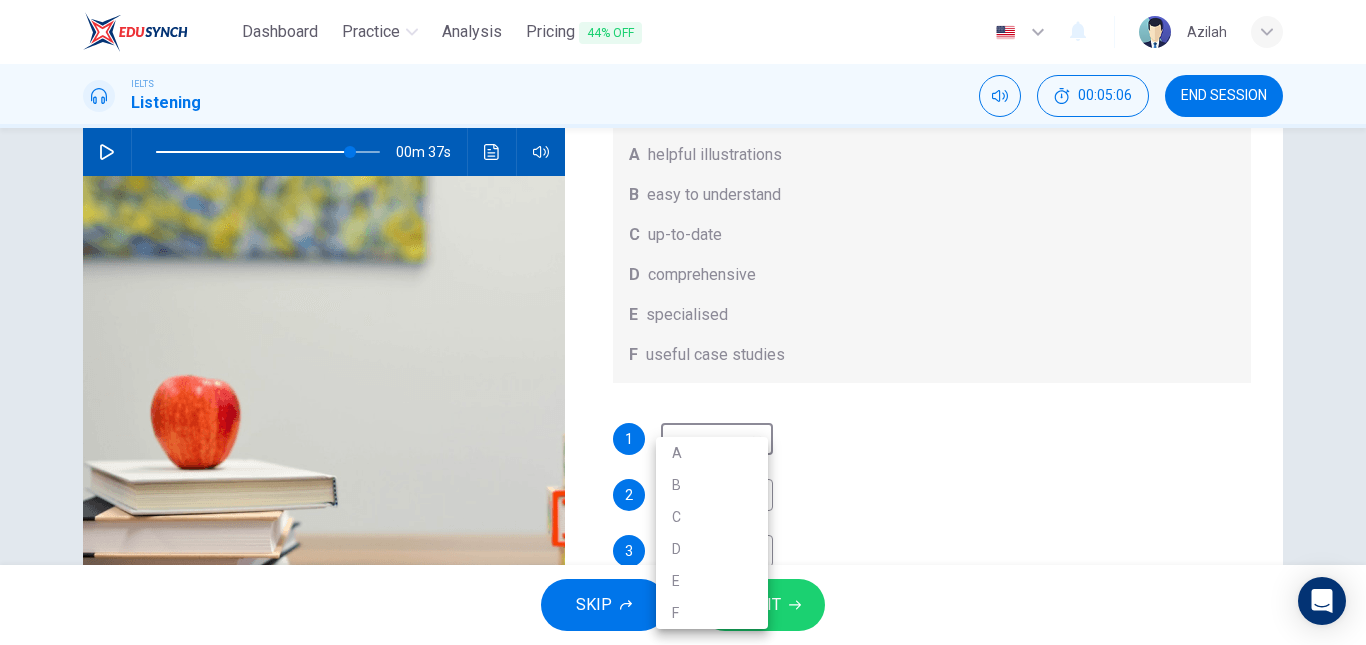 click on "A" at bounding box center [712, 453] 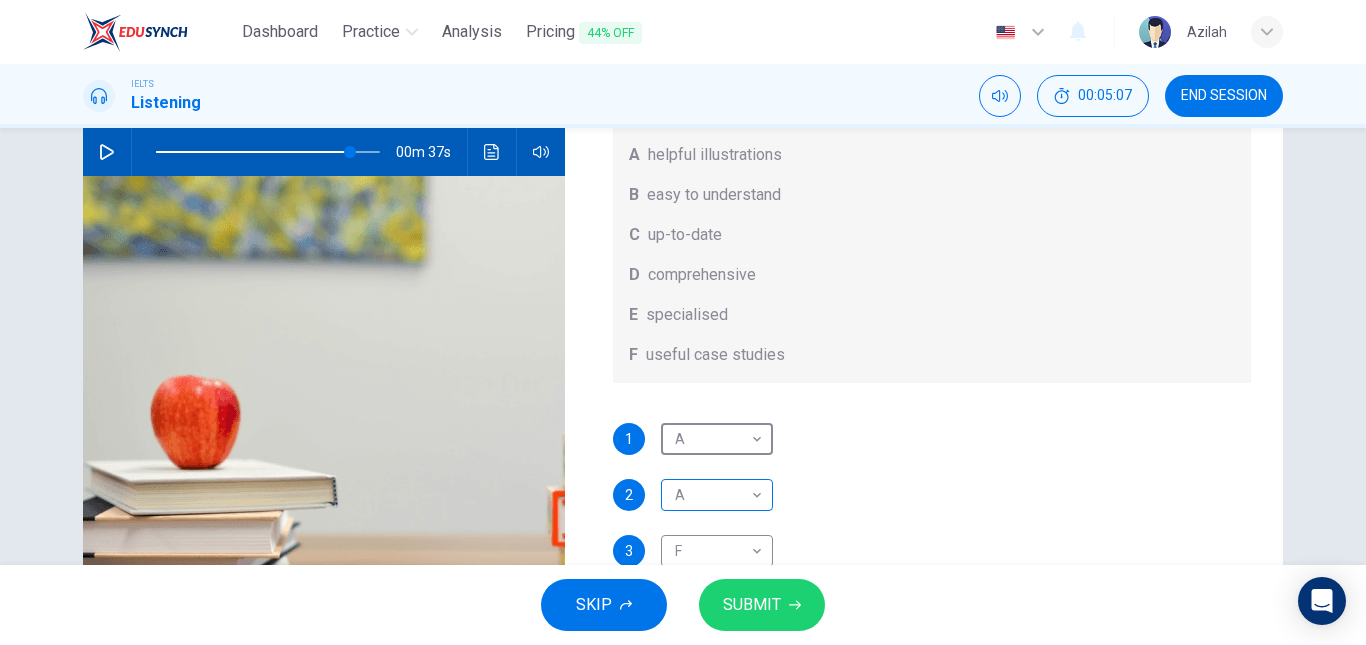 click on "Dashboard Practice Analysis Pricing 44% OFF English en ​ [PERSON_NAME] IELTS Listening 00:05:07 END SESSION Question 7 What does [PERSON_NAME] think about the books on [PERSON_NAME]’s reading list? Choose FOUR answers from the box and write the correct letter, A-F, next to the questions.
Opinions A helpful illustrations B easy to understand C up-to-date D comprehensive E specialised F useful case studies 1 A A ​ 2 A A ​ 3 F F ​ 4 D D ​ Work Placements 00m 37s SKIP SUBMIT EduSynch - Online Language Proficiency Testing
Dashboard Practice Analysis Pricing   44% OFF Notifications © Copyright  2025" at bounding box center [683, 322] 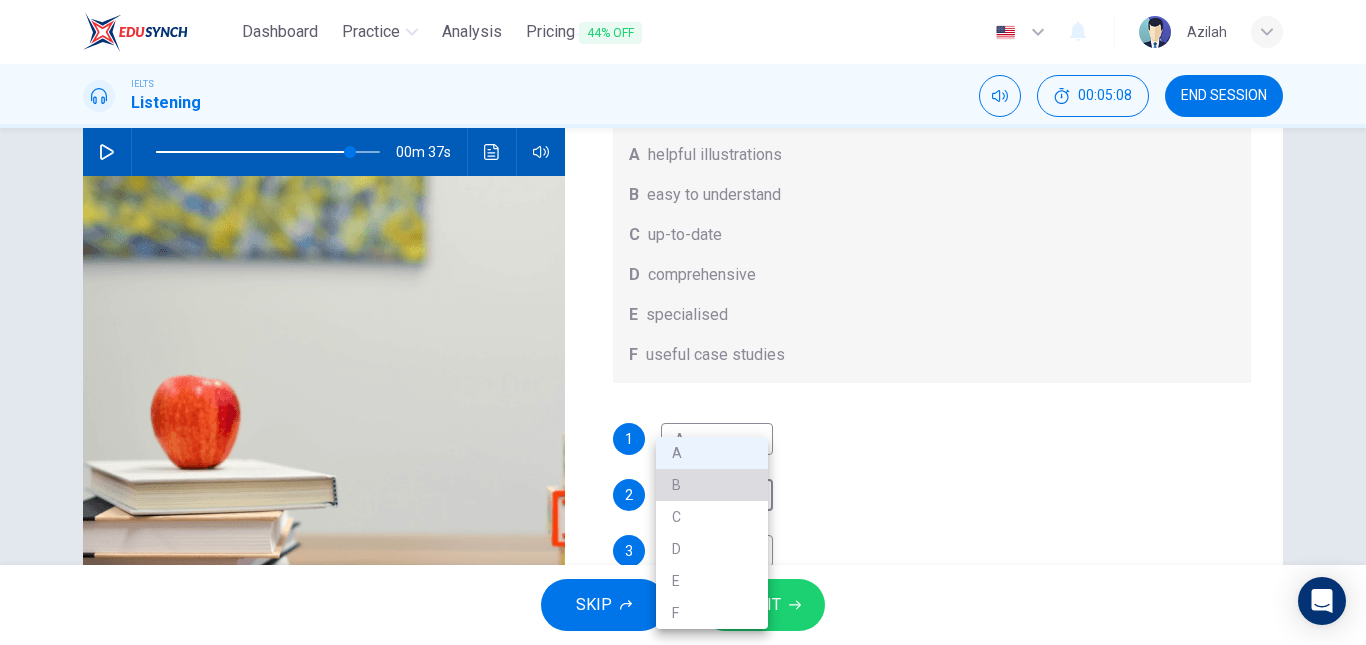 click on "B" at bounding box center (712, 485) 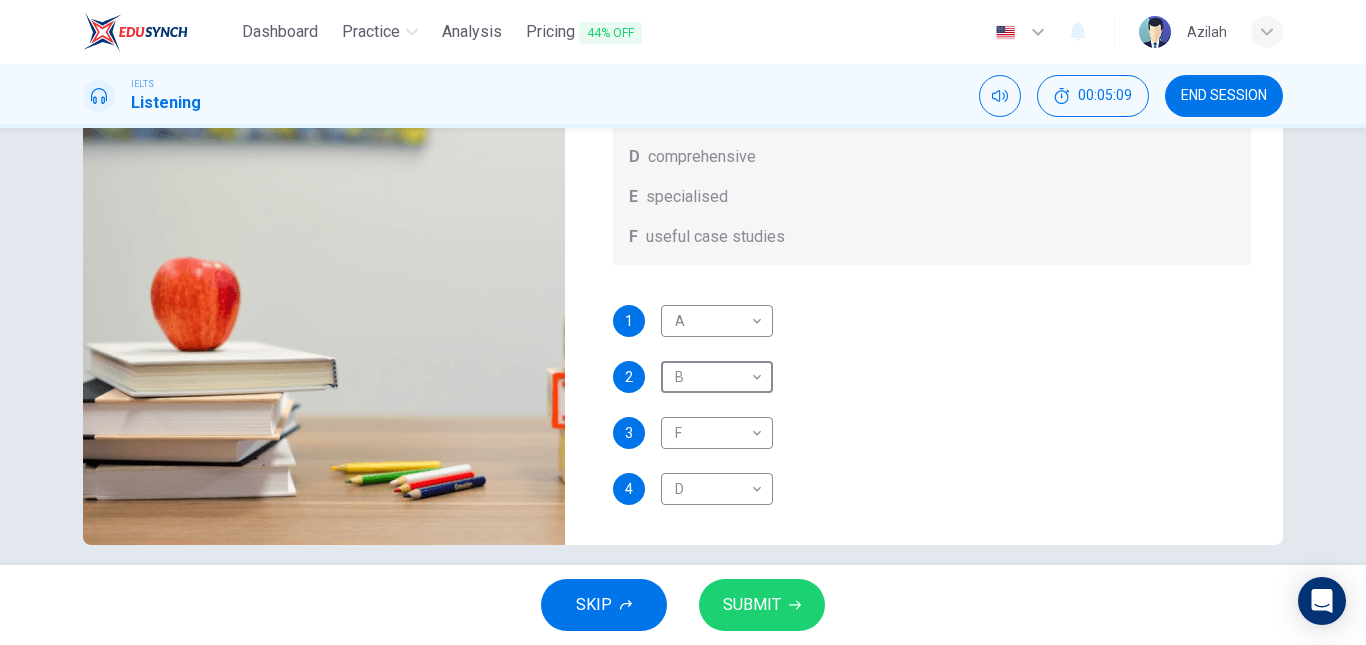 scroll, scrollTop: 338, scrollLeft: 0, axis: vertical 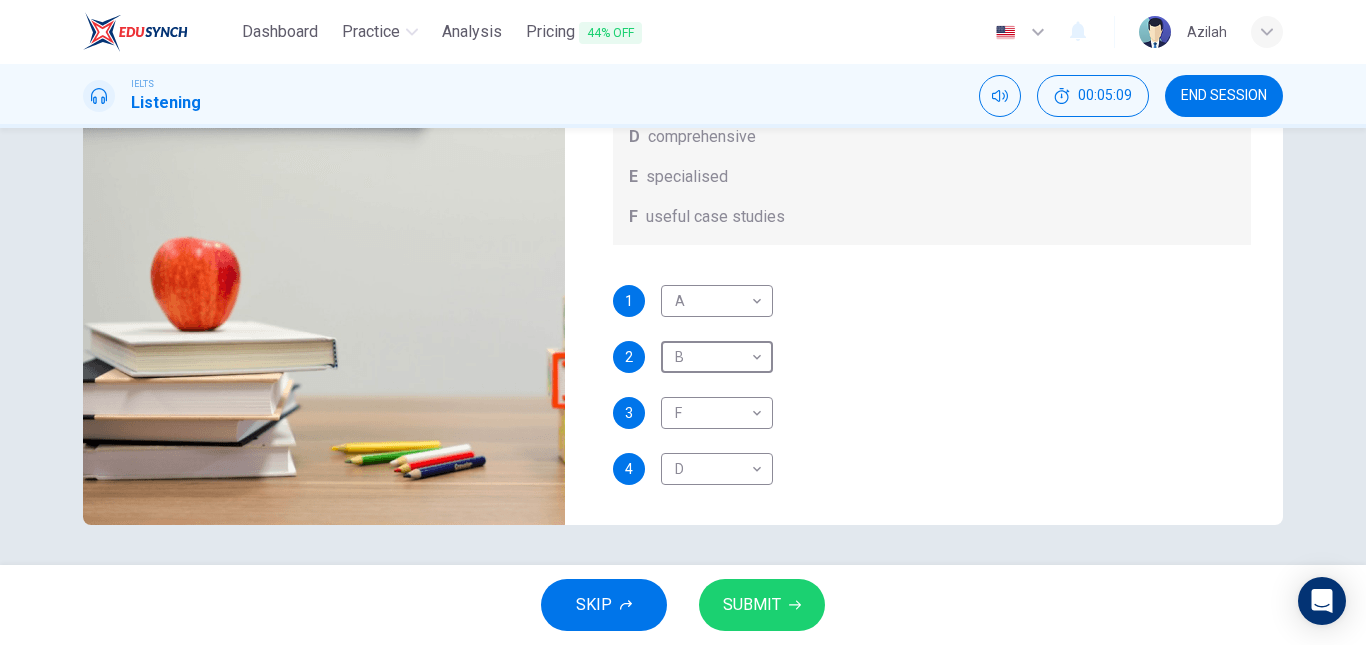 click on "SUBMIT" at bounding box center (752, 605) 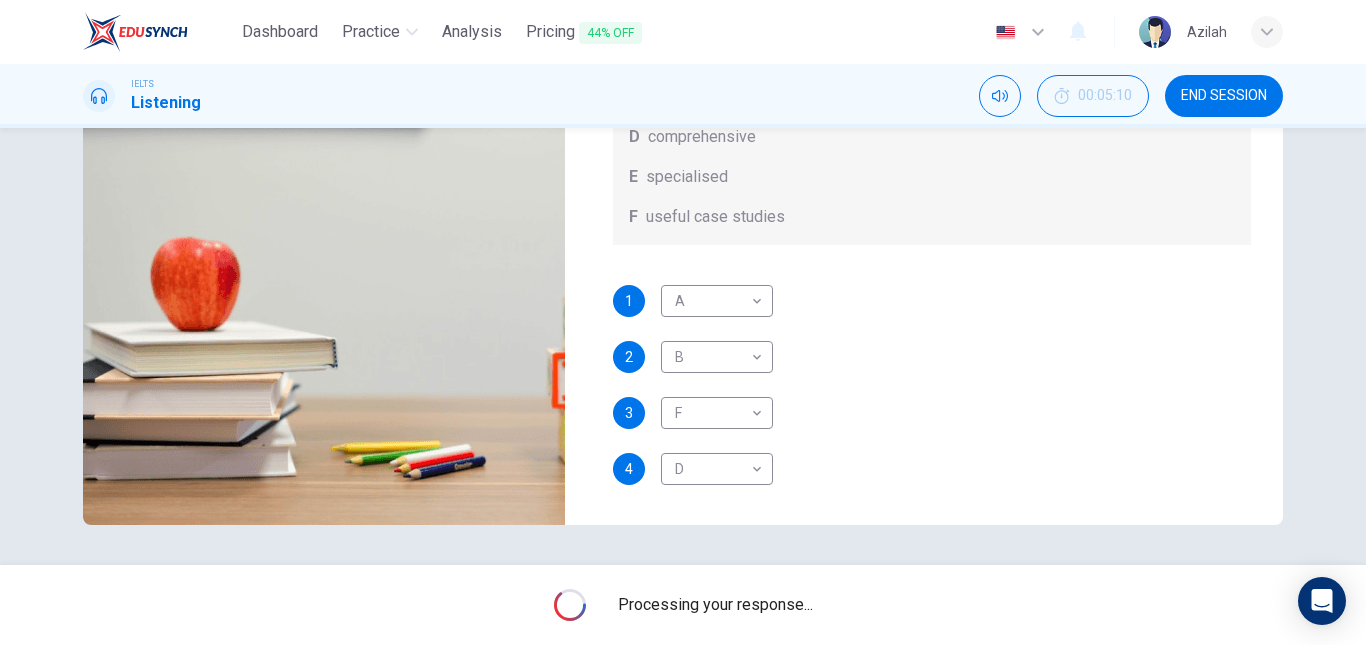 type on "87" 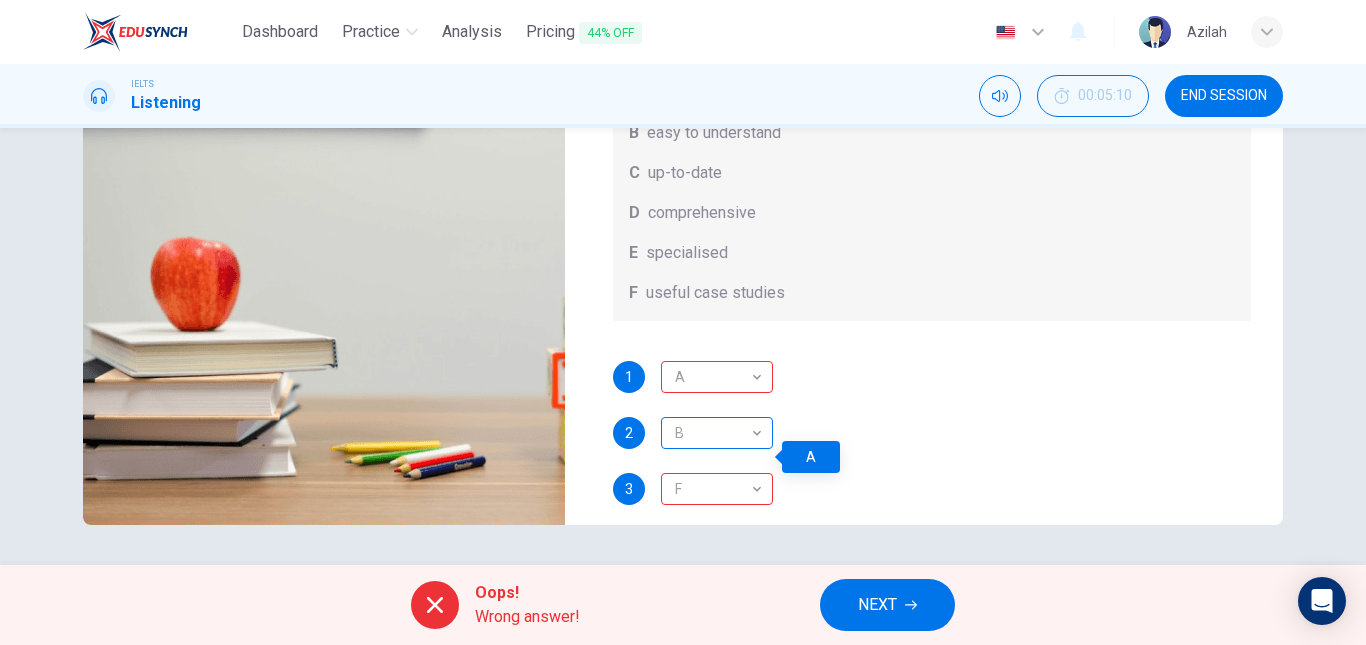 scroll, scrollTop: 0, scrollLeft: 0, axis: both 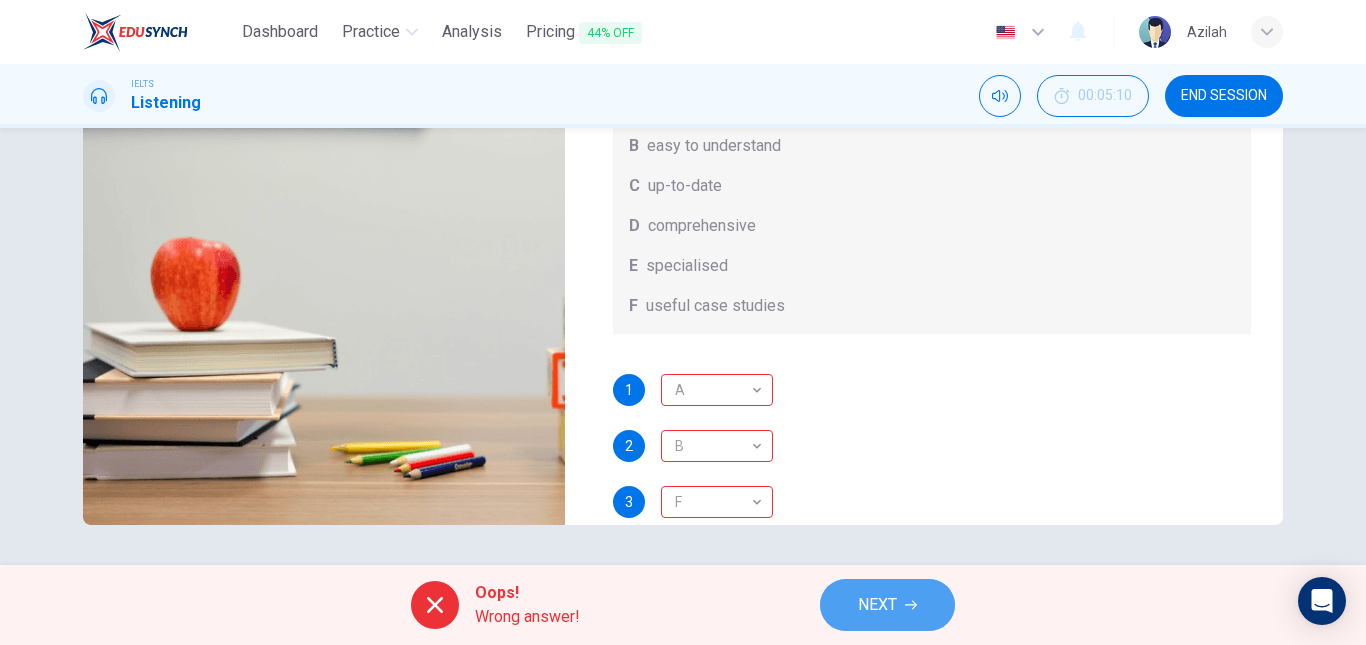 click on "NEXT" at bounding box center [877, 605] 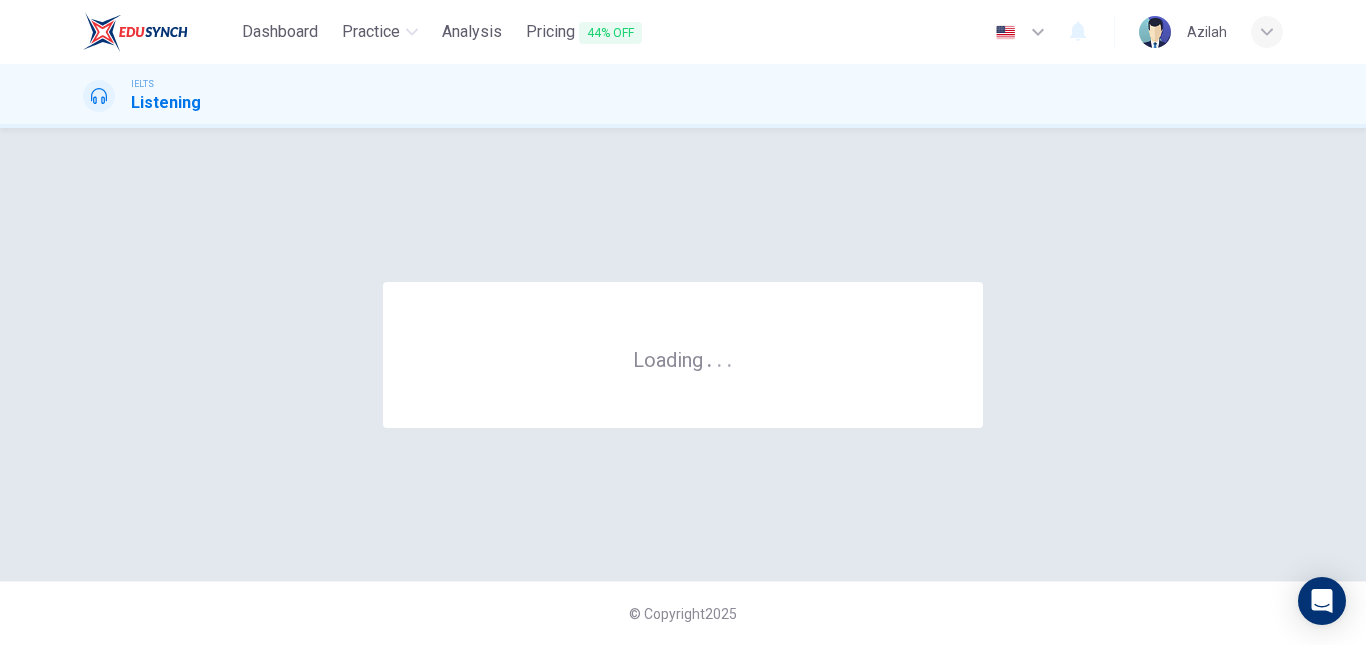 scroll, scrollTop: 0, scrollLeft: 0, axis: both 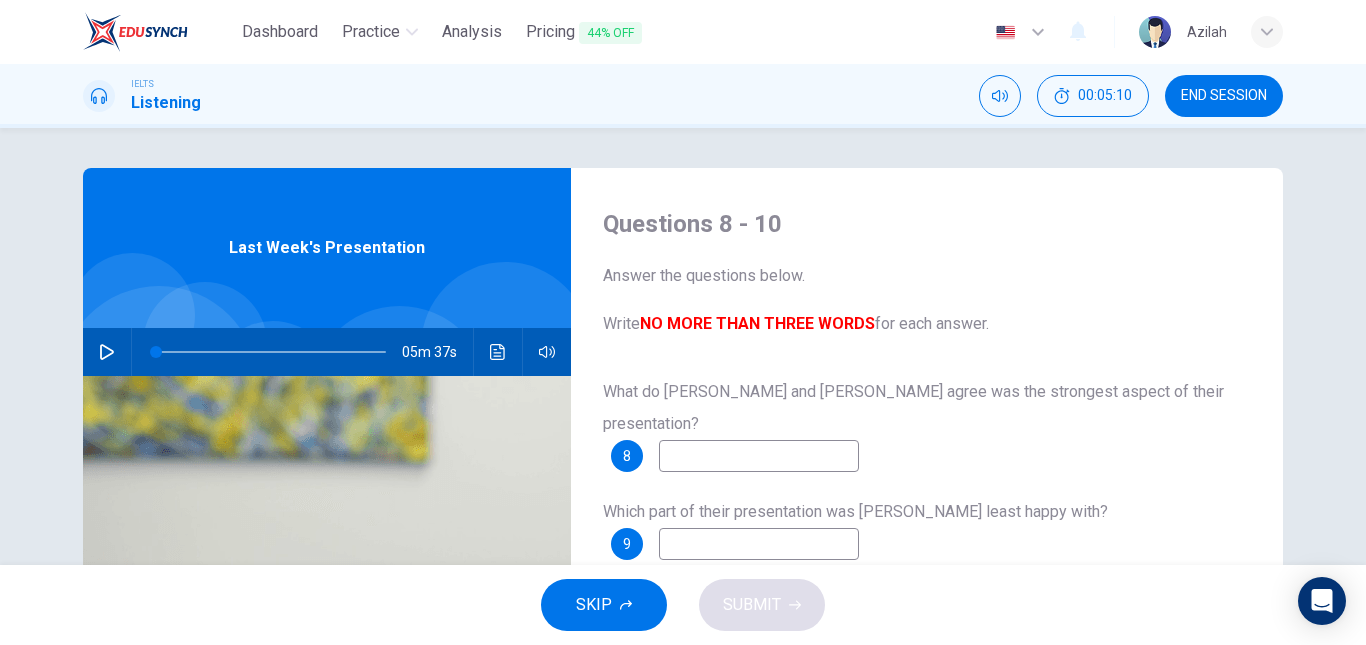 click on "END SESSION" at bounding box center (1224, 96) 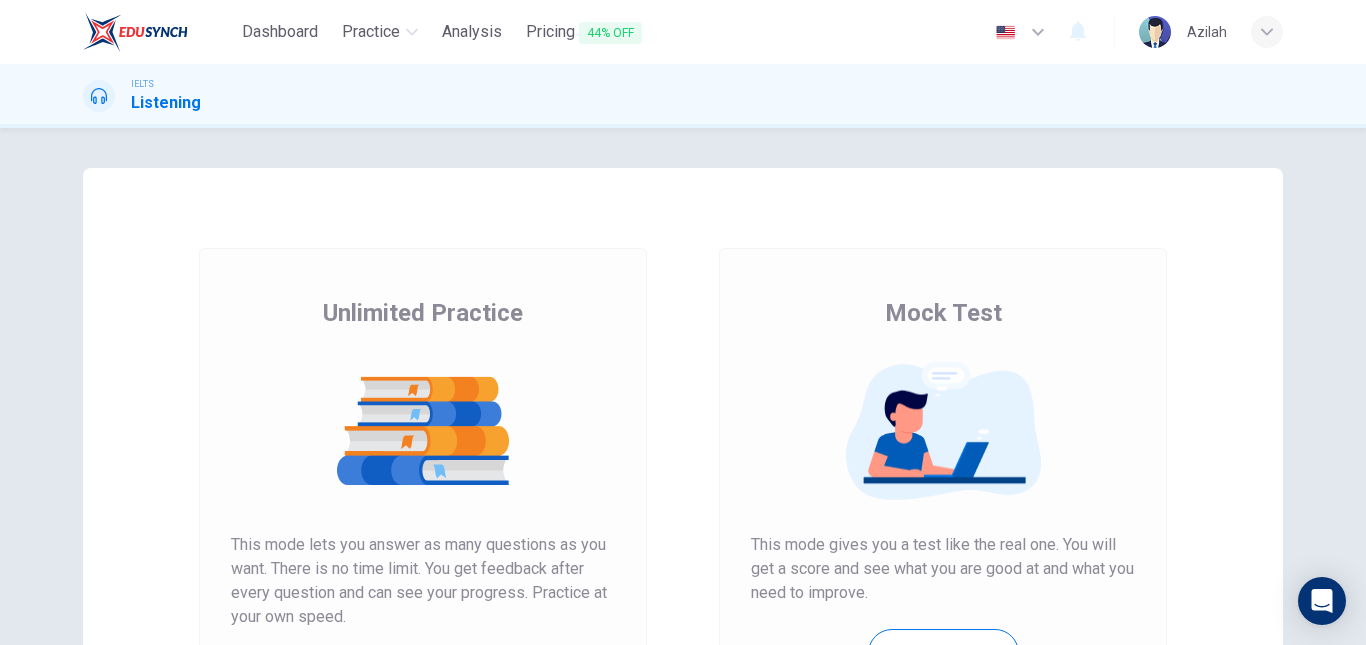 scroll, scrollTop: 0, scrollLeft: 0, axis: both 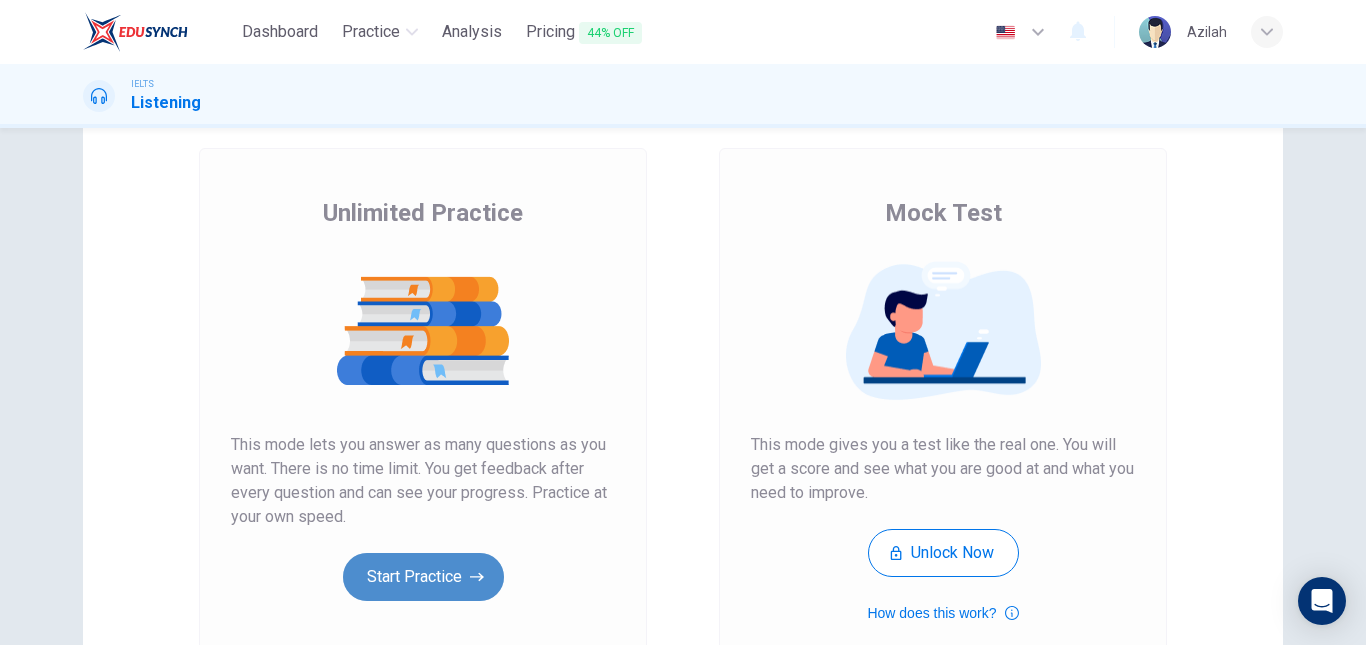 click on "Start Practice" at bounding box center [423, 577] 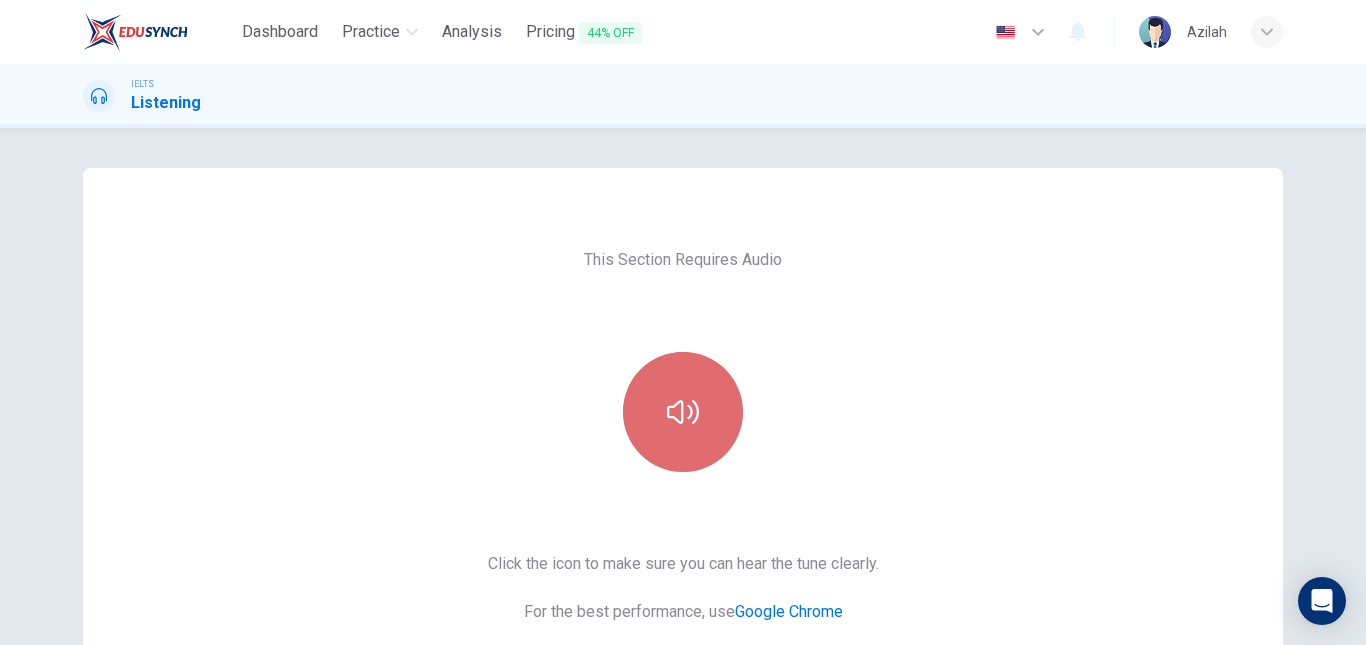 click at bounding box center [683, 412] 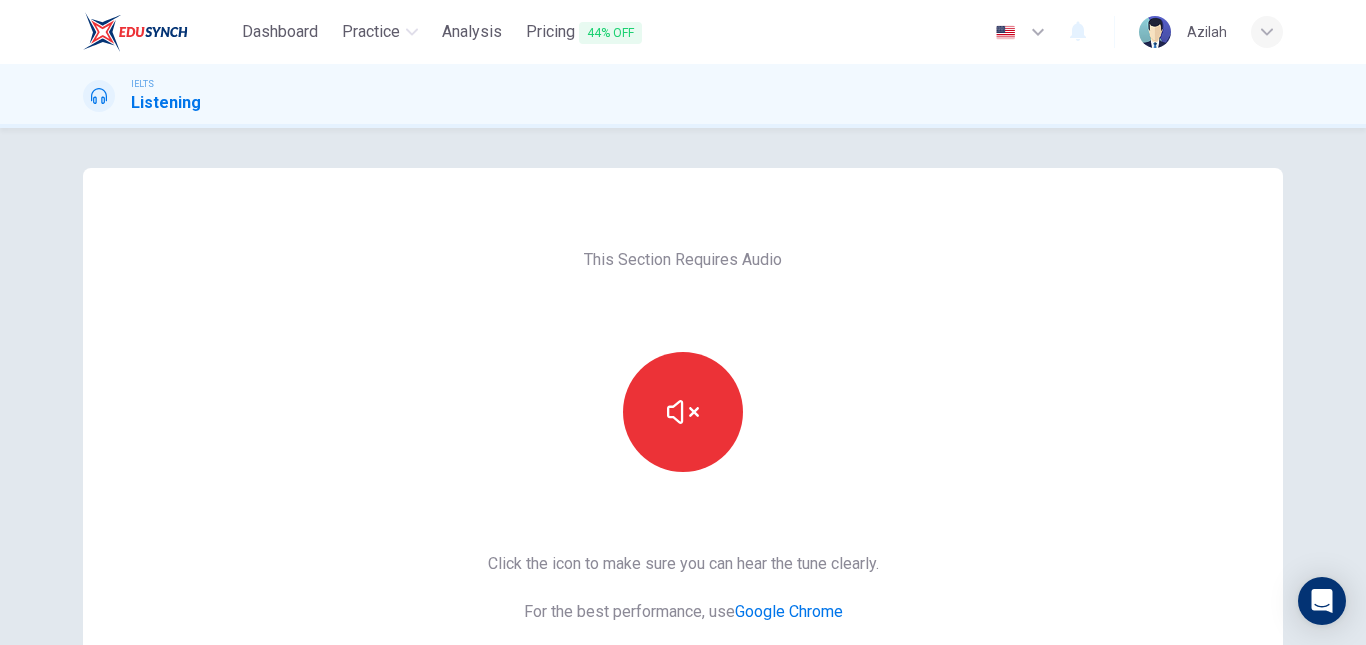 scroll, scrollTop: 200, scrollLeft: 0, axis: vertical 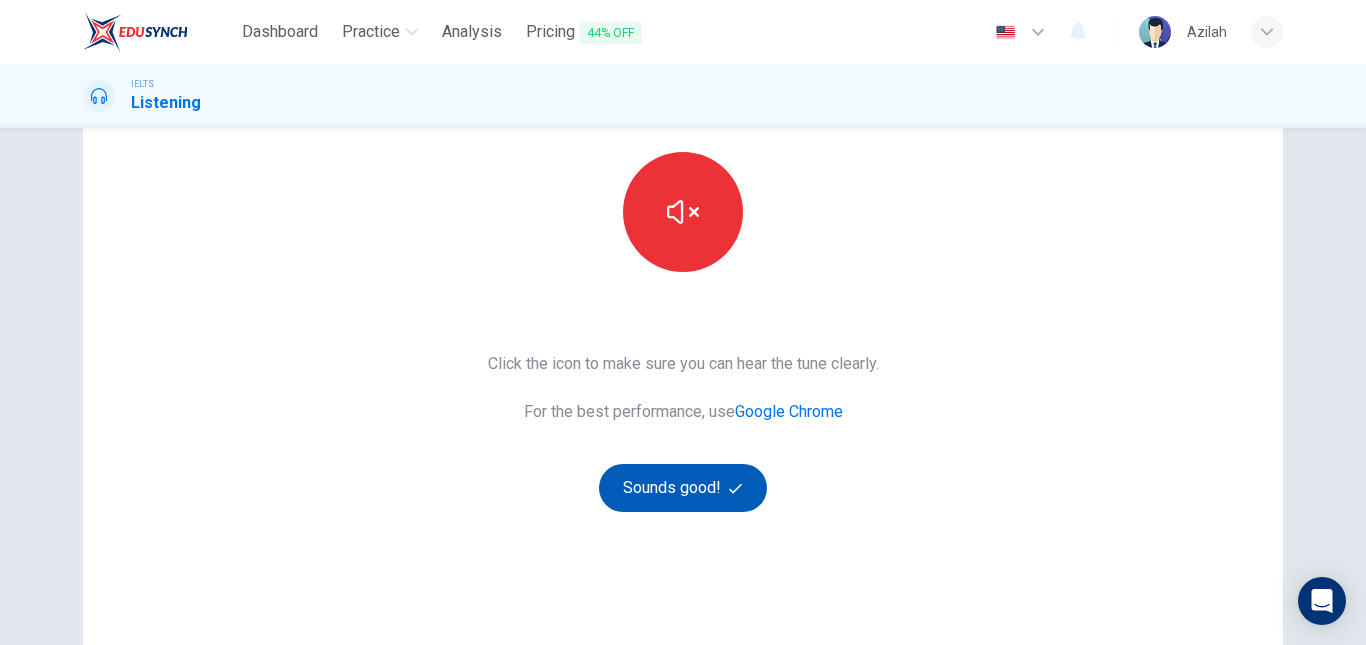 click on "Sounds good!" at bounding box center (683, 488) 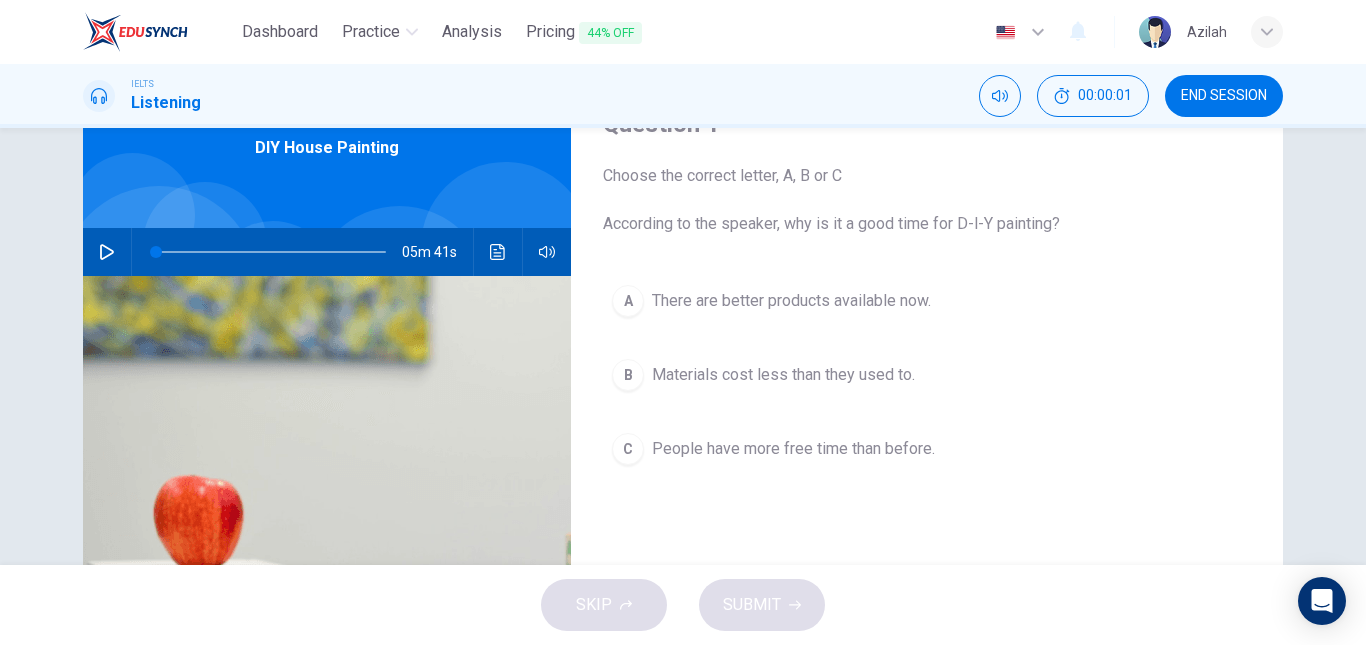scroll, scrollTop: 0, scrollLeft: 0, axis: both 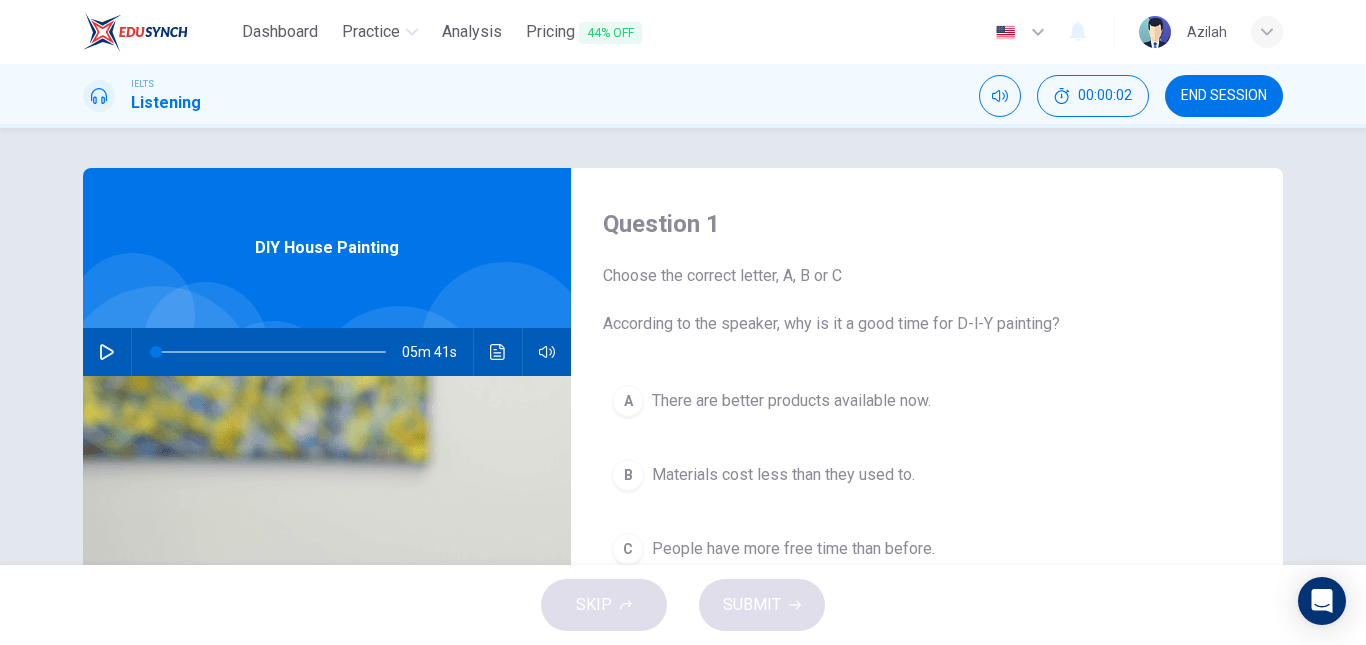 click 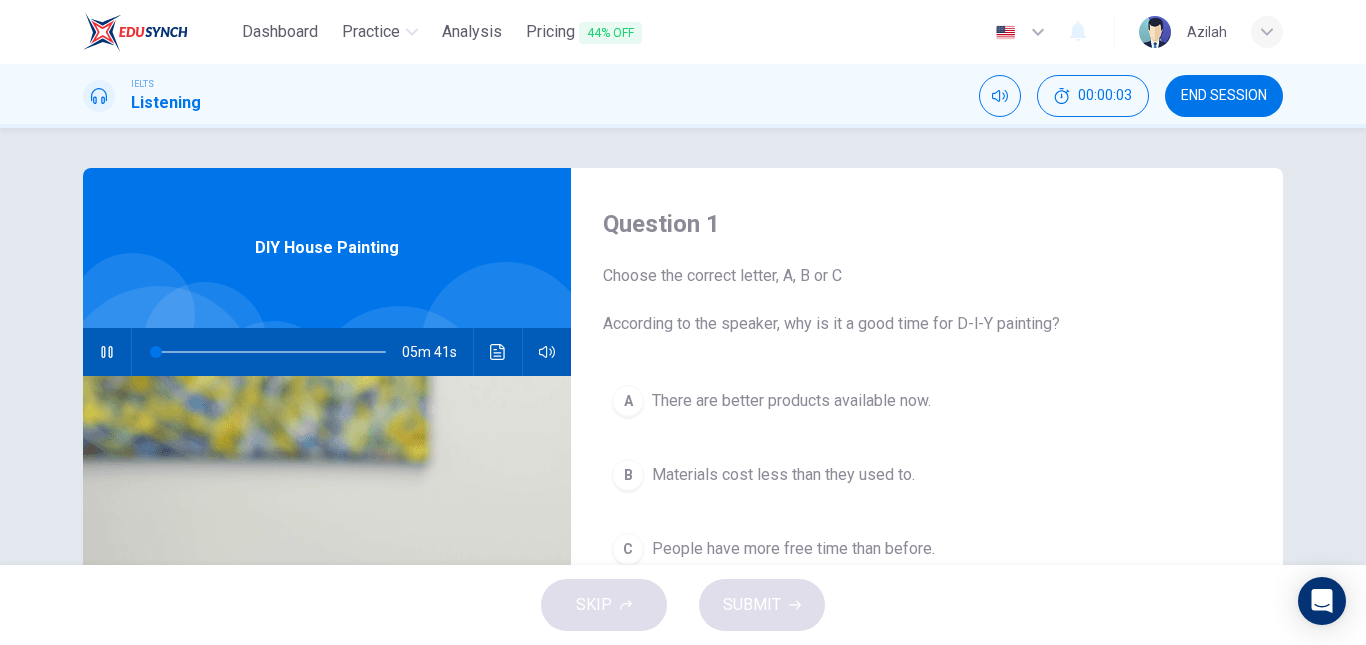 scroll, scrollTop: 100, scrollLeft: 0, axis: vertical 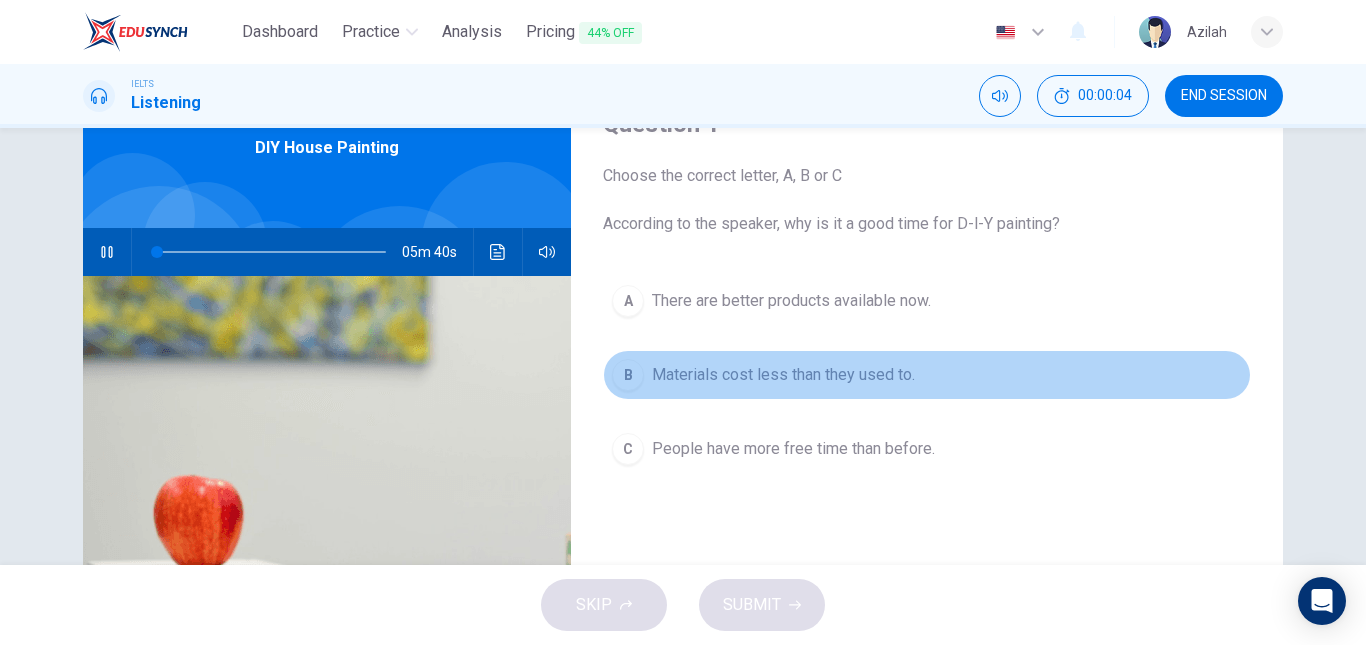click on "B Materials cost less than they used to." at bounding box center [927, 375] 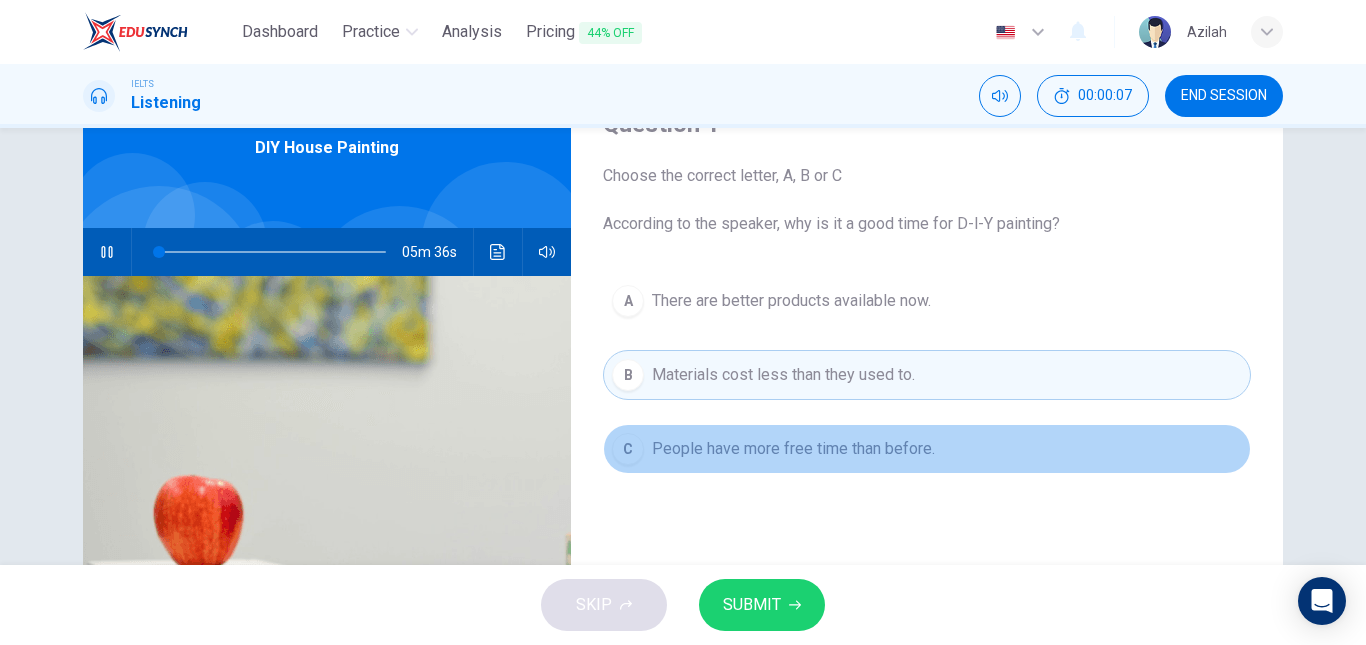 click on "C People have more free time than before." at bounding box center [927, 449] 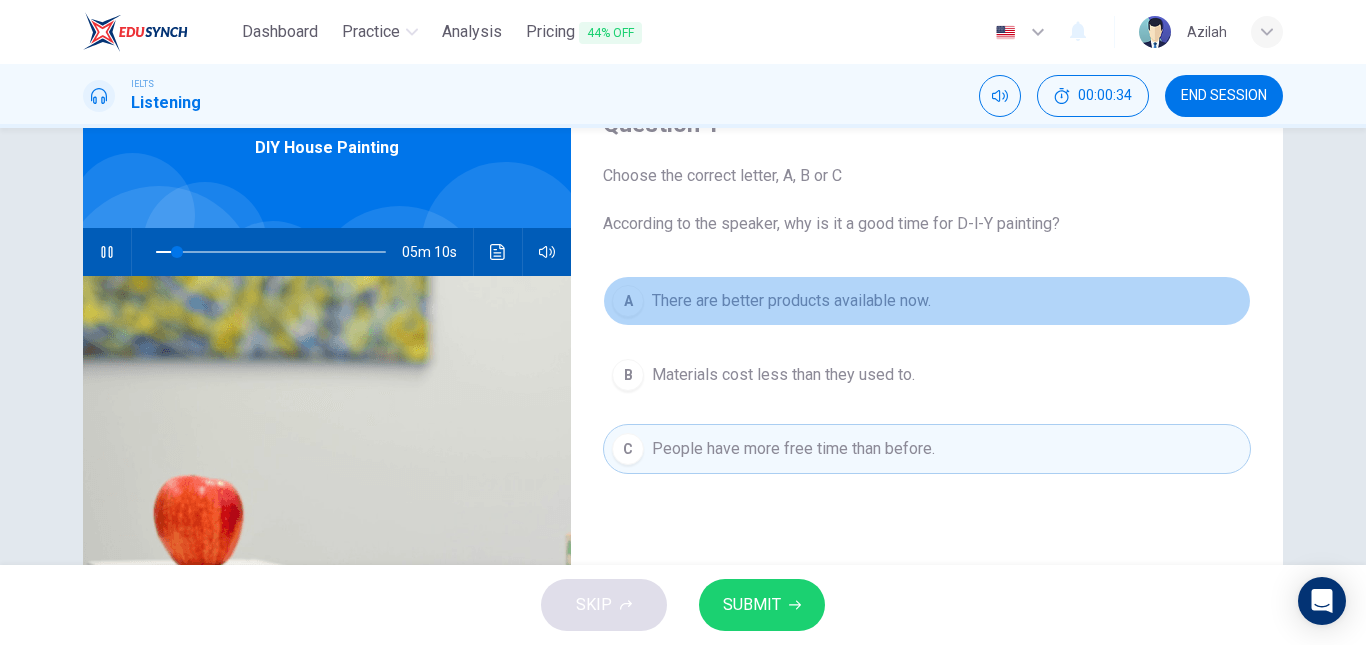 click on "A There are better products available now." at bounding box center [927, 301] 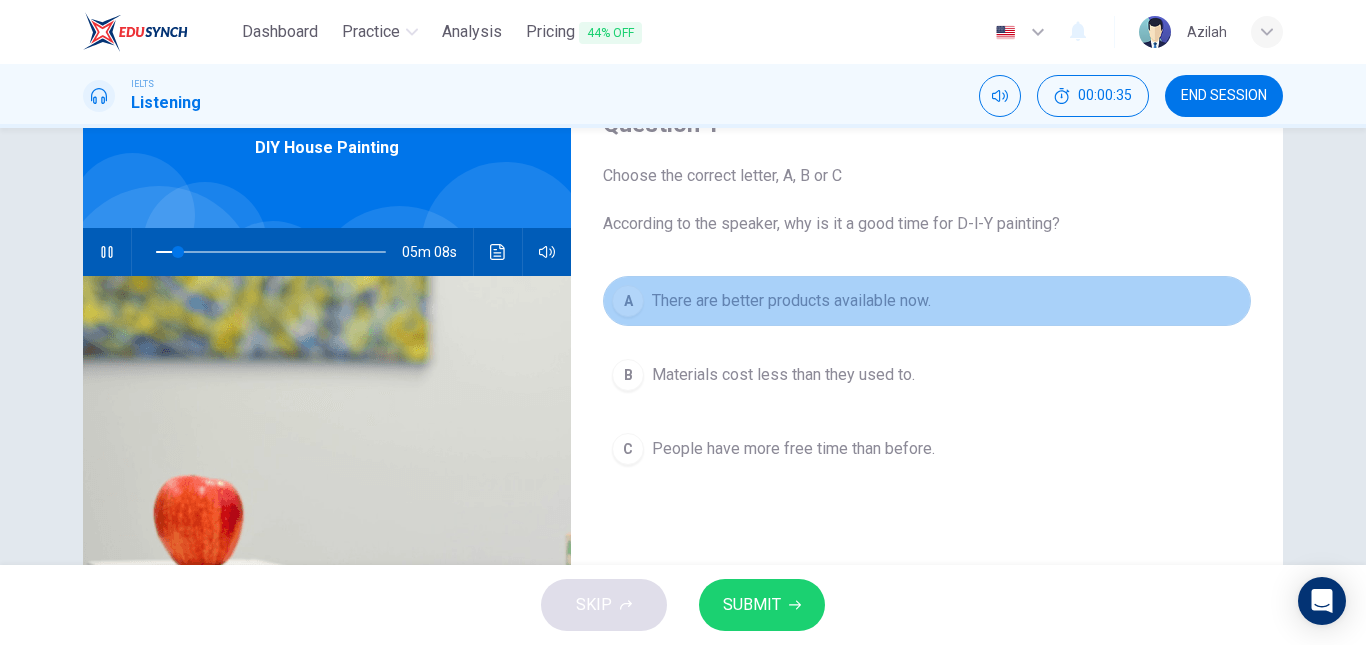 click on "A There are better products available now." at bounding box center [927, 301] 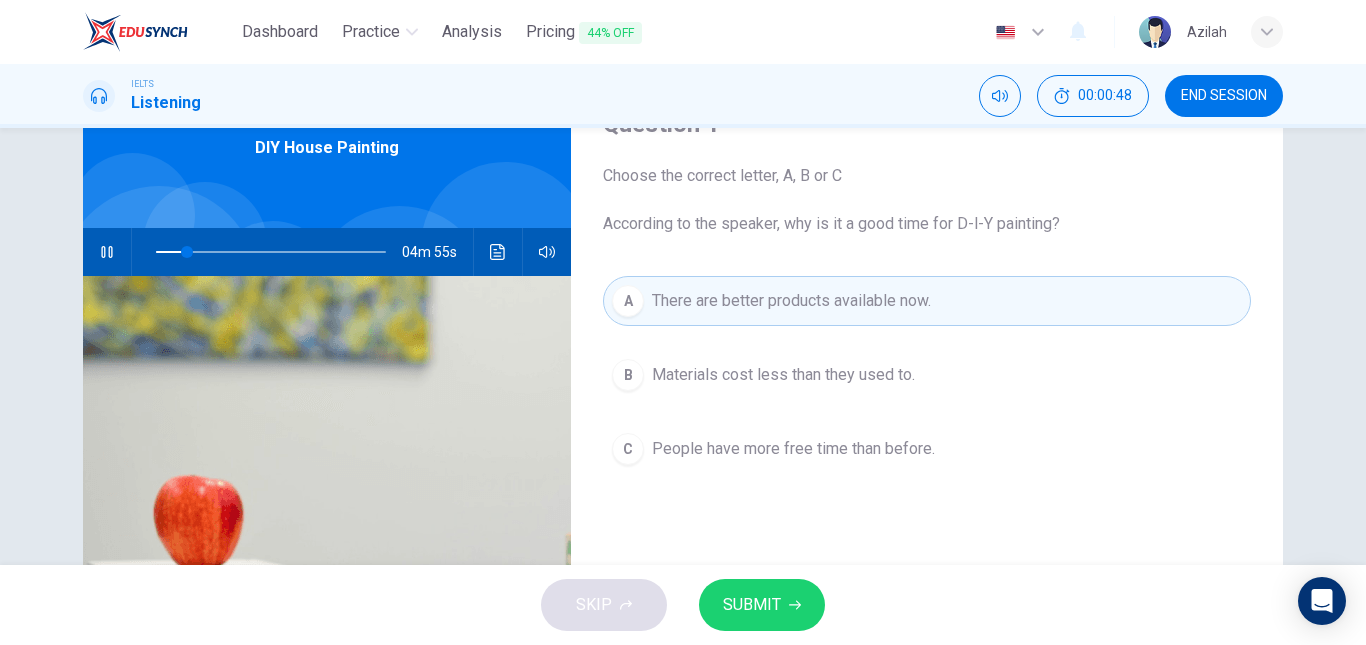 drag, startPoint x: 798, startPoint y: 589, endPoint x: 818, endPoint y: 574, distance: 25 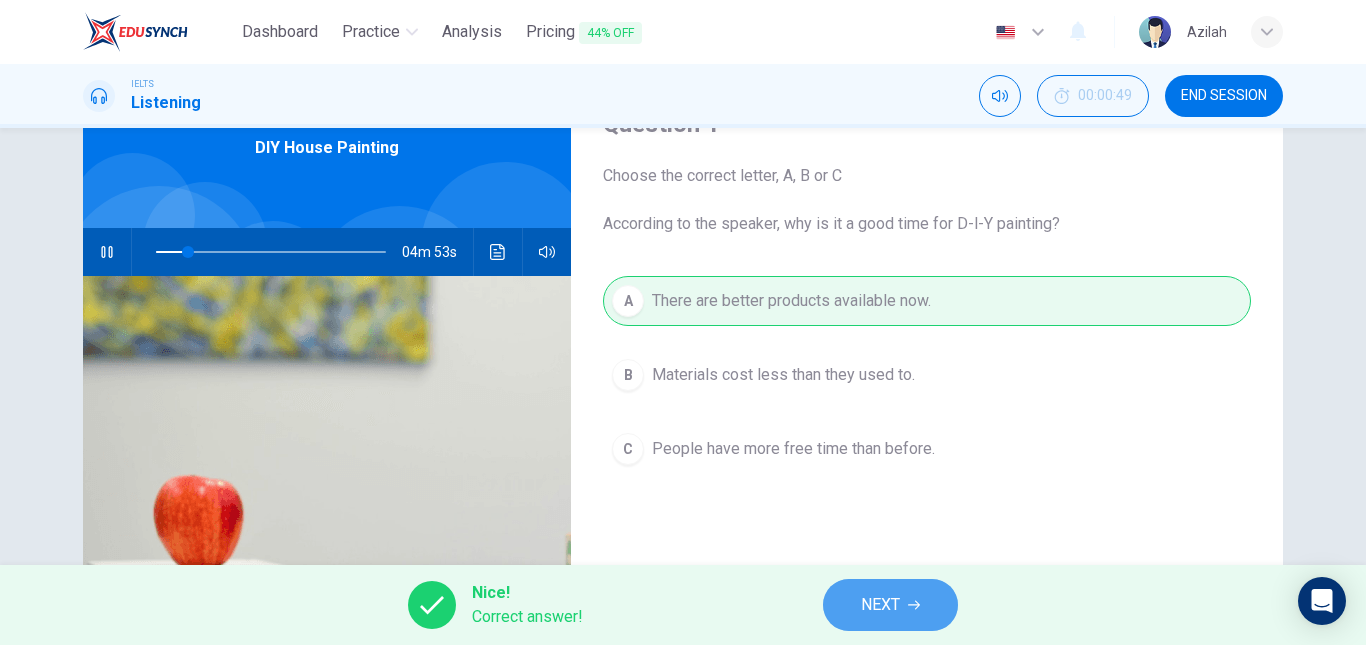 click on "NEXT" at bounding box center [880, 605] 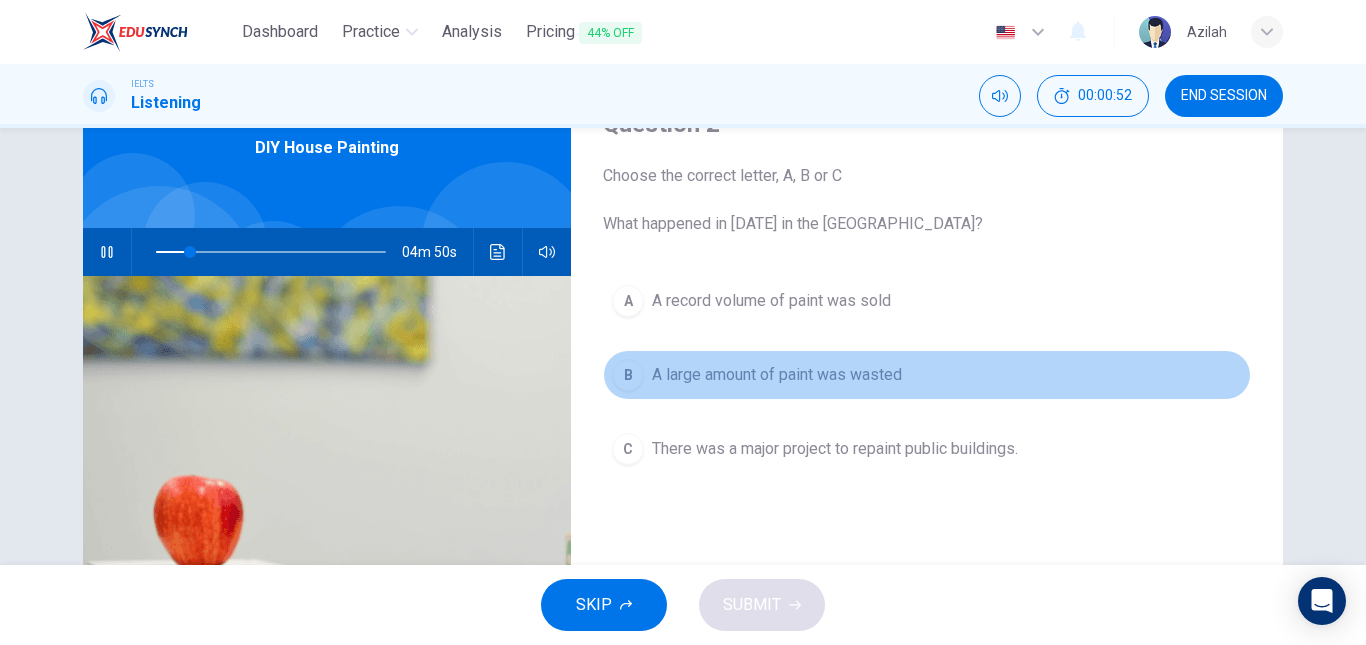 click on "A large amount of paint was wasted" at bounding box center [777, 375] 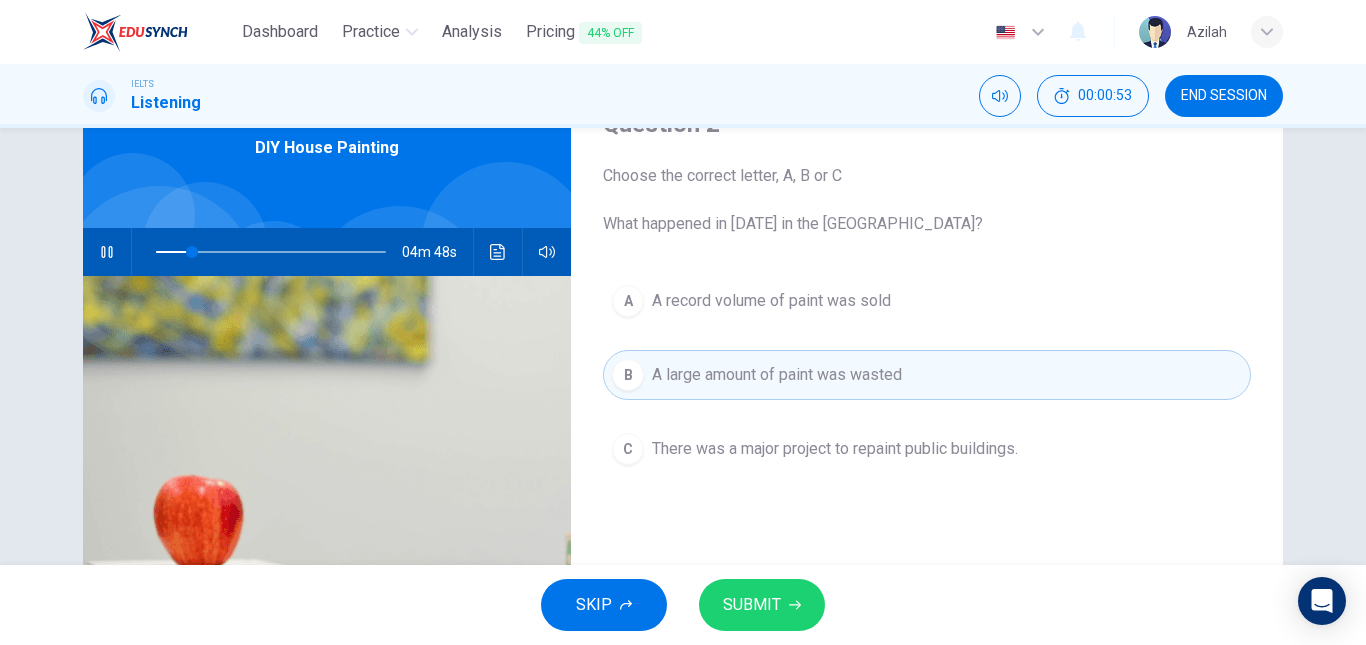 click on "SUBMIT" at bounding box center (752, 605) 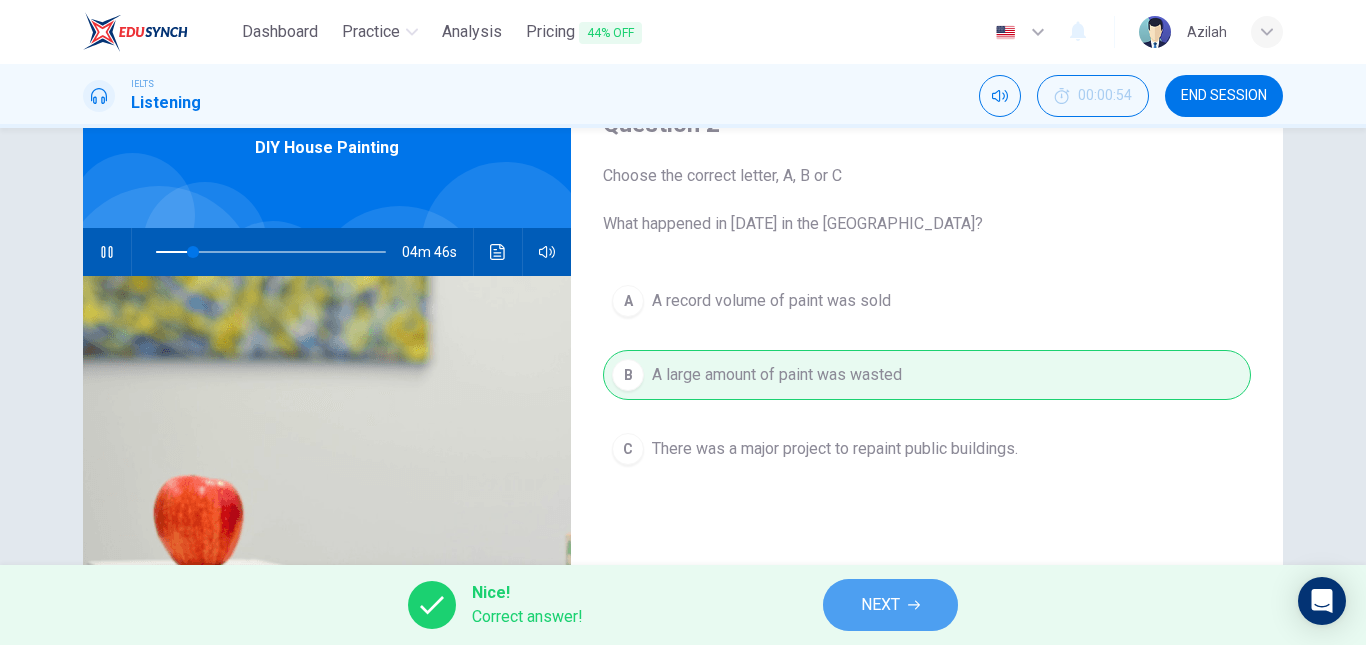 click on "NEXT" at bounding box center [880, 605] 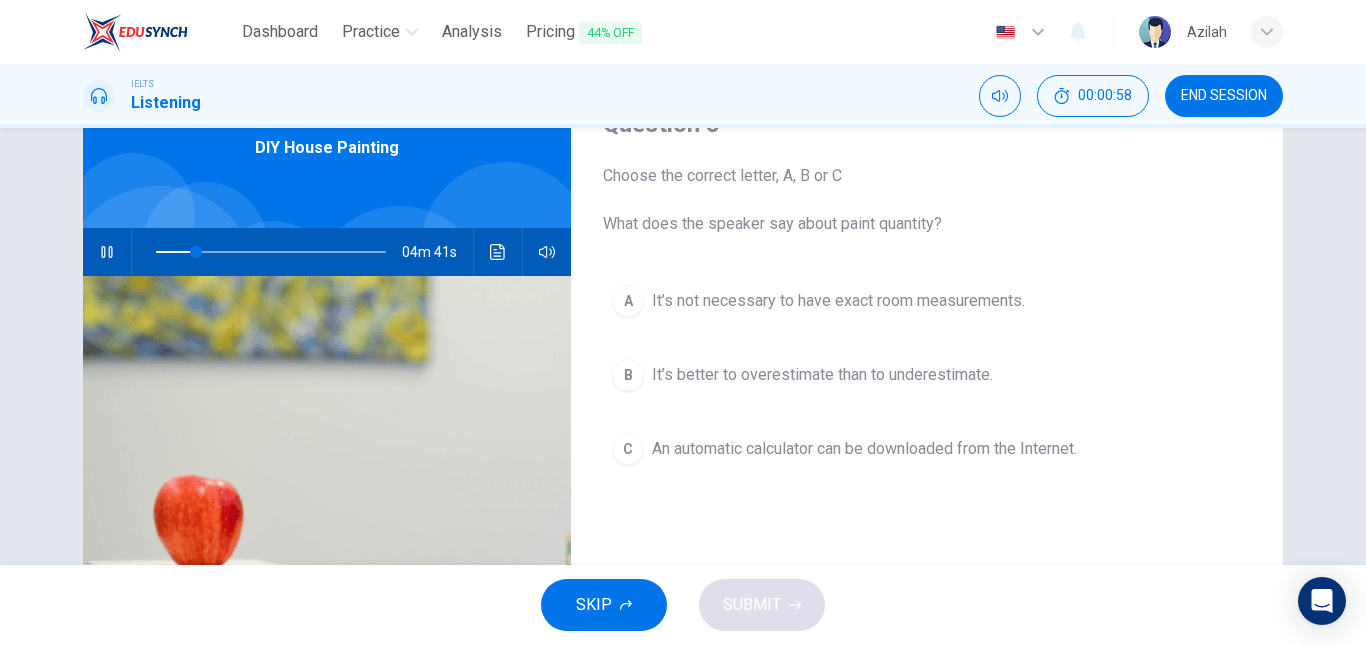click on "An automatic calculator can be downloaded from the Internet." at bounding box center (864, 449) 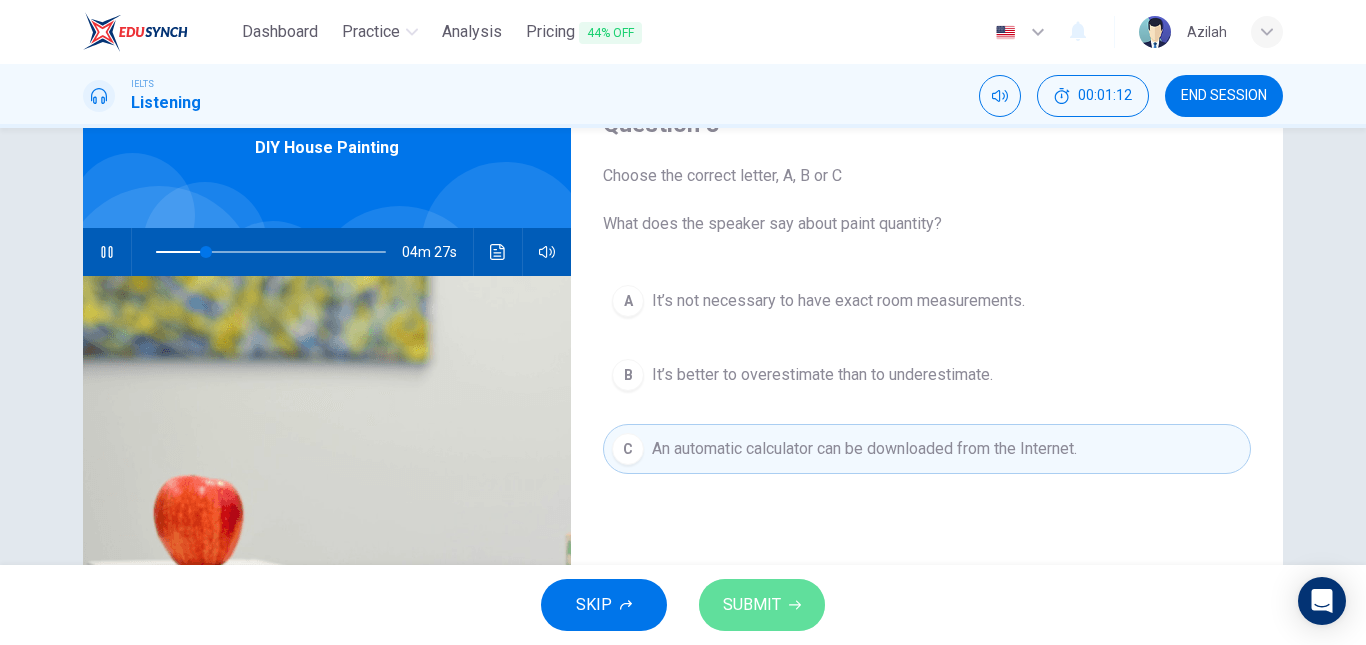 click on "SUBMIT" at bounding box center (762, 605) 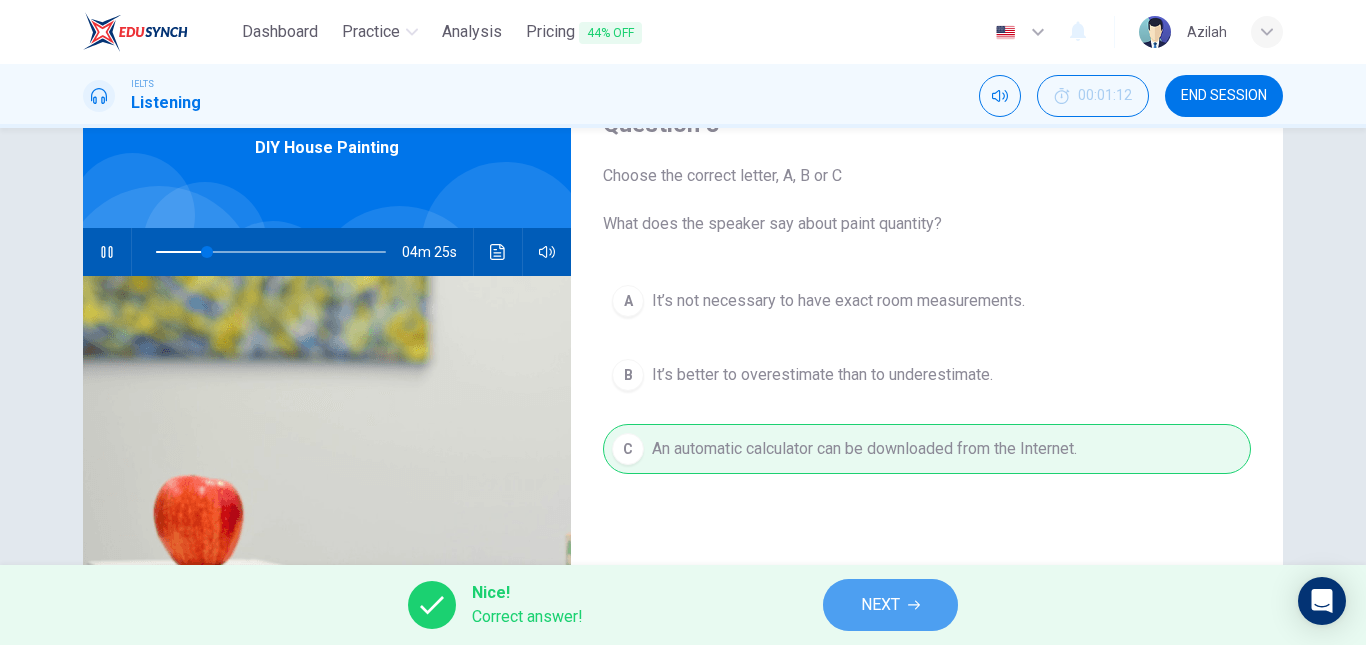 click on "NEXT" at bounding box center (890, 605) 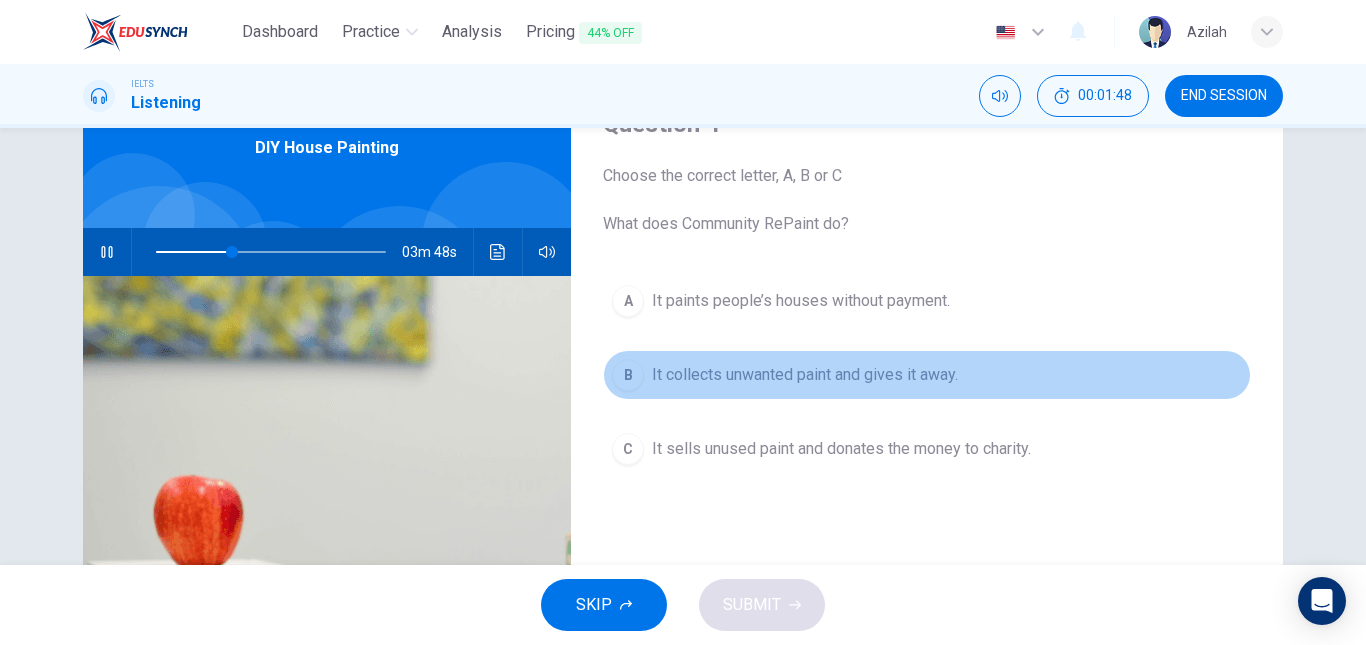 click on "It collects unwanted paint and gives it away." at bounding box center [805, 375] 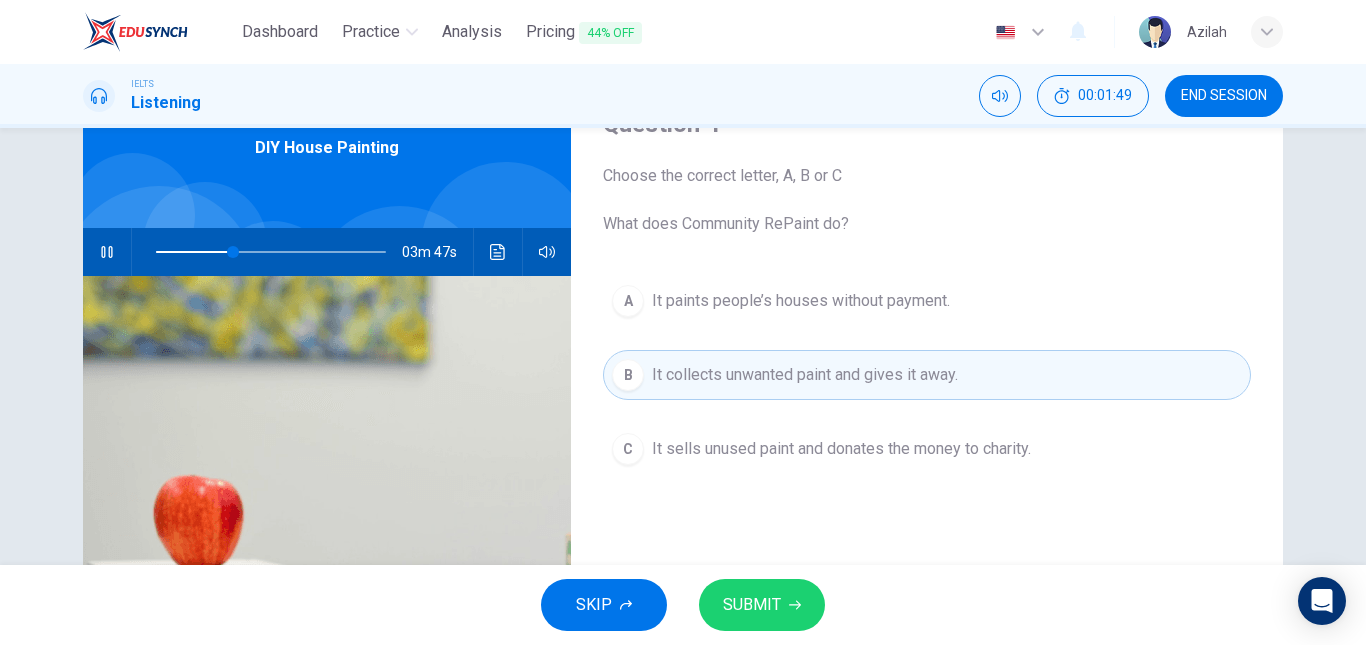 click on "SUBMIT" at bounding box center [752, 605] 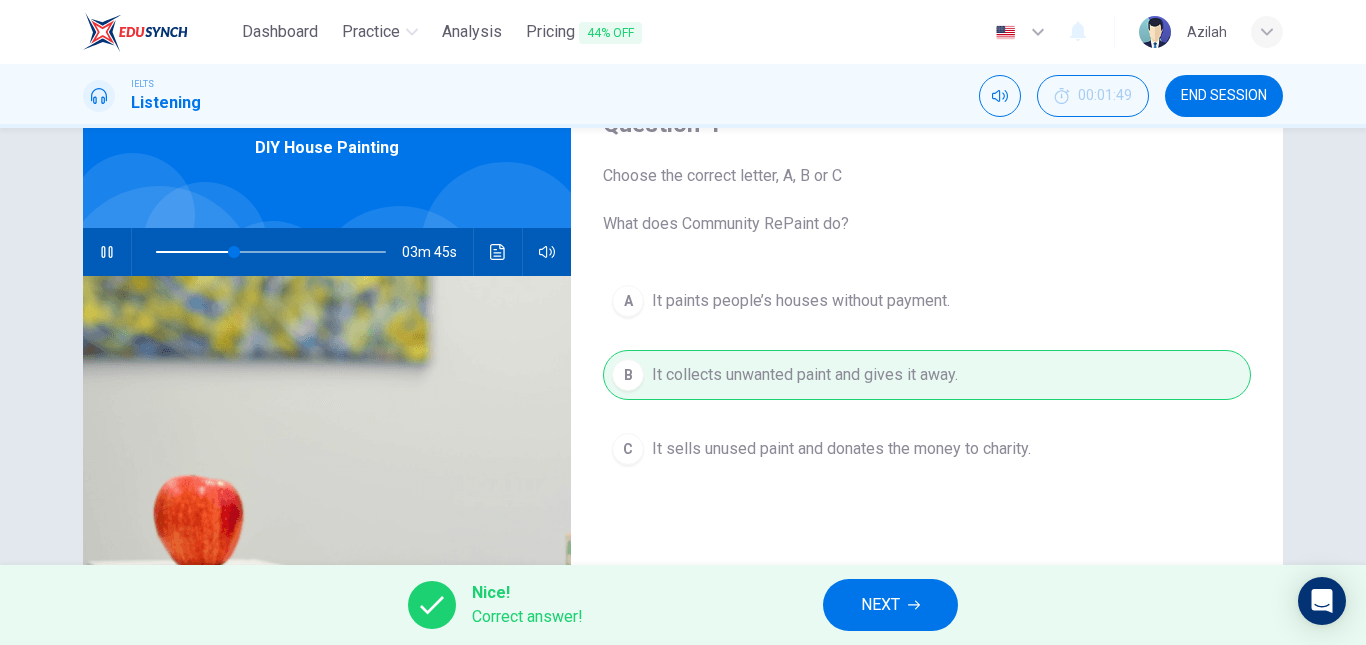click on "NEXT" at bounding box center [880, 605] 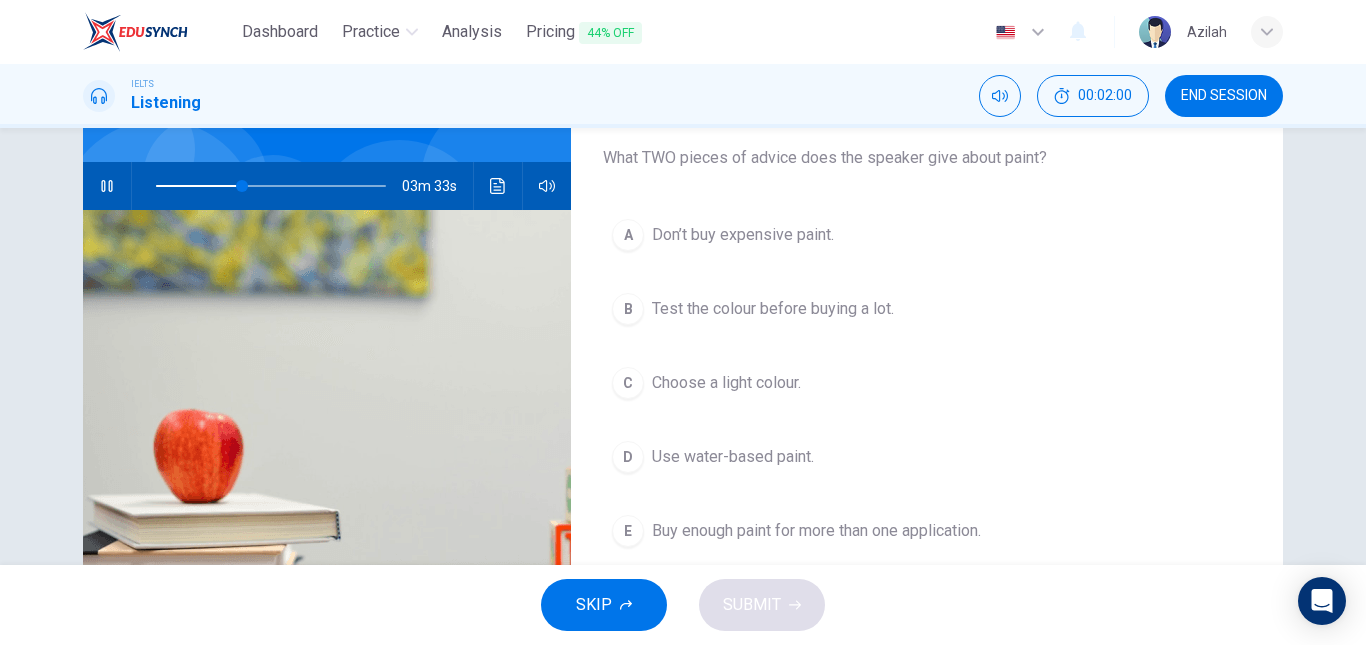 scroll, scrollTop: 200, scrollLeft: 0, axis: vertical 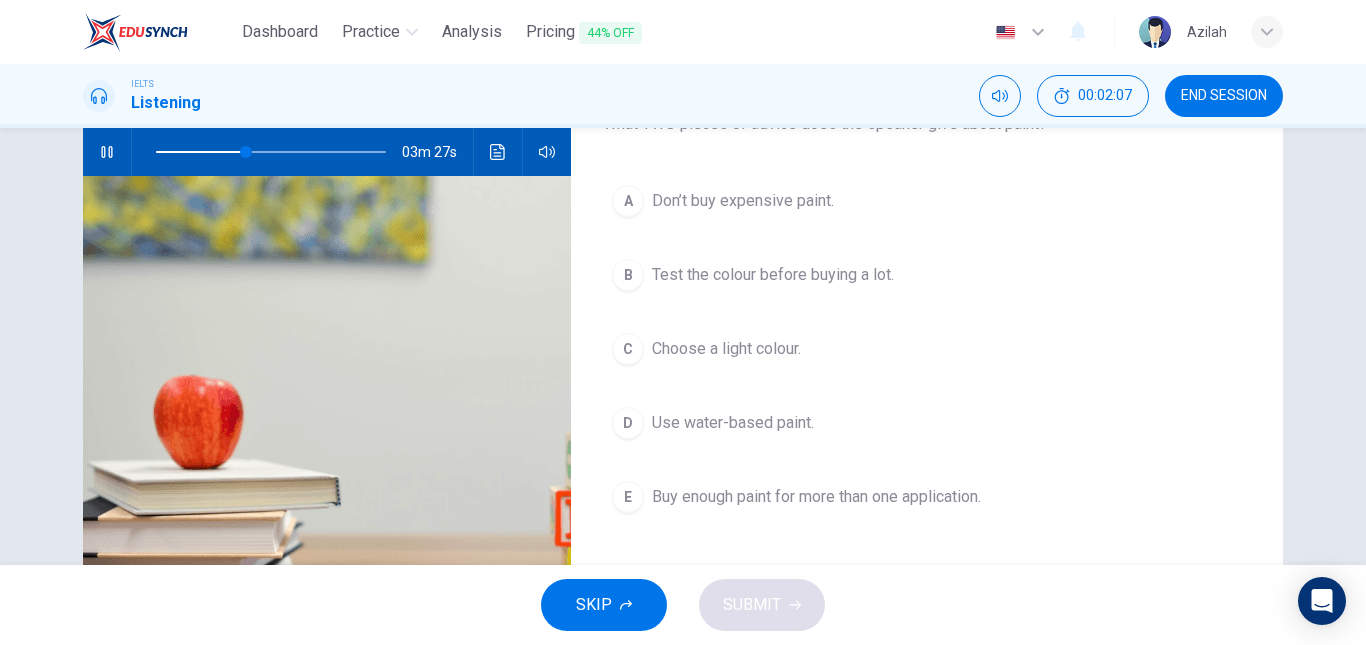 click on "Test the colour before buying a lot." at bounding box center [773, 275] 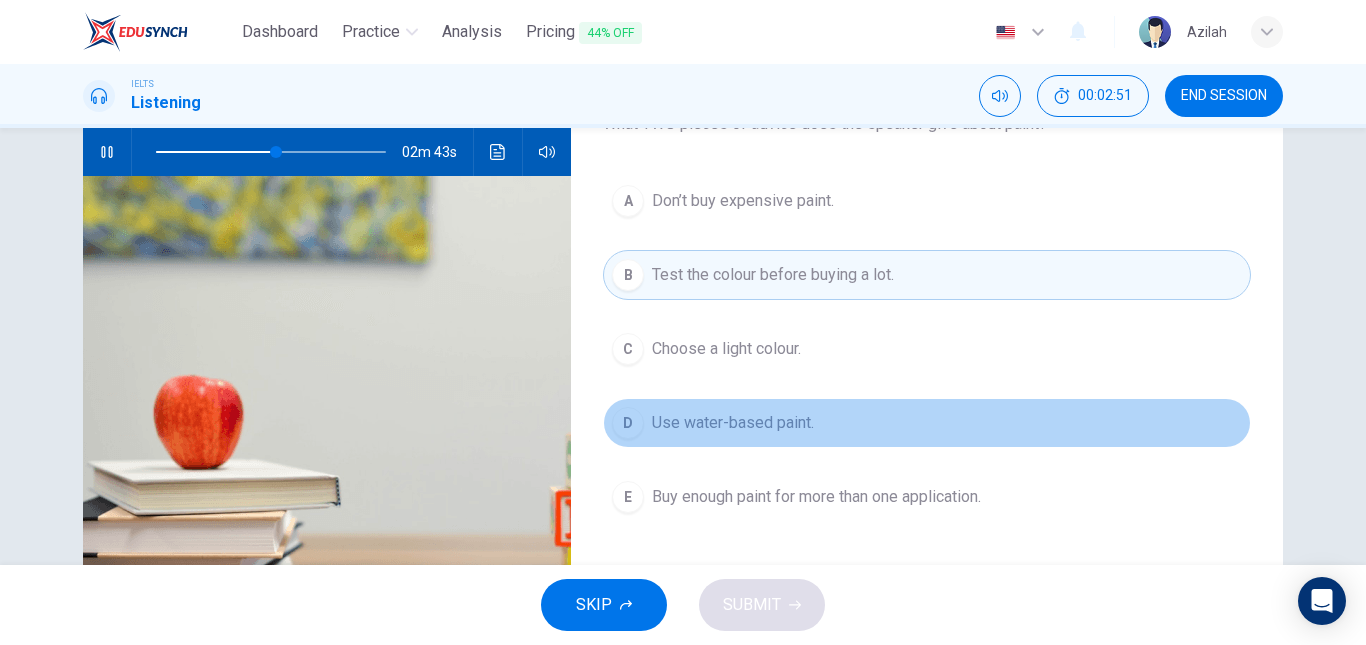 click on "Use water-based paint." at bounding box center (733, 423) 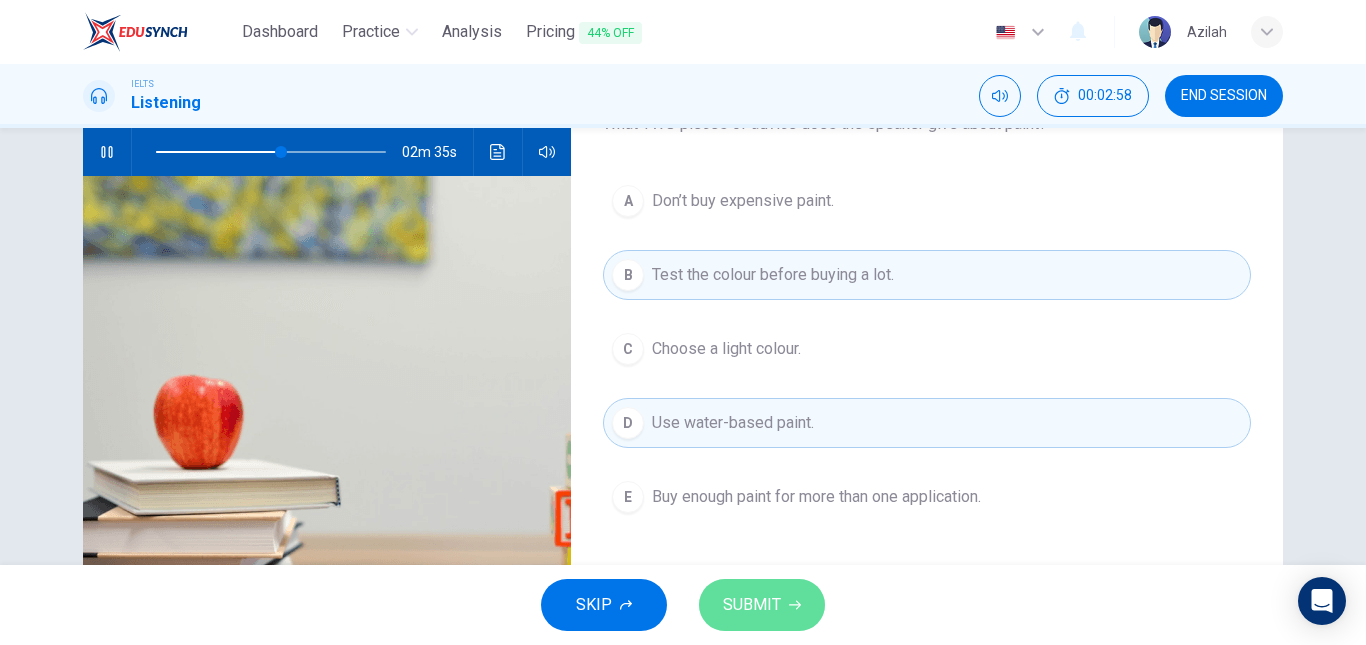 click on "SUBMIT" at bounding box center [752, 605] 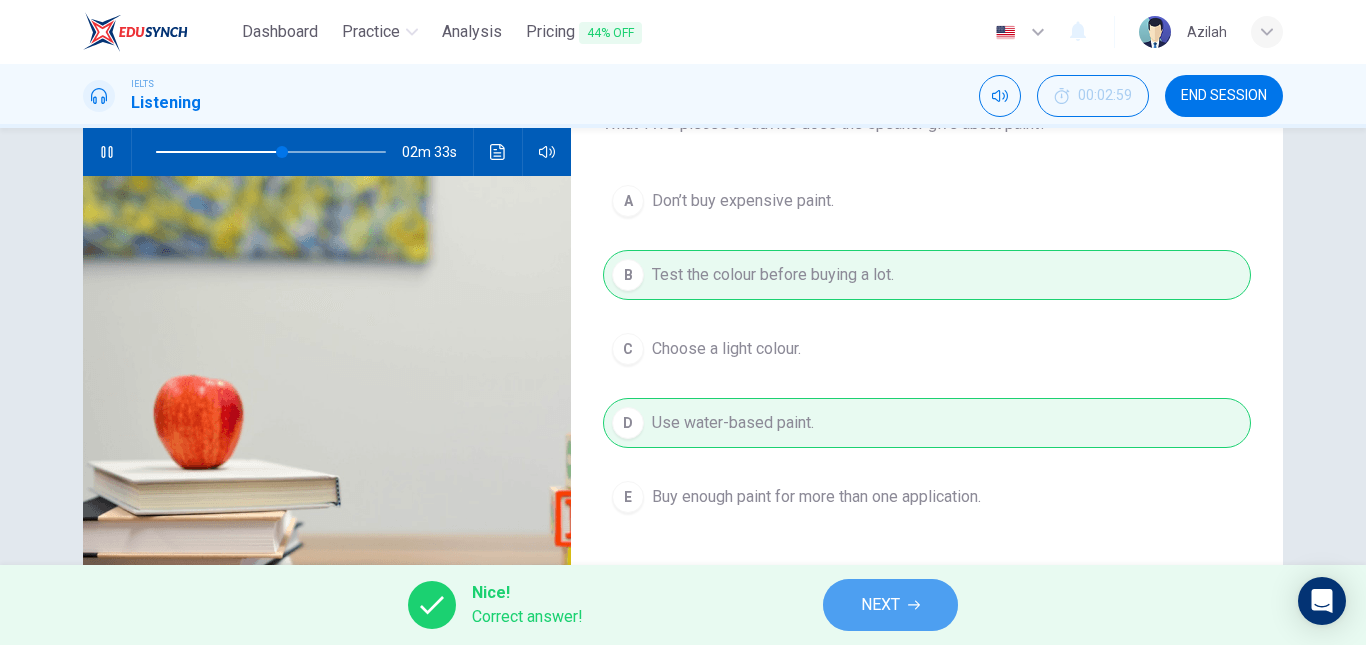 click on "NEXT" at bounding box center (880, 605) 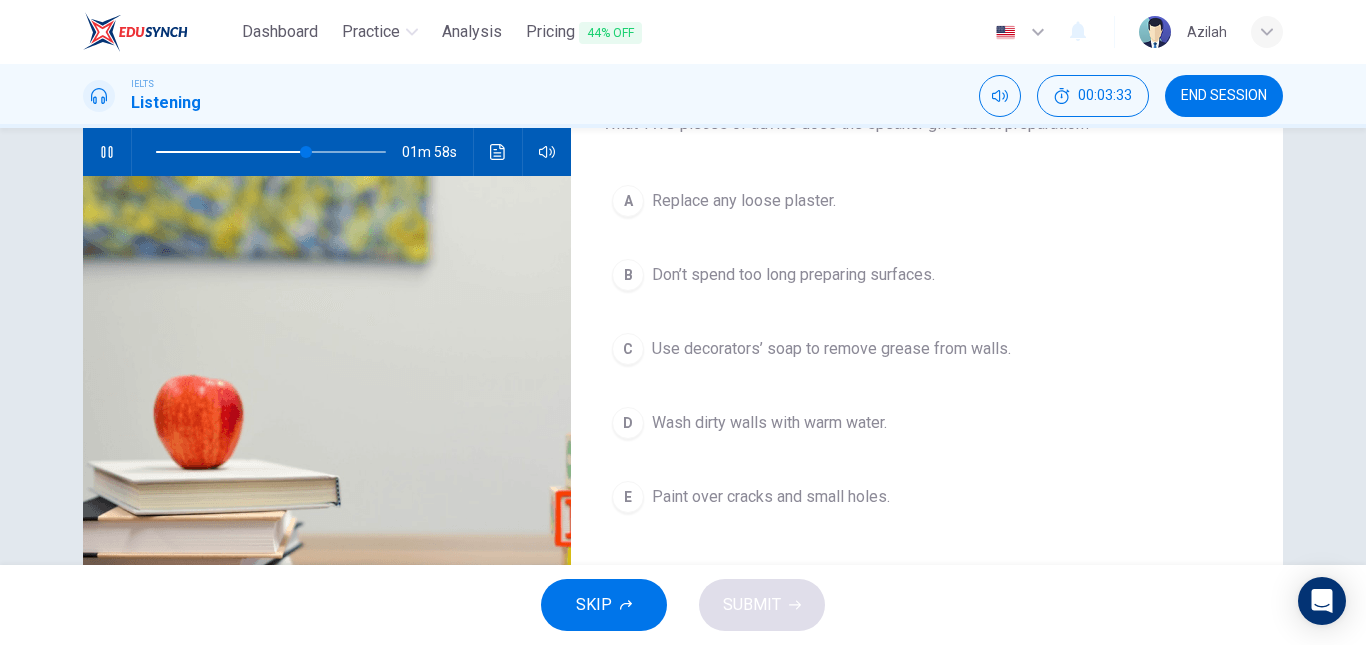 scroll, scrollTop: 100, scrollLeft: 0, axis: vertical 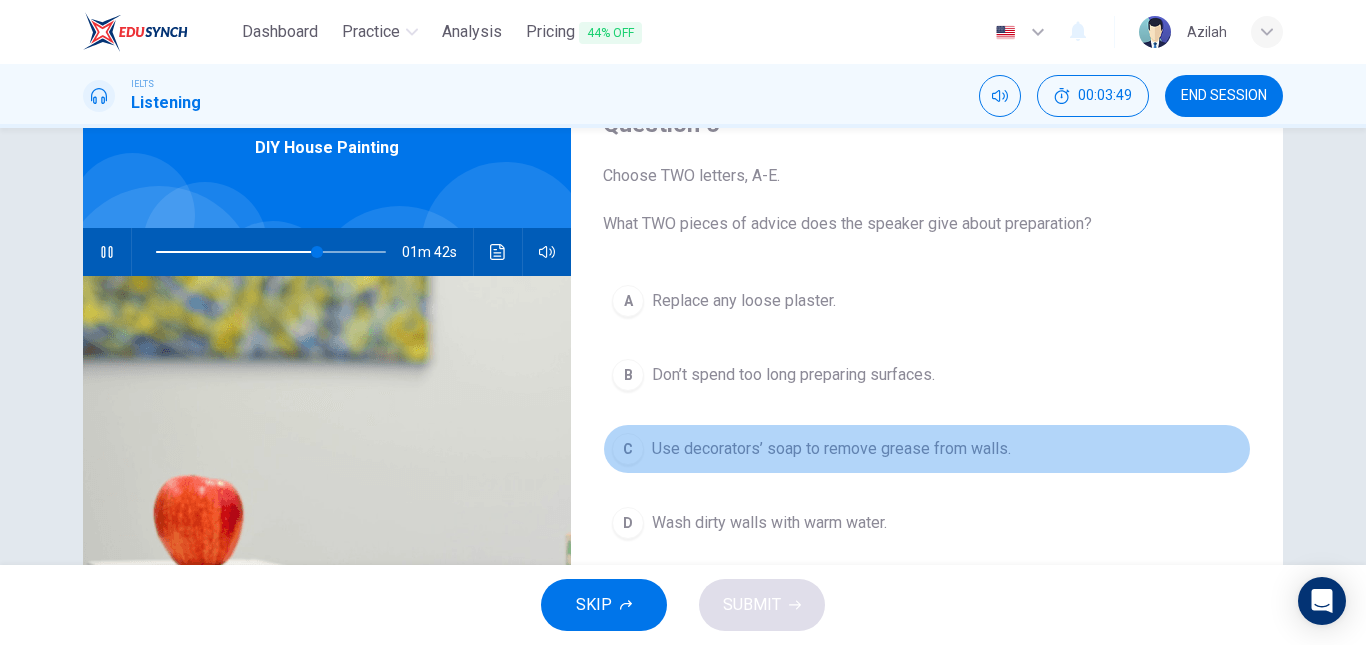 click on "Use decorators’ soap to remove grease from walls." at bounding box center [831, 449] 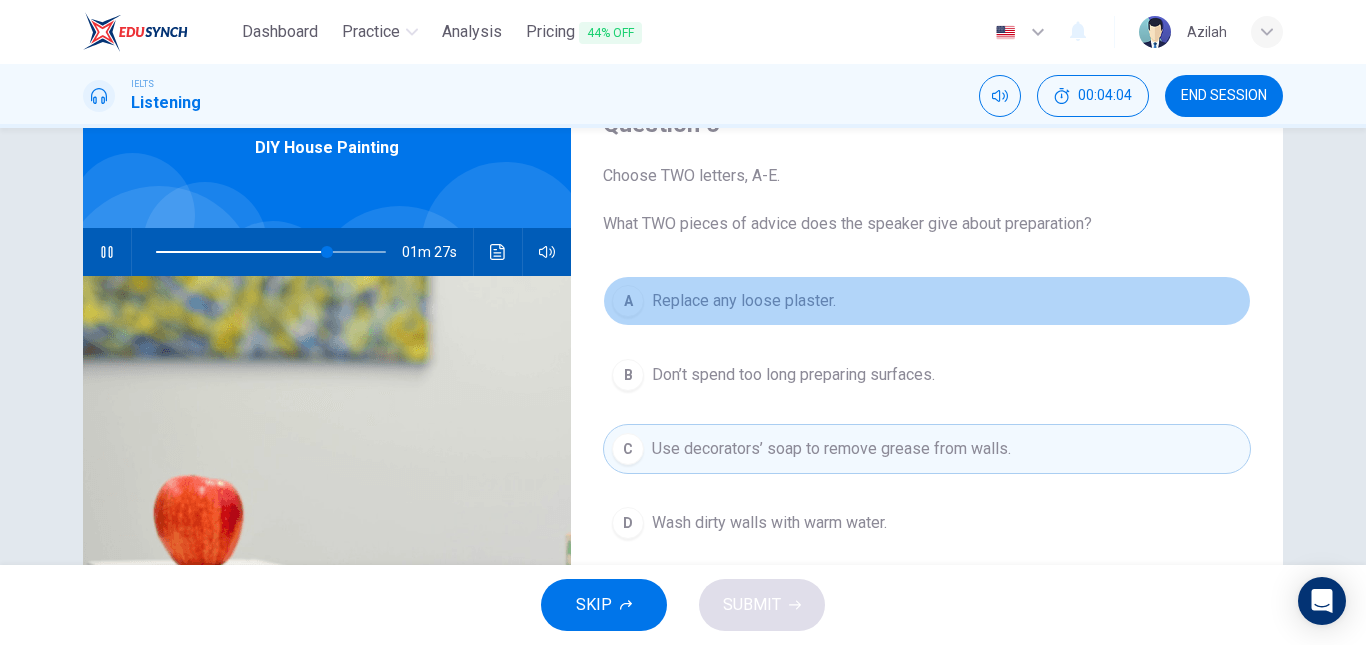 click on "A Replace any loose plaster." at bounding box center (927, 301) 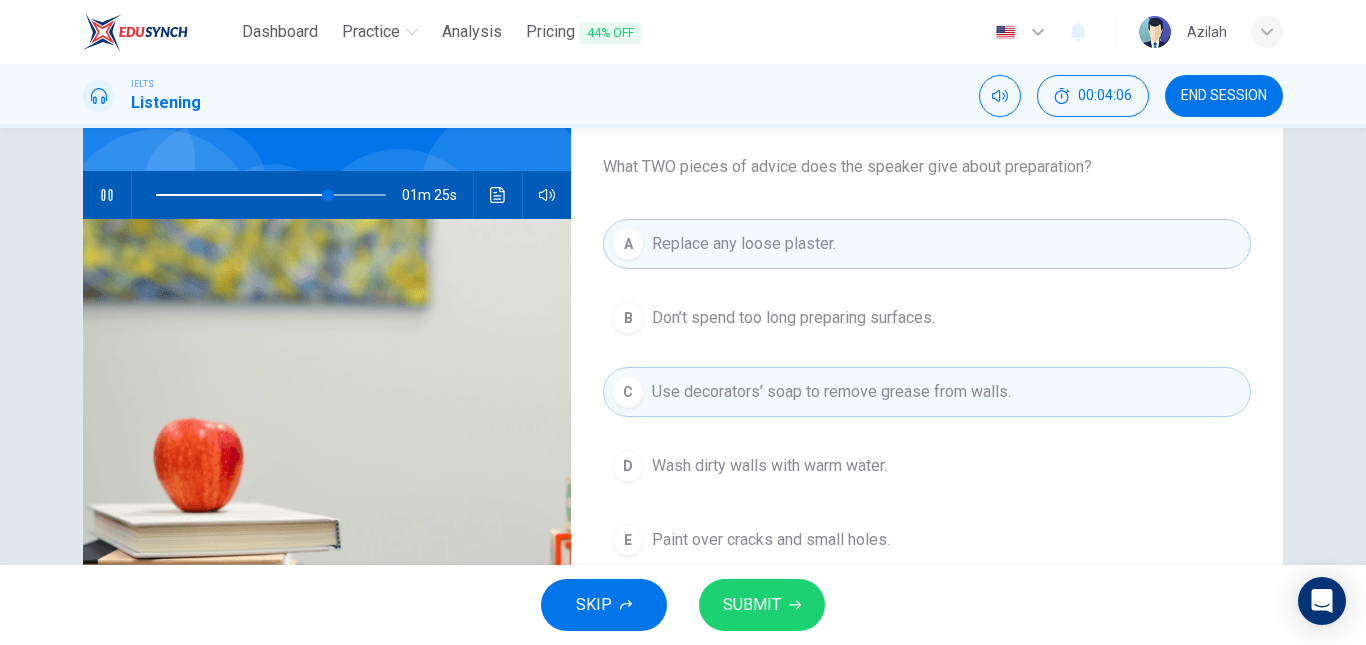 scroll, scrollTop: 200, scrollLeft: 0, axis: vertical 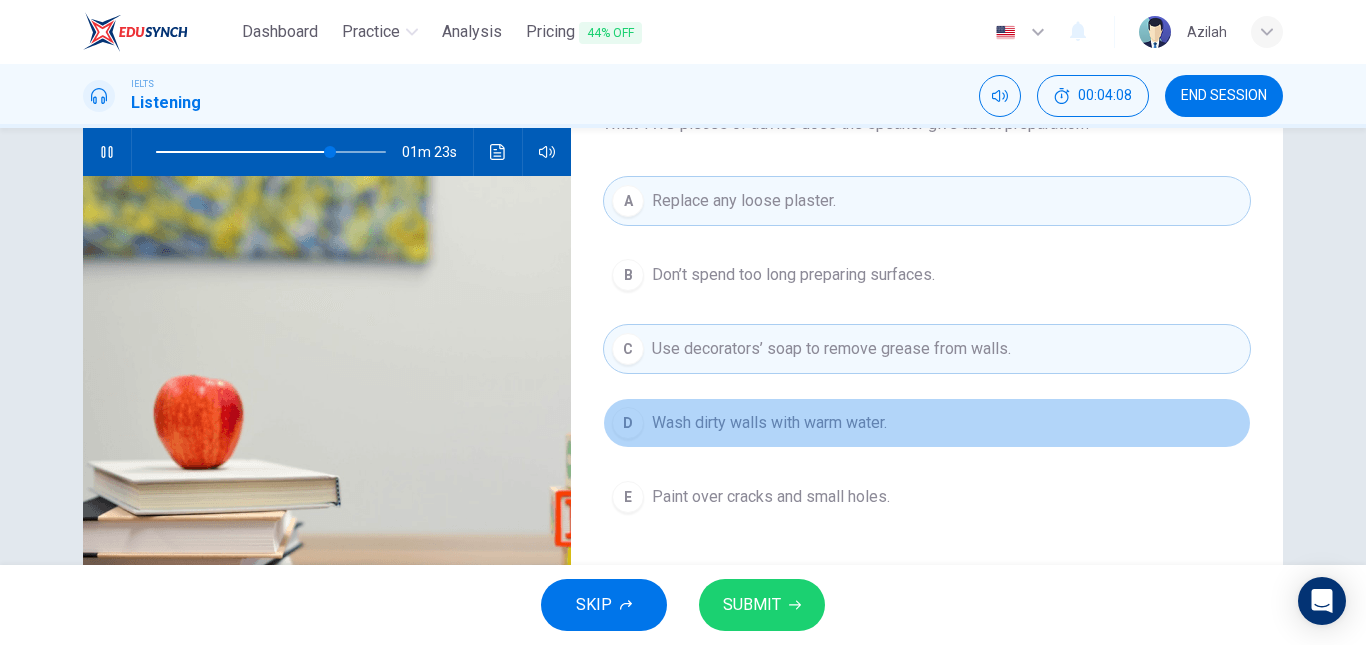 click on "Wash dirty walls with warm water." at bounding box center (769, 423) 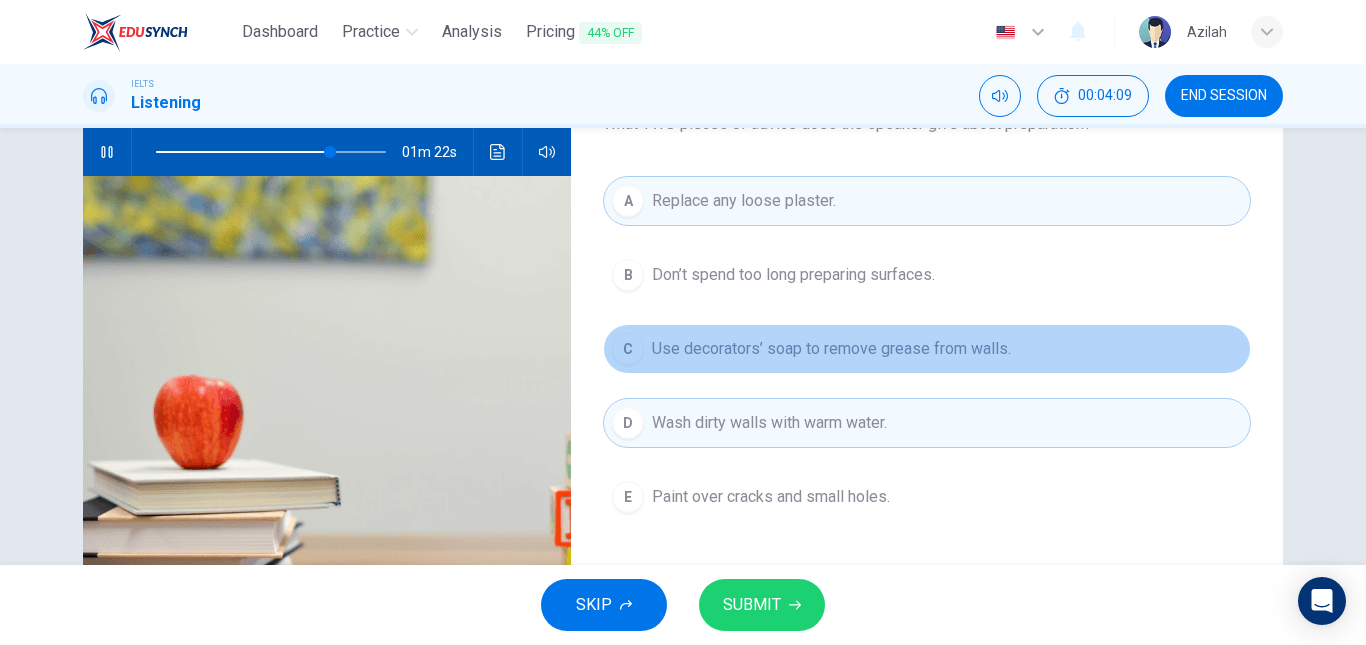 drag, startPoint x: 747, startPoint y: 368, endPoint x: 759, endPoint y: 380, distance: 16.970562 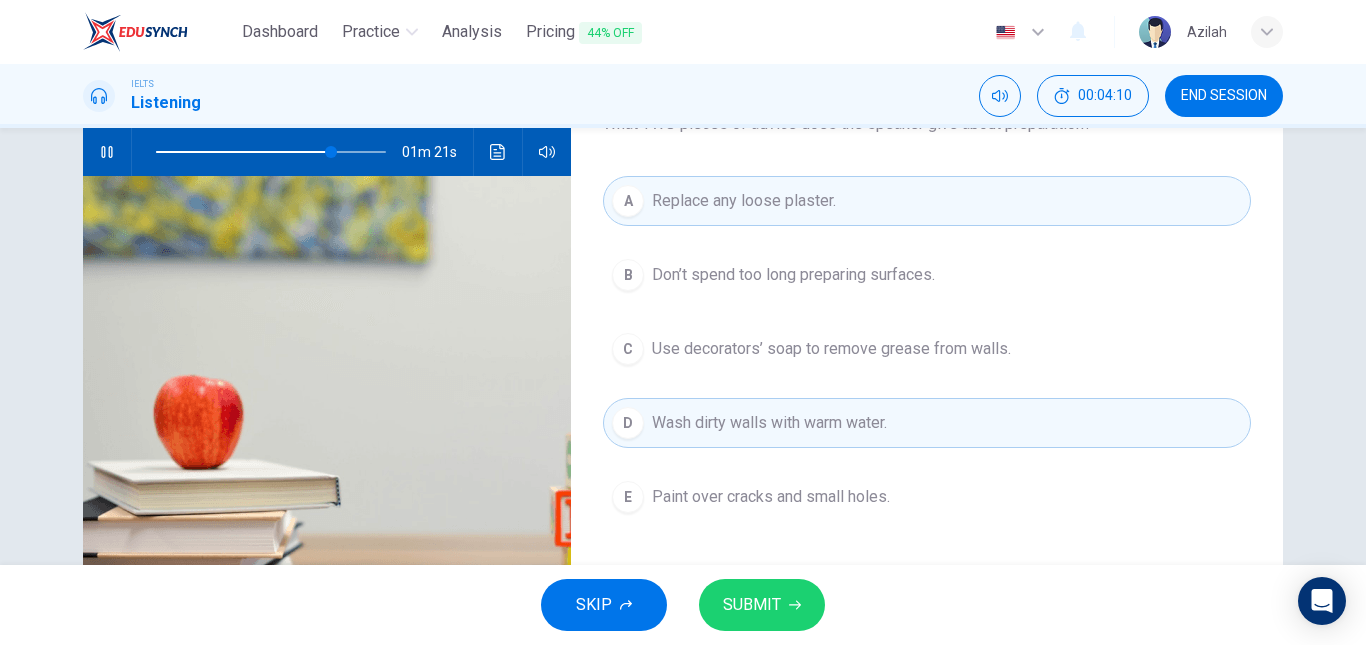 click on "A Replace any loose plaster. B Don’t spend too long preparing surfaces. C Use decorators’ soap to remove grease from walls. D Wash dirty walls with warm water. E Paint over cracks and small holes." at bounding box center [927, 369] 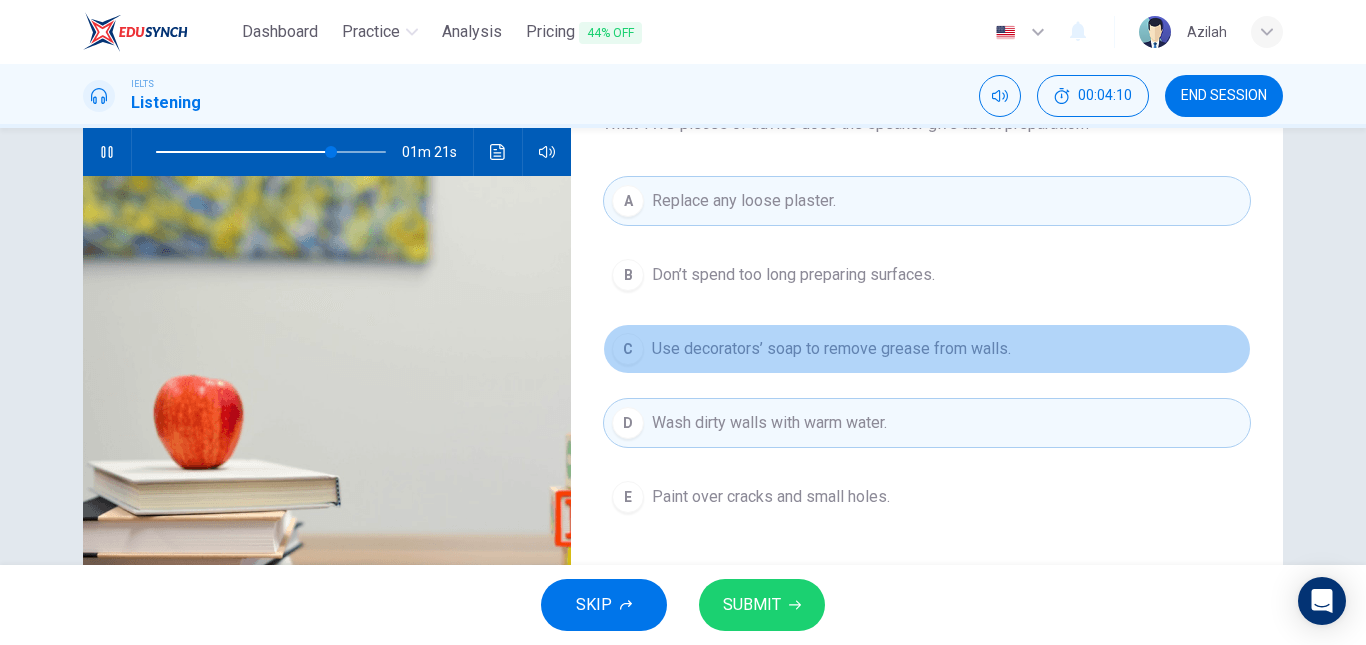 click on "C Use decorators’ soap to remove grease from walls." at bounding box center [927, 349] 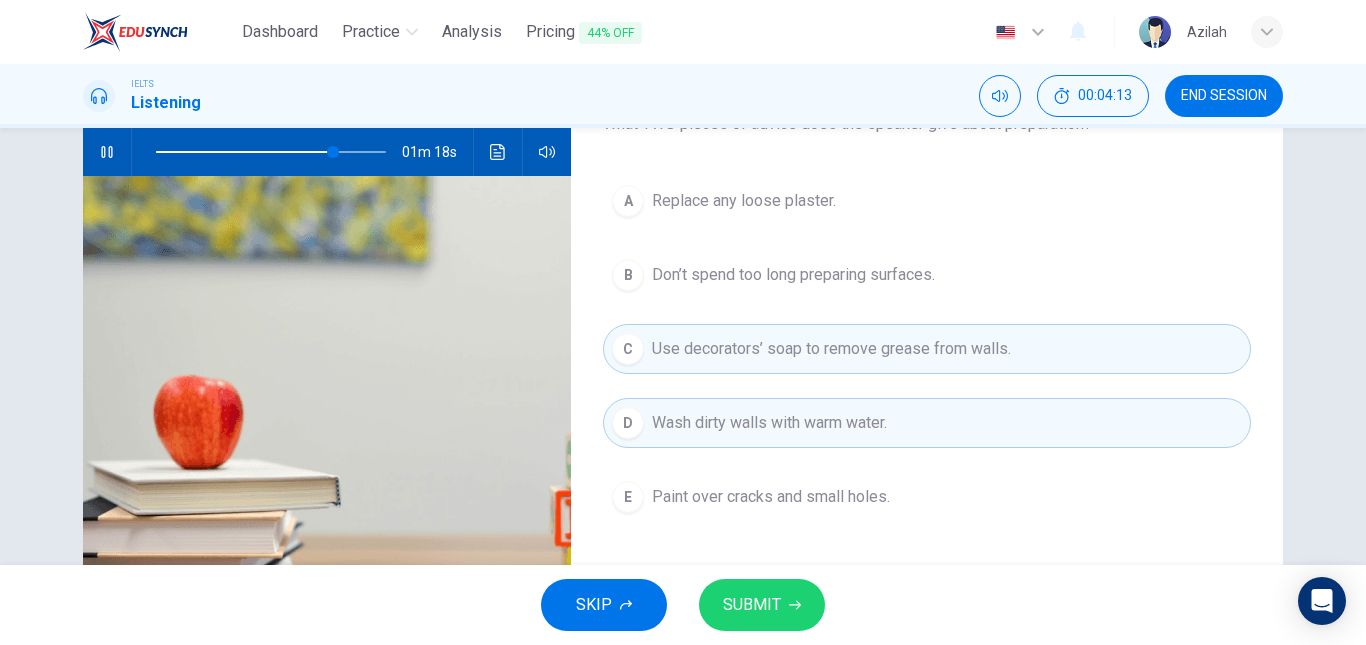 click on "D Wash dirty walls with warm water." at bounding box center [927, 423] 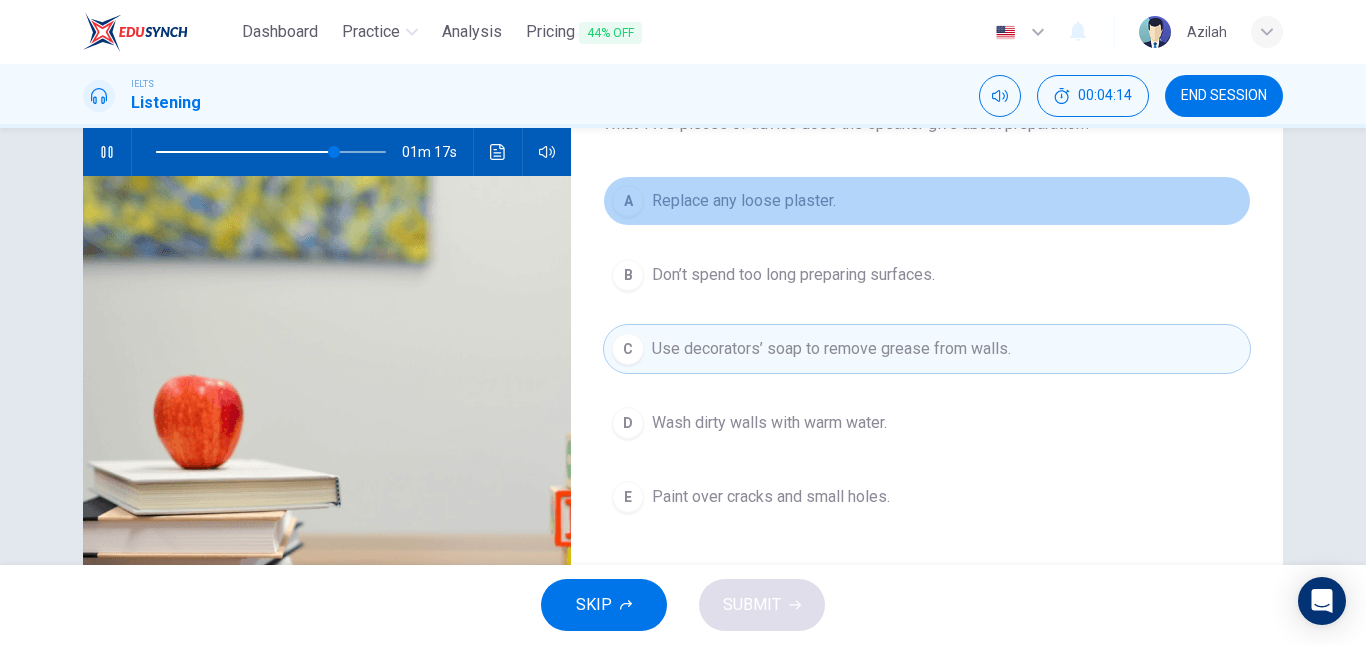 click on "Replace any loose plaster." at bounding box center (744, 201) 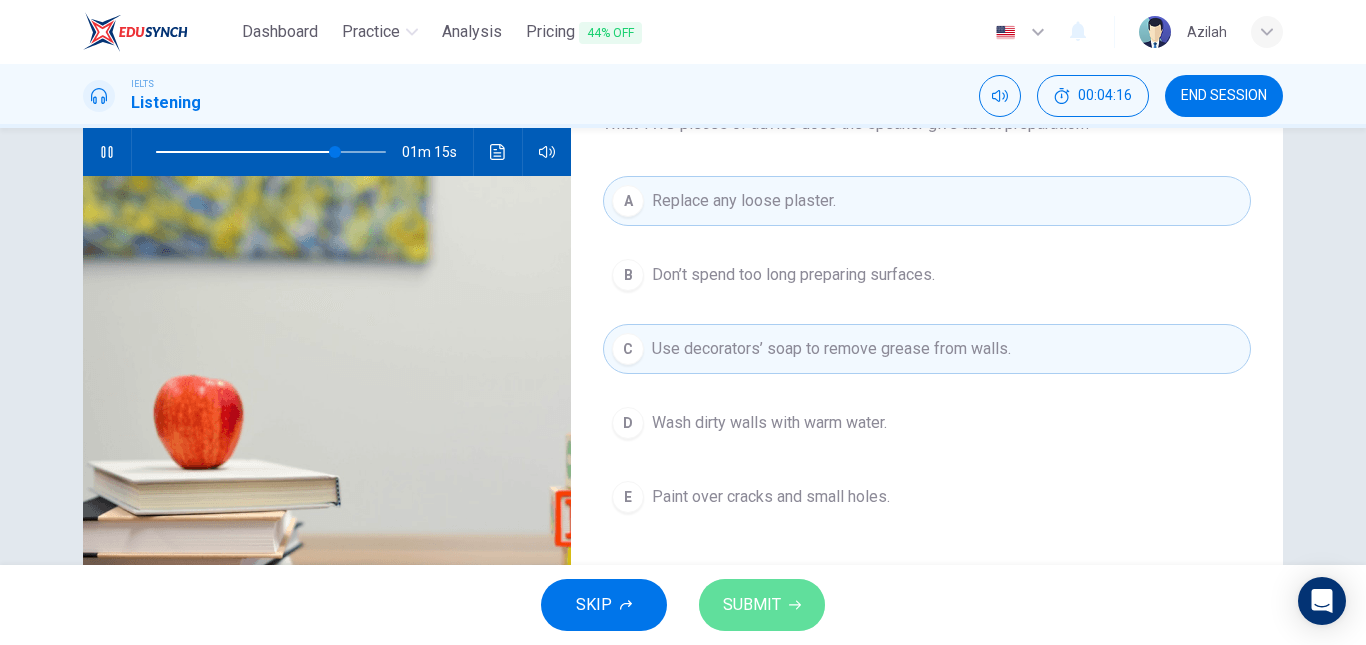 click on "SUBMIT" at bounding box center [762, 605] 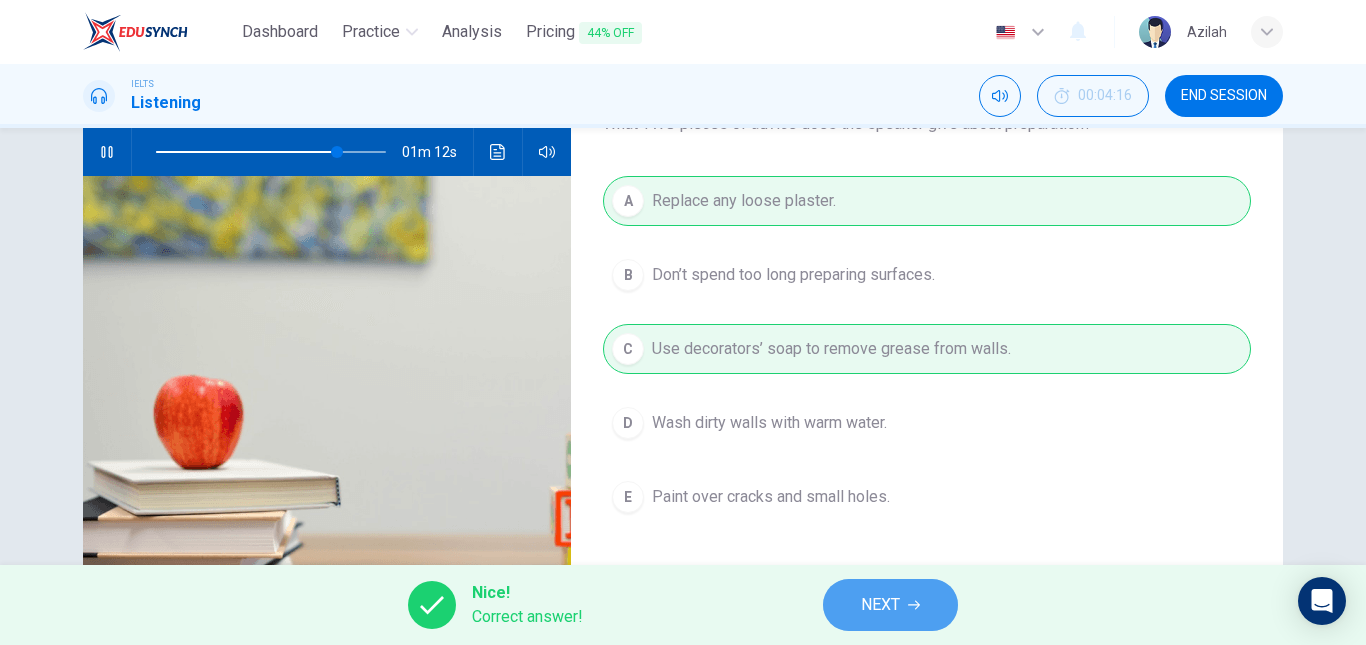 click on "NEXT" at bounding box center (890, 605) 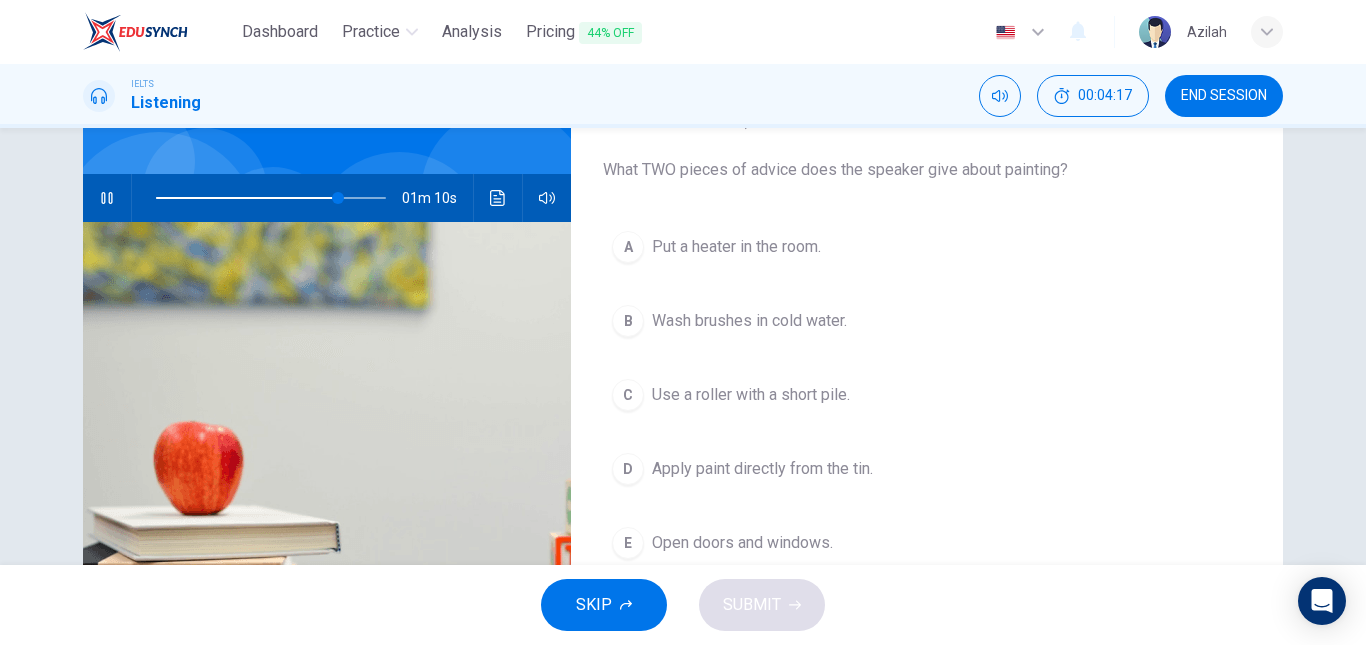 scroll, scrollTop: 200, scrollLeft: 0, axis: vertical 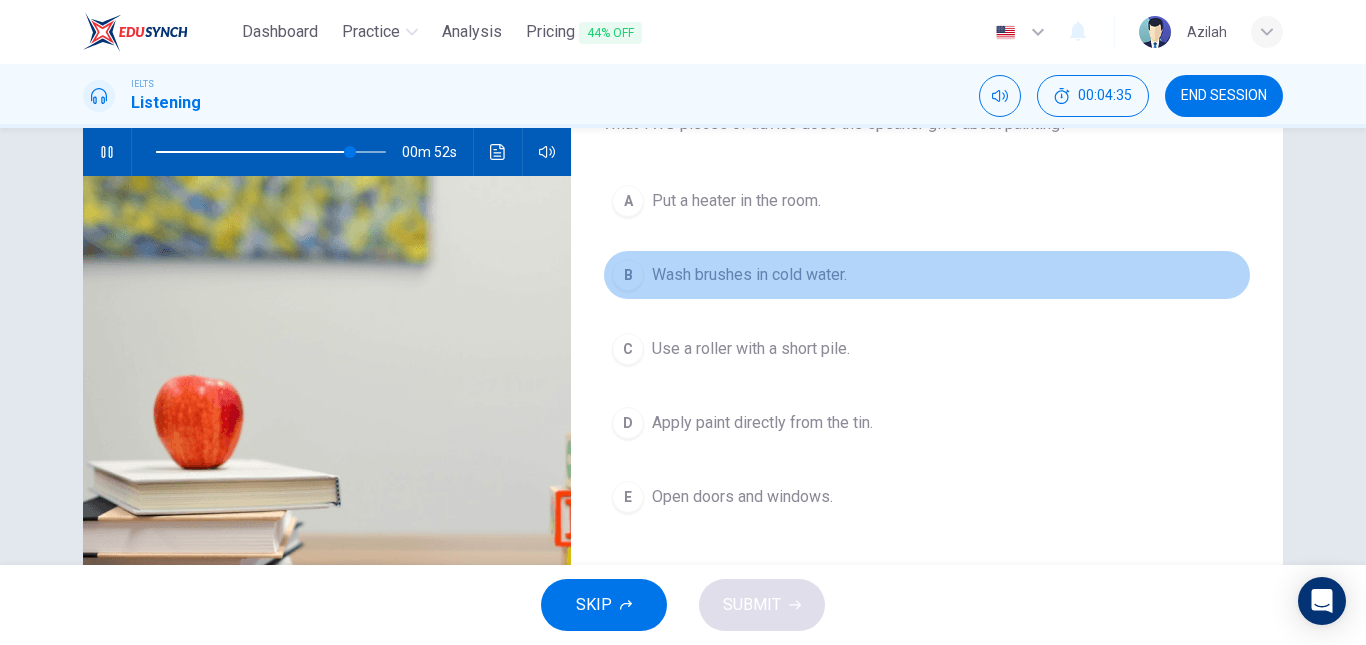 click on "Wash brushes in cold water." at bounding box center (749, 275) 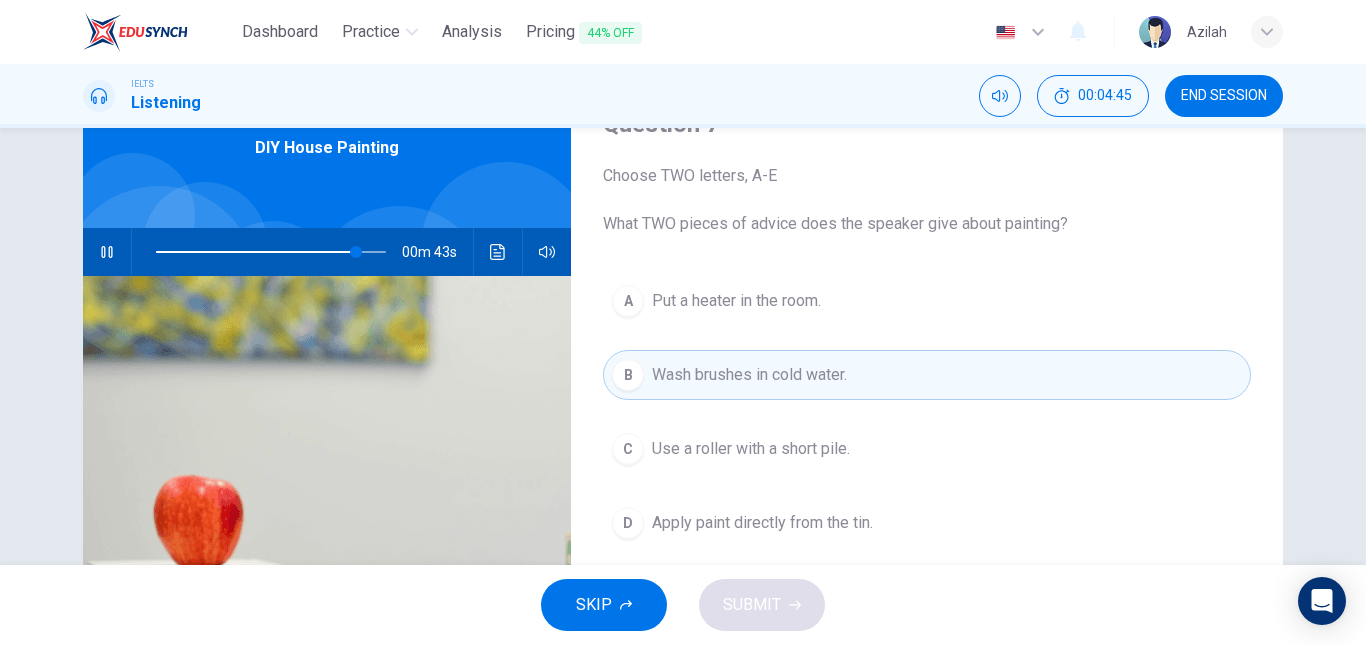 scroll, scrollTop: 200, scrollLeft: 0, axis: vertical 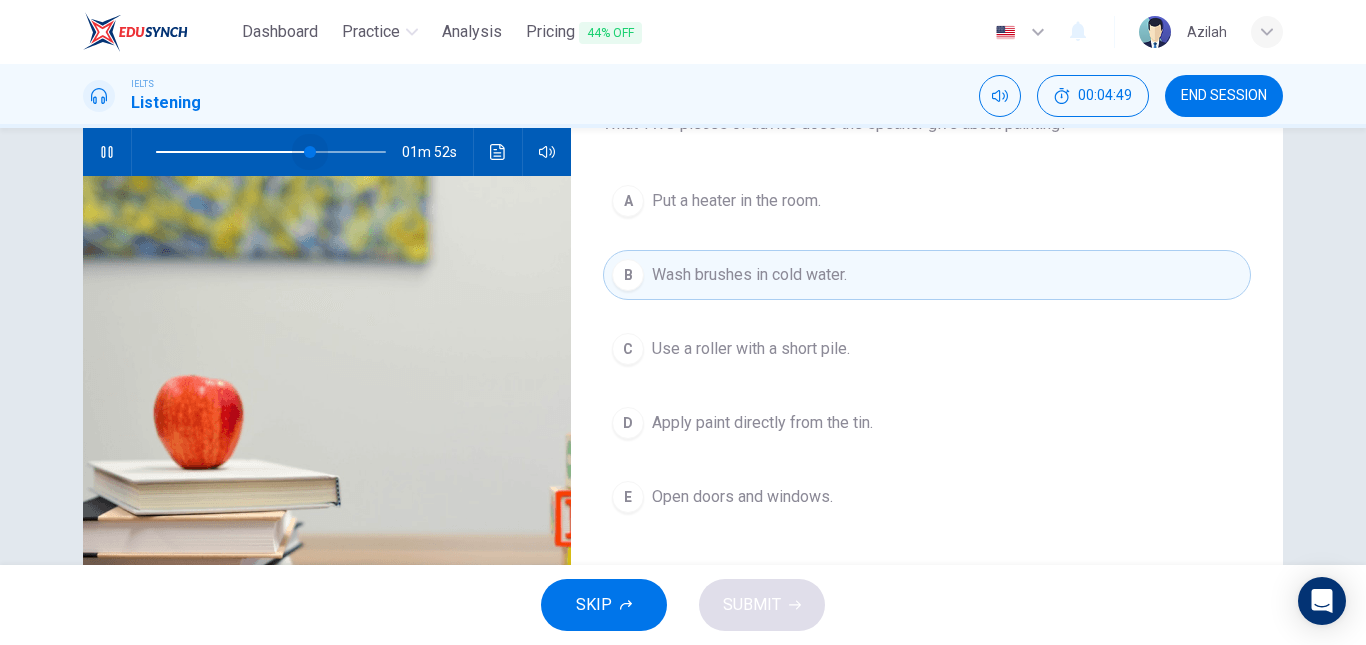 click at bounding box center [271, 152] 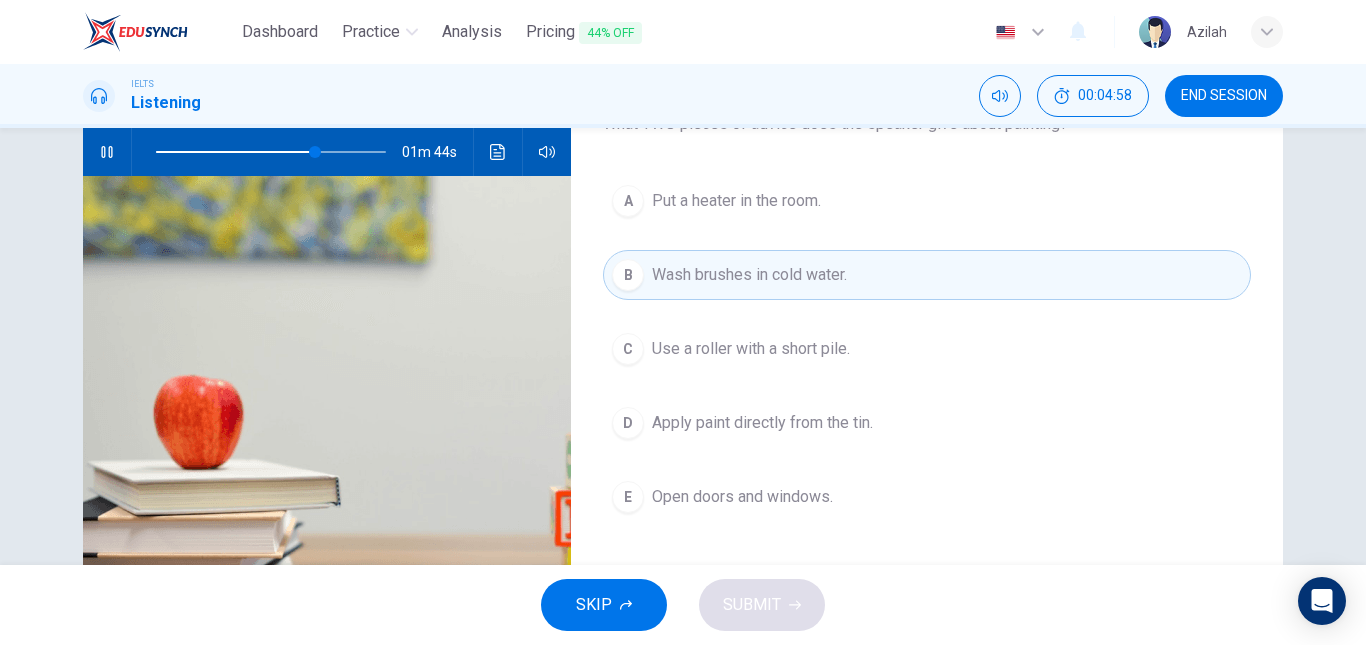 click on "Open doors and windows." at bounding box center (742, 497) 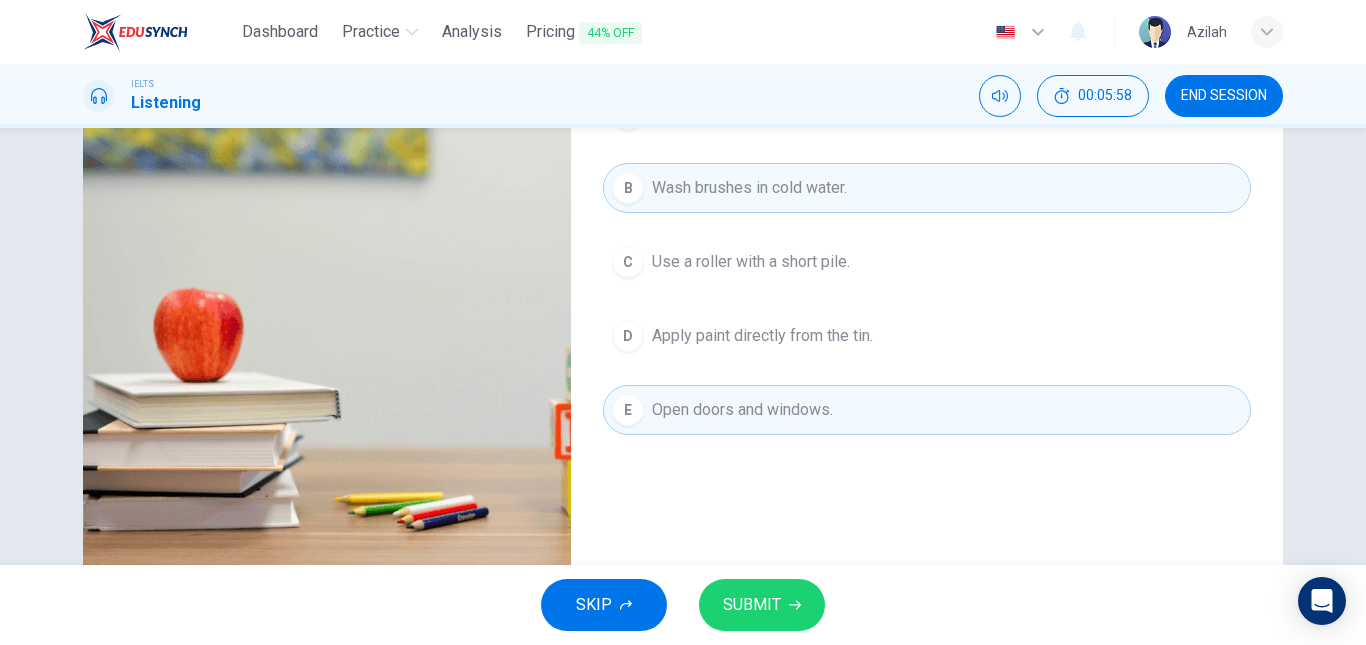 scroll, scrollTop: 238, scrollLeft: 0, axis: vertical 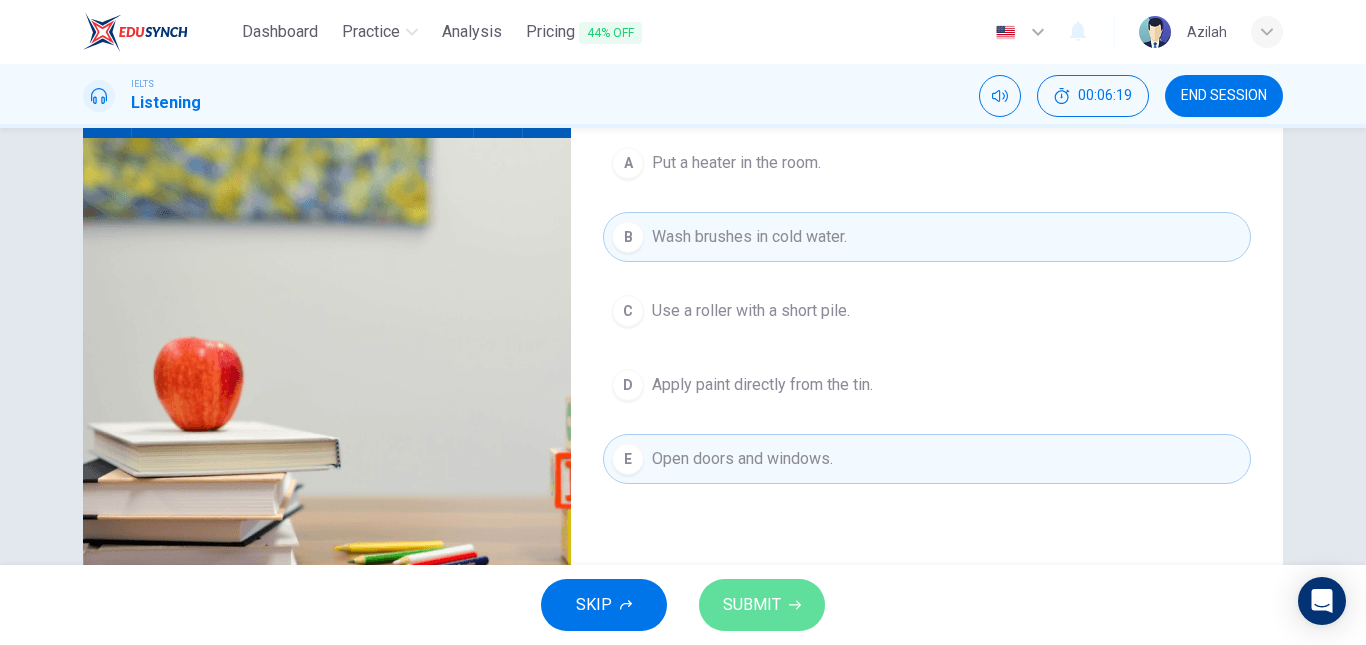 click on "SUBMIT" at bounding box center [762, 605] 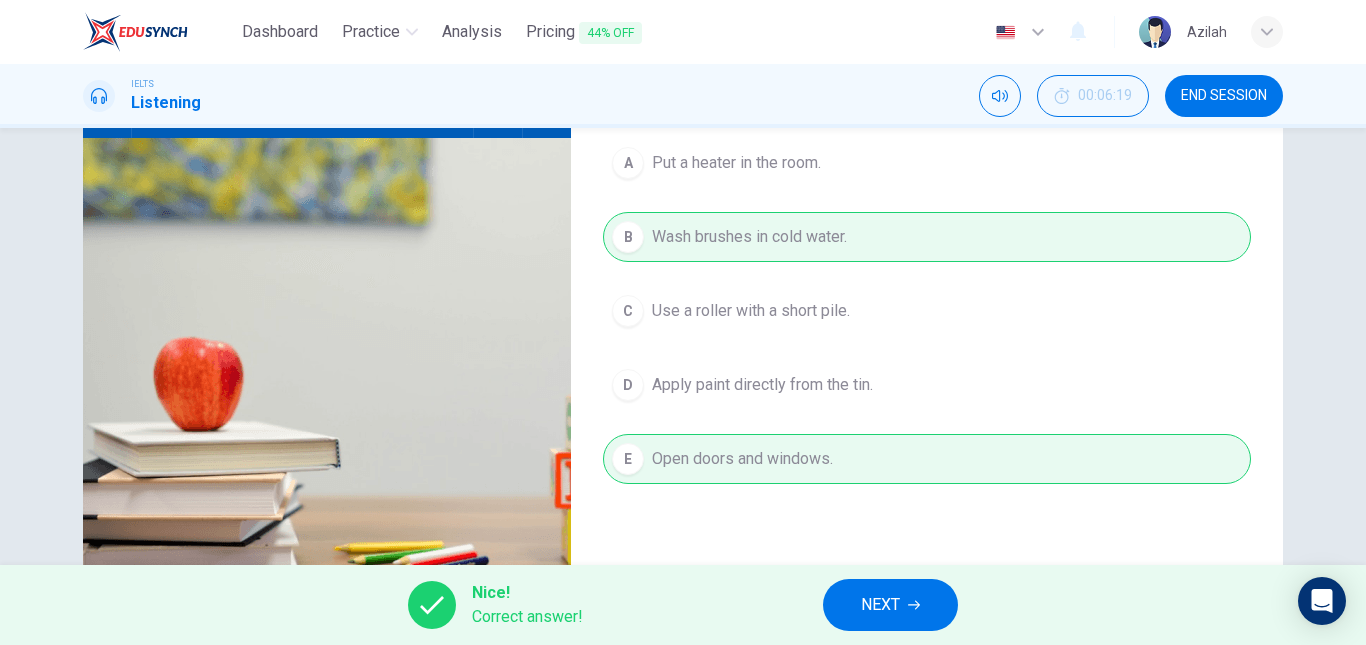 type on "94" 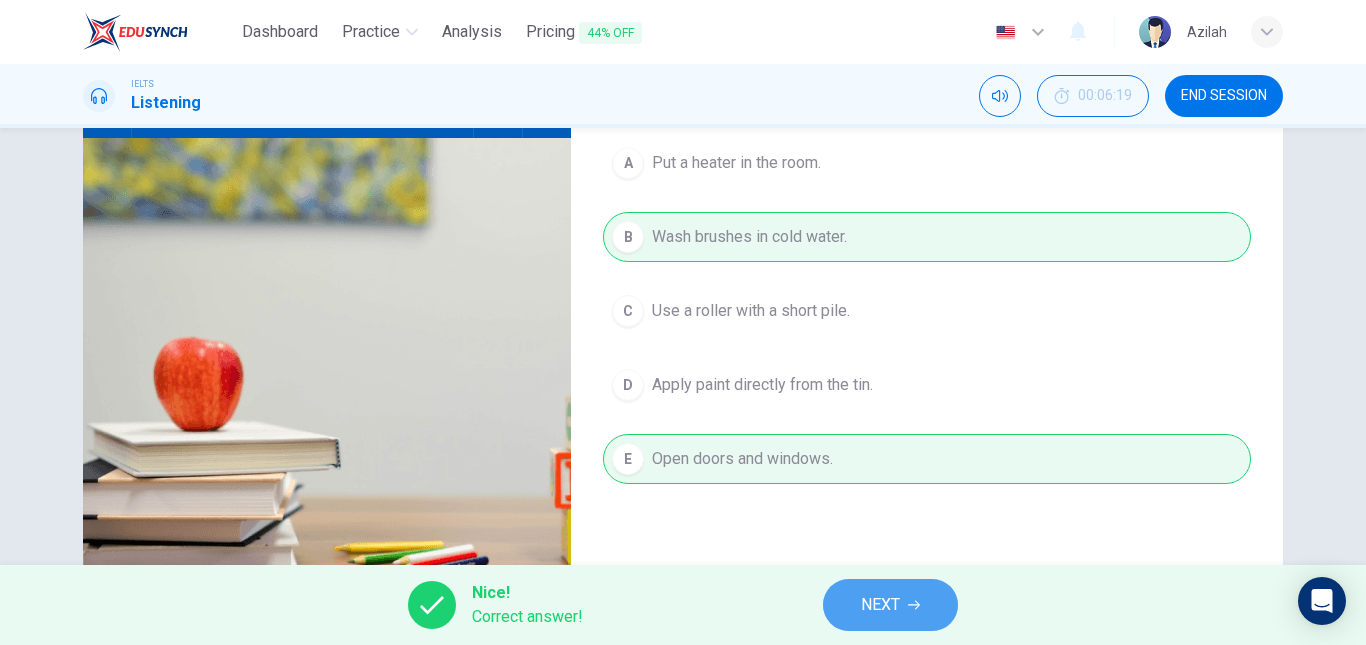 click on "NEXT" at bounding box center [880, 605] 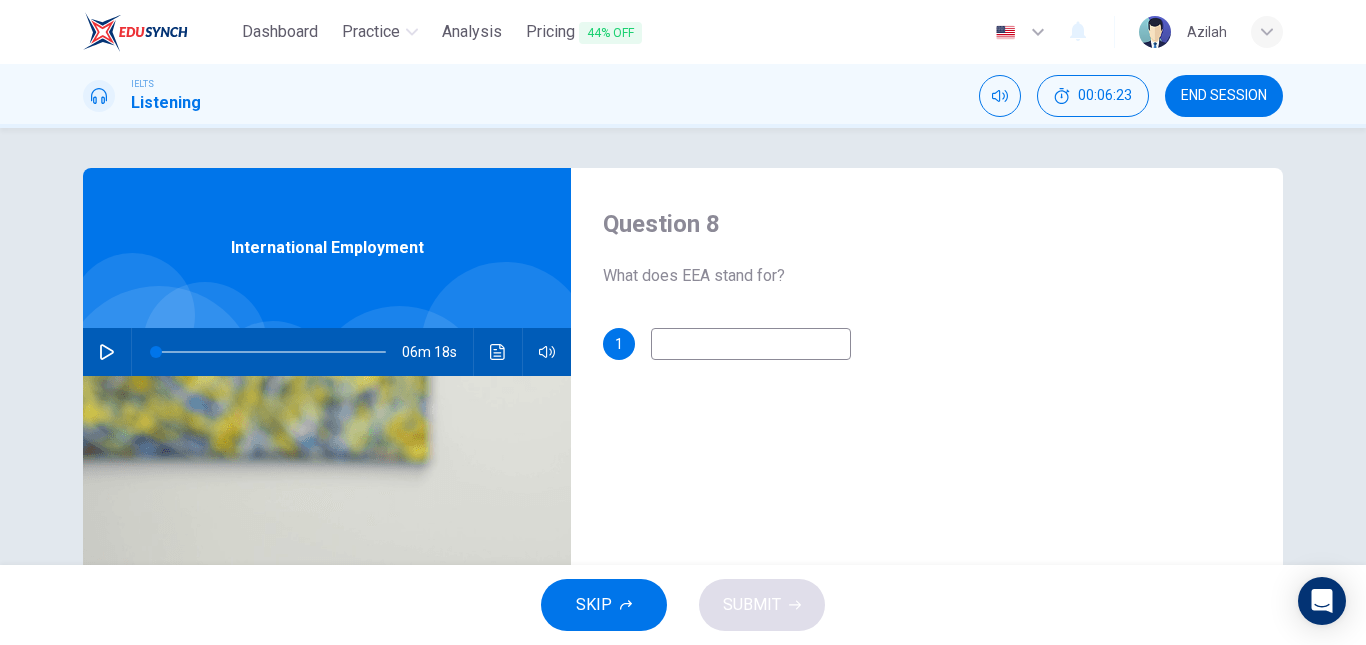click on "END SESSION" at bounding box center (1224, 96) 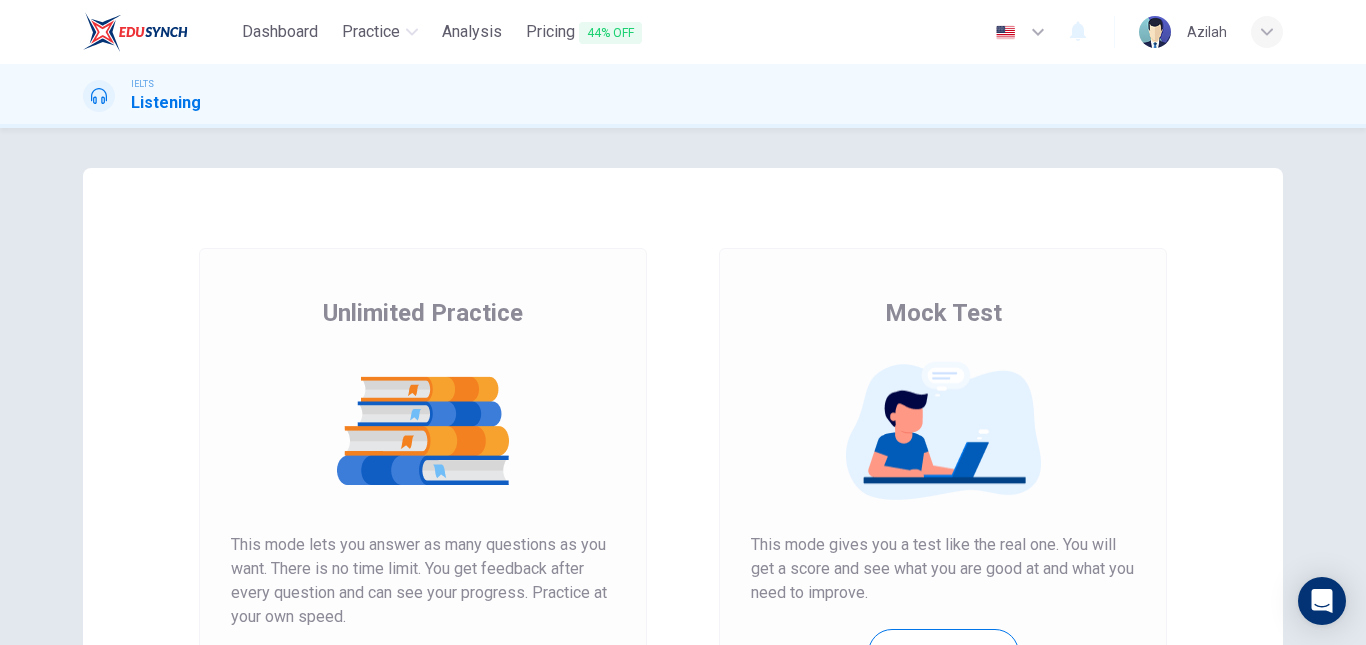 scroll, scrollTop: 0, scrollLeft: 0, axis: both 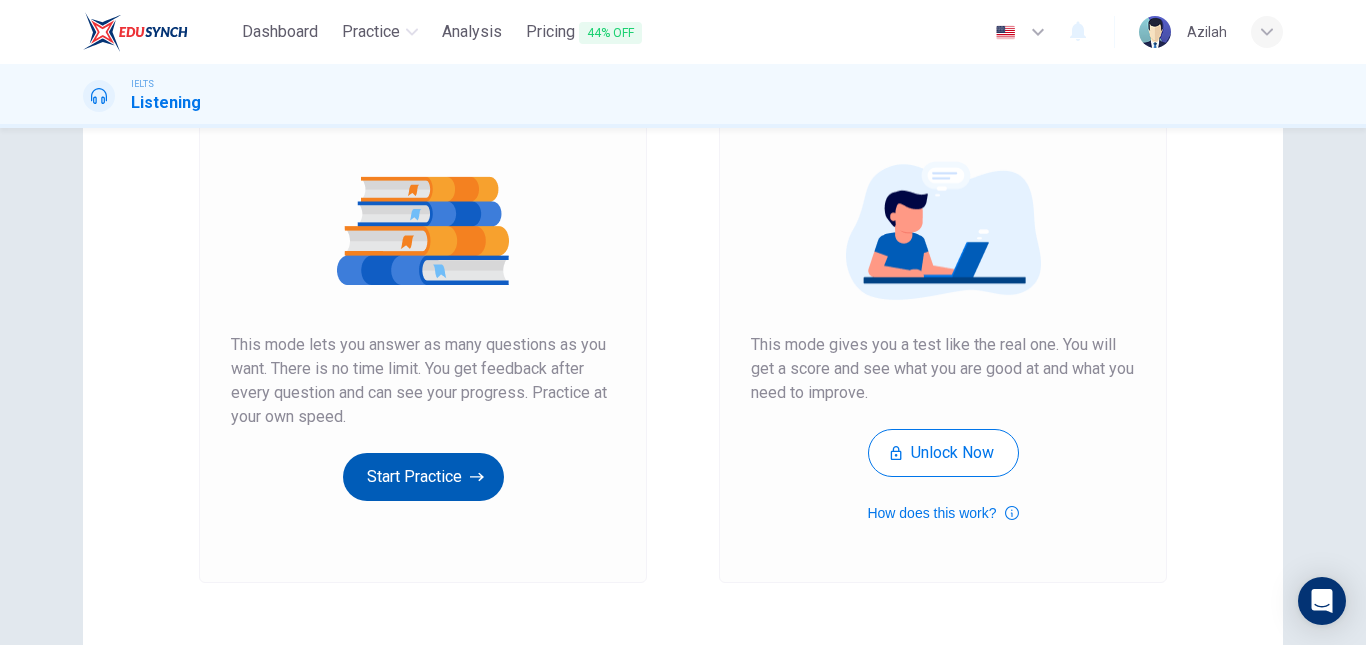 click on "Start Practice" at bounding box center (423, 477) 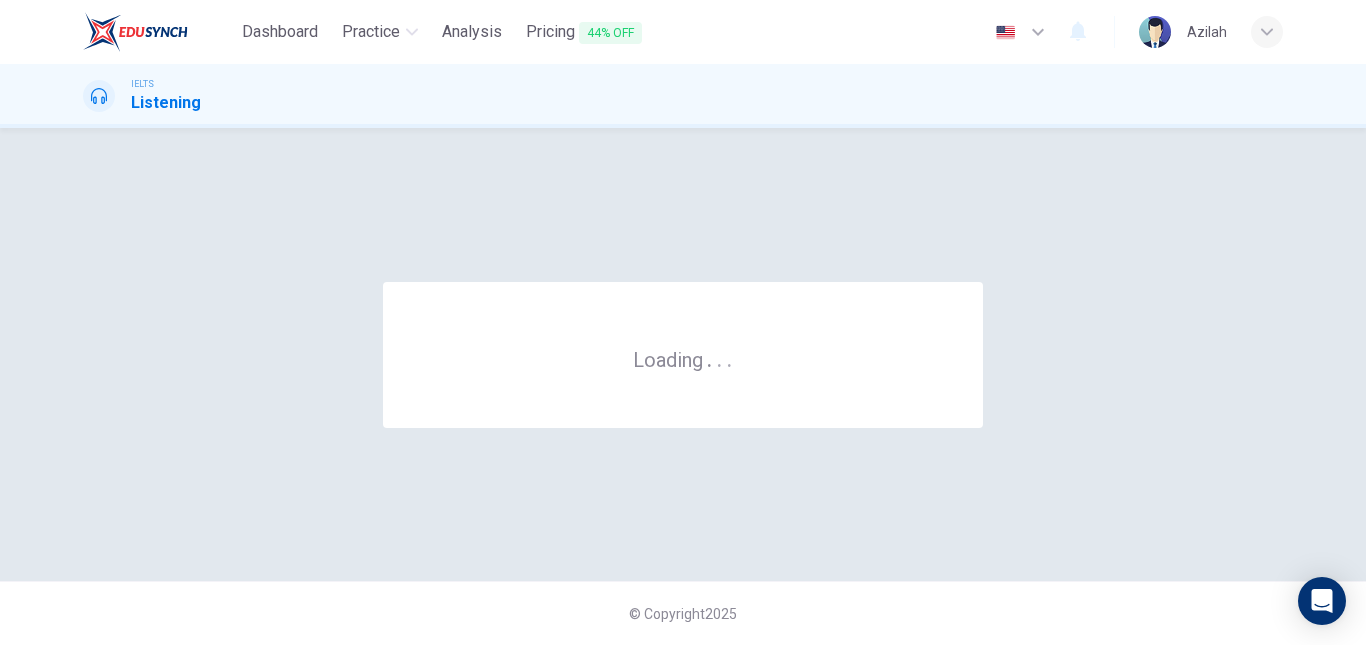 scroll, scrollTop: 0, scrollLeft: 0, axis: both 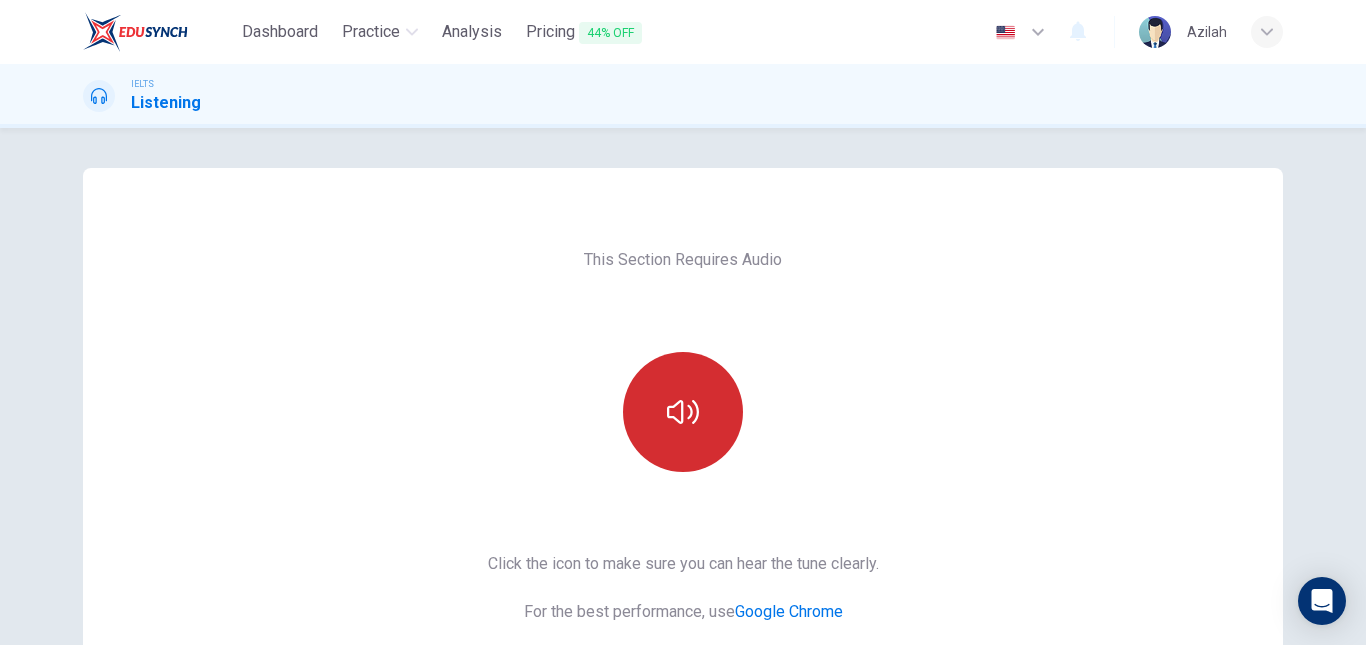 click 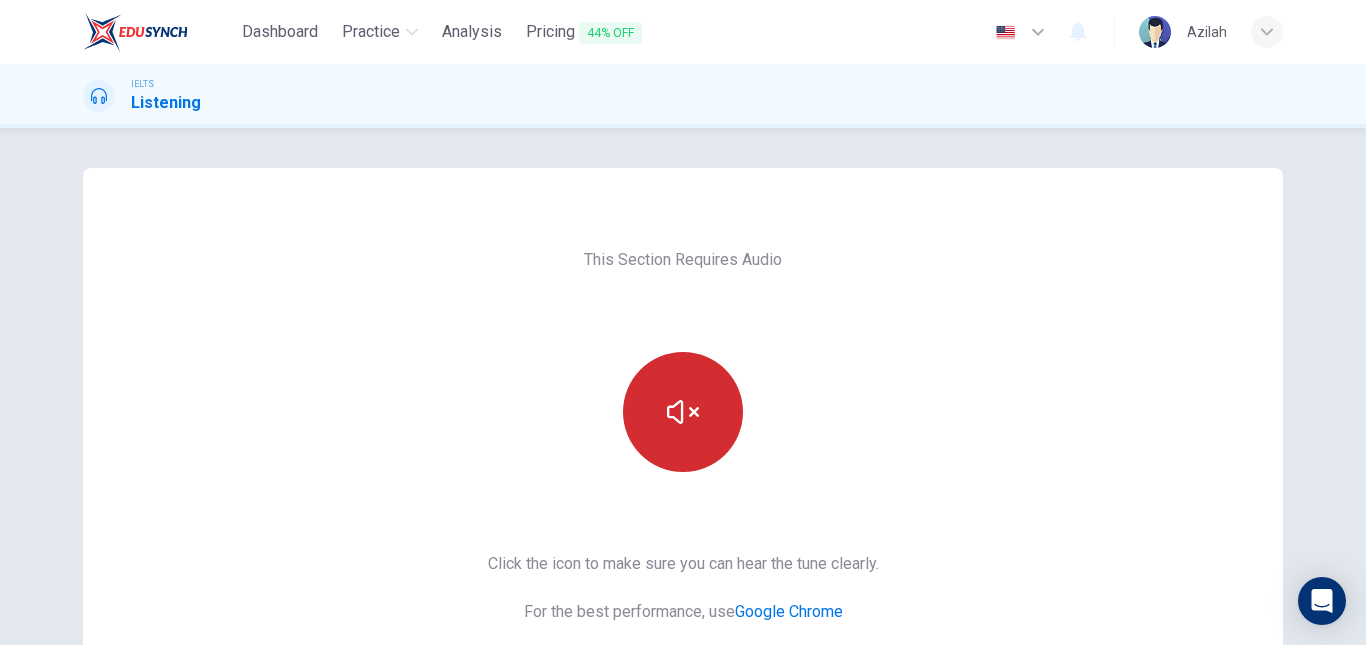 scroll, scrollTop: 200, scrollLeft: 0, axis: vertical 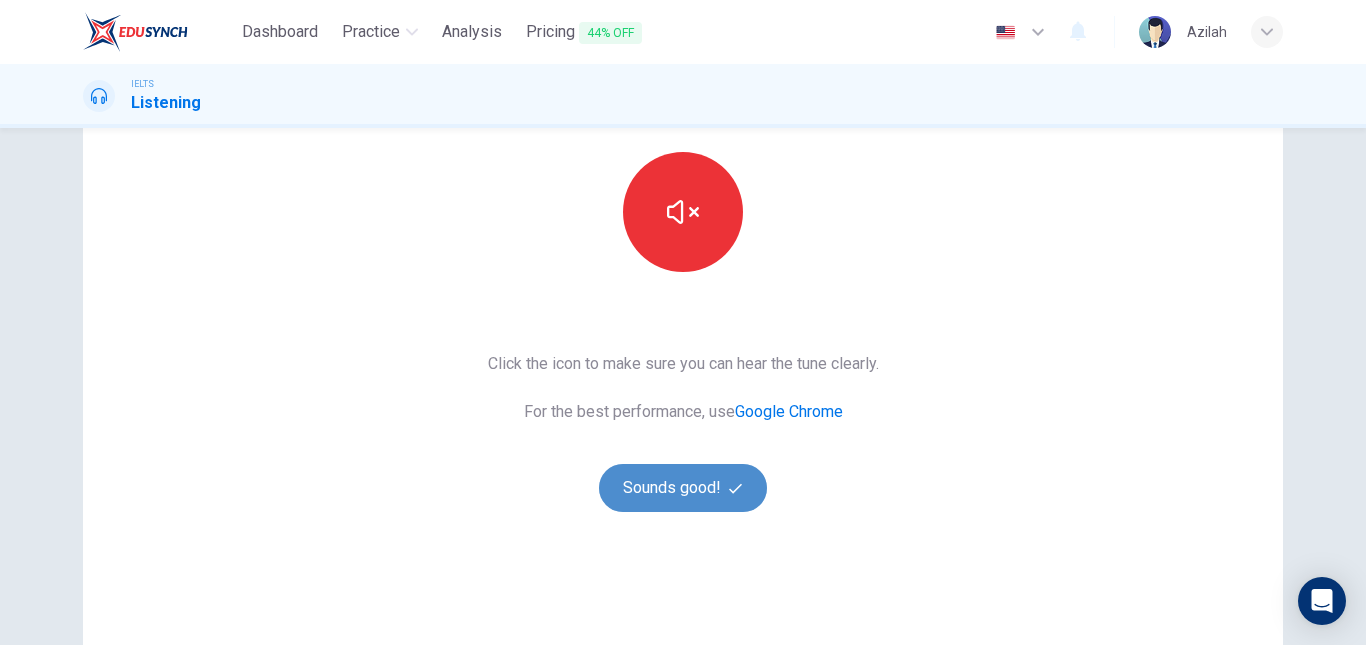 click on "Sounds good!" at bounding box center (683, 488) 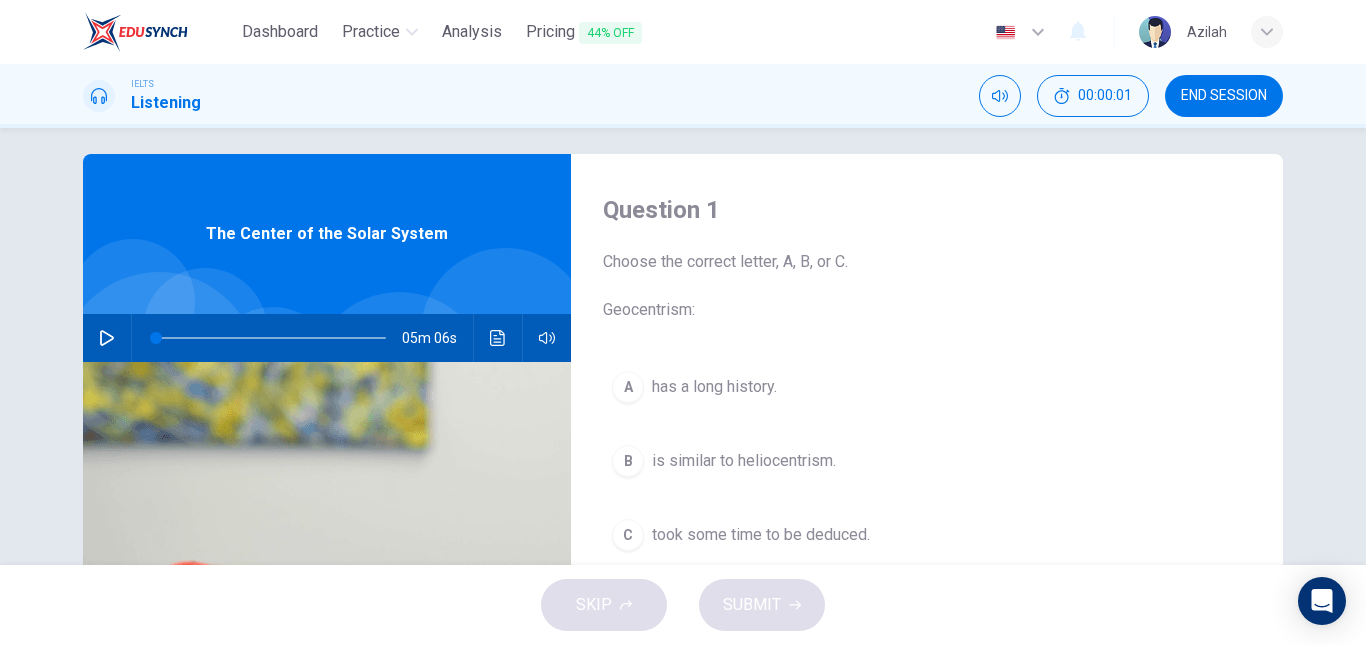 scroll, scrollTop: 0, scrollLeft: 0, axis: both 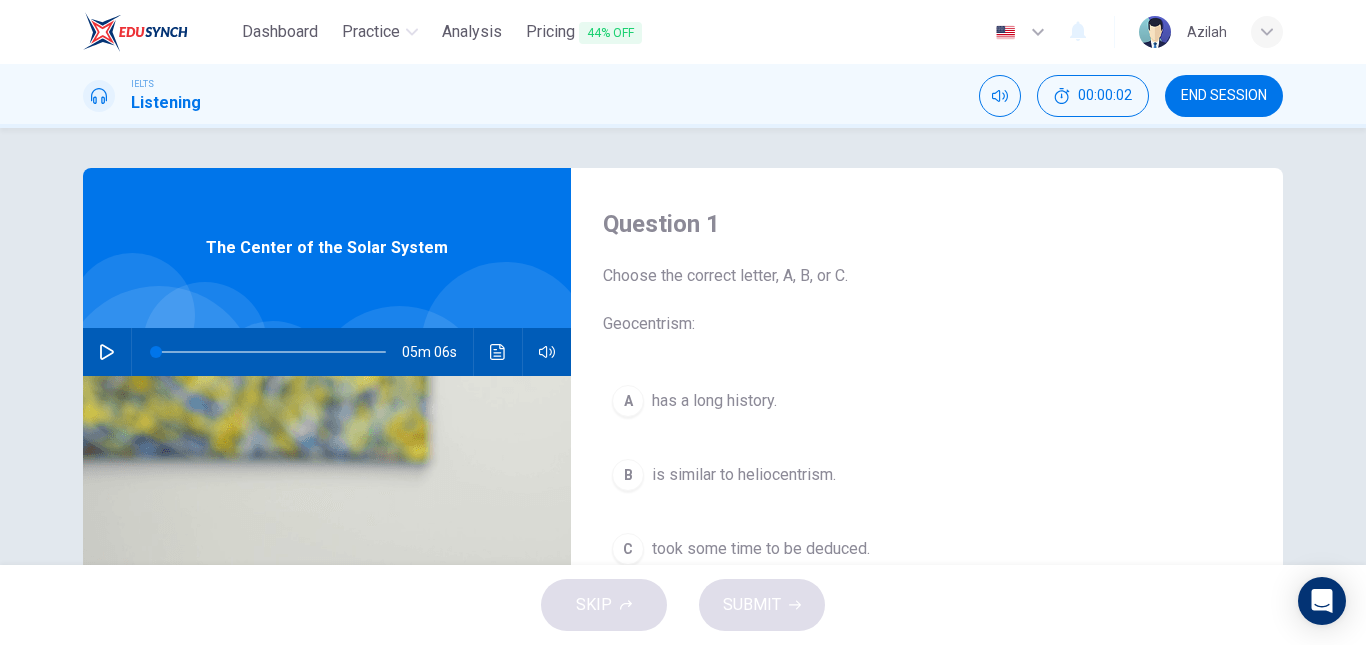 click on "05m 06s" at bounding box center [327, 352] 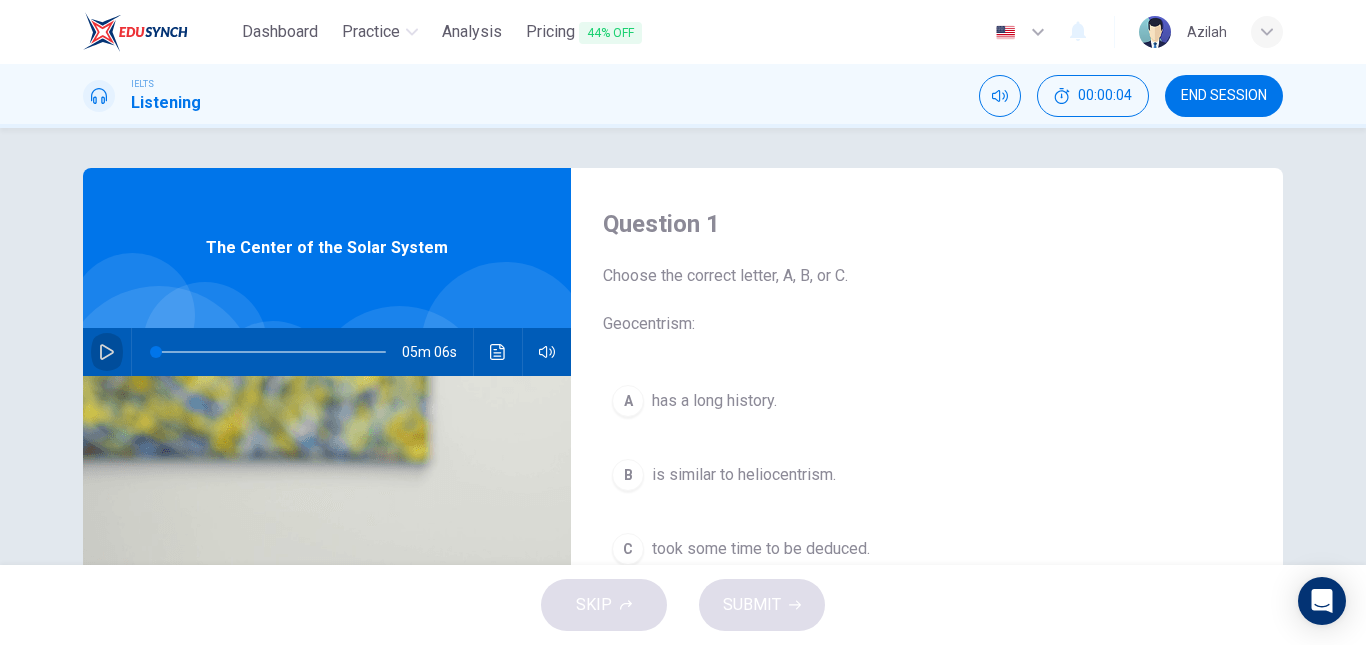 click at bounding box center [107, 352] 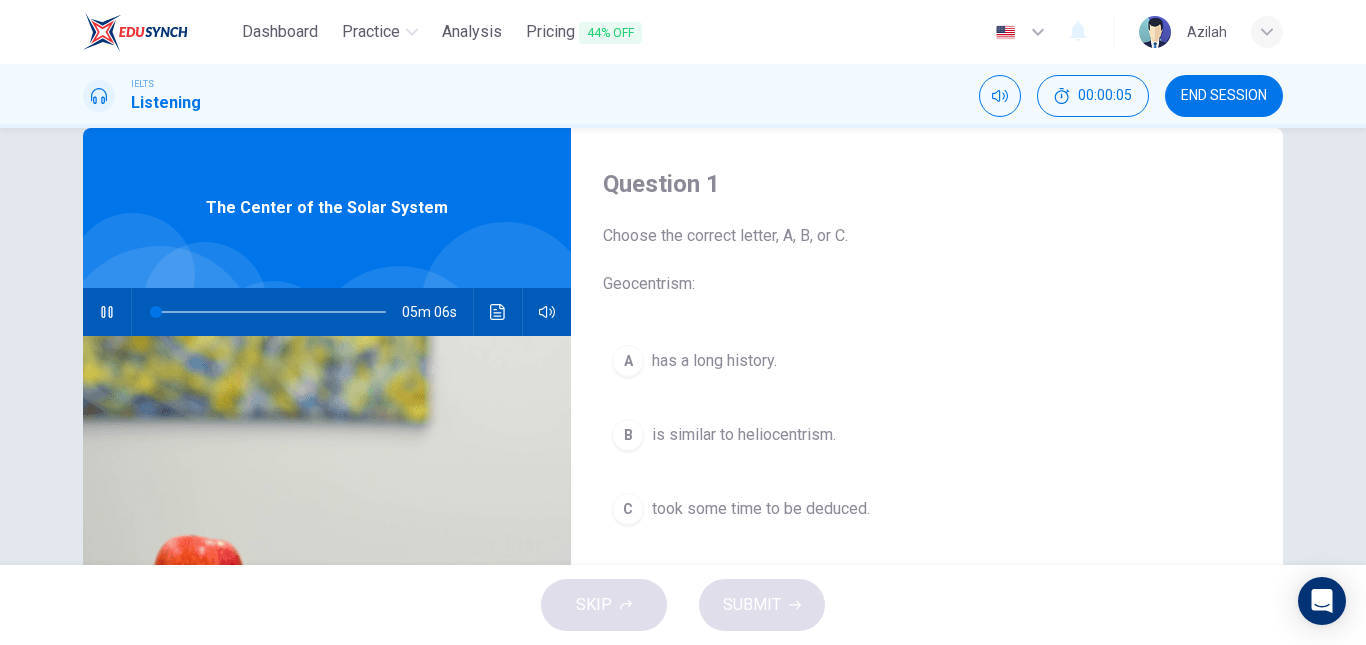 scroll, scrollTop: 100, scrollLeft: 0, axis: vertical 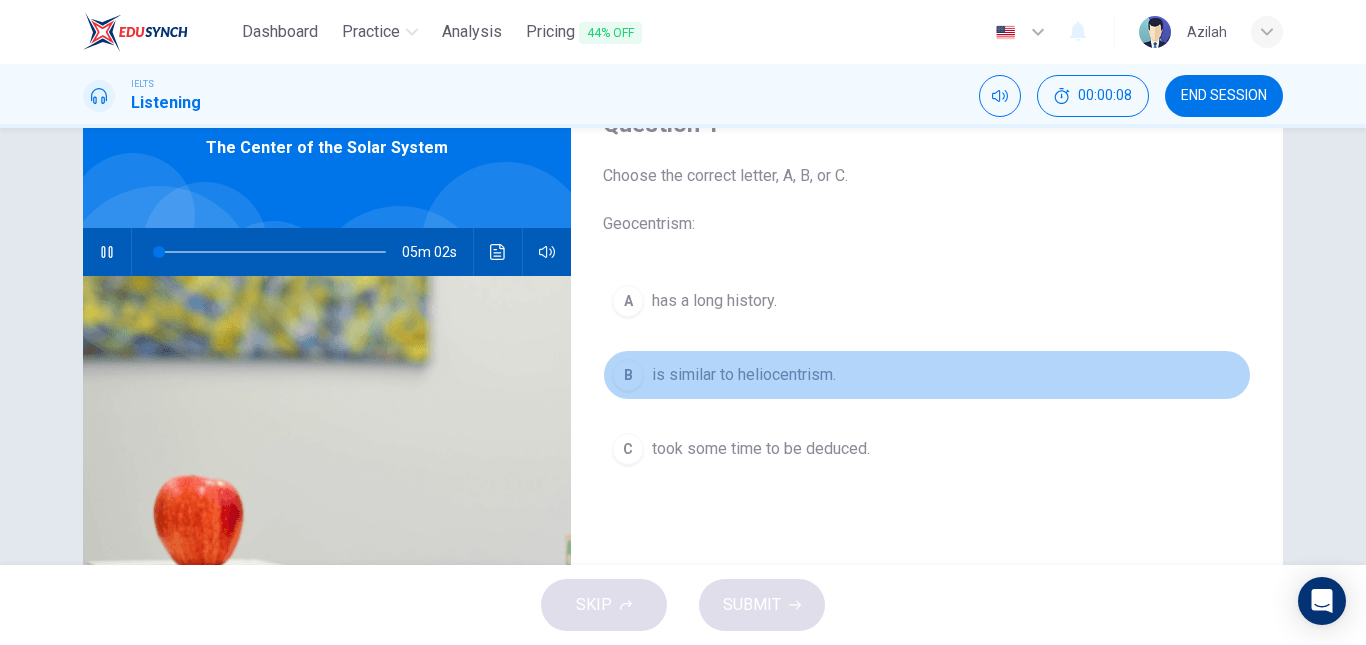click on "is similar to heliocentrism." at bounding box center (744, 375) 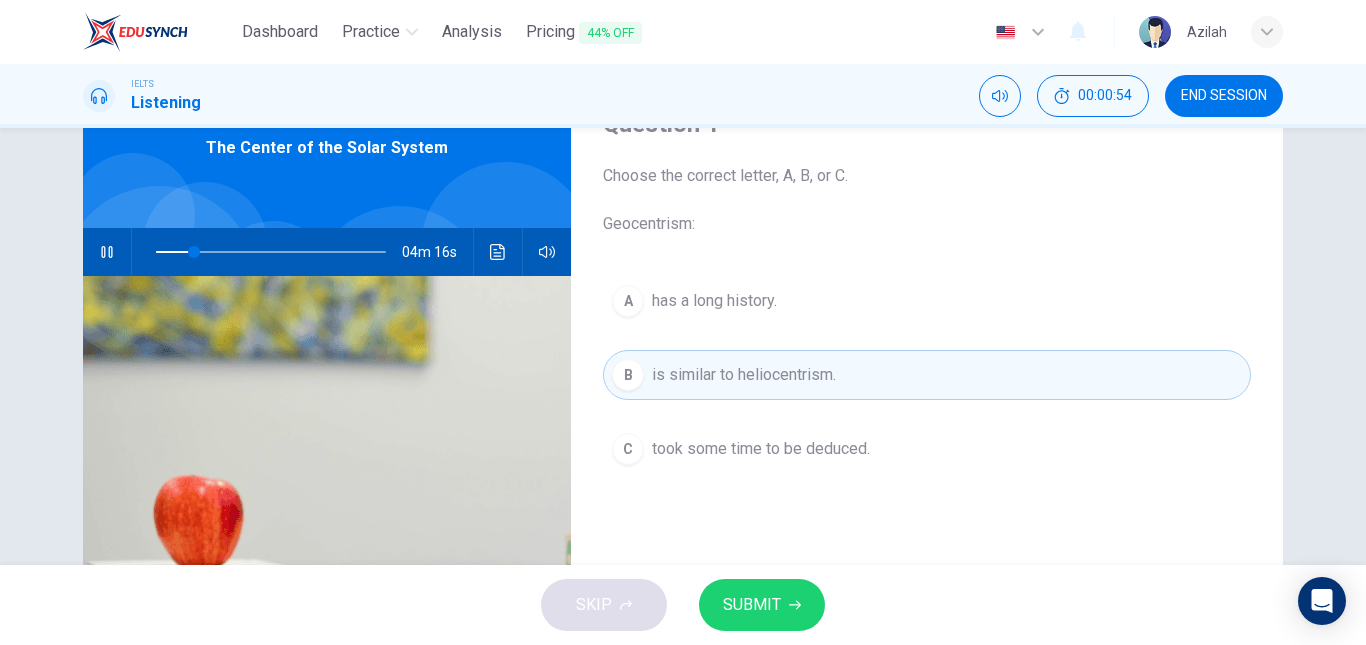 click on "A has a long history." at bounding box center (927, 301) 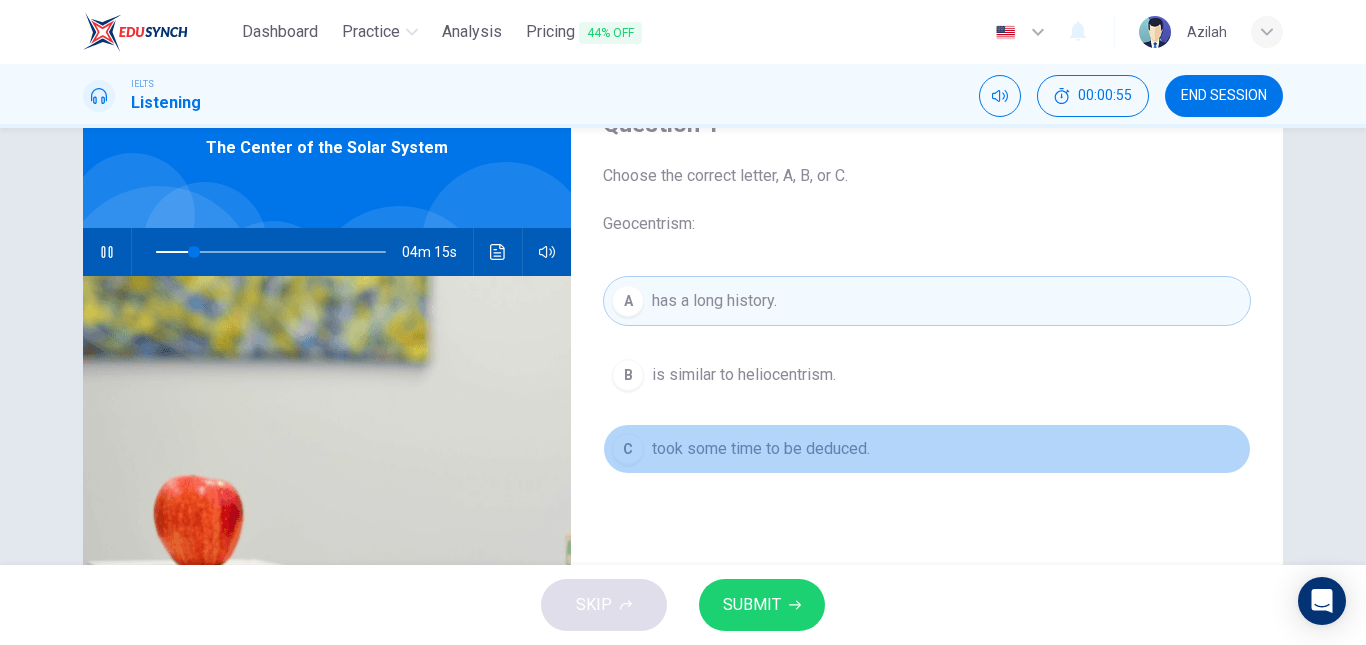 click on "took some time to be deduced." at bounding box center [761, 449] 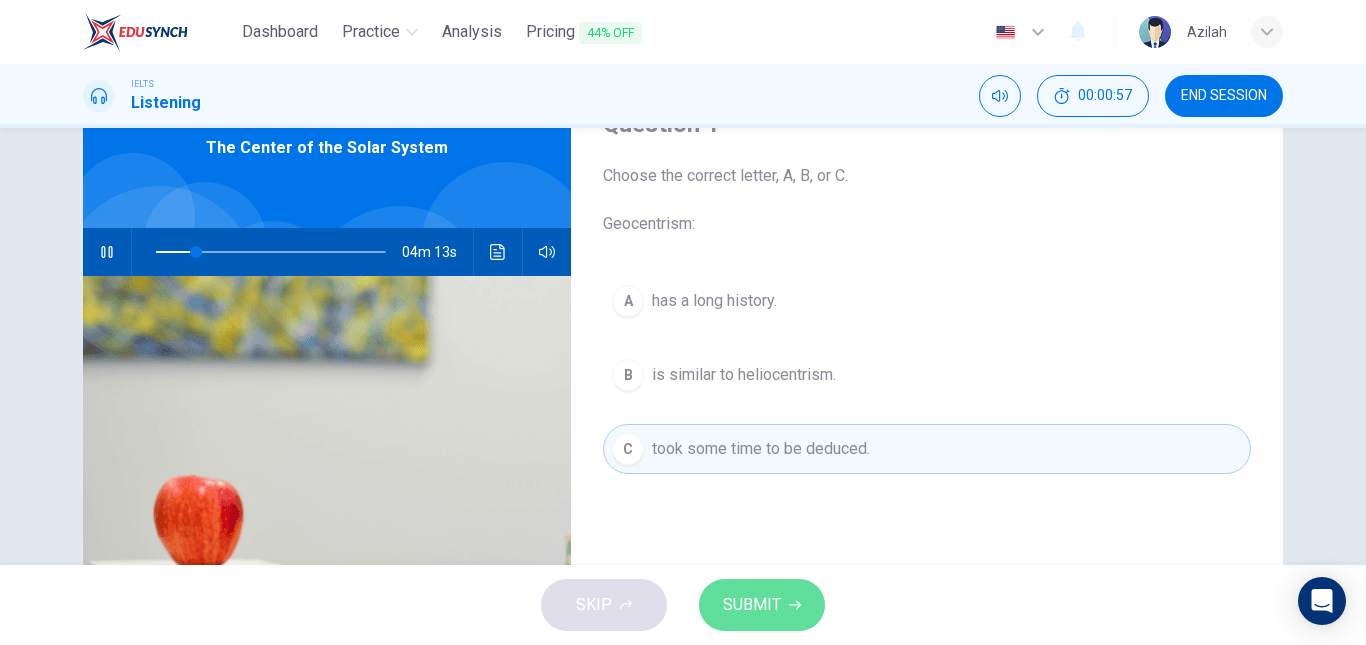 click on "SUBMIT" at bounding box center (762, 605) 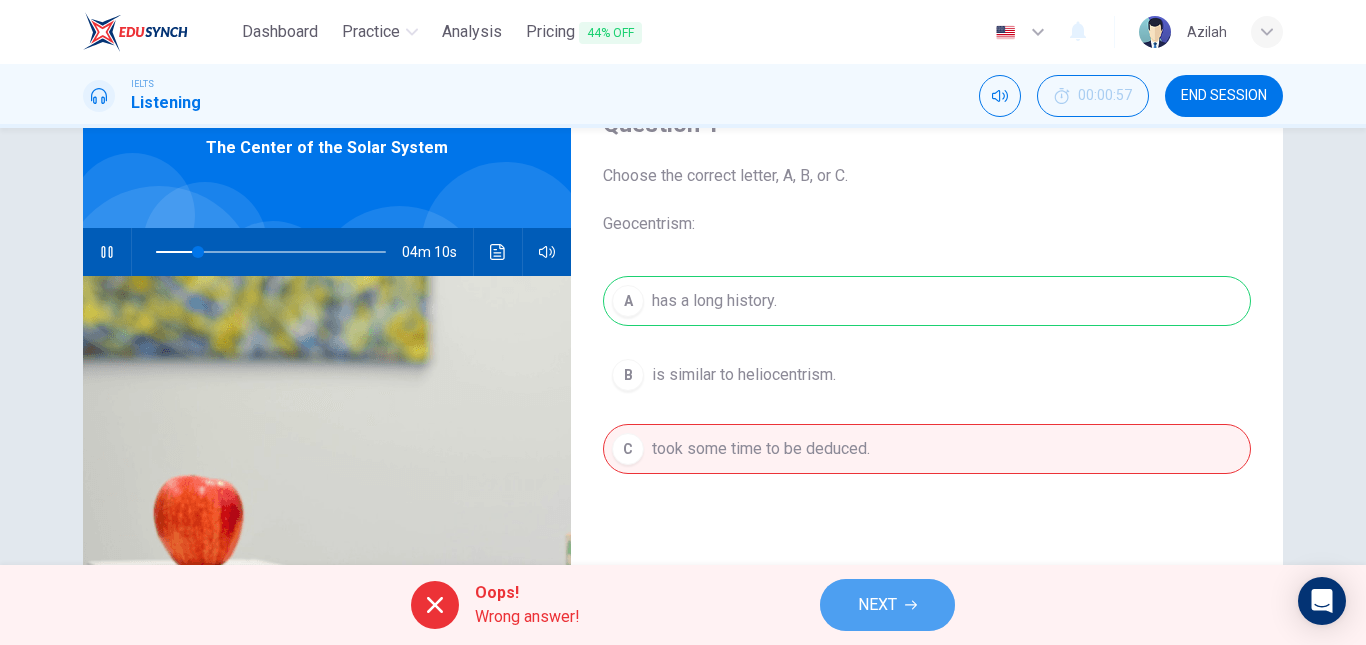 click on "NEXT" at bounding box center (877, 605) 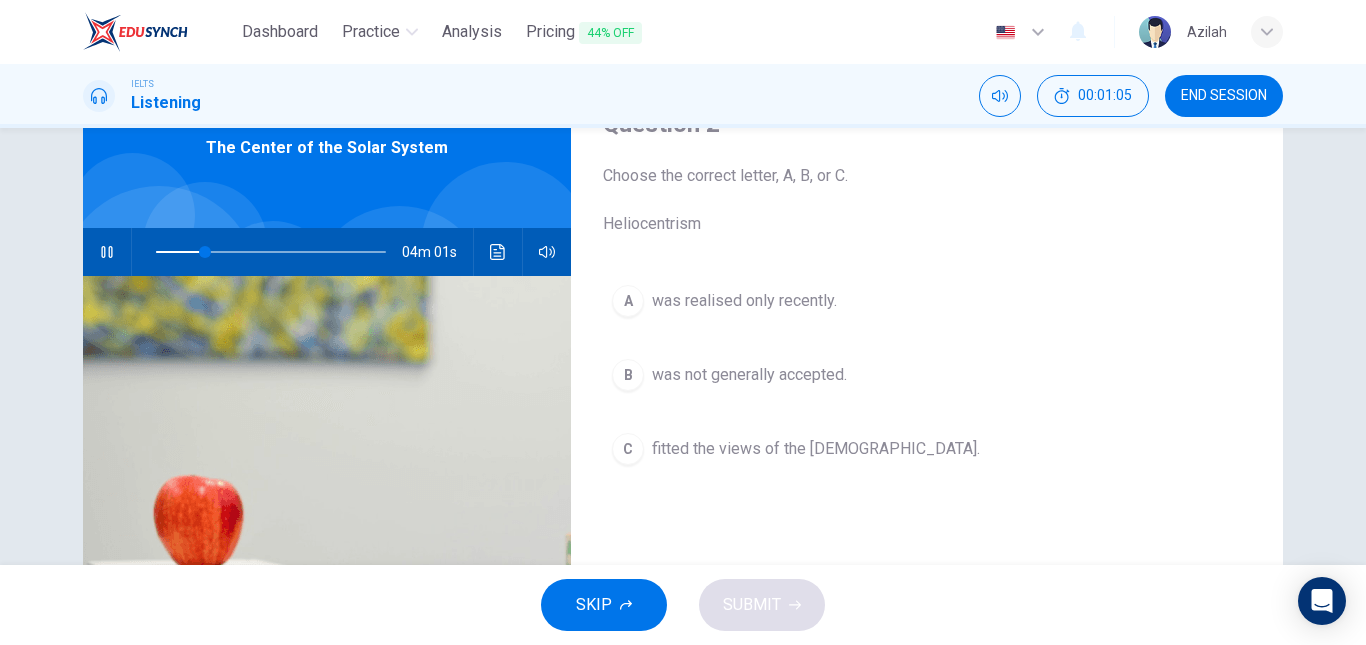 click on "was not generally accepted." at bounding box center [749, 375] 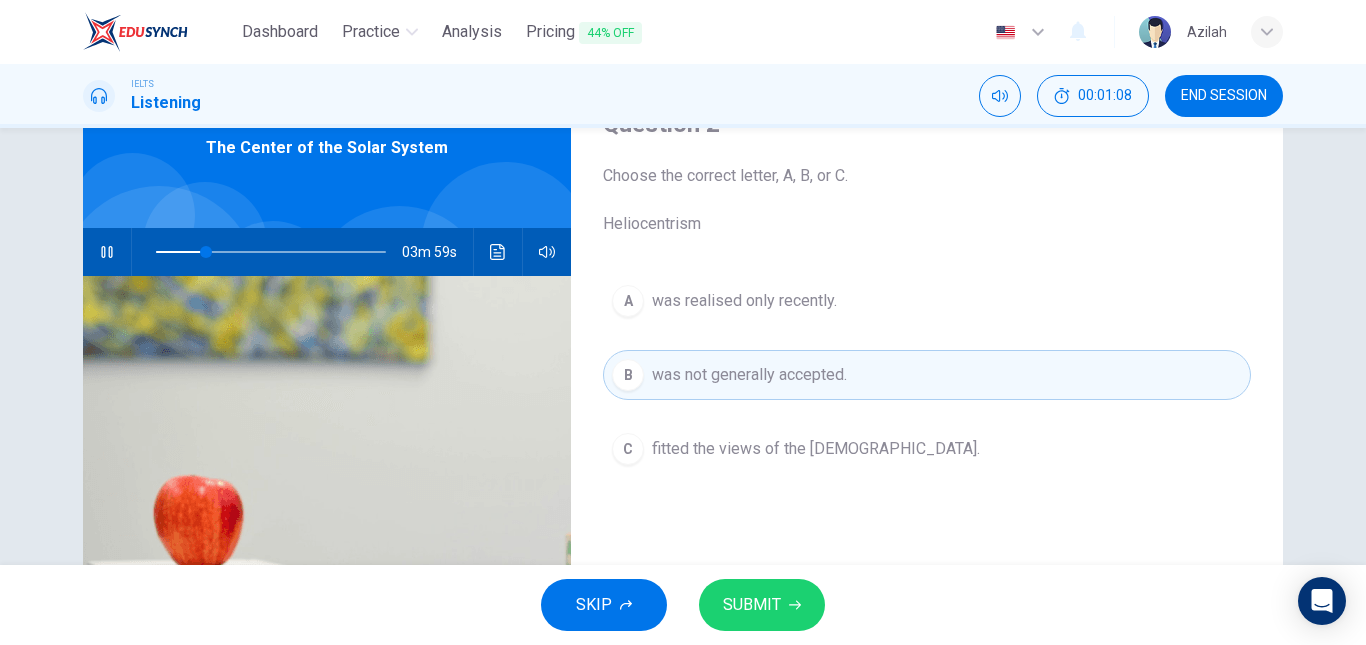 click on "SUBMIT" at bounding box center [752, 605] 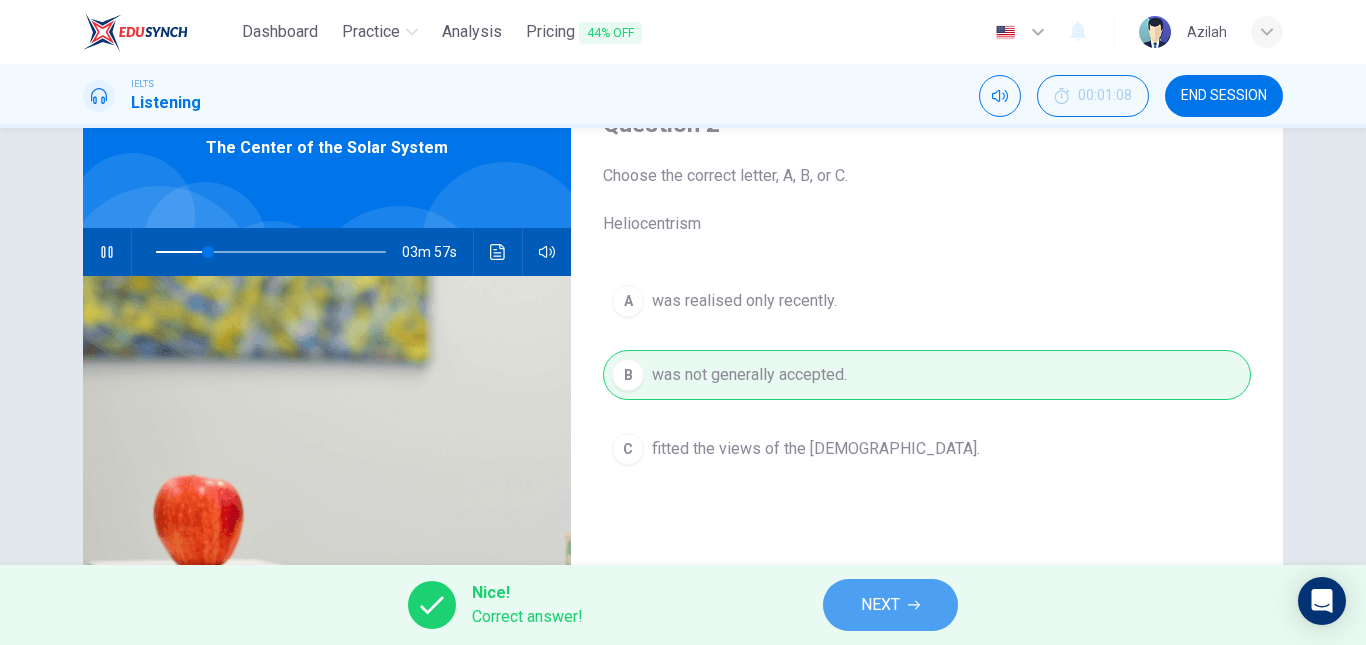 click on "NEXT" at bounding box center (890, 605) 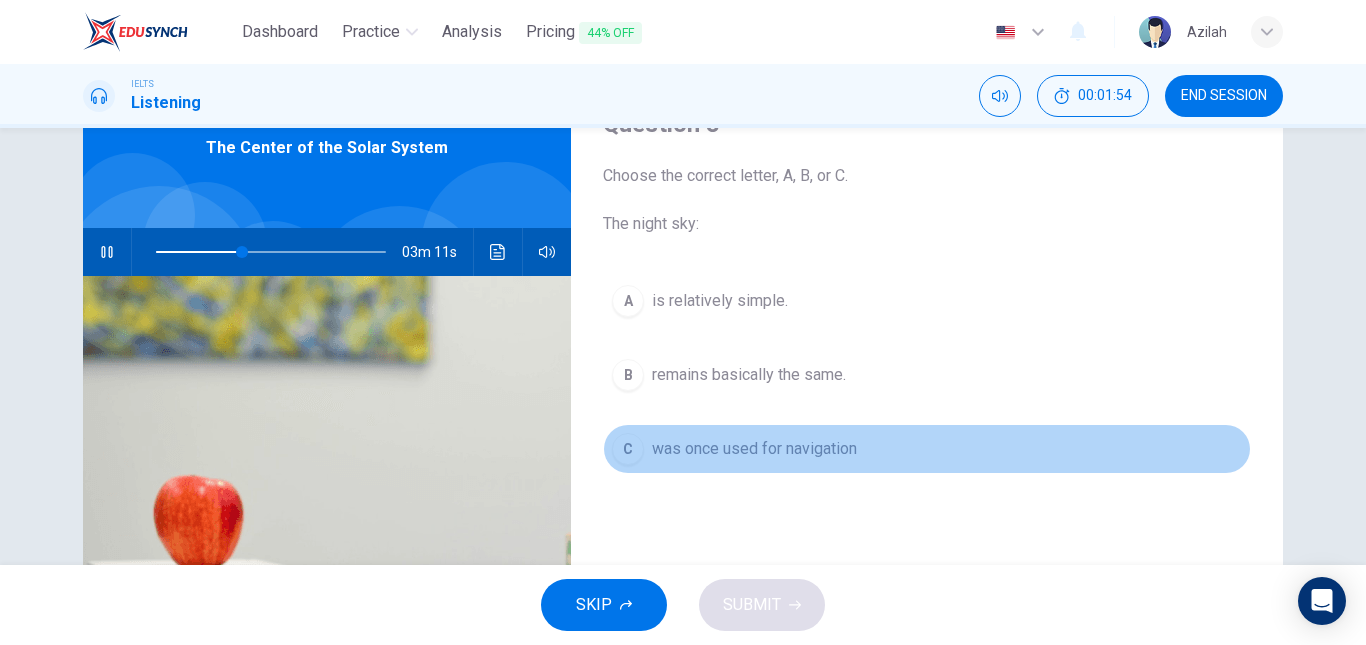 click on "was once used for navigation" at bounding box center (754, 449) 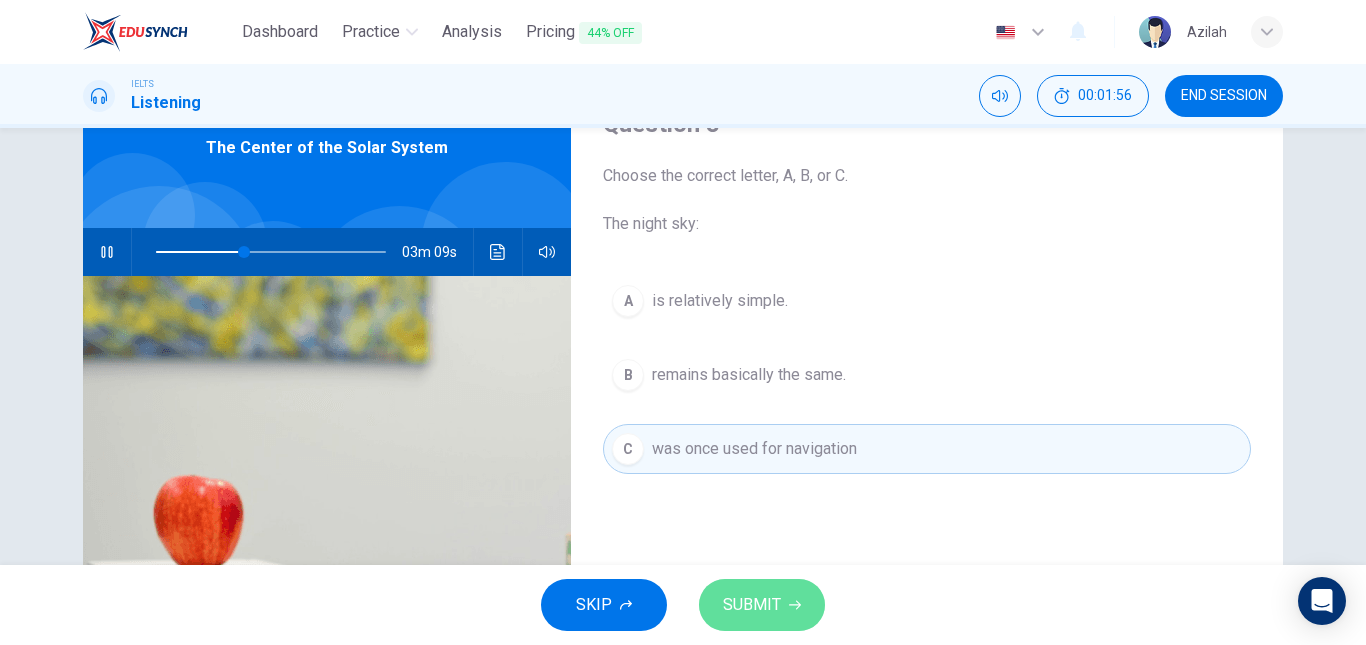 drag, startPoint x: 759, startPoint y: 612, endPoint x: 759, endPoint y: 625, distance: 13 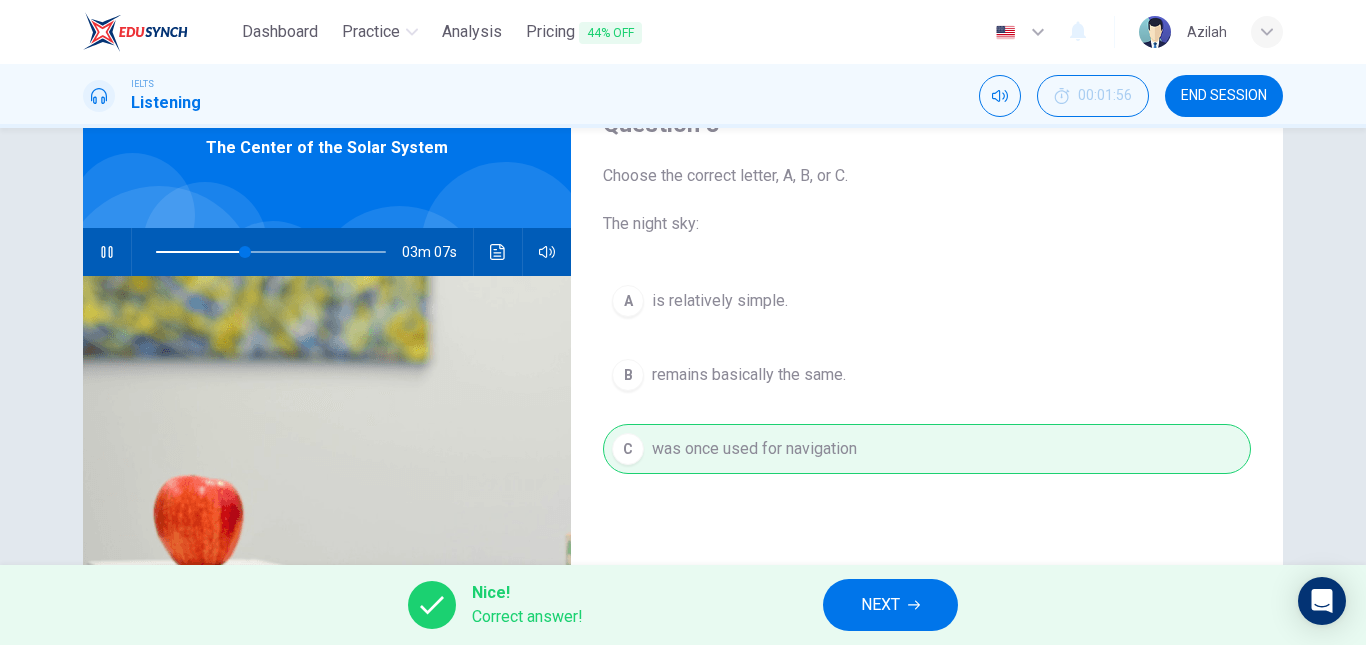 drag, startPoint x: 920, startPoint y: 646, endPoint x: 956, endPoint y: 646, distance: 36 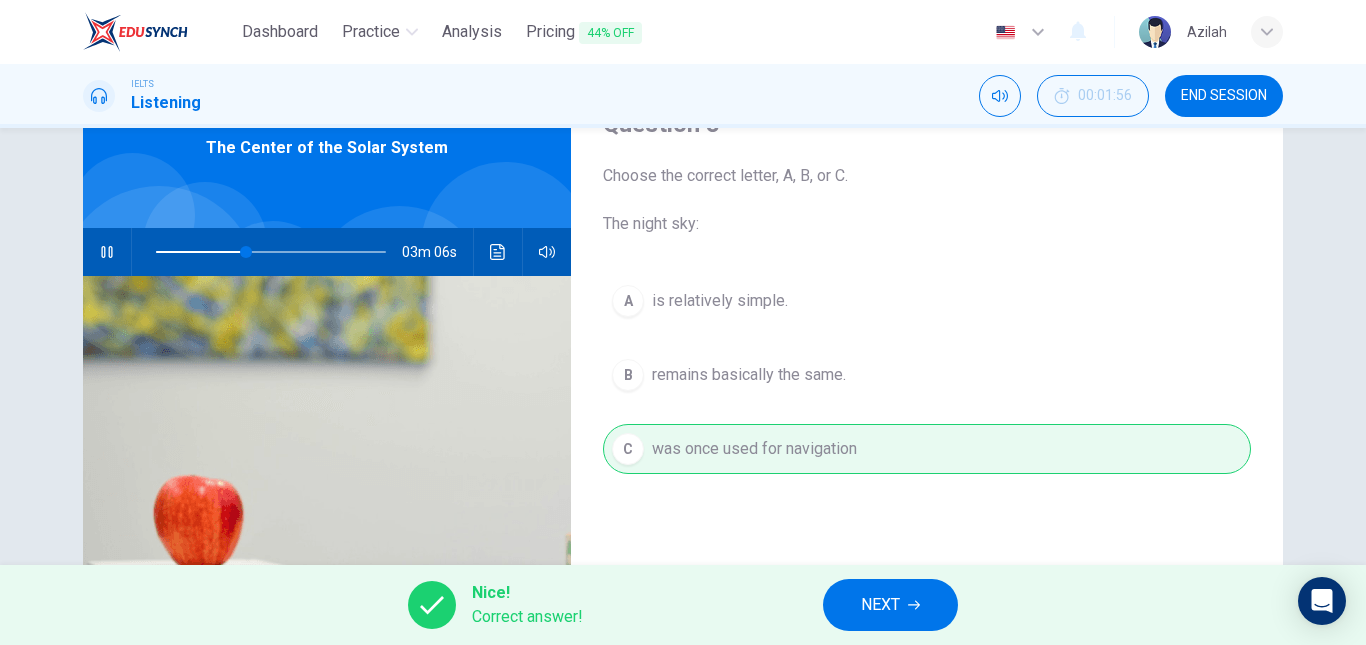 type on "40" 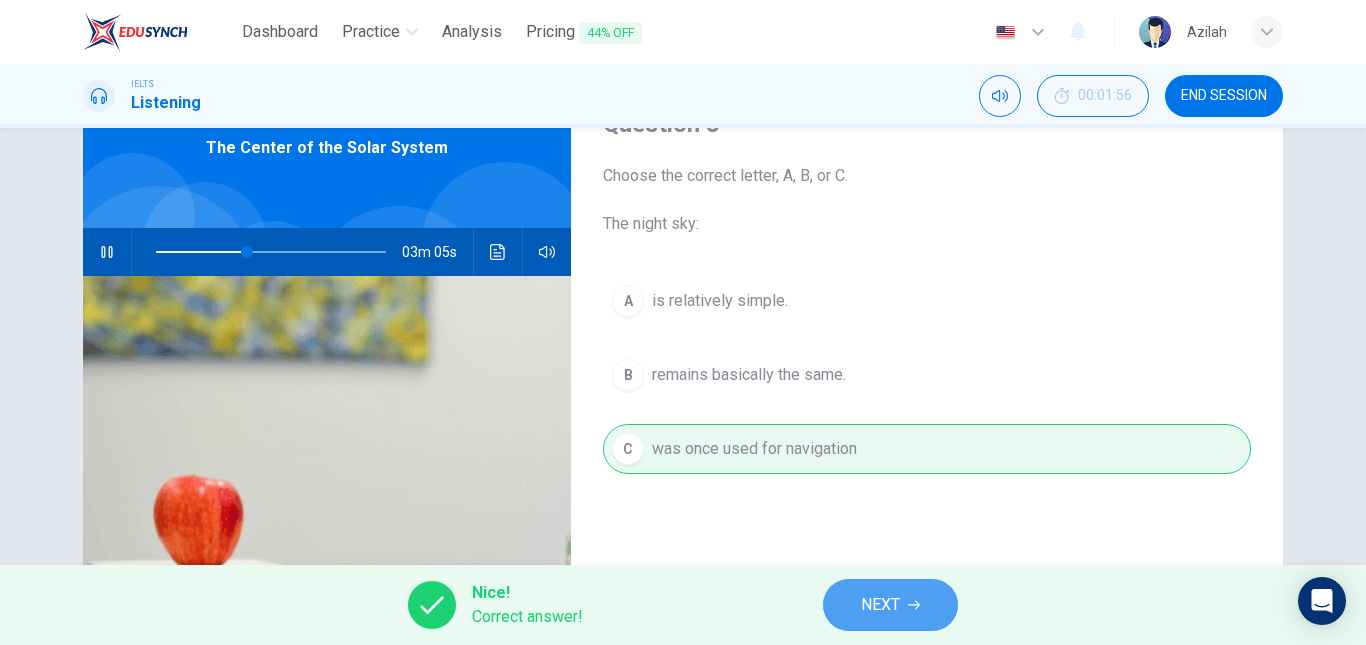click on "NEXT" at bounding box center (880, 605) 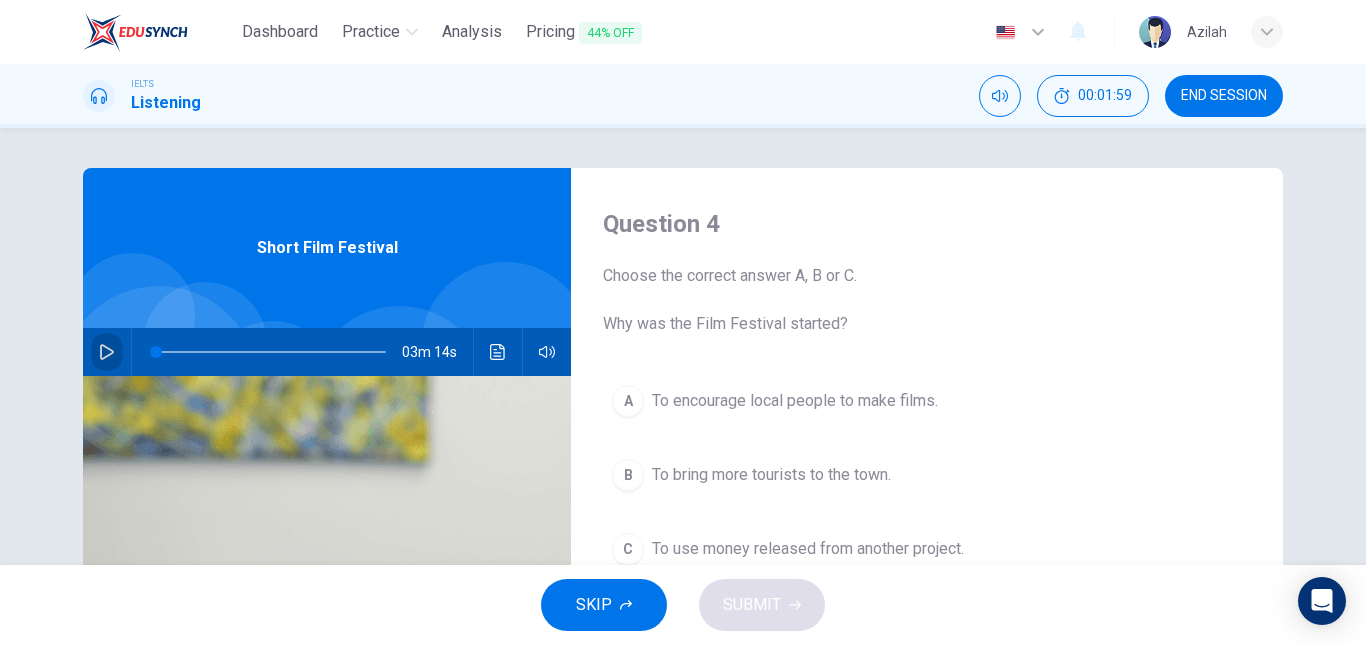 click at bounding box center [107, 352] 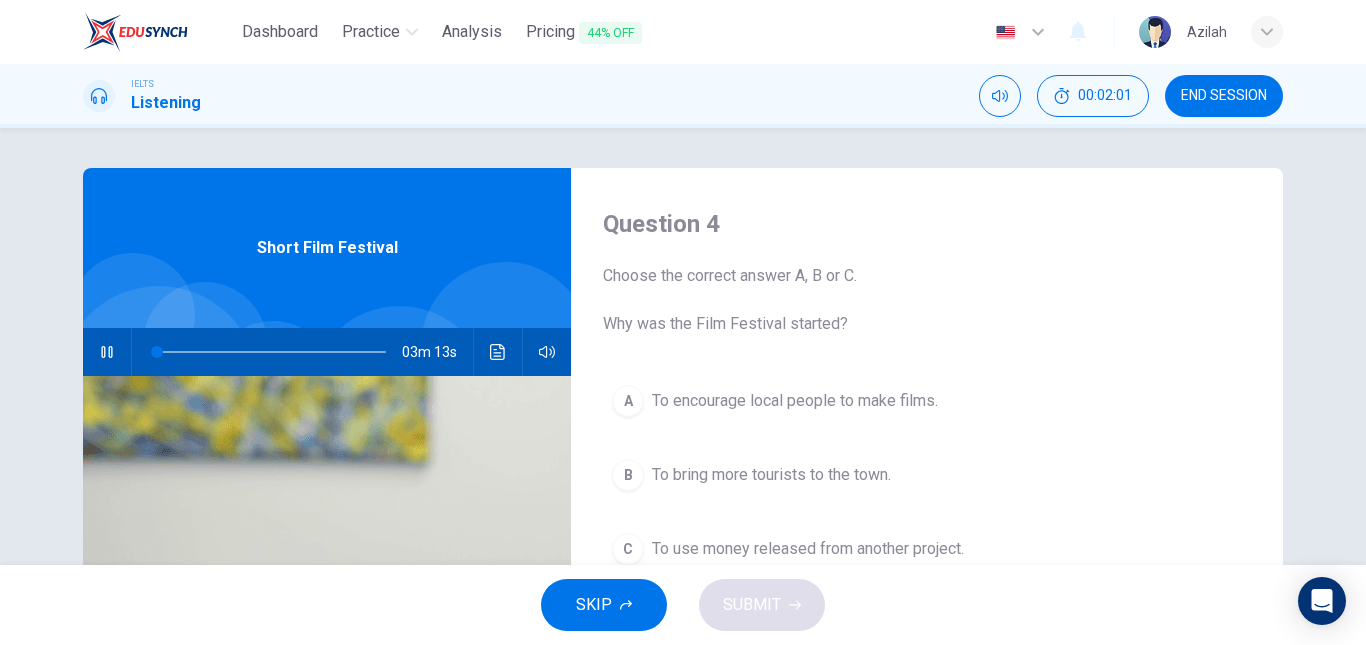 scroll, scrollTop: 100, scrollLeft: 0, axis: vertical 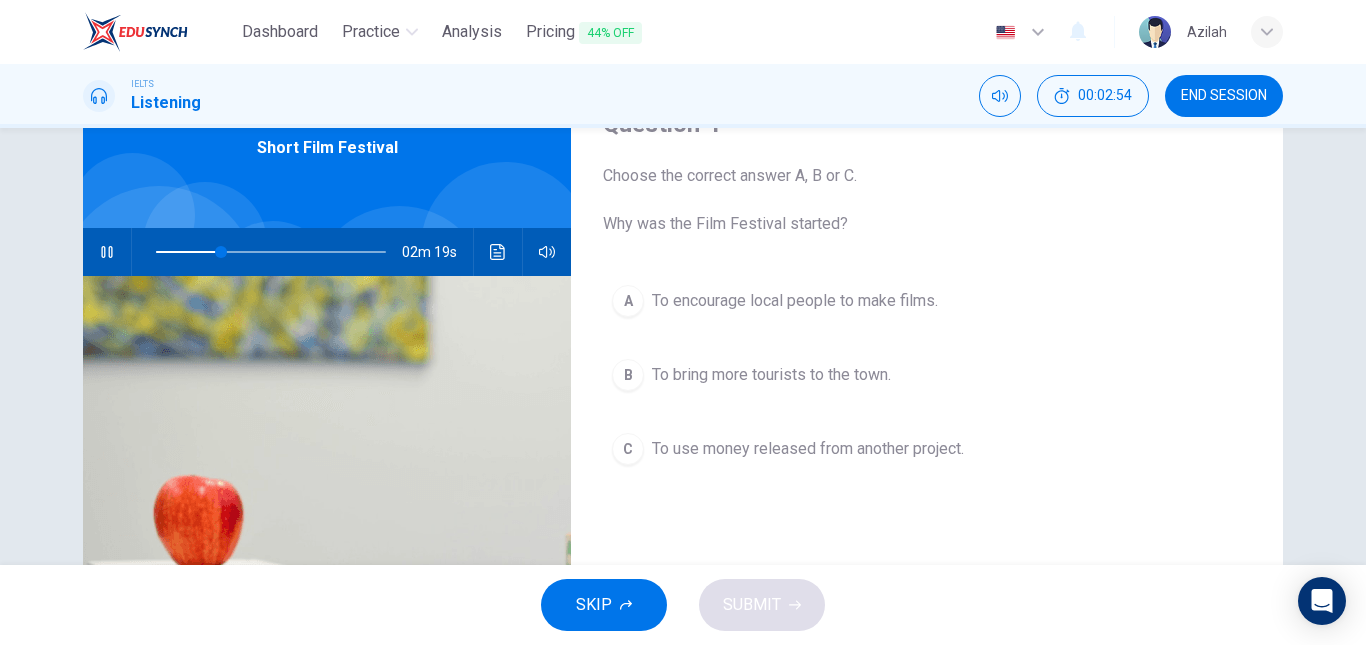 click on "To use money released from another project." at bounding box center [808, 449] 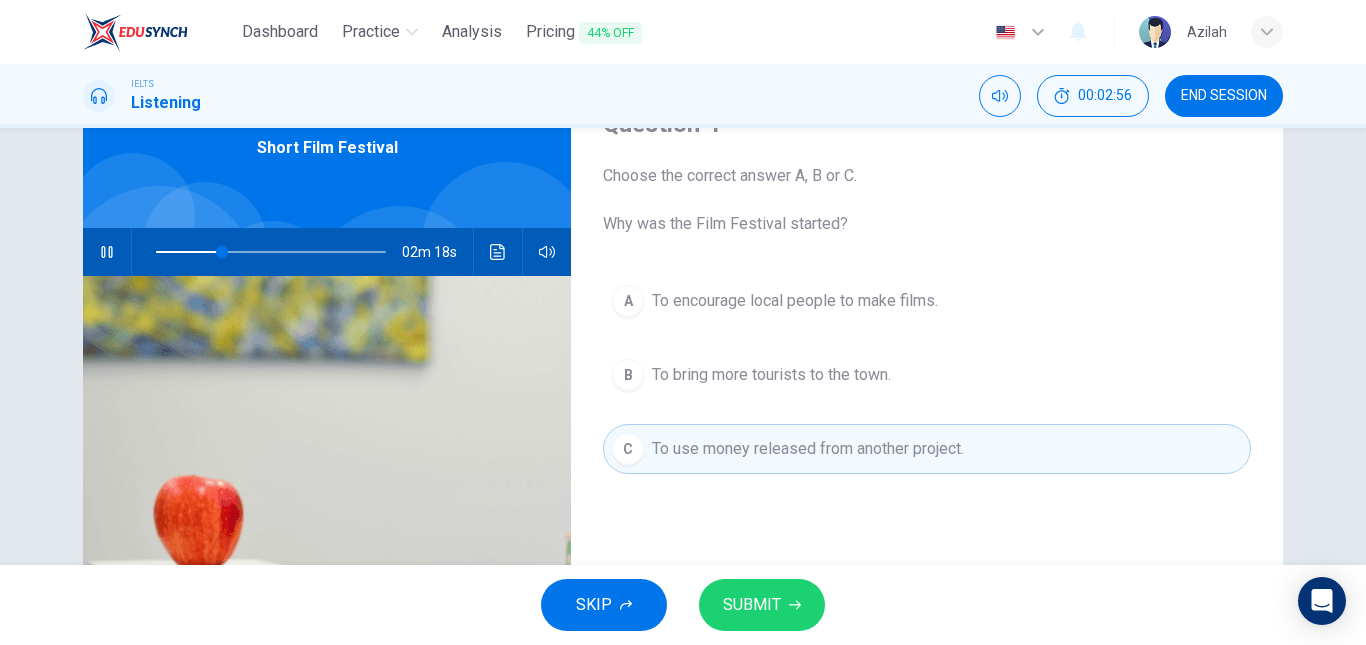 click on "SUBMIT" at bounding box center (752, 605) 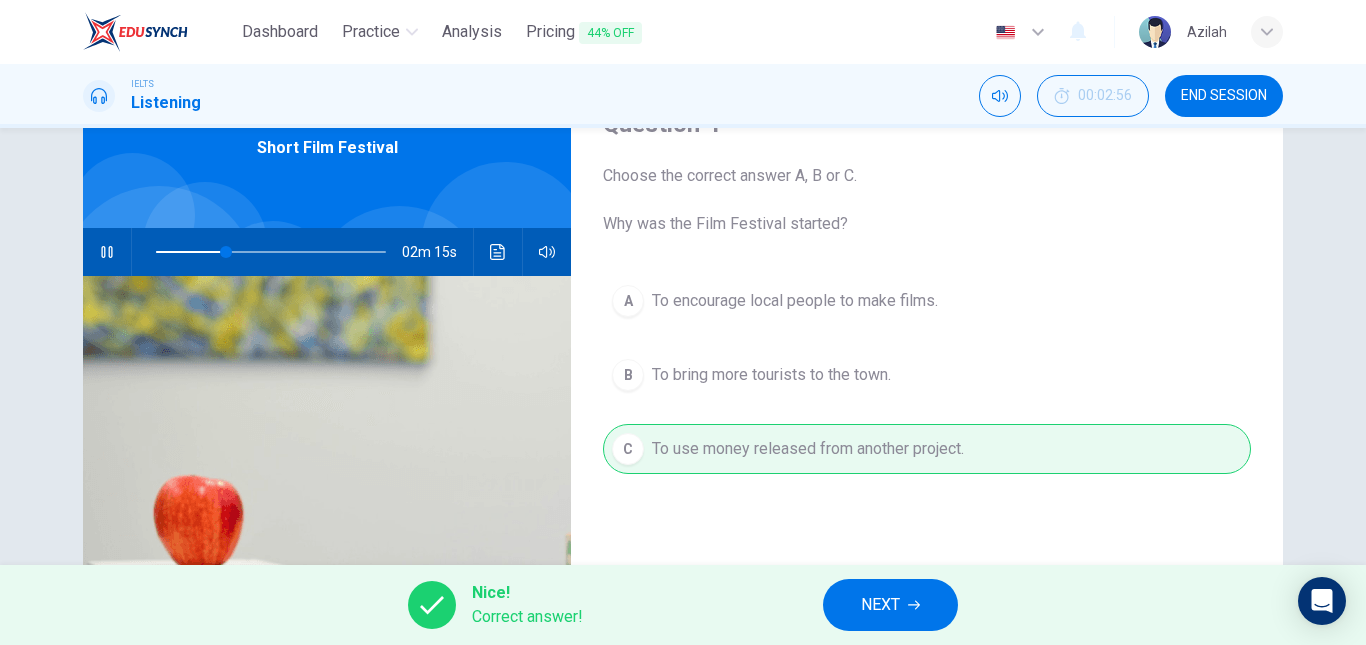click on "NEXT" at bounding box center [890, 605] 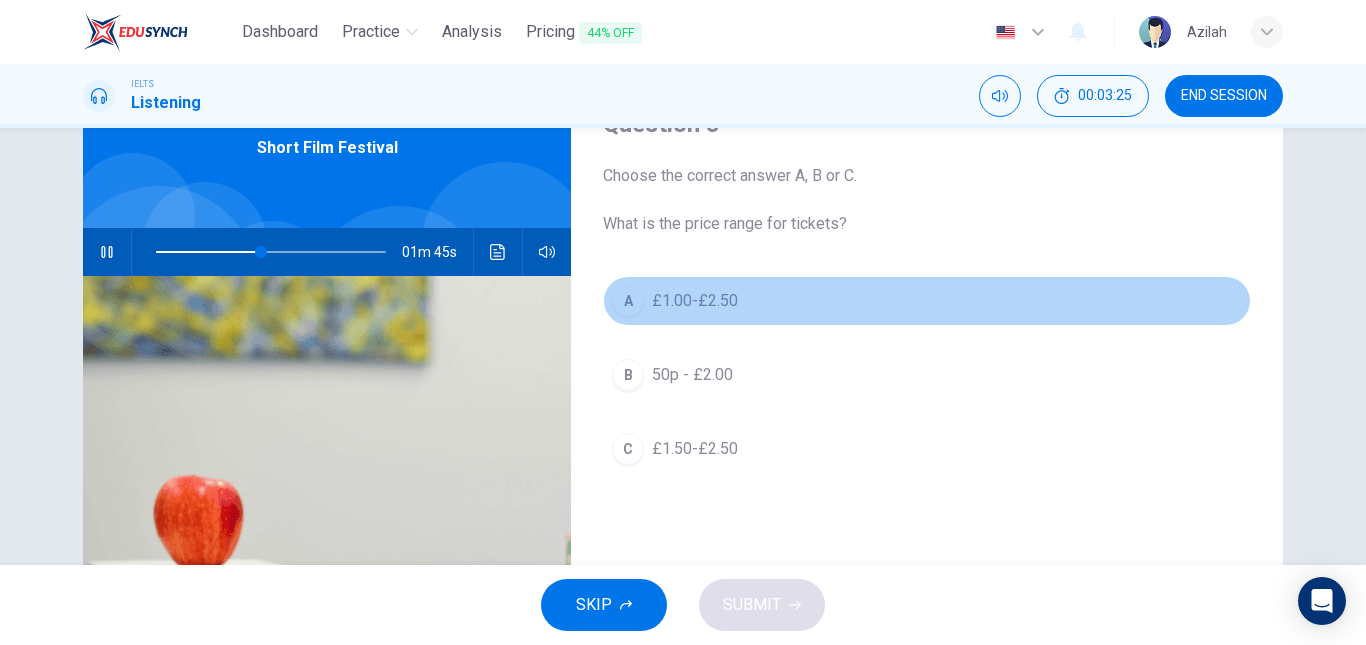 click on "£1.00-£2.50" at bounding box center [695, 301] 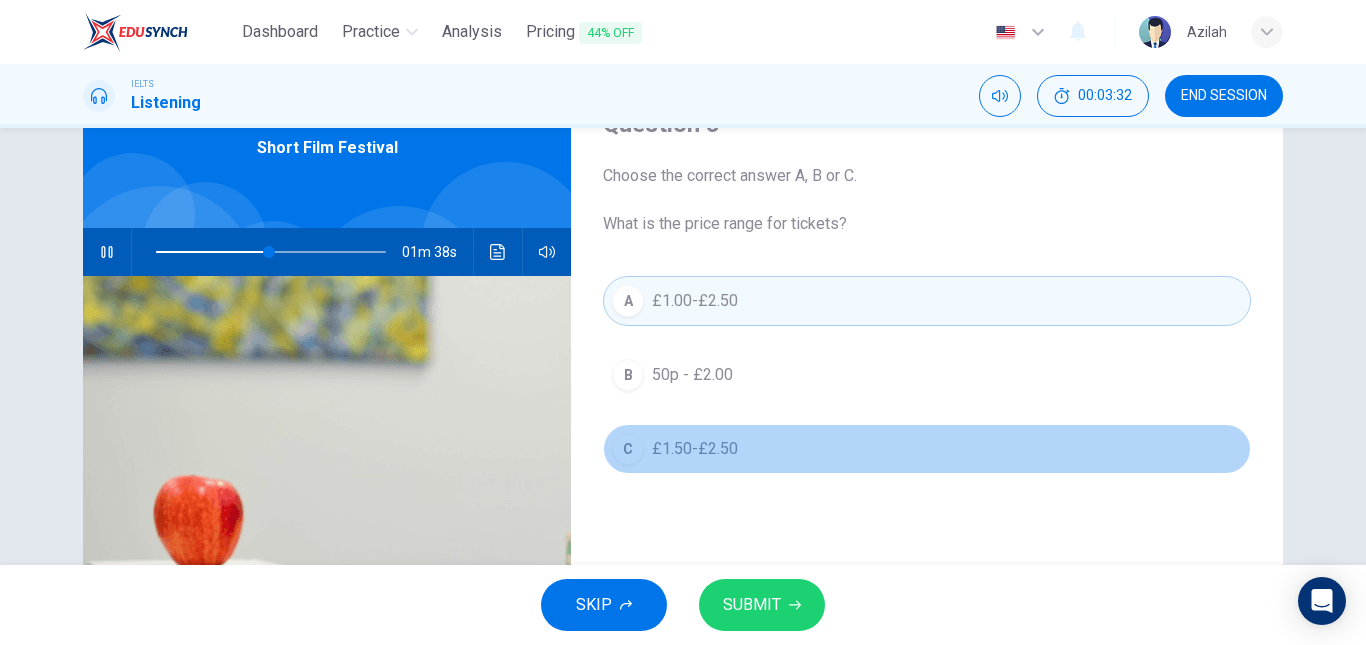 click on "C £1.50-£2.50" at bounding box center [927, 449] 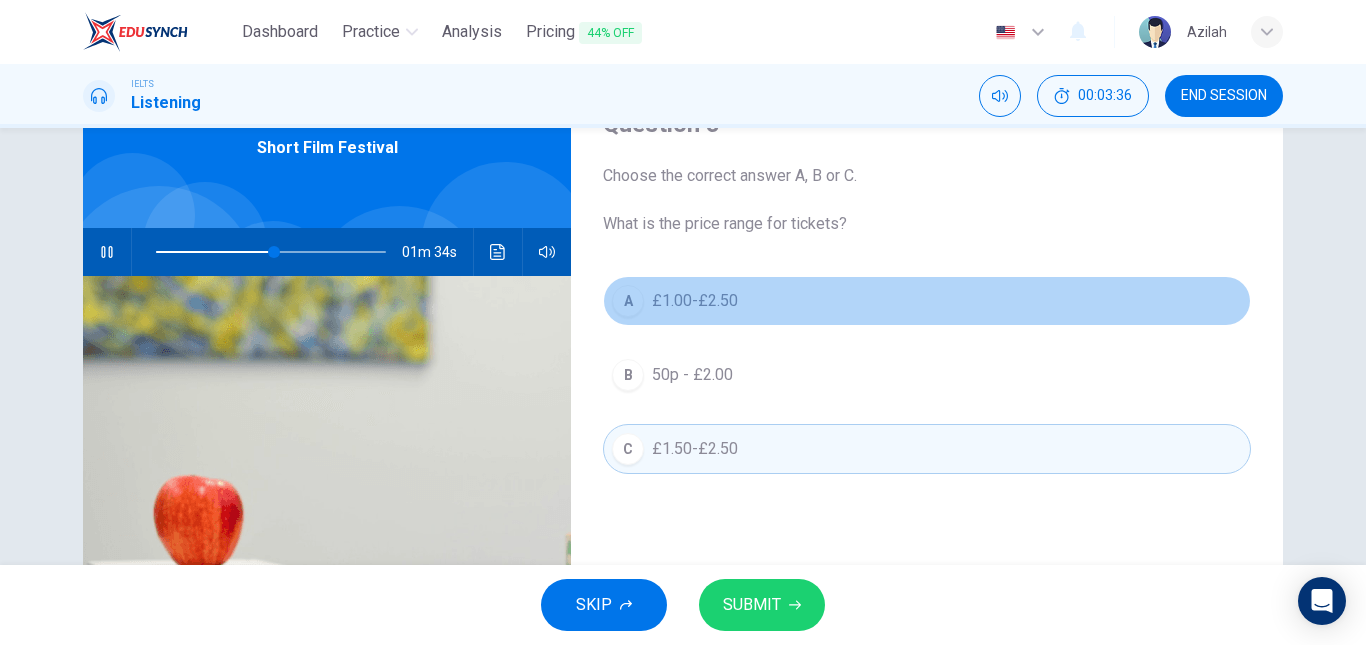 click on "A £1.00-£2.50" at bounding box center [927, 301] 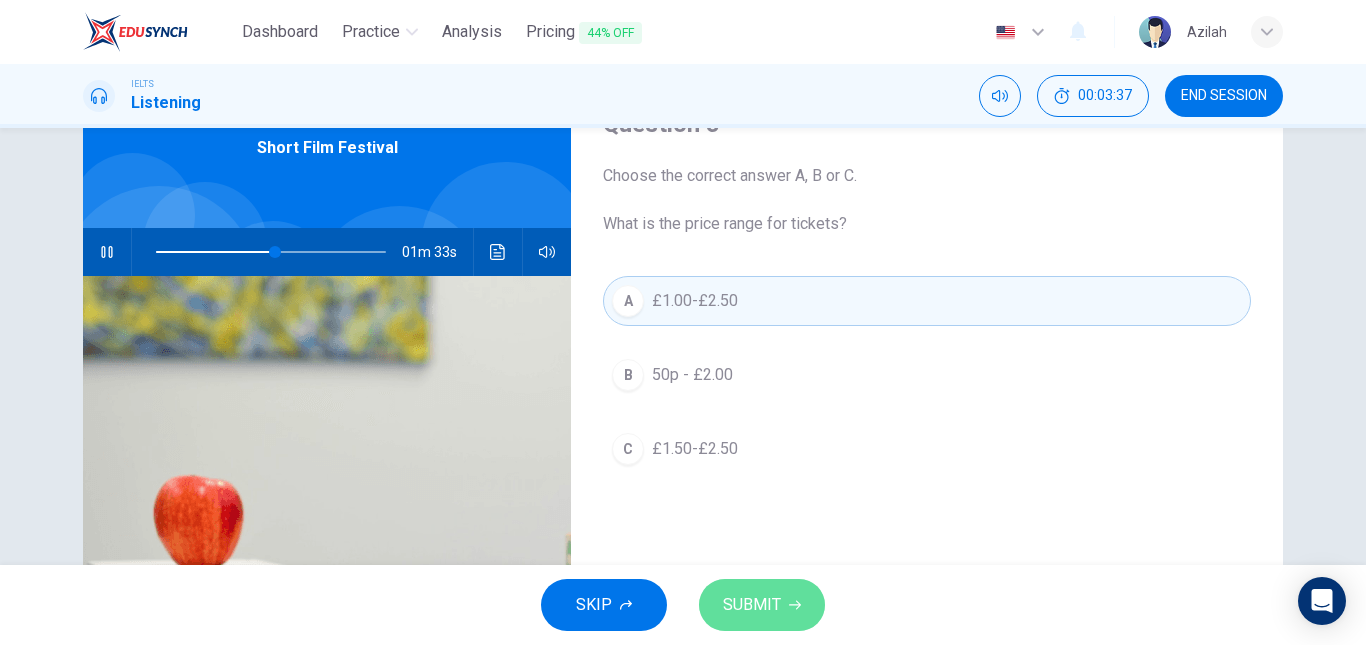 click on "SUBMIT" at bounding box center [762, 605] 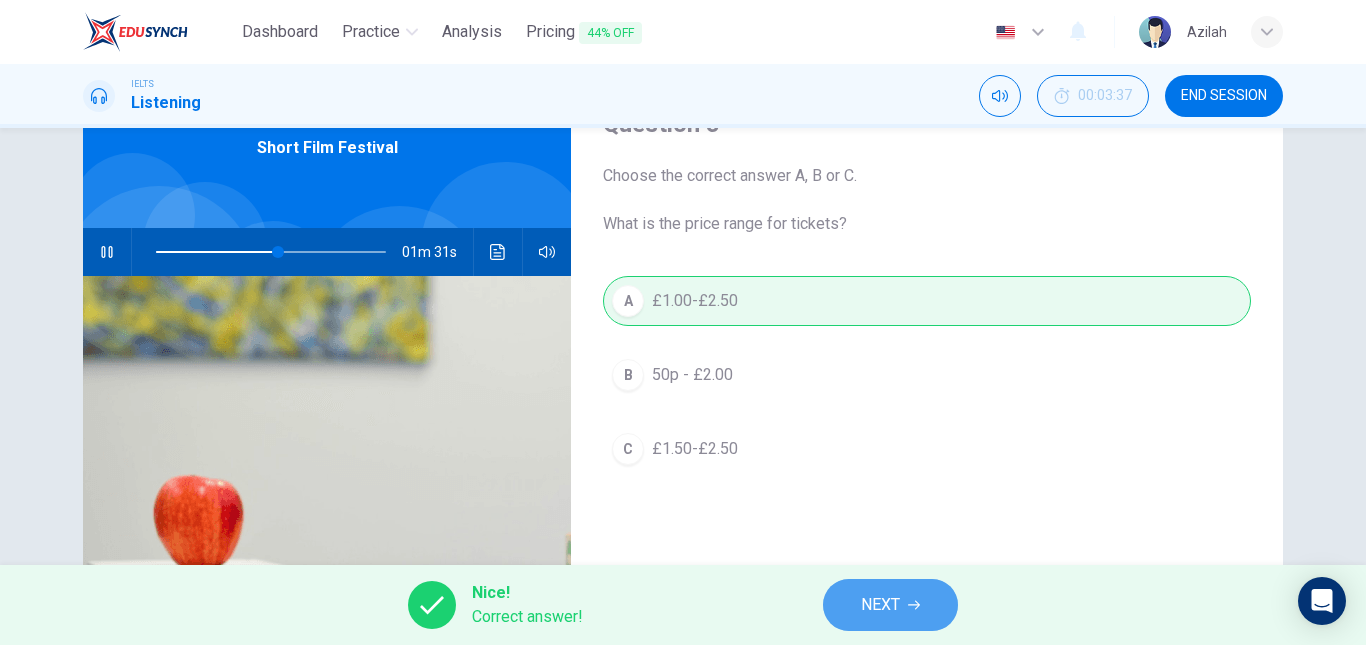 click on "NEXT" at bounding box center [890, 605] 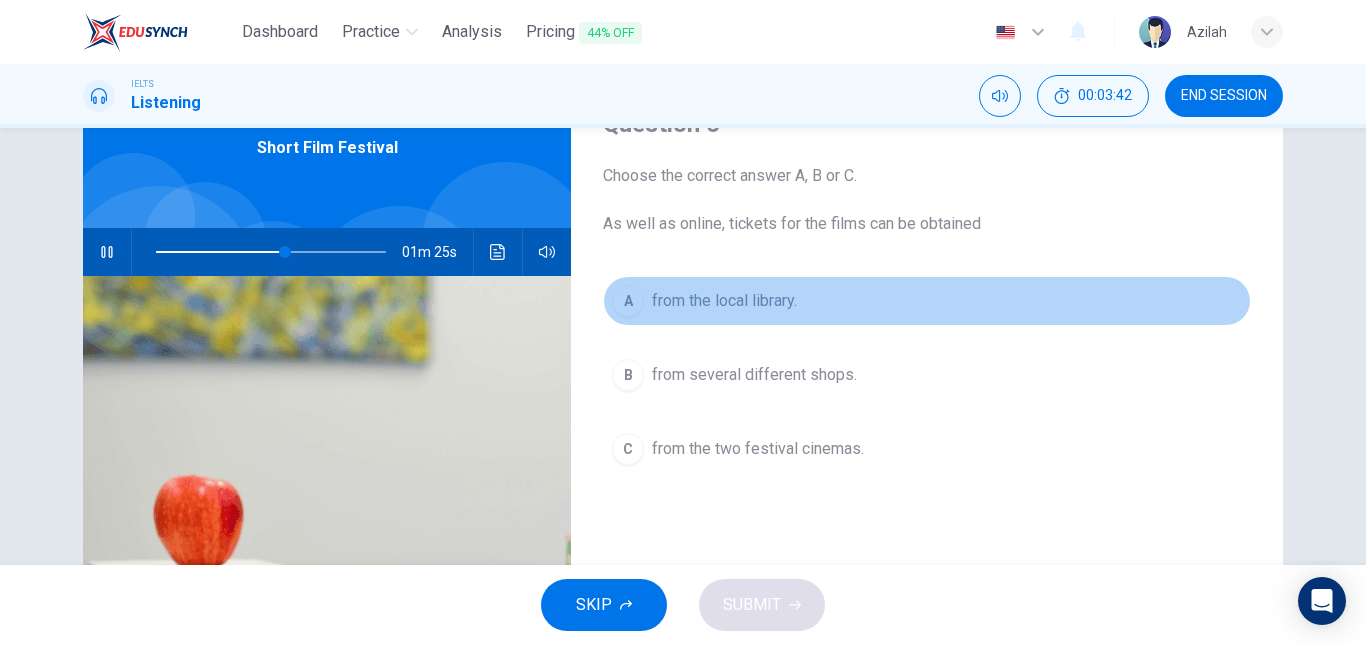 click on "A from the local library." at bounding box center [927, 301] 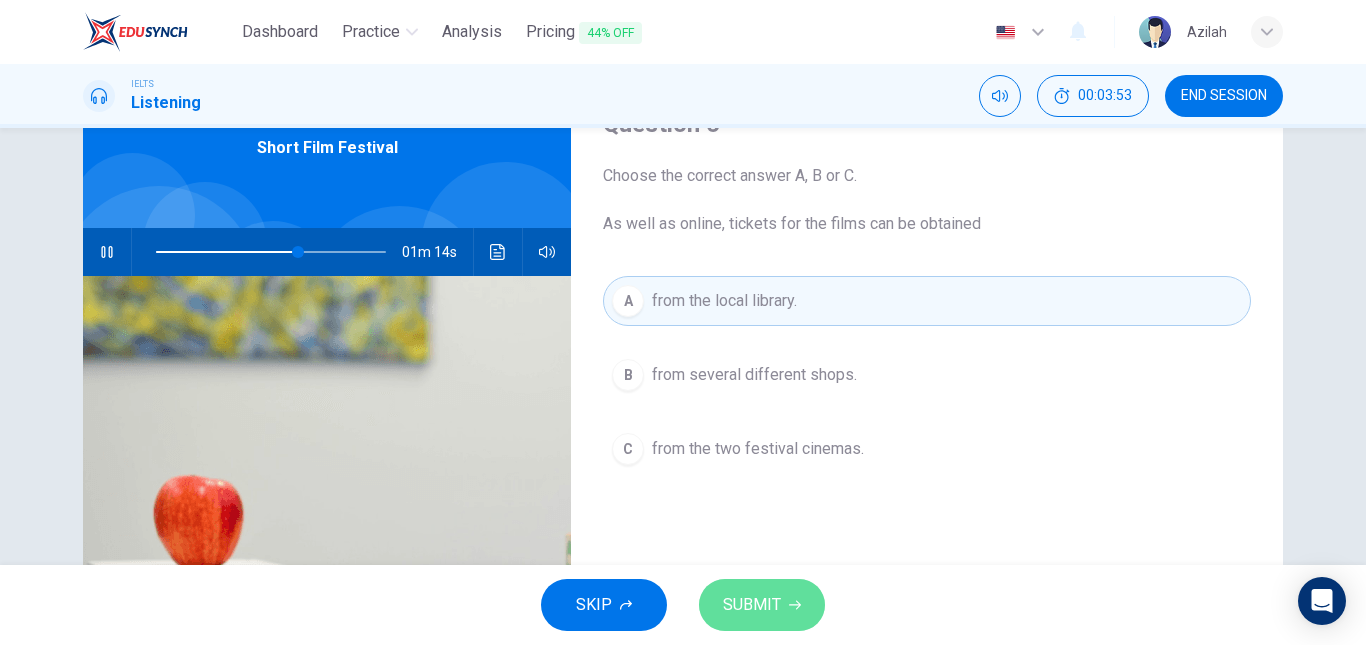 click on "SUBMIT" at bounding box center (762, 605) 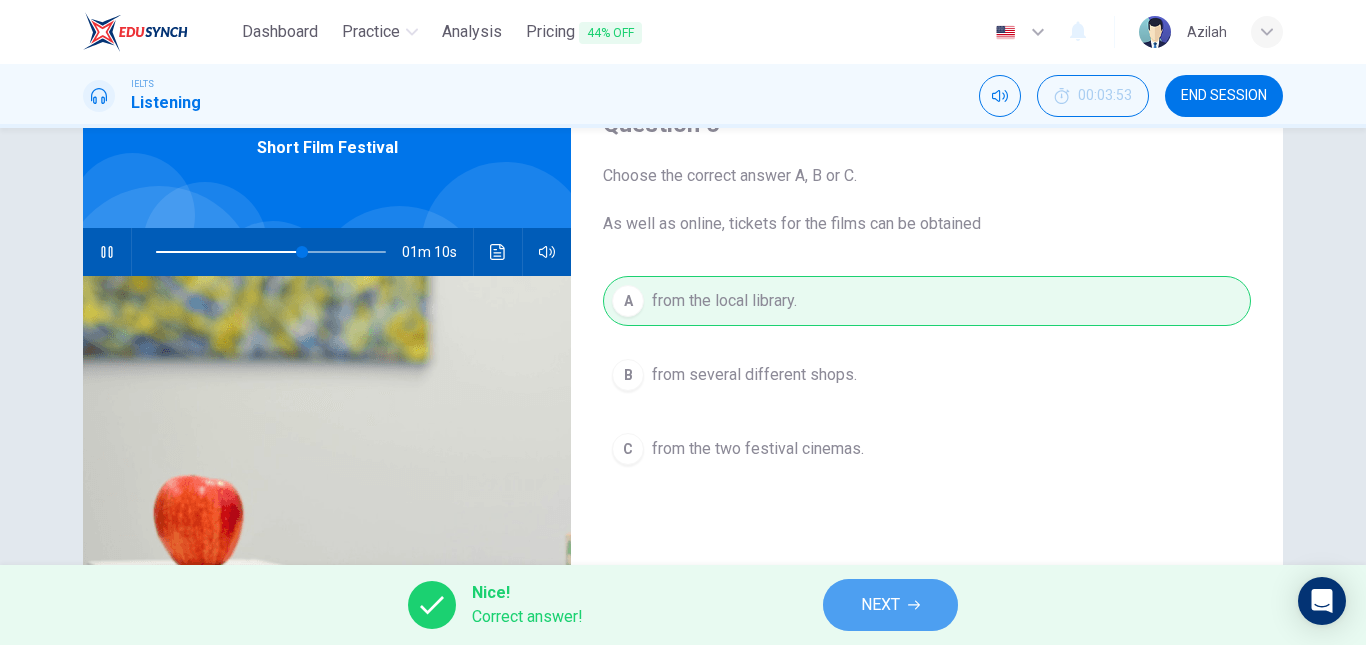 click on "NEXT" at bounding box center (890, 605) 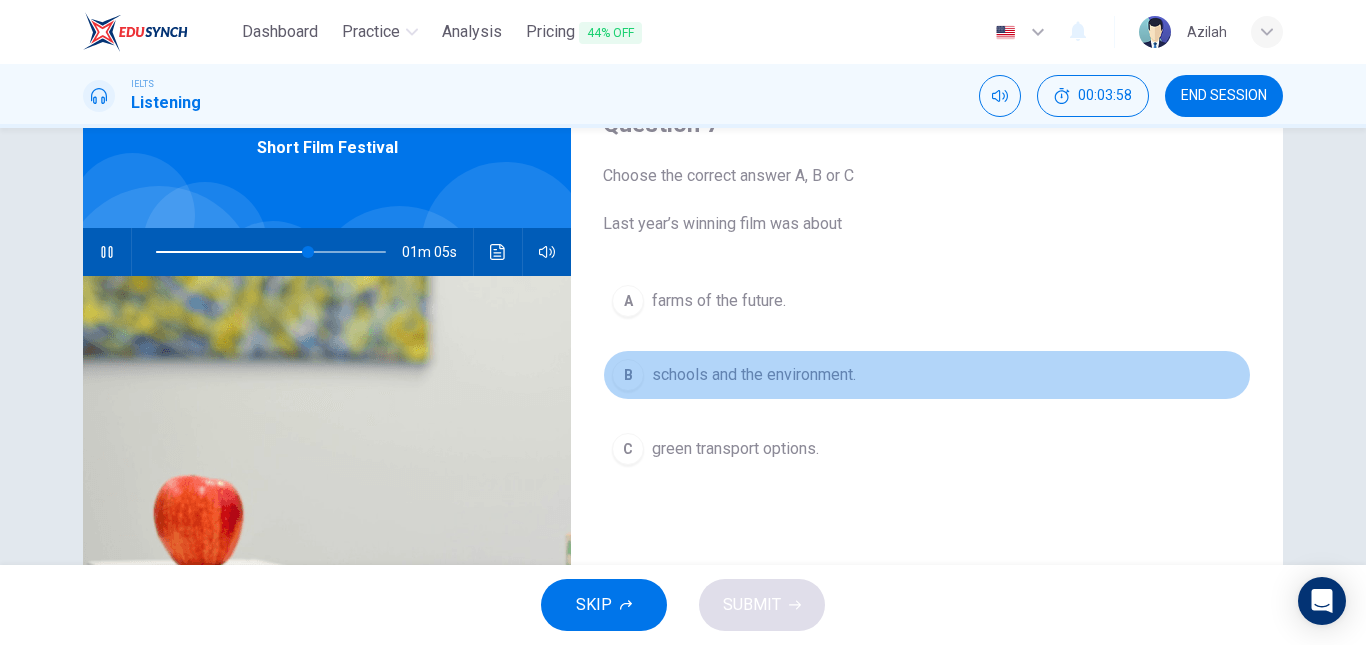click on "B schools and the environment." at bounding box center (927, 375) 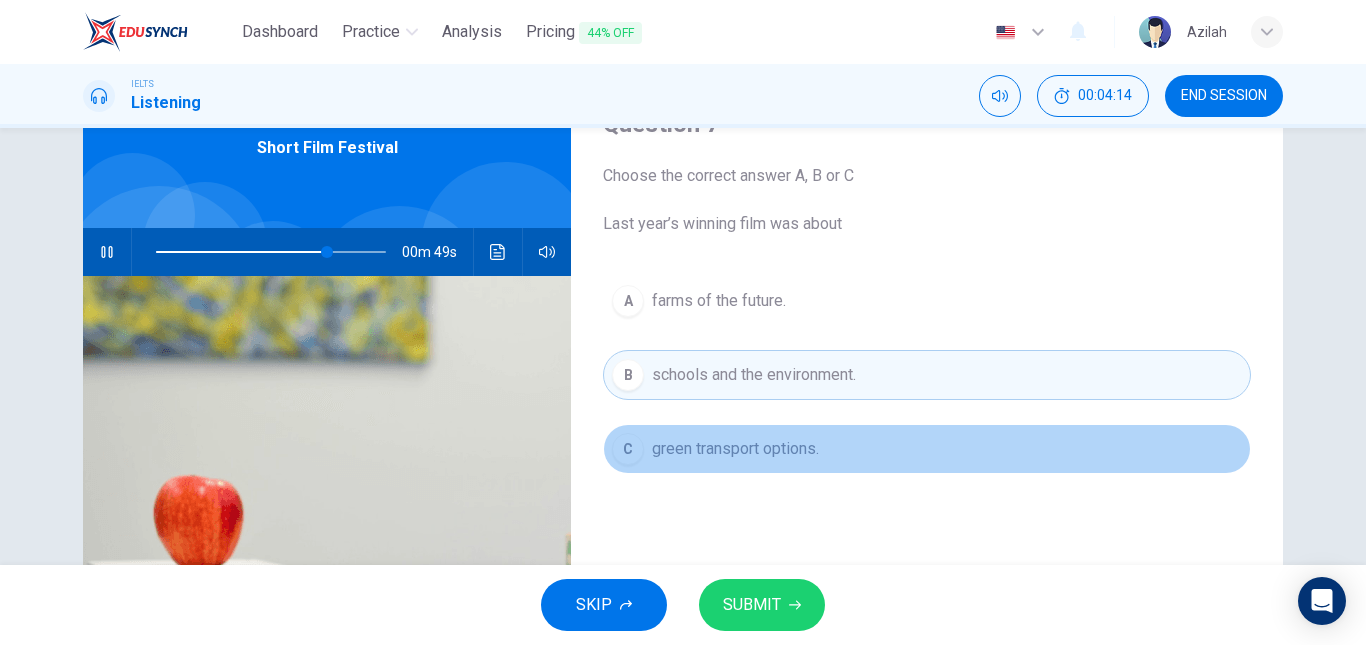 click on "green transport options." at bounding box center (735, 449) 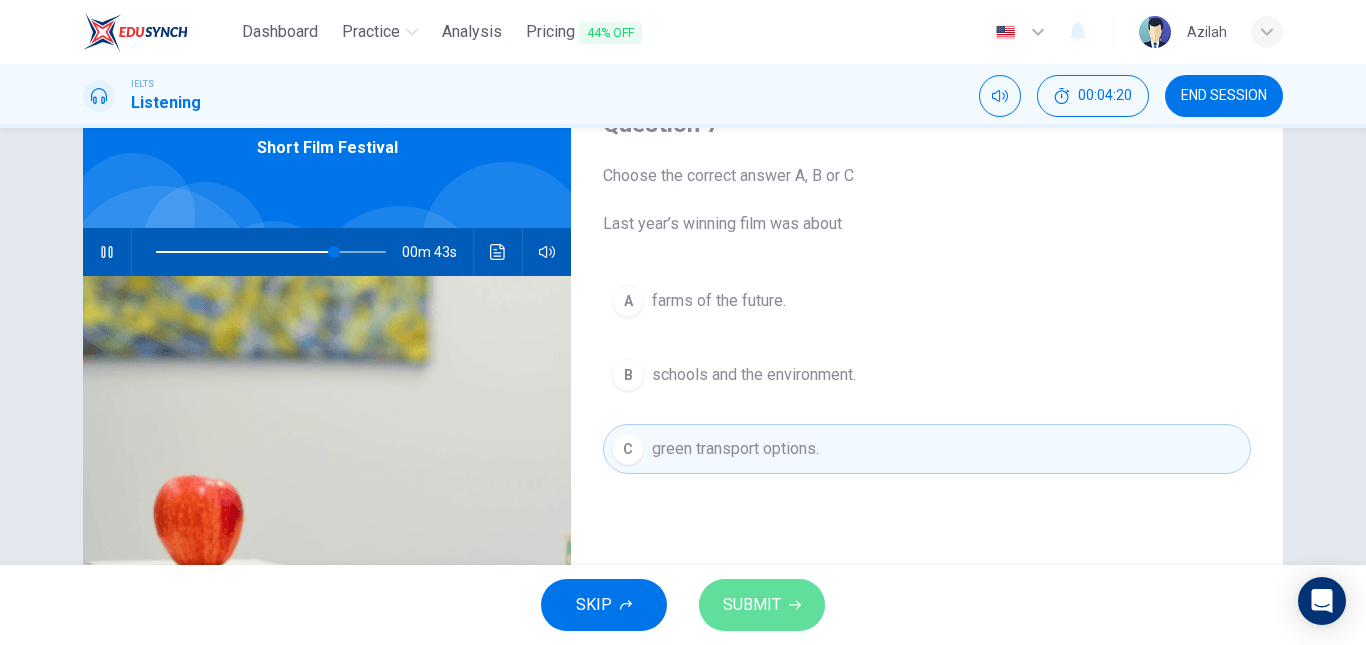 click on "SUBMIT" at bounding box center (752, 605) 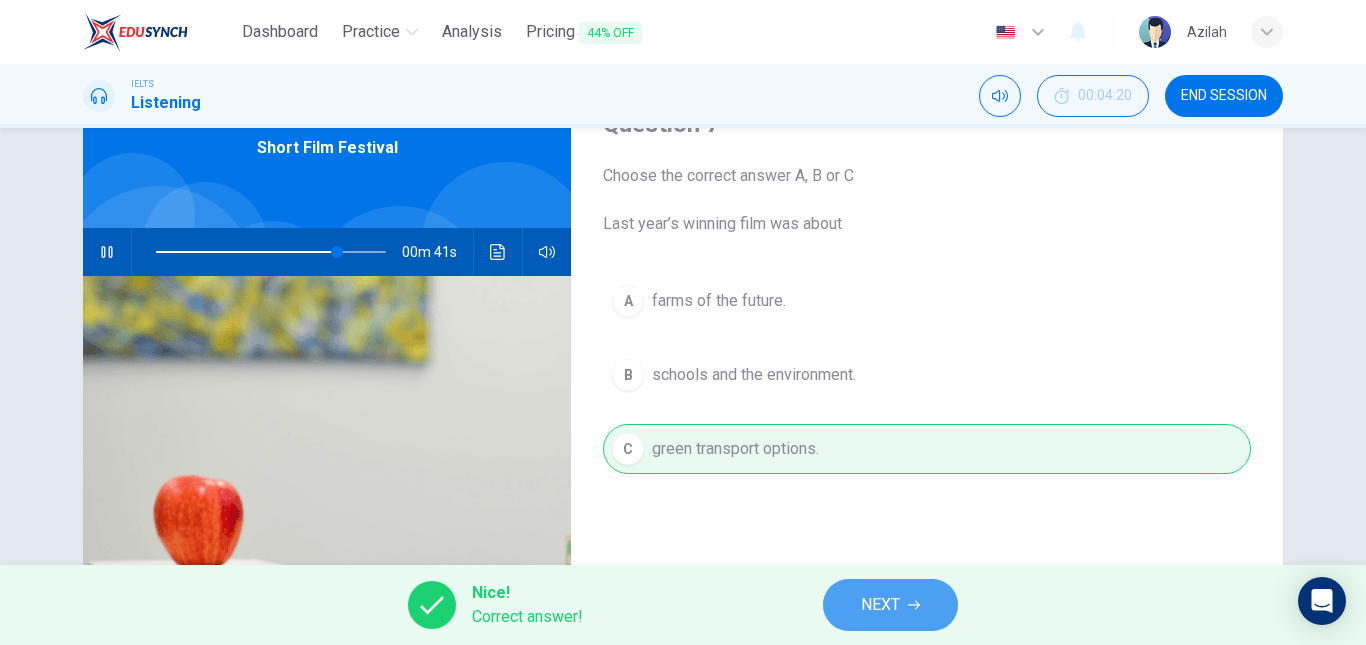 click on "NEXT" at bounding box center (890, 605) 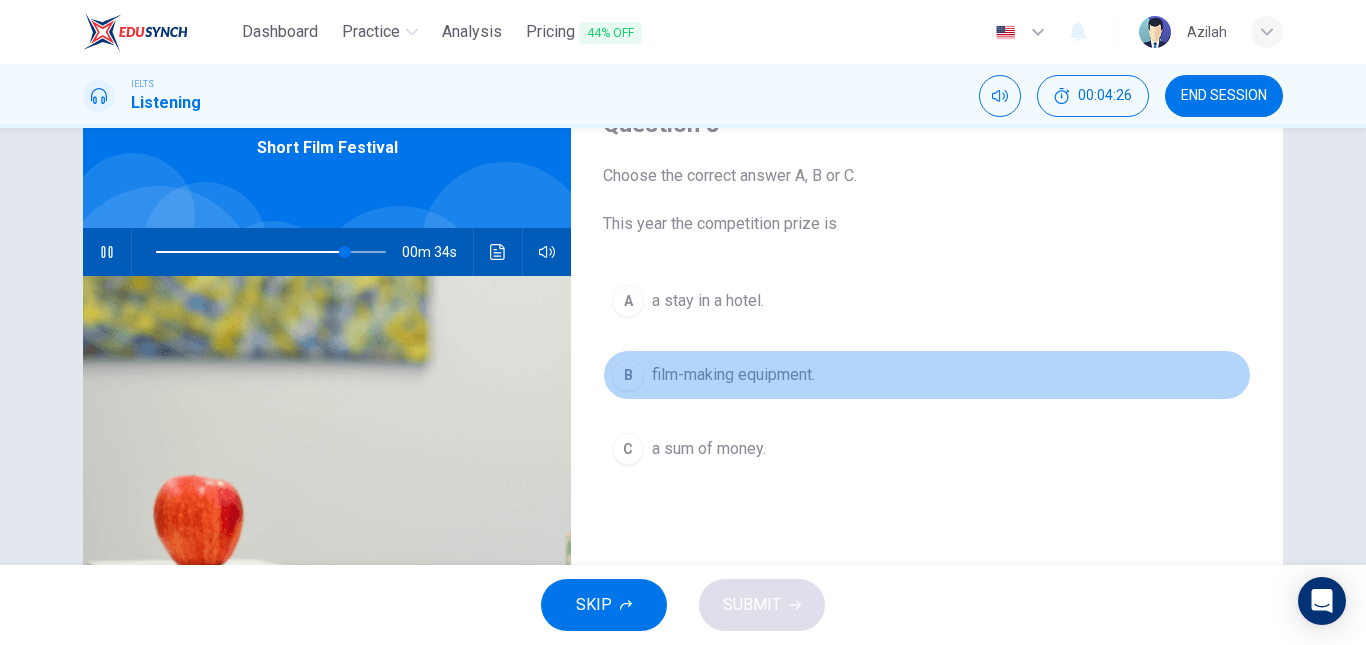 click on "B film-making equipment." at bounding box center [927, 375] 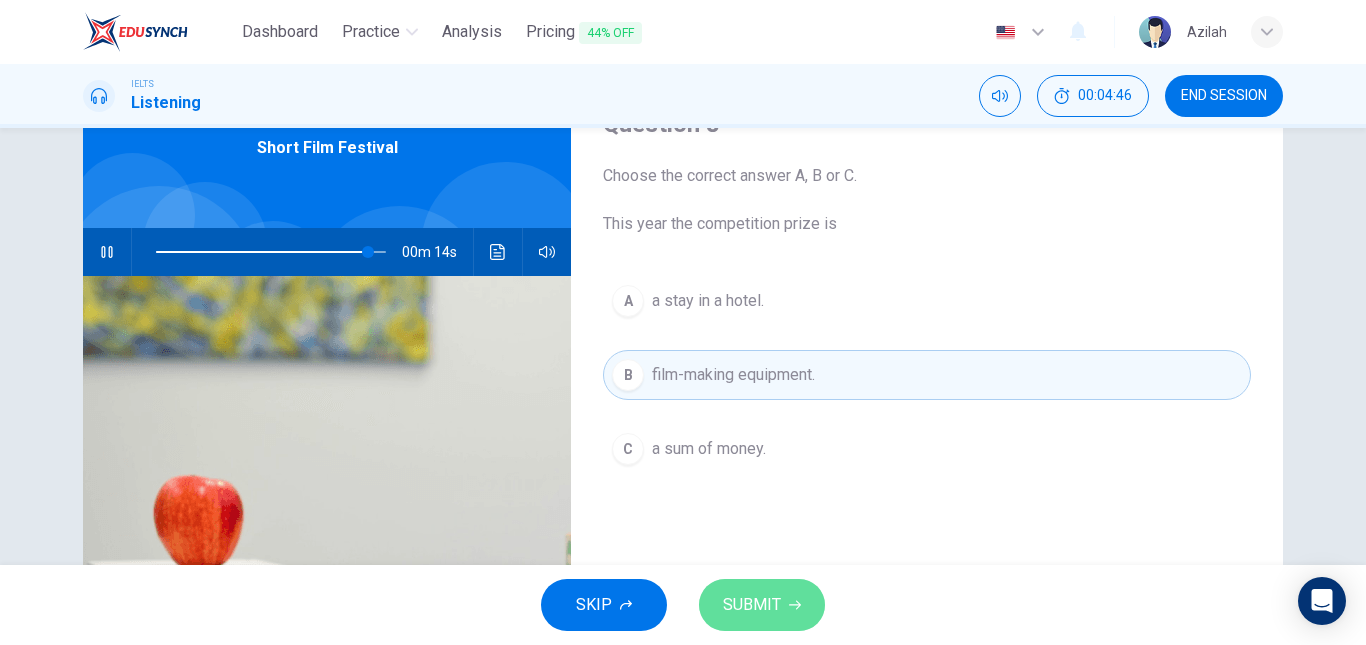 click on "SUBMIT" at bounding box center [762, 605] 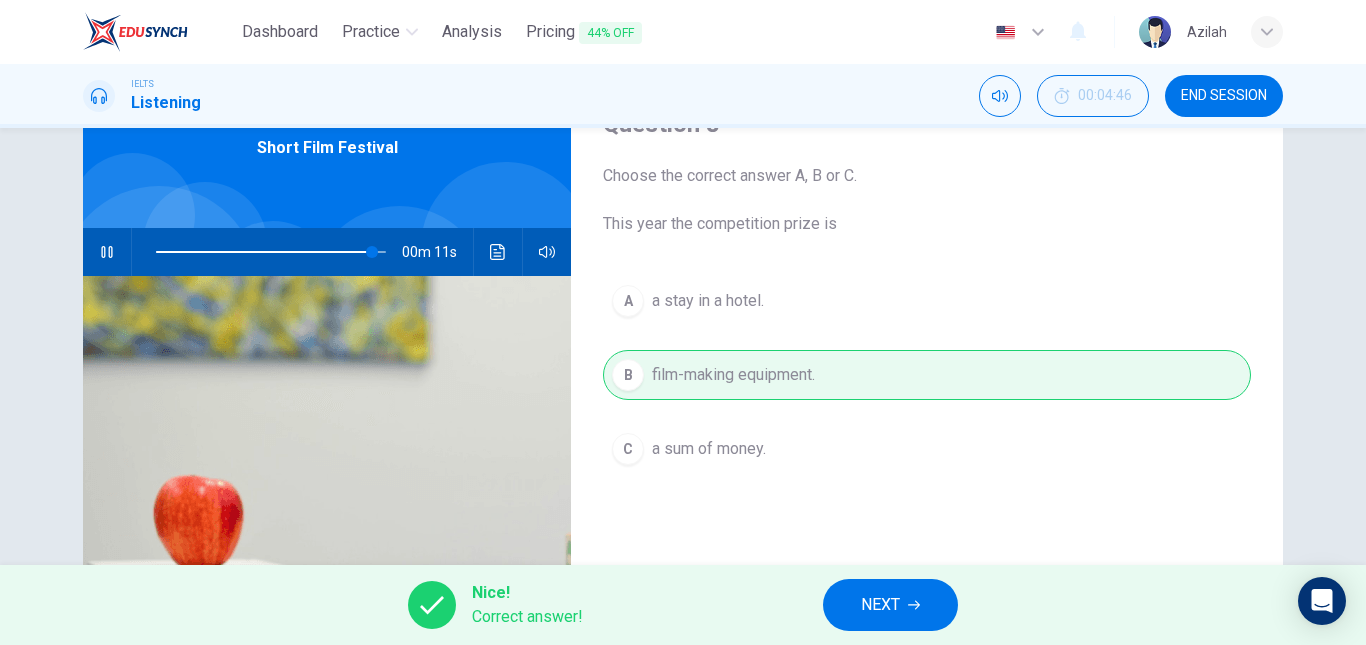 click on "NEXT" at bounding box center (890, 605) 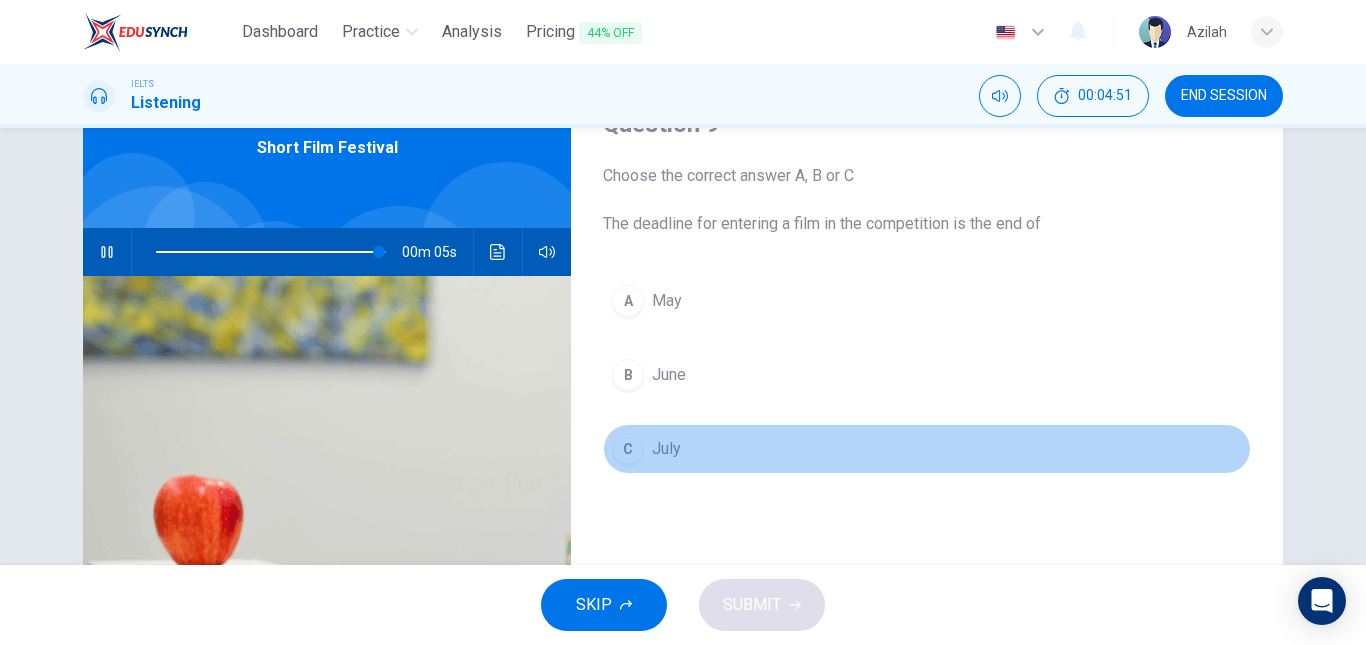 click on "C July" at bounding box center (927, 449) 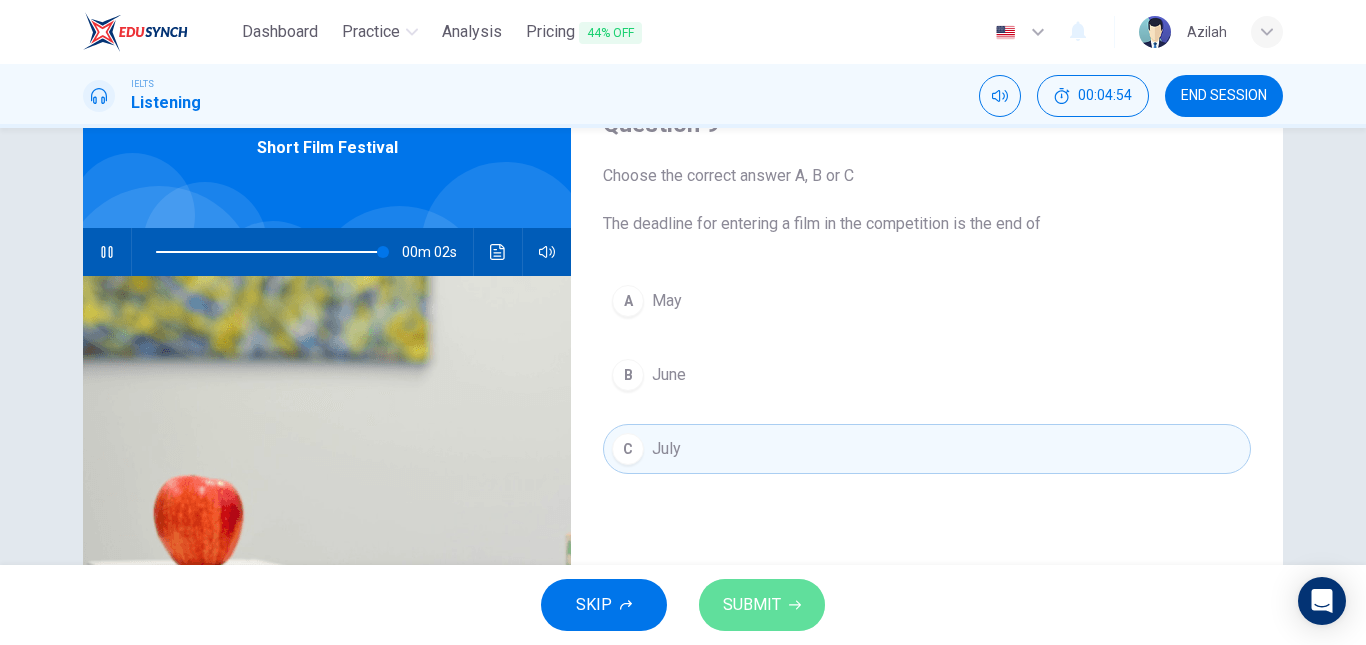 click on "SUBMIT" at bounding box center [752, 605] 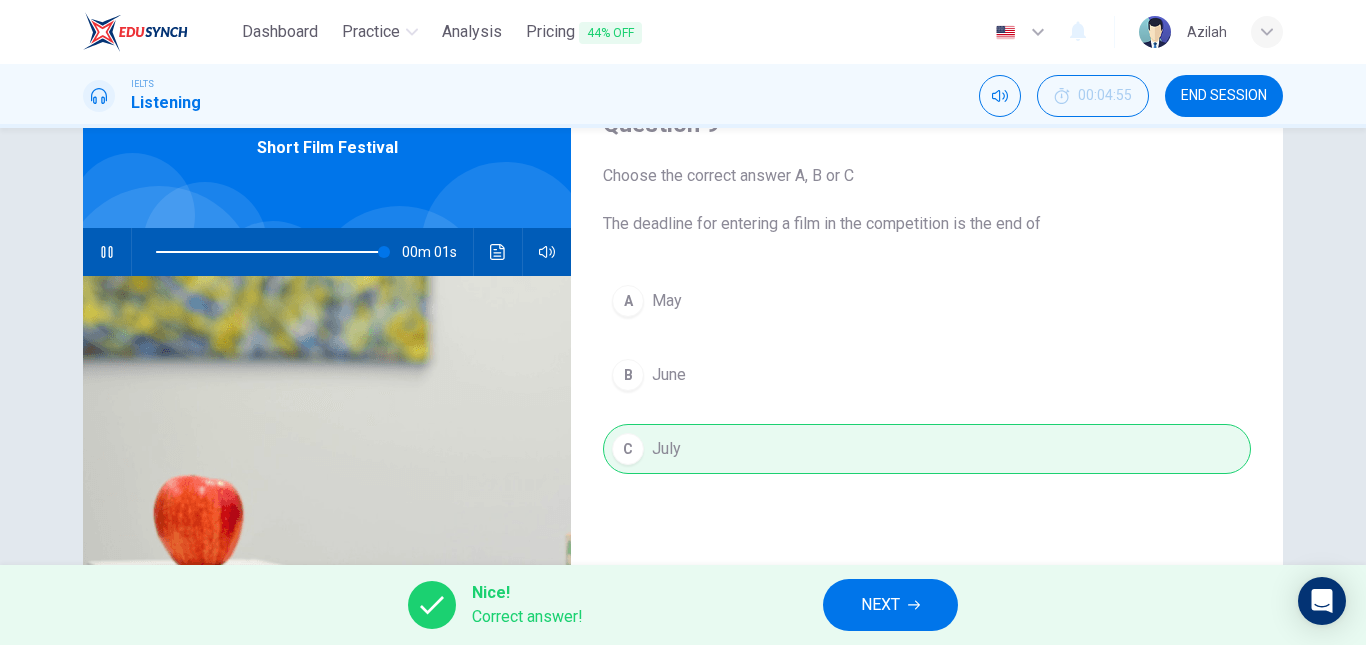 click on "NEXT" at bounding box center (890, 605) 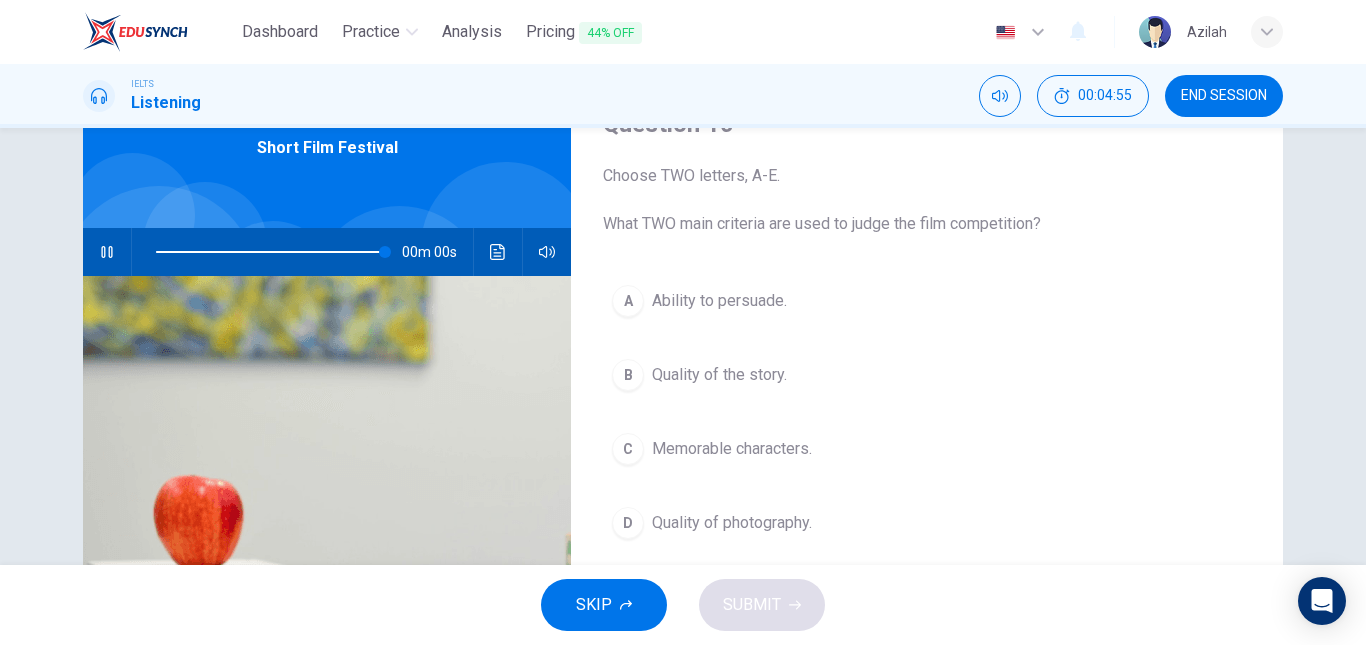 drag, startPoint x: 891, startPoint y: 605, endPoint x: 890, endPoint y: 537, distance: 68.007355 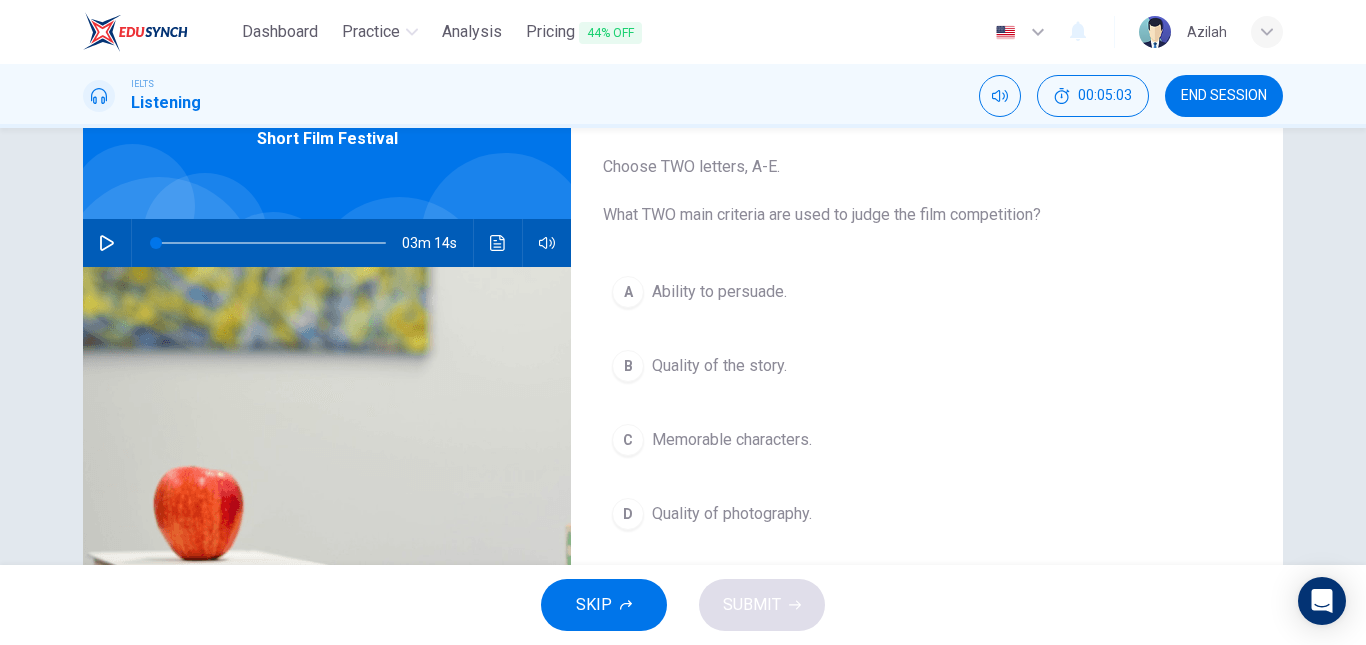 scroll, scrollTop: 100, scrollLeft: 0, axis: vertical 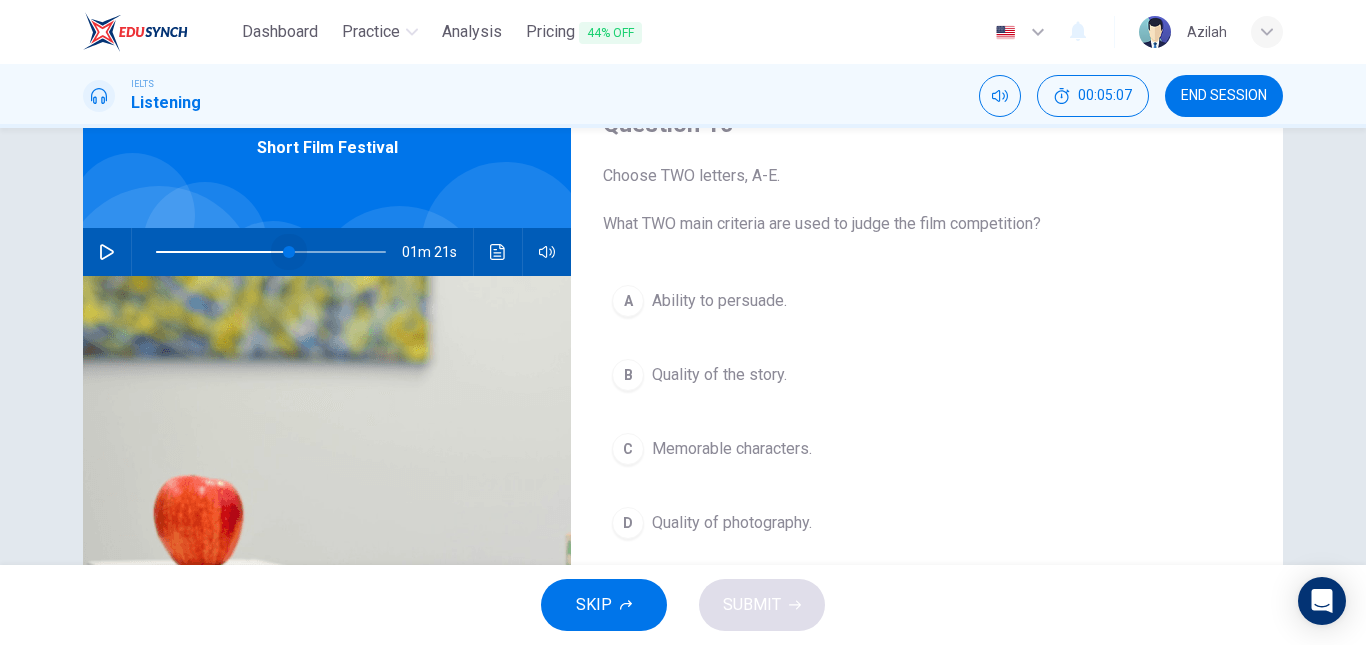 click at bounding box center [271, 252] 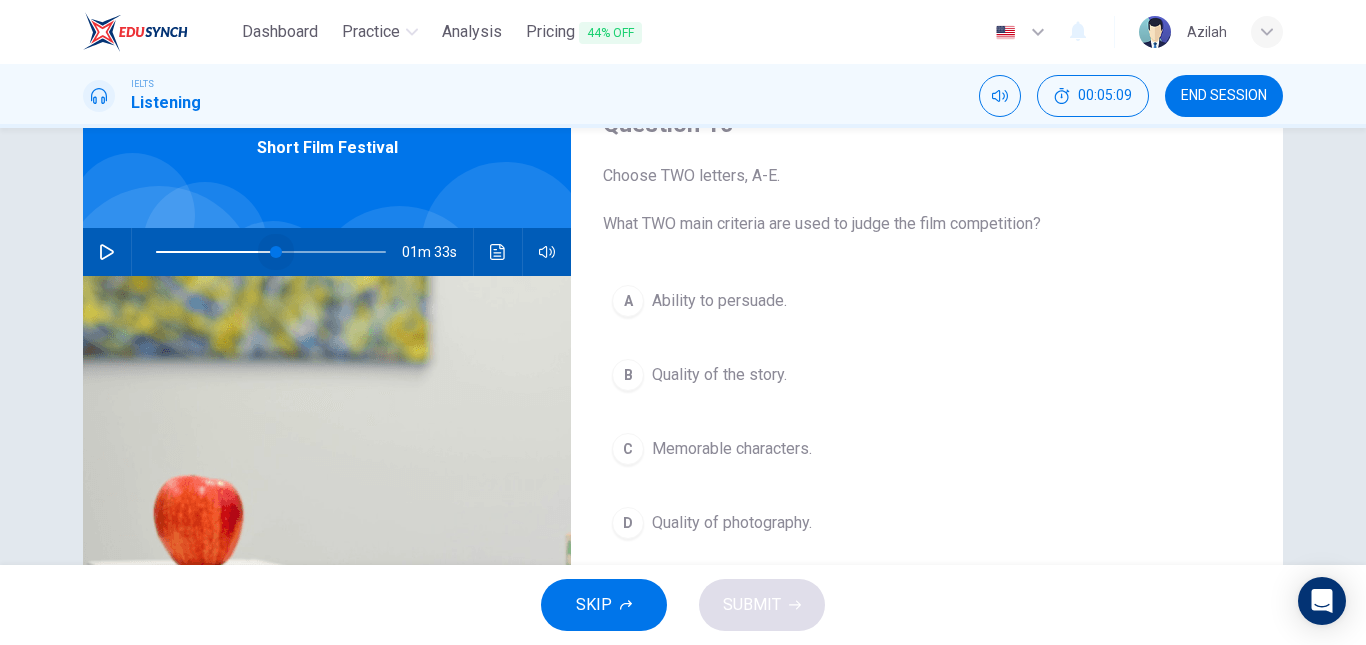click at bounding box center (276, 252) 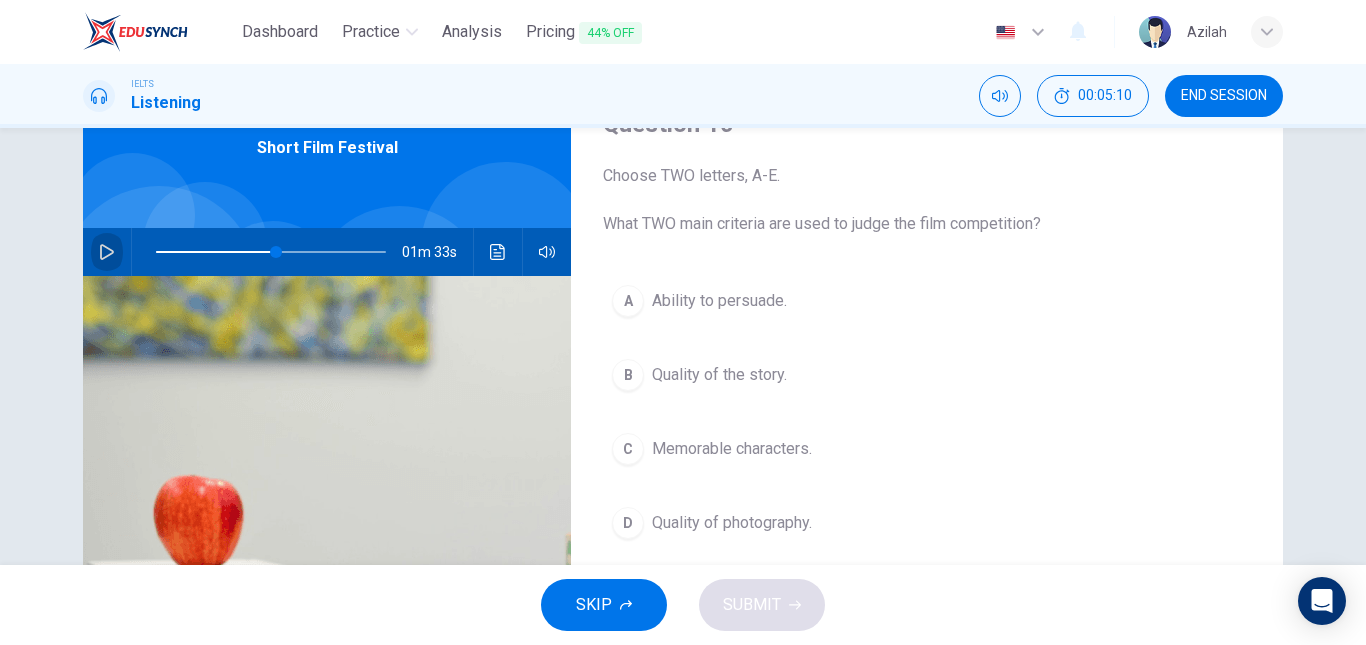 click at bounding box center (107, 252) 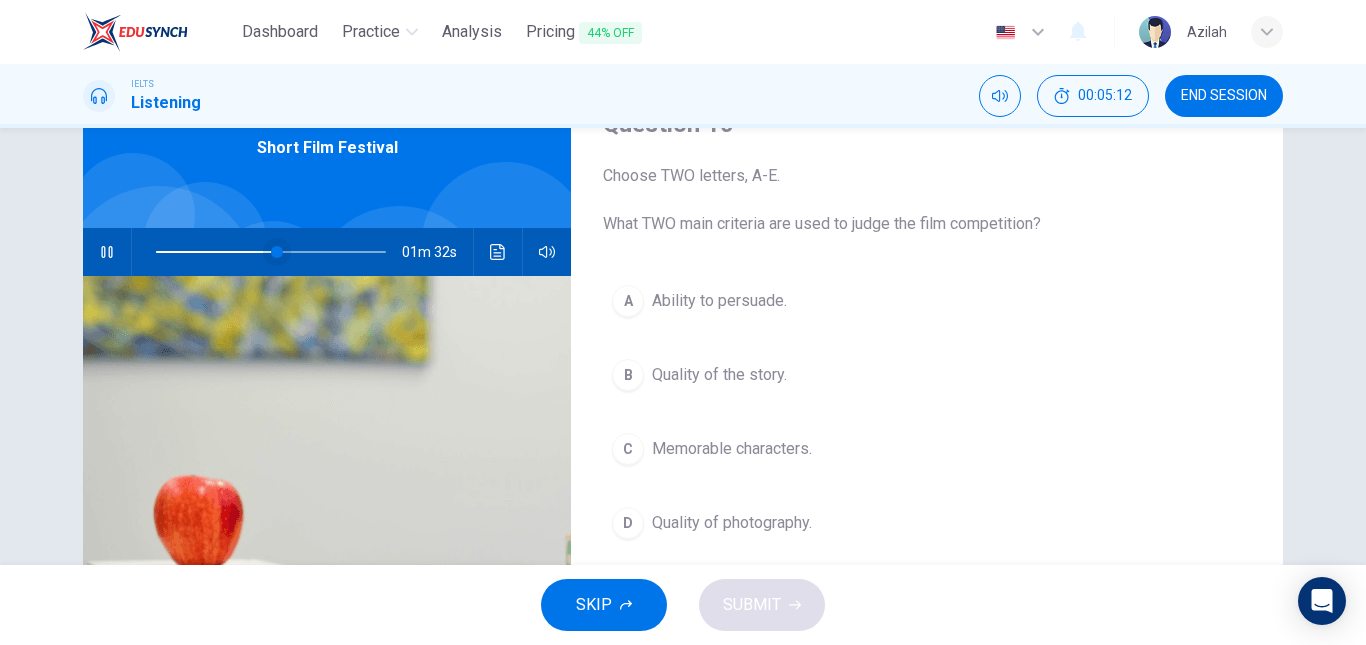 click at bounding box center [277, 252] 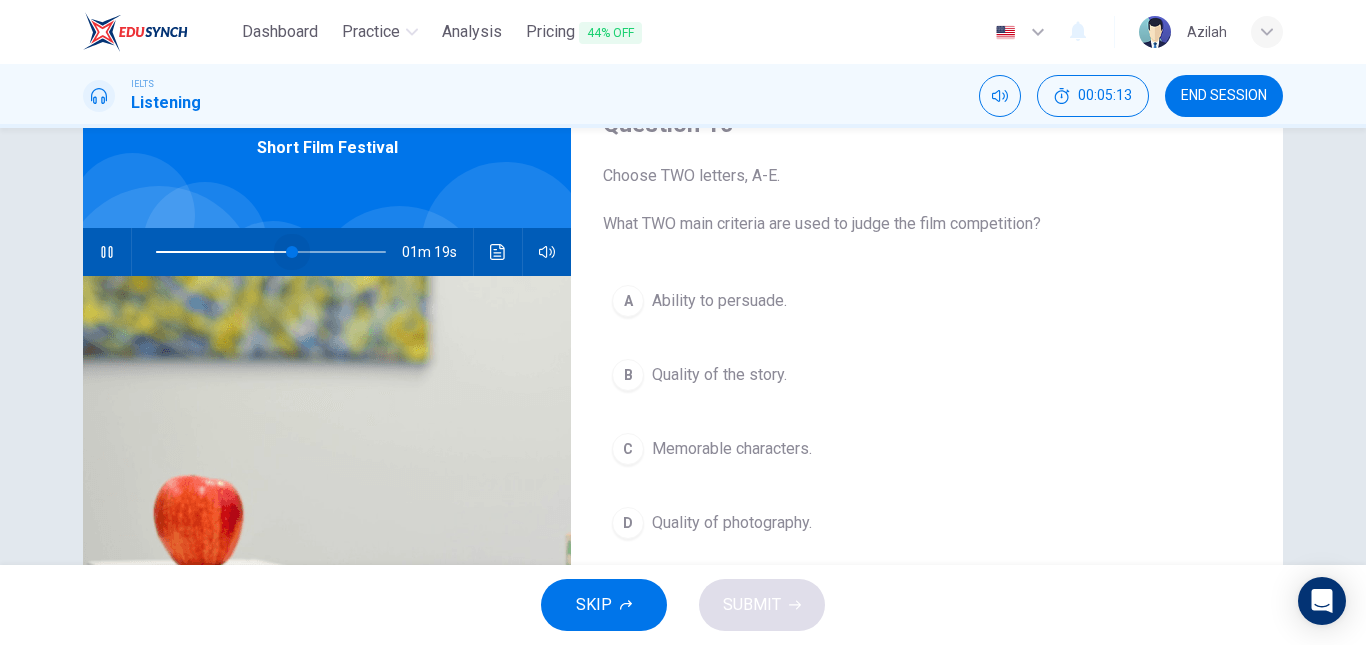 click at bounding box center (292, 252) 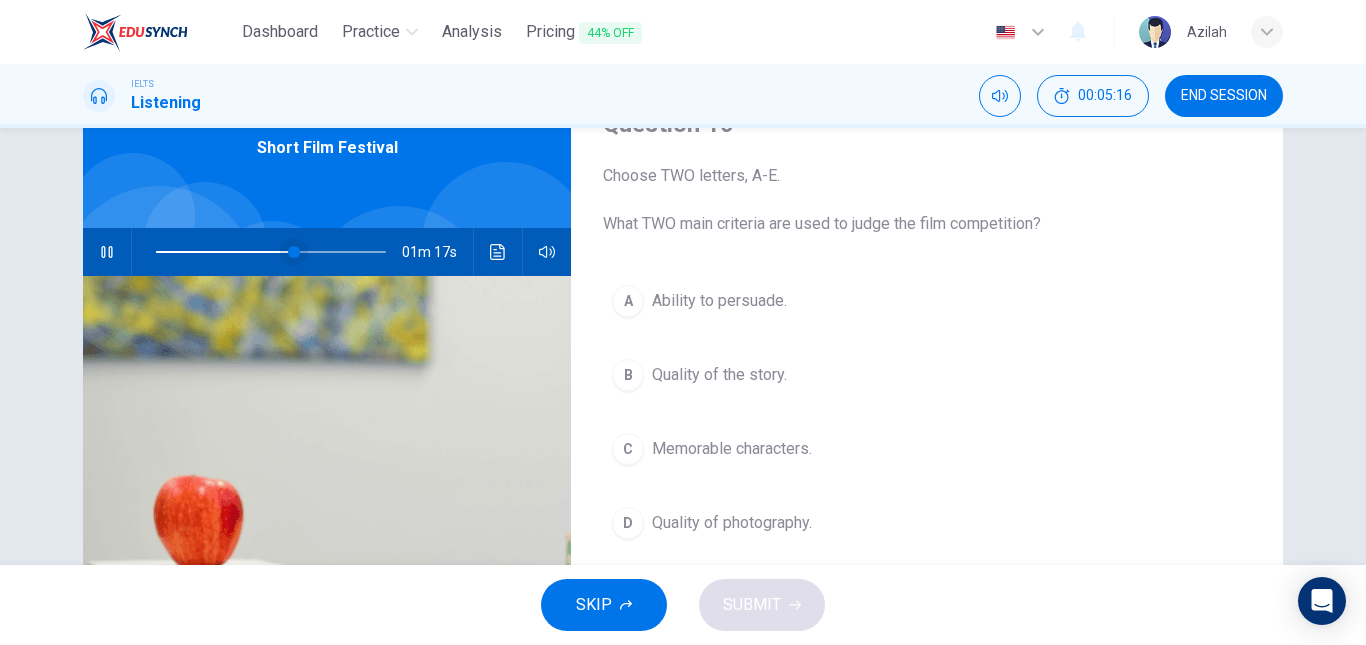 click at bounding box center (294, 252) 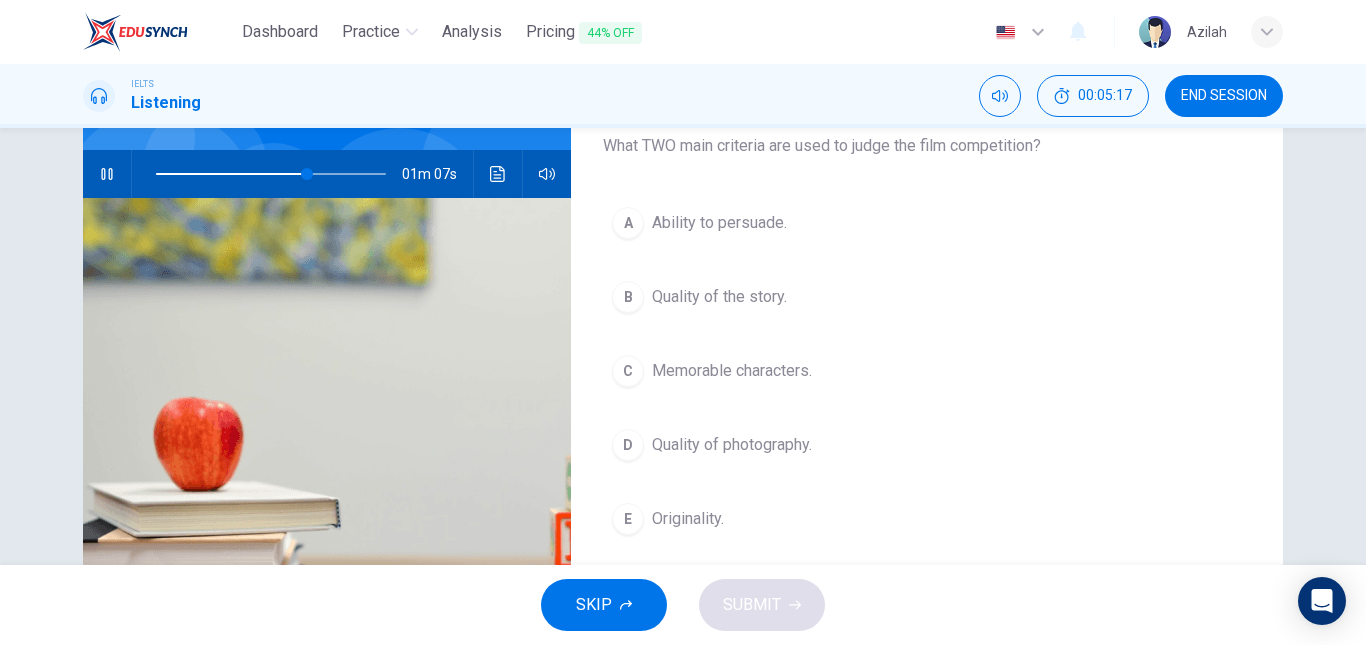 scroll, scrollTop: 200, scrollLeft: 0, axis: vertical 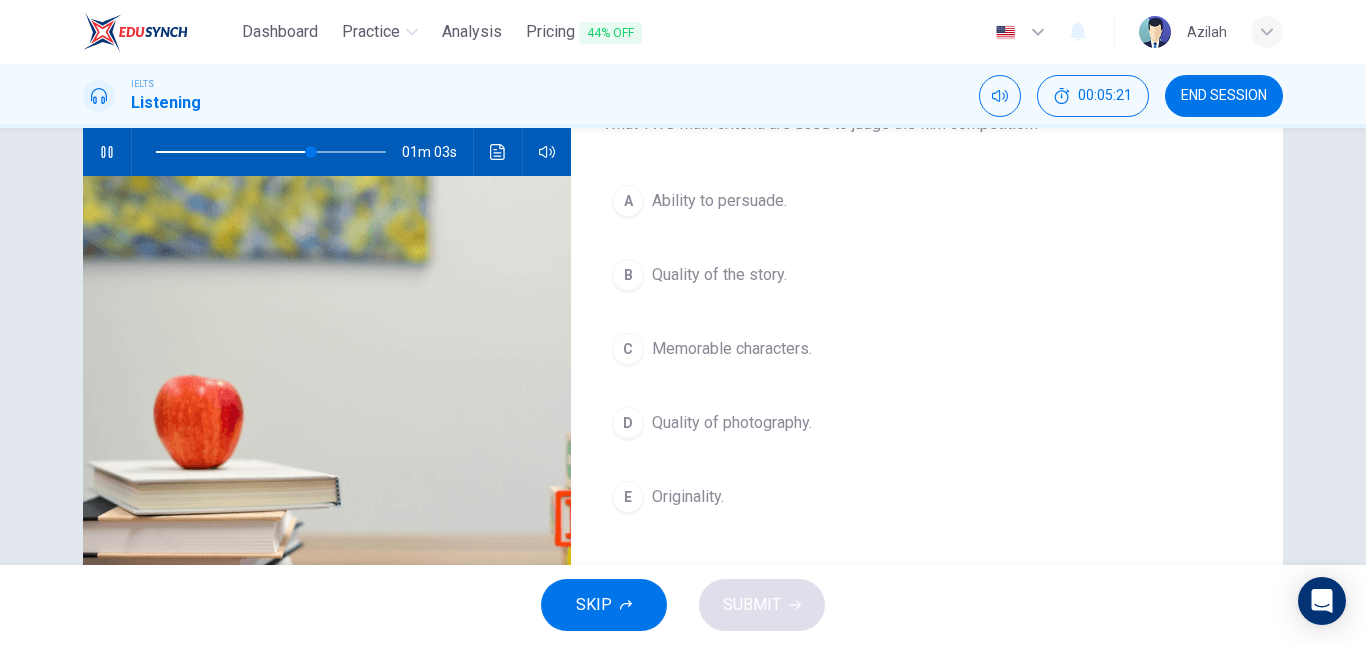 click on "A Ability to persuade." at bounding box center [927, 201] 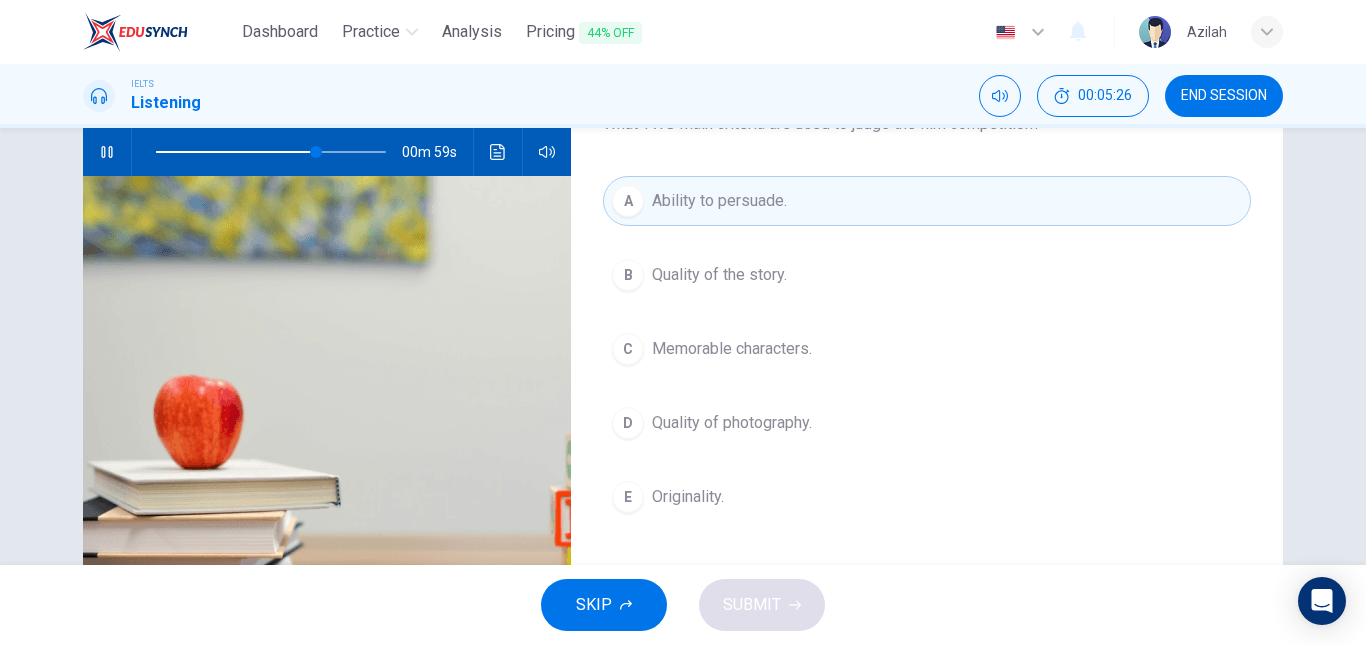click on "Originality." at bounding box center [688, 497] 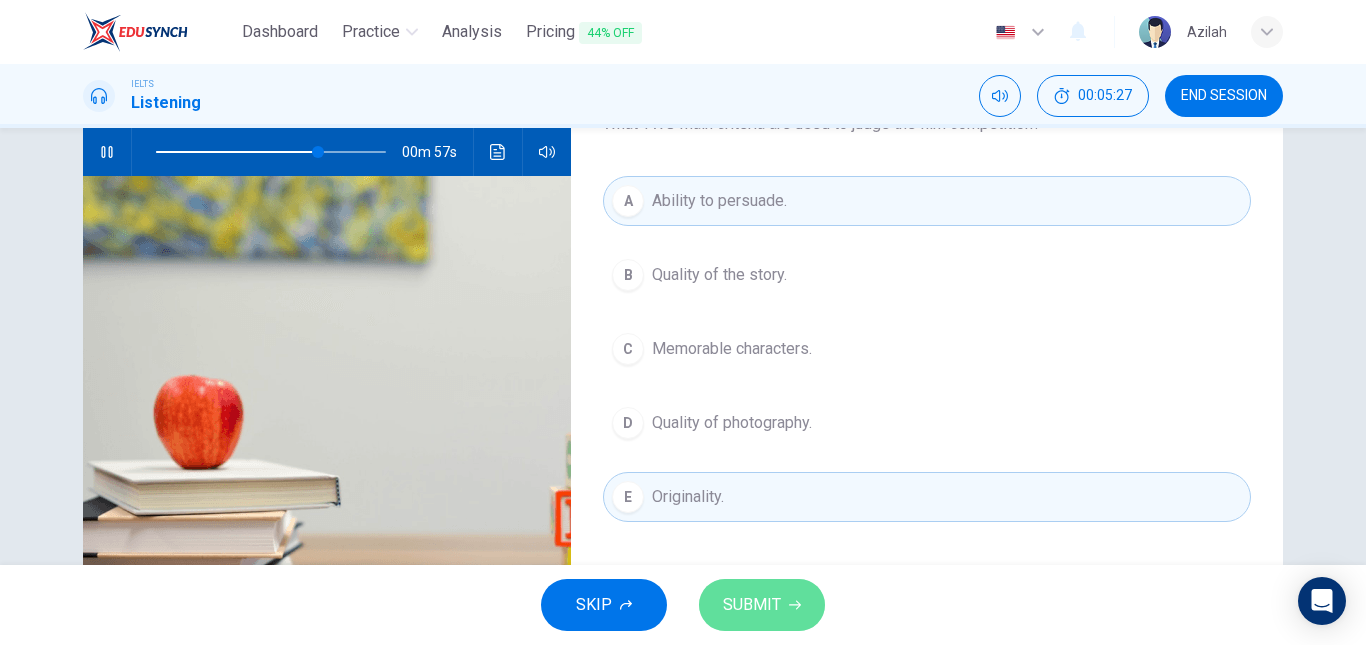 click on "SUBMIT" at bounding box center (762, 605) 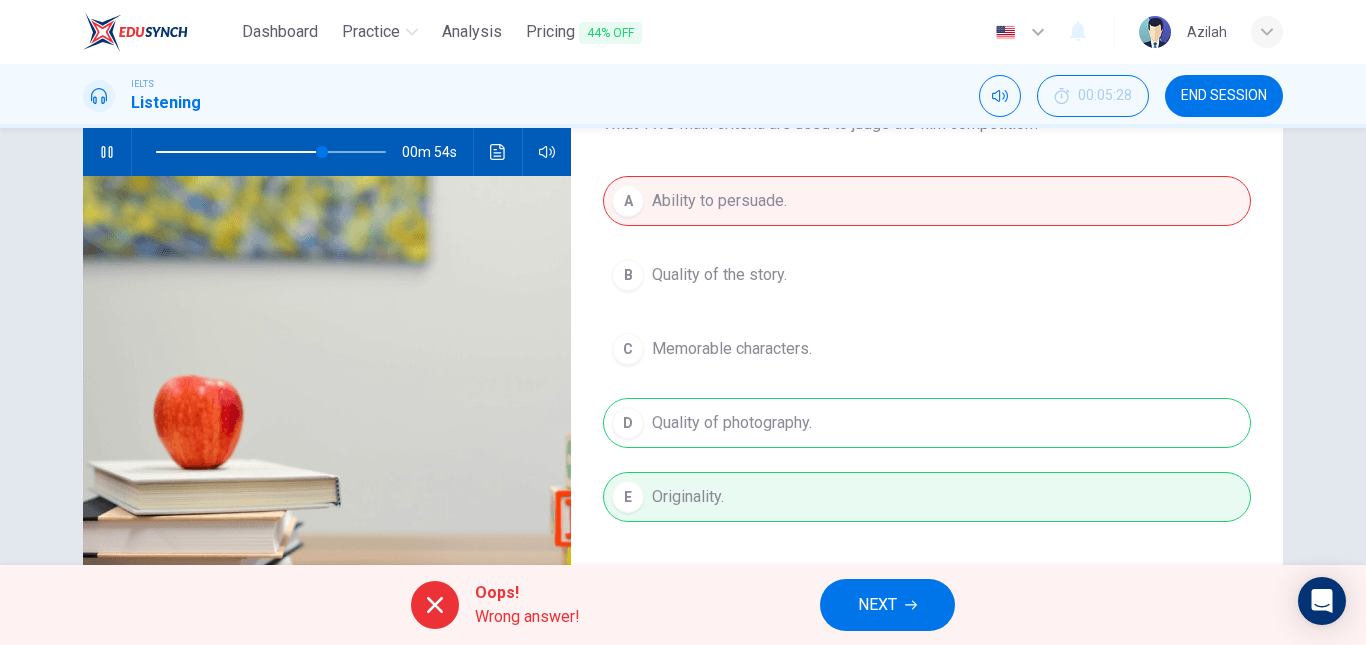 click on "A Ability to persuade. B Quality of the story. C Memorable characters. D Quality of photography. E Originality." at bounding box center (927, 369) 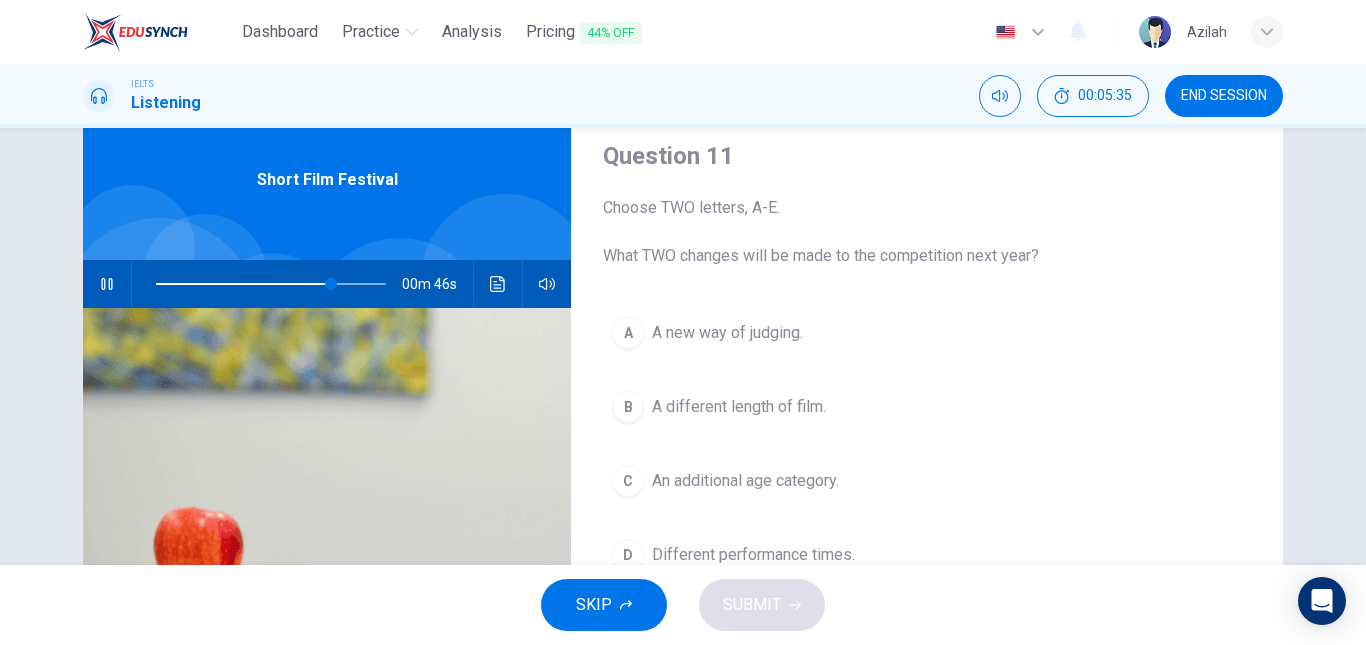 scroll, scrollTop: 0, scrollLeft: 0, axis: both 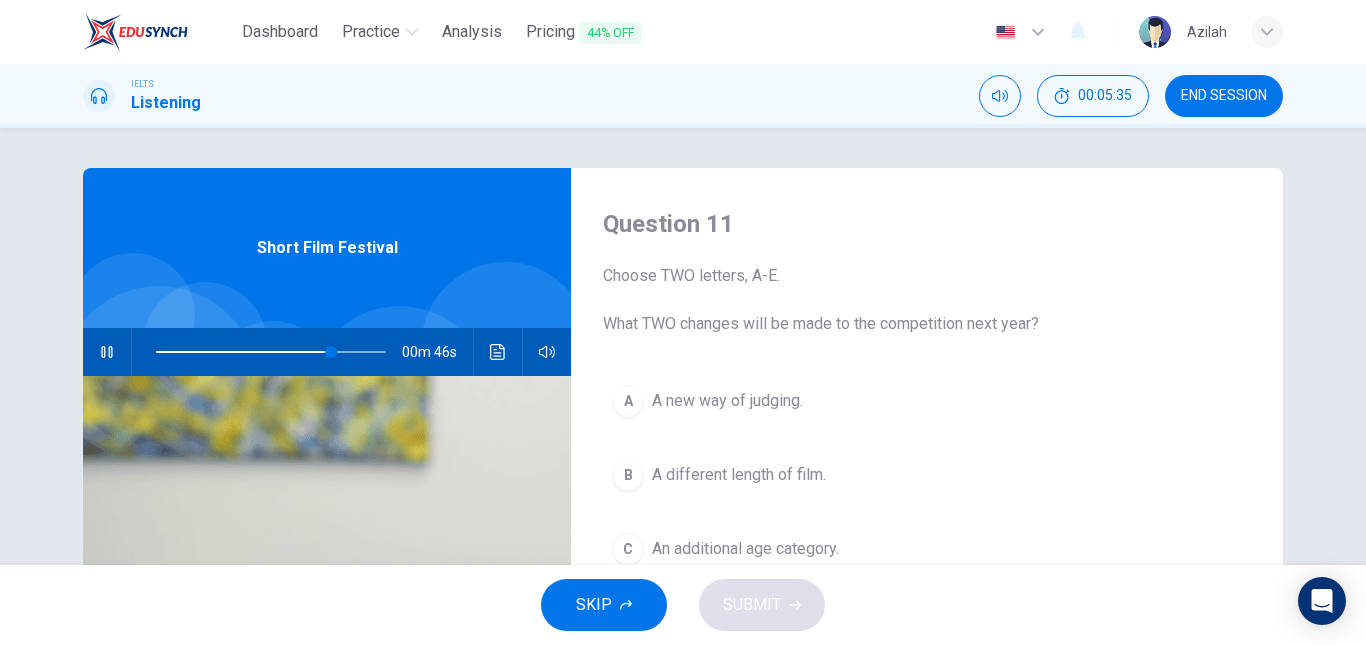 type on "77" 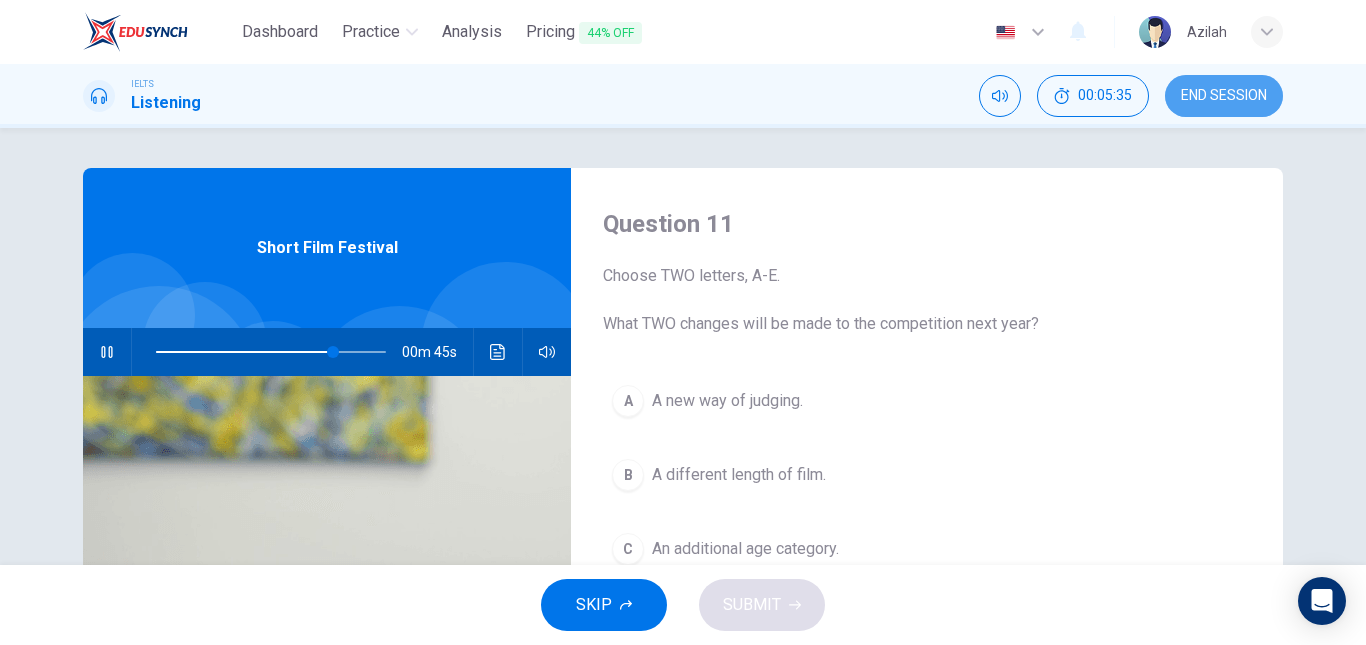 click on "END SESSION" at bounding box center (1224, 96) 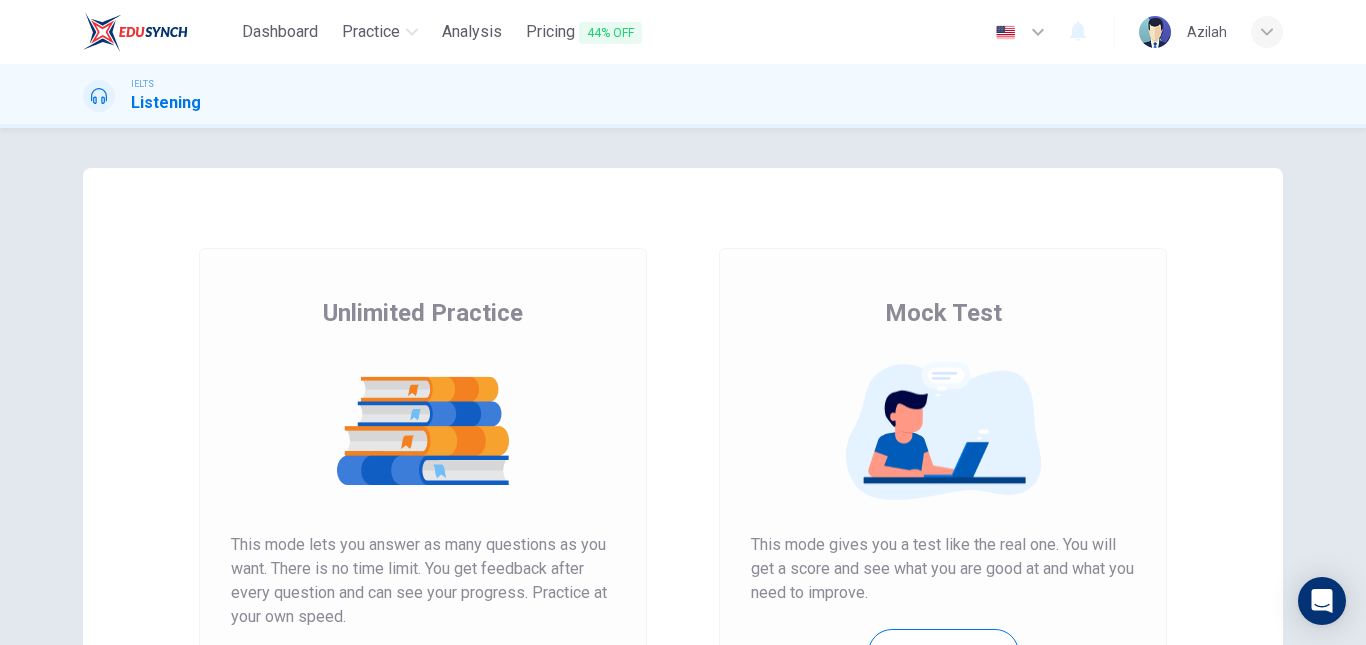 scroll, scrollTop: 0, scrollLeft: 0, axis: both 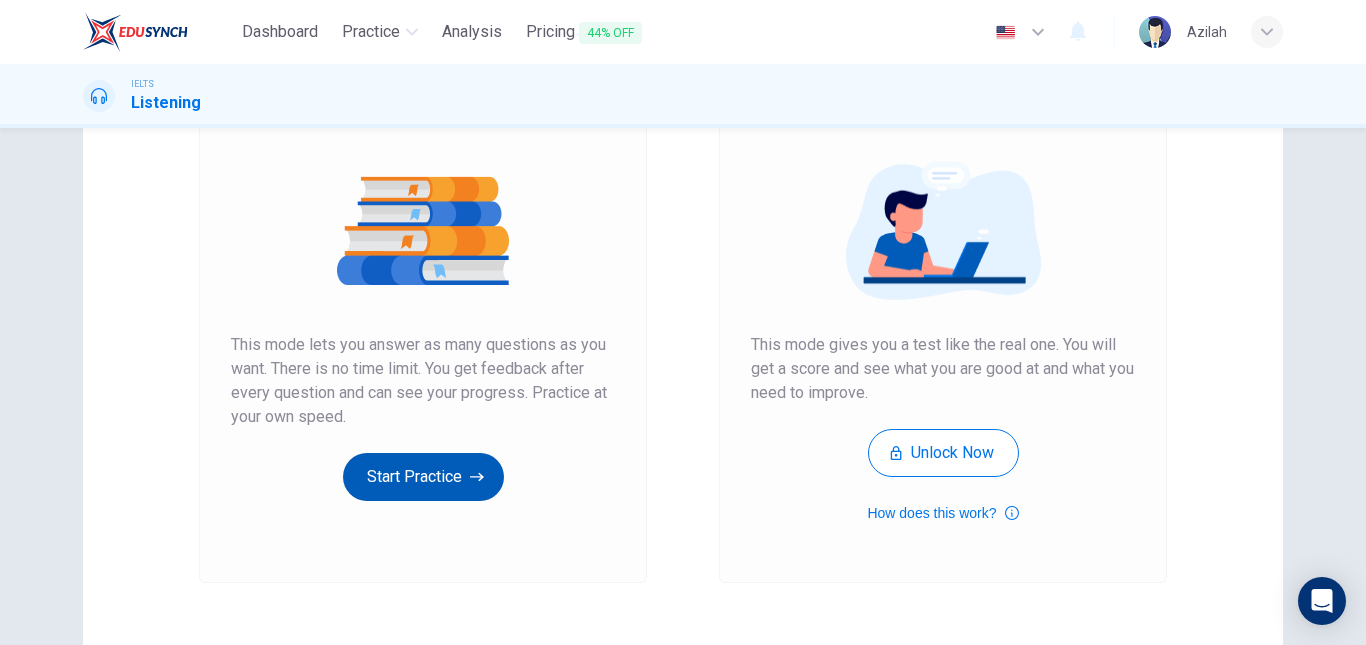 click on "Start Practice" at bounding box center (423, 477) 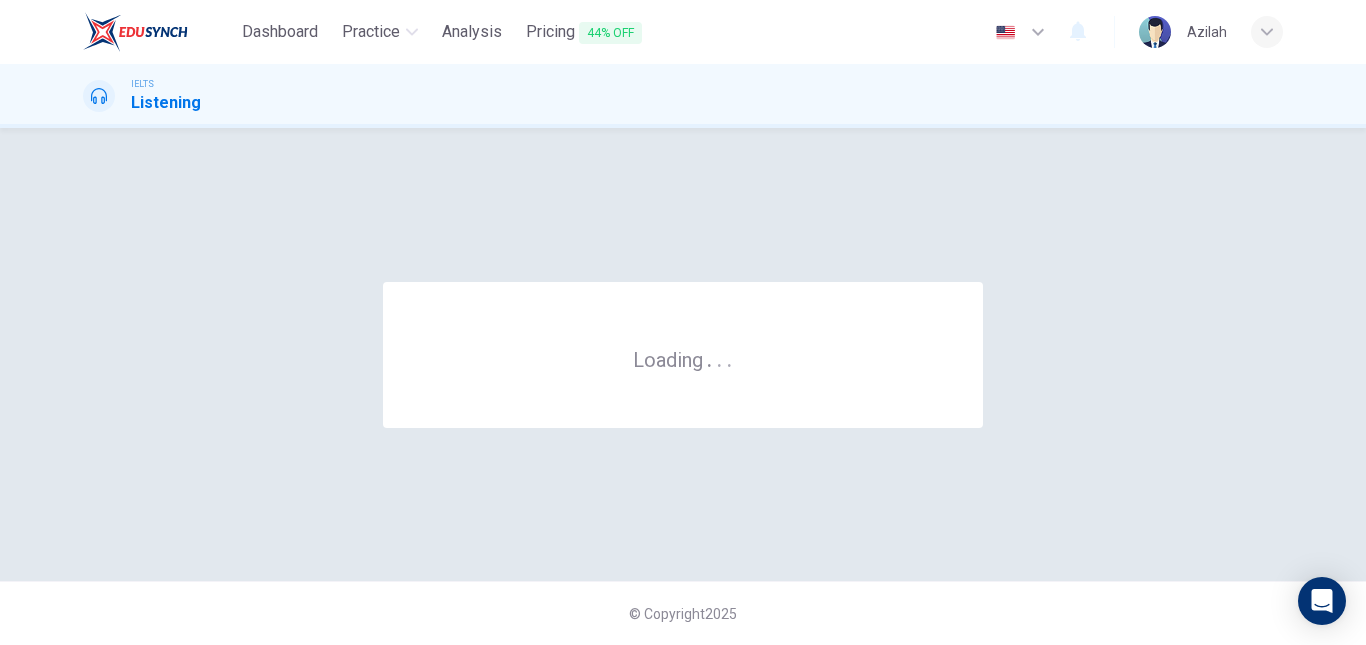 scroll, scrollTop: 0, scrollLeft: 0, axis: both 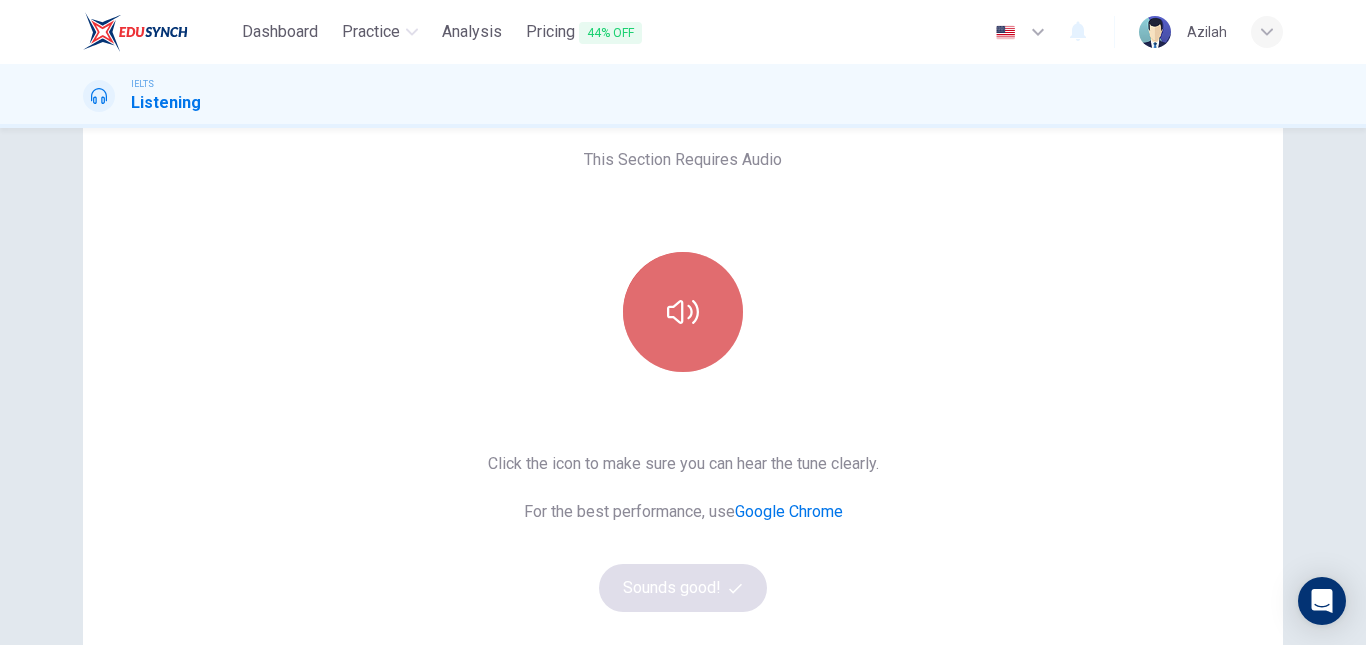 click at bounding box center (683, 312) 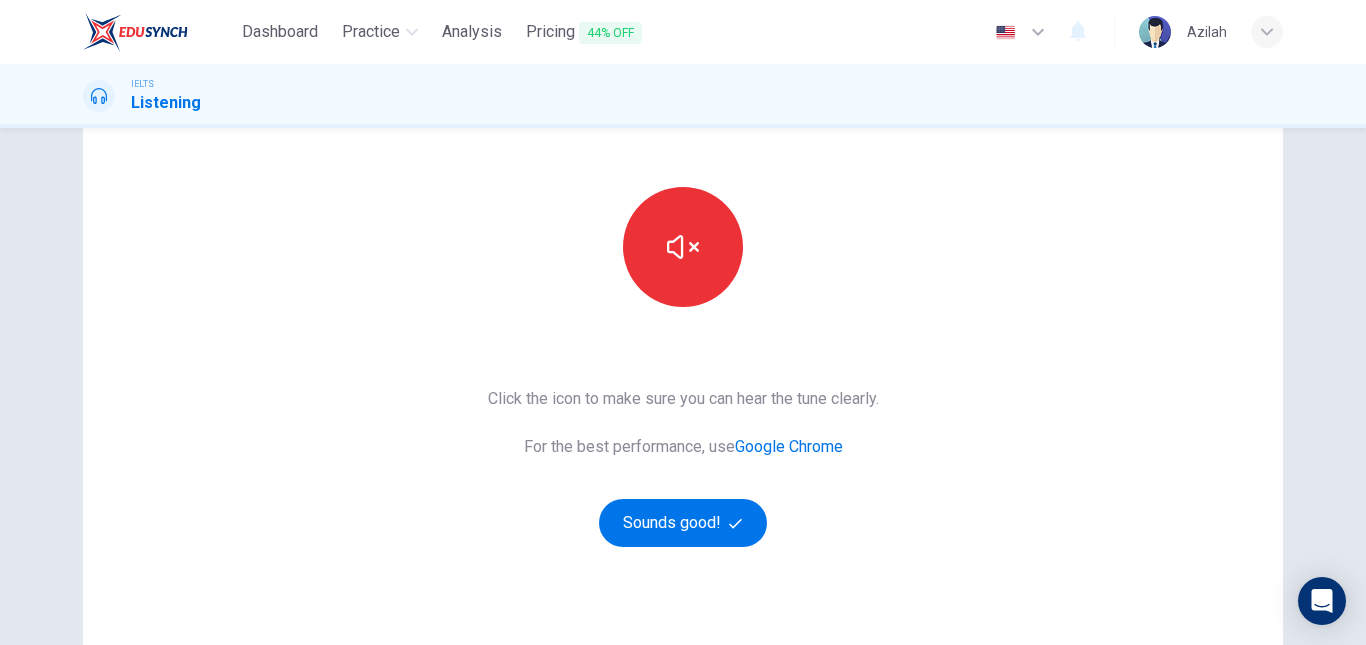 scroll, scrollTop: 200, scrollLeft: 0, axis: vertical 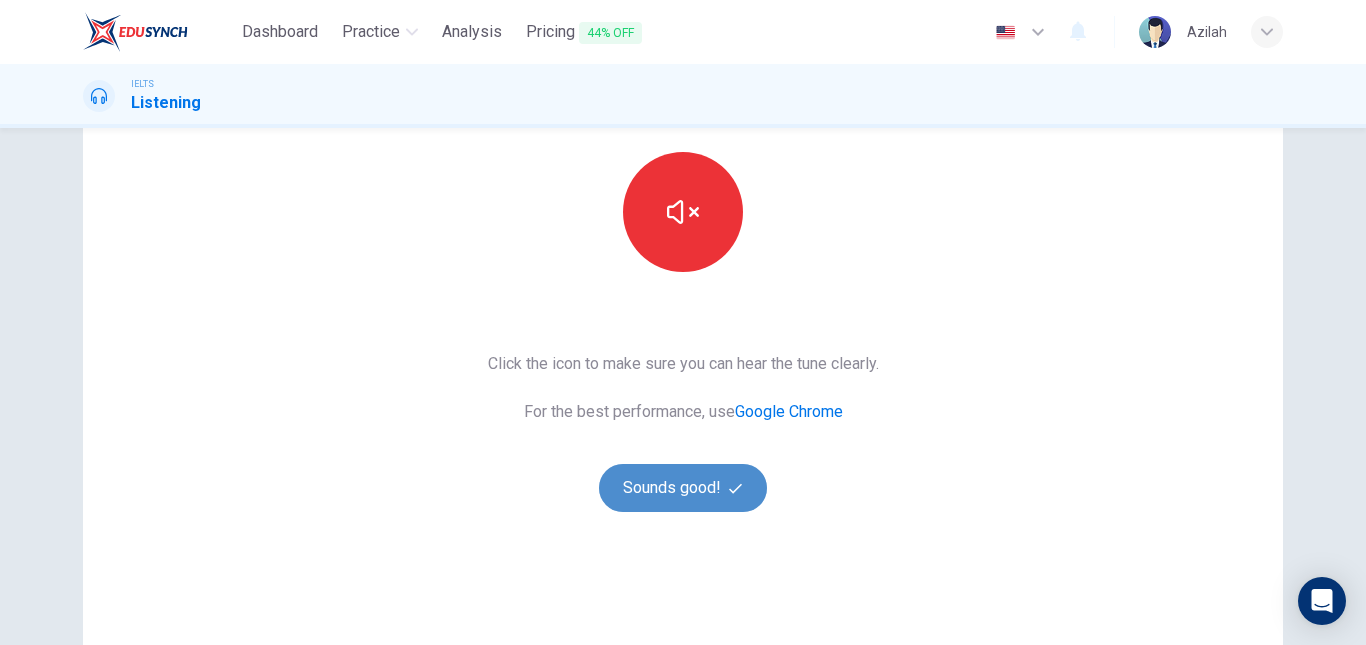 click on "Sounds good!" at bounding box center (683, 488) 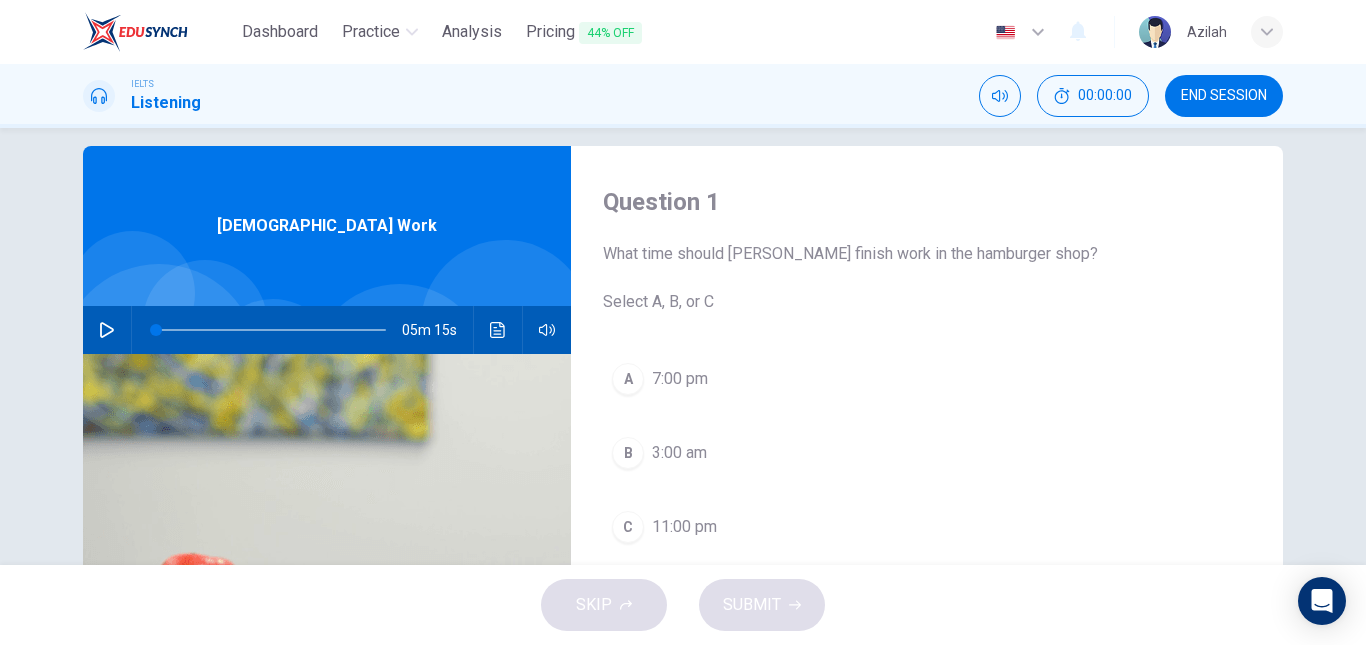 scroll, scrollTop: 0, scrollLeft: 0, axis: both 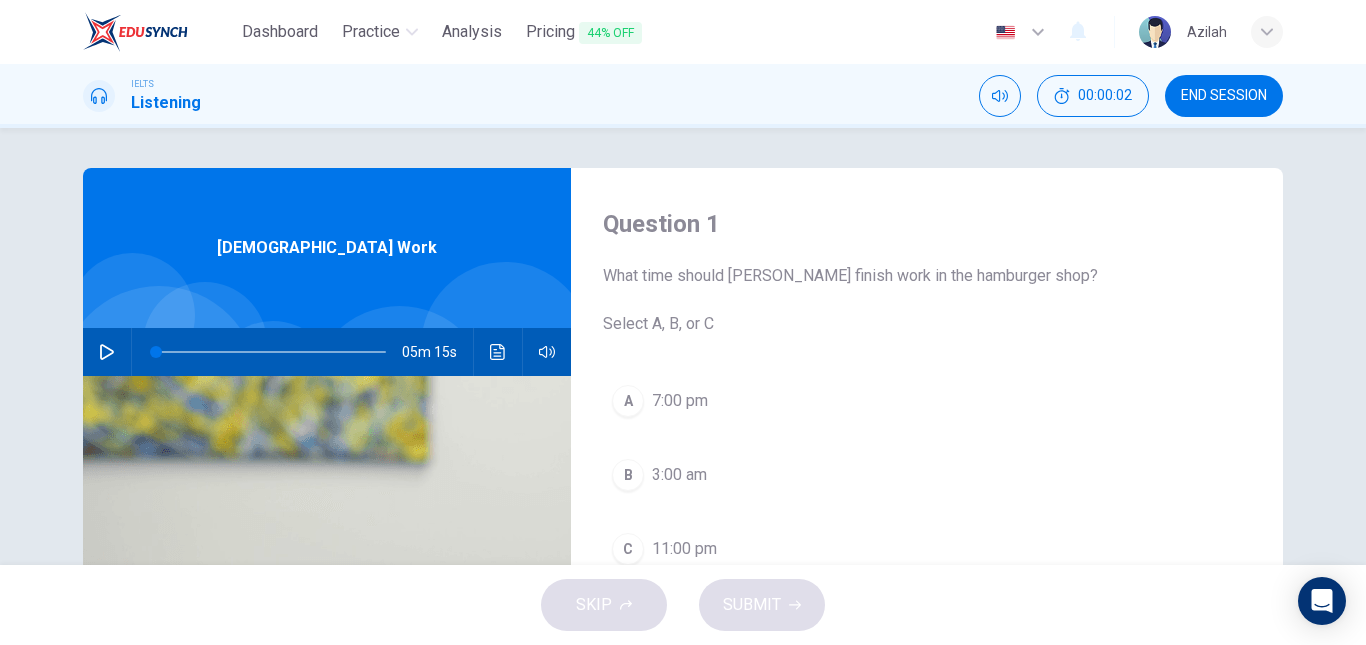 click 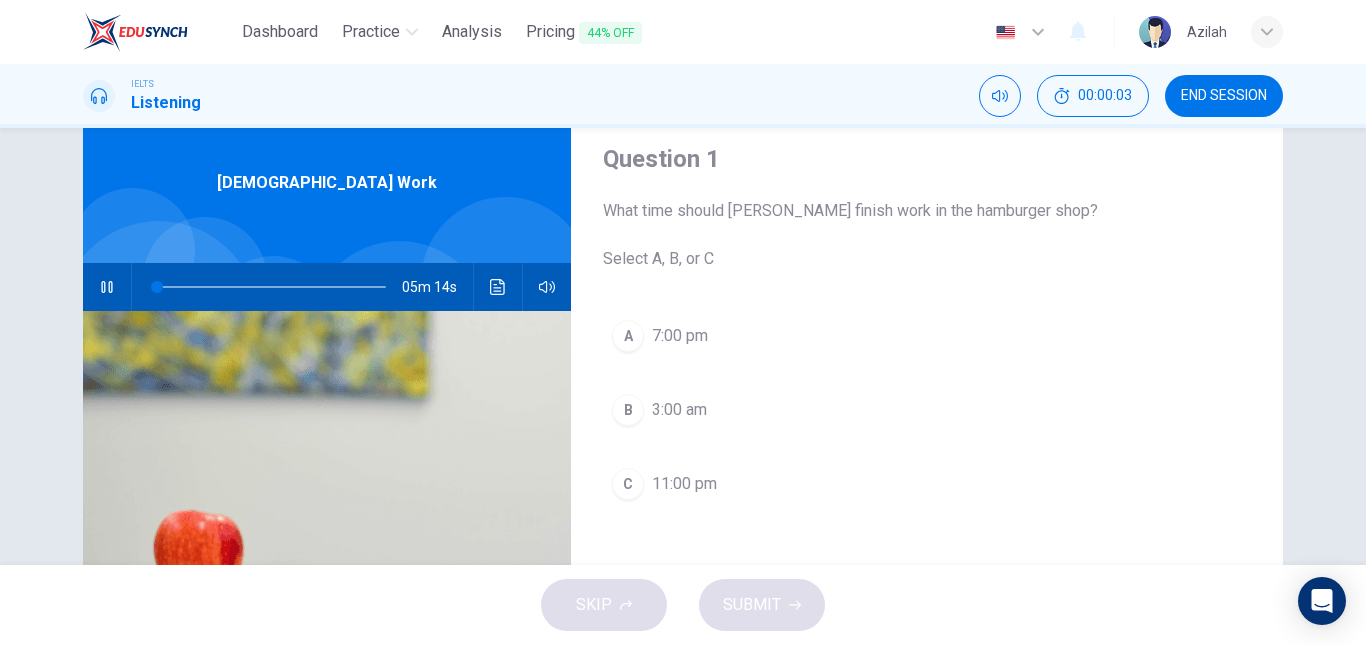scroll, scrollTop: 100, scrollLeft: 0, axis: vertical 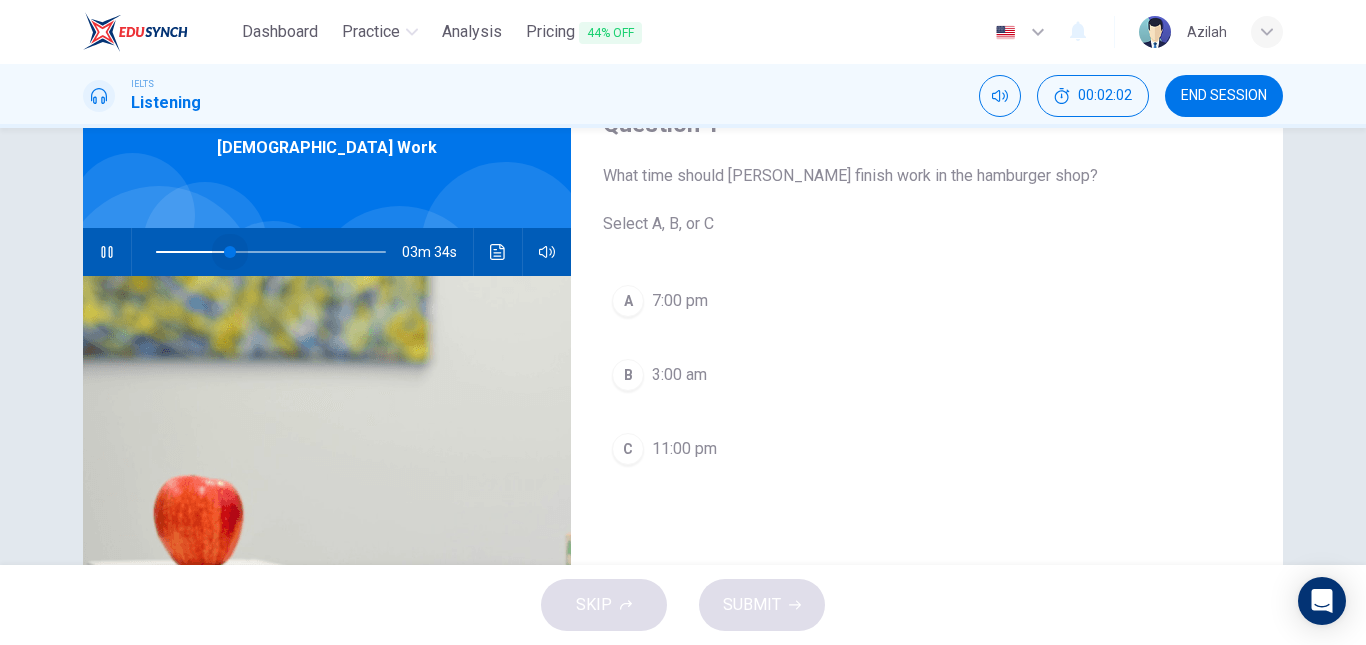 click at bounding box center [230, 252] 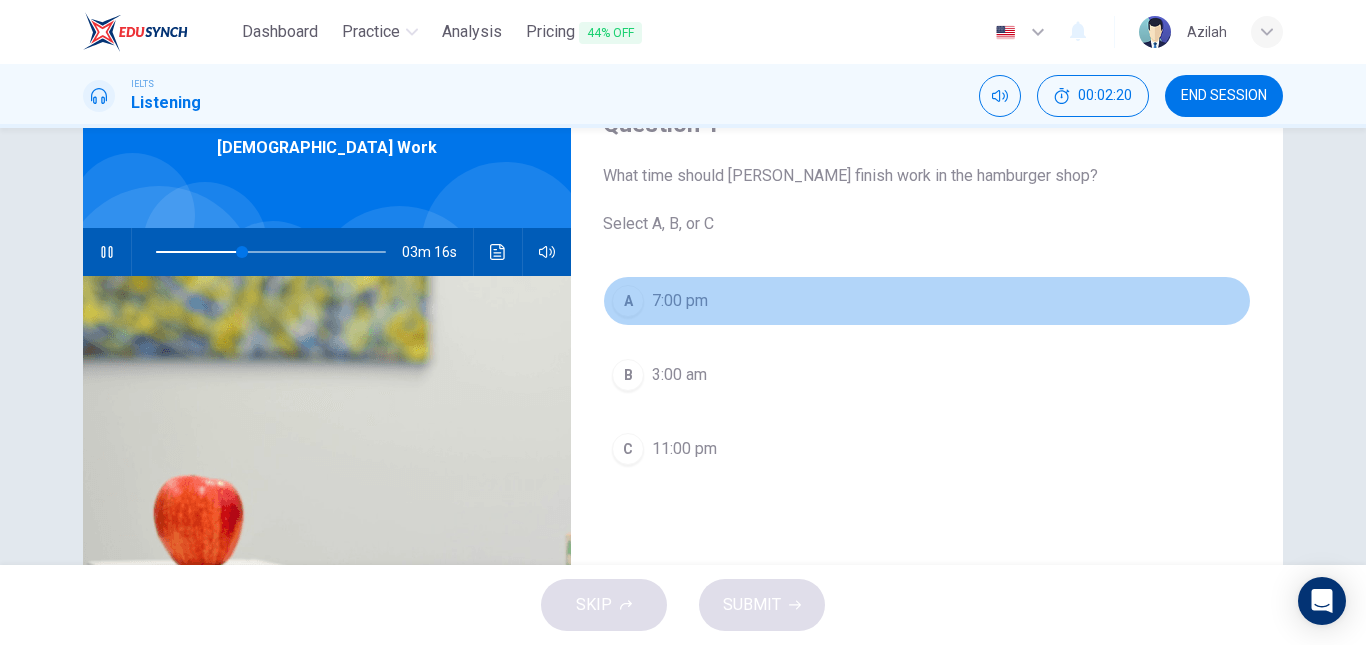 click on "7:00 pm" at bounding box center [680, 301] 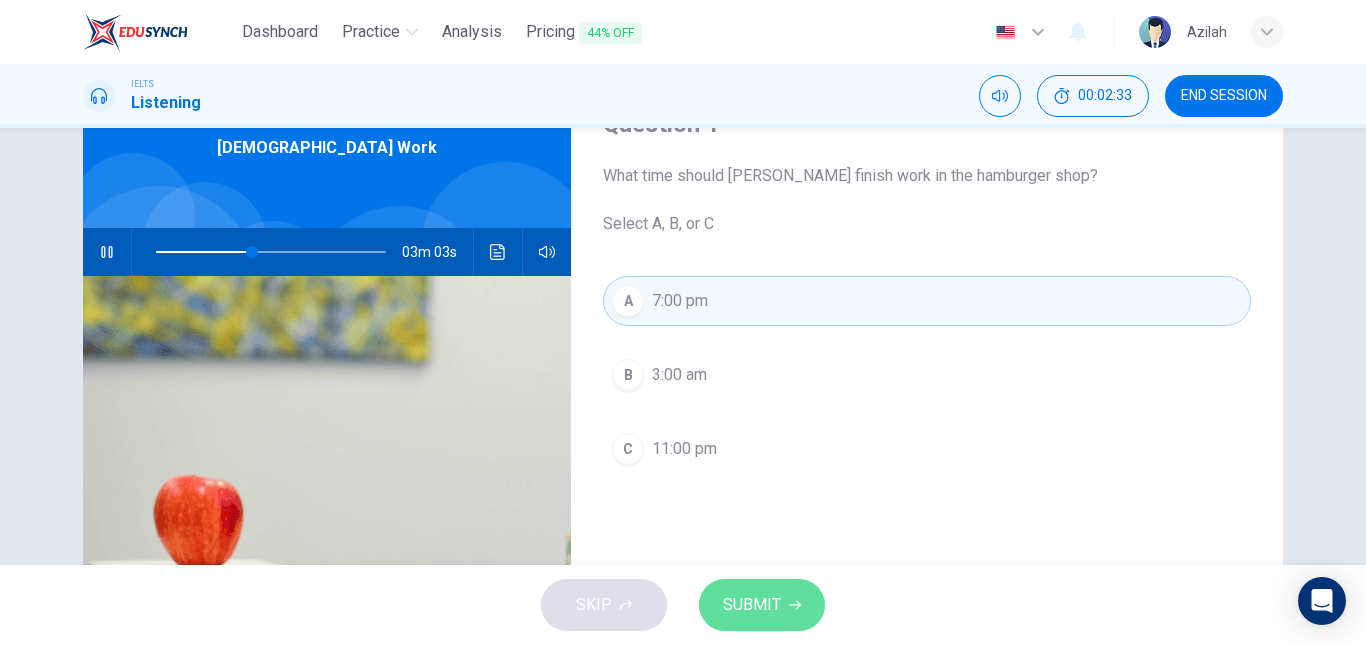 click on "SUBMIT" at bounding box center (762, 605) 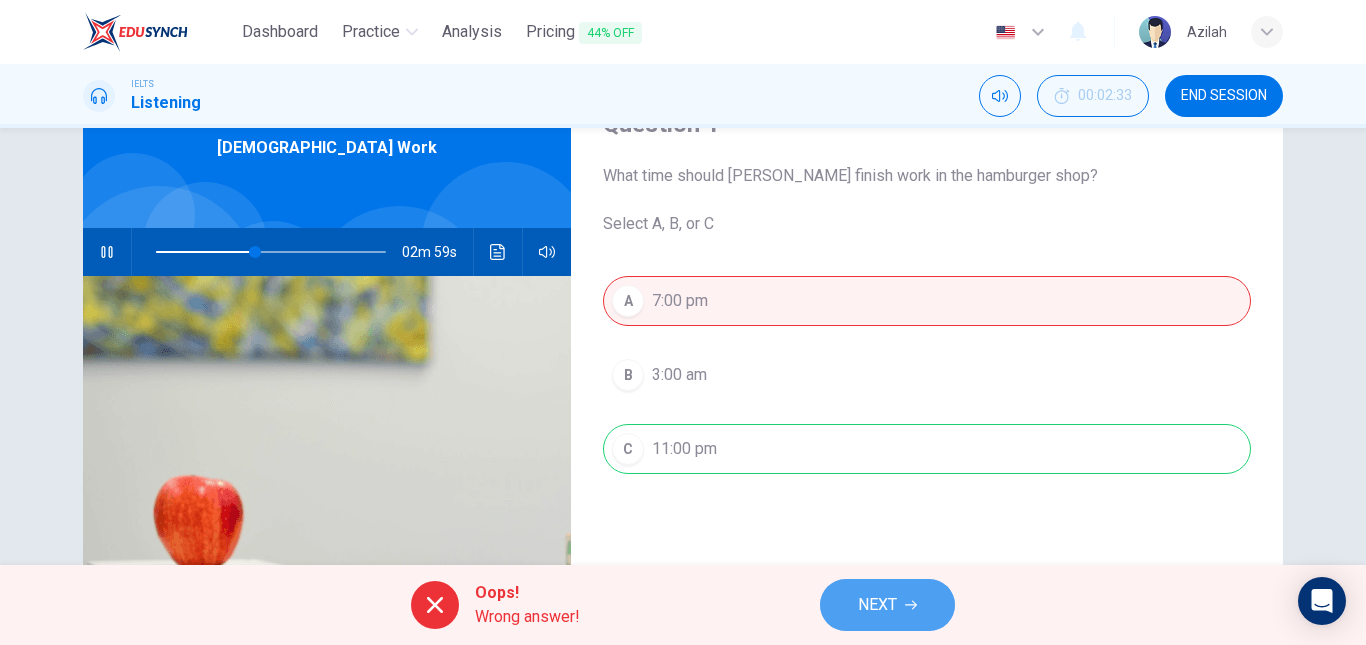 click on "NEXT" at bounding box center (887, 605) 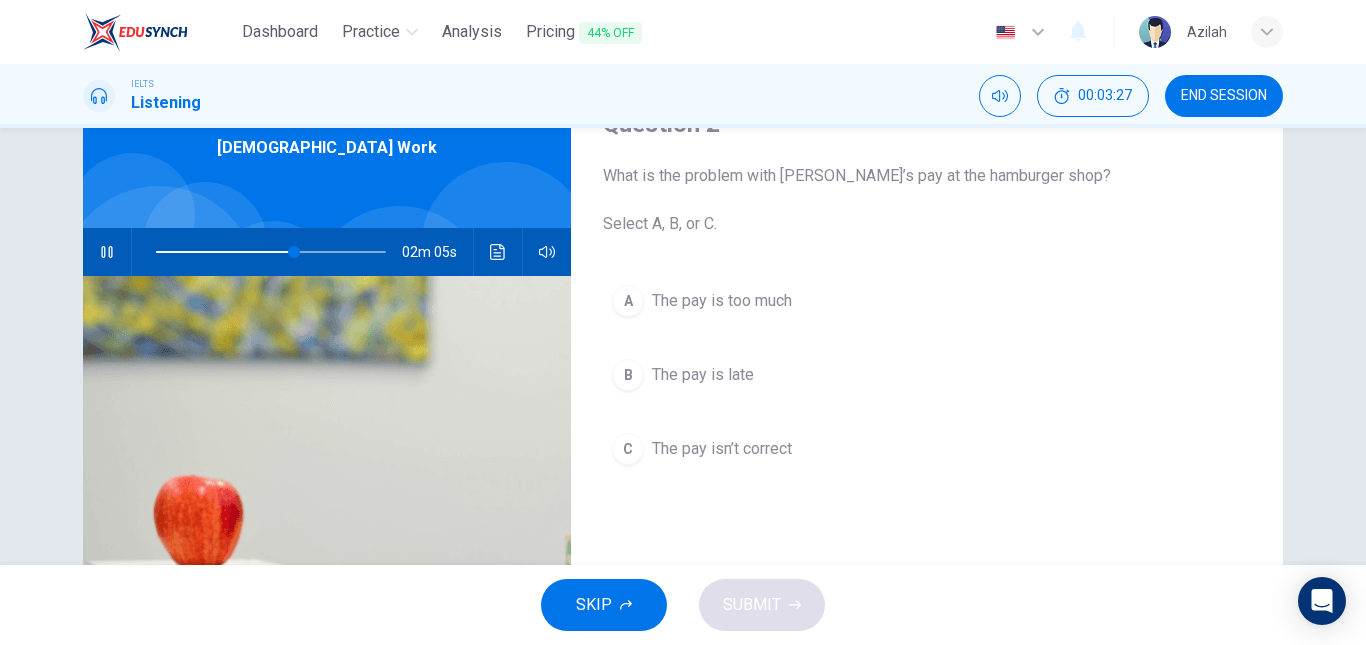 click on "The pay is late" at bounding box center [703, 375] 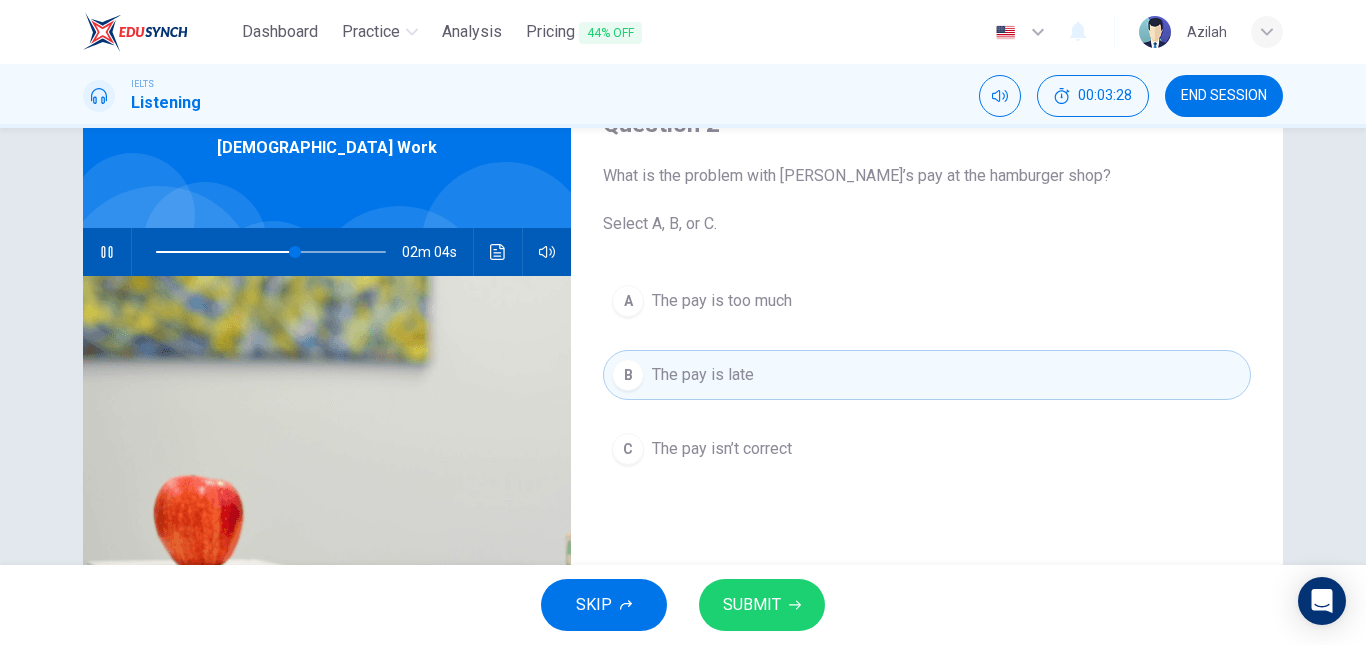 click on "SUBMIT" at bounding box center [752, 605] 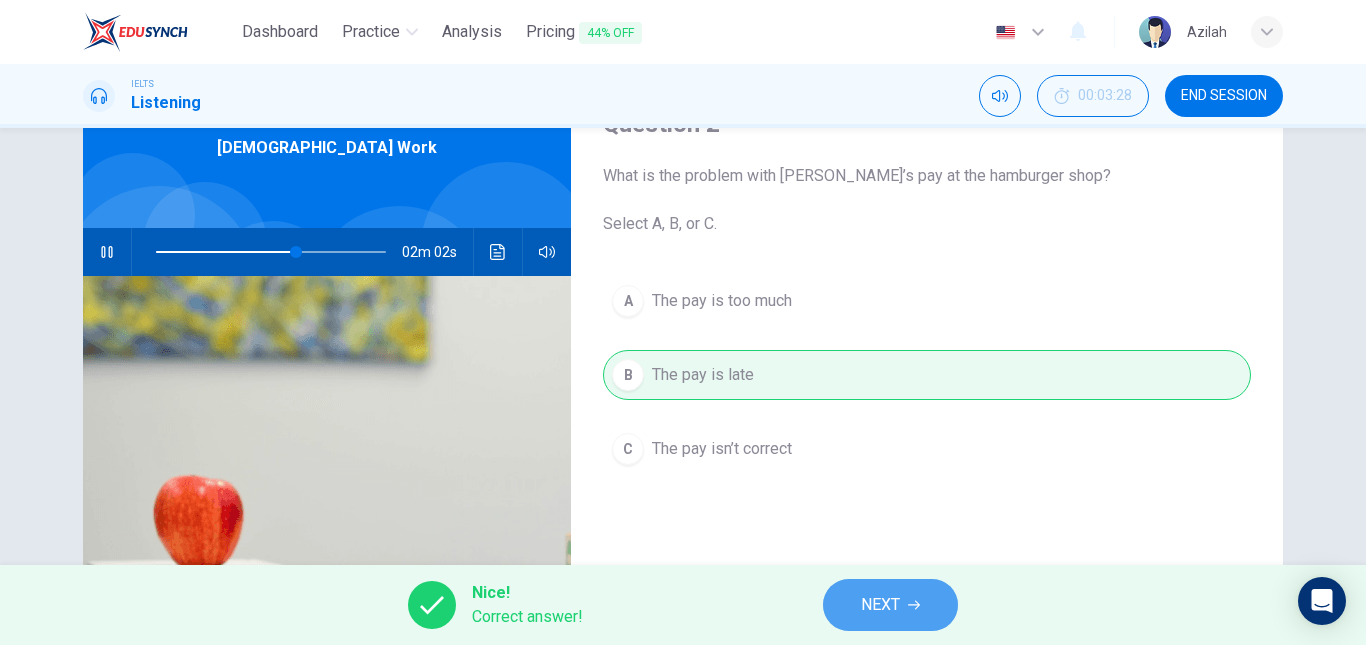 click on "NEXT" at bounding box center (890, 605) 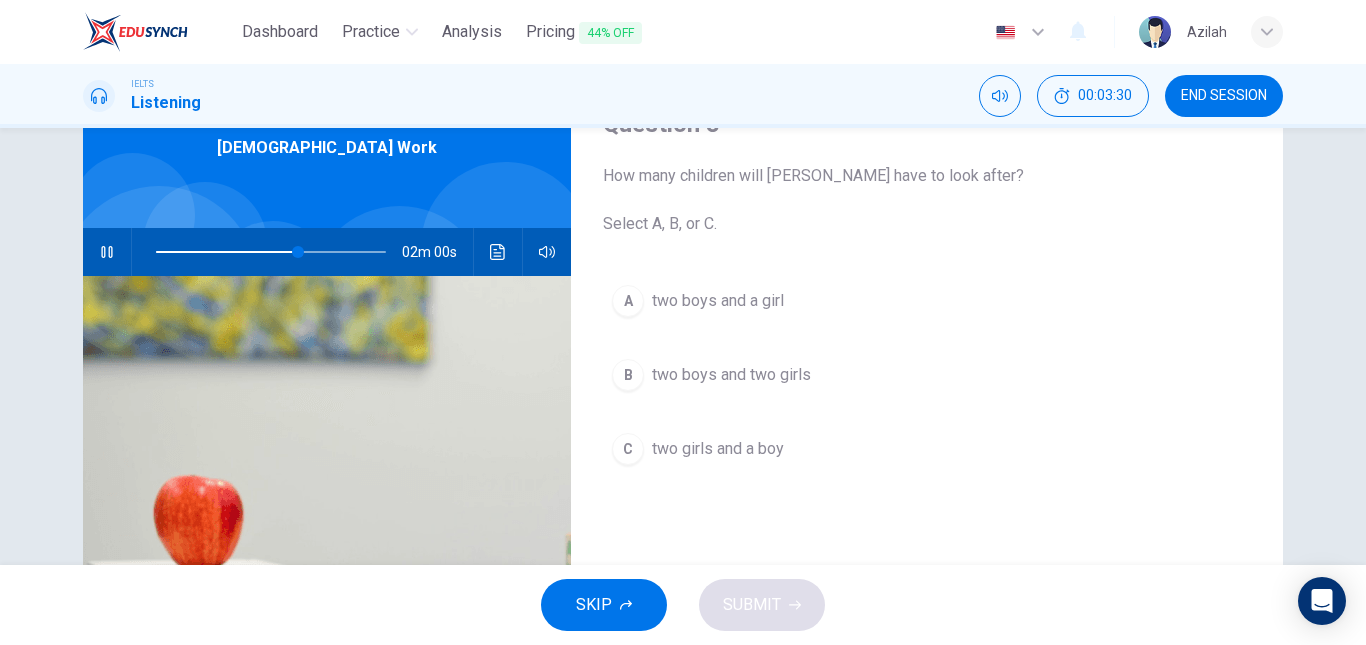 drag, startPoint x: 729, startPoint y: 455, endPoint x: 728, endPoint y: 445, distance: 10.049875 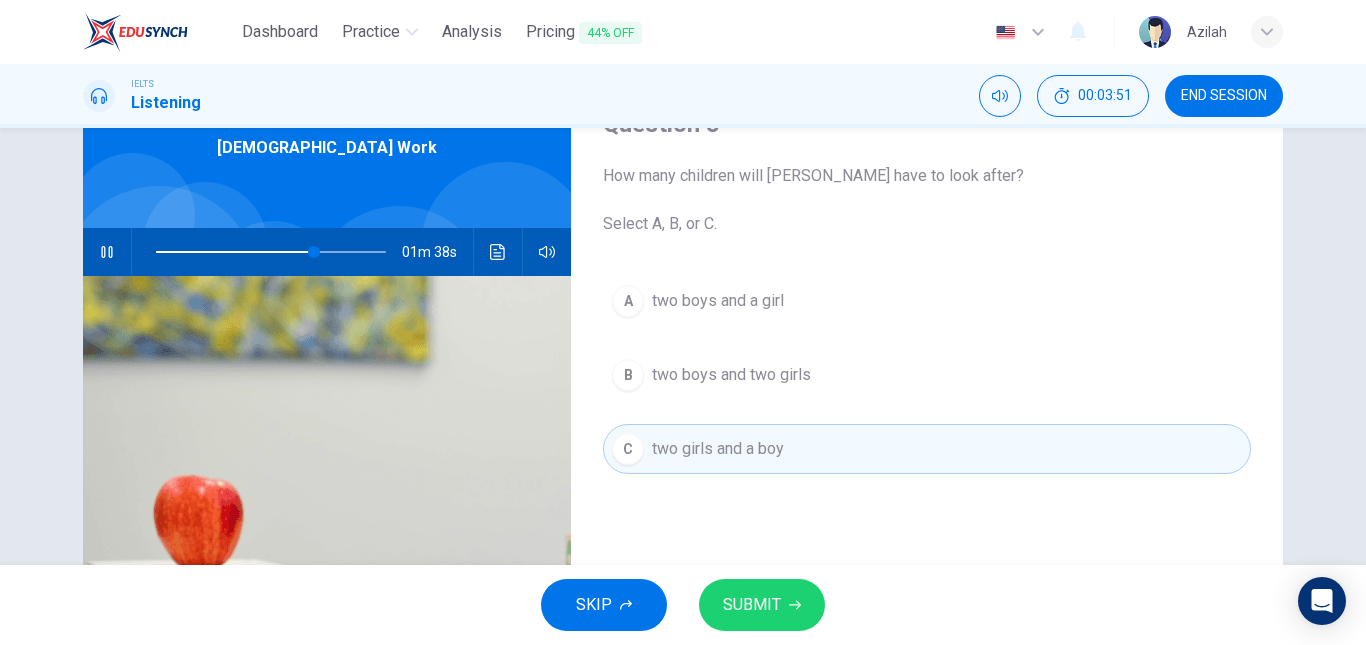 click at bounding box center (271, 252) 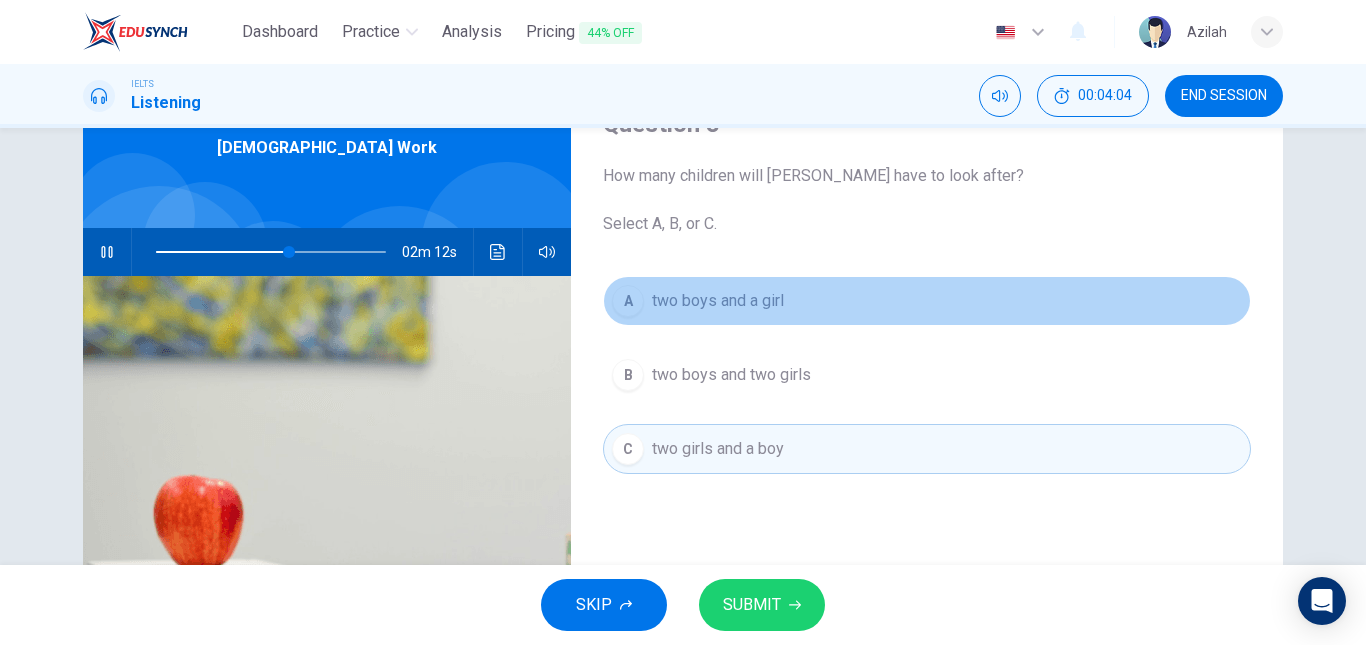 click on "A two boys and a girl" at bounding box center [927, 301] 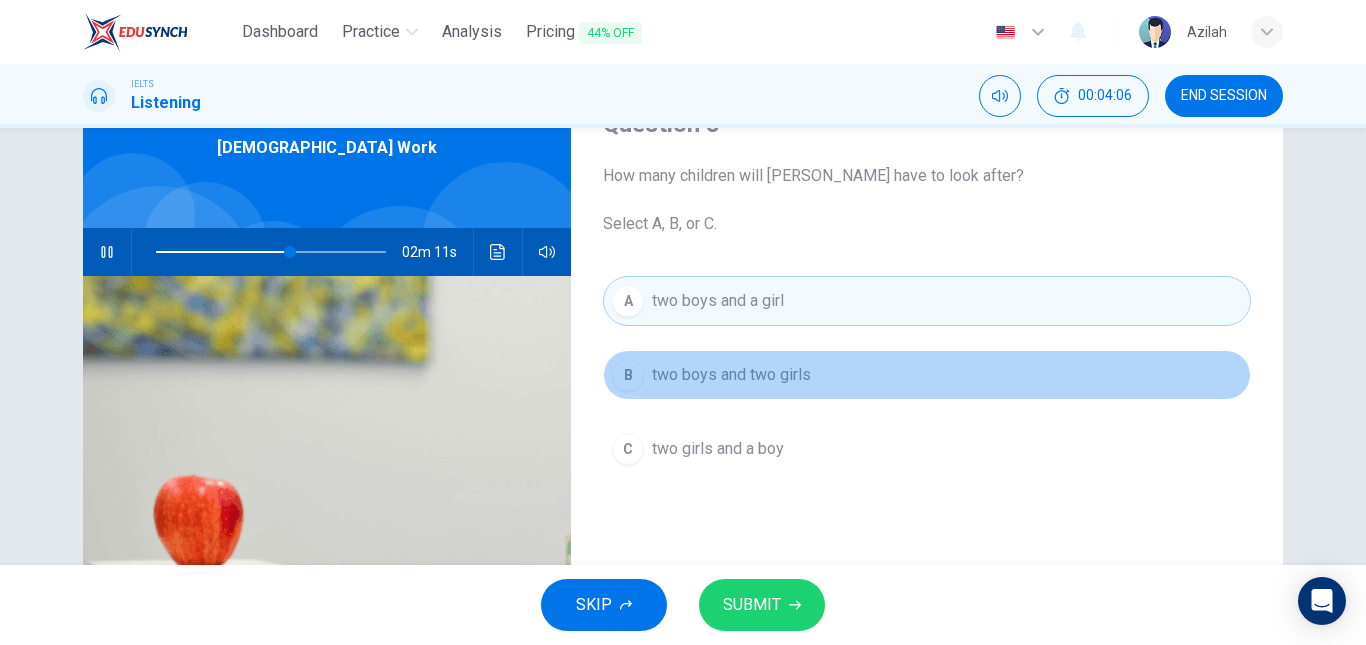 click on "two boys and two girls" at bounding box center [731, 375] 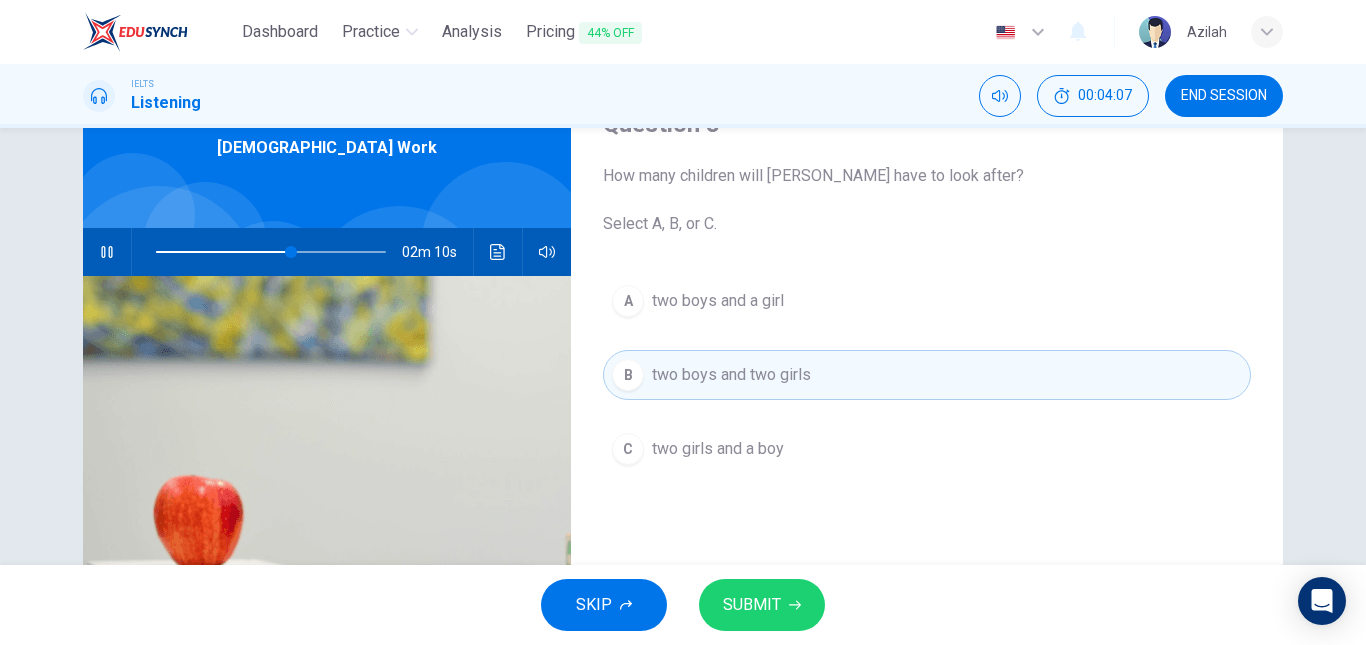 click on "C two girls and a boy" at bounding box center (927, 449) 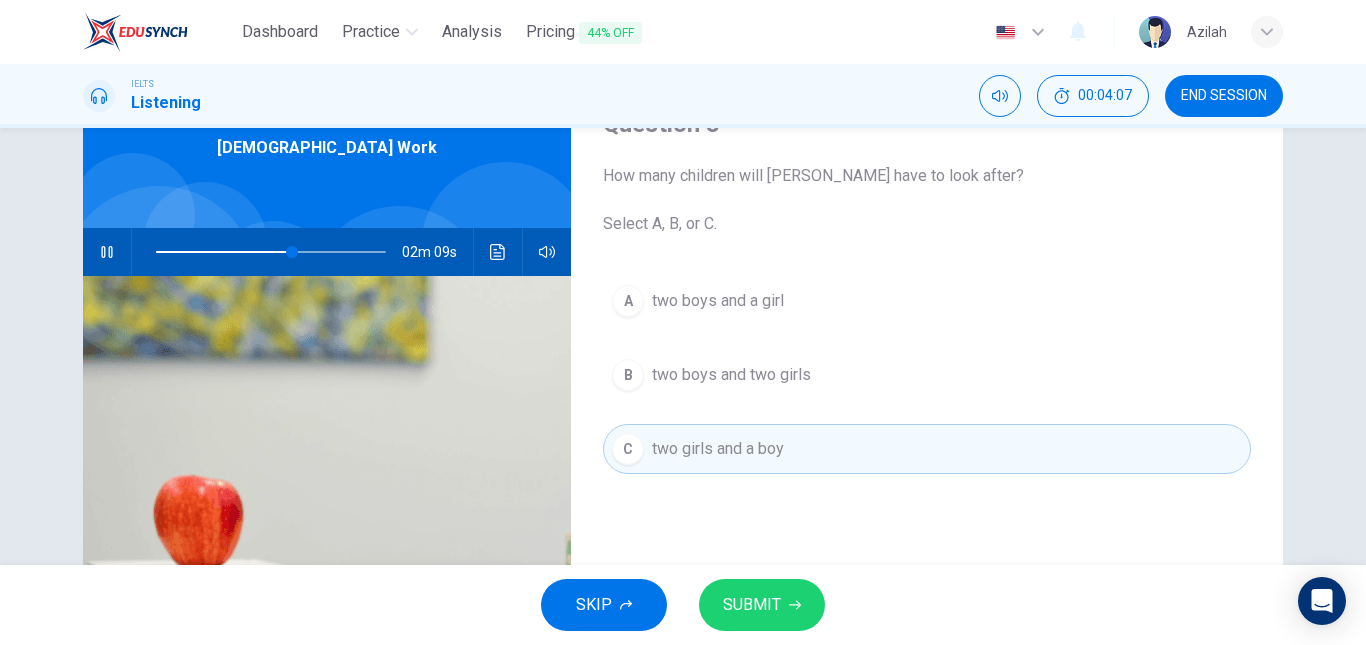 click on "Question 3 How many children will [PERSON_NAME] have to look after? Select A, B, or C. A two boys and a girl B two boys and two girls C two girls and a boy" at bounding box center (927, 415) 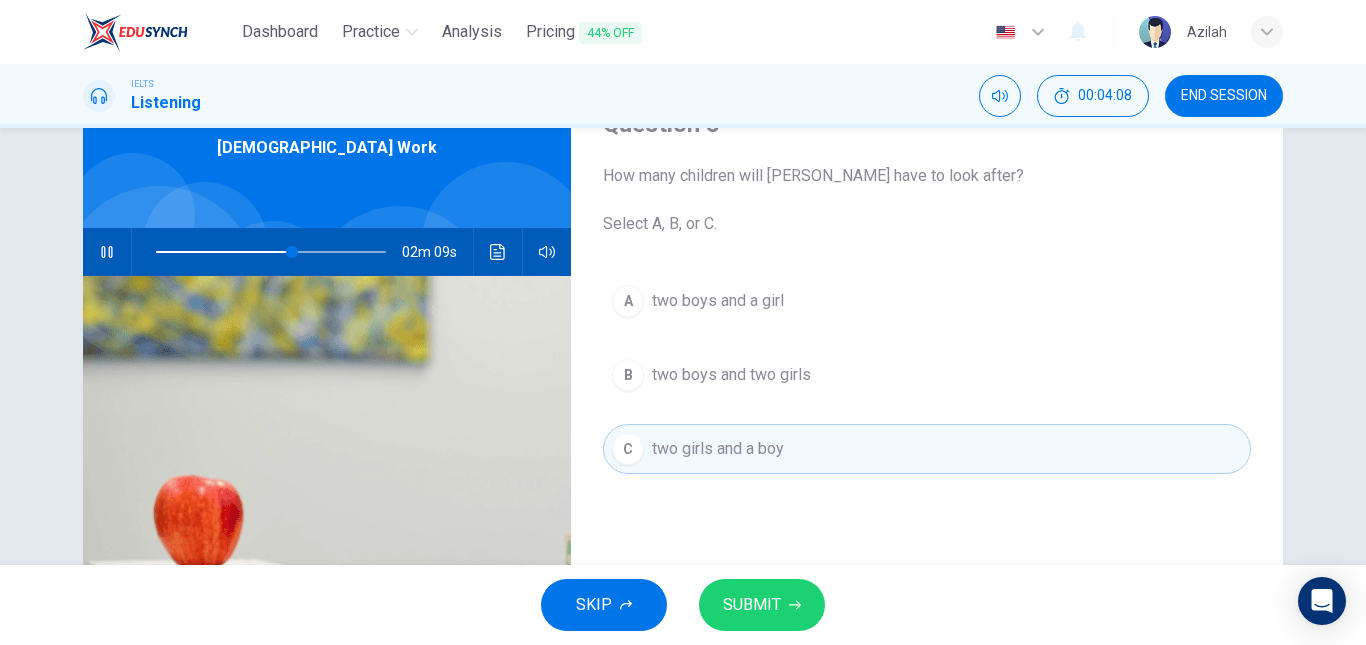 click on "Question 3 How many children will [PERSON_NAME] have to look after? Select A, B, or C. A two boys and a girl B two boys and two girls C two girls and a boy" at bounding box center [927, 415] 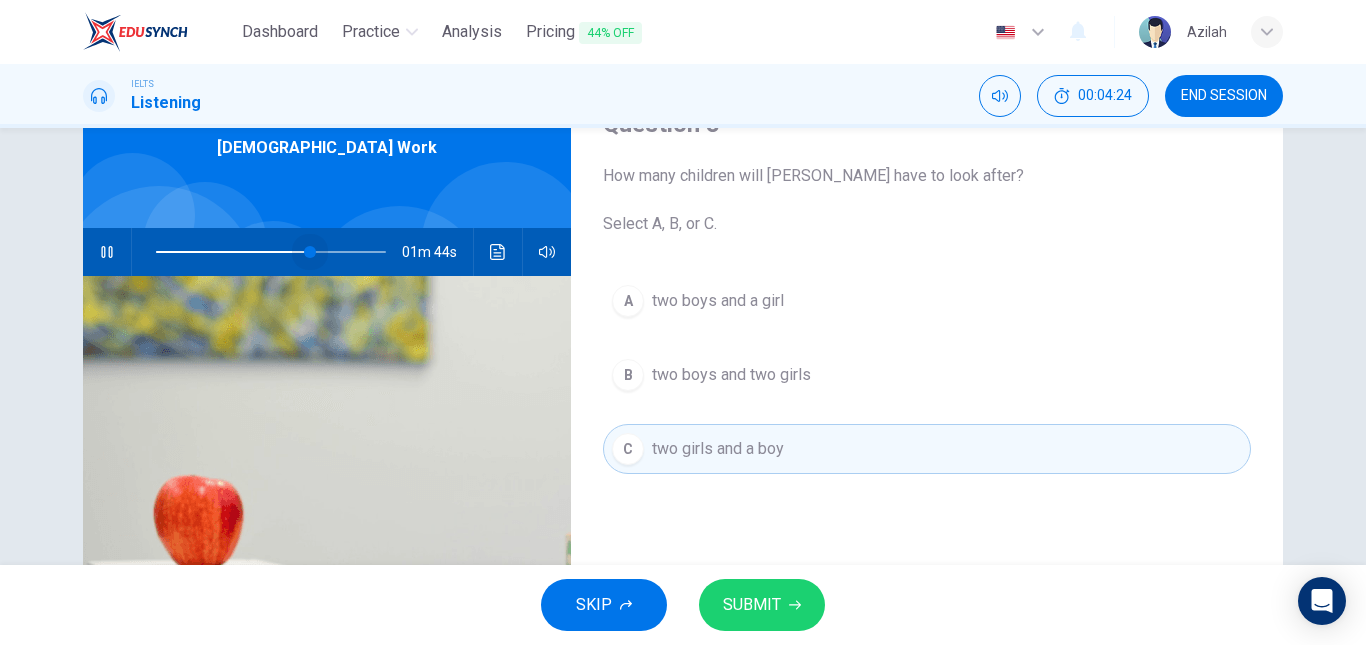 click at bounding box center [310, 252] 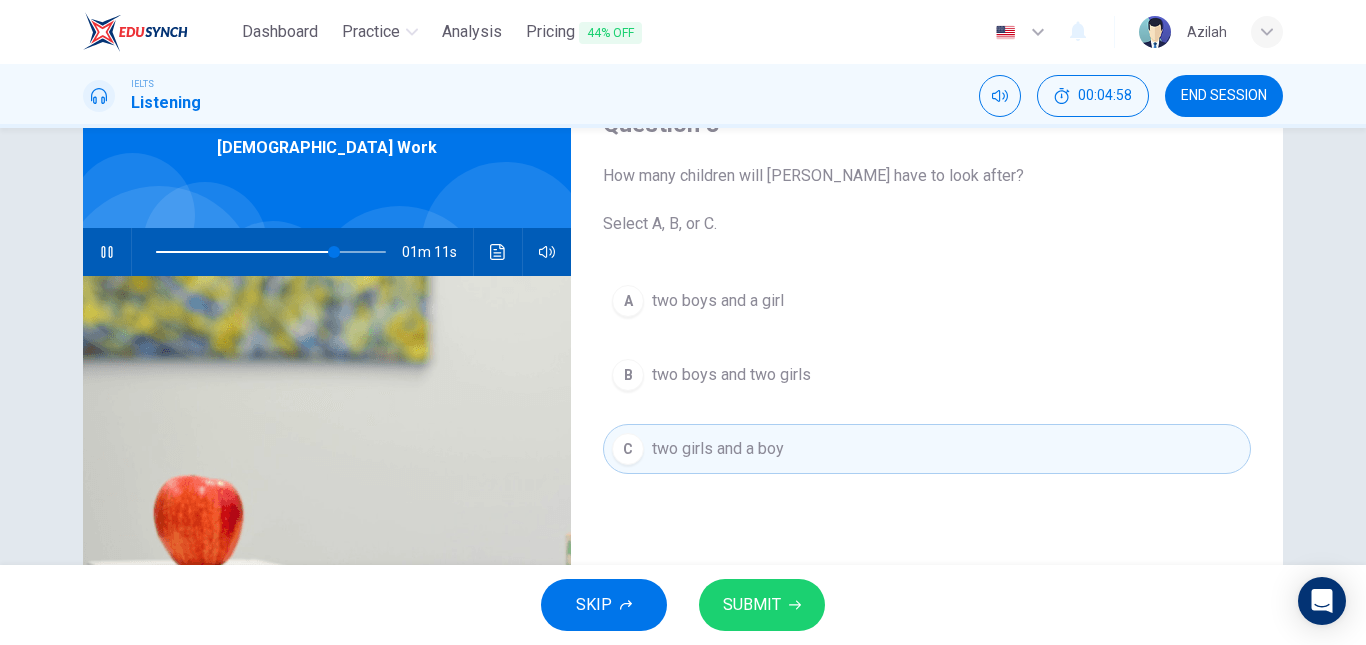 click on "SUBMIT" at bounding box center (752, 605) 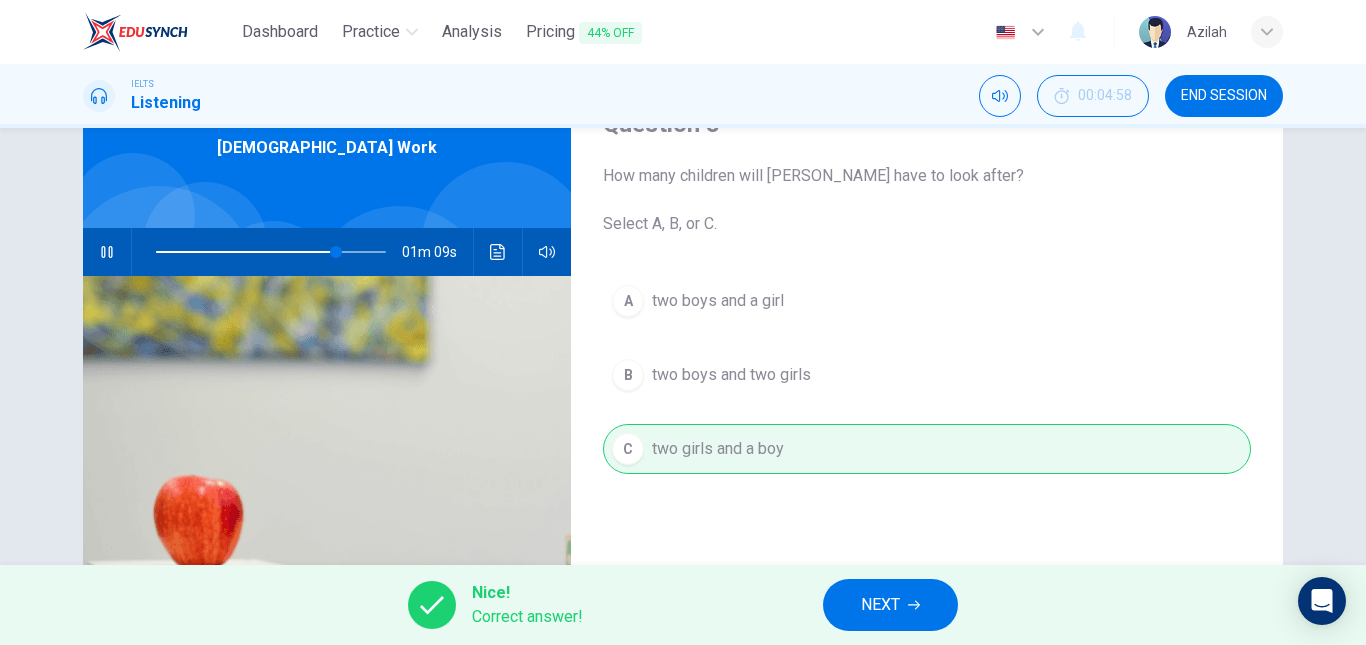 type on "78" 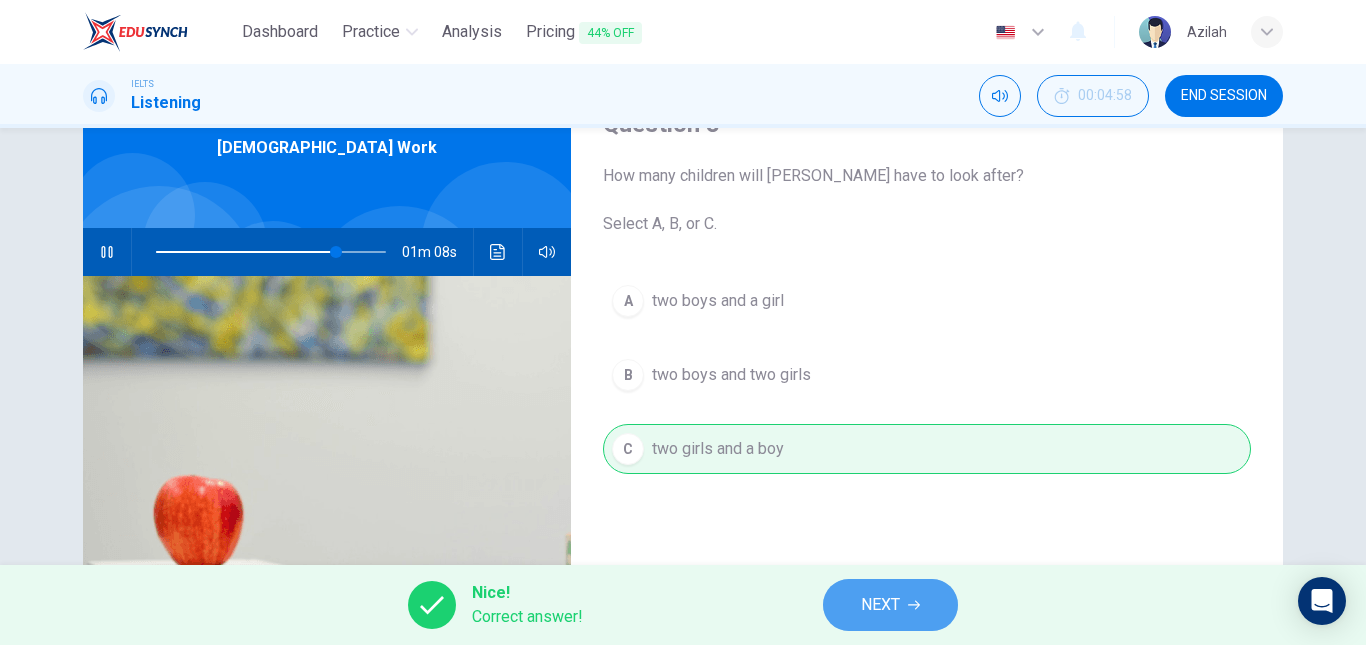 click on "NEXT" at bounding box center [890, 605] 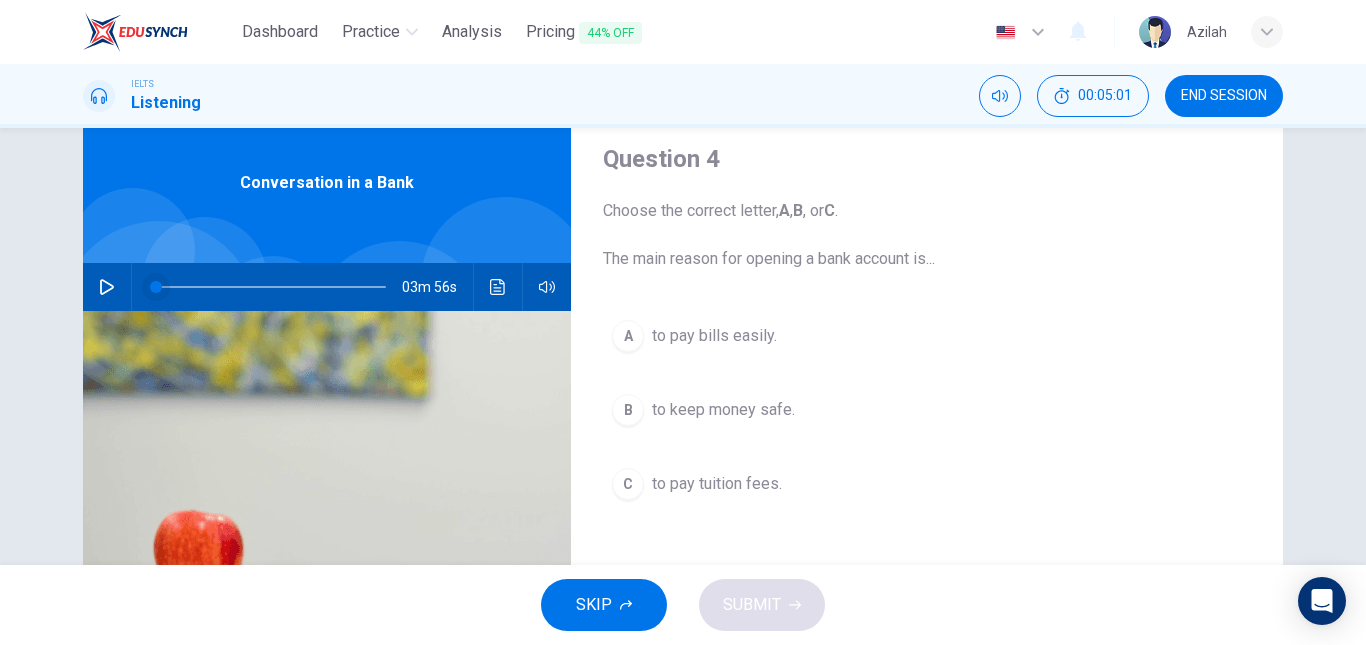 scroll, scrollTop: 100, scrollLeft: 0, axis: vertical 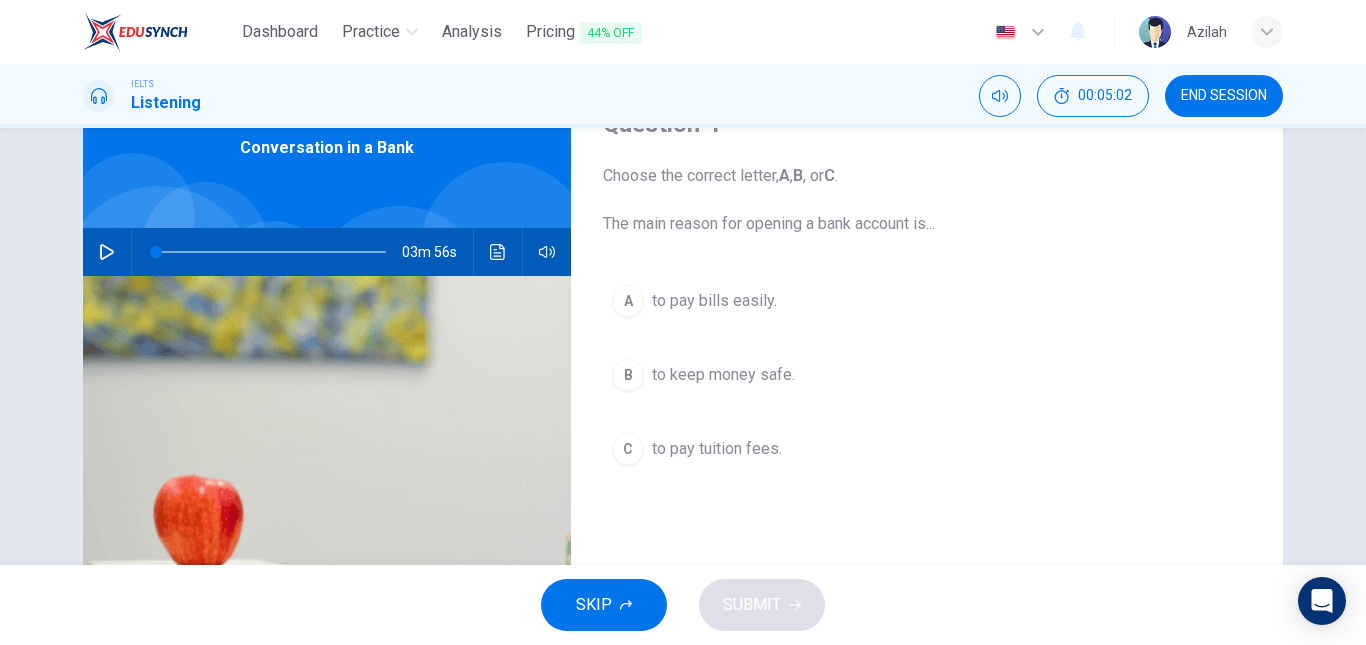 click on "Question 4 Choose the correct letter,  A ,  B , or  C . The main reason for opening a bank account is... A to pay bills easily. B to keep money safe. C to pay tuition fees. Conversation in a Bank 03m 56s" at bounding box center [683, 415] 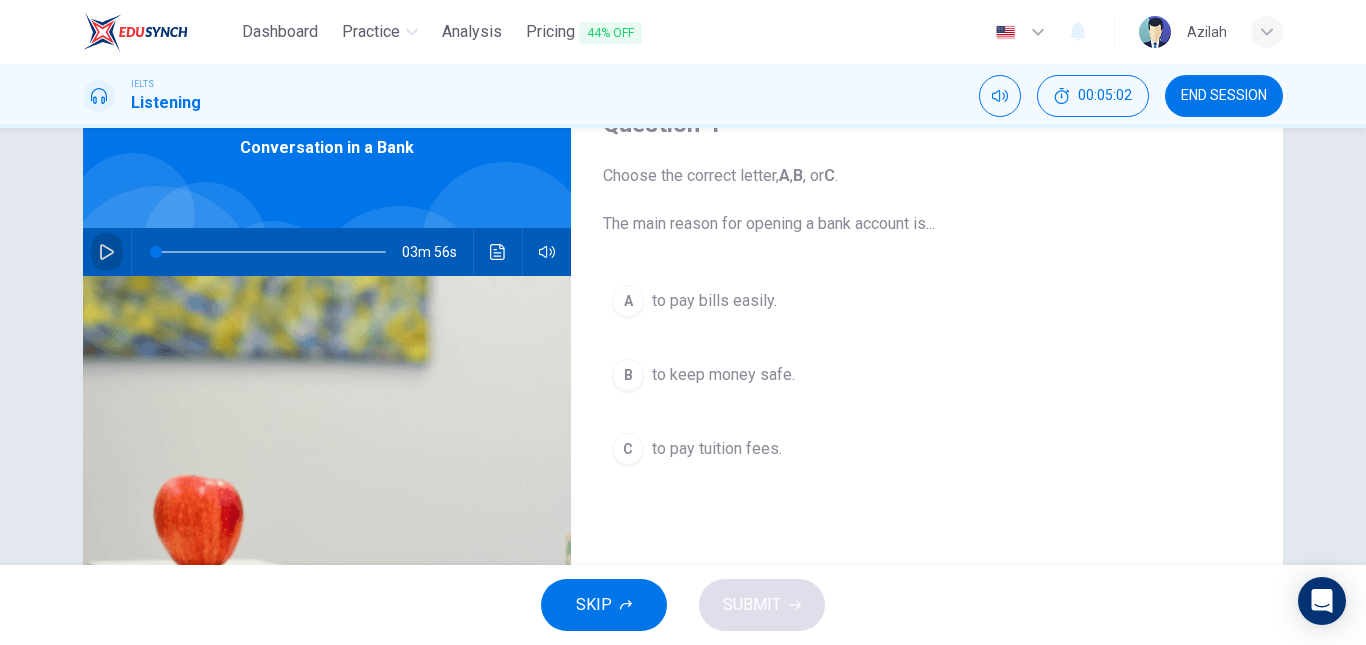click at bounding box center [107, 252] 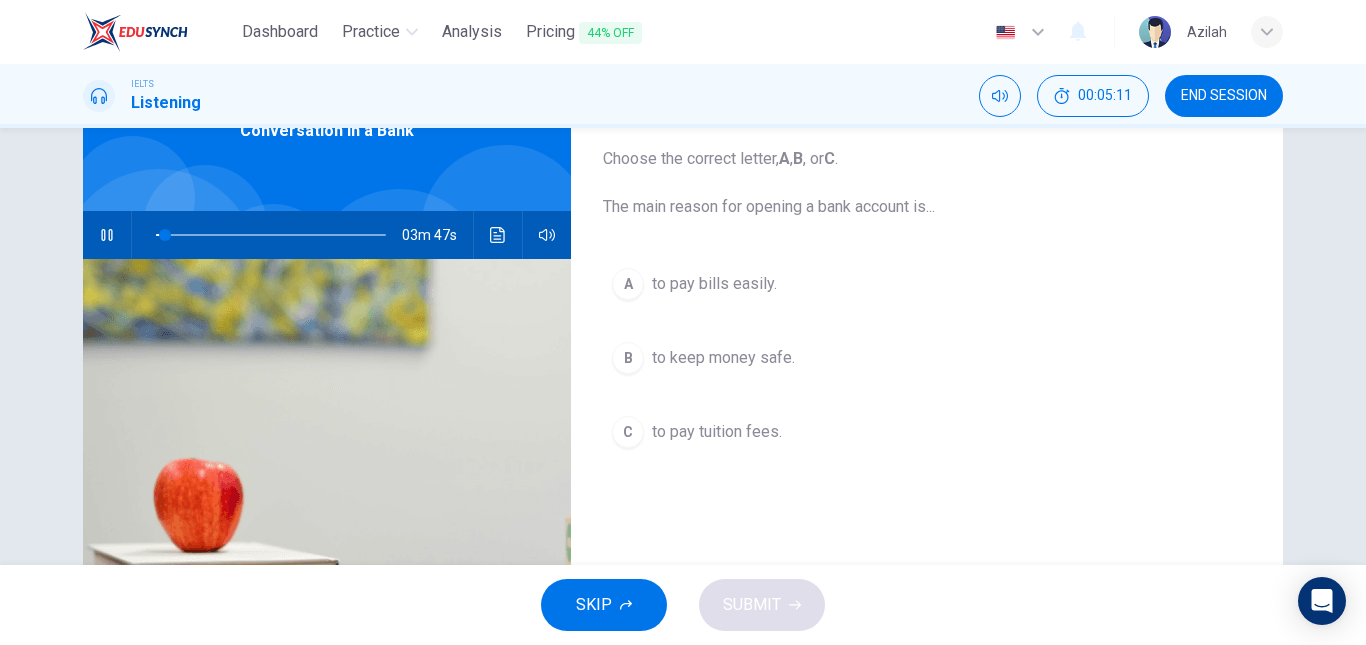 scroll, scrollTop: 100, scrollLeft: 0, axis: vertical 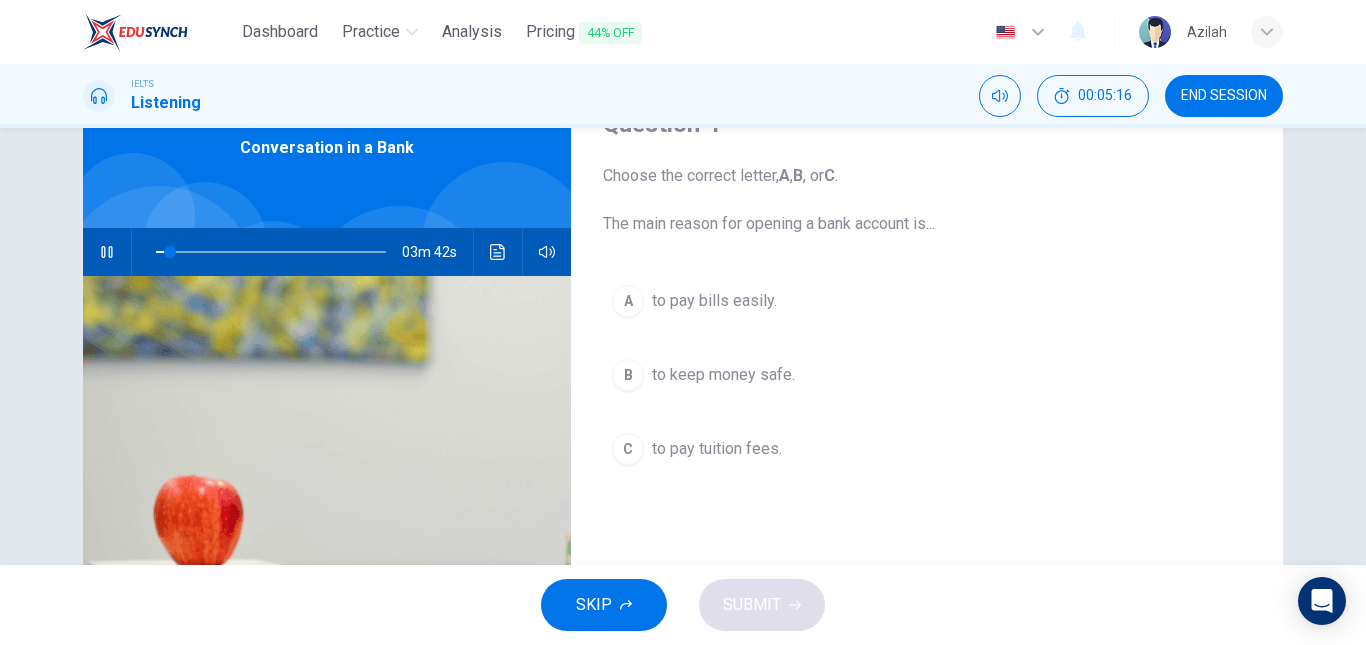 click on "A to pay bills easily." at bounding box center (927, 301) 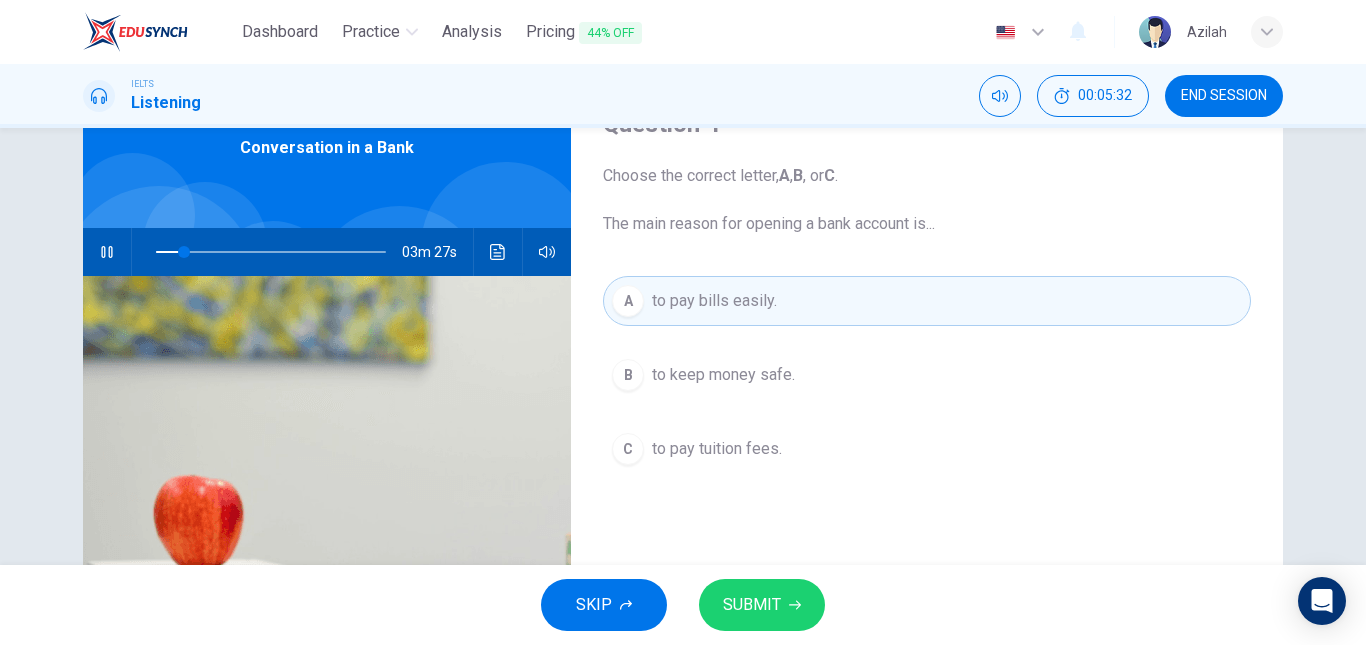 drag, startPoint x: 735, startPoint y: 603, endPoint x: 743, endPoint y: 579, distance: 25.298222 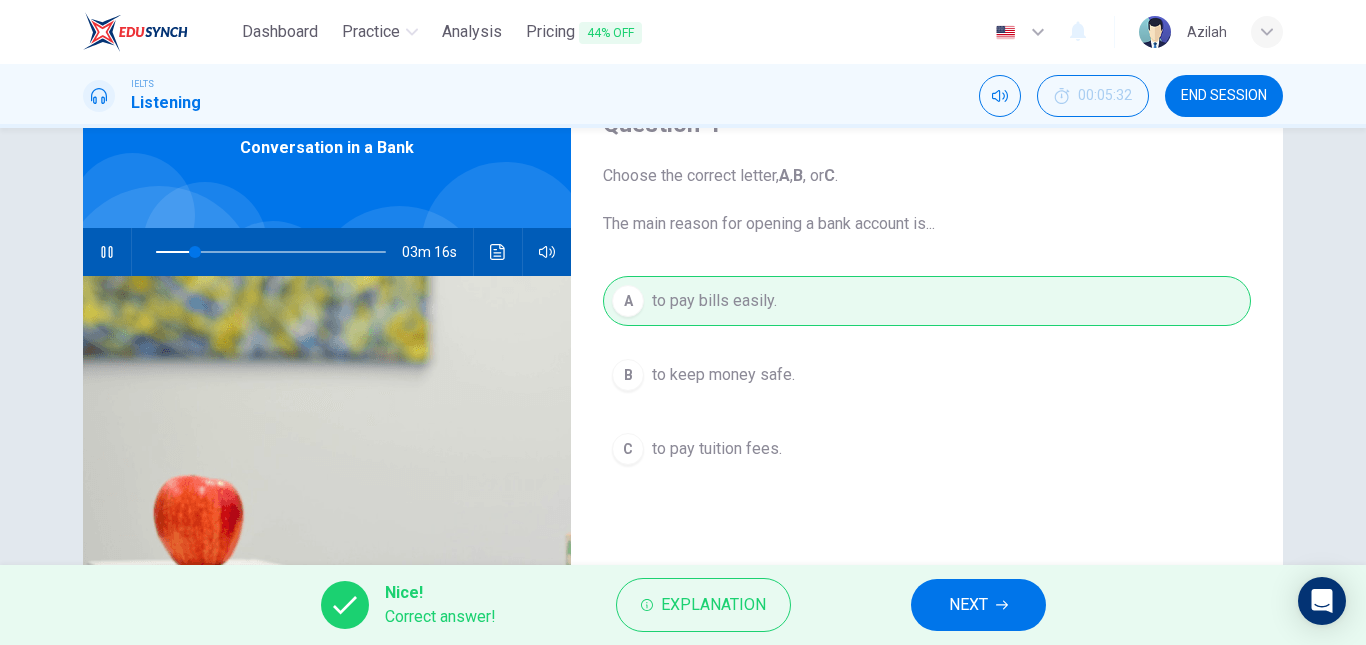 click on "NEXT" at bounding box center [968, 605] 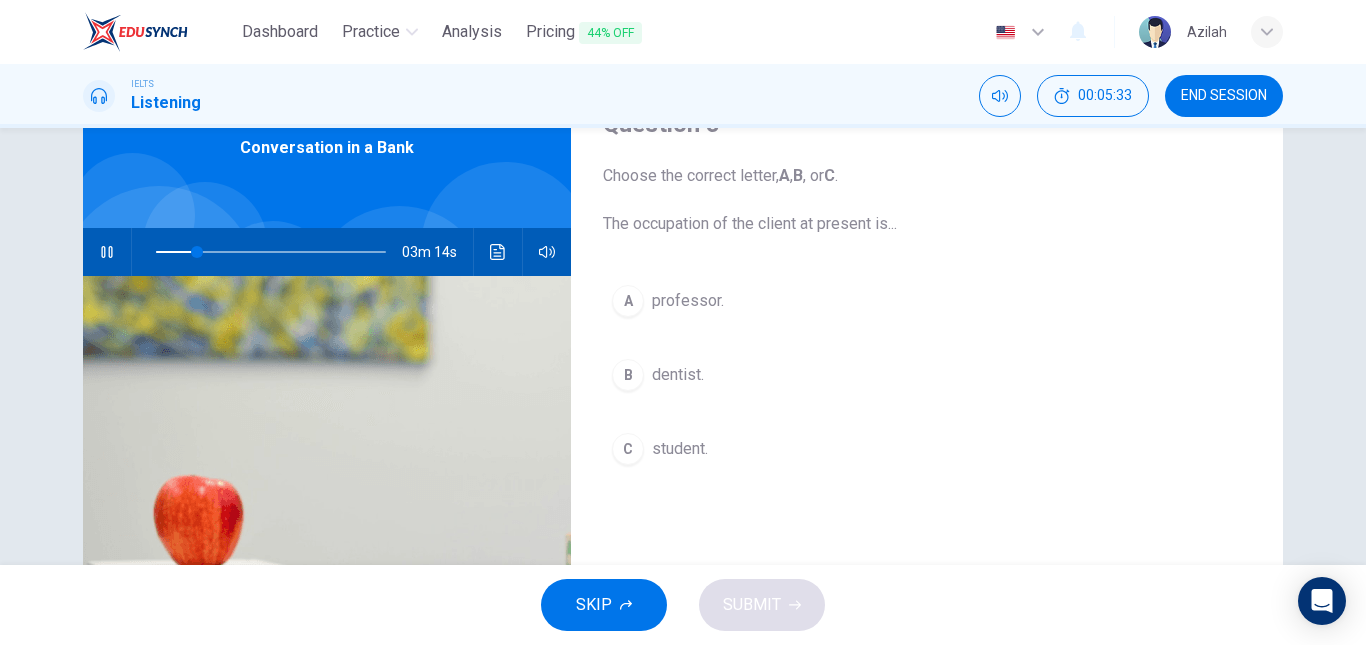 click on "C student." at bounding box center [927, 449] 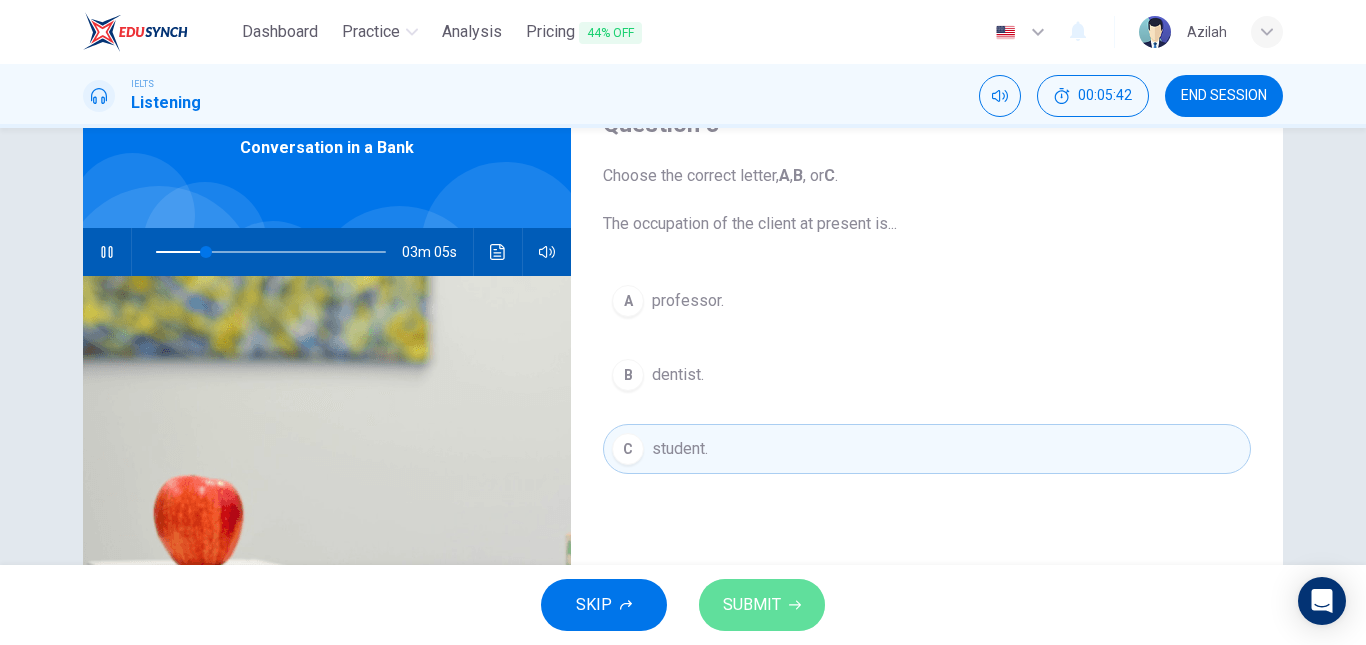 click on "SUBMIT" at bounding box center [762, 605] 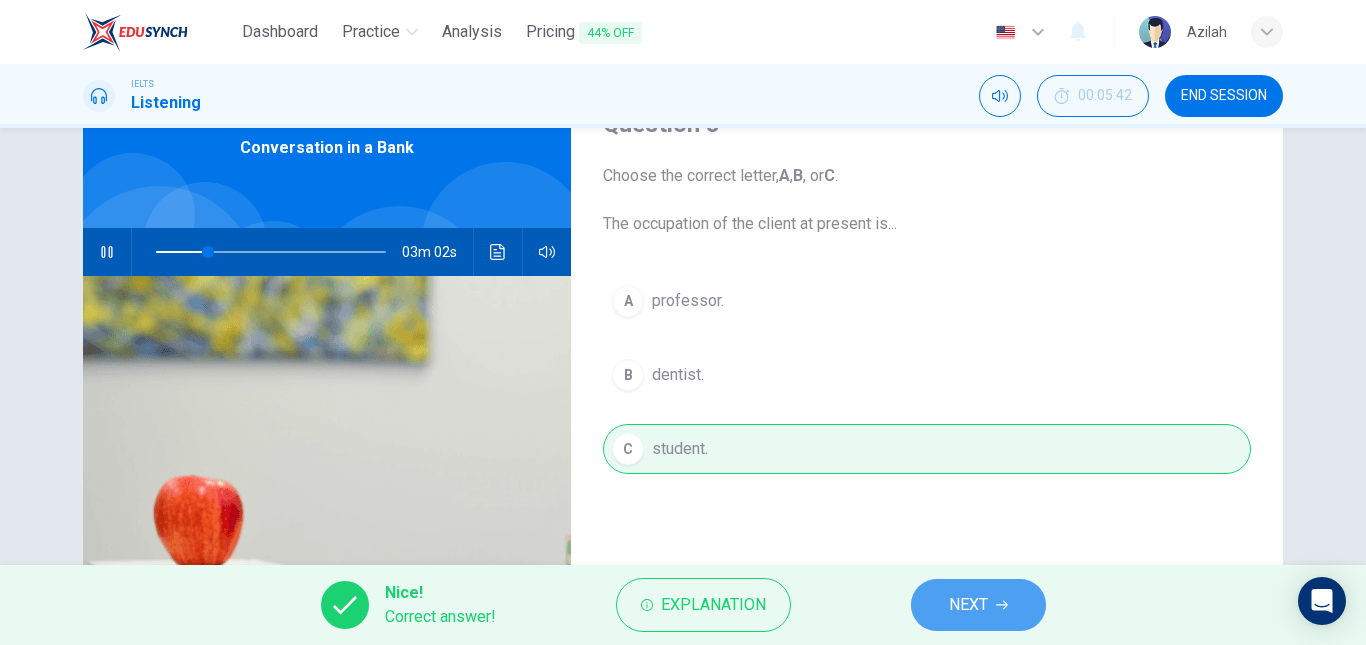 click on "NEXT" at bounding box center [968, 605] 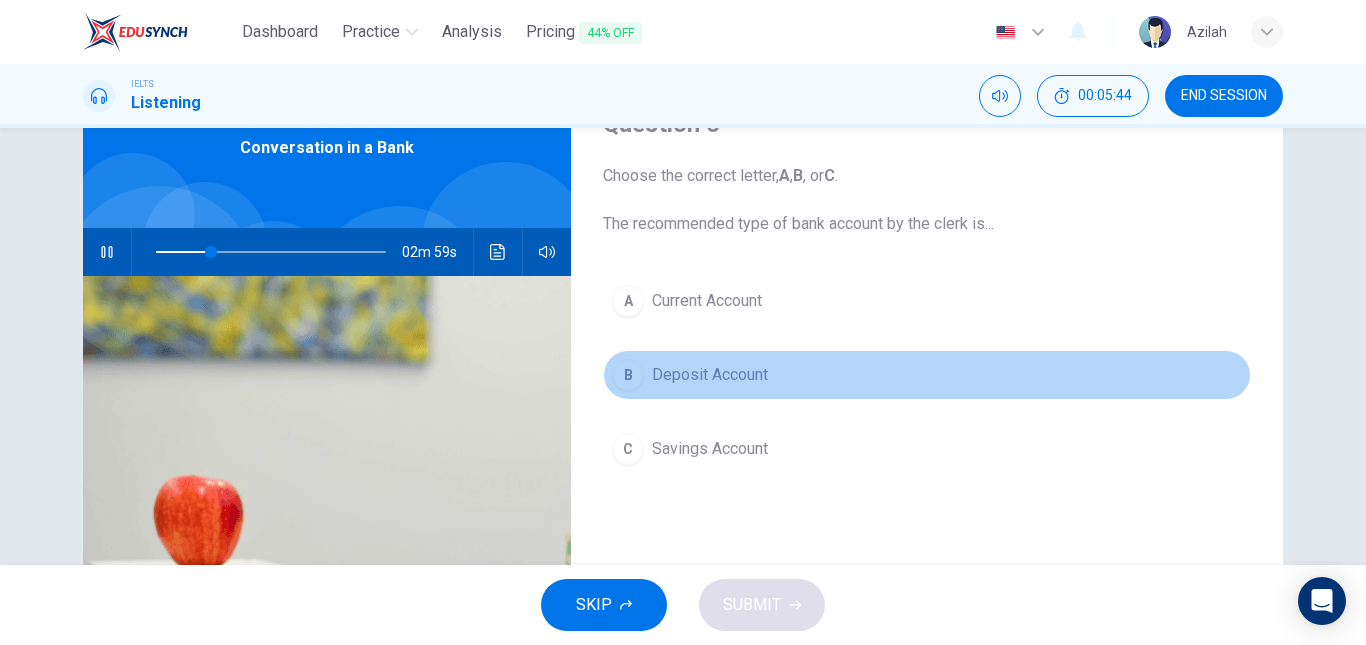 click on "B Deposit Account" at bounding box center (927, 375) 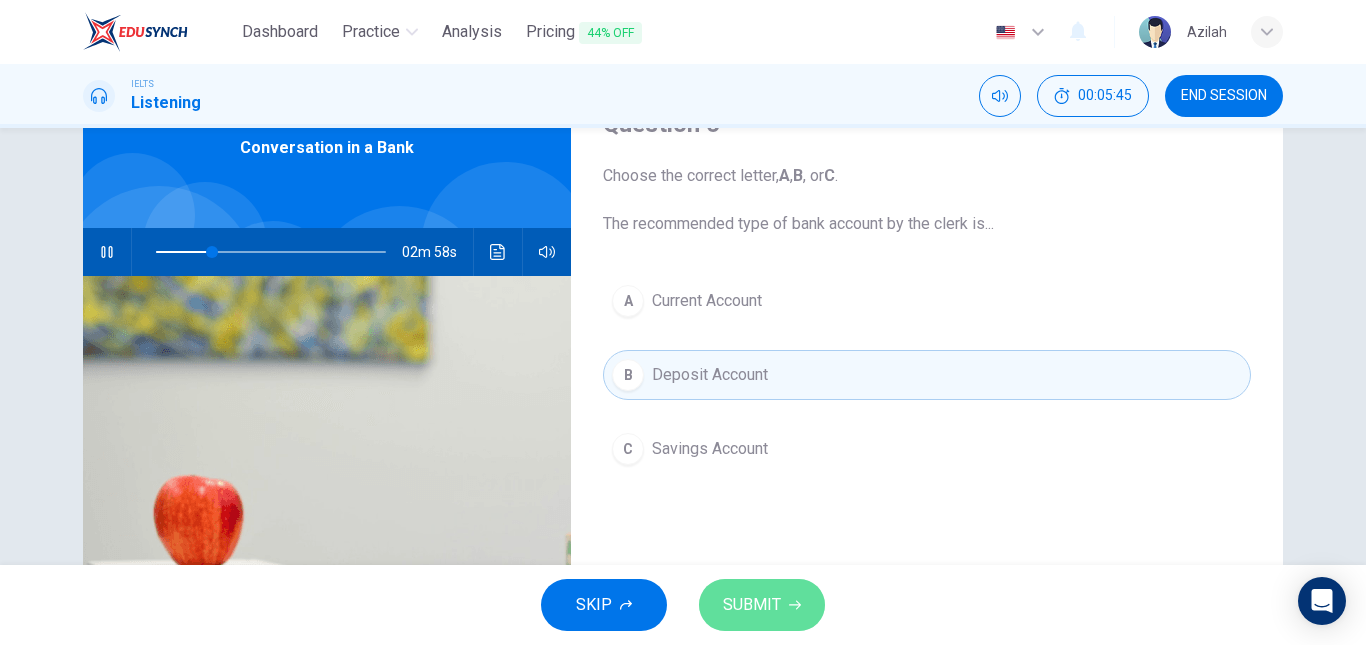 click on "SUBMIT" at bounding box center [762, 605] 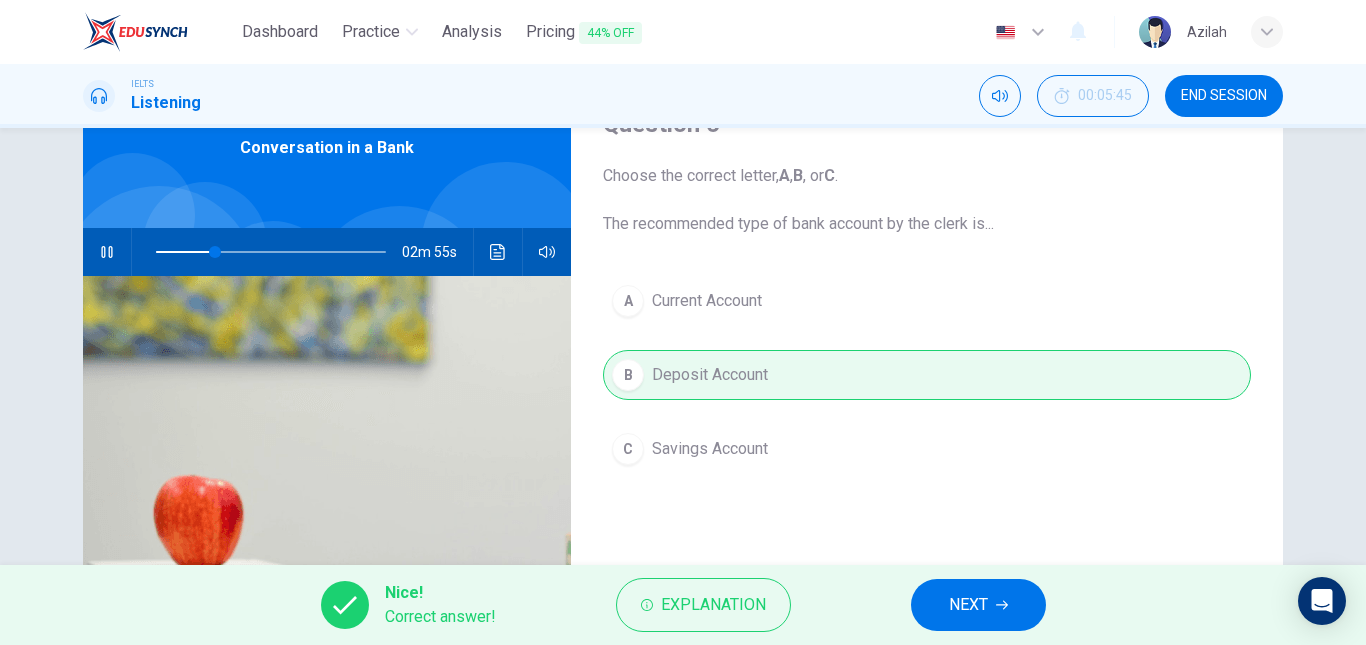 click on "NEXT" at bounding box center [968, 605] 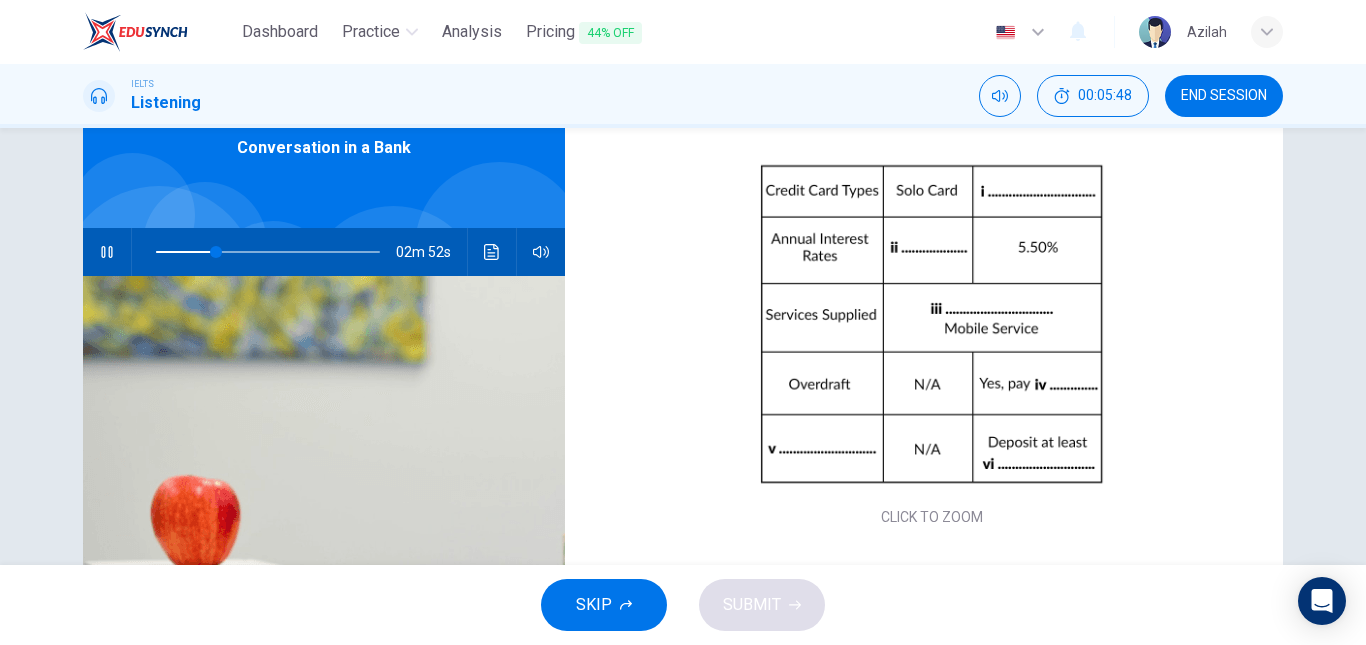 scroll, scrollTop: 86, scrollLeft: 0, axis: vertical 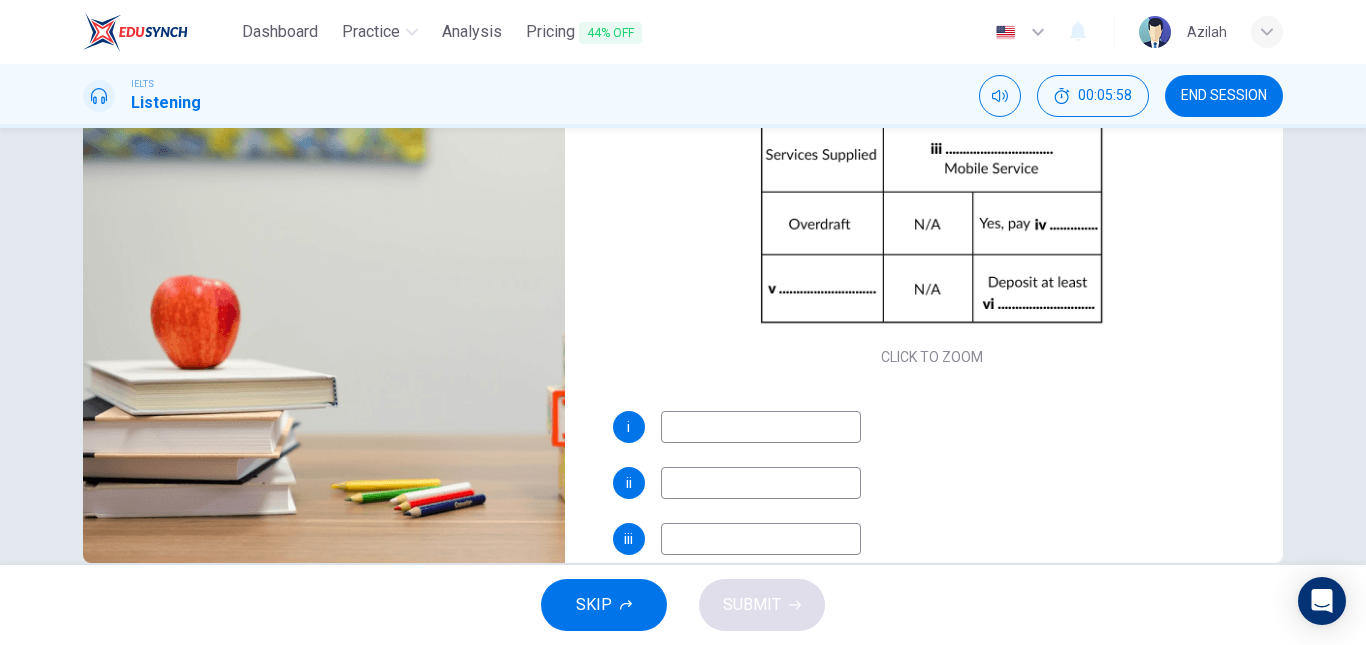 click at bounding box center (761, 427) 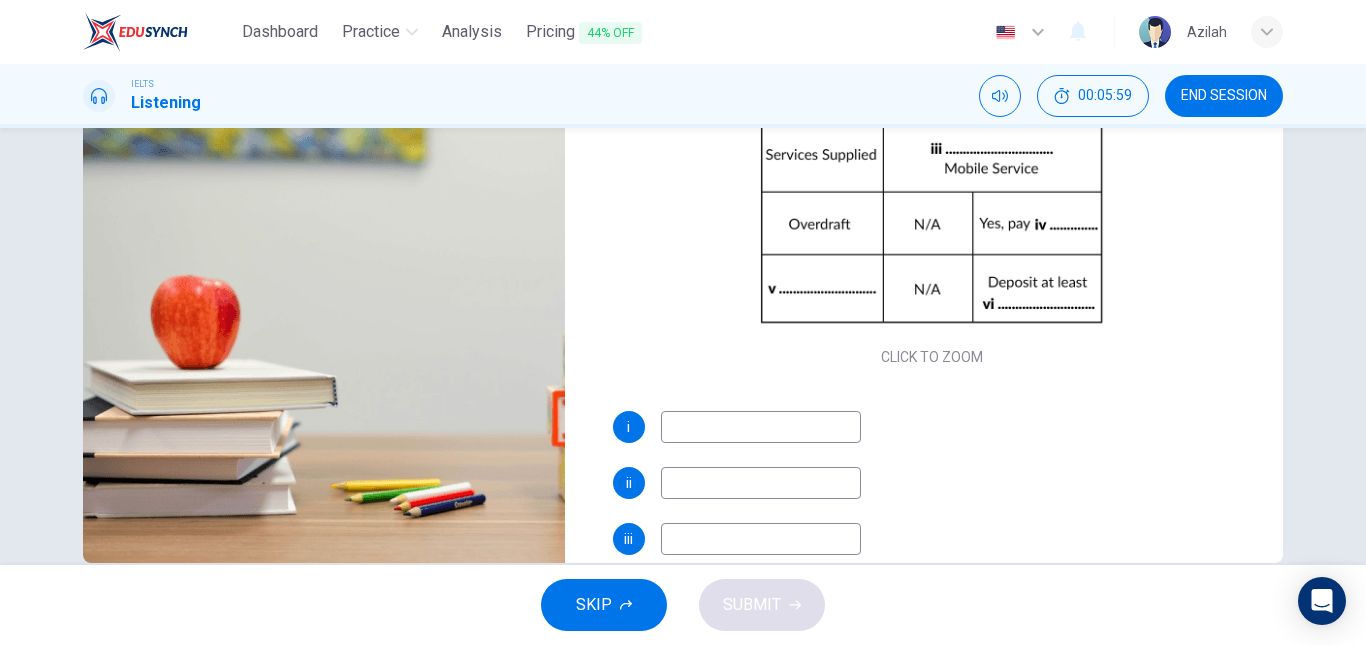 scroll, scrollTop: 0, scrollLeft: 0, axis: both 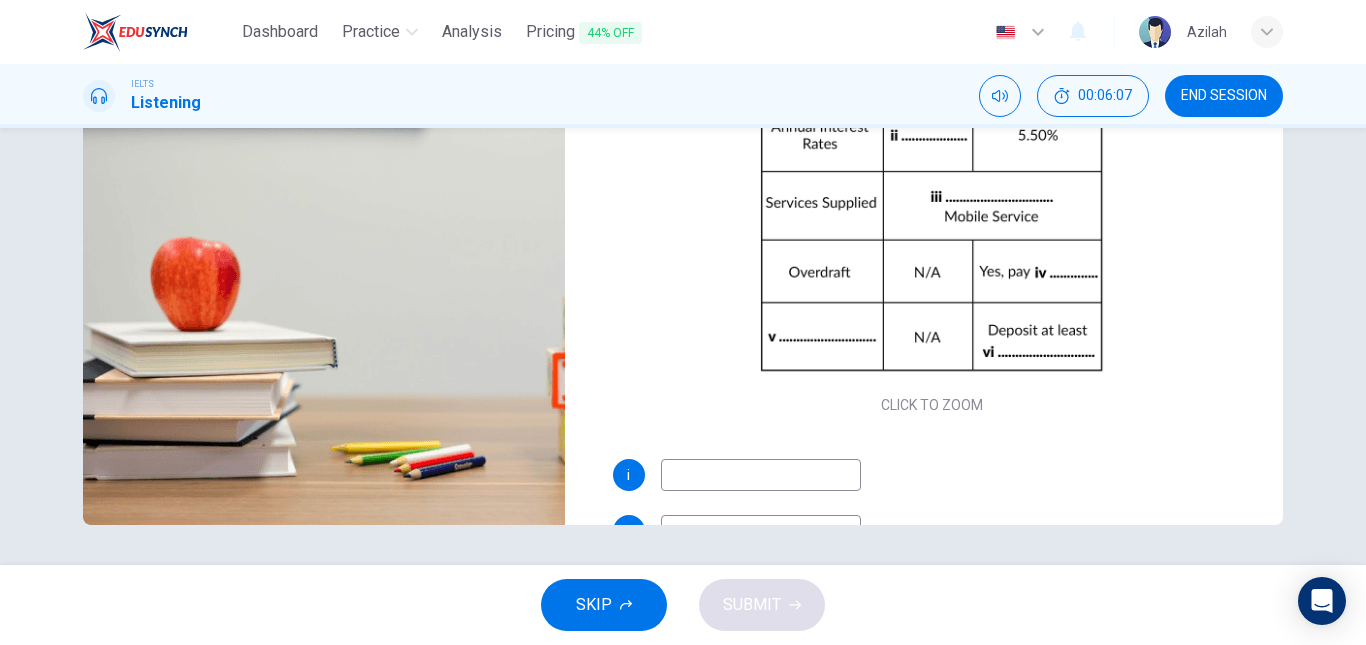 type on "35" 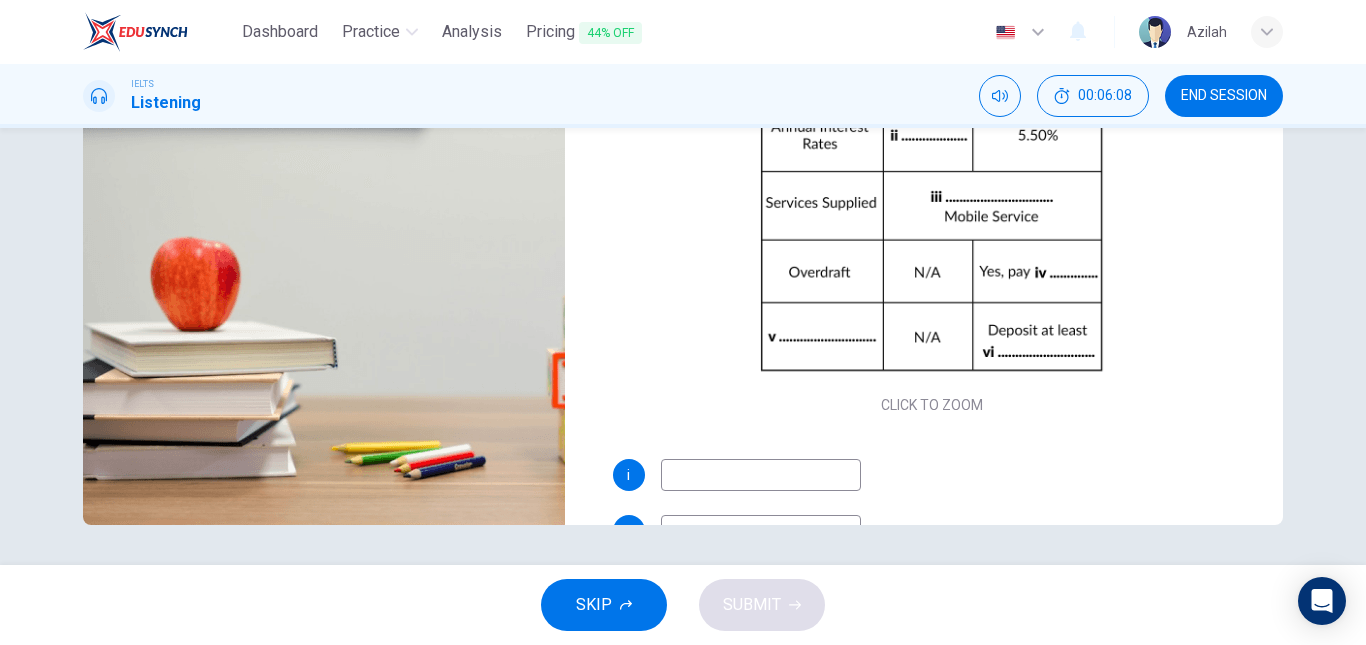 type on "M" 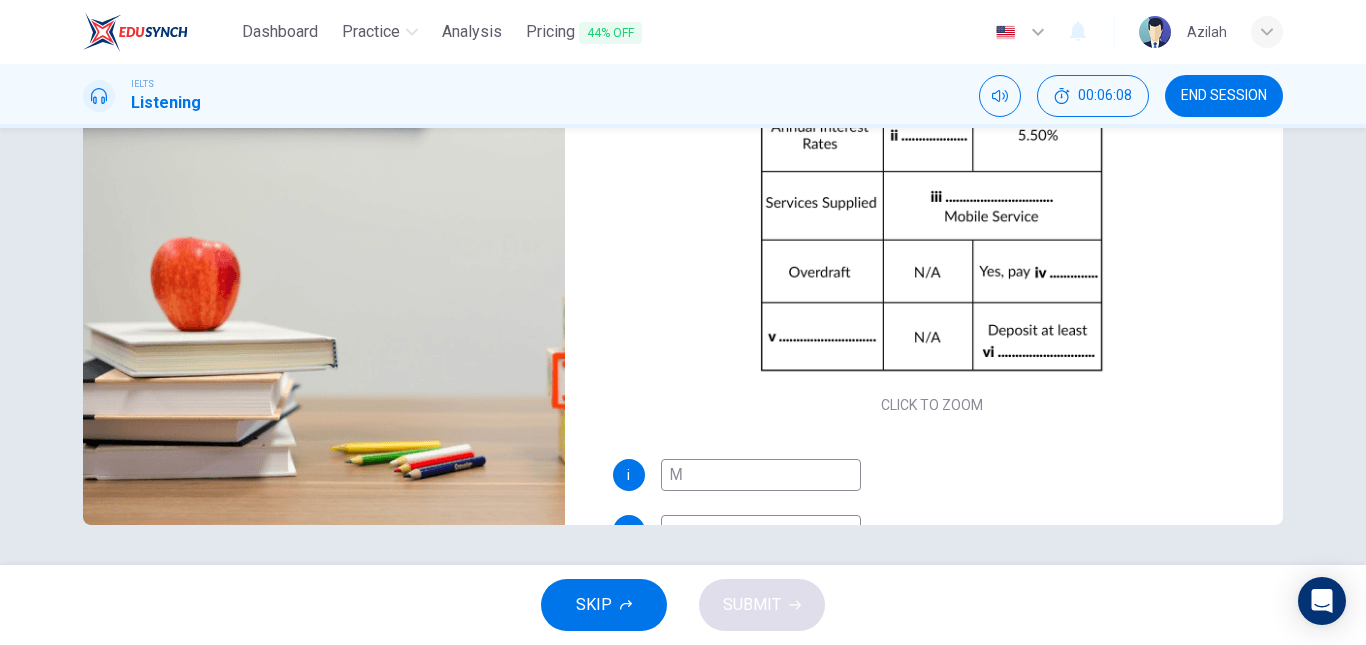 type on "36" 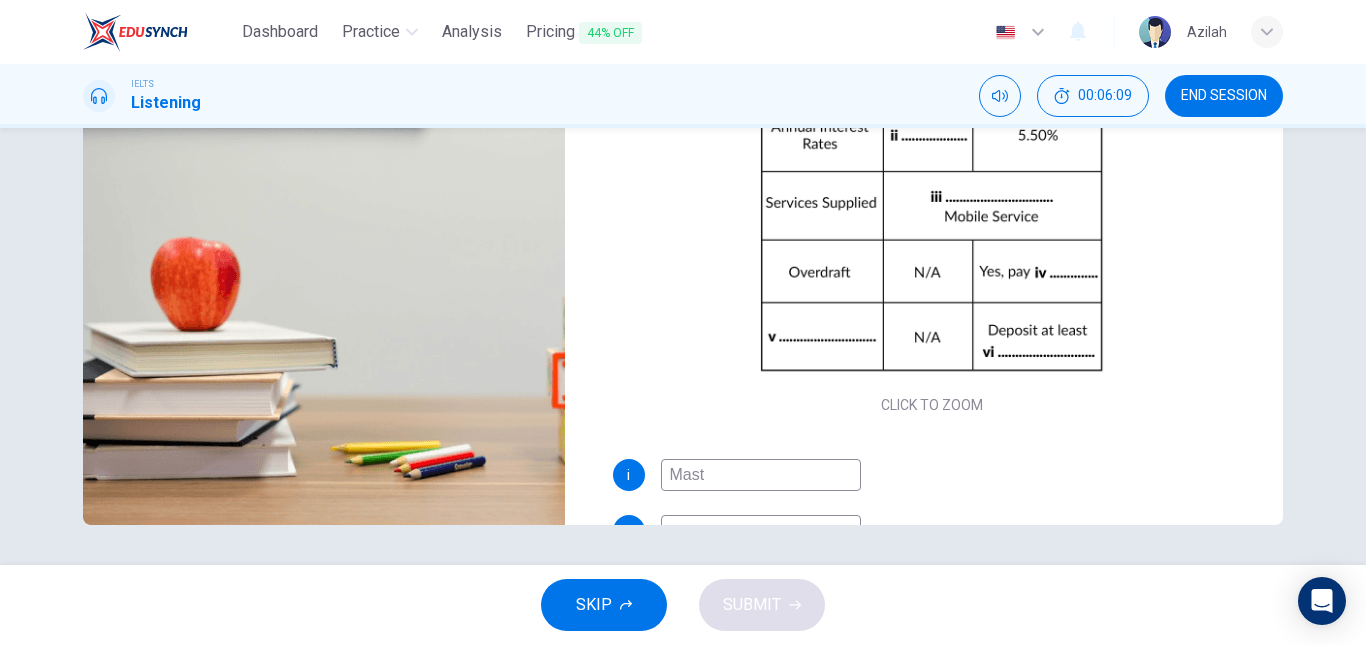 type on "Maste" 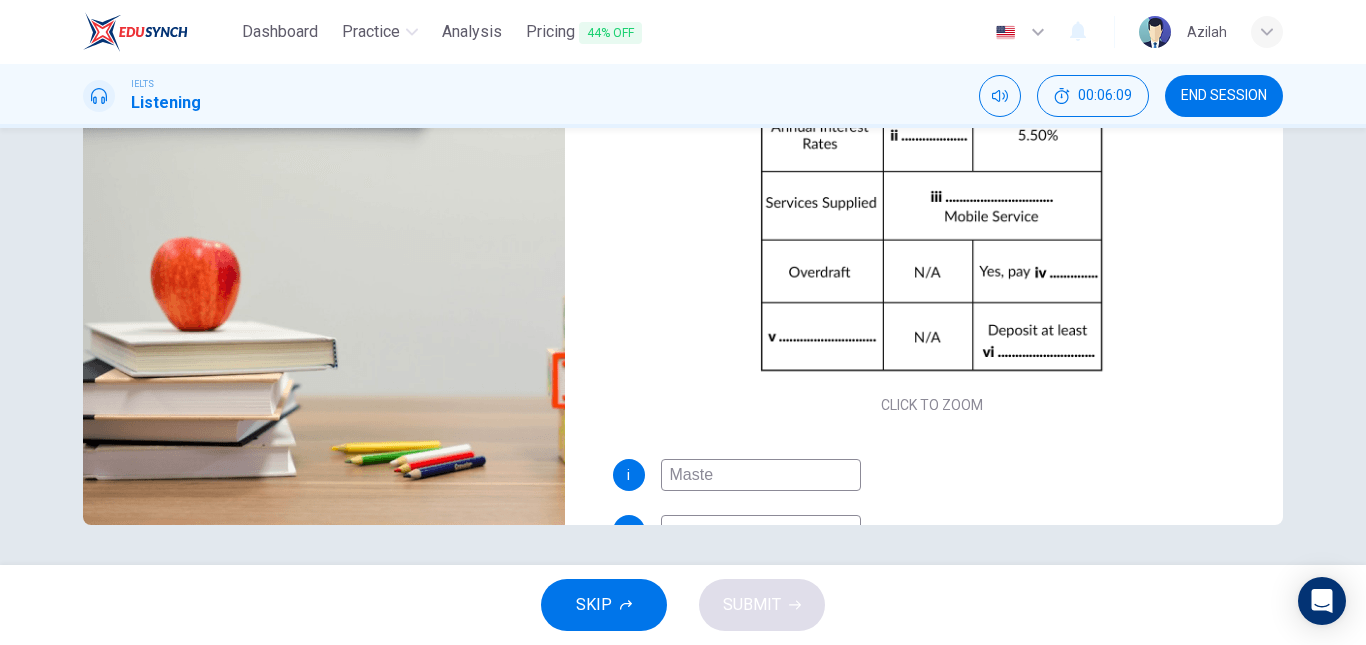 type on "36" 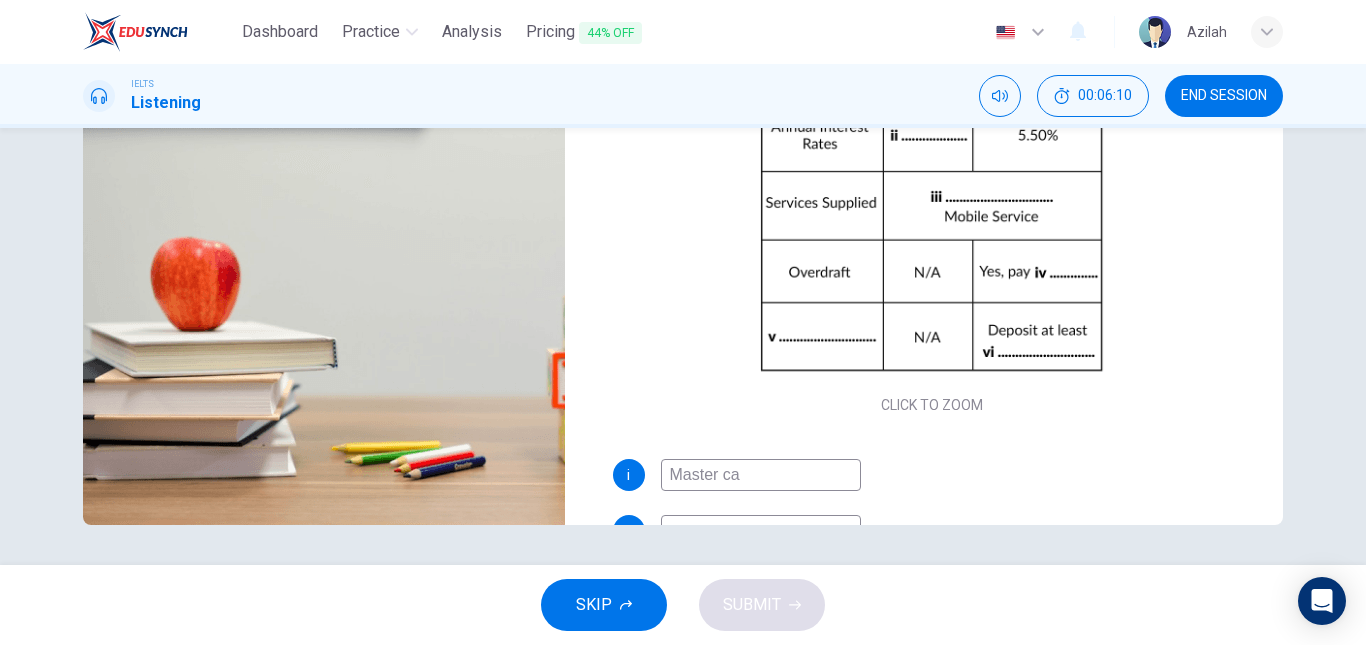 type on "Master car" 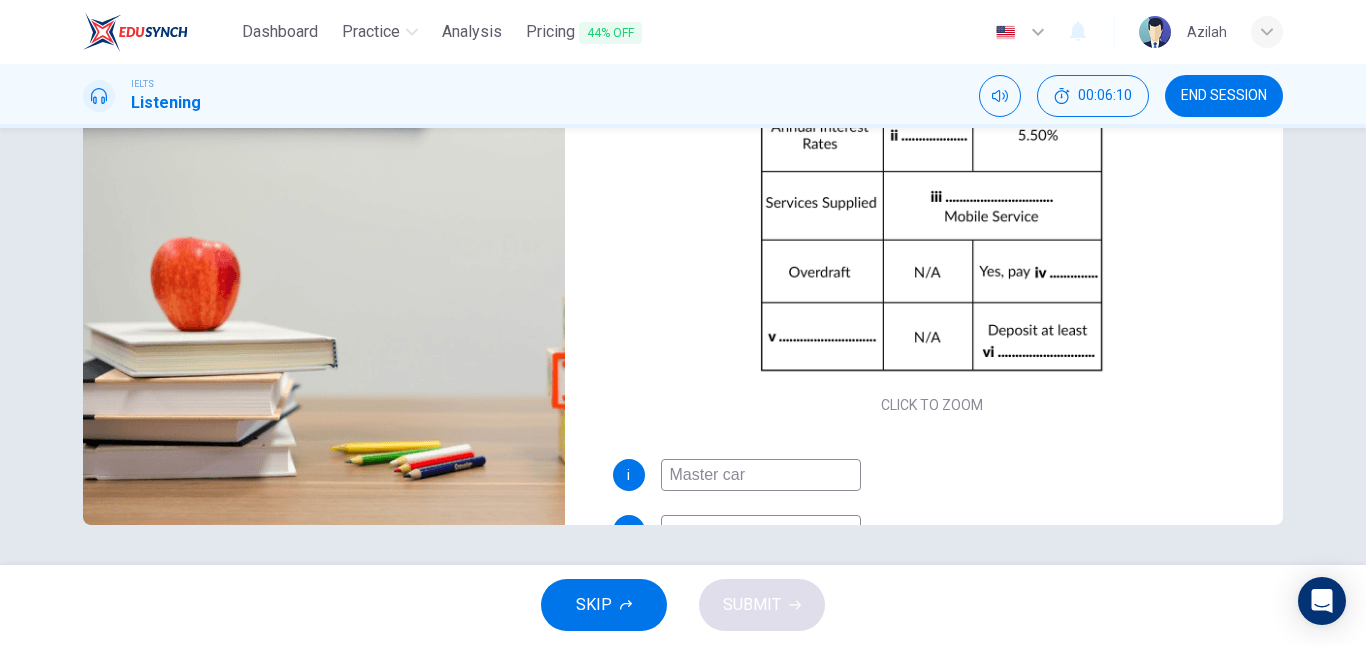 type on "37" 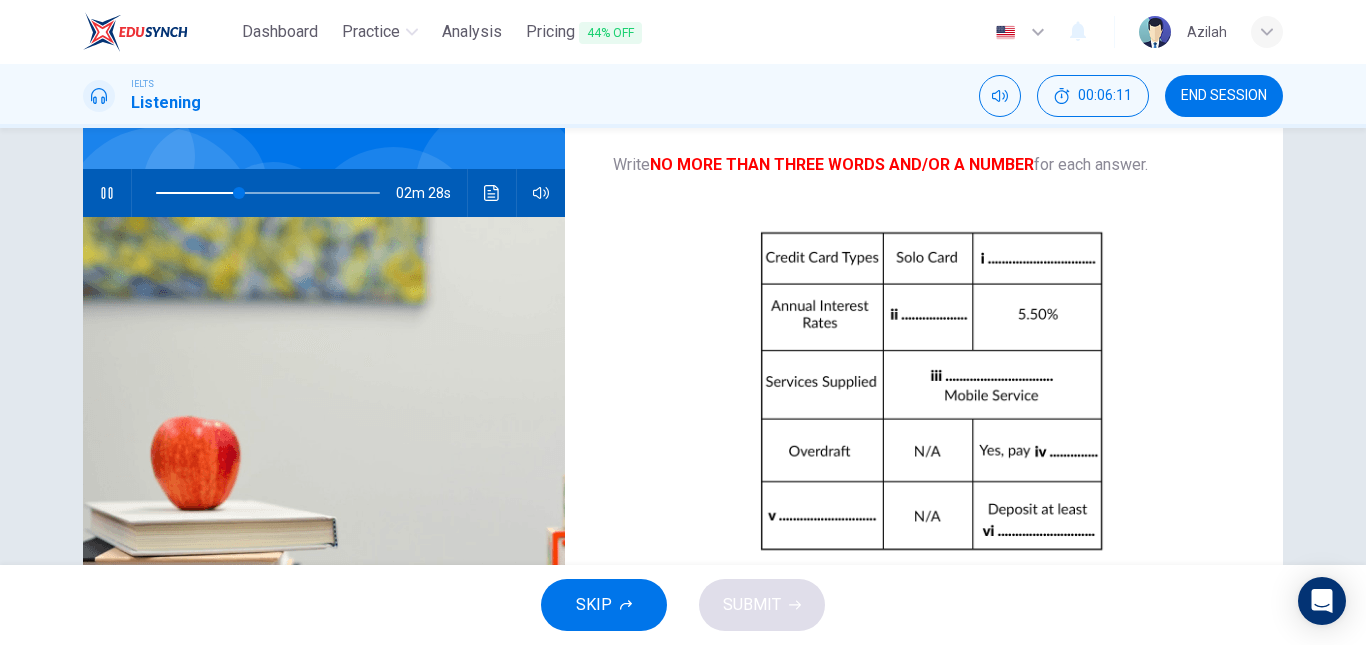 scroll, scrollTop: 138, scrollLeft: 0, axis: vertical 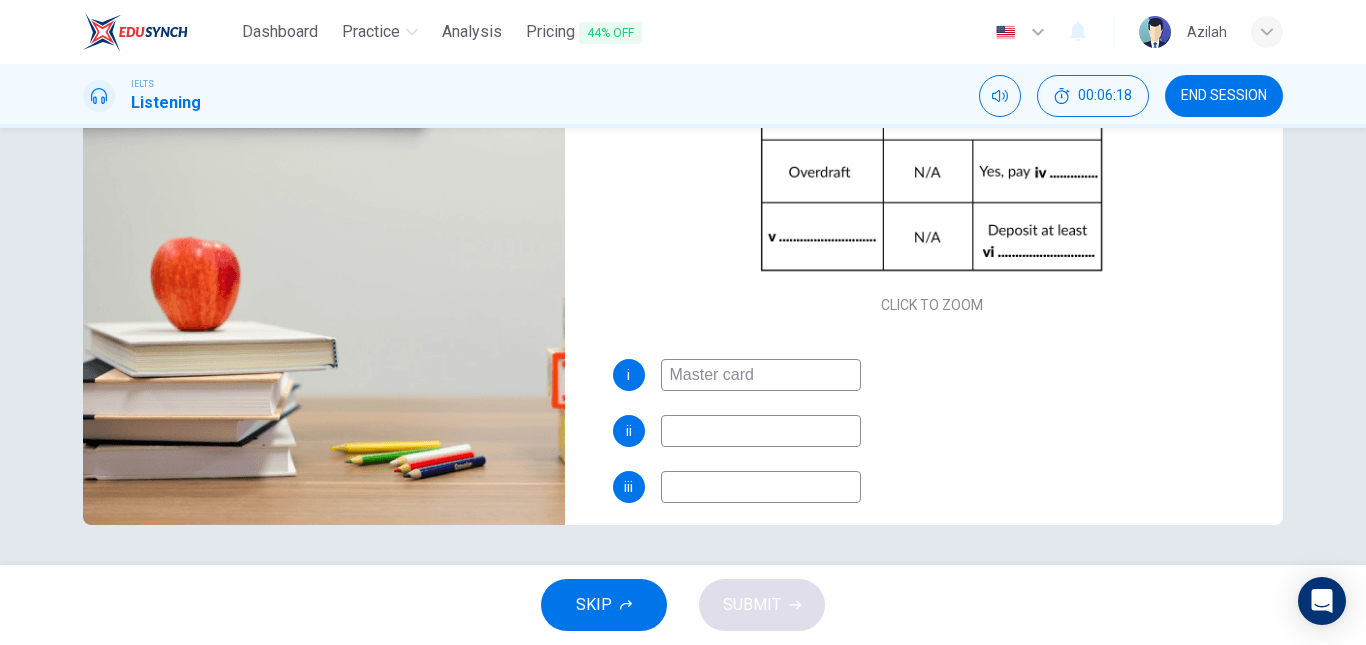 type on "40" 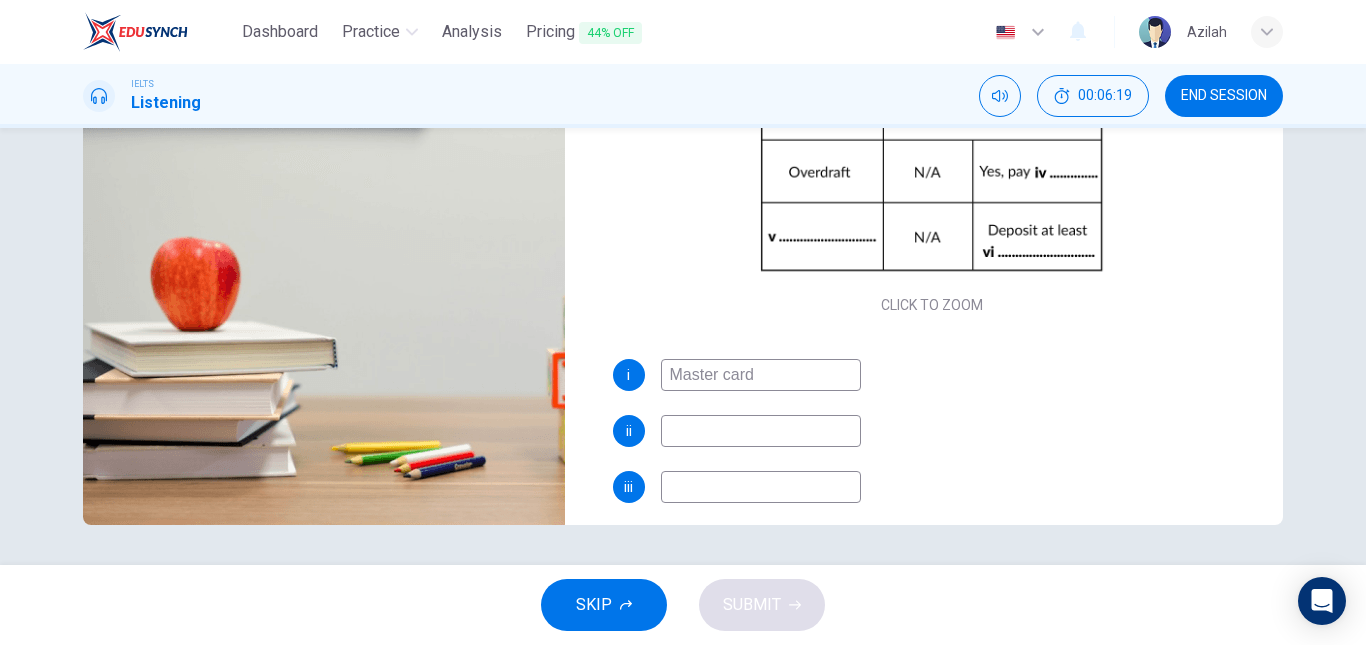 click at bounding box center (761, 431) 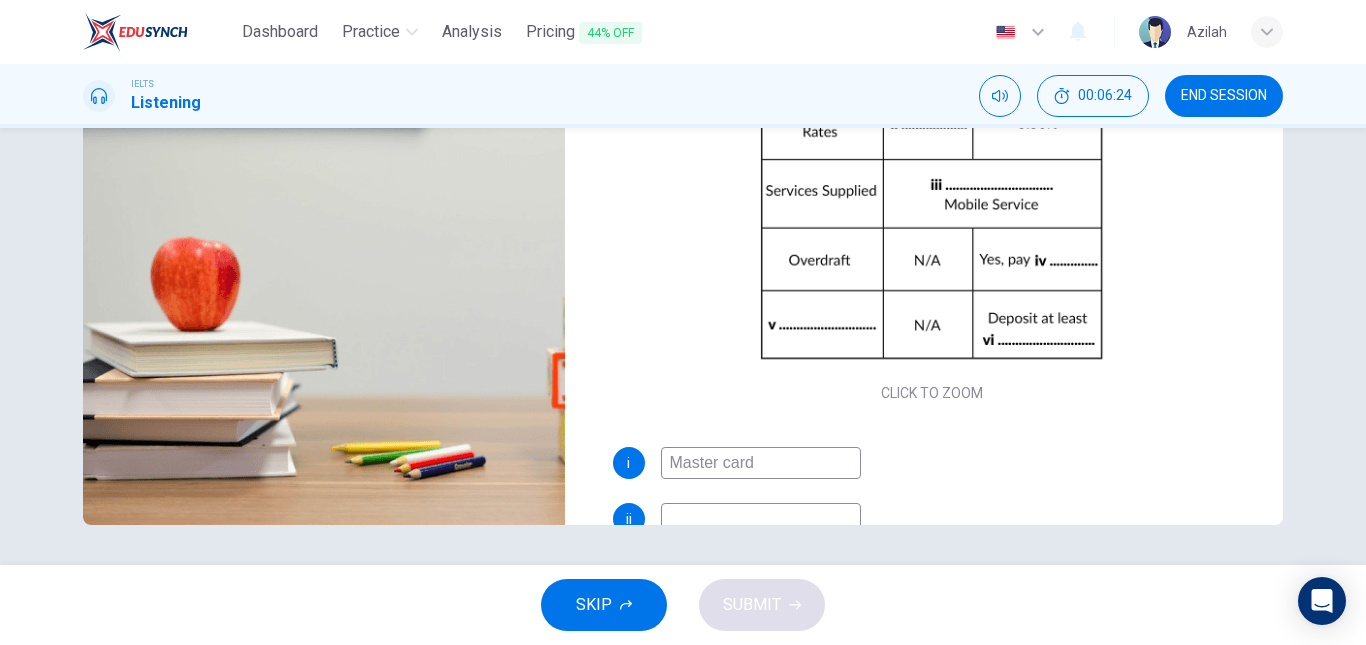 scroll, scrollTop: 0, scrollLeft: 0, axis: both 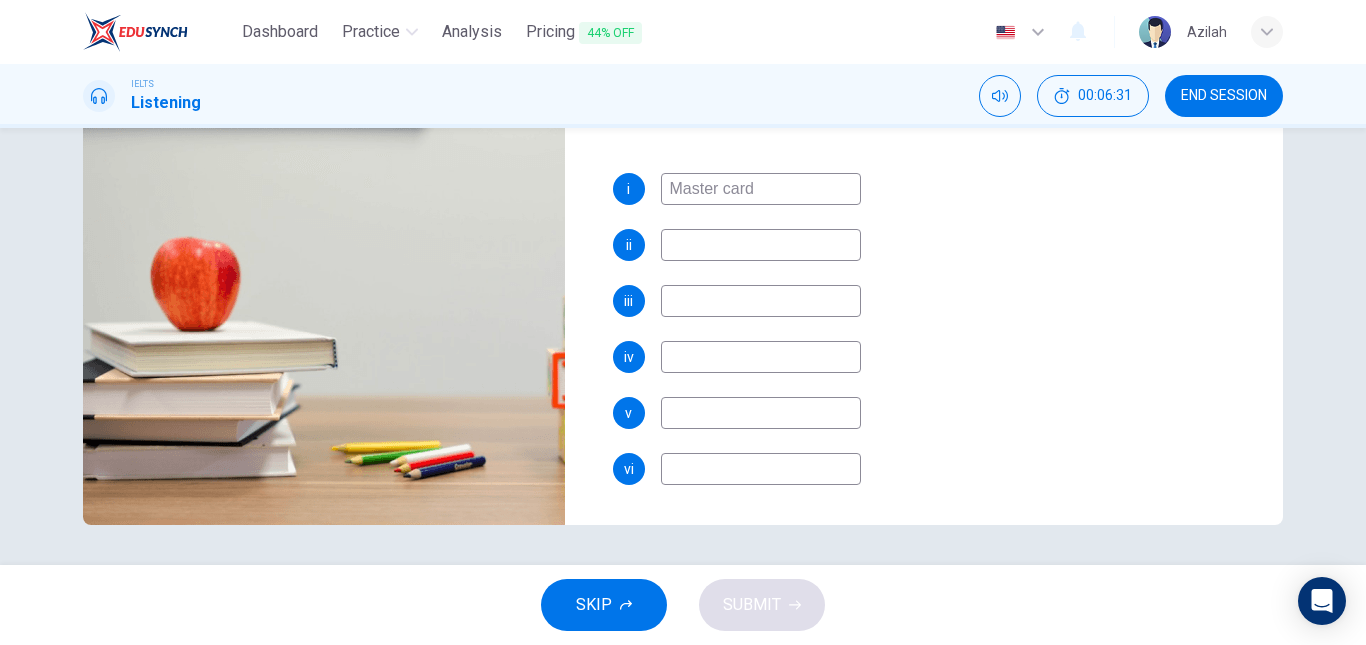click at bounding box center [761, 245] 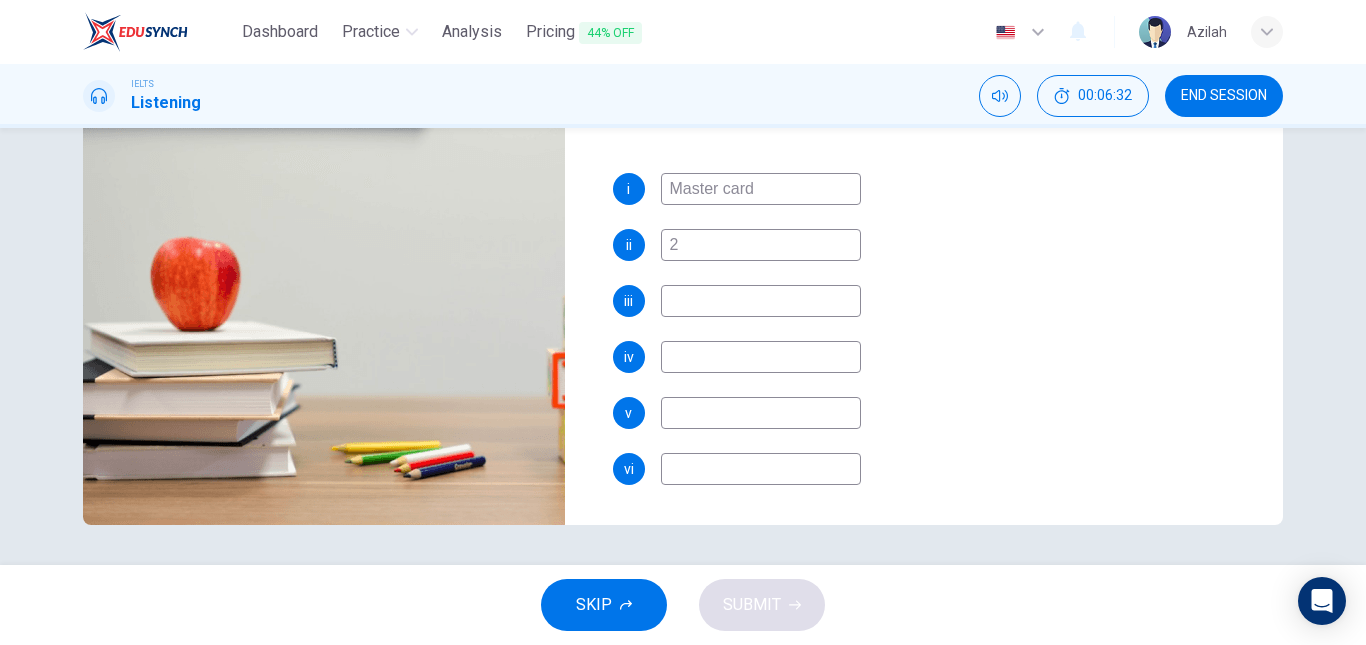 type on "2." 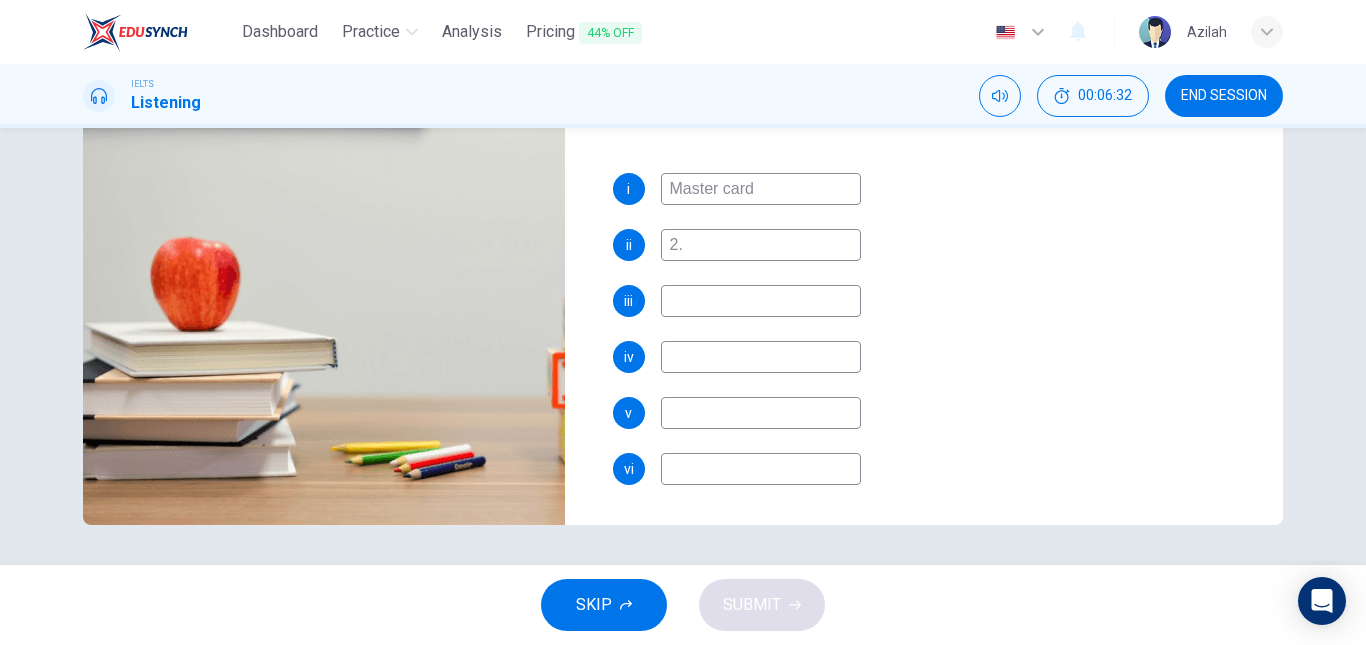 type on "46" 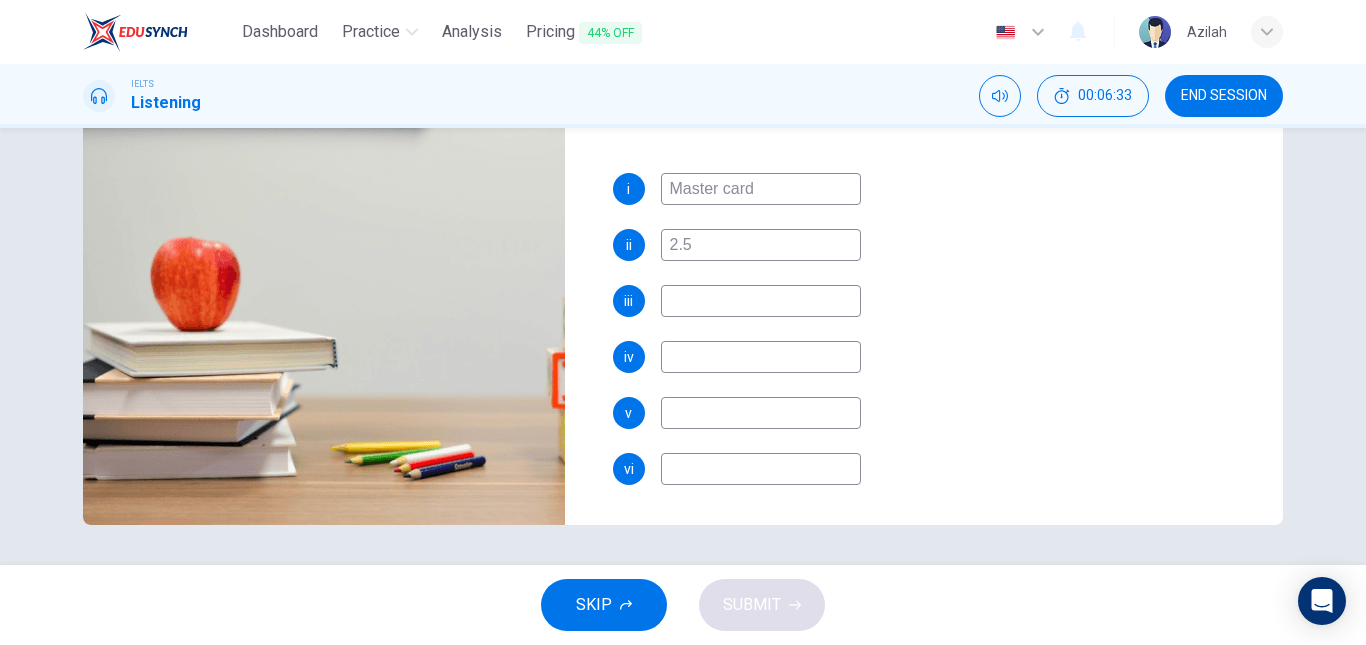type on "46" 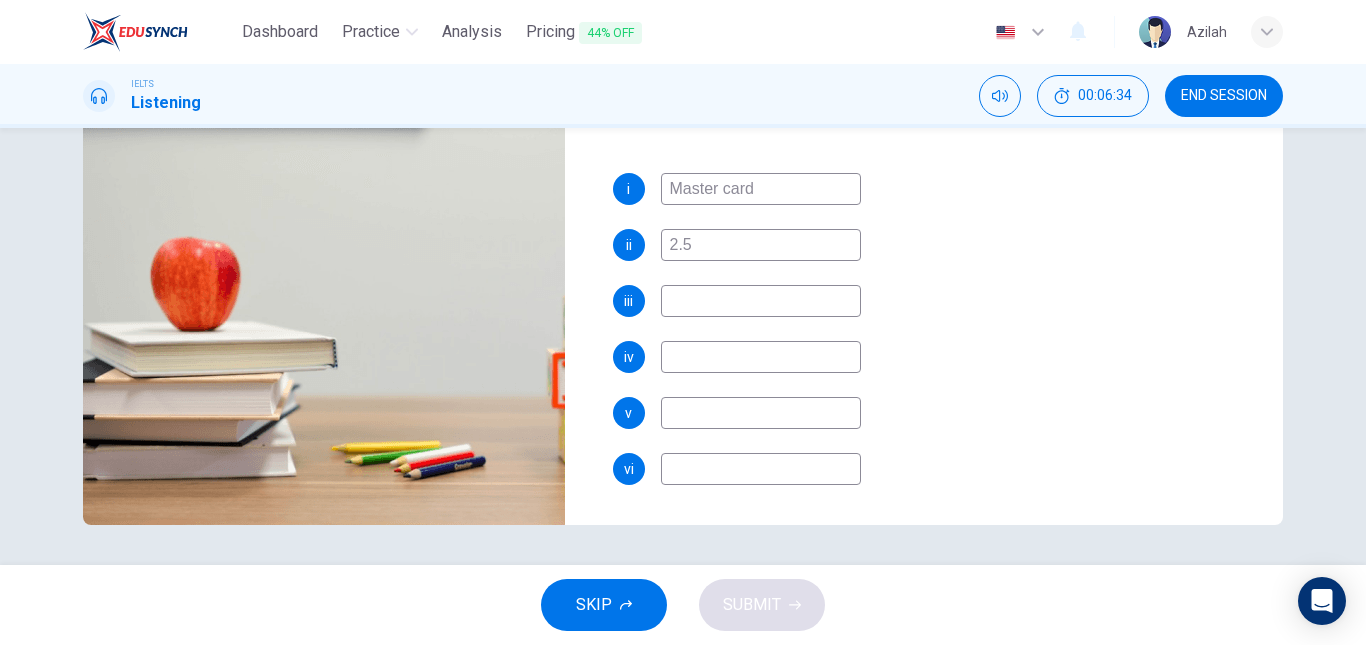 type on "2.5%" 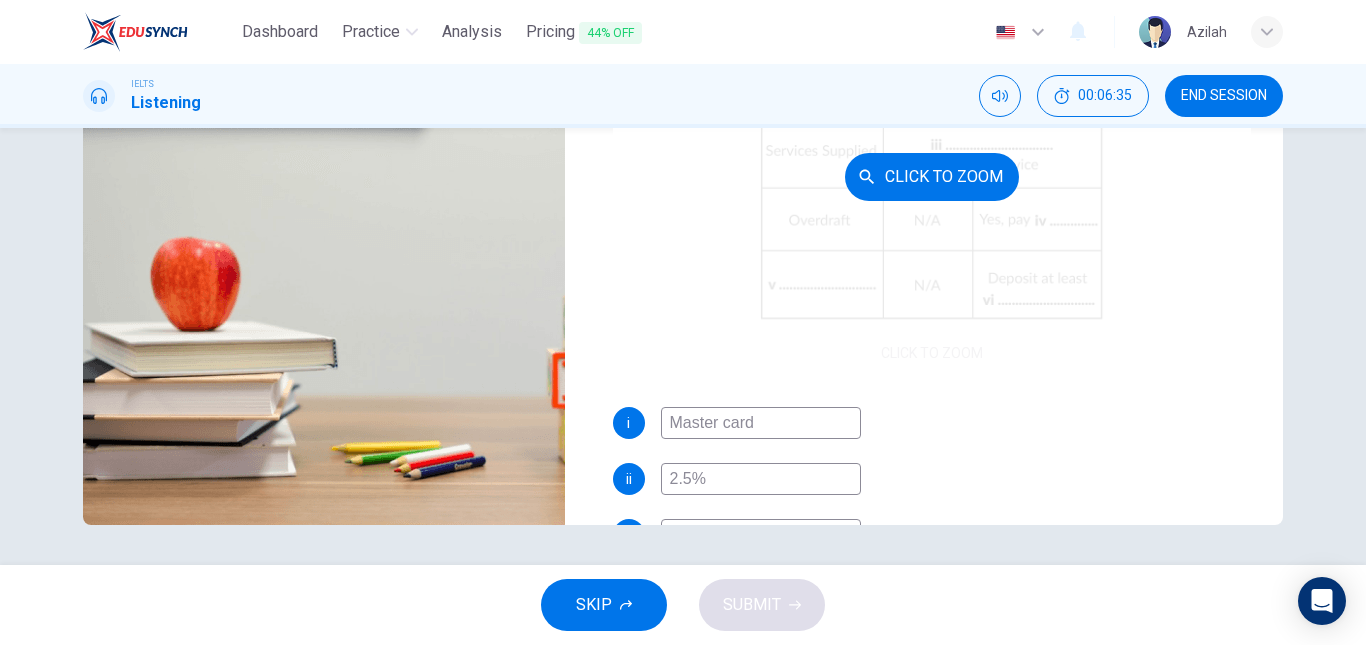 scroll, scrollTop: 0, scrollLeft: 0, axis: both 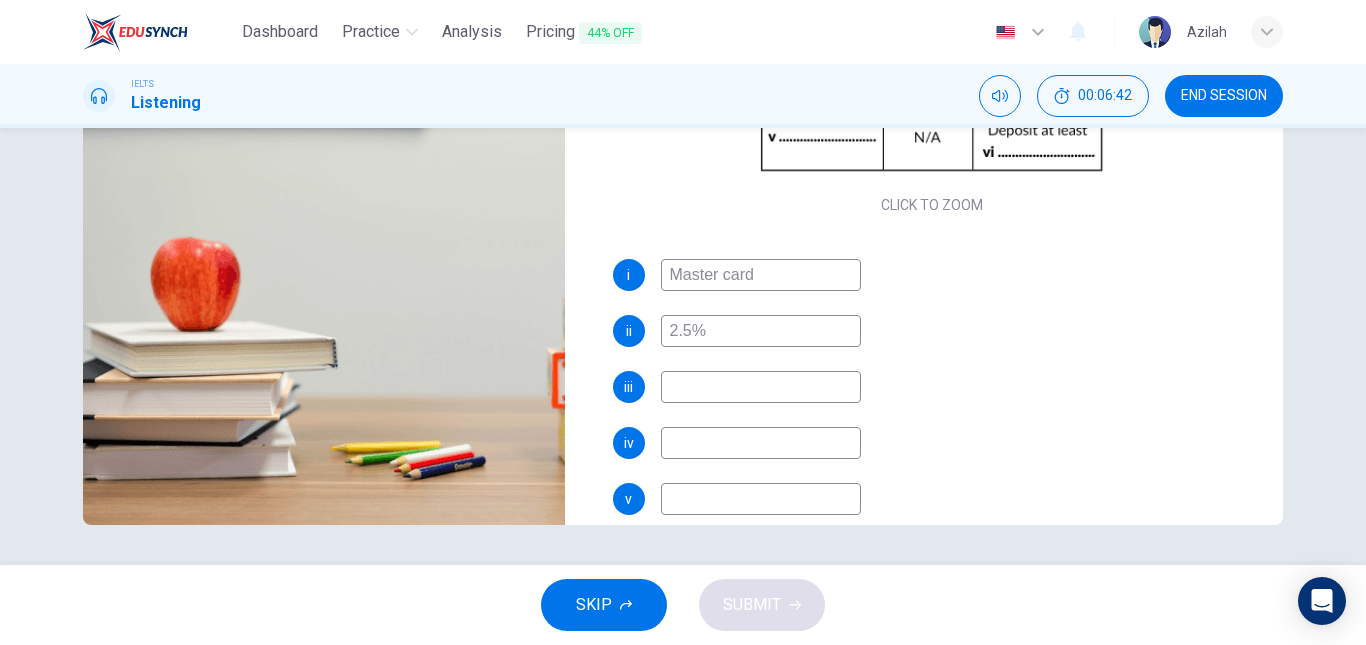 type on "50" 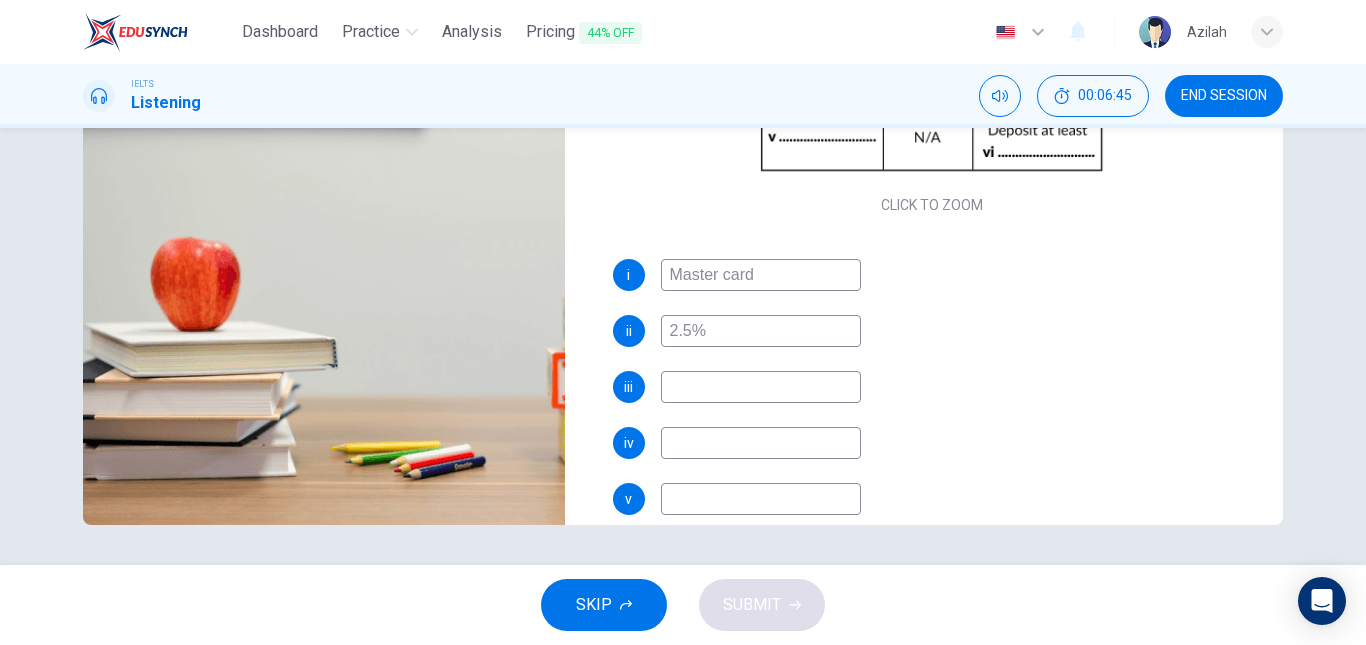 type on "52" 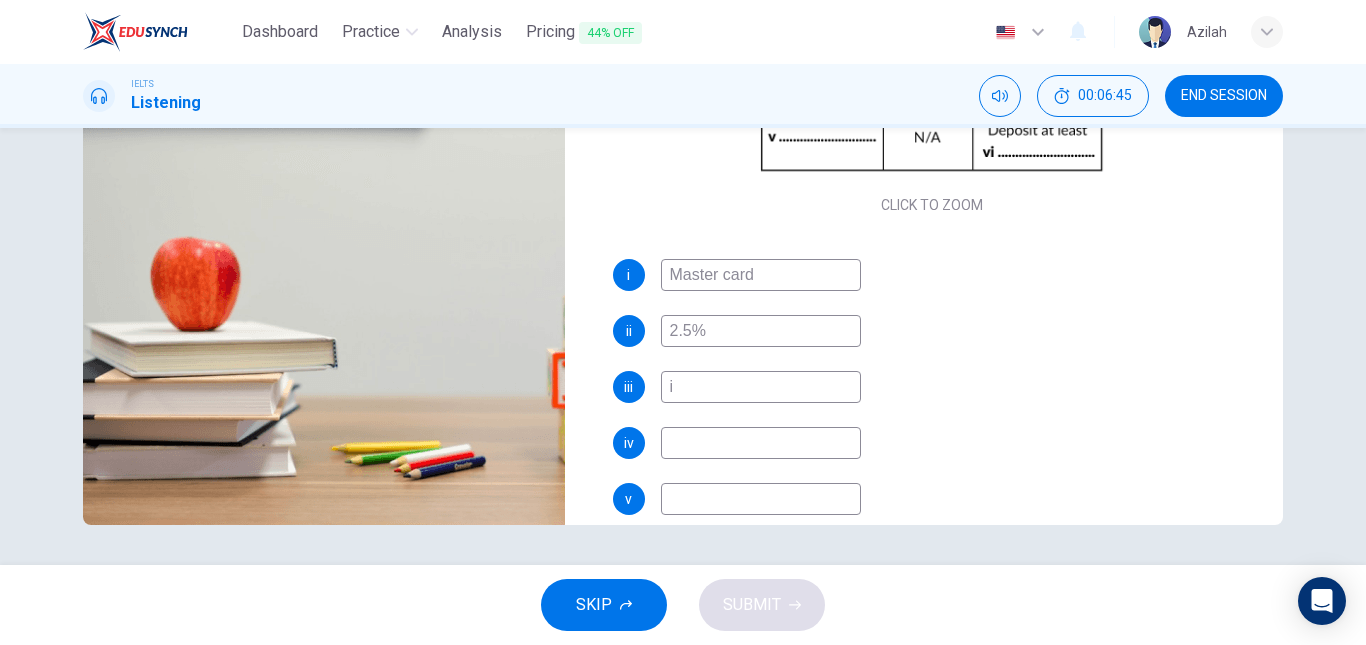 type on "in" 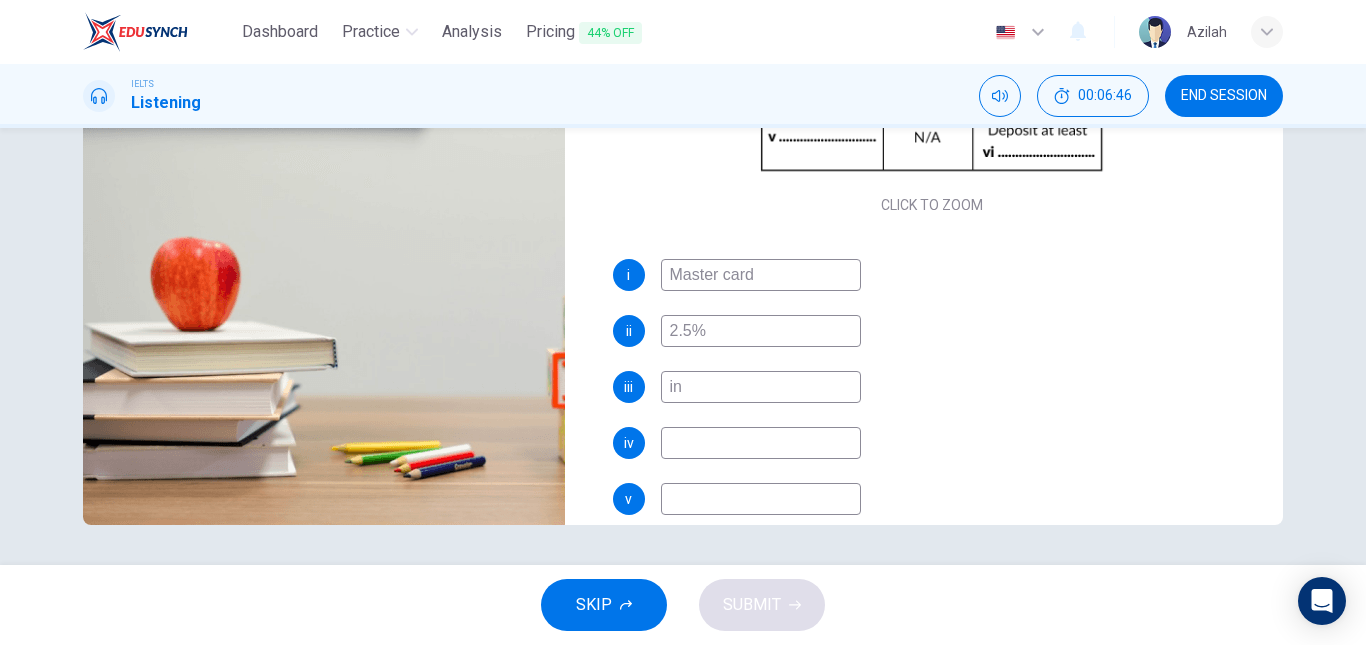 type on "52" 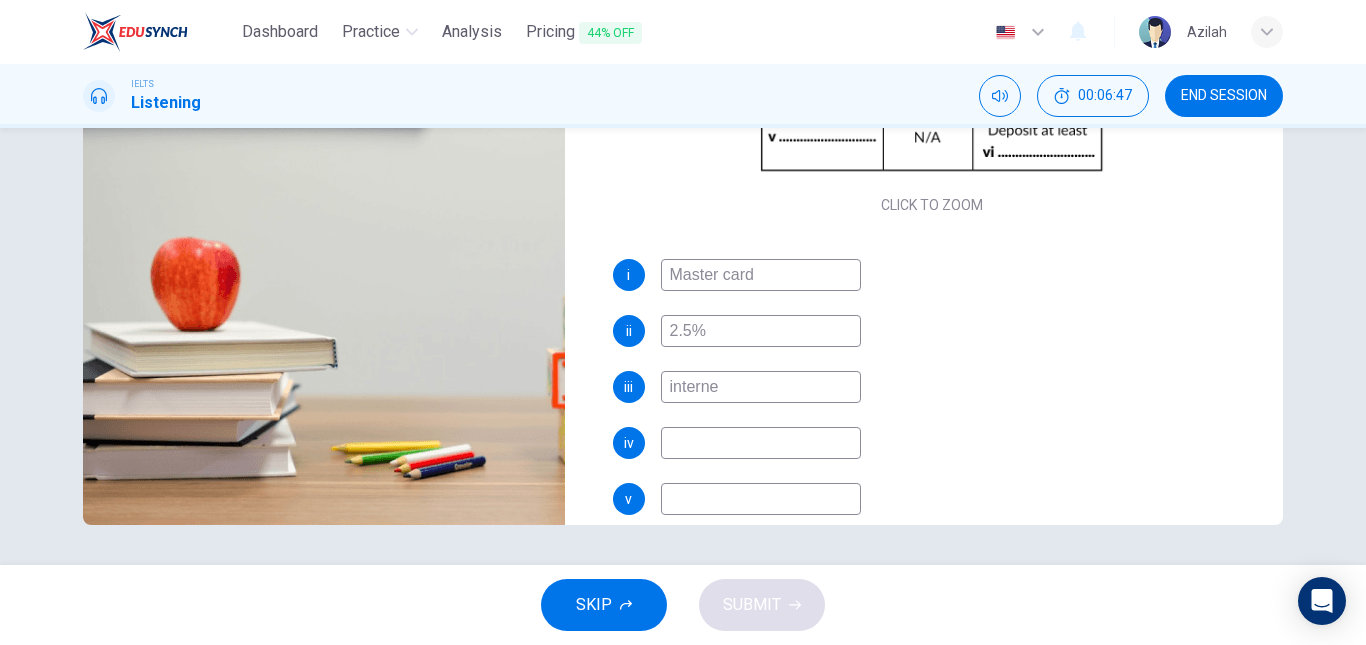 type on "internet" 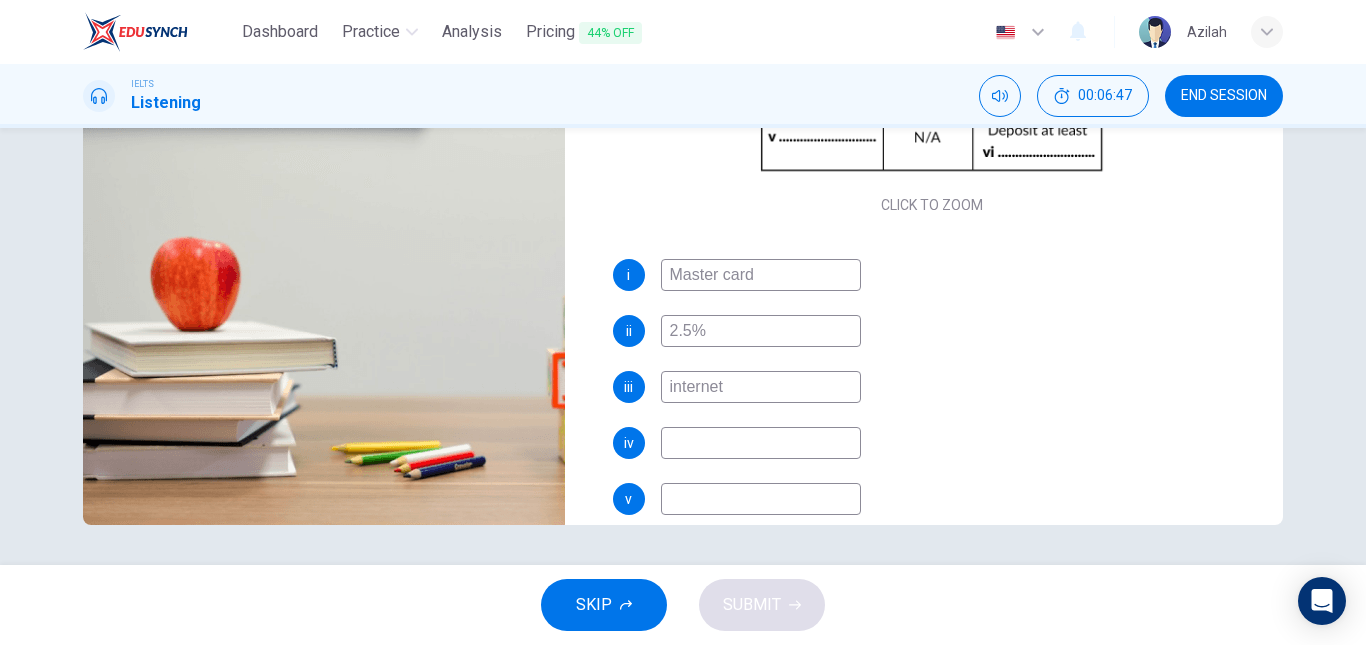 type on "52" 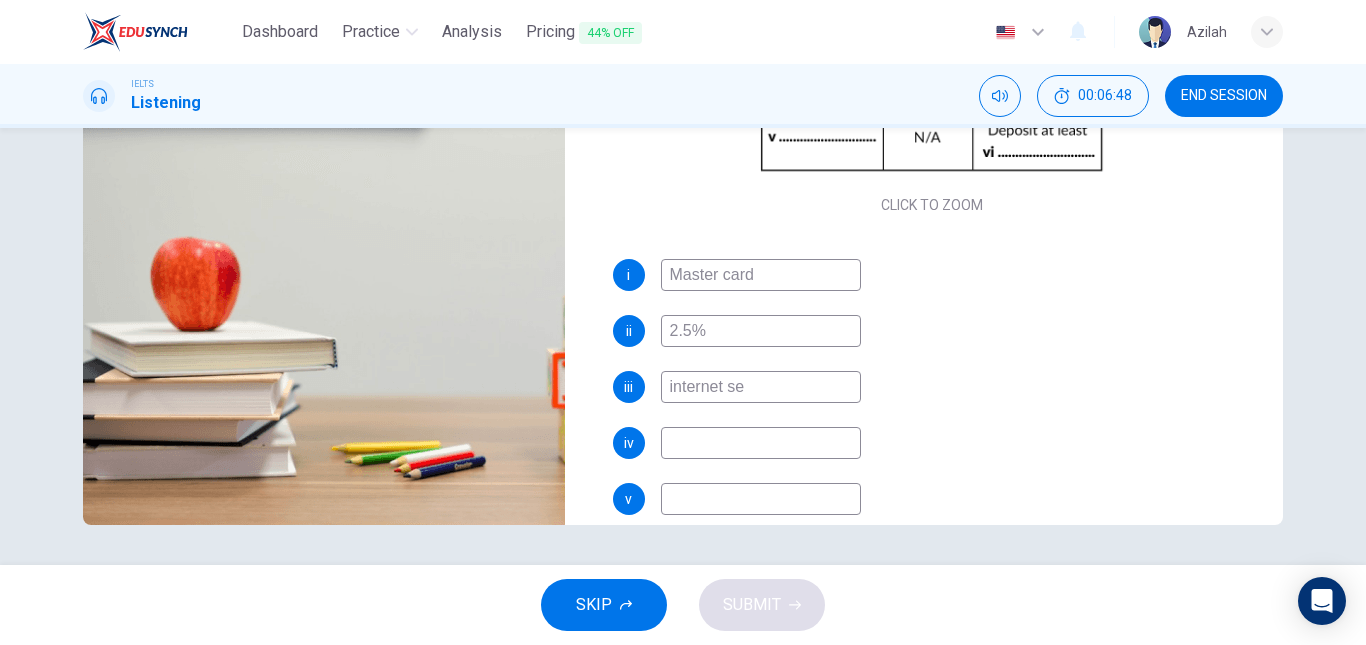 type on "internet ser" 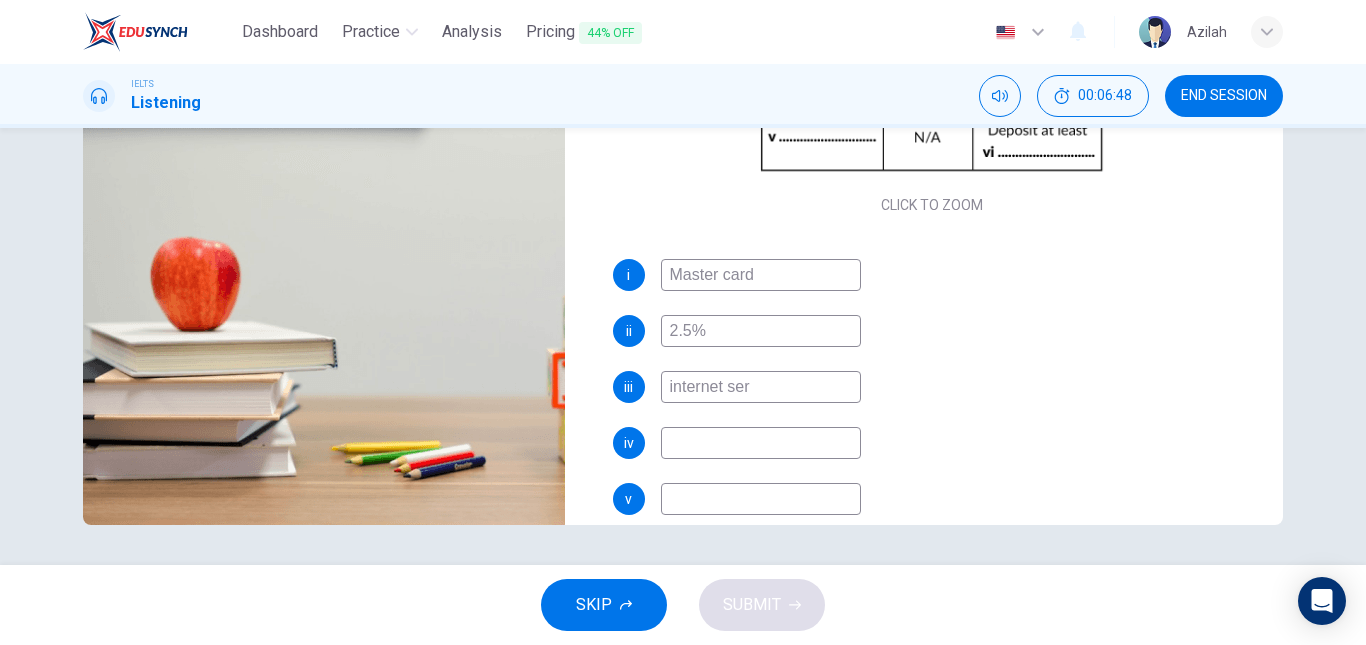type on "53" 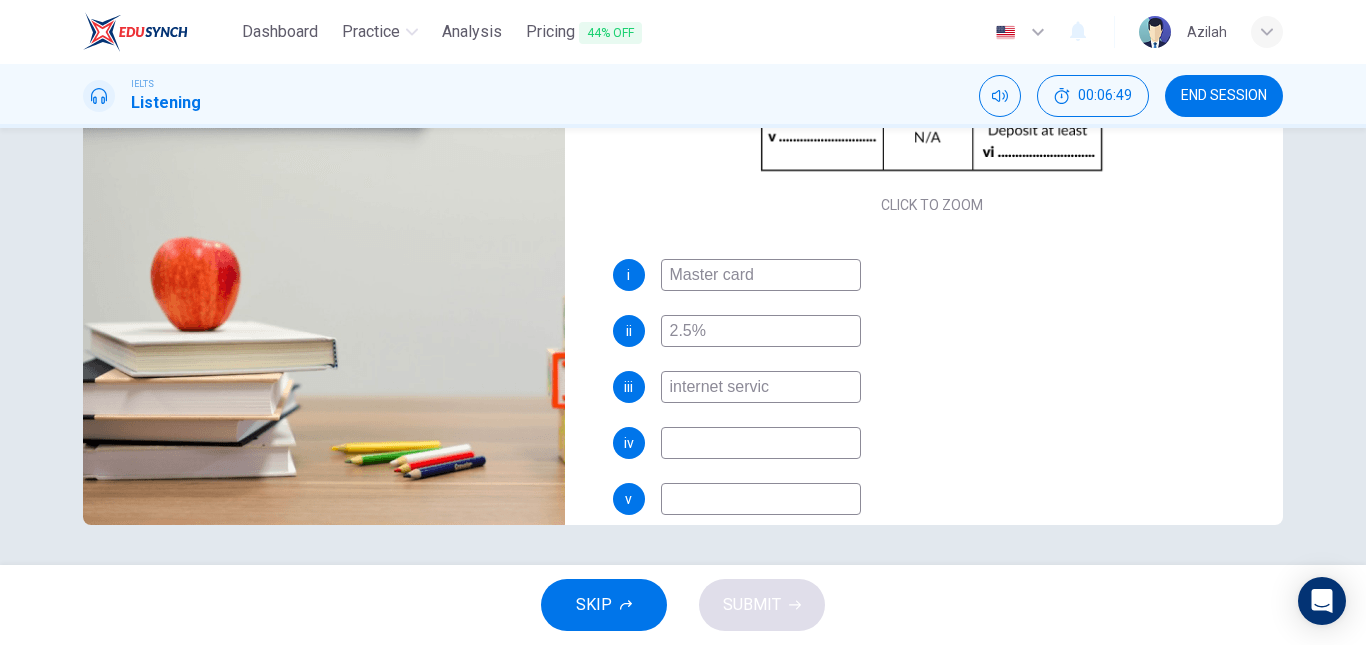 type on "internet service" 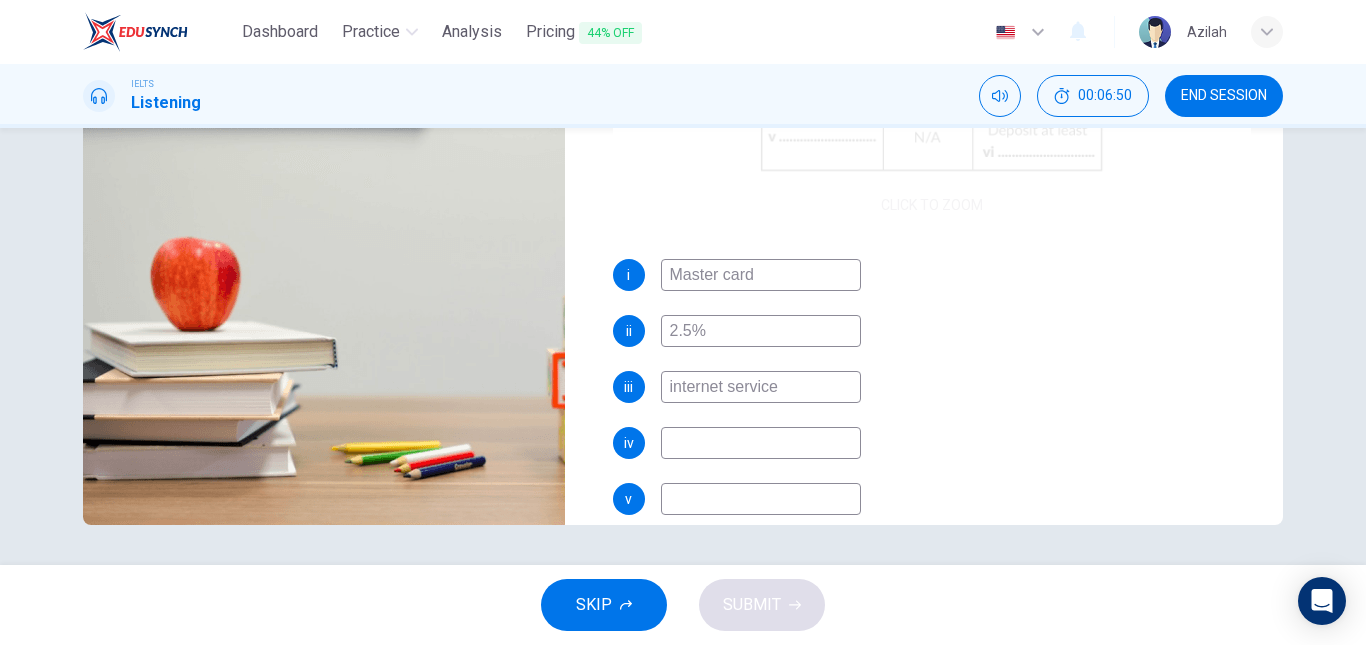 scroll, scrollTop: 0, scrollLeft: 0, axis: both 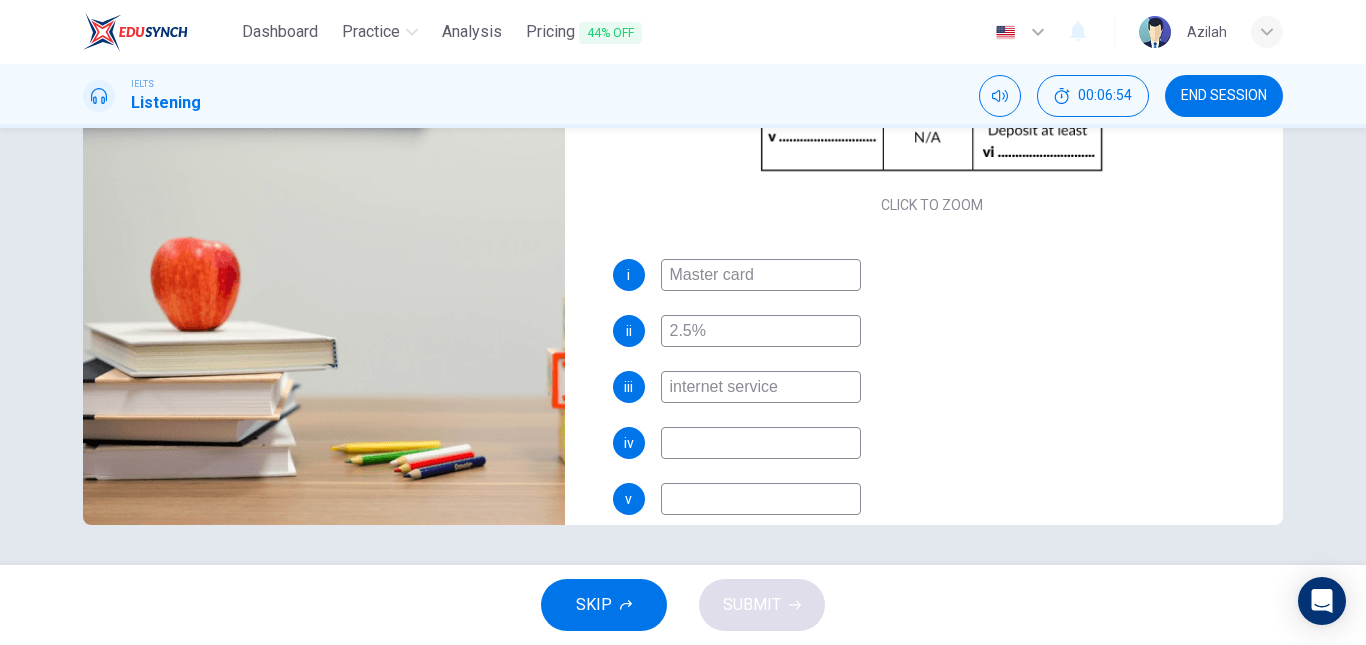 type on "55" 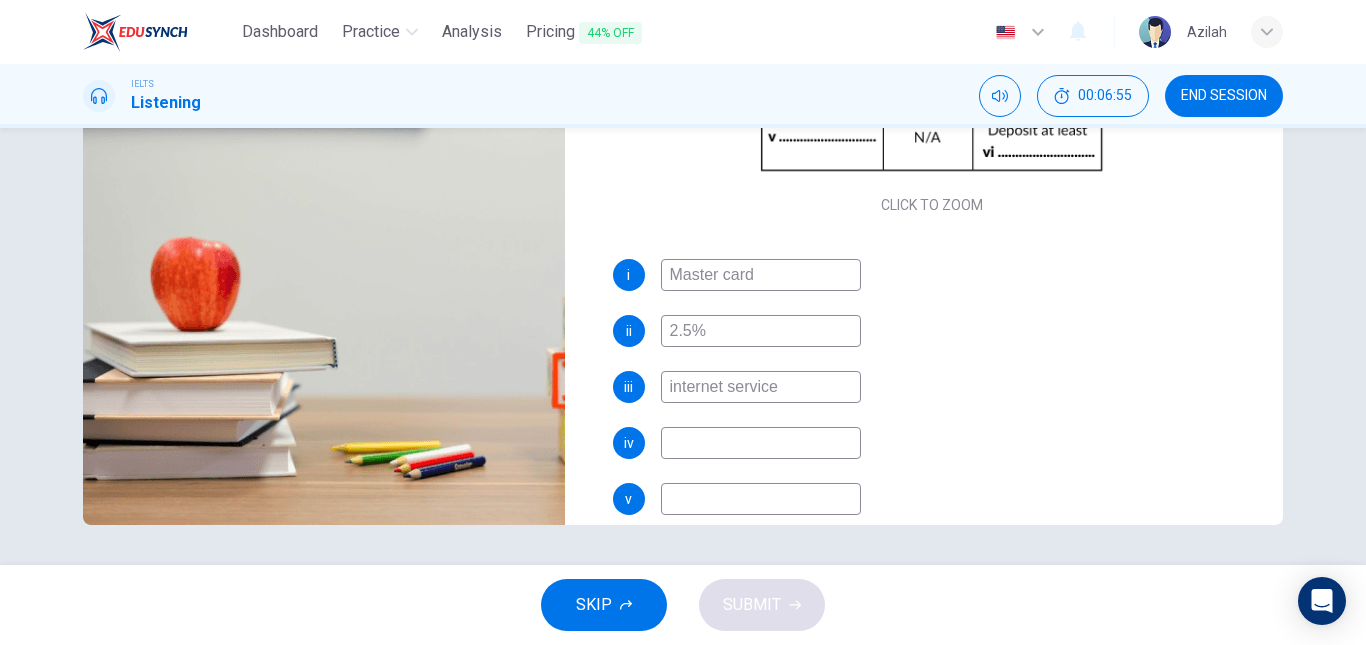 type on "internet service" 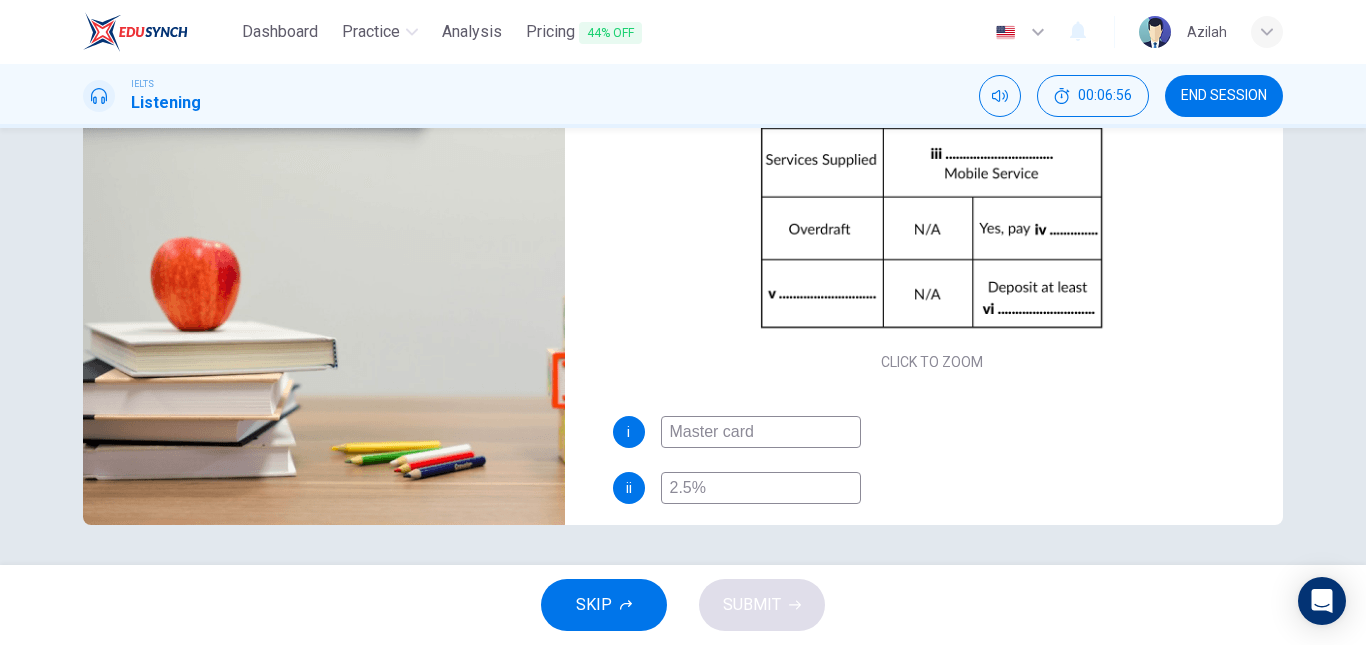 scroll, scrollTop: 0, scrollLeft: 0, axis: both 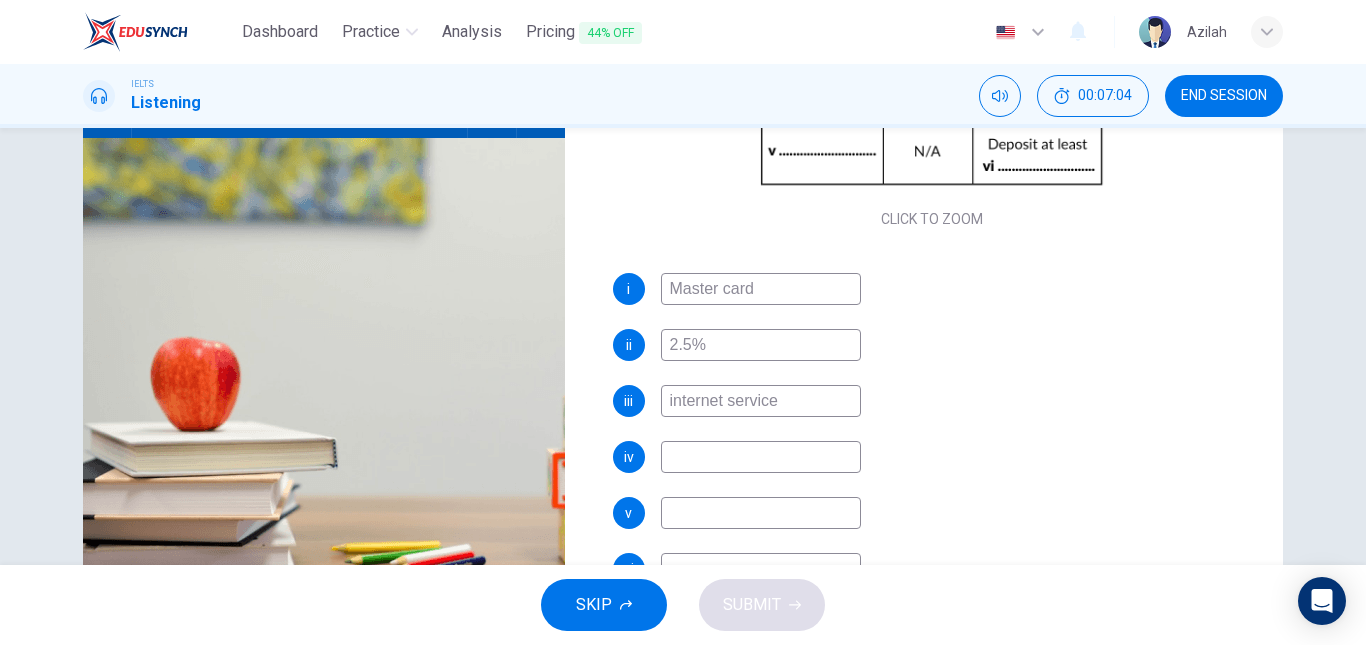 click at bounding box center [761, 457] 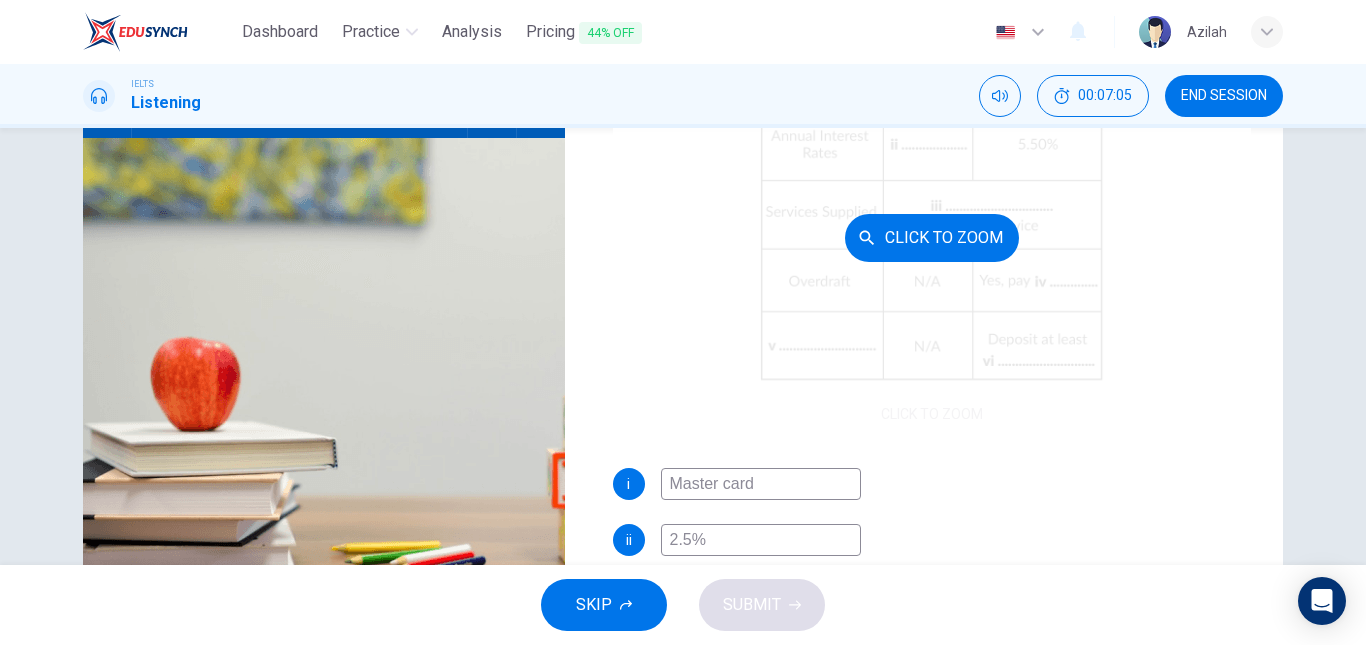 scroll, scrollTop: 86, scrollLeft: 0, axis: vertical 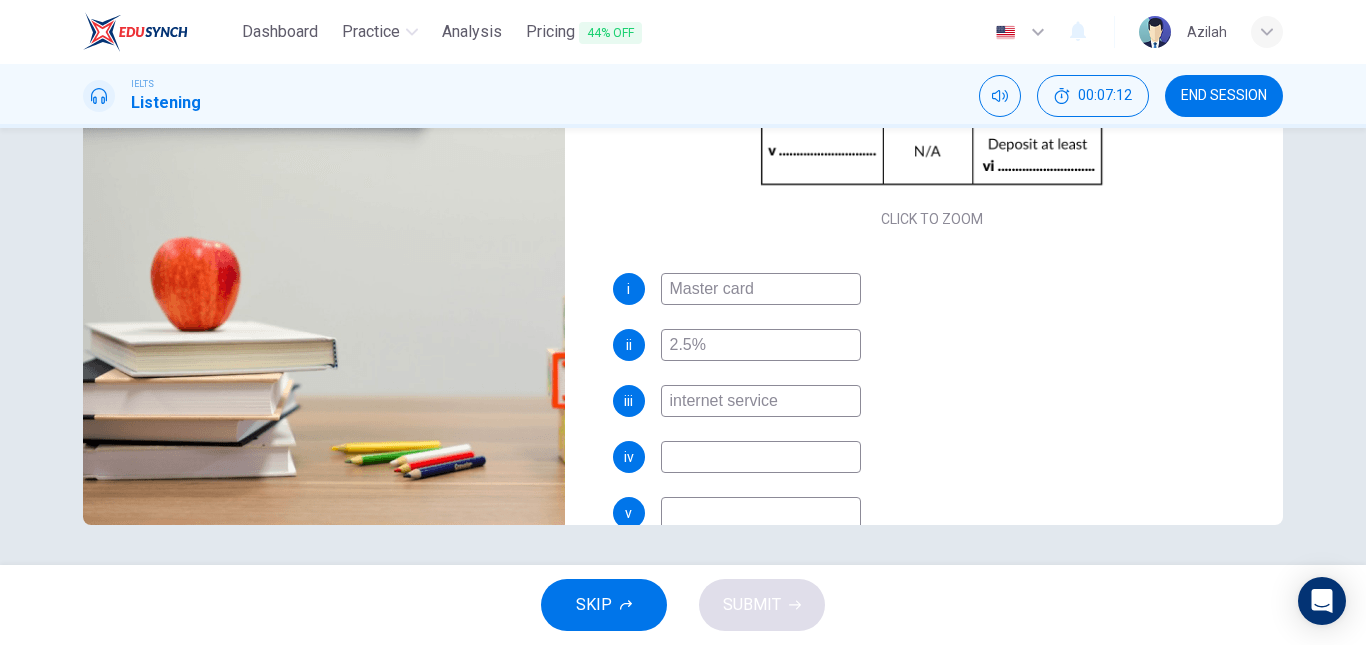 click at bounding box center [761, 457] 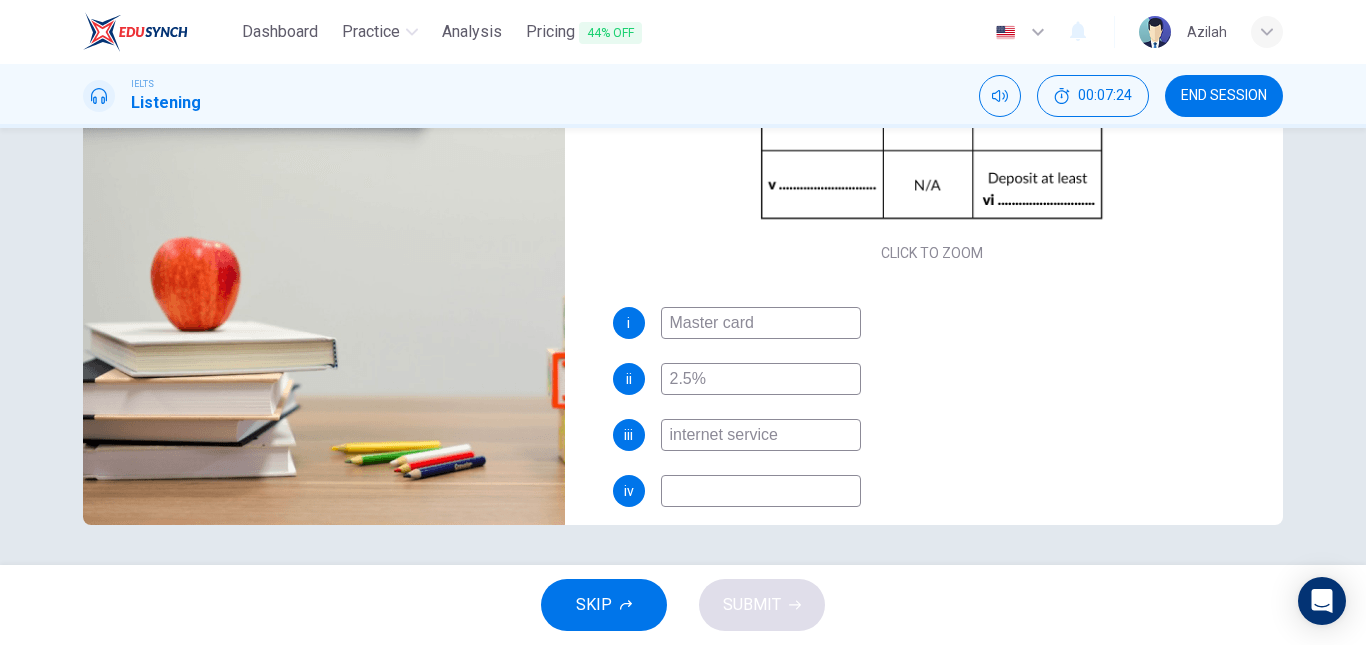 scroll, scrollTop: 200, scrollLeft: 0, axis: vertical 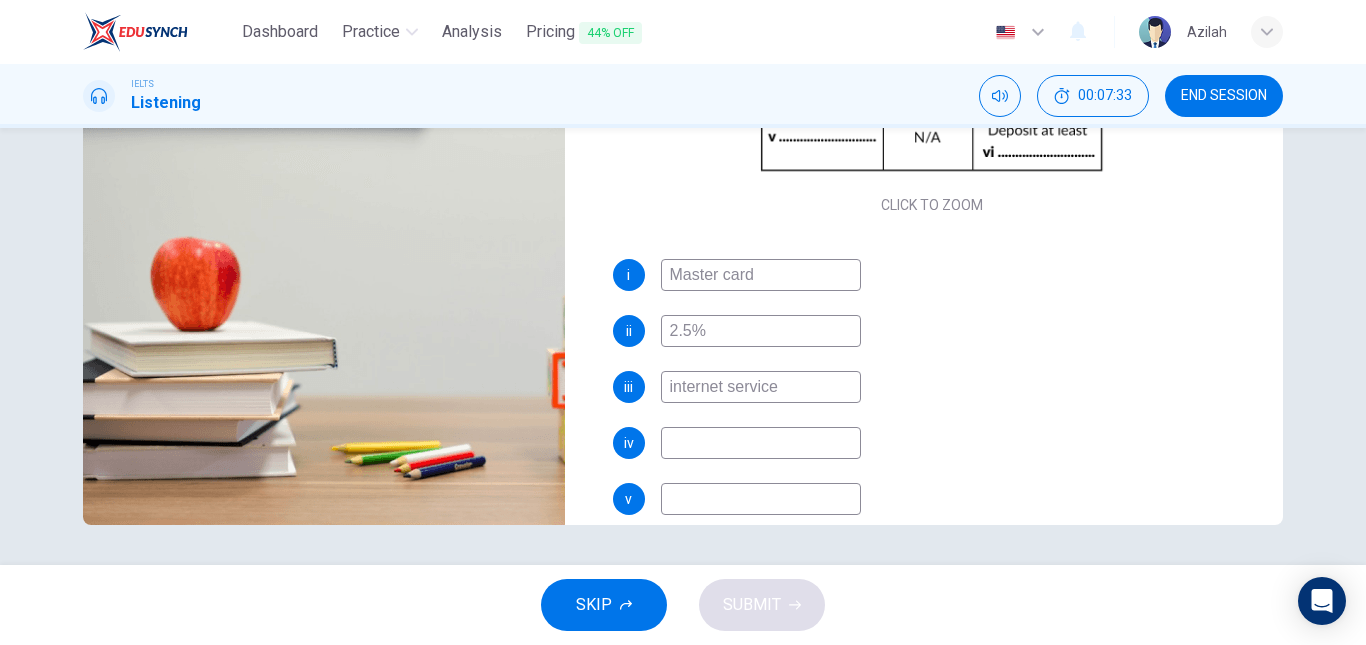 type on "72" 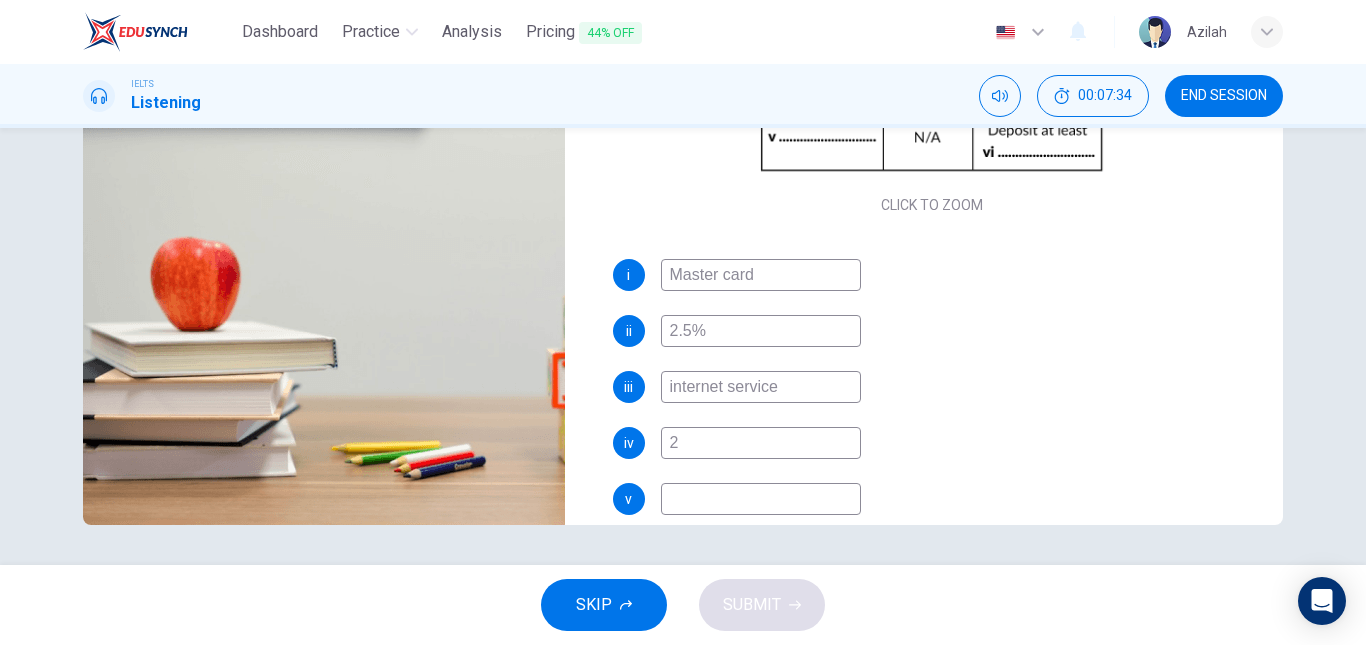 type on "72" 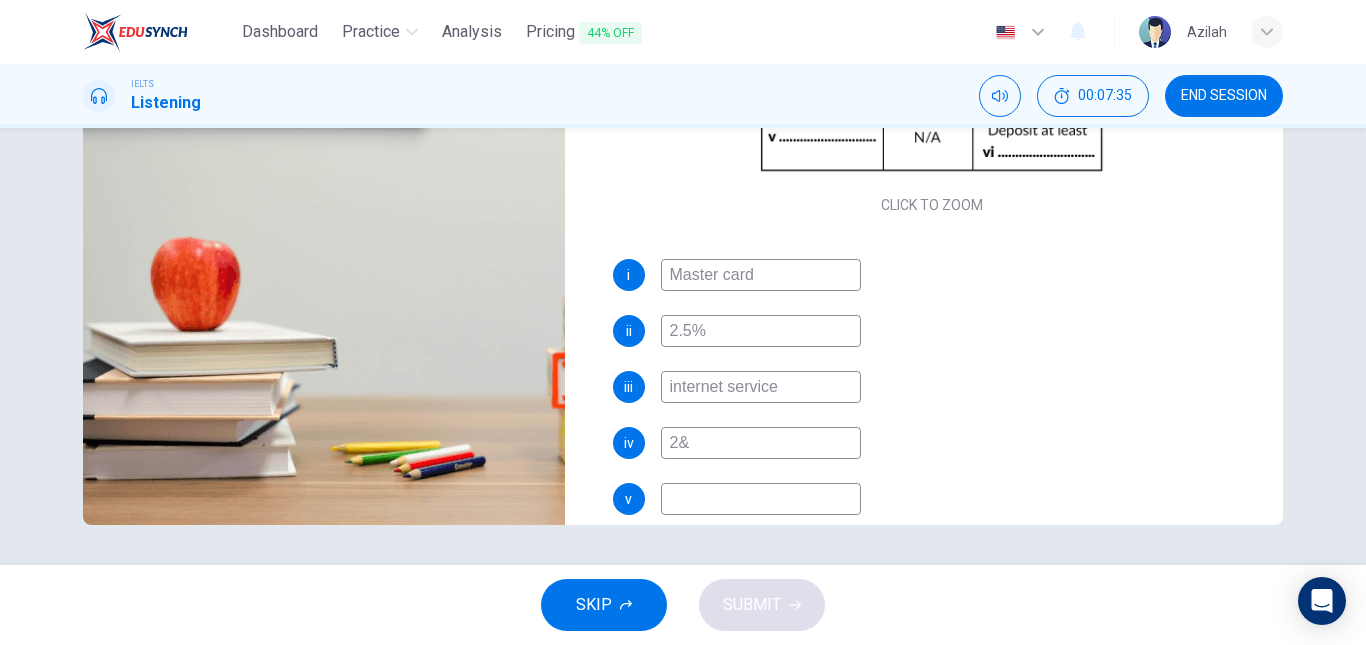 type on "73" 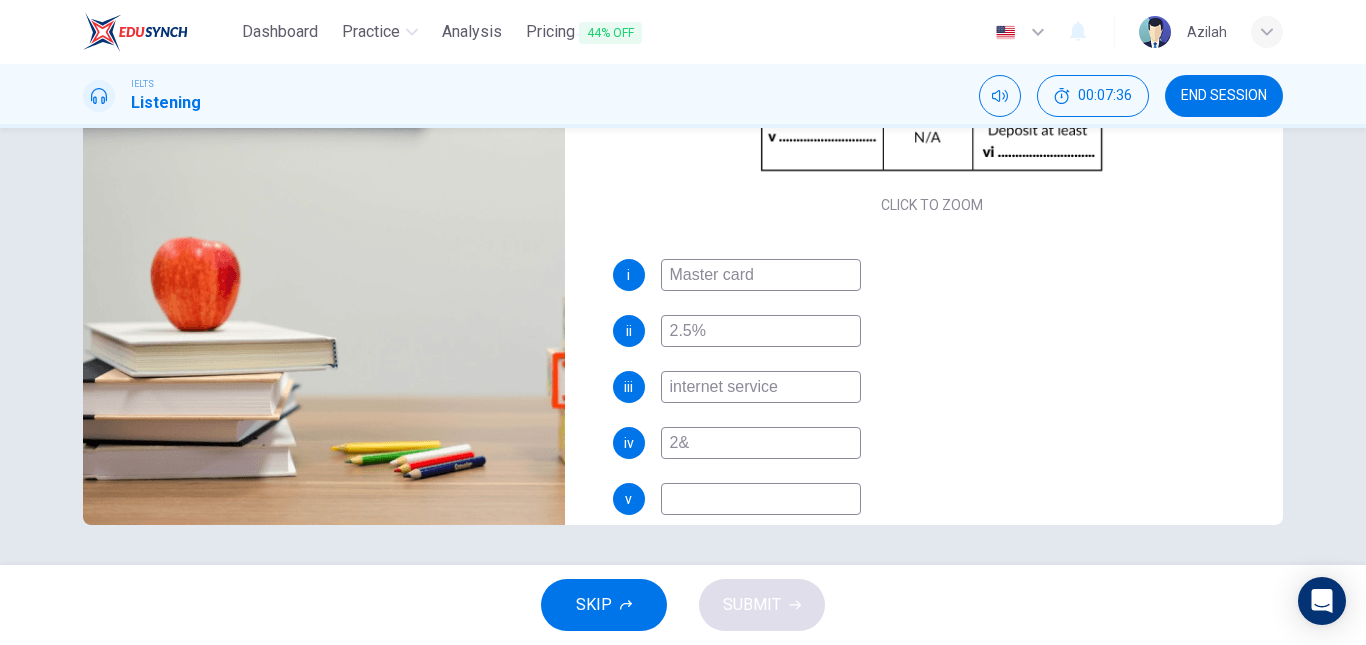 type on "2" 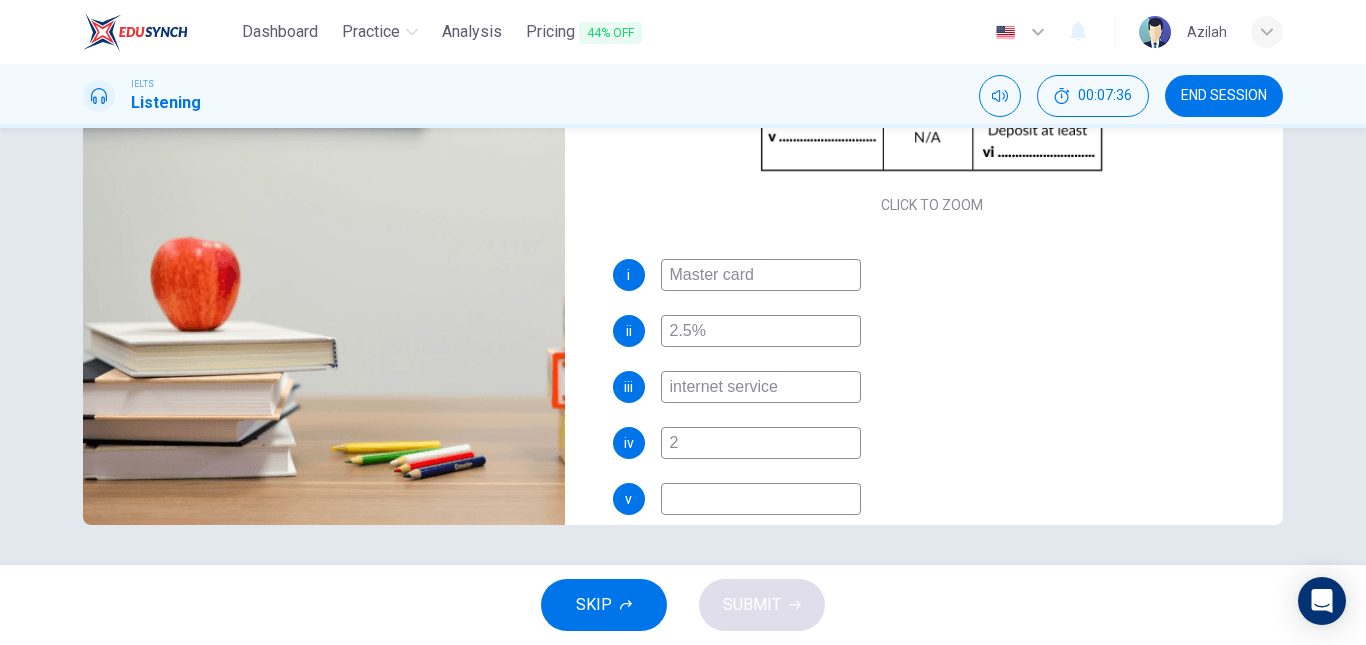 type on "73" 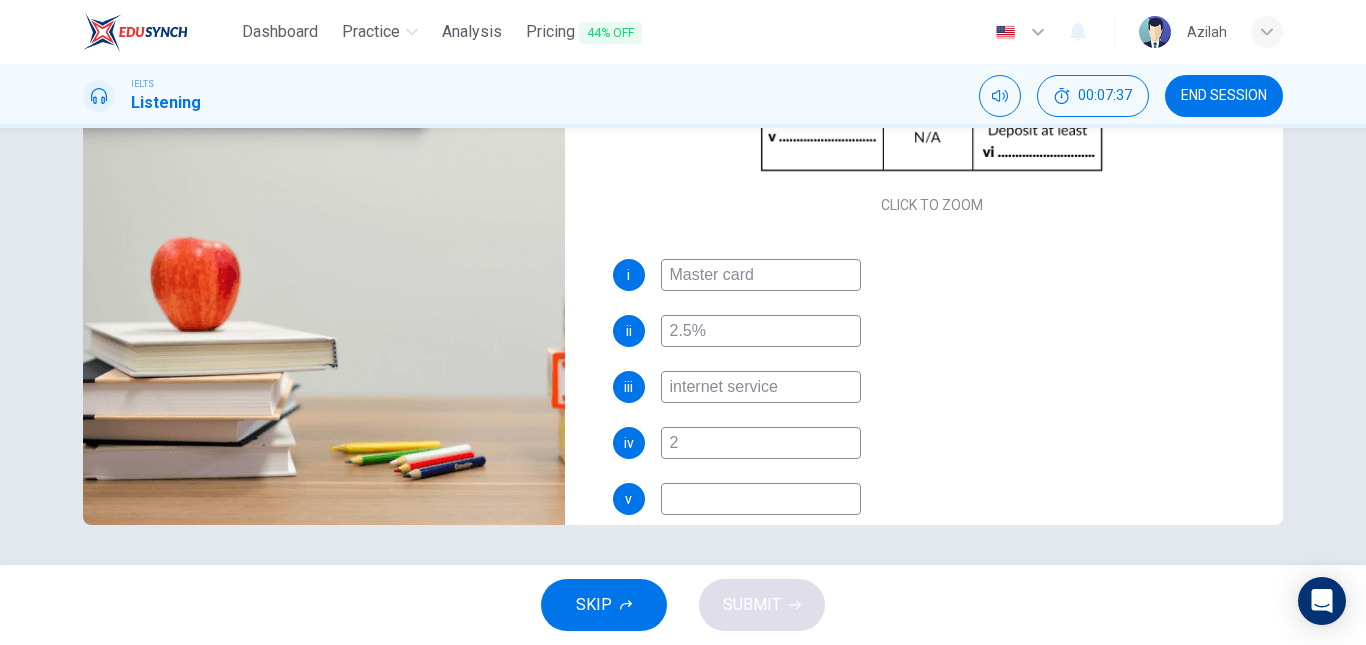 type on "2%" 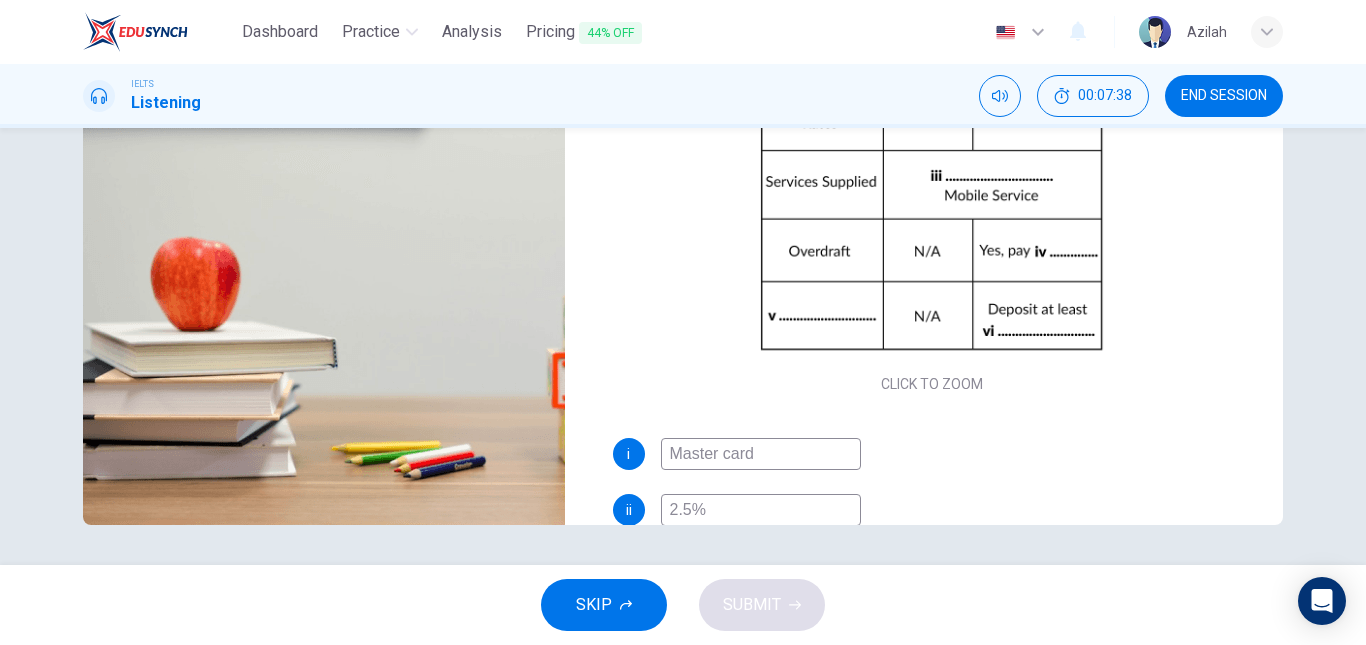 scroll, scrollTop: 0, scrollLeft: 0, axis: both 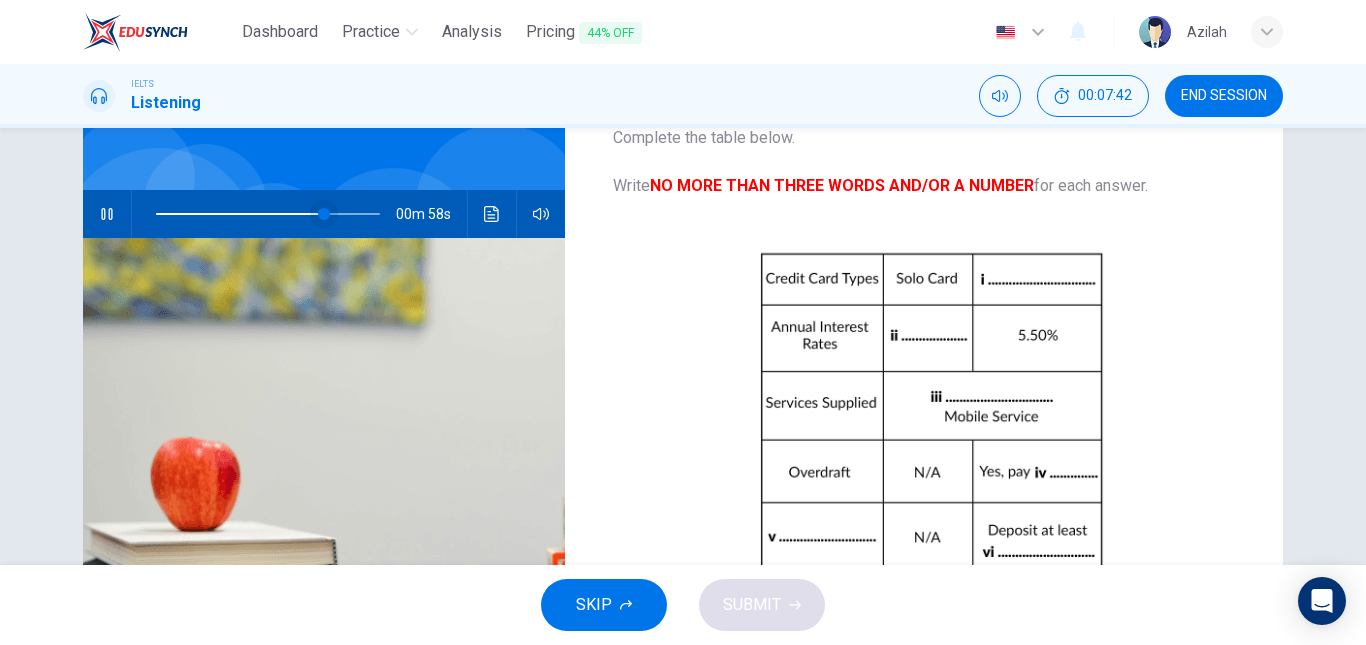 type on "76" 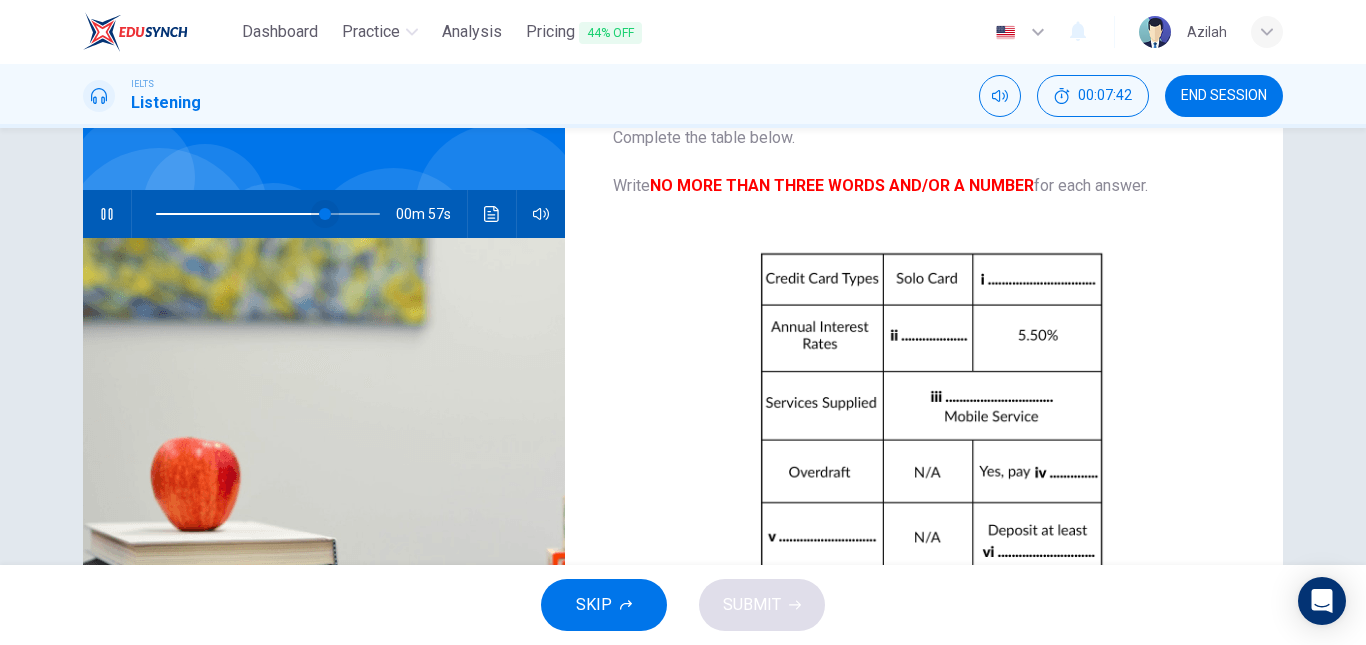 type on "2%" 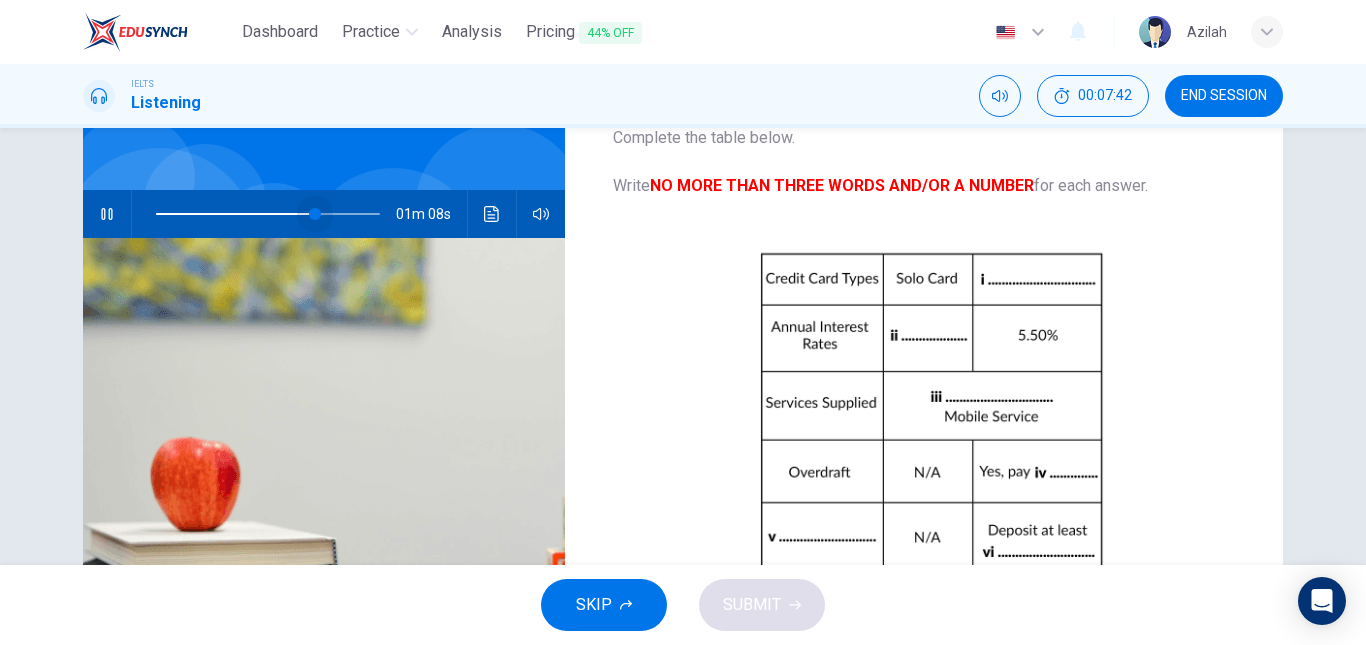 click at bounding box center (315, 214) 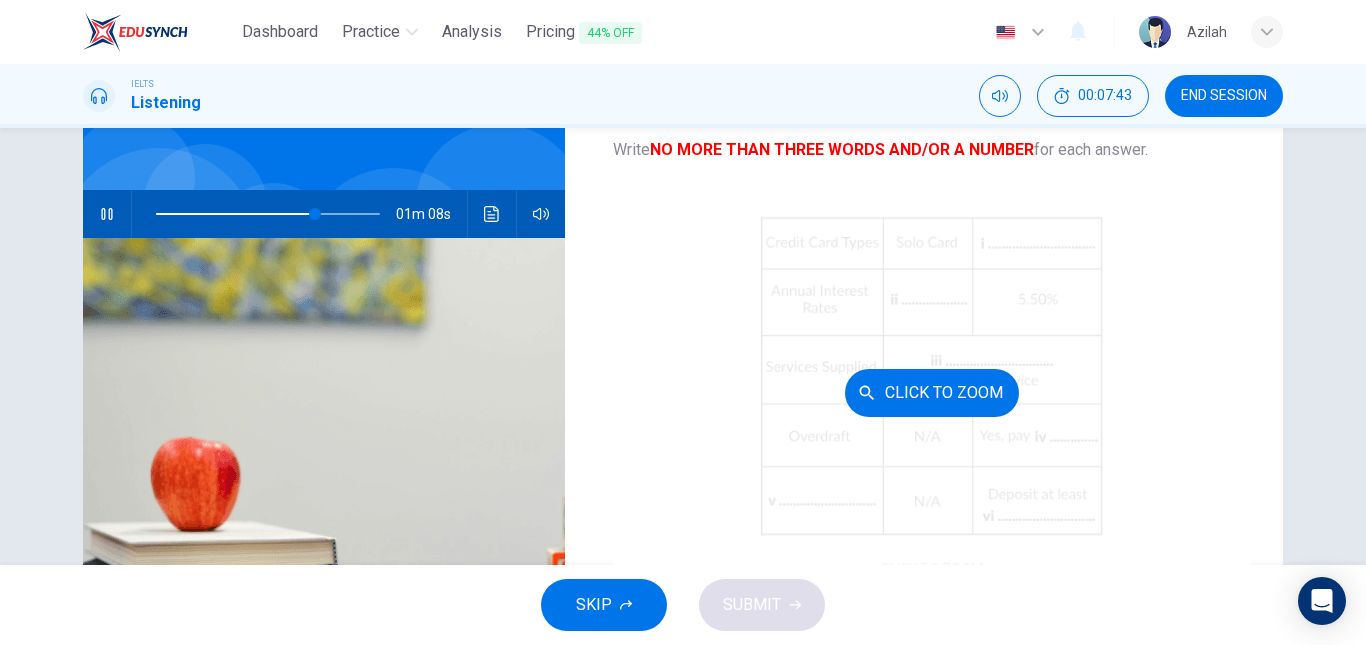 scroll, scrollTop: 200, scrollLeft: 0, axis: vertical 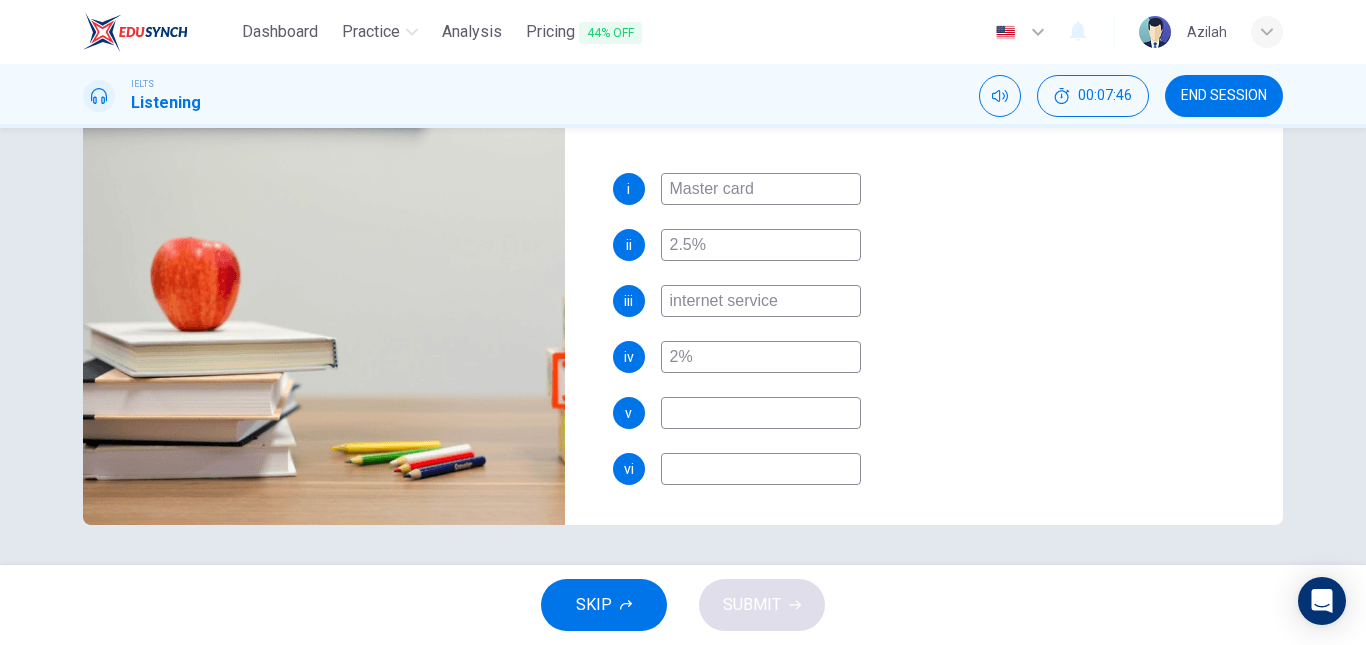click at bounding box center (761, 413) 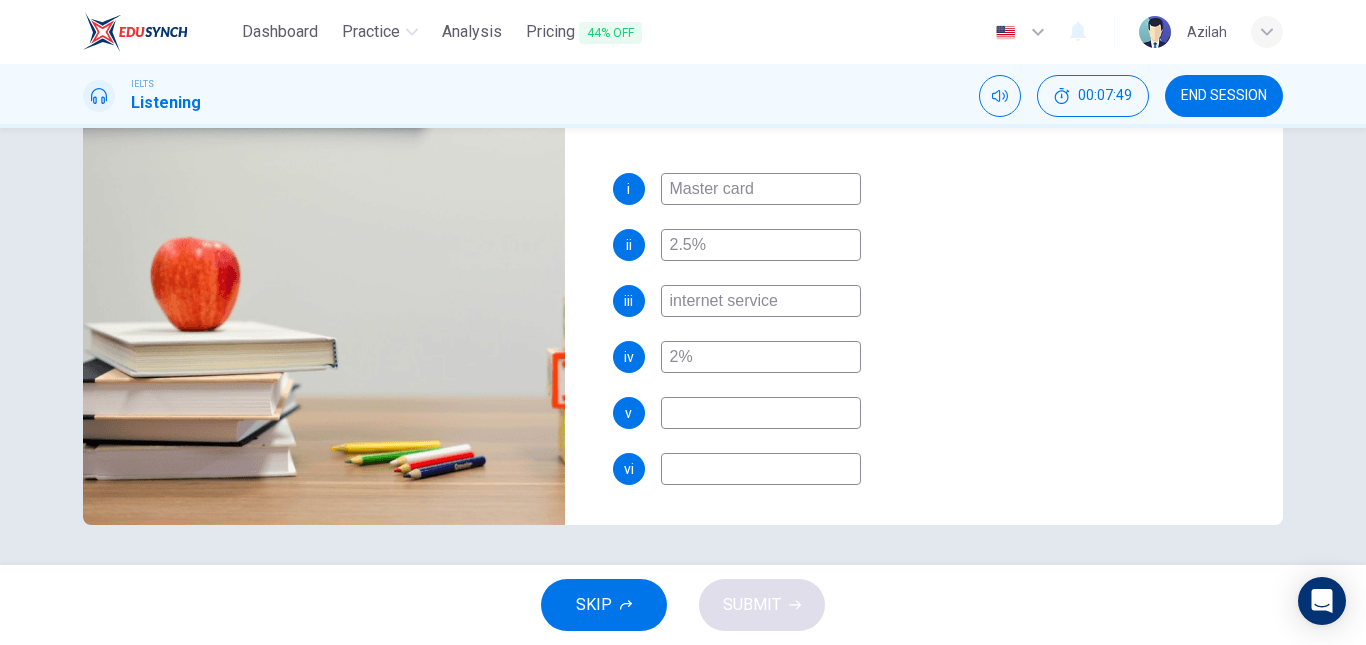 type on "74" 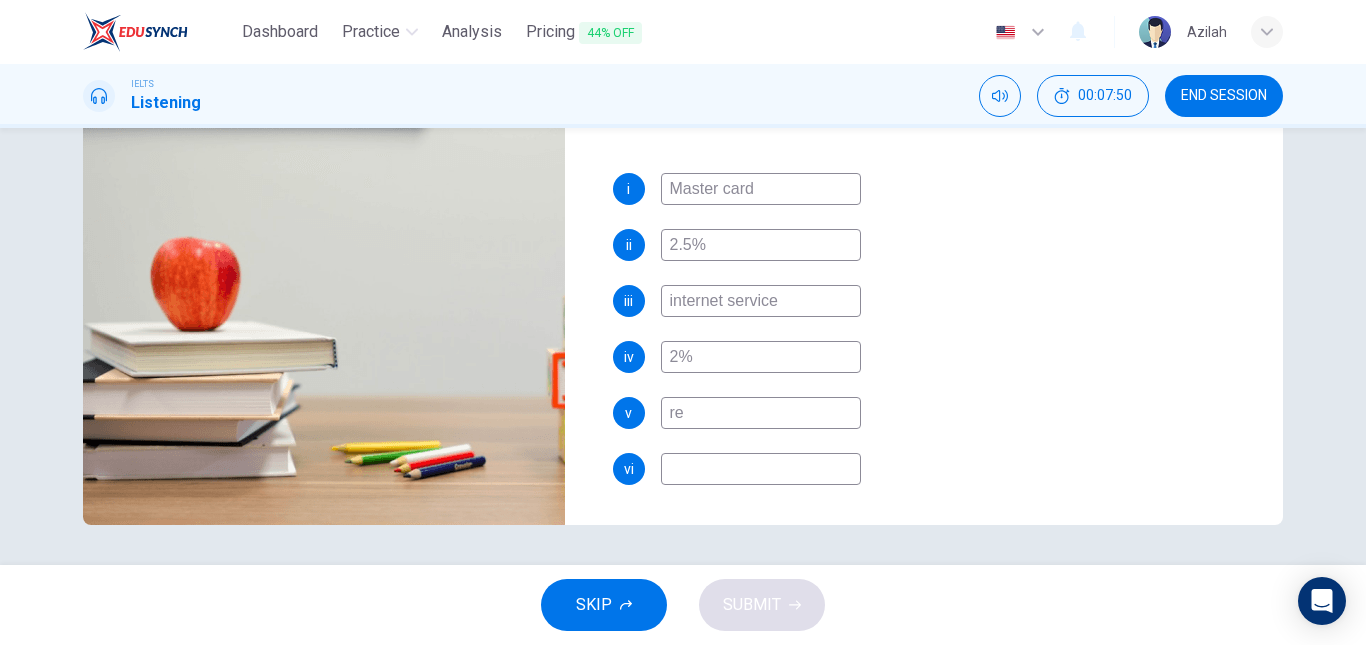 type on "req" 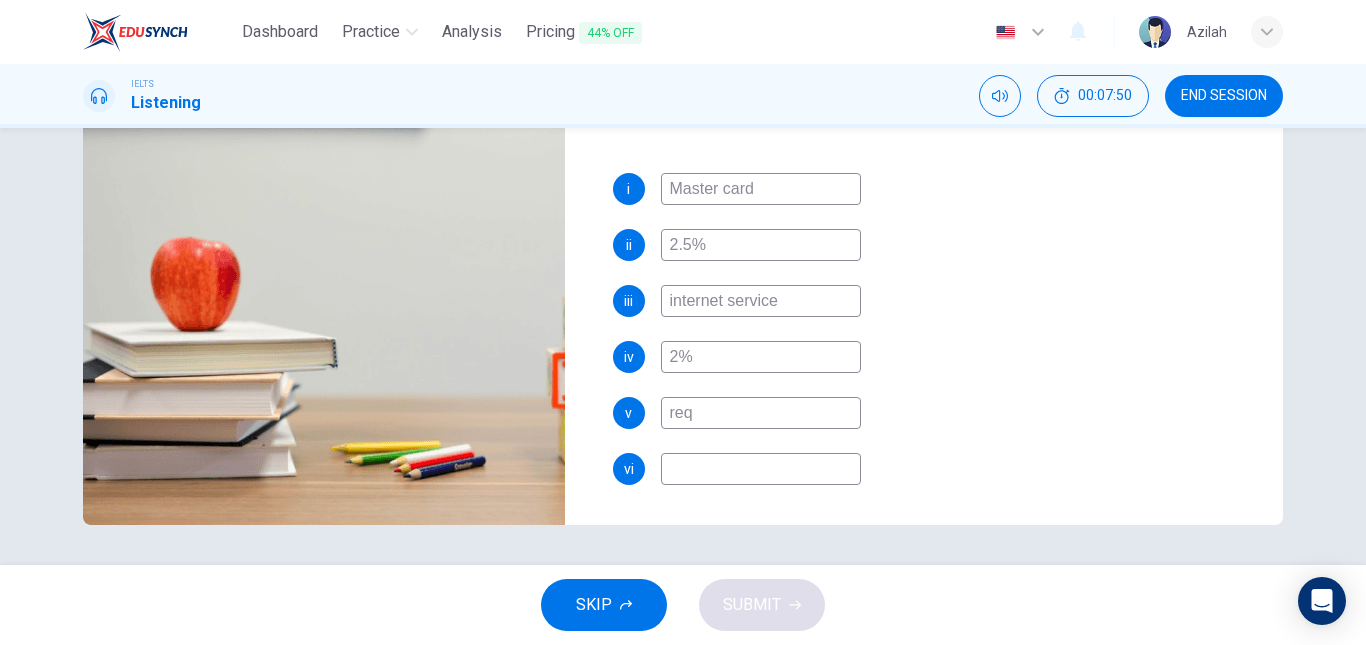 type on "74" 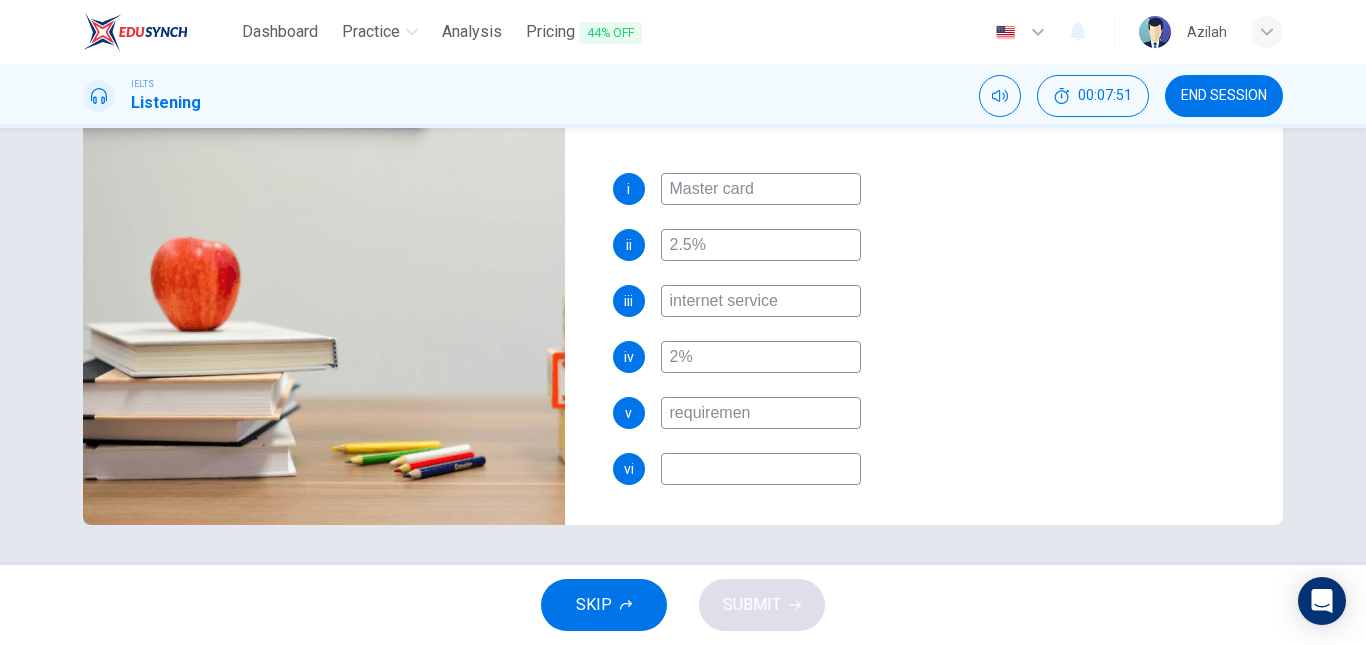 type on "requirement" 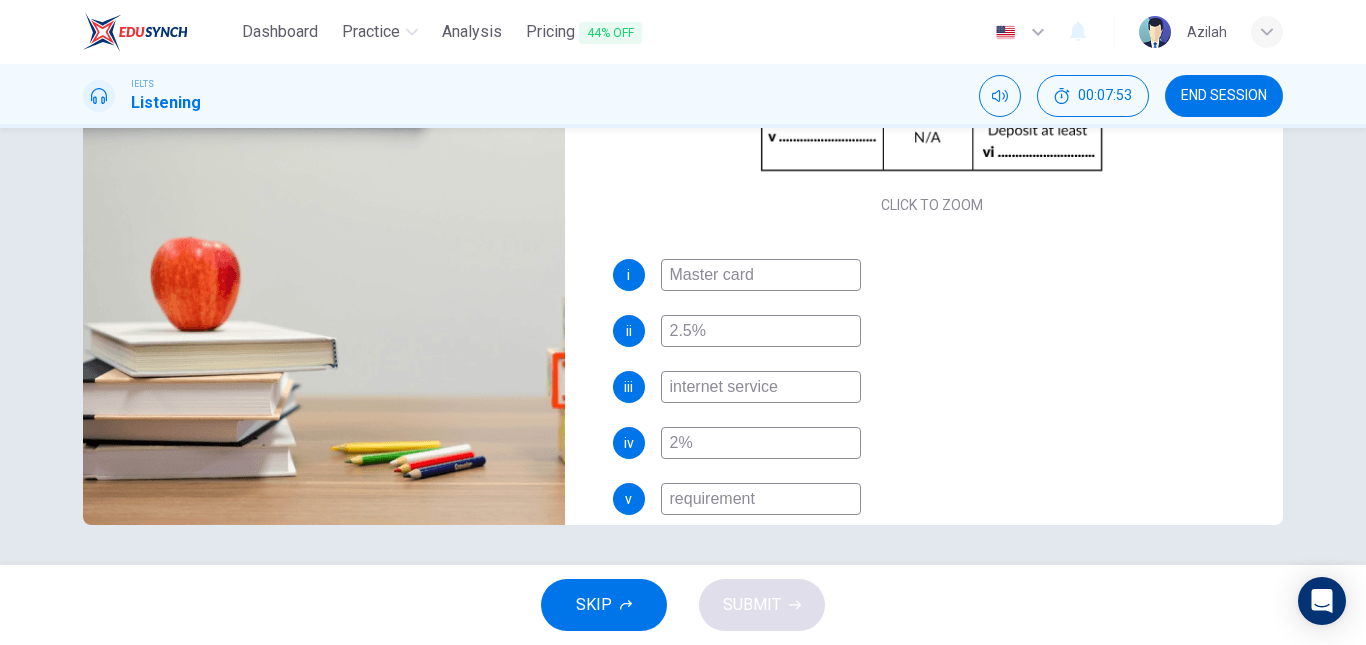 scroll, scrollTop: 286, scrollLeft: 0, axis: vertical 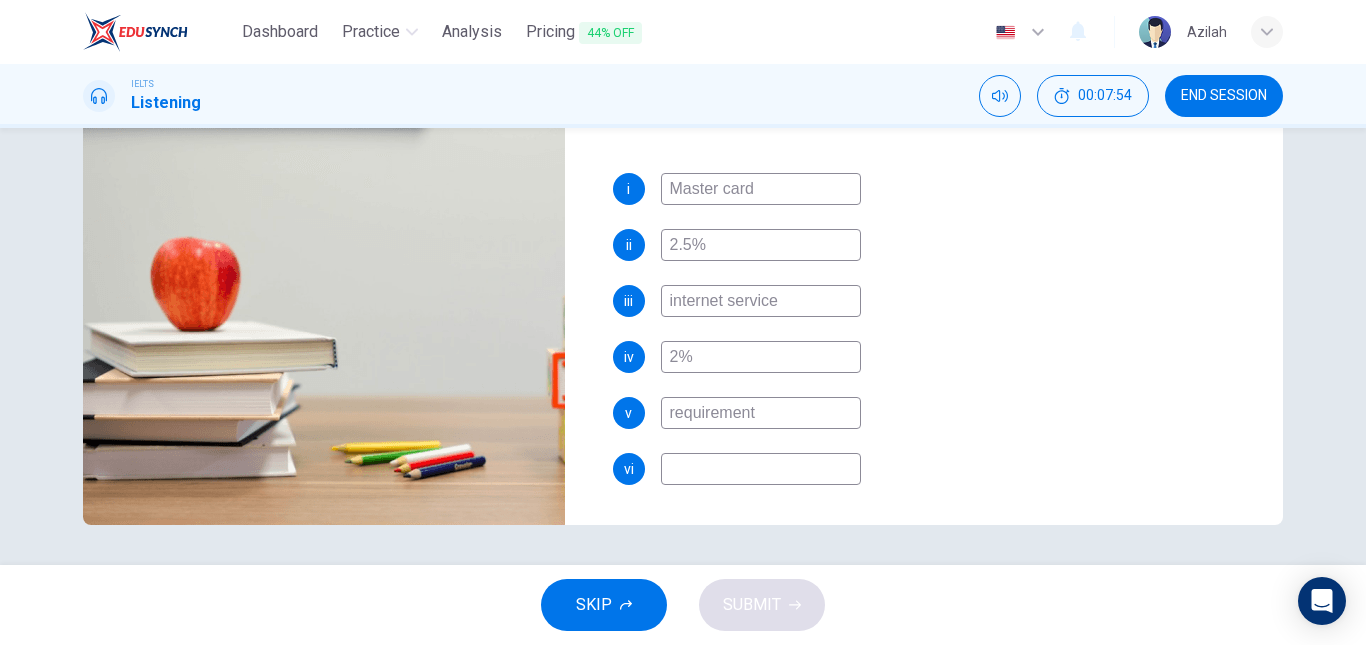type on "76" 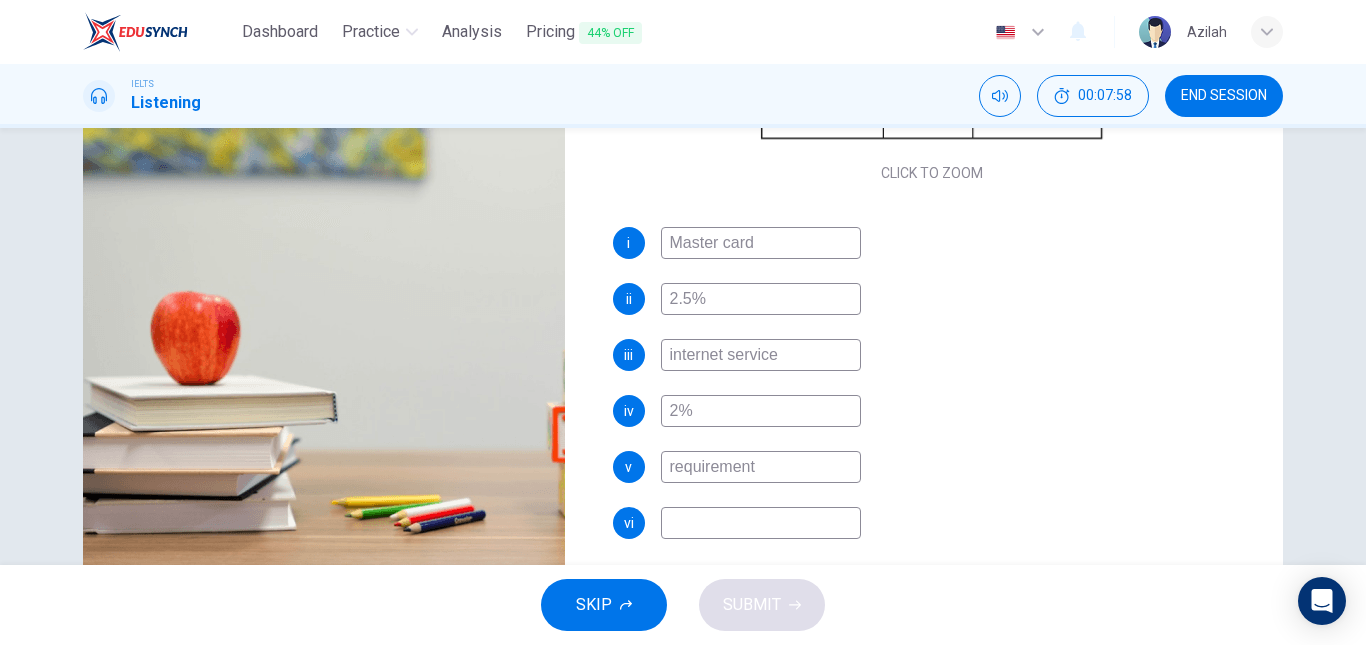 scroll, scrollTop: 338, scrollLeft: 0, axis: vertical 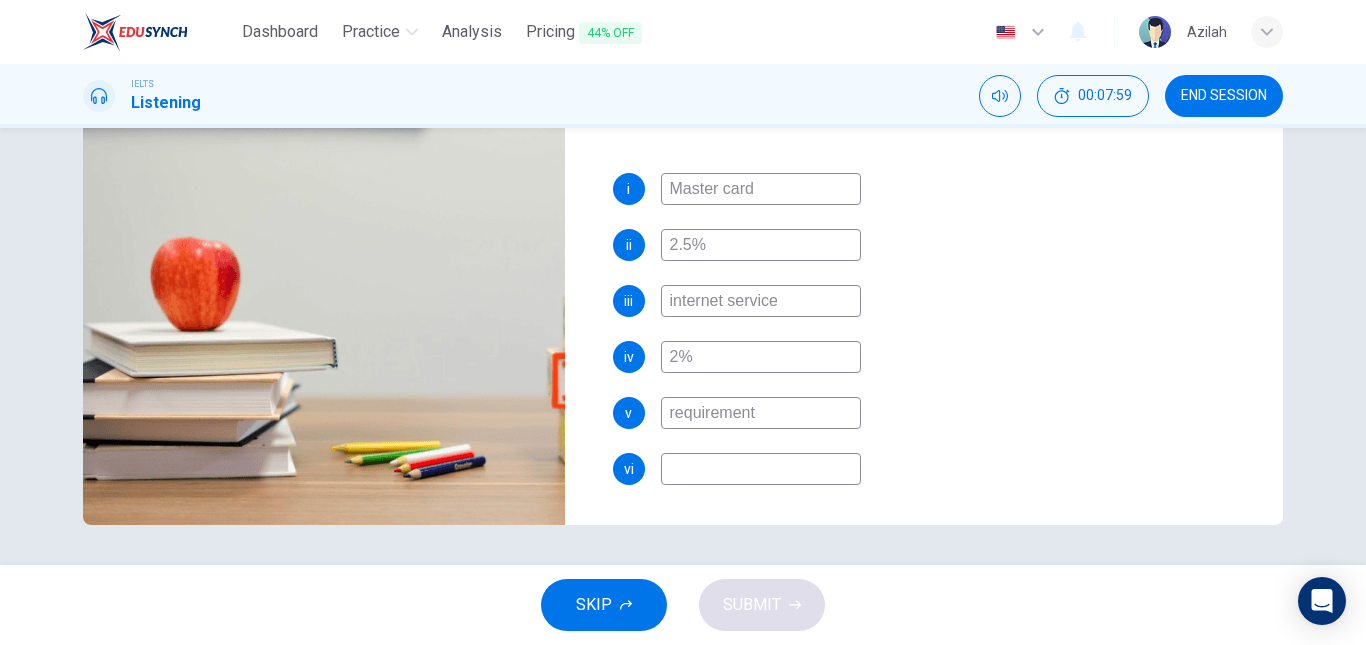 type on "78" 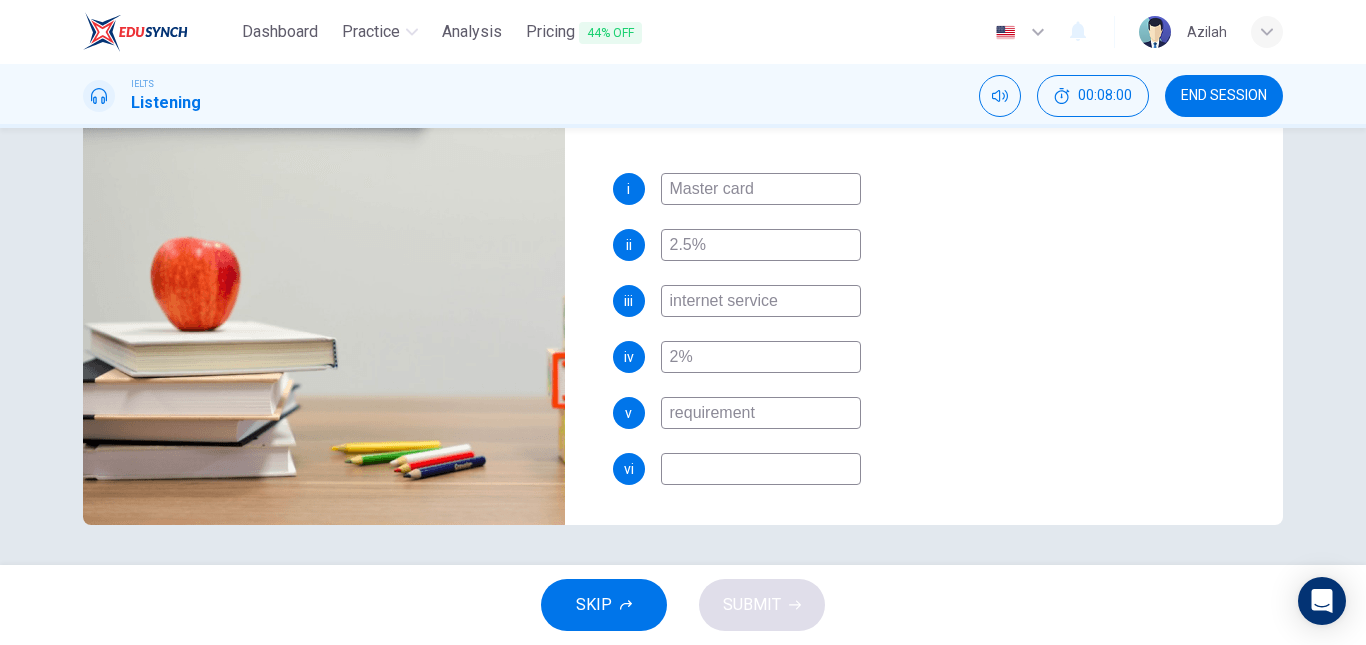 type on "5" 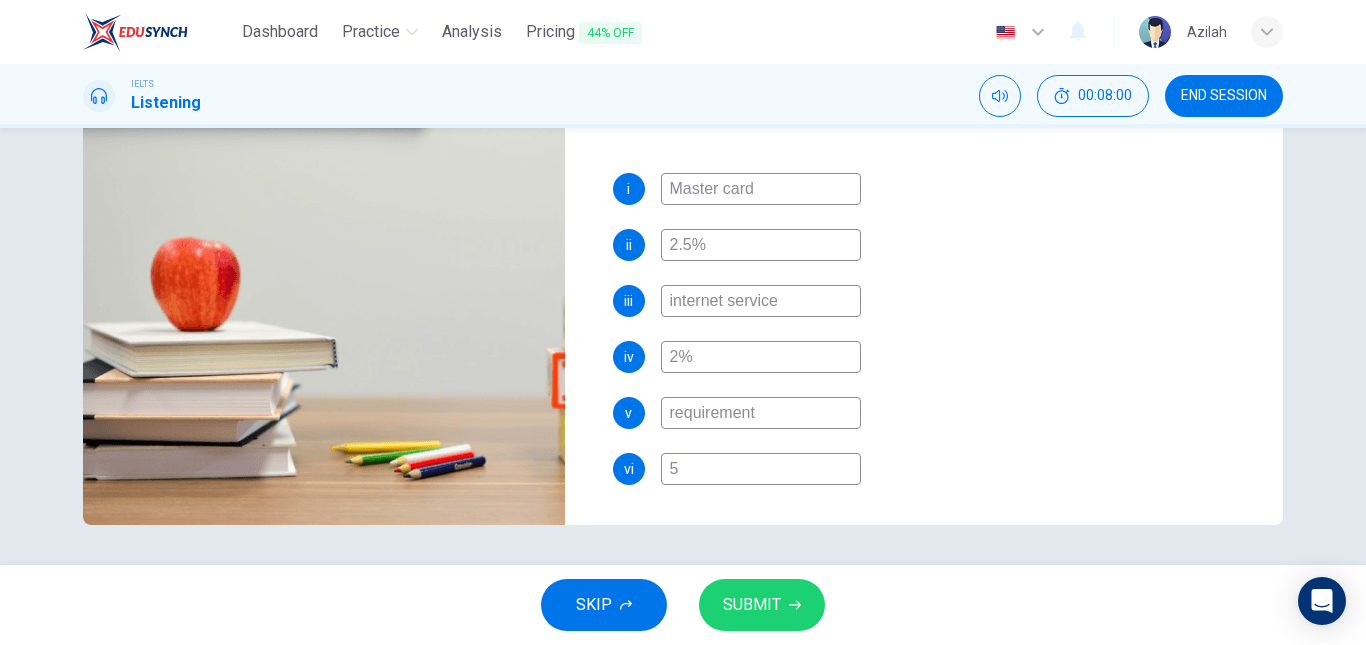 type on "78" 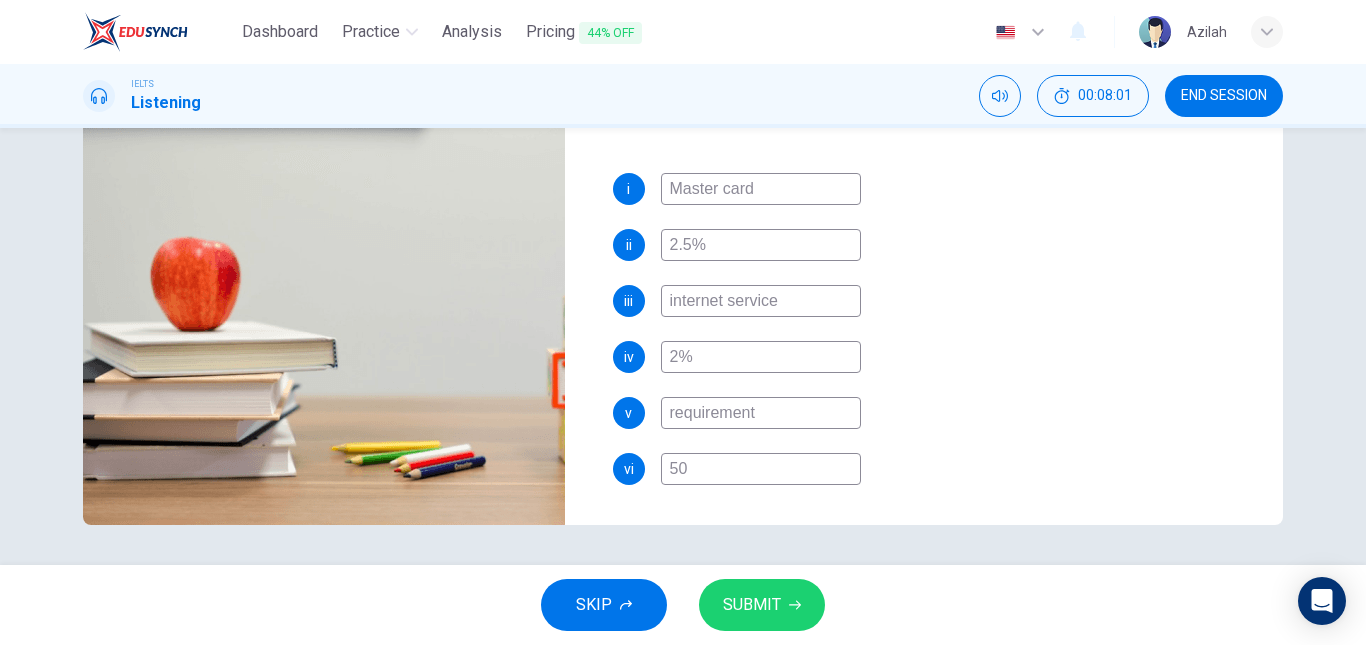 type on "78" 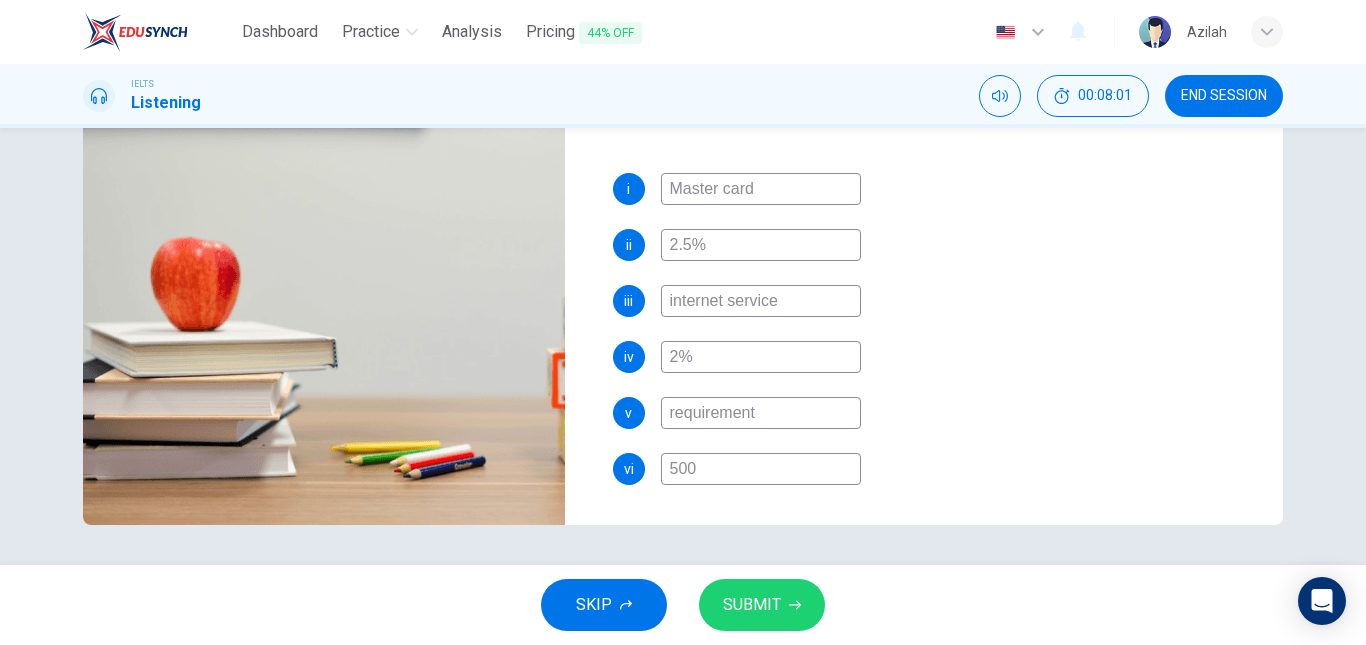 type on "79" 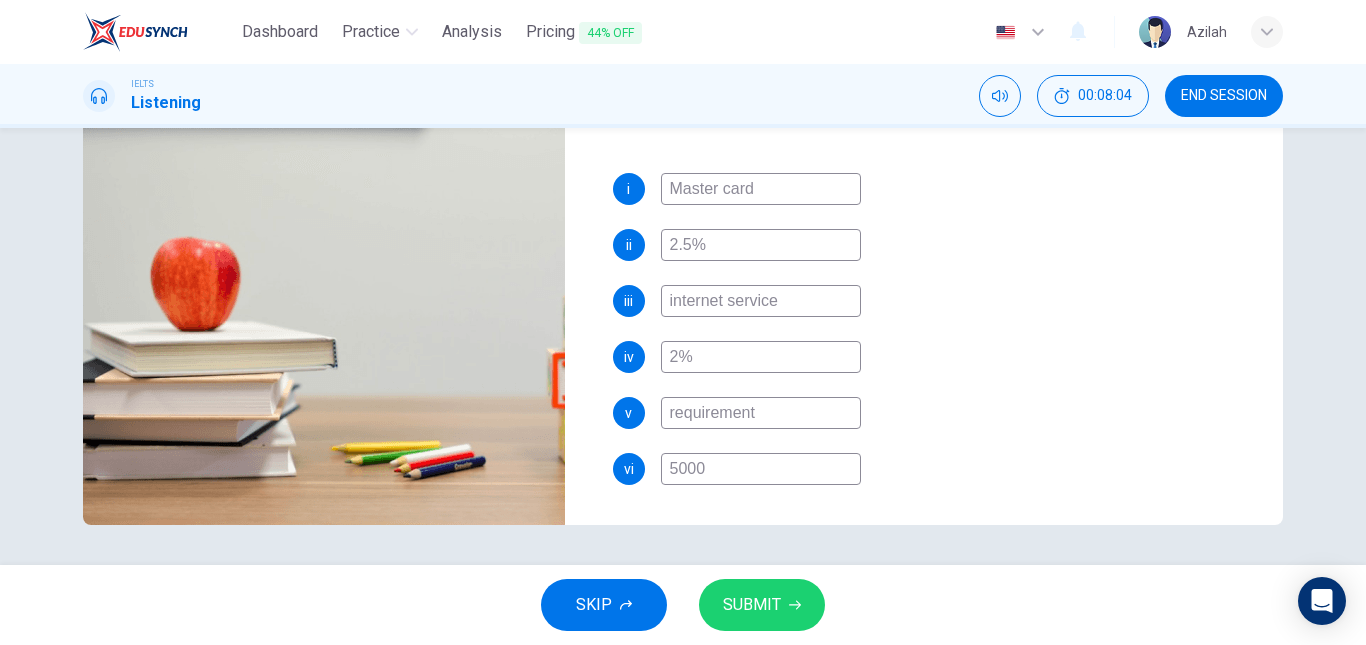 type on "80" 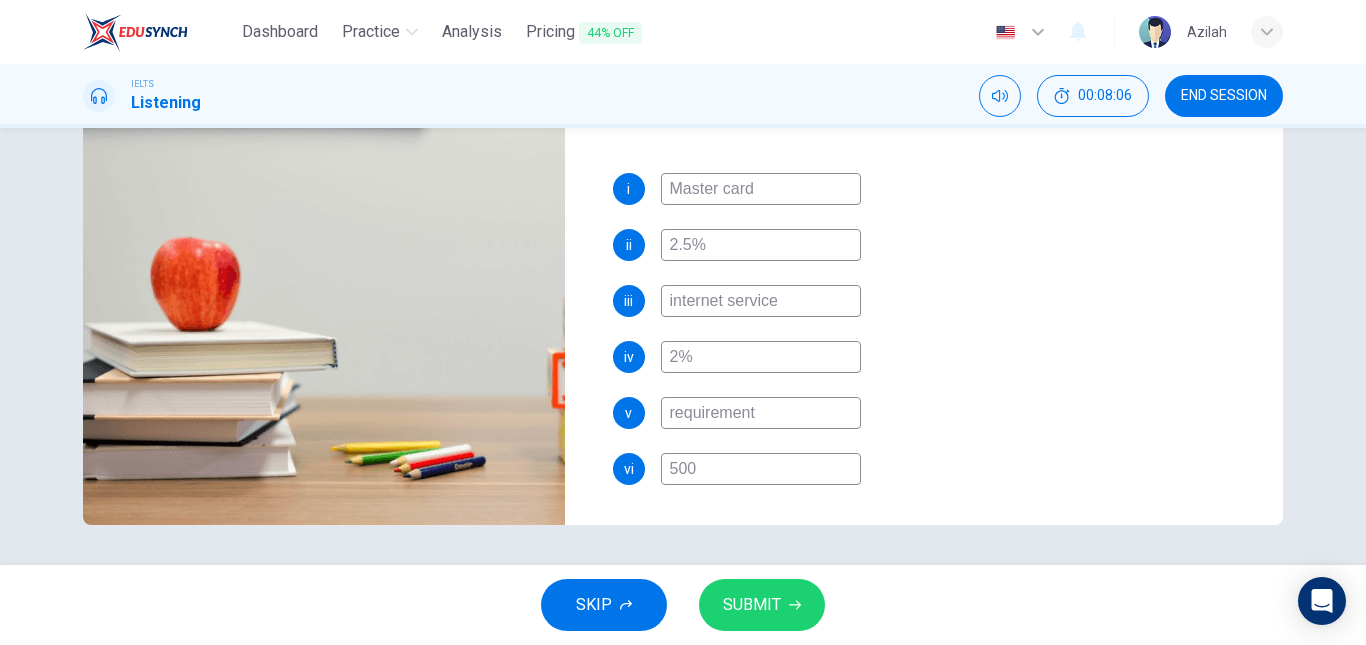 type on "81" 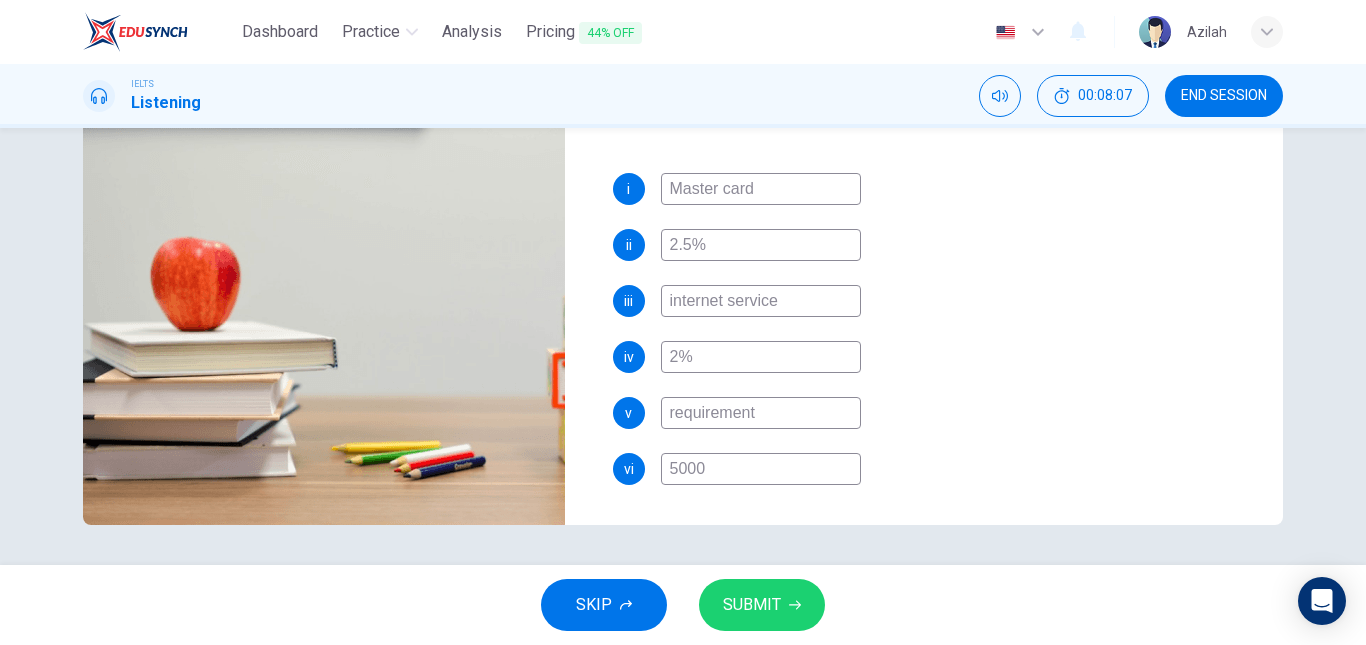 type on "81" 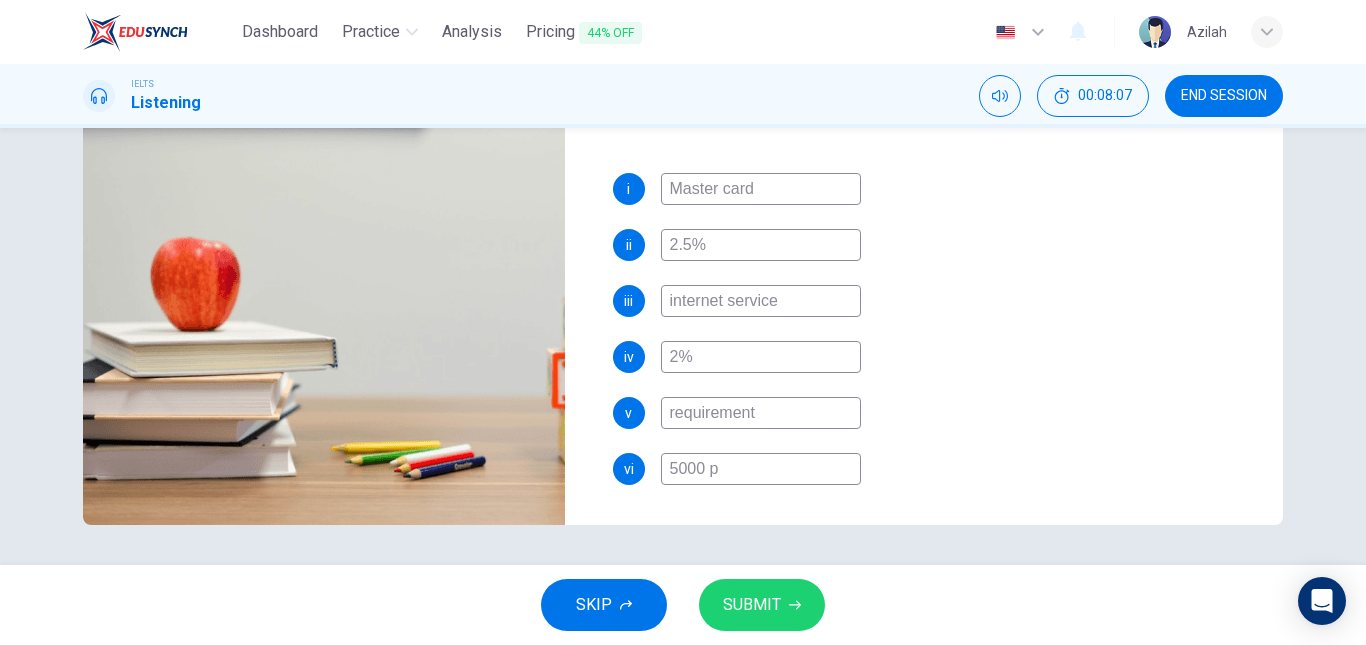 type on "5000 po" 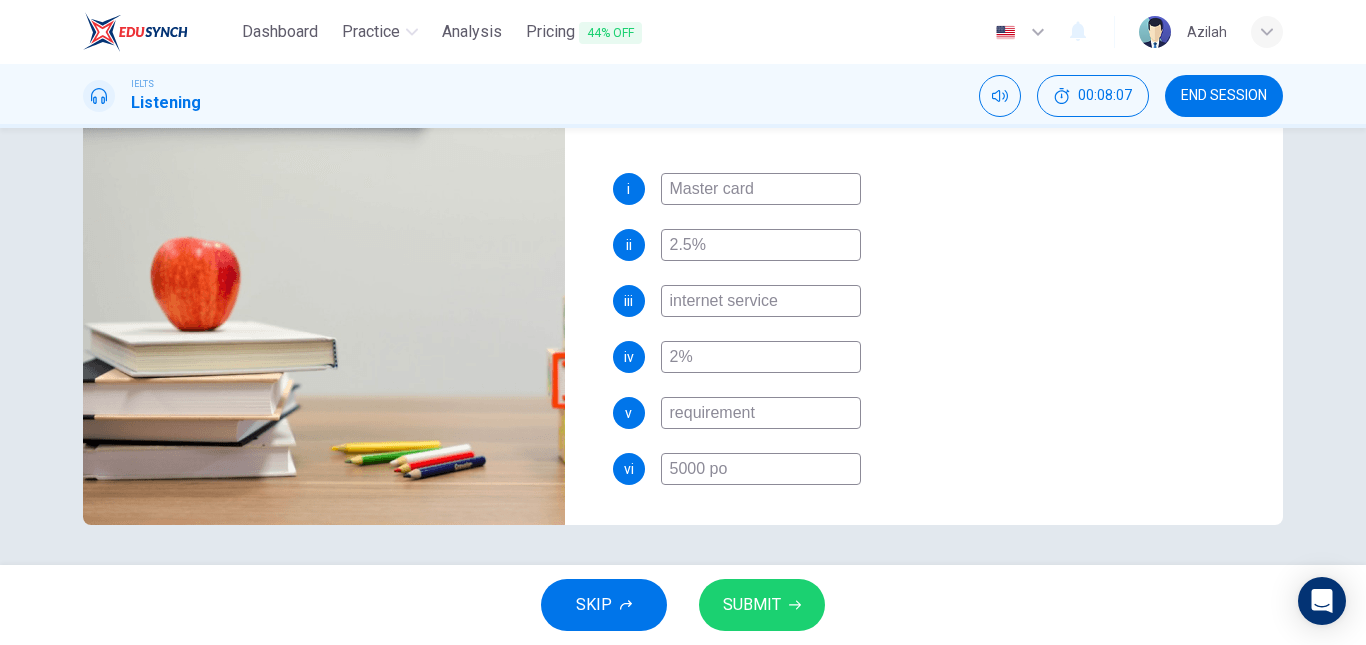 type on "81" 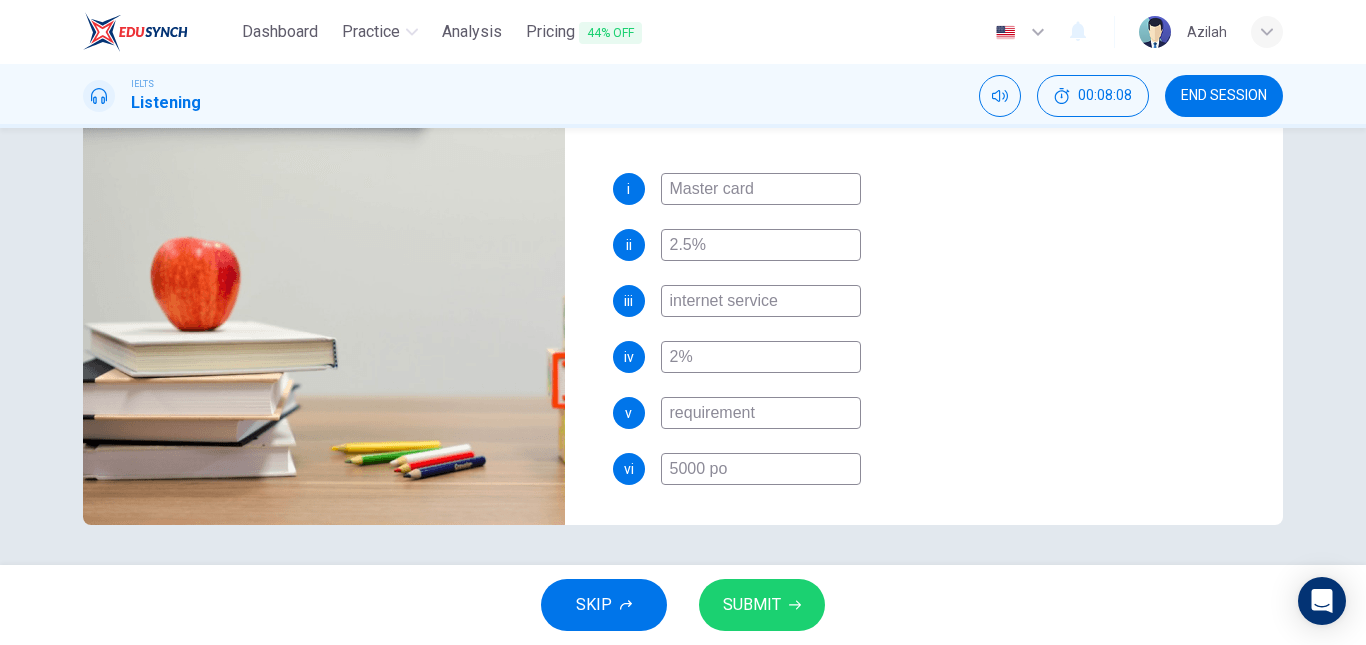 type on "5000 pou" 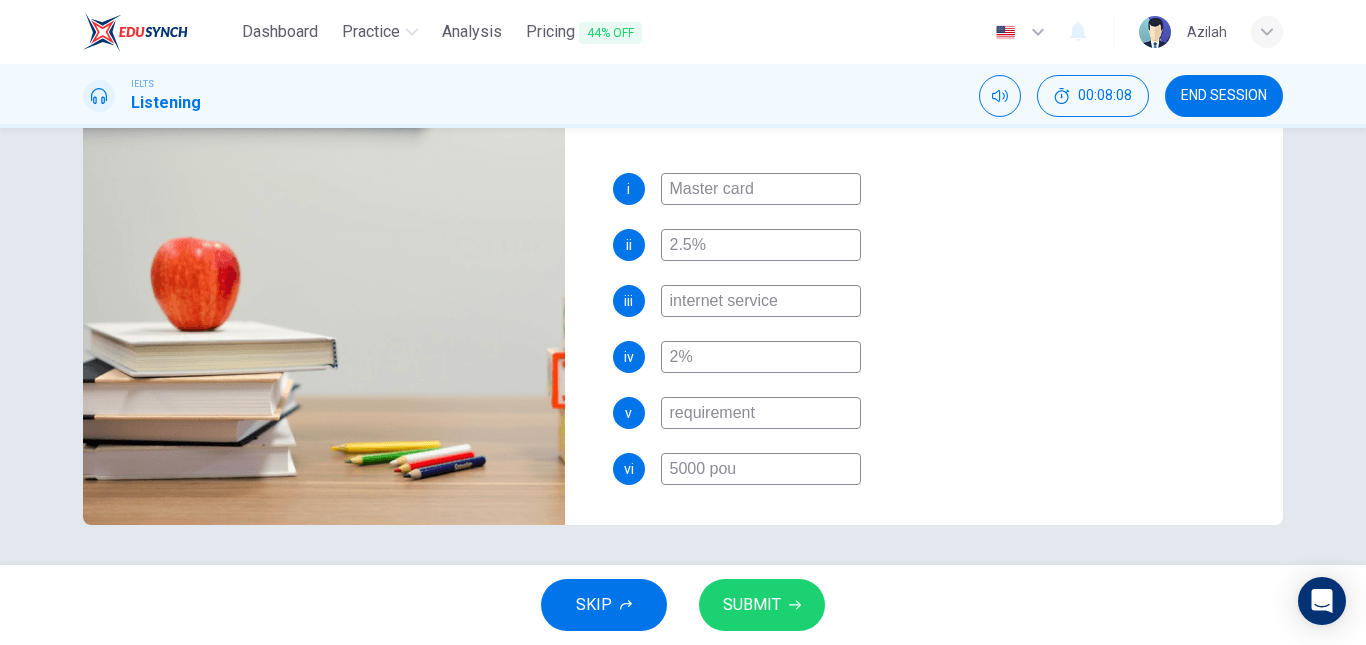 type on "81" 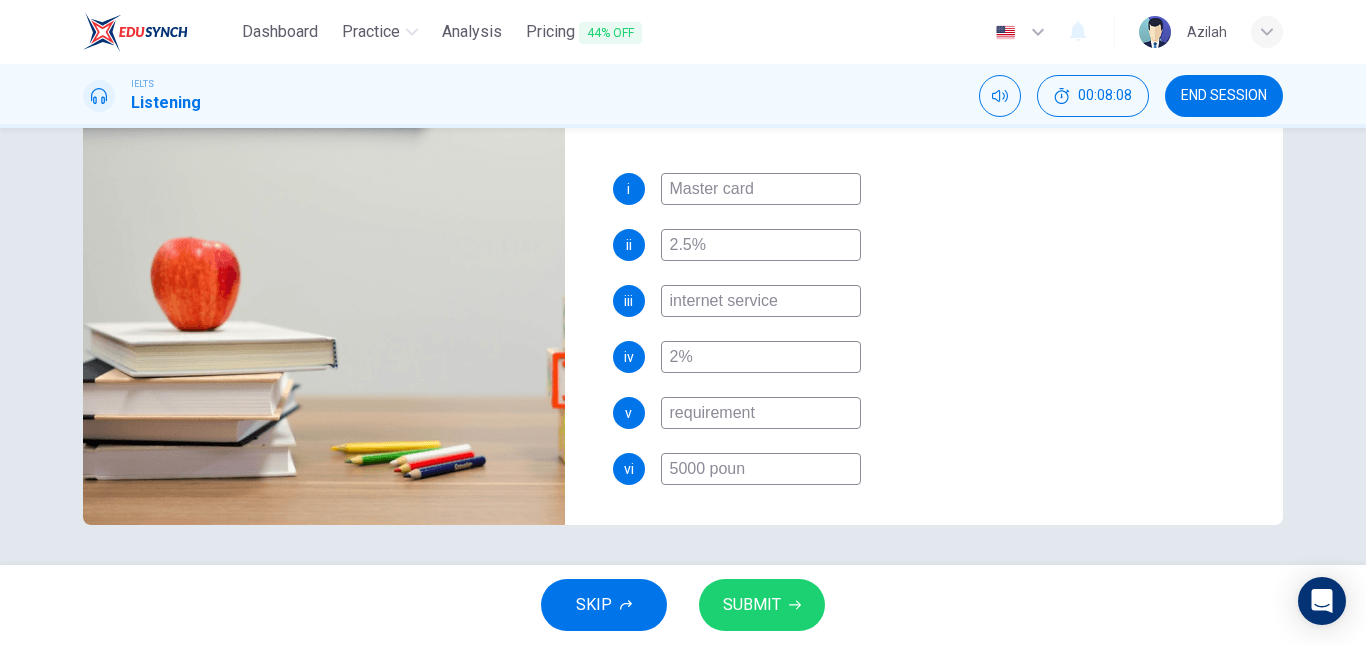 type on "82" 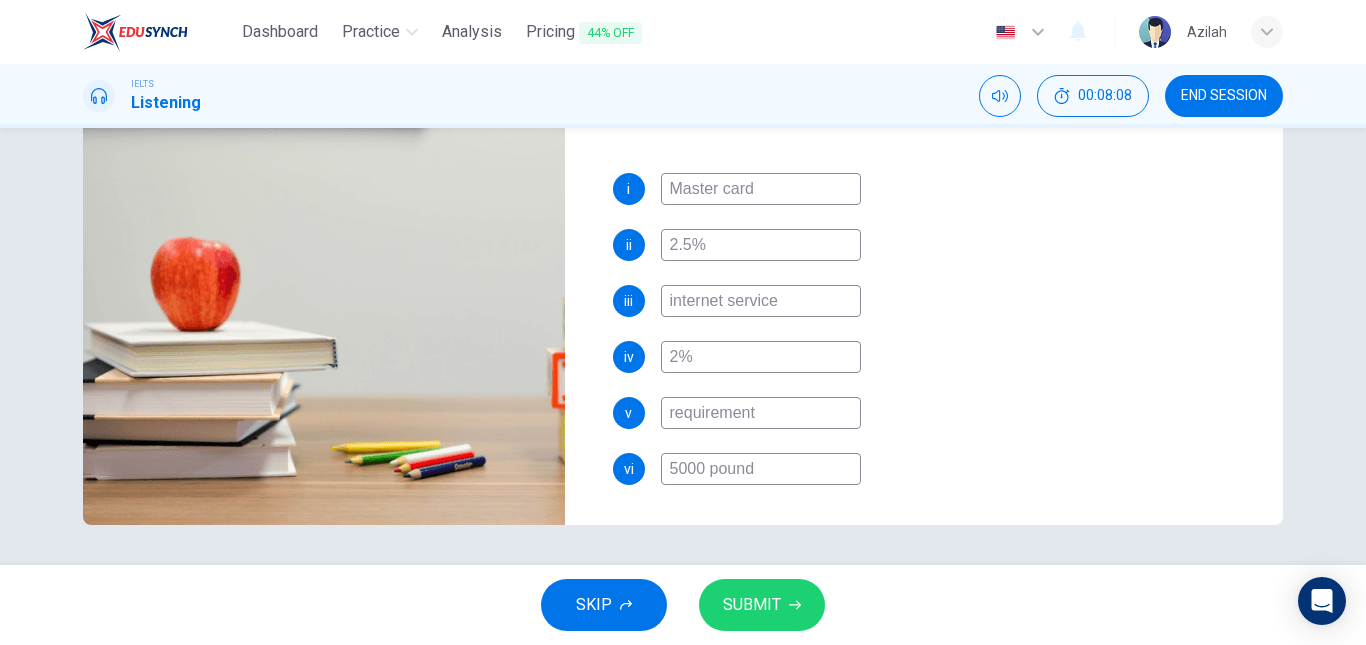 type on "82" 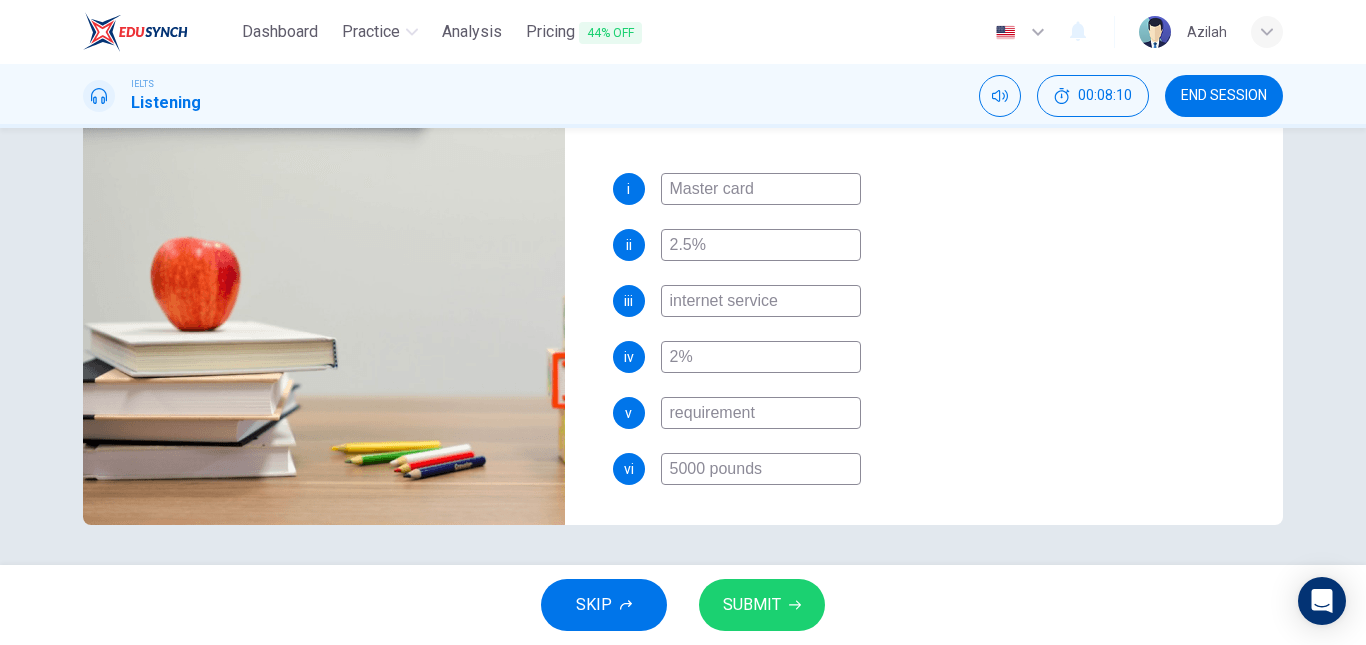 type on "83" 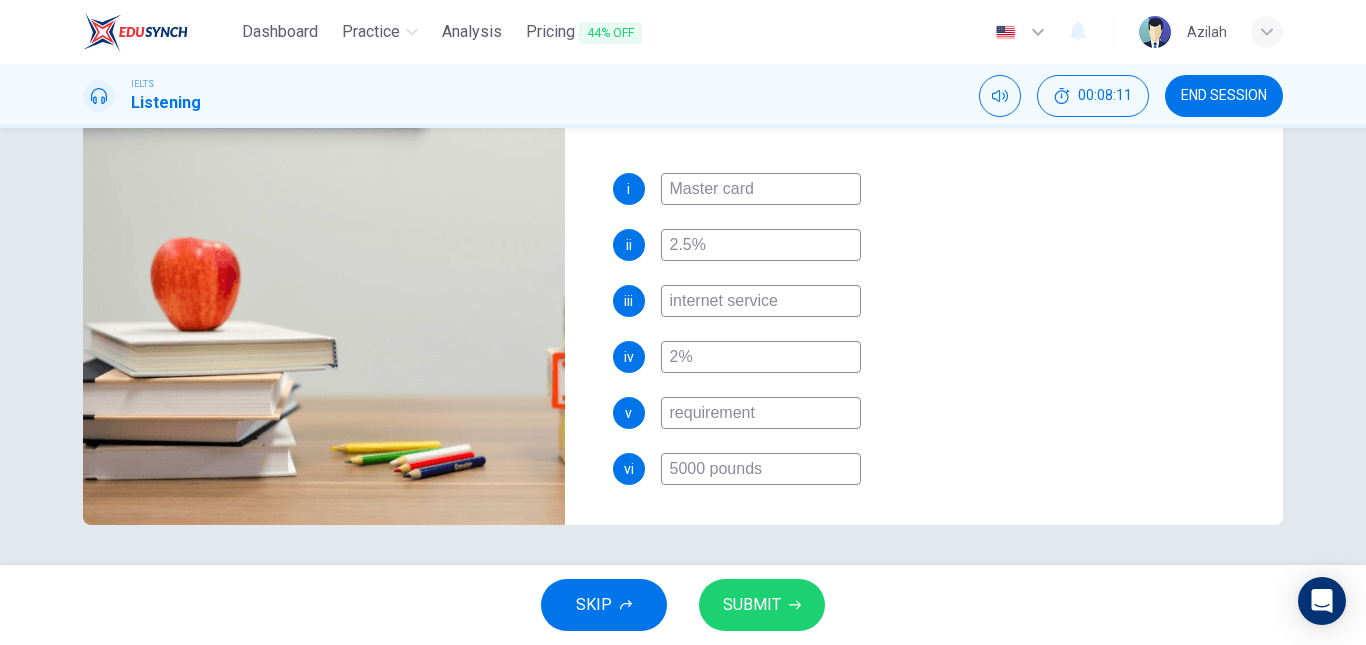 type on "5000 pounds" 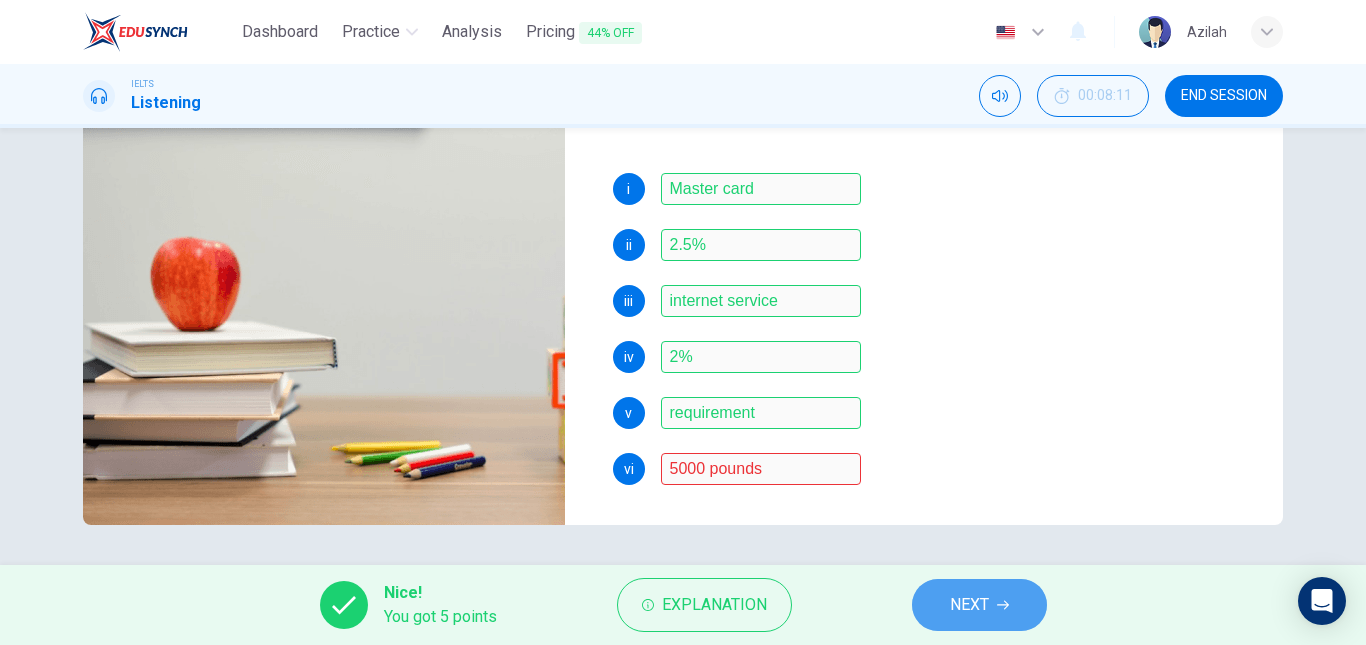 click on "NEXT" at bounding box center [979, 605] 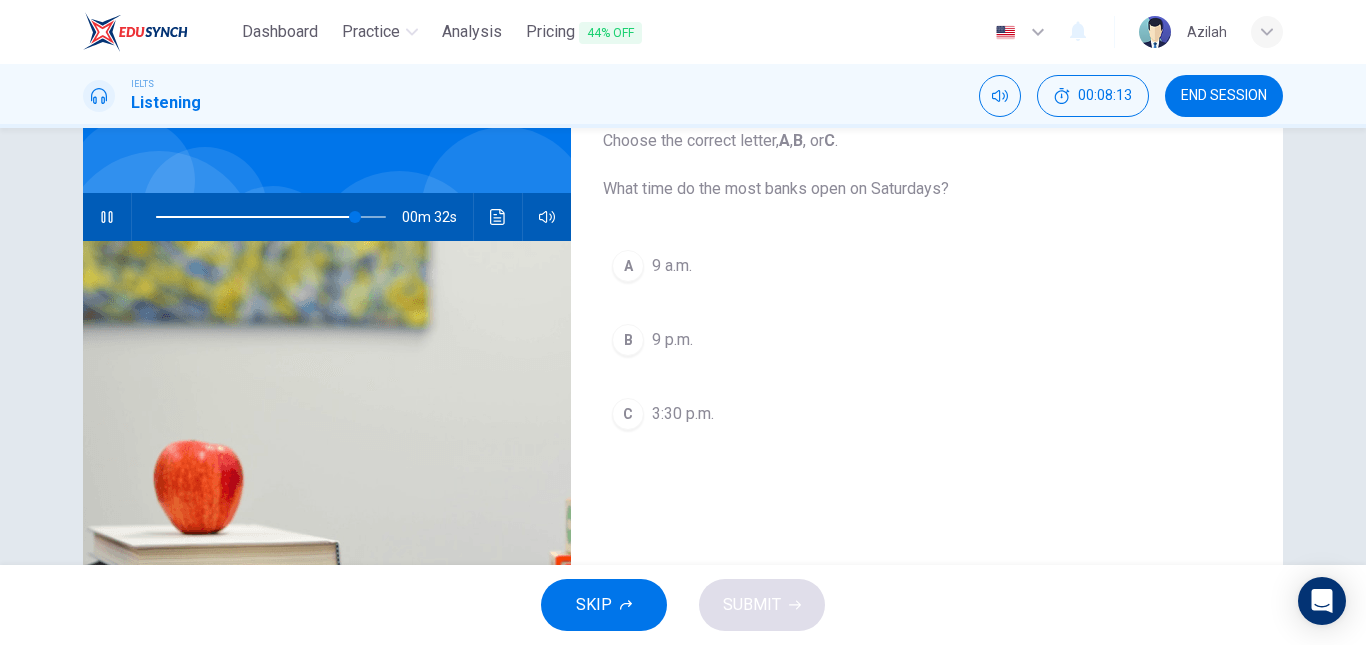 scroll, scrollTop: 138, scrollLeft: 0, axis: vertical 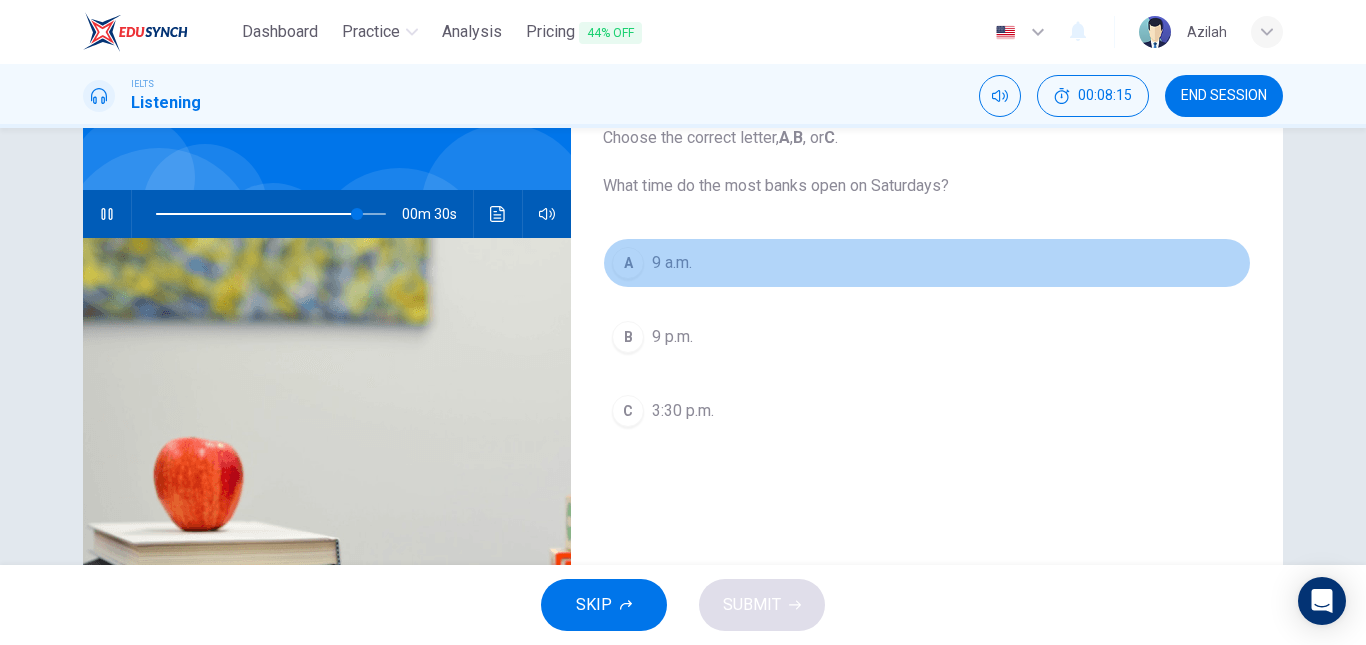 click on "A 9 a.m." at bounding box center [927, 263] 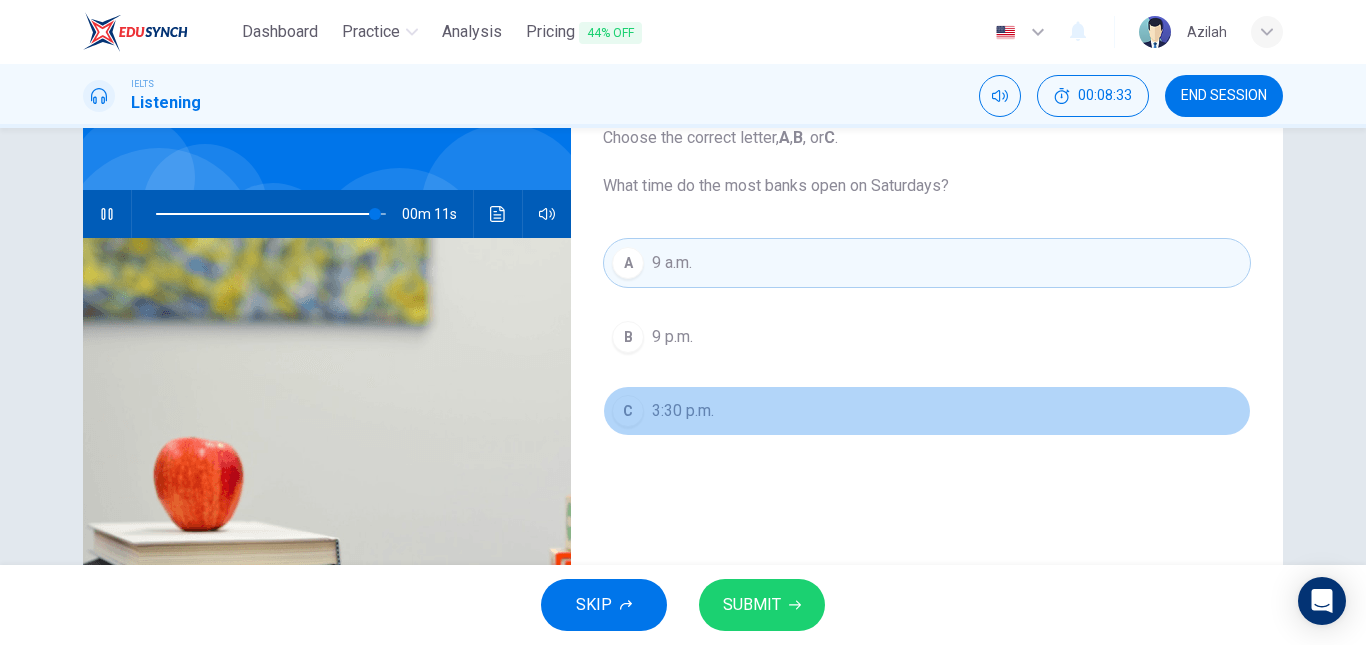 click on "3:30 p.m." at bounding box center (683, 411) 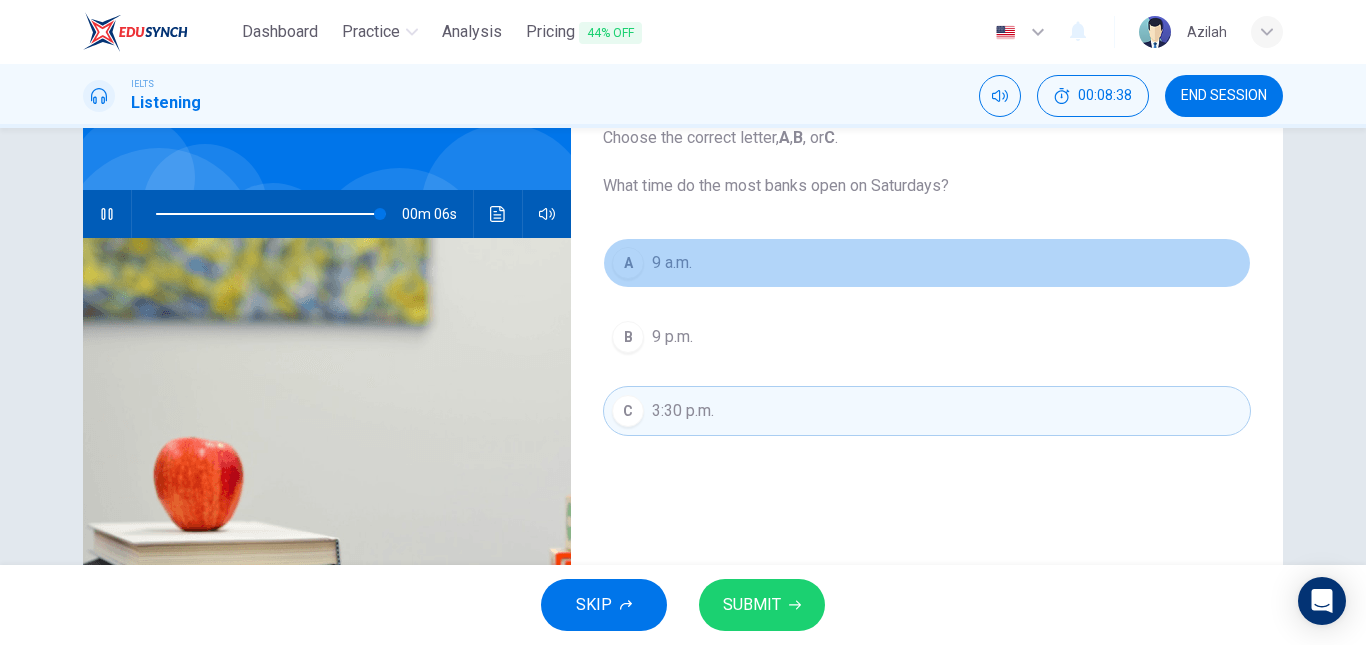 click on "A 9 a.m." at bounding box center (927, 263) 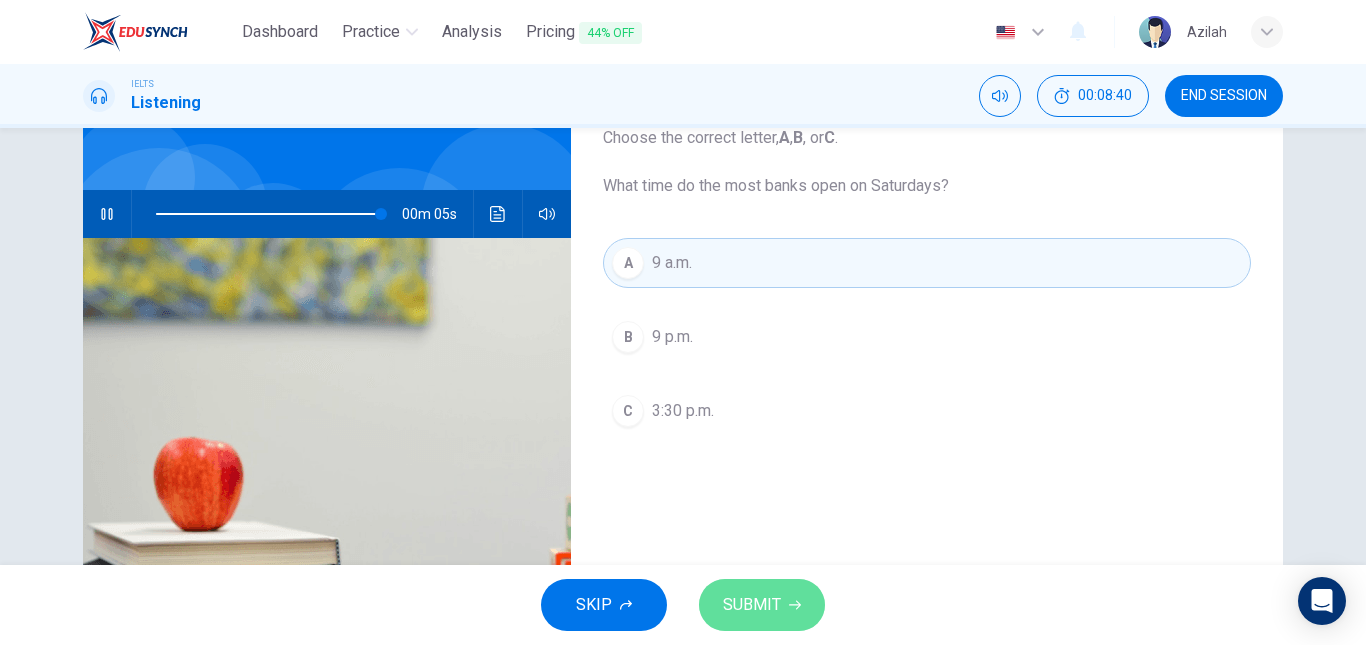 click on "SUBMIT" at bounding box center [762, 605] 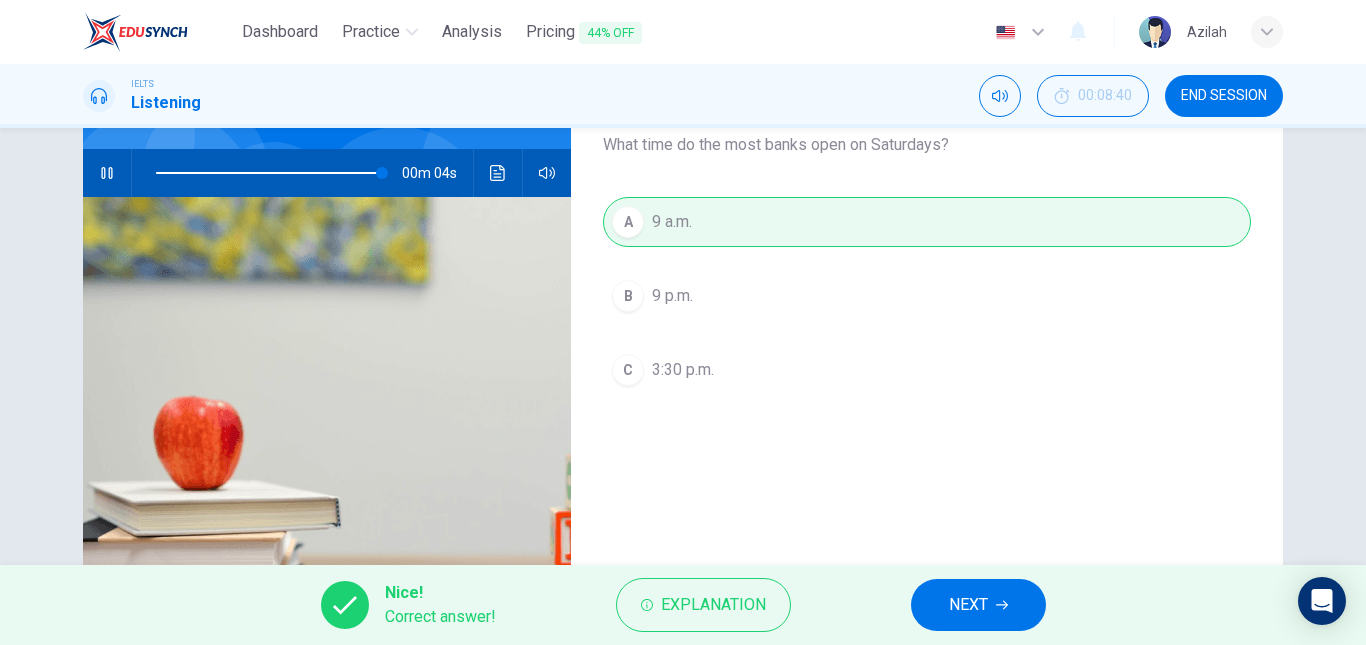 type on "99" 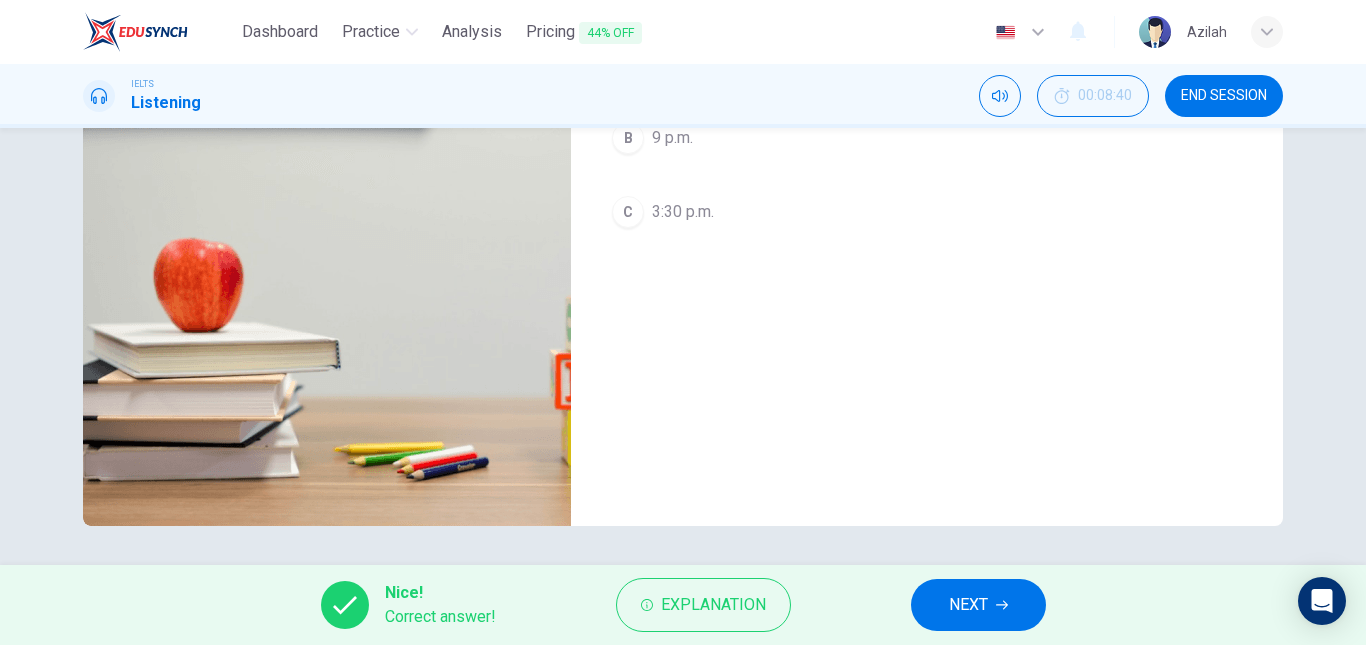scroll, scrollTop: 338, scrollLeft: 0, axis: vertical 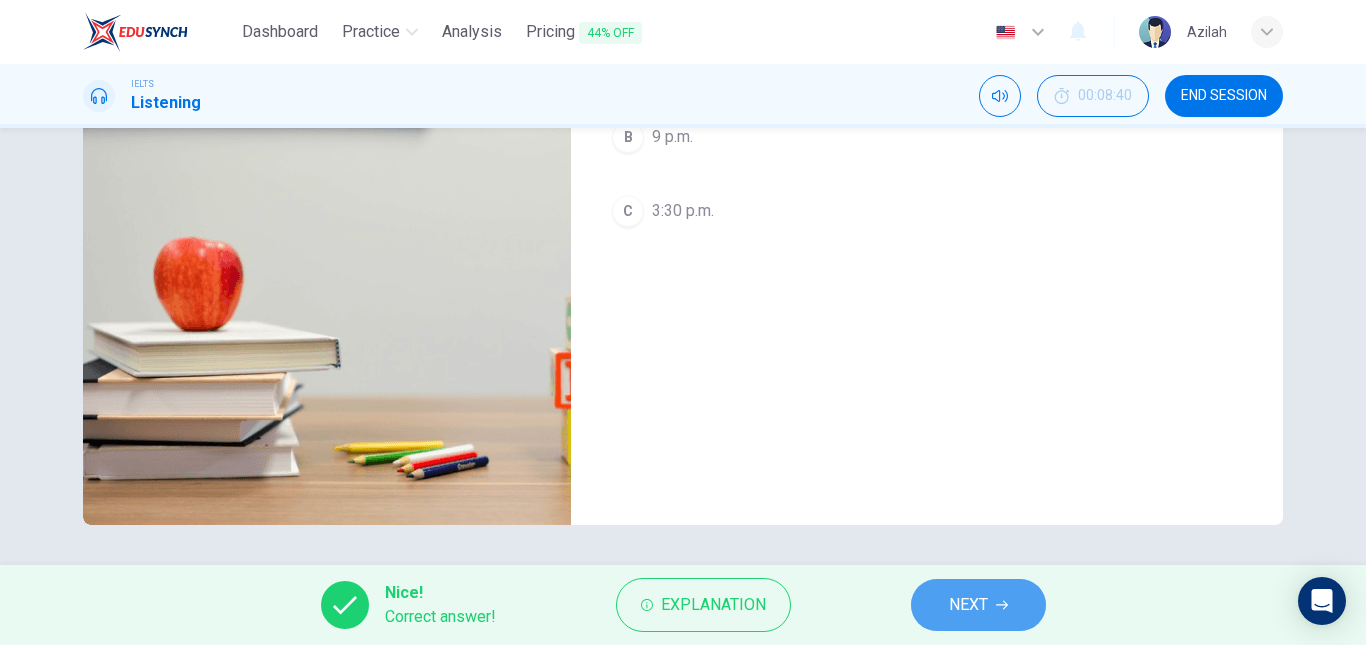 click on "NEXT" at bounding box center [978, 605] 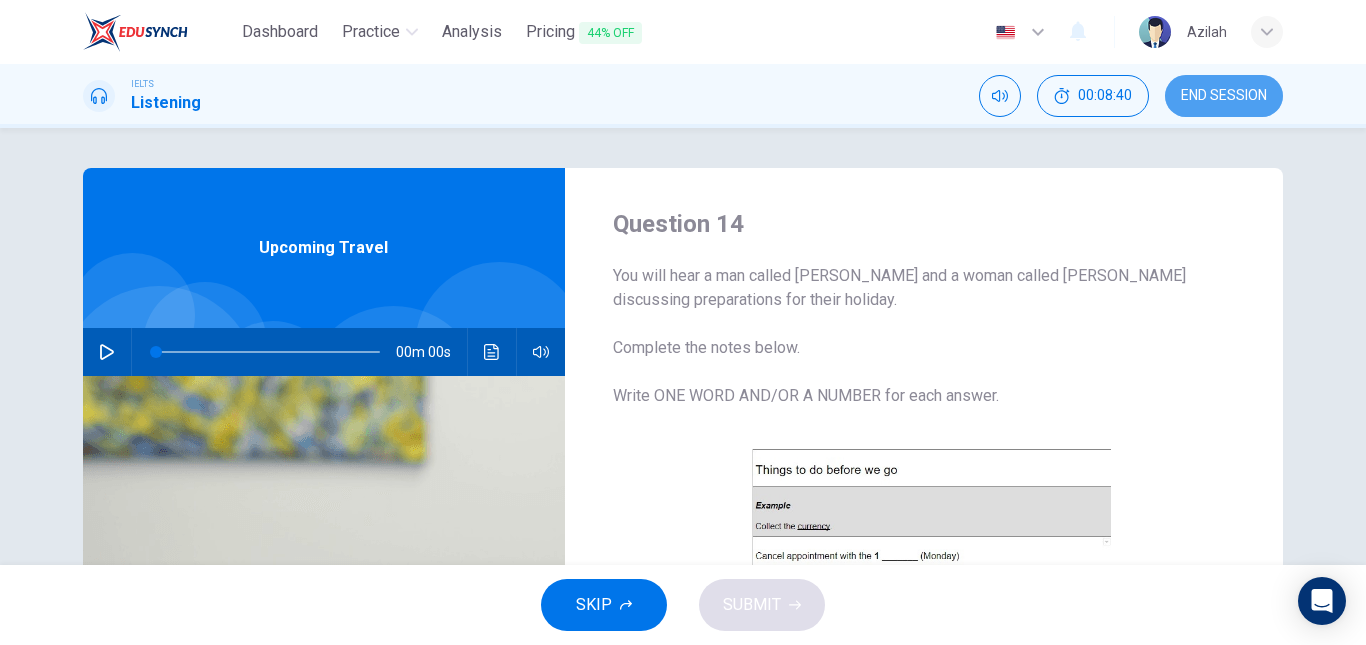 click on "END SESSION" at bounding box center [1224, 96] 